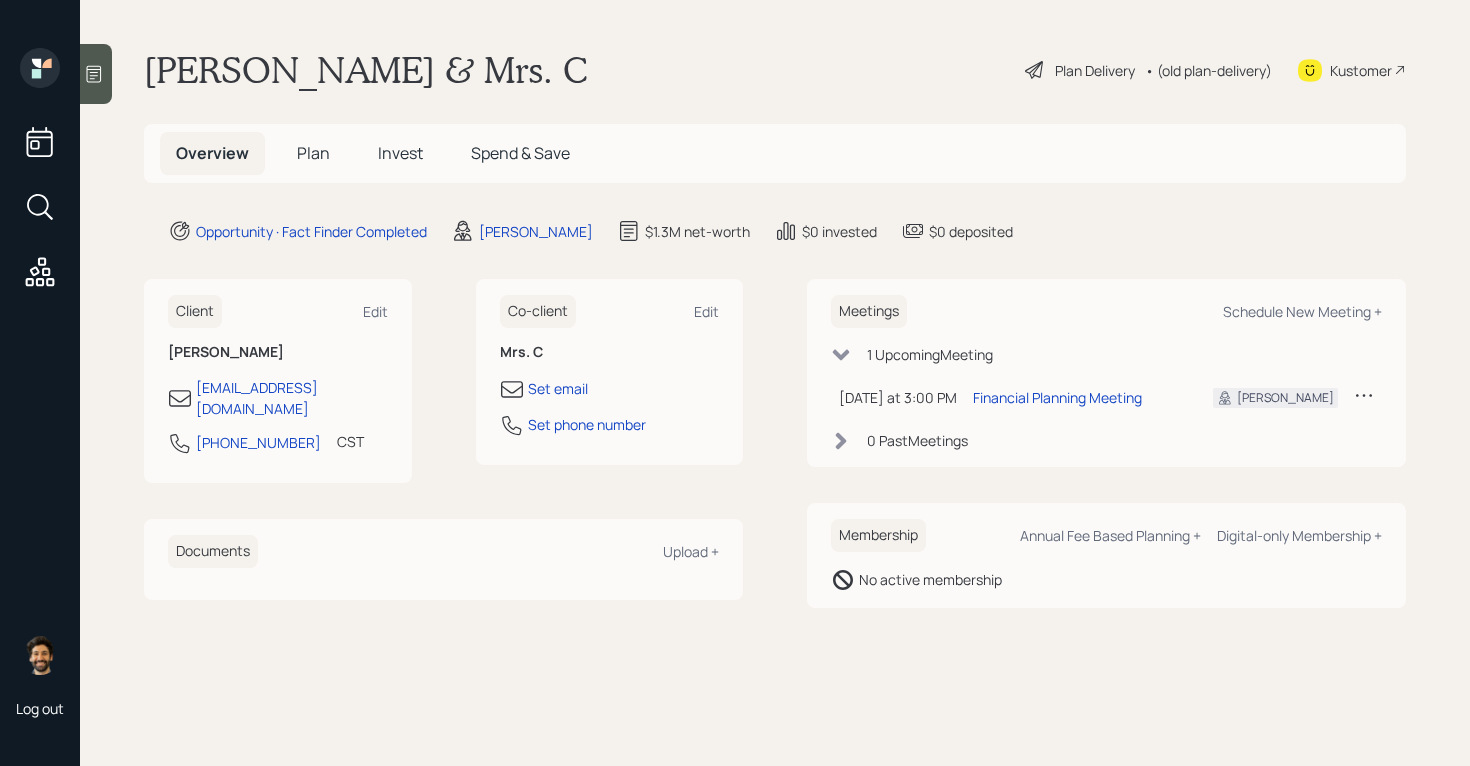 scroll, scrollTop: 0, scrollLeft: 0, axis: both 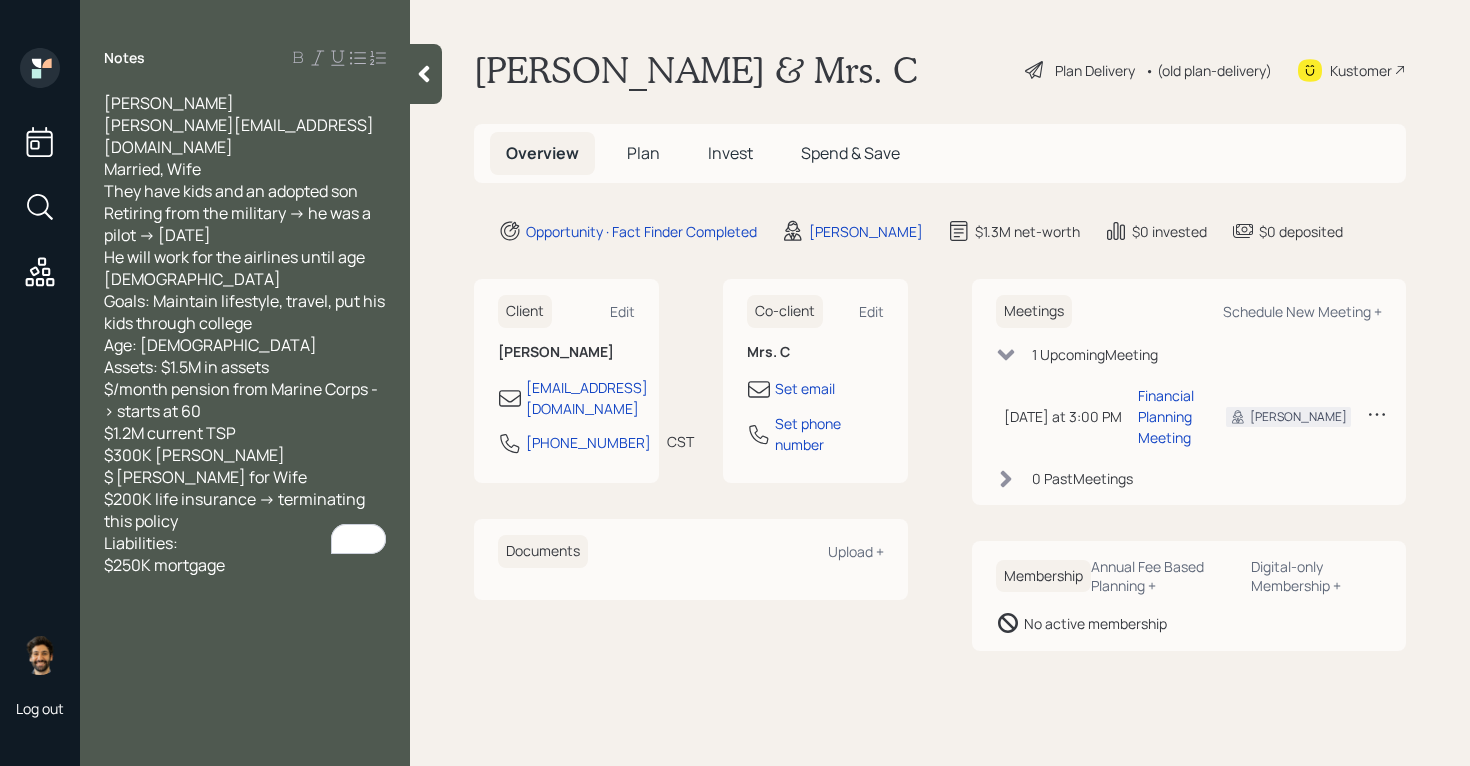 click 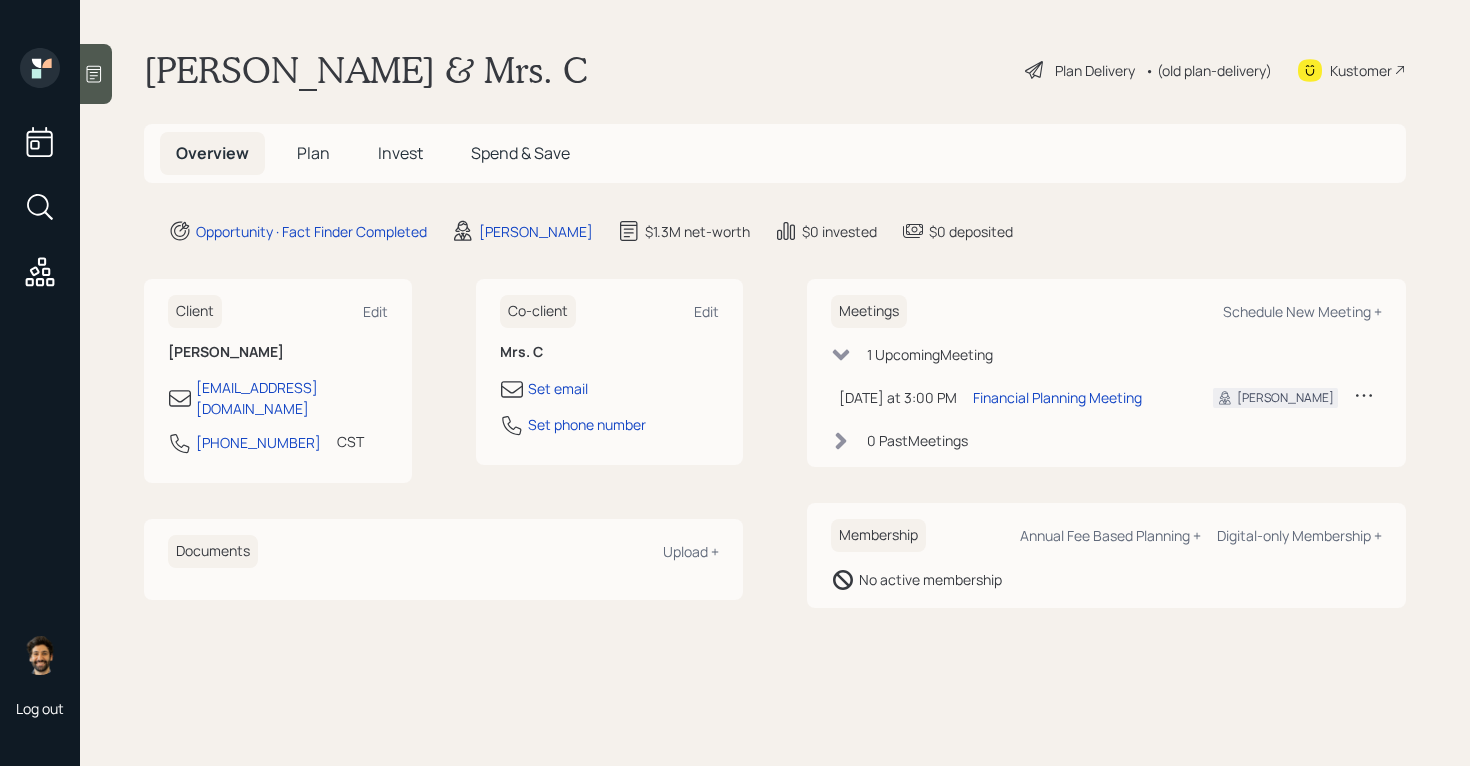 click 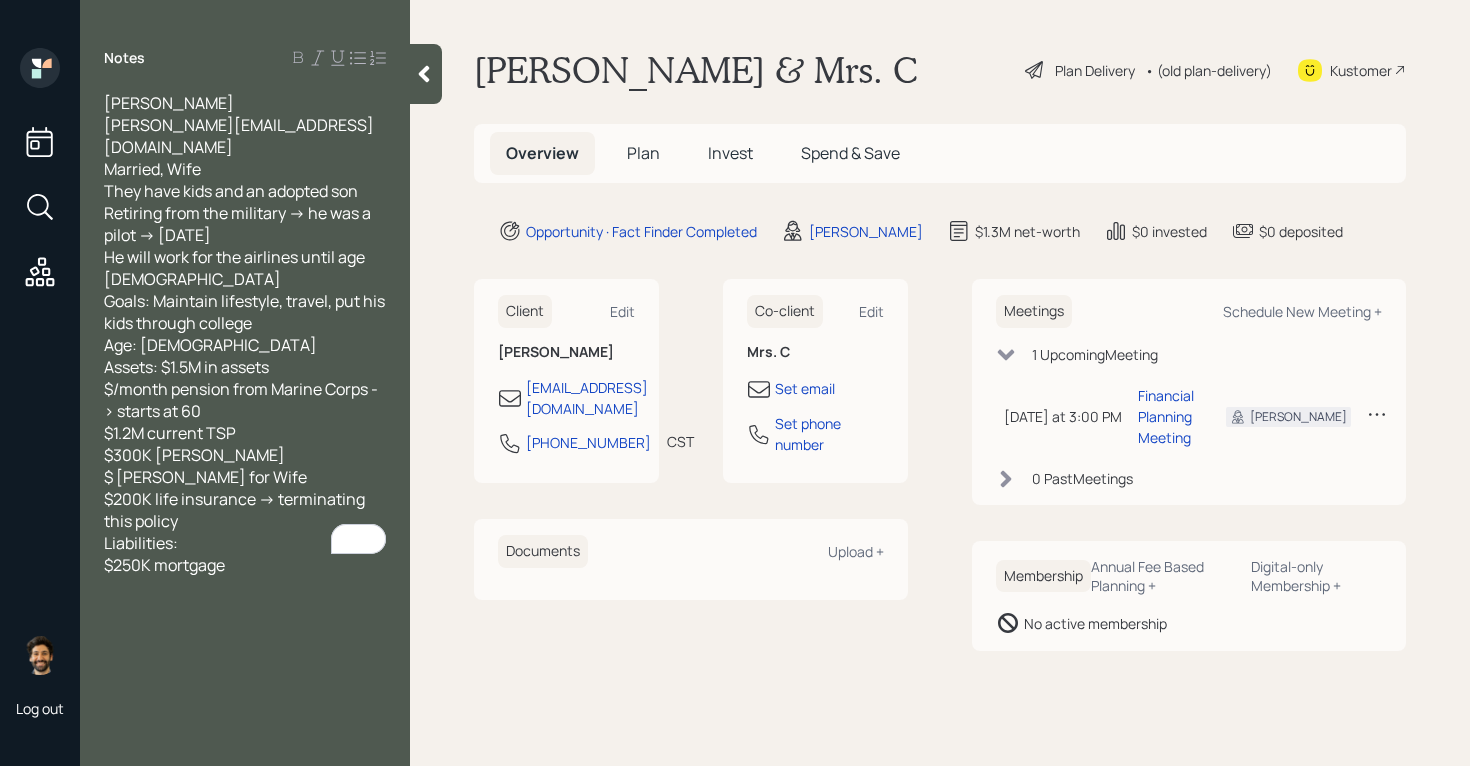 click at bounding box center (426, 74) 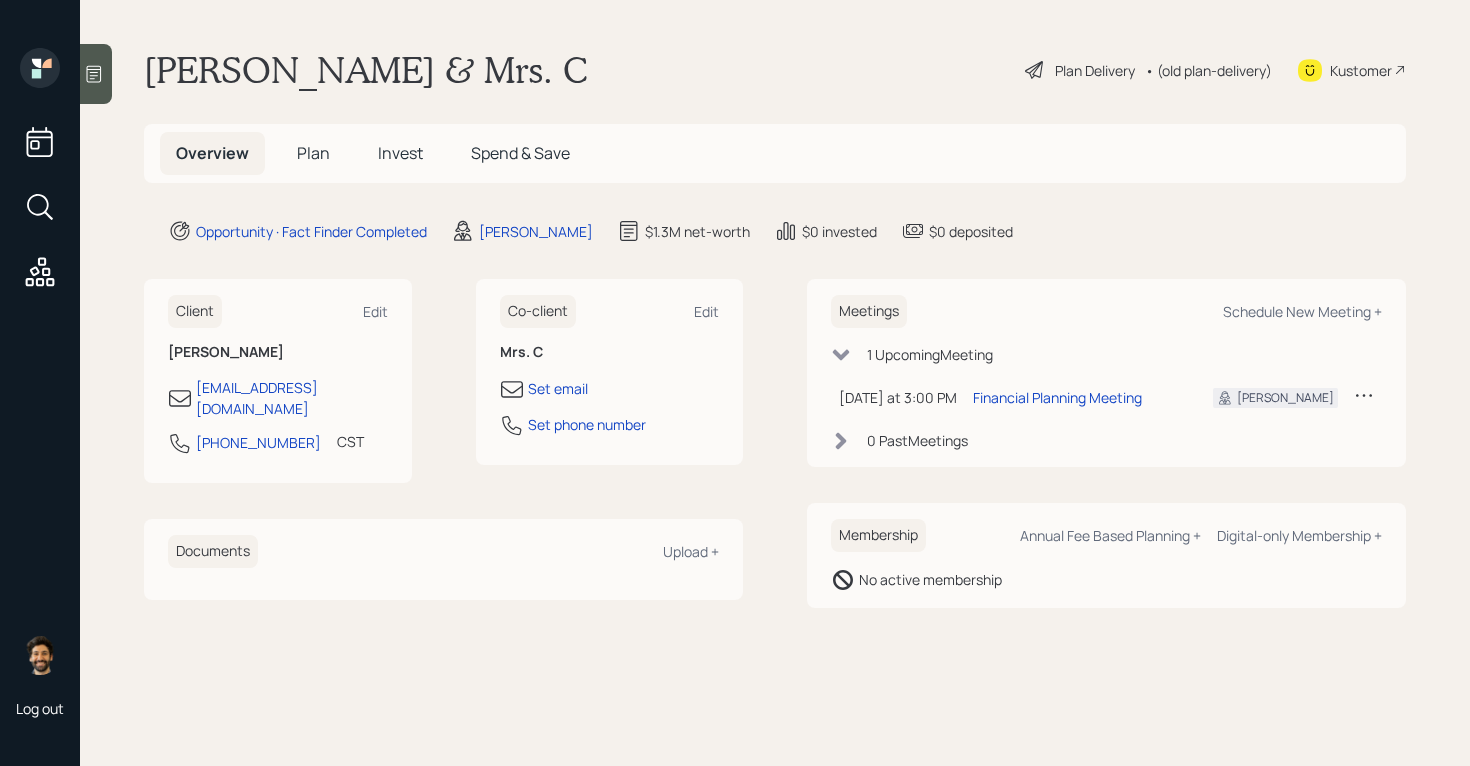 click on "[PERSON_NAME] & Mrs. C" at bounding box center [365, 70] 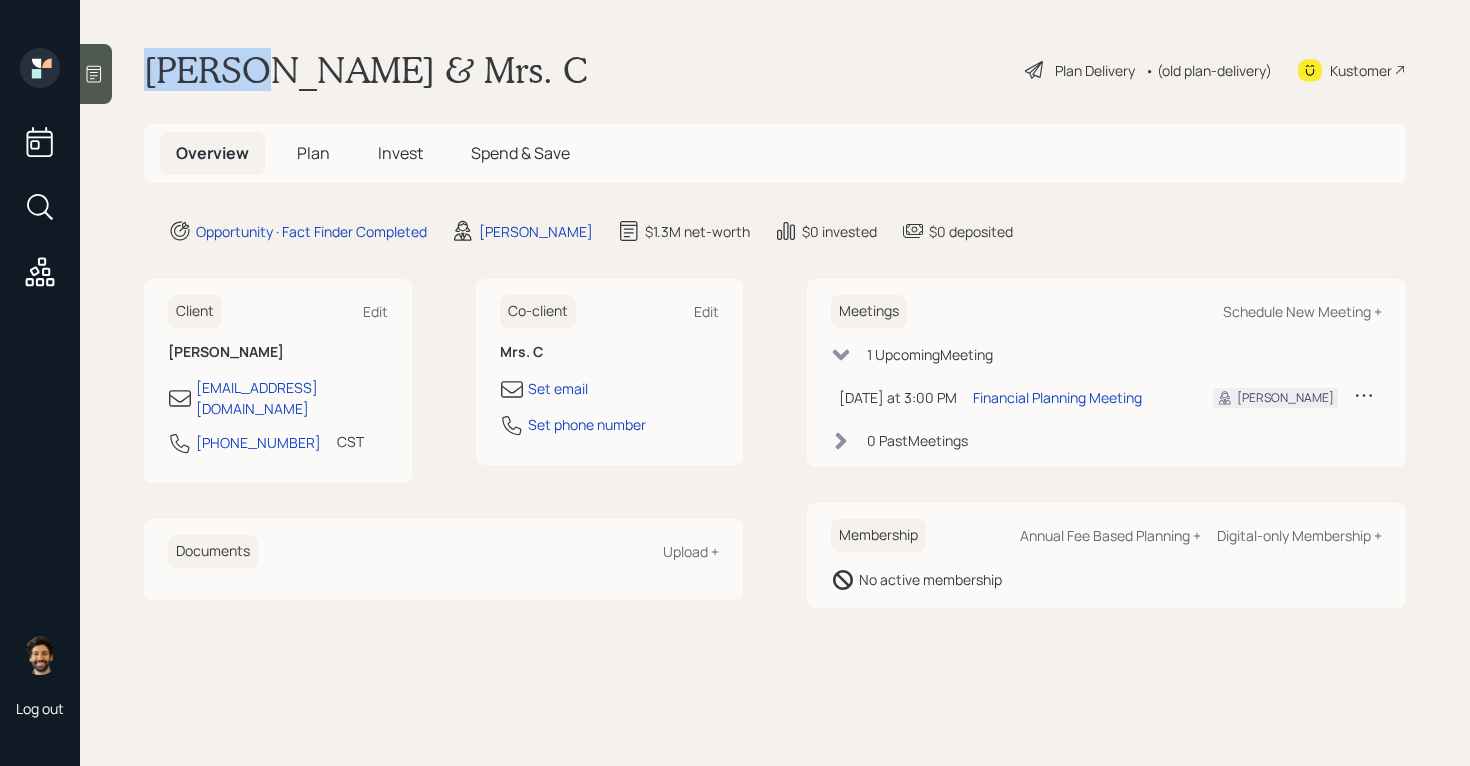 click on "[PERSON_NAME] & Mrs. C" at bounding box center (365, 70) 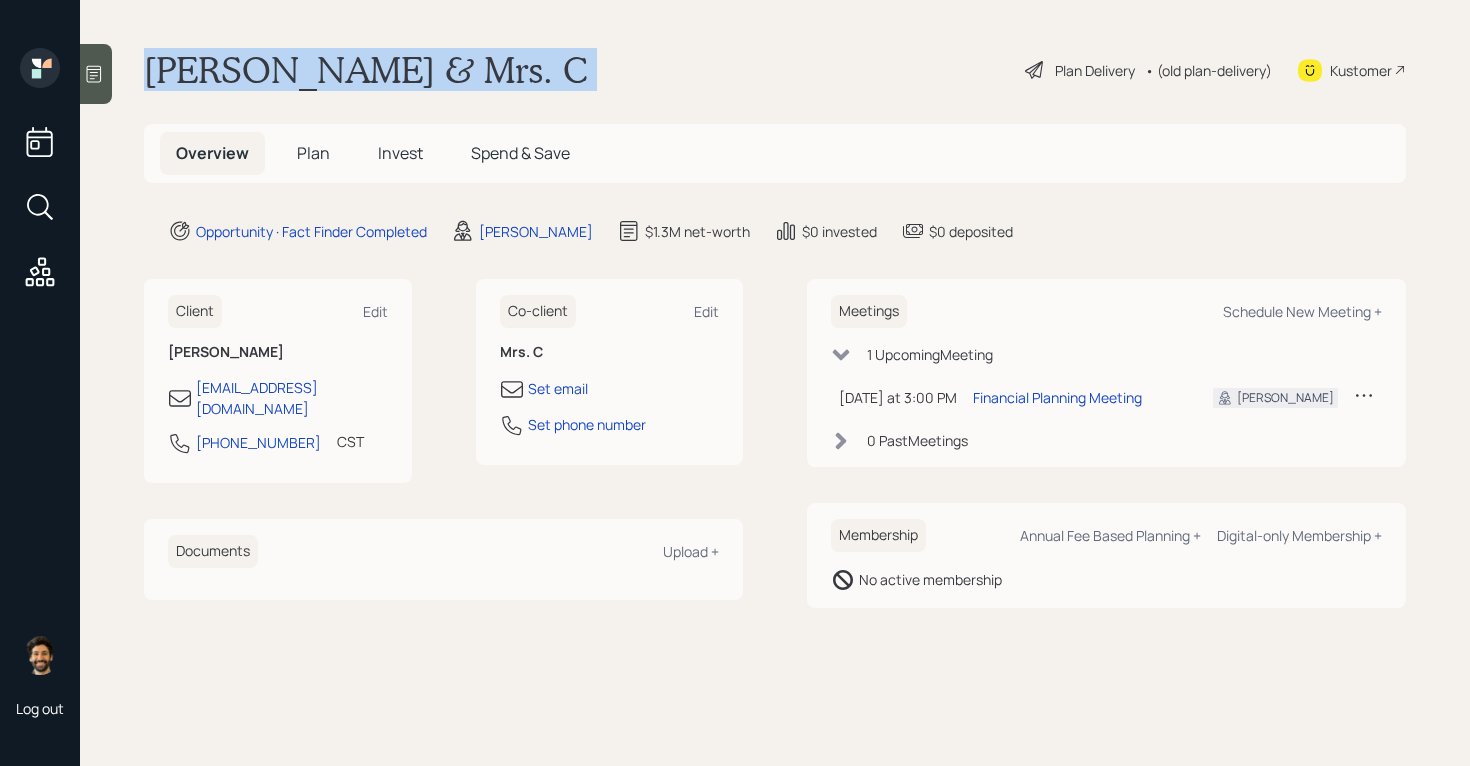 click on "[PERSON_NAME] & Mrs. C" at bounding box center [365, 70] 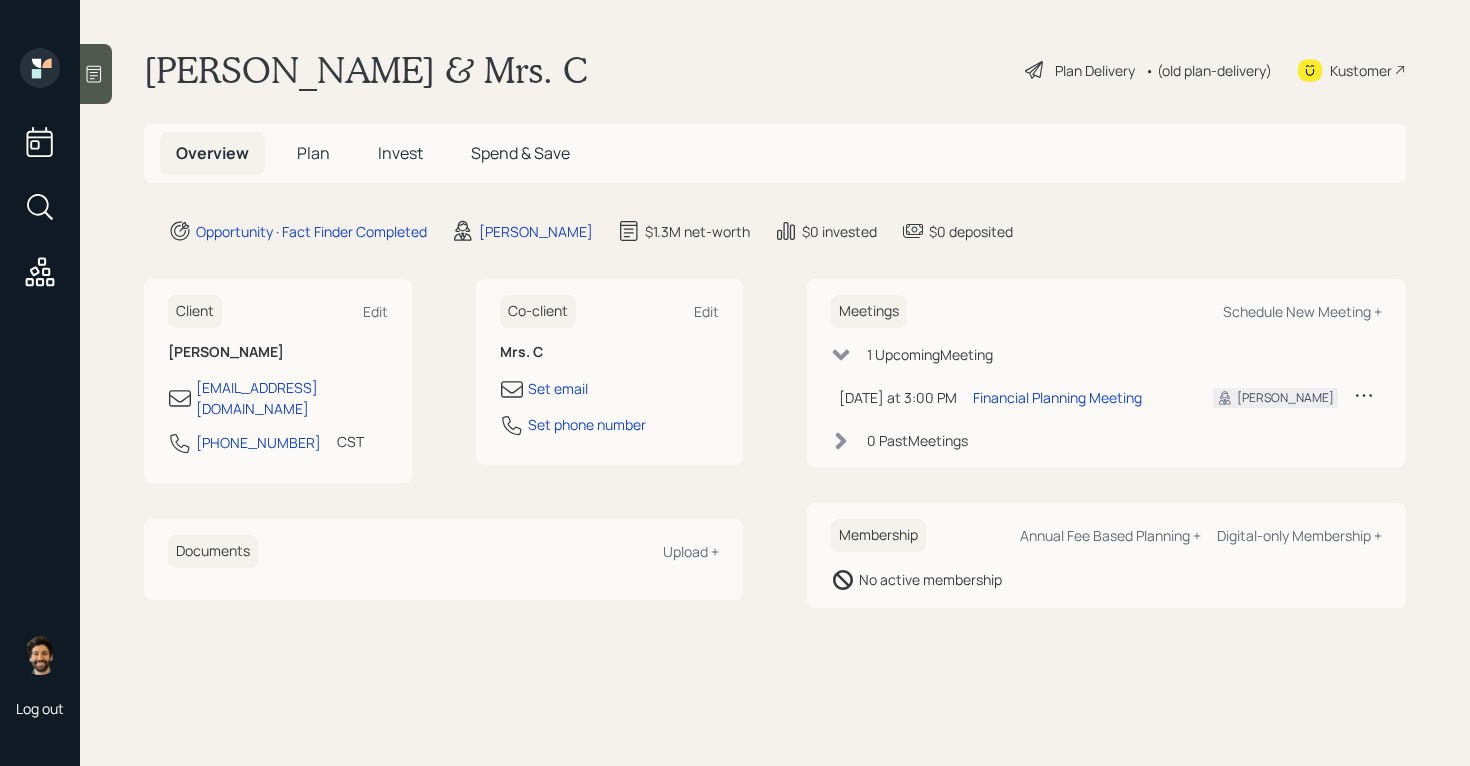 click on "Plan" at bounding box center (313, 153) 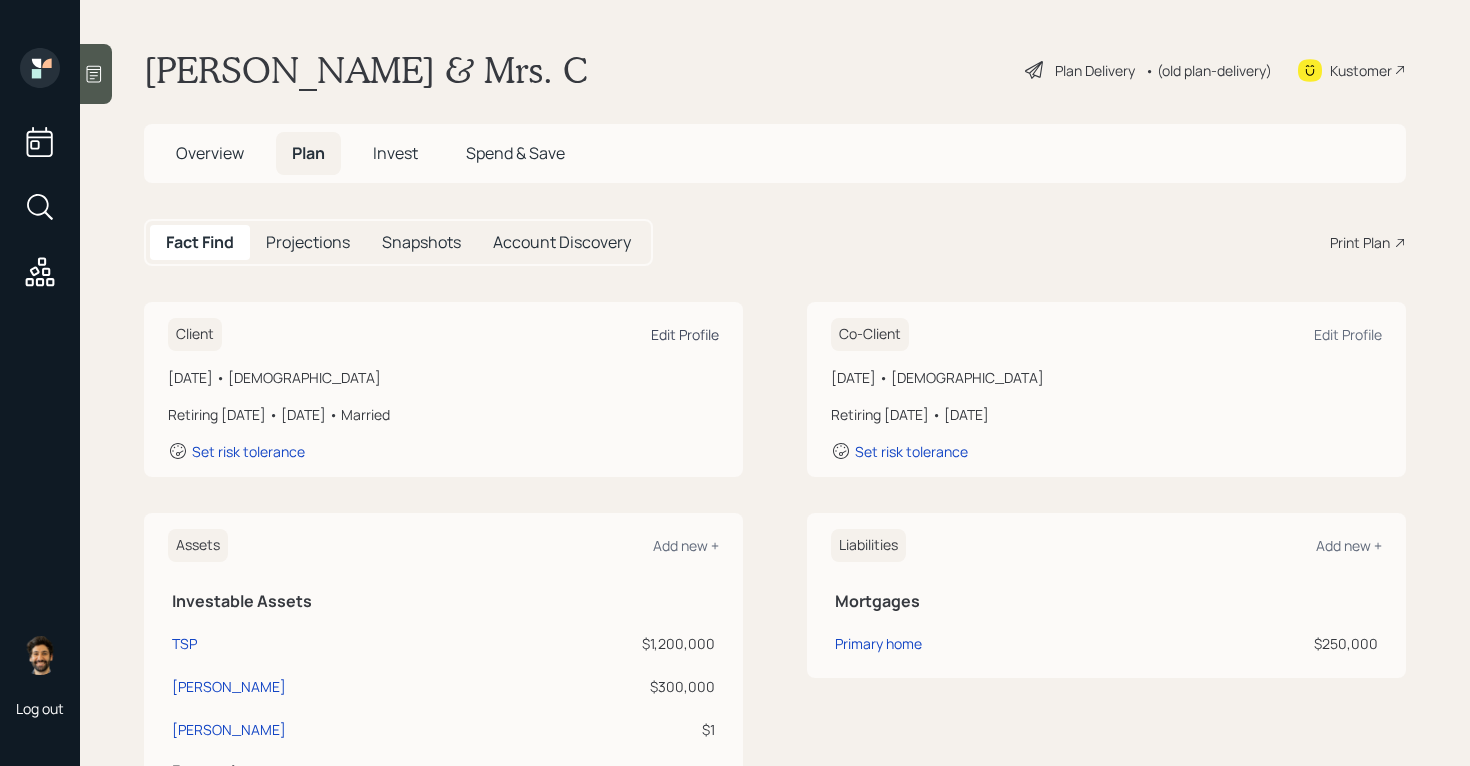 click on "Edit Profile" at bounding box center [685, 334] 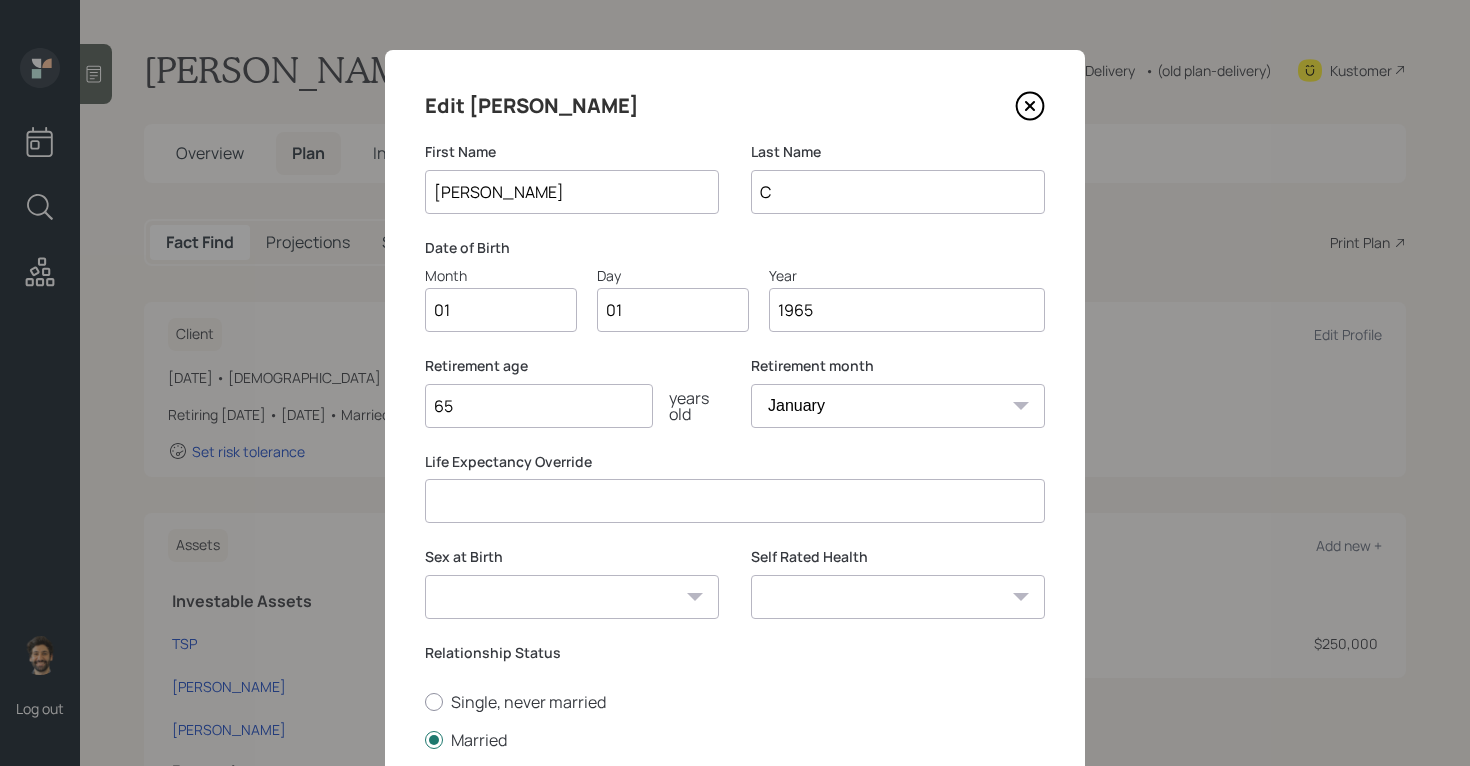 click on "01" at bounding box center [501, 310] 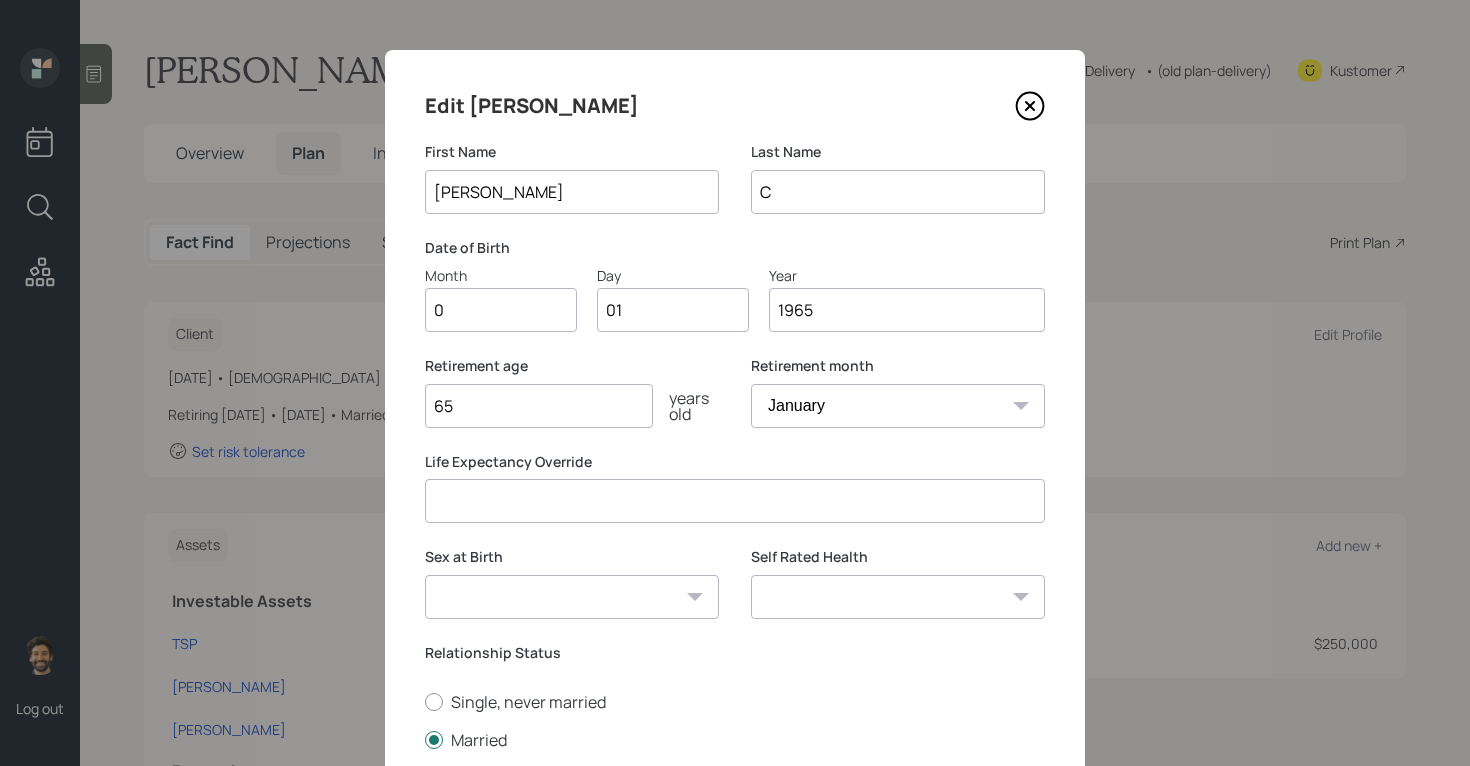 type on "09" 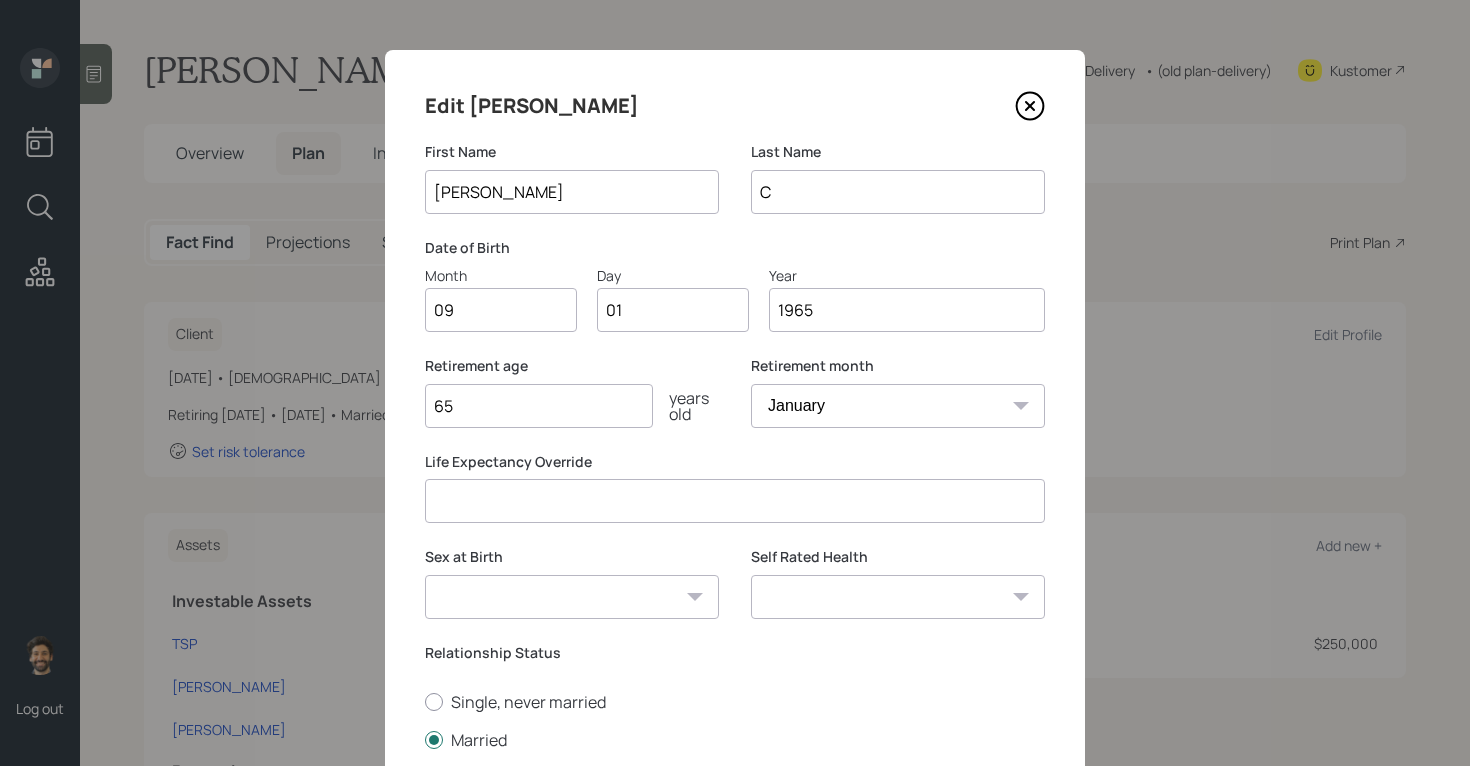 type on "0" 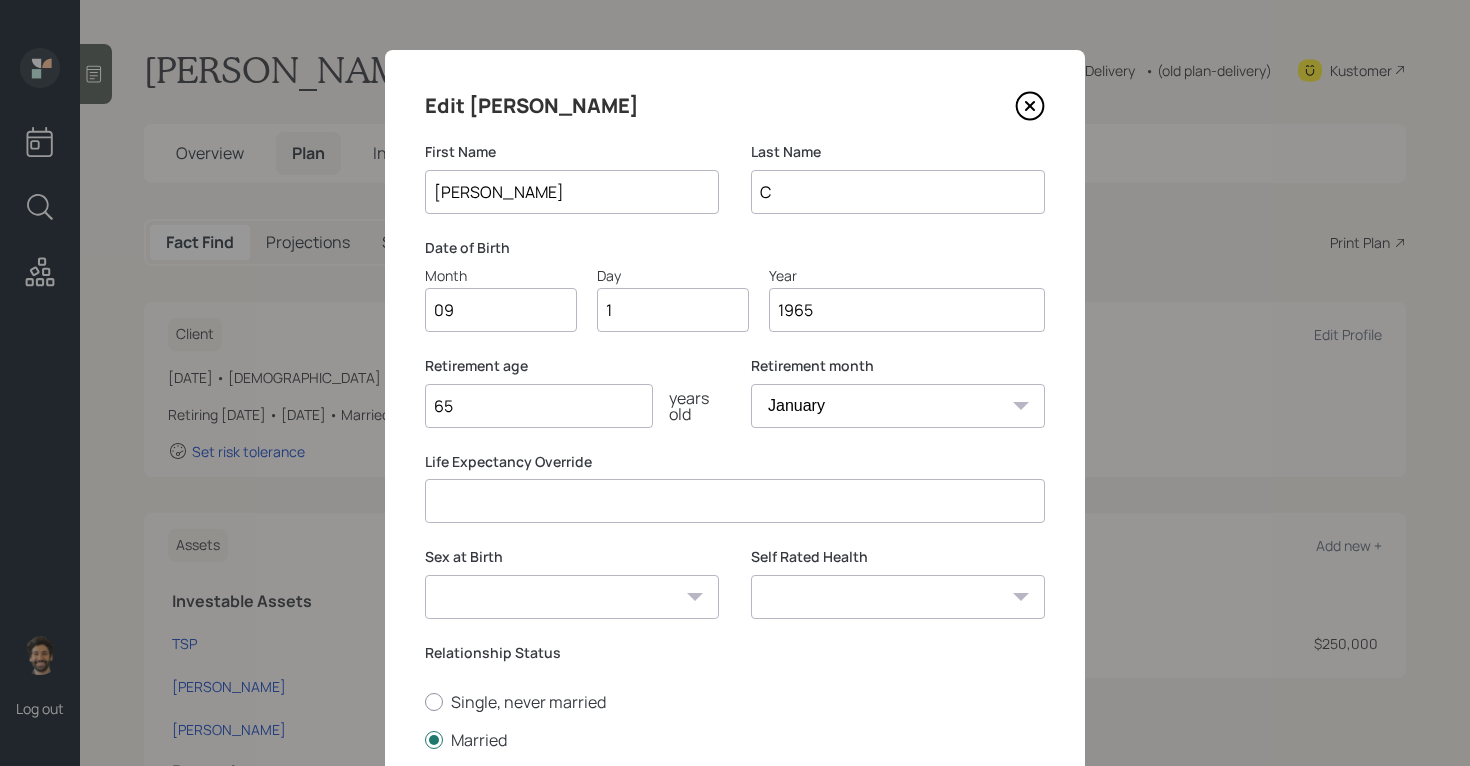 type on "10" 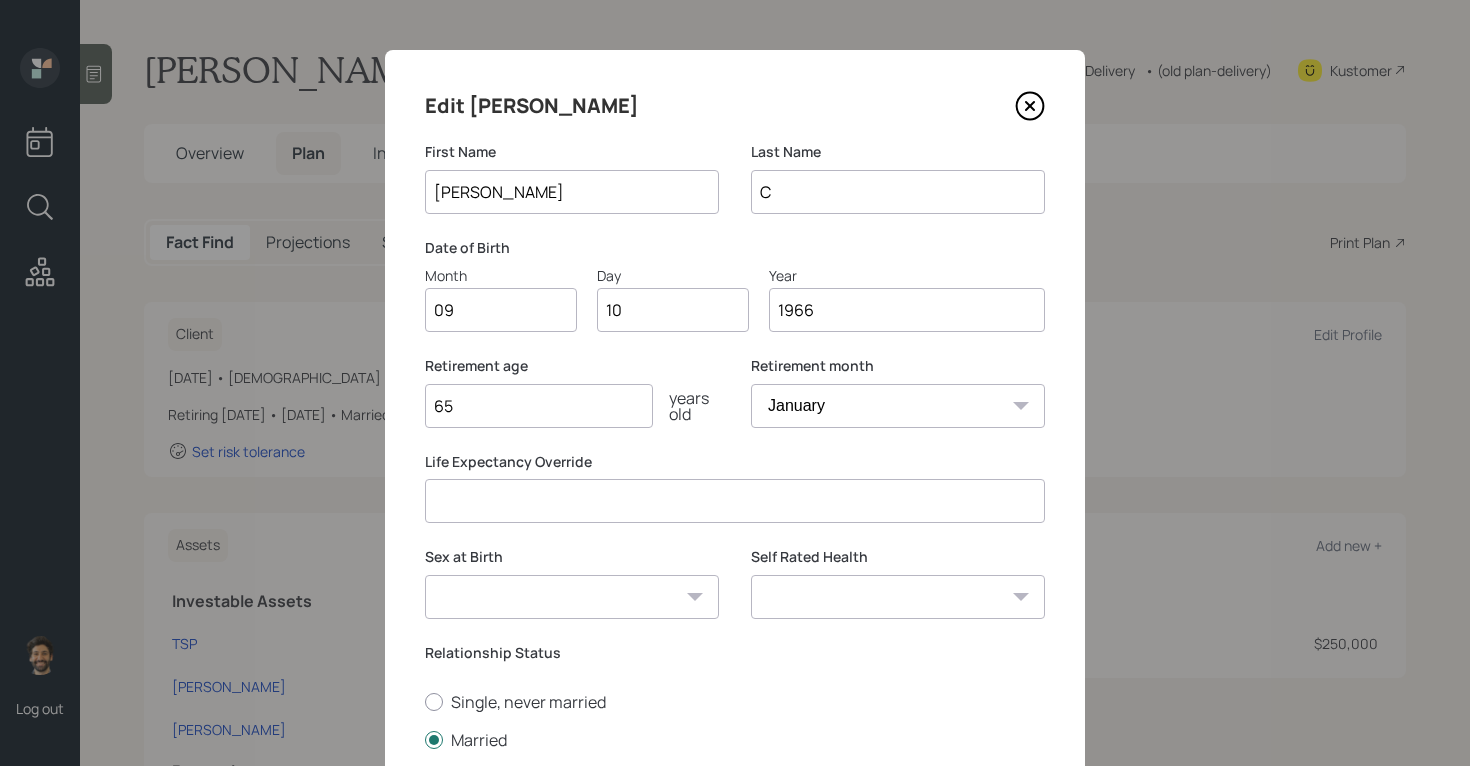 scroll, scrollTop: 257, scrollLeft: 0, axis: vertical 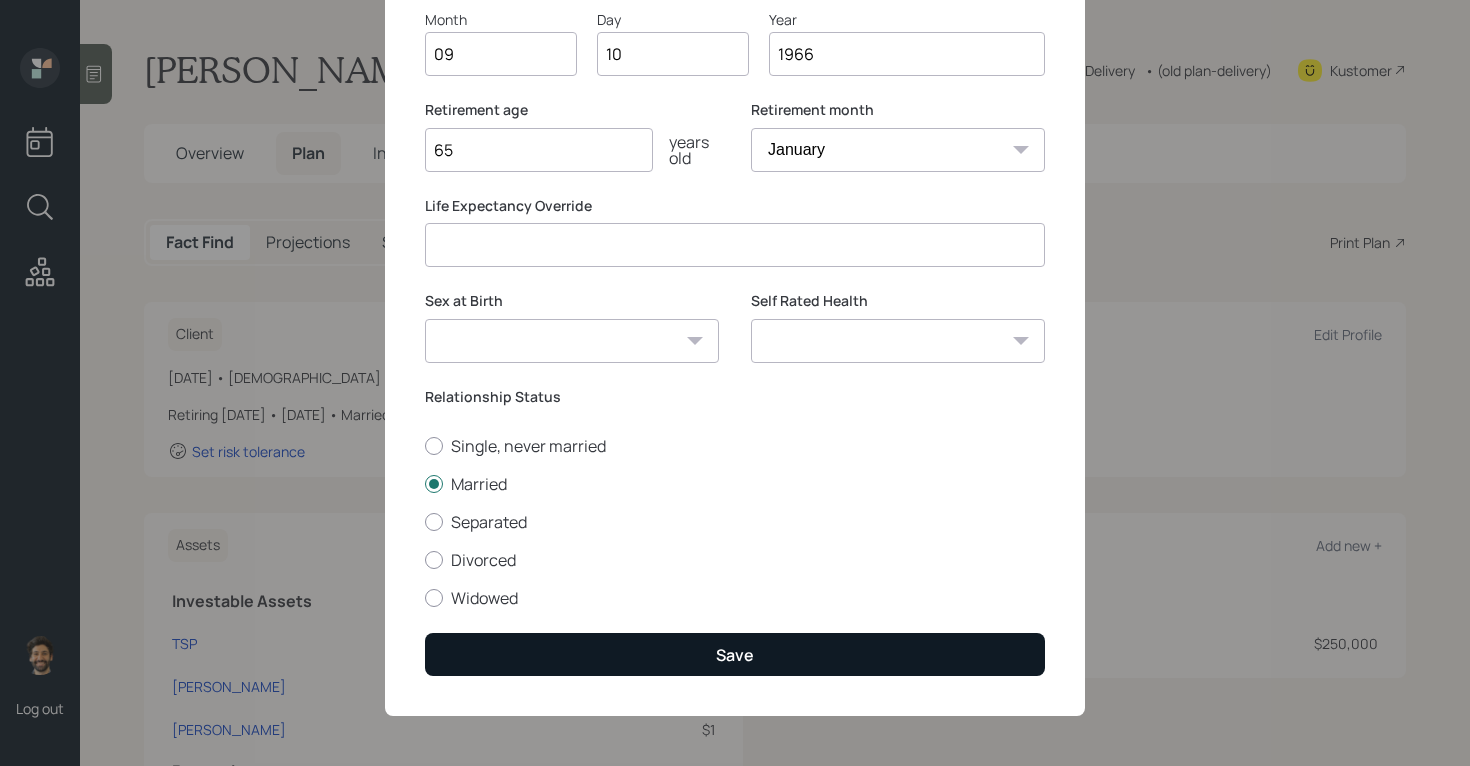 type on "1966" 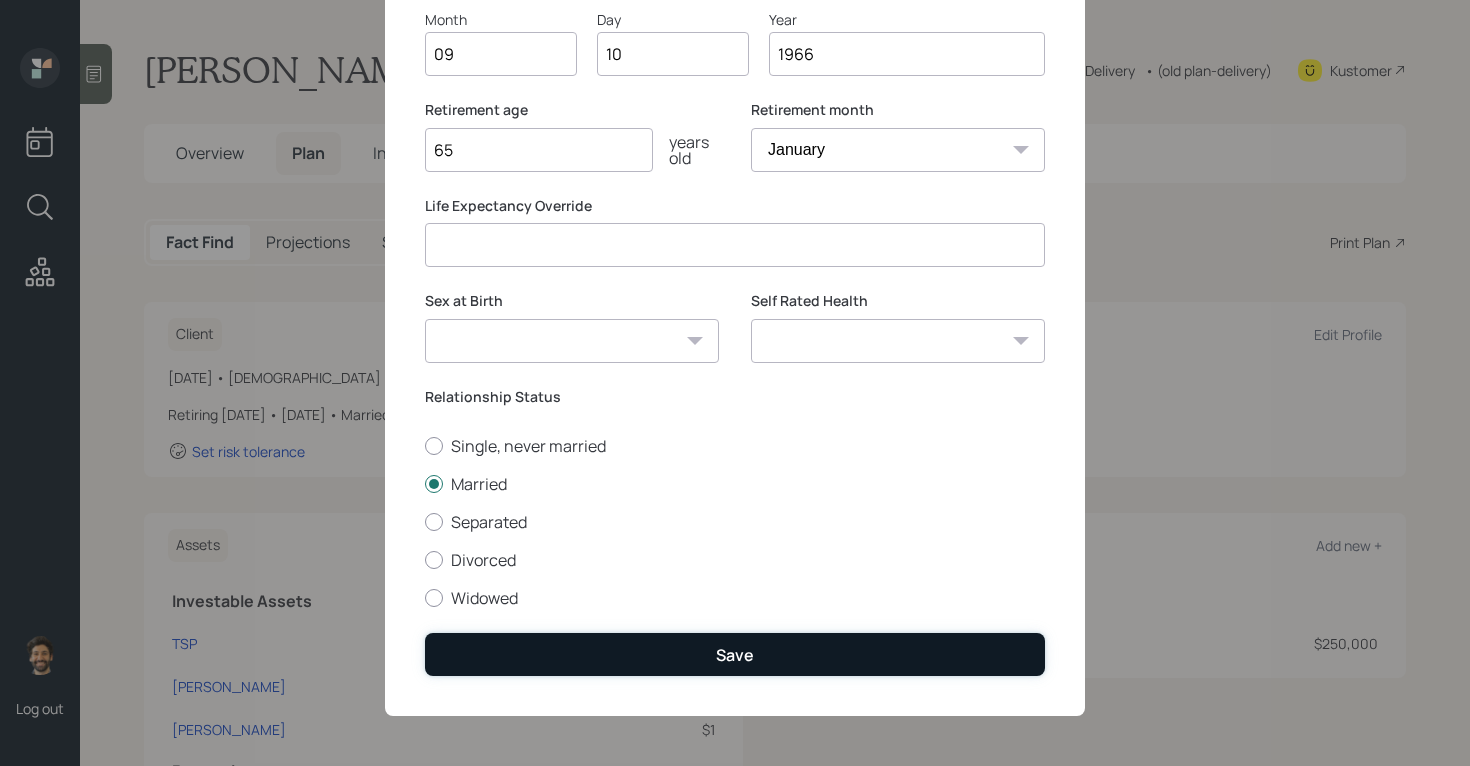 click on "Save" at bounding box center [735, 654] 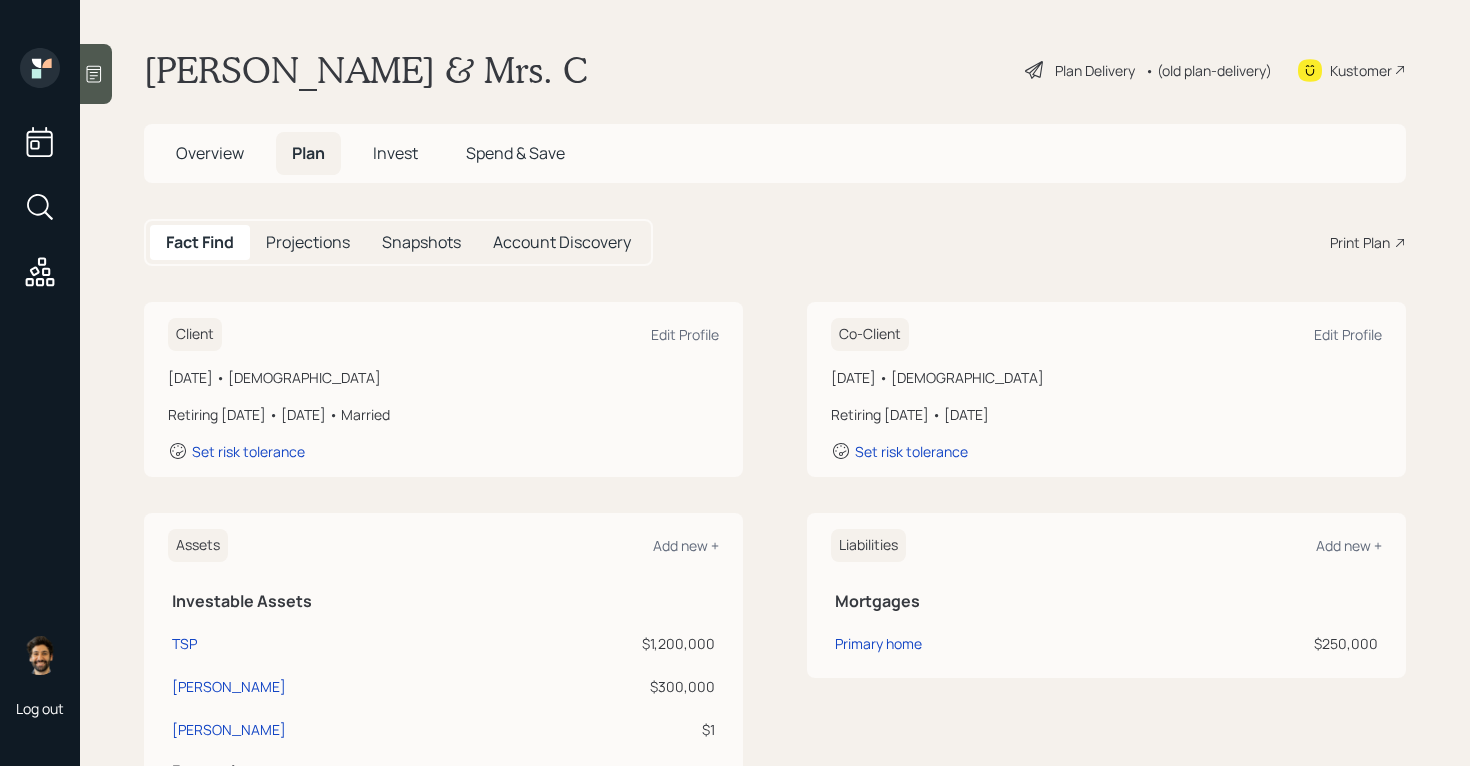 click 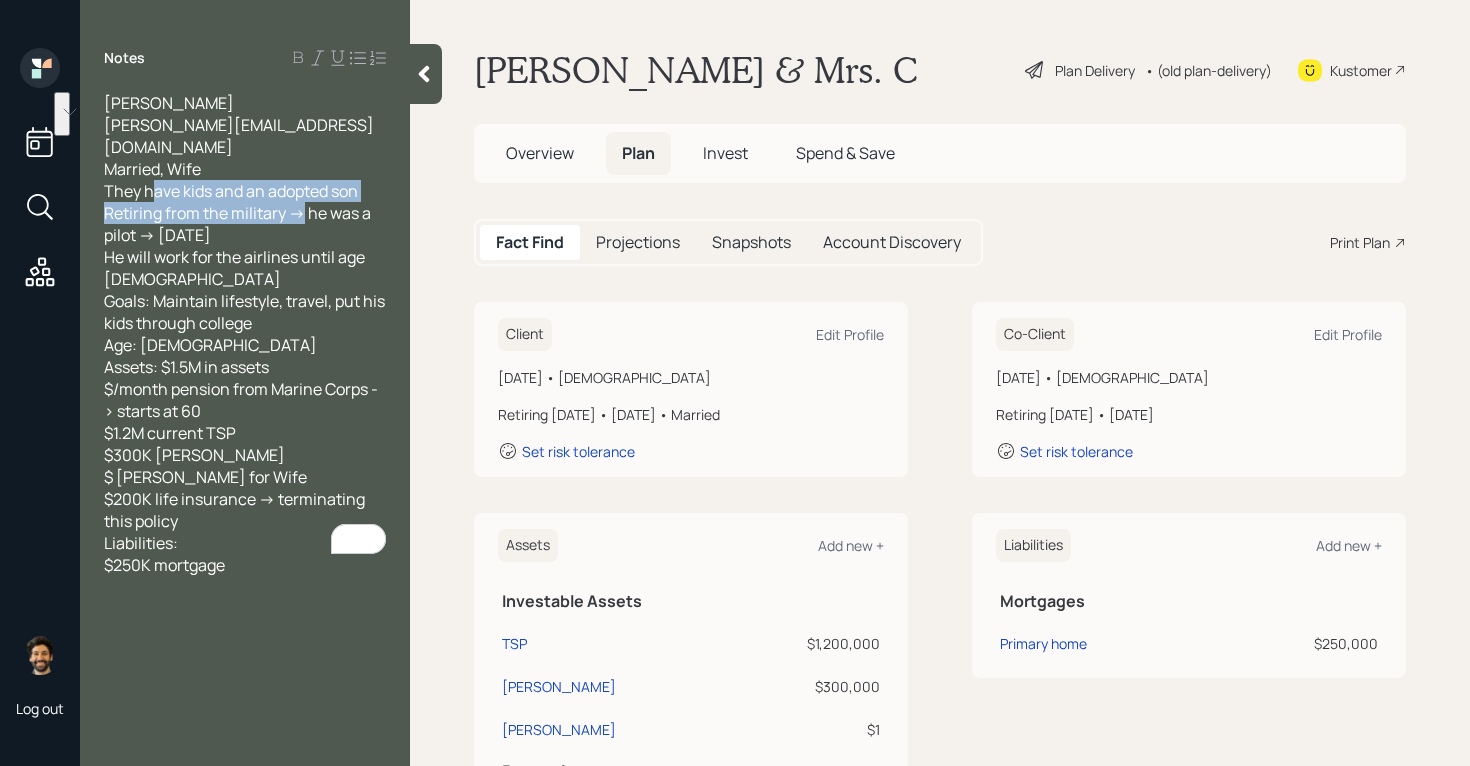 drag, startPoint x: 238, startPoint y: 206, endPoint x: 92, endPoint y: 193, distance: 146.57762 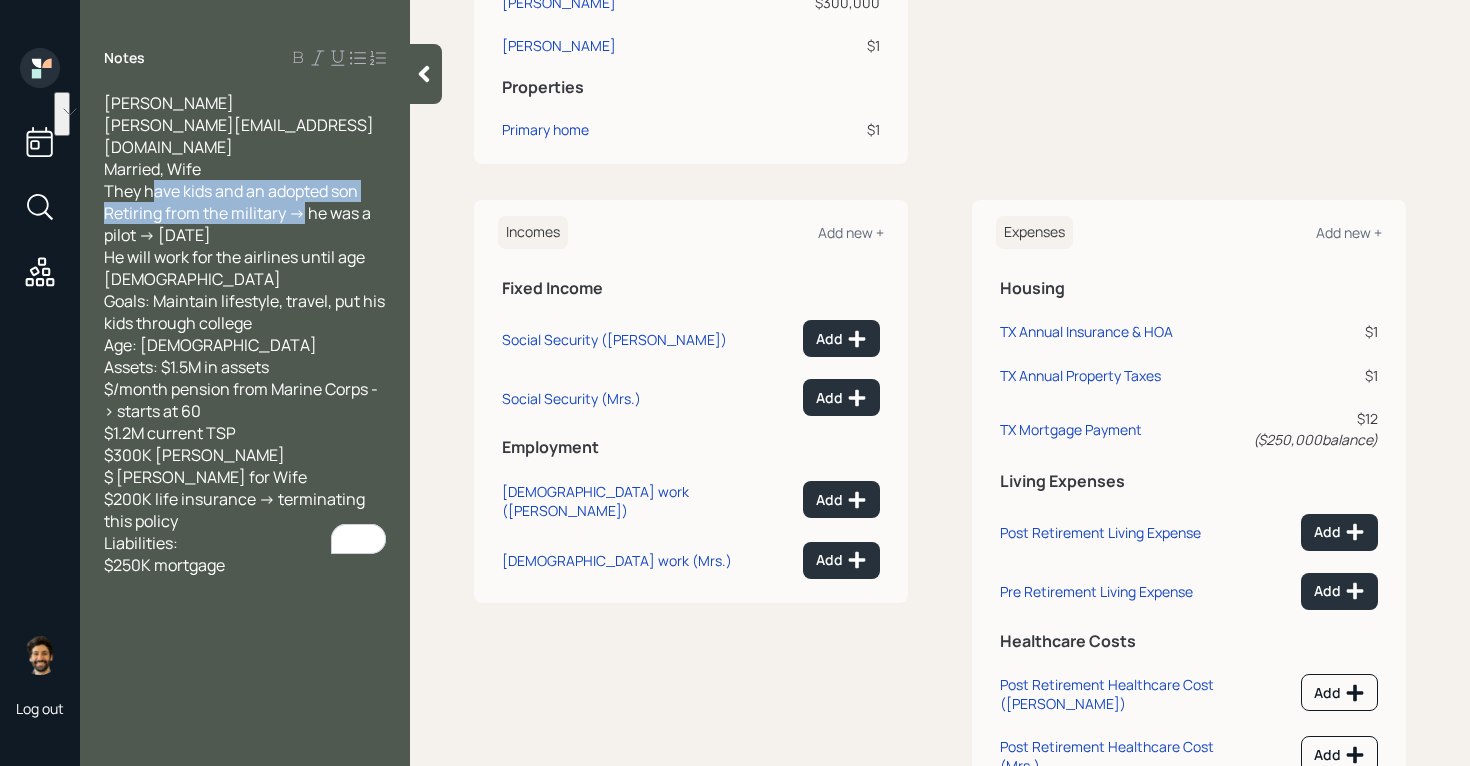 scroll, scrollTop: 765, scrollLeft: 0, axis: vertical 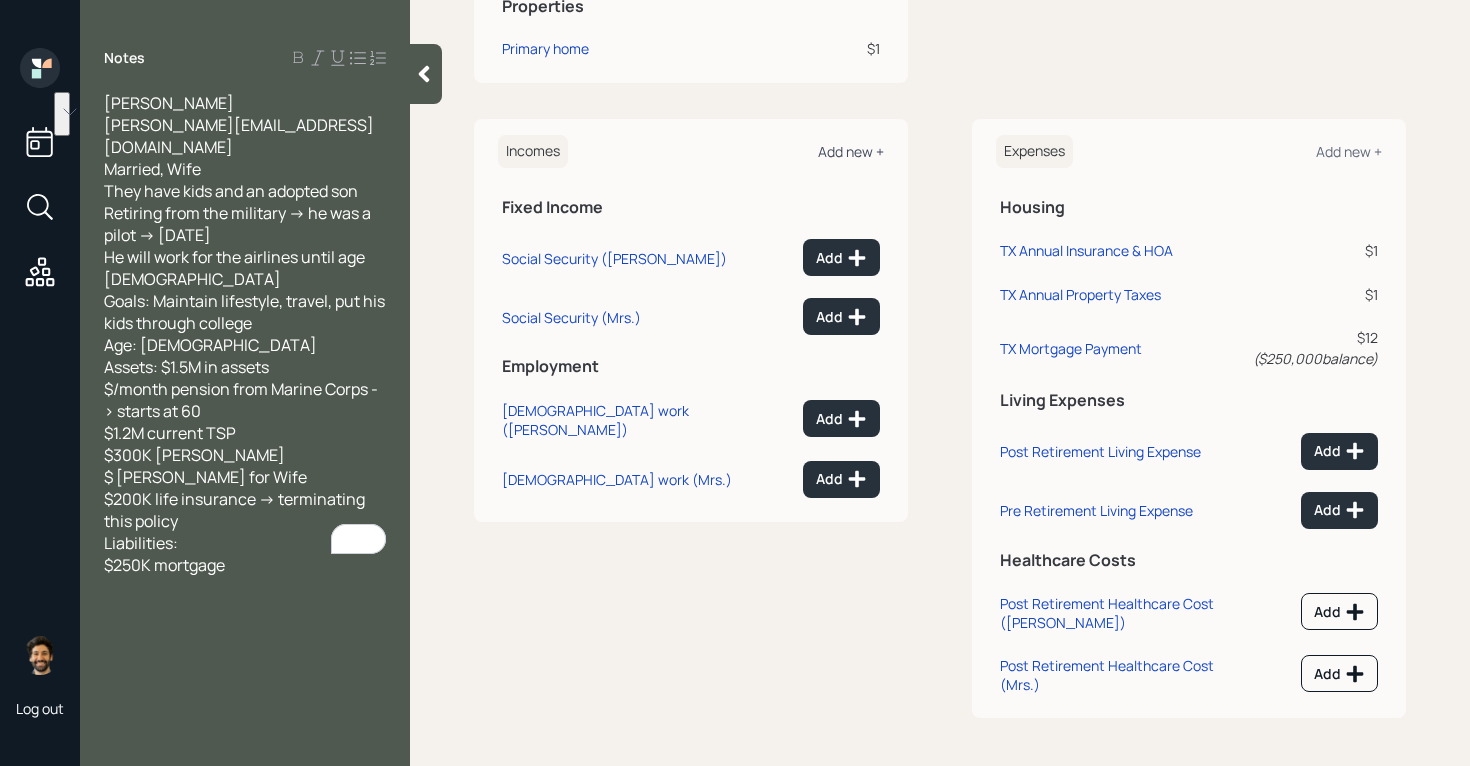 click on "Add new +" at bounding box center [851, 151] 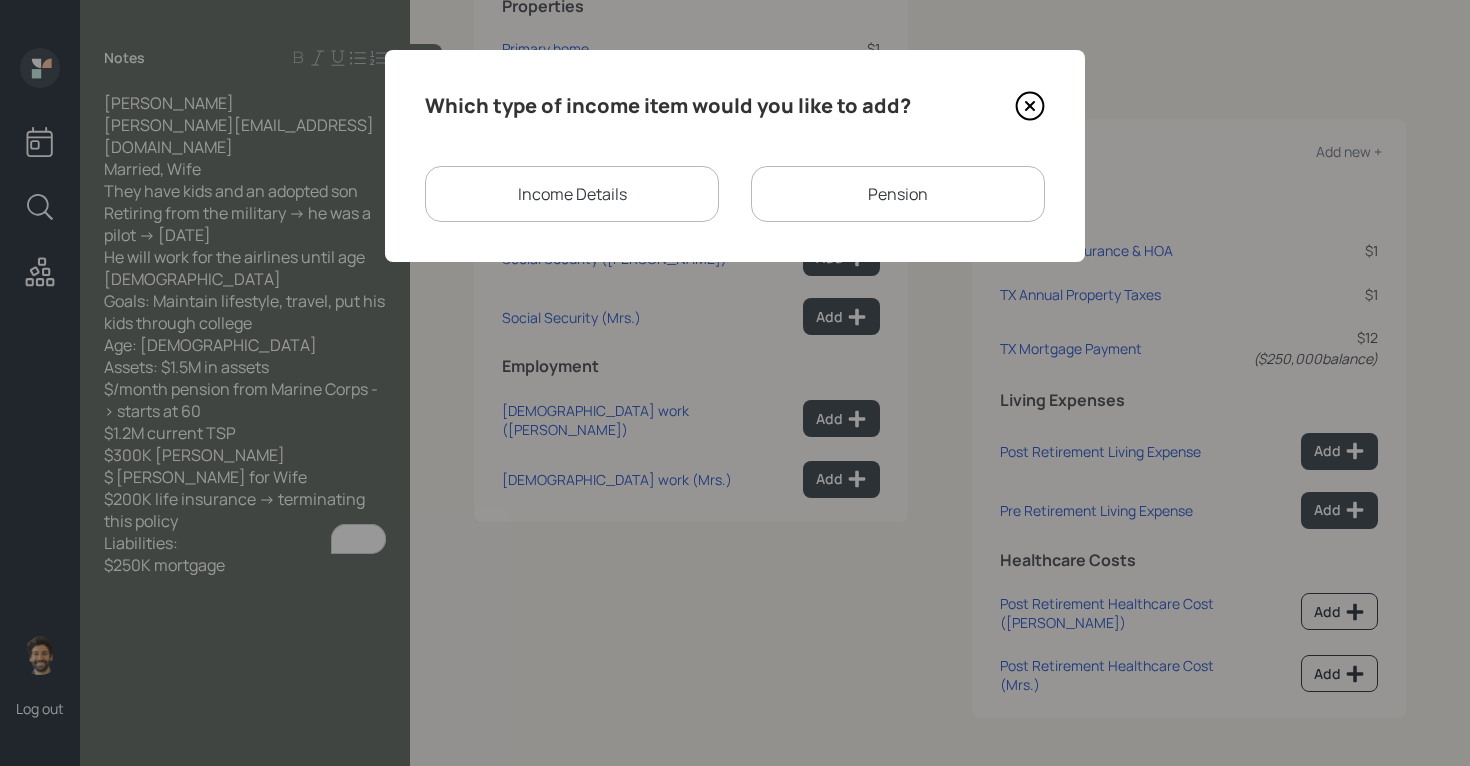 click on "Pension" at bounding box center [898, 194] 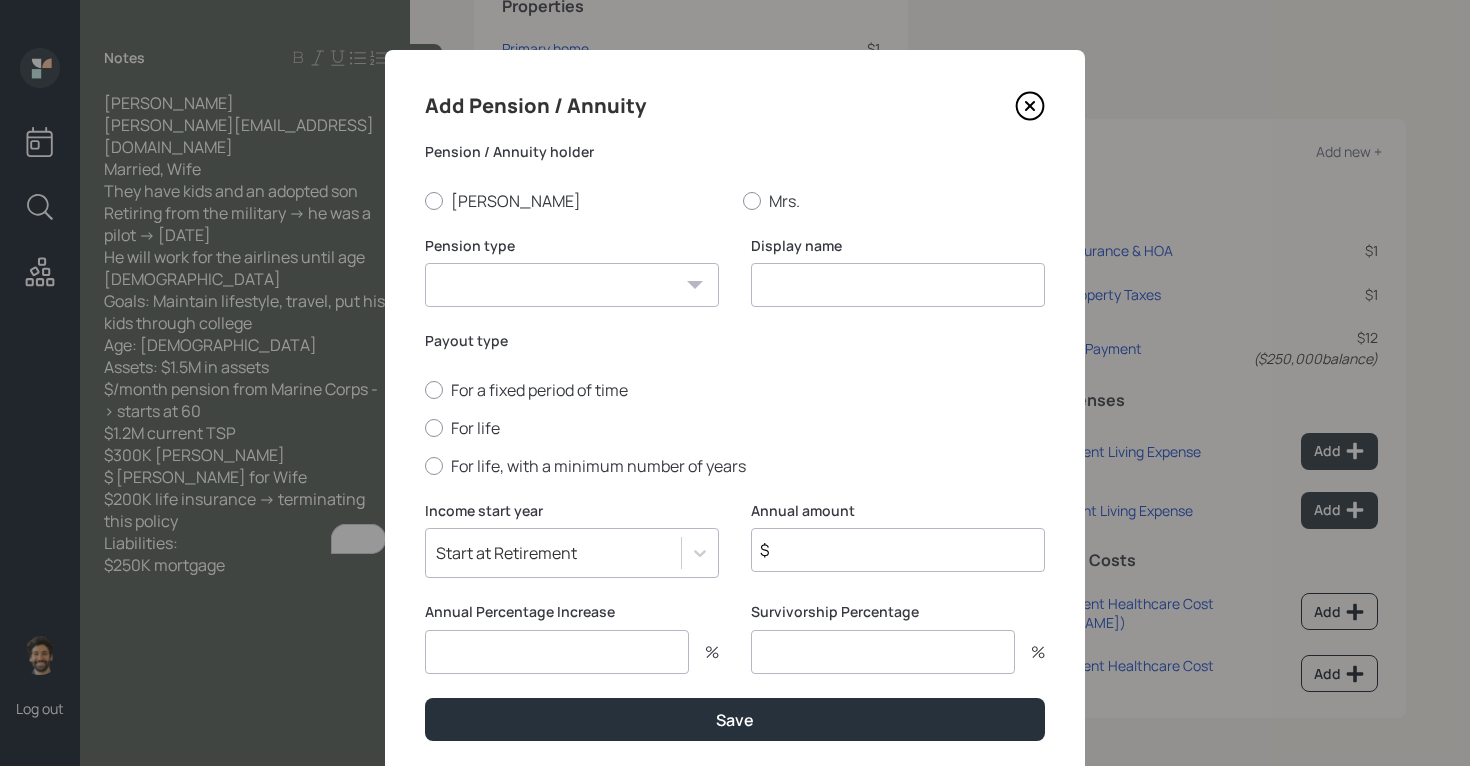 click at bounding box center [898, 285] 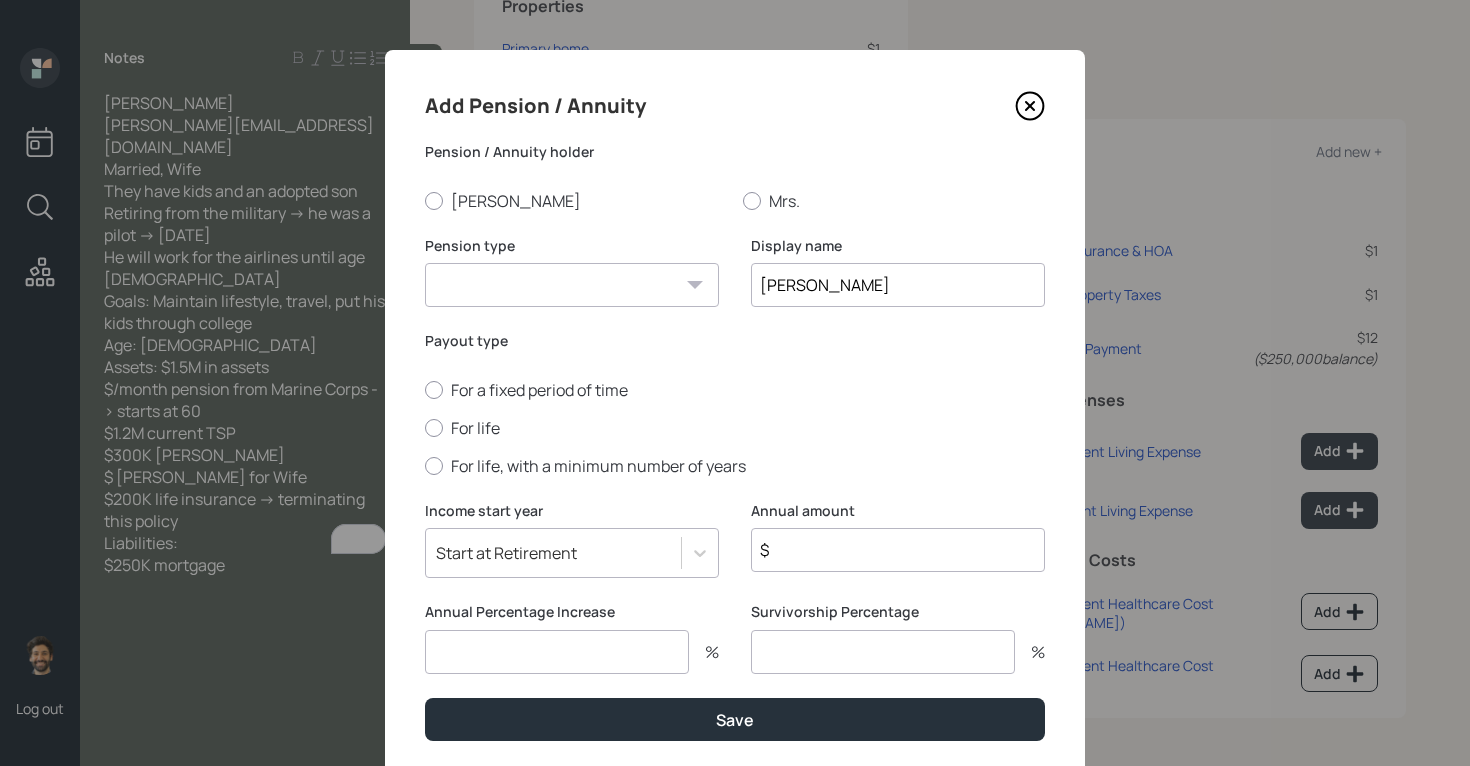 click on "Marien" at bounding box center (898, 285) 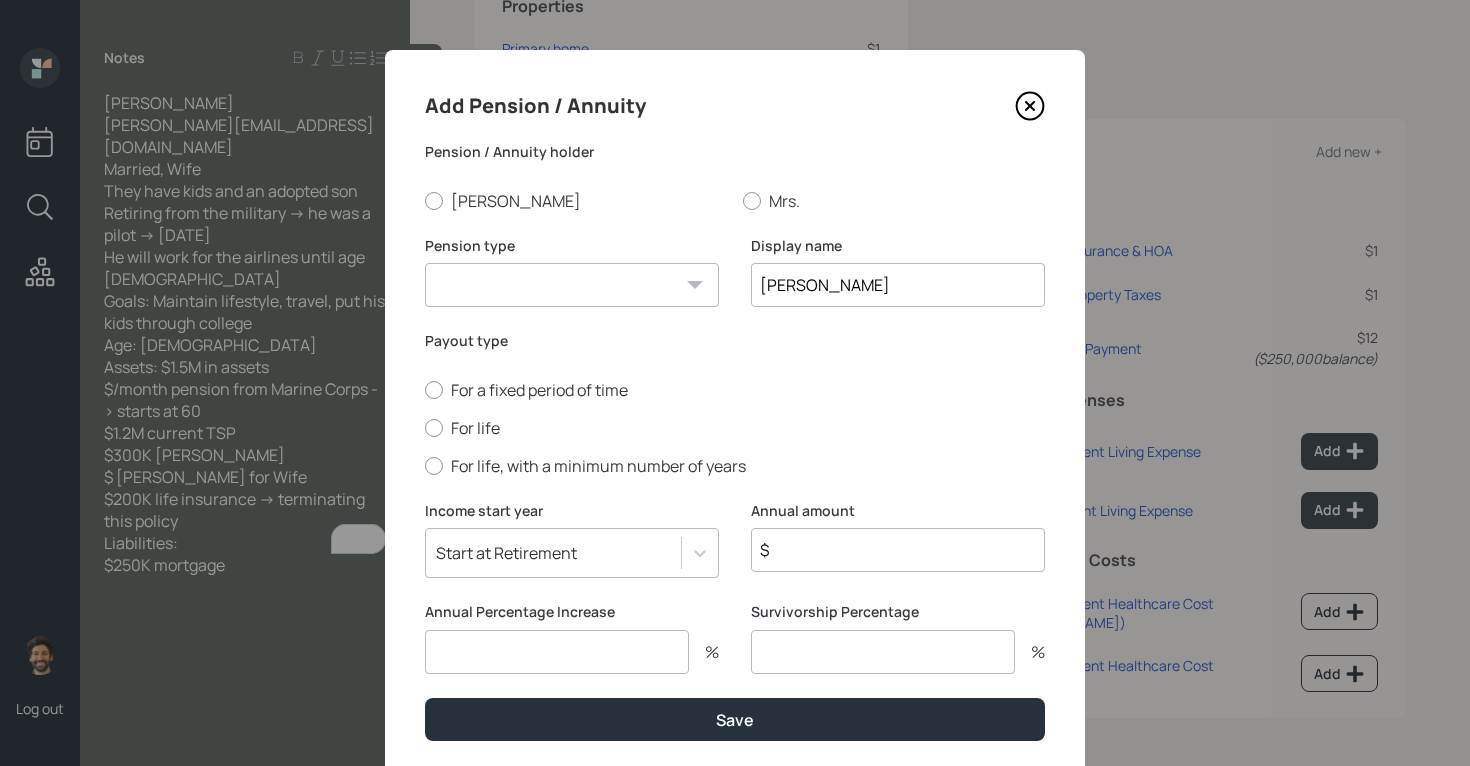 paste on "marine corps" 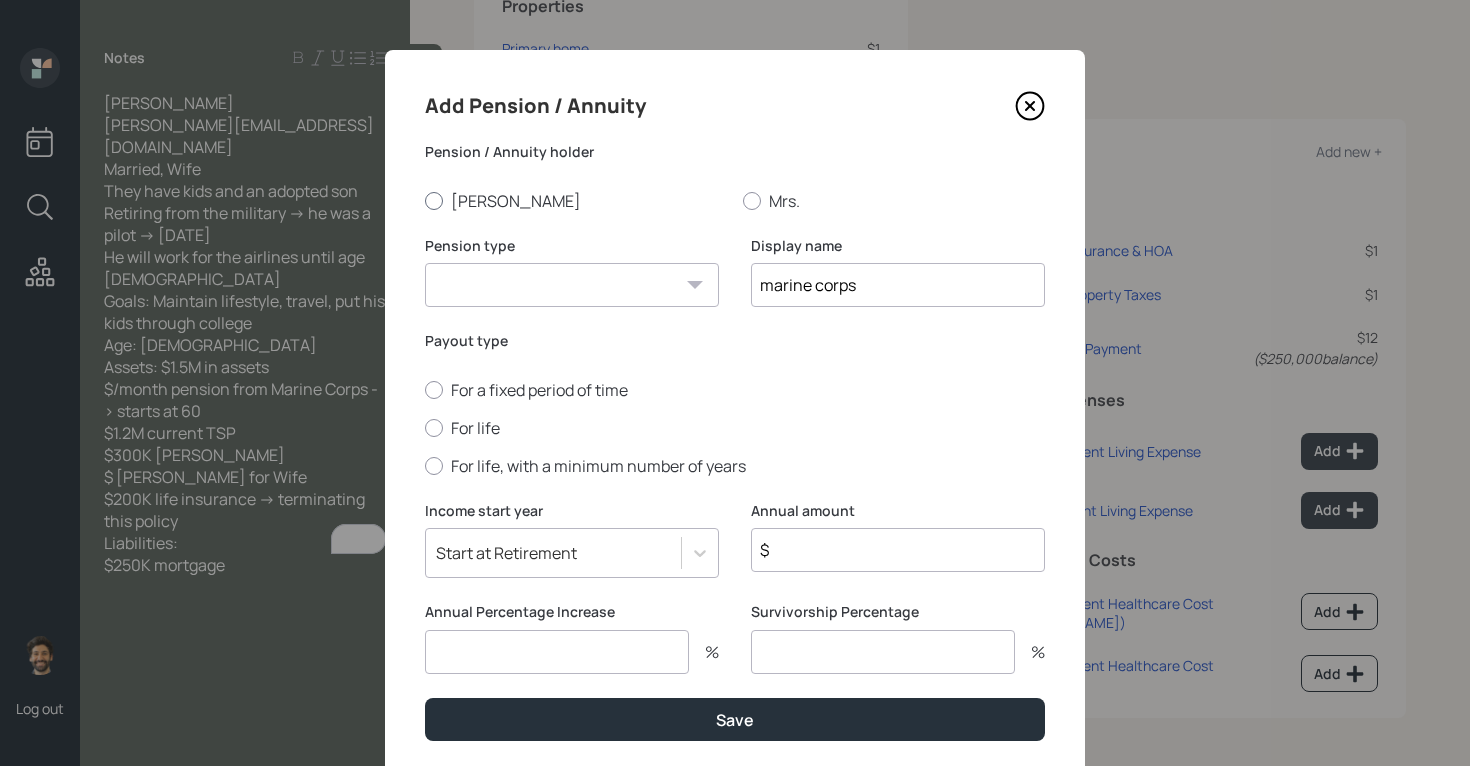 type on "marine corps" 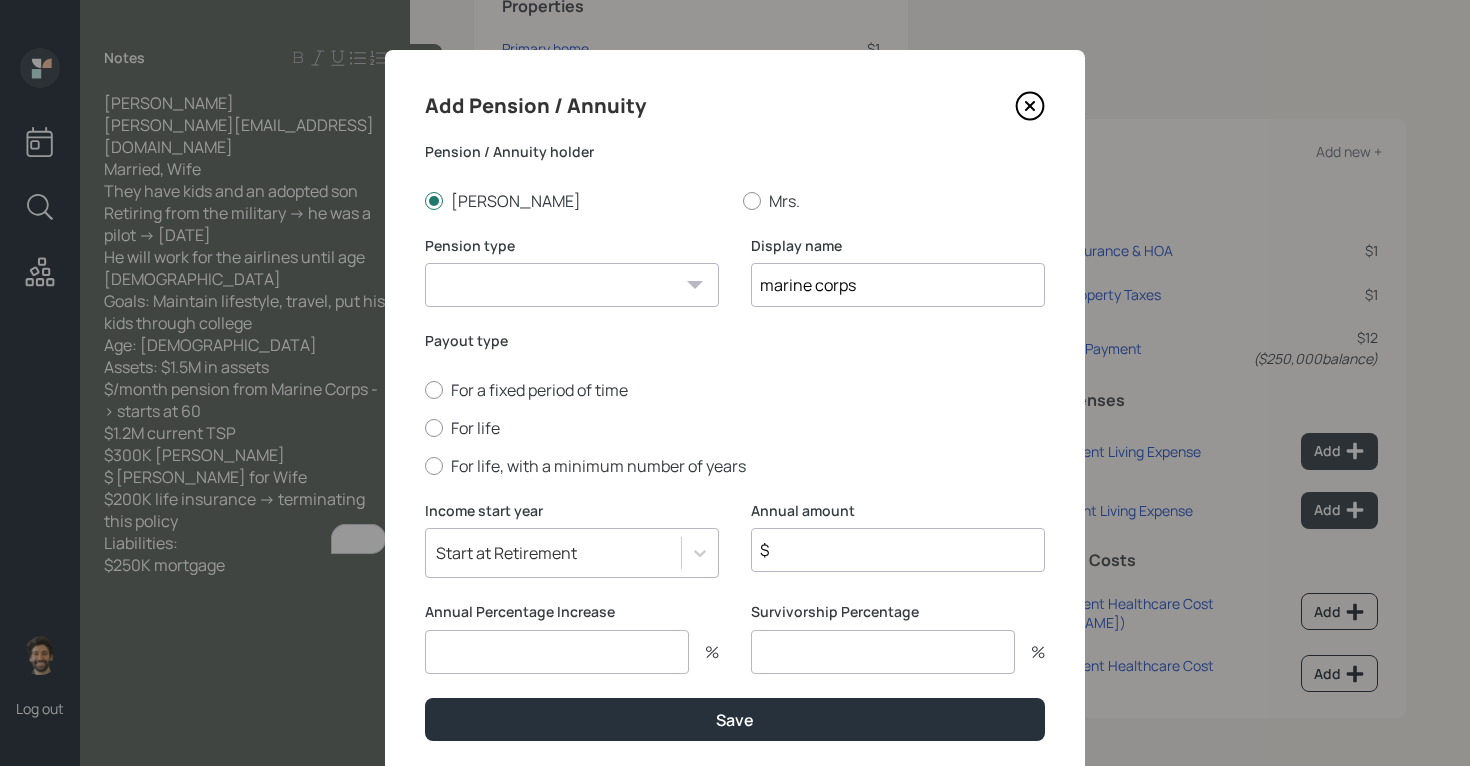 click on "Pension Annuity" at bounding box center [572, 285] 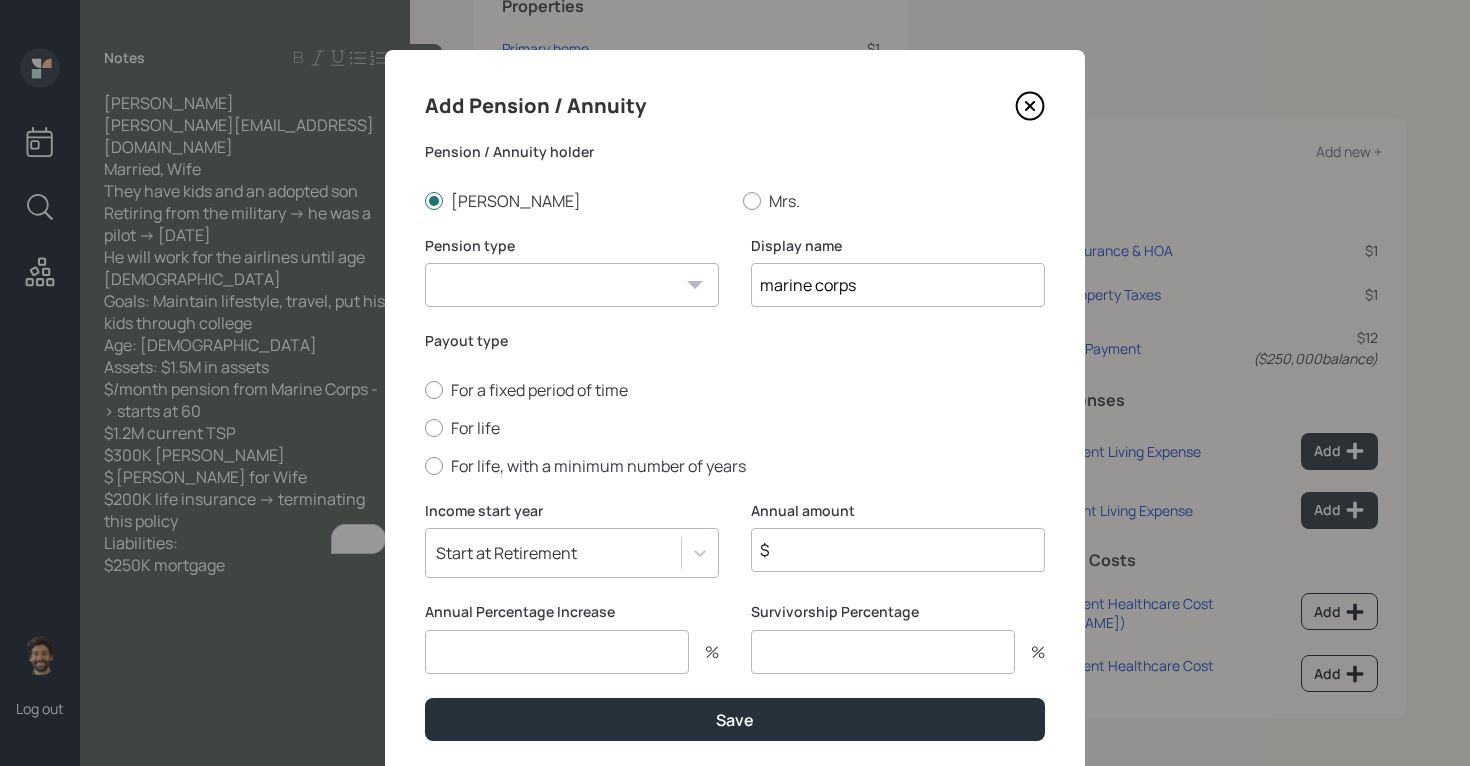 select on "pension" 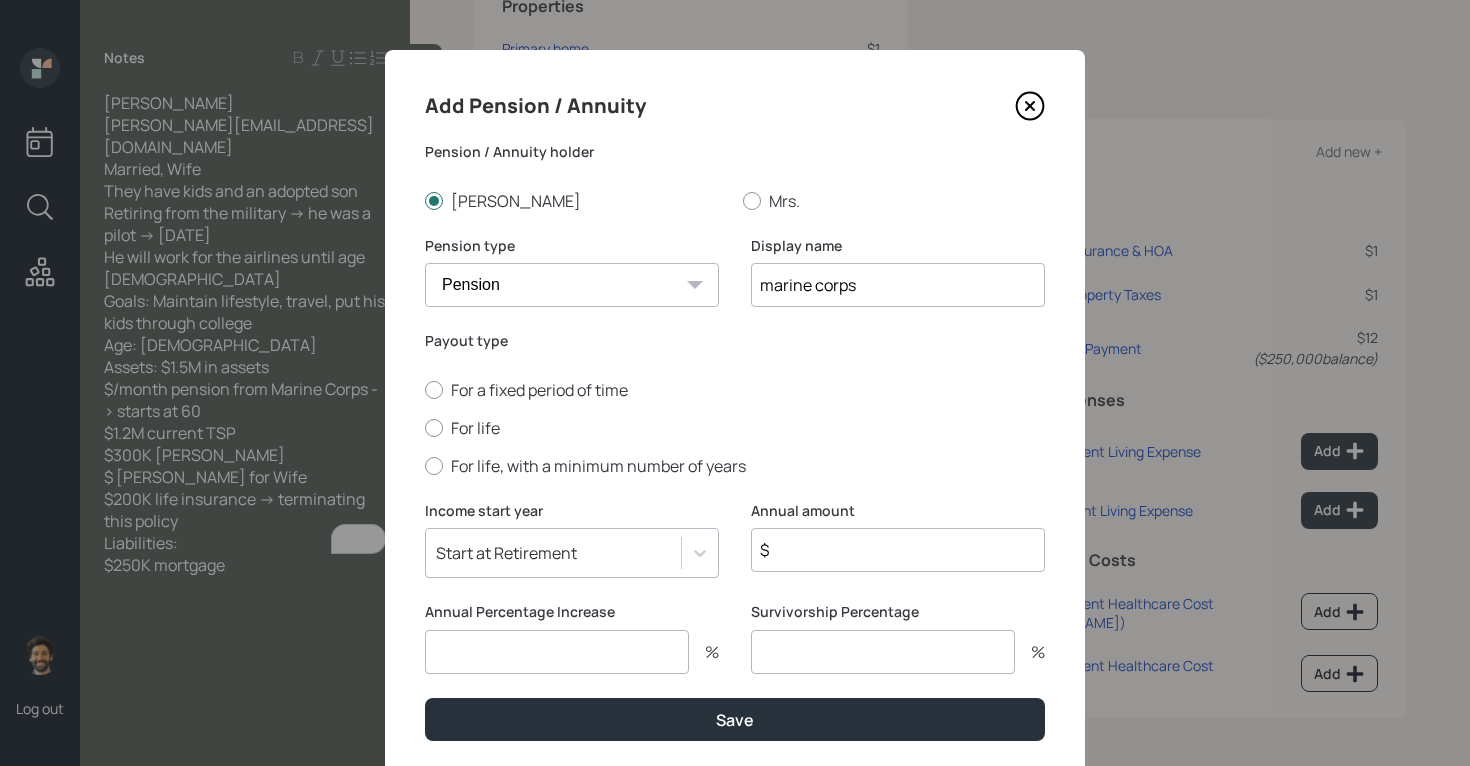 click on "marine corps" at bounding box center (898, 285) 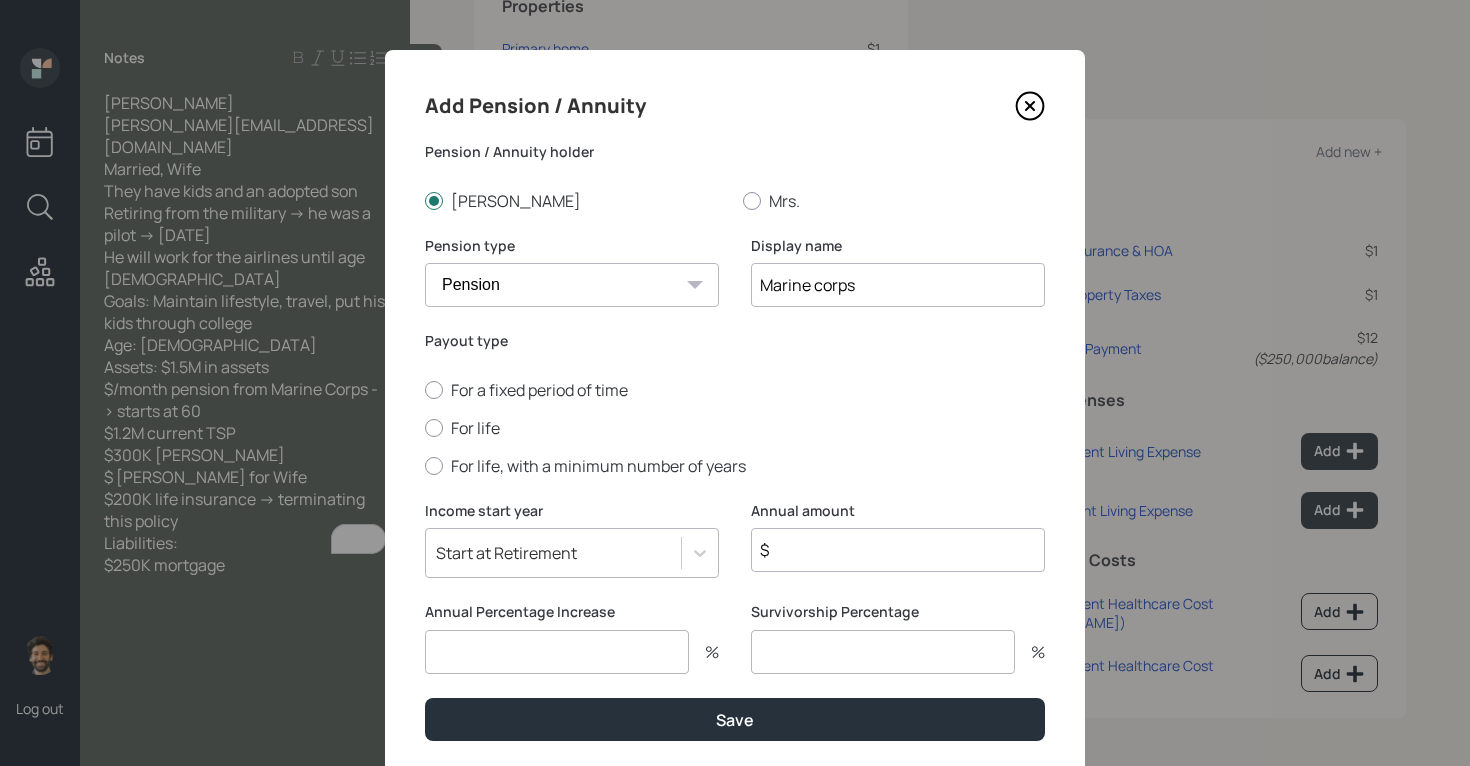 click on "Marine corps" at bounding box center [898, 285] 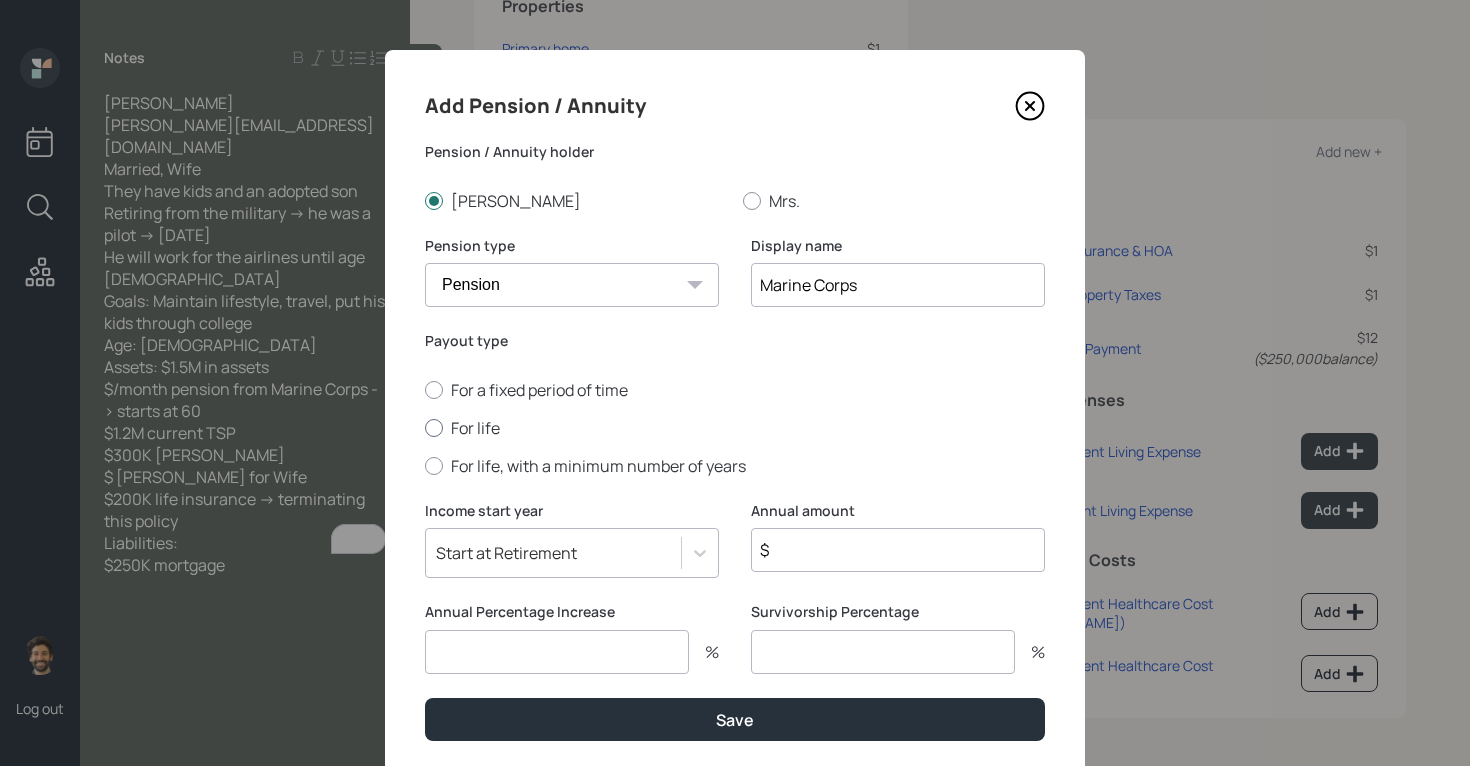 type on "Marine Corps" 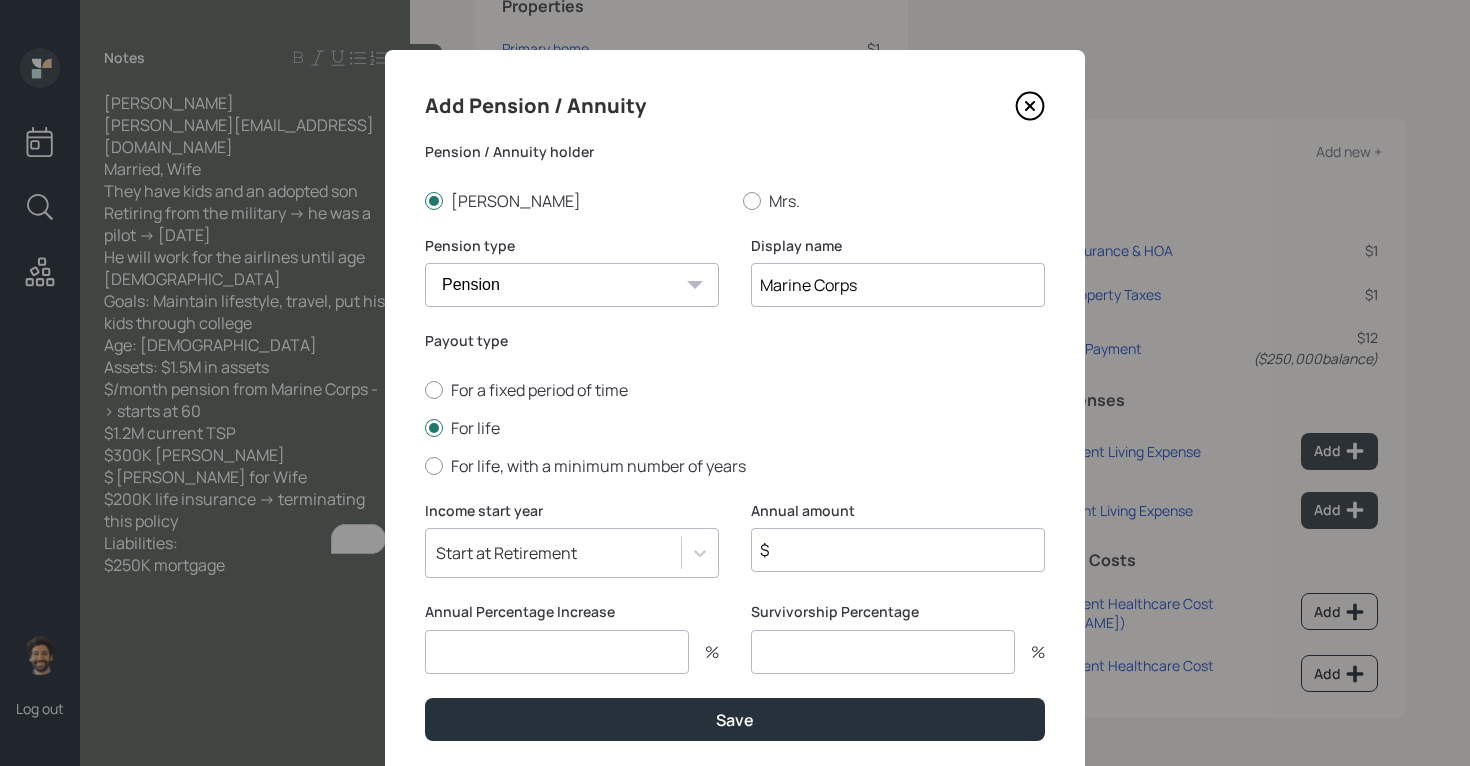 click on "$" at bounding box center (898, 550) 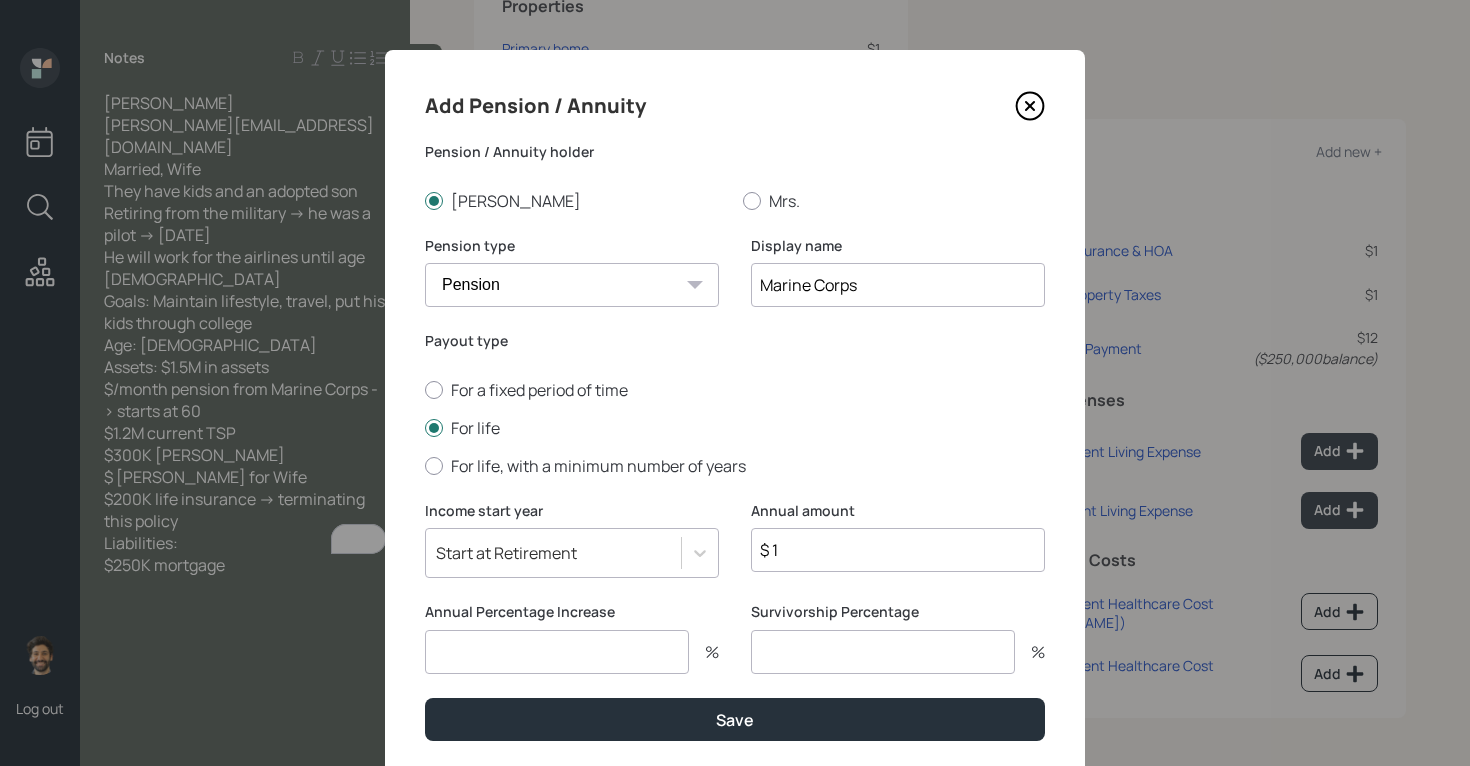 type on "$ 1" 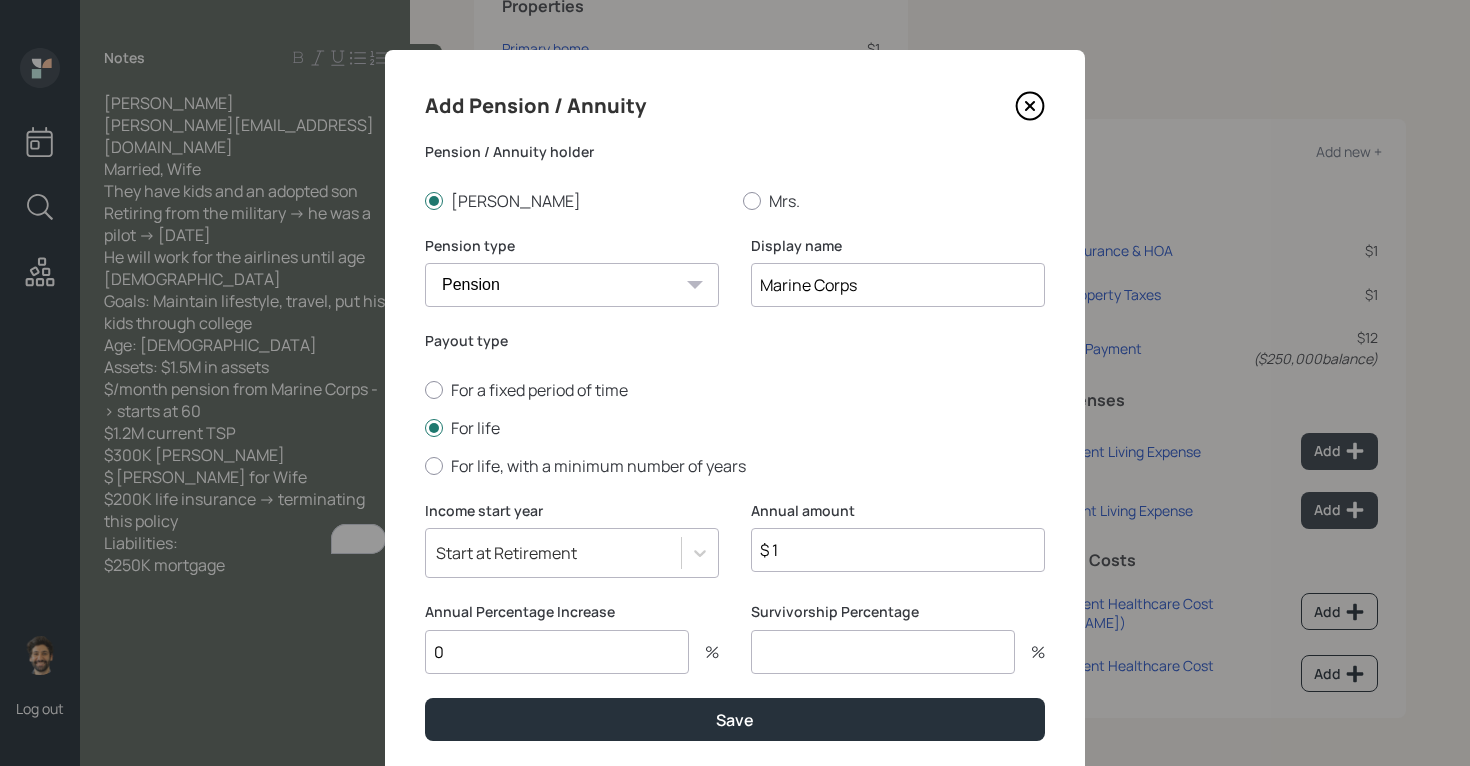 type on "0" 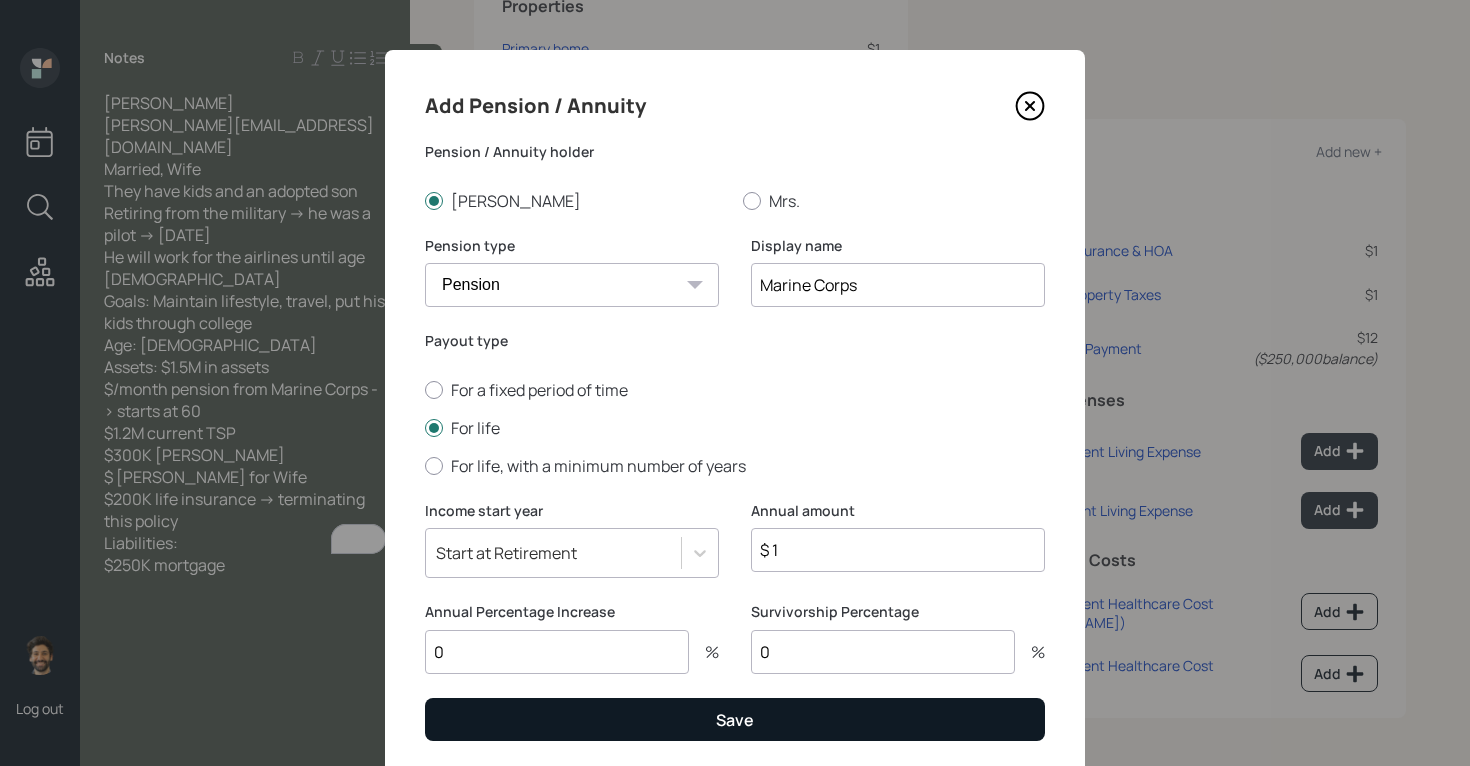 type on "0" 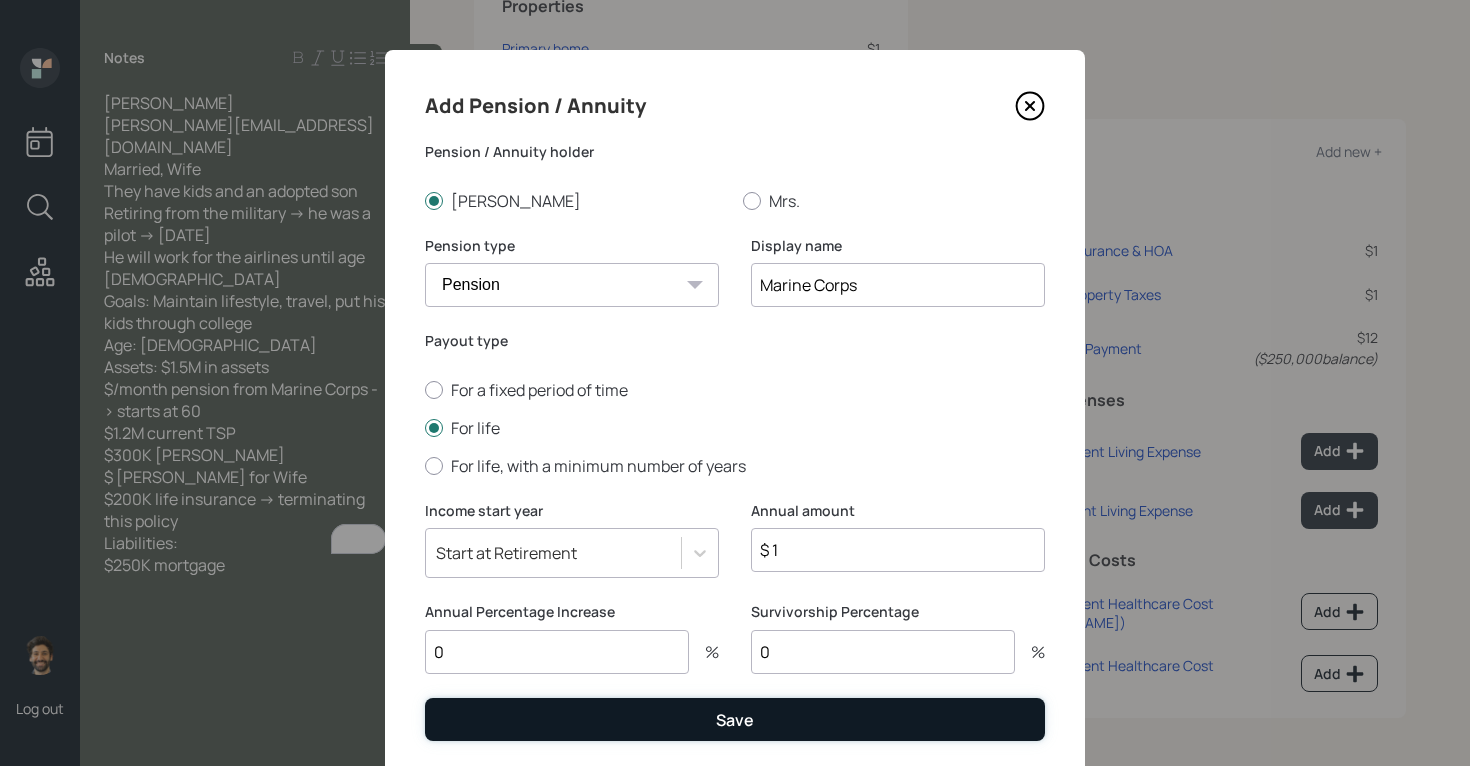 click on "Save" at bounding box center [735, 719] 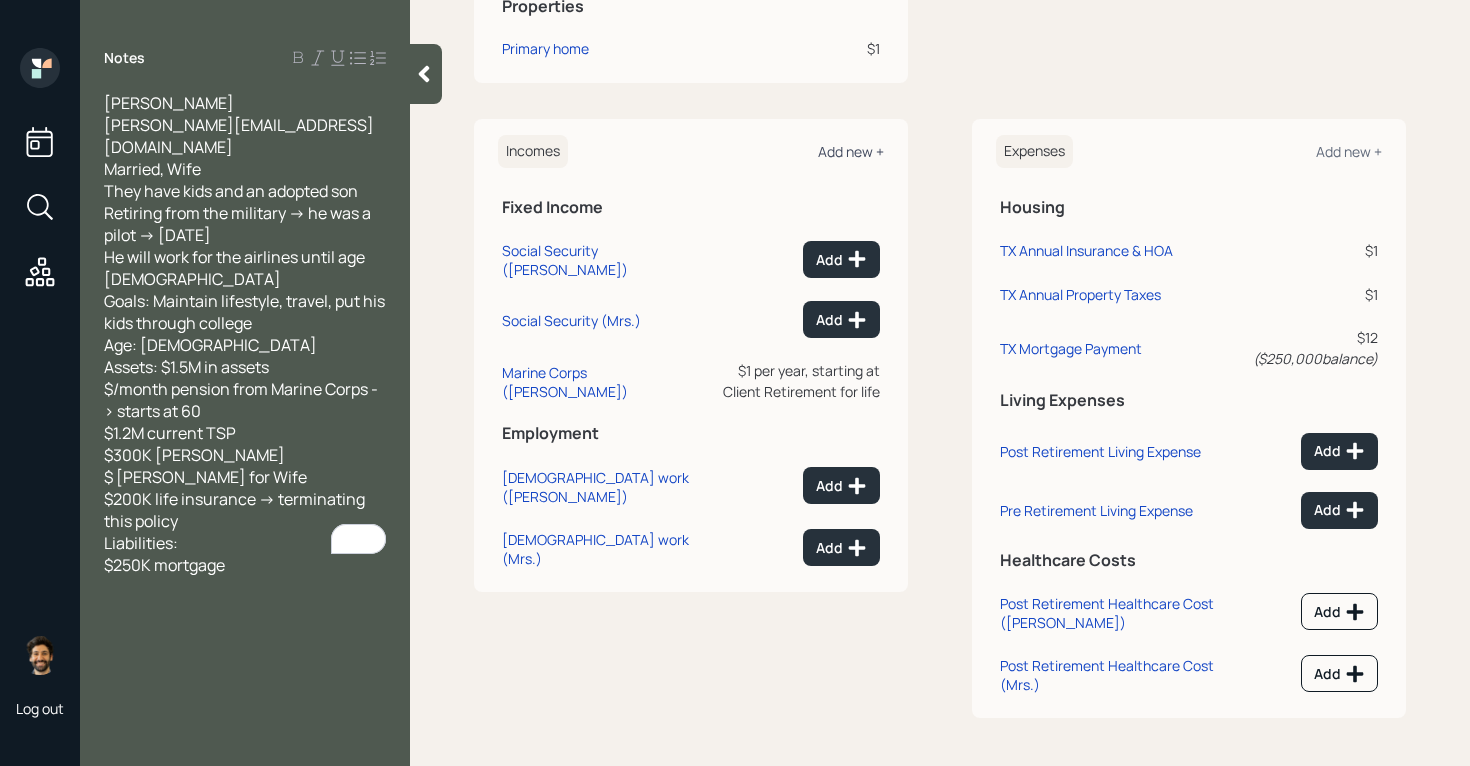 click on "Add new +" at bounding box center [851, 151] 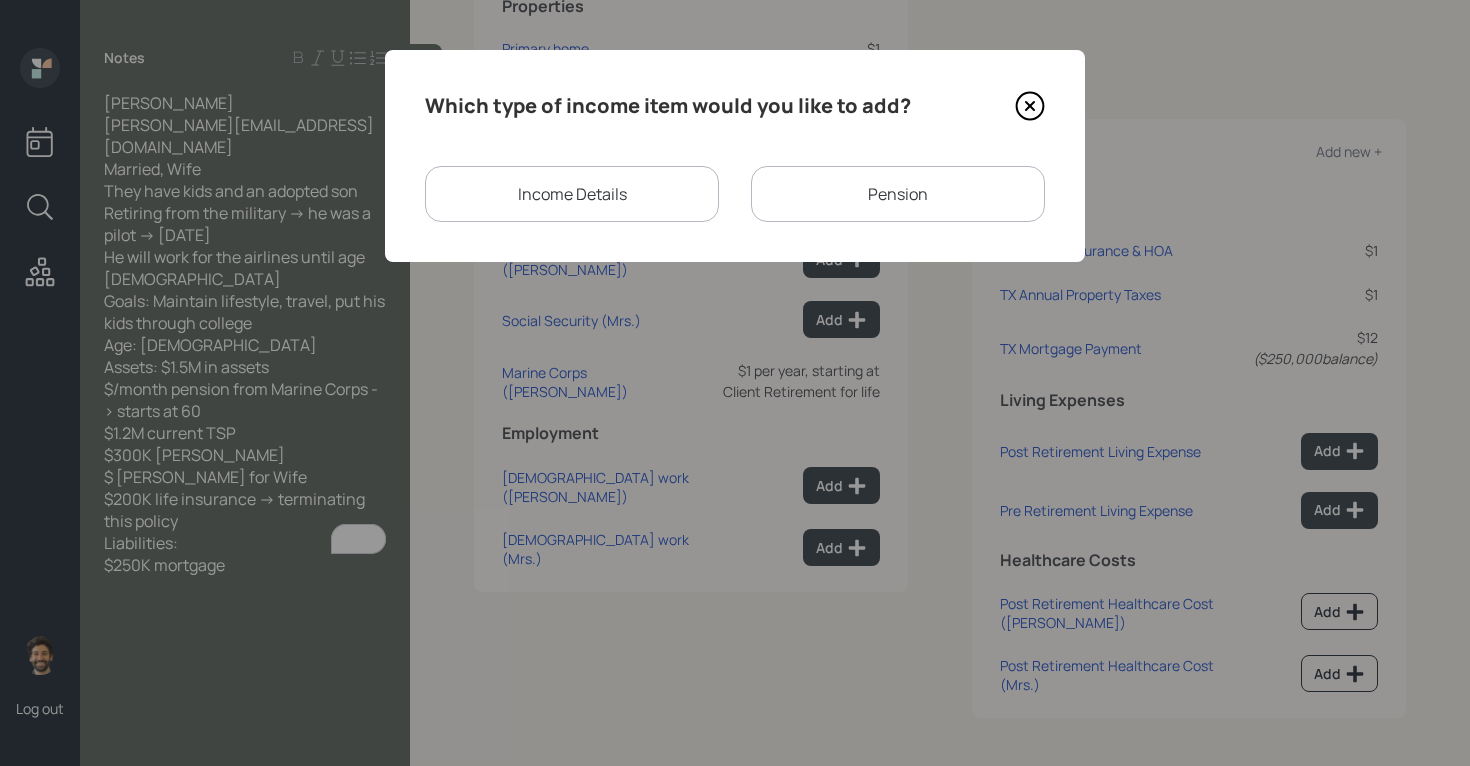 click on "Pension" at bounding box center (898, 194) 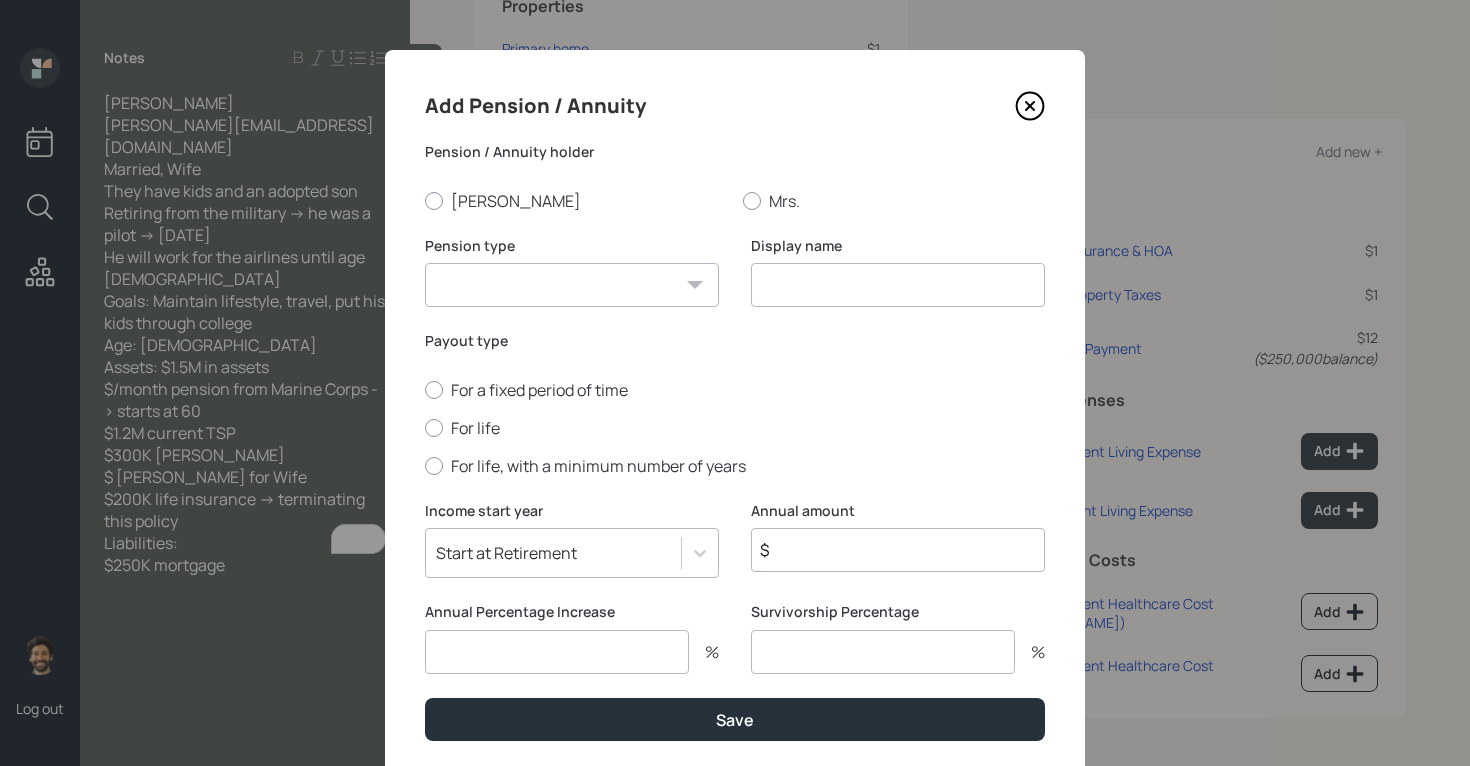click at bounding box center [898, 285] 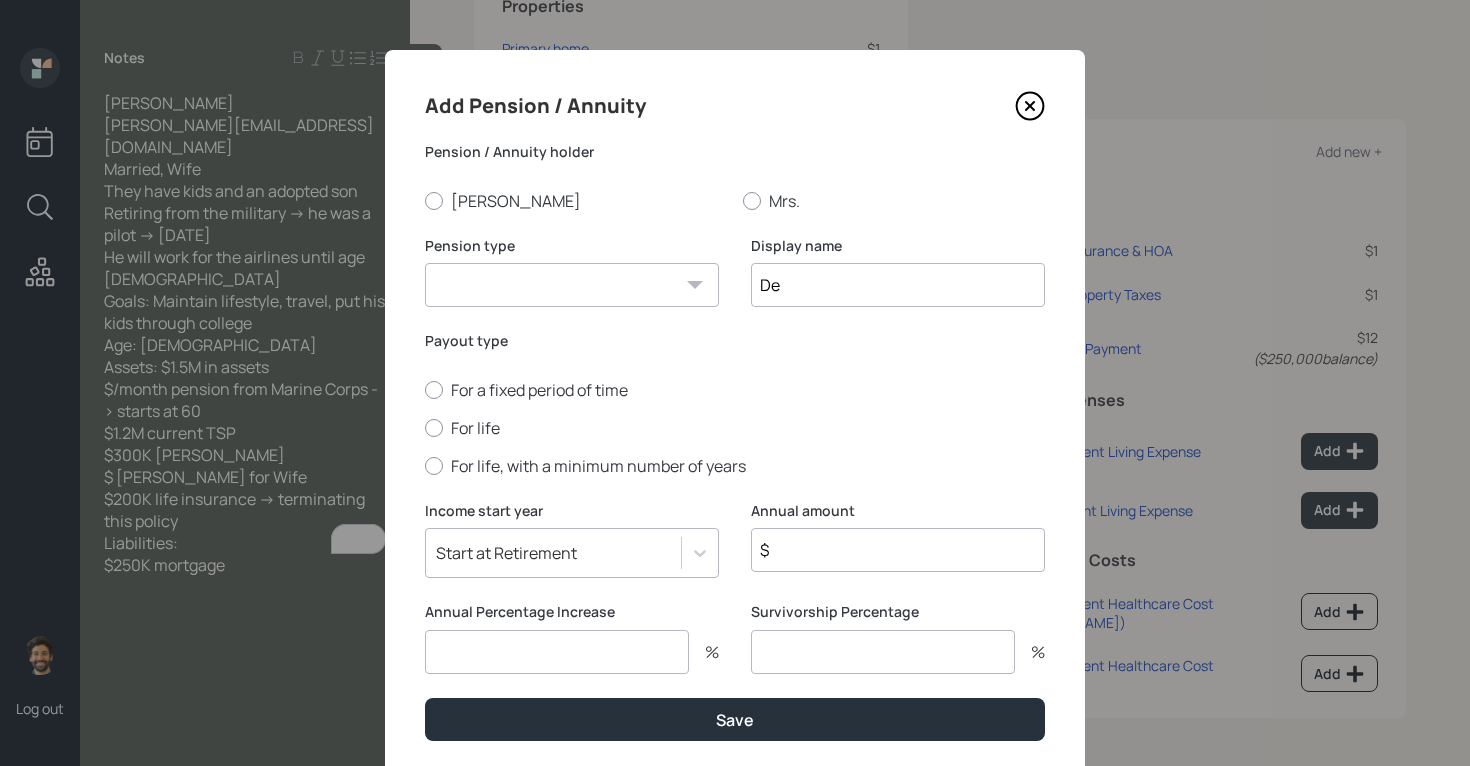 type on "D" 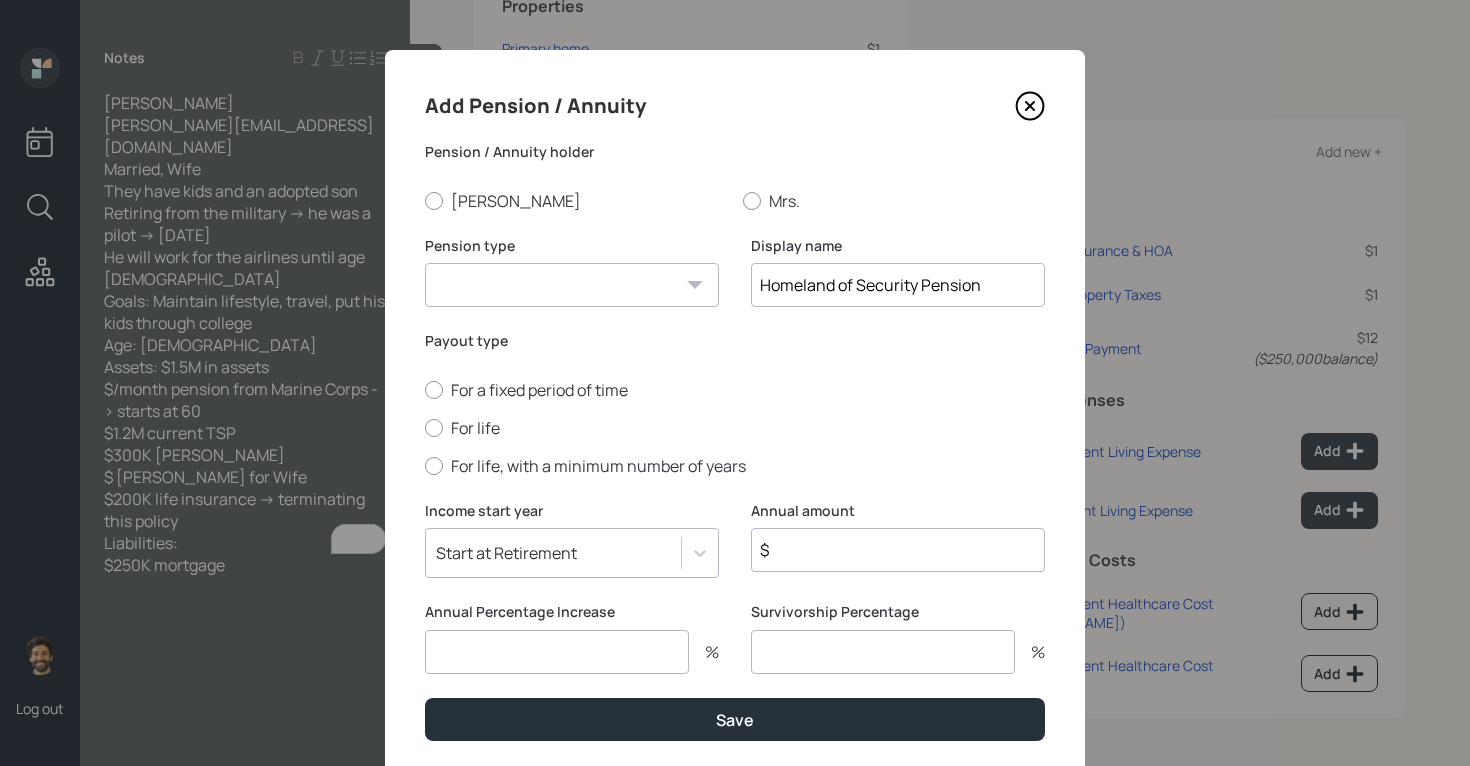 type on "Homeland of Security Pension" 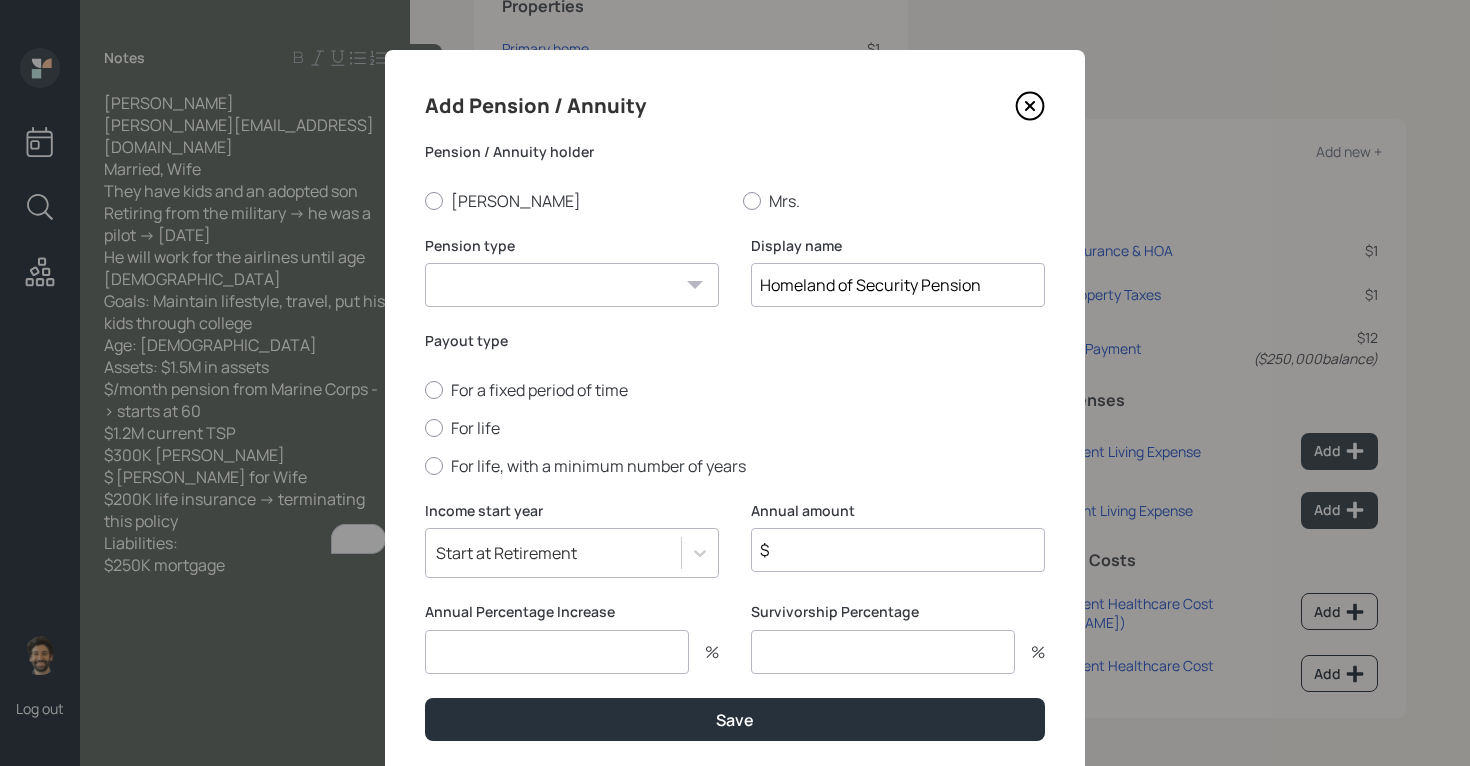 click on "Pension Annuity" at bounding box center [572, 285] 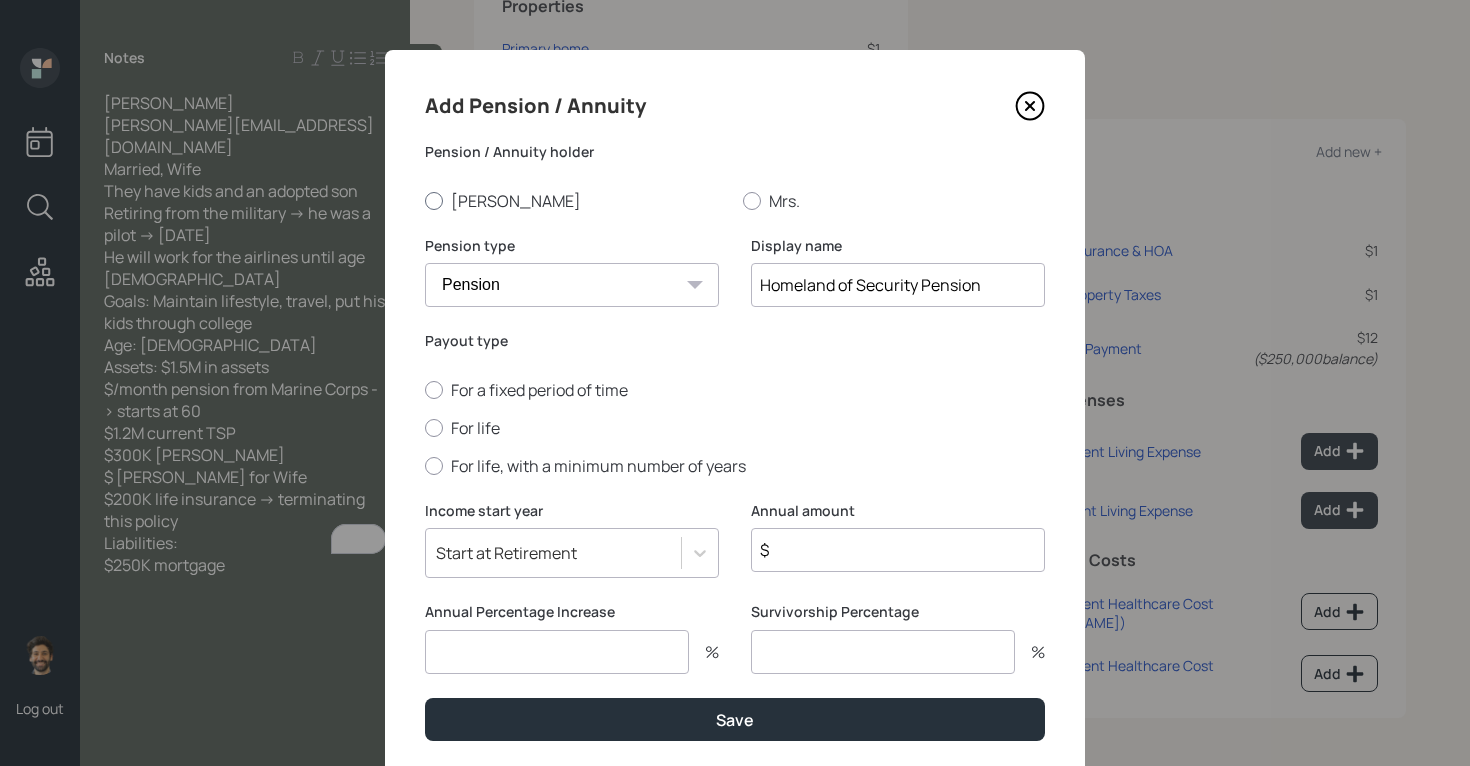 click on "[PERSON_NAME]" at bounding box center [576, 201] 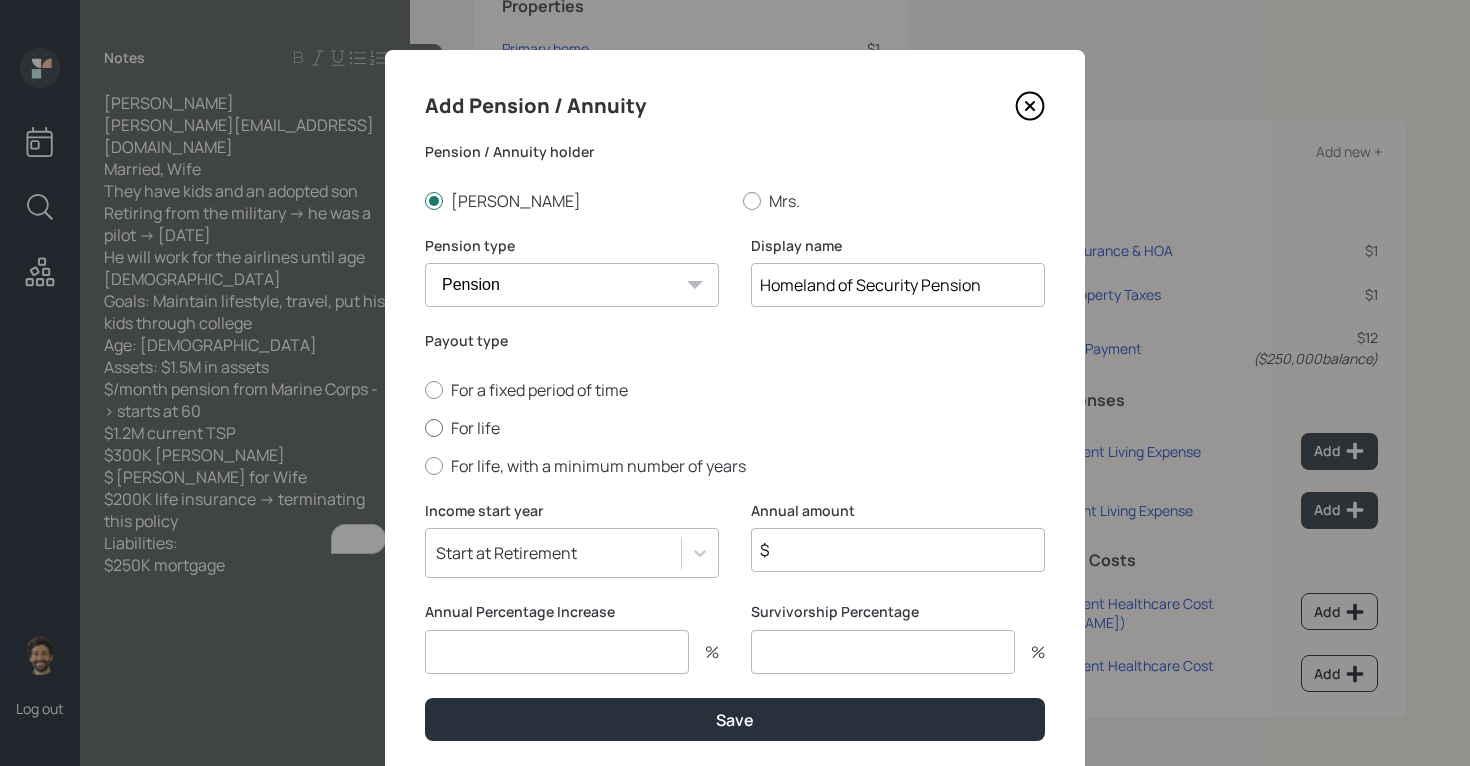 click on "For life" at bounding box center (735, 428) 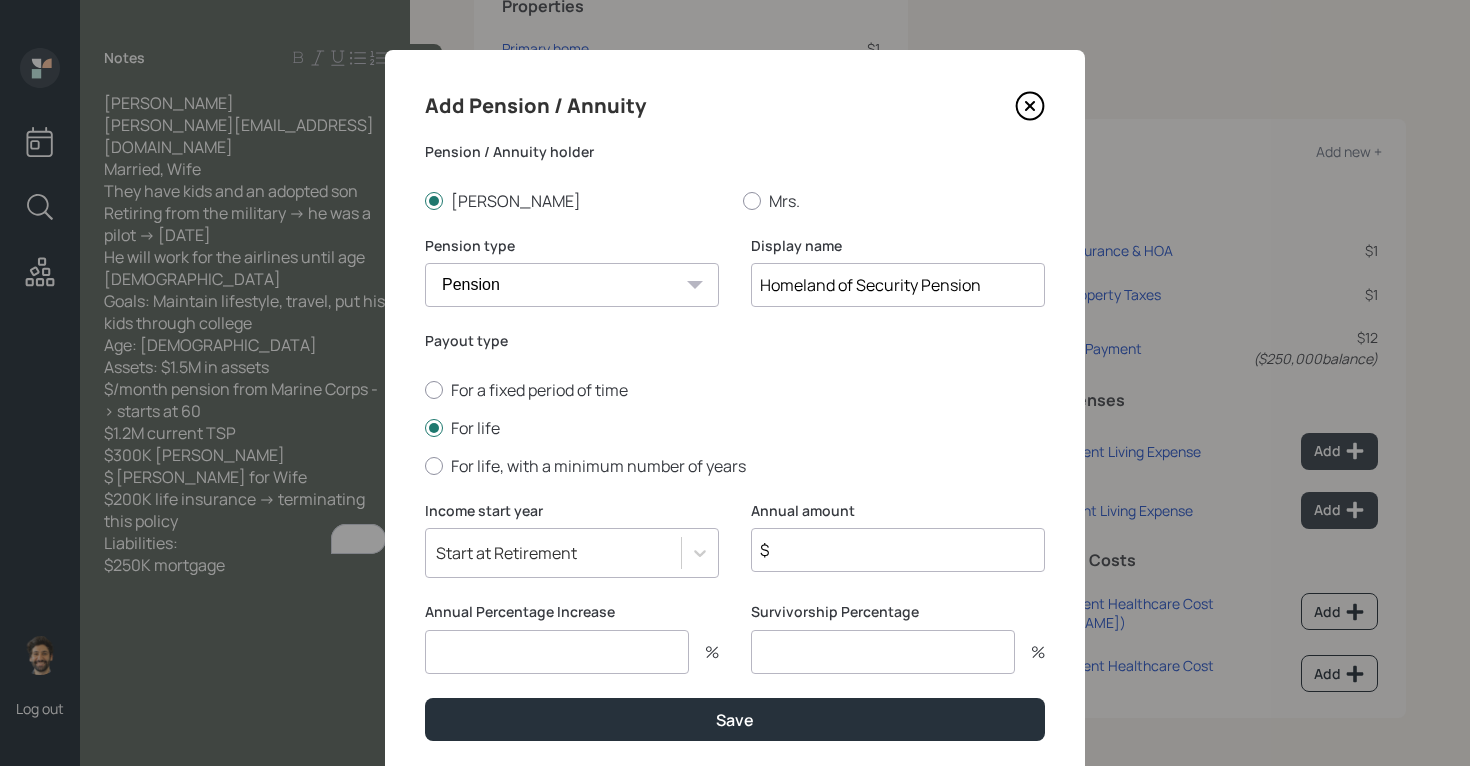 click on "$" at bounding box center (898, 550) 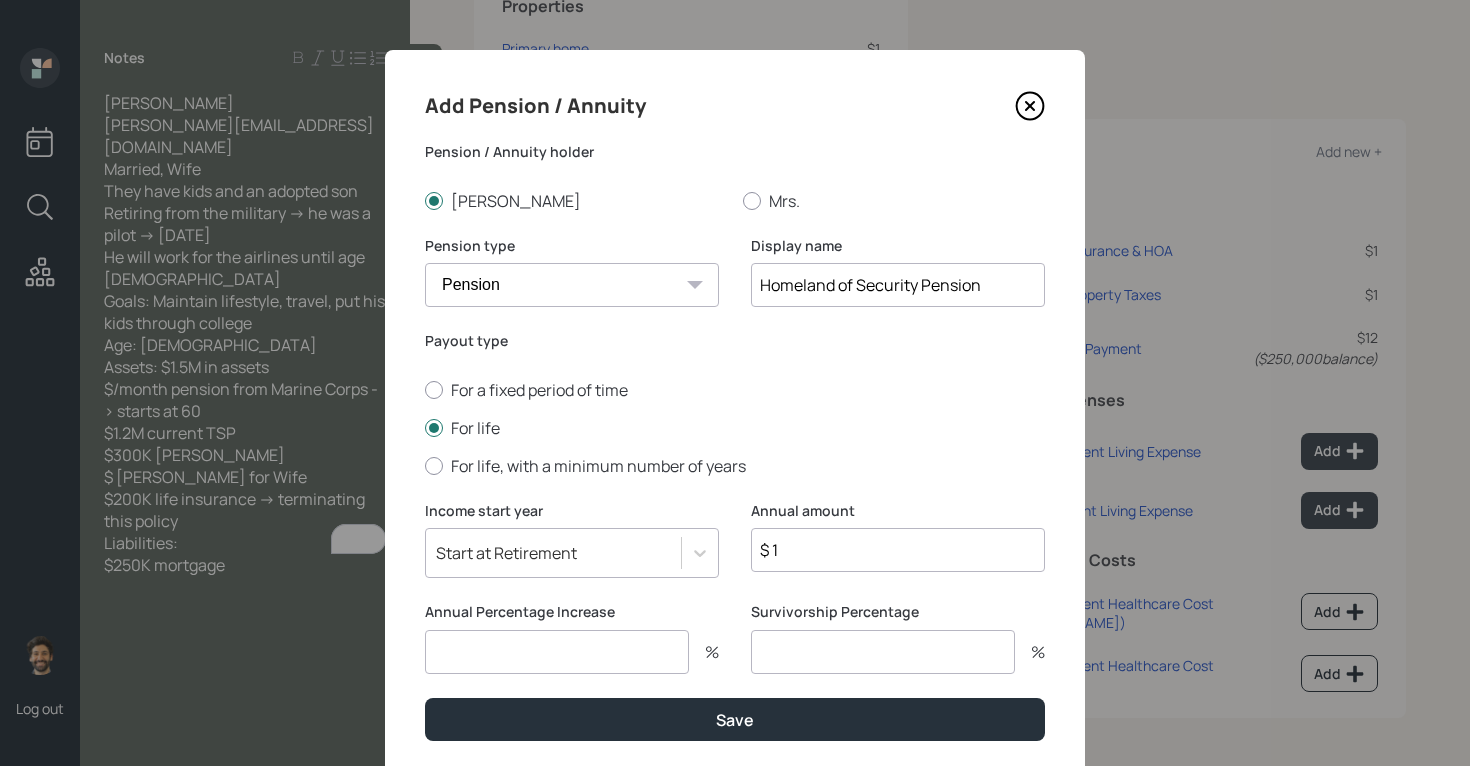 type on "$ 1" 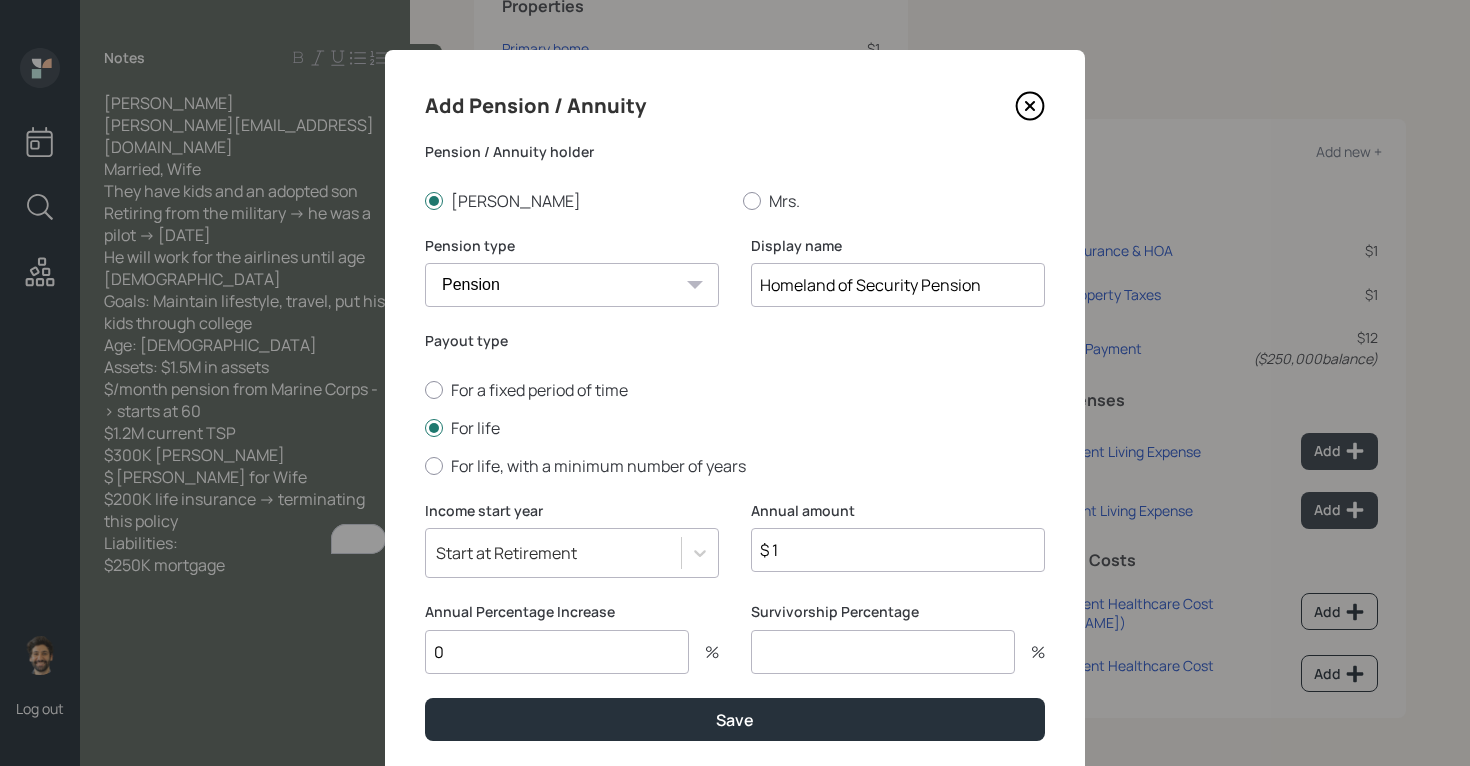 type on "0" 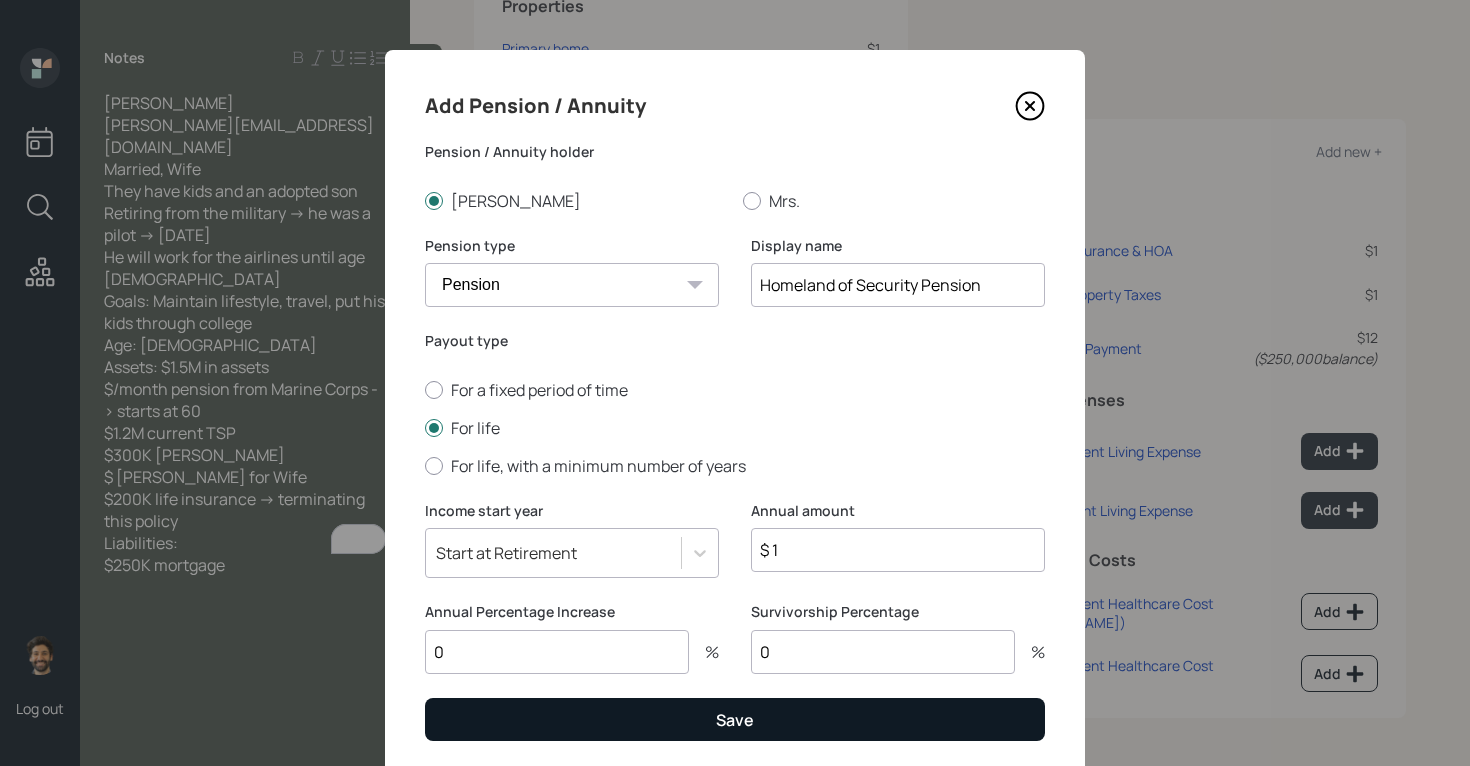 type on "0" 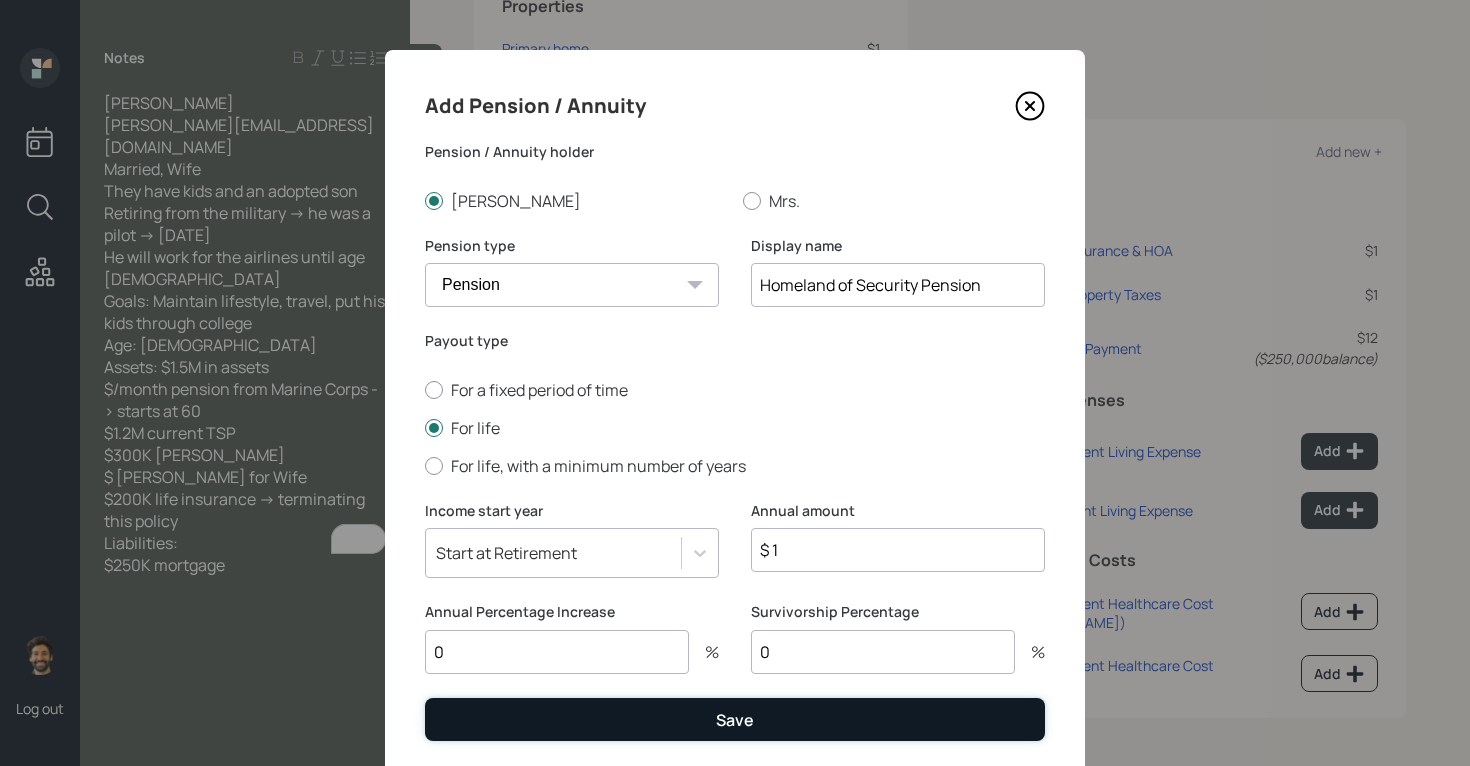 click on "Save" at bounding box center (735, 720) 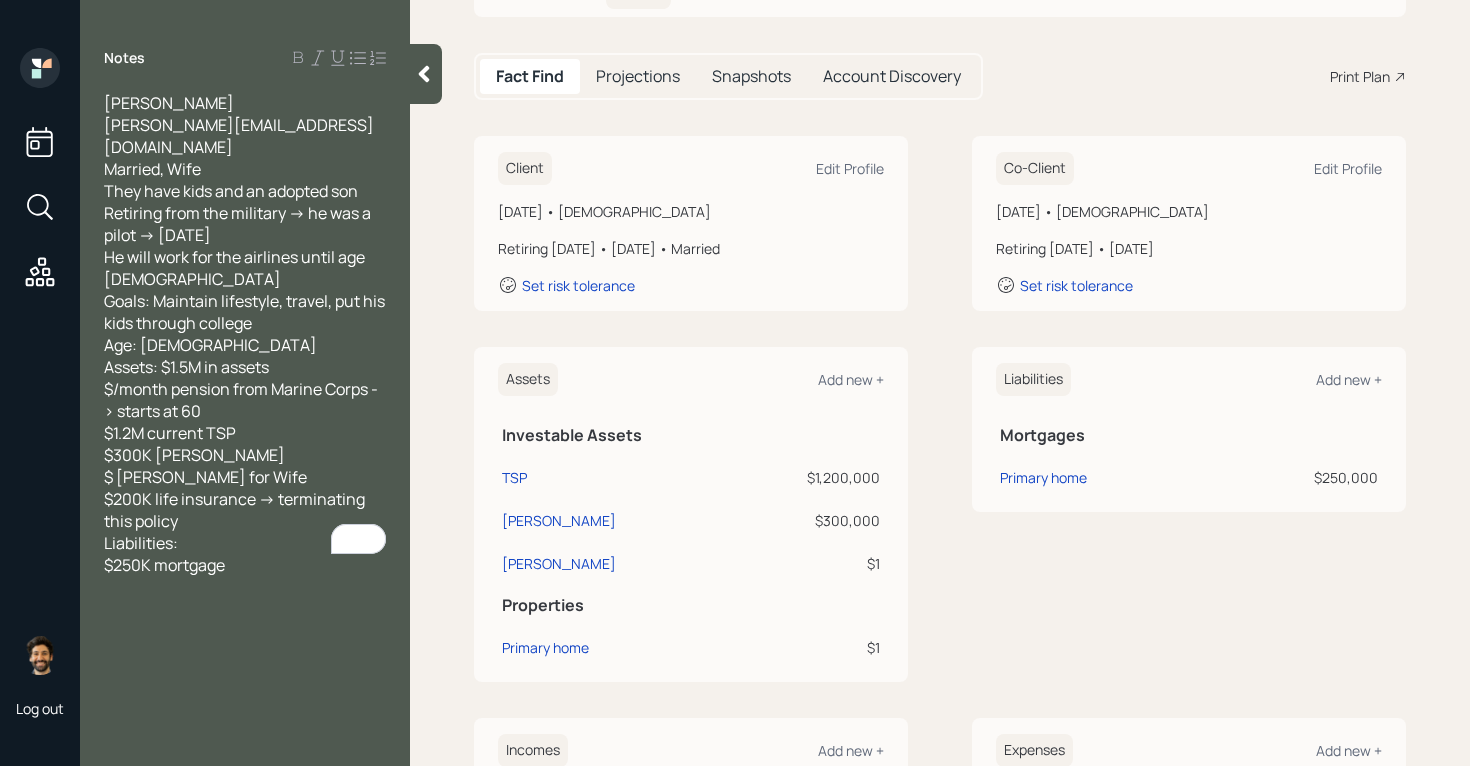 scroll, scrollTop: 97, scrollLeft: 0, axis: vertical 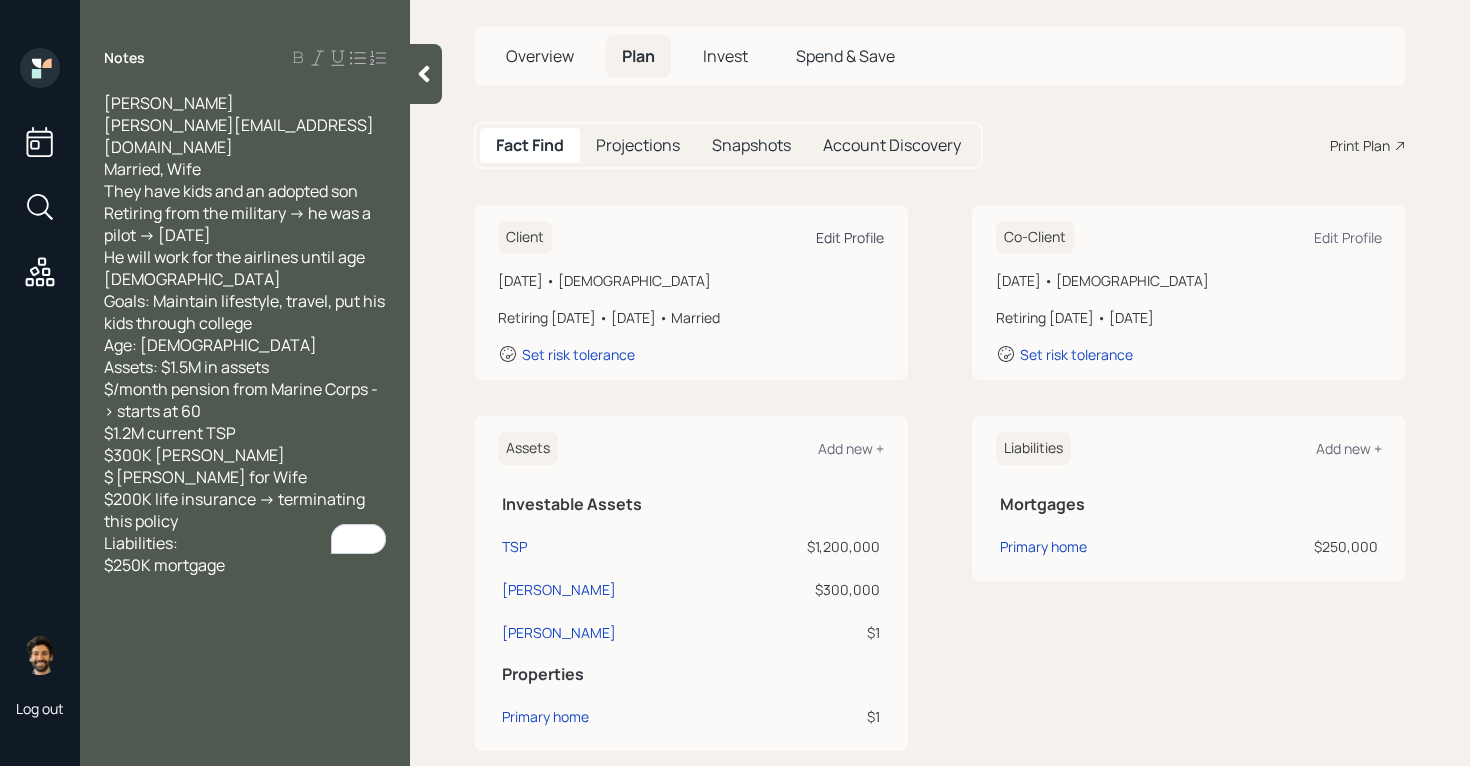 click on "Edit Profile" at bounding box center [850, 237] 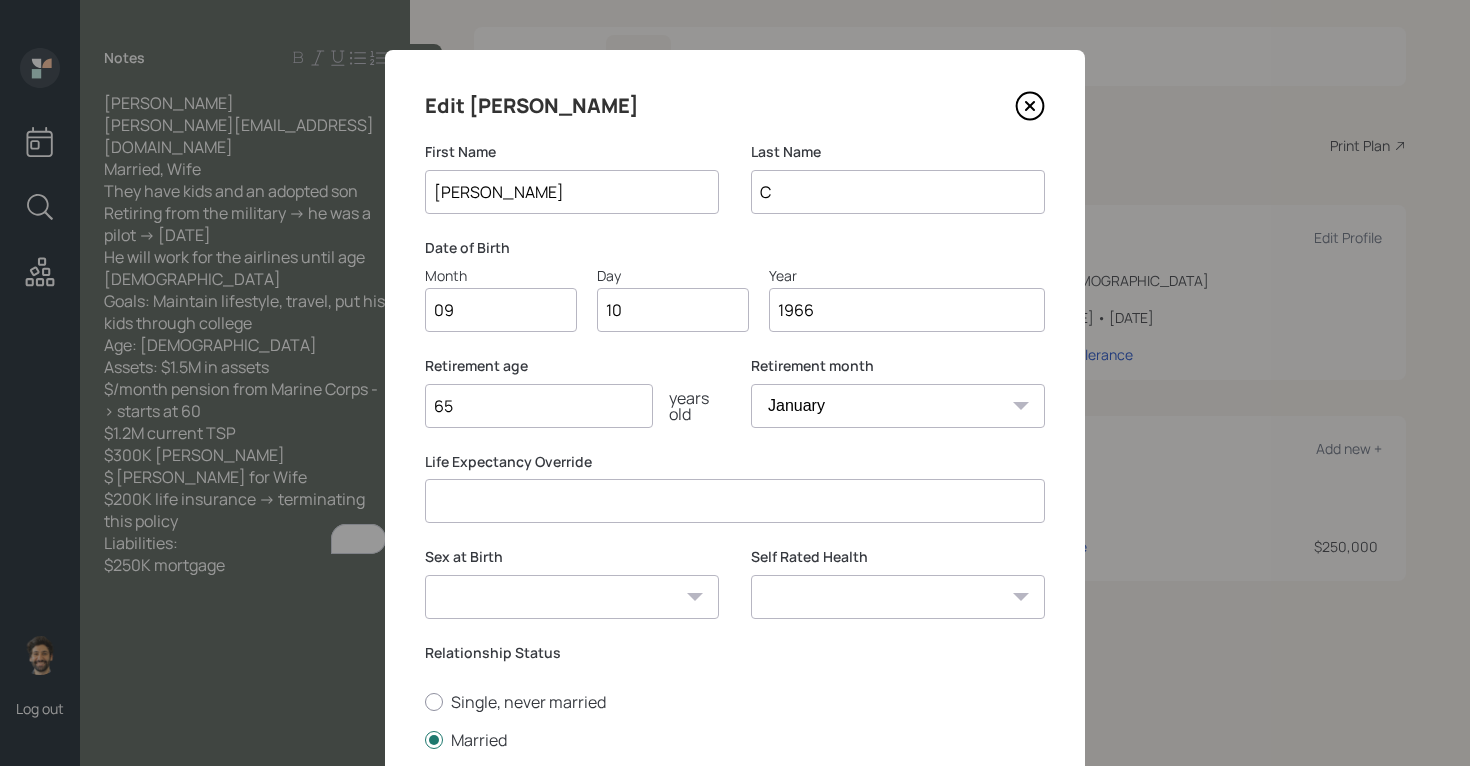click on "09" at bounding box center (501, 310) 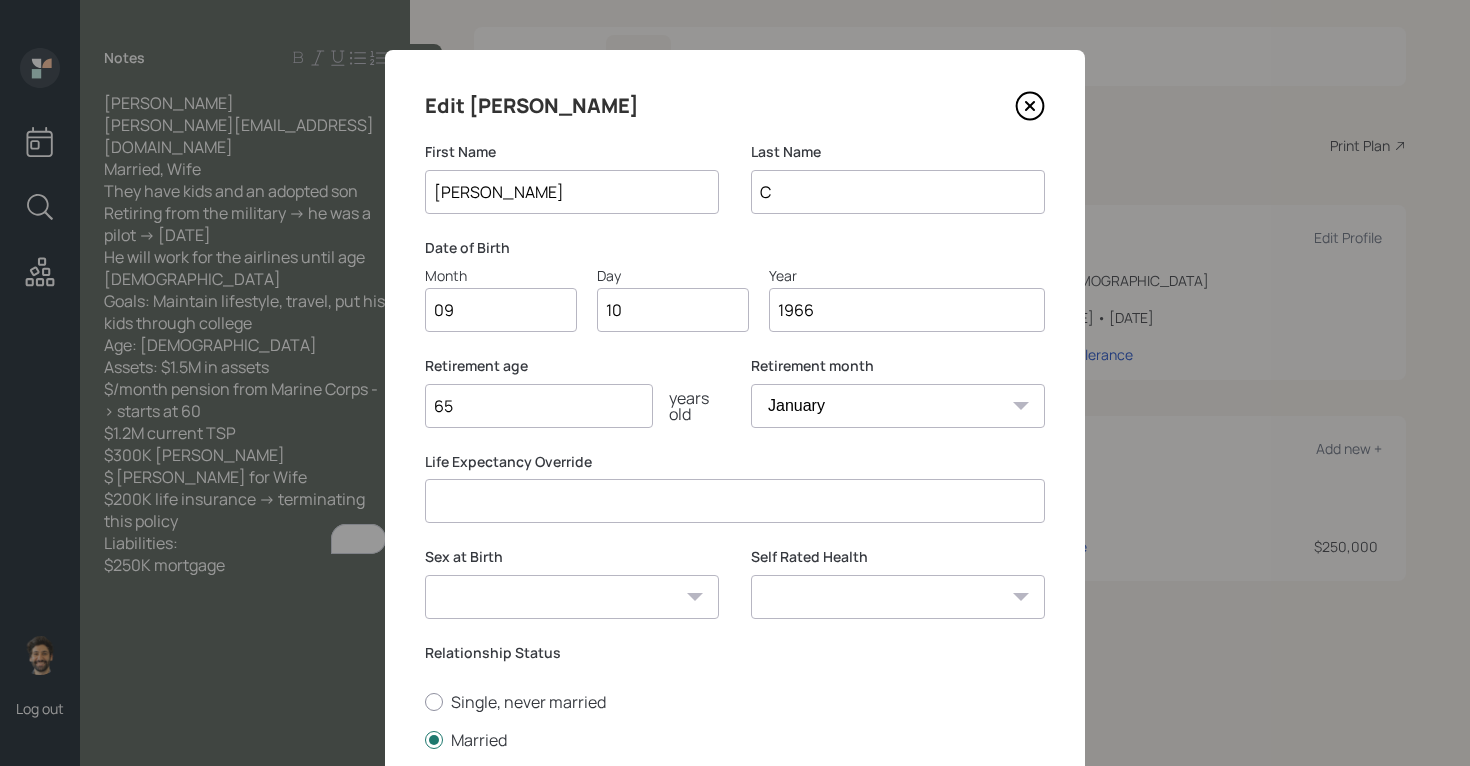 click on "January February March April May June July August September October November December" at bounding box center (898, 406) 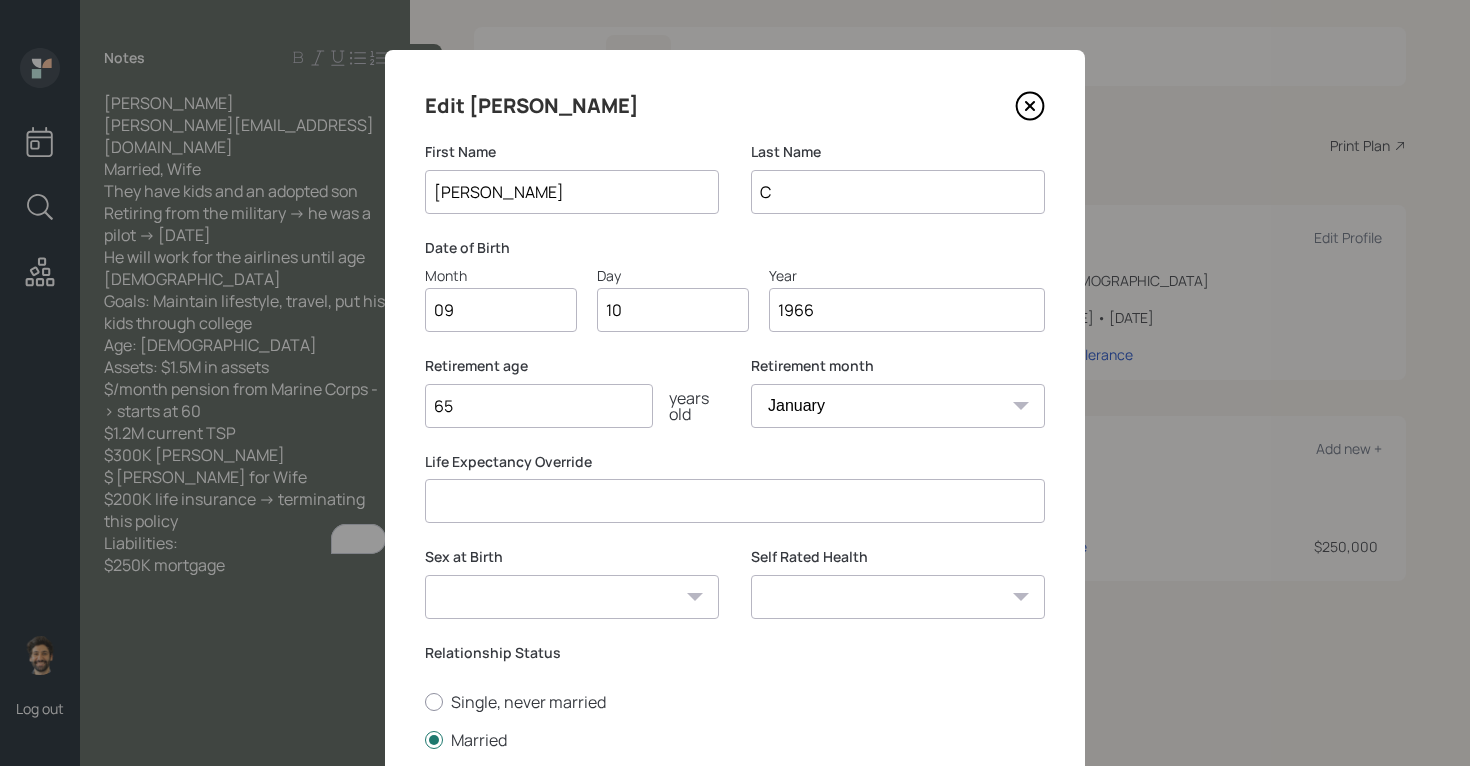 select on "7" 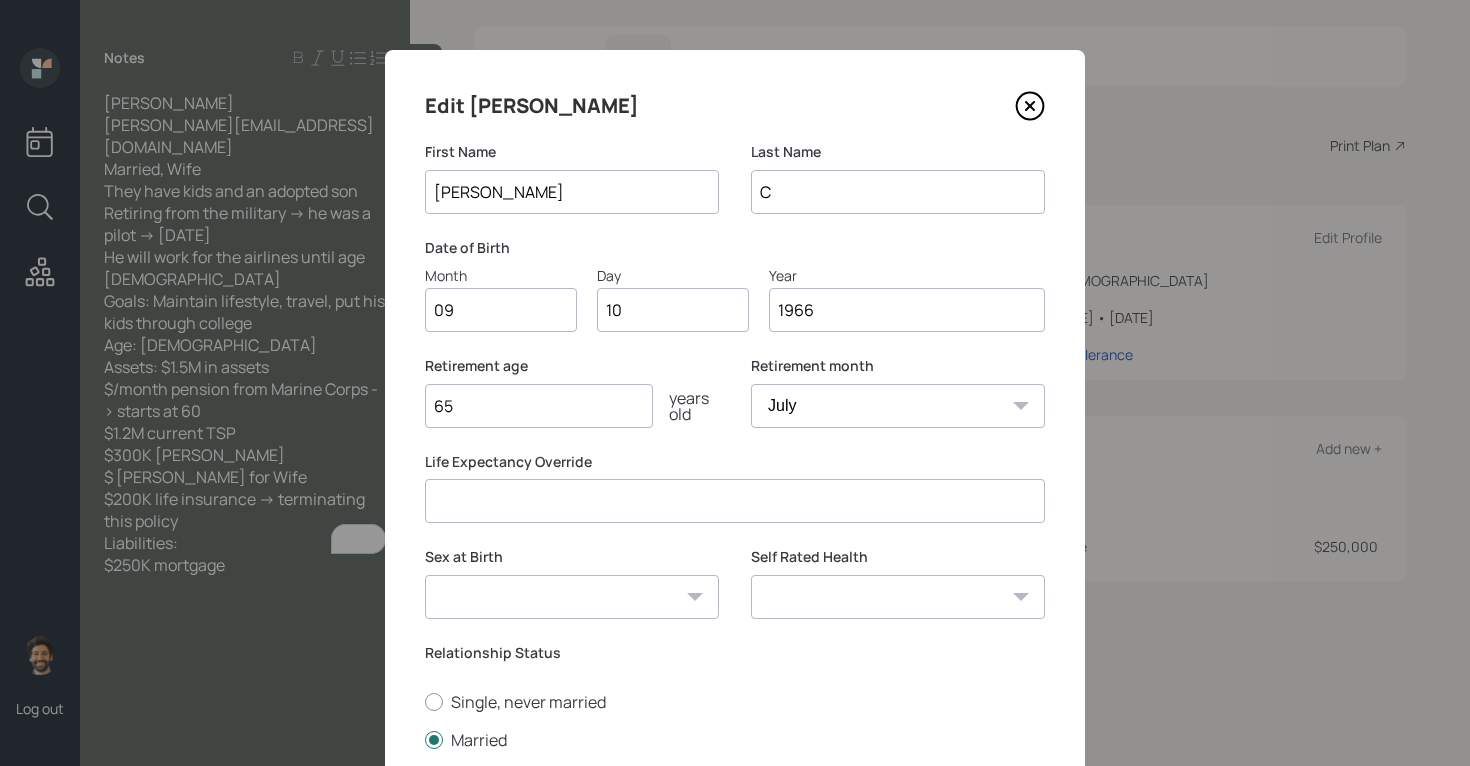 scroll, scrollTop: 257, scrollLeft: 0, axis: vertical 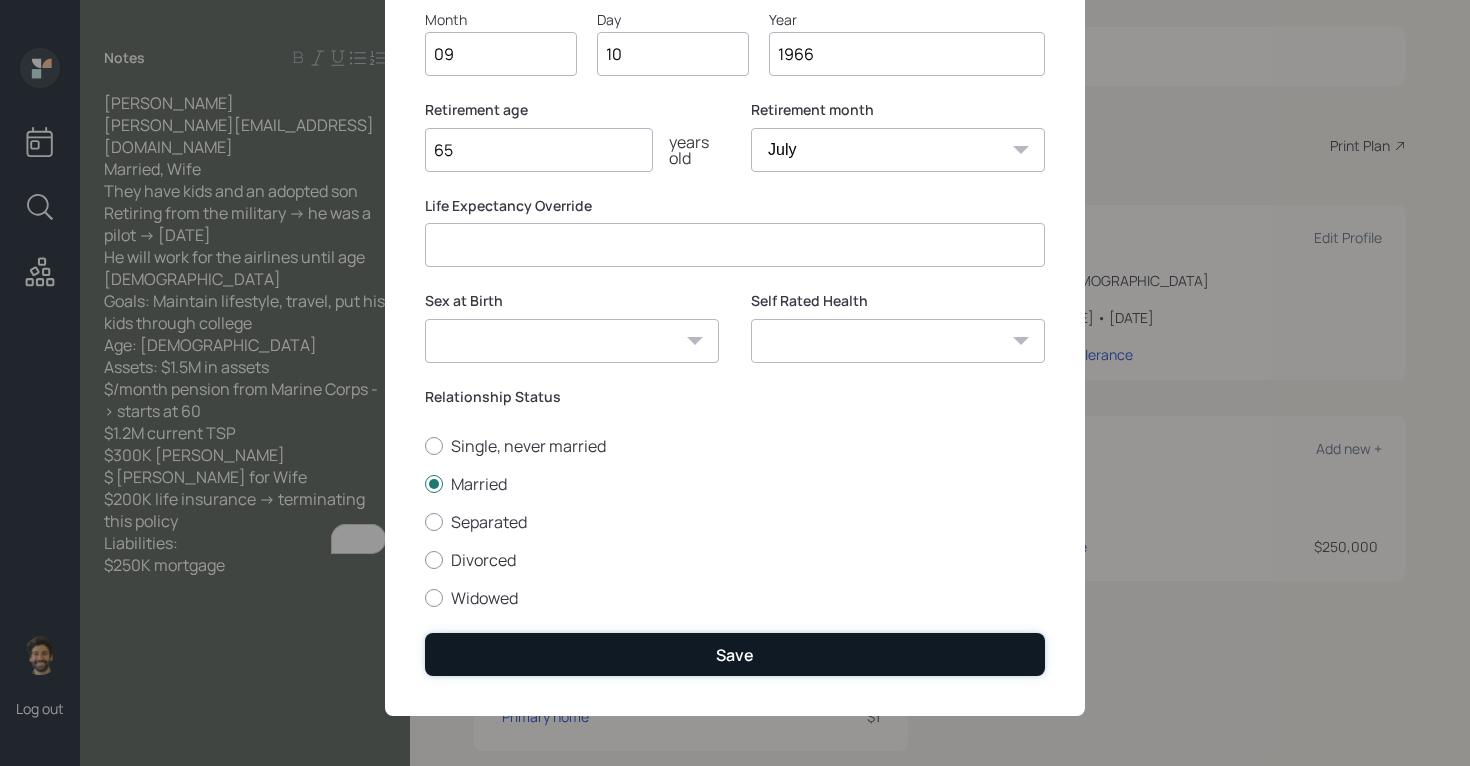 click on "Save" at bounding box center [735, 654] 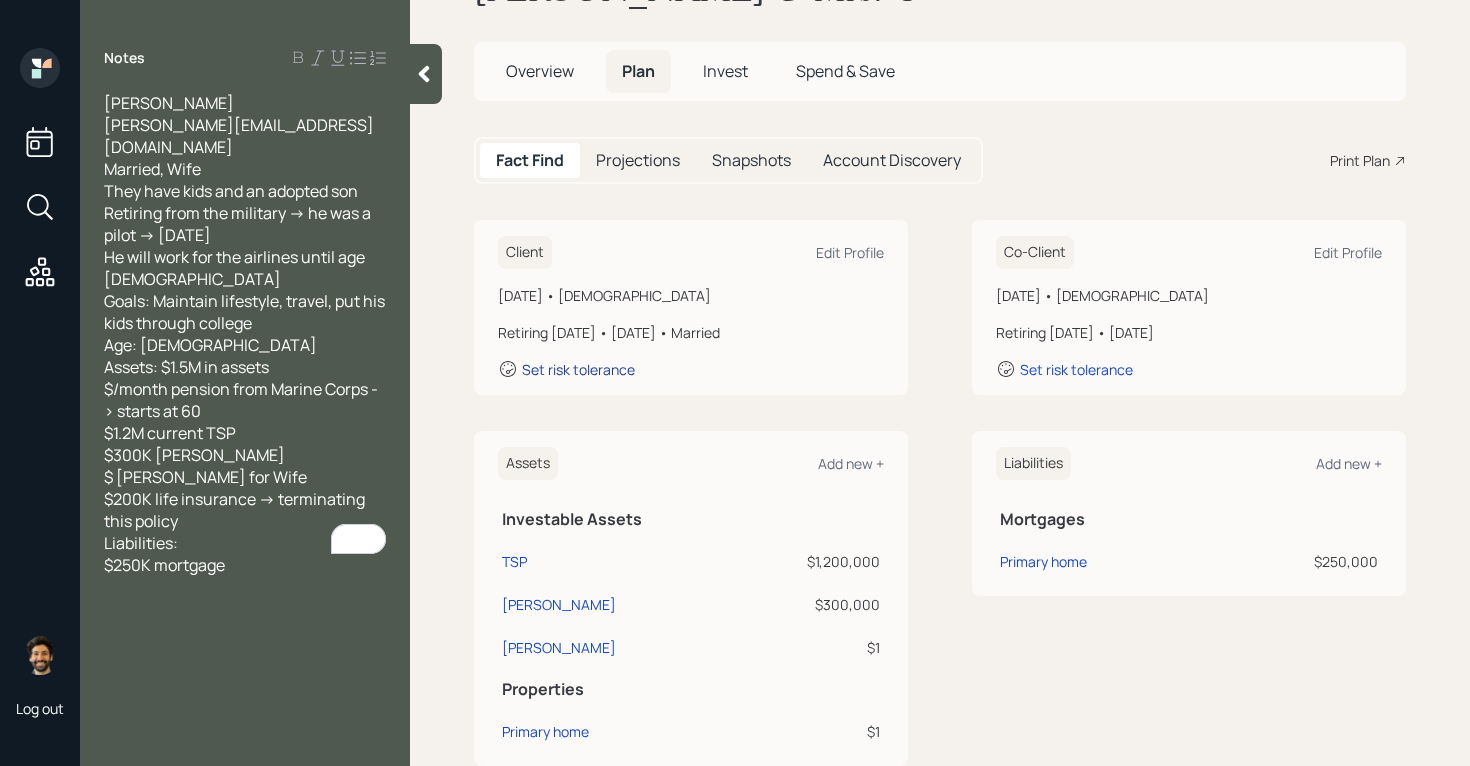 scroll, scrollTop: 71, scrollLeft: 0, axis: vertical 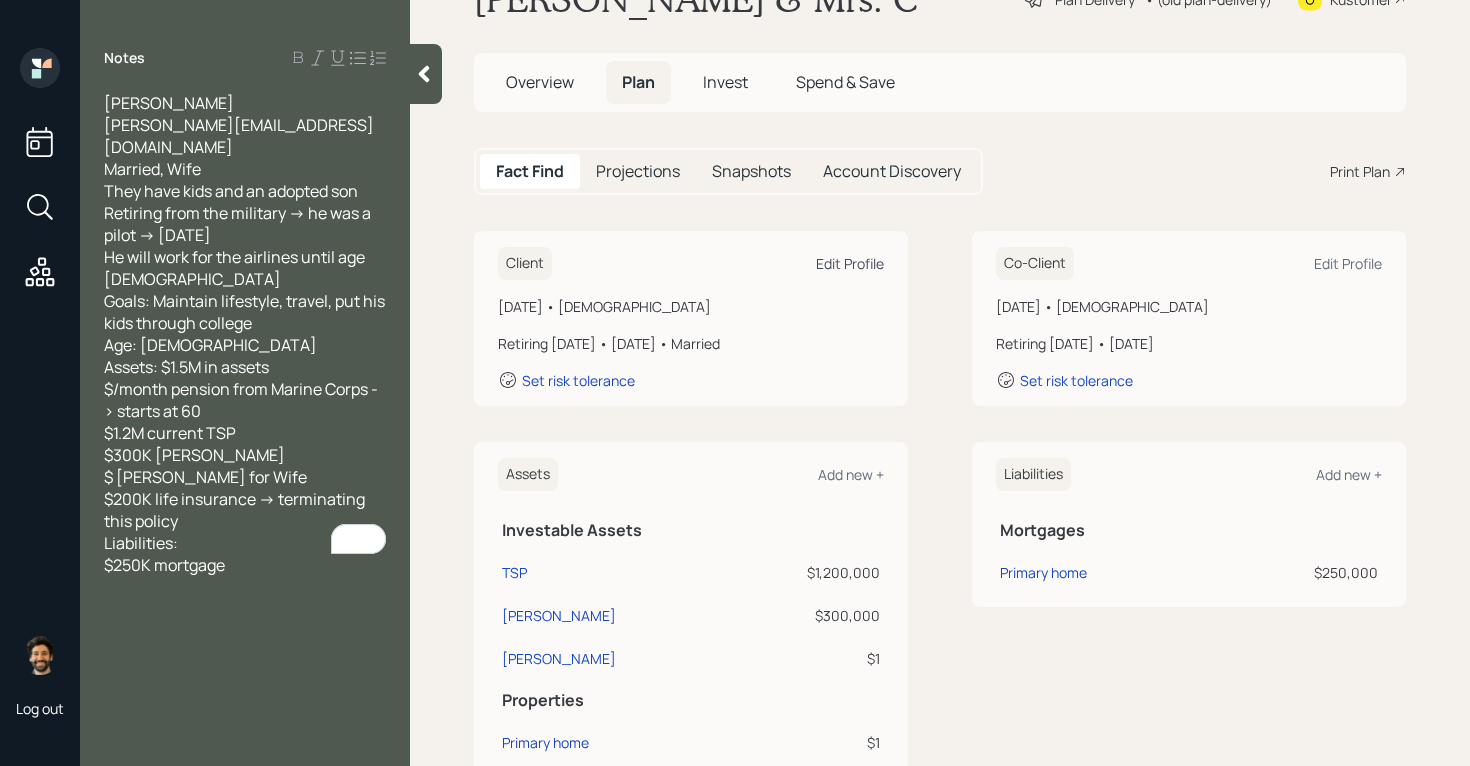 click on "Edit Profile" at bounding box center [850, 263] 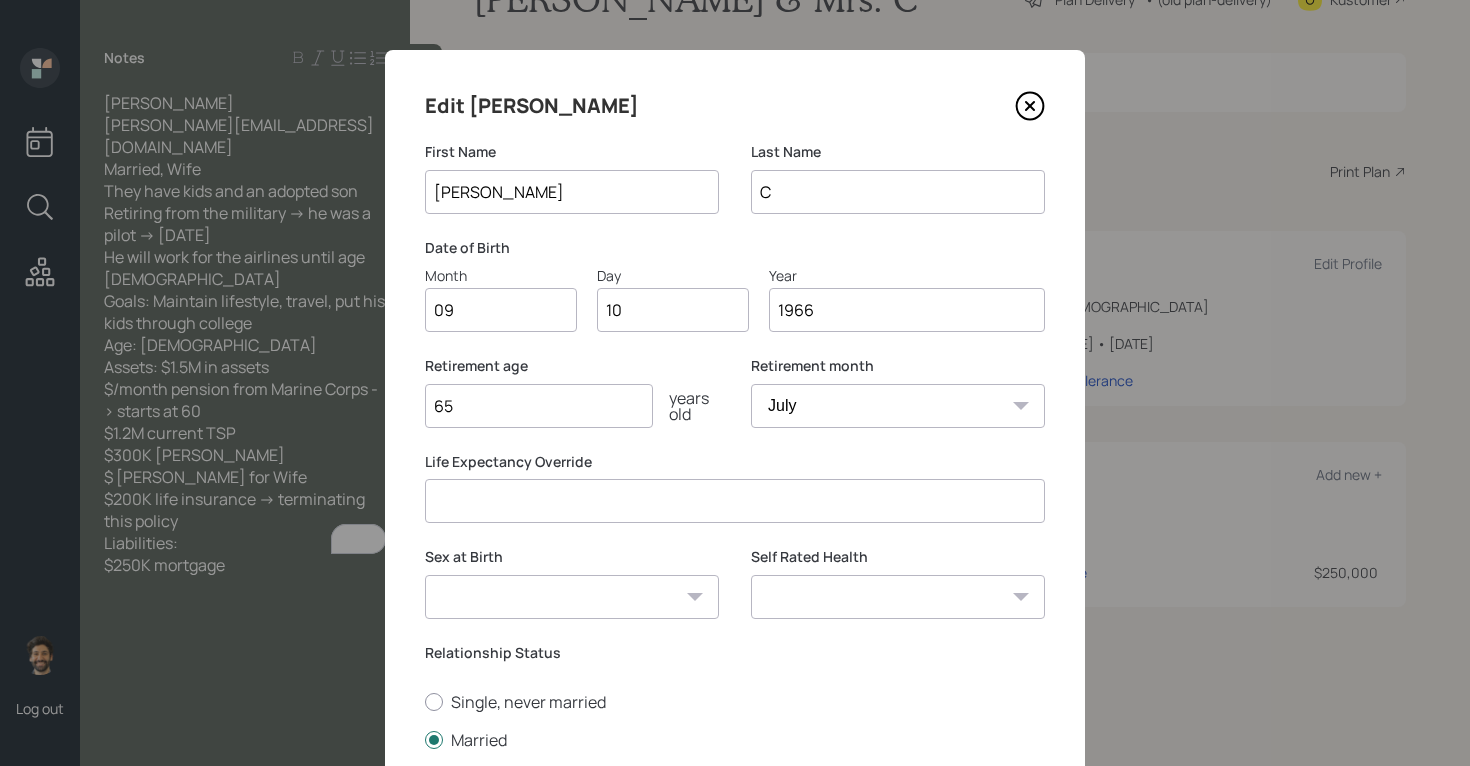 click on "65" at bounding box center [539, 406] 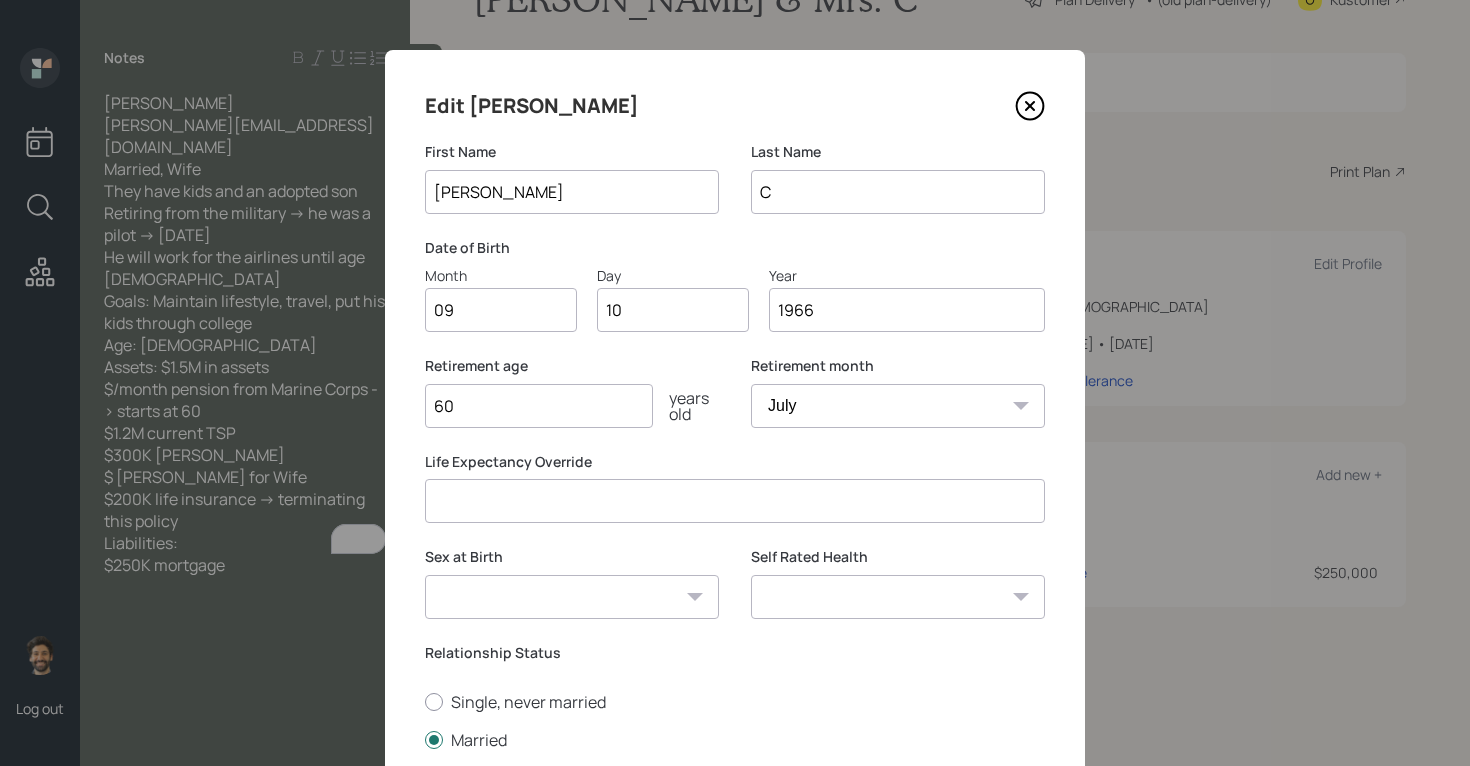 type on "60" 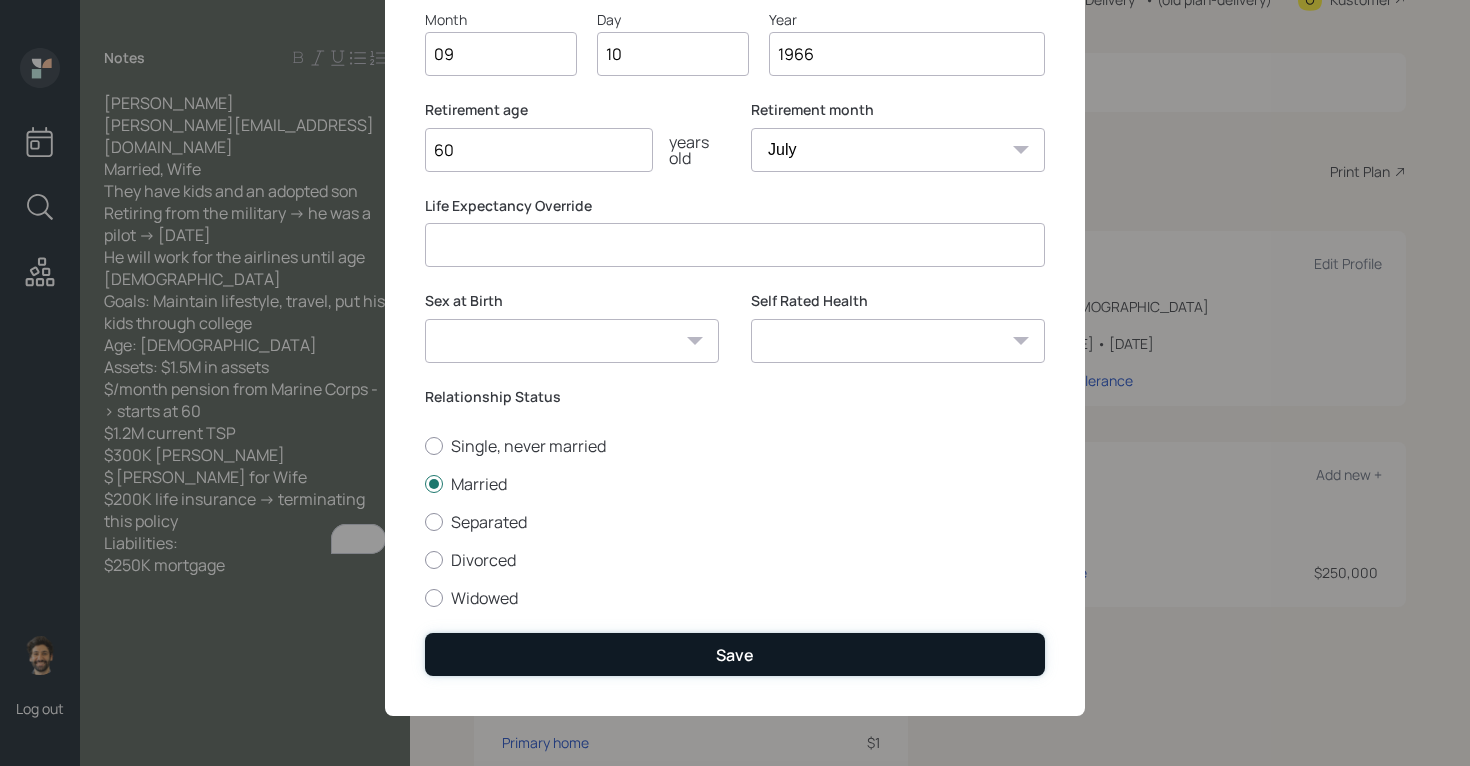 click on "Save" at bounding box center (735, 654) 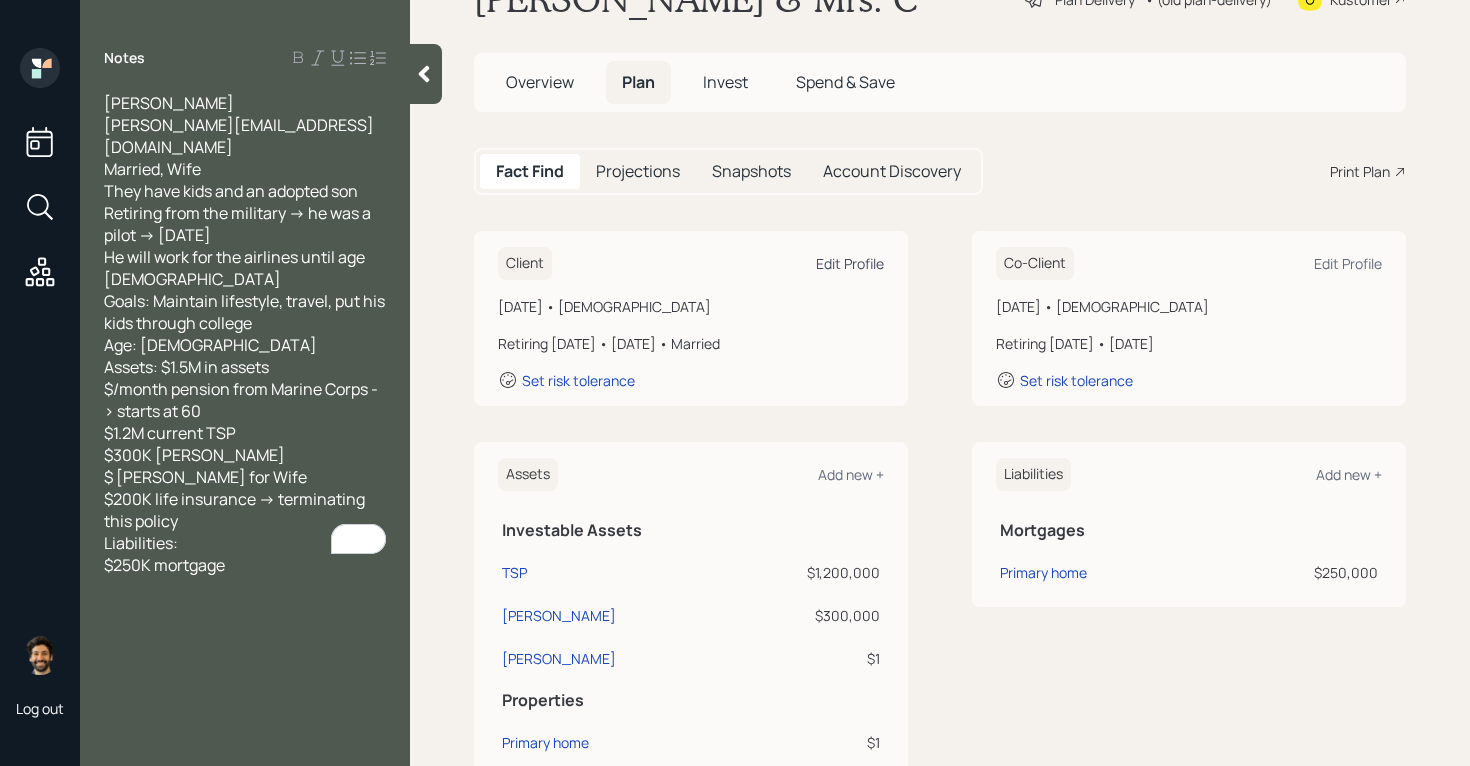 click on "Edit Profile" at bounding box center (850, 263) 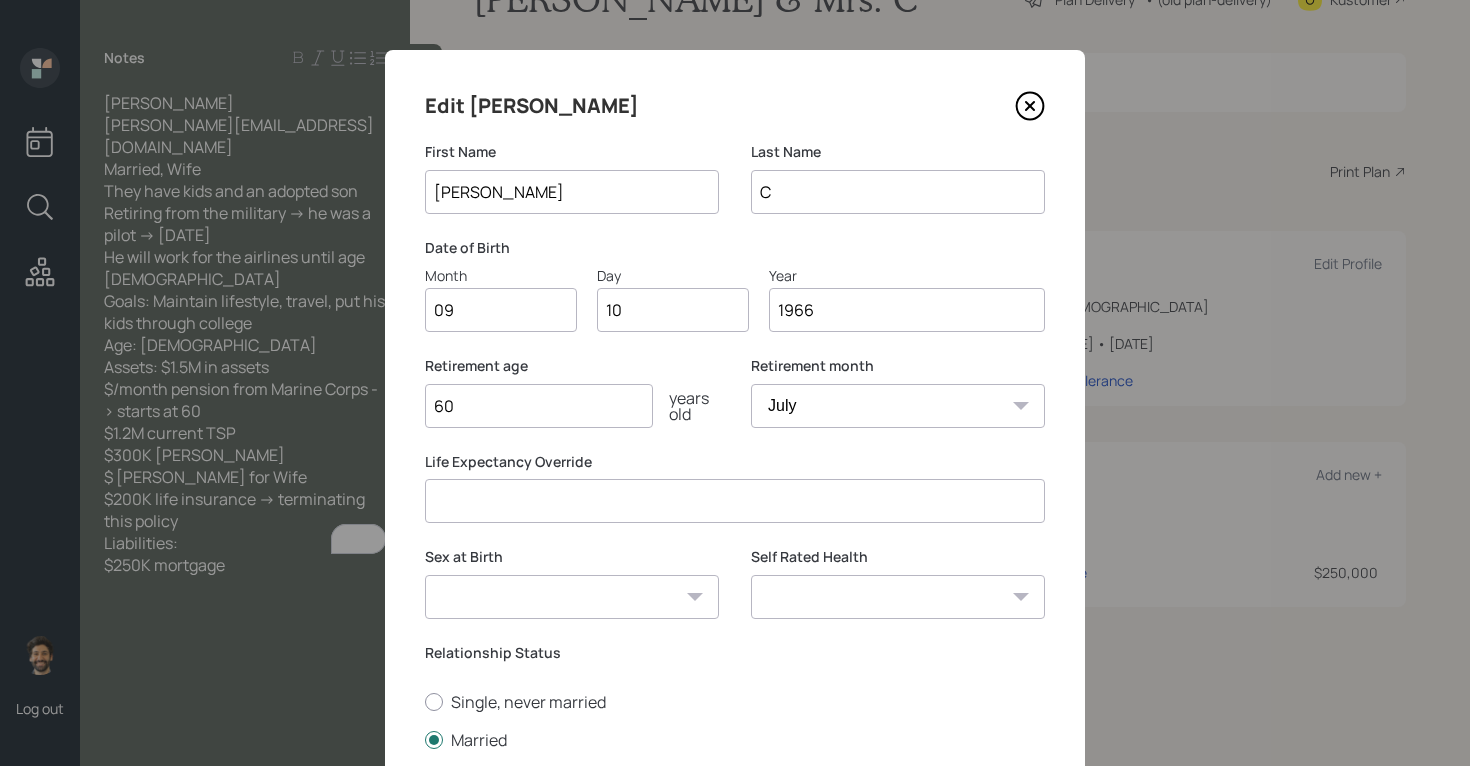 click on "60" at bounding box center [539, 406] 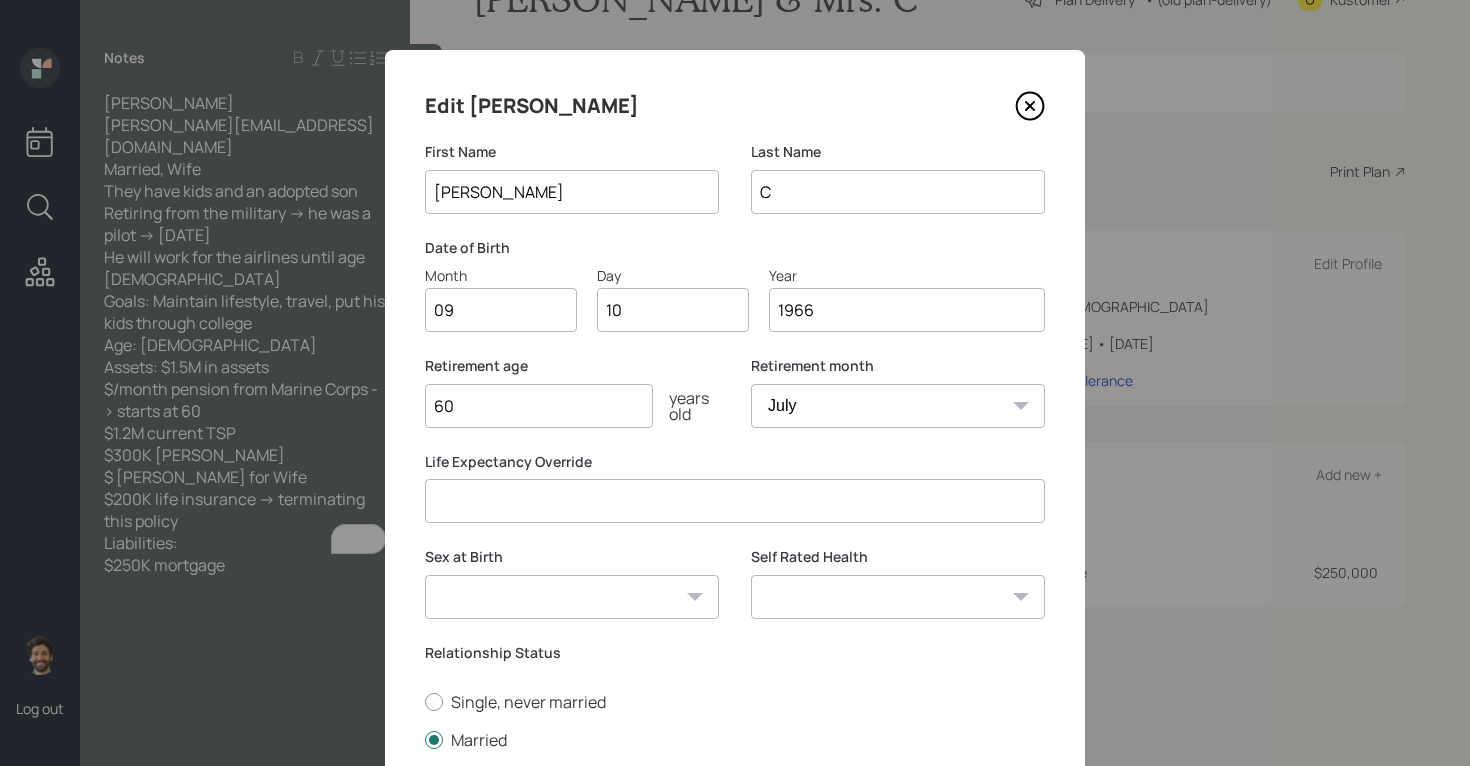 click on "January February March April May June July August September October November December" at bounding box center [898, 406] 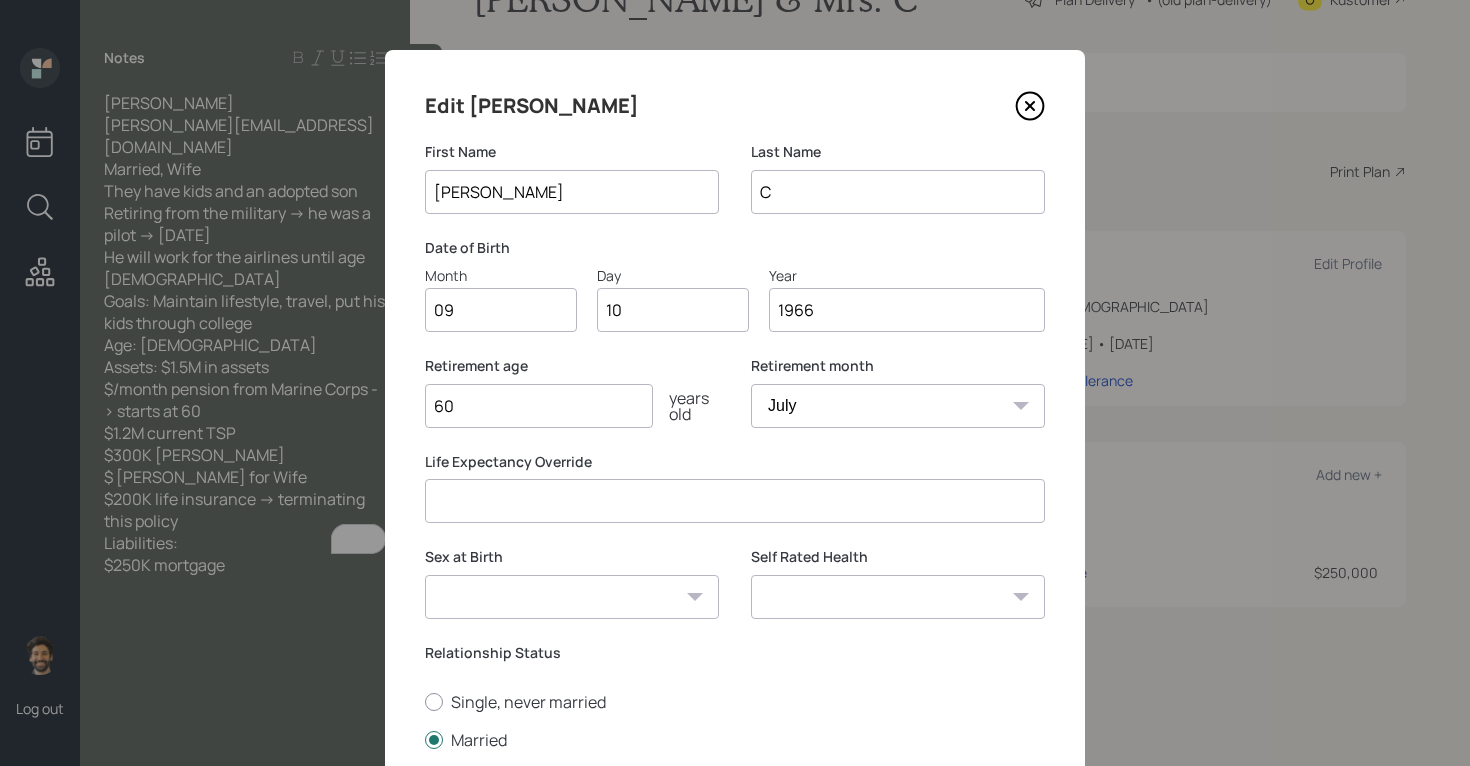 select on "8" 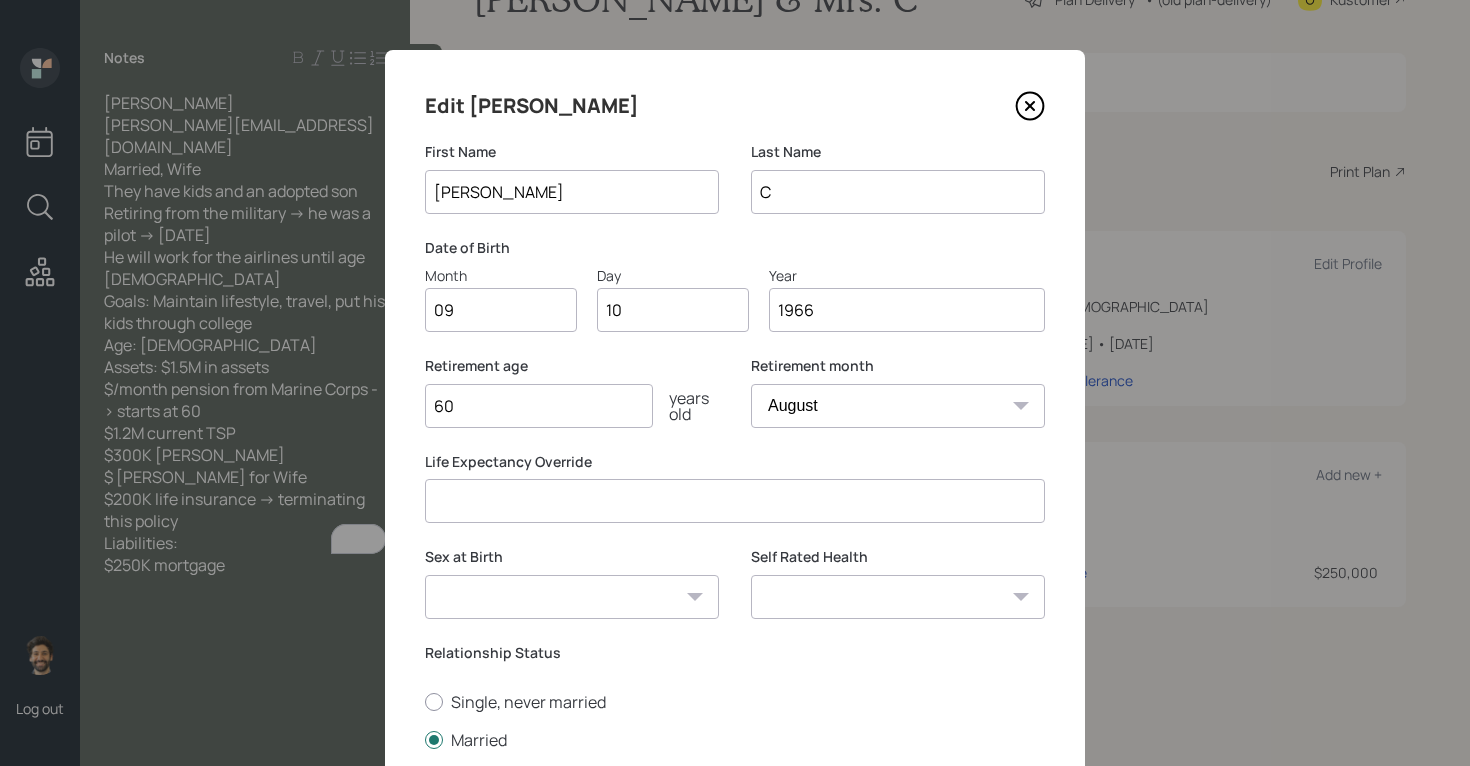 scroll, scrollTop: 257, scrollLeft: 0, axis: vertical 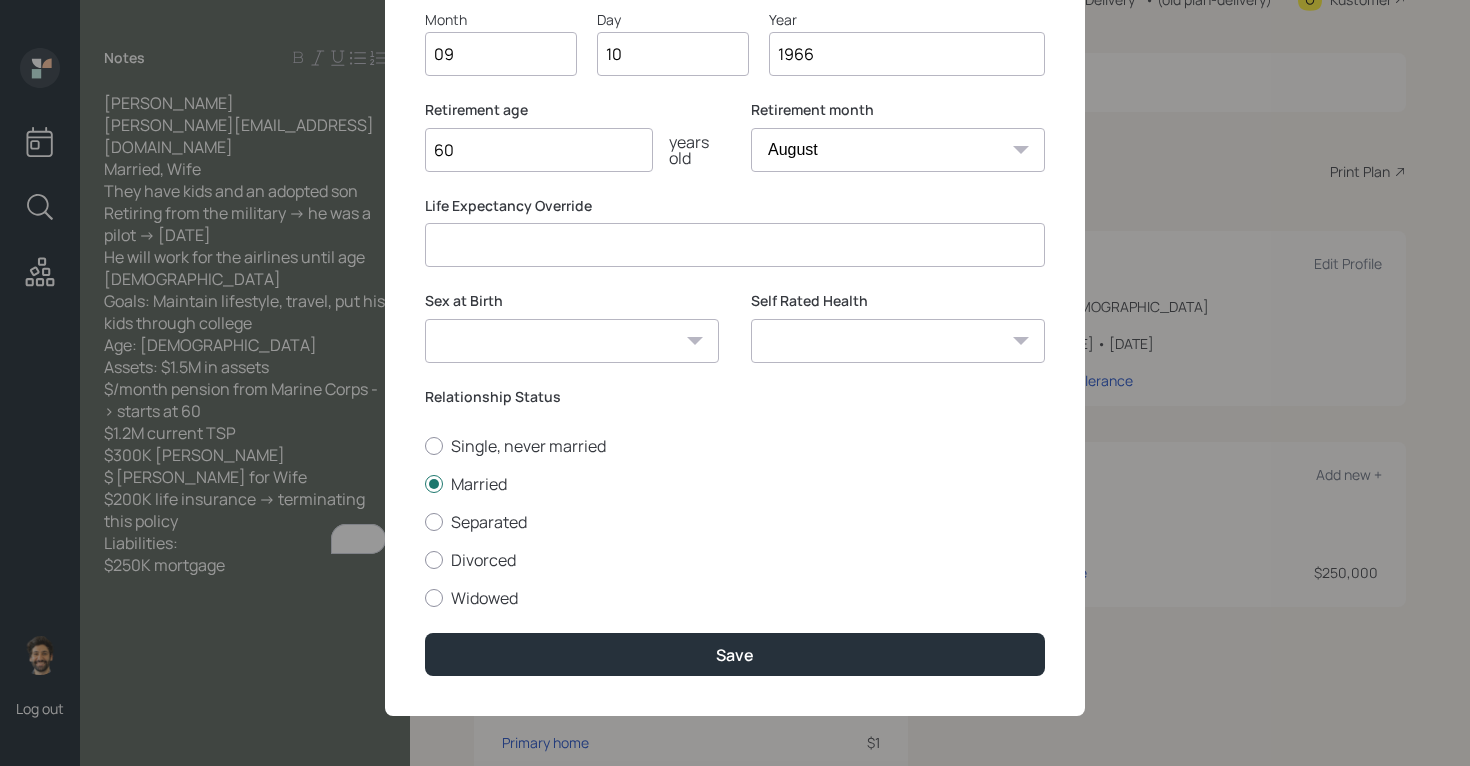 click on "60" at bounding box center (539, 150) 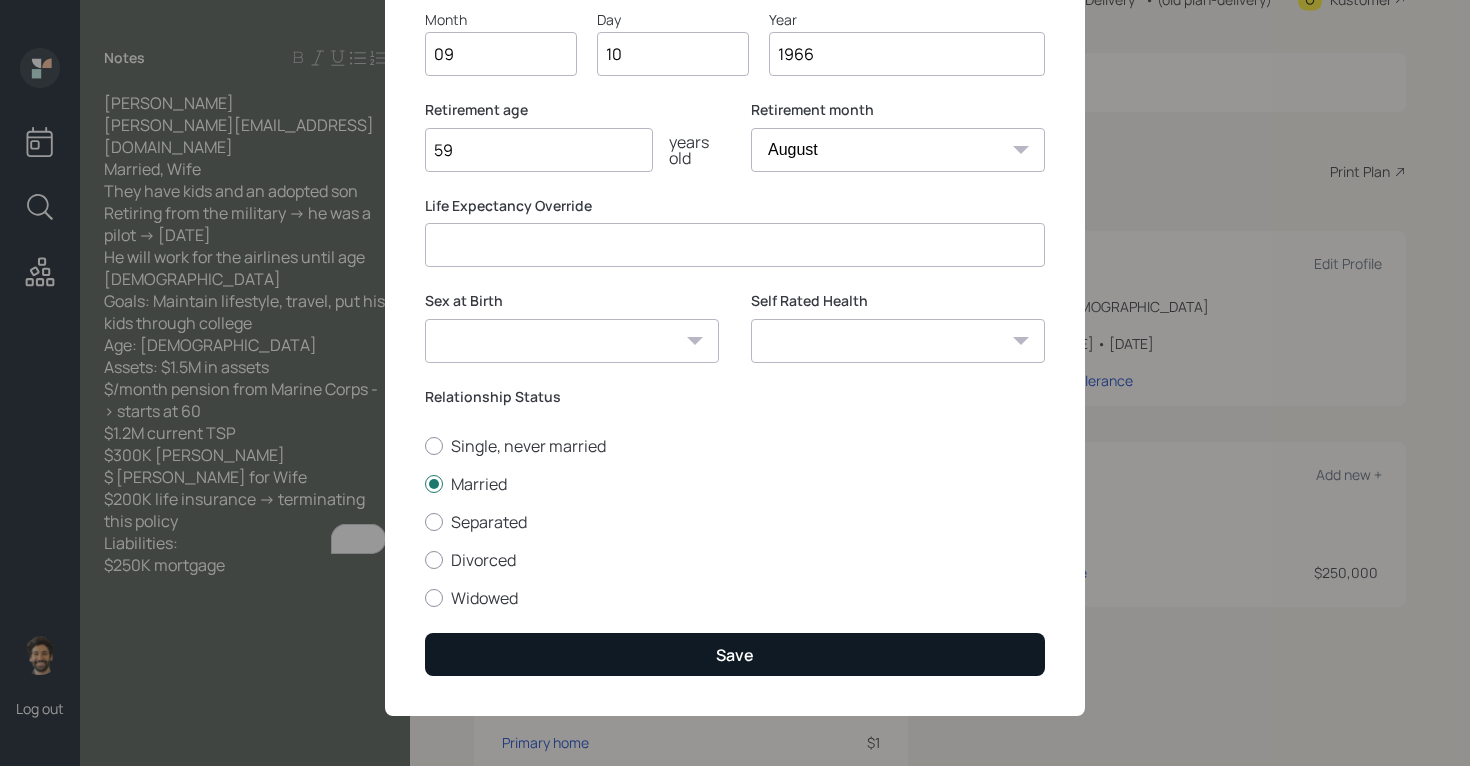 type on "59" 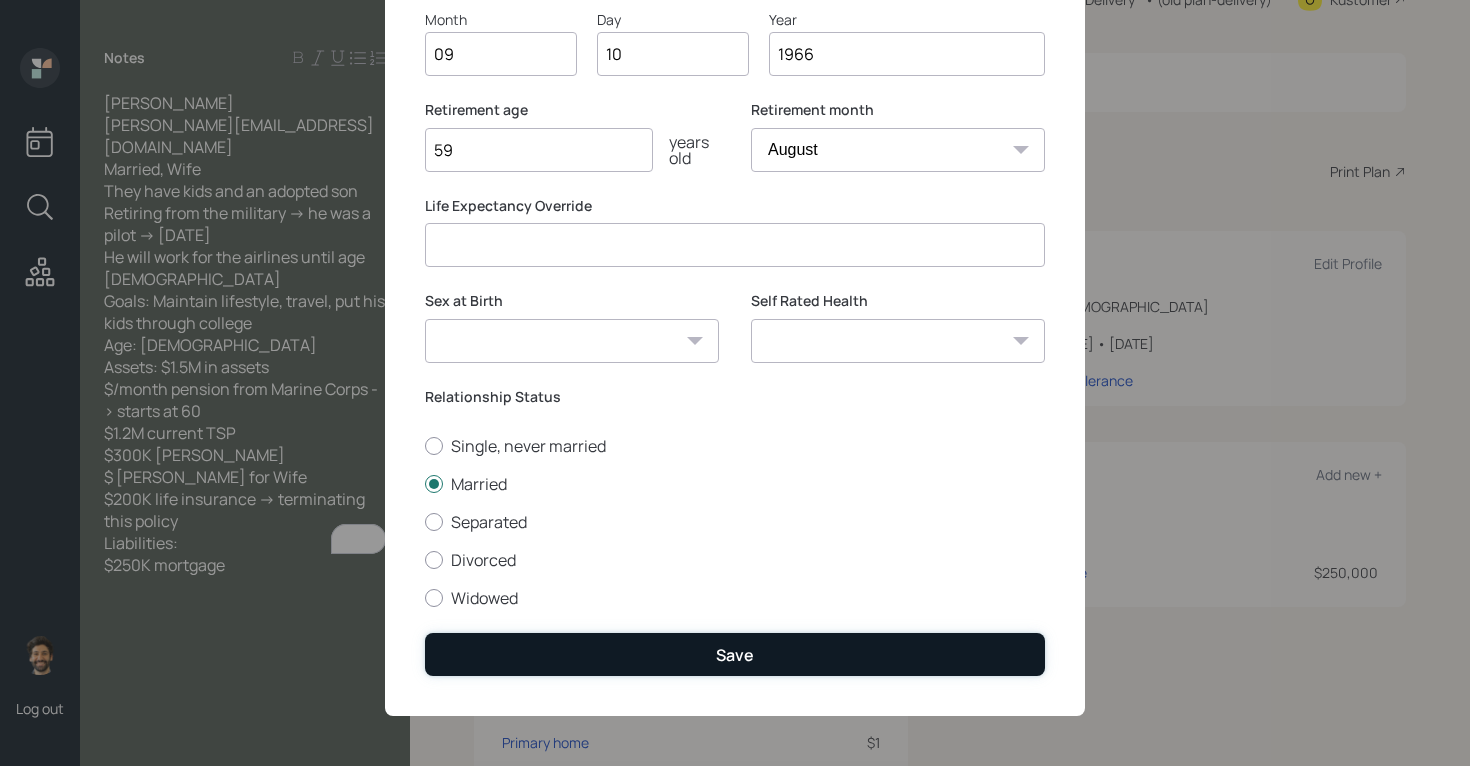 click on "Save" at bounding box center (735, 654) 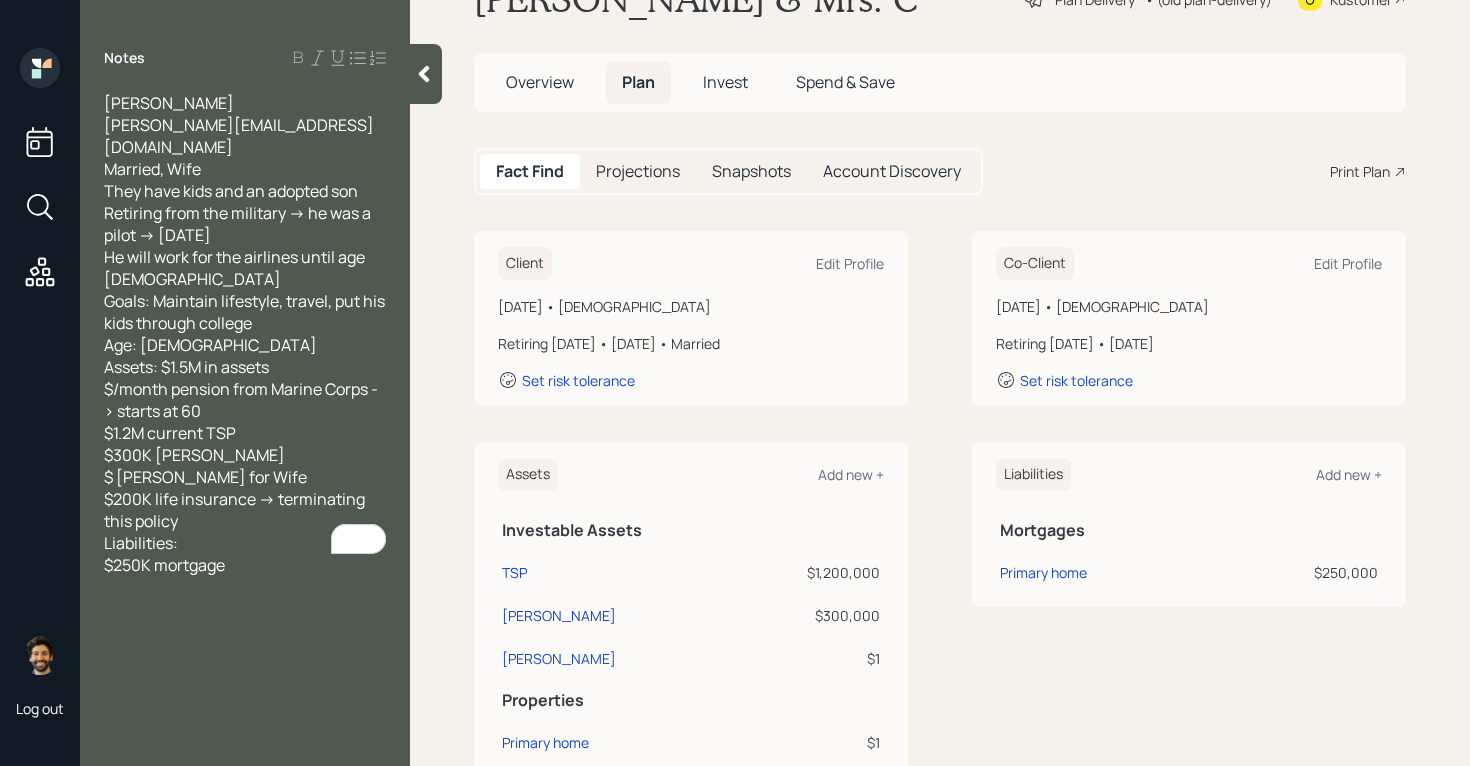 click 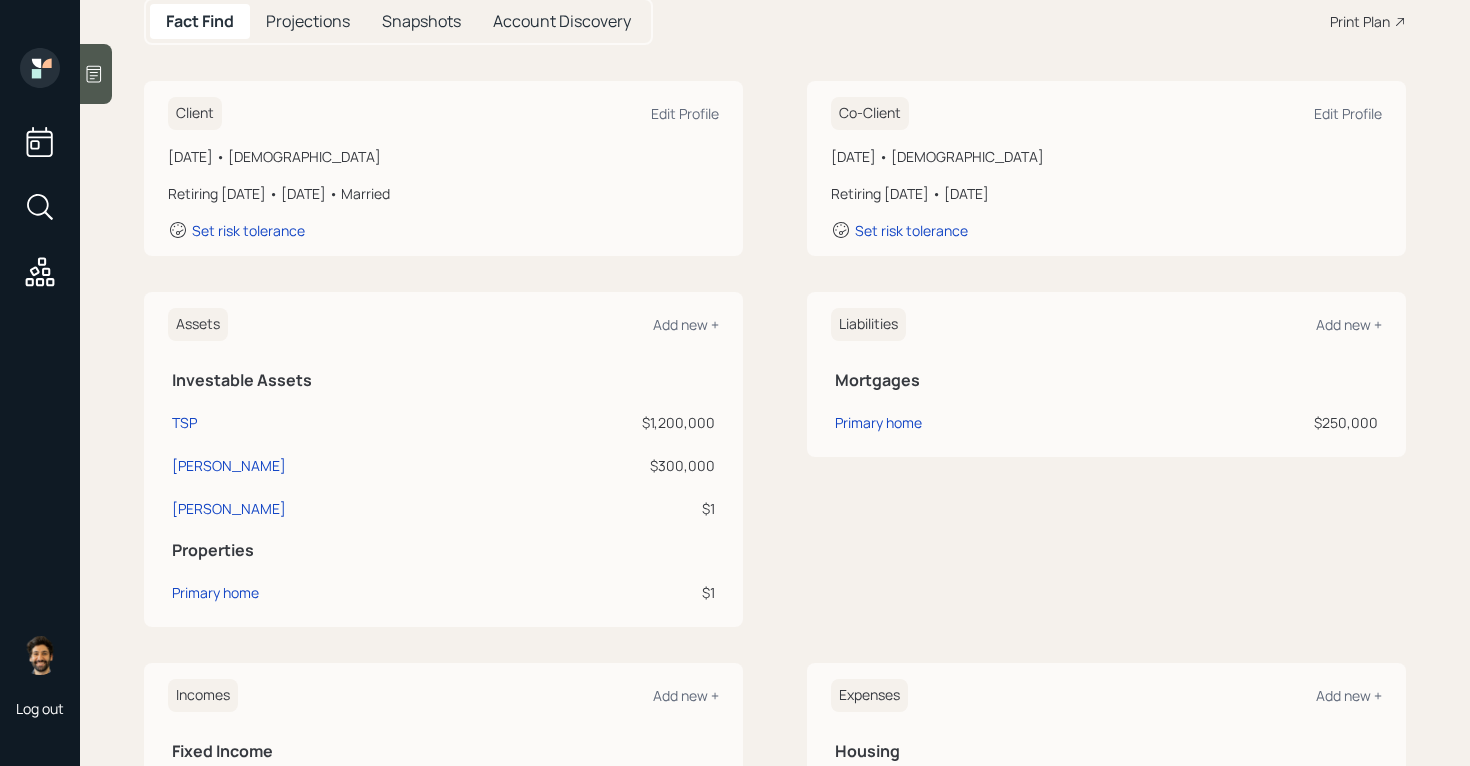 scroll, scrollTop: 226, scrollLeft: 0, axis: vertical 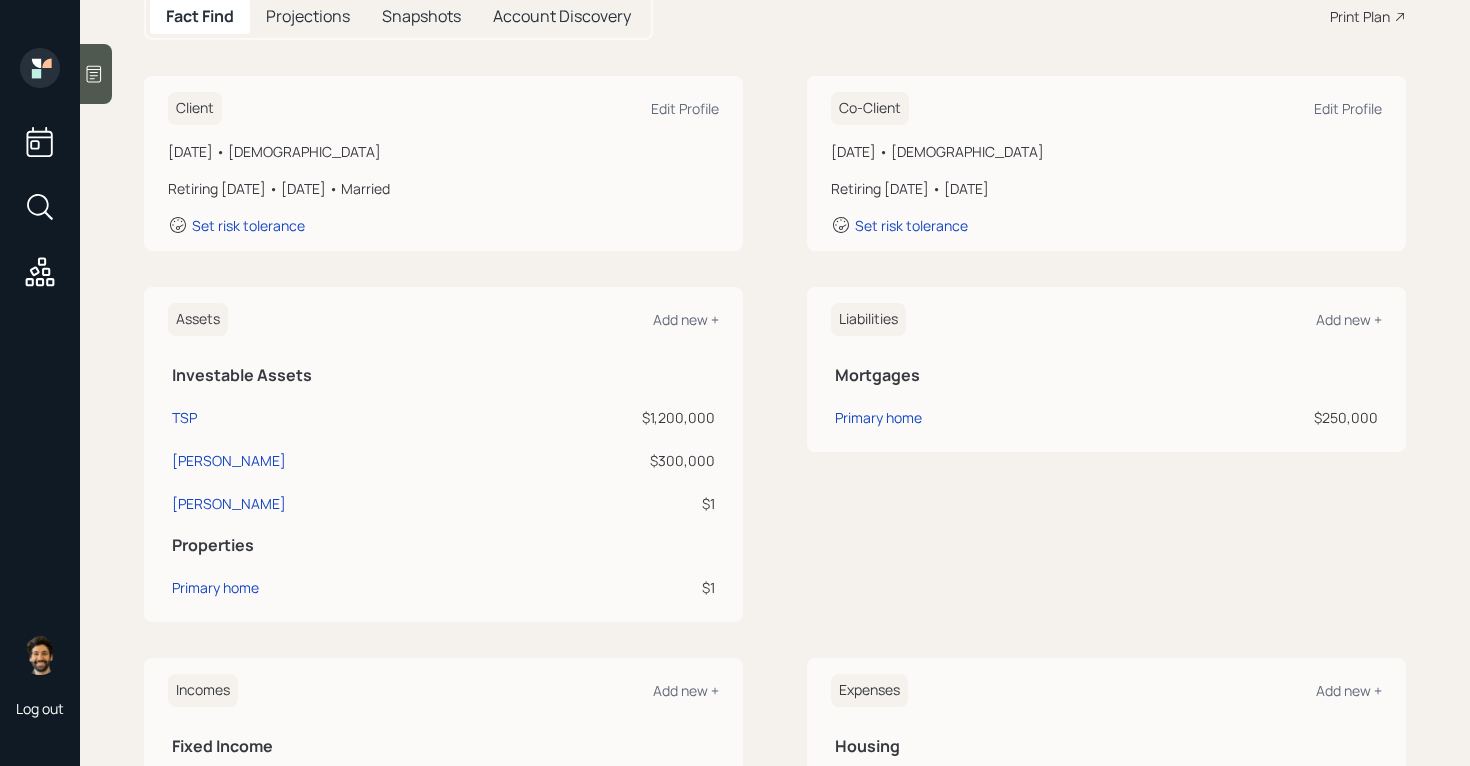 drag, startPoint x: 444, startPoint y: 188, endPoint x: 164, endPoint y: 196, distance: 280.11426 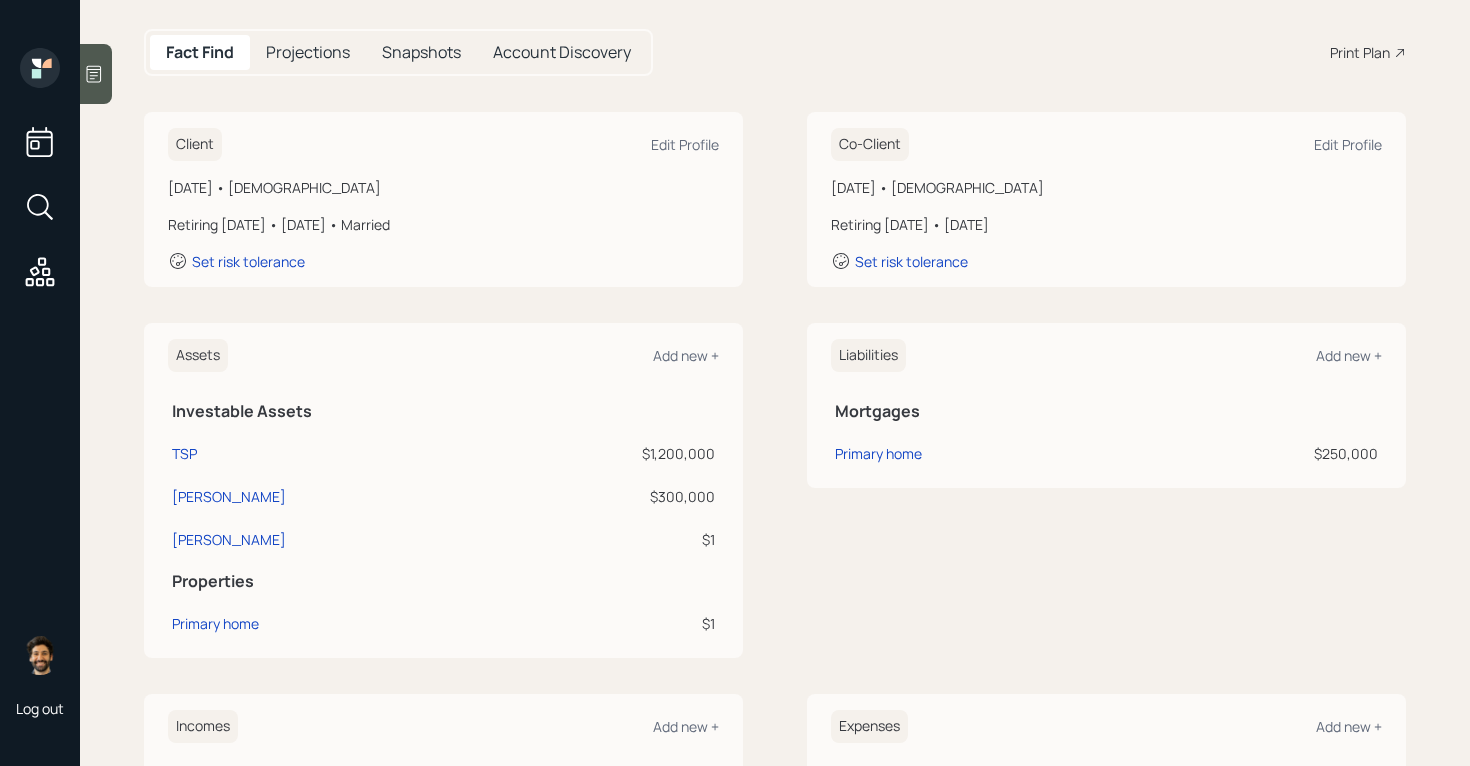scroll, scrollTop: 172, scrollLeft: 0, axis: vertical 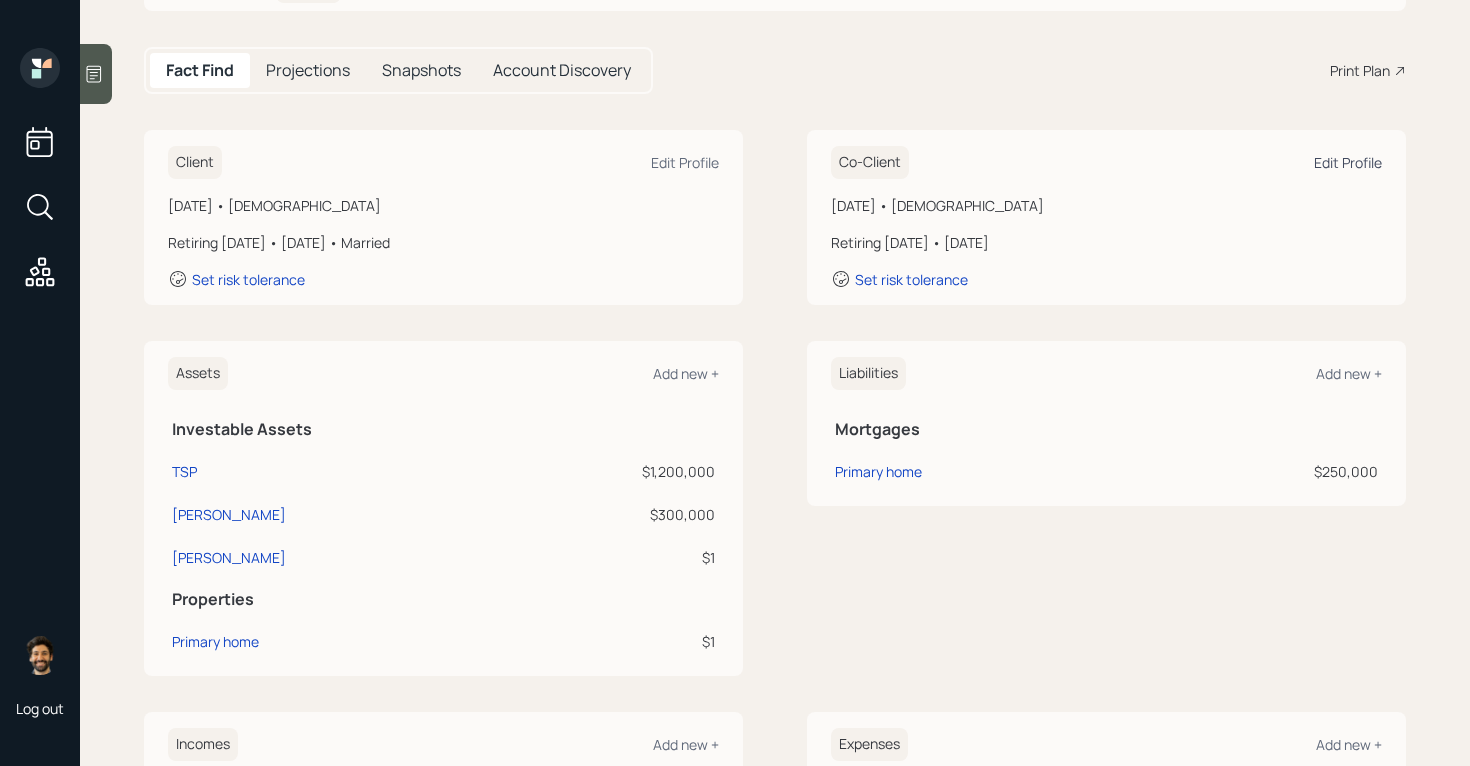 click on "Edit Profile" at bounding box center (1348, 162) 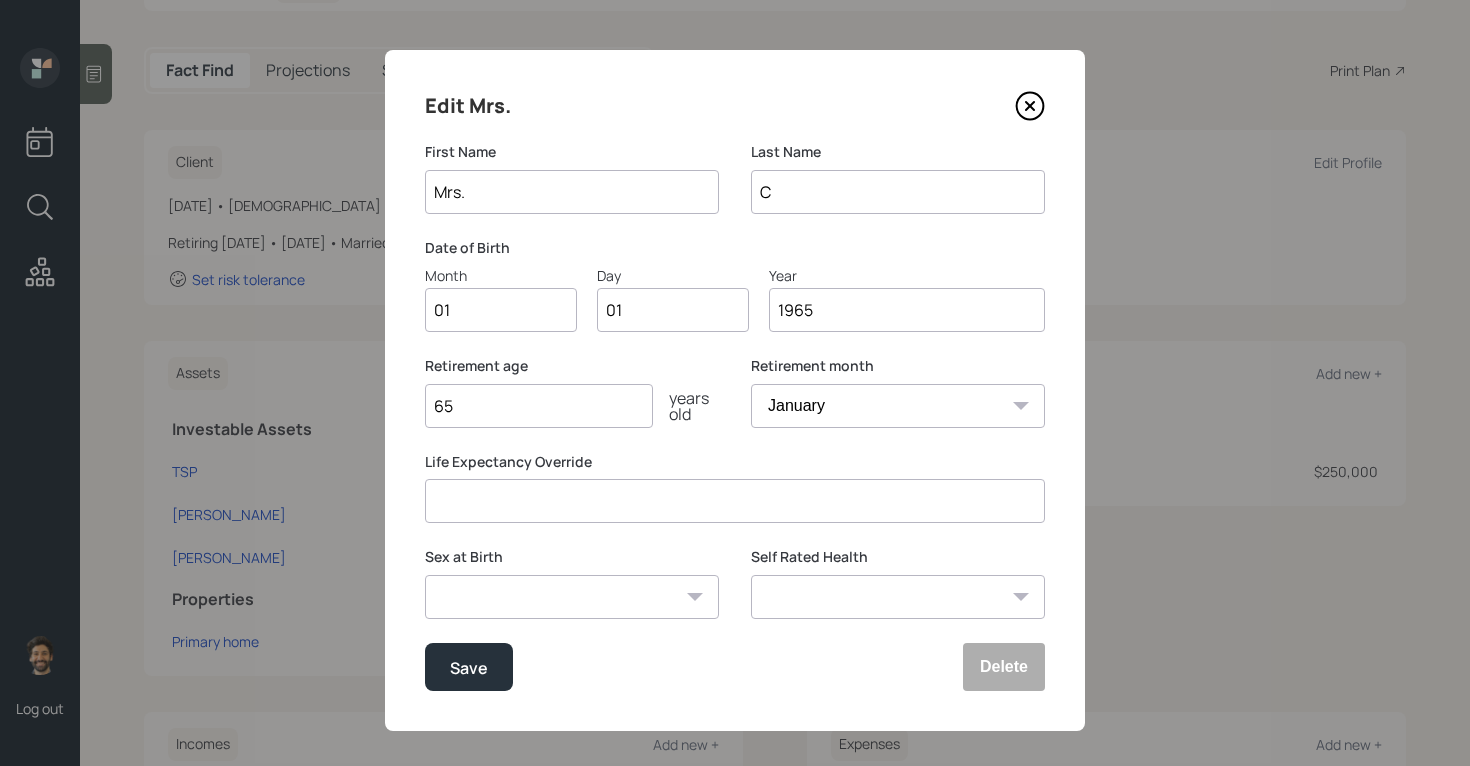 click on "Mrs." at bounding box center [572, 192] 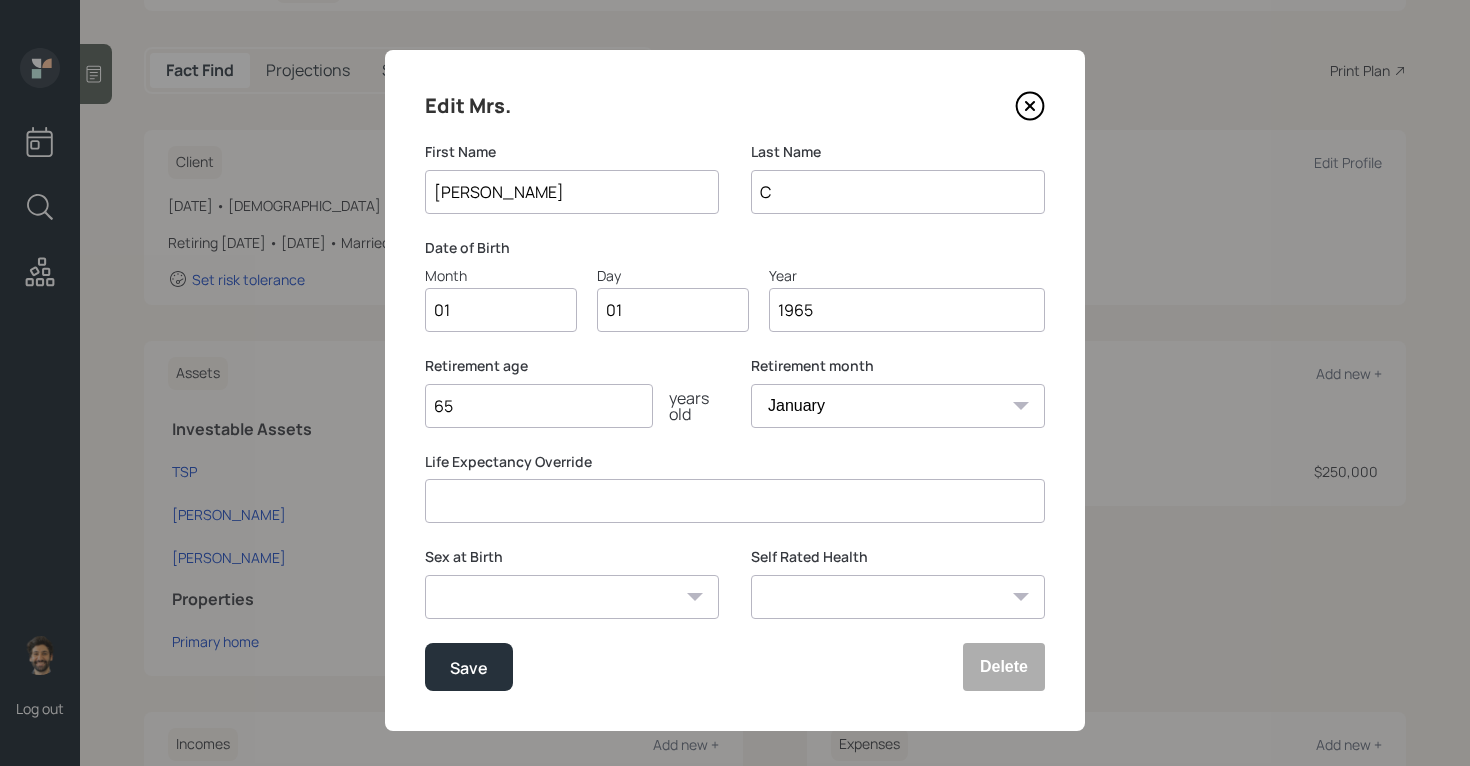 type on "[PERSON_NAME]" 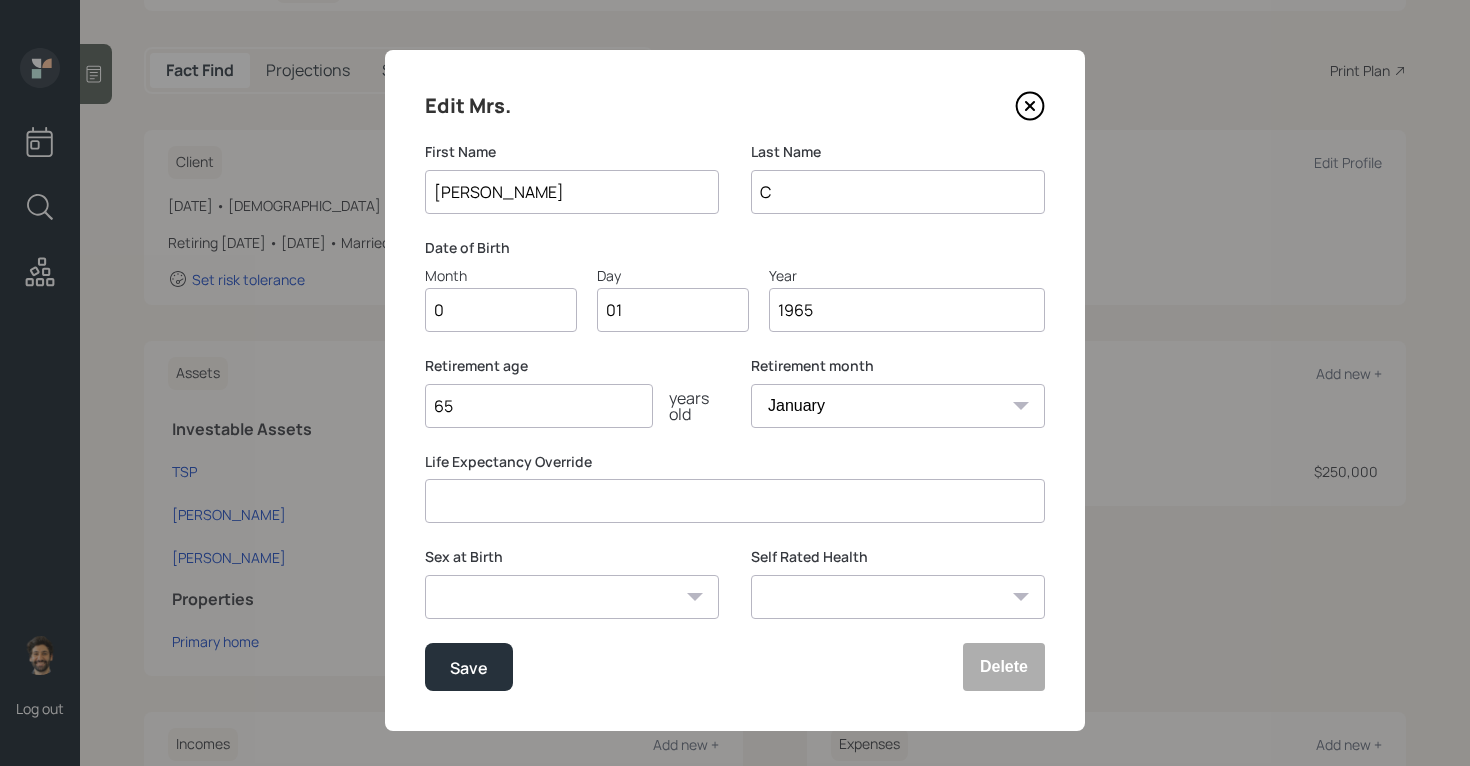 type on "04" 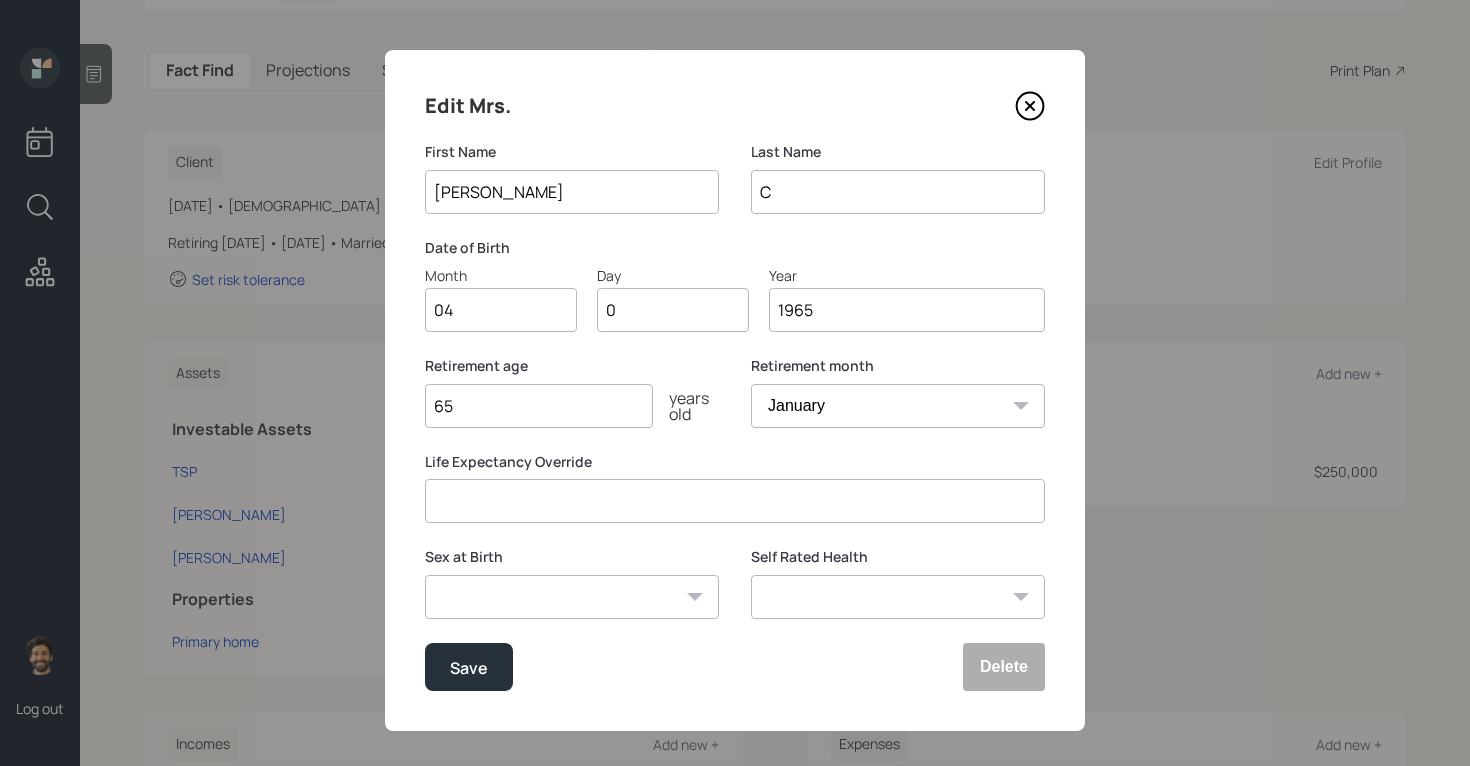 type on "06" 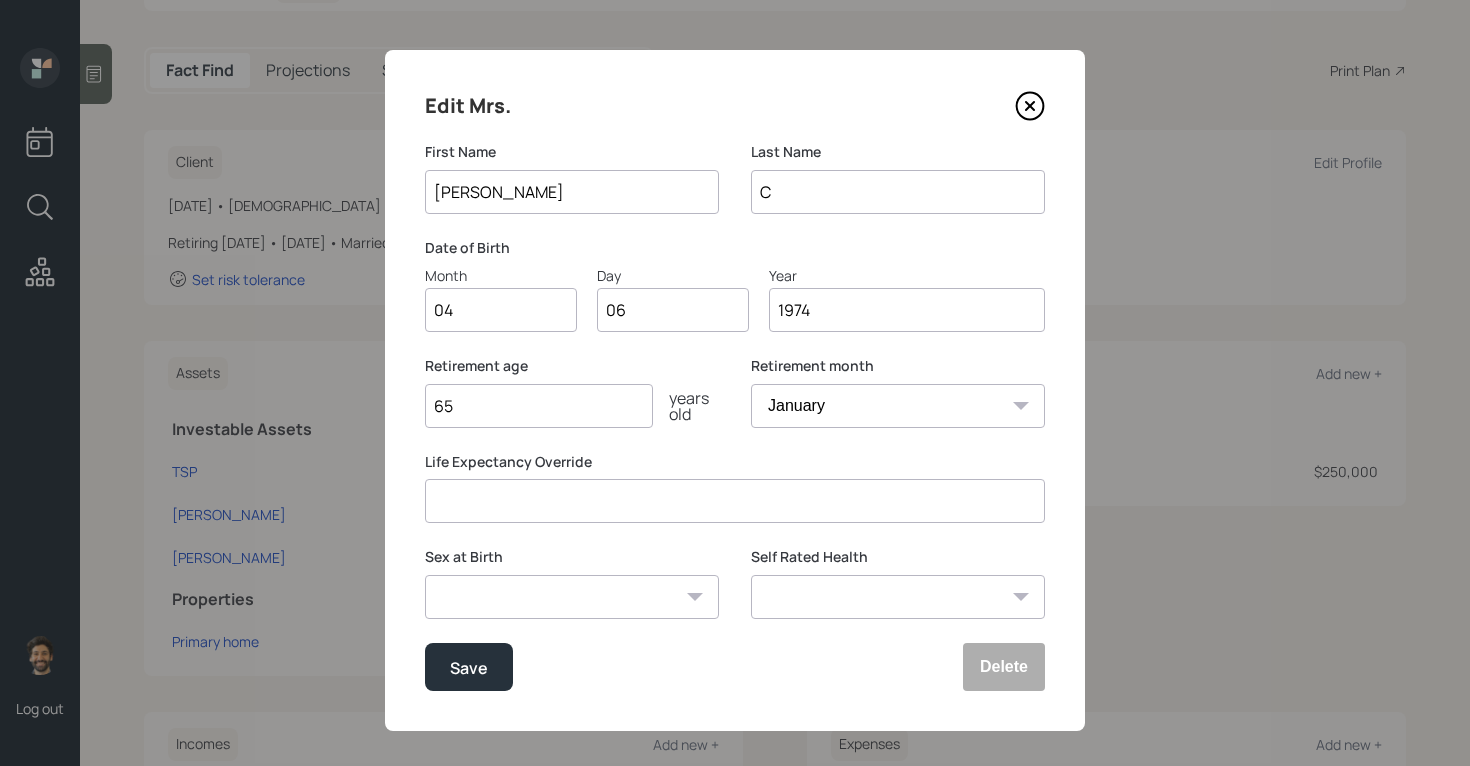 scroll, scrollTop: 15, scrollLeft: 0, axis: vertical 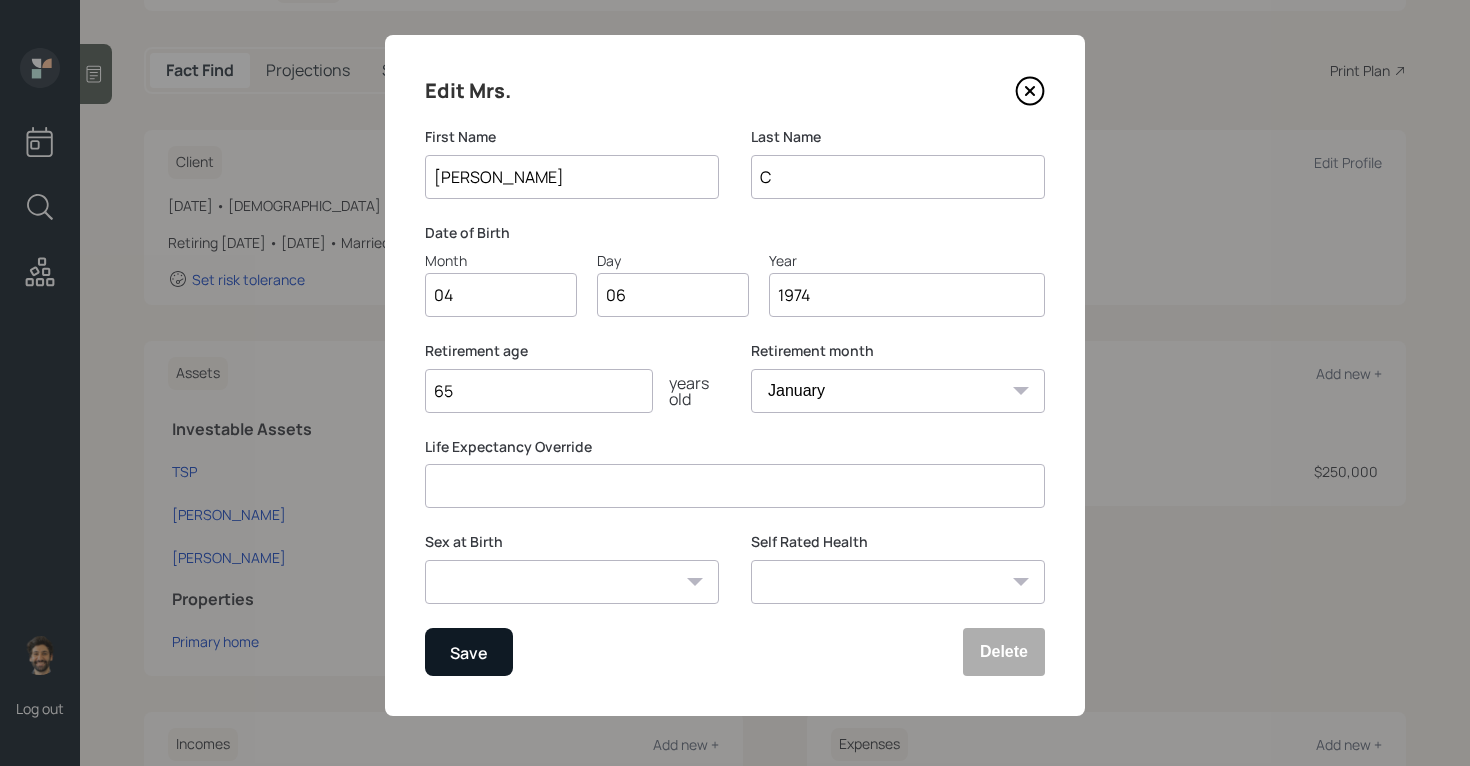 type on "1974" 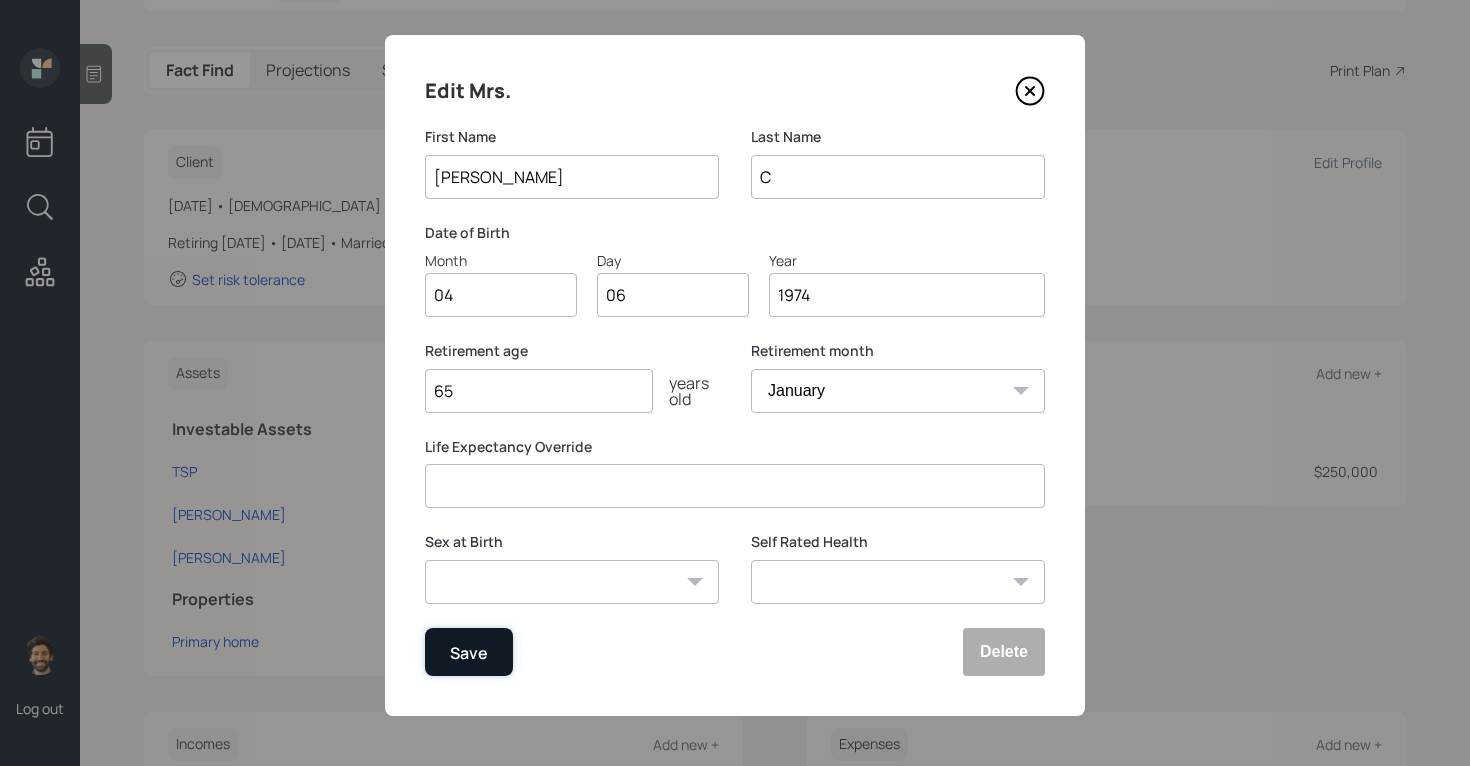 click on "Save" at bounding box center [469, 652] 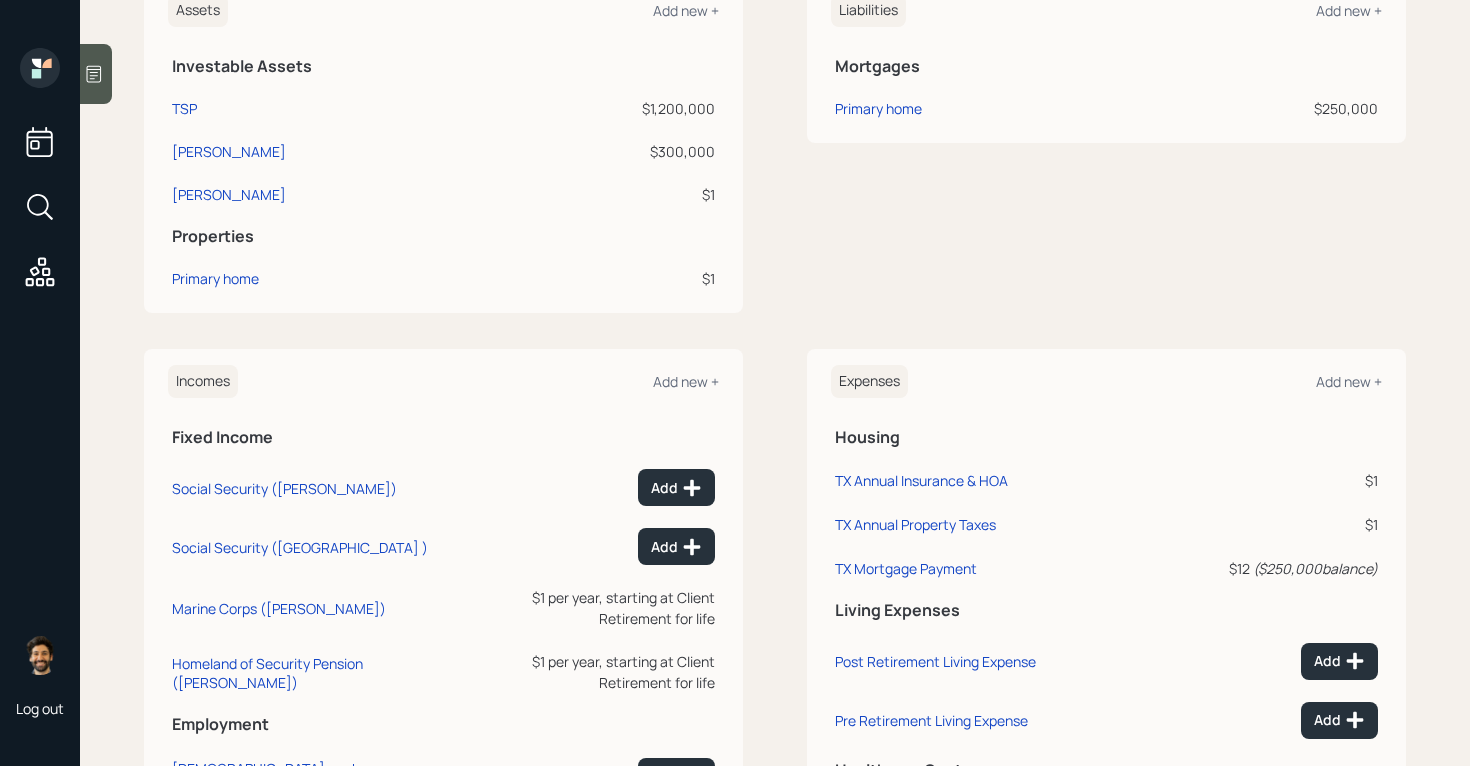 scroll, scrollTop: 739, scrollLeft: 0, axis: vertical 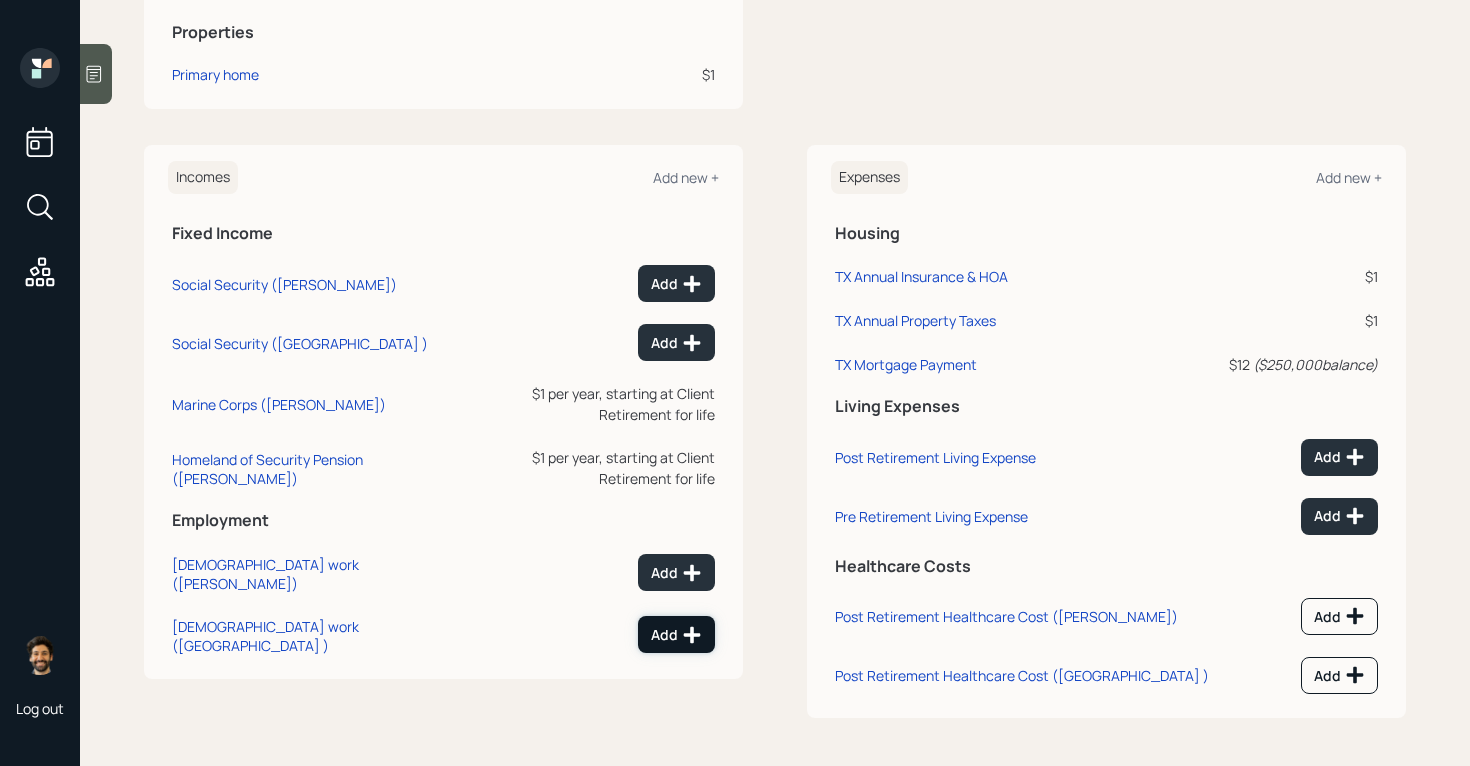click on "Add" at bounding box center (676, 635) 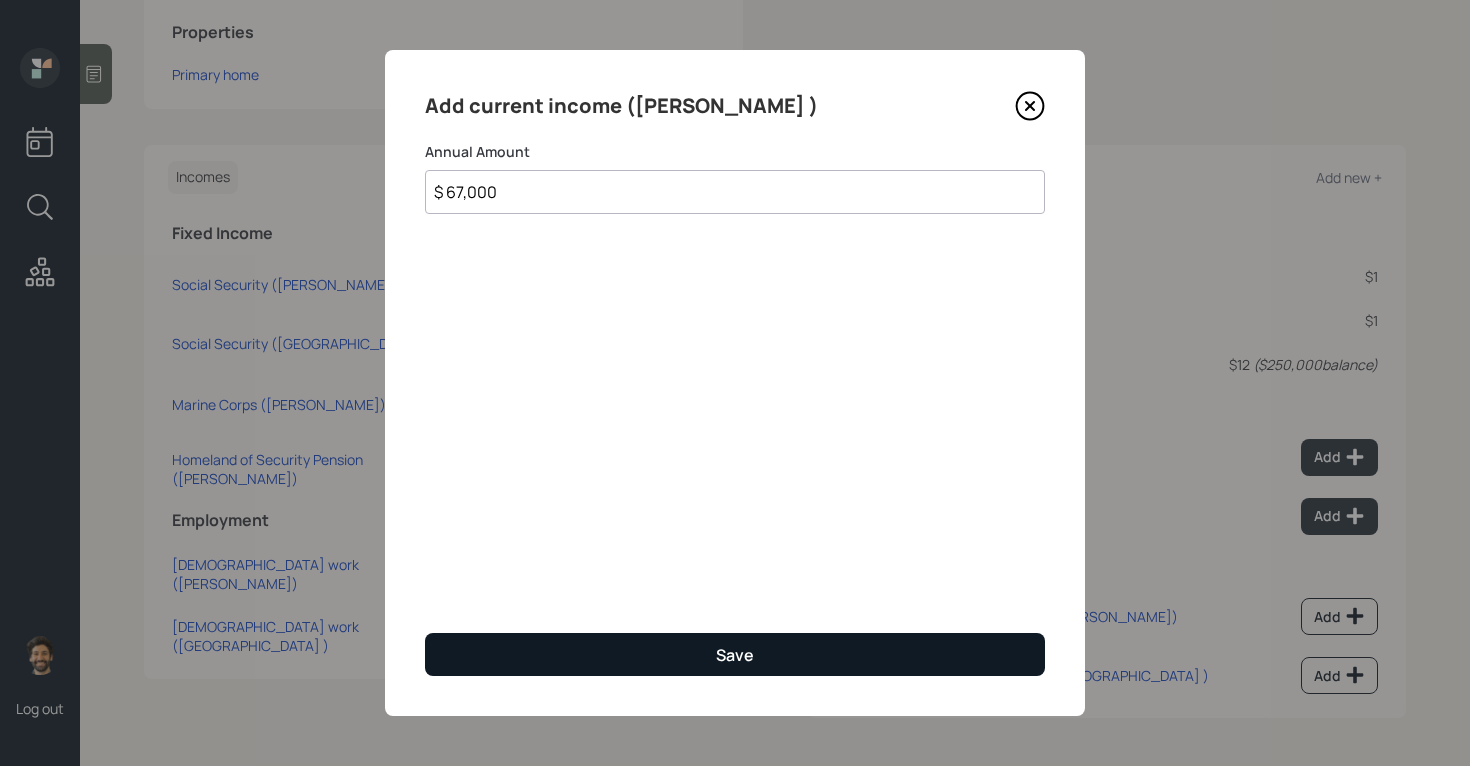 type on "$ 67,000" 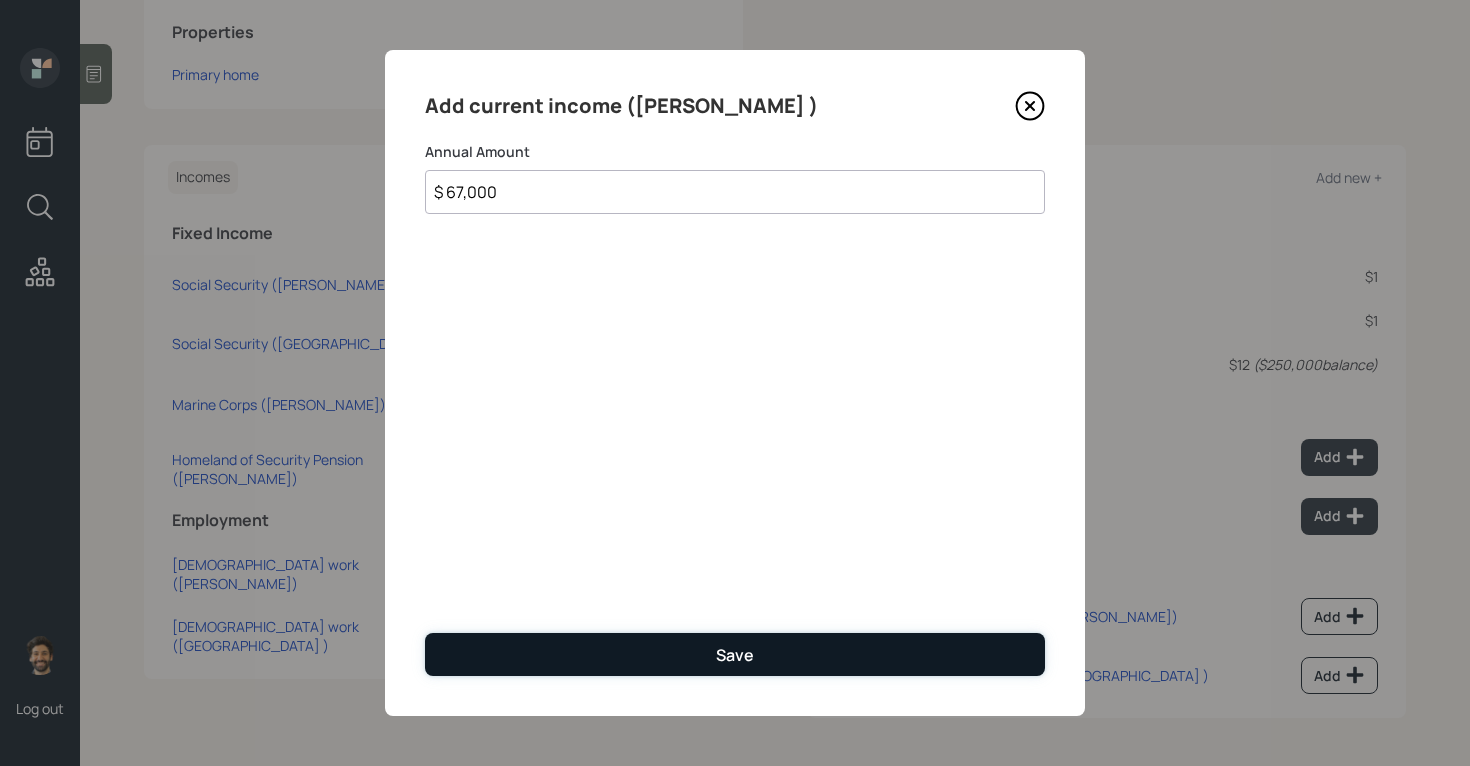 click on "Save" at bounding box center [735, 654] 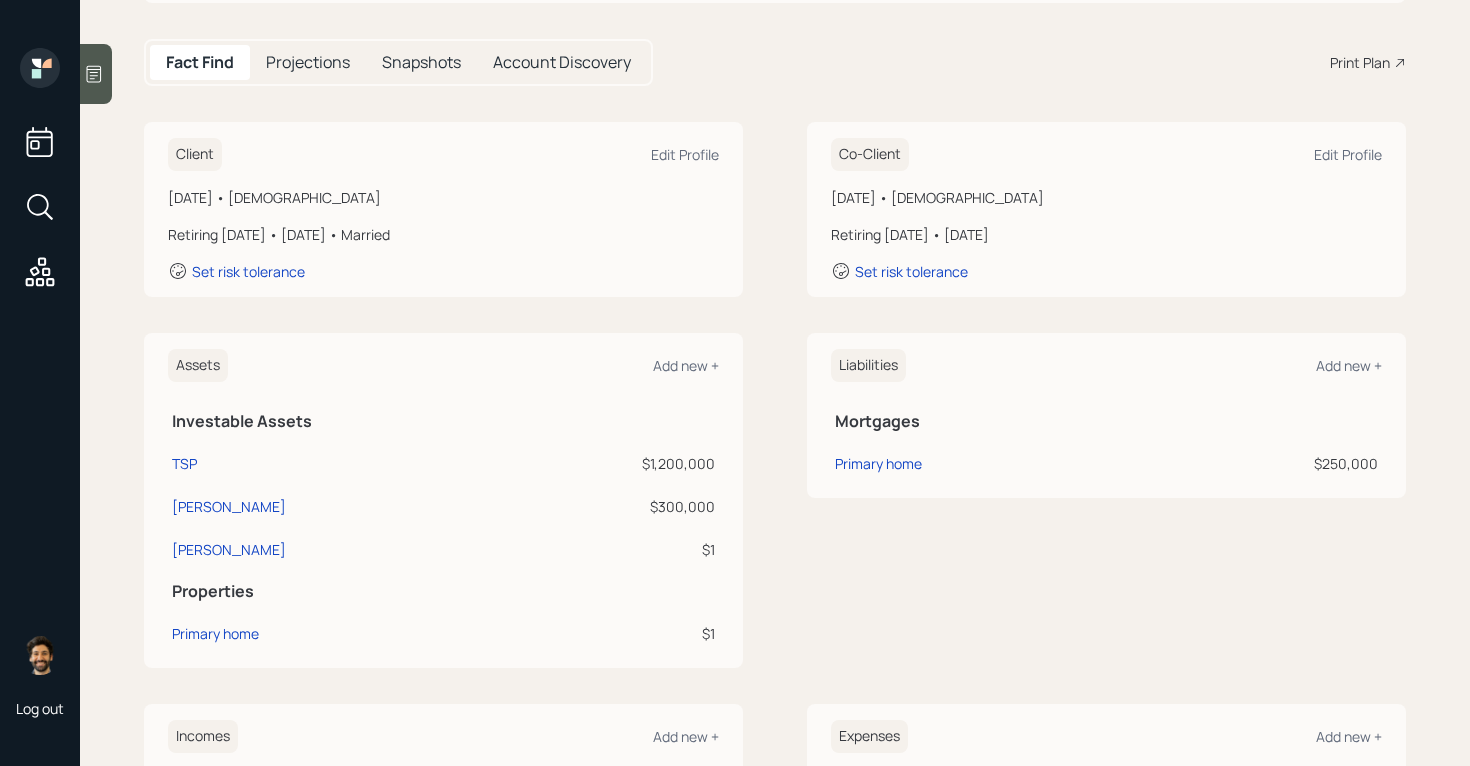 scroll, scrollTop: 0, scrollLeft: 0, axis: both 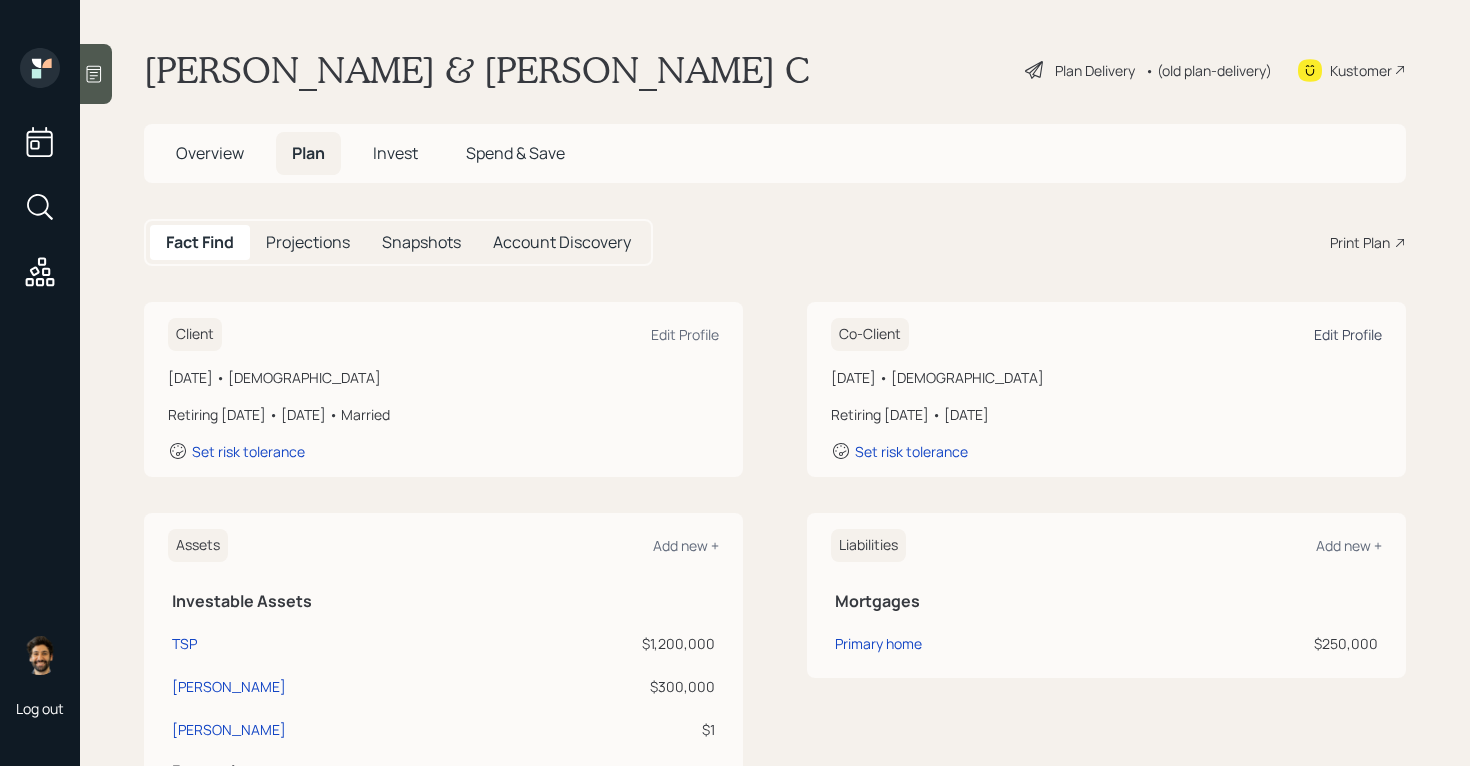 click on "Edit Profile" at bounding box center [1348, 334] 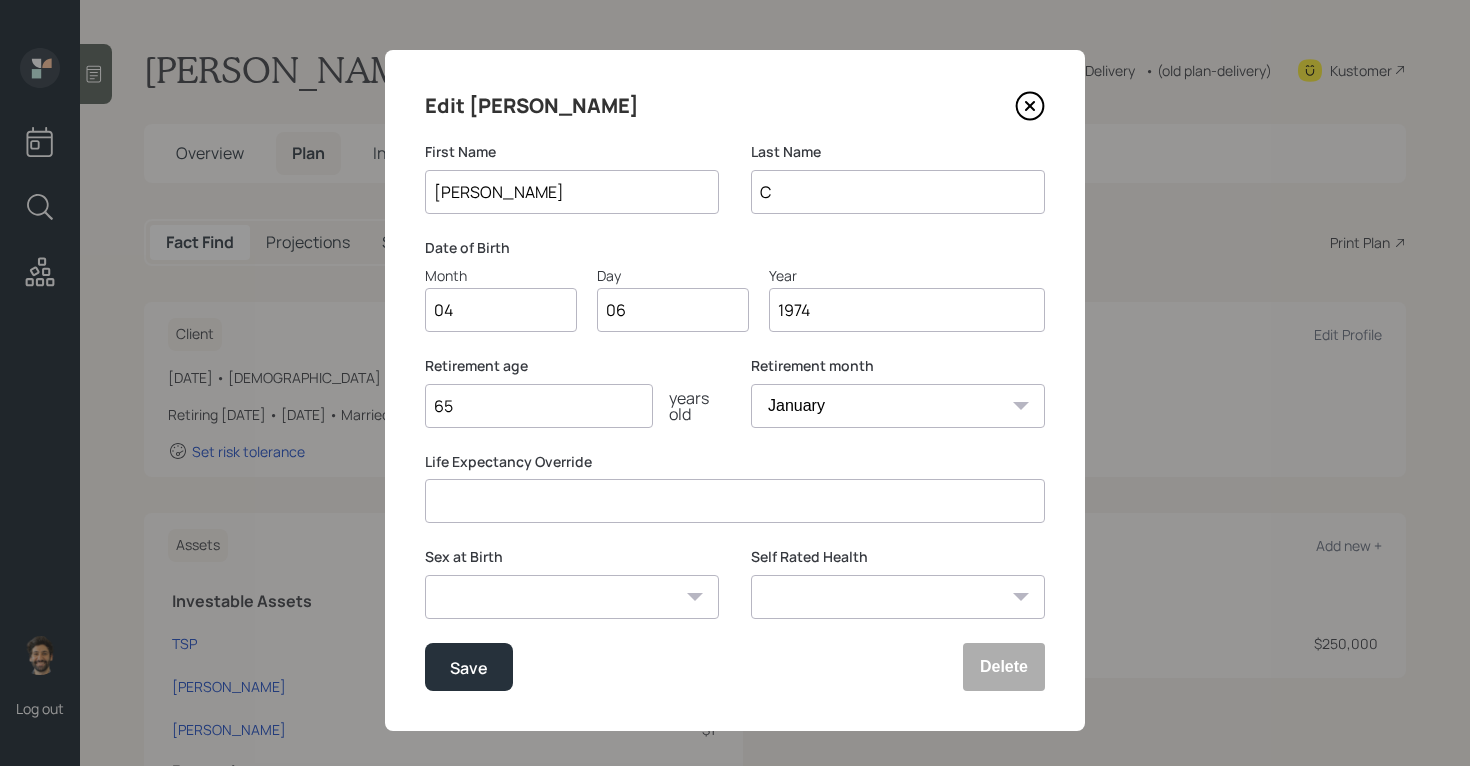 click on "65" at bounding box center [539, 406] 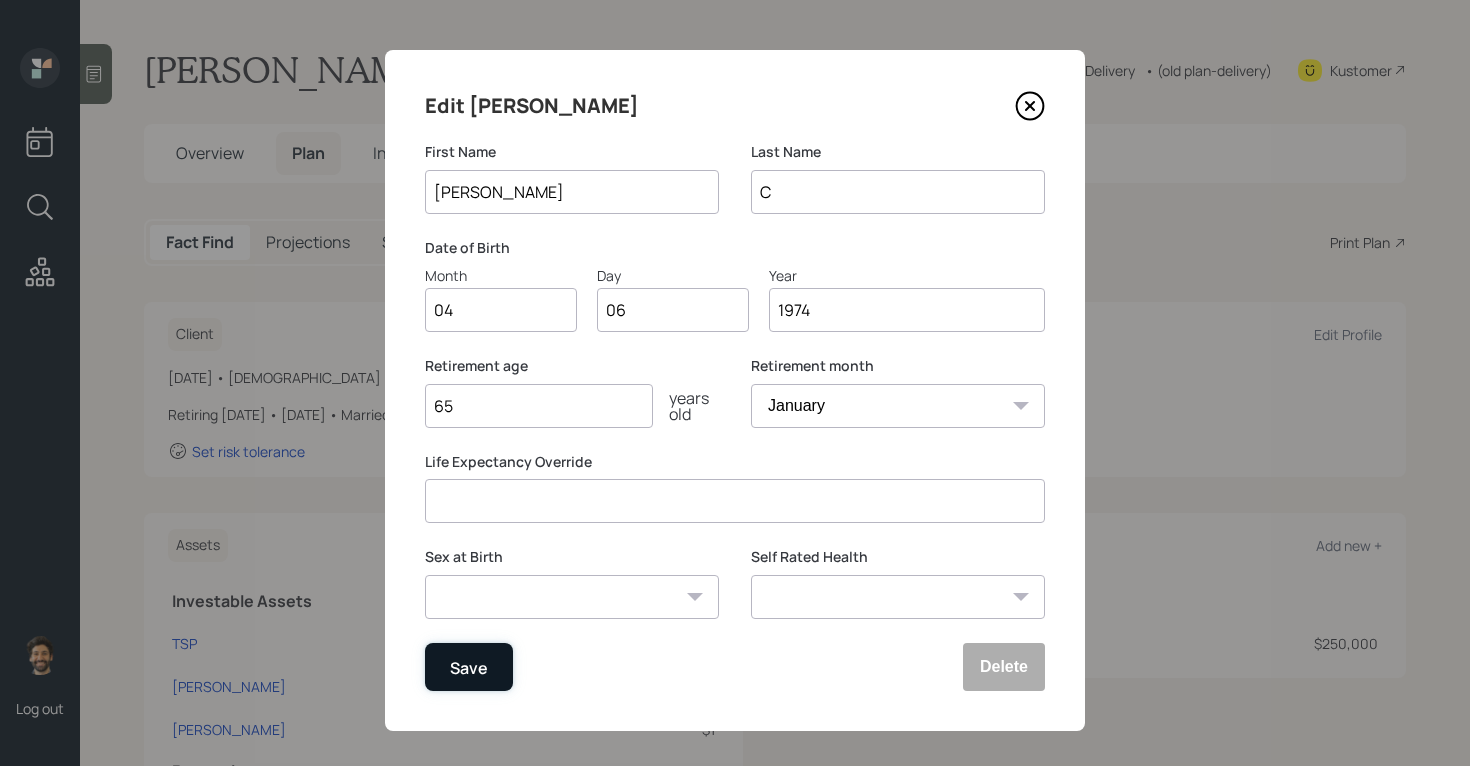 click on "Save" at bounding box center (469, 667) 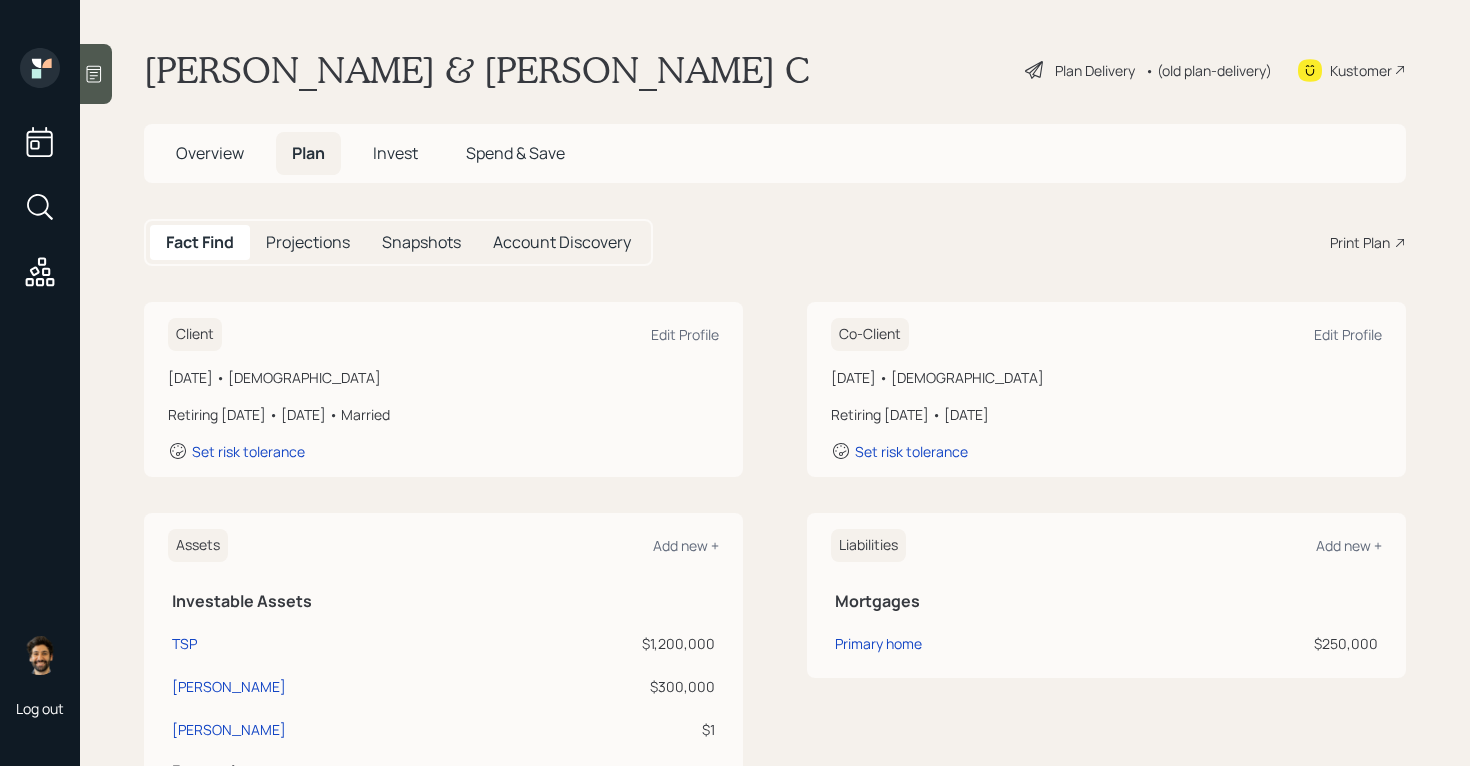 click 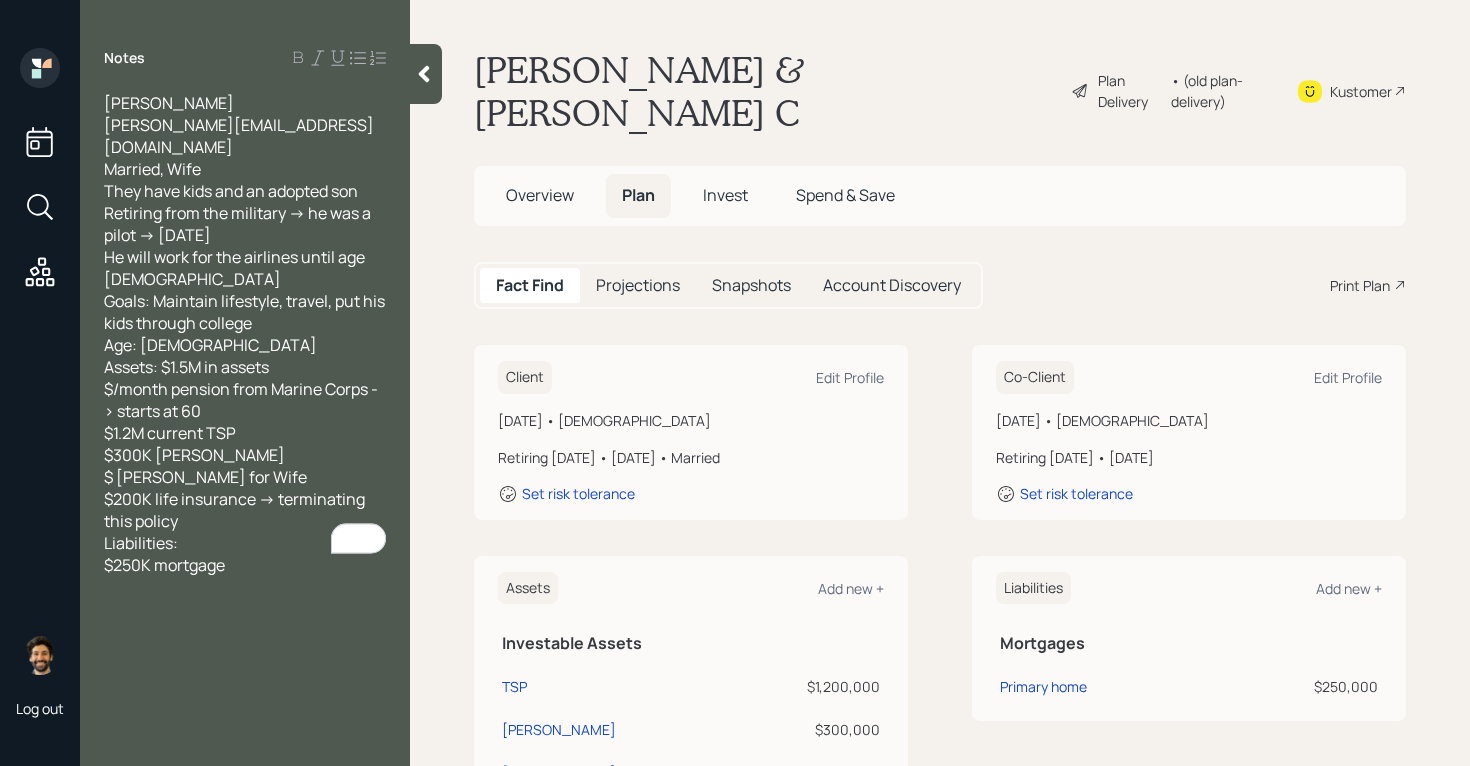 click 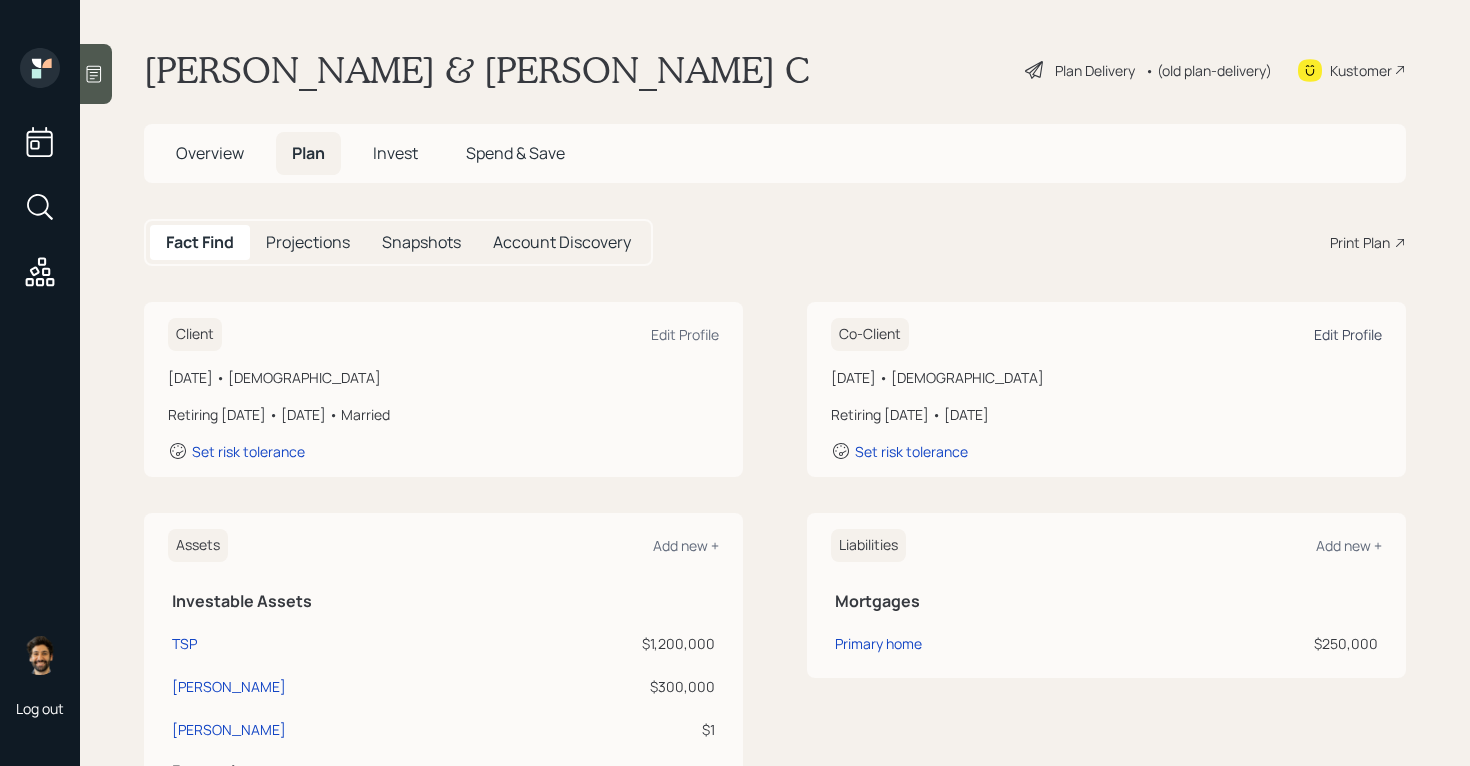 click on "Edit Profile" at bounding box center [1348, 334] 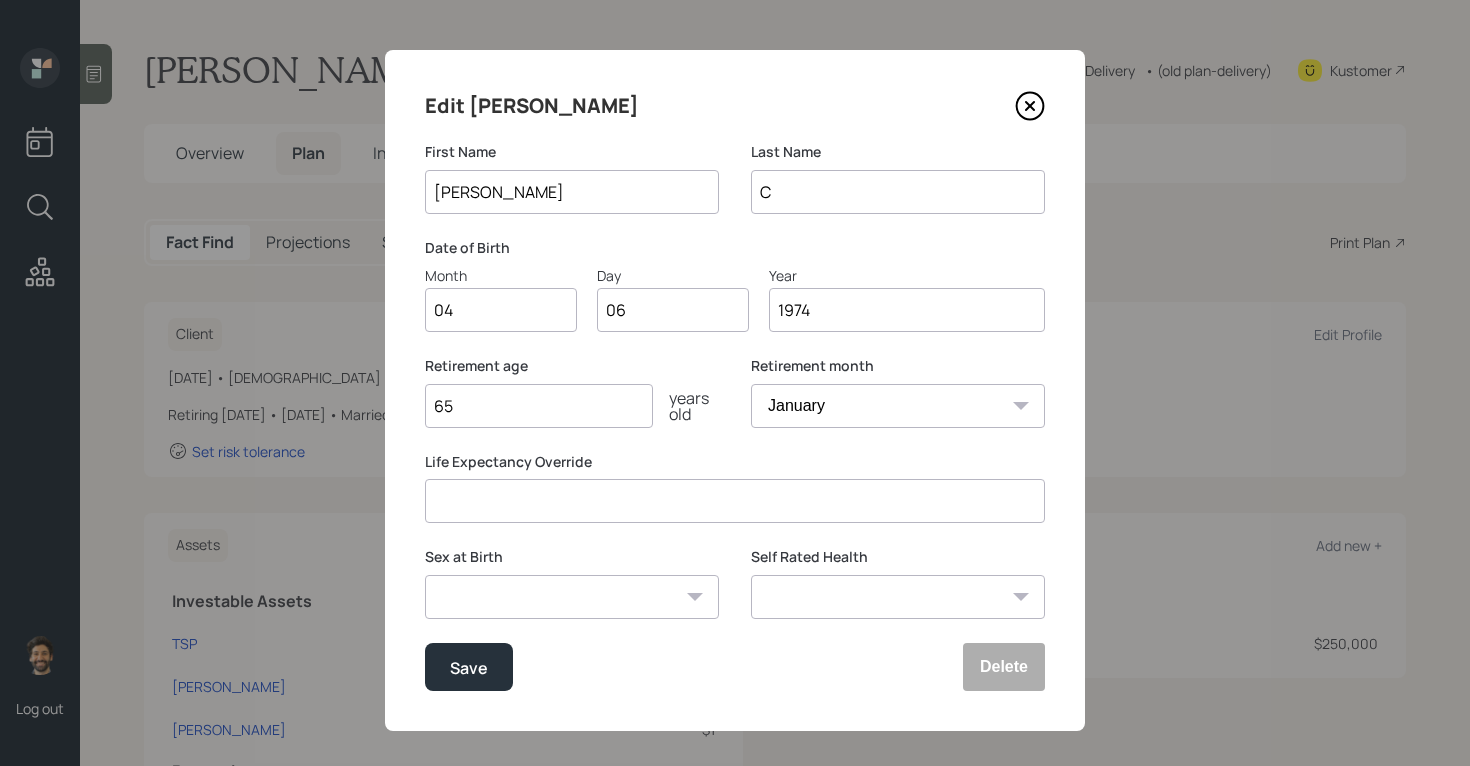 click on "65" at bounding box center (539, 406) 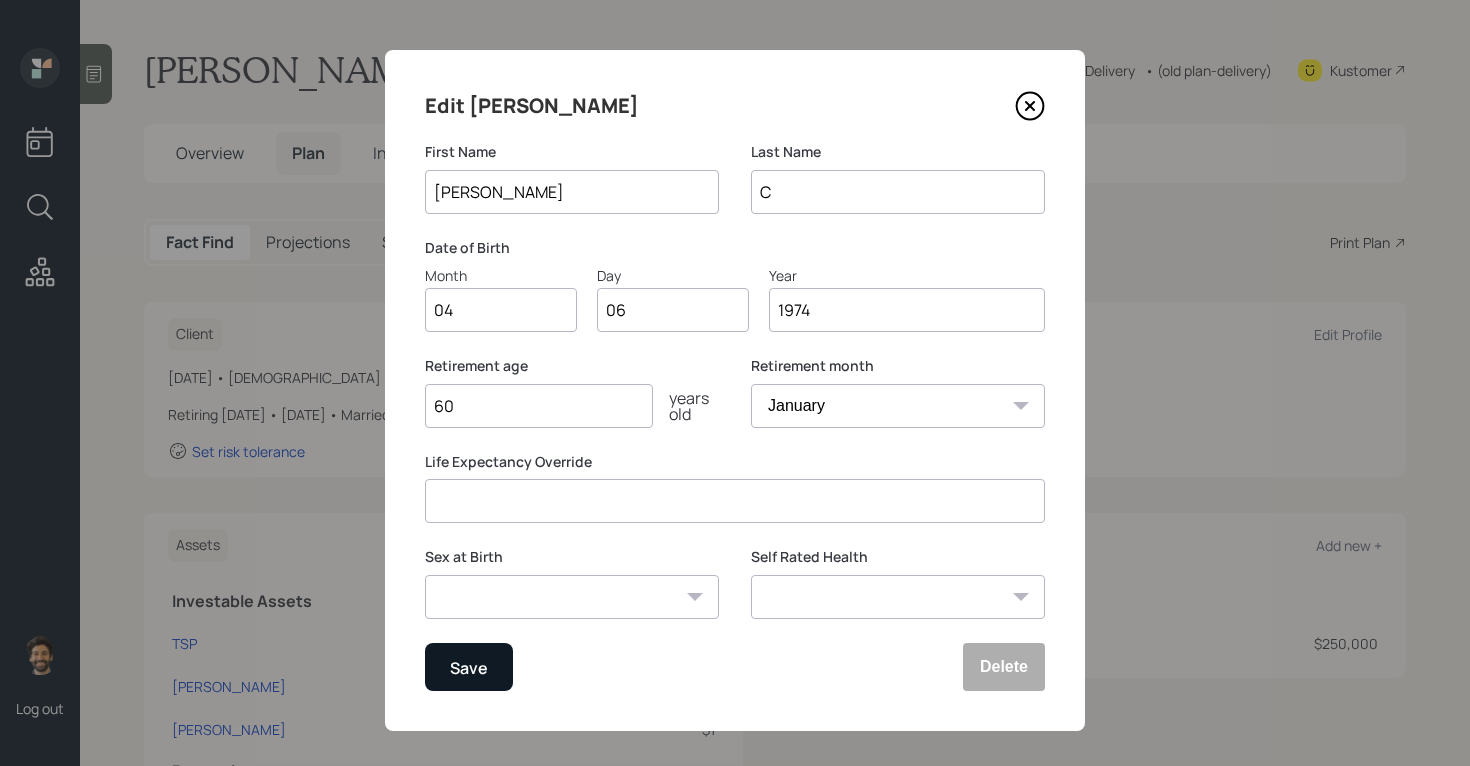 type on "60" 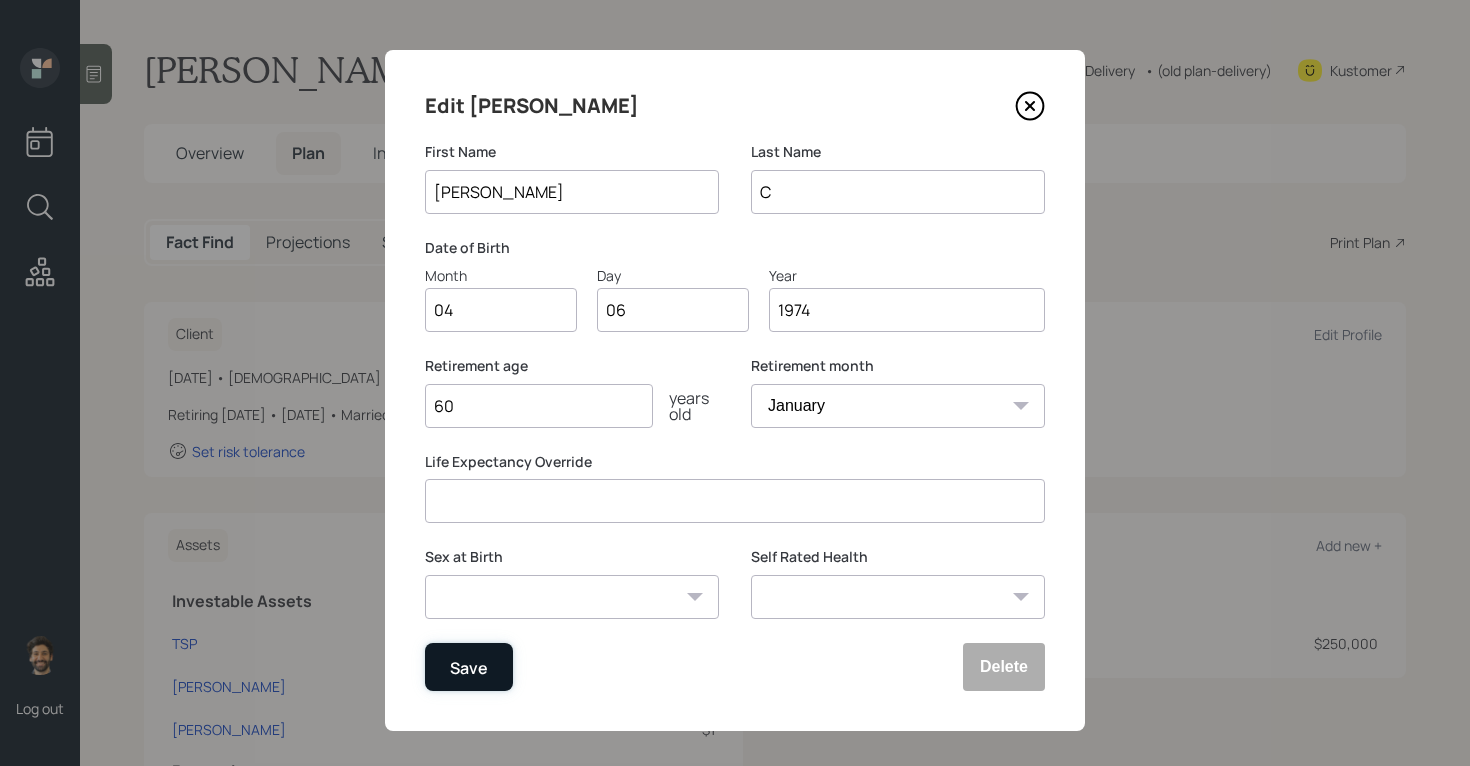 click on "Save" at bounding box center (469, 667) 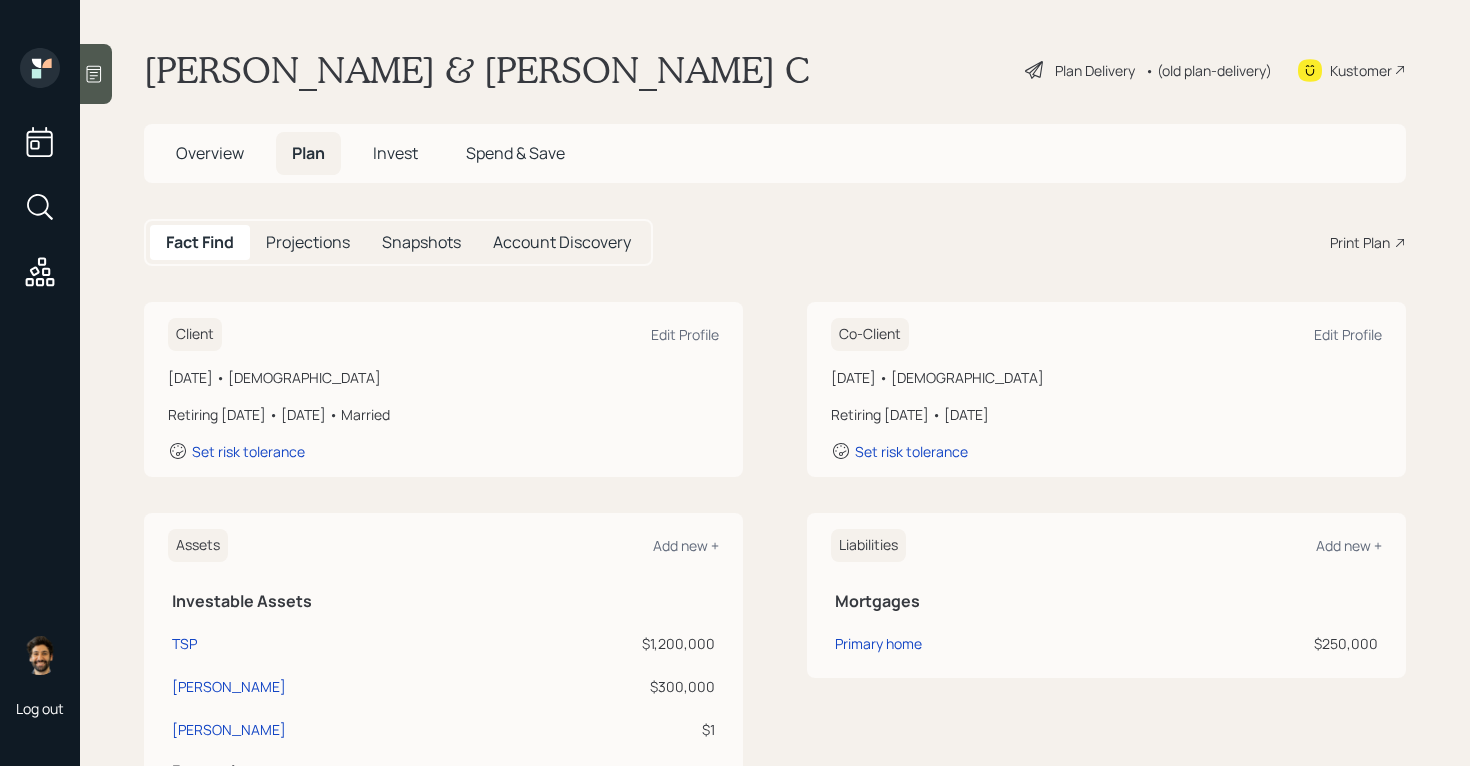 drag, startPoint x: 1062, startPoint y: 419, endPoint x: 830, endPoint y: 410, distance: 232.1745 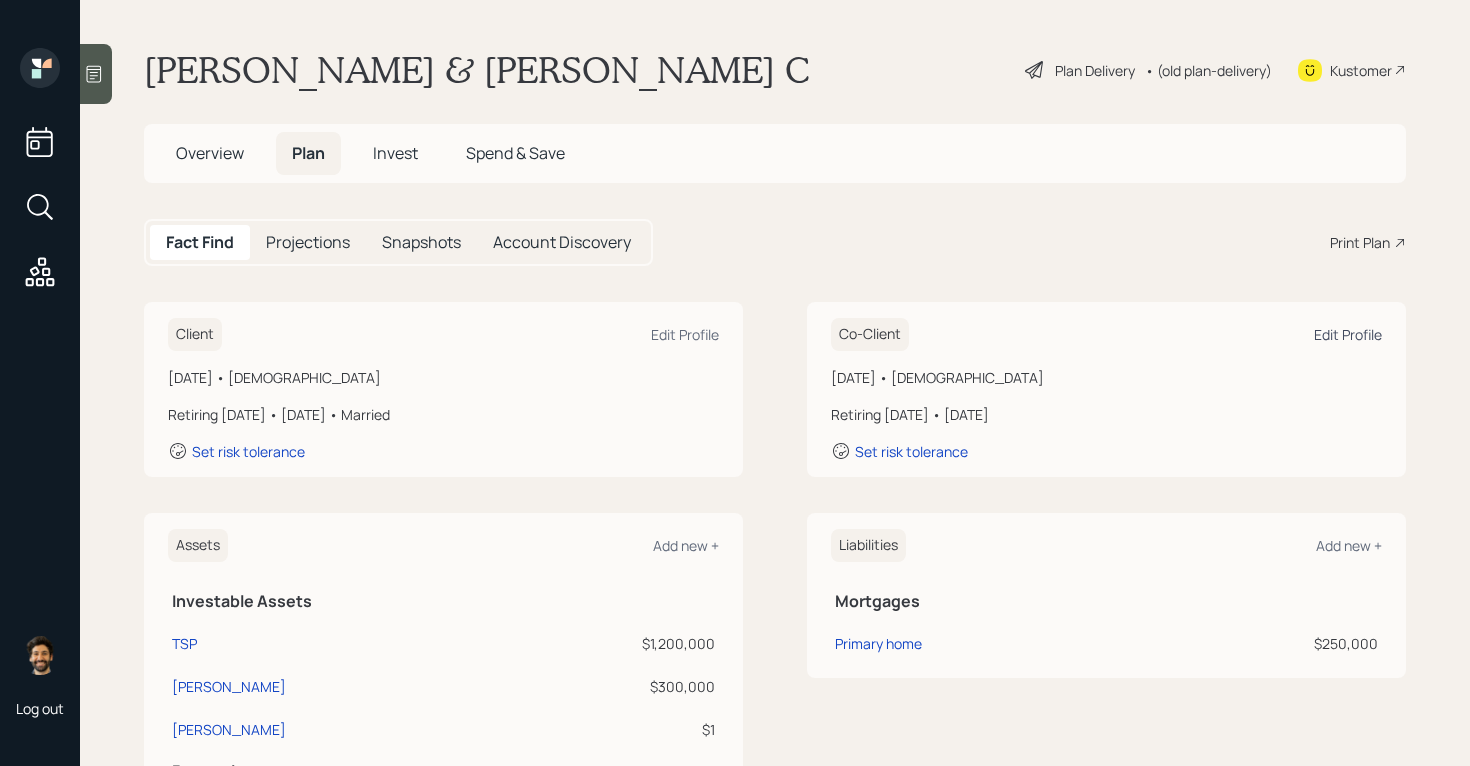 click on "Edit Profile" at bounding box center [1348, 334] 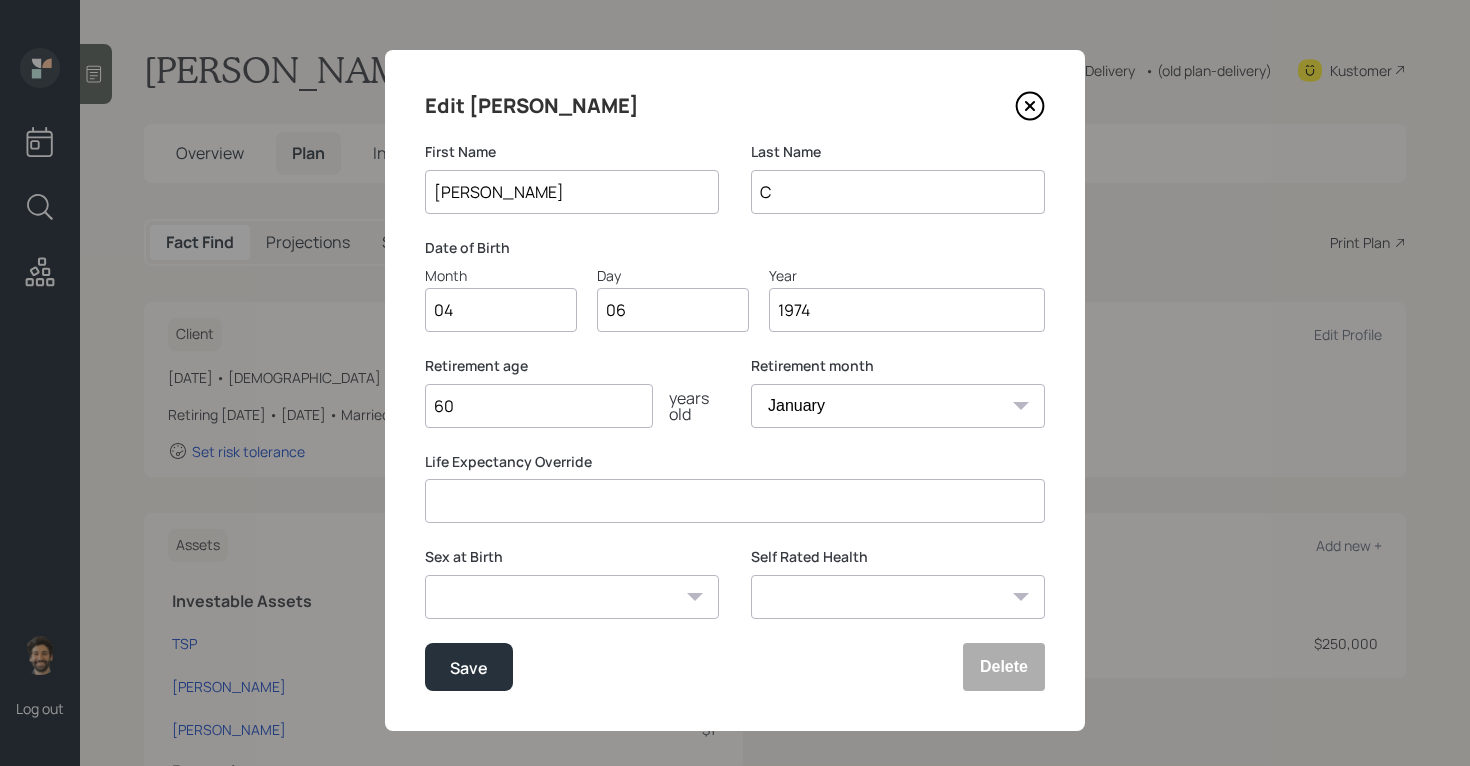click on "60" at bounding box center [539, 406] 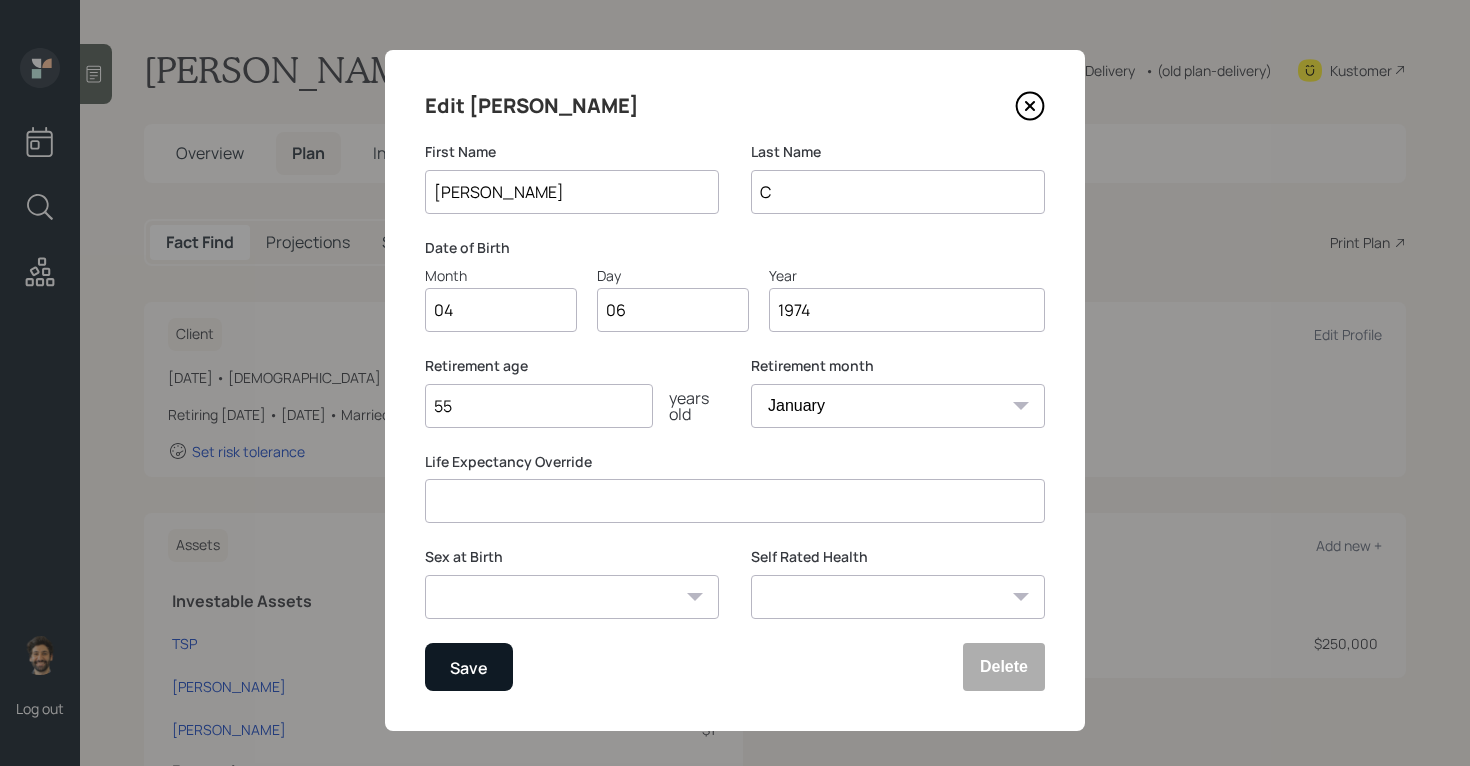 type on "55" 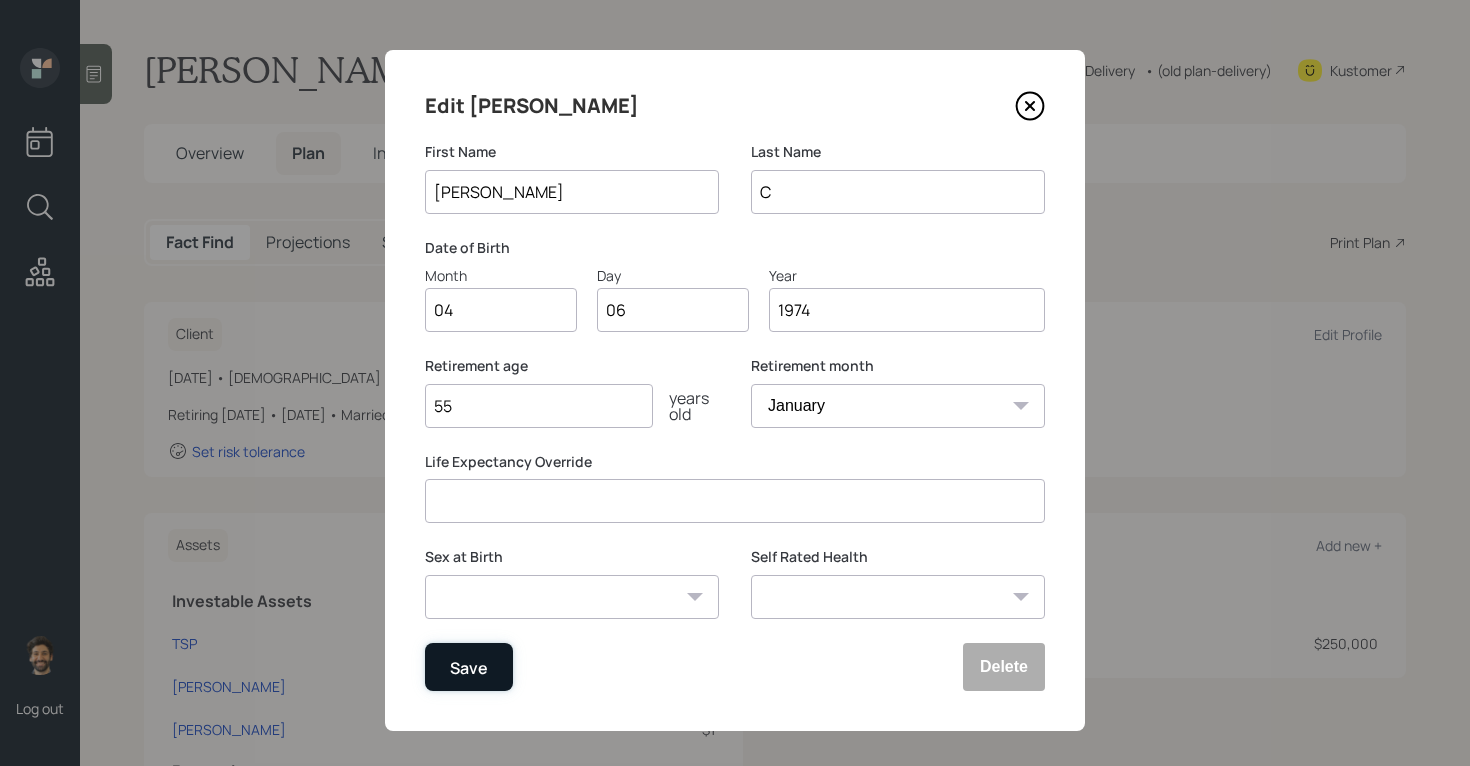 click on "Save" at bounding box center (469, 667) 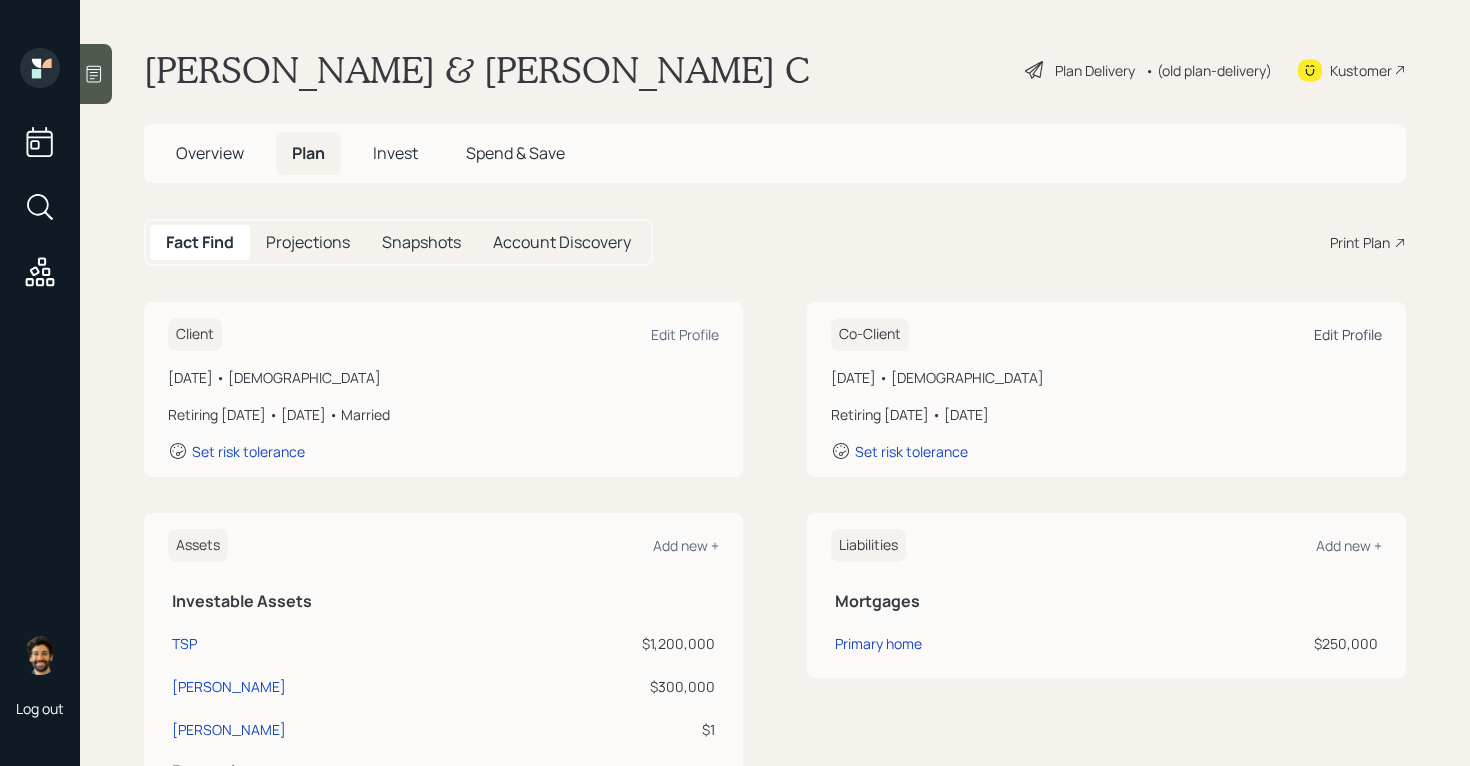 click on "Edit Profile" at bounding box center (1348, 334) 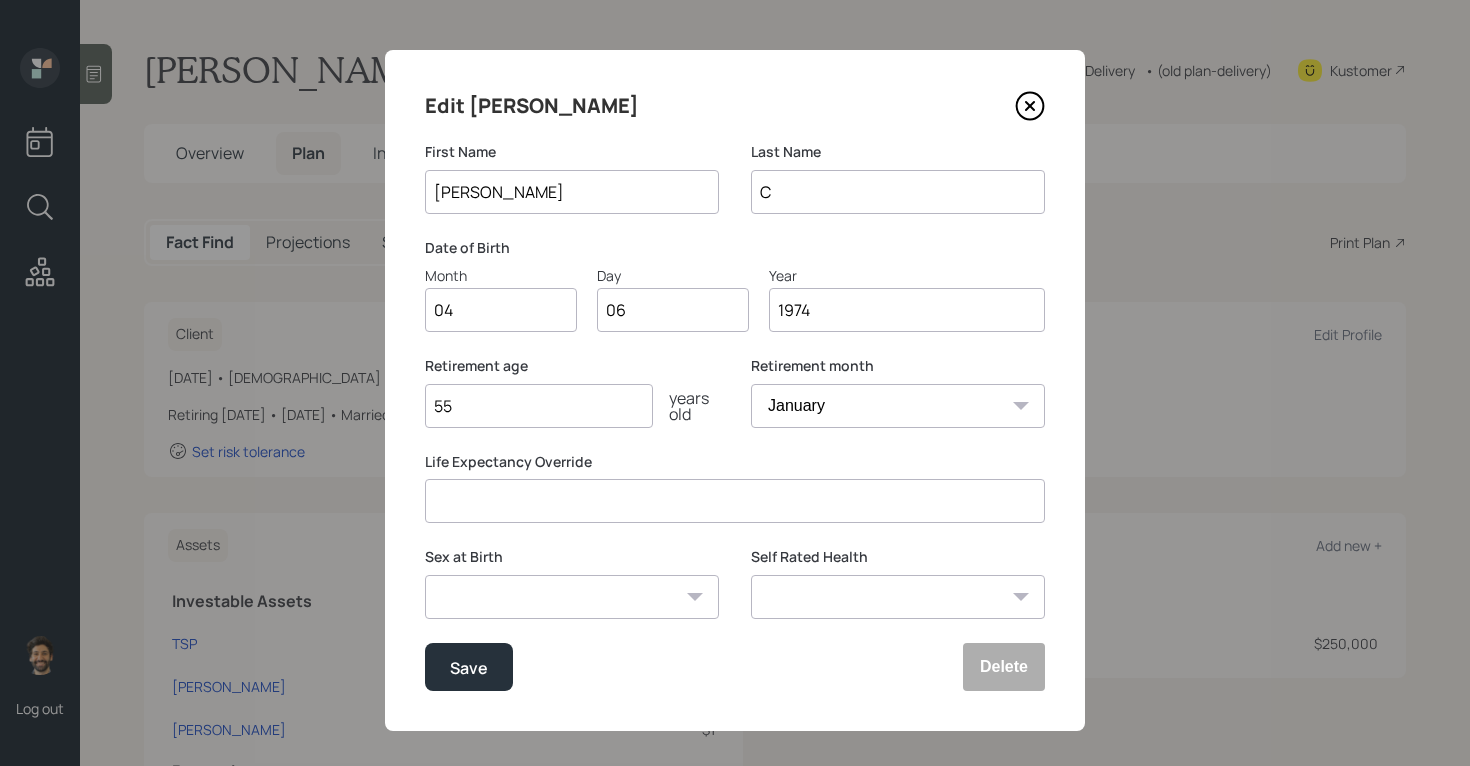 click on "55" at bounding box center [539, 406] 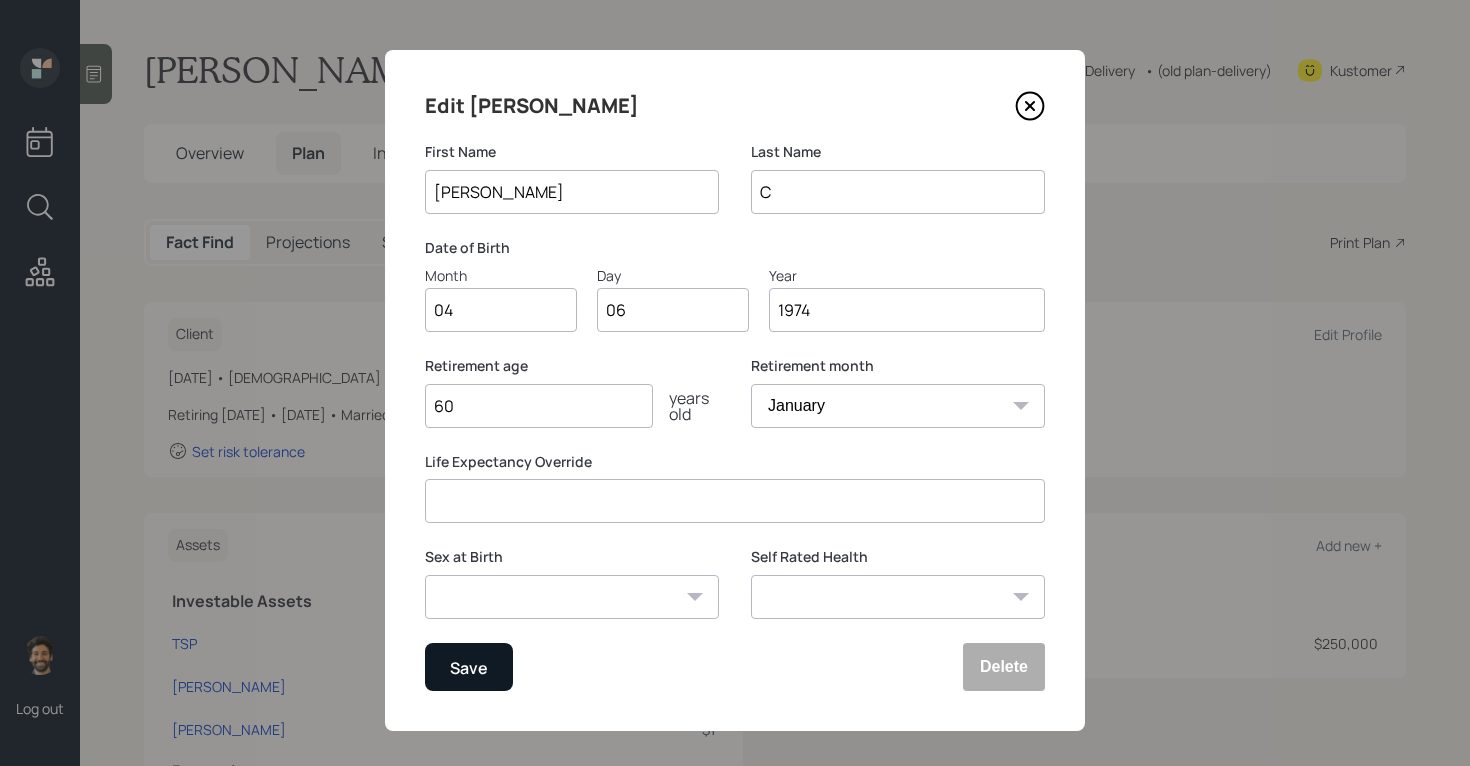 type on "60" 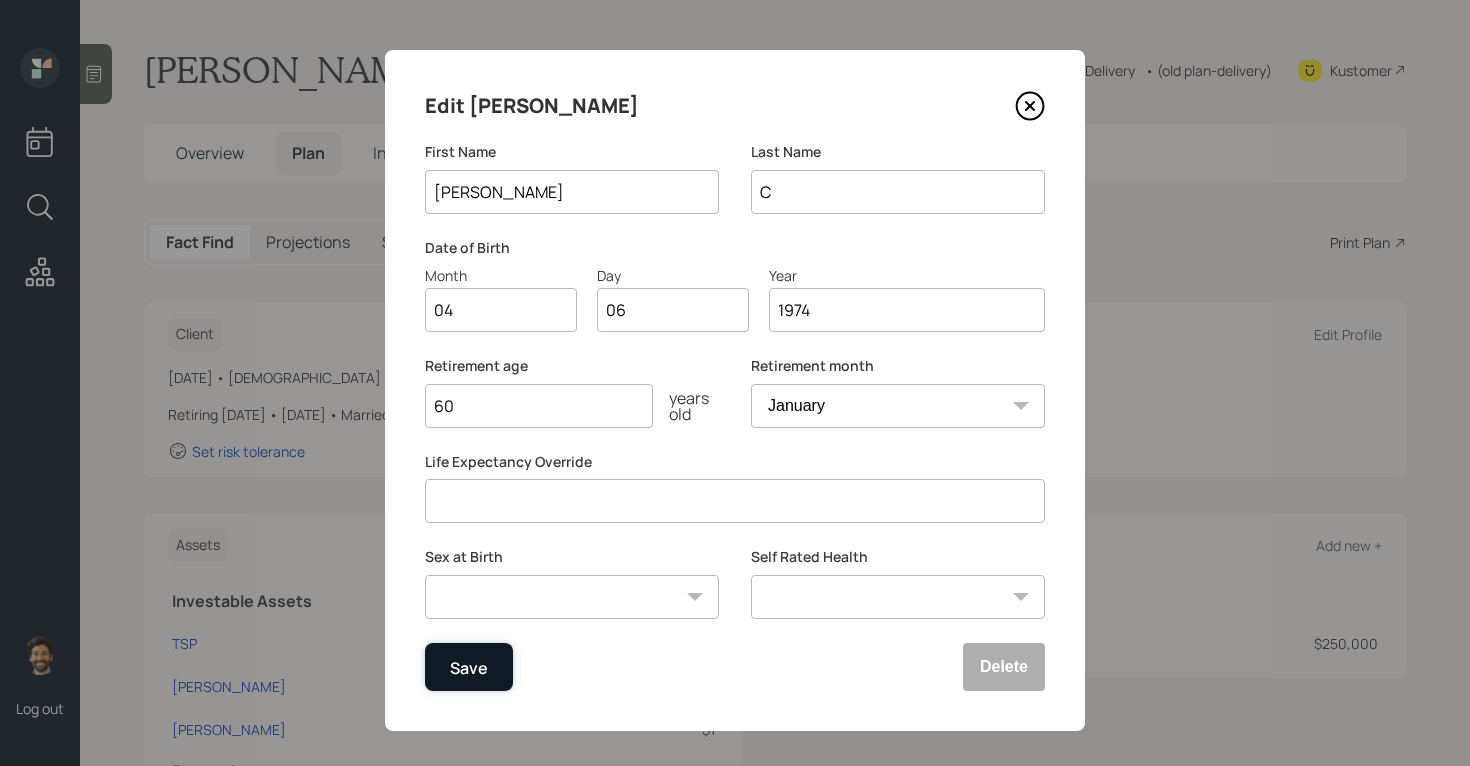 click on "Save" at bounding box center [469, 667] 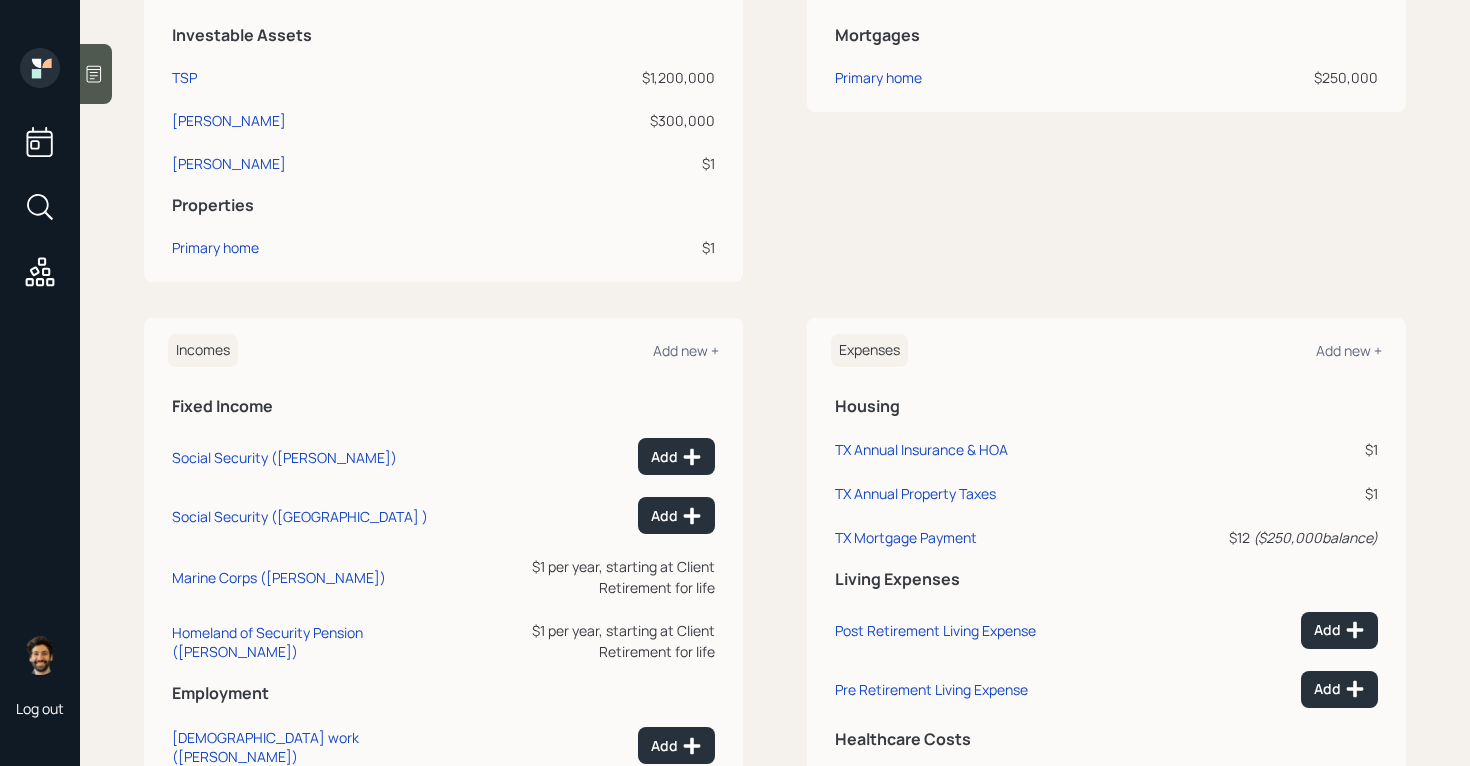 scroll, scrollTop: 739, scrollLeft: 0, axis: vertical 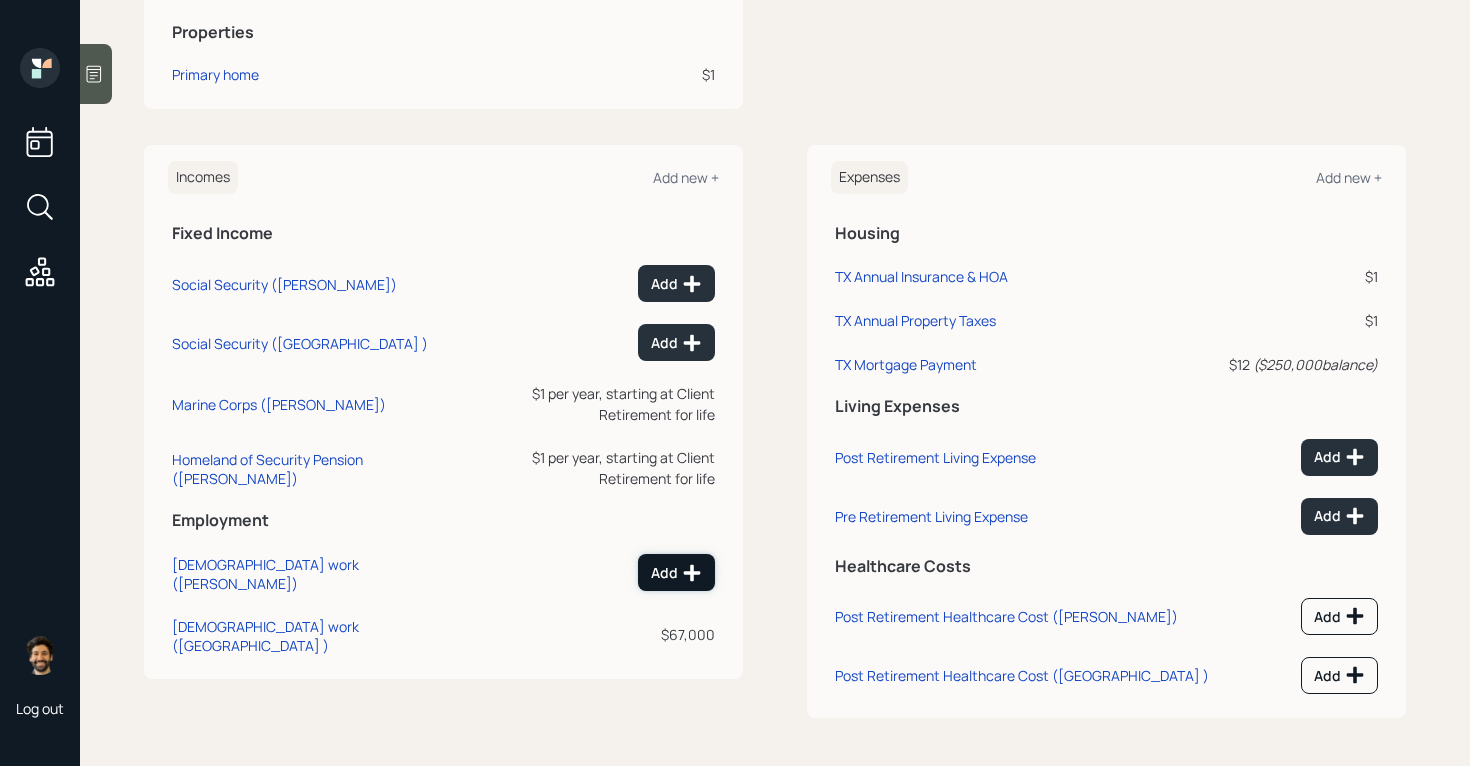 click on "Add" at bounding box center [676, 573] 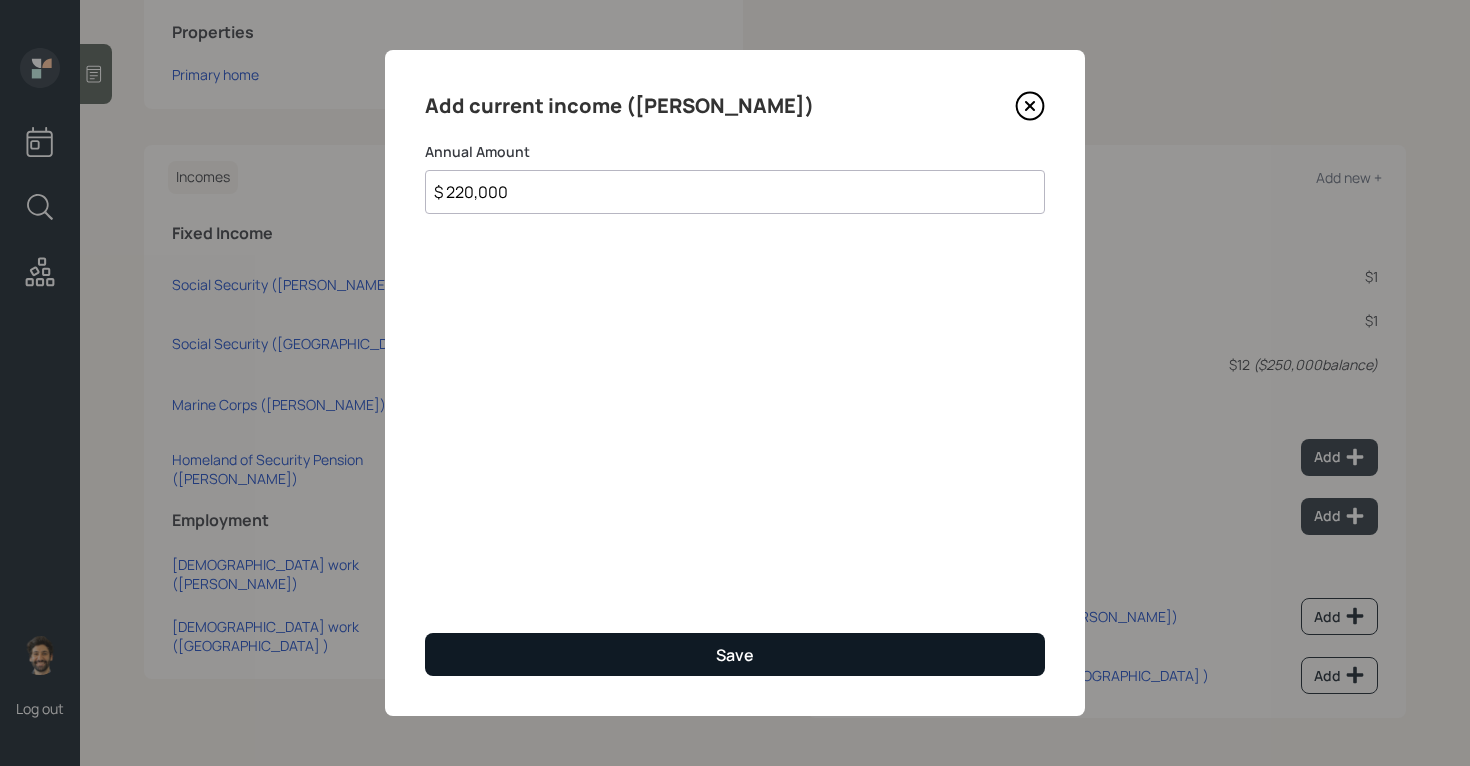 type on "$ 220,000" 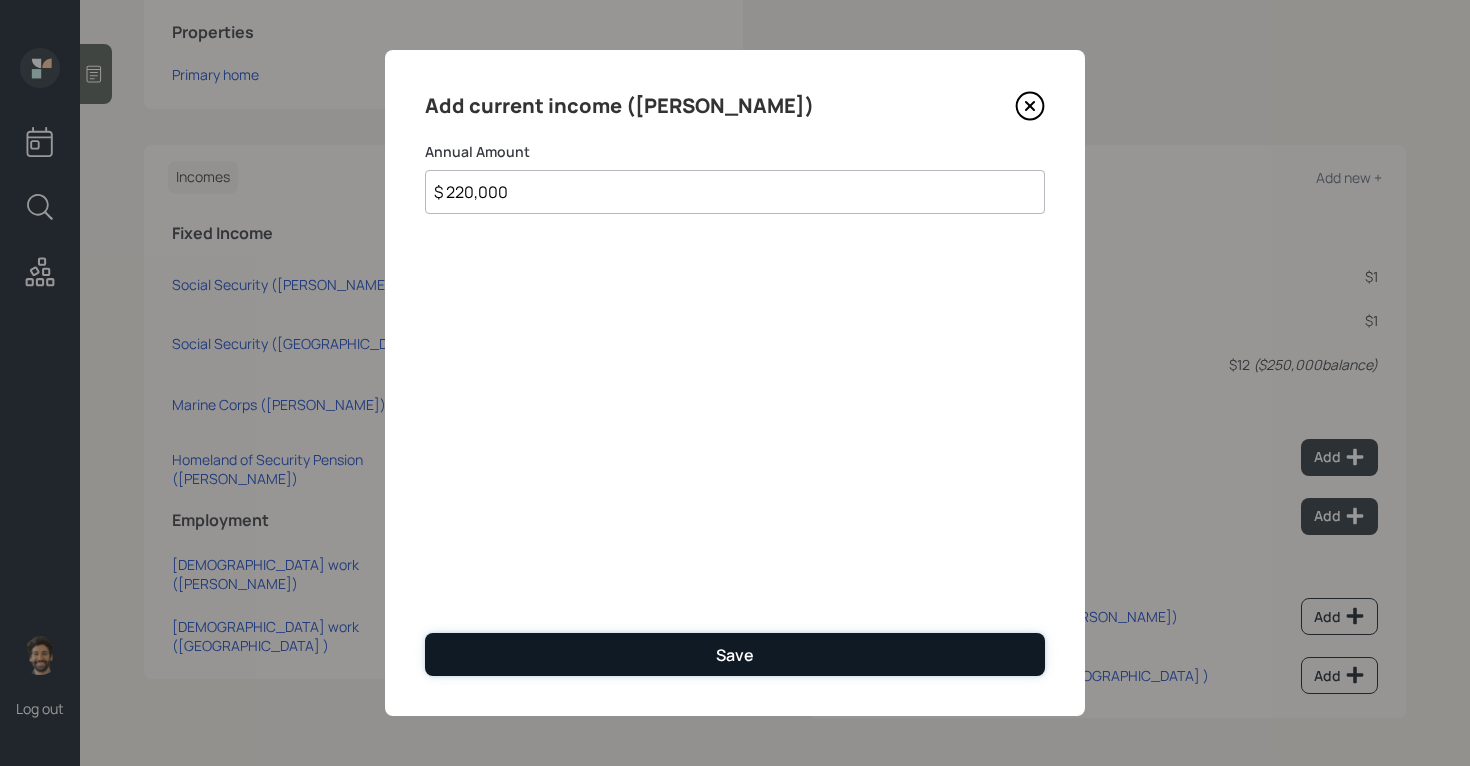 click on "Save" at bounding box center [735, 654] 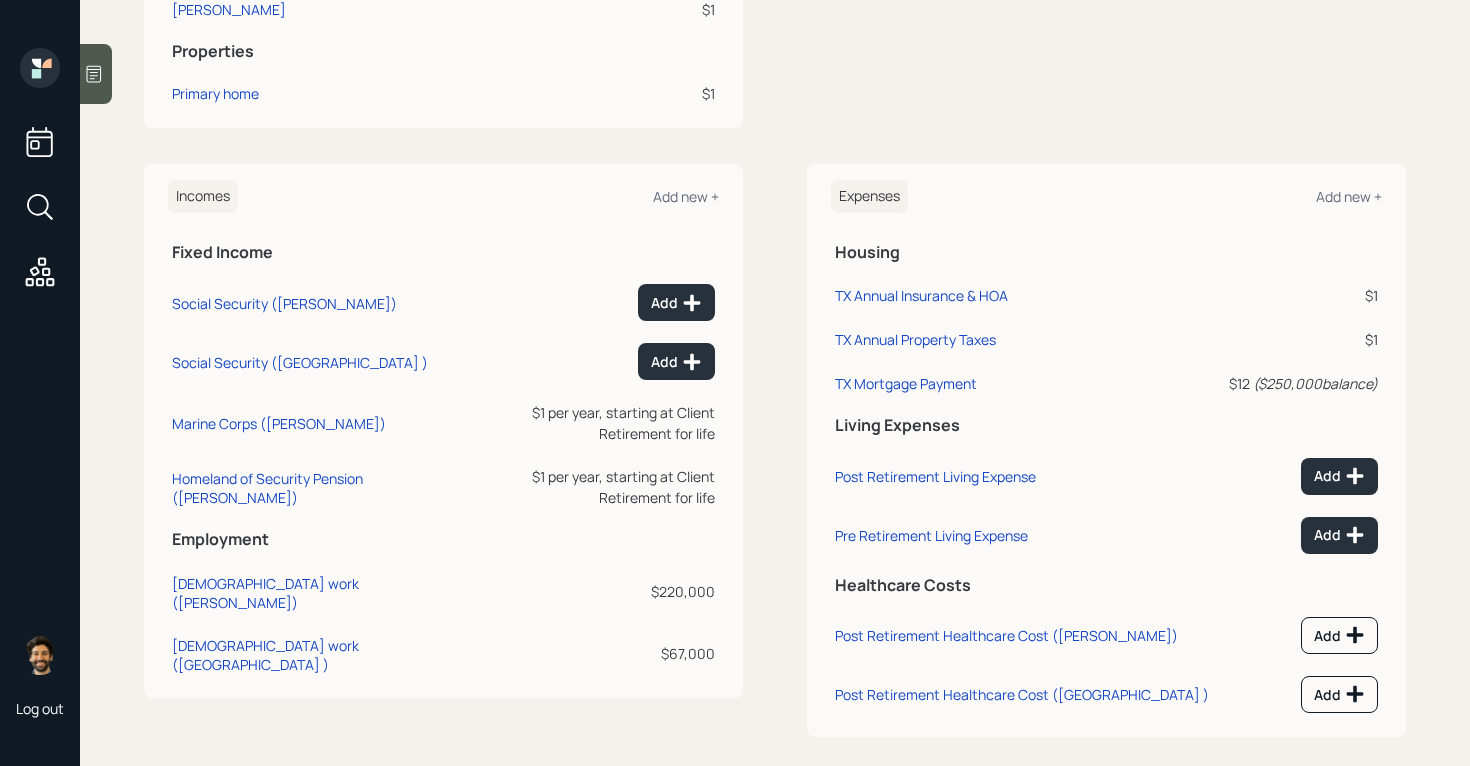 scroll, scrollTop: 739, scrollLeft: 0, axis: vertical 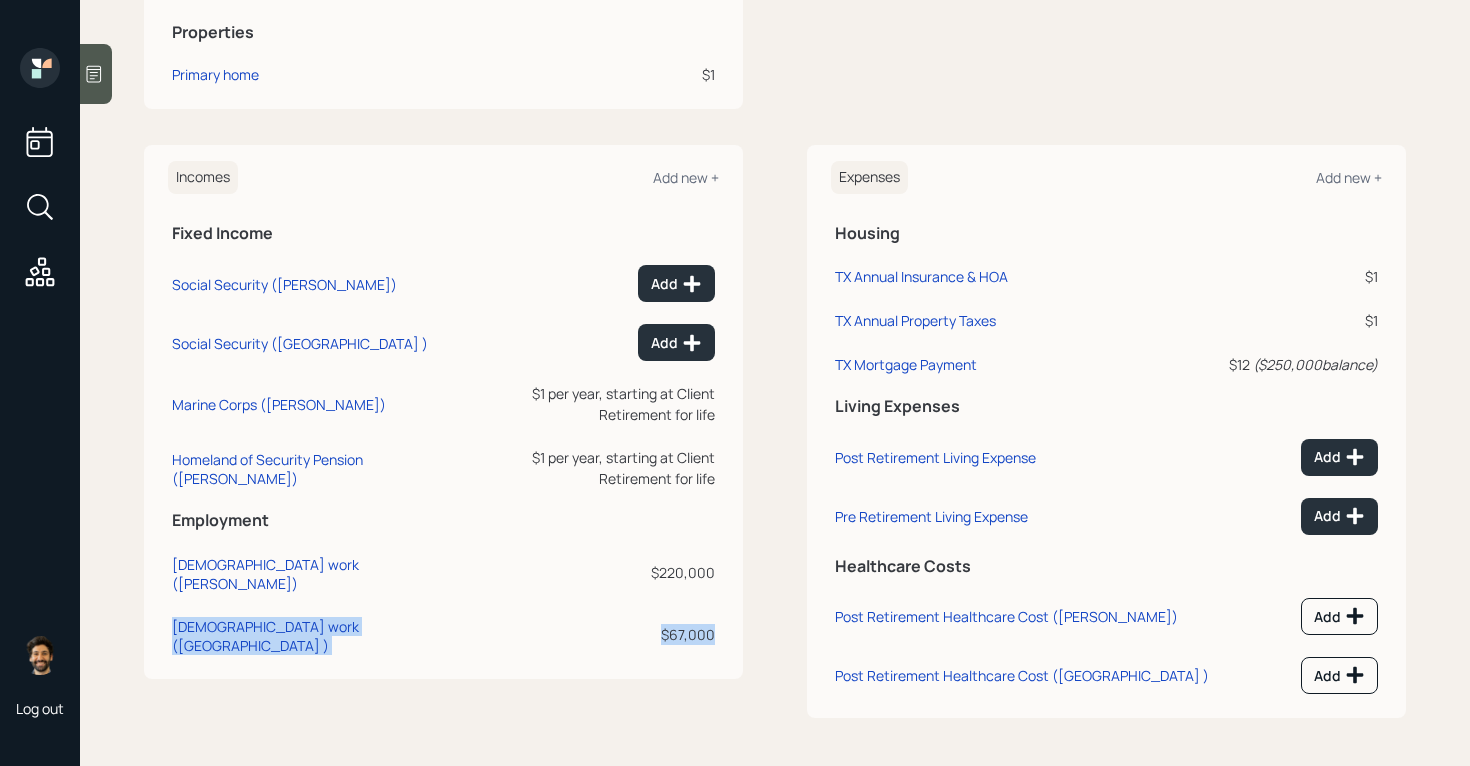 drag, startPoint x: 711, startPoint y: 608, endPoint x: 641, endPoint y: 577, distance: 76.55717 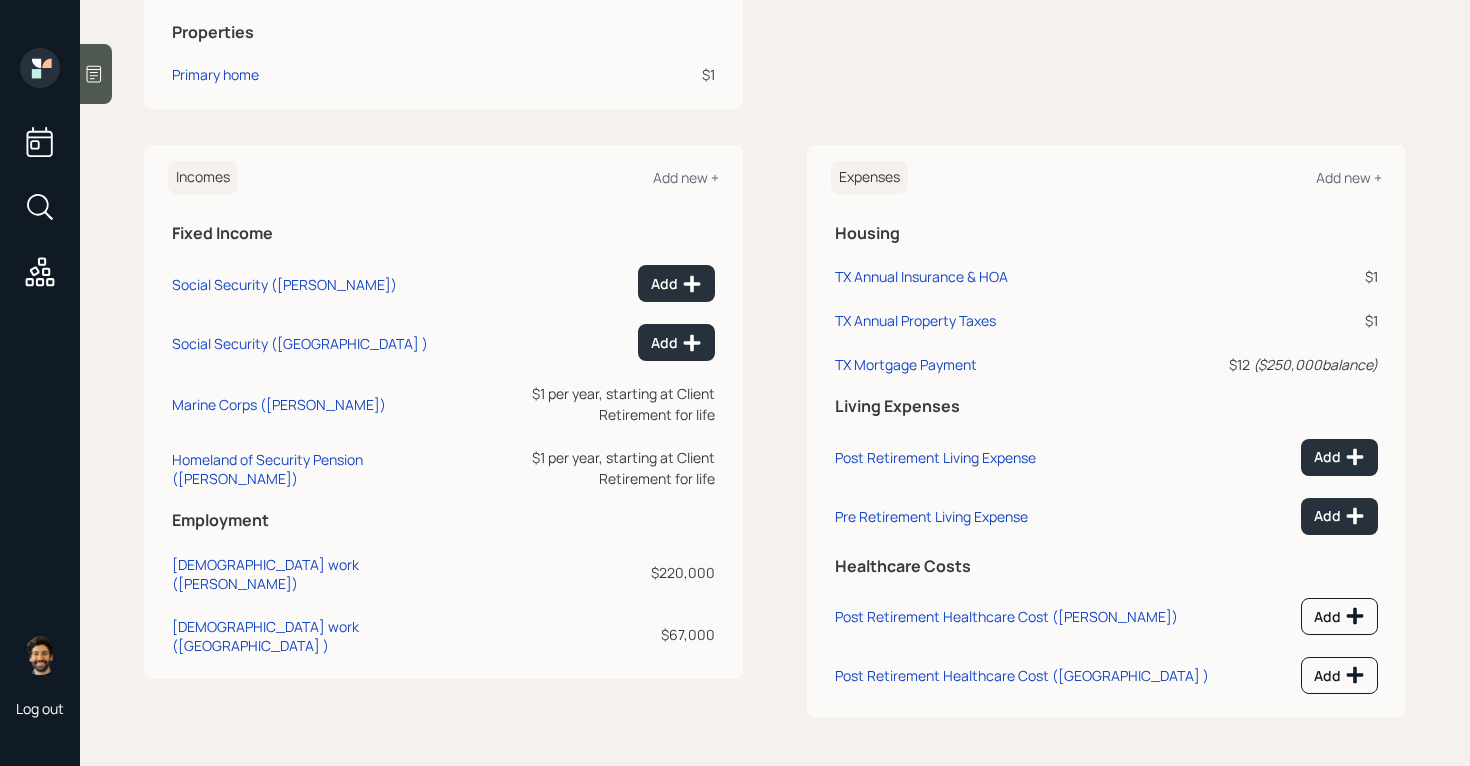 click on "$220,000" at bounding box center (594, 572) 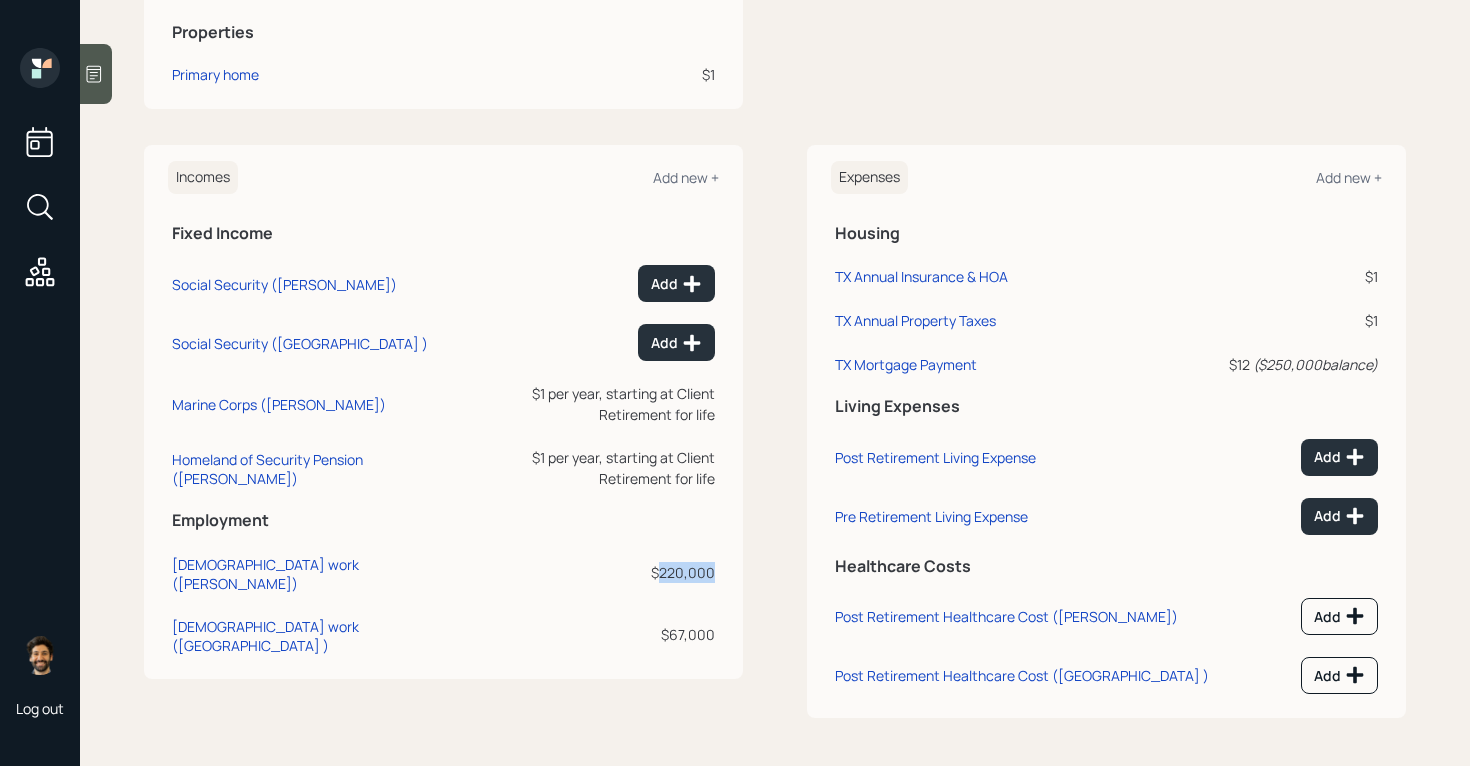 click on "$220,000" at bounding box center (594, 572) 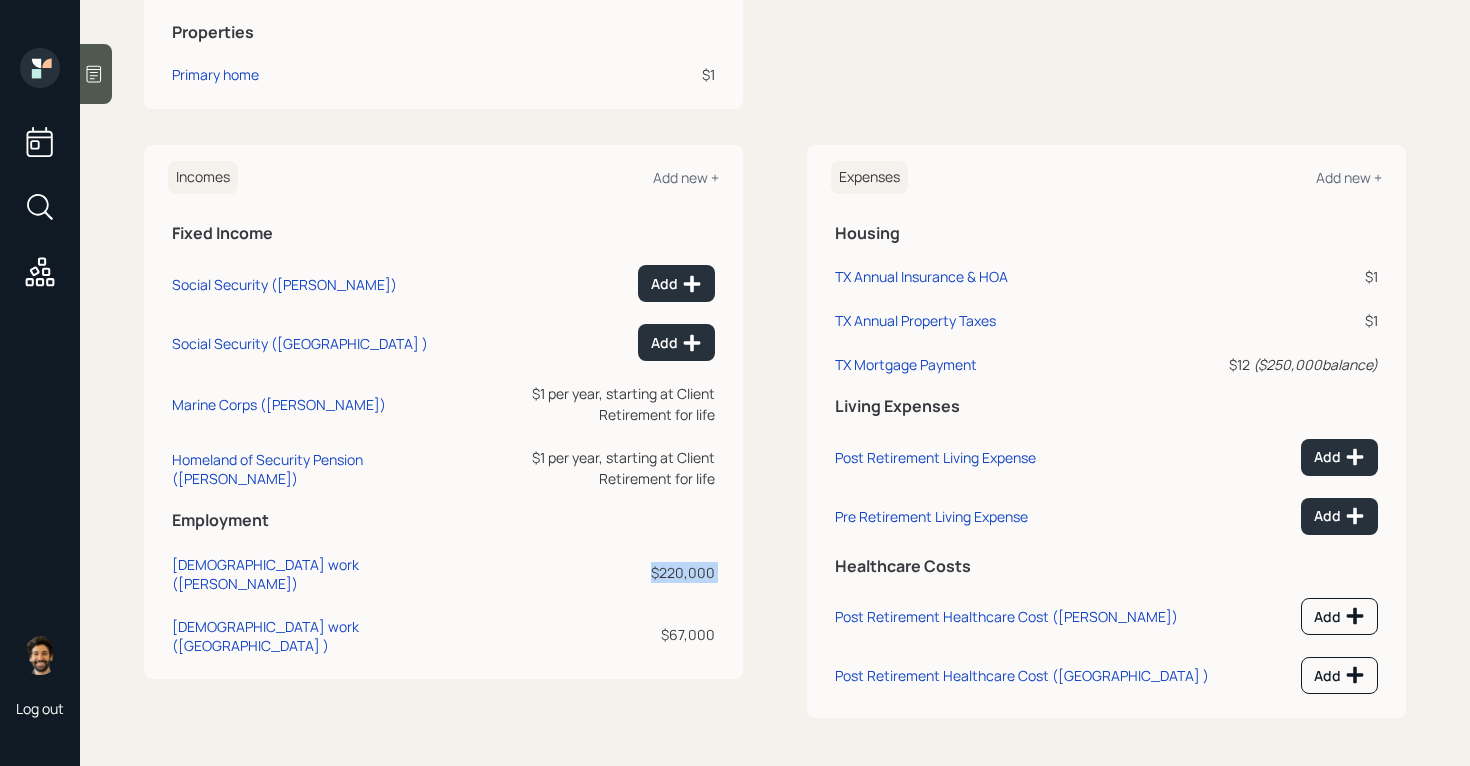 click on "$220,000" at bounding box center [594, 572] 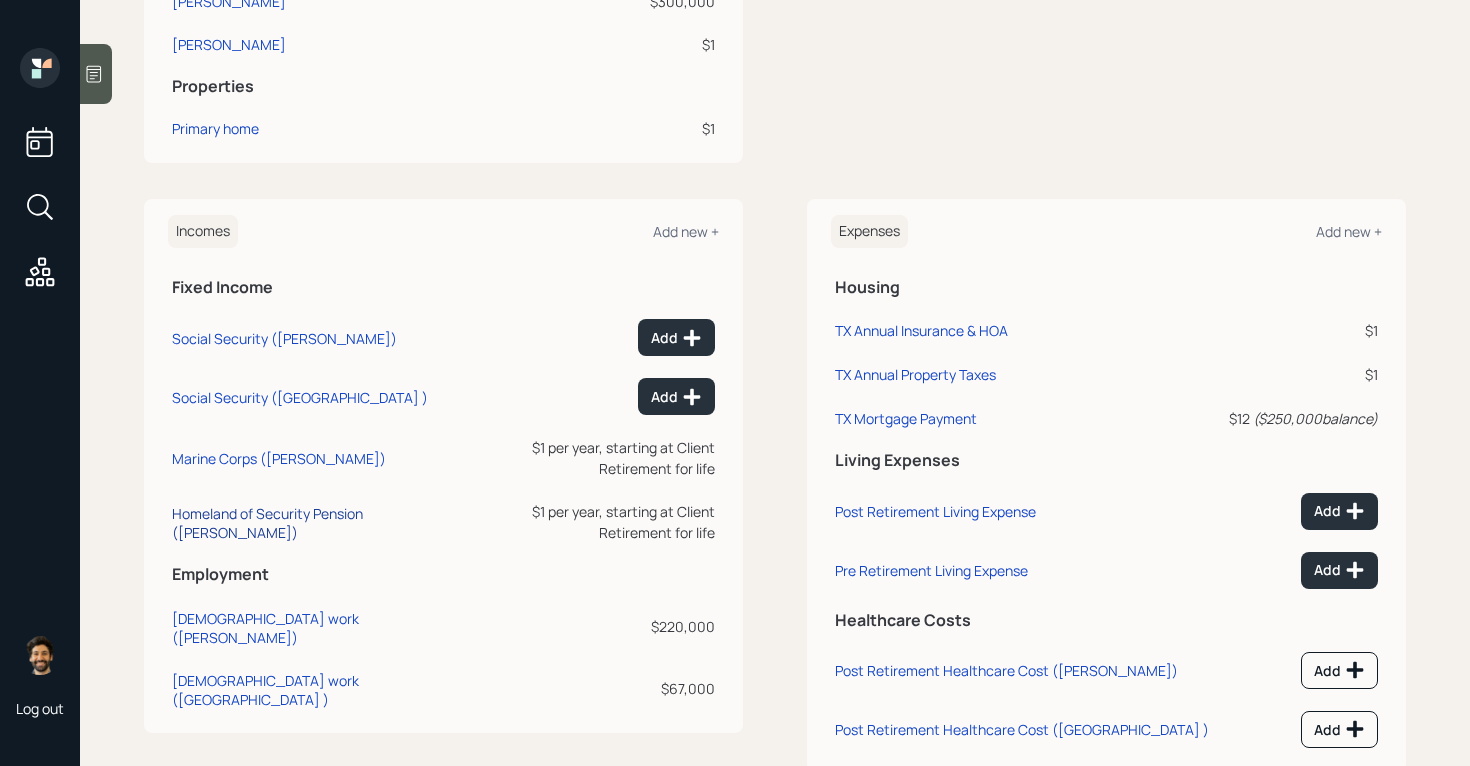 click on "Homeland of Security Pension    (Herman)" at bounding box center [319, 523] 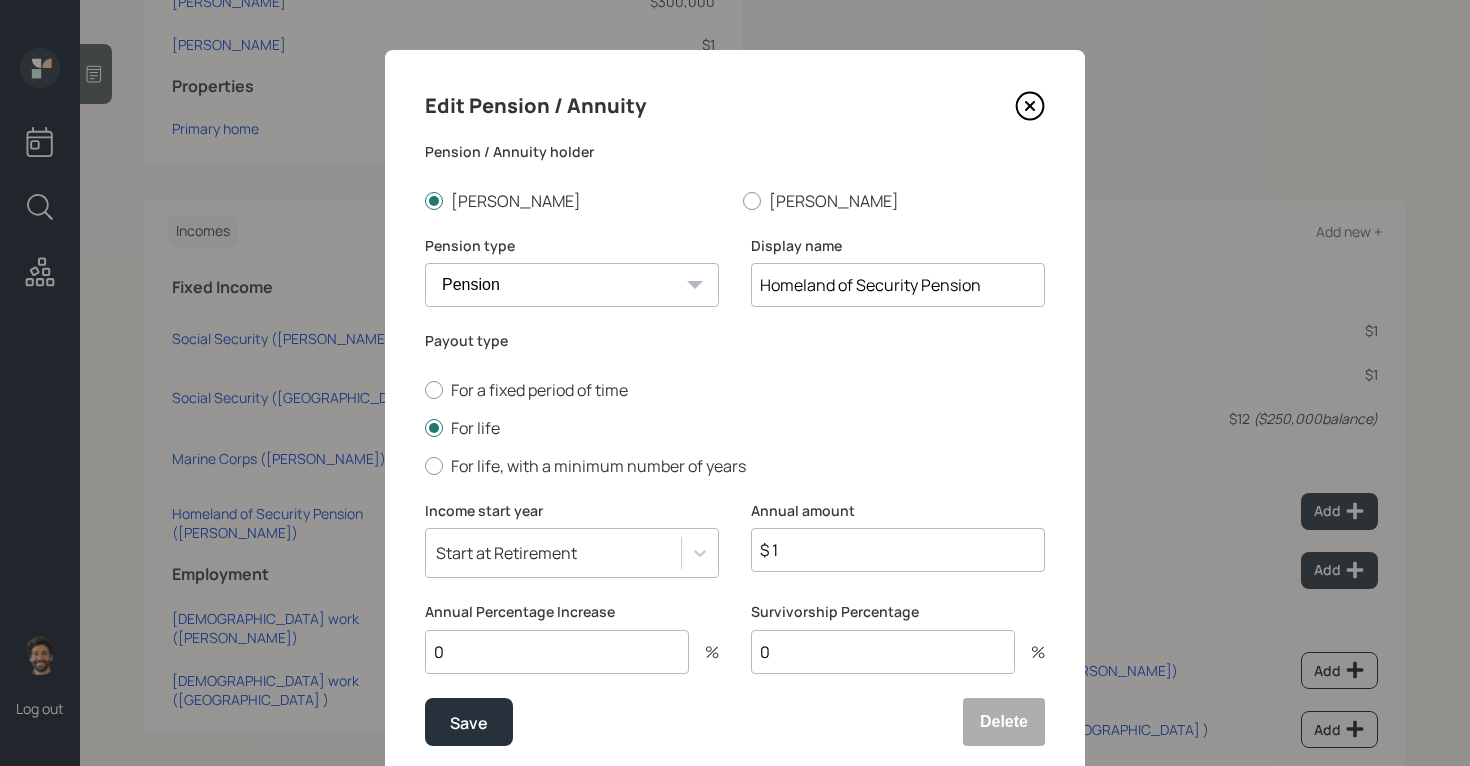scroll, scrollTop: 70, scrollLeft: 0, axis: vertical 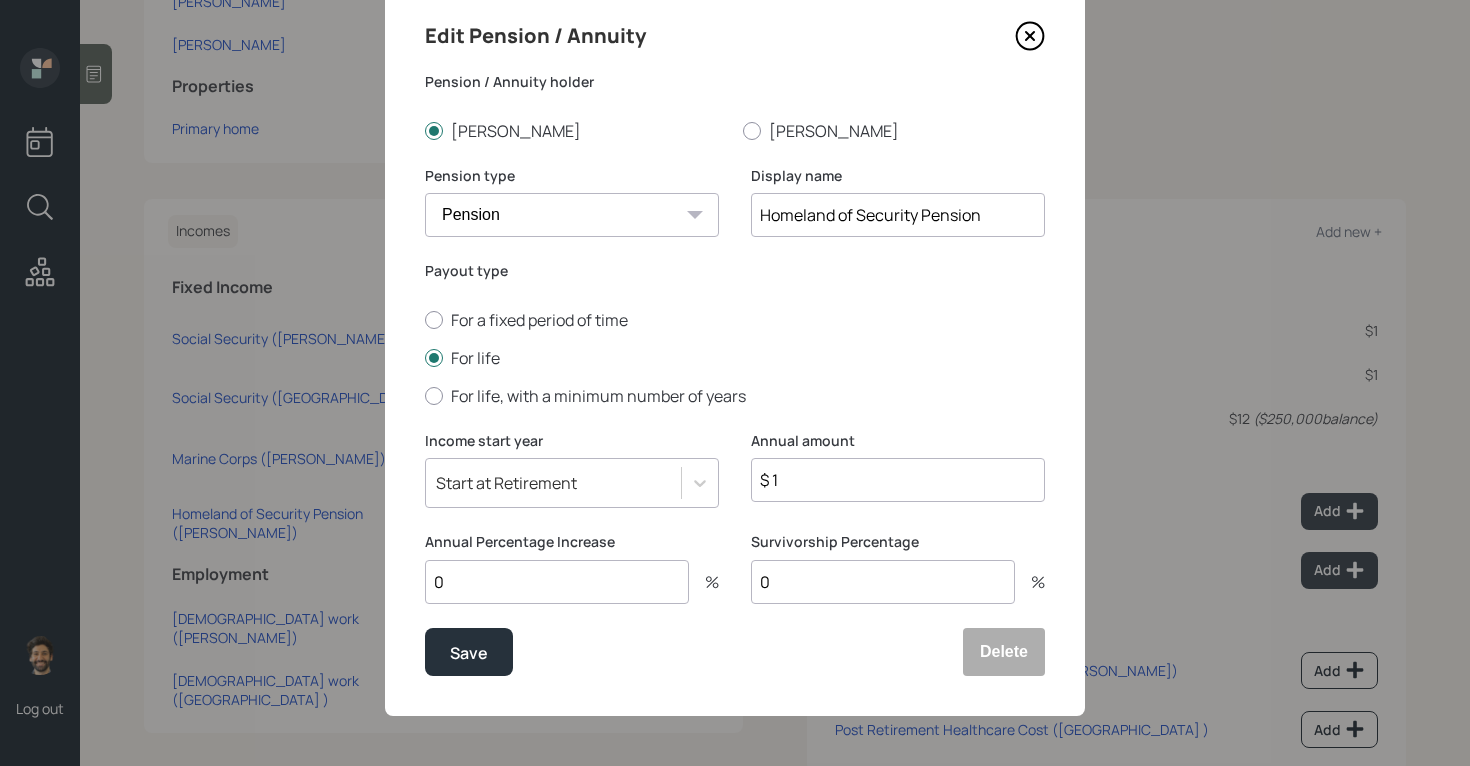 click on "Start at Retirement" at bounding box center [572, 483] 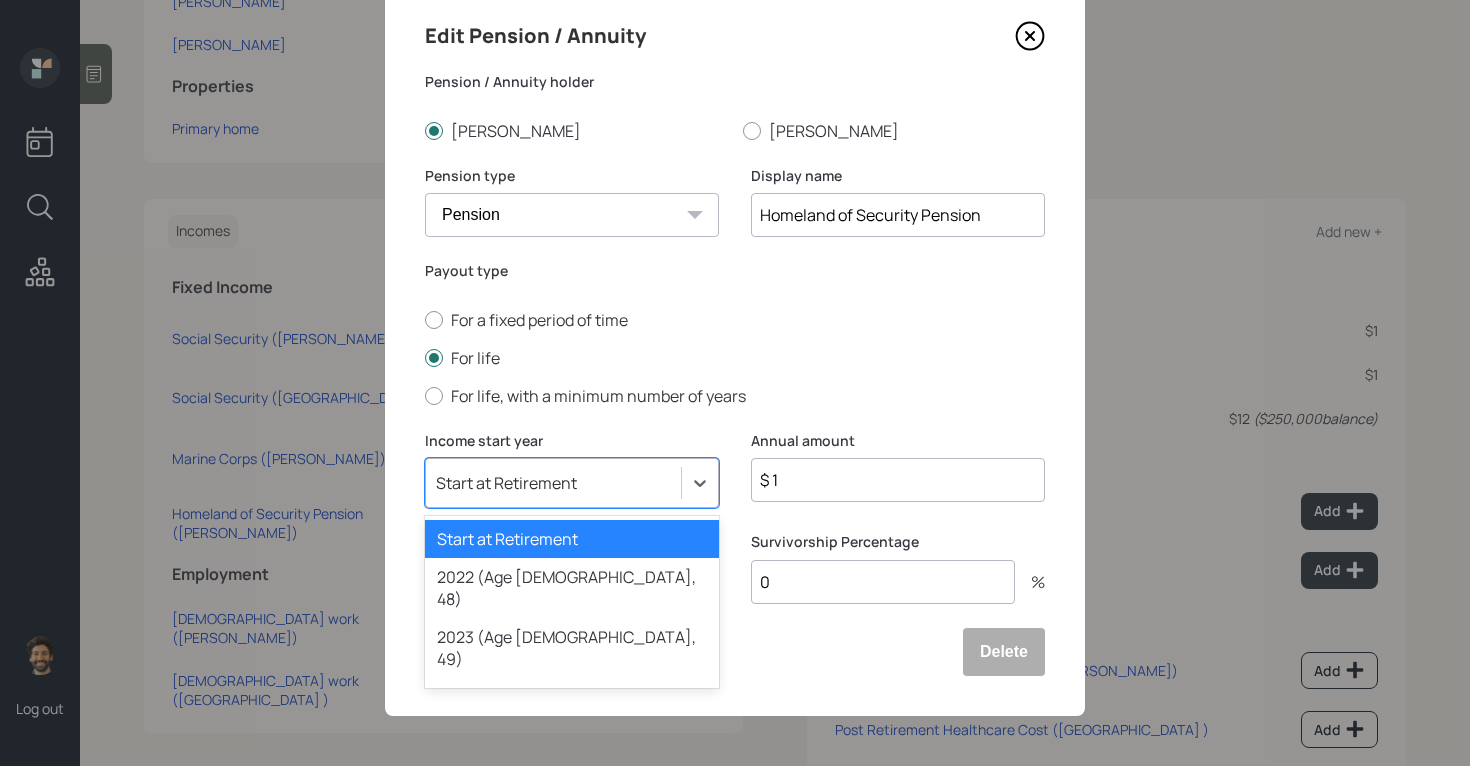 click on "Start at Retirement" at bounding box center [572, 539] 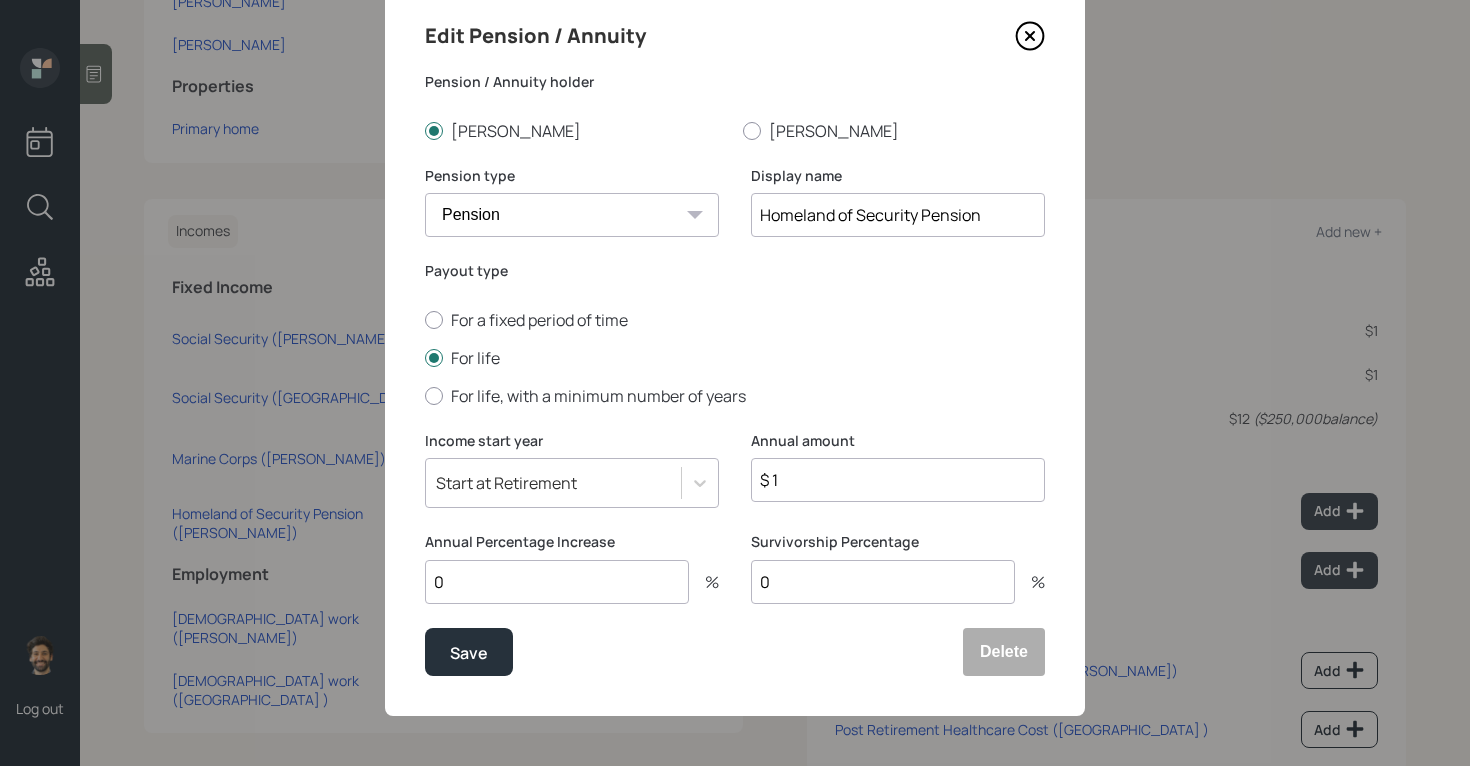 click on "$ 1" at bounding box center (898, 480) 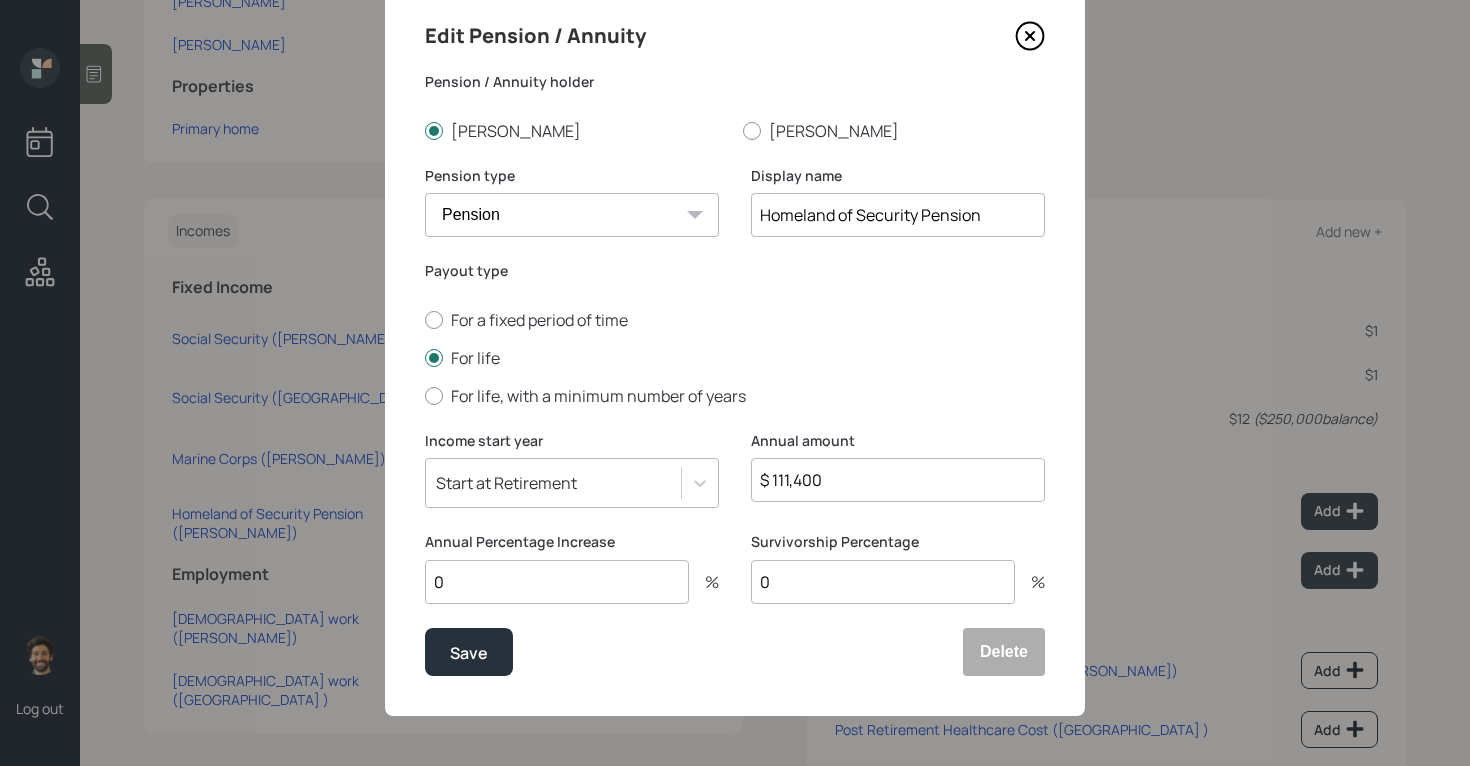 click on "$ 111,400" at bounding box center [898, 480] 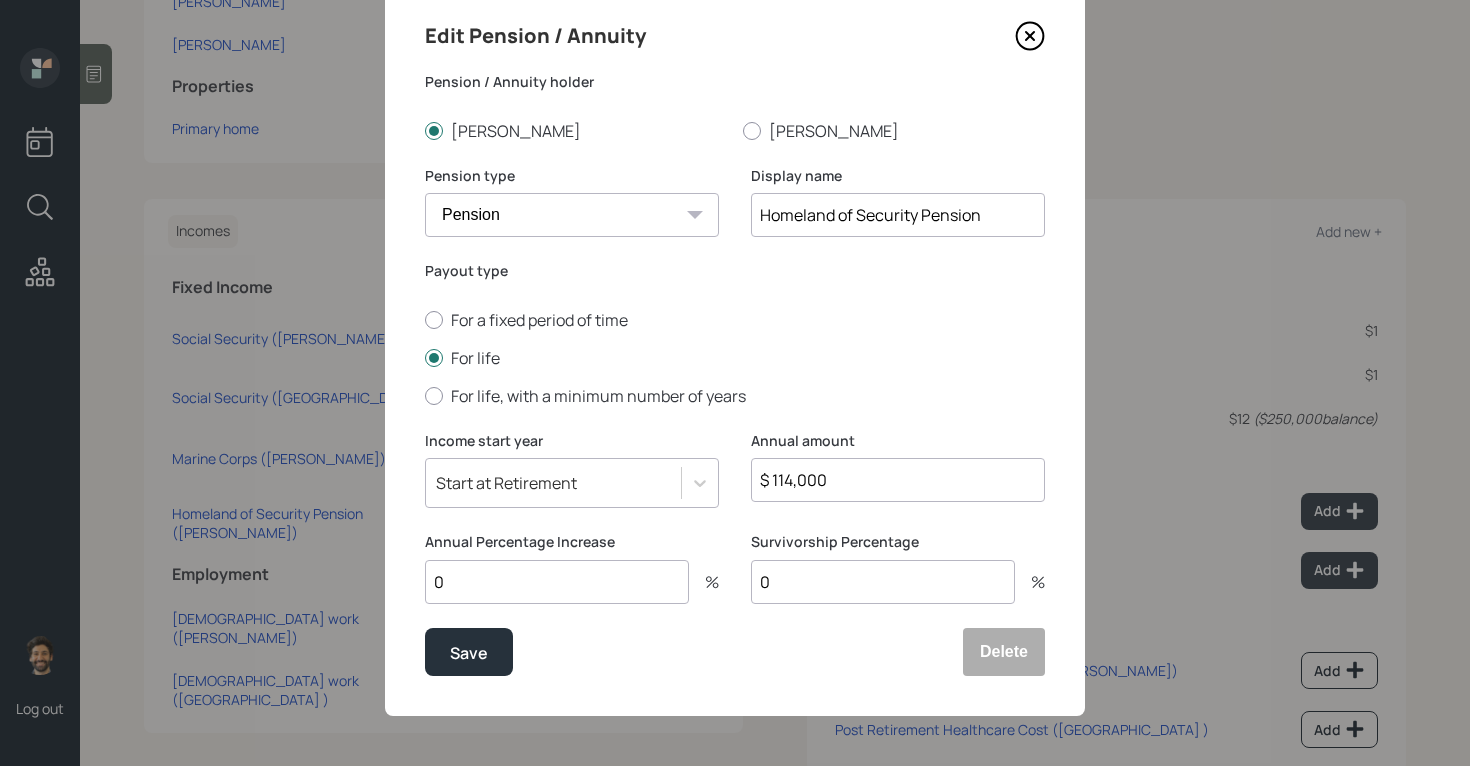 type on "$ 114,000" 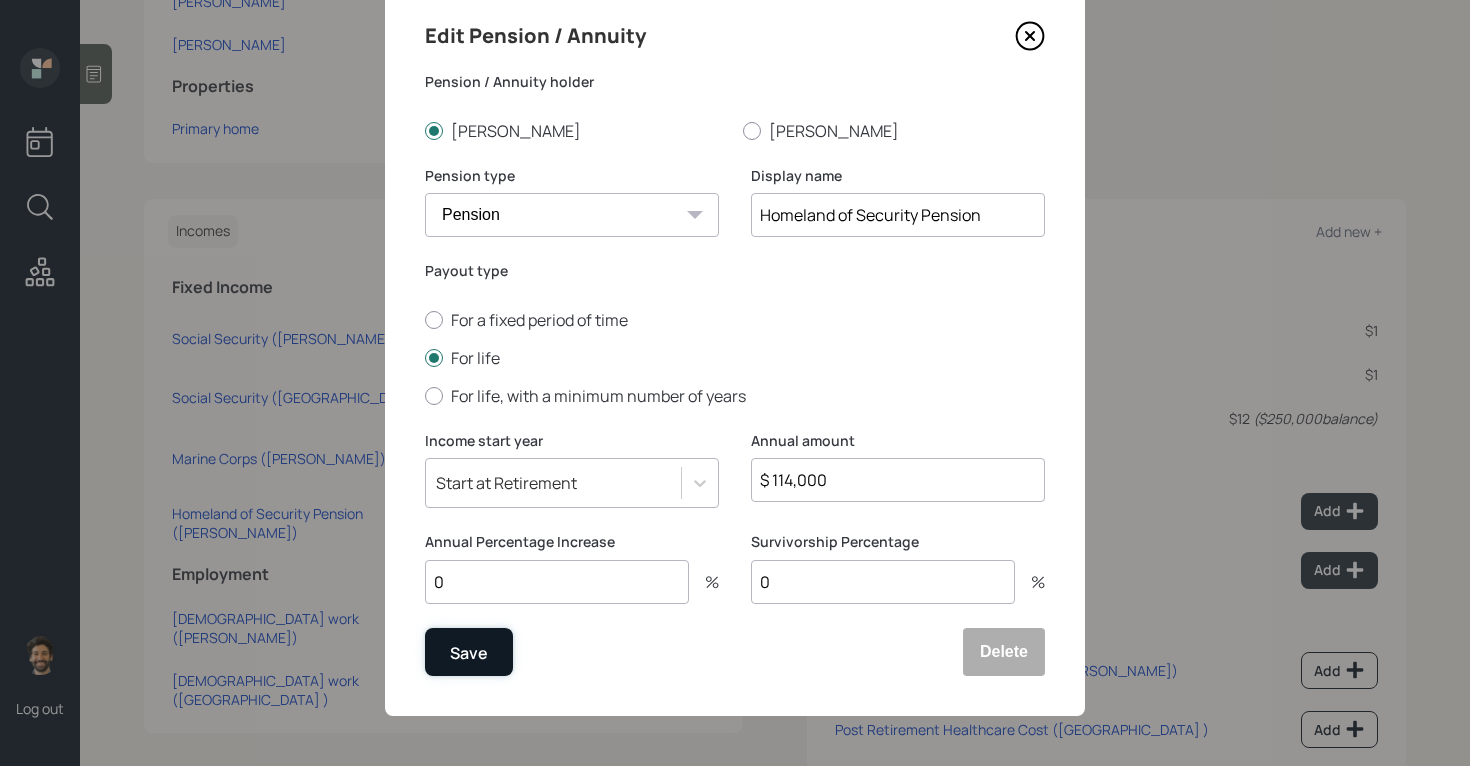 click on "Save" at bounding box center [469, 652] 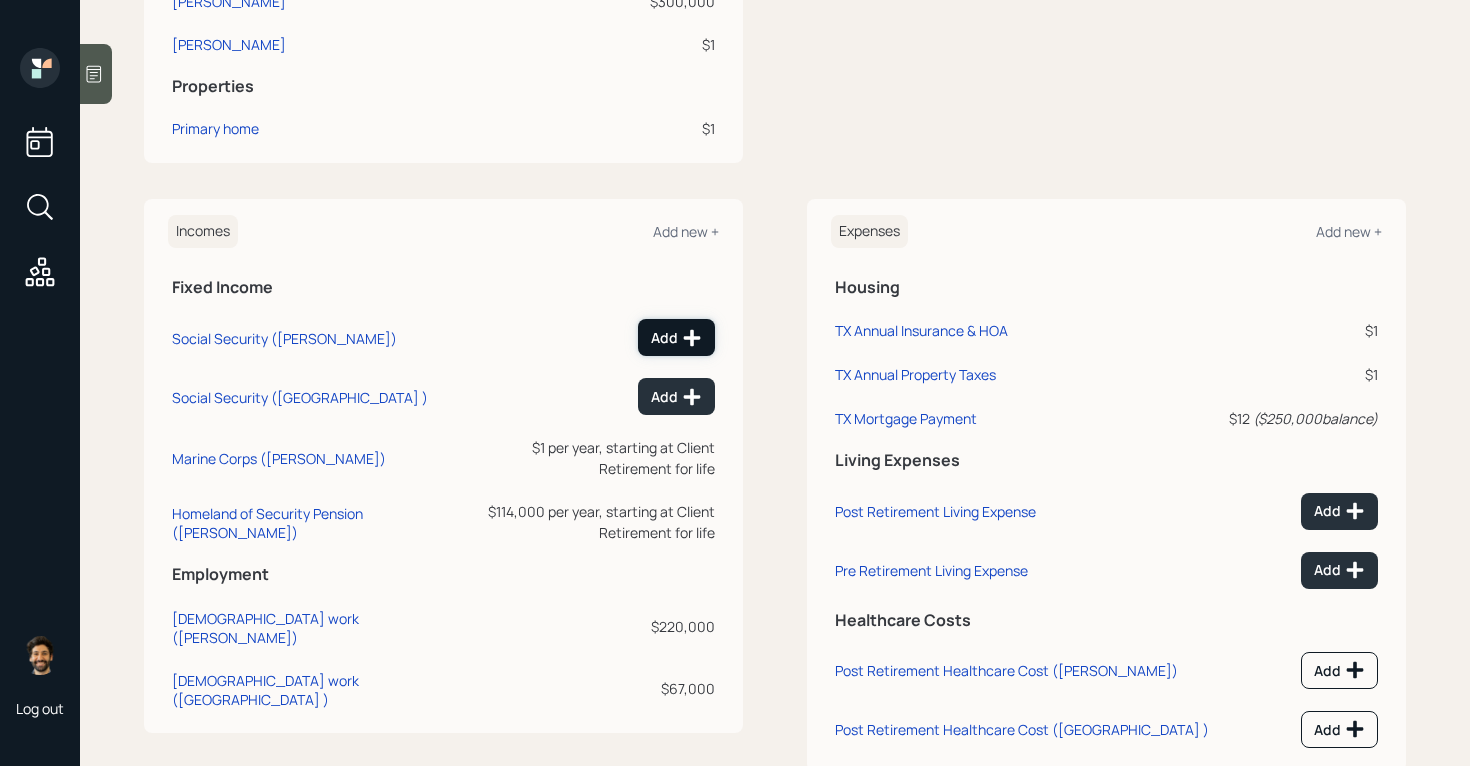 click on "Add" at bounding box center (676, 338) 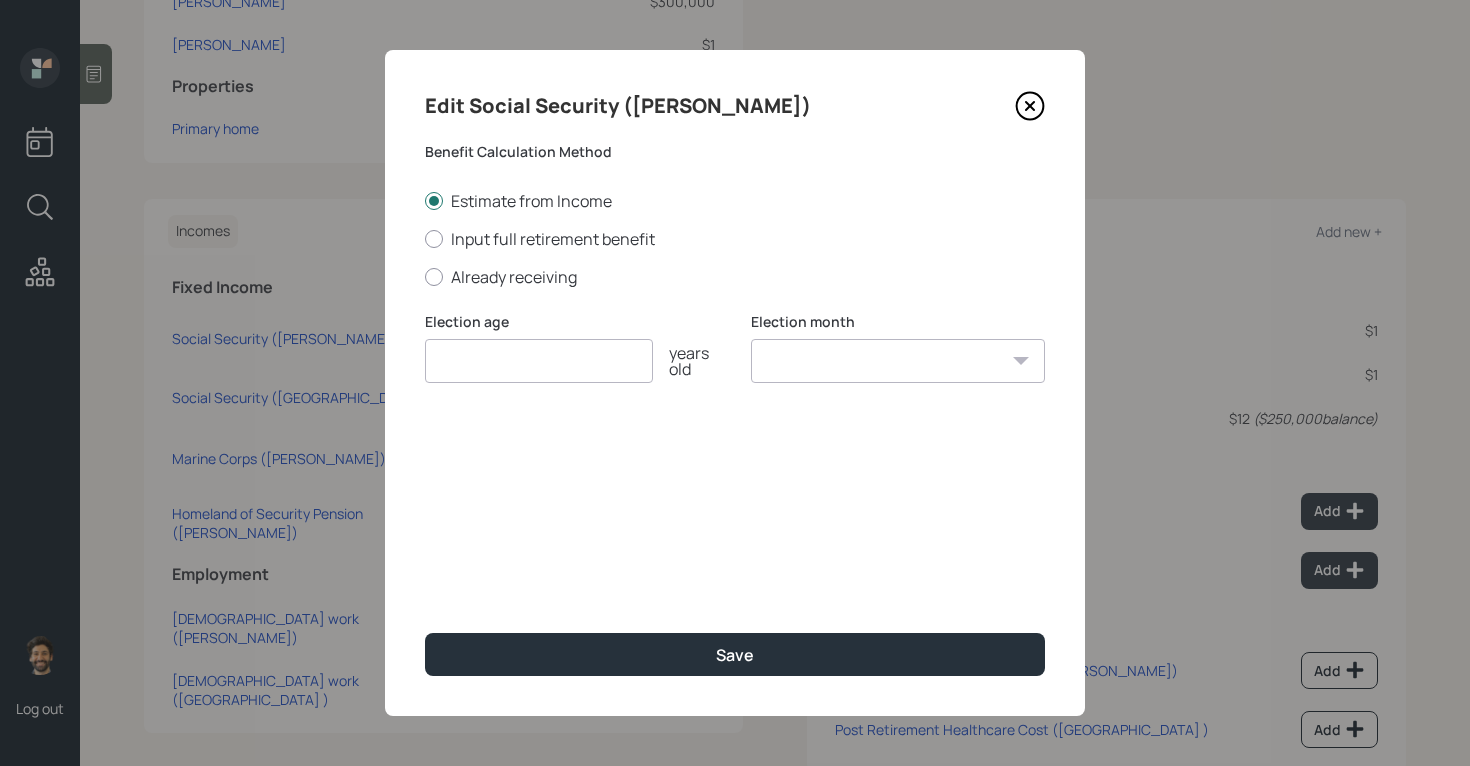 click at bounding box center [539, 361] 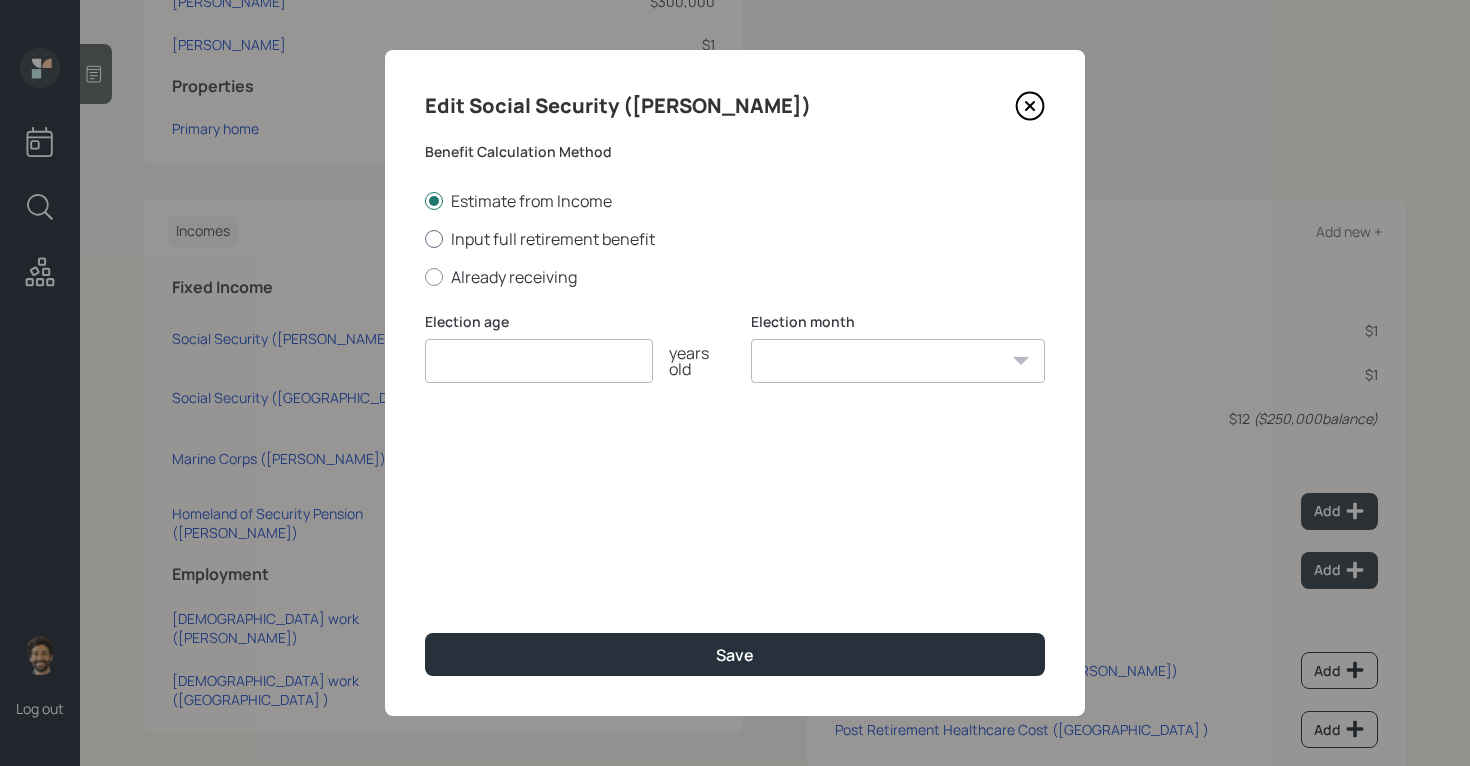 click on "Input full retirement benefit" at bounding box center [735, 239] 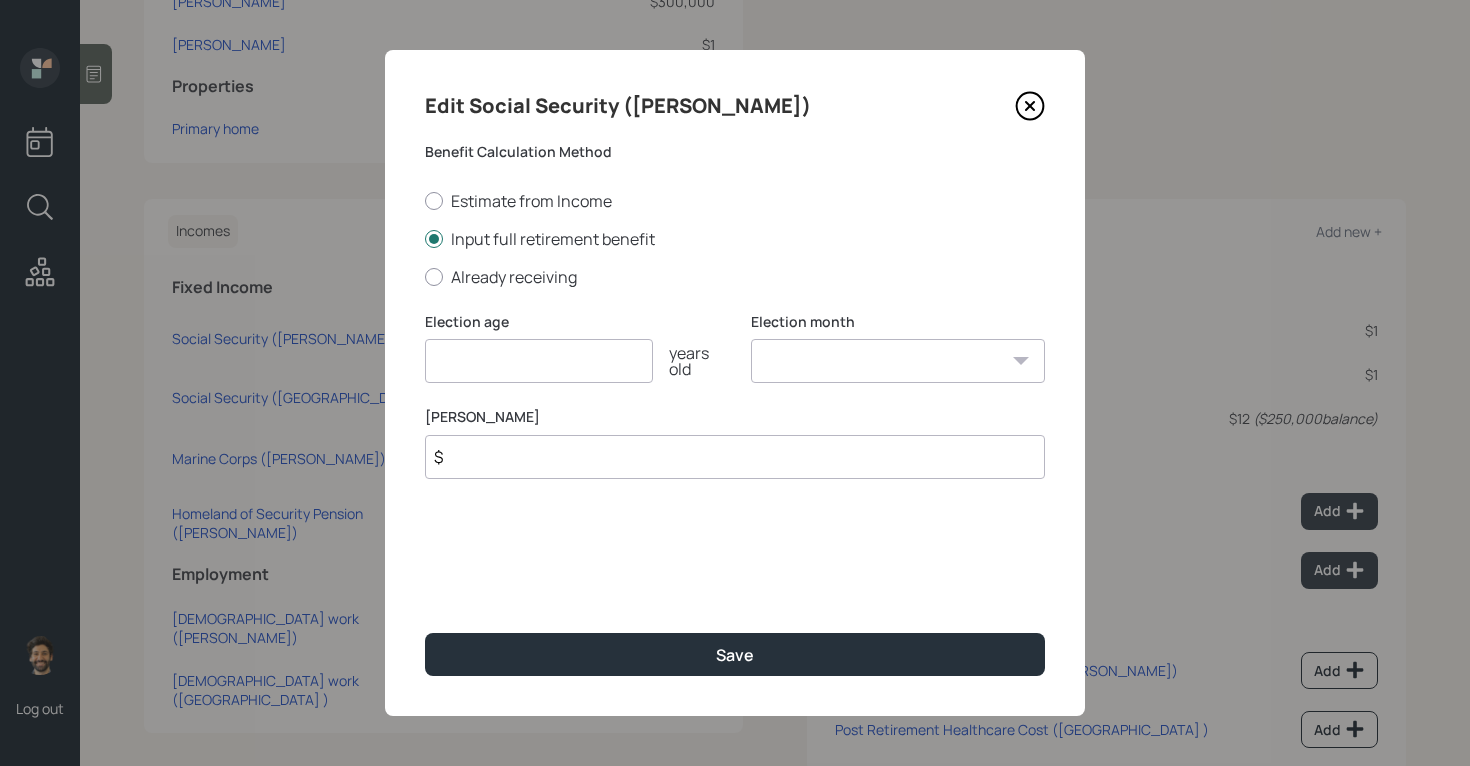 click at bounding box center (539, 361) 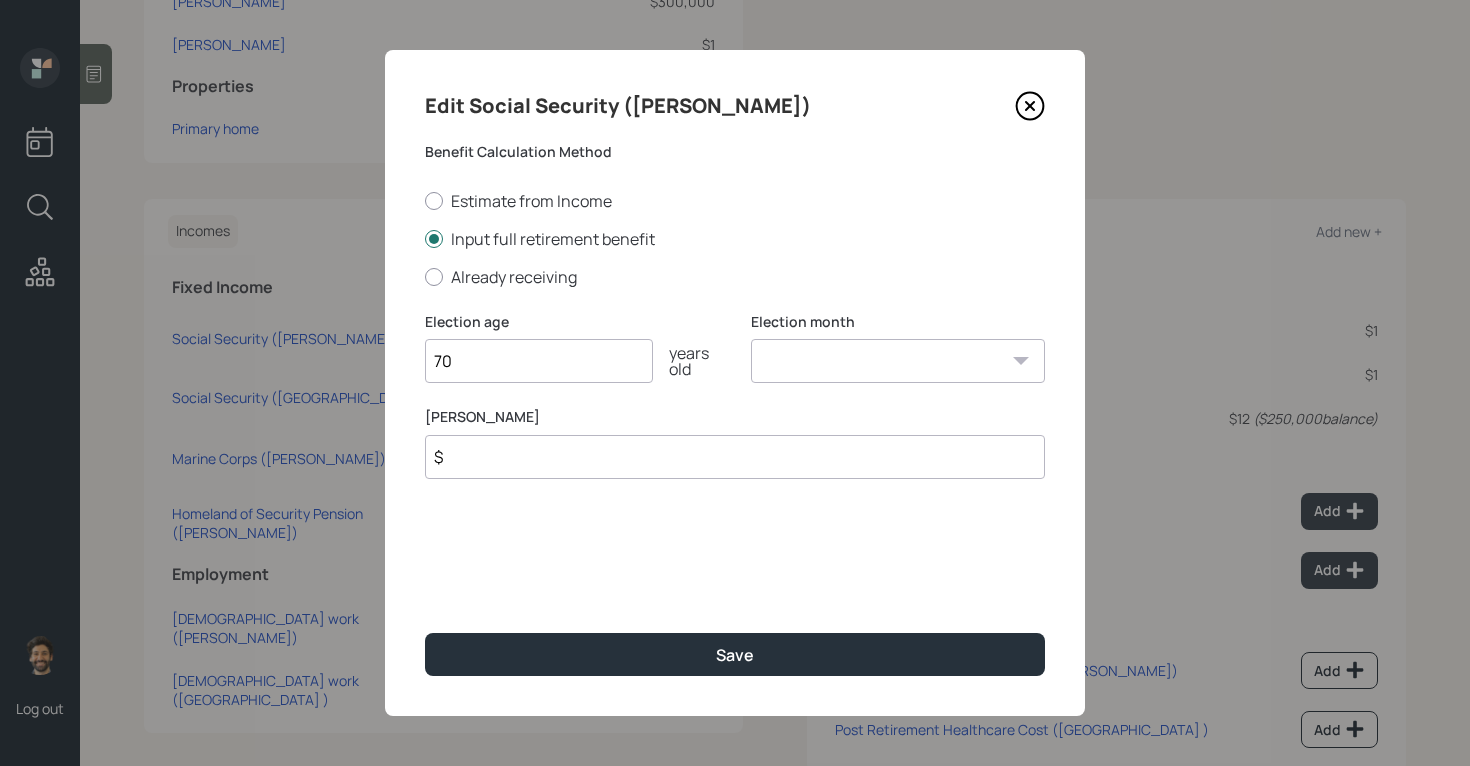 type on "70" 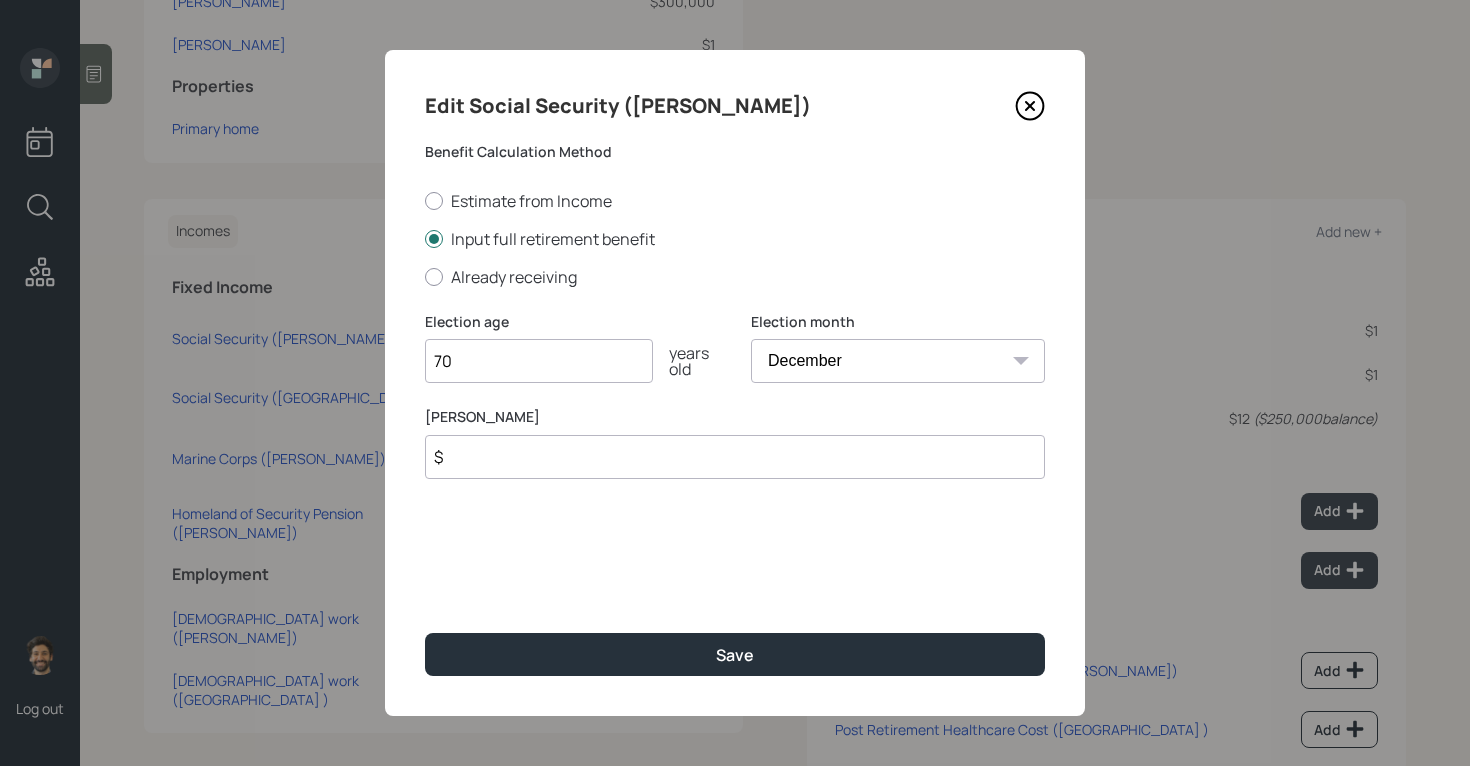 click on "$" at bounding box center [735, 457] 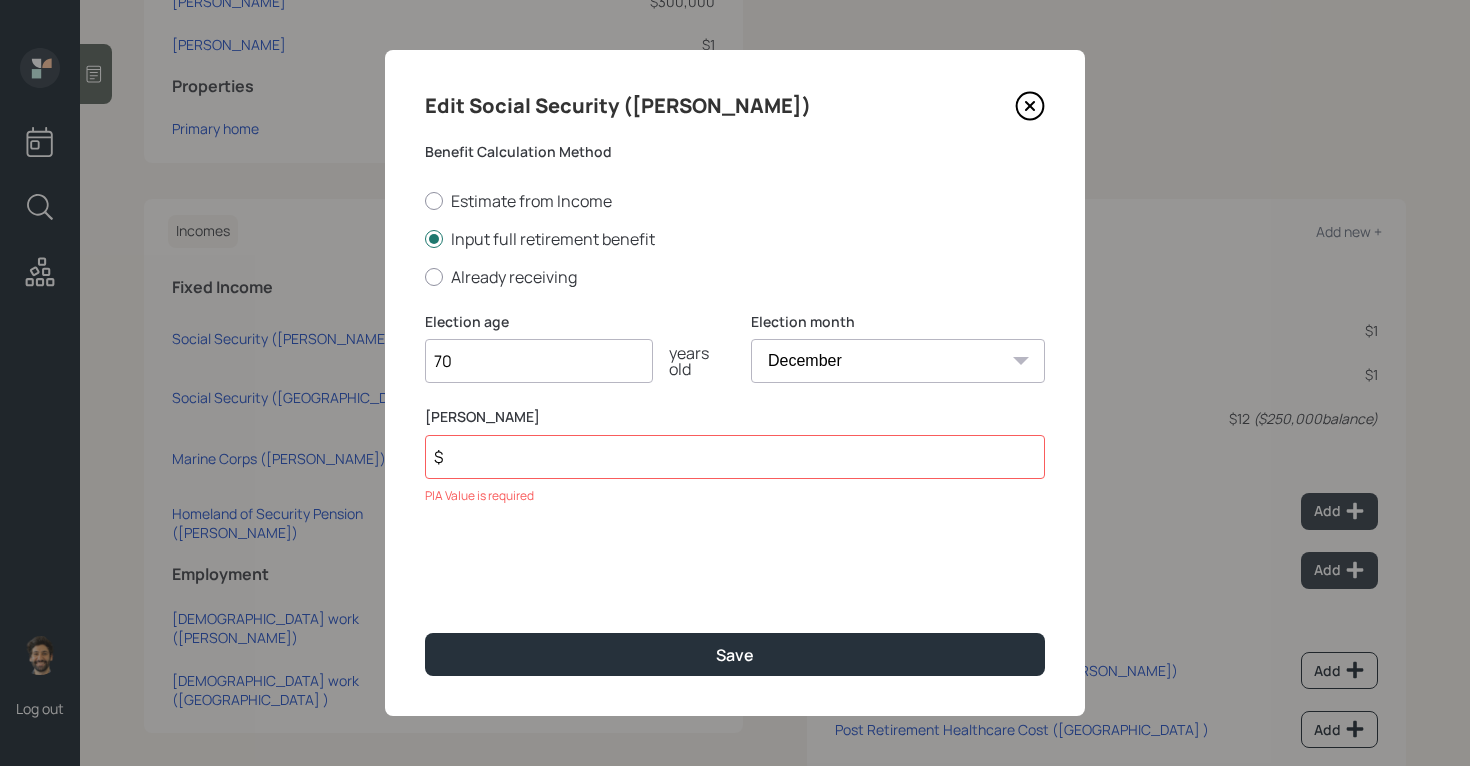 click on "70" at bounding box center [539, 361] 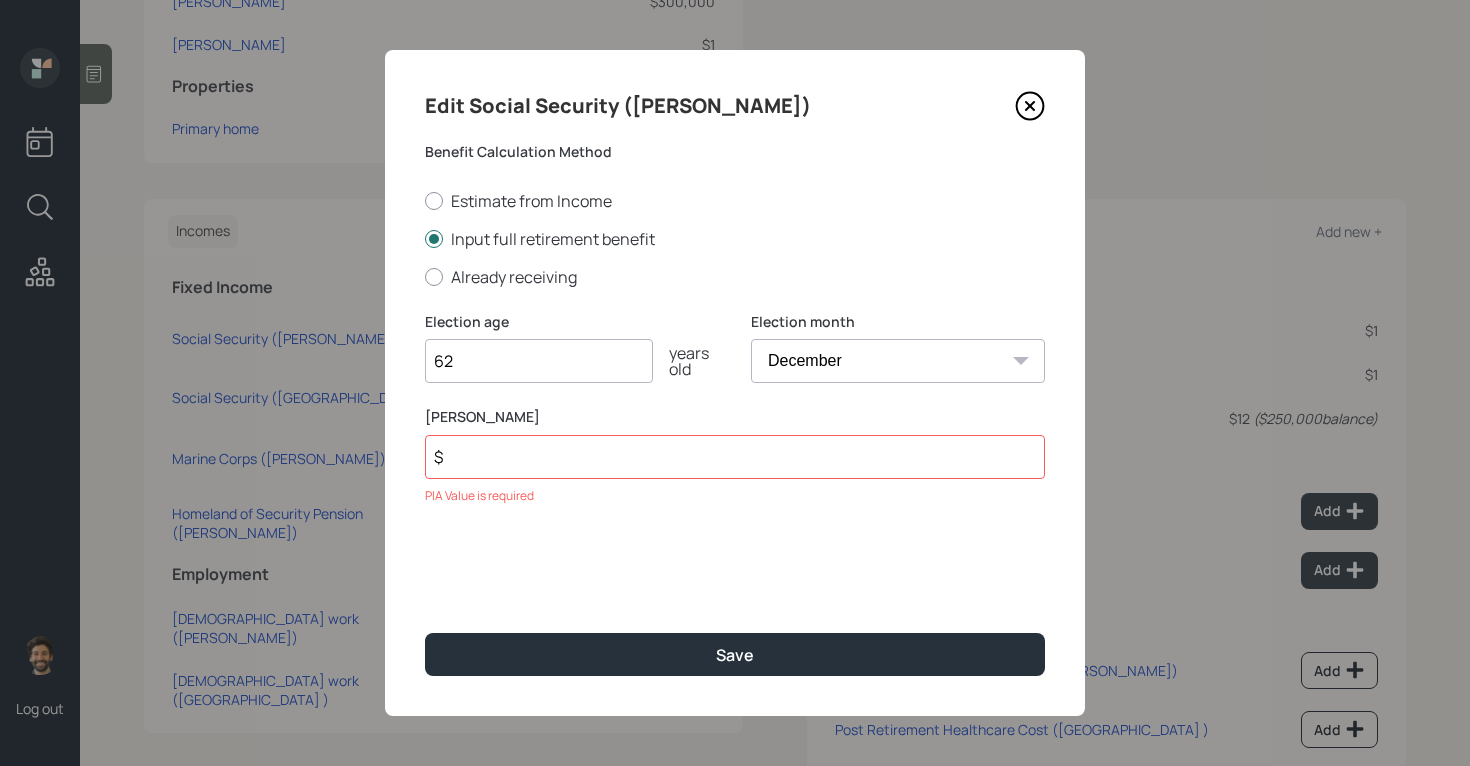 type on "62" 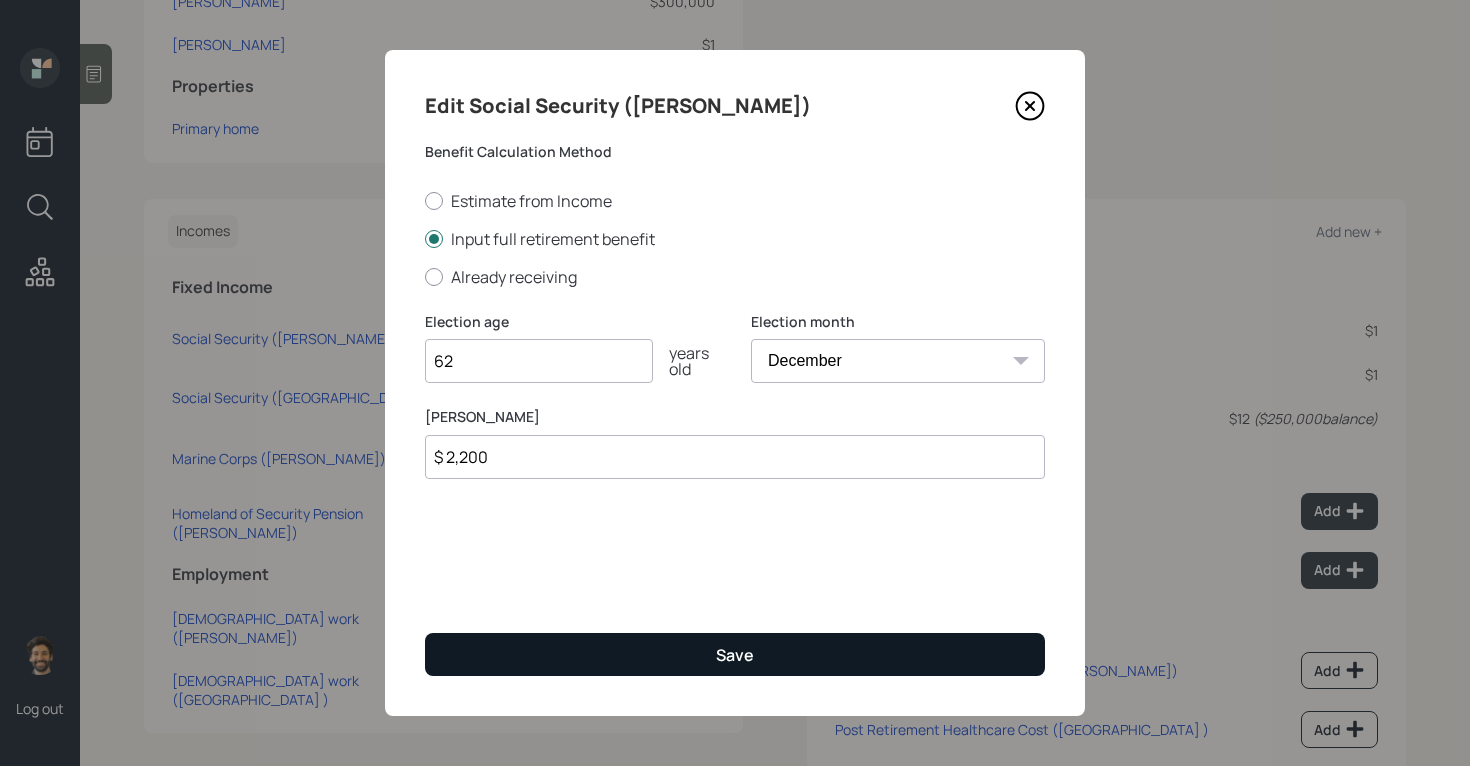 type on "$ 2,200" 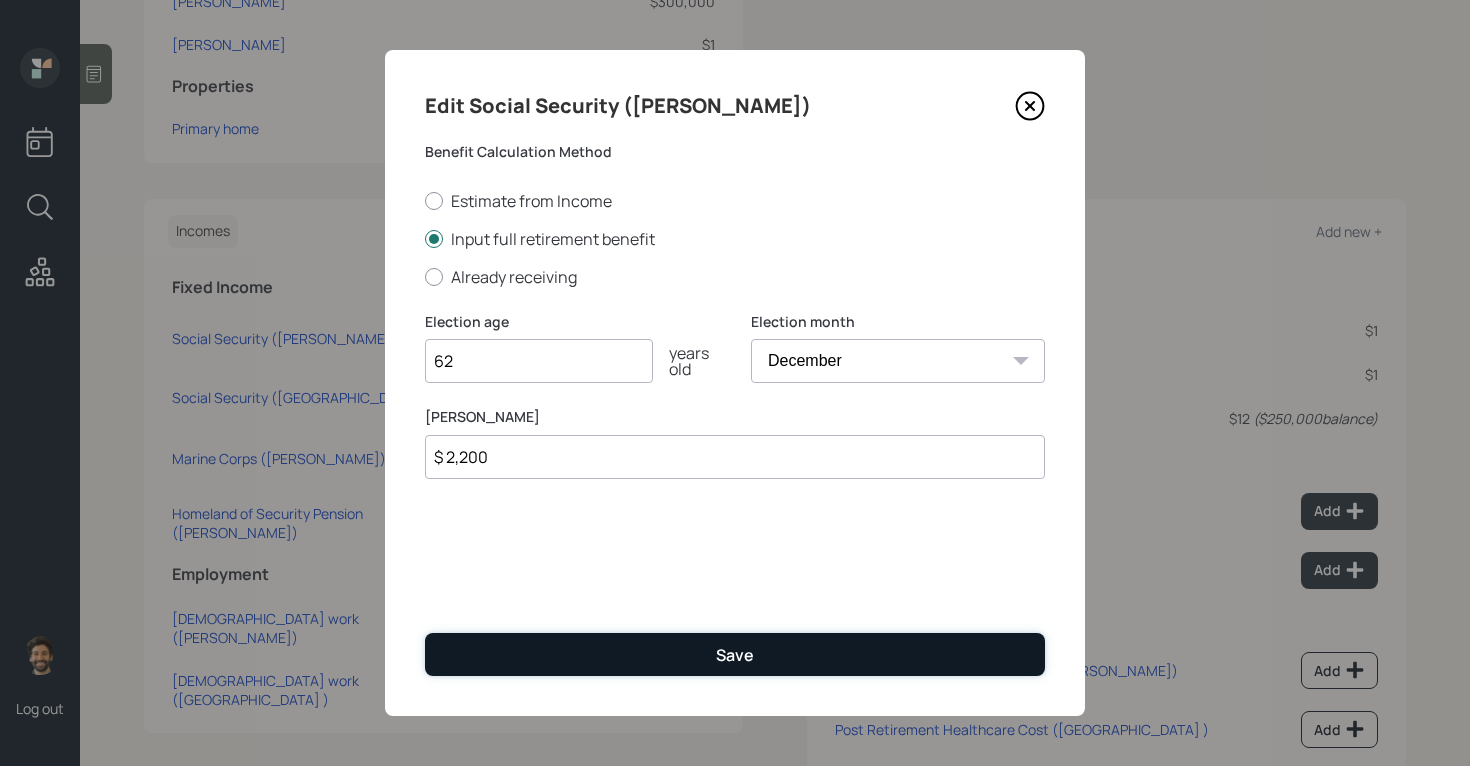 click on "Save" at bounding box center [735, 654] 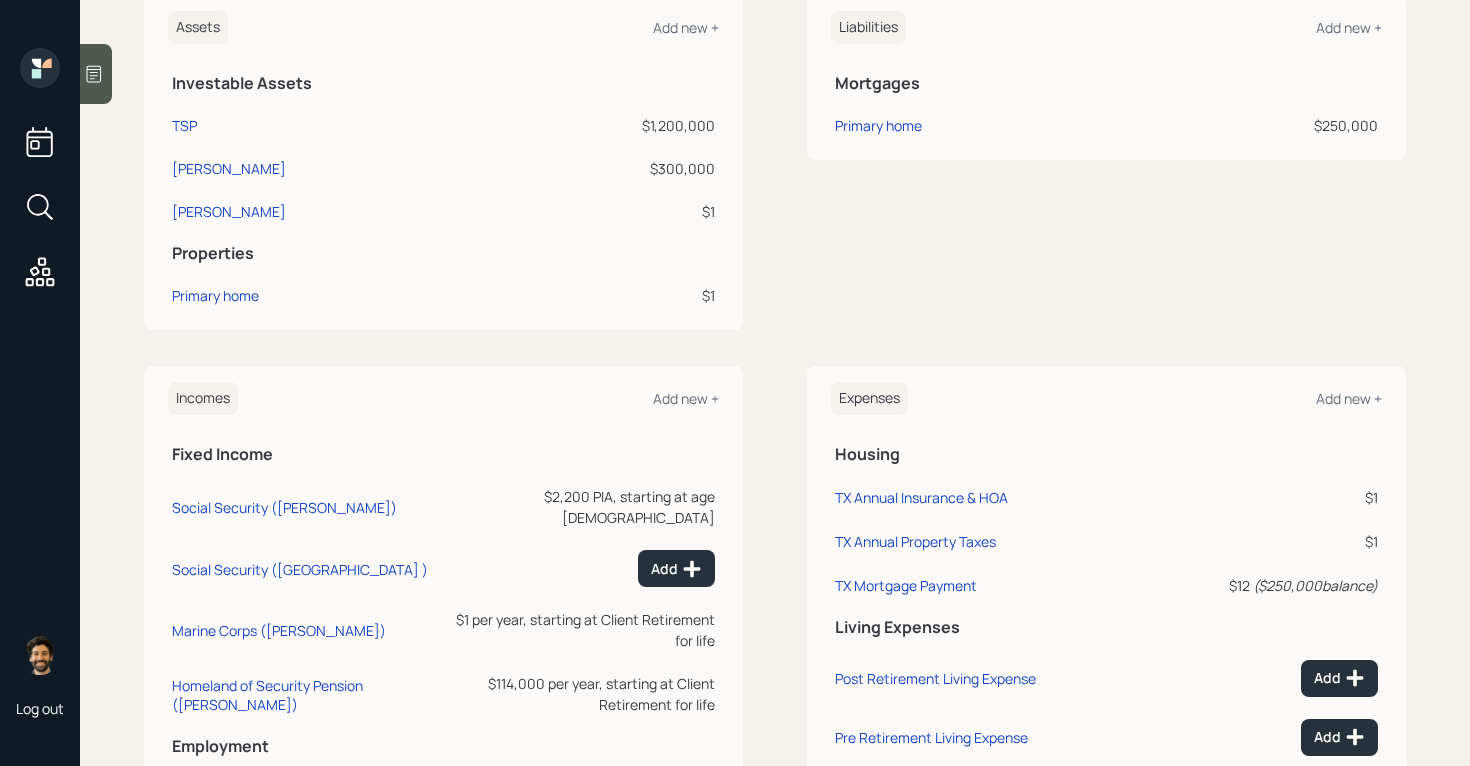 scroll, scrollTop: 0, scrollLeft: 0, axis: both 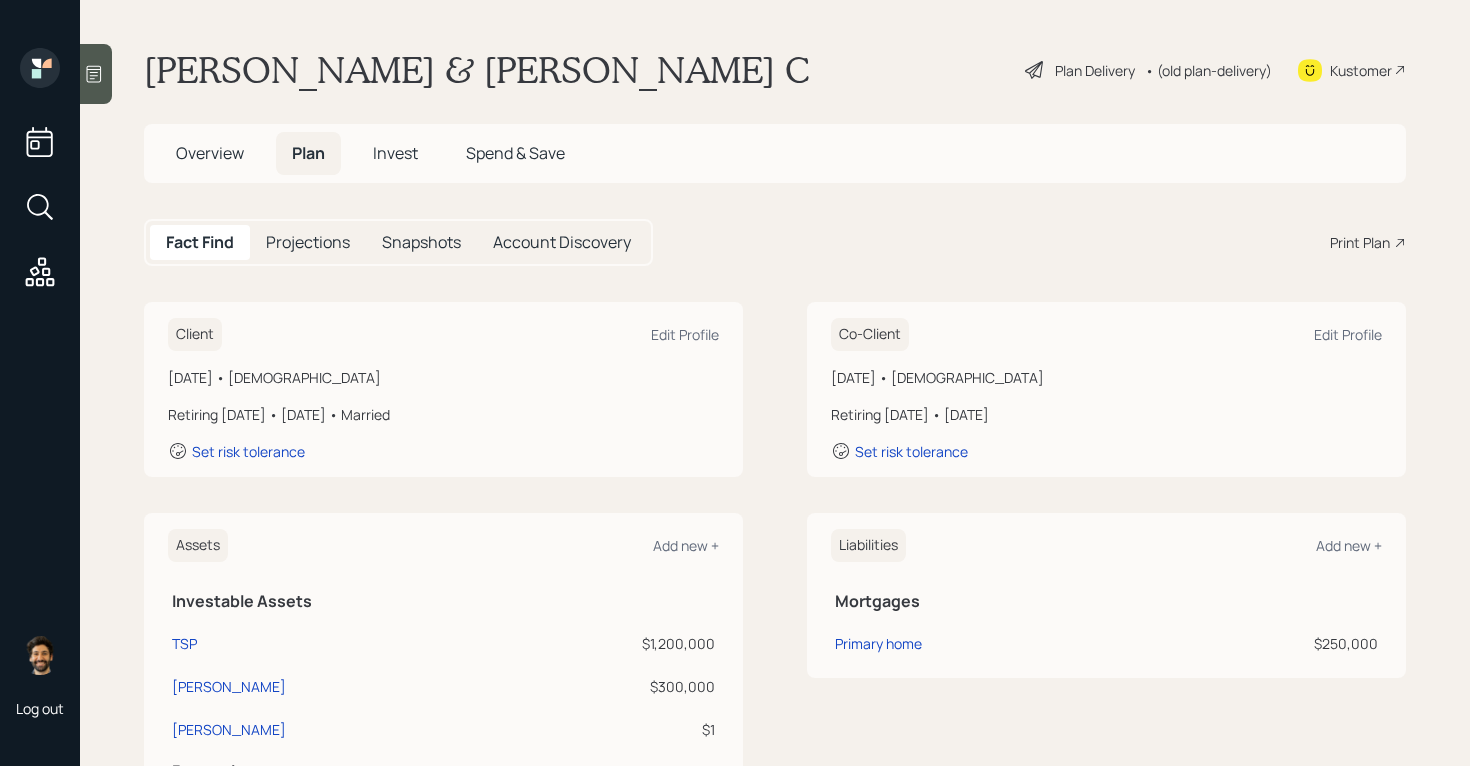 click on "Projections" at bounding box center [308, 242] 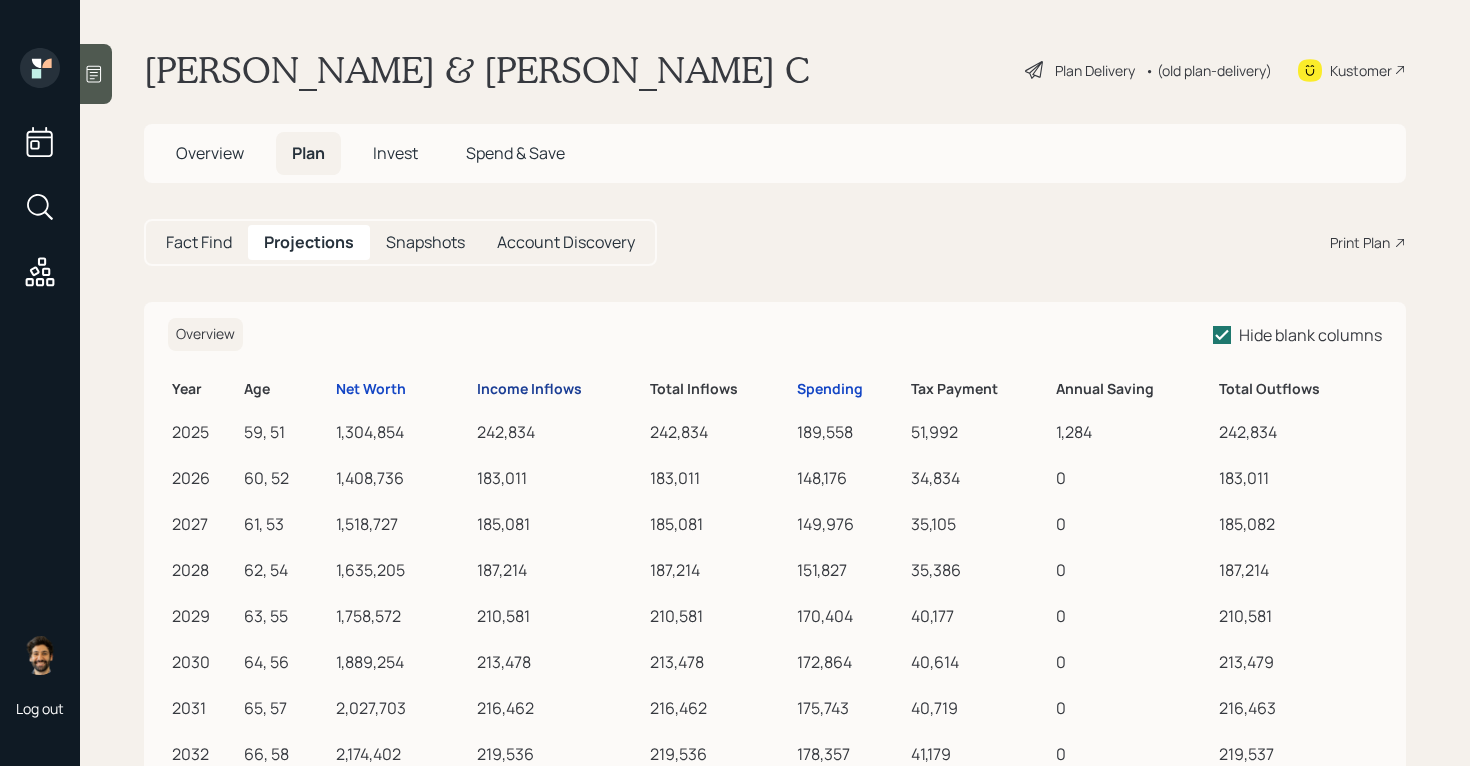 click on "Income Inflows" at bounding box center [529, 389] 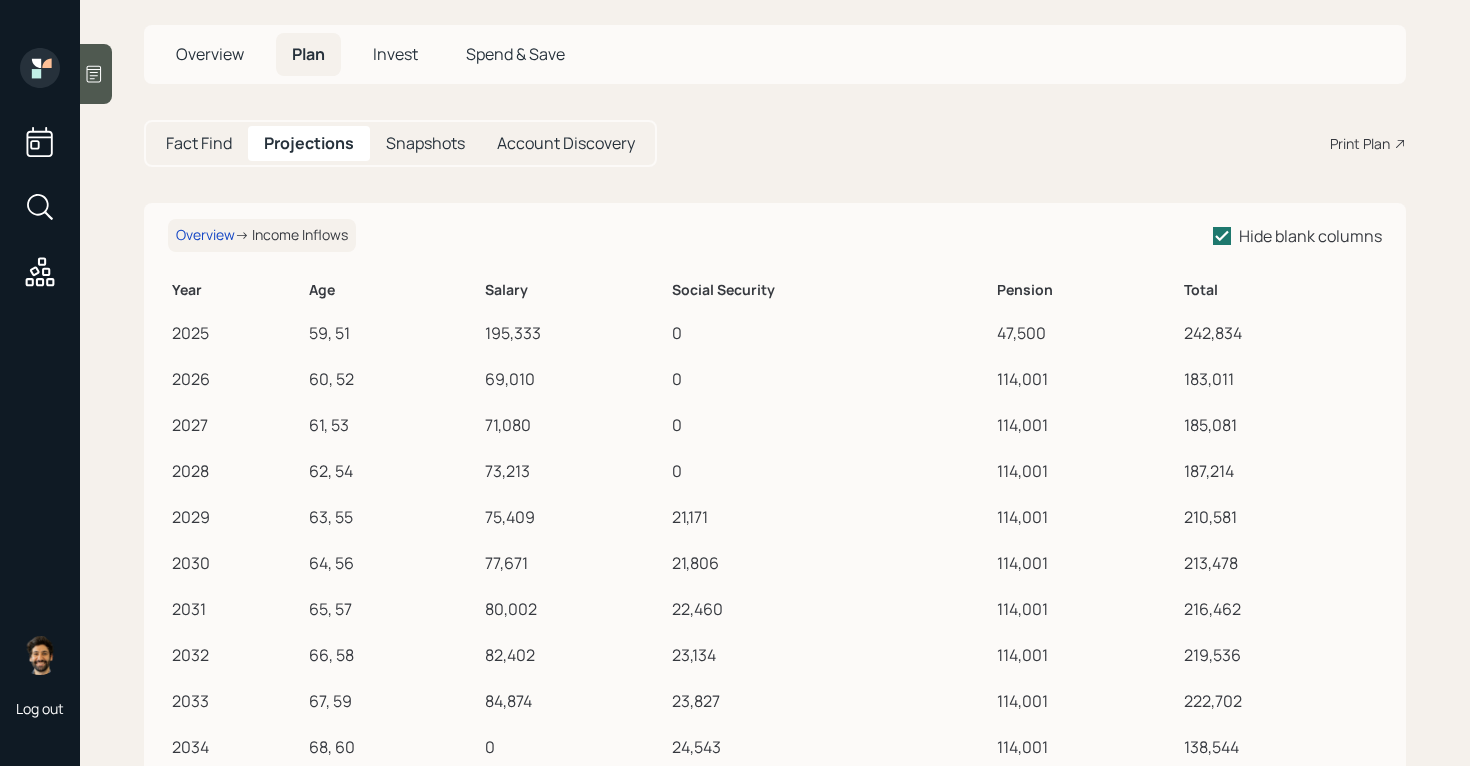 scroll, scrollTop: 100, scrollLeft: 0, axis: vertical 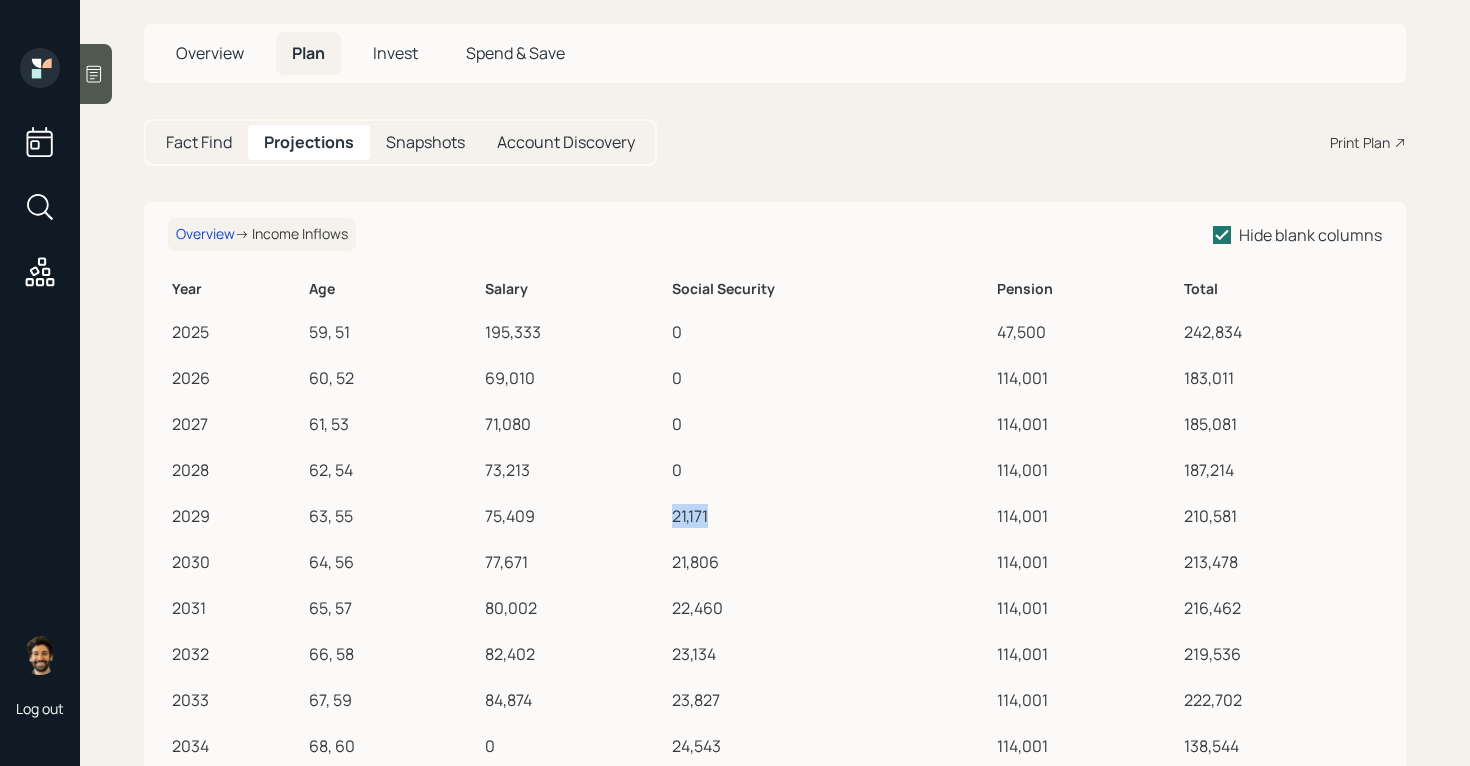 drag, startPoint x: 677, startPoint y: 514, endPoint x: 760, endPoint y: 514, distance: 83 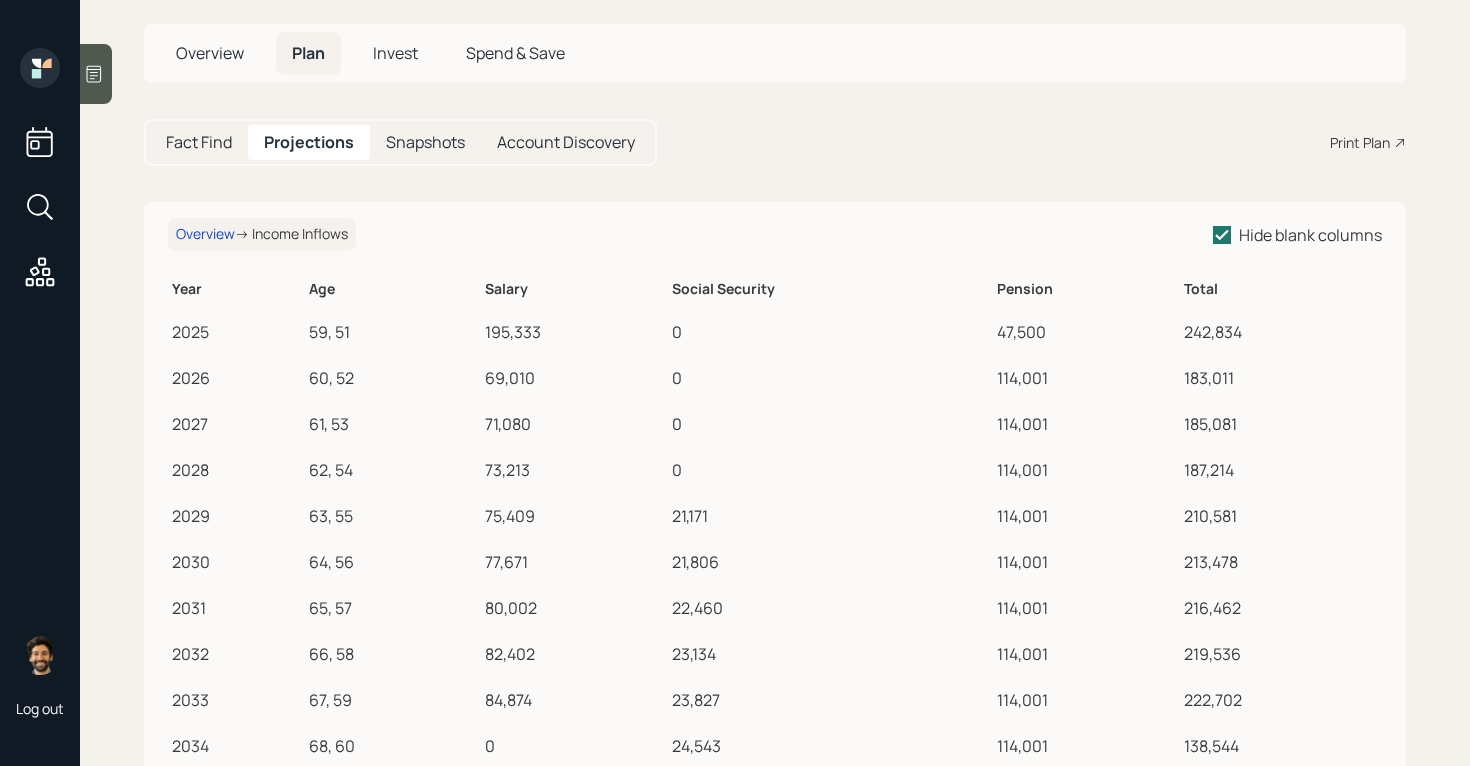 click on "Fact Find" at bounding box center (199, 142) 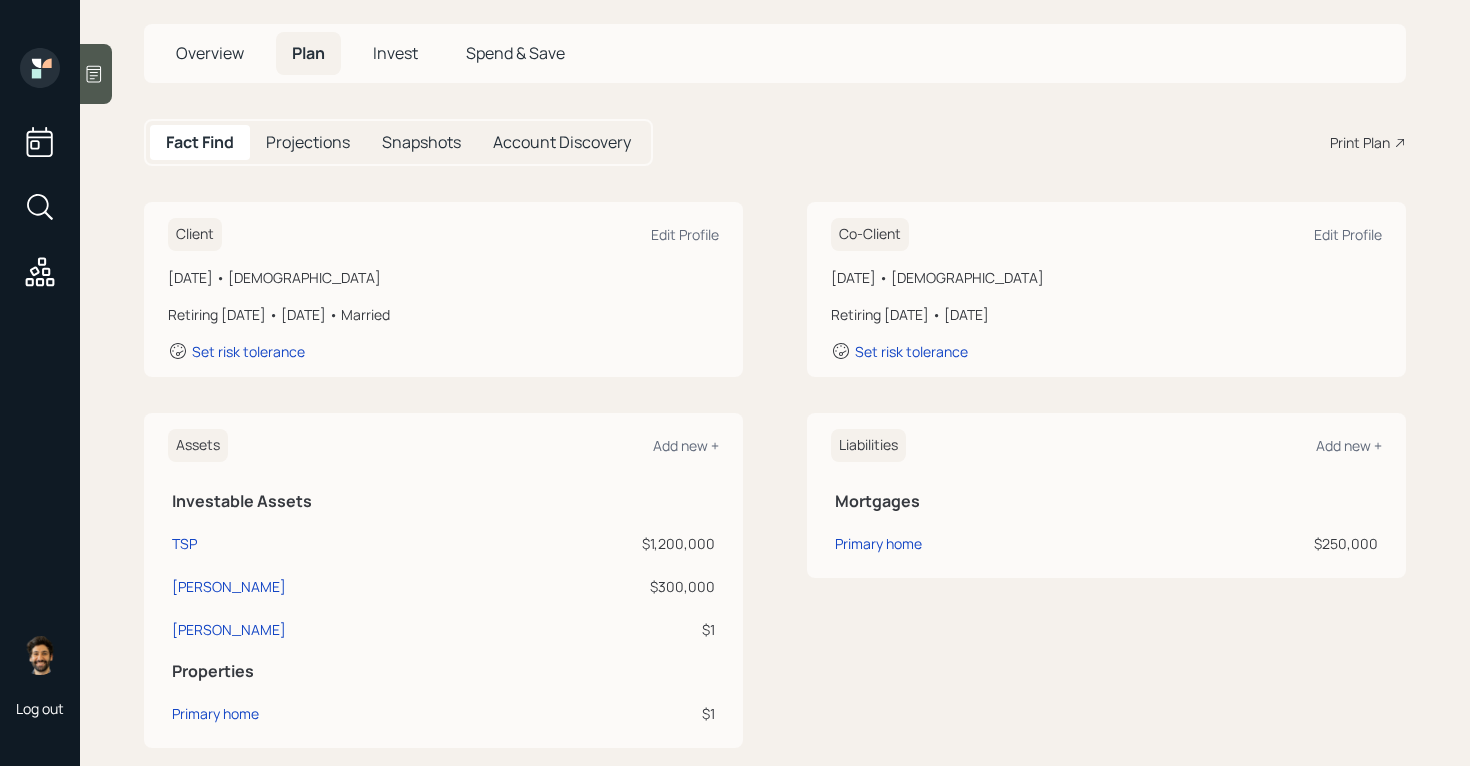 scroll, scrollTop: 739, scrollLeft: 0, axis: vertical 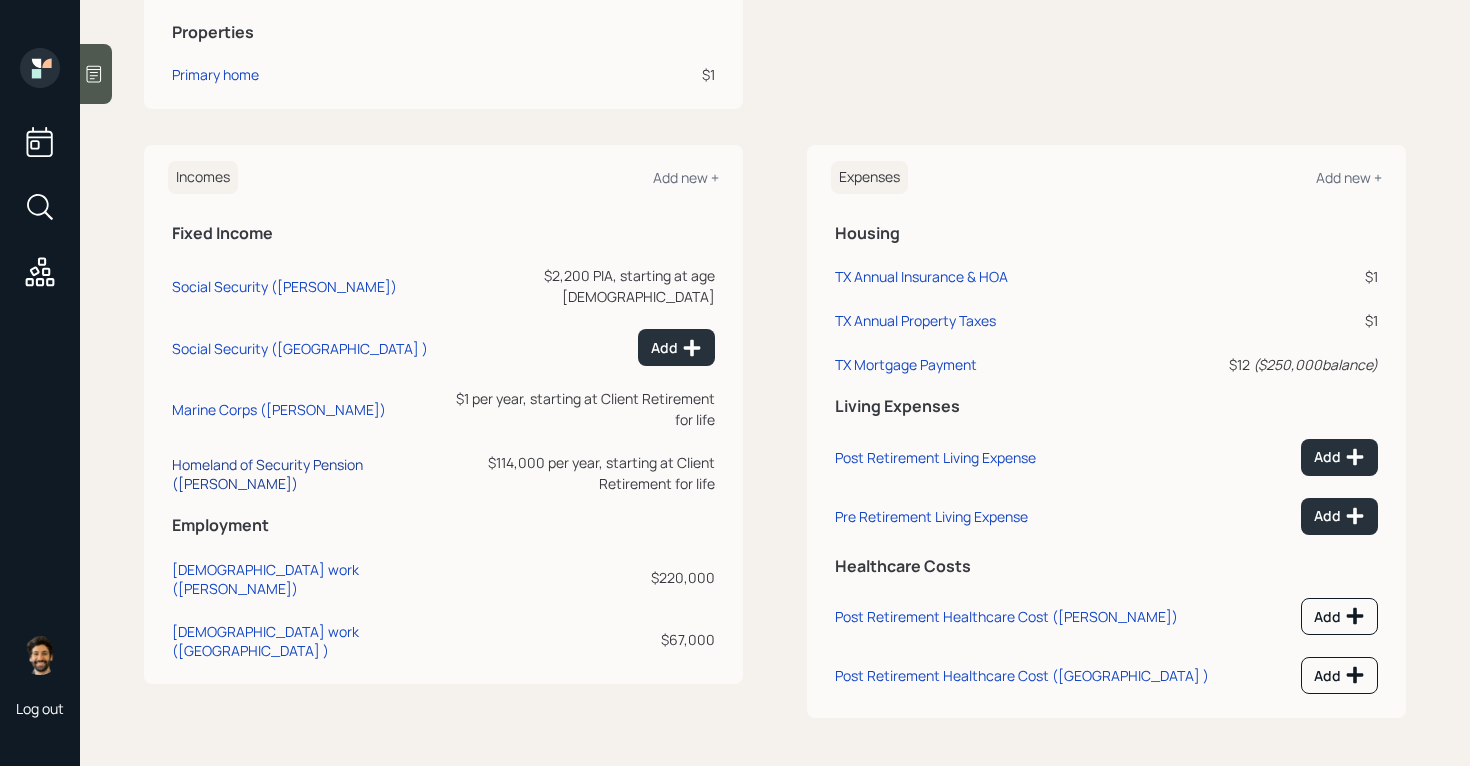 click on "Homeland of Security Pension    (Herman)" at bounding box center [306, 474] 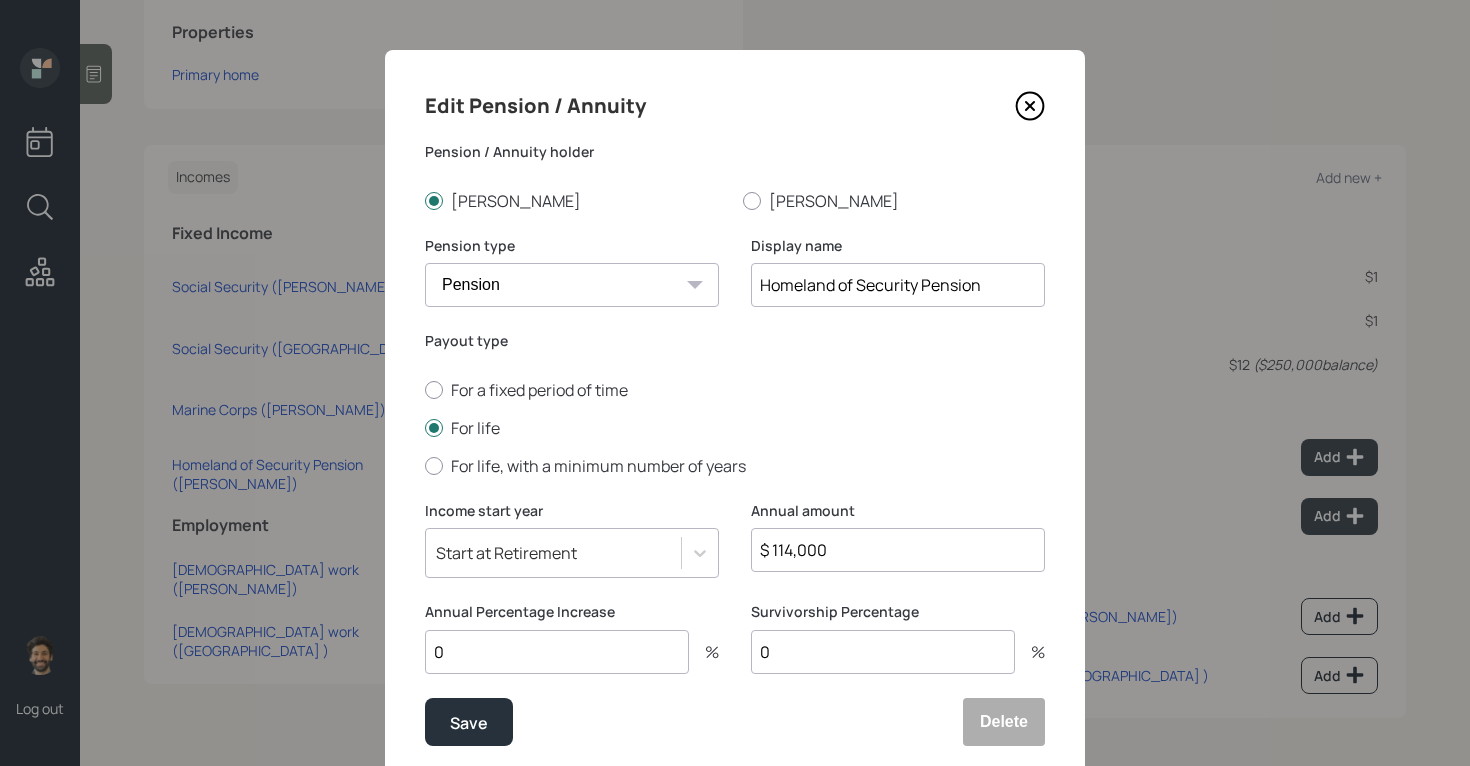click on "$ 114,000" at bounding box center [898, 550] 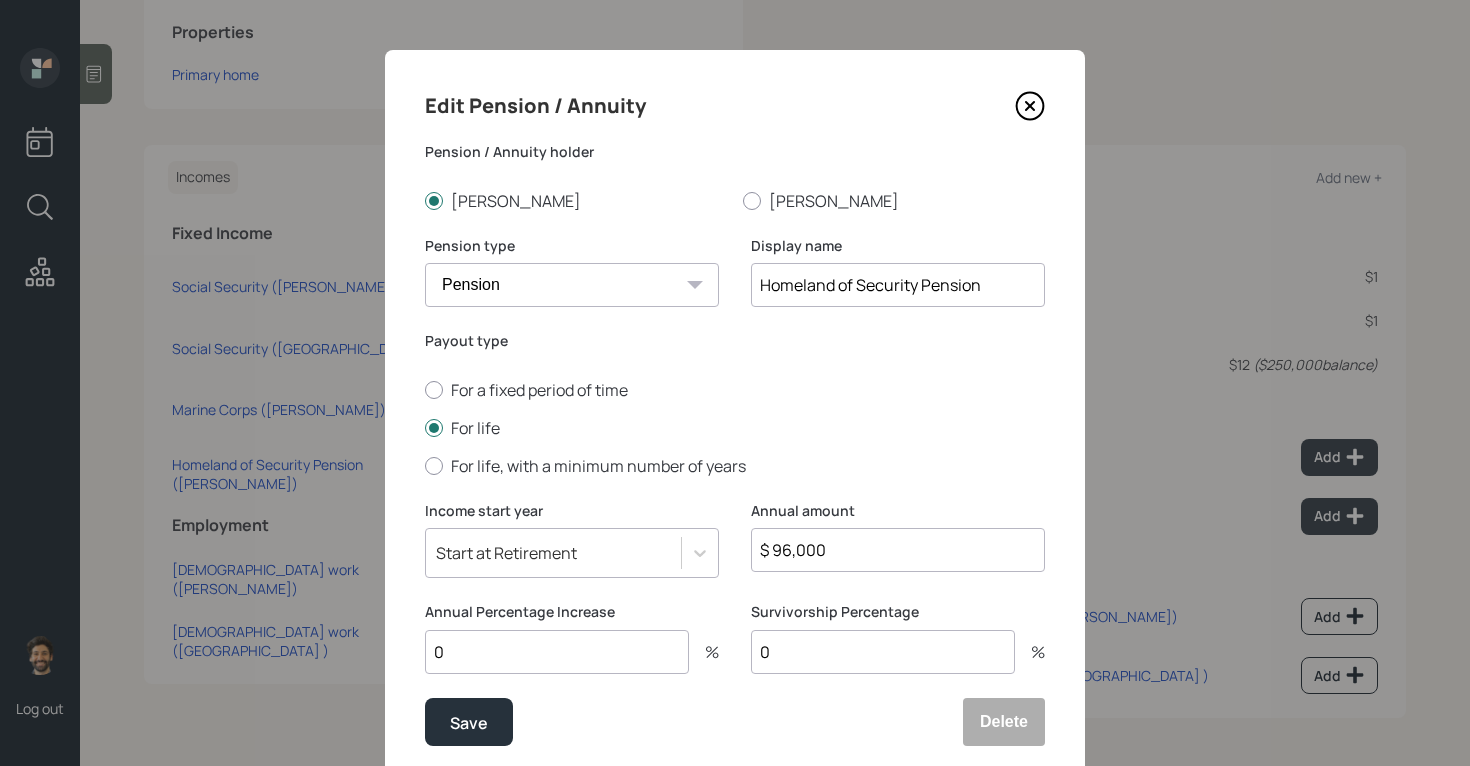 type on "$ 96,000" 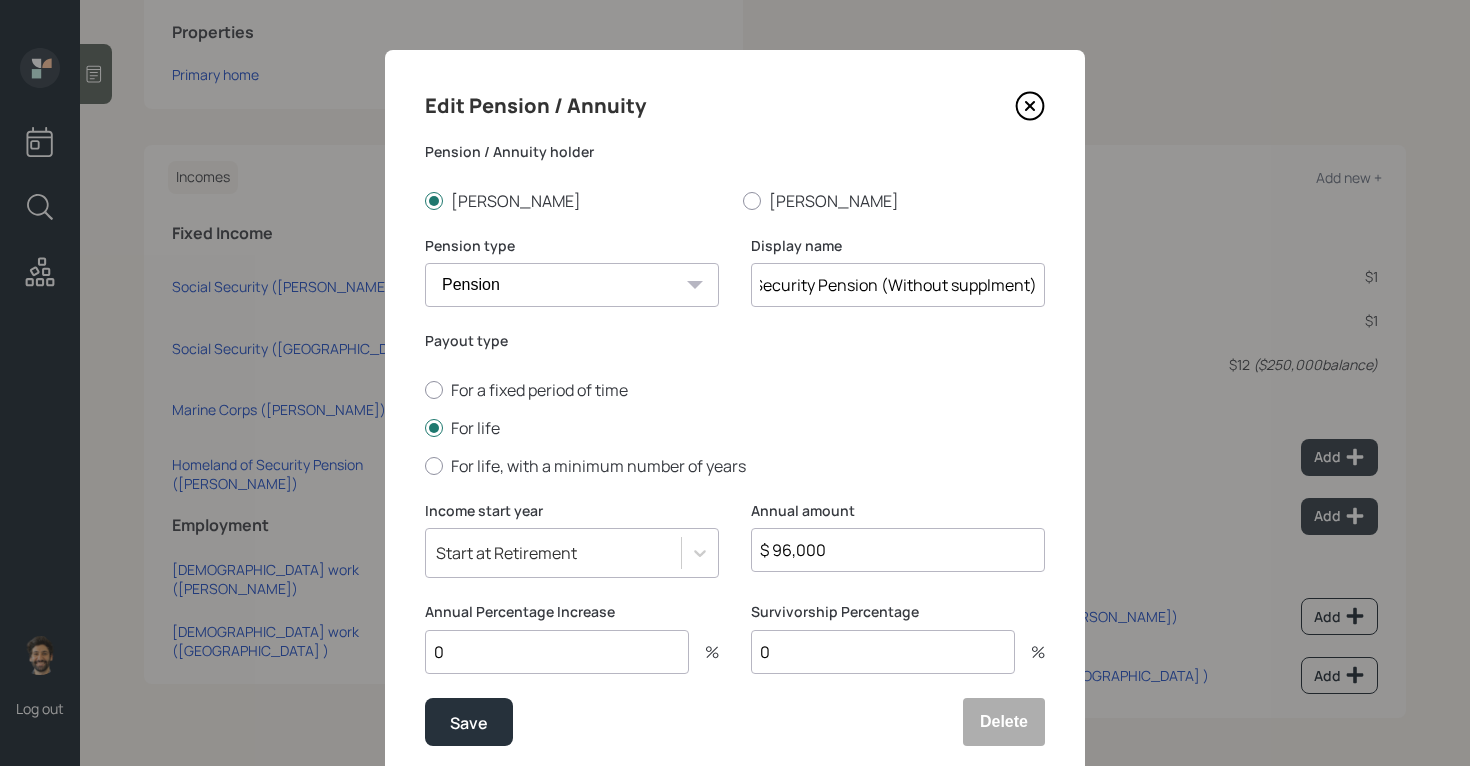 scroll, scrollTop: 0, scrollLeft: 106, axis: horizontal 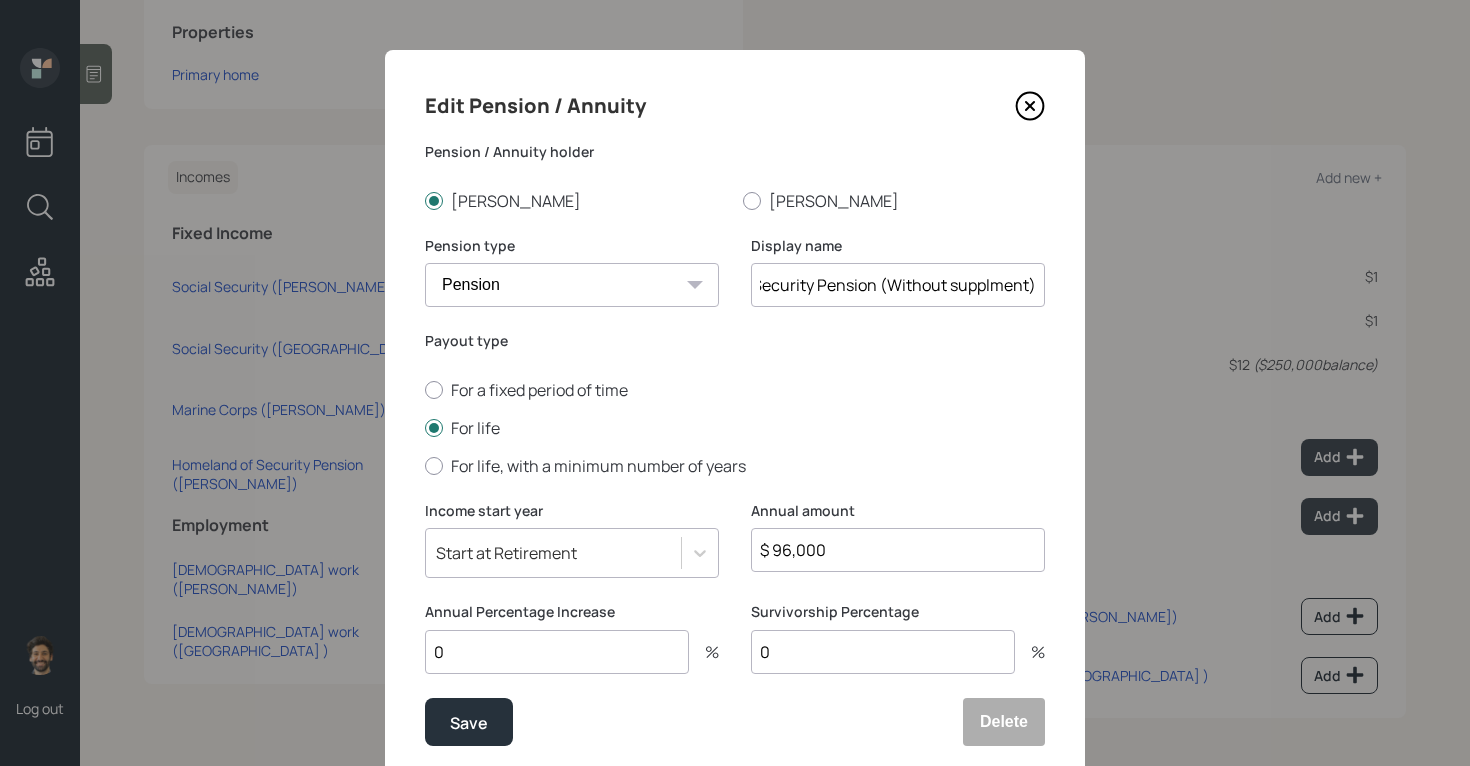 click on "Homeland of Security Pension (Without supplment)" at bounding box center (898, 285) 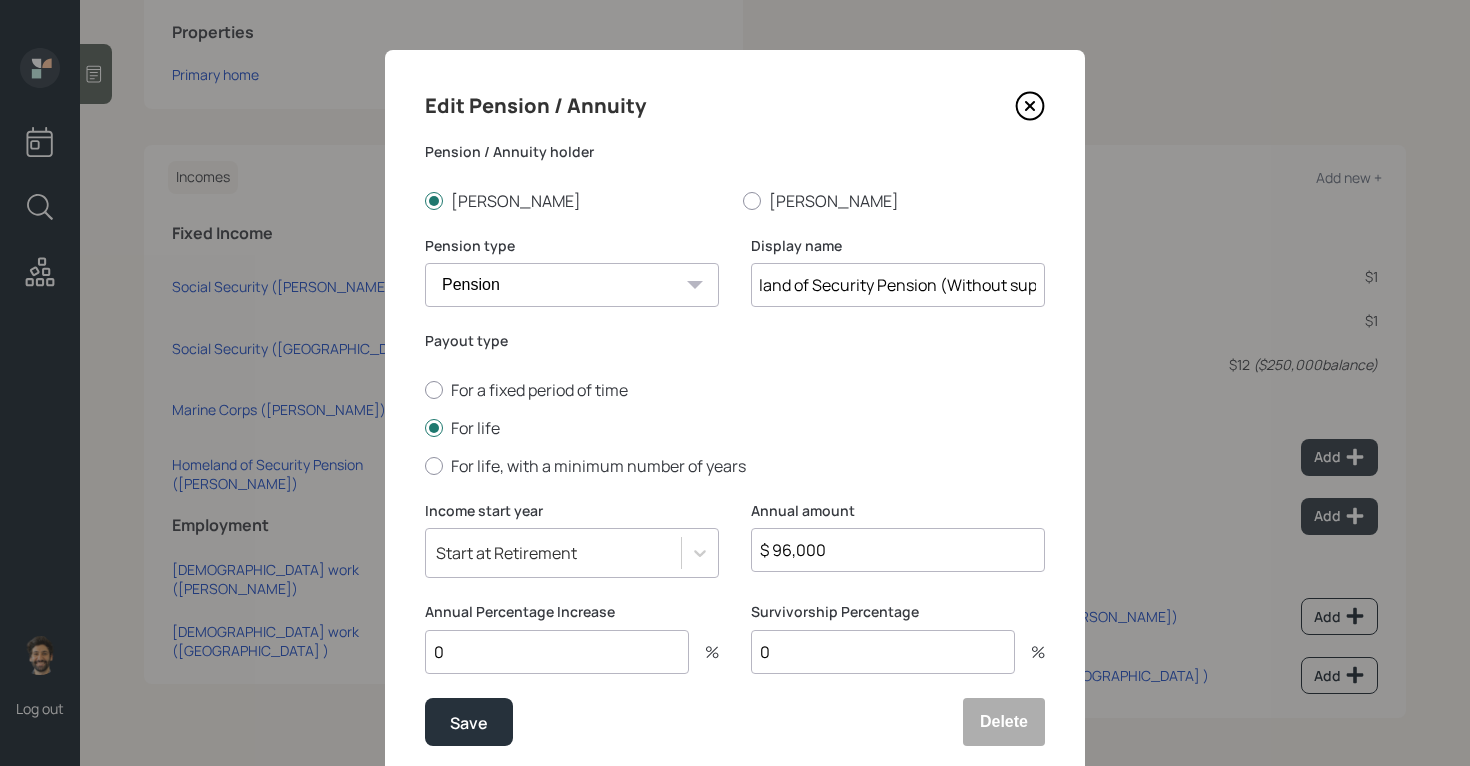 scroll, scrollTop: 0, scrollLeft: 54, axis: horizontal 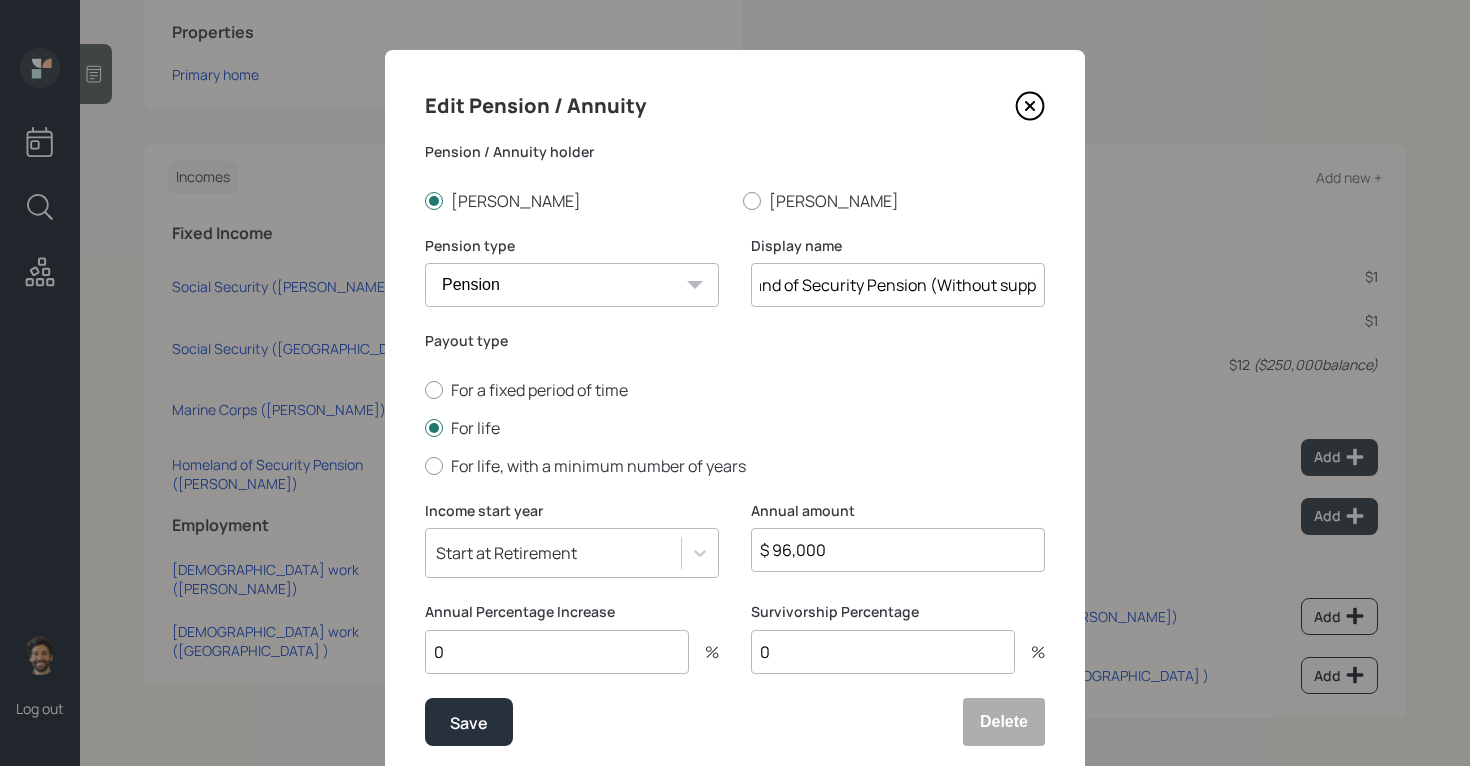 type on "Homeland of Security Pension (Without supp)" 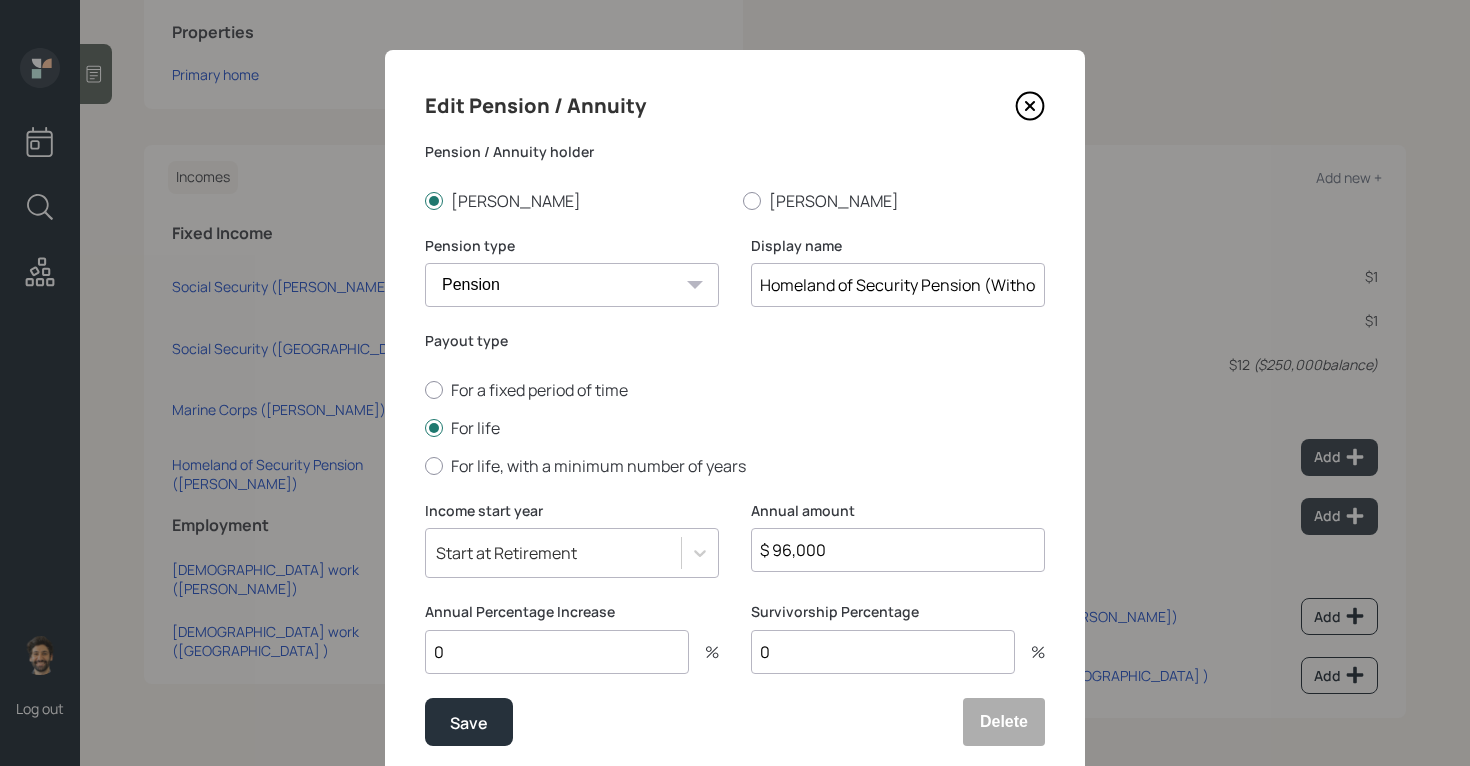 drag, startPoint x: 483, startPoint y: 659, endPoint x: 419, endPoint y: 657, distance: 64.03124 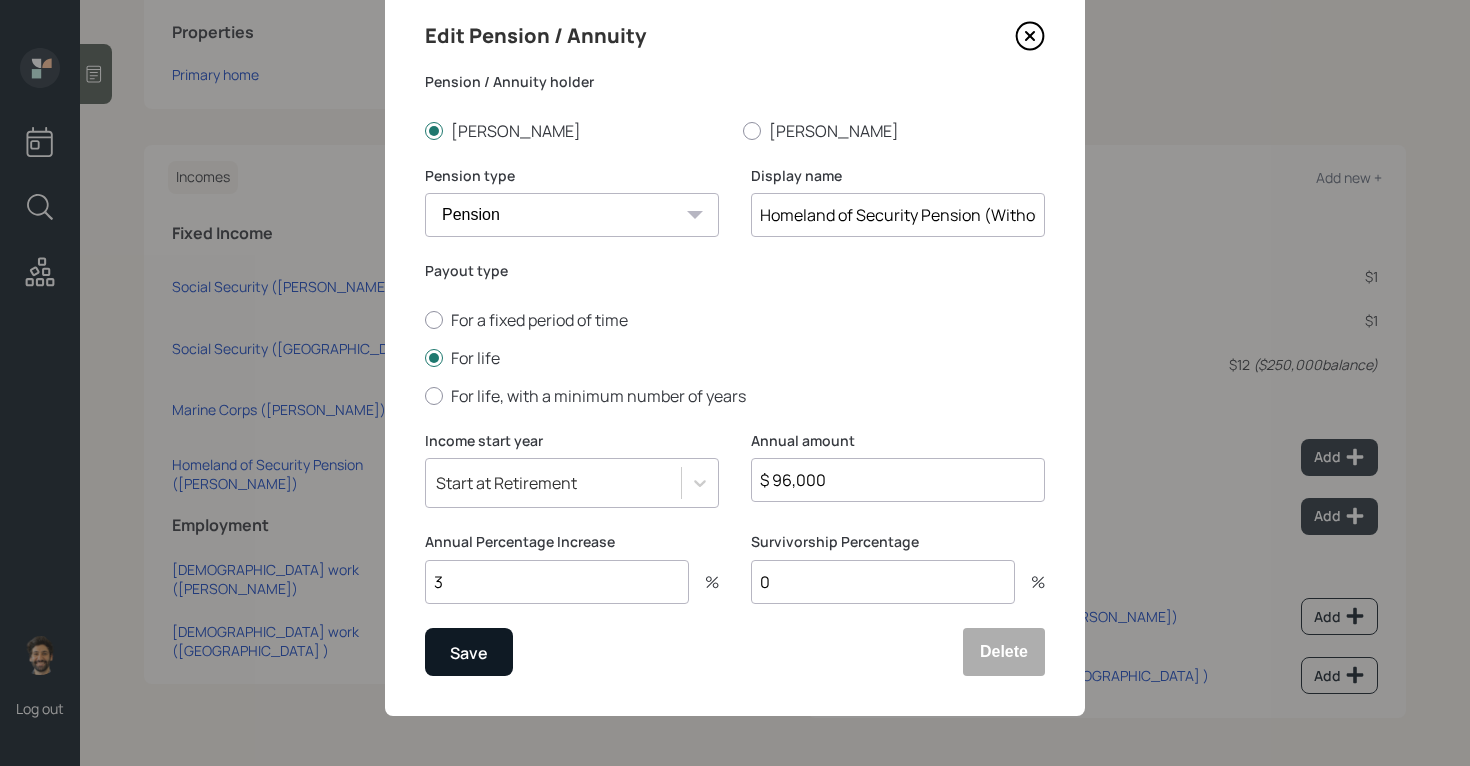 type on "3" 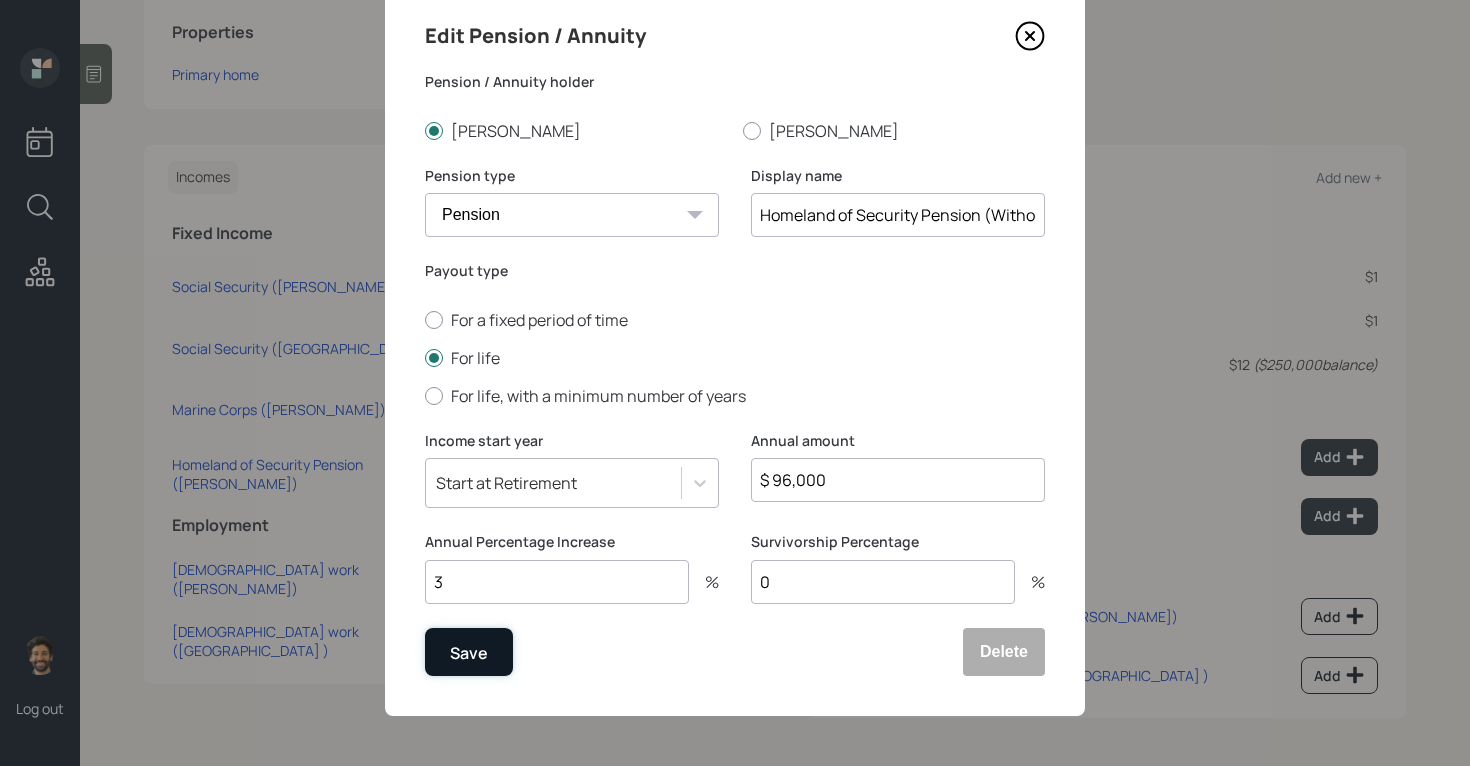 click on "Save" at bounding box center (469, 652) 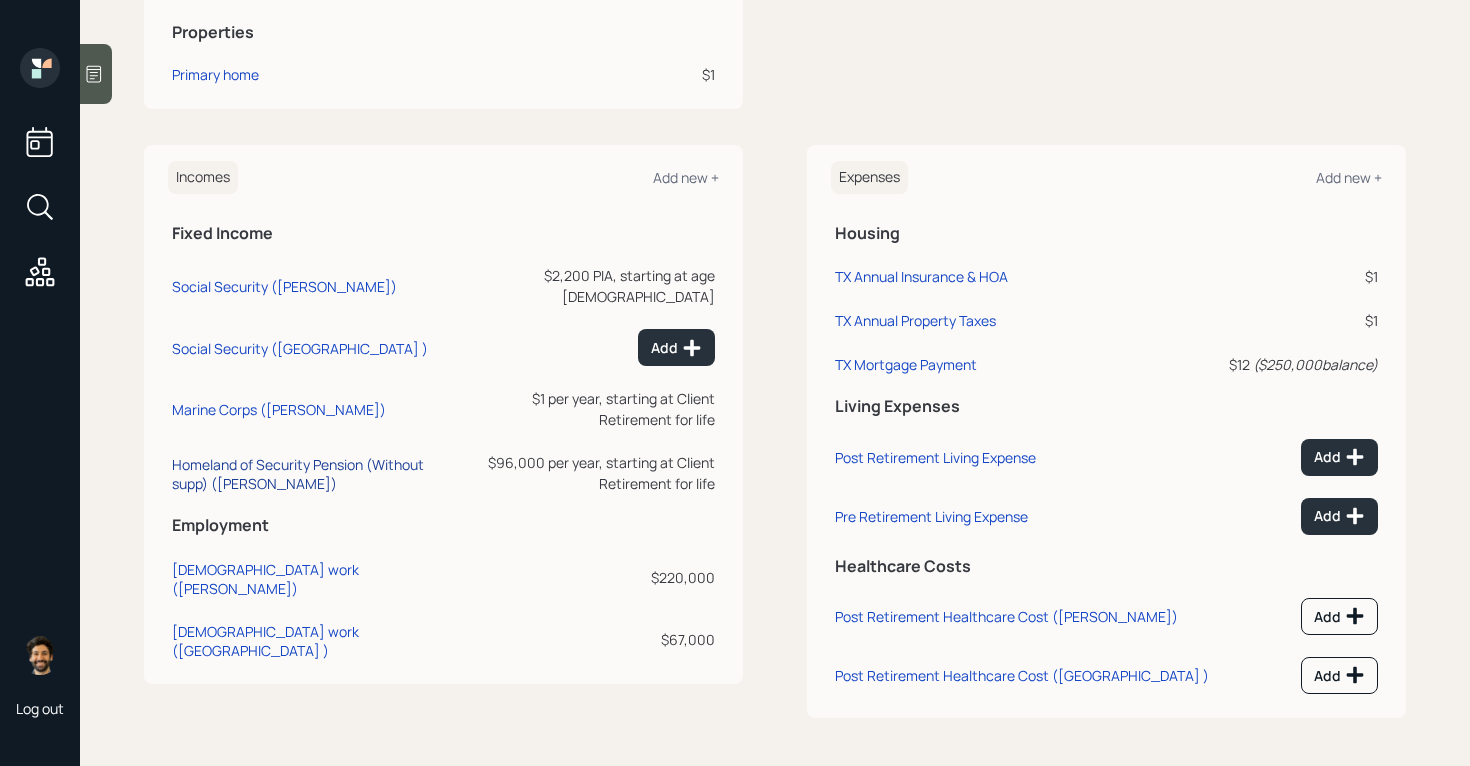 click on "Homeland of Security Pension (Without supp)    (Herman)" at bounding box center (315, 474) 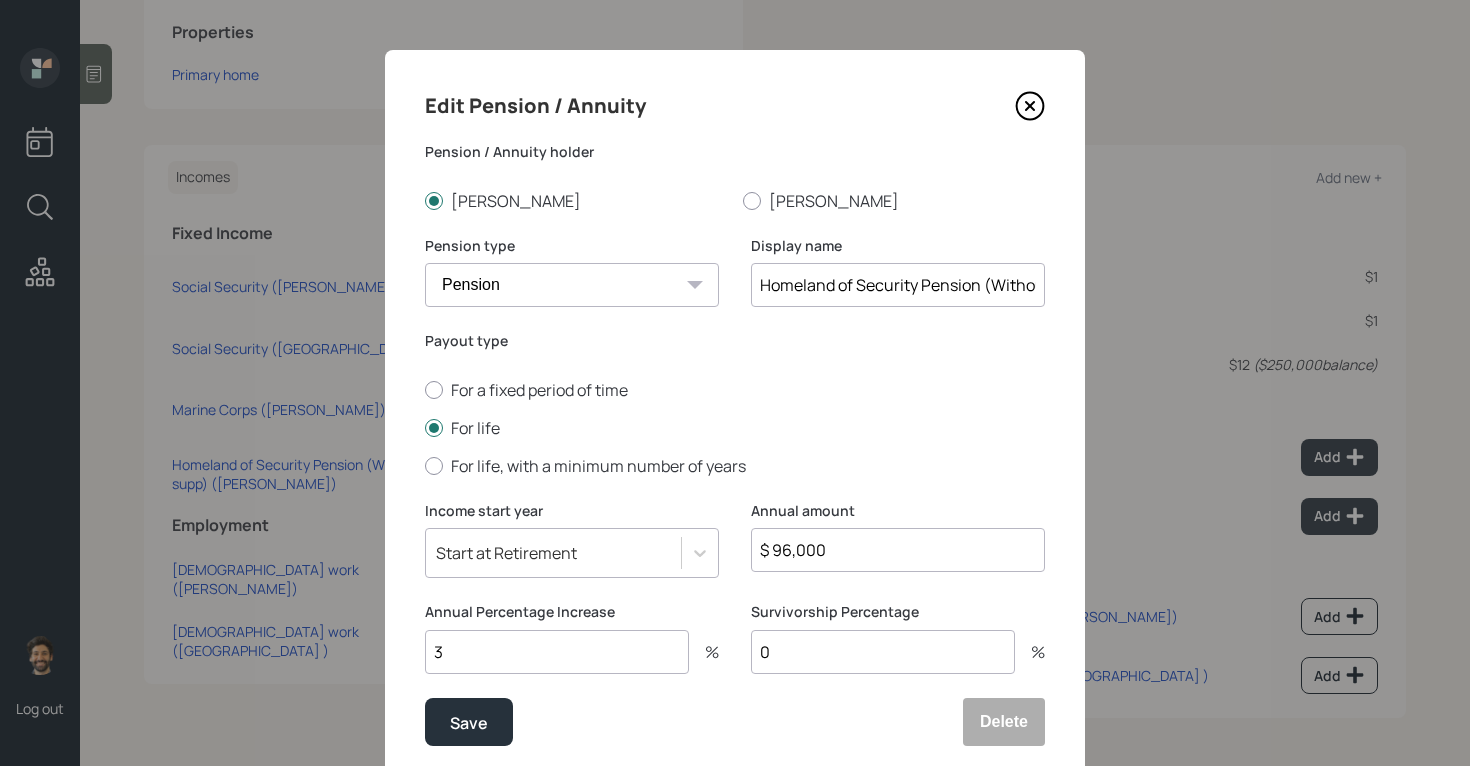 click on "3" at bounding box center [557, 652] 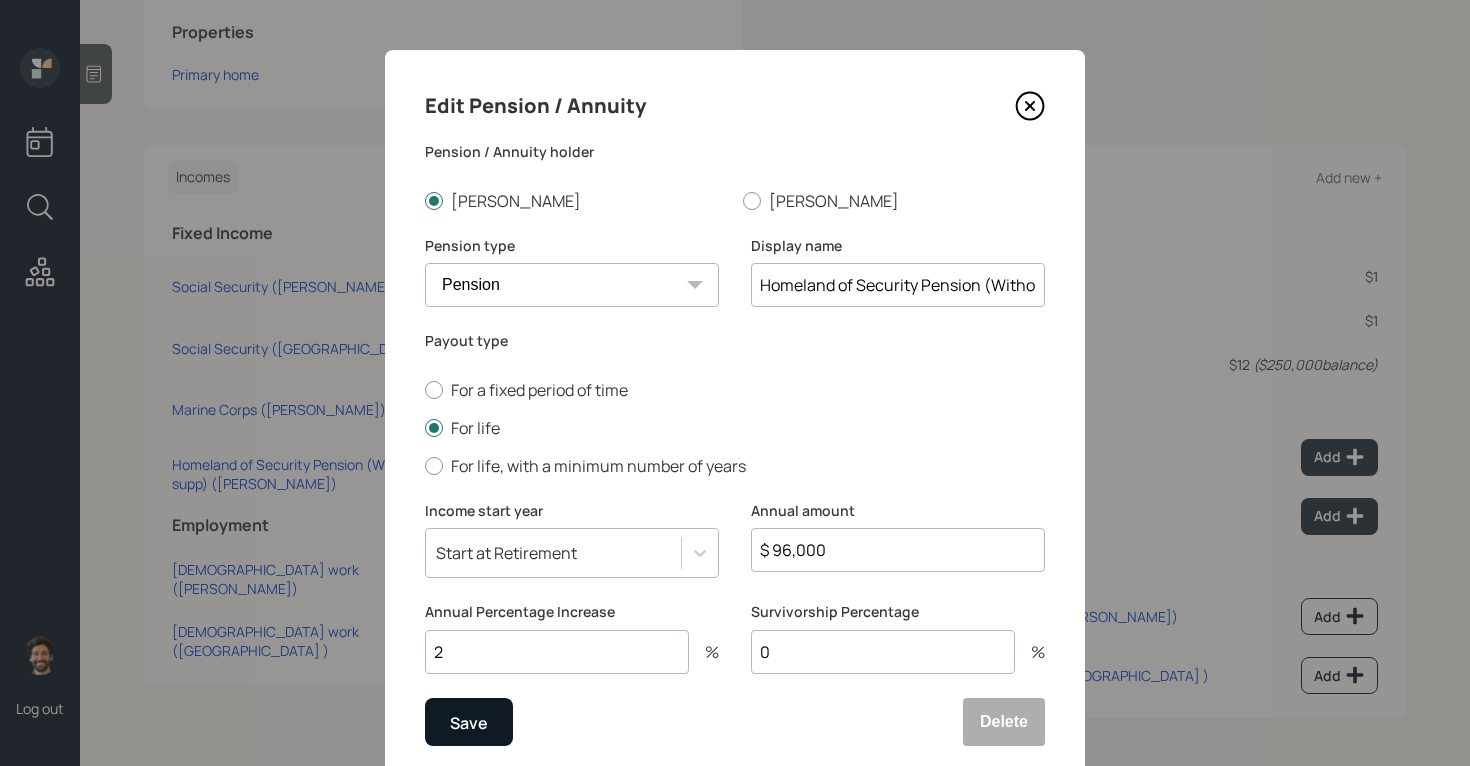 type on "2" 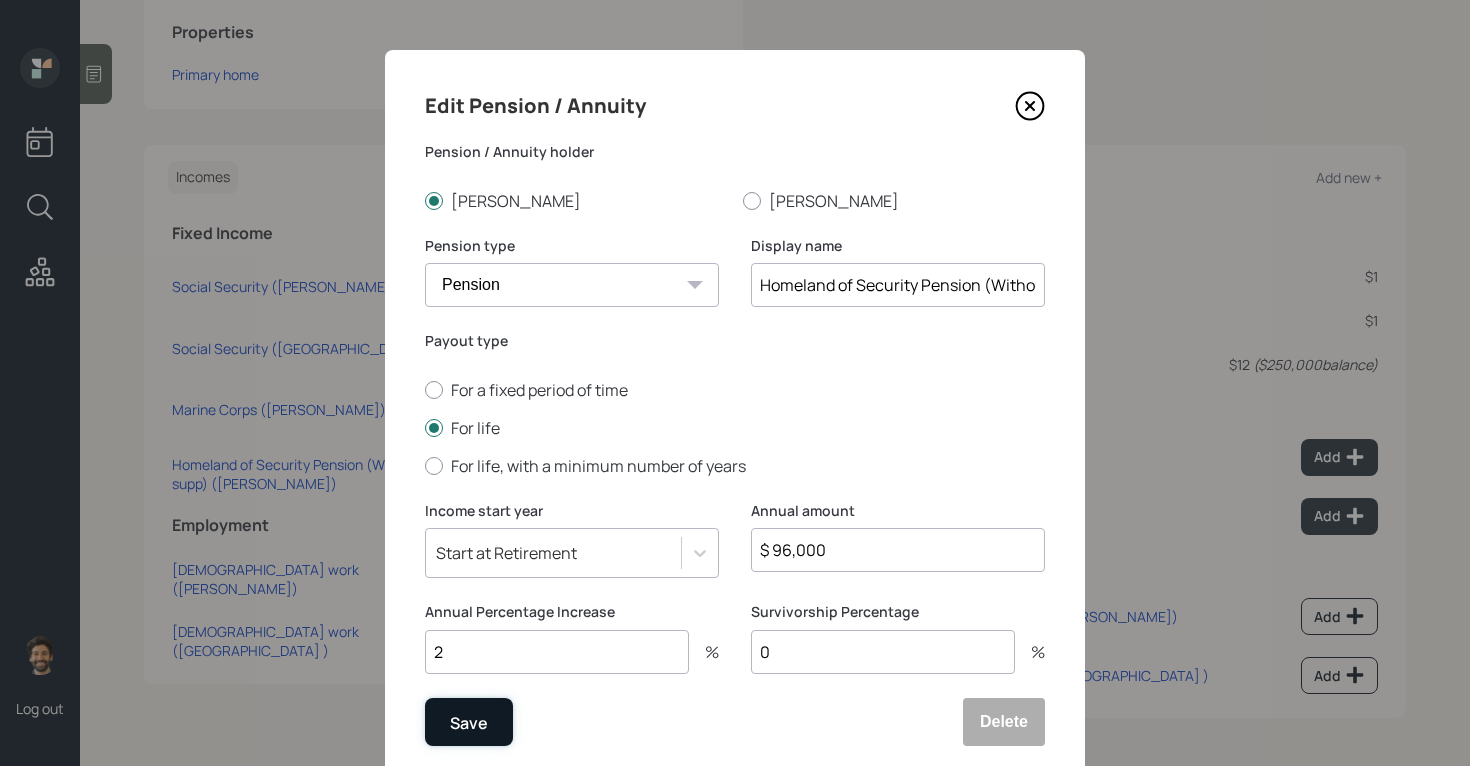 click on "Save" at bounding box center (469, 722) 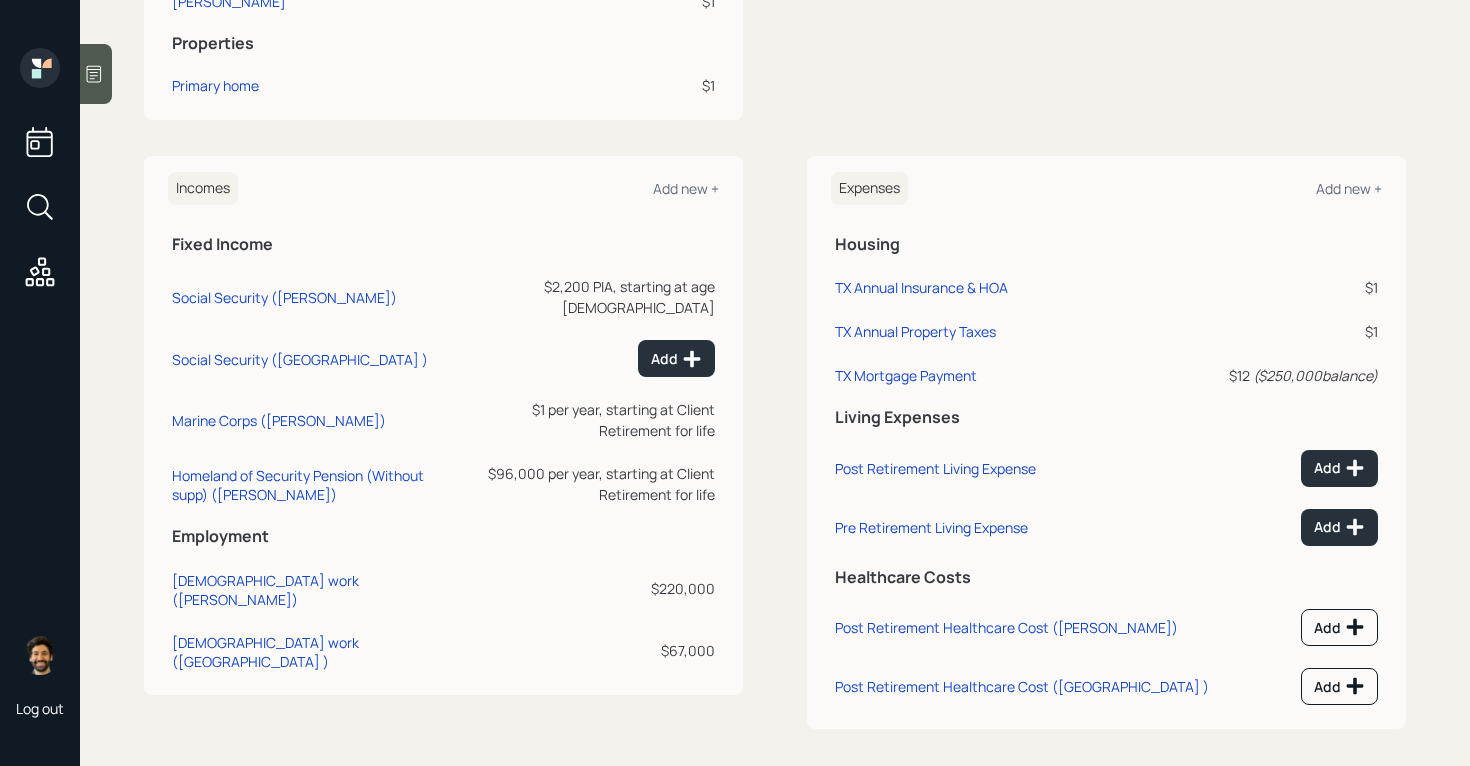 scroll, scrollTop: 680, scrollLeft: 0, axis: vertical 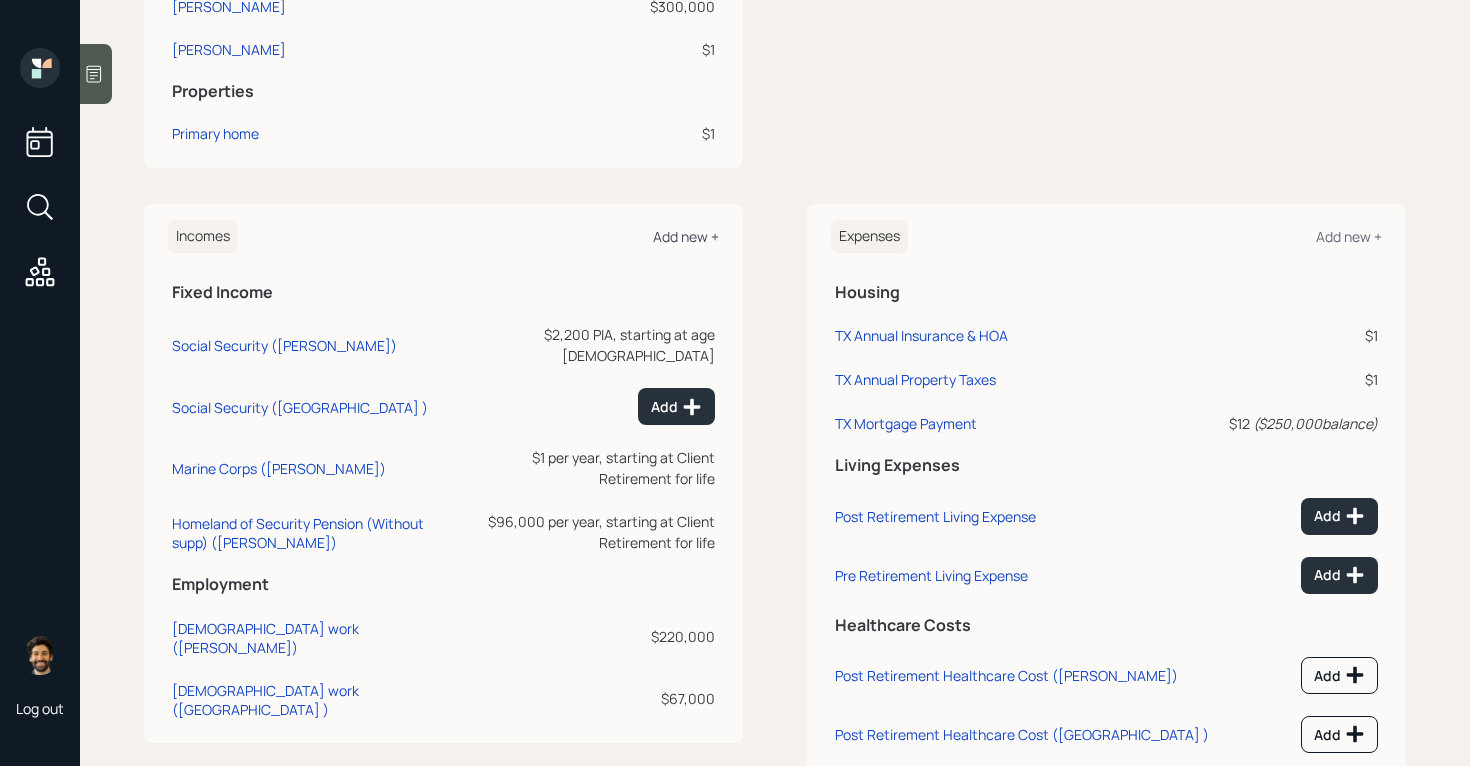 click on "Add new +" at bounding box center (686, 236) 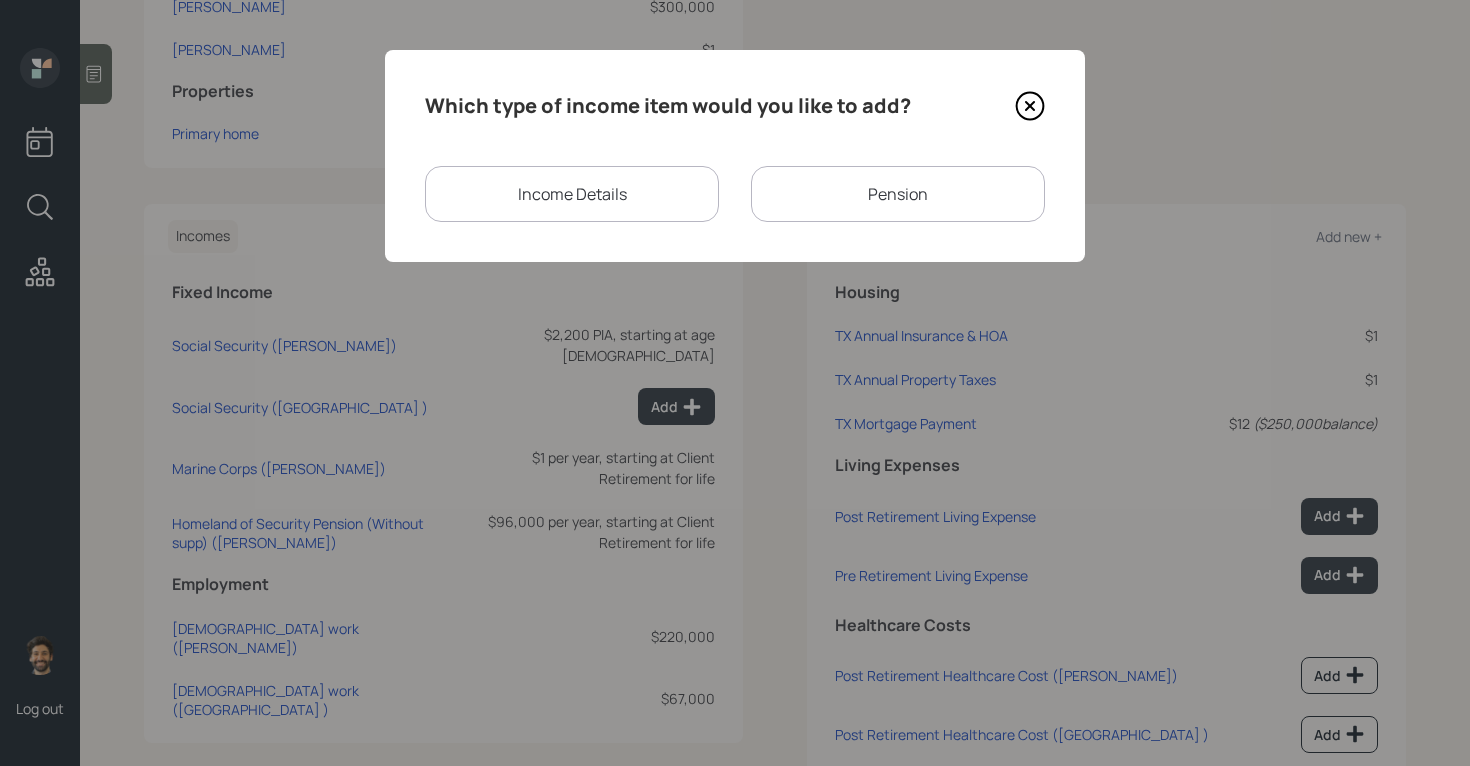 click on "Income Details" at bounding box center (572, 194) 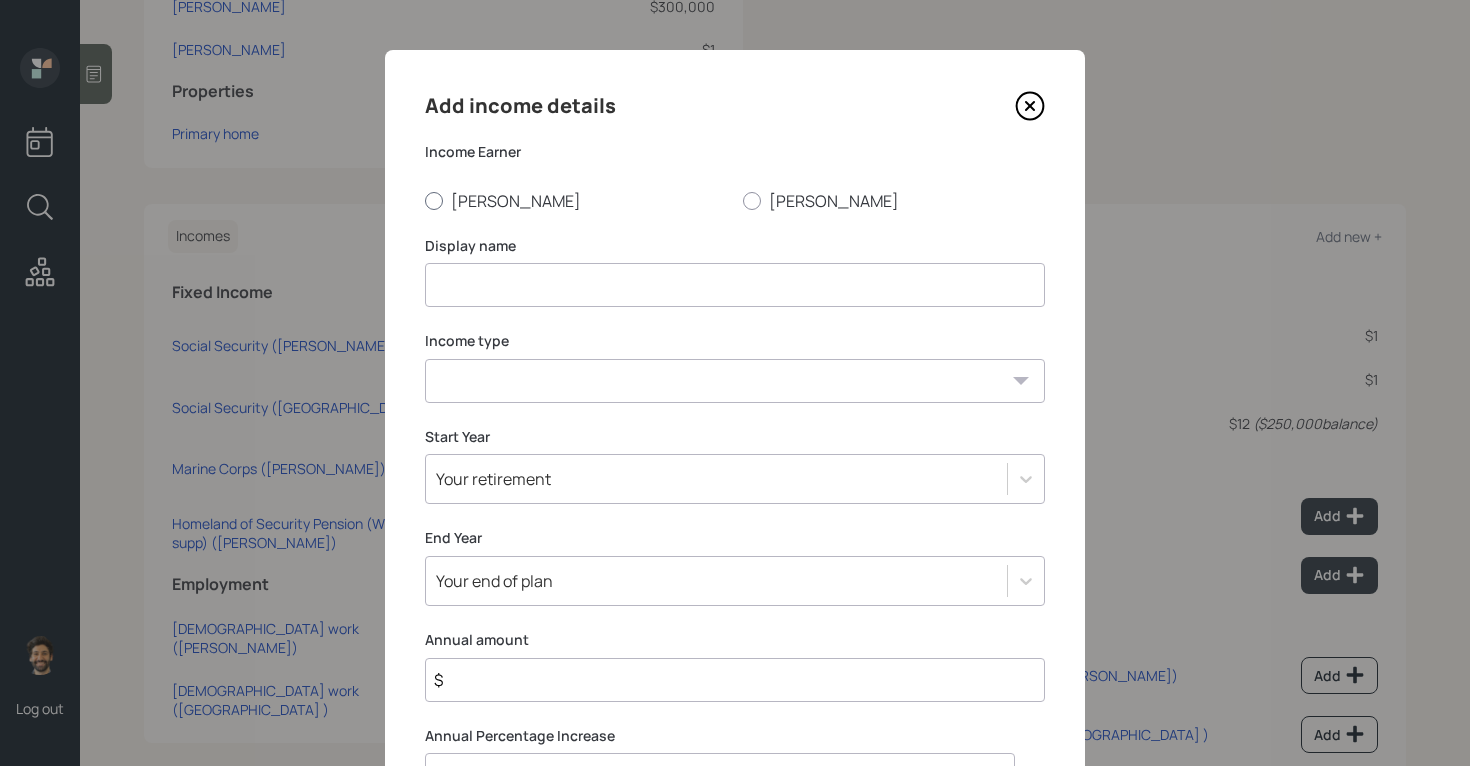 click on "[PERSON_NAME]" at bounding box center (576, 201) 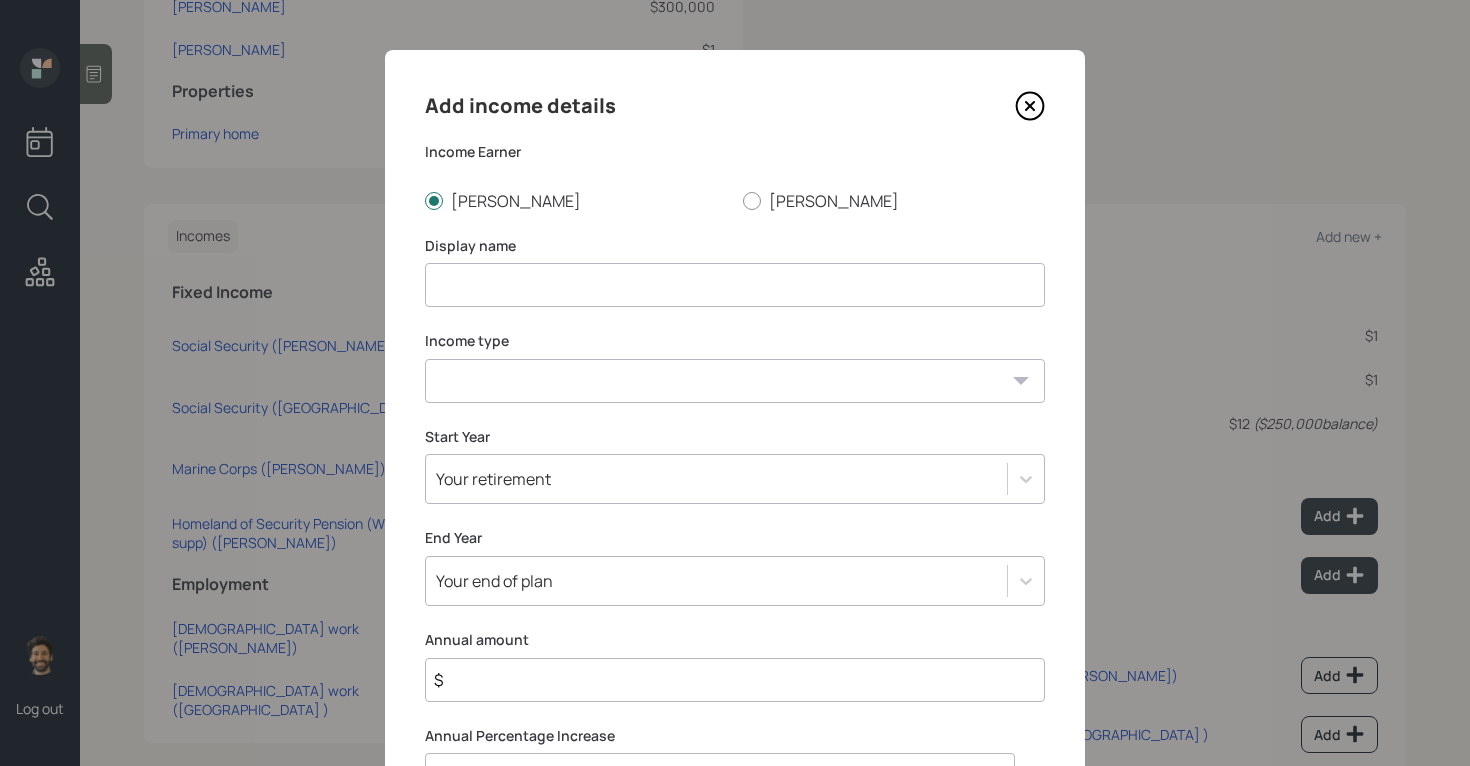 click at bounding box center [735, 285] 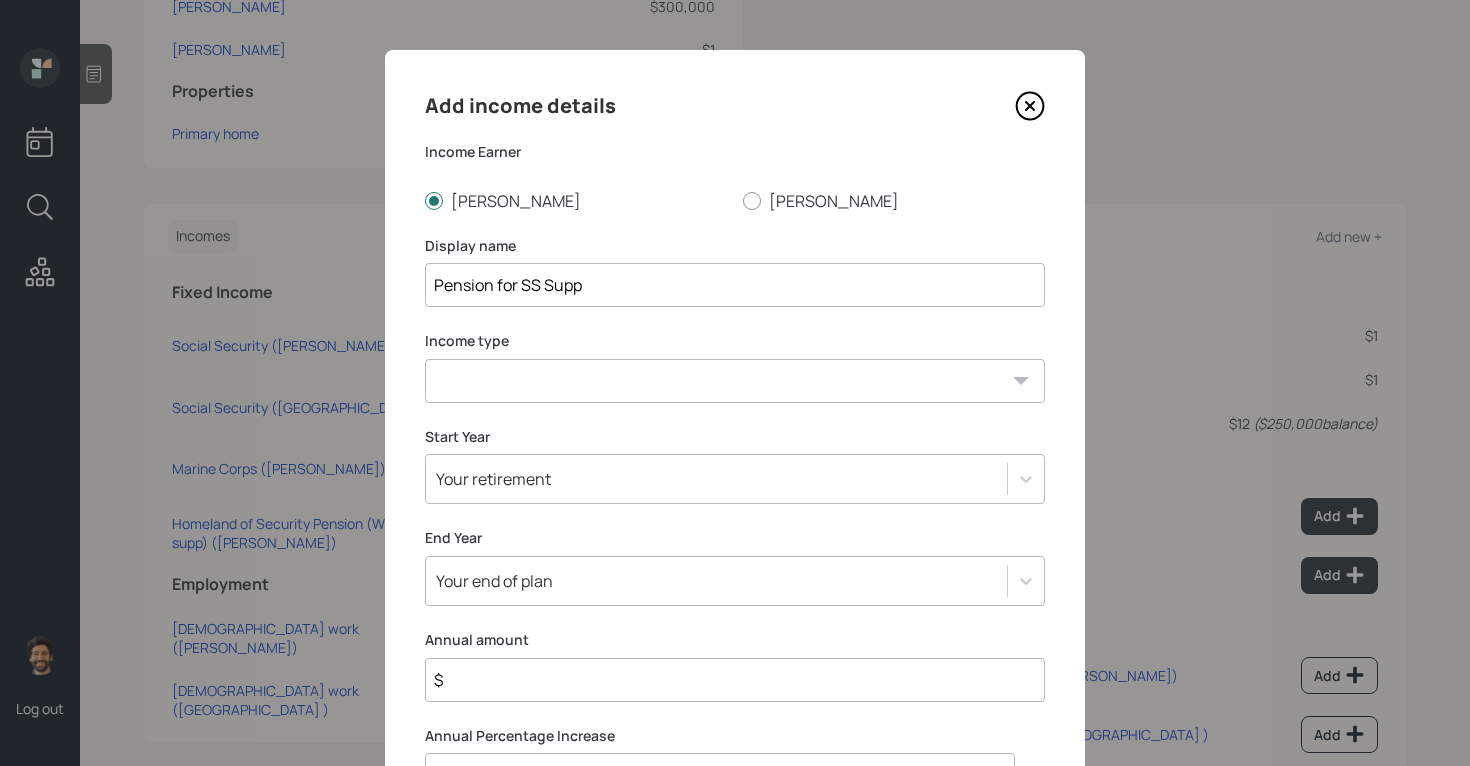 type on "Pension for SS Supp" 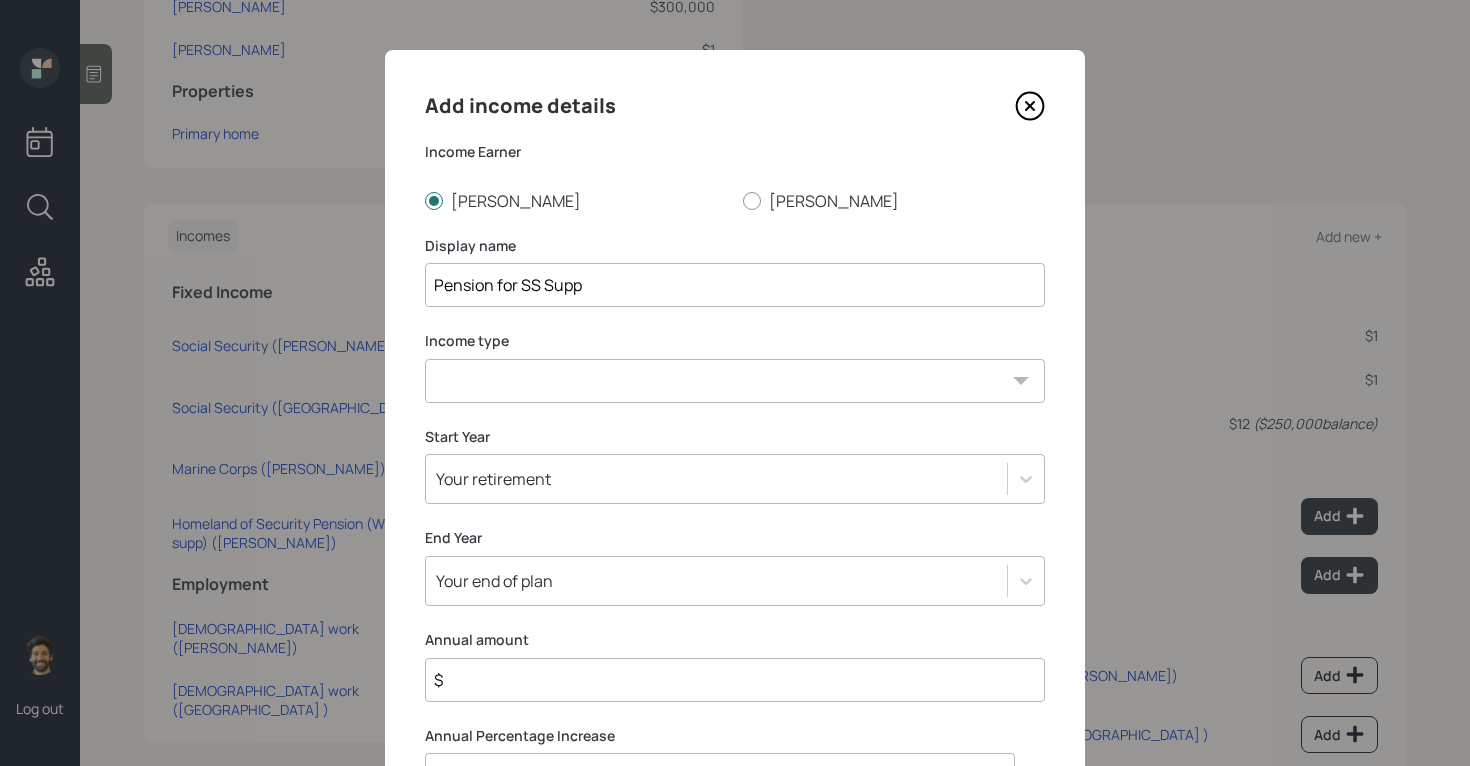 click on "Full-time work Part-time work Self employment Other" at bounding box center (735, 381) 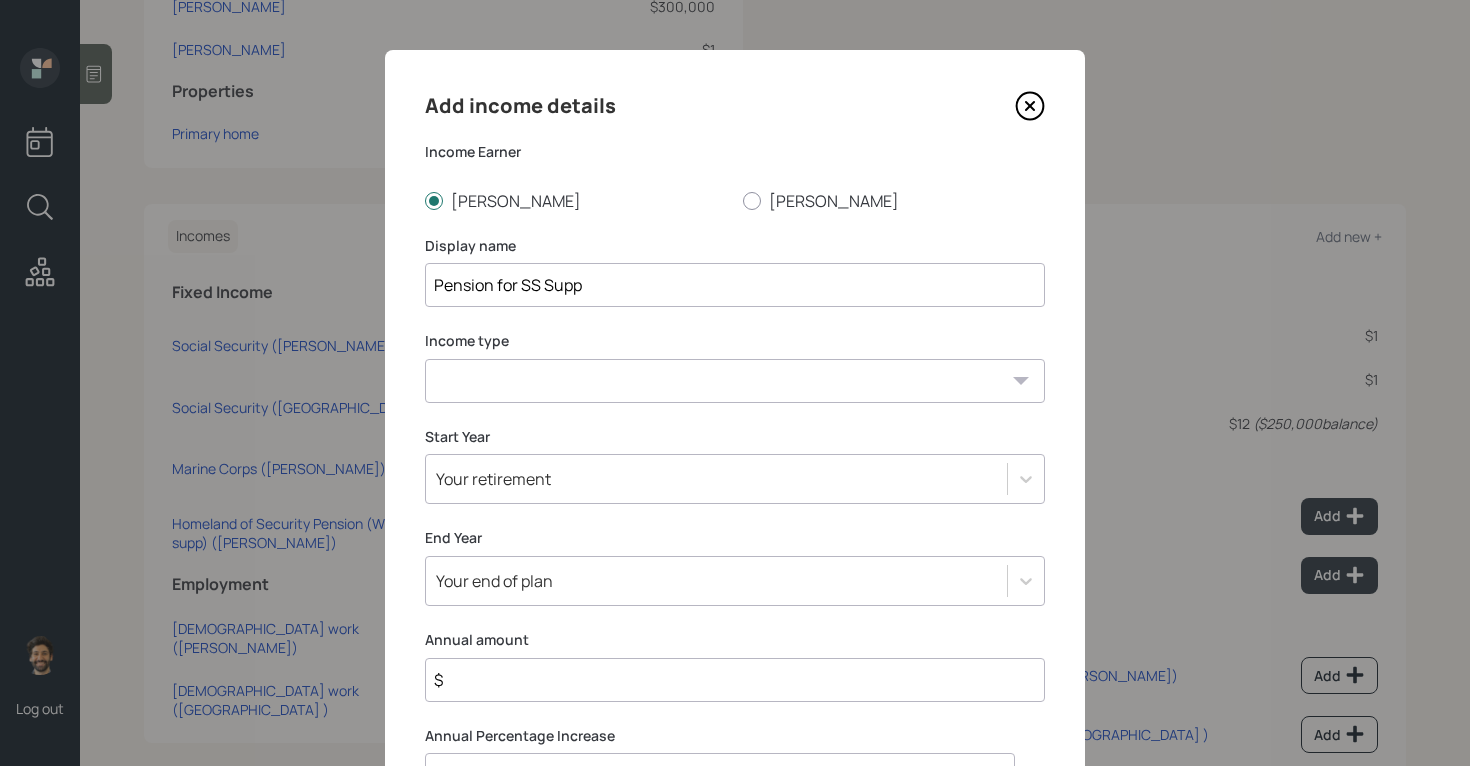 select on "other" 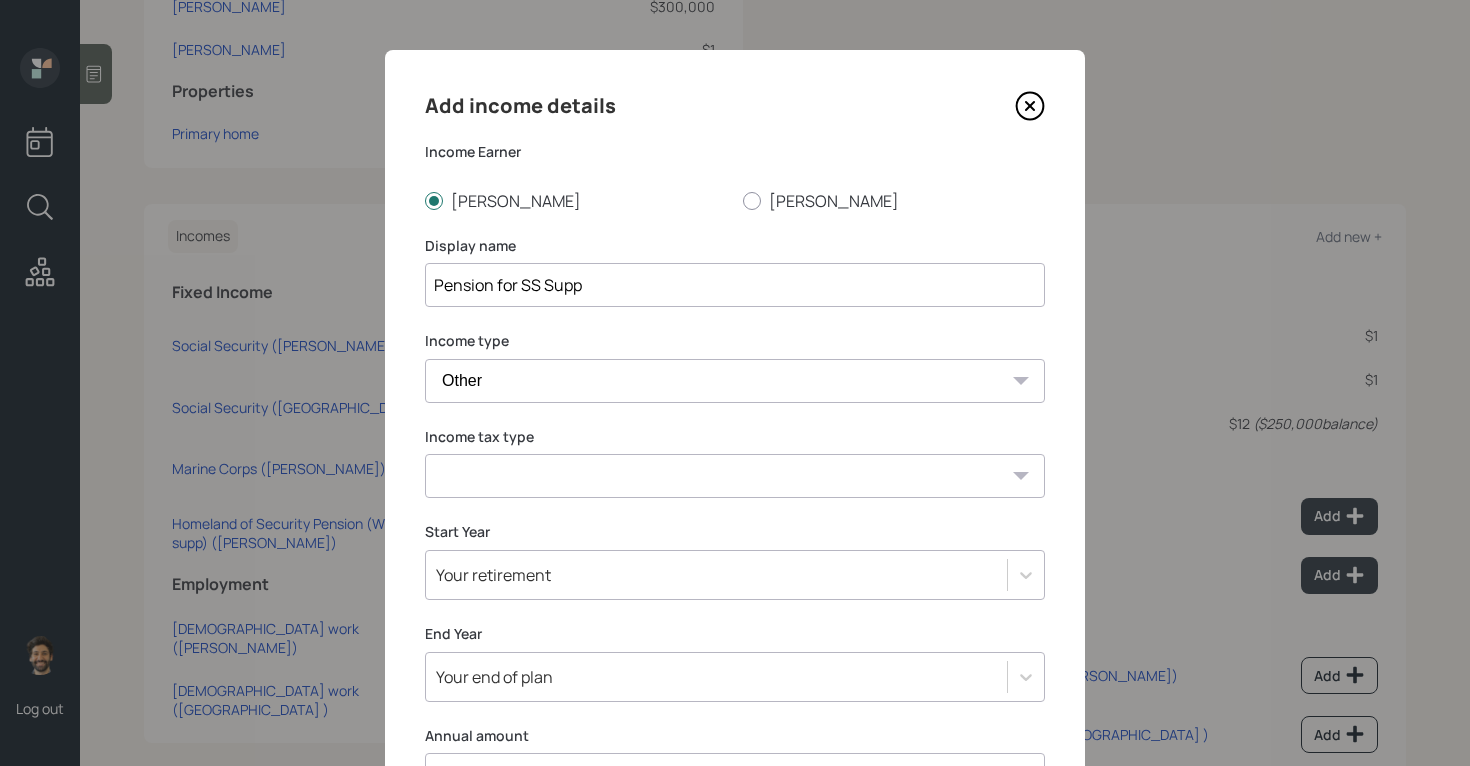 click on "Tax-free Earned Self Employment Alimony Royalties Pension / Annuity Interest Dividend Short-Term Gain Long-Term Gain Social Security" at bounding box center [735, 476] 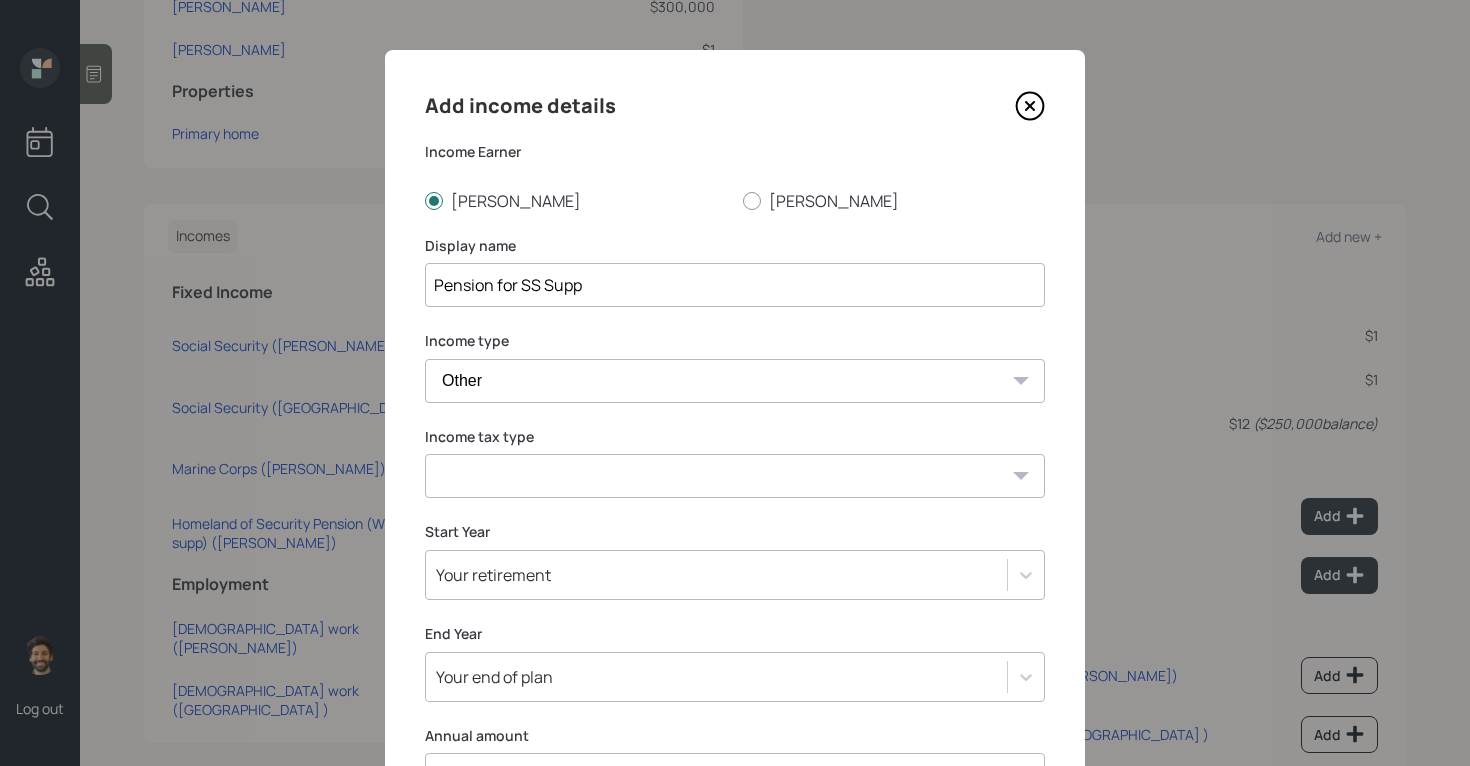 select on "earned" 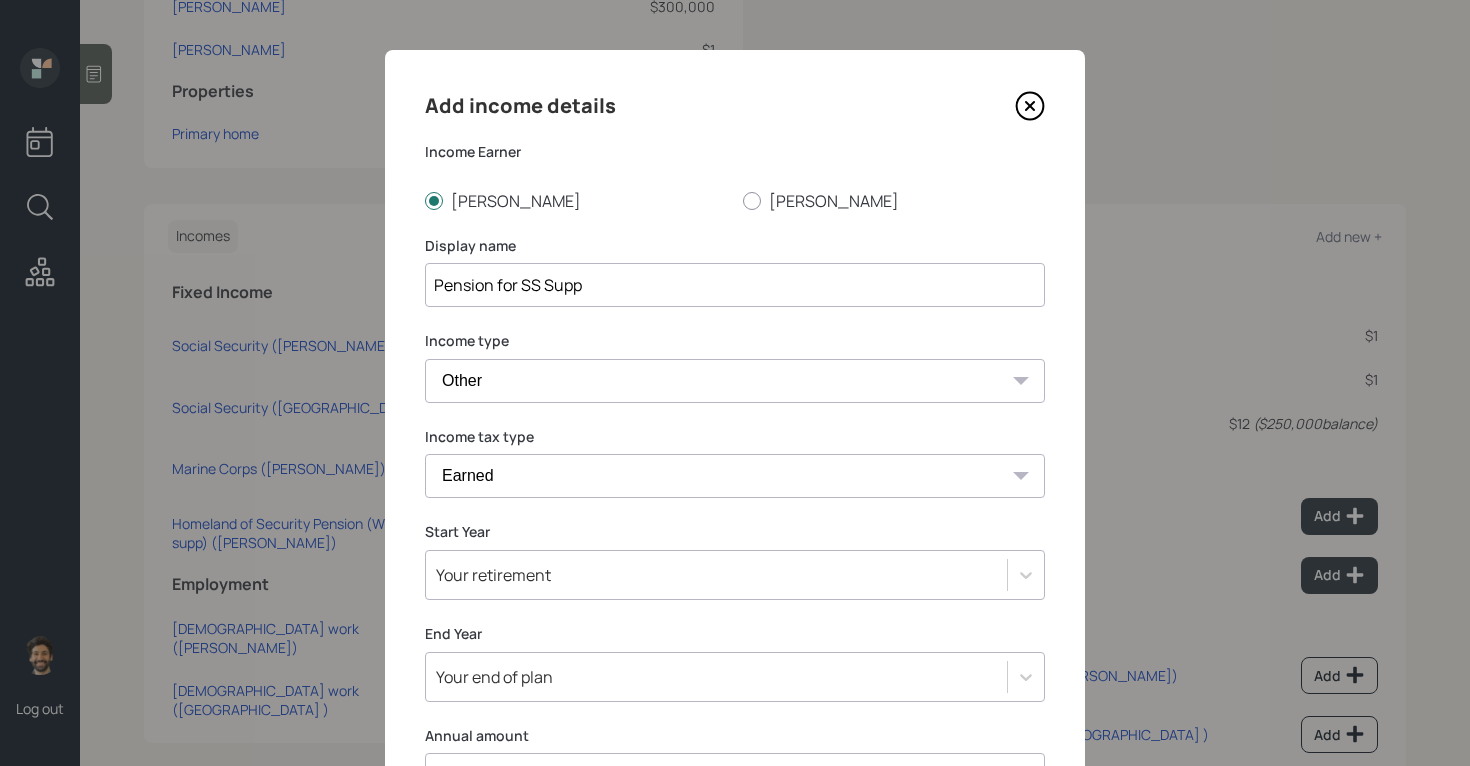 click on "Add income details Income Earner Herman Audelia  Display name Pension for SS Supp Income type Full-time work Part-time work Self employment Other Income tax type Tax-free Earned Self Employment Alimony Royalties Pension / Annuity Interest Dividend Short-Term Gain Long-Term Gain Social Security Start Year Your retirement End Year Your end of plan Annual amount $ Annual Percentage Increase 3 % Save" at bounding box center [735, 525] 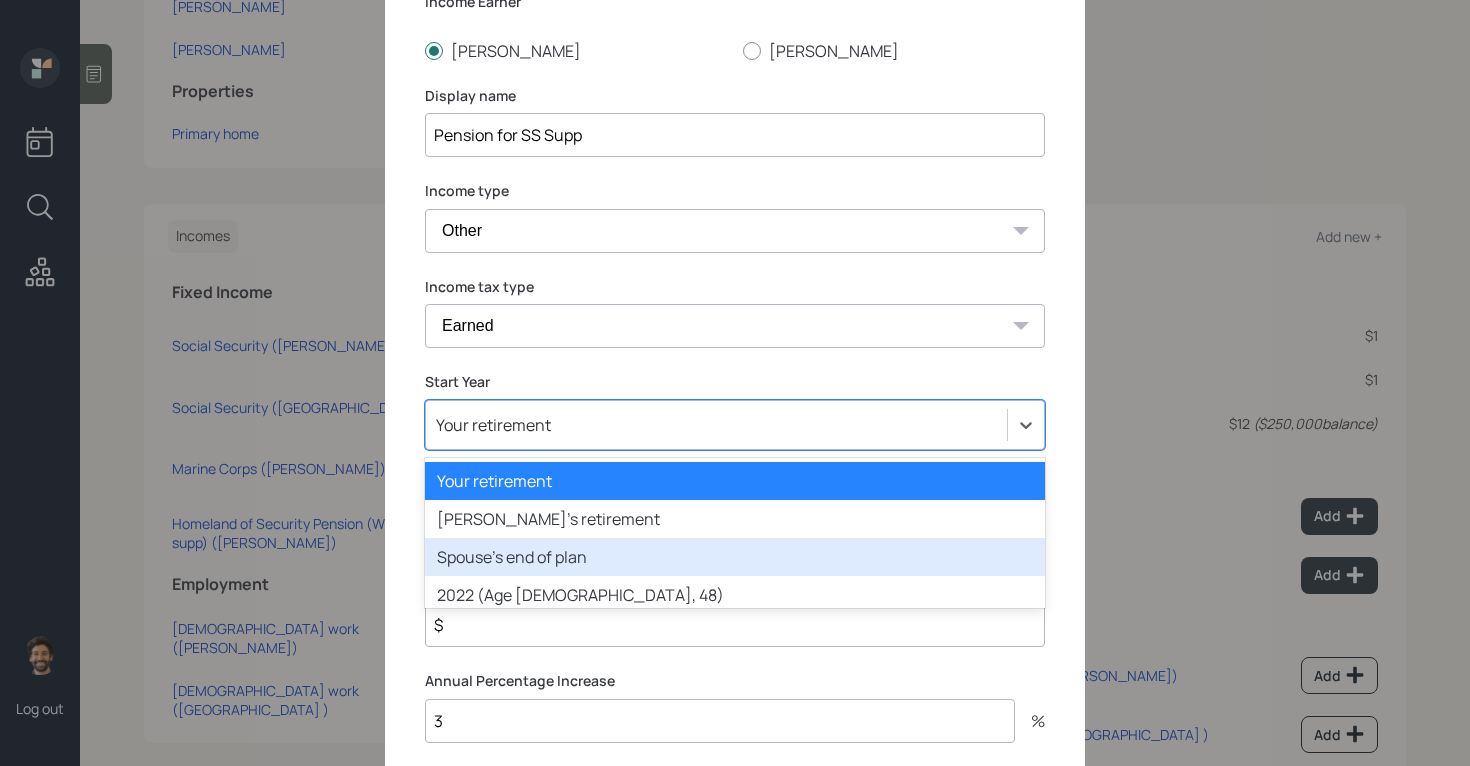 scroll, scrollTop: 150, scrollLeft: 0, axis: vertical 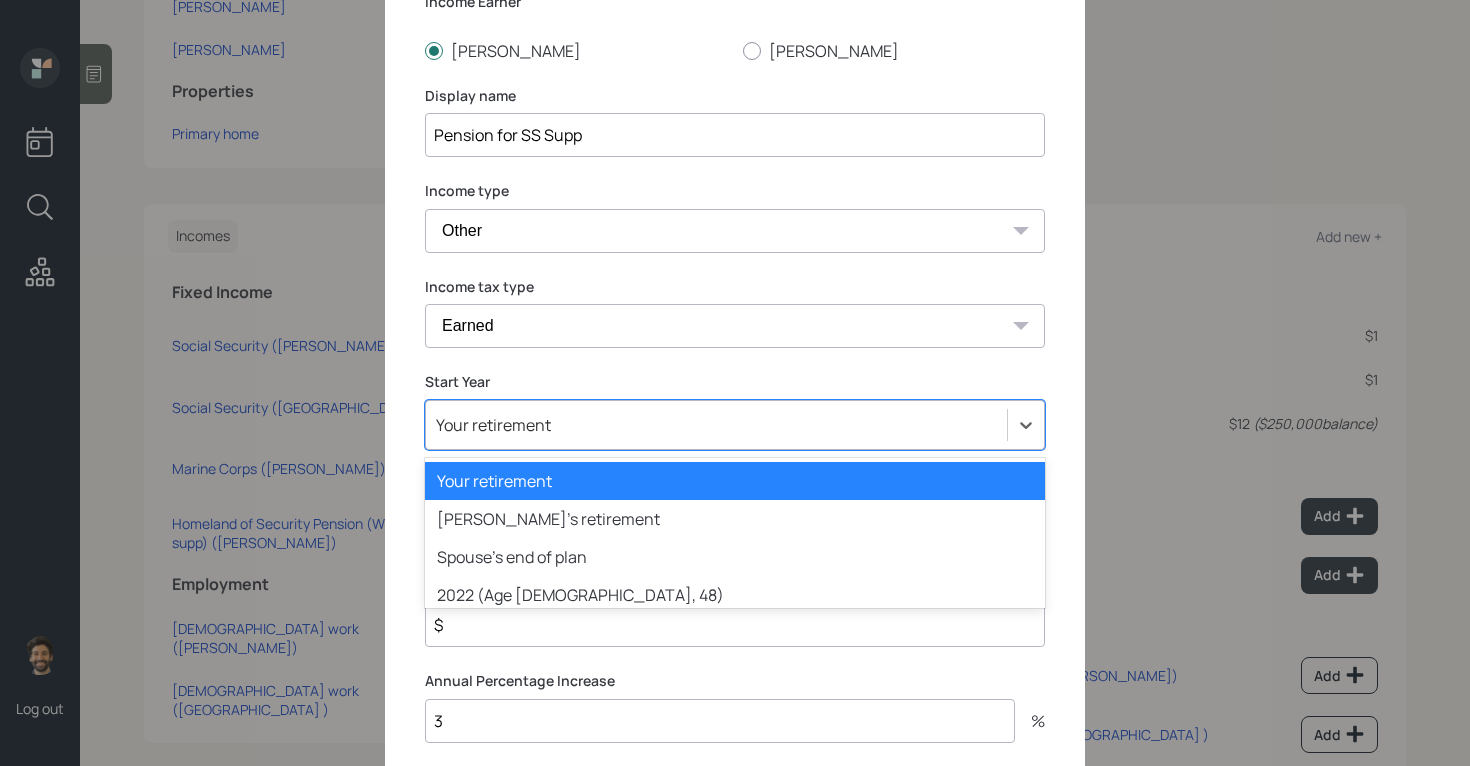 click on "Your retirement" at bounding box center [735, 481] 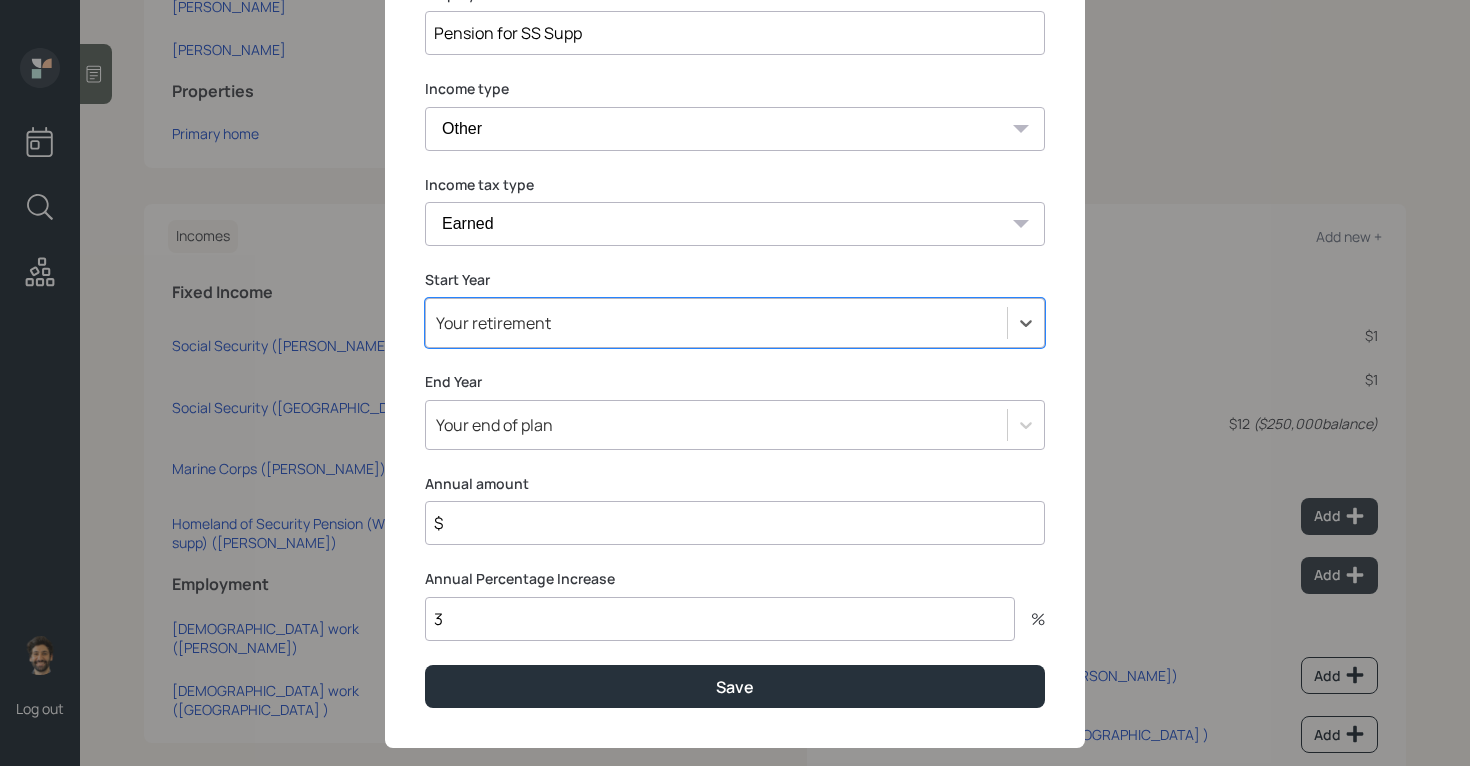 scroll, scrollTop: 280, scrollLeft: 0, axis: vertical 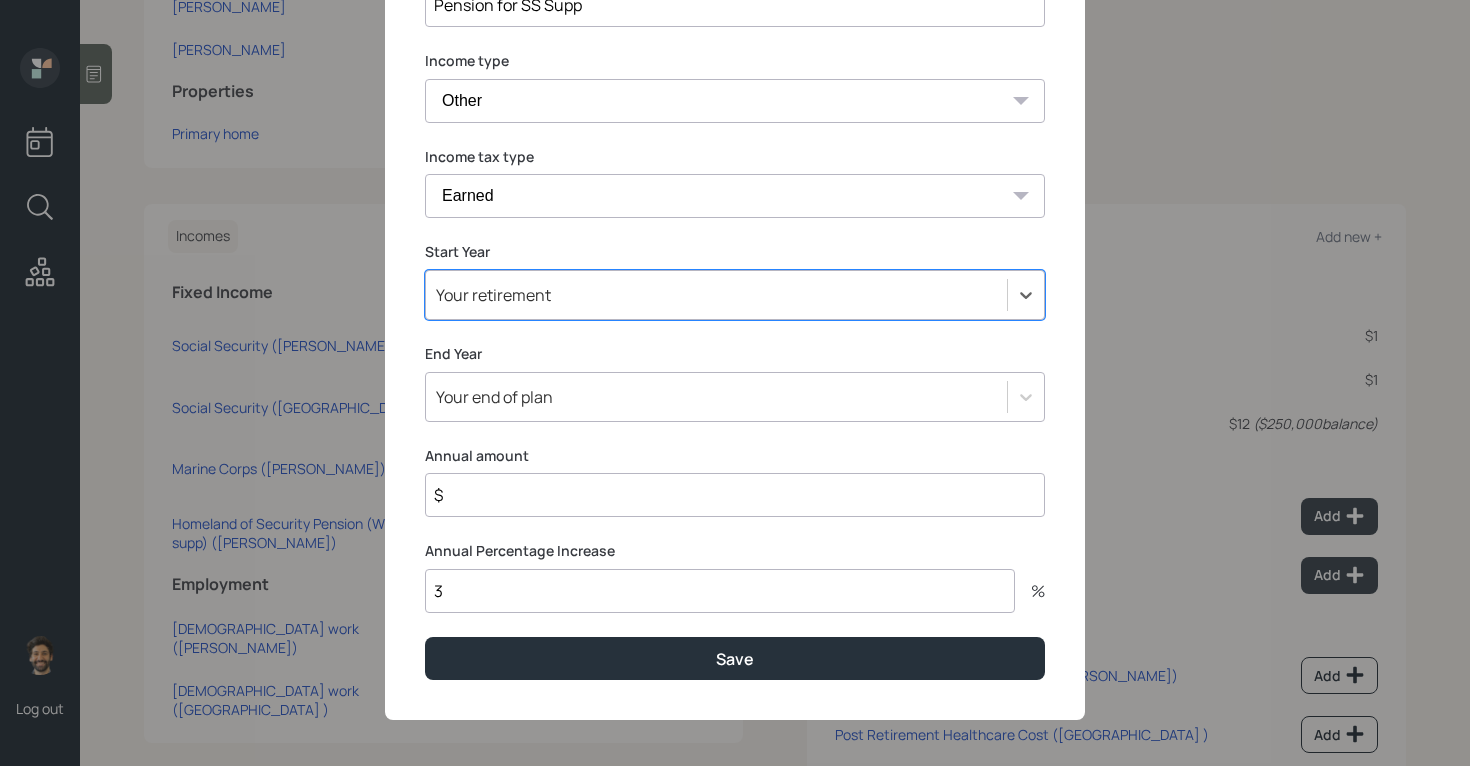 click on "Your end of plan" at bounding box center (494, 397) 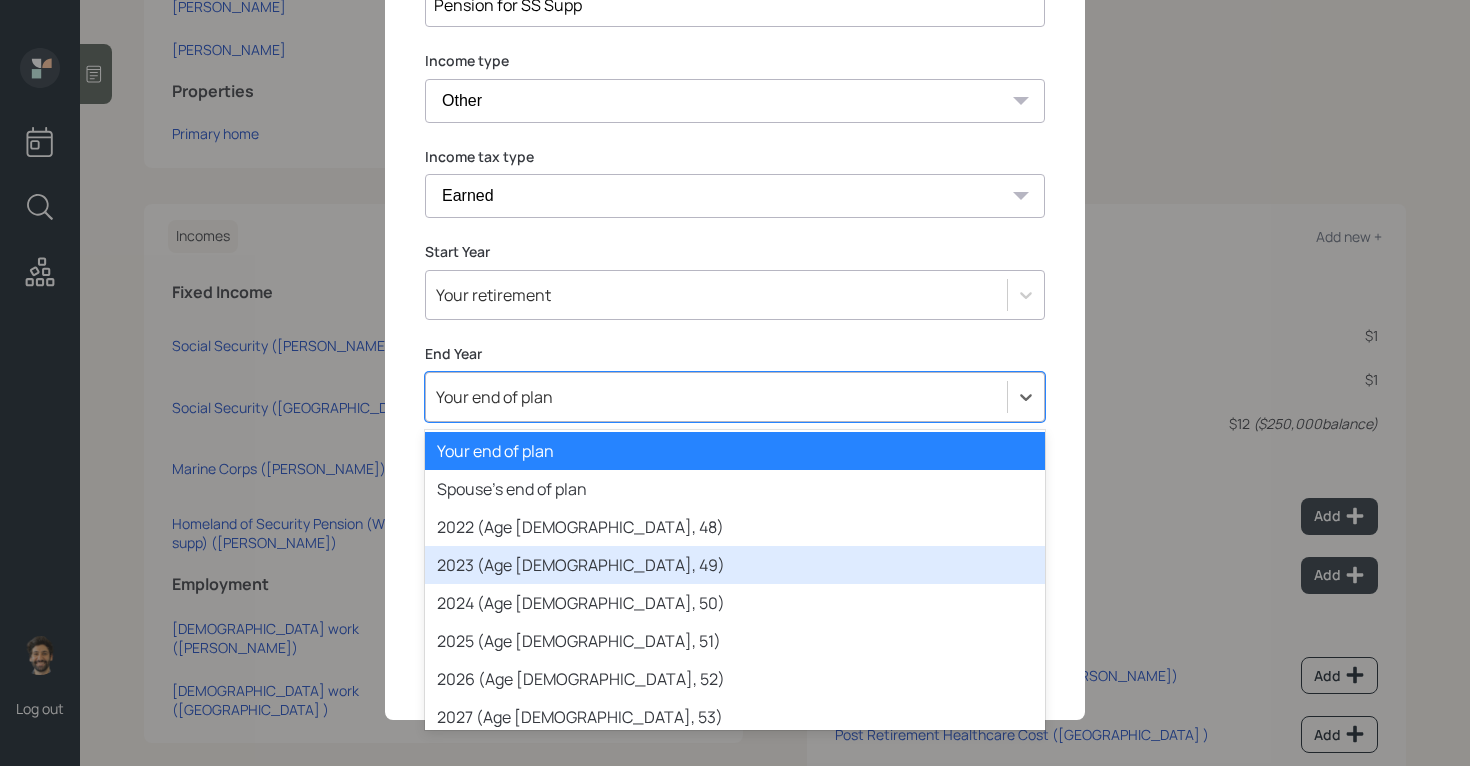 scroll, scrollTop: 130, scrollLeft: 0, axis: vertical 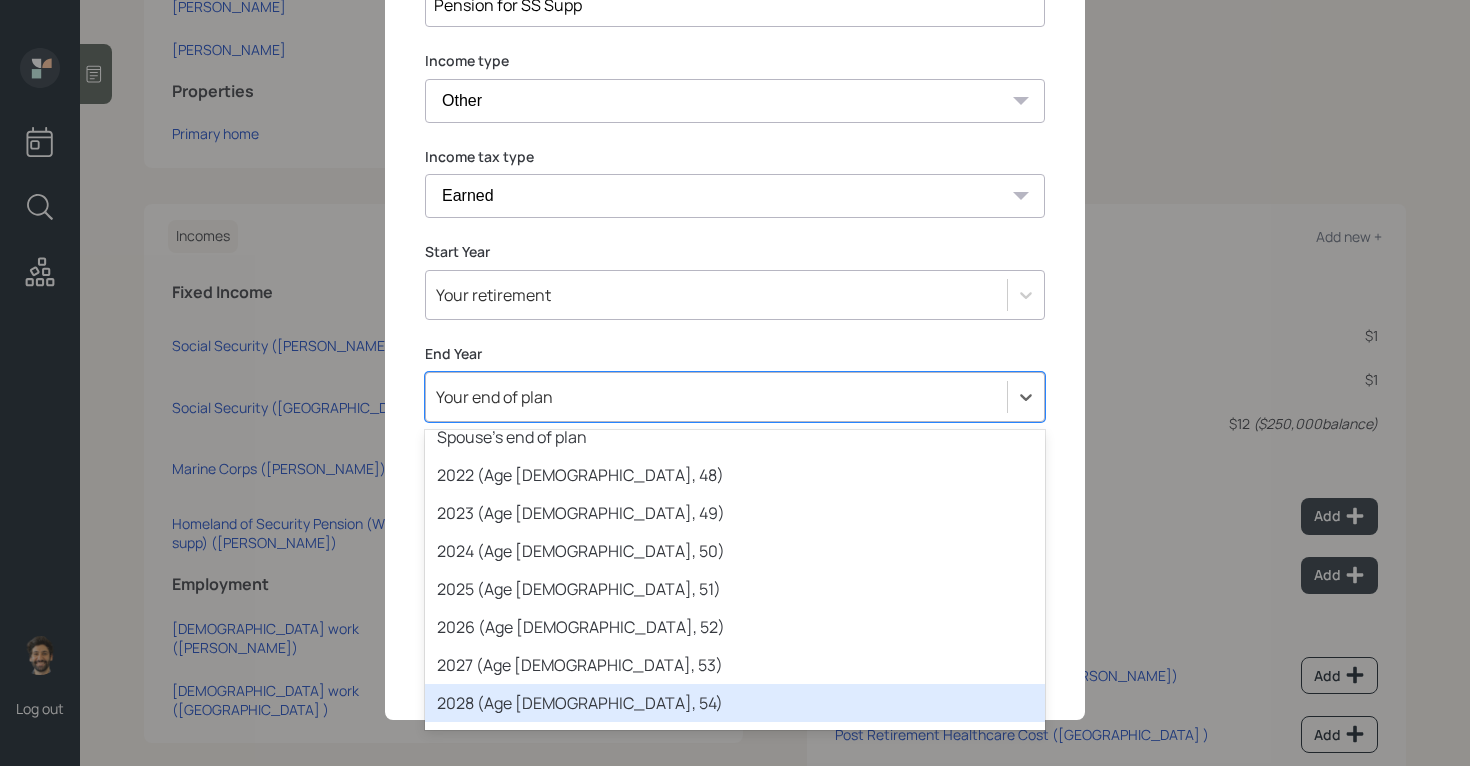 click on "2028 (Age 62, 54)" at bounding box center (735, 703) 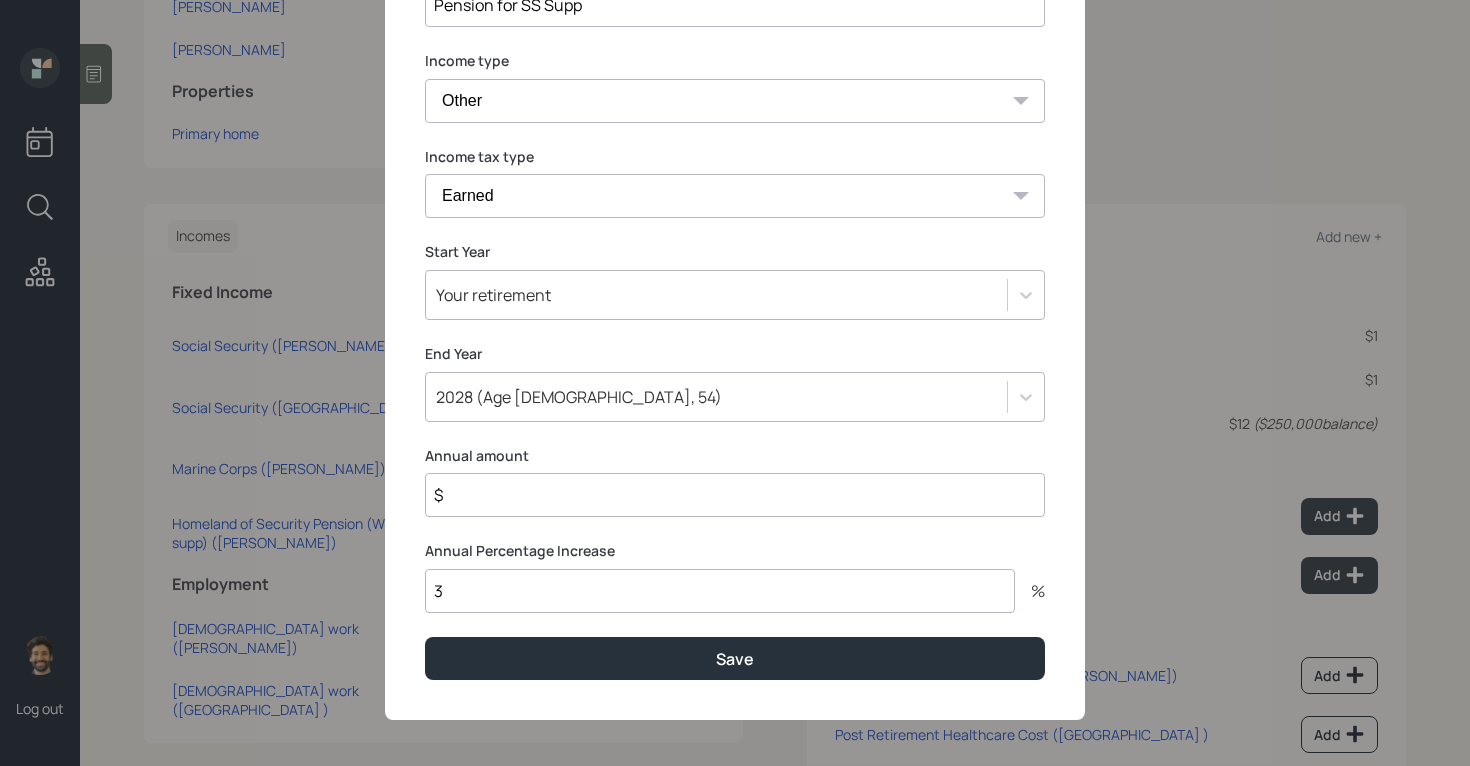 click on "$" at bounding box center (735, 495) 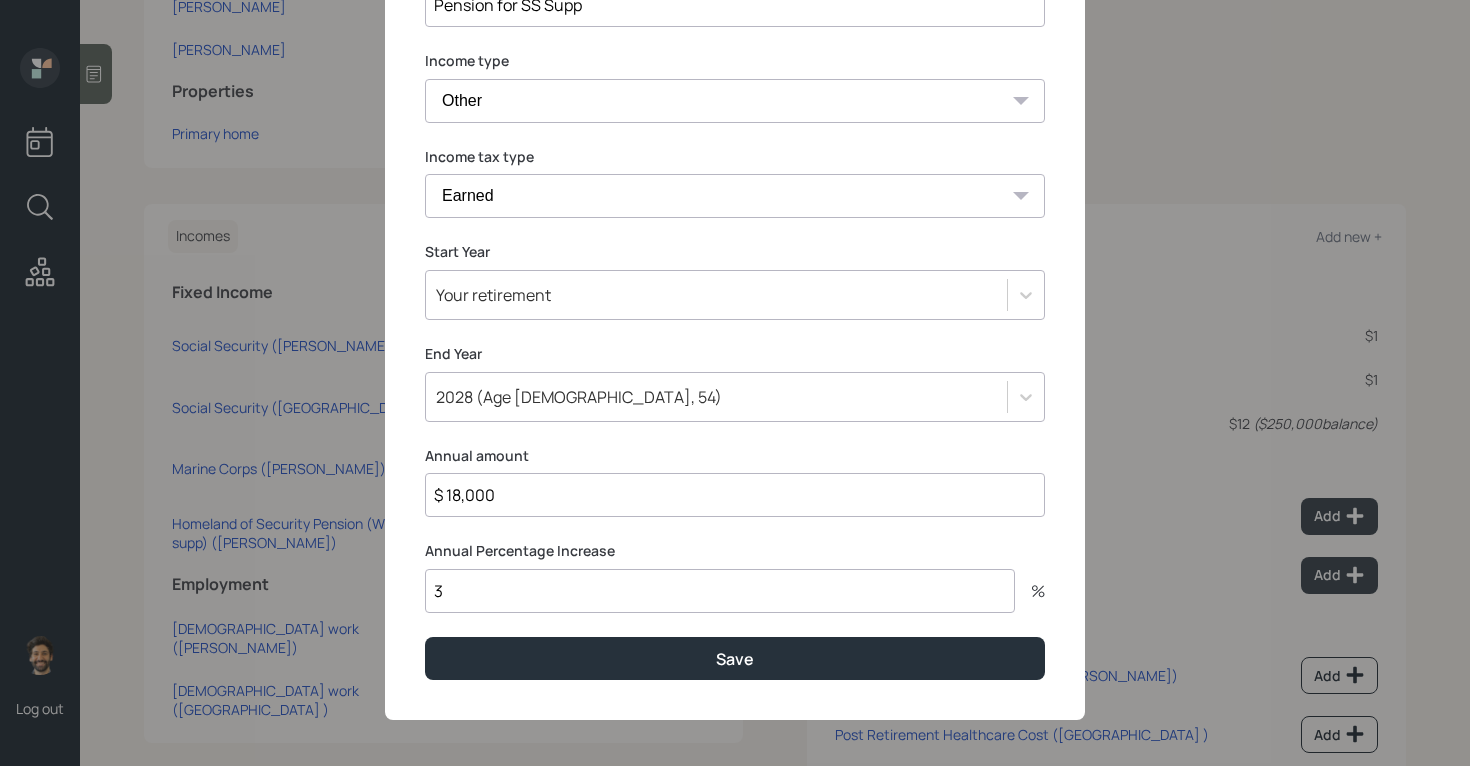 type on "$ 18,000" 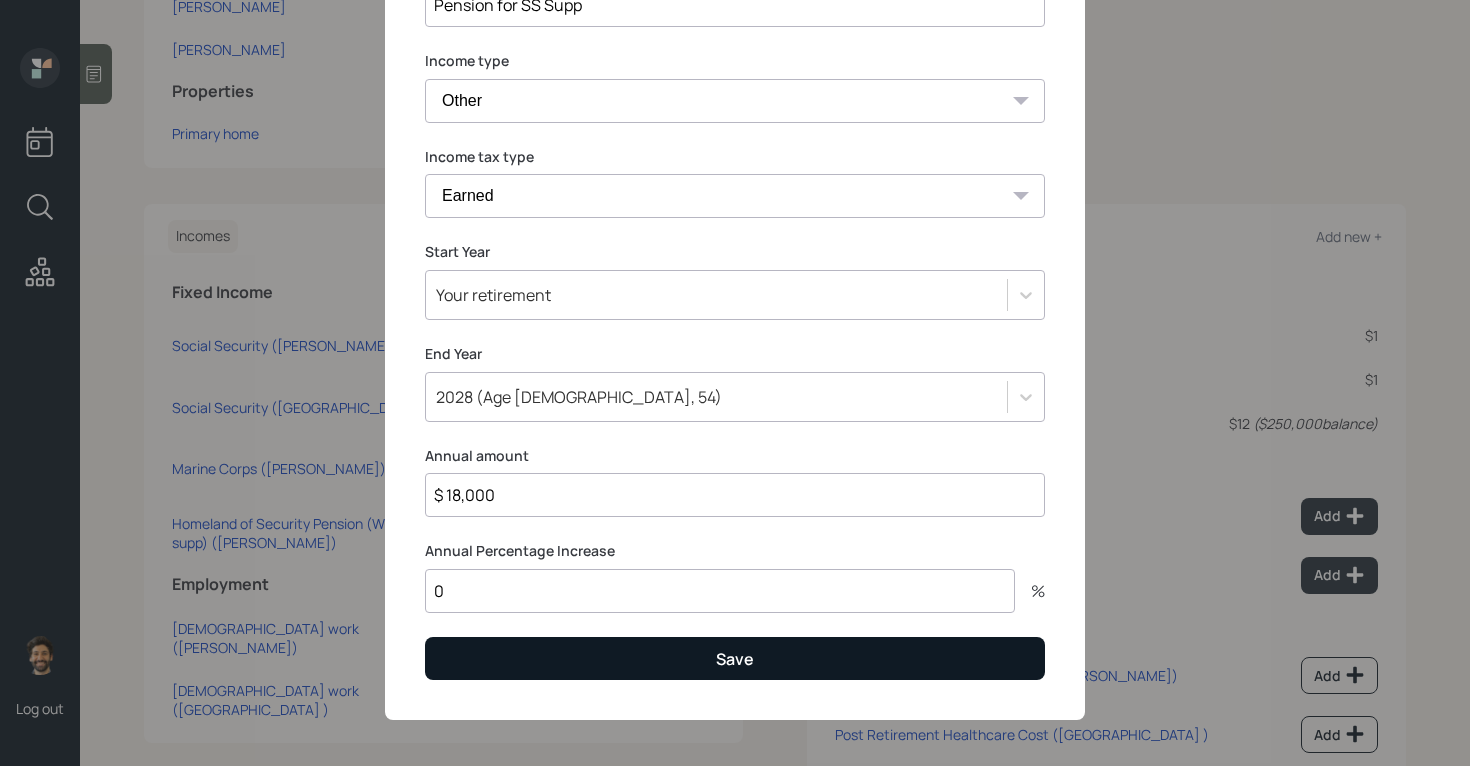type on "0" 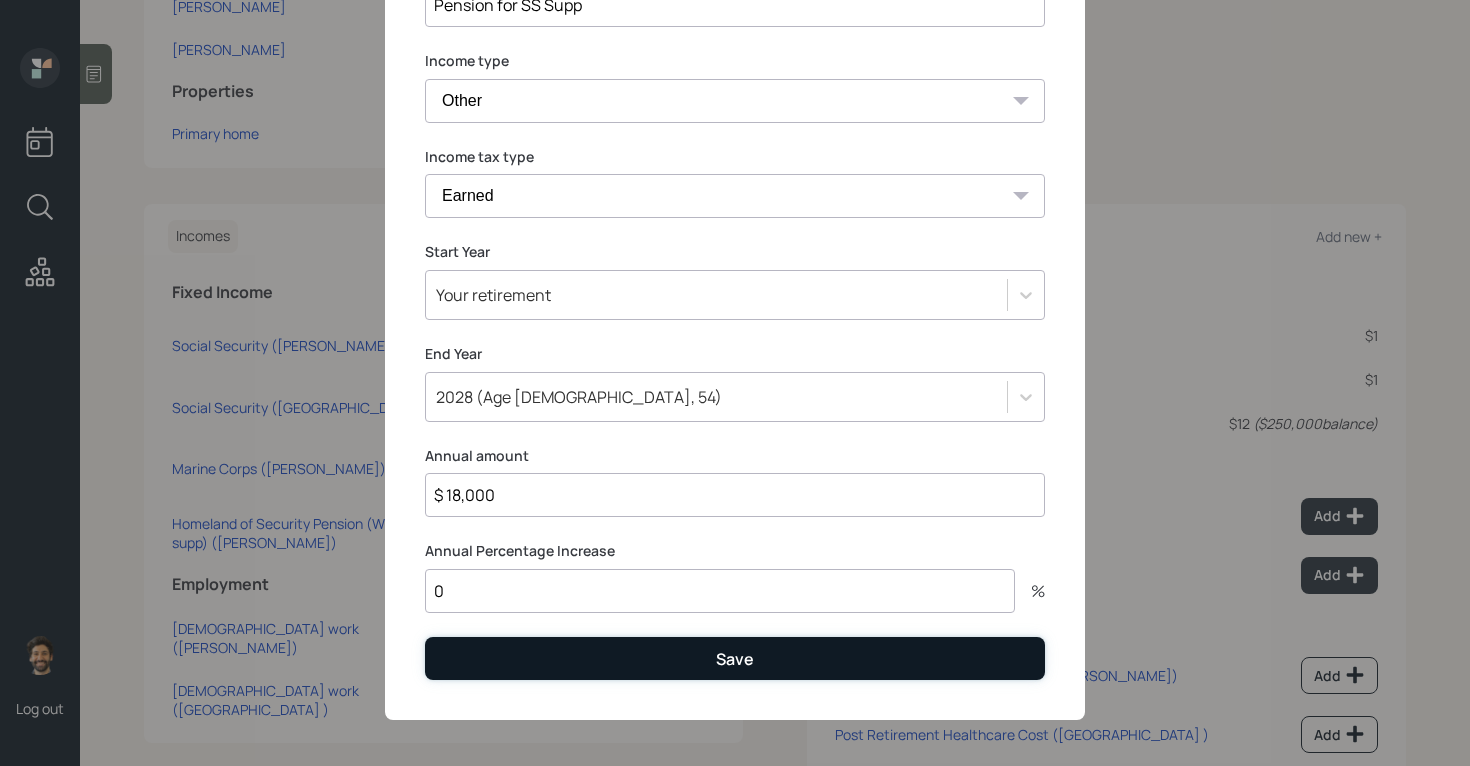 click on "Save" at bounding box center [735, 658] 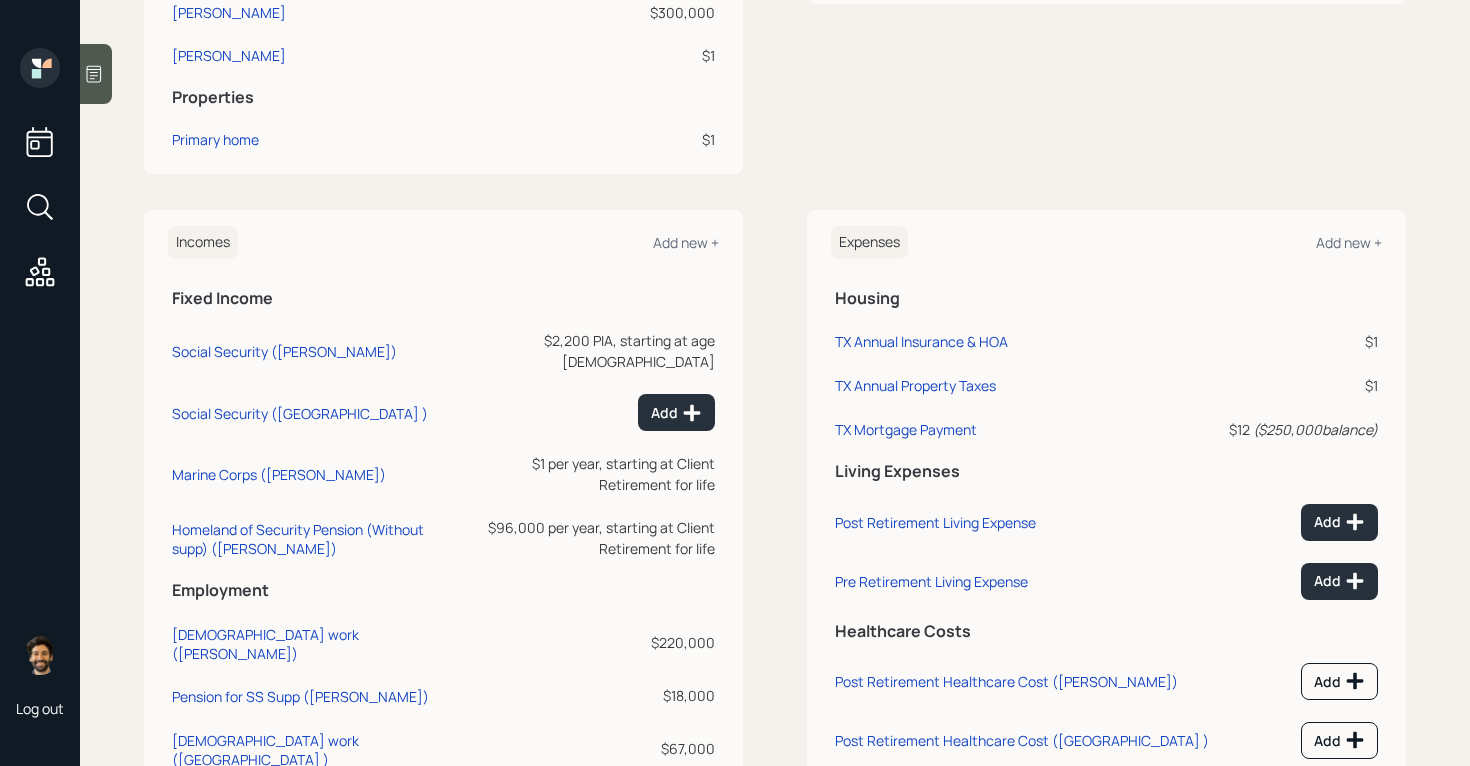 scroll, scrollTop: 667, scrollLeft: 0, axis: vertical 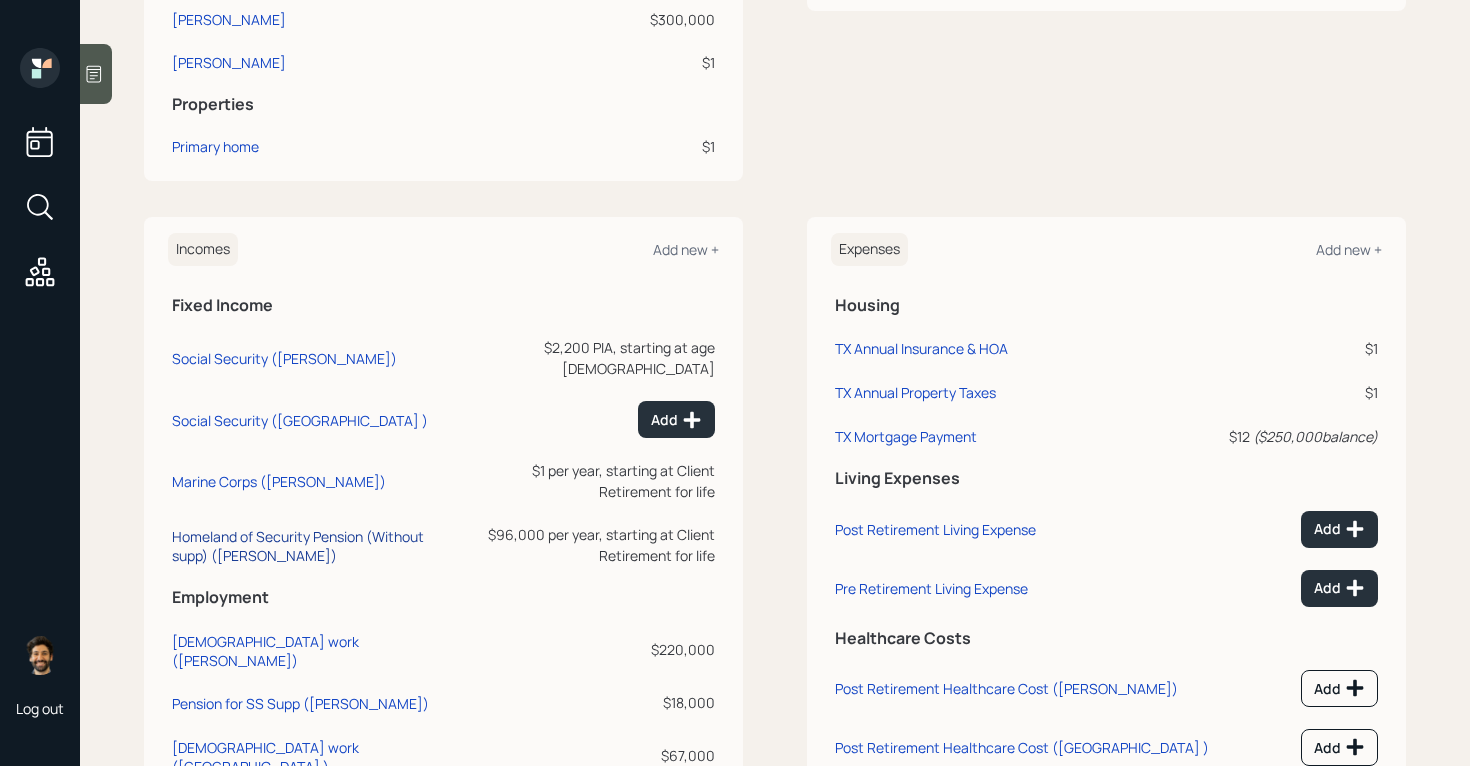 click on "Homeland of Security Pension (Without supp)    (Herman)" at bounding box center (315, 546) 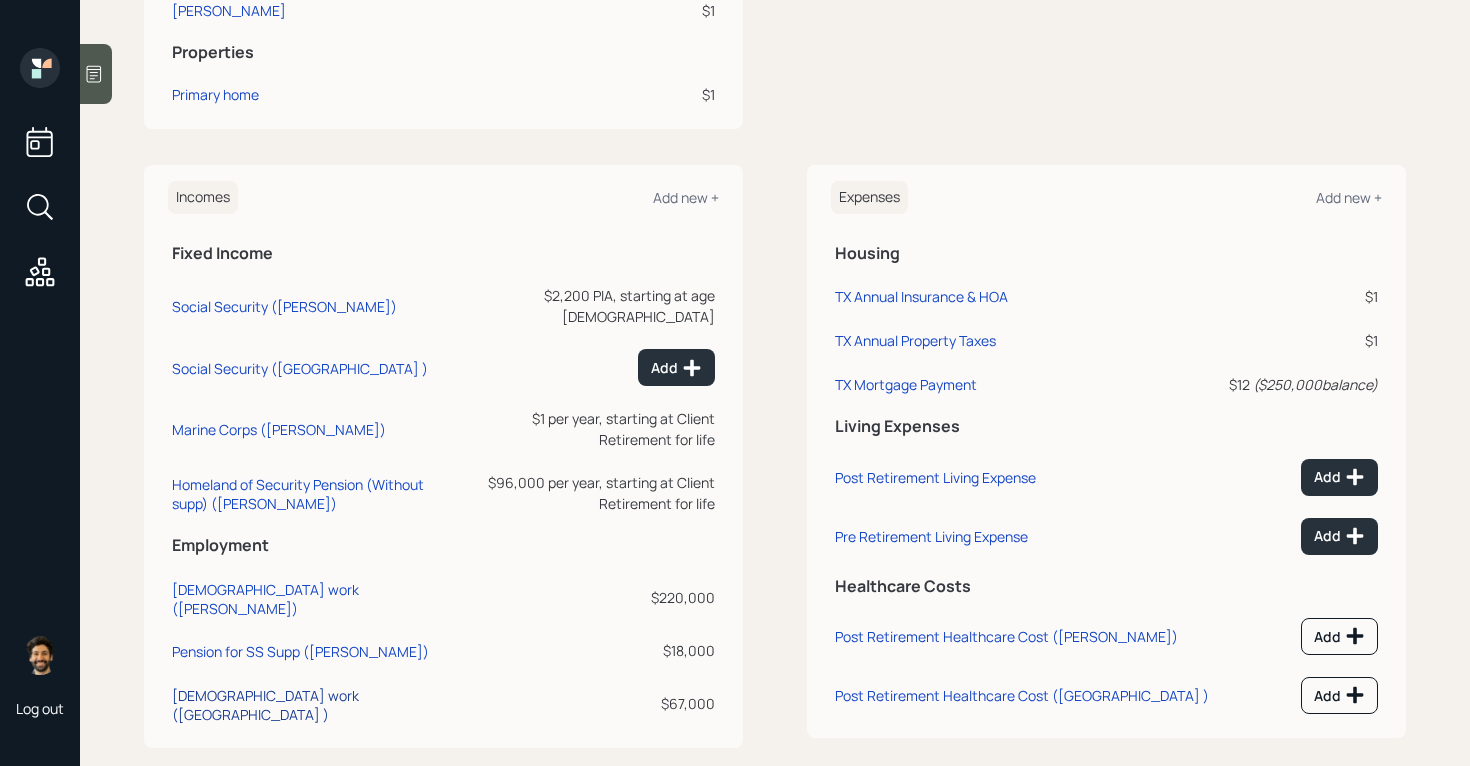 scroll, scrollTop: 723, scrollLeft: 0, axis: vertical 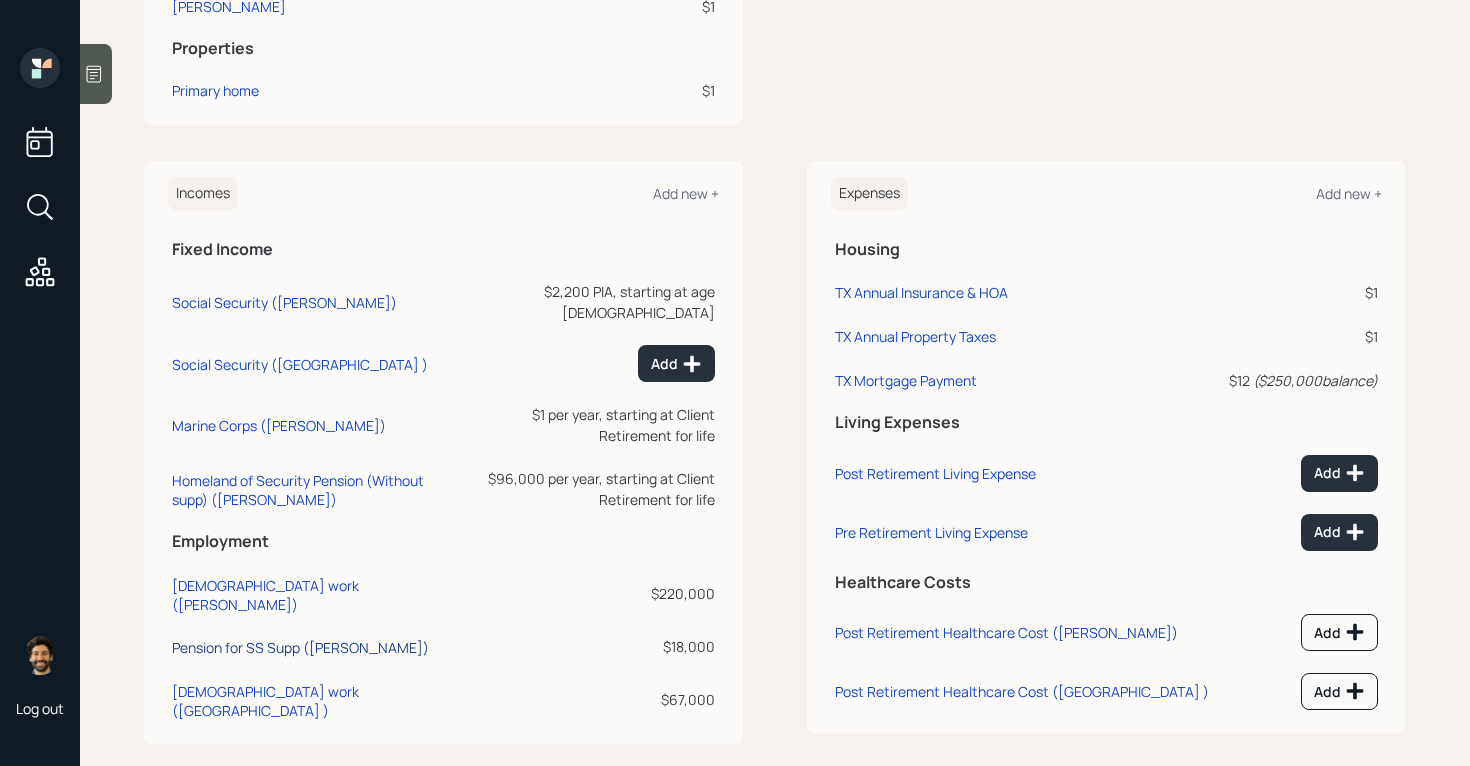 click on "Pension for SS Supp   (Herman)" at bounding box center (300, 647) 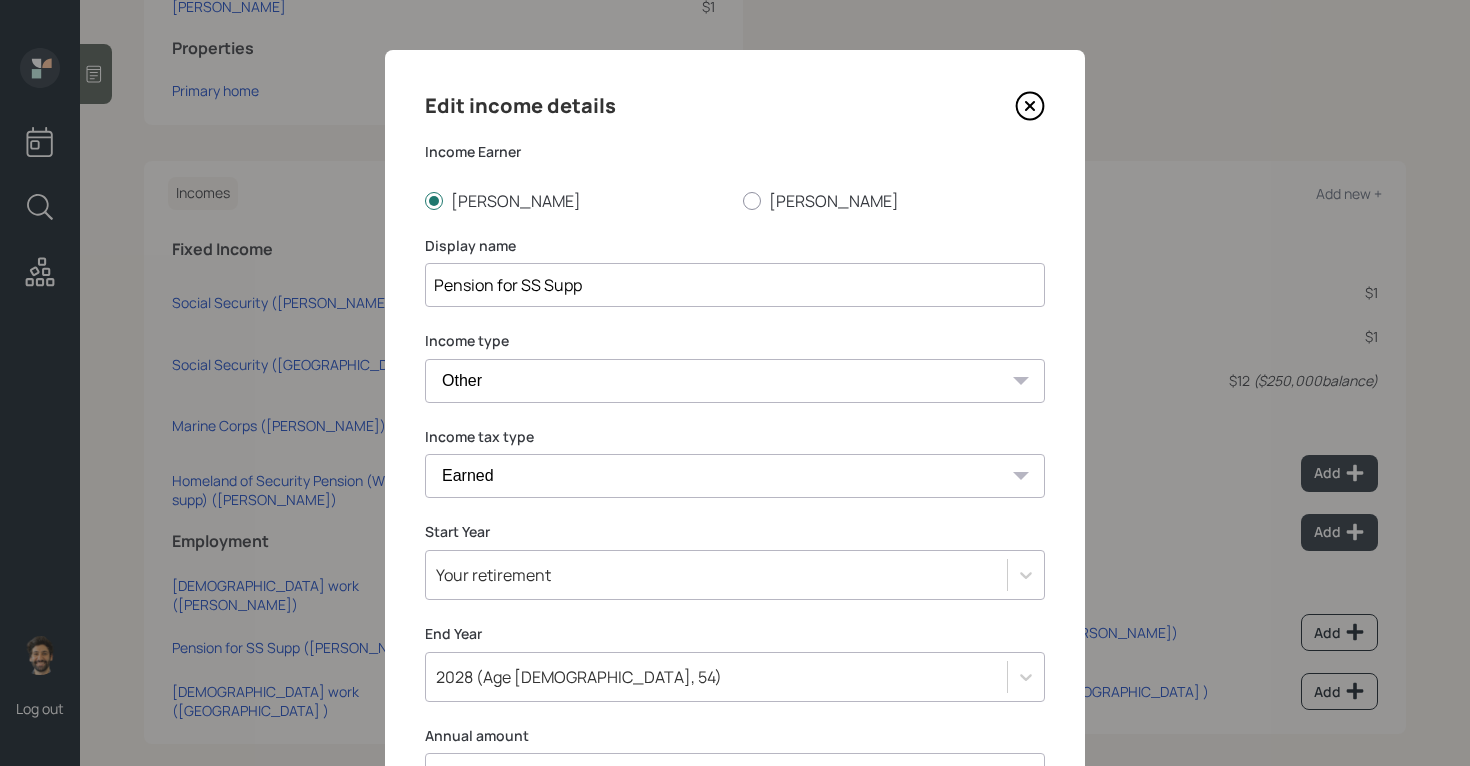 scroll, scrollTop: 289, scrollLeft: 0, axis: vertical 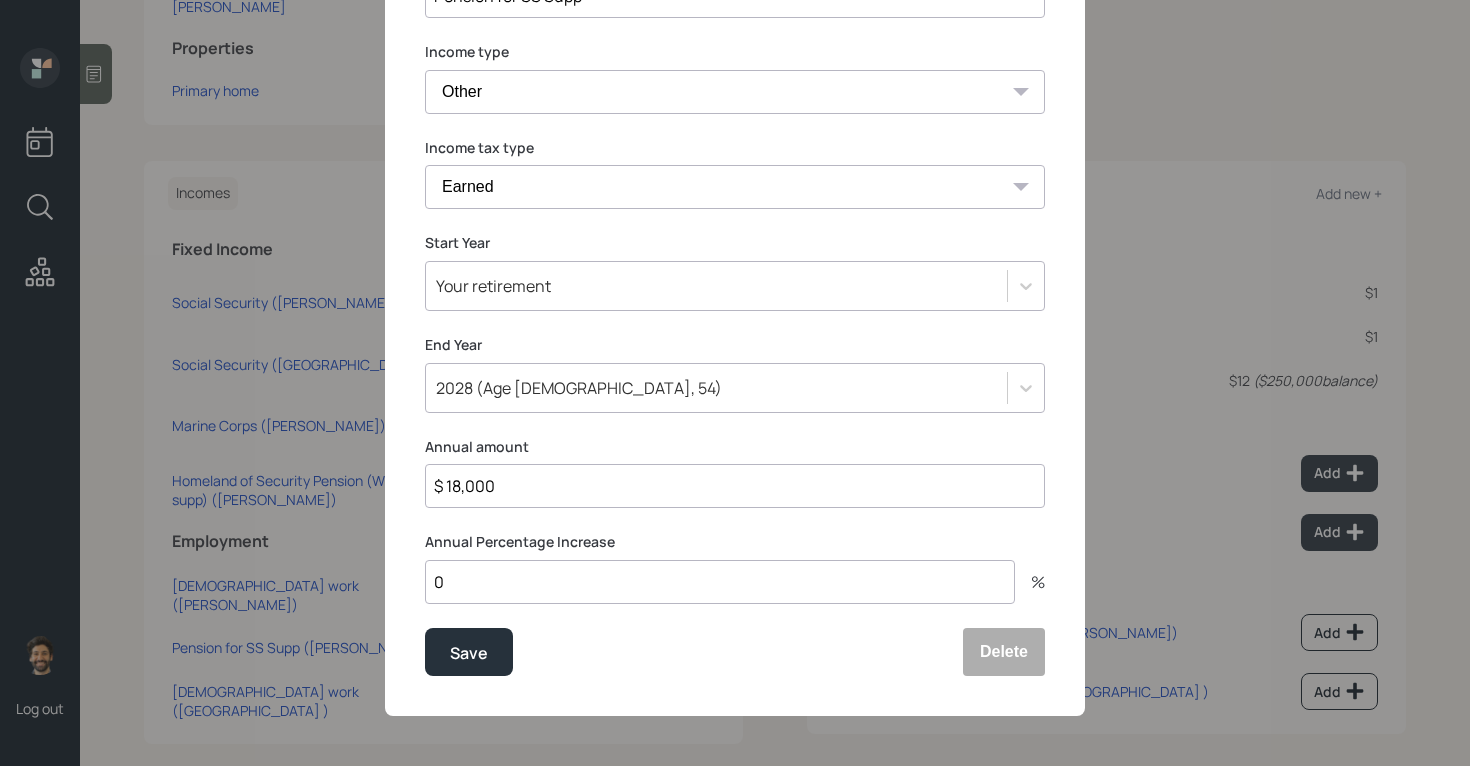 click on "0" at bounding box center (720, 582) 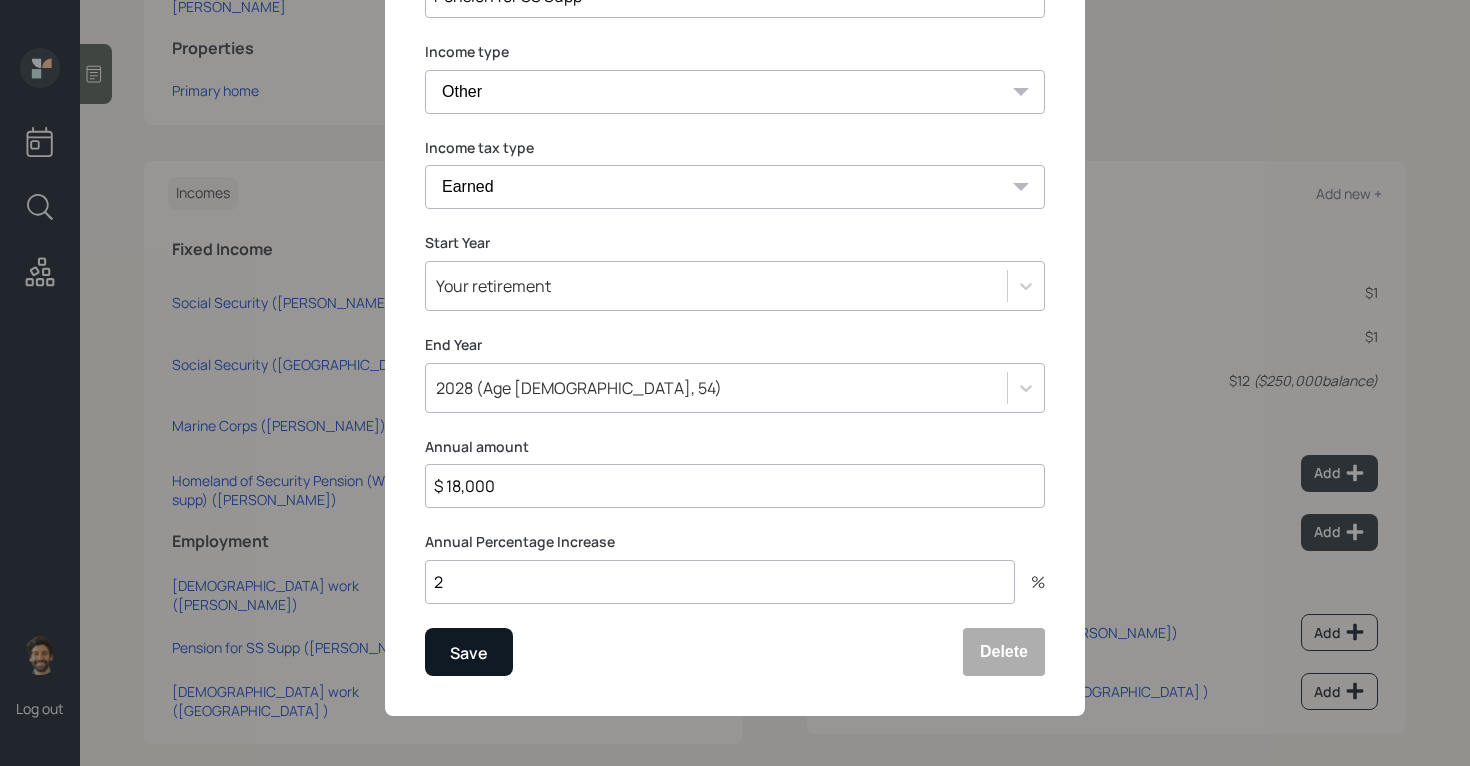 type on "2" 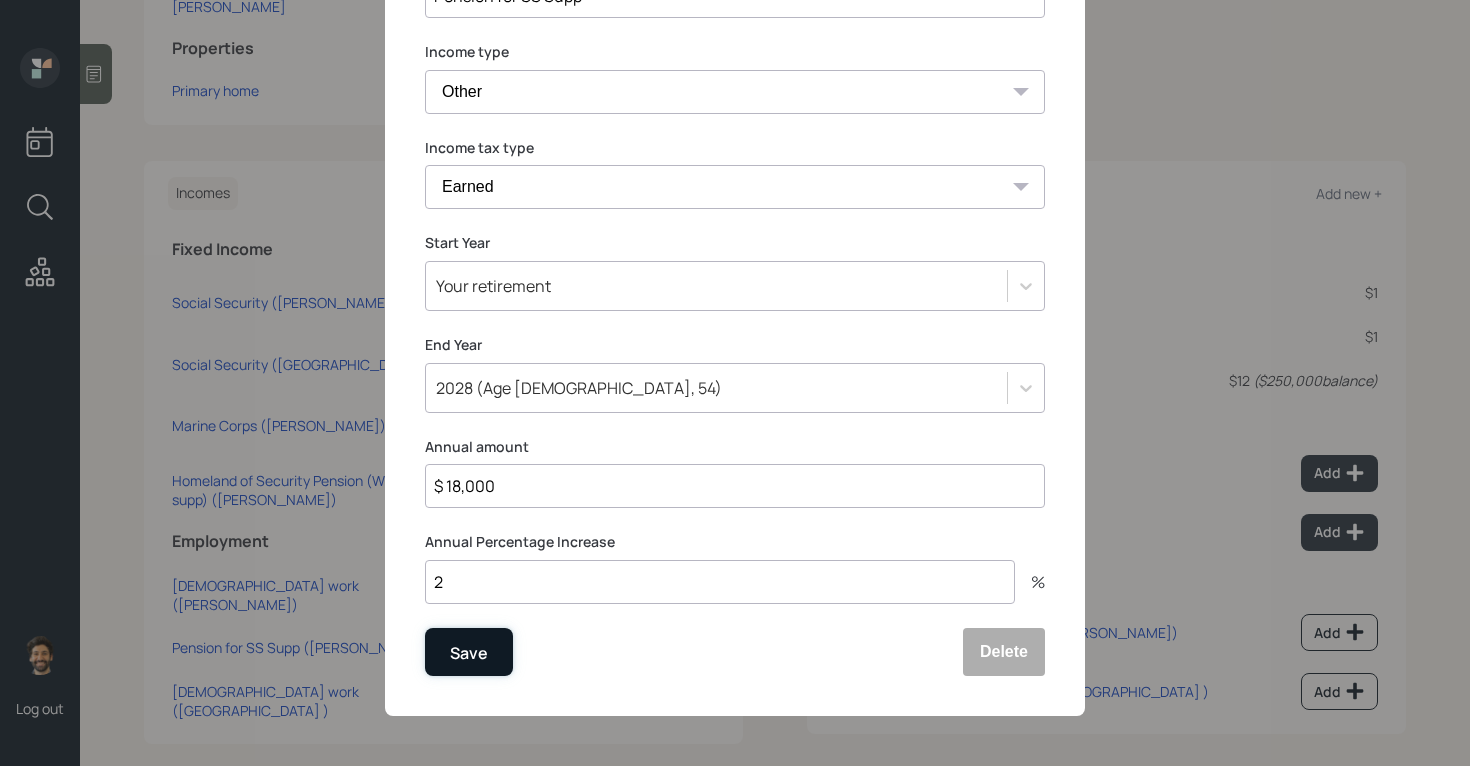 click on "Save" at bounding box center (469, 652) 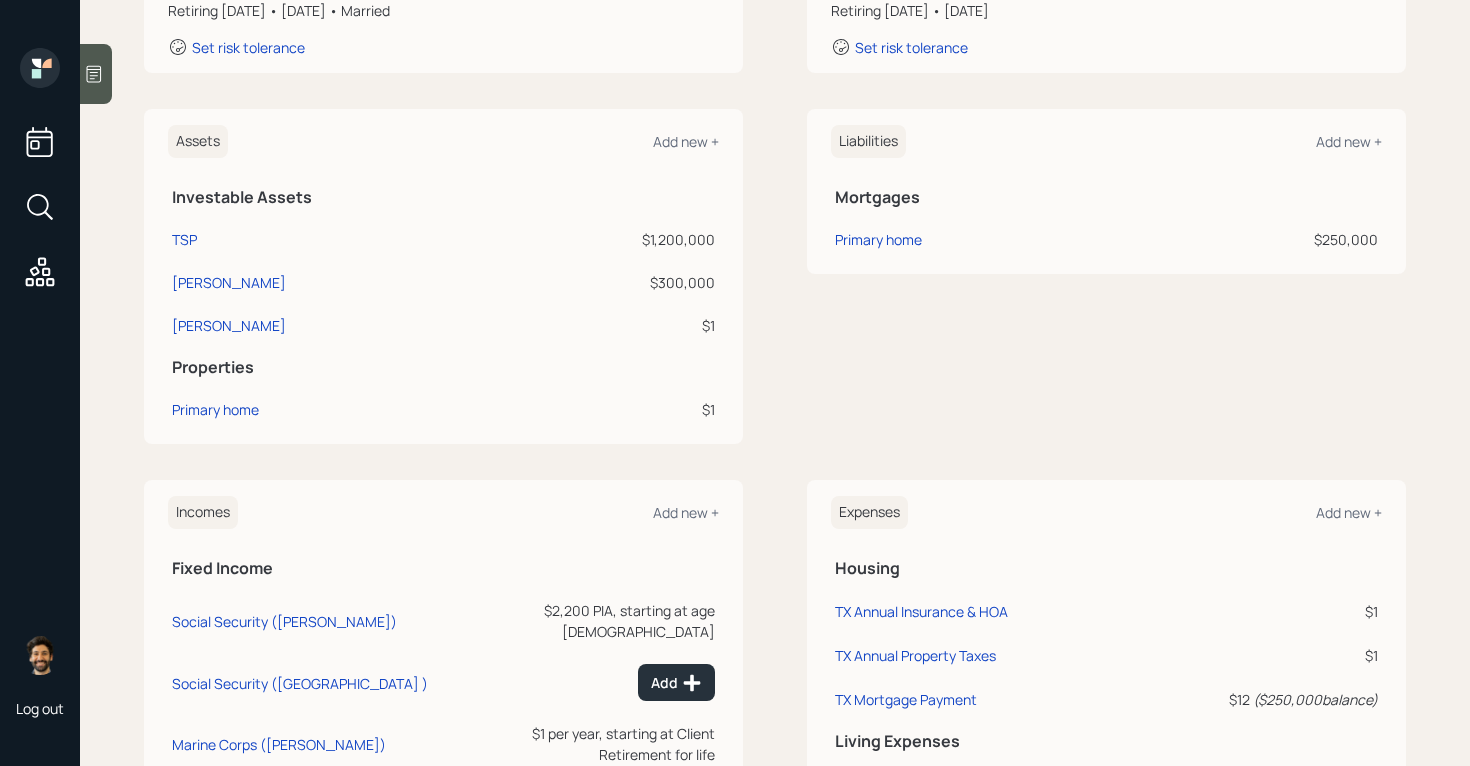 scroll, scrollTop: 0, scrollLeft: 0, axis: both 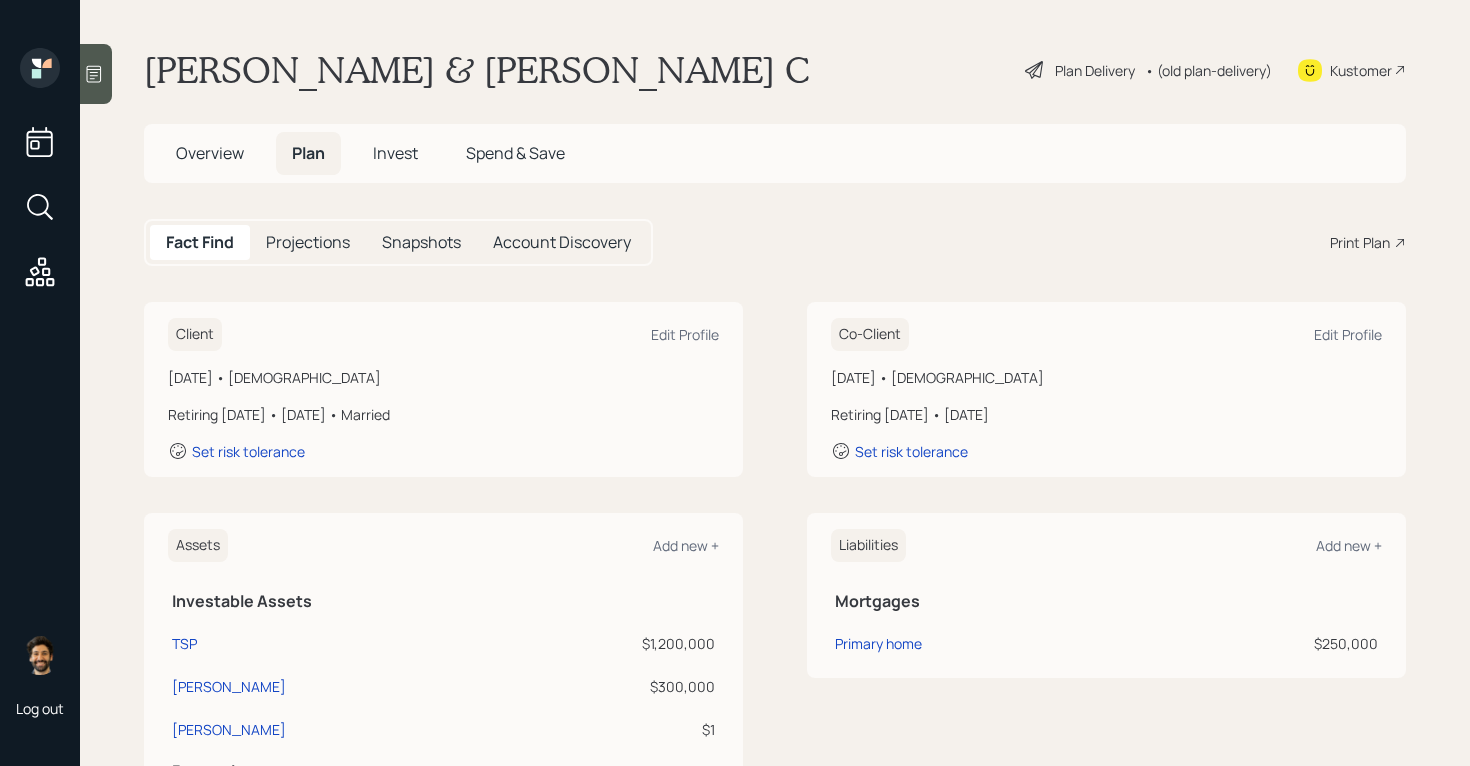 click on "Projections" at bounding box center (308, 242) 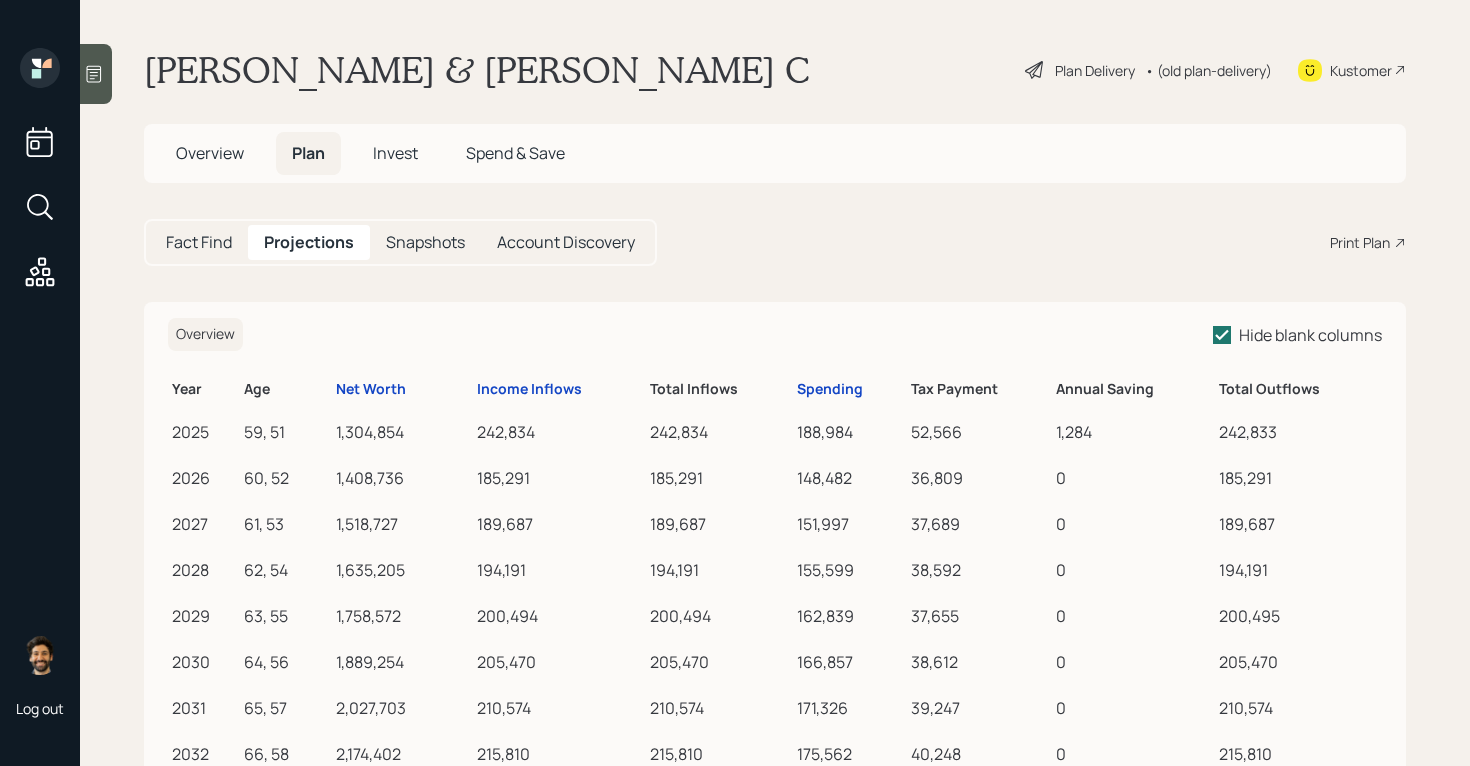 click on "Income Inflows" at bounding box center (559, 386) 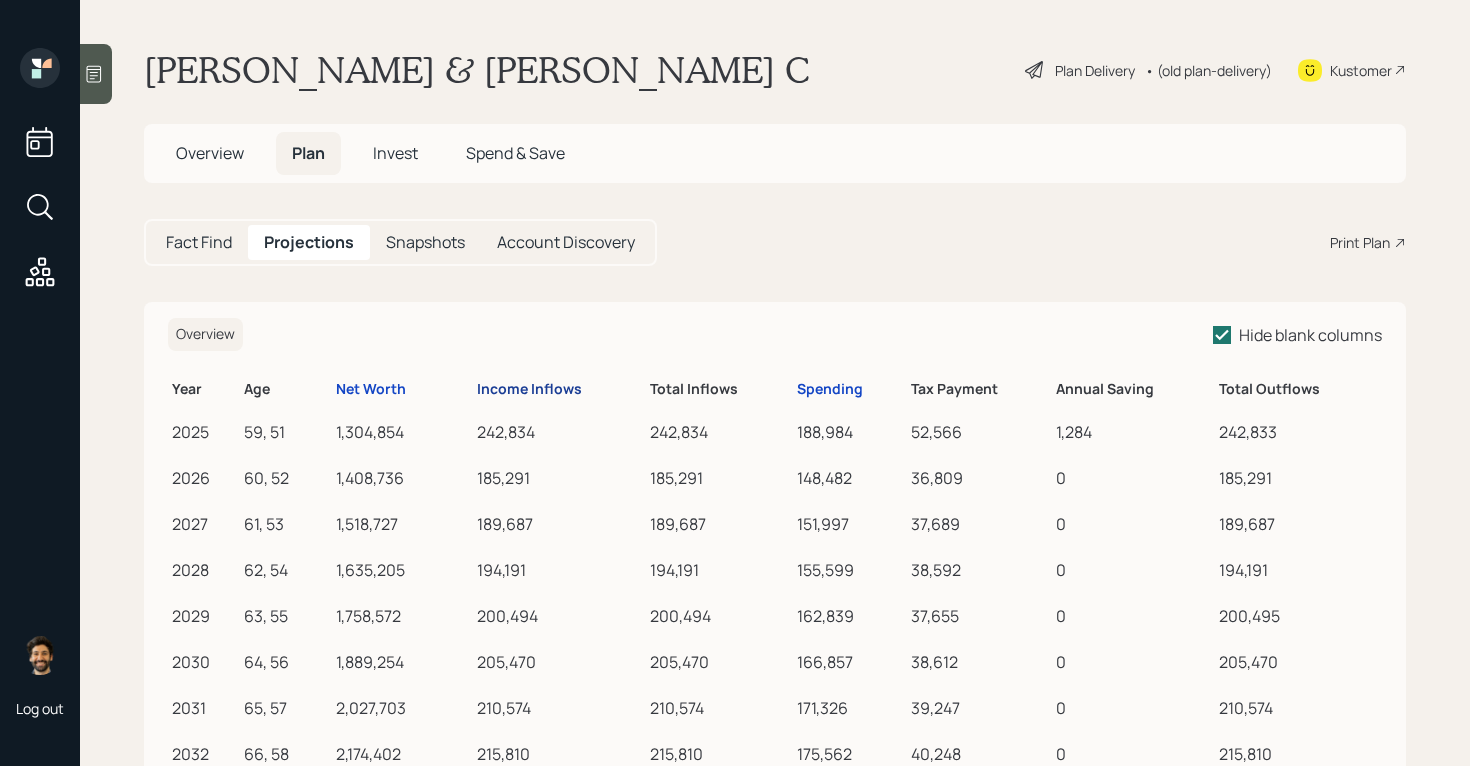 click on "Income Inflows" at bounding box center [529, 389] 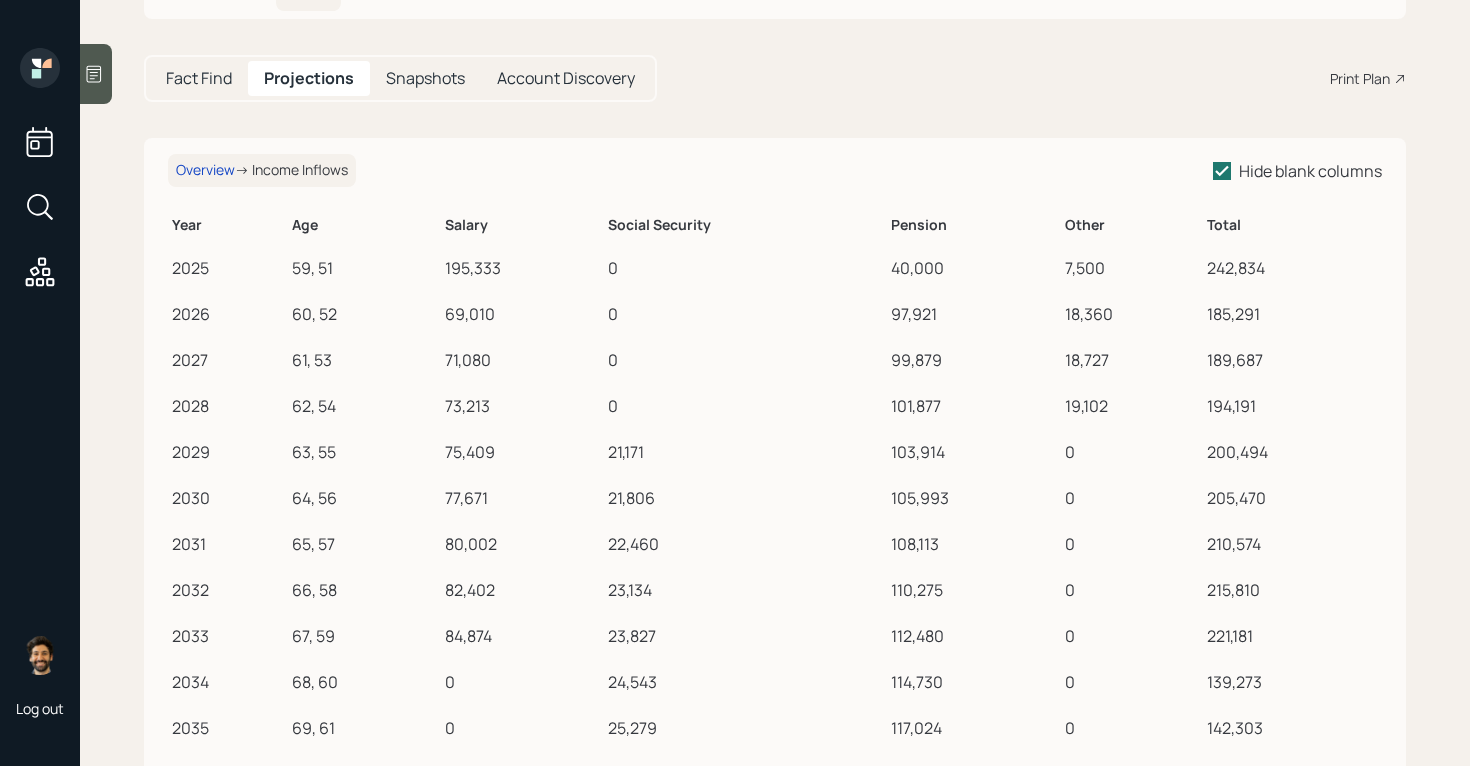 scroll, scrollTop: 169, scrollLeft: 0, axis: vertical 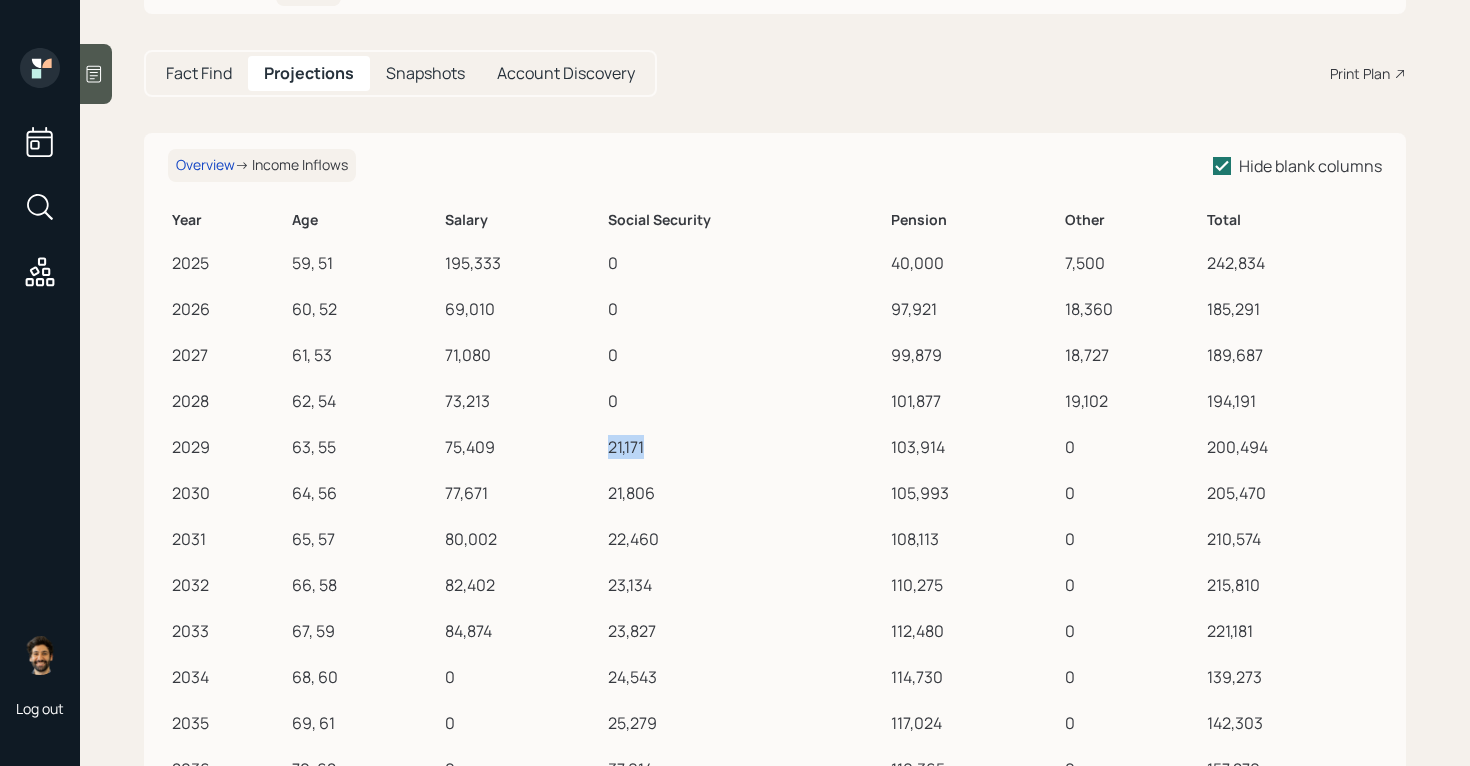 drag, startPoint x: 609, startPoint y: 448, endPoint x: 656, endPoint y: 448, distance: 47 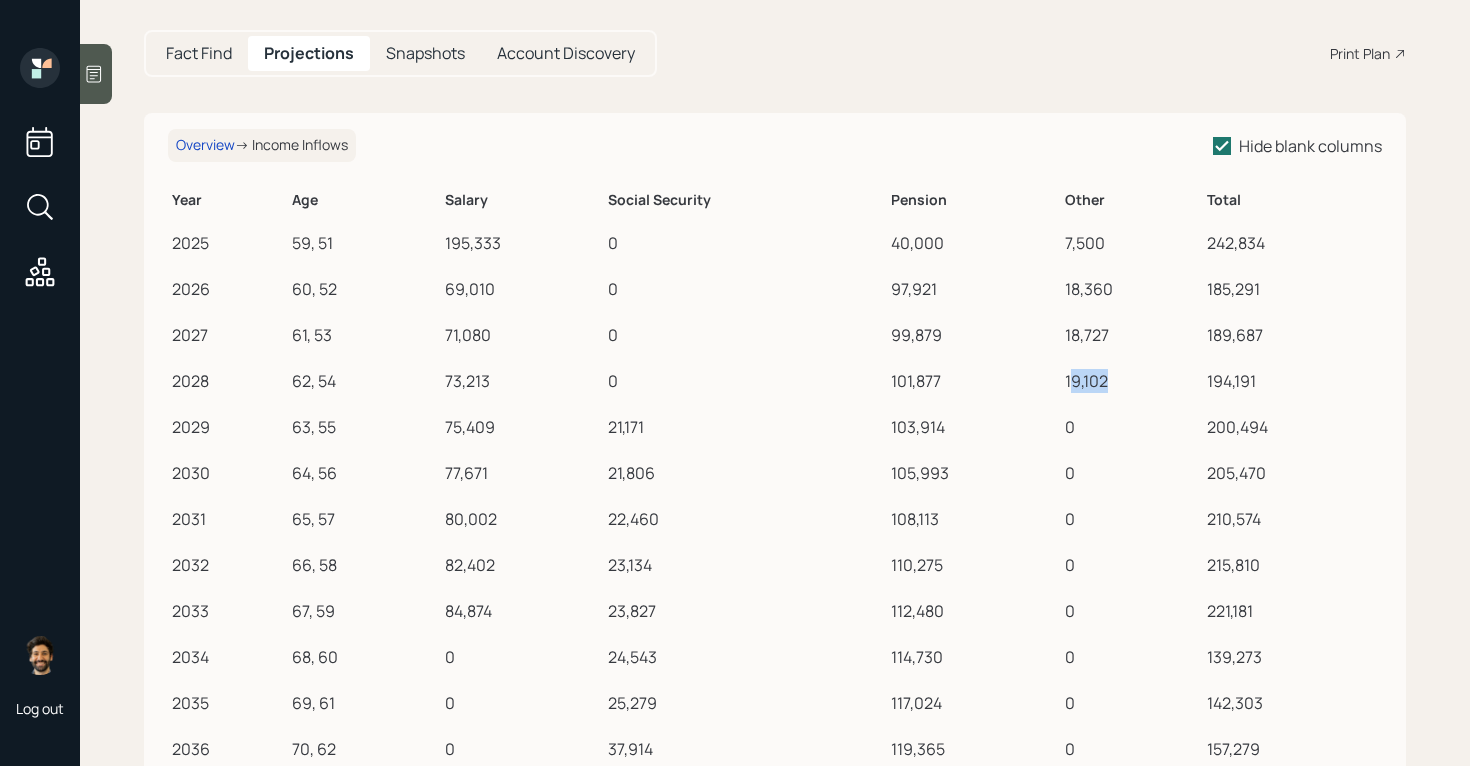 drag, startPoint x: 1070, startPoint y: 377, endPoint x: 1132, endPoint y: 377, distance: 62 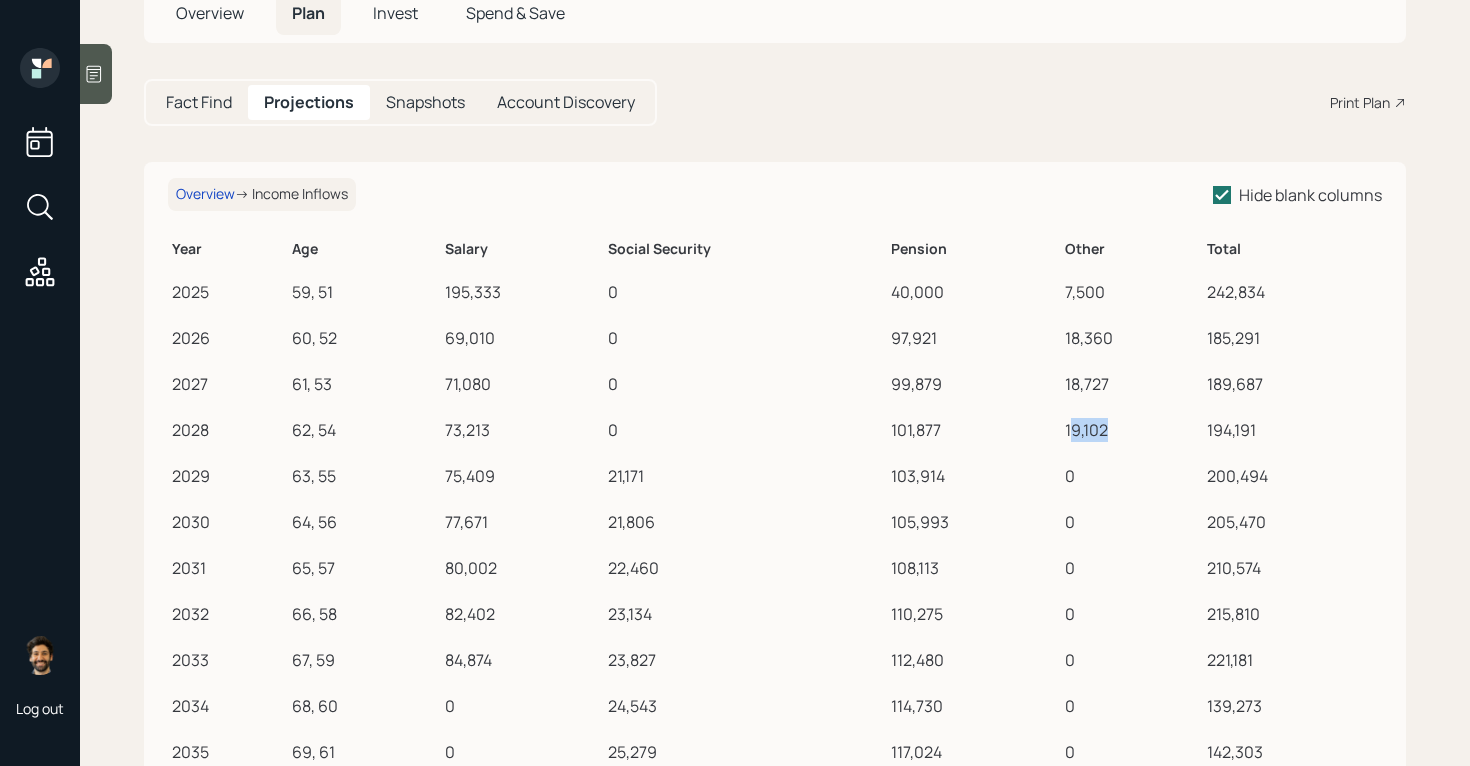 scroll, scrollTop: 139, scrollLeft: 0, axis: vertical 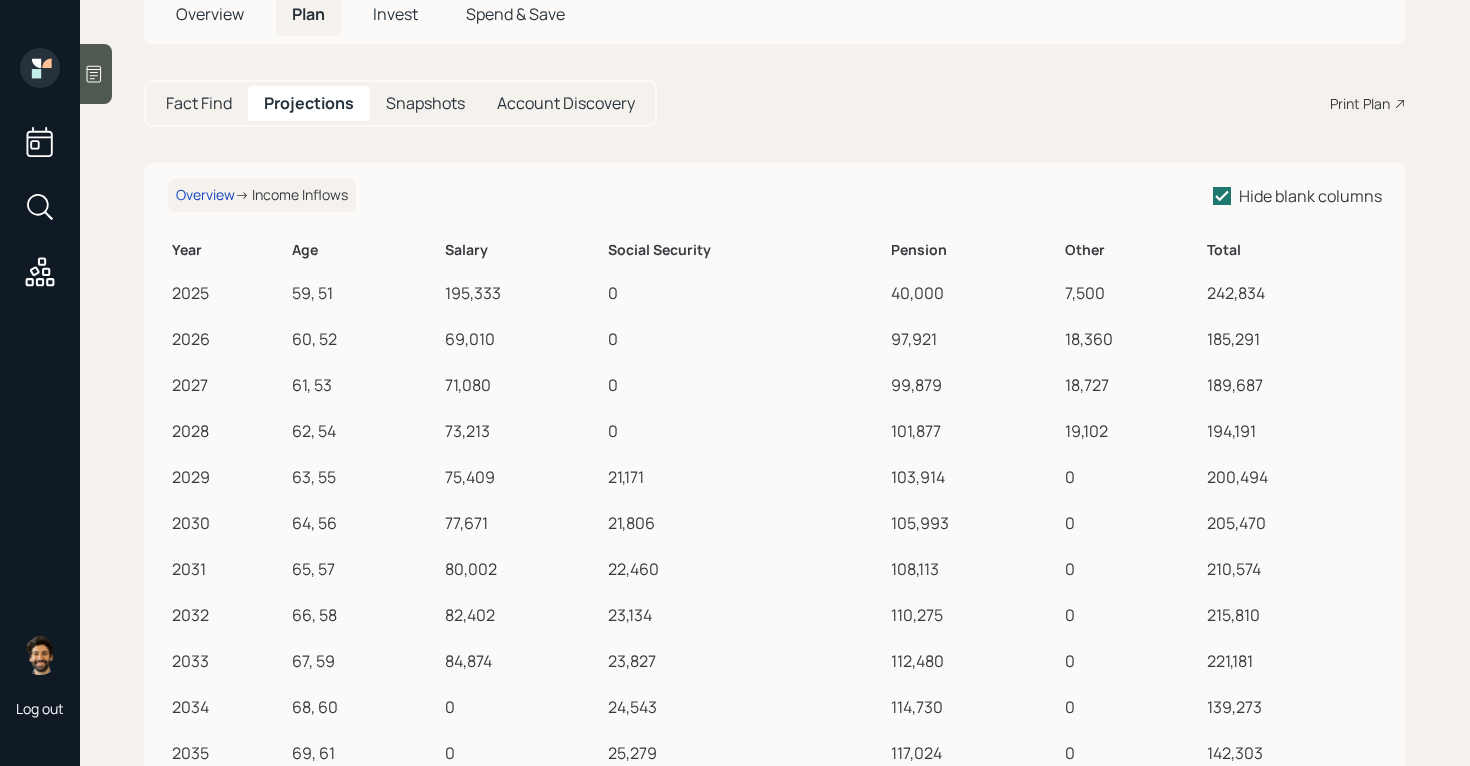click on "Fact Find" at bounding box center [199, 103] 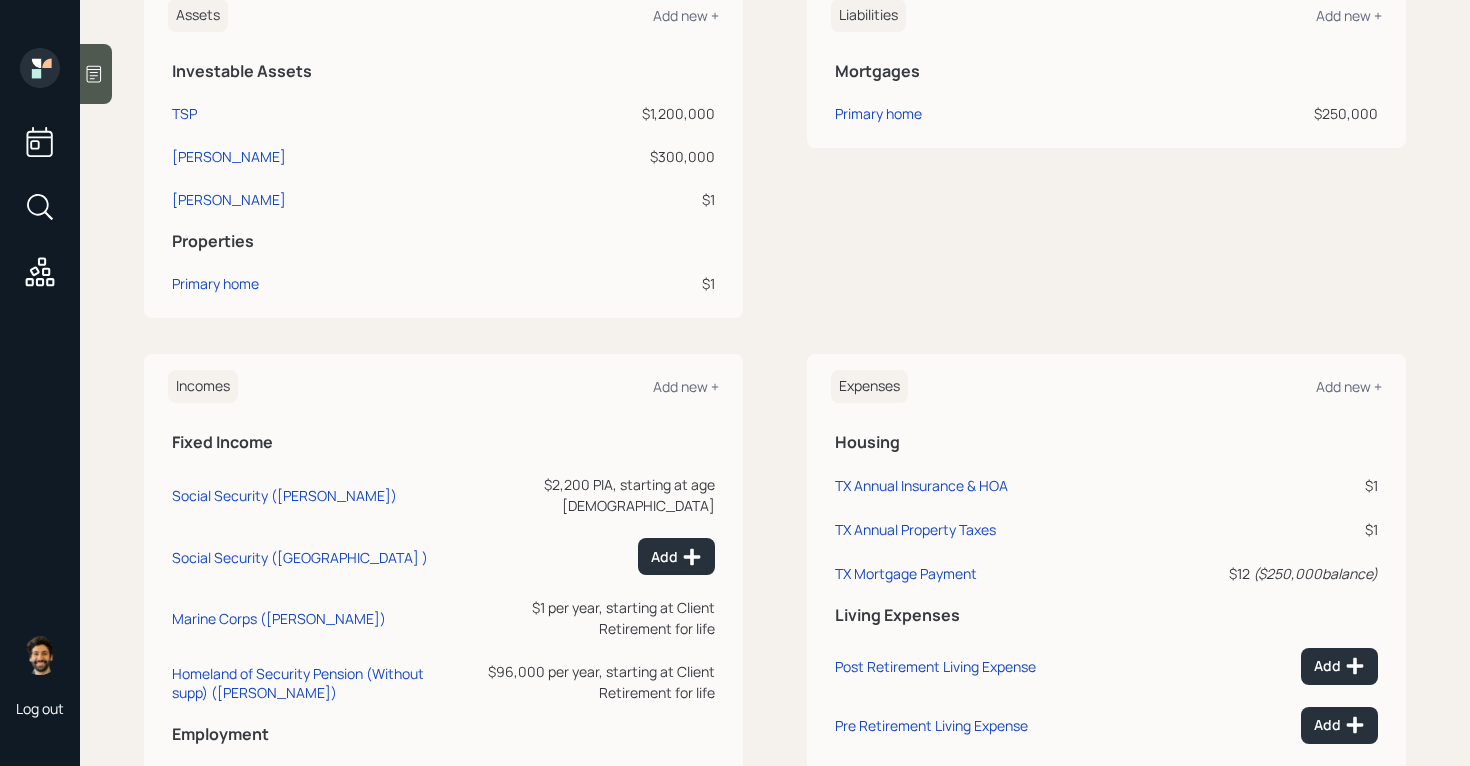 scroll, scrollTop: 739, scrollLeft: 0, axis: vertical 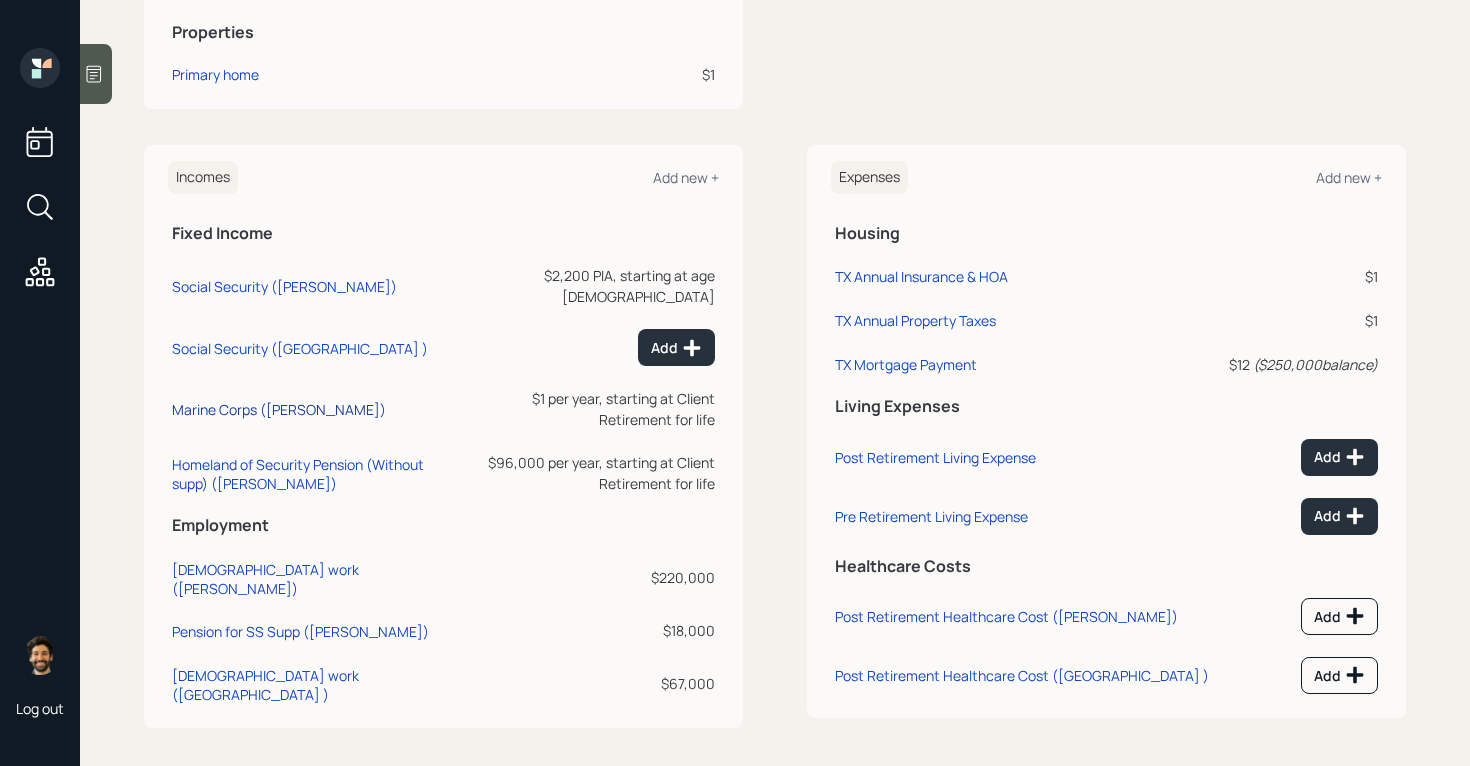 click on "Marine Corps    (Herman)" at bounding box center (279, 409) 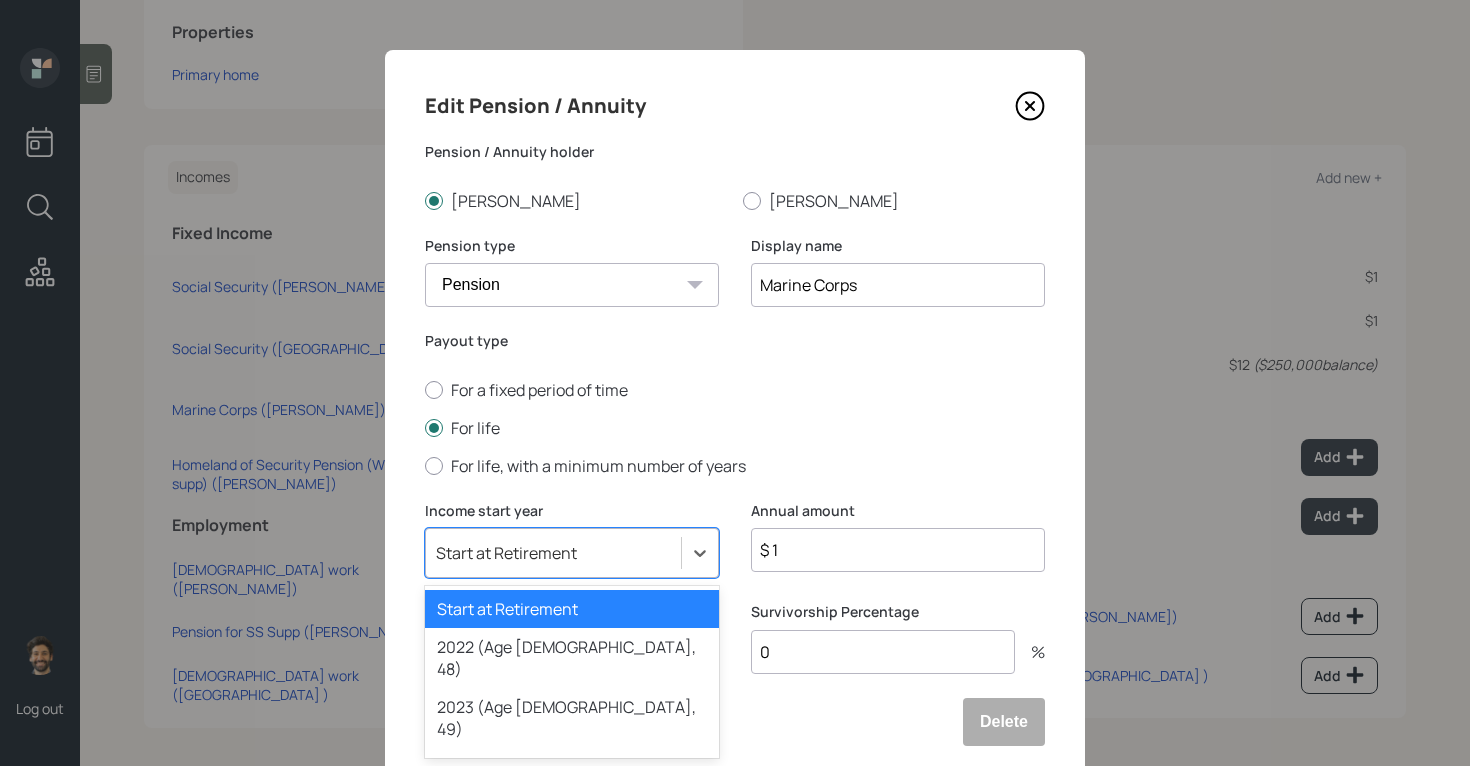 click on "option Start at Retirement selected, 1 of 79. 79 results available. Use Up and Down to choose options, press Enter to select the currently focused option, press Escape to exit the menu, press Tab to select the option and exit the menu. Start at Retirement Start at Retirement 2022 (Age 56, 48) 2023 (Age 57, 49) 2024 (Age 58, 50) 2025 (Age 59, 51) 2026 (Age 60, 52) 2027 (Age 61, 53) 2028 (Age 62, 54) 2029 (Age 63, 55) 2030 (Age 64, 56) 2031 (Age 65, 57) 2032 (Age 66, 58) 2033 (Age 67, 59) 2034 (Age 68, 60) 2035 (Age 69, 61) 2036 (Age 70, 62) 2037 (Age 71, 63) 2038 (Age 72, 64) 2039 (Age 73, 65) 2040 (Age 74, 66) 2041 (Age 75, 67) 2042 (Age 76, 68) 2043 (Age 77, 69) 2044 (Age 78, 70) 2045 (Age 79, 71) 2046 (Age 80, 72) 2047 (Age 81, 73) 2048 (Age 82, 74) 2049 (Age 83, 75) 2050 (Age 84, 76) 2051 (Age 85, 77) 2052 (Age 86, 78) 2053 (Age 87, 79) 2054 (Age 88, 80) 2055 (Age 89, 81) 2056 (Age 90, 82) 2057 (Age 91, 83) 2058 (Age 92, 84) 2059 (Age 93, 85) 2060 (Age 94, 86) 2061 (Age 95, 87) 2062 (Age 96, 88)" at bounding box center [572, 553] 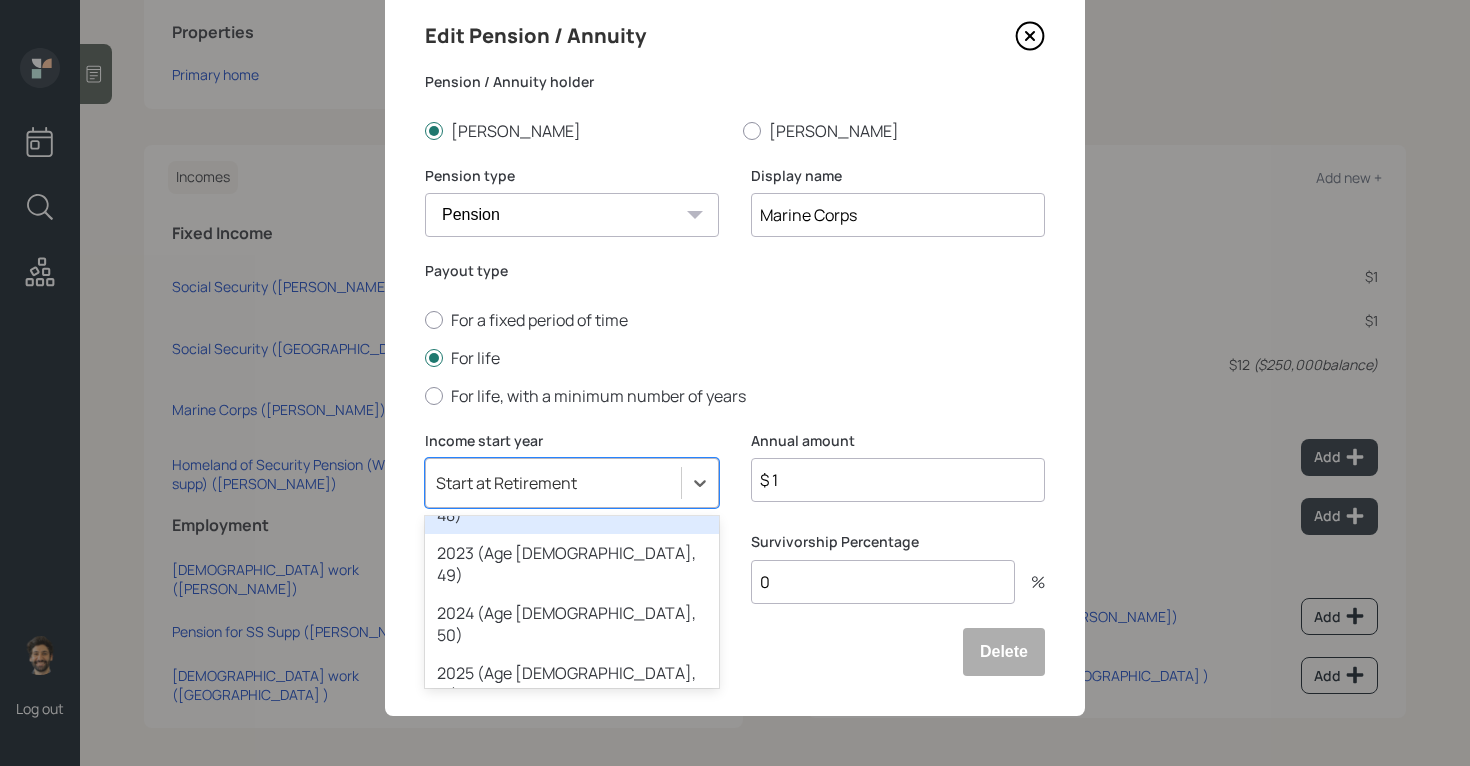 scroll, scrollTop: 87, scrollLeft: 0, axis: vertical 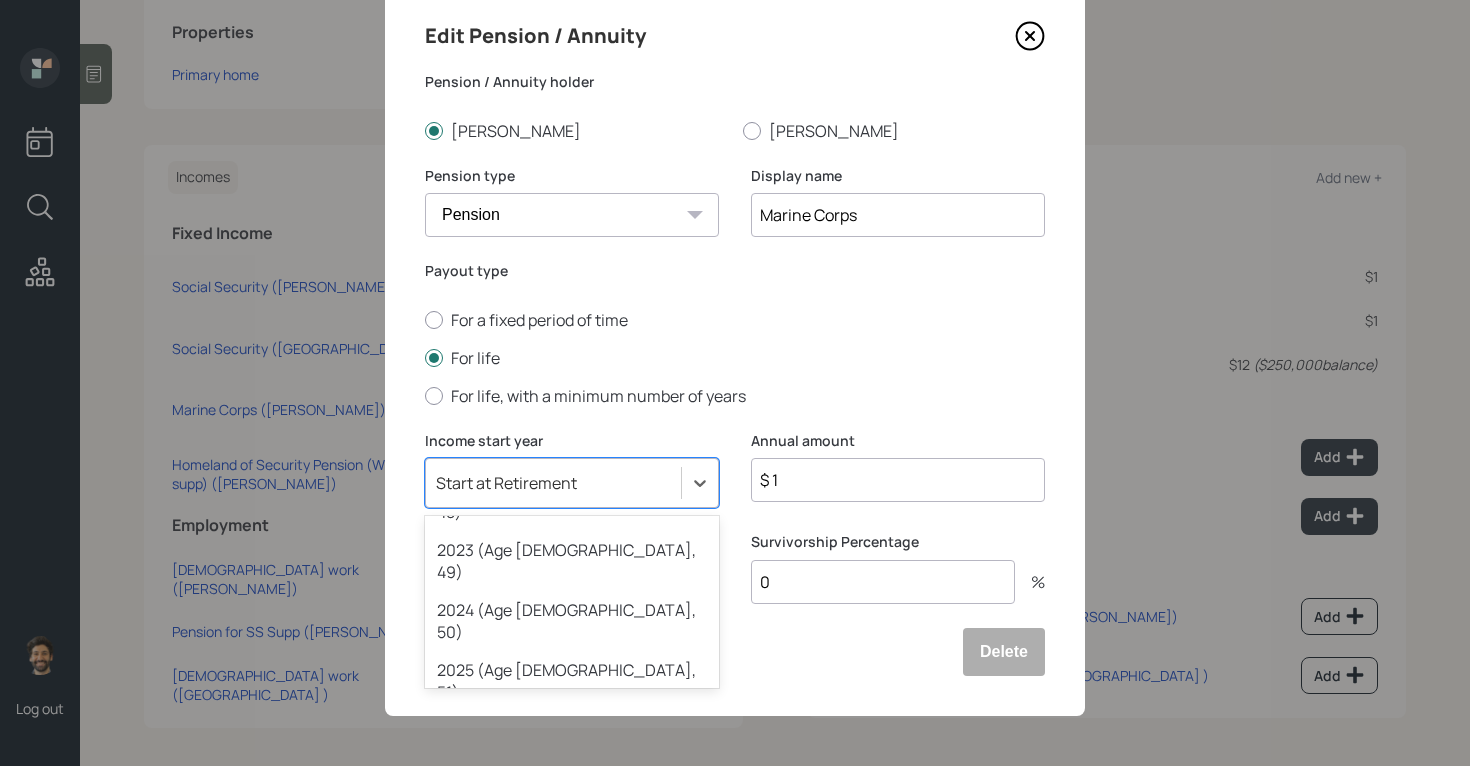 click on "2026 (Age 60, 52)" at bounding box center [572, 741] 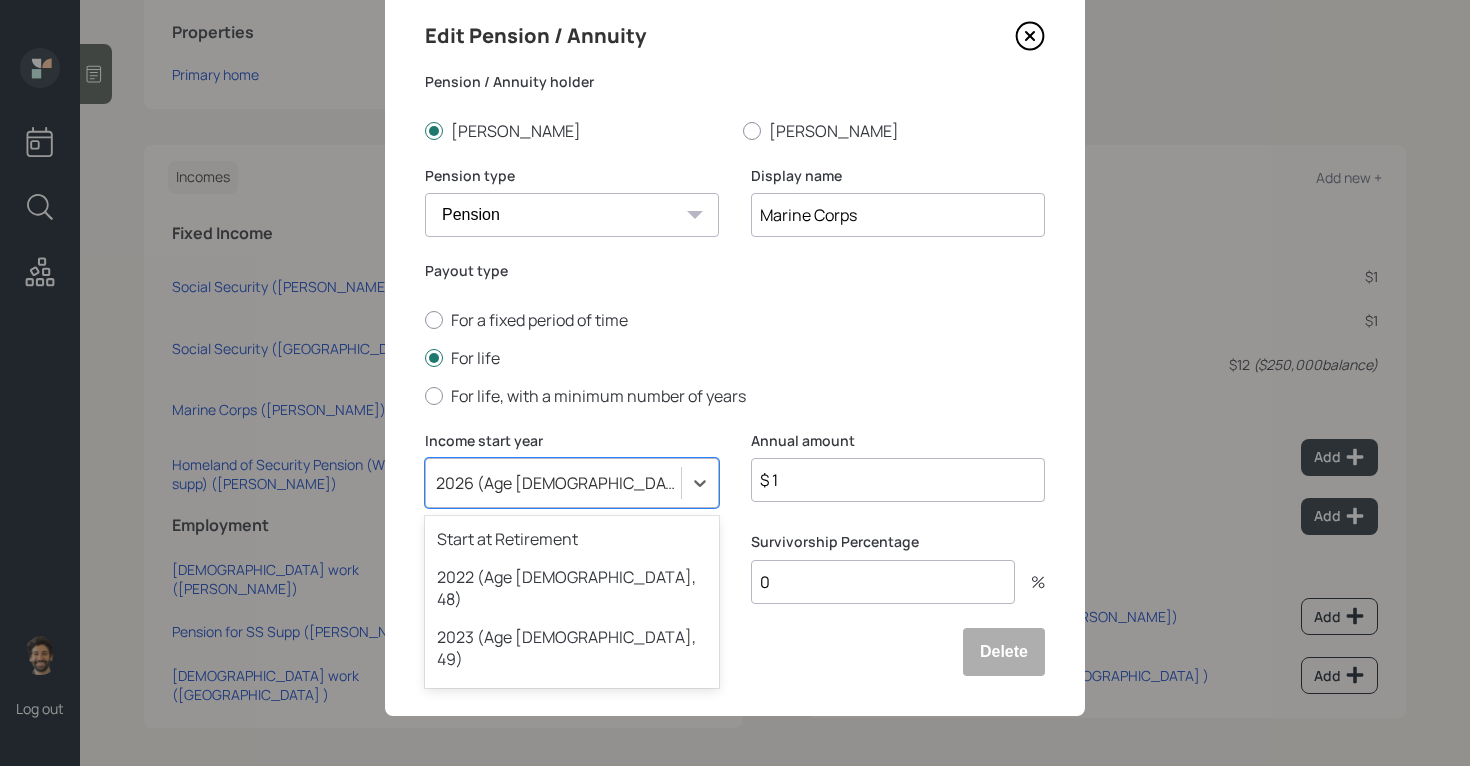 scroll, scrollTop: 70, scrollLeft: 0, axis: vertical 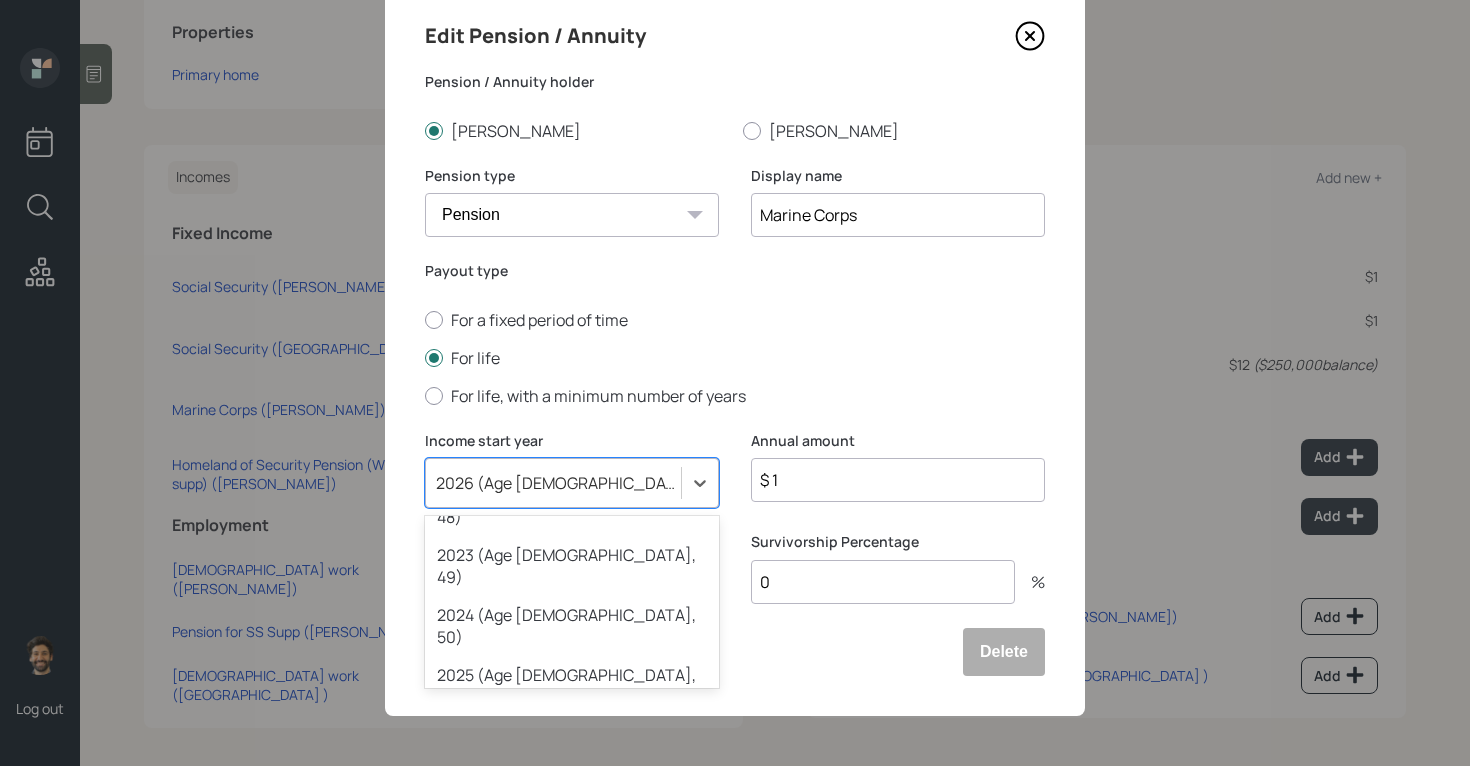 click on "2027 (Age 61, 53)" at bounding box center [572, 806] 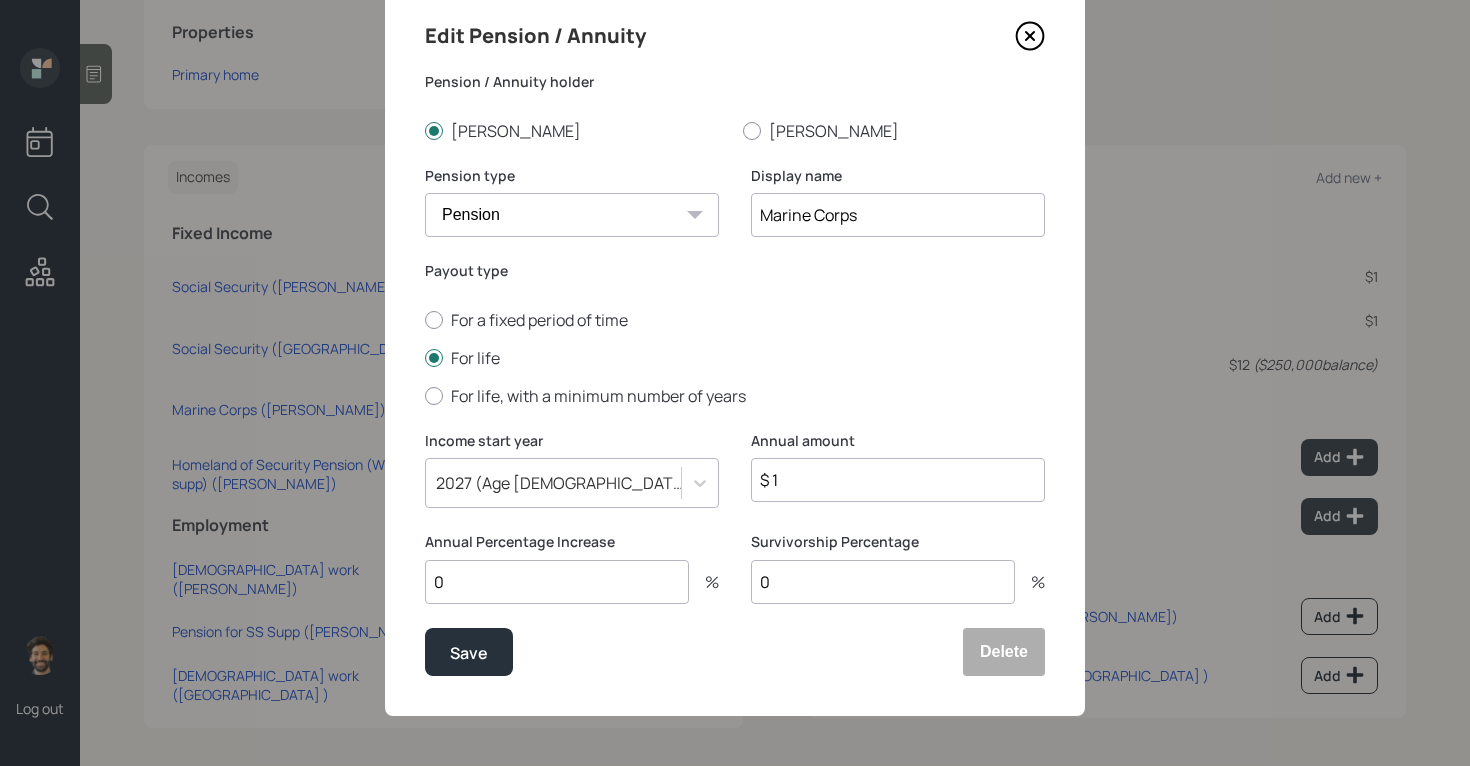 click on "$ 1" at bounding box center [898, 480] 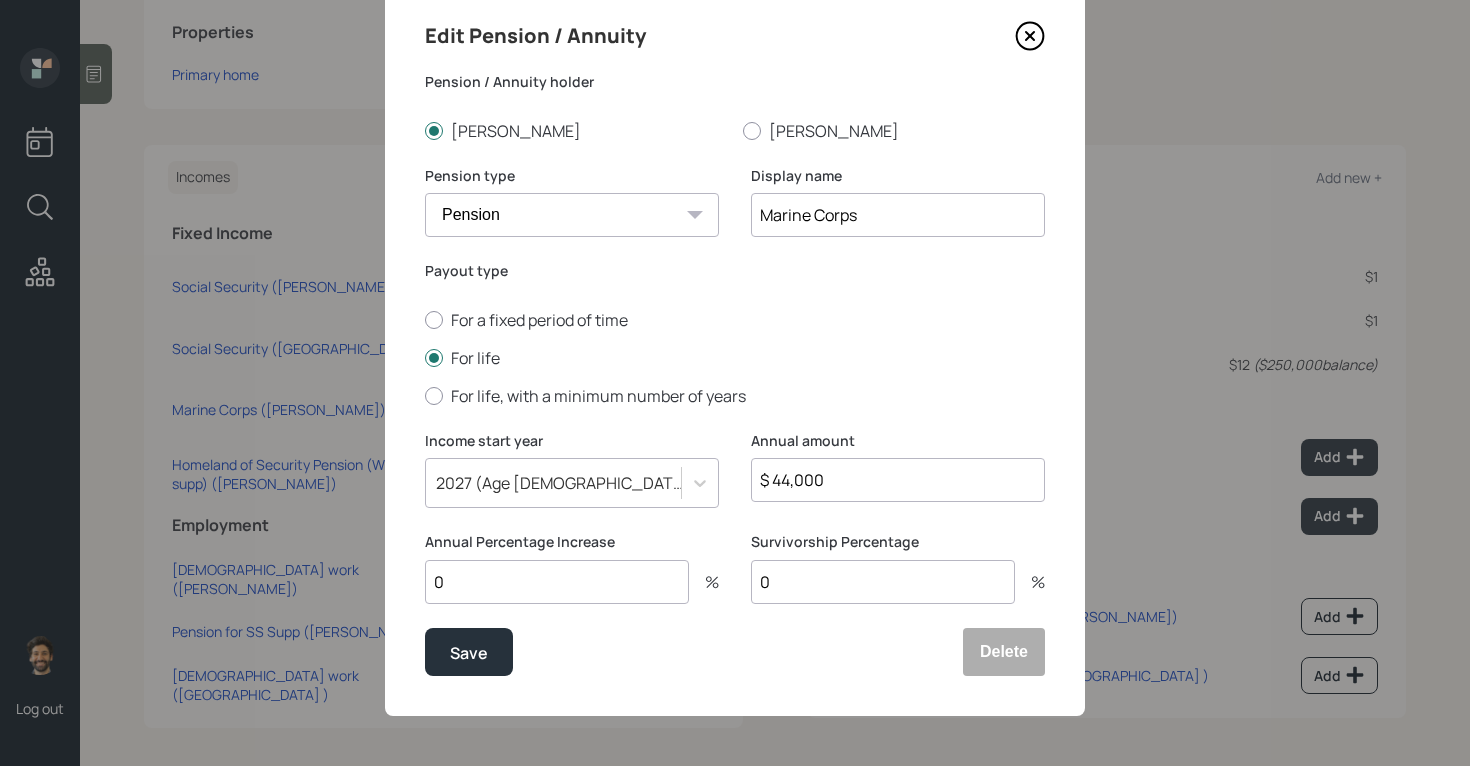 click on "$ 44,000" at bounding box center (898, 480) 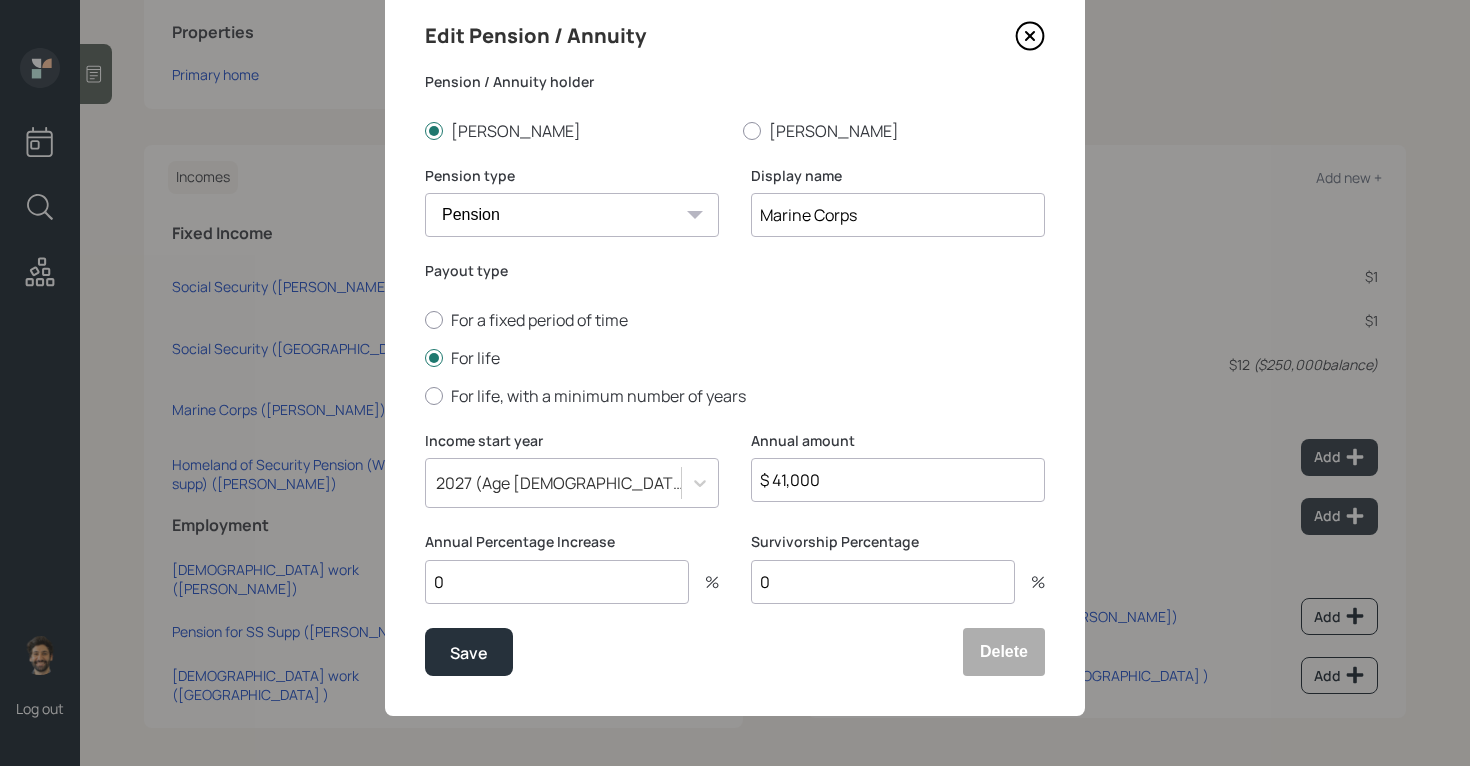 type on "$ 41,000" 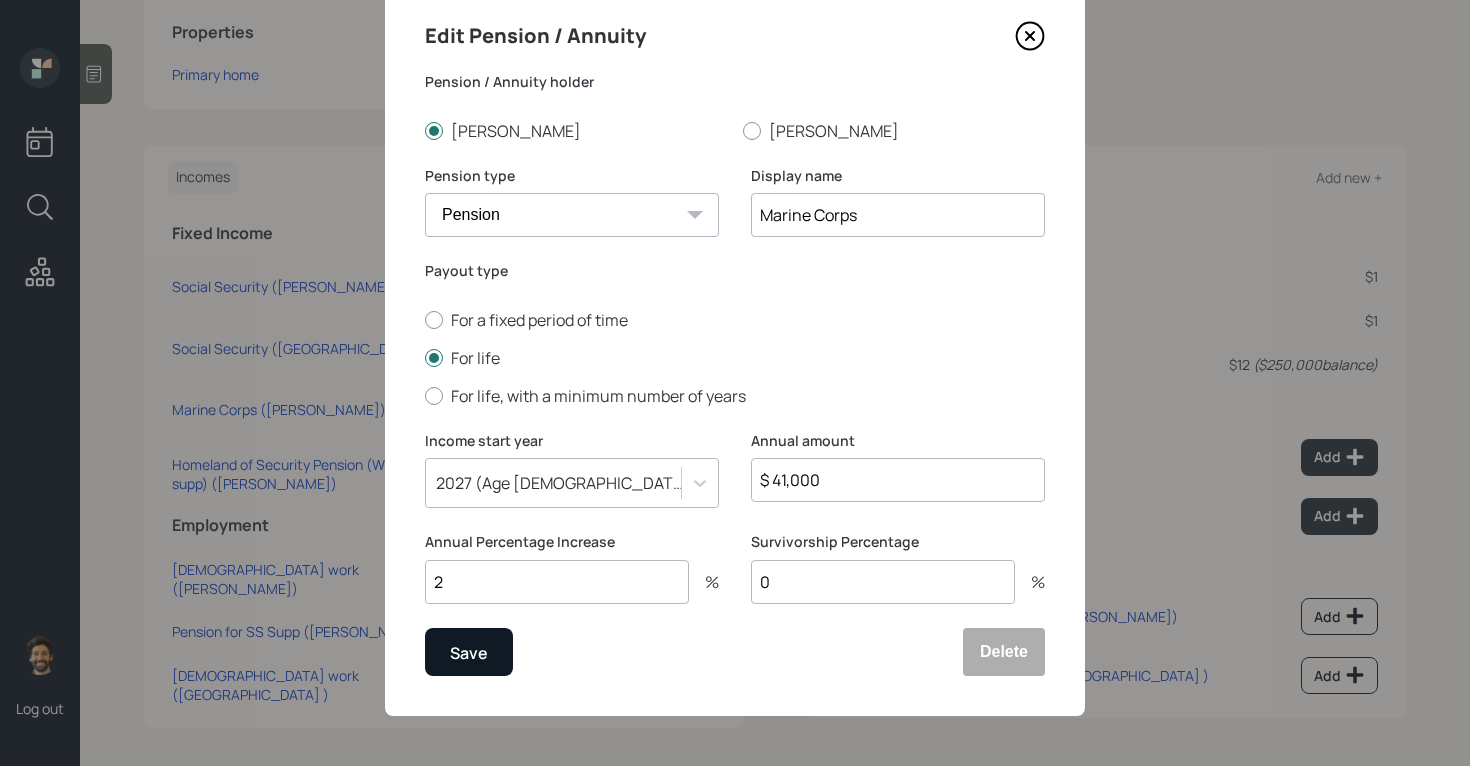 type on "2" 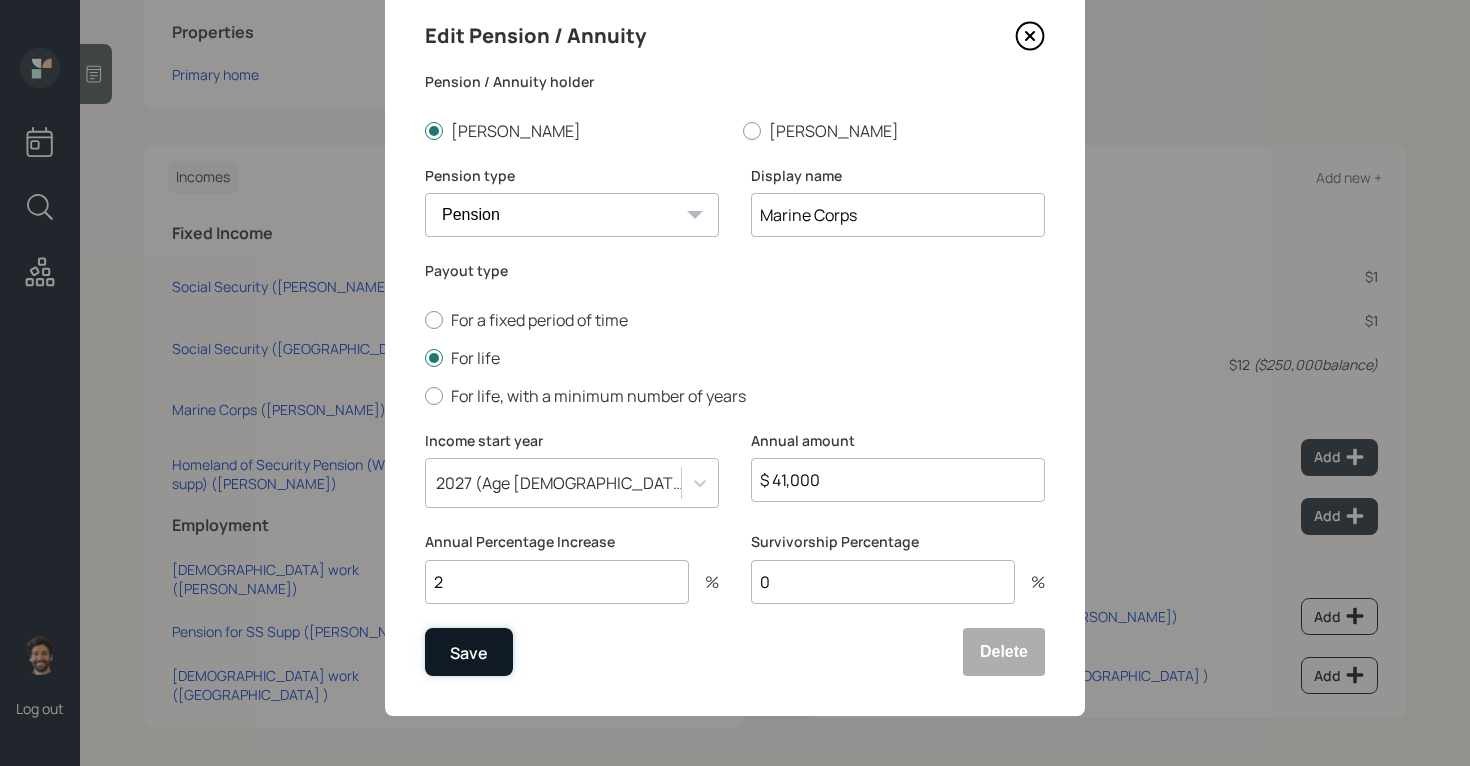 click on "Save" at bounding box center (469, 652) 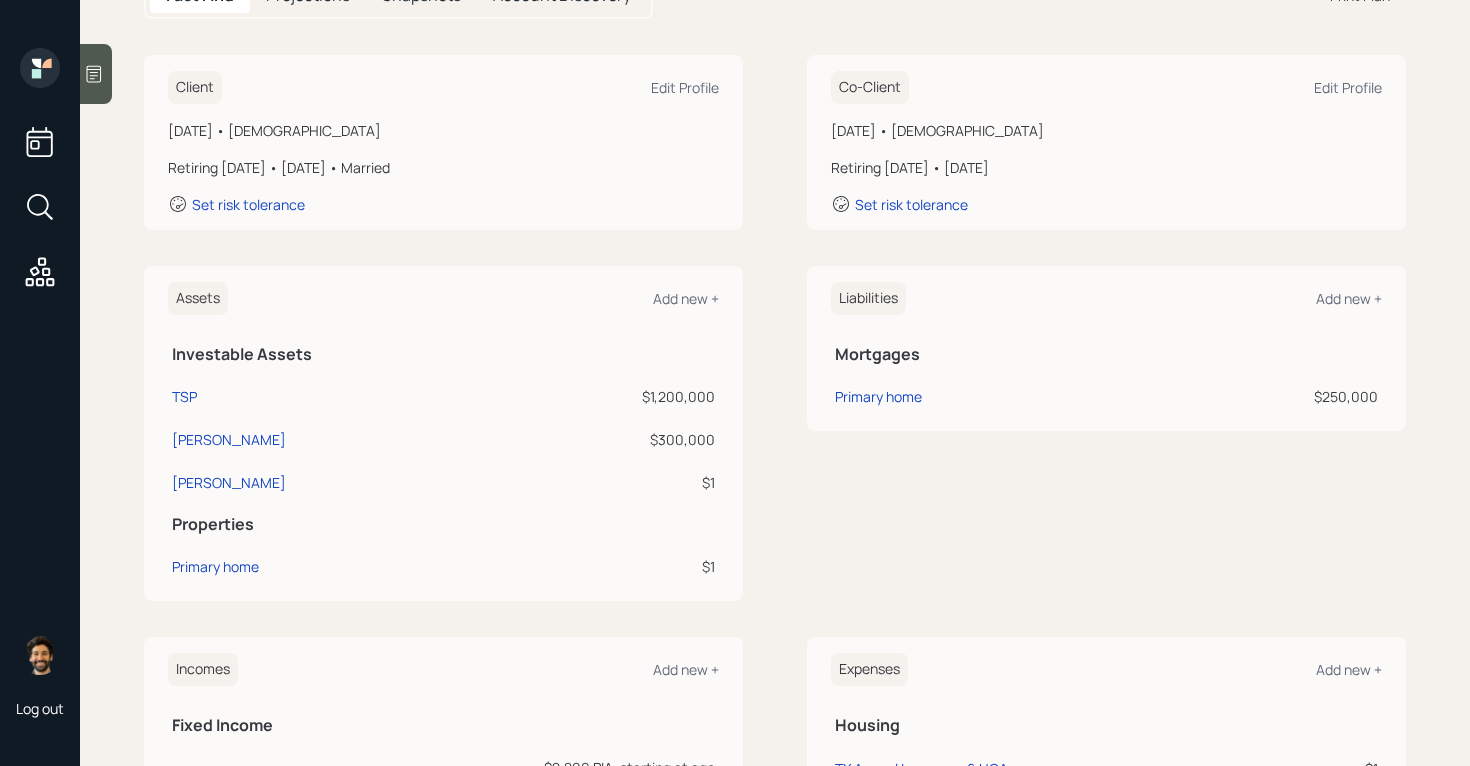 scroll, scrollTop: 0, scrollLeft: 0, axis: both 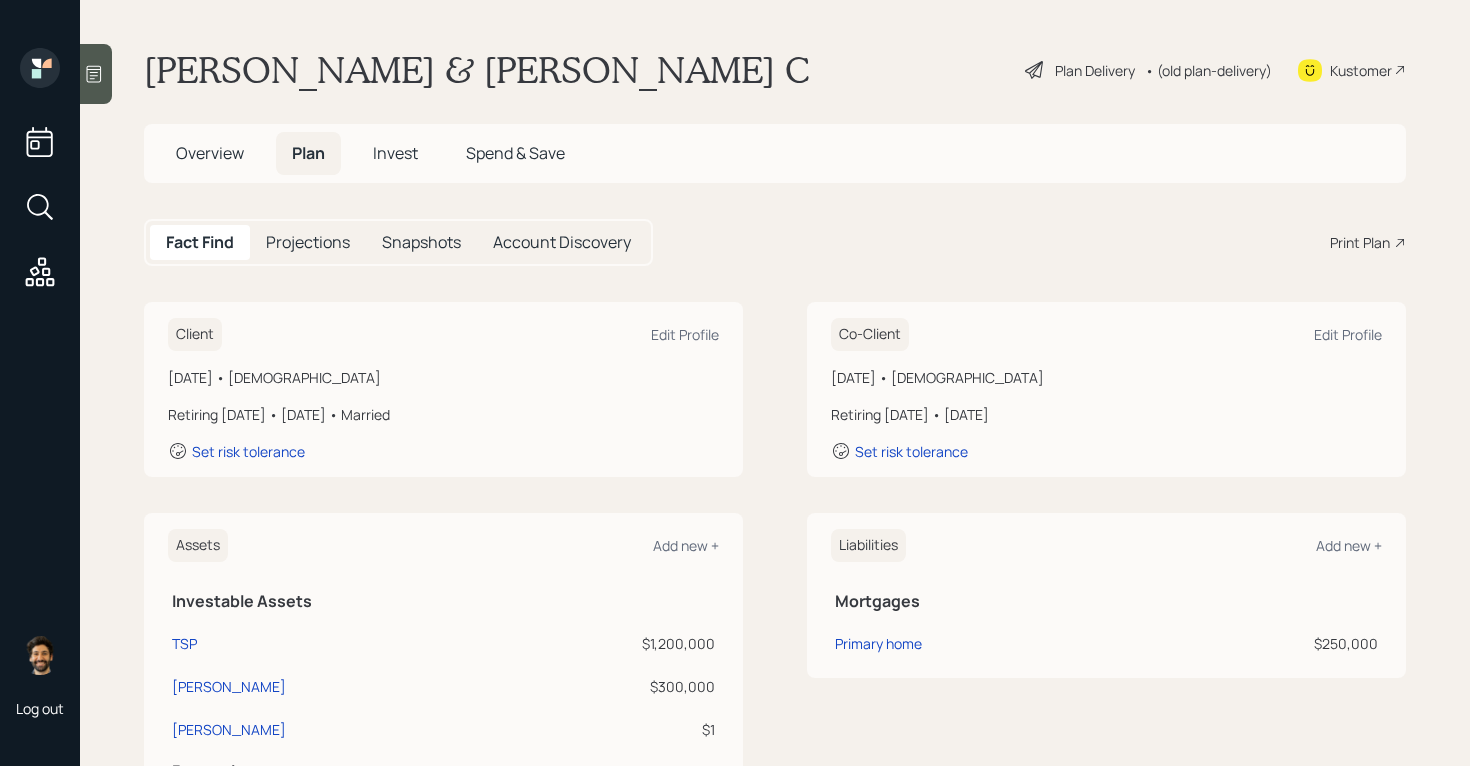 click on "Projections" at bounding box center [308, 242] 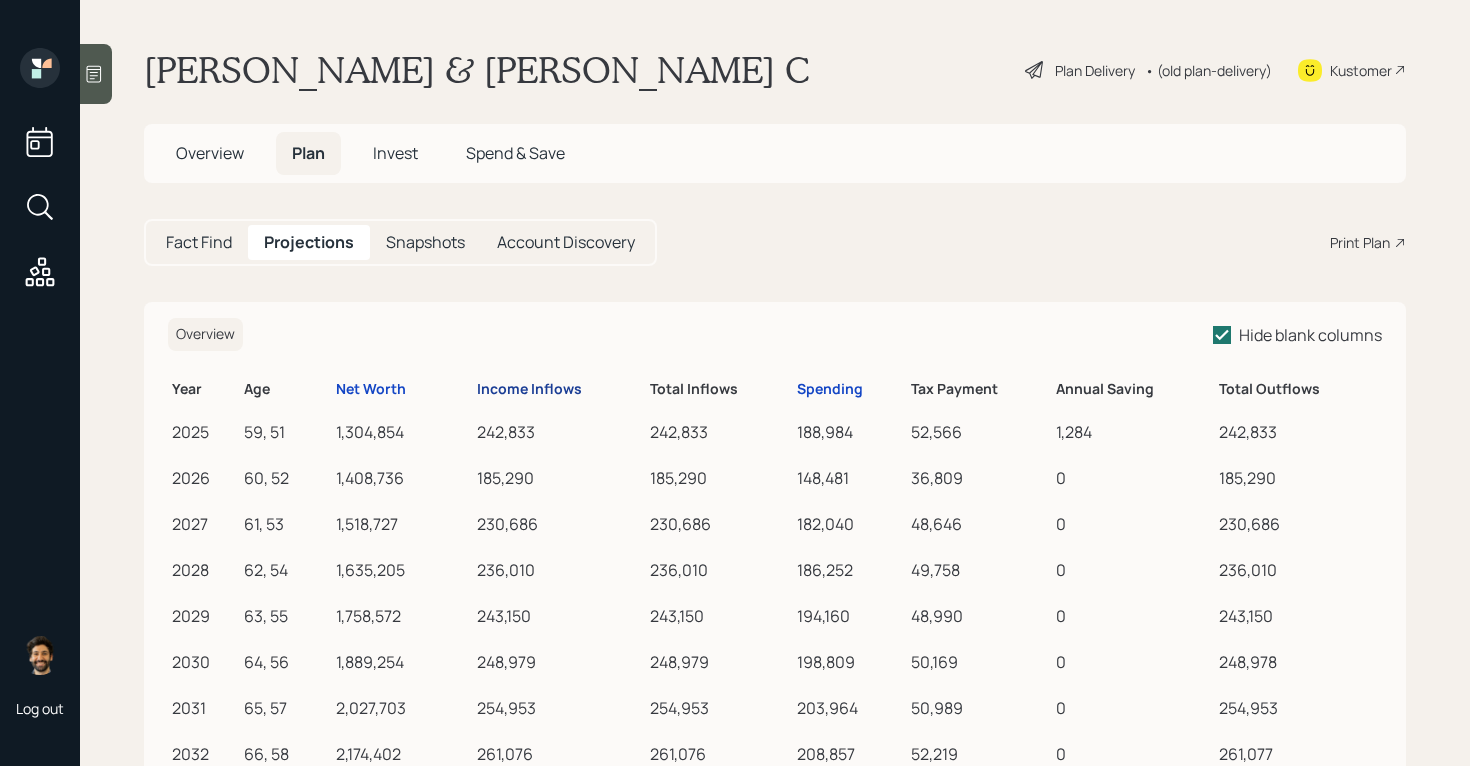 click on "Income Inflows" at bounding box center [529, 389] 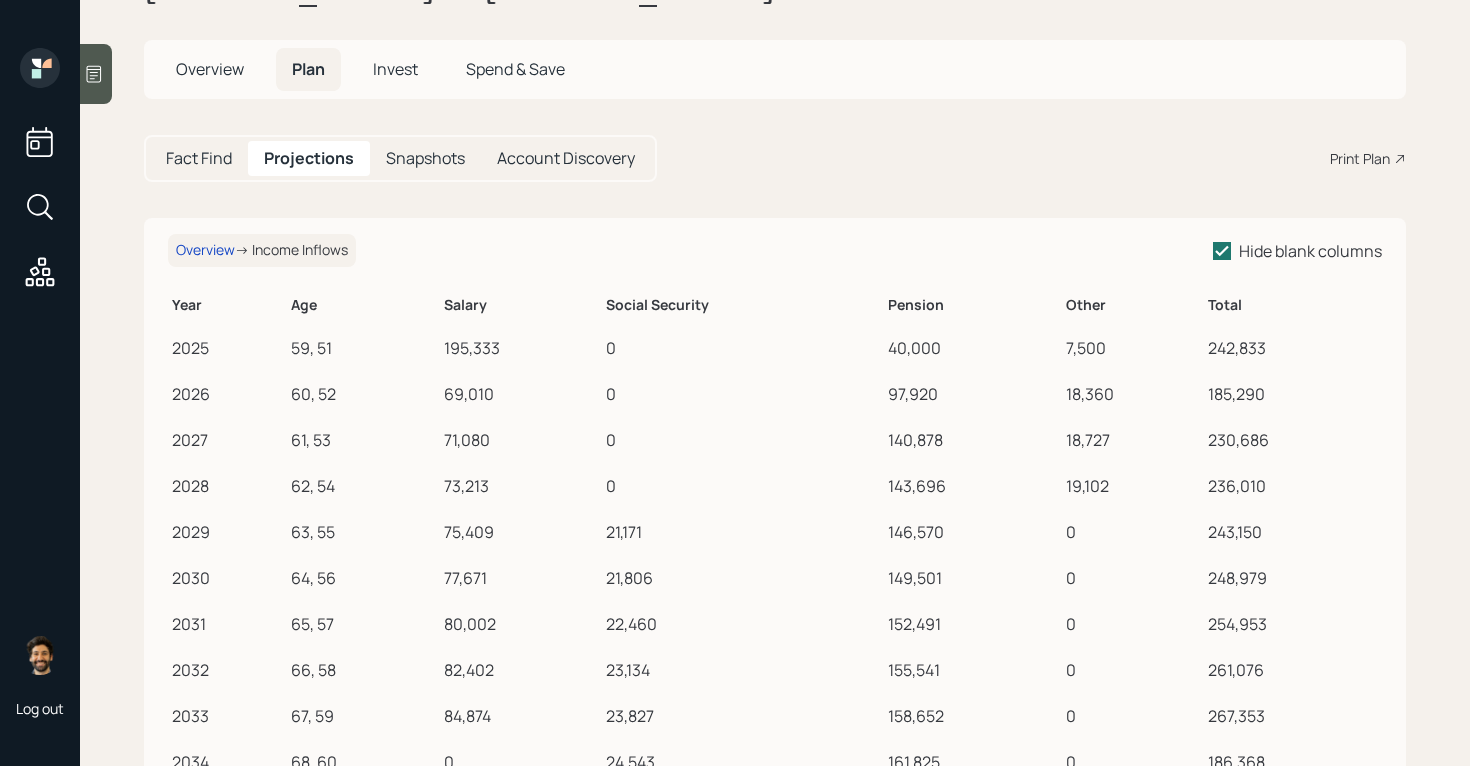 scroll, scrollTop: 91, scrollLeft: 0, axis: vertical 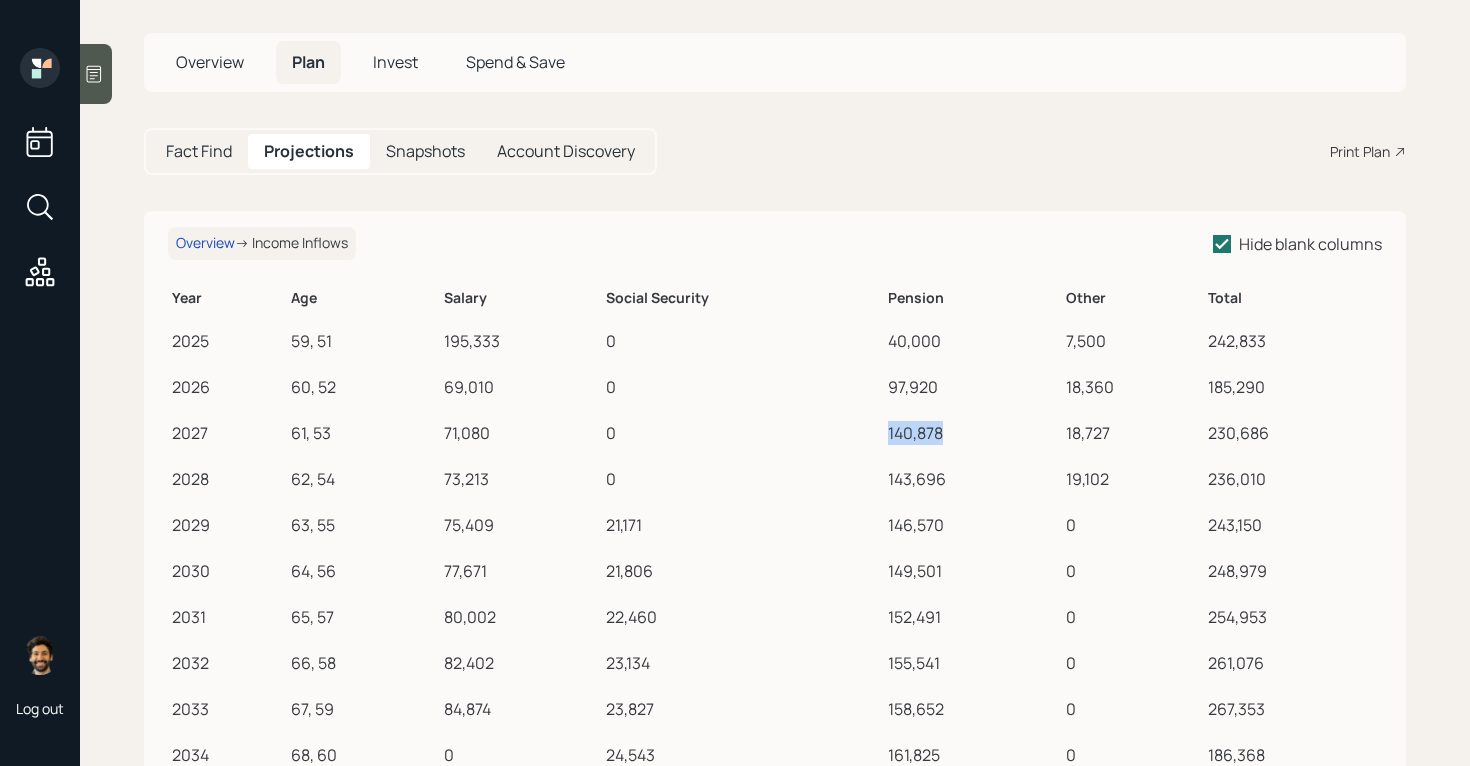 drag, startPoint x: 889, startPoint y: 432, endPoint x: 947, endPoint y: 432, distance: 58 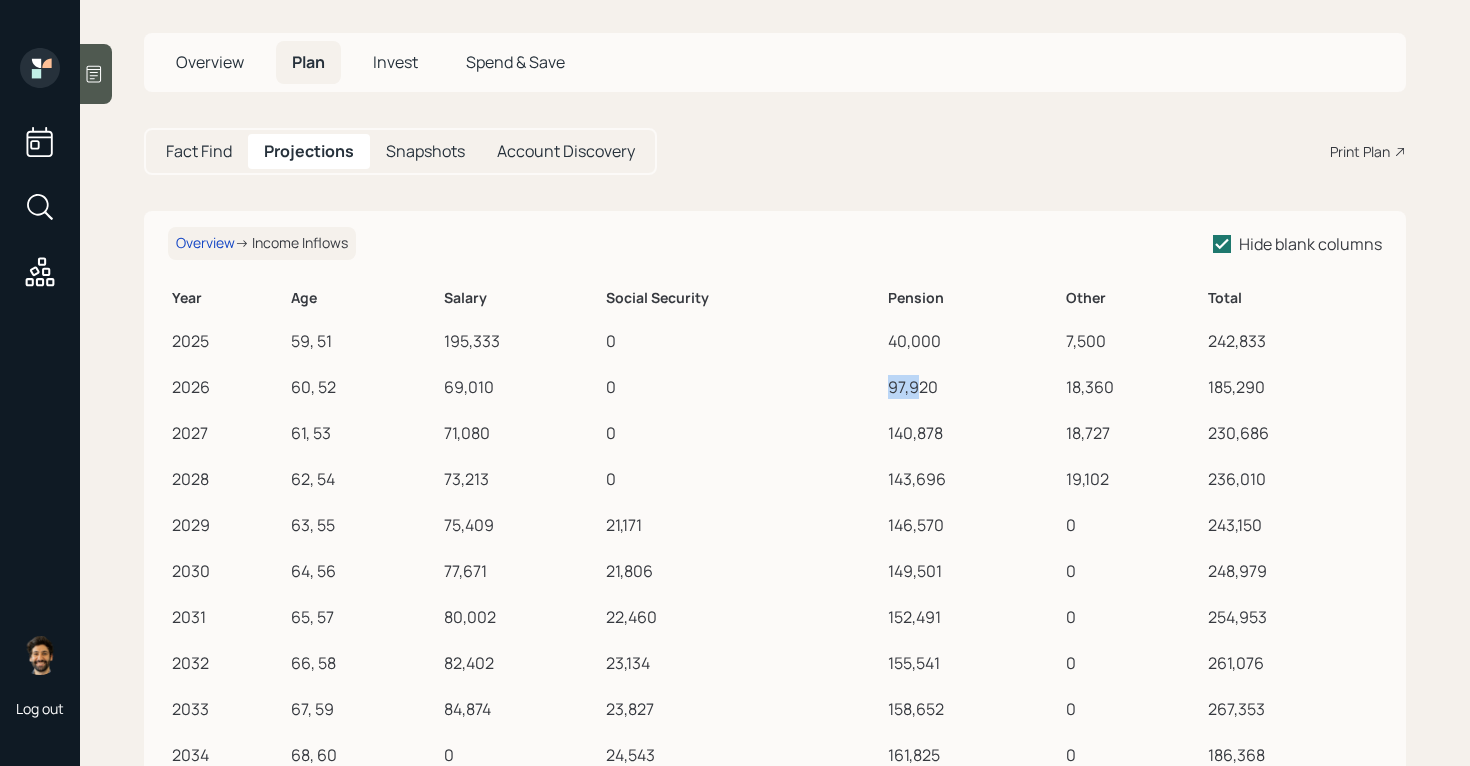 drag, startPoint x: 883, startPoint y: 385, endPoint x: 918, endPoint y: 385, distance: 35 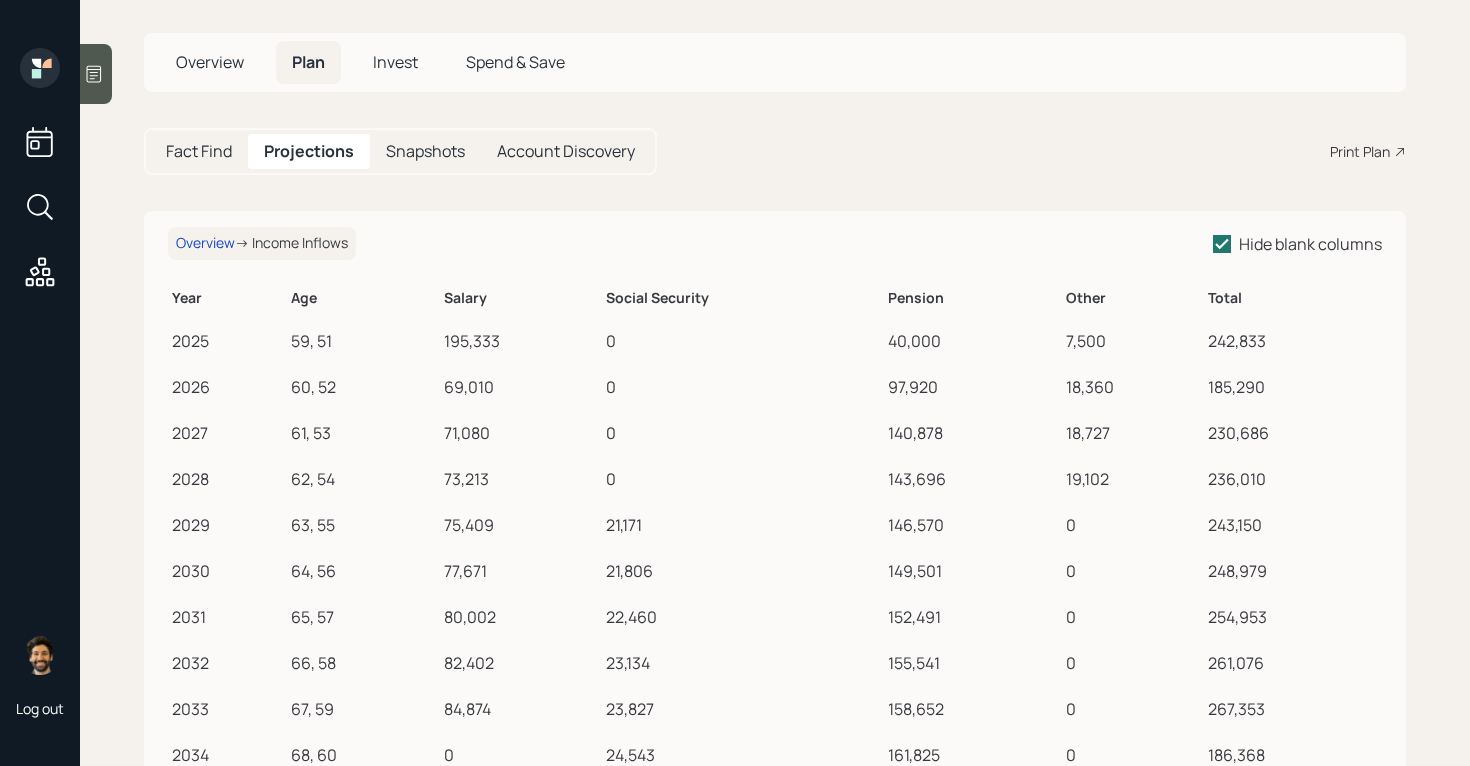 click on "40,000" at bounding box center [973, 341] 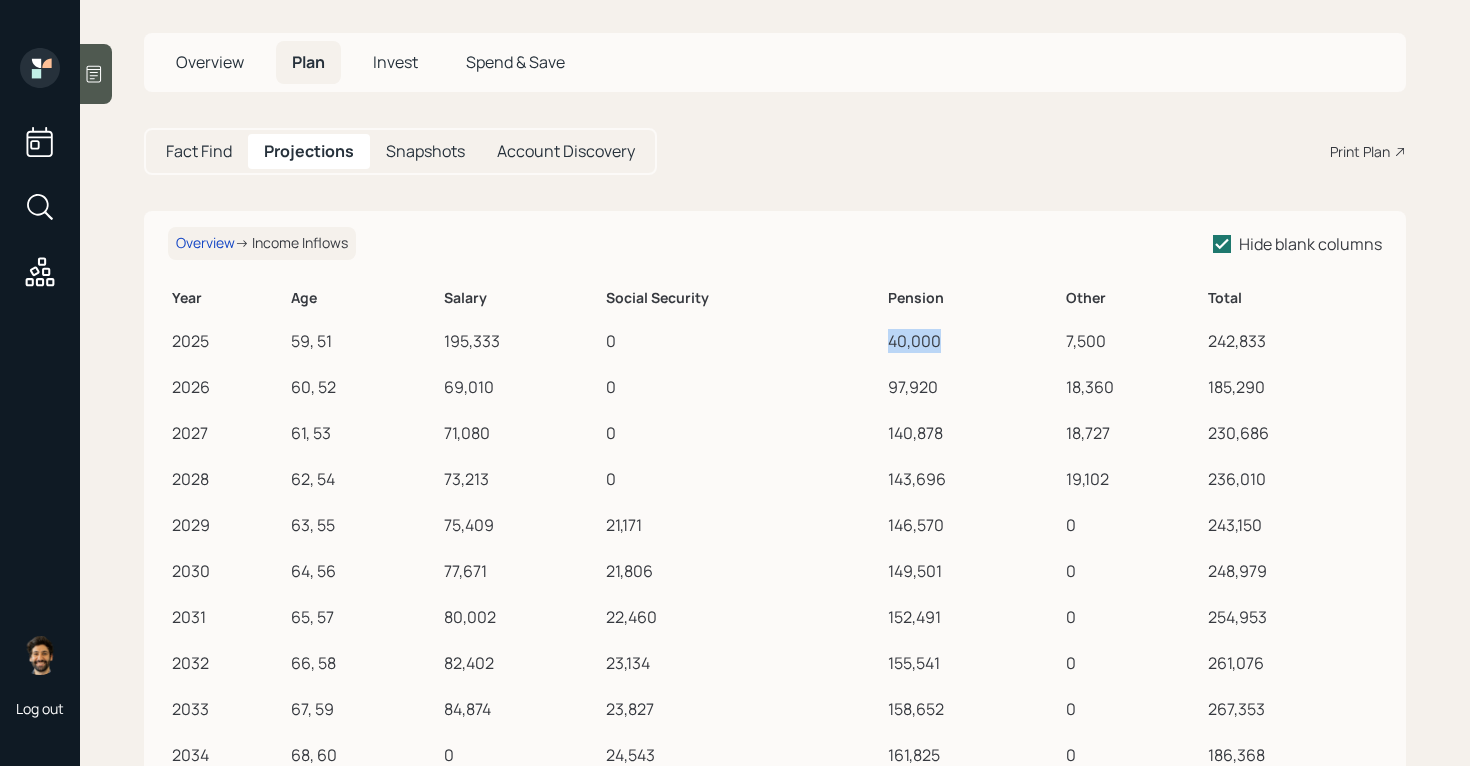 click on "40,000" at bounding box center [973, 341] 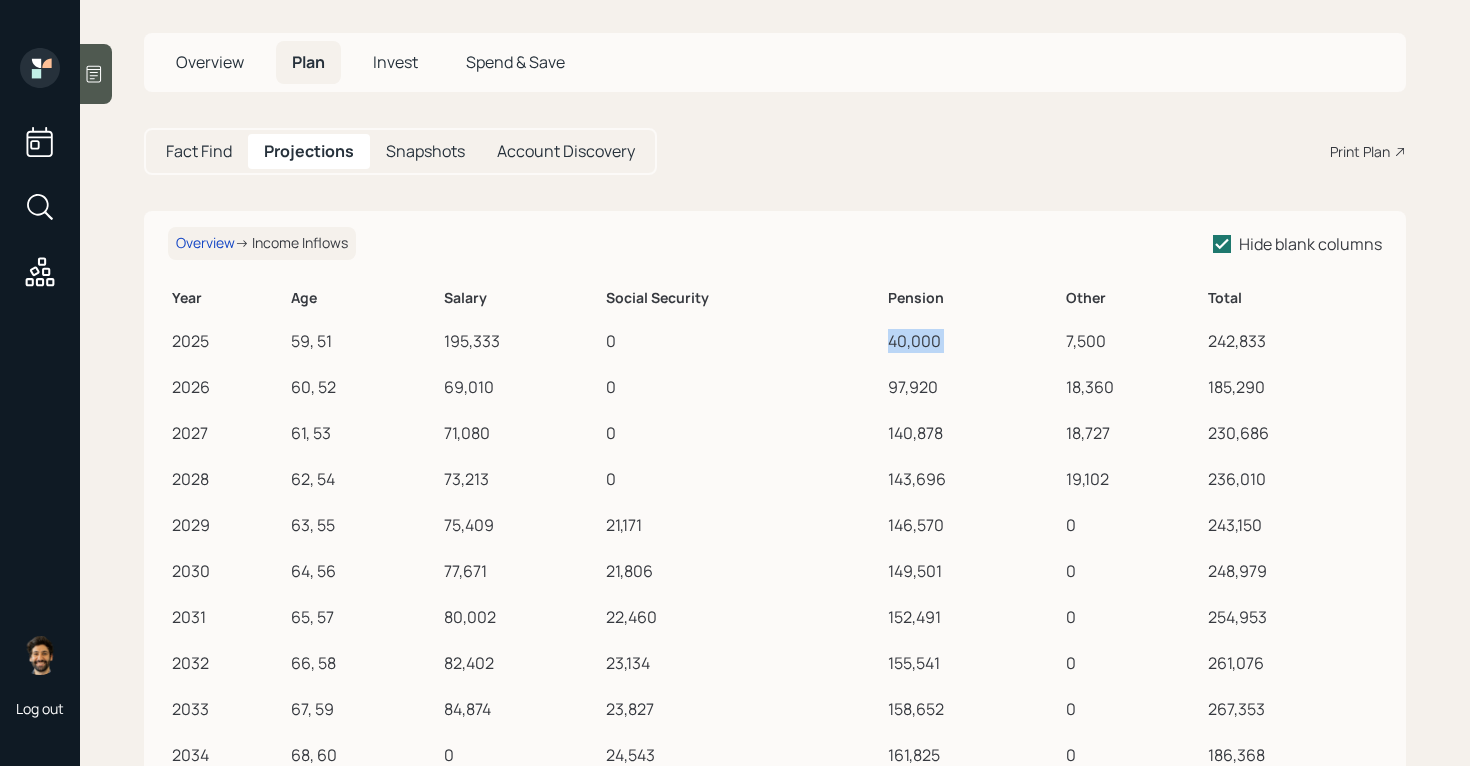 click on "40,000" at bounding box center (973, 341) 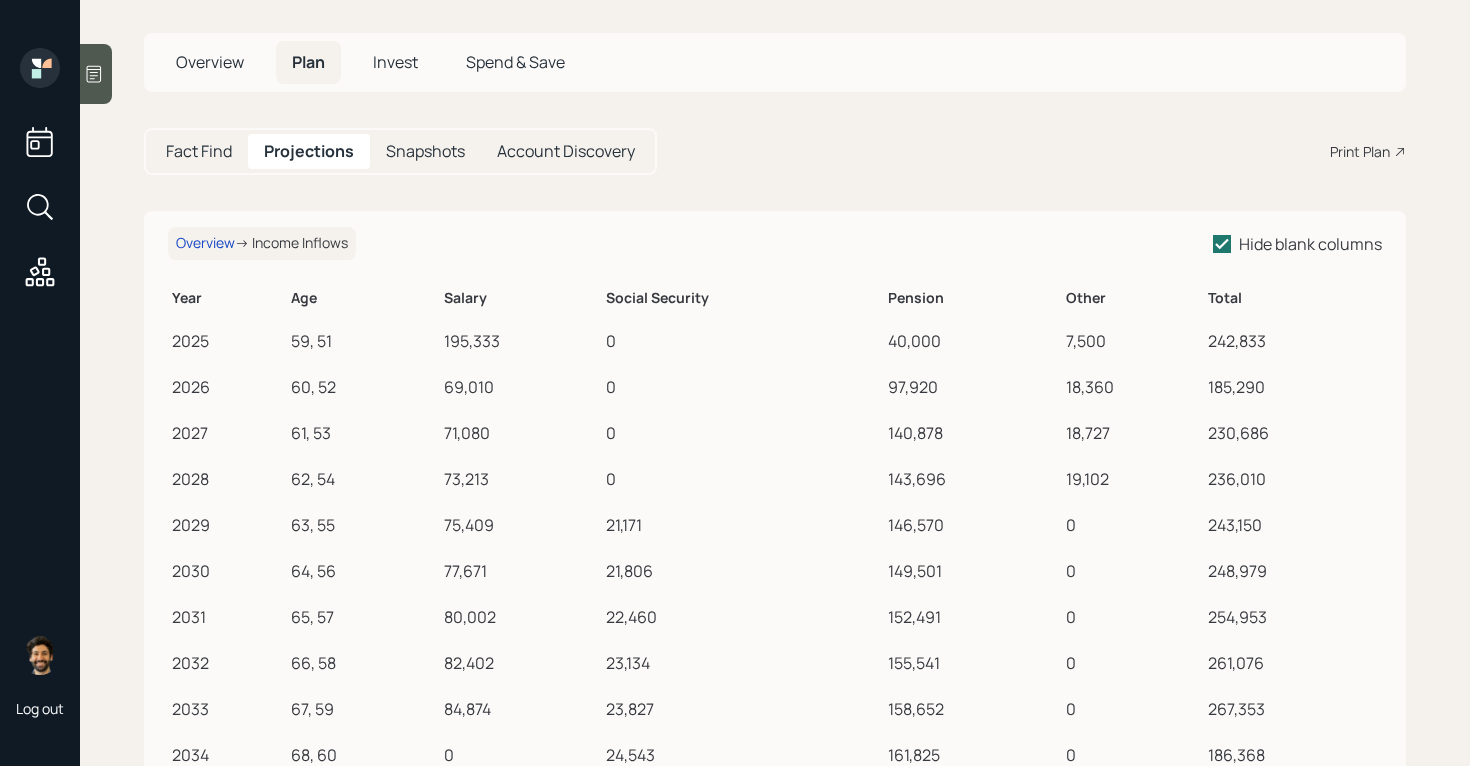 click on "97,920" at bounding box center (973, 387) 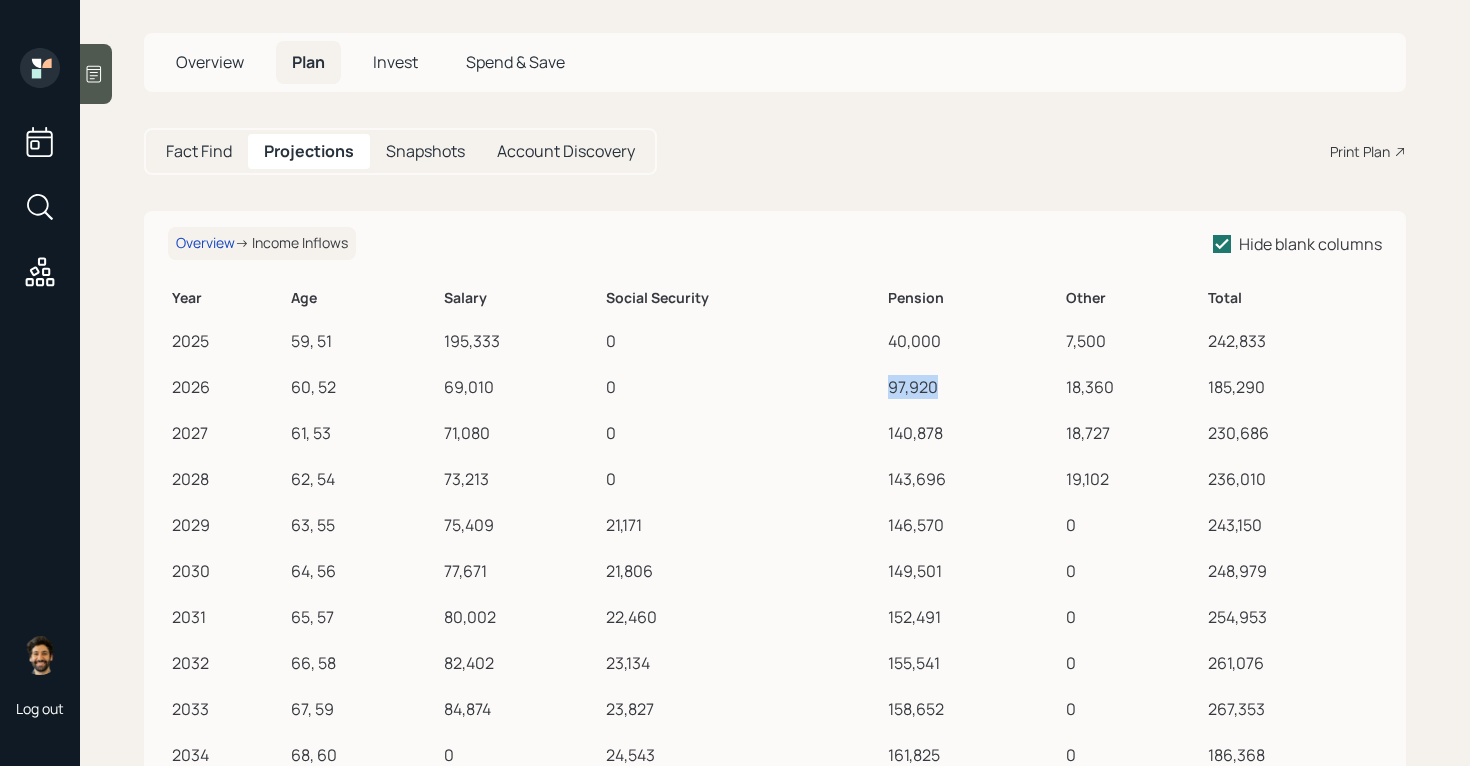 click on "97,920" at bounding box center [973, 387] 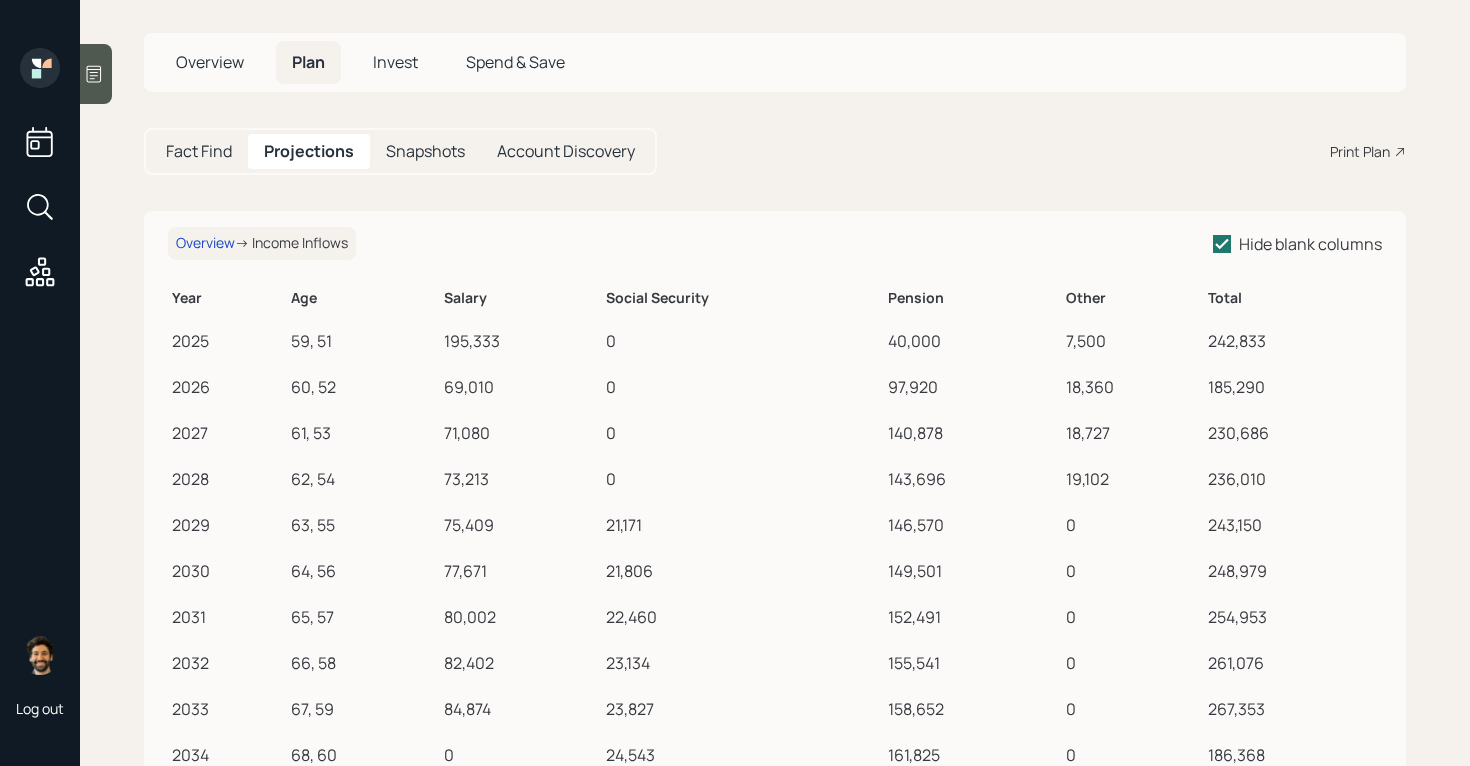 click on "140,878" at bounding box center [973, 433] 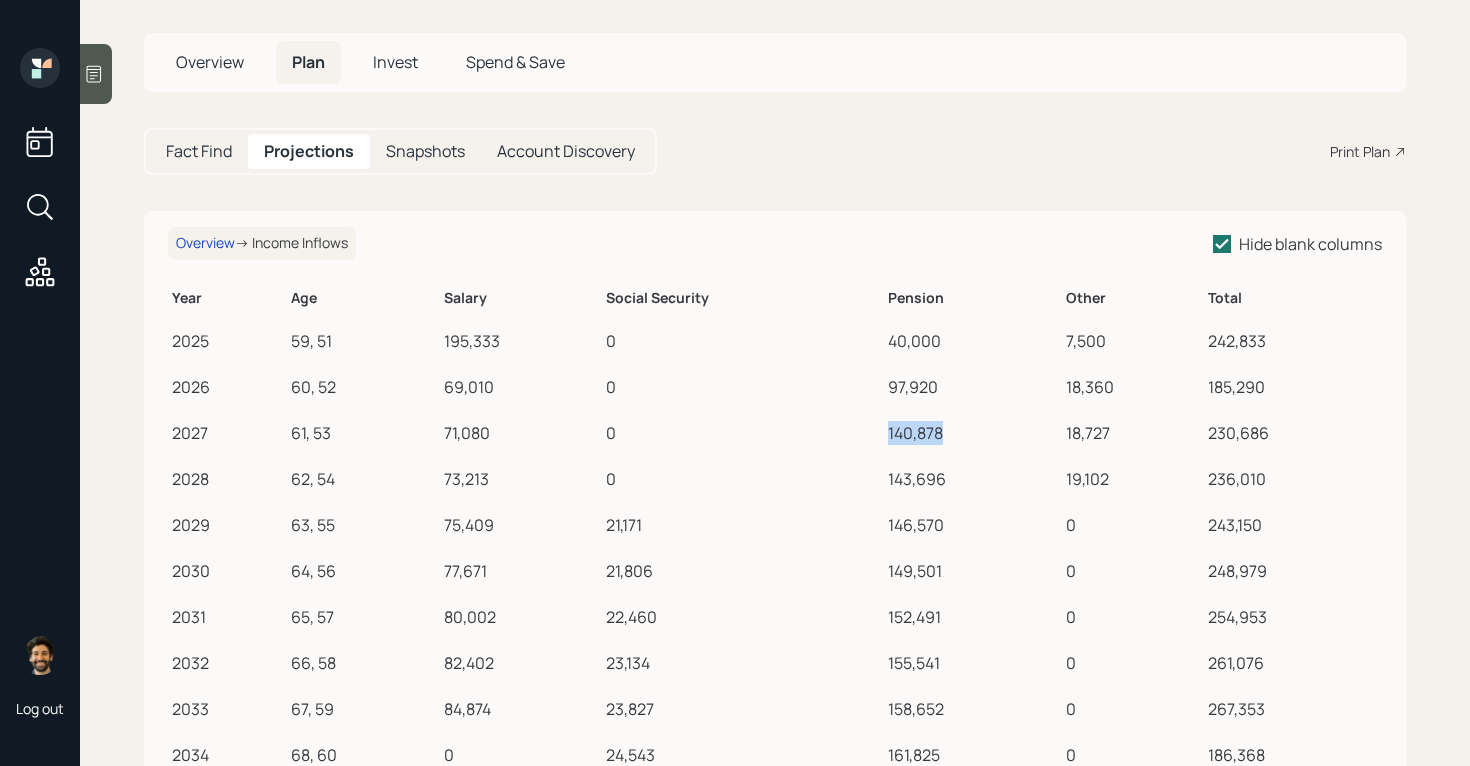 click on "140,878" at bounding box center [973, 433] 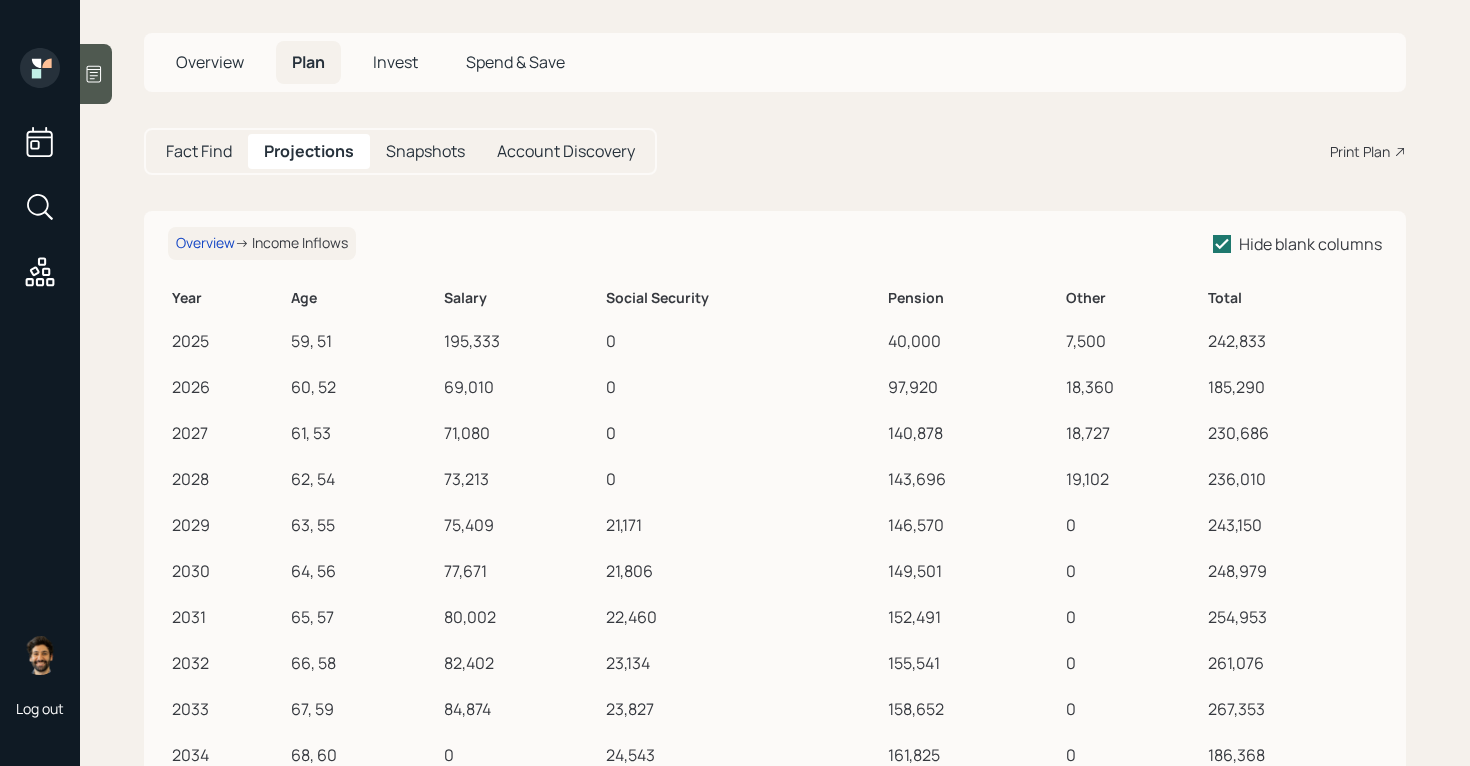 click on "Fact Find" at bounding box center [199, 151] 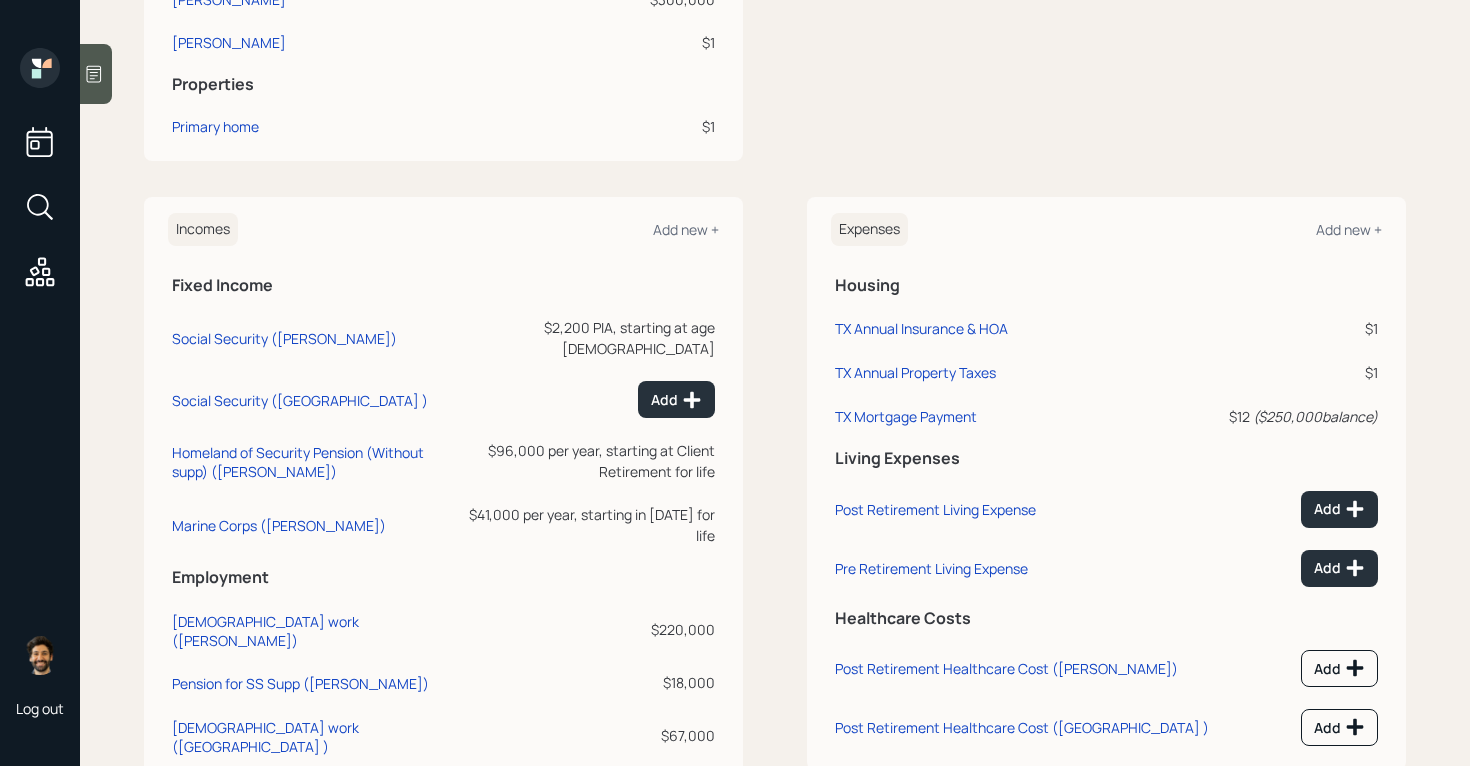 scroll, scrollTop: 702, scrollLeft: 0, axis: vertical 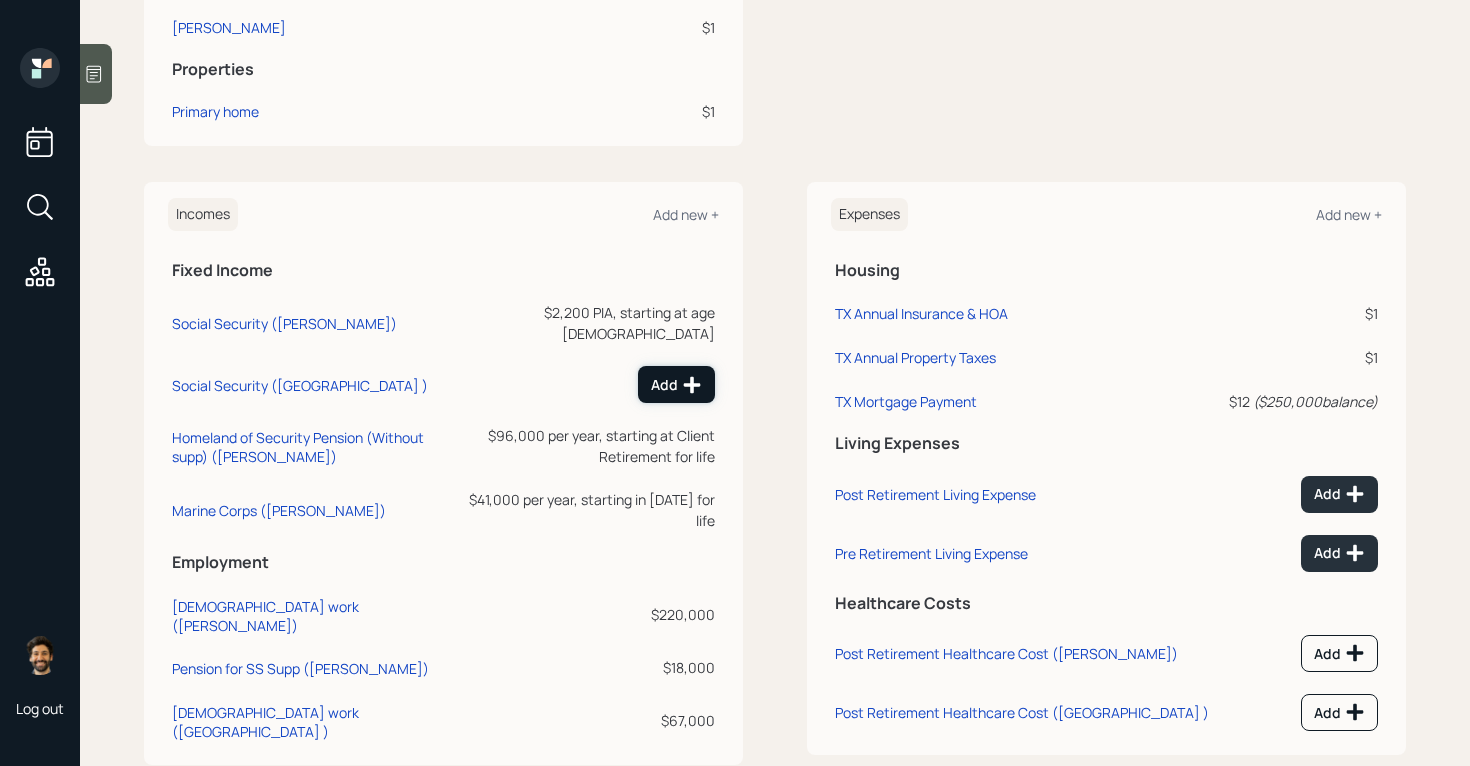 click on "Add" at bounding box center [676, 385] 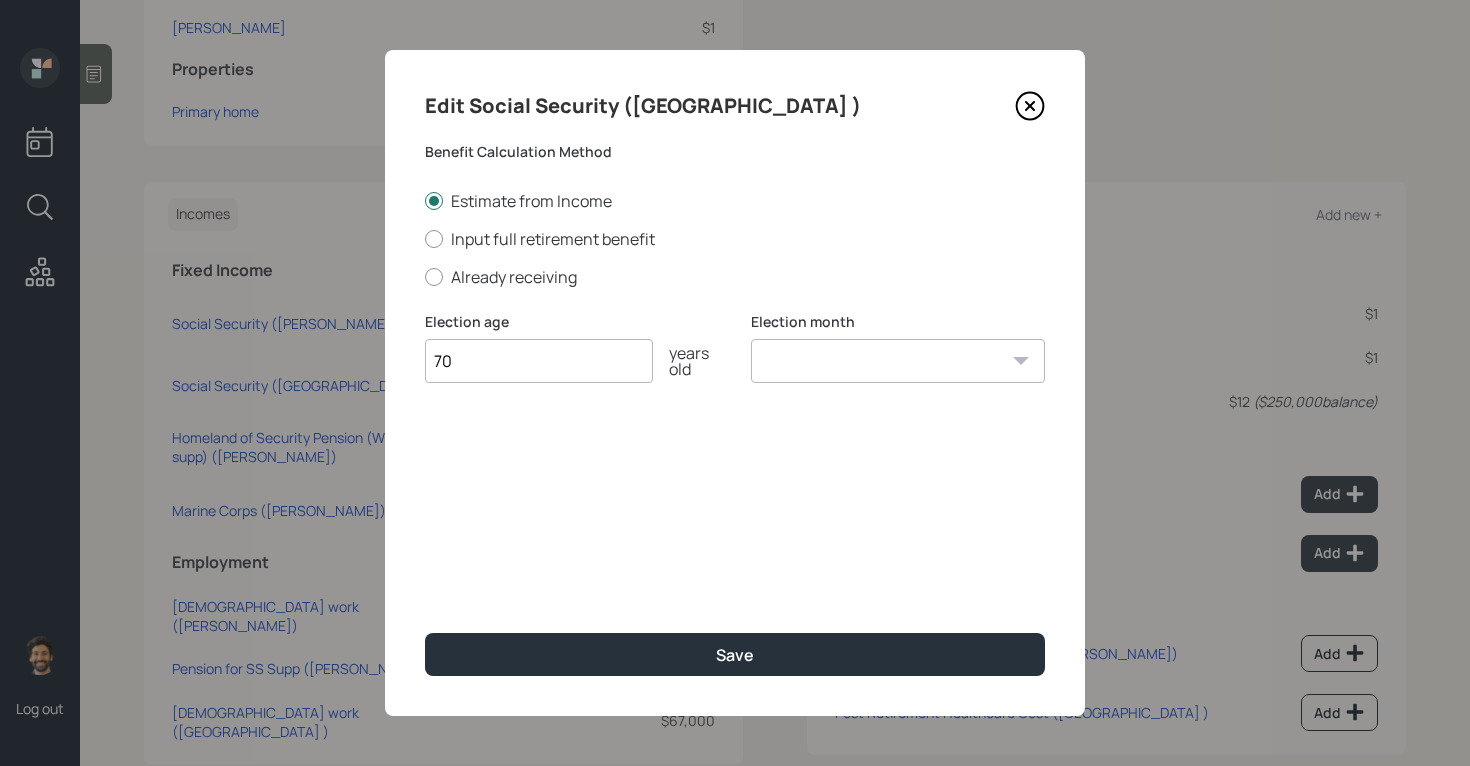 click on "70" at bounding box center [539, 361] 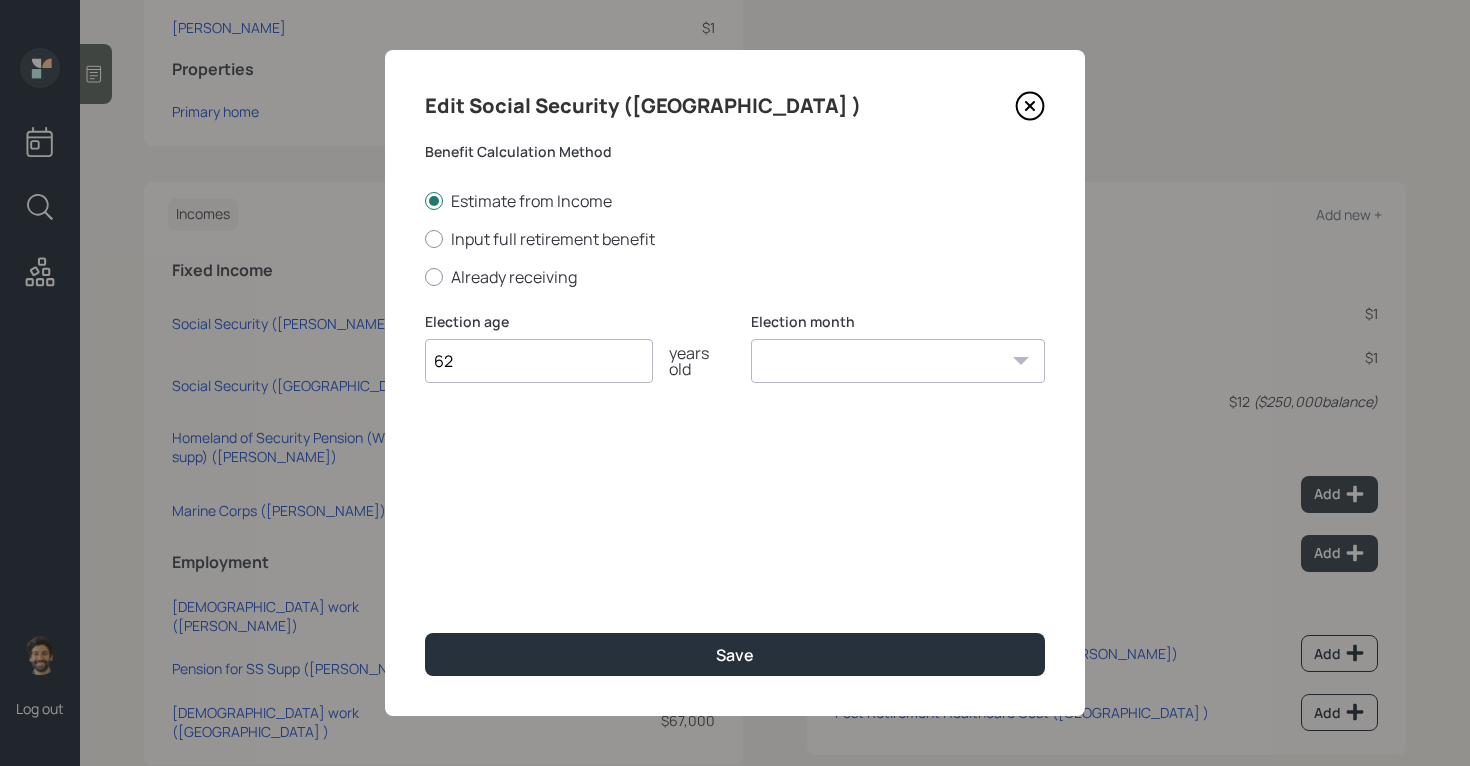 type on "62" 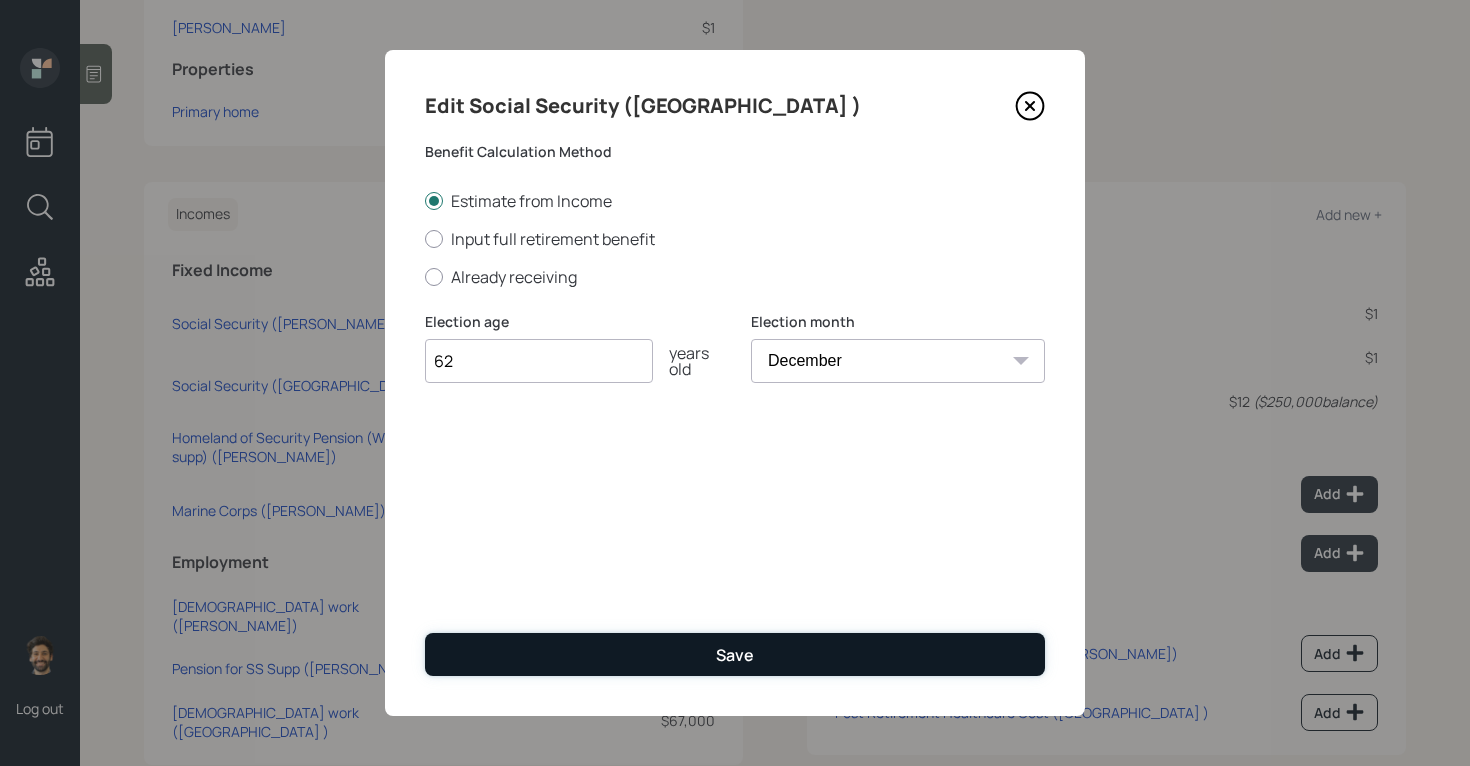 click on "Save" at bounding box center (735, 654) 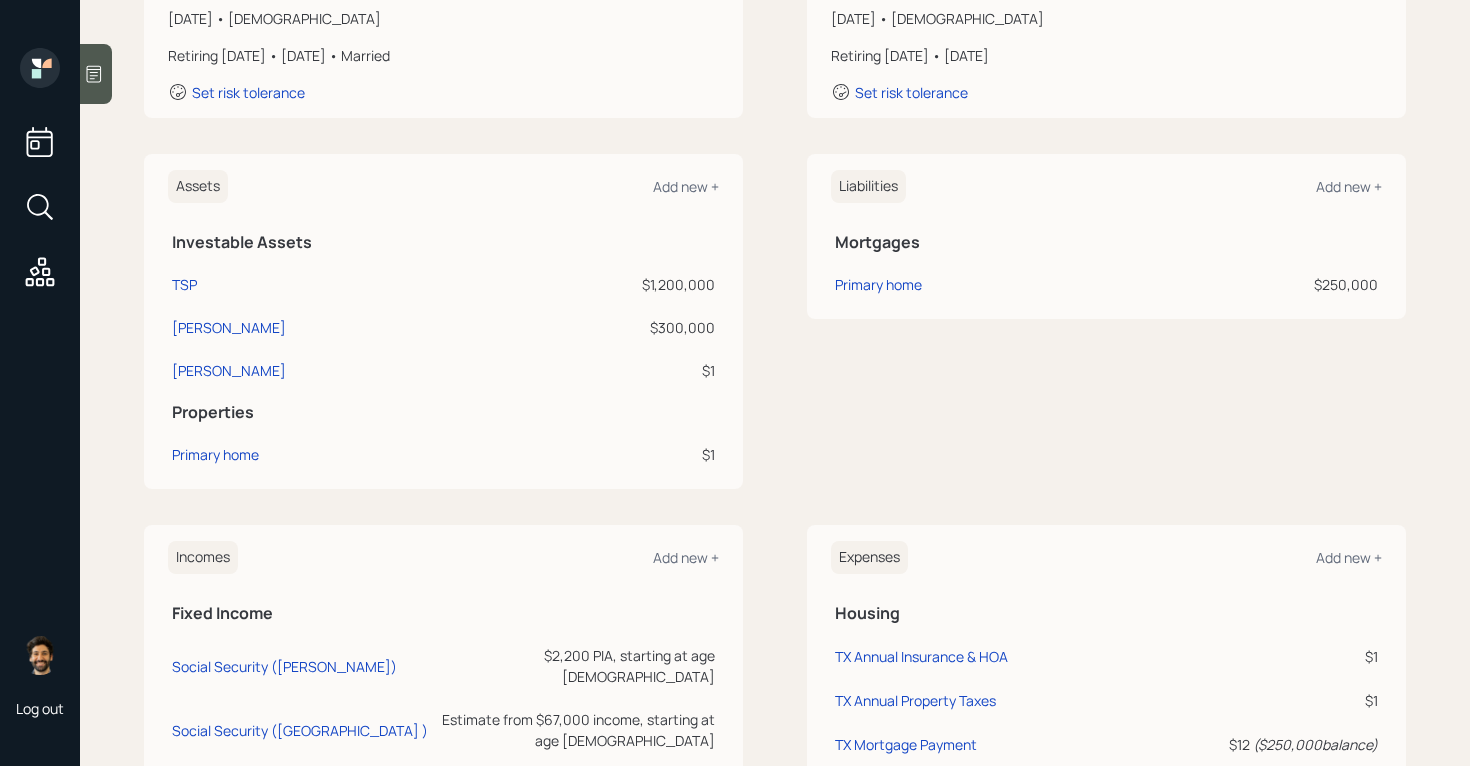 scroll, scrollTop: 311, scrollLeft: 0, axis: vertical 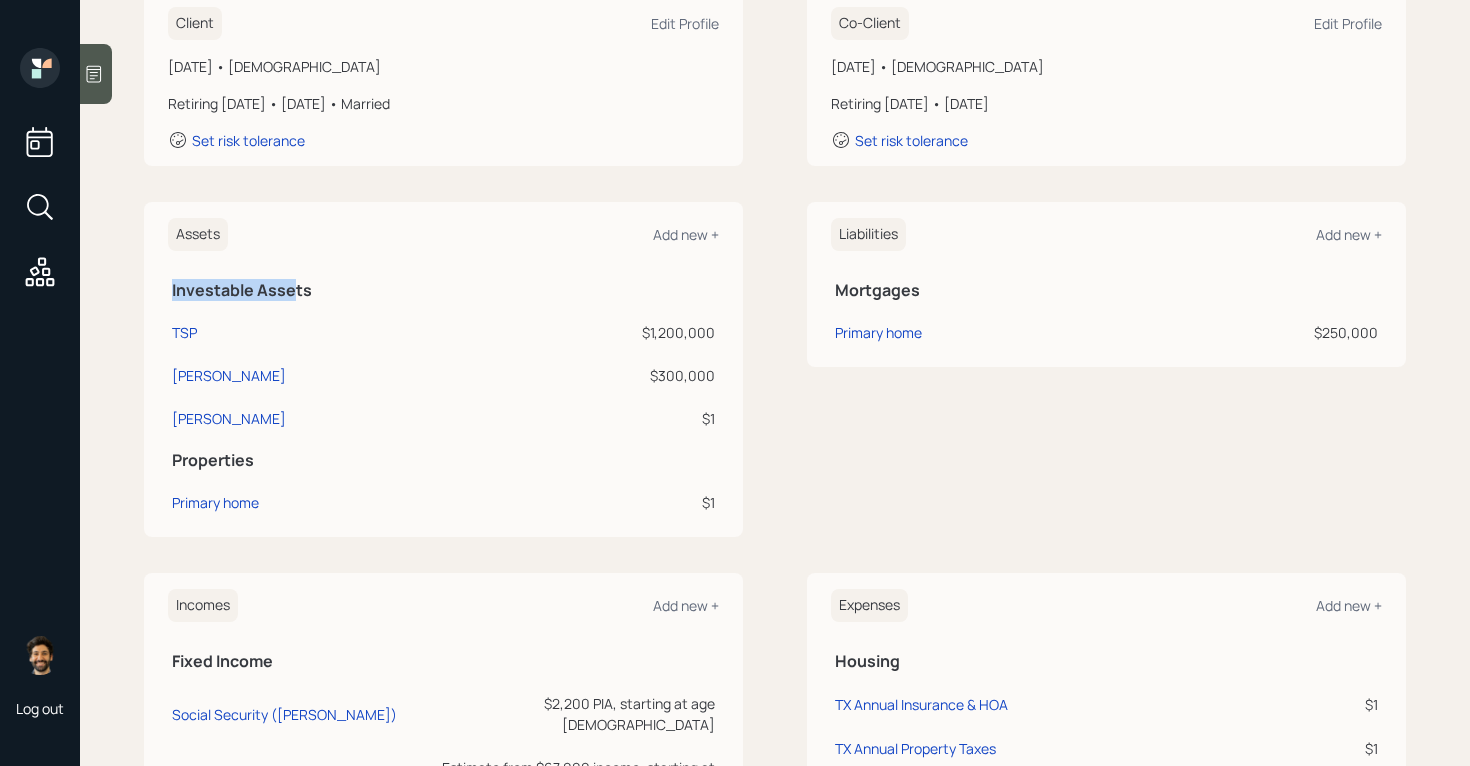 drag, startPoint x: 171, startPoint y: 287, endPoint x: 299, endPoint y: 287, distance: 128 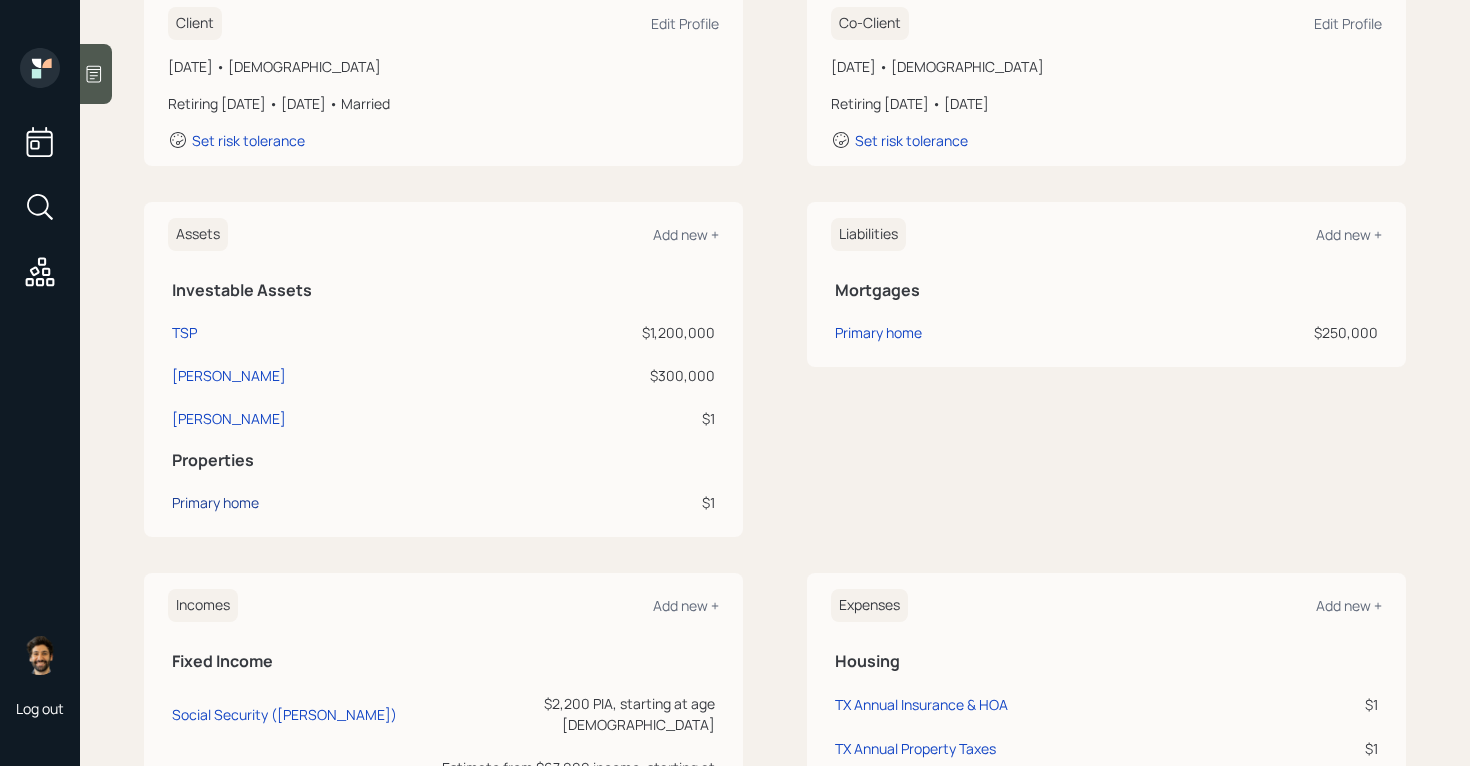 click on "Primary home" at bounding box center (215, 502) 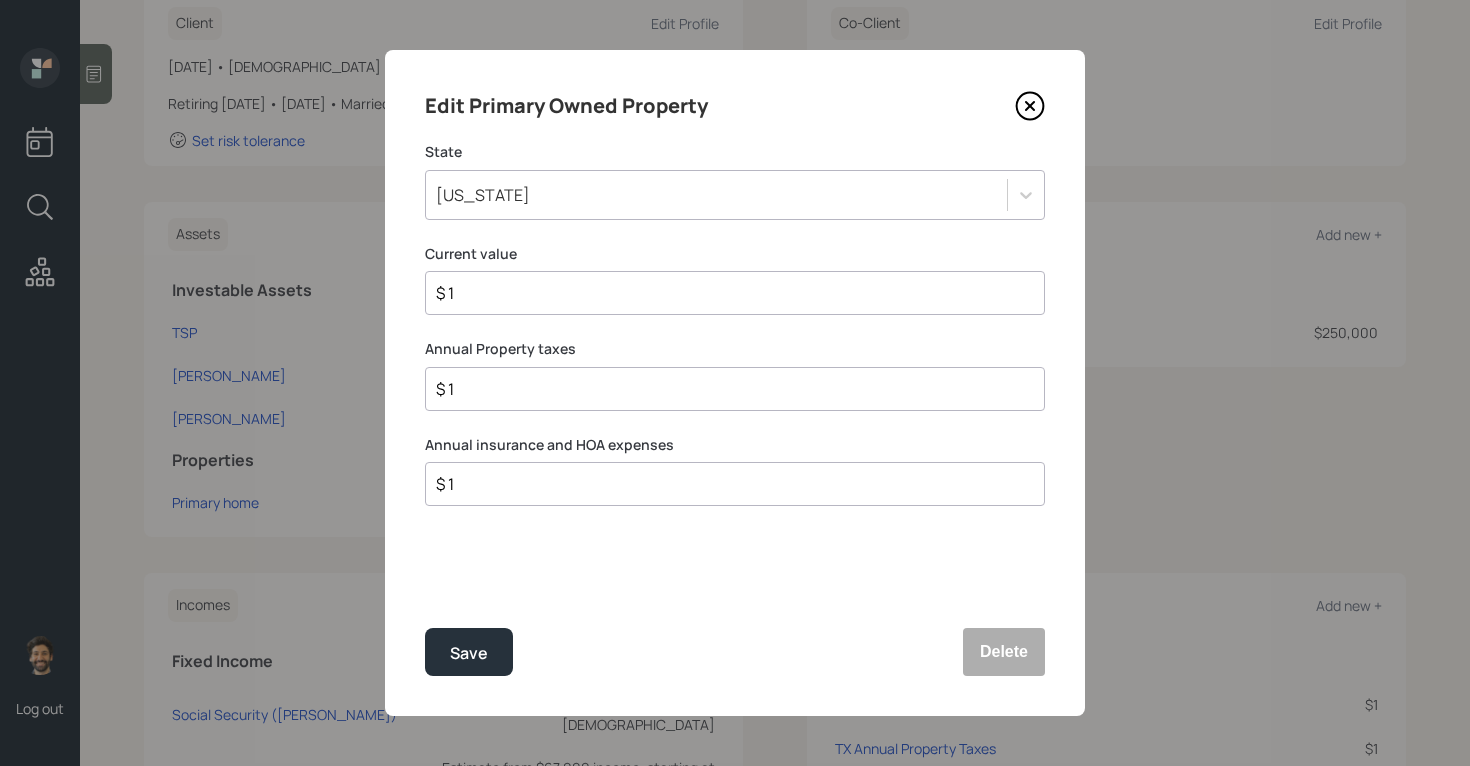 click on "$ 1" at bounding box center [727, 293] 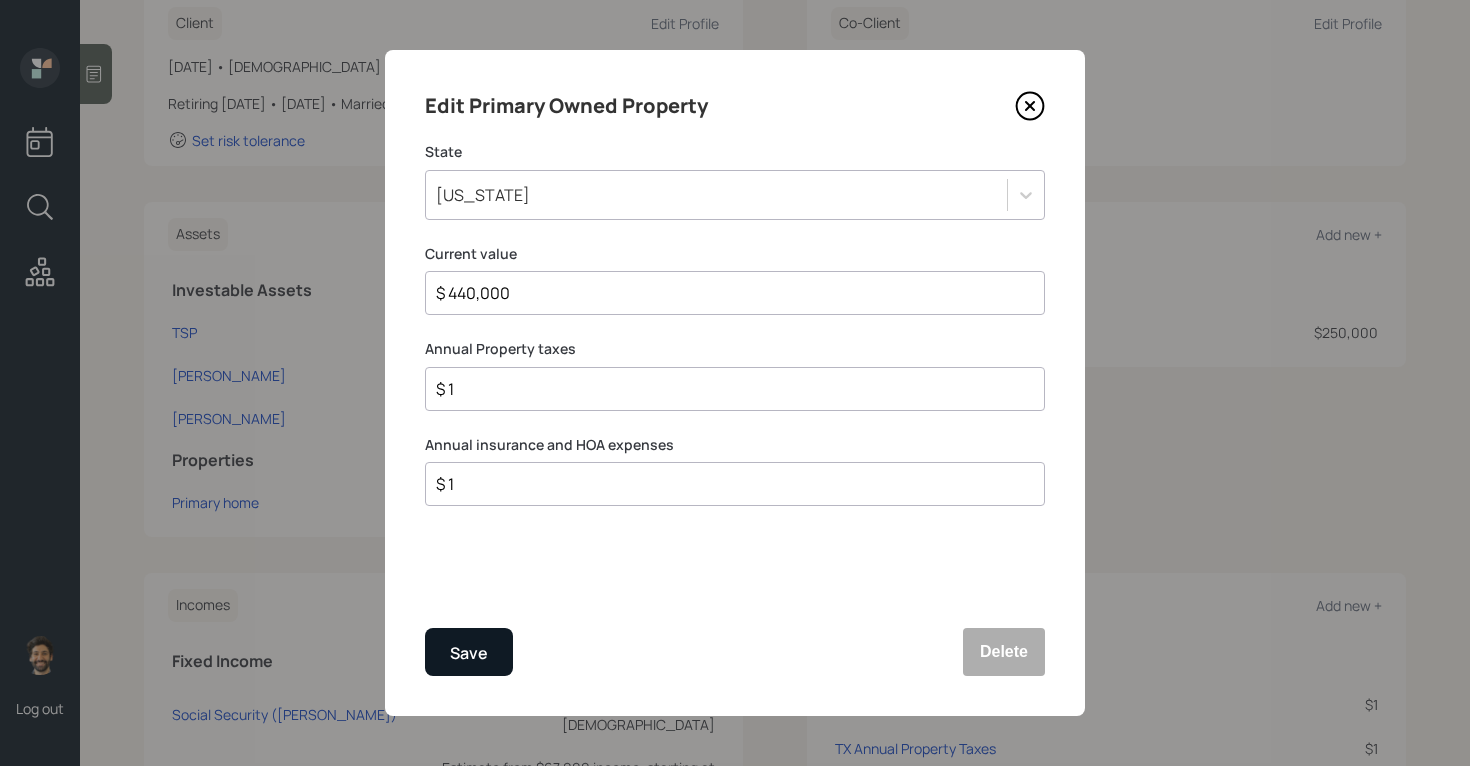 type on "$ 440,000" 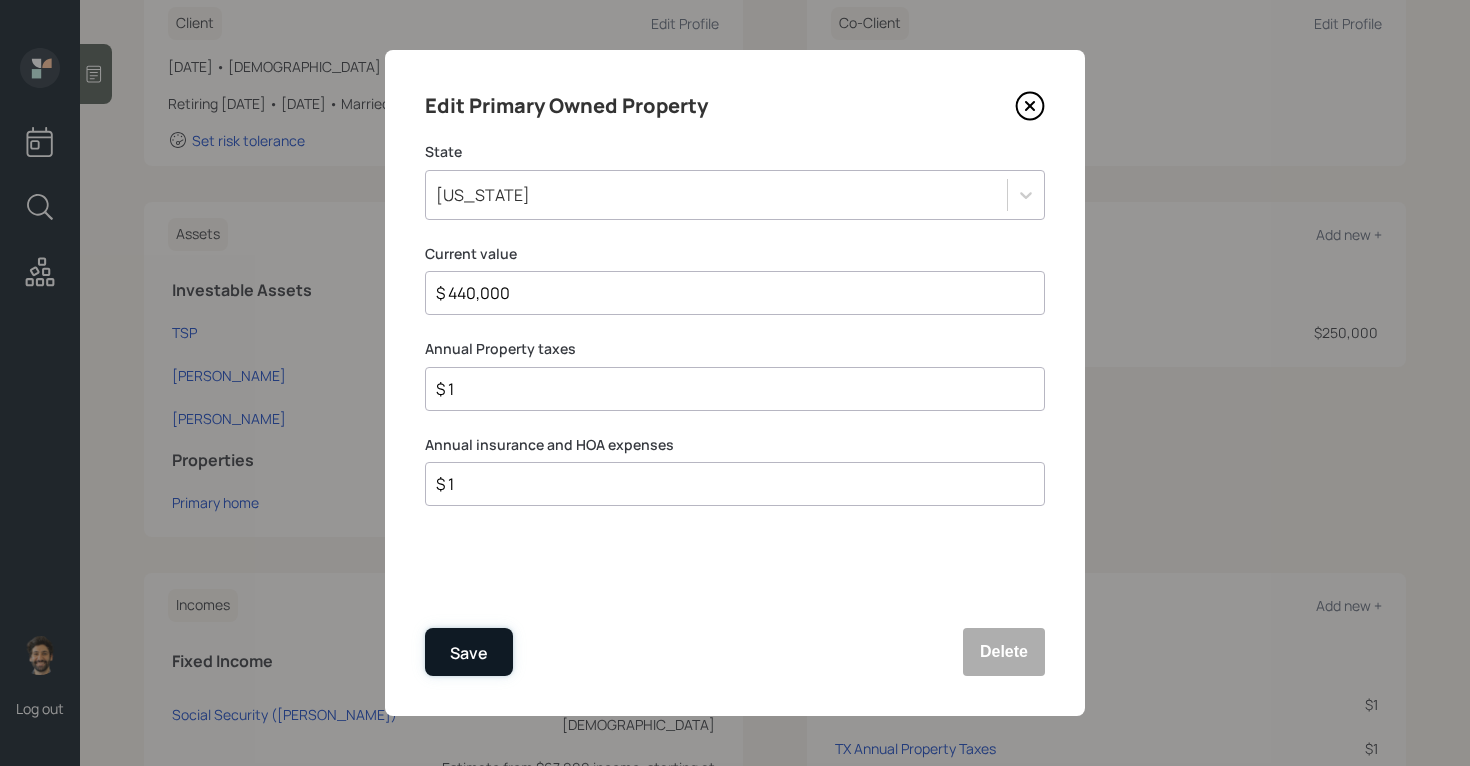 click on "Save" at bounding box center [469, 653] 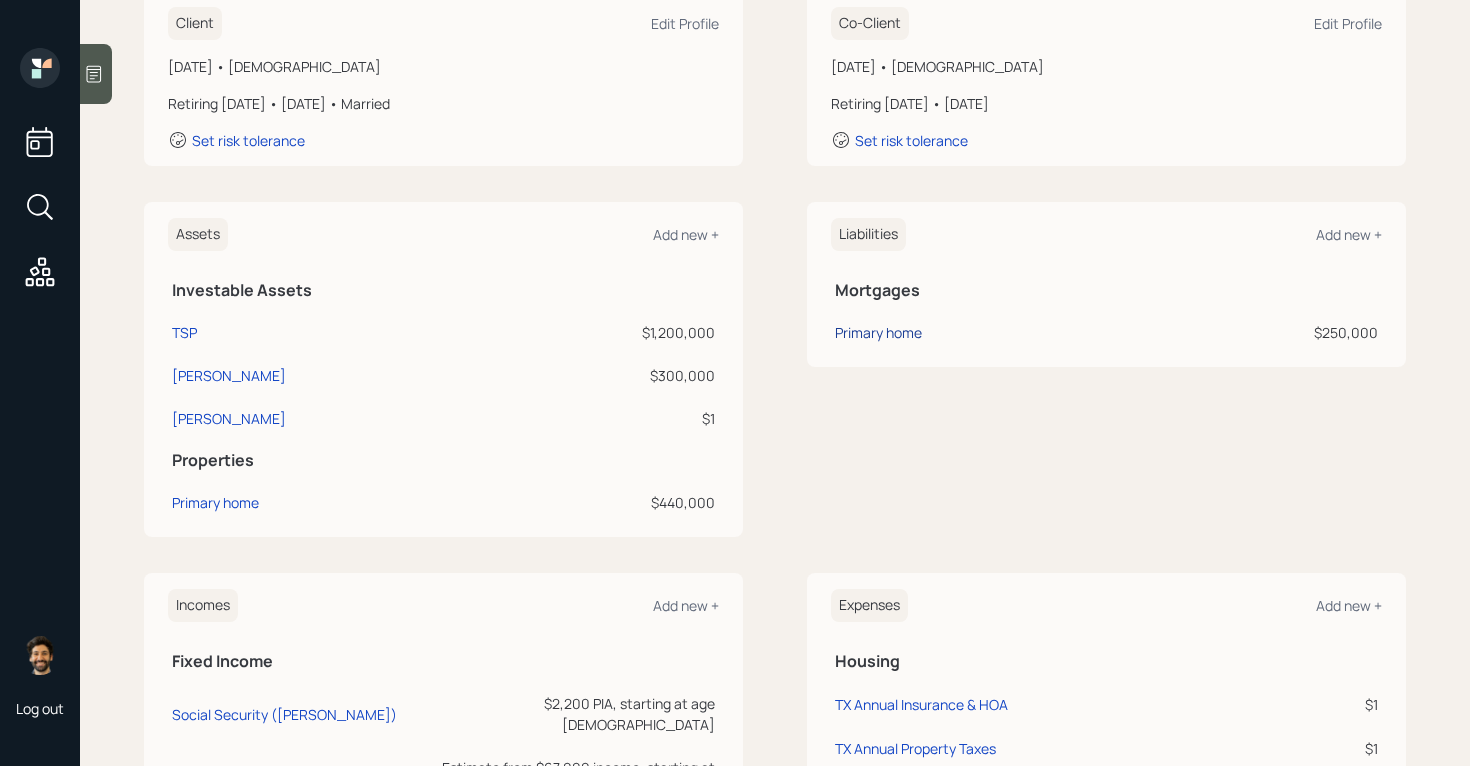 click on "Primary home" at bounding box center (878, 332) 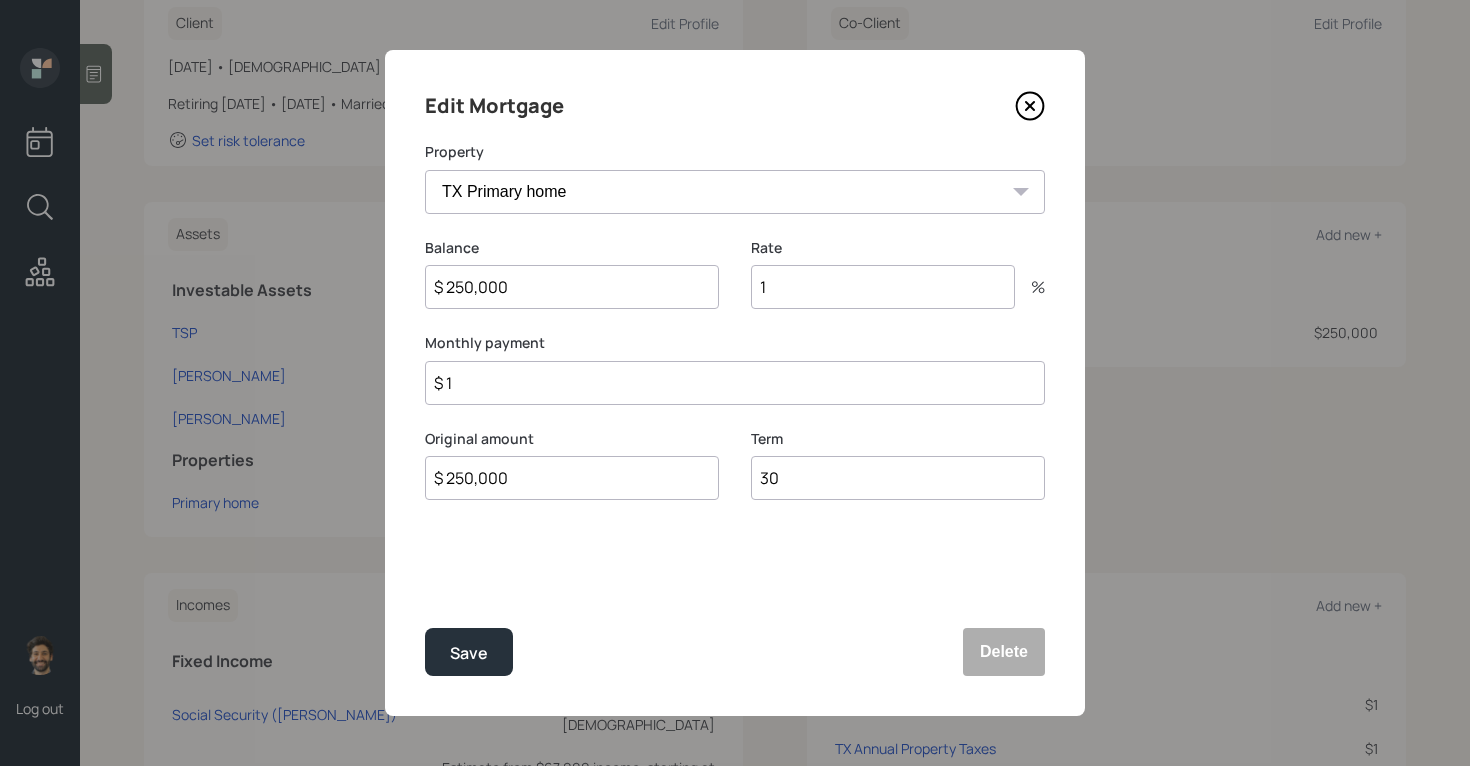 click on "$ 250,000" at bounding box center (572, 287) 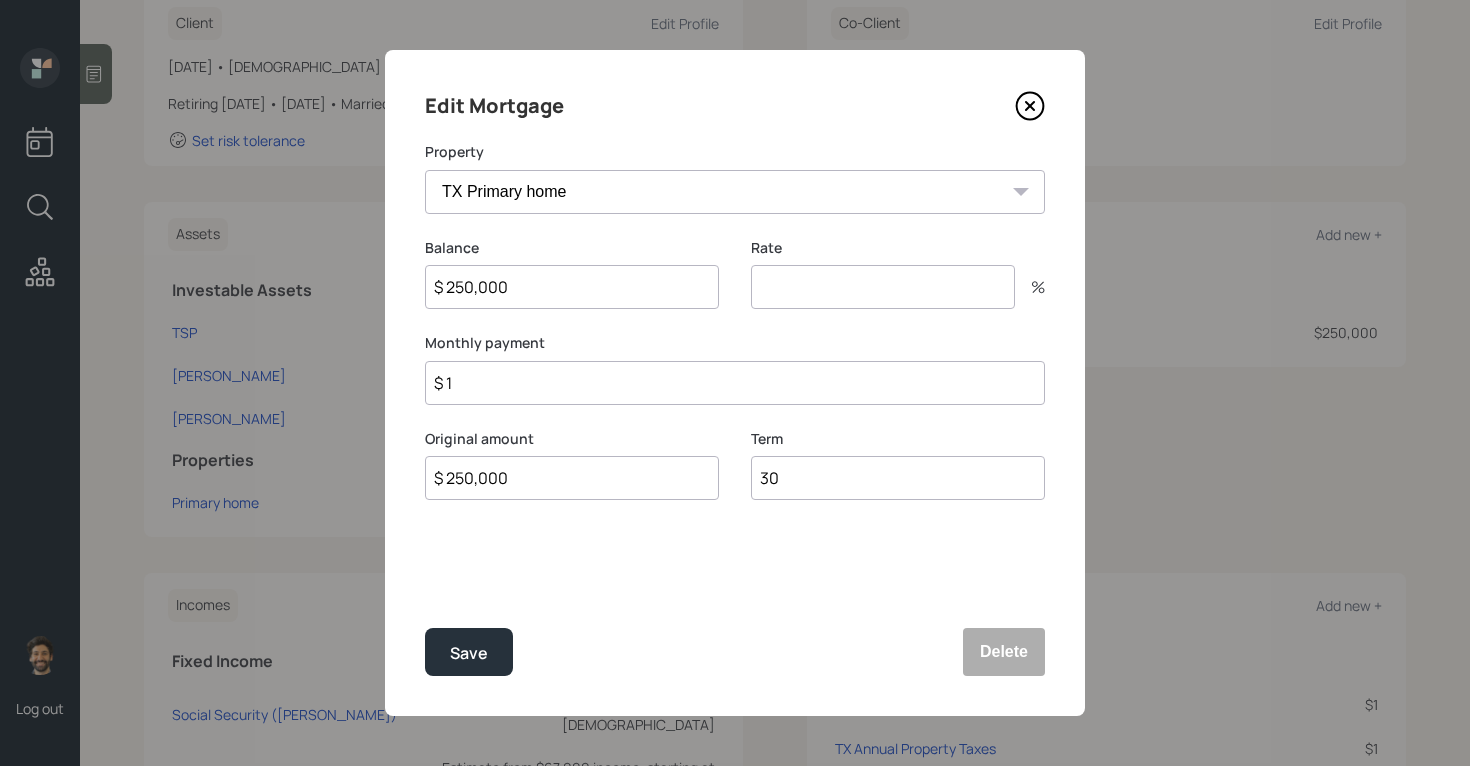 type 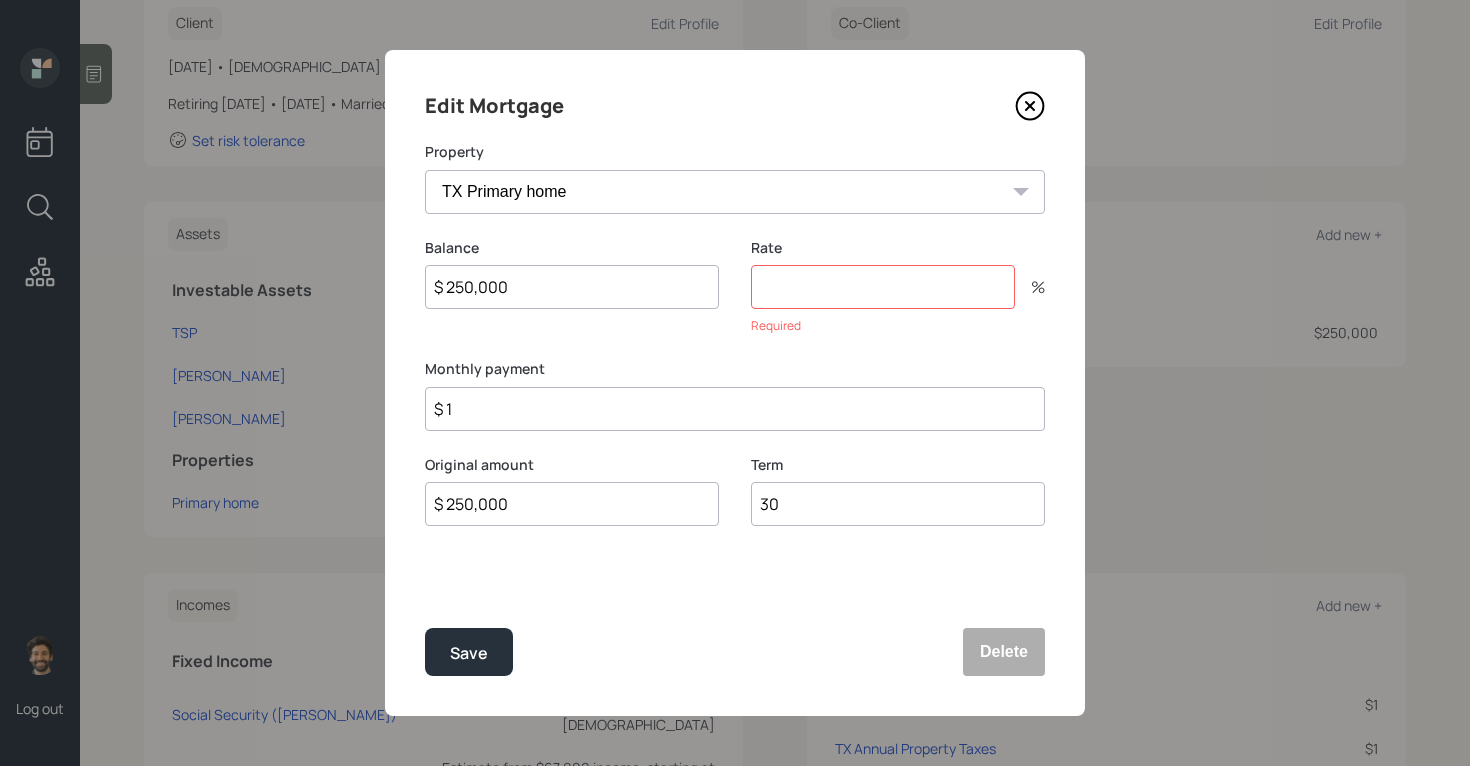 click on "Monthly payment $ 1" at bounding box center [735, 395] 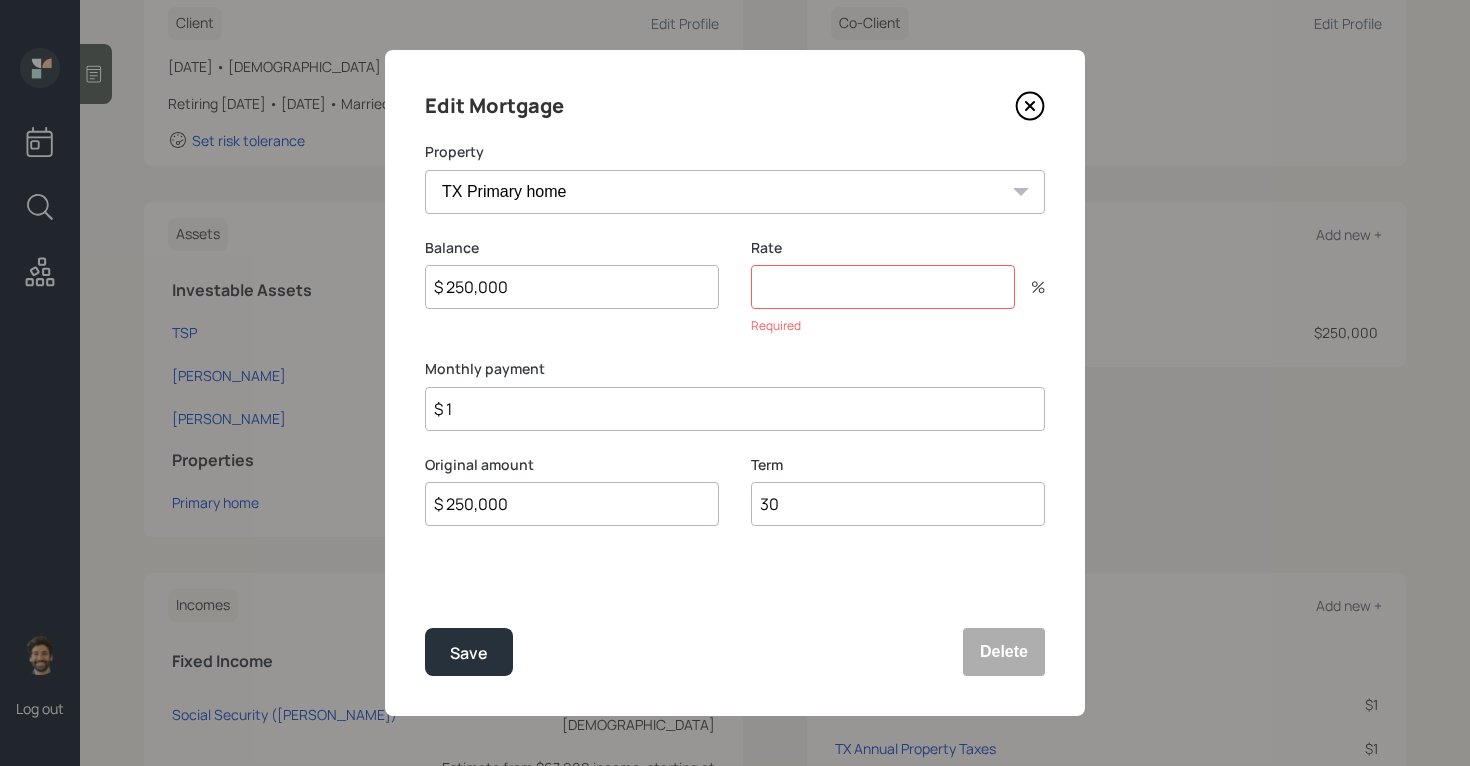 click on "$ 1" at bounding box center [735, 409] 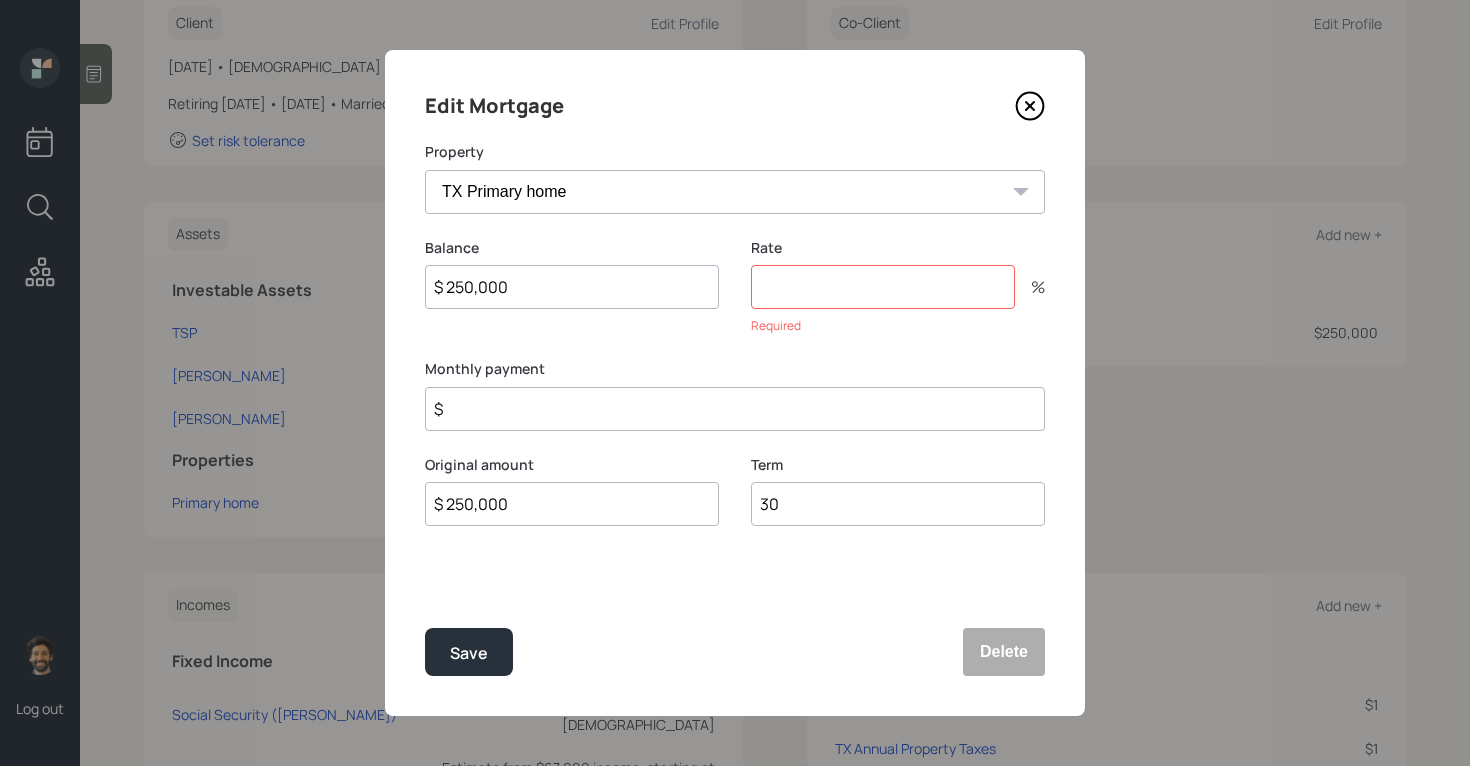 type on "$" 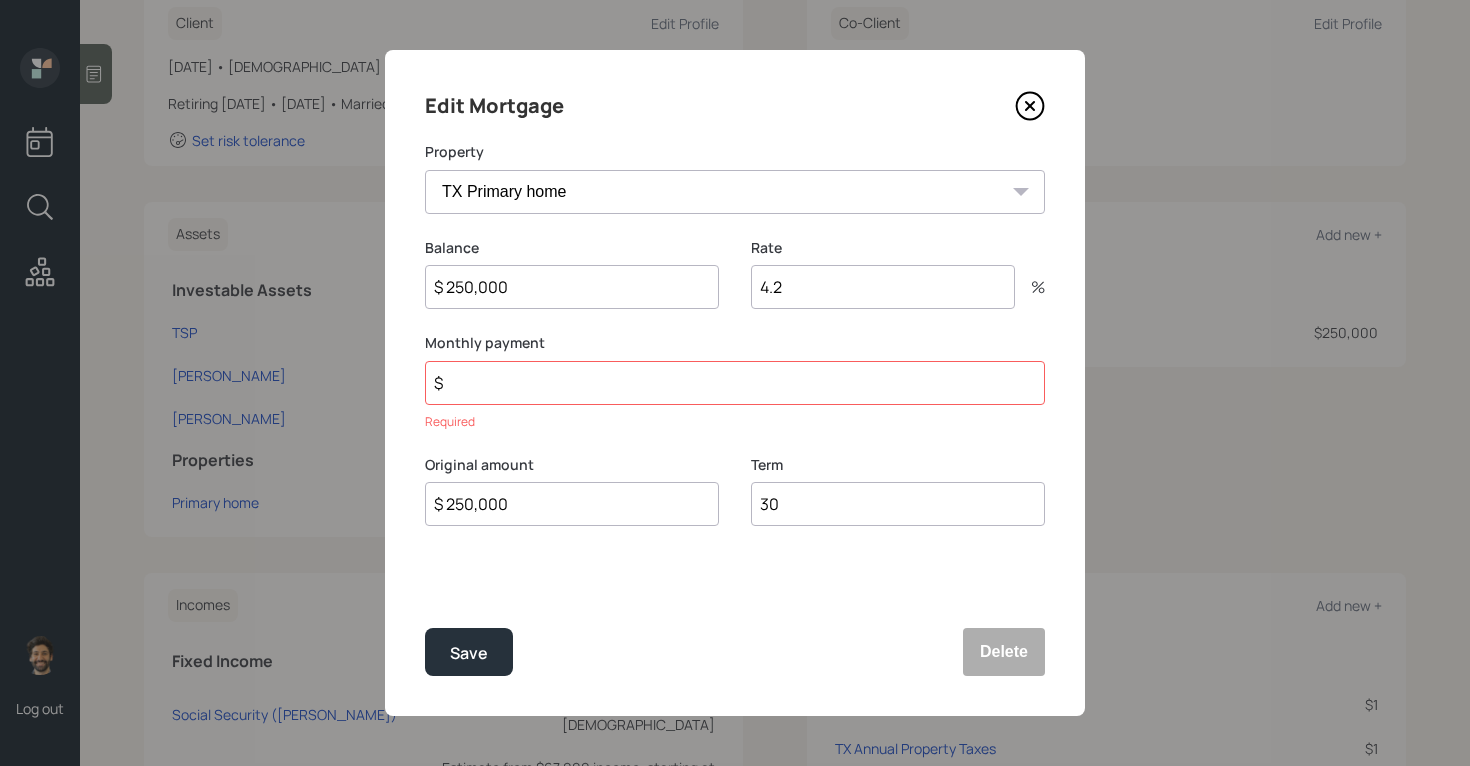 type on "4.2" 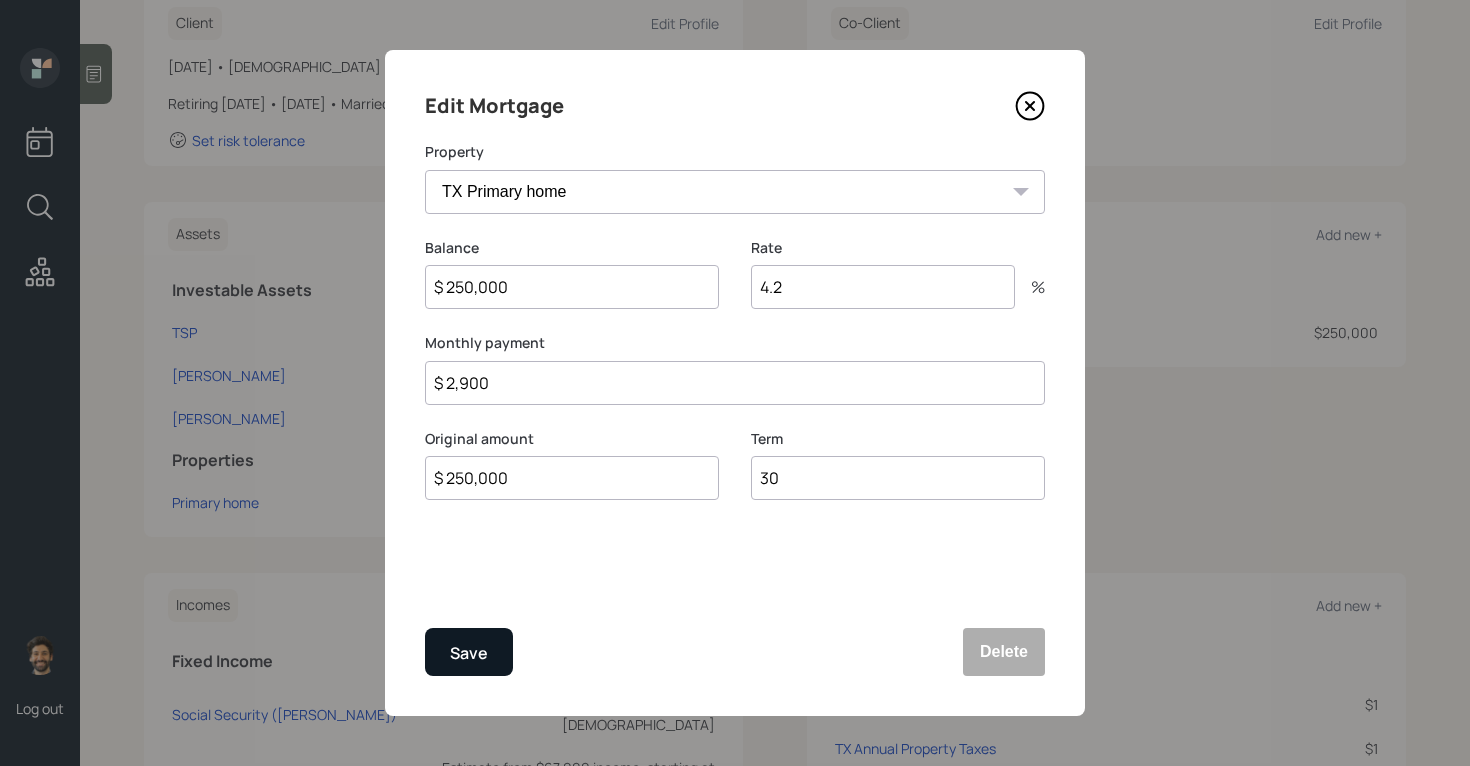 type on "$ 2,900" 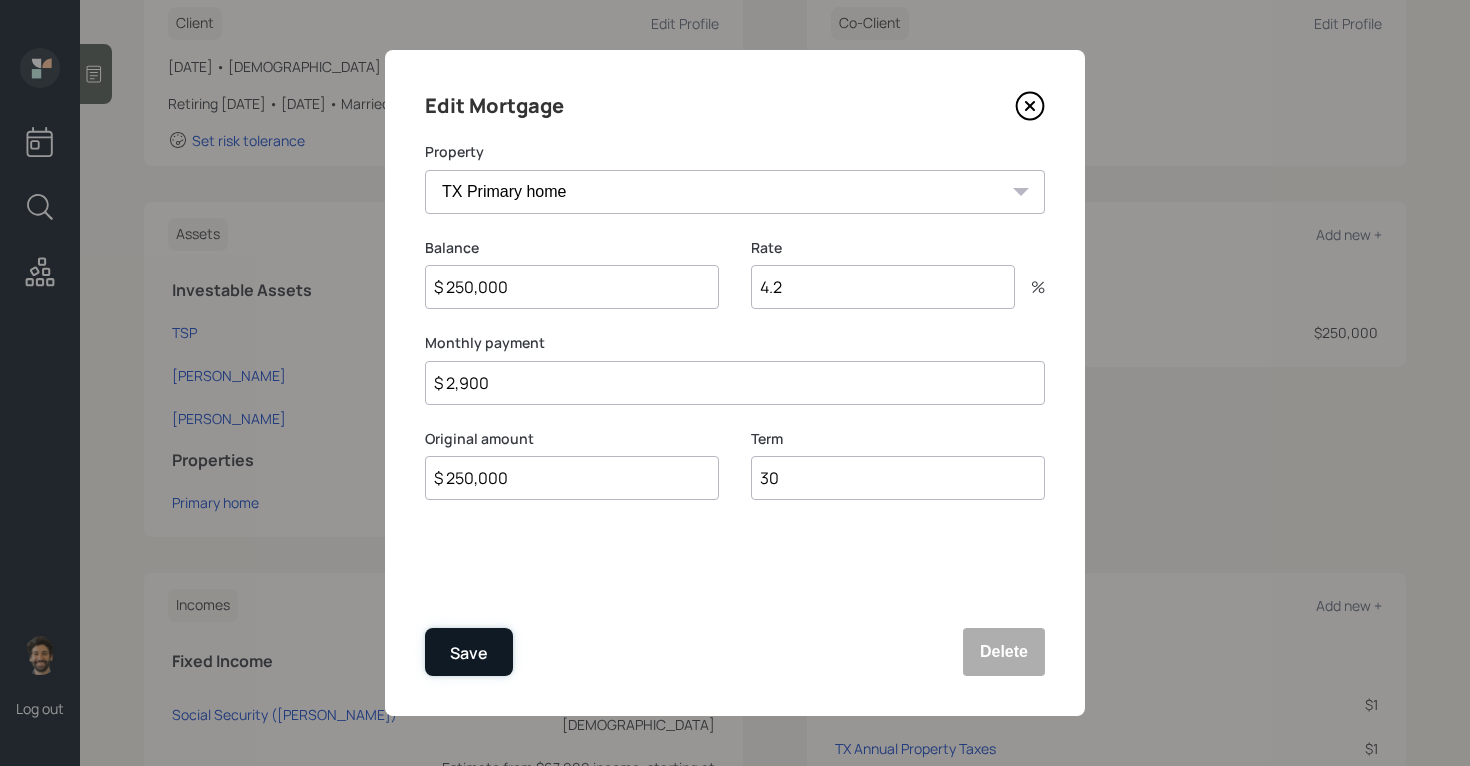 click on "Save" at bounding box center [469, 653] 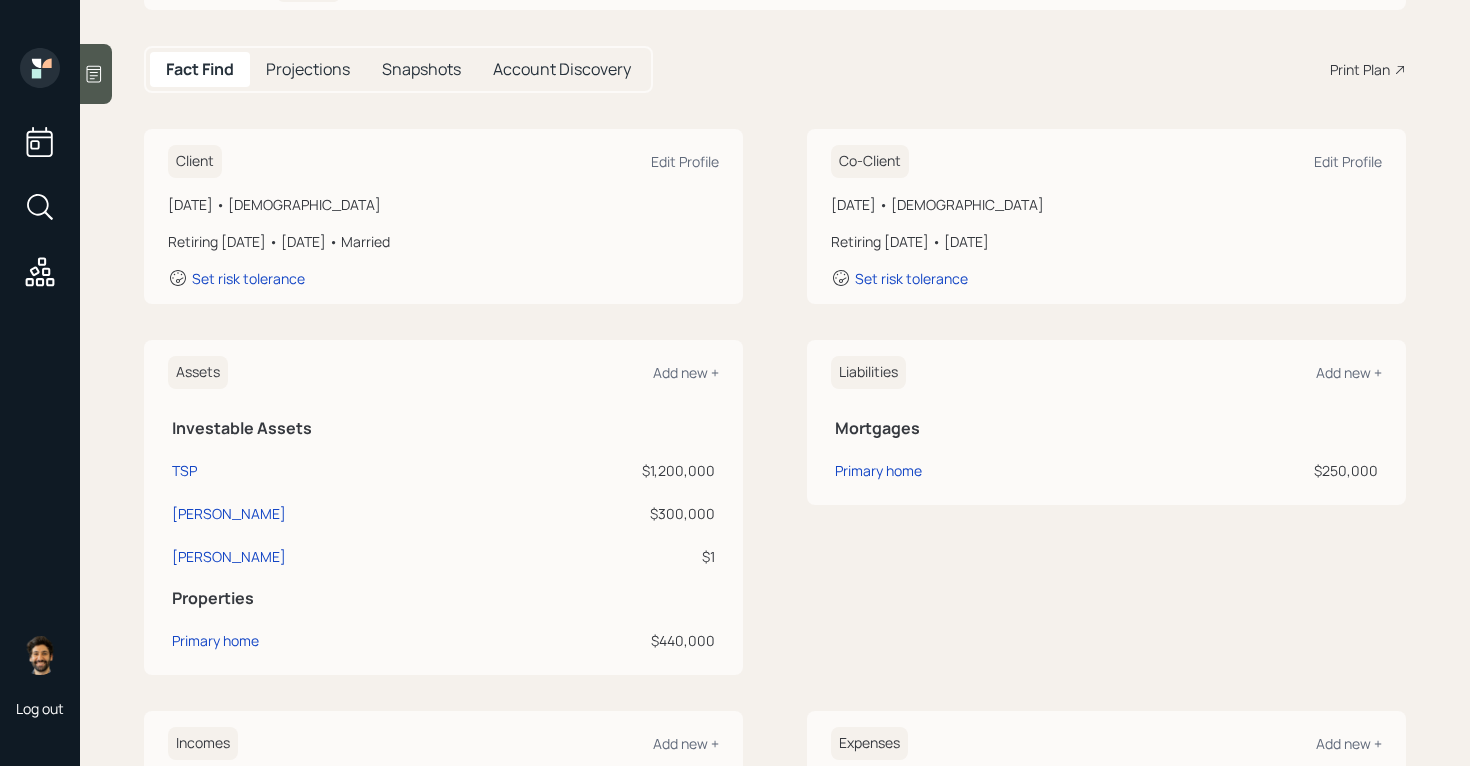 scroll, scrollTop: 0, scrollLeft: 0, axis: both 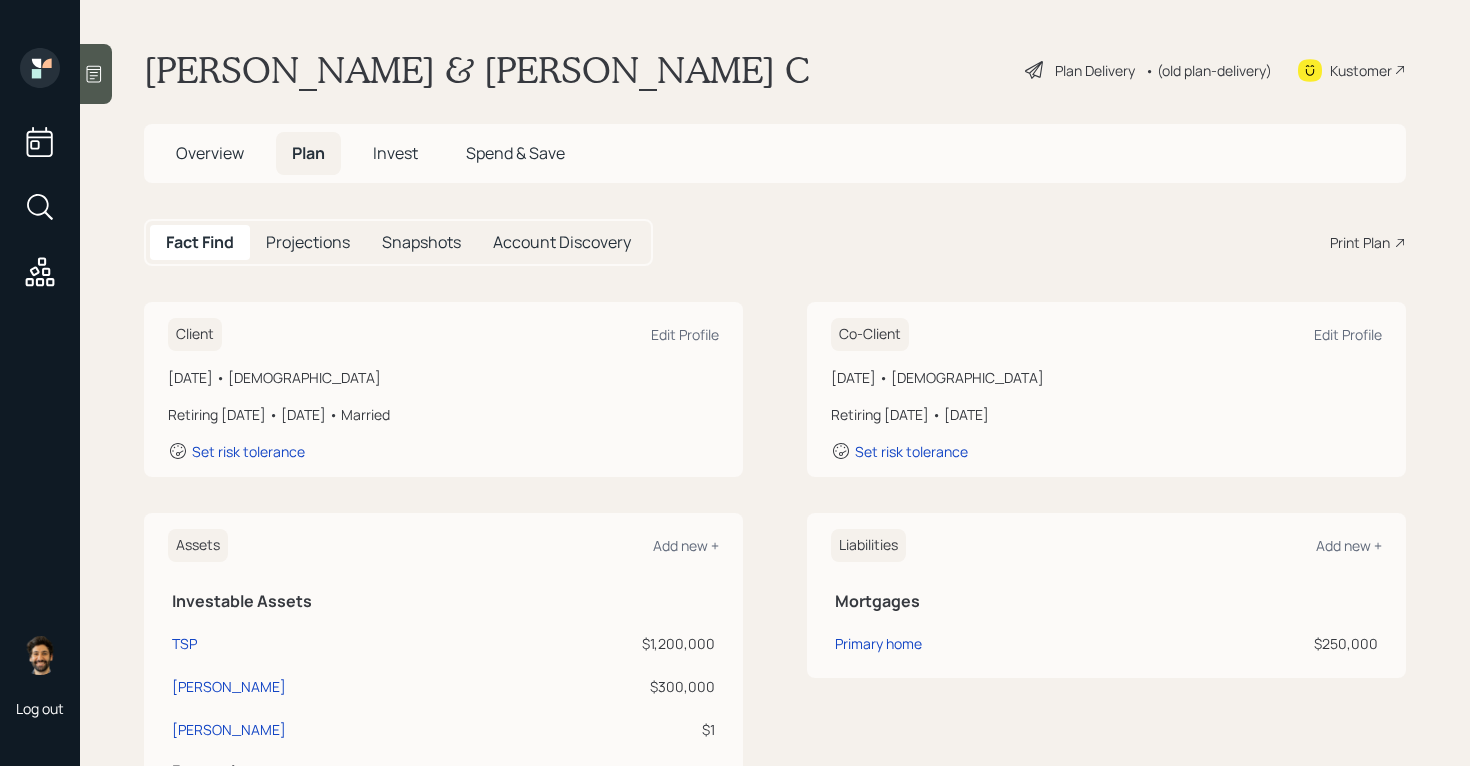 click on "Projections" at bounding box center [308, 242] 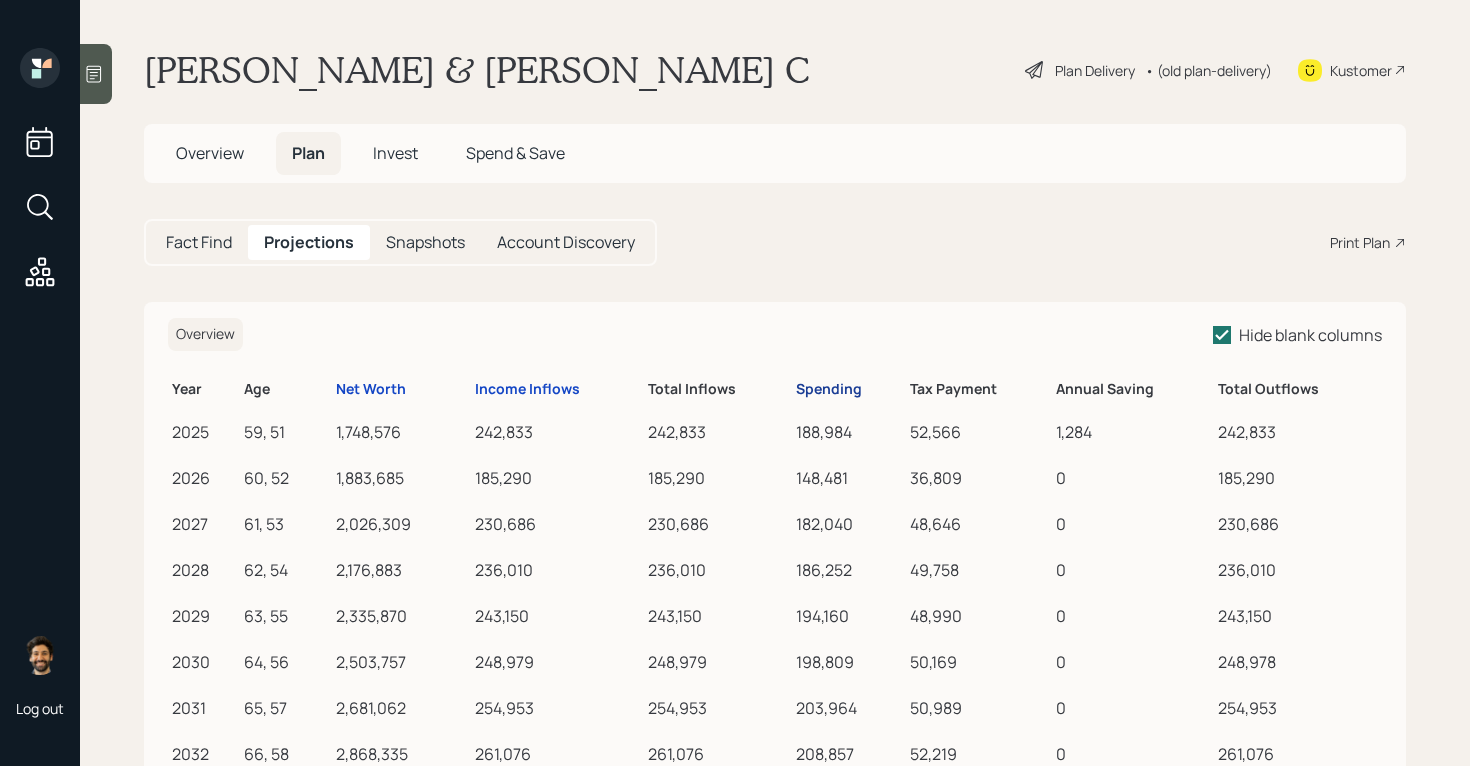 click on "Spending" at bounding box center [829, 389] 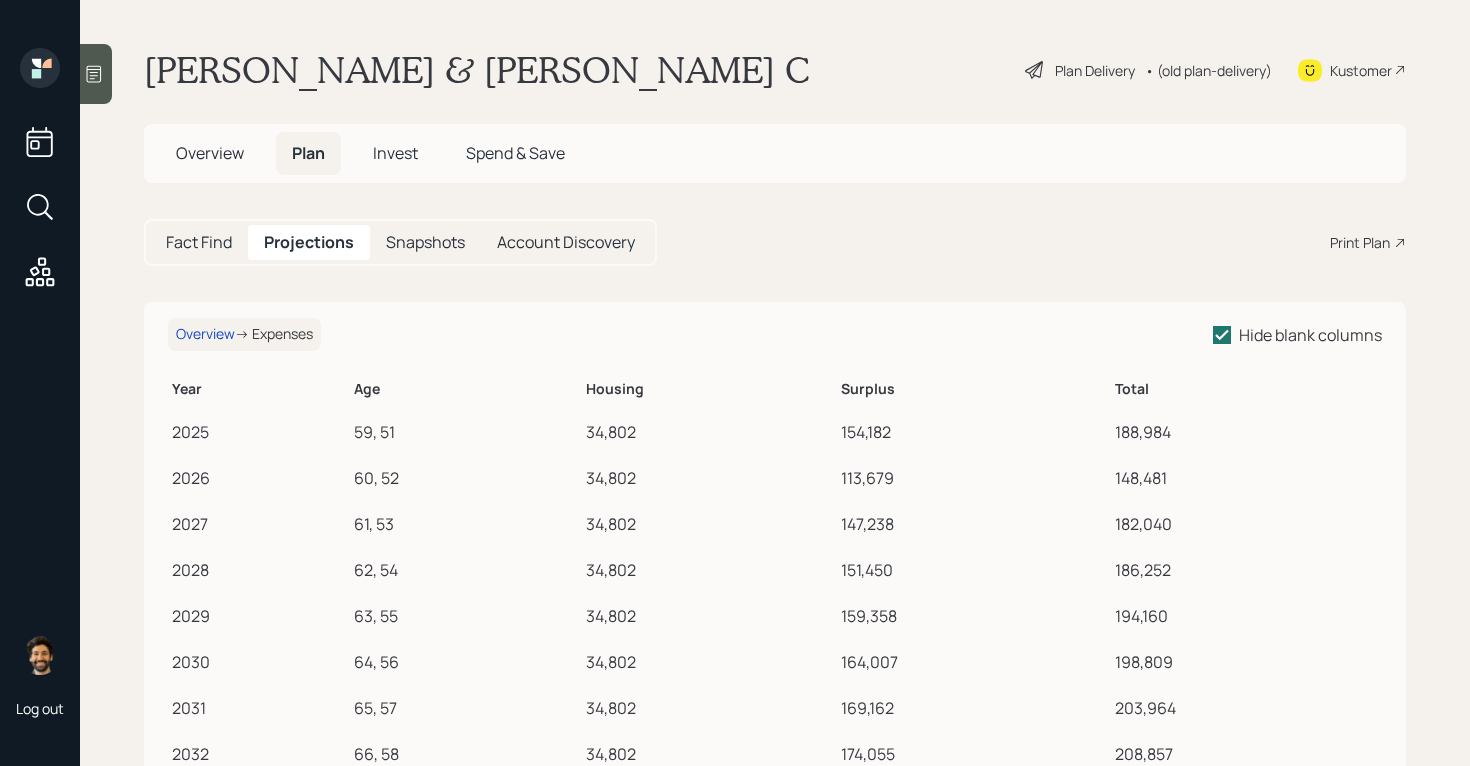 scroll, scrollTop: 10, scrollLeft: 0, axis: vertical 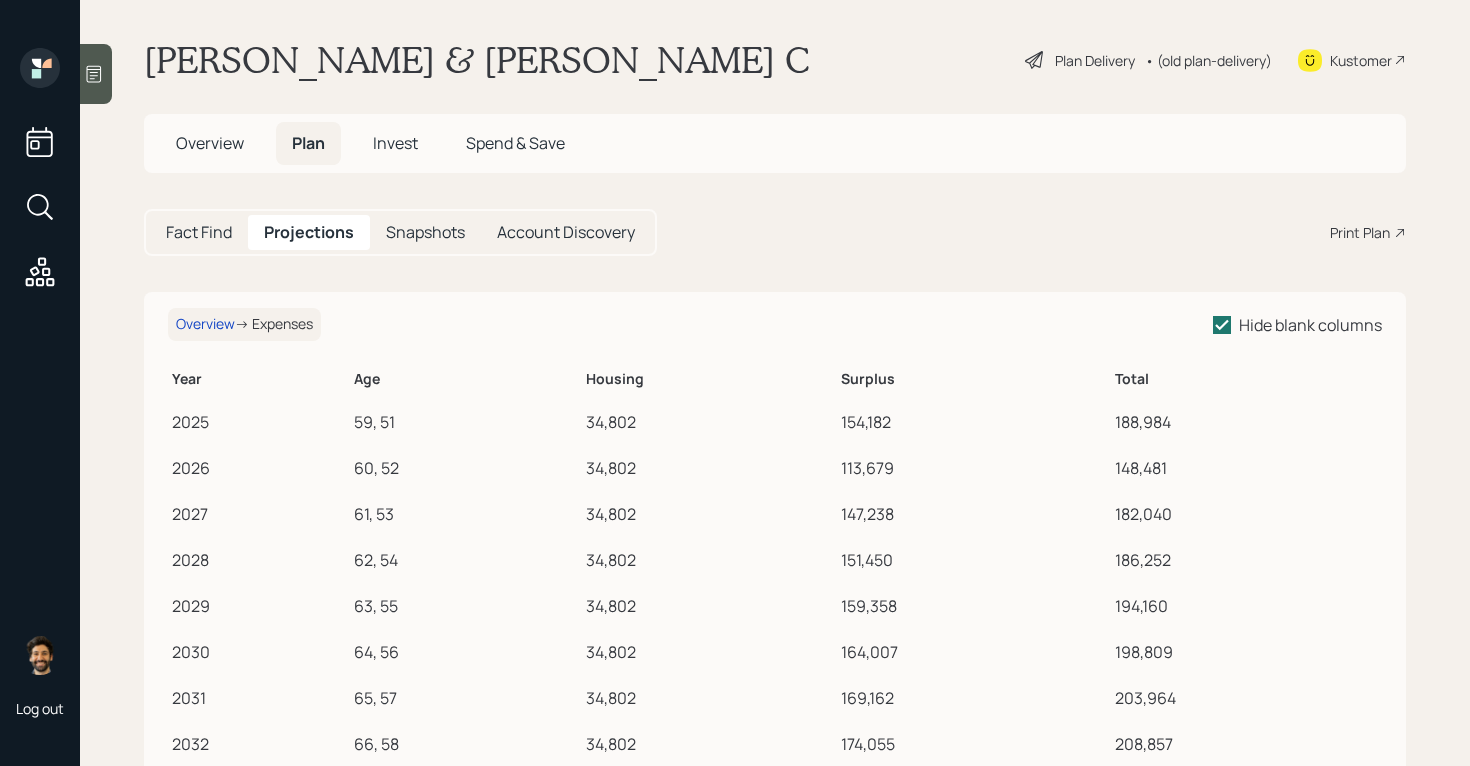 click on "Fact Find" at bounding box center [199, 232] 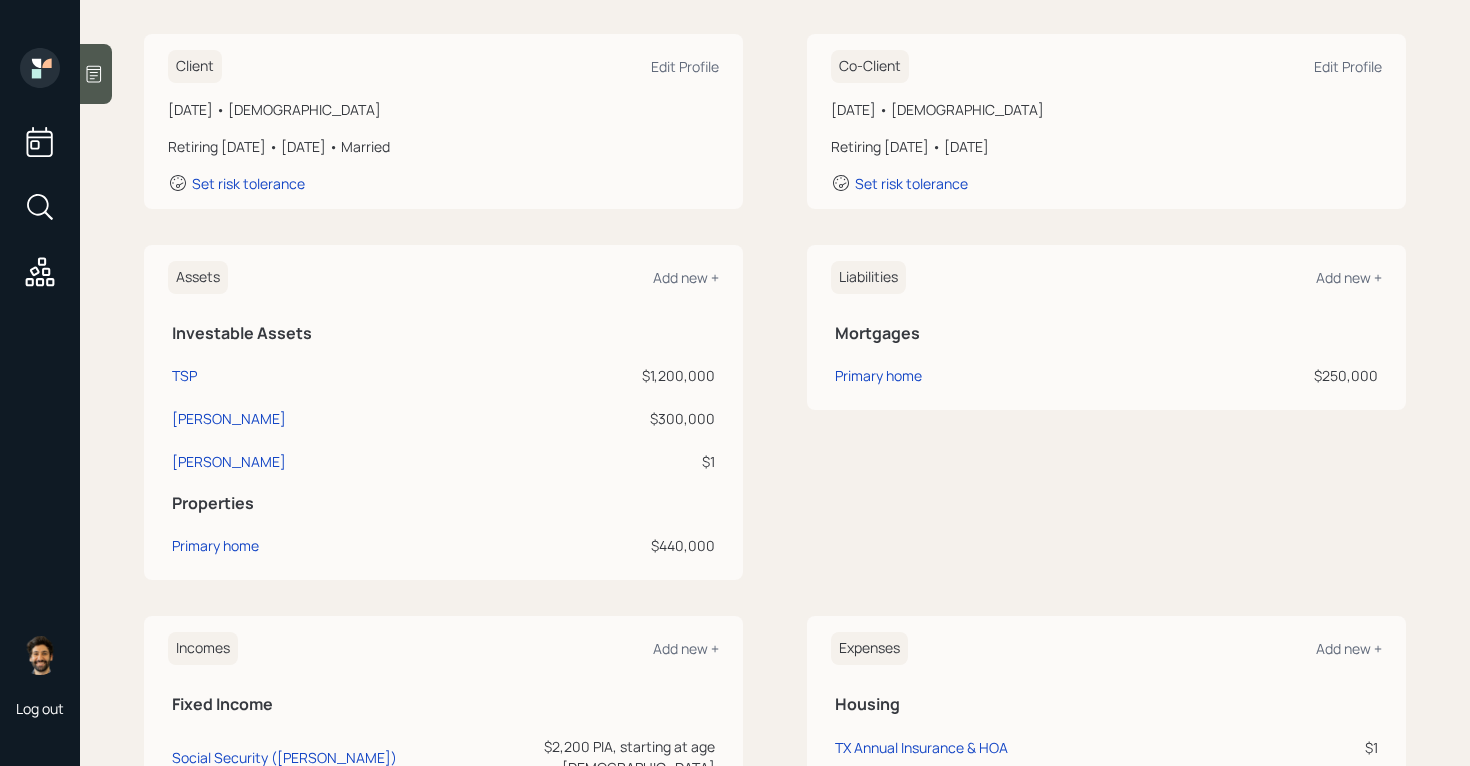 scroll, scrollTop: 259, scrollLeft: 0, axis: vertical 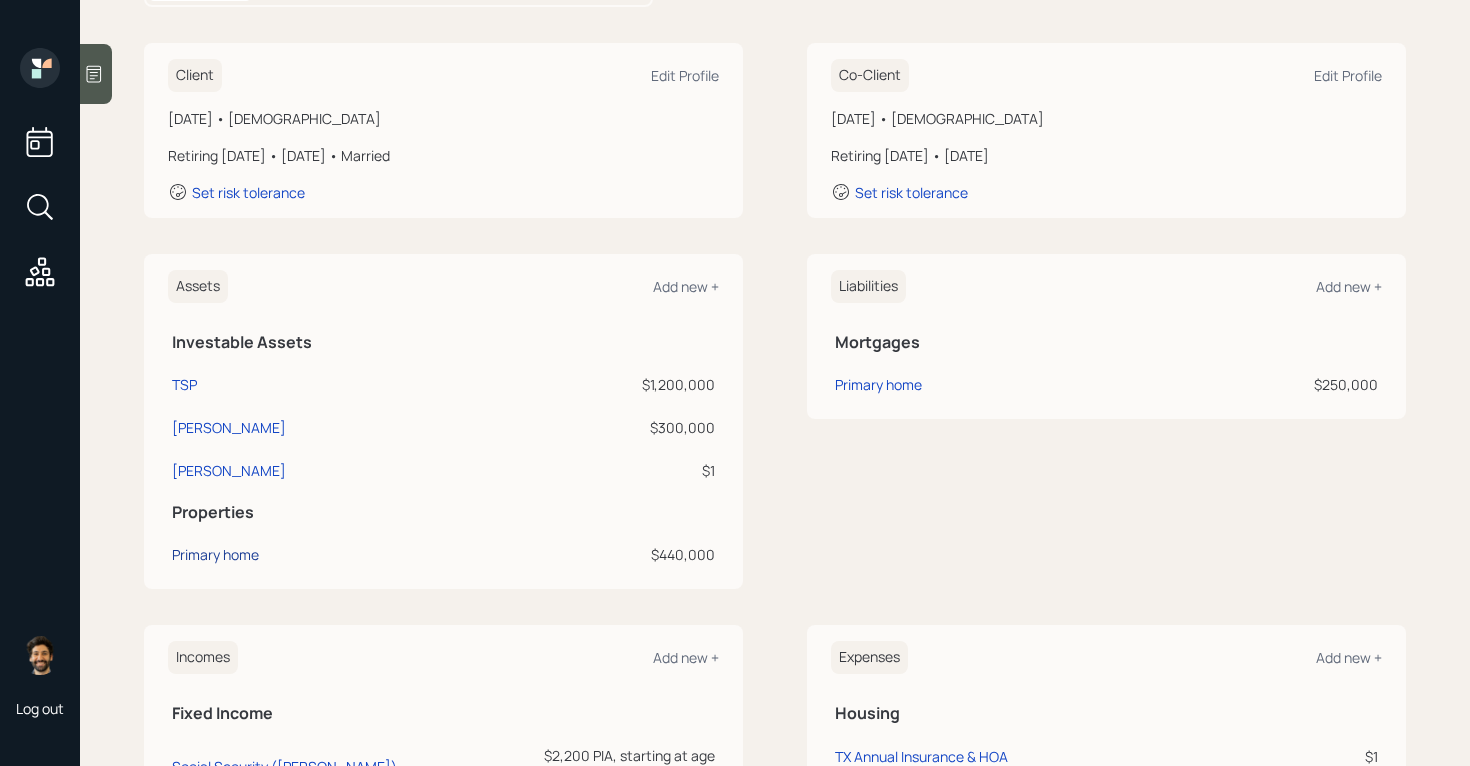 click on "Primary home" at bounding box center (215, 554) 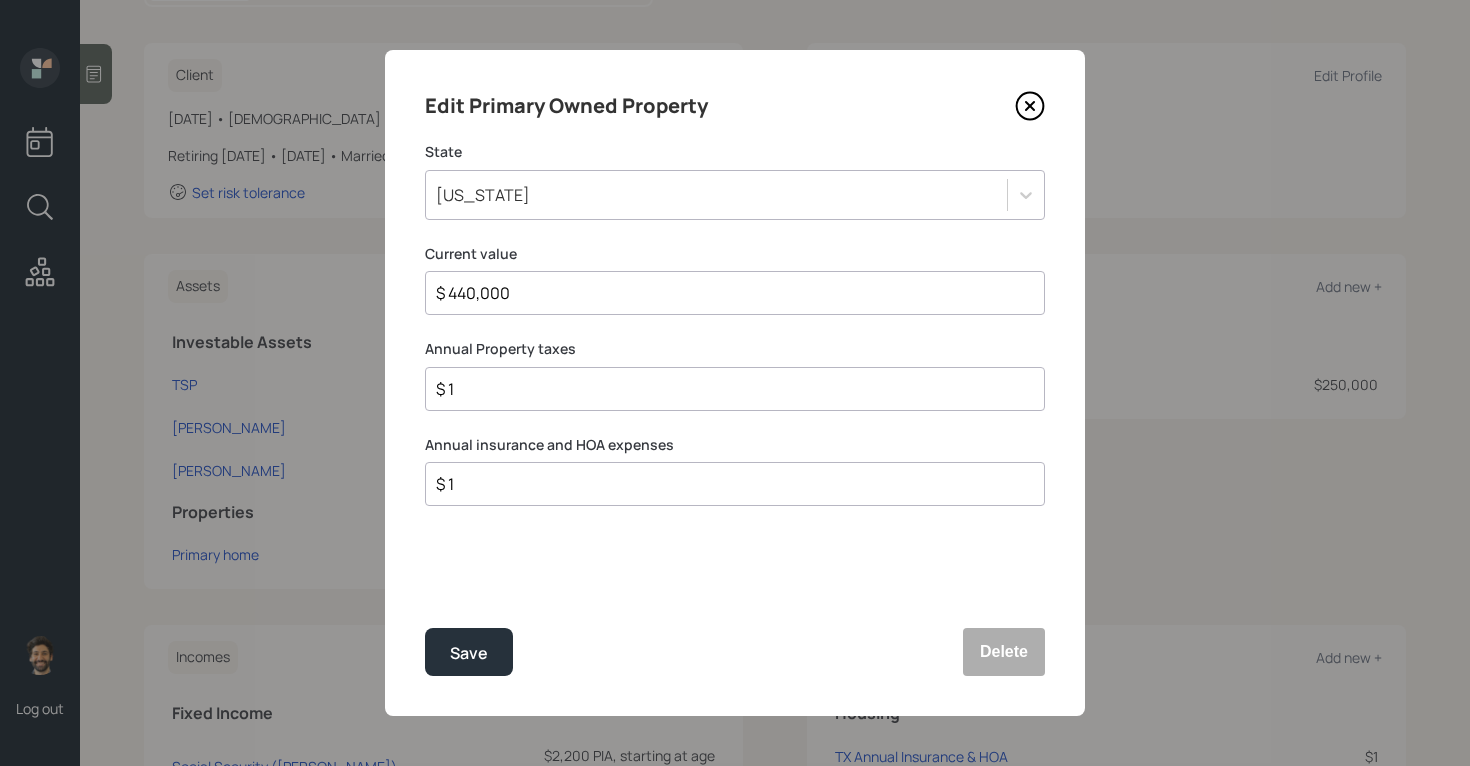 click on "$ 1" at bounding box center (727, 389) 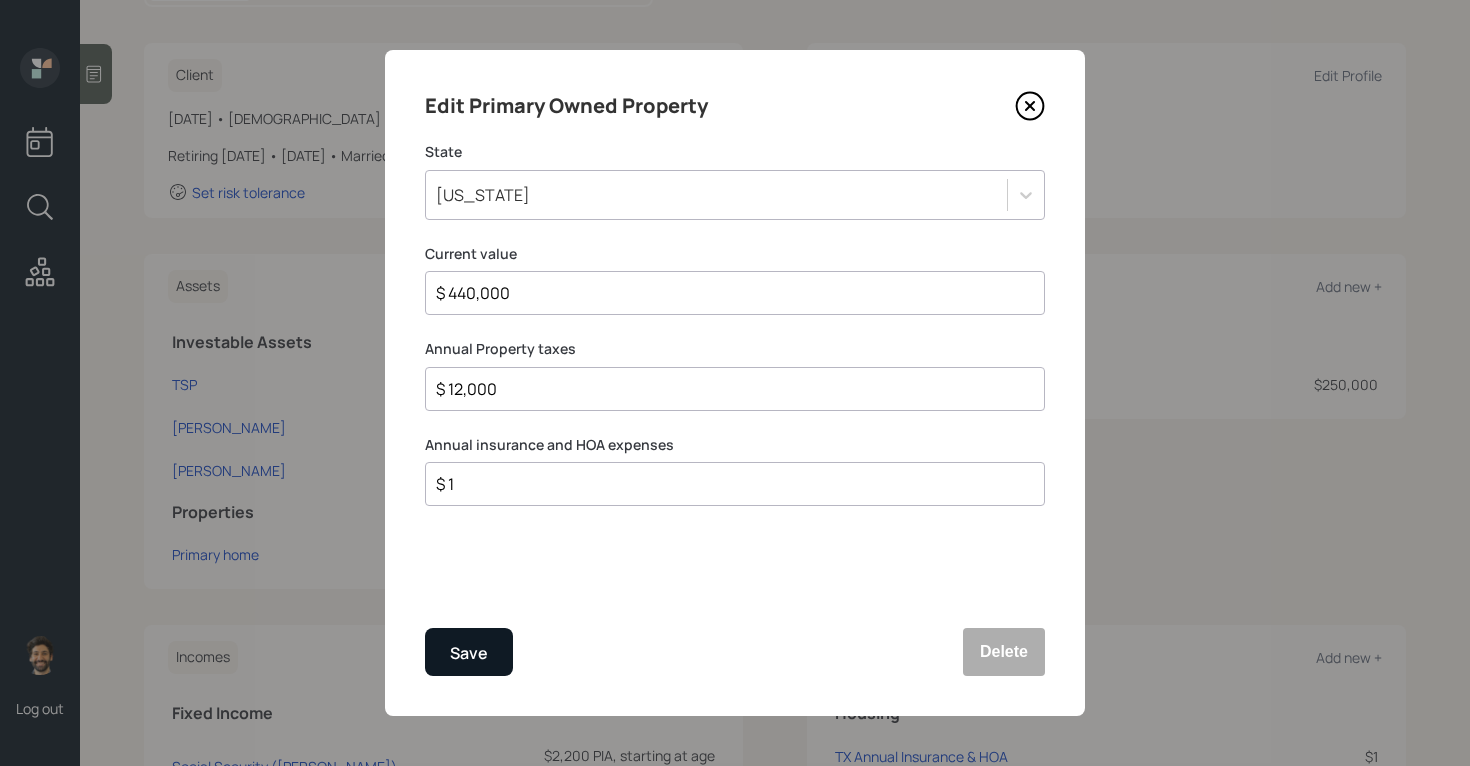 type on "$ 12,000" 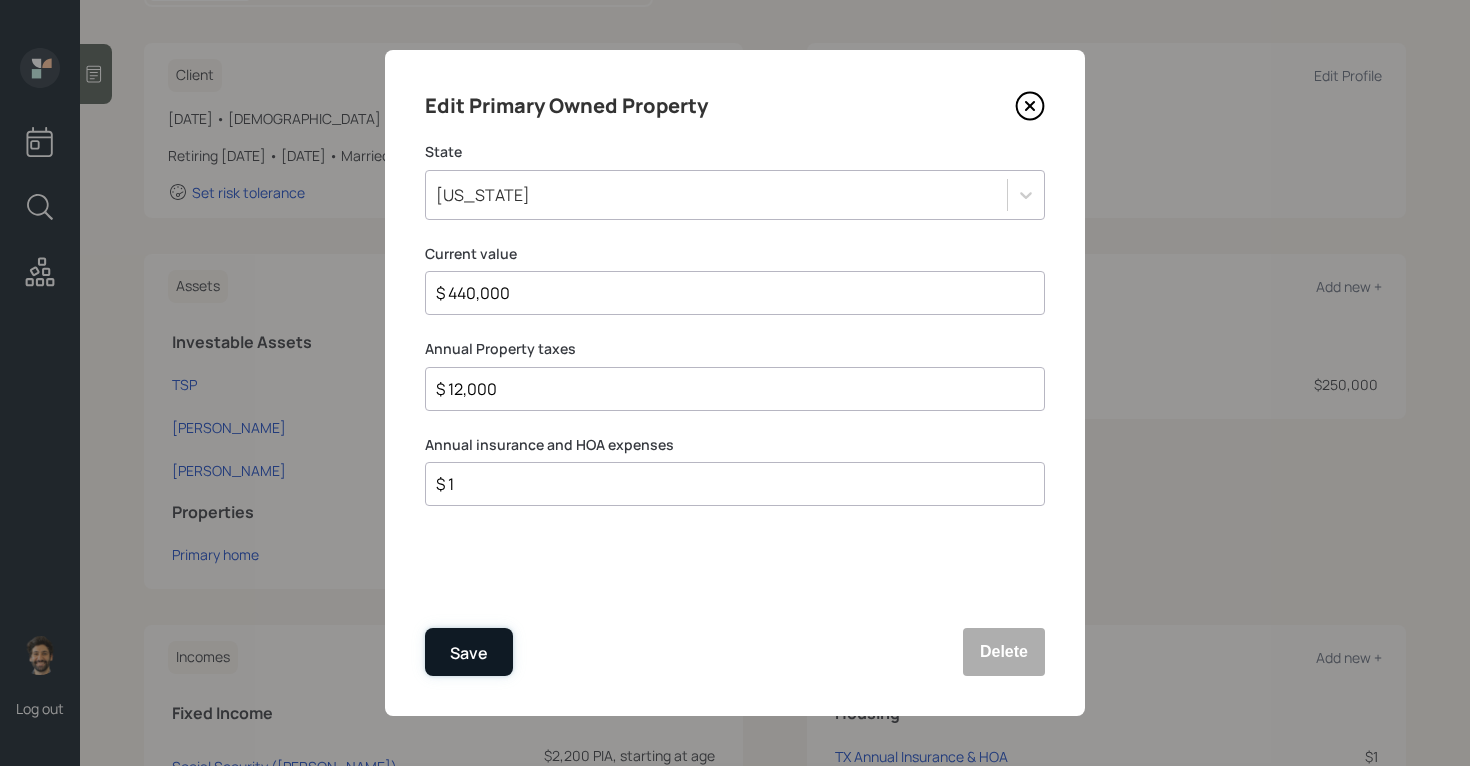 click on "Save" at bounding box center (469, 653) 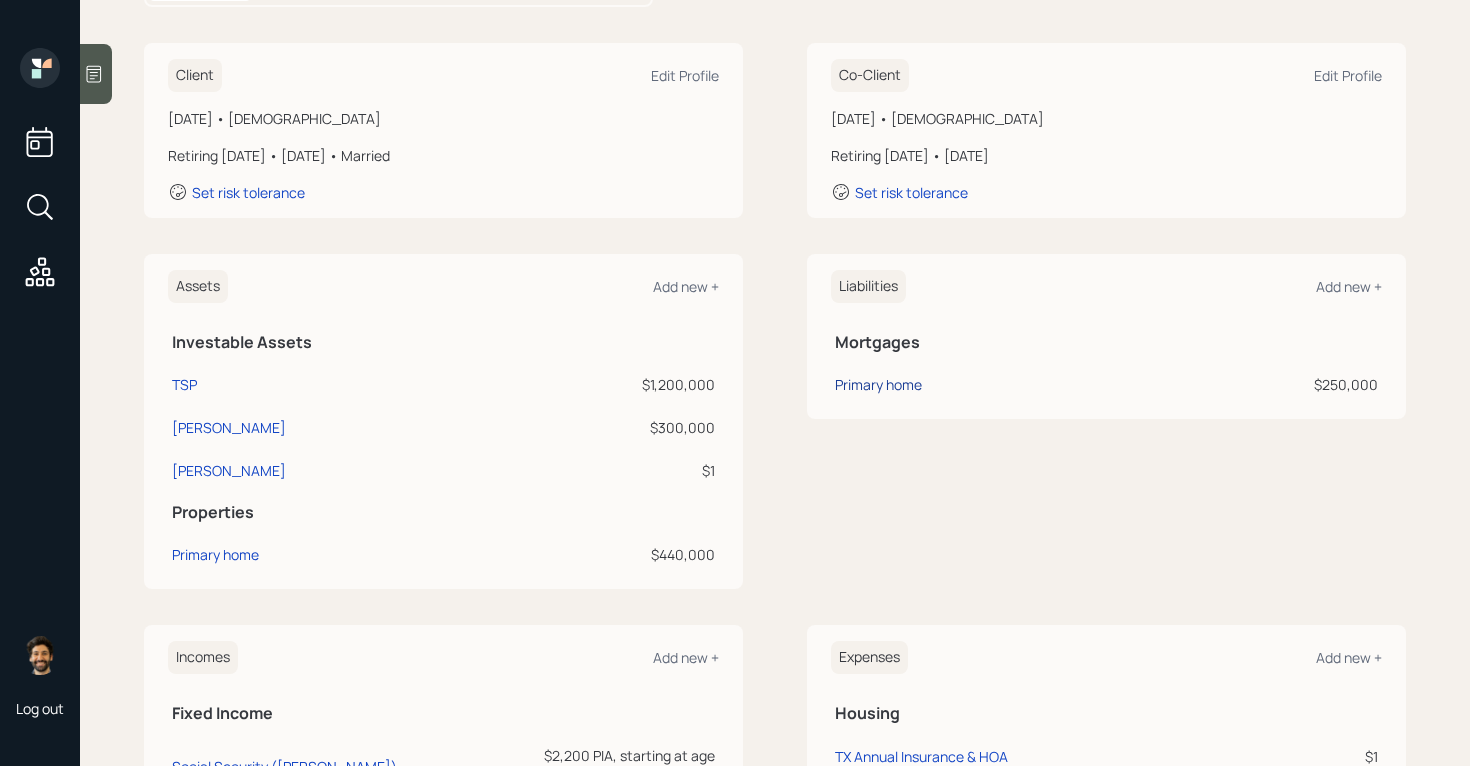 click on "Primary home" at bounding box center (878, 384) 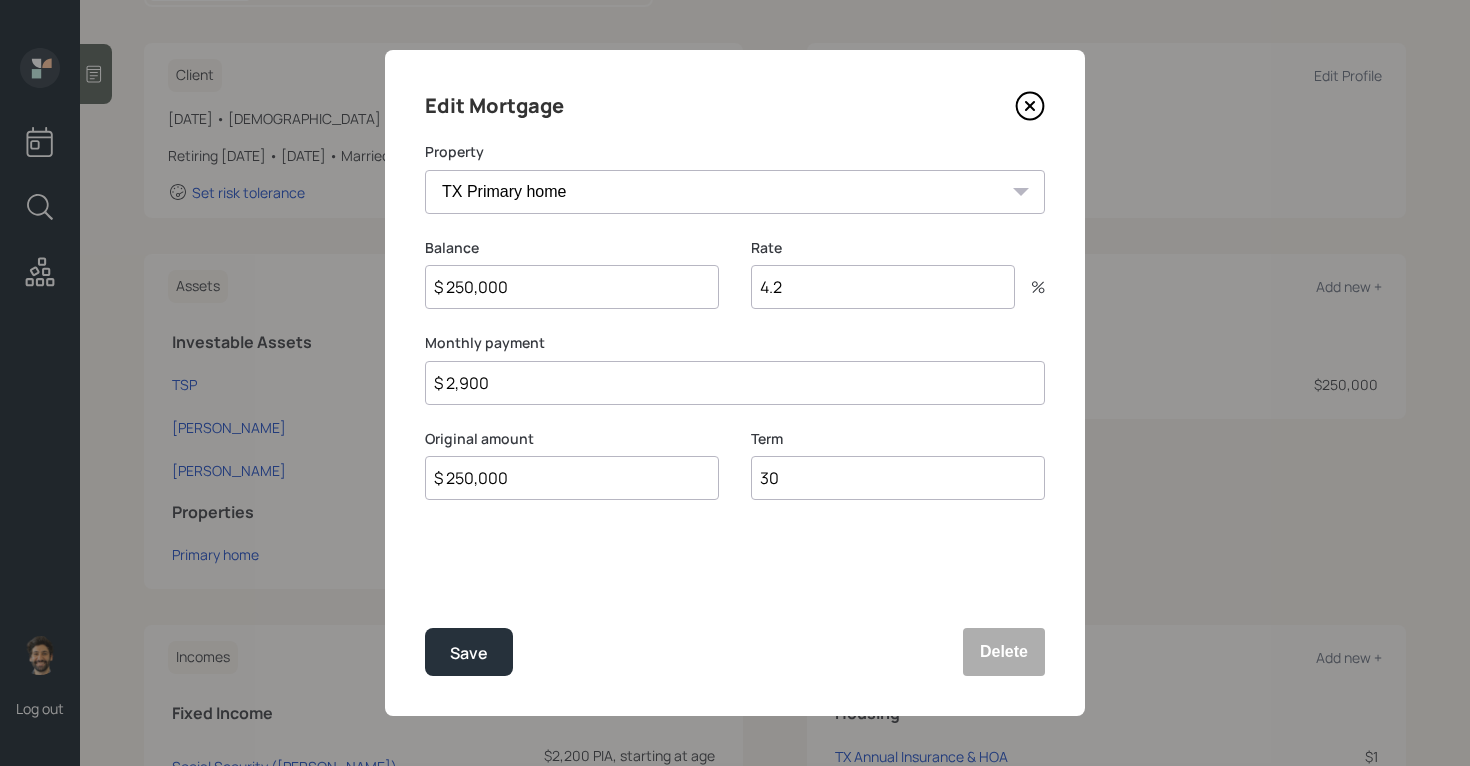 click on "$ 2,900" at bounding box center (735, 383) 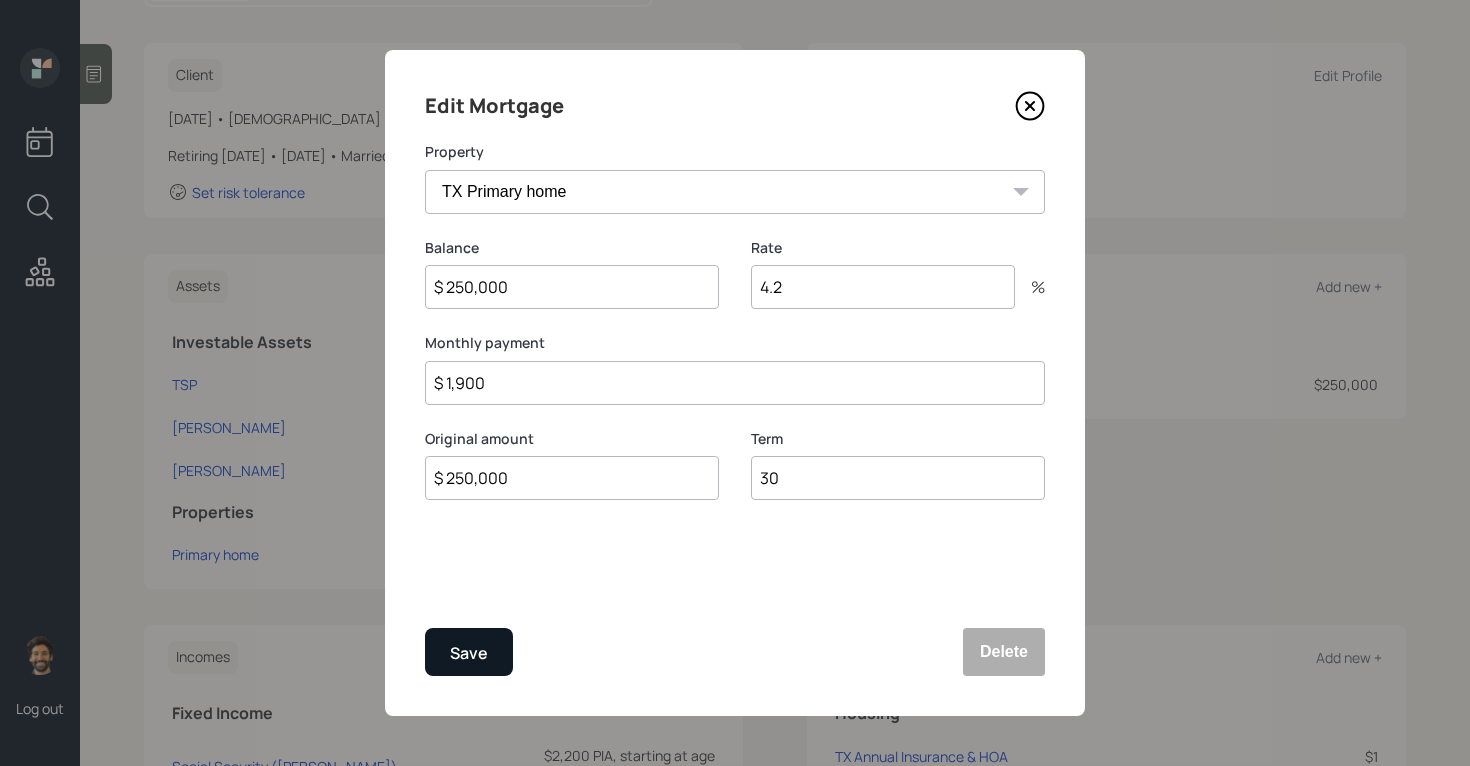 type on "$ 1,900" 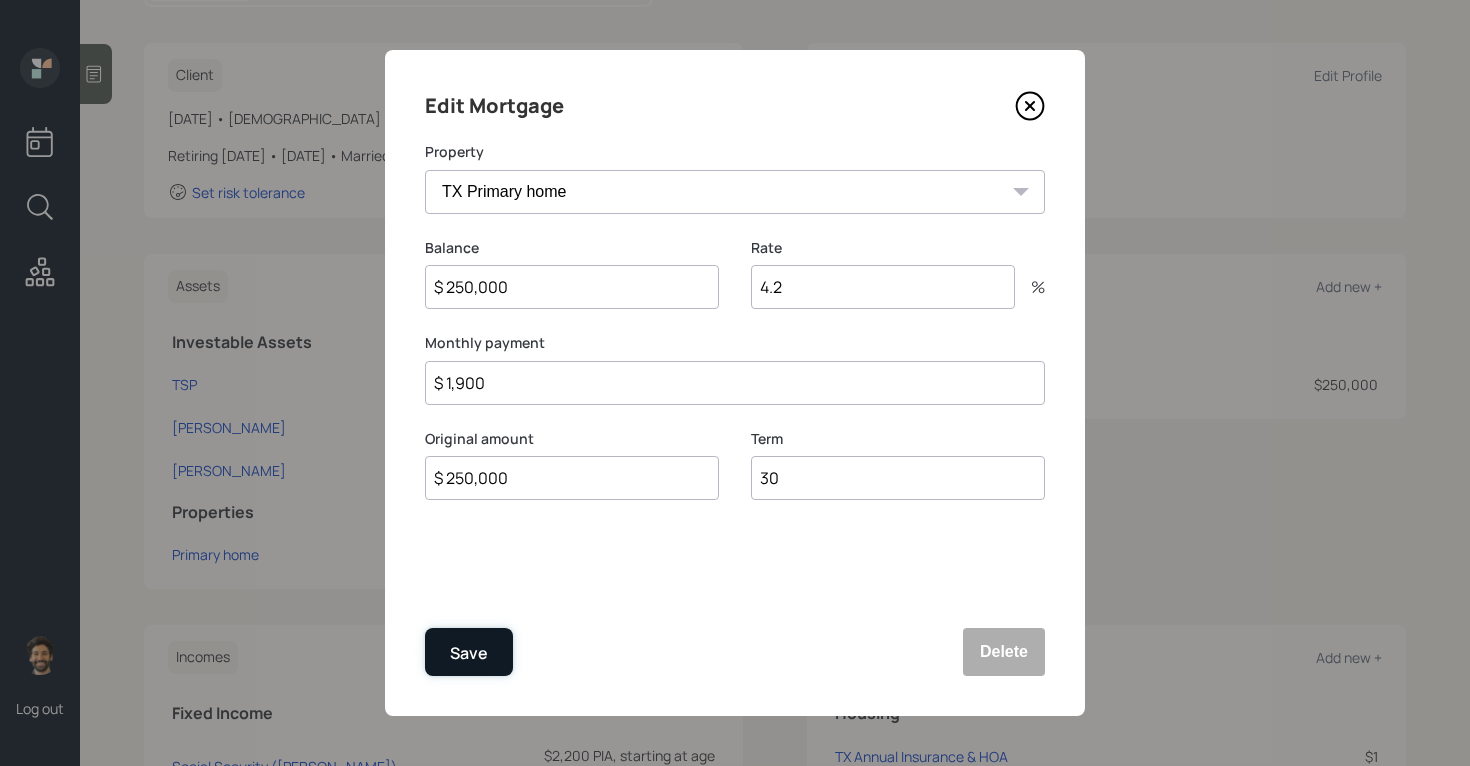 click on "Save" at bounding box center [469, 652] 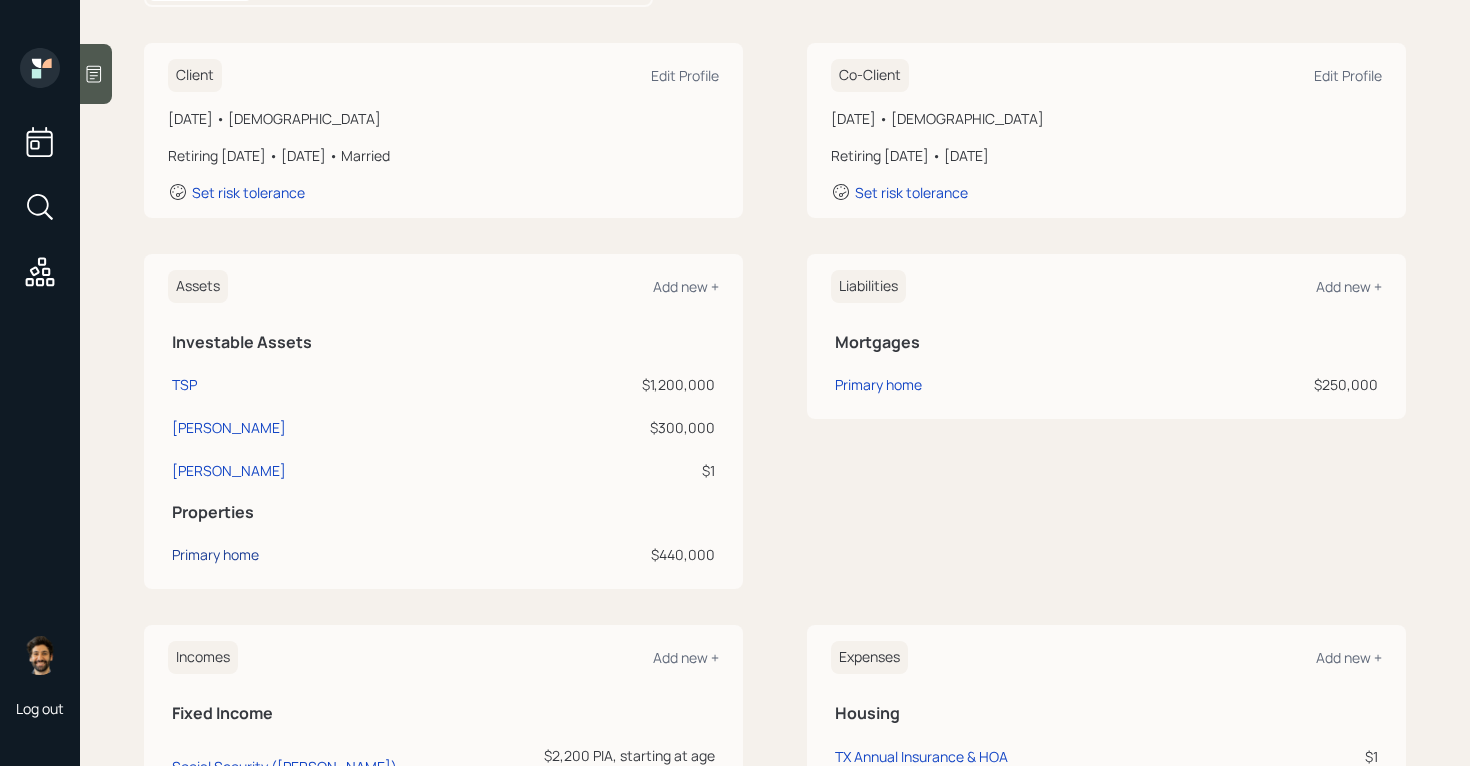 click on "Primary home" at bounding box center [215, 554] 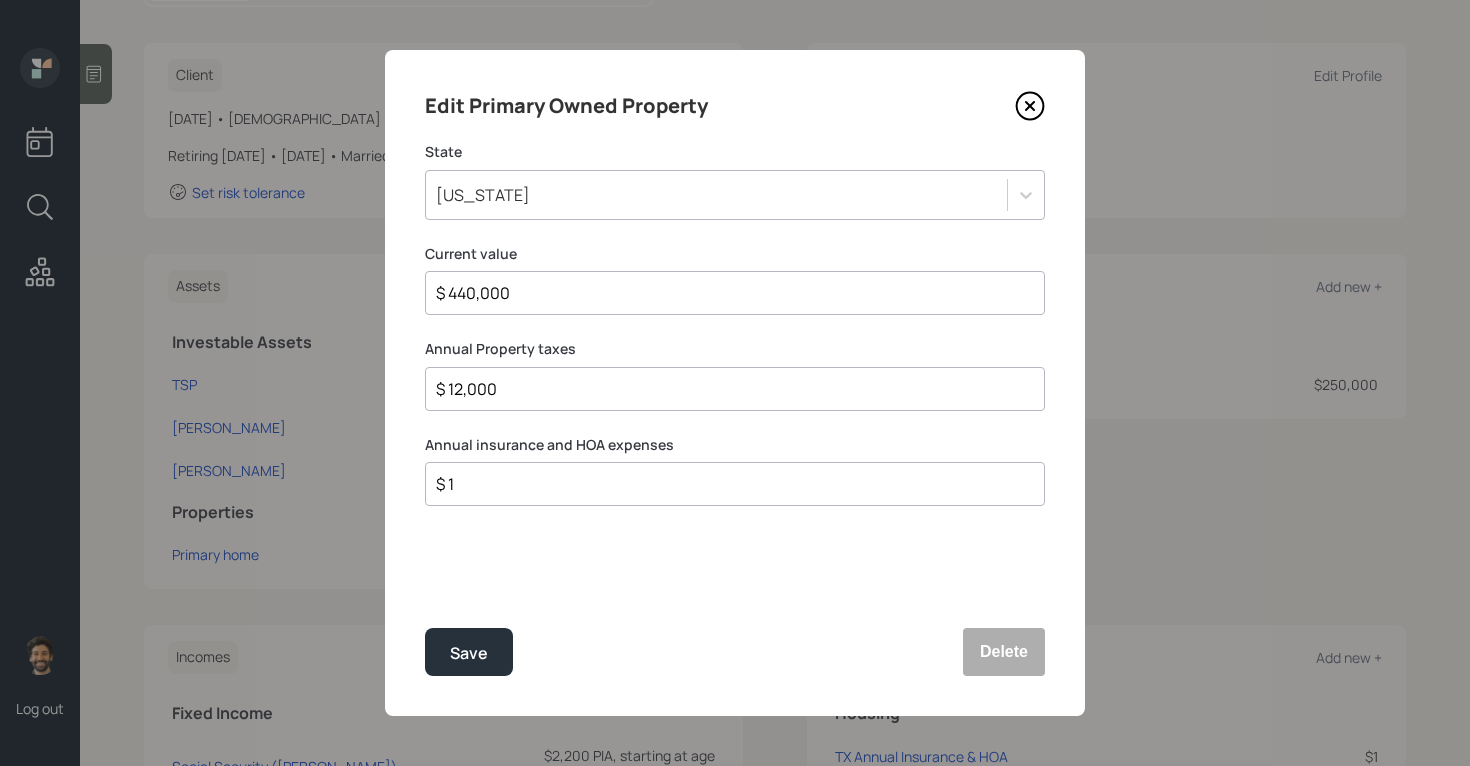 click on "$ 12,000" at bounding box center (727, 389) 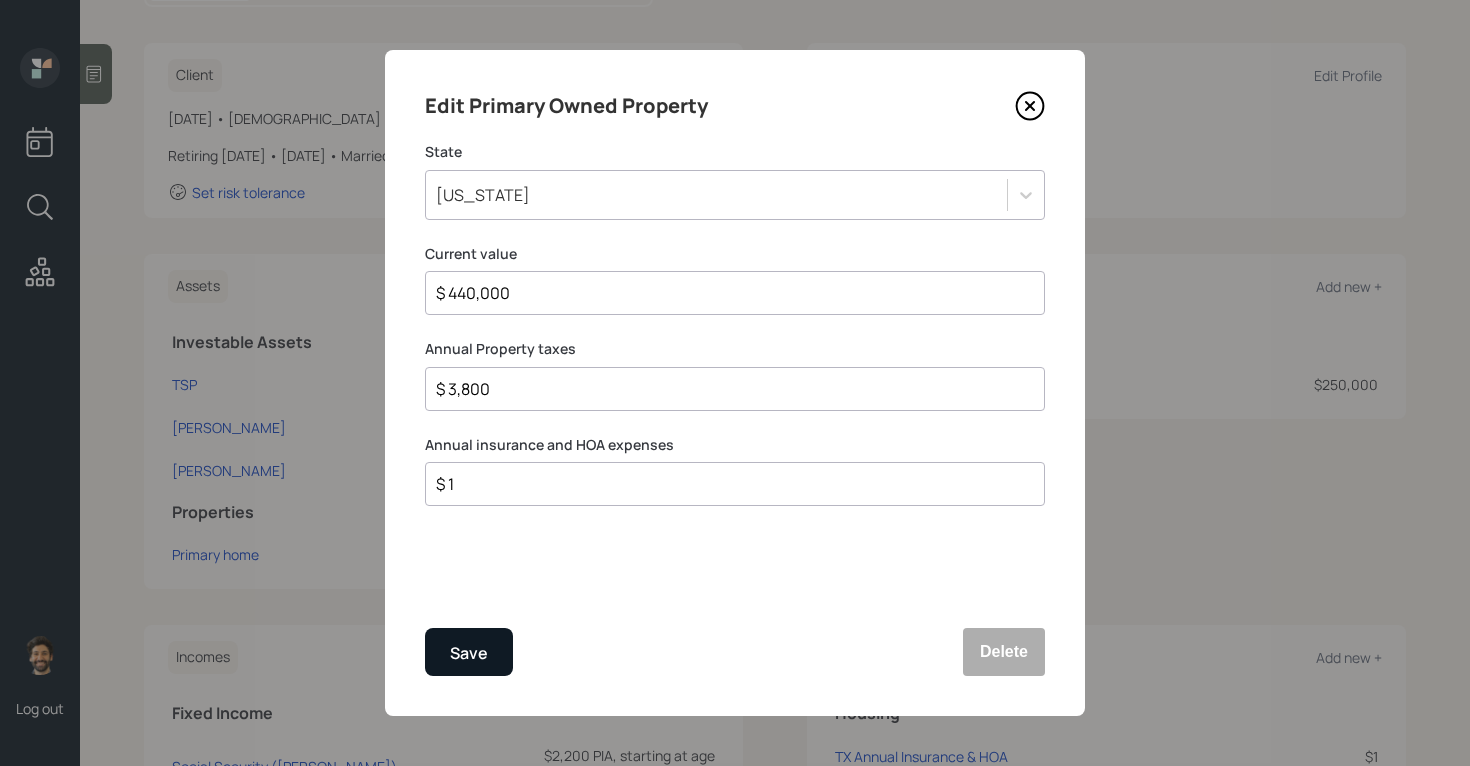 type on "$ 3,800" 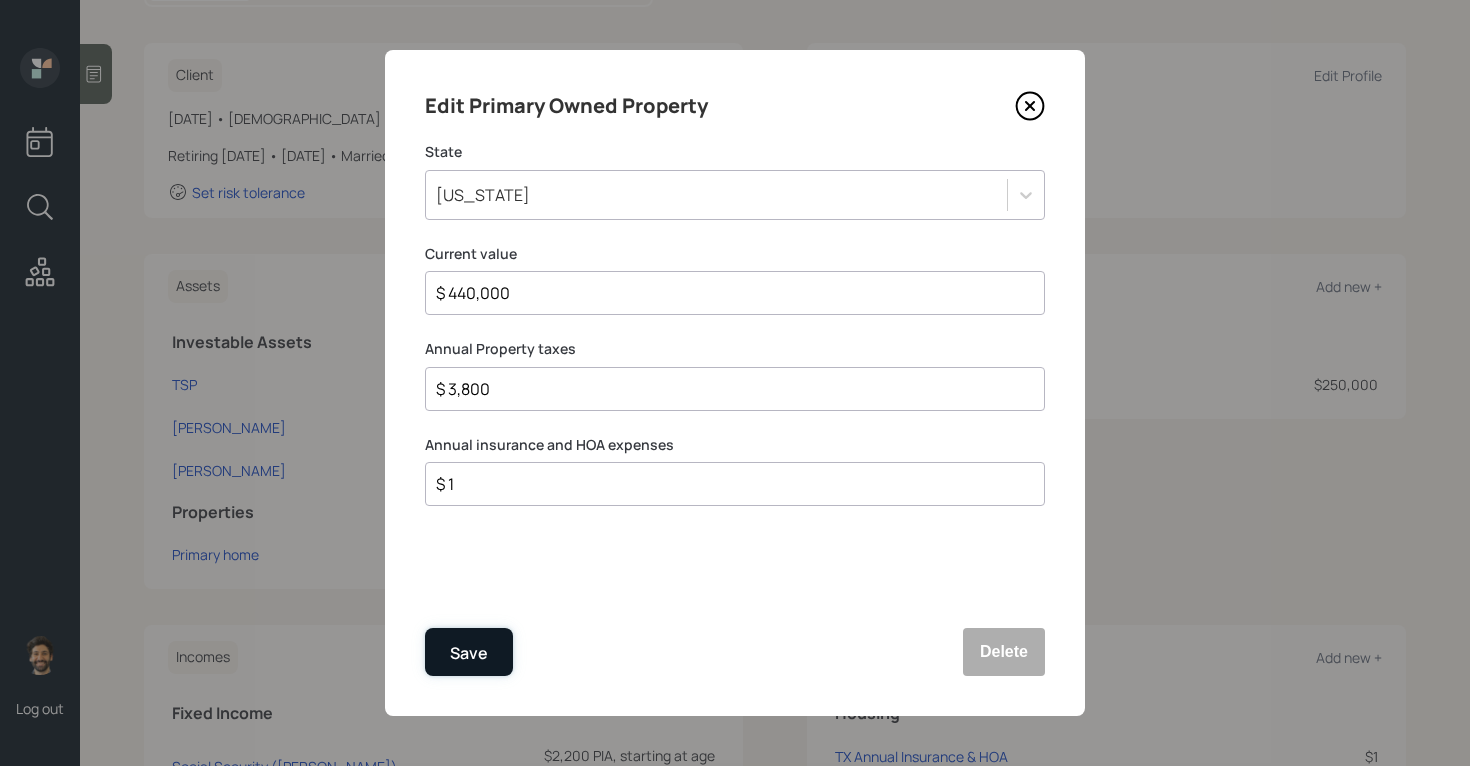 click on "Save" at bounding box center [469, 653] 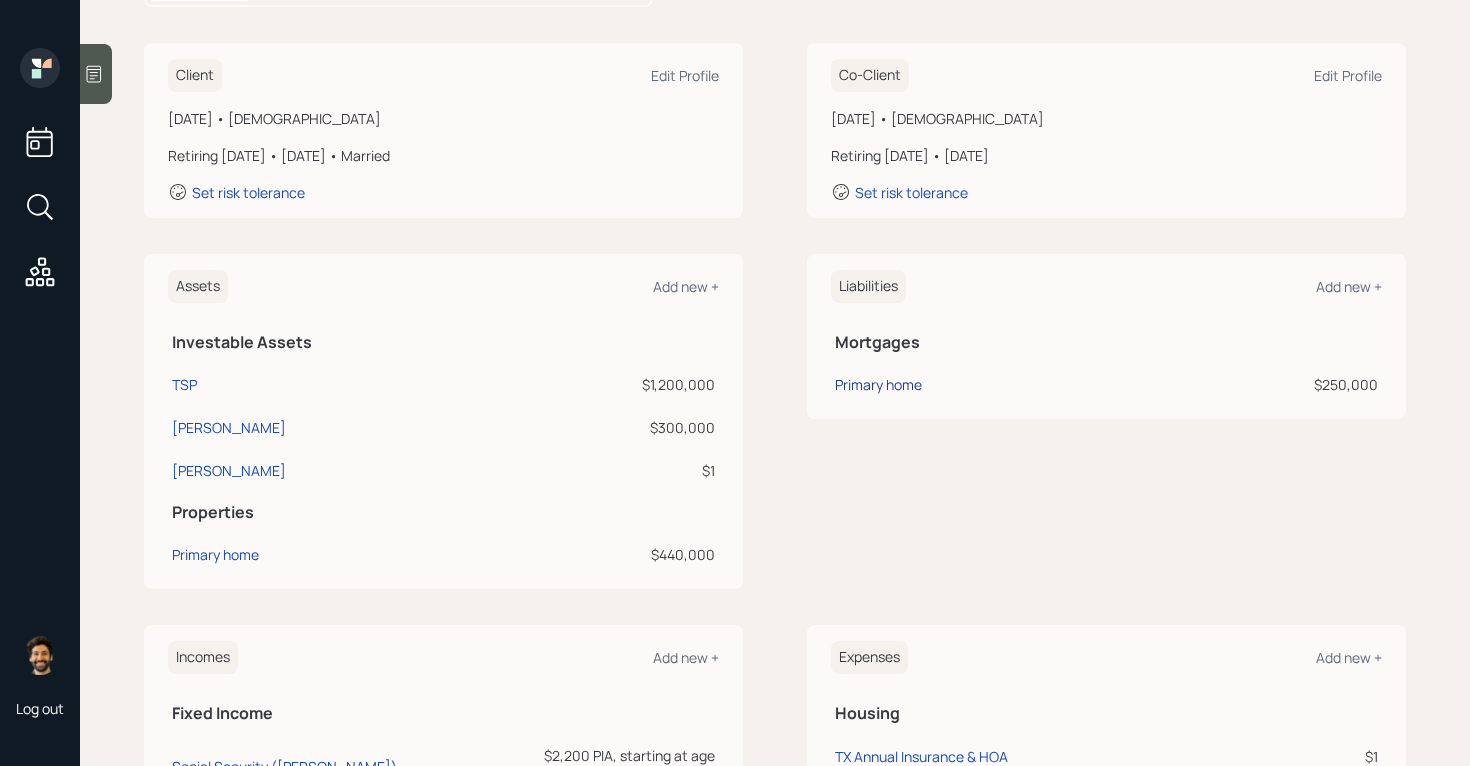click on "Primary home" at bounding box center (878, 384) 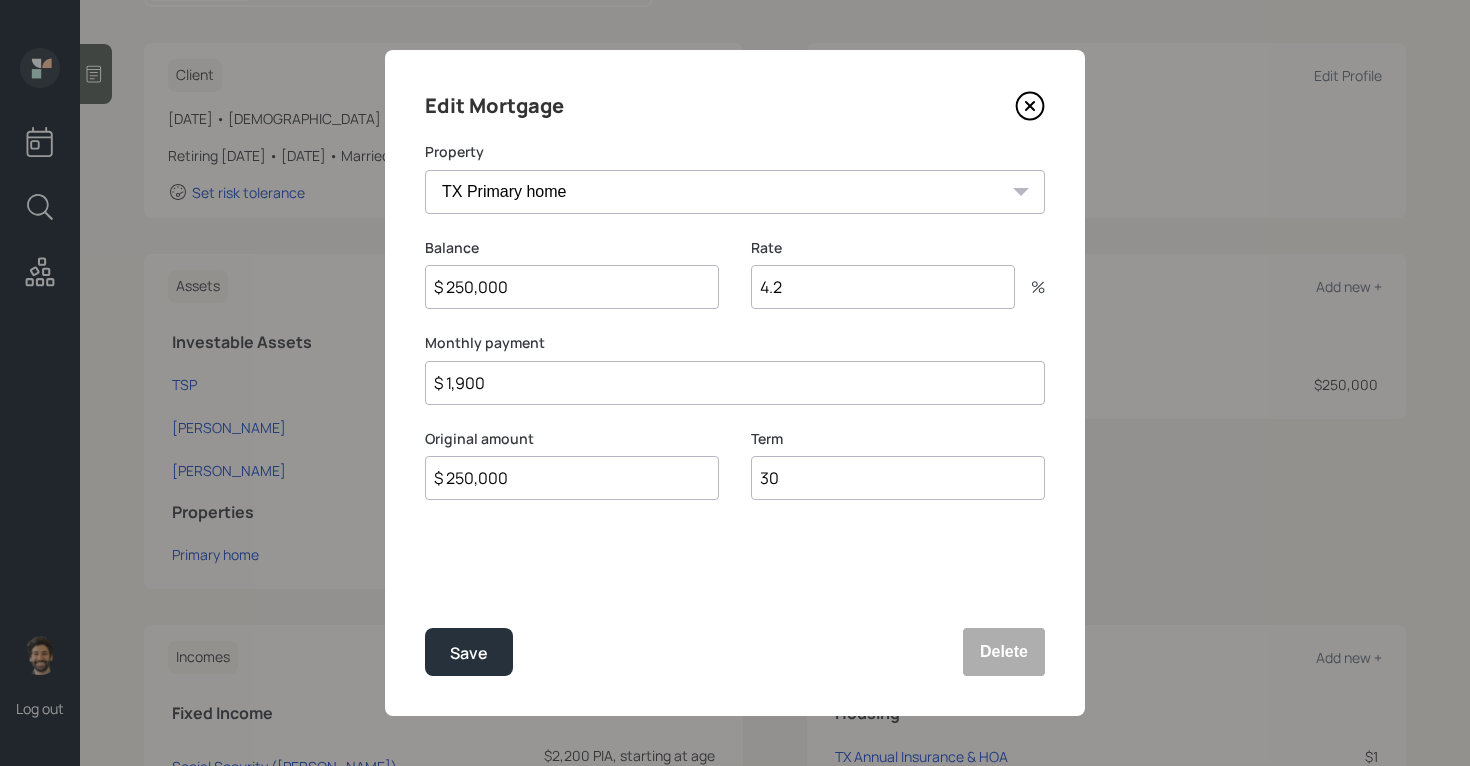 click on "$ 1,900" at bounding box center (735, 383) 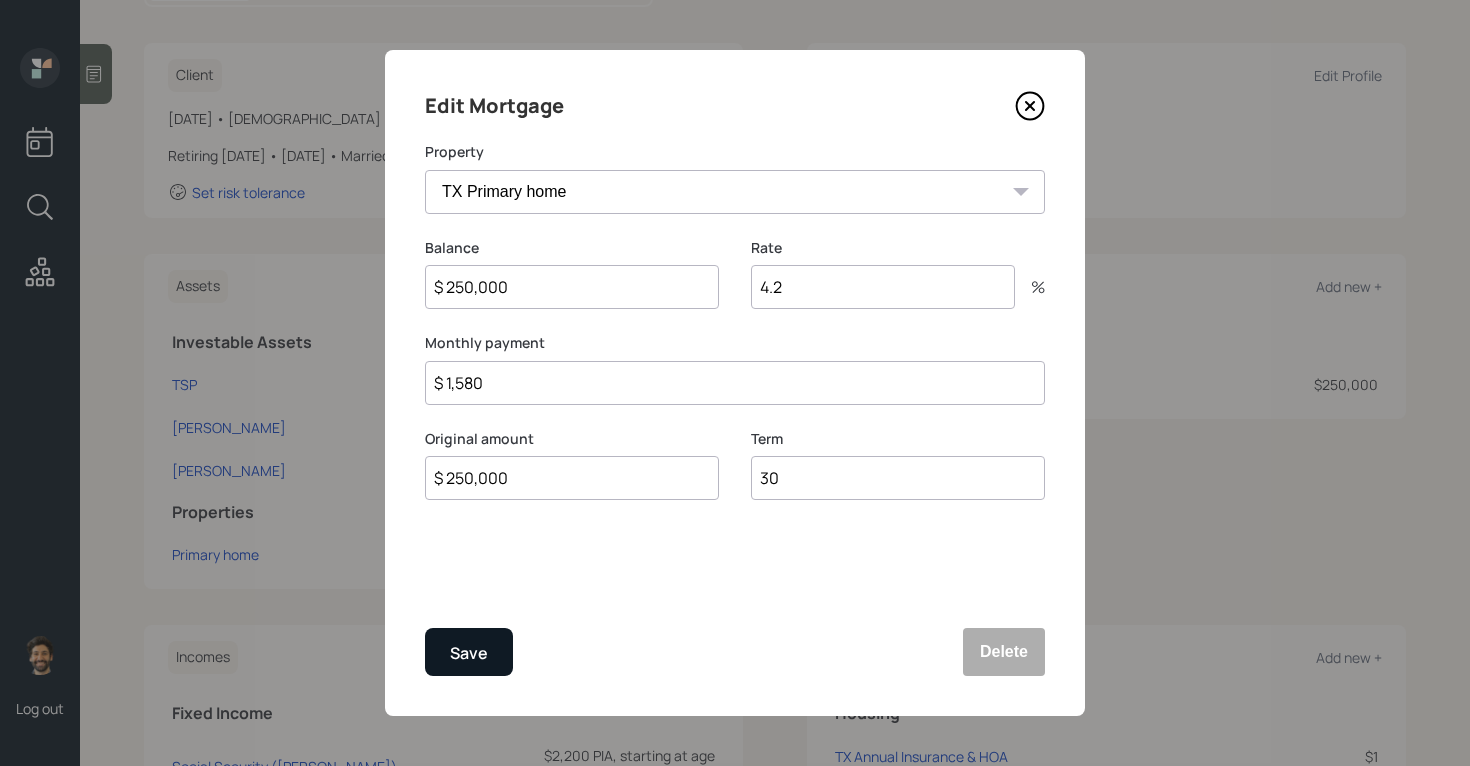 type on "$ 1,580" 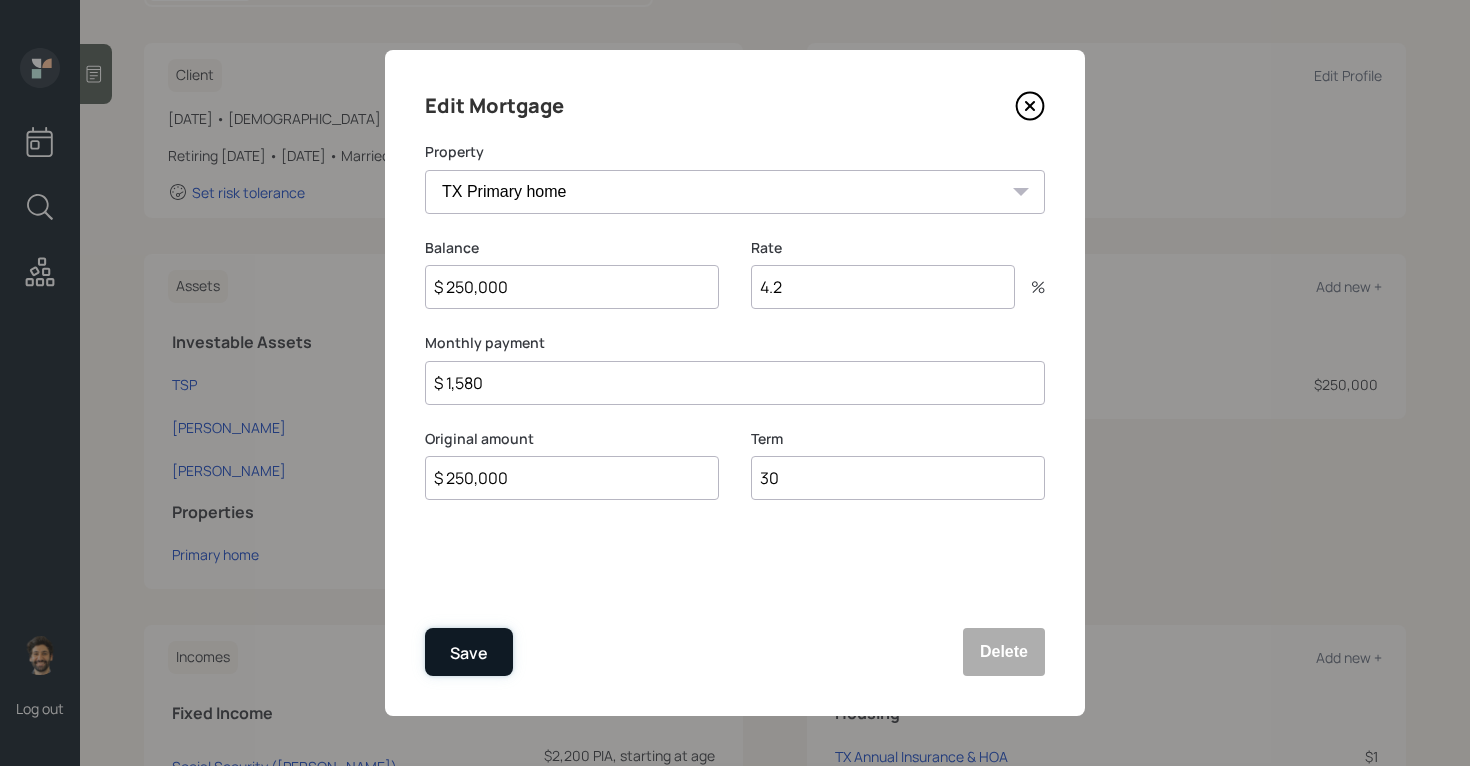 click on "Save" at bounding box center [469, 653] 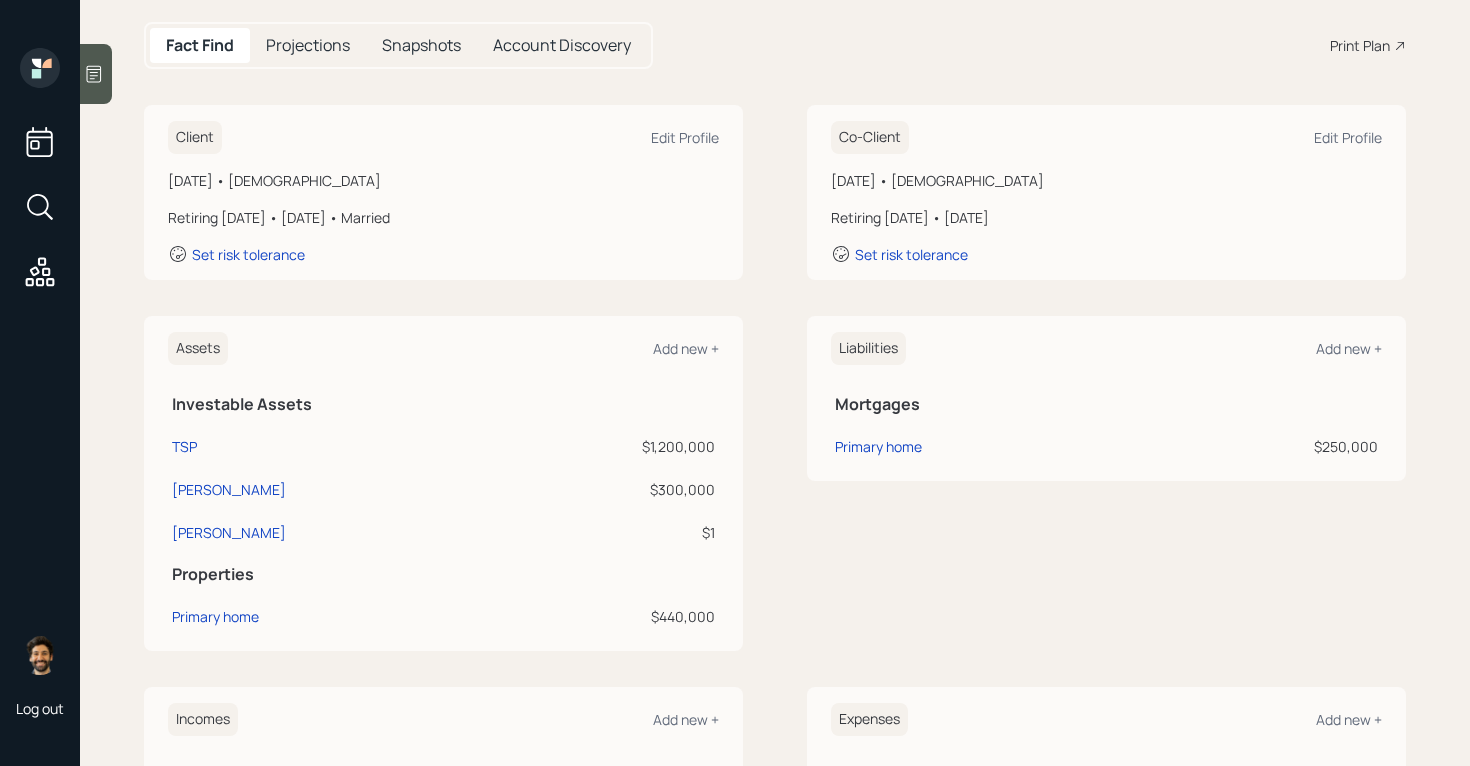 scroll, scrollTop: 279, scrollLeft: 0, axis: vertical 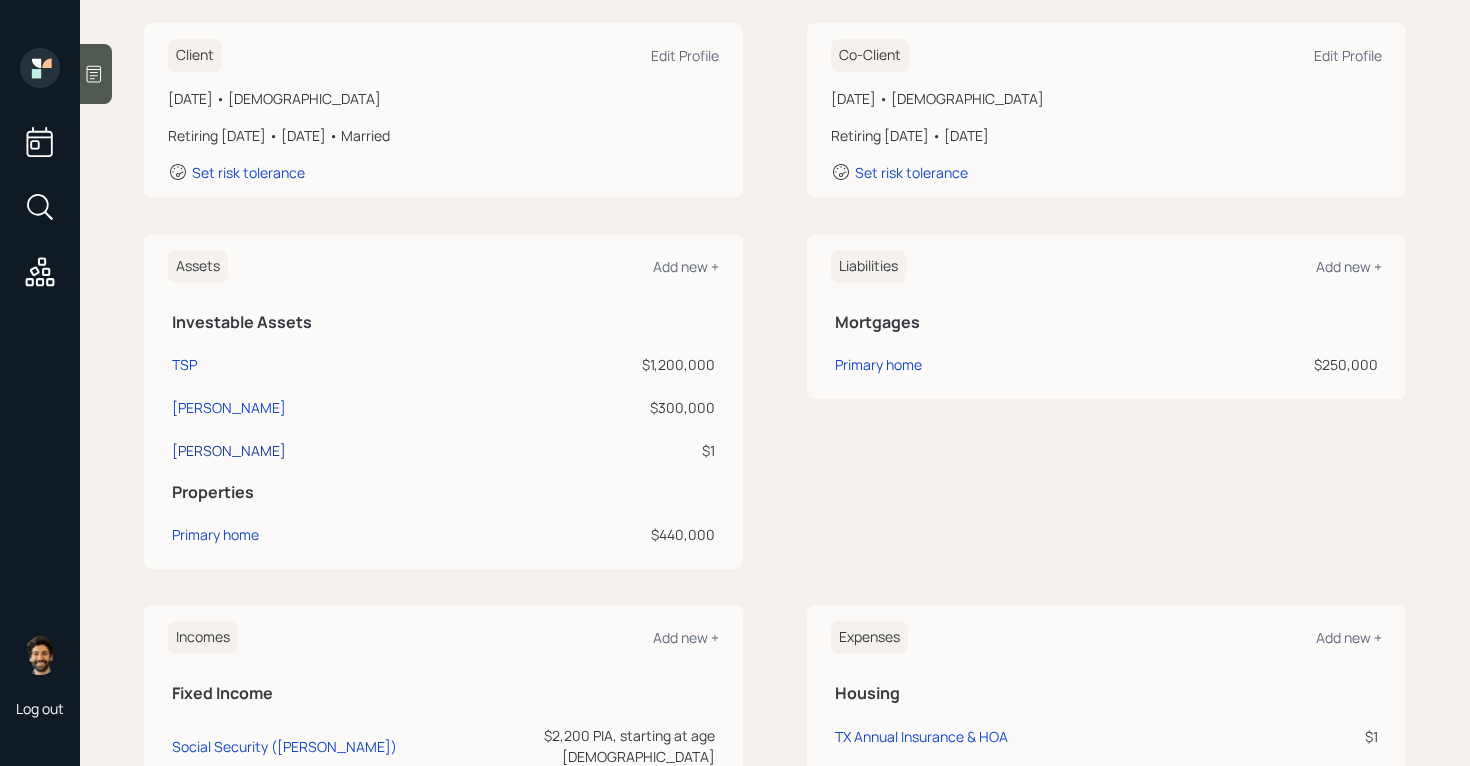 click on "Roth IRA" at bounding box center (229, 450) 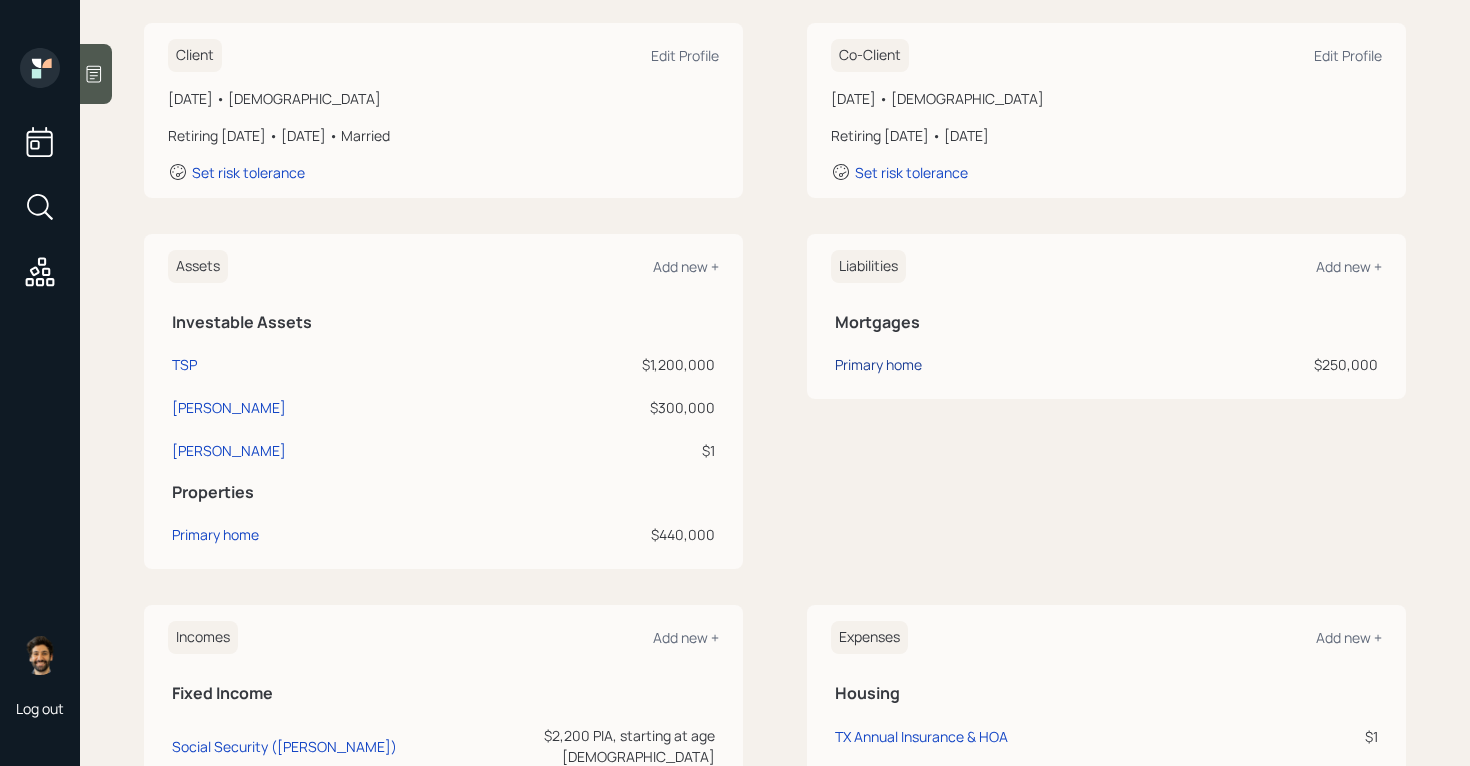 click on "Primary home" at bounding box center [878, 364] 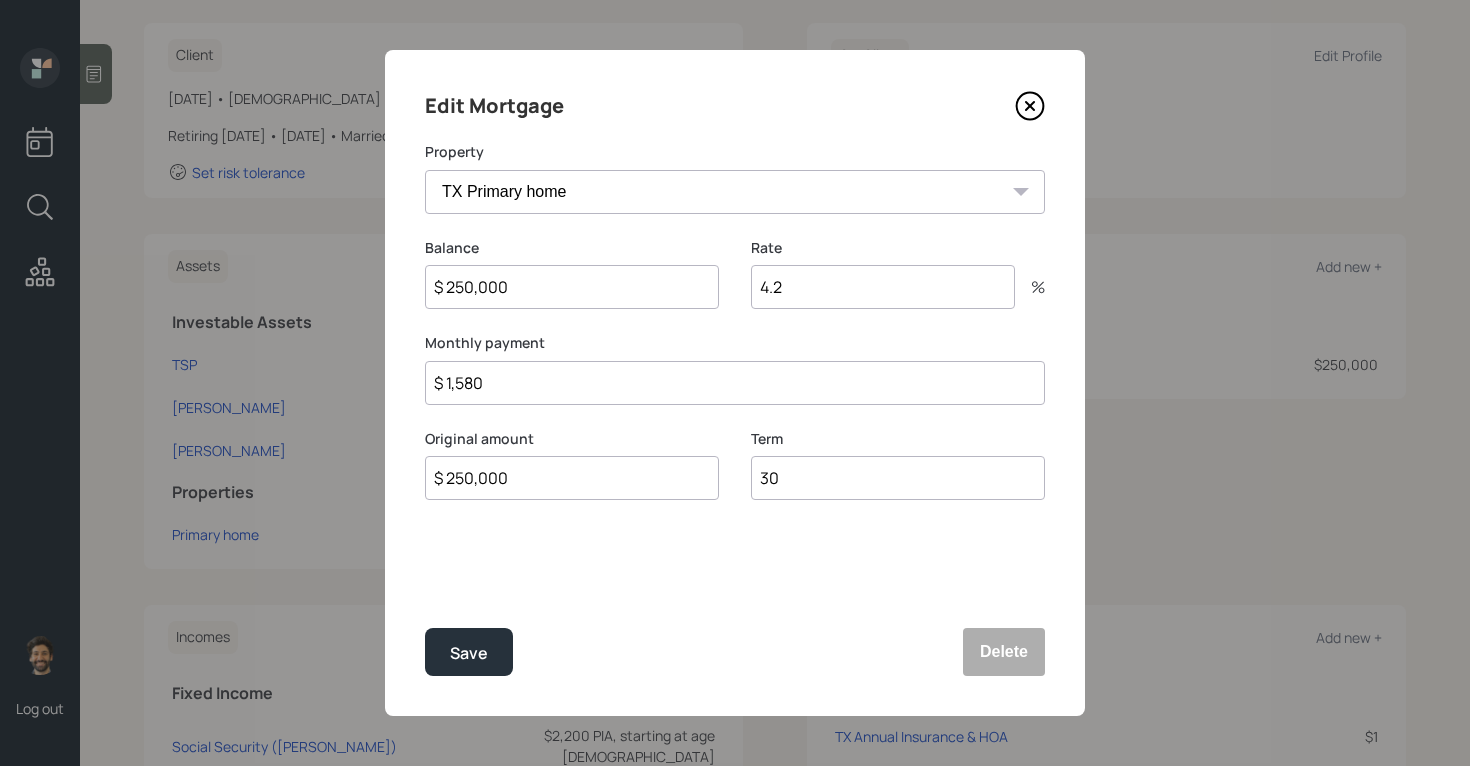 click on "$ 1,580" at bounding box center [735, 383] 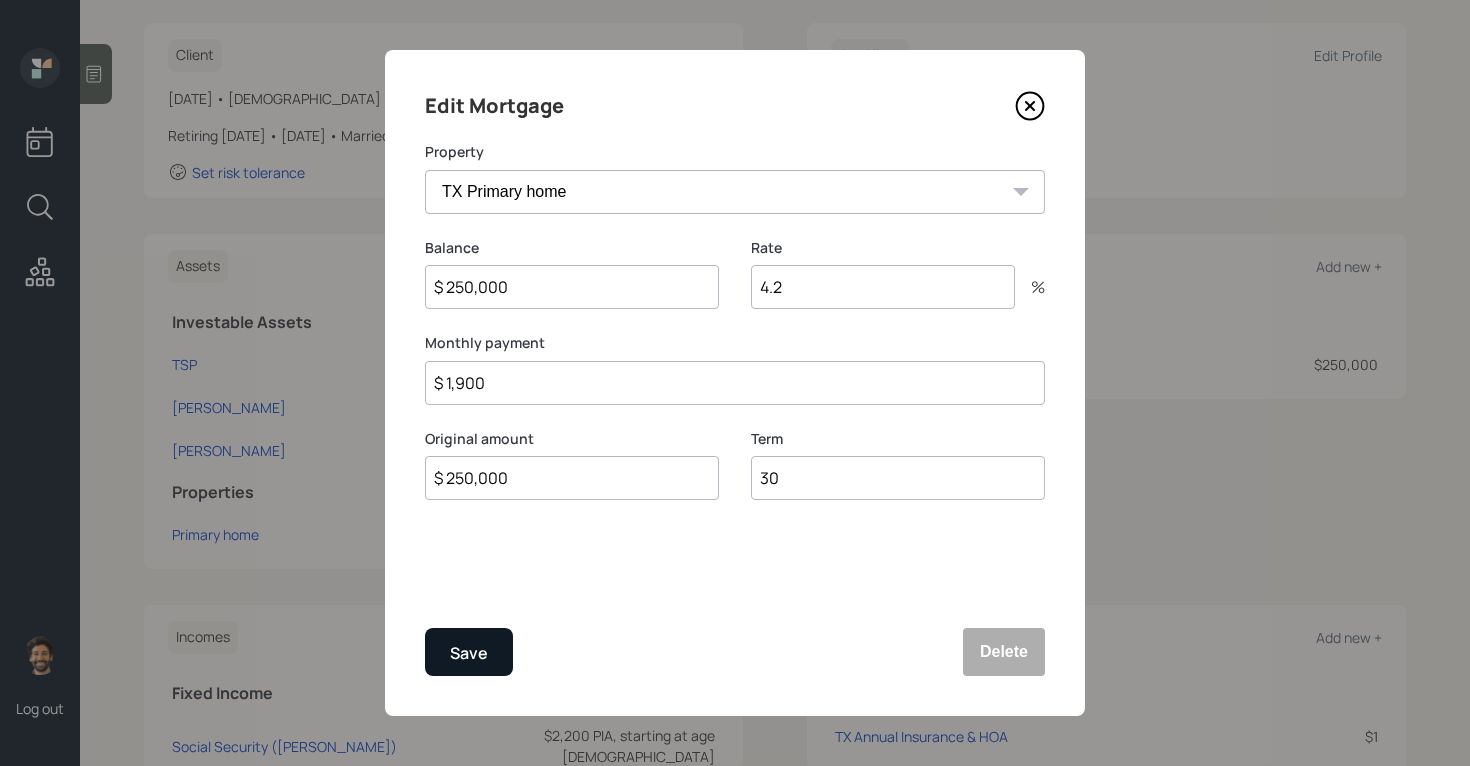 type on "$ 1,900" 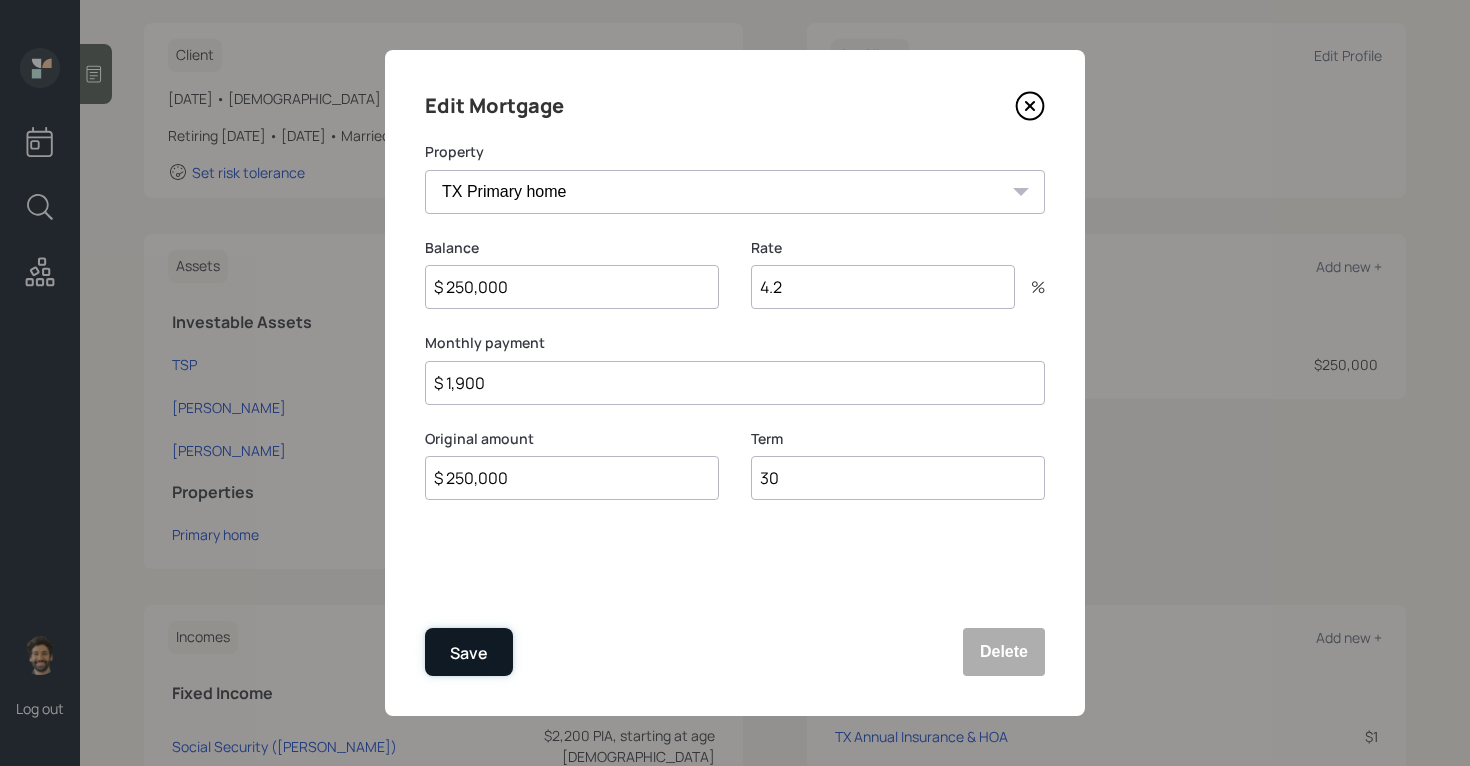 click on "Save" at bounding box center (469, 653) 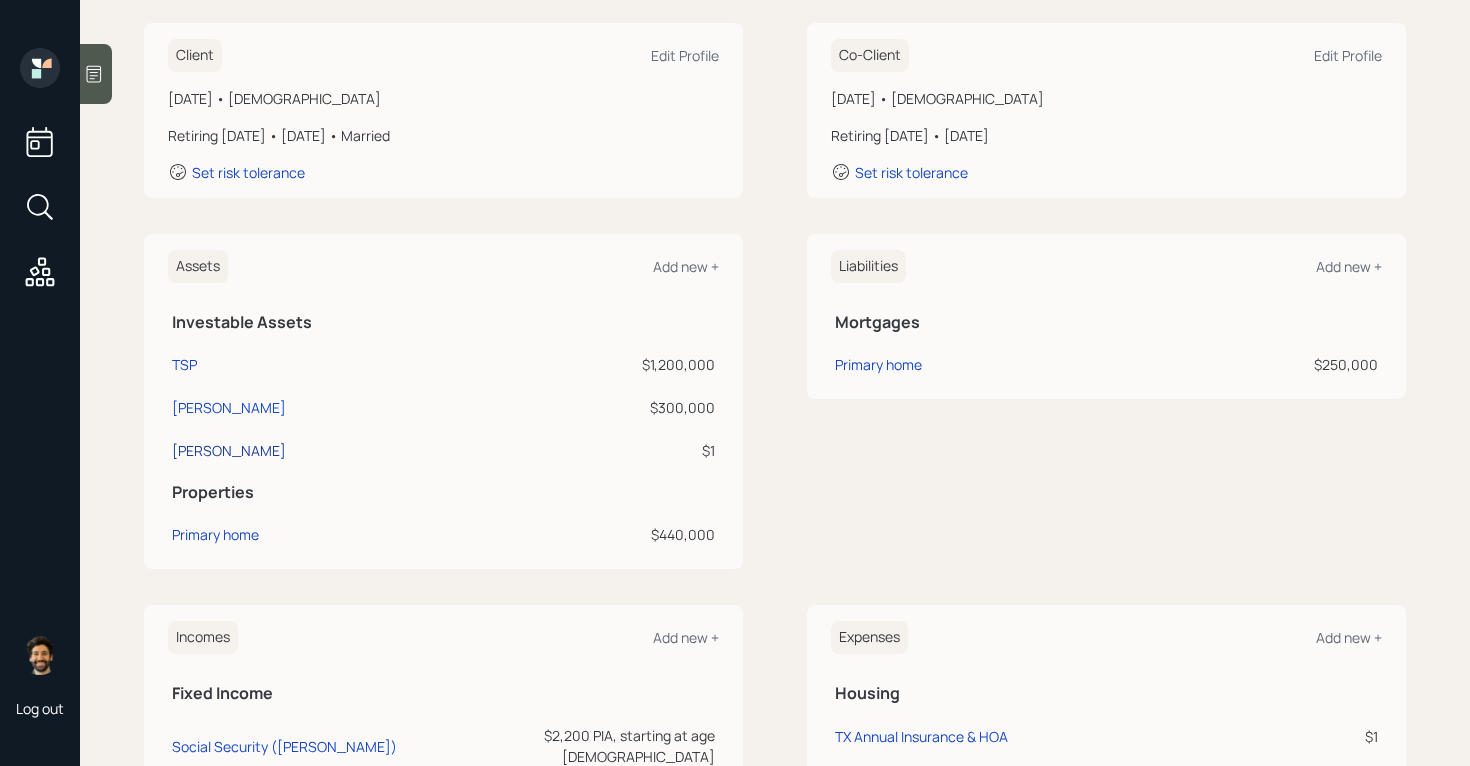 click on "Roth IRA" at bounding box center (229, 450) 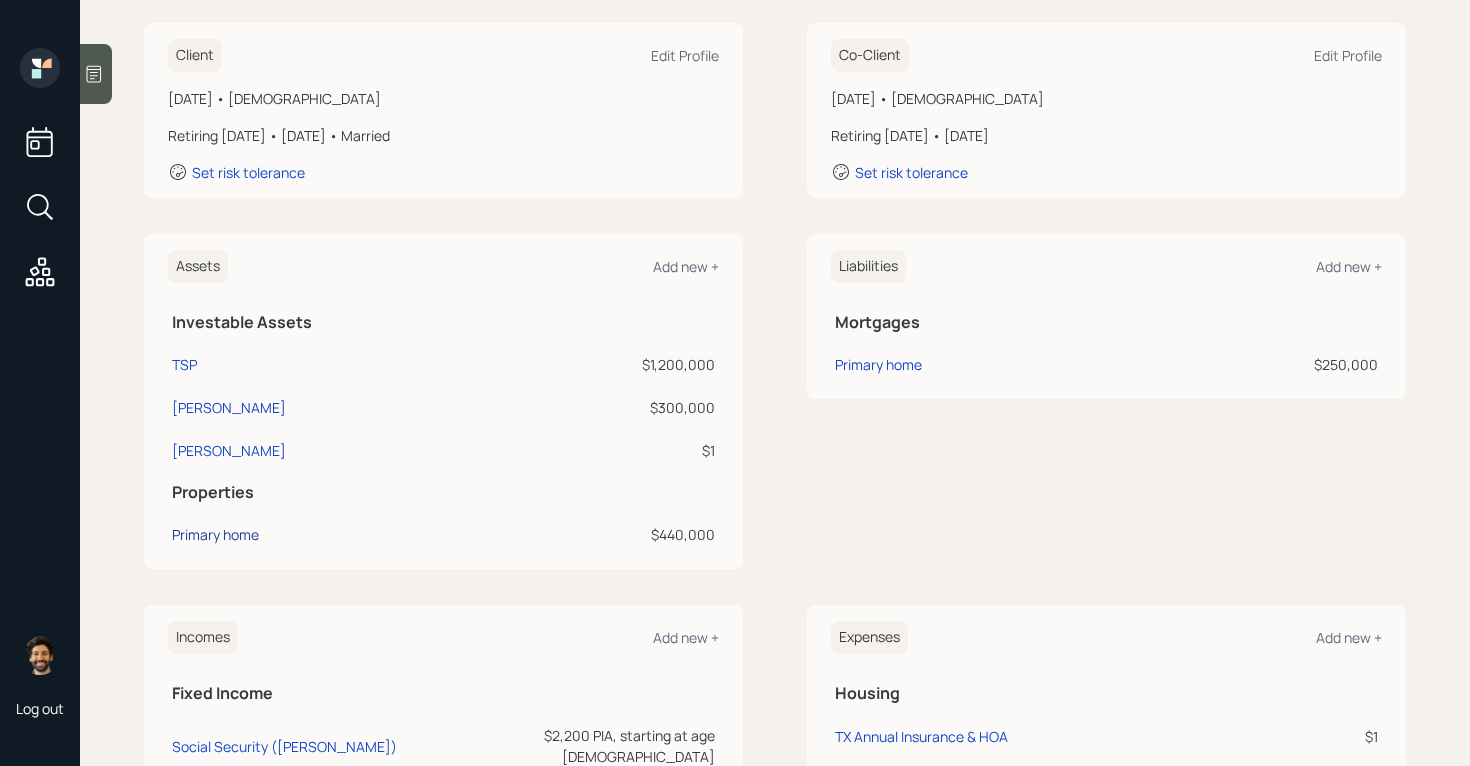 click on "Primary home" at bounding box center [215, 534] 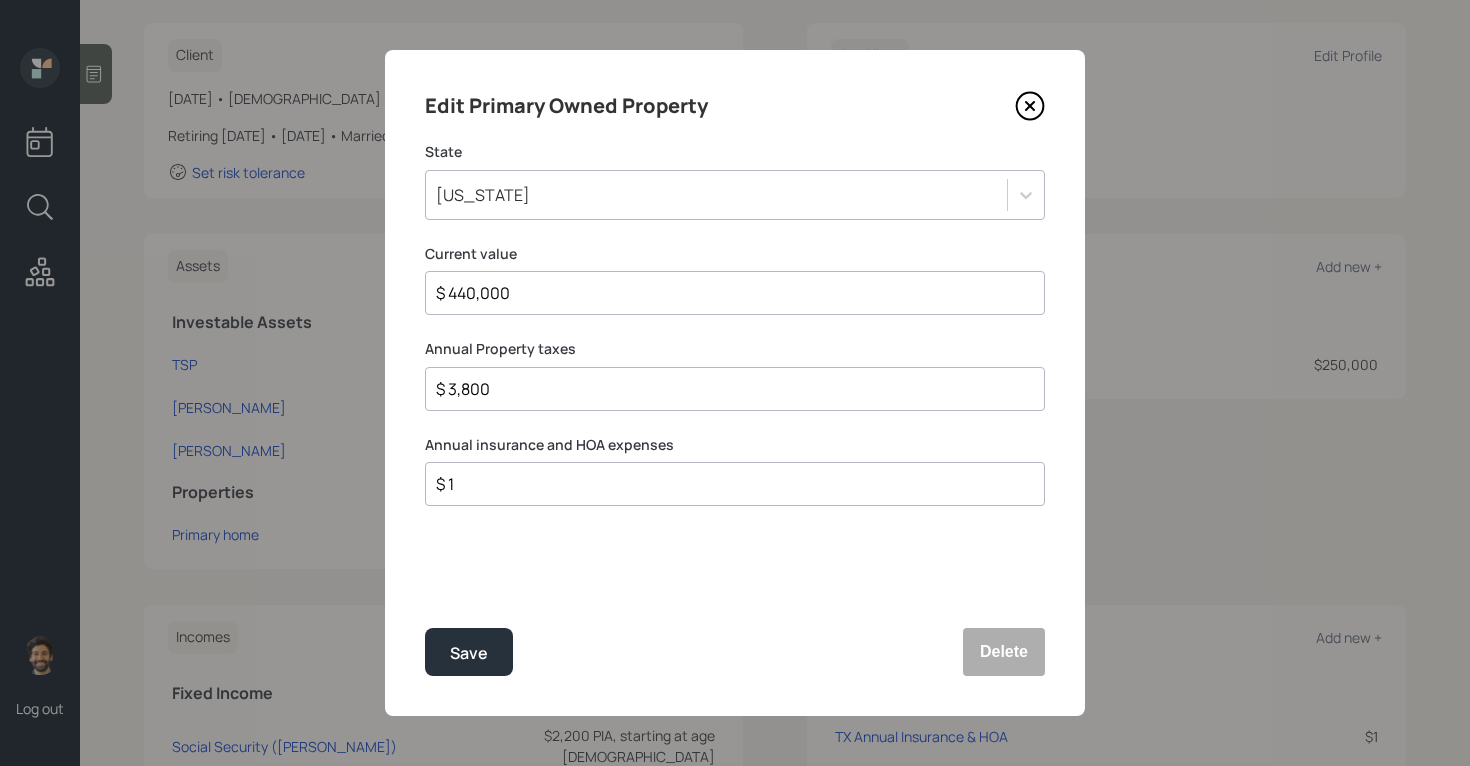 click on "$ 1" at bounding box center [727, 484] 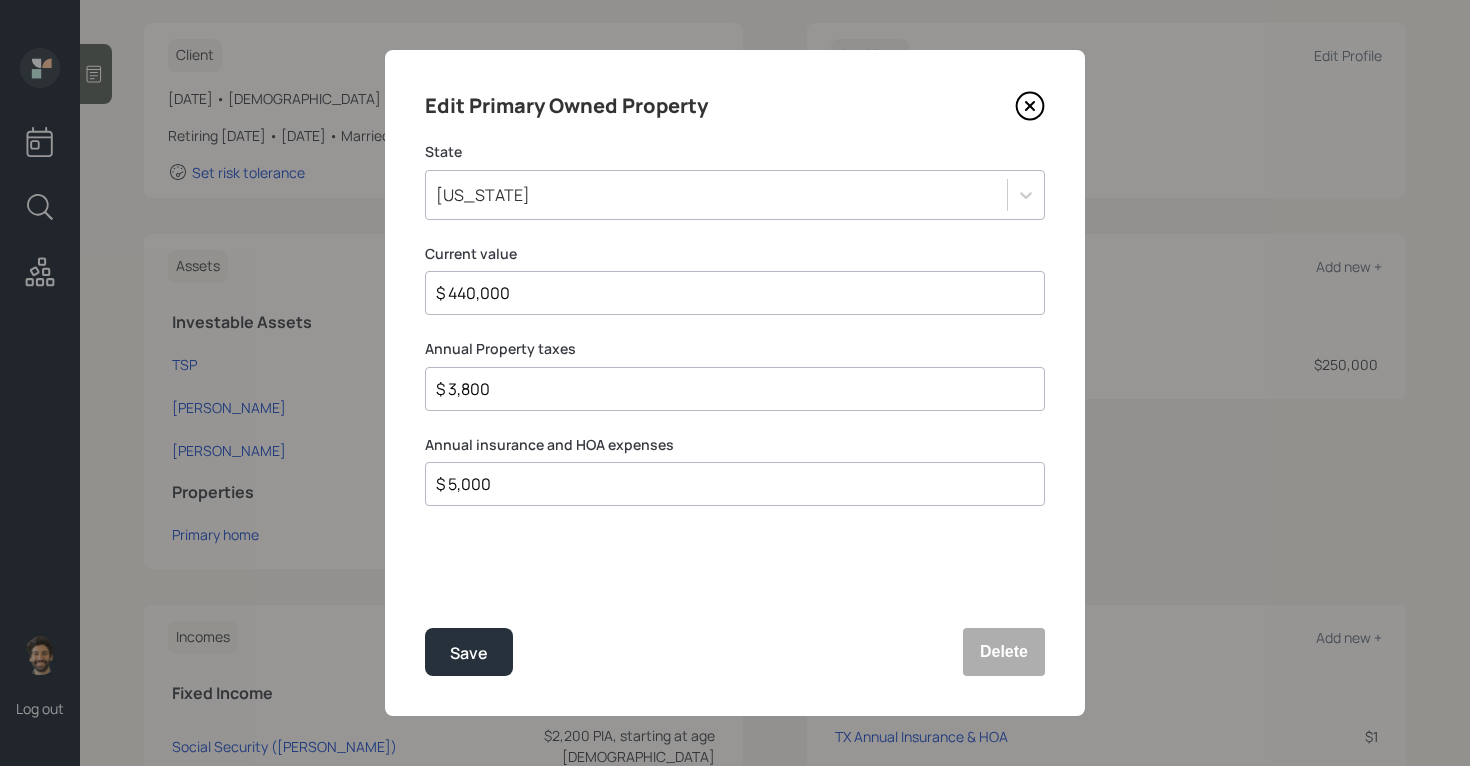 type on "$ 5,000" 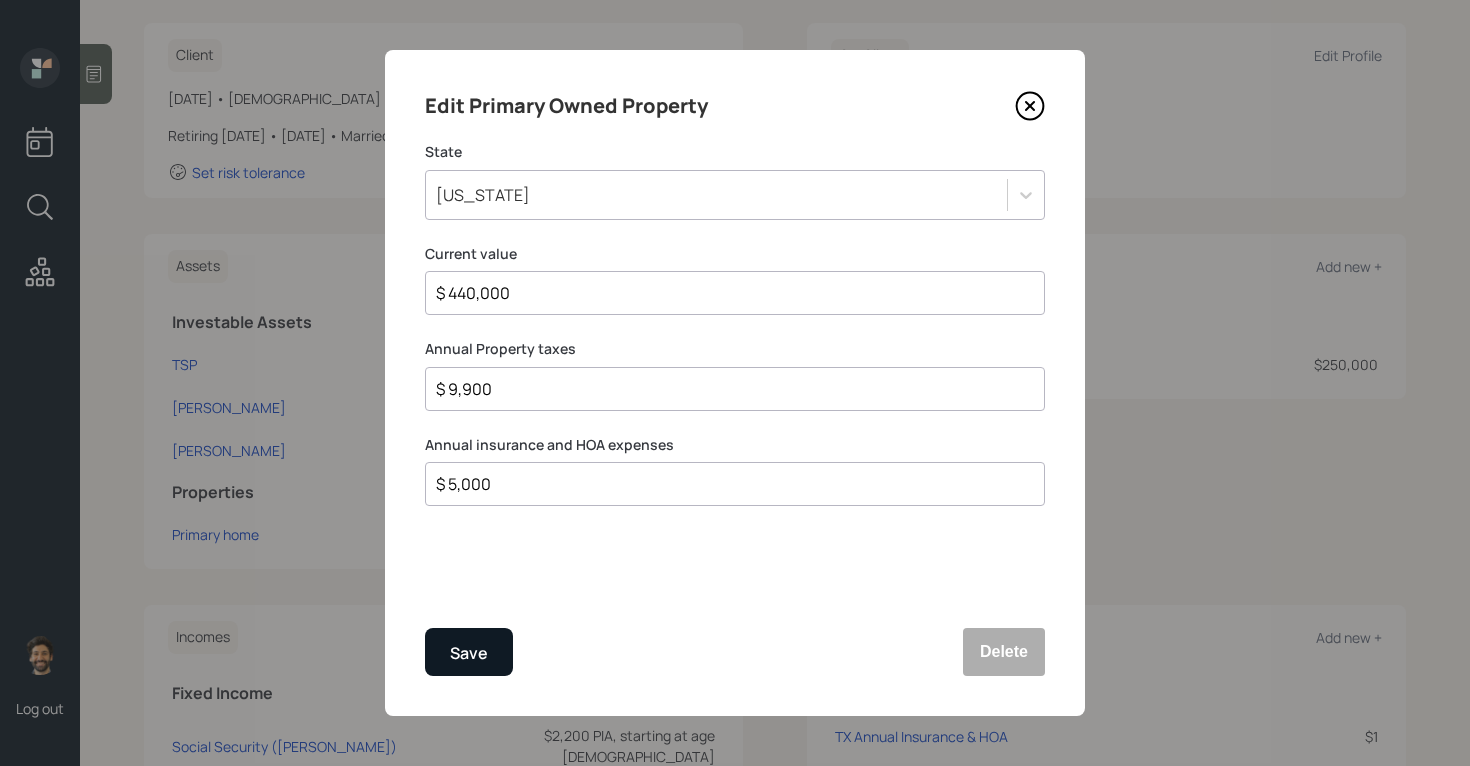 type on "$ 9,900" 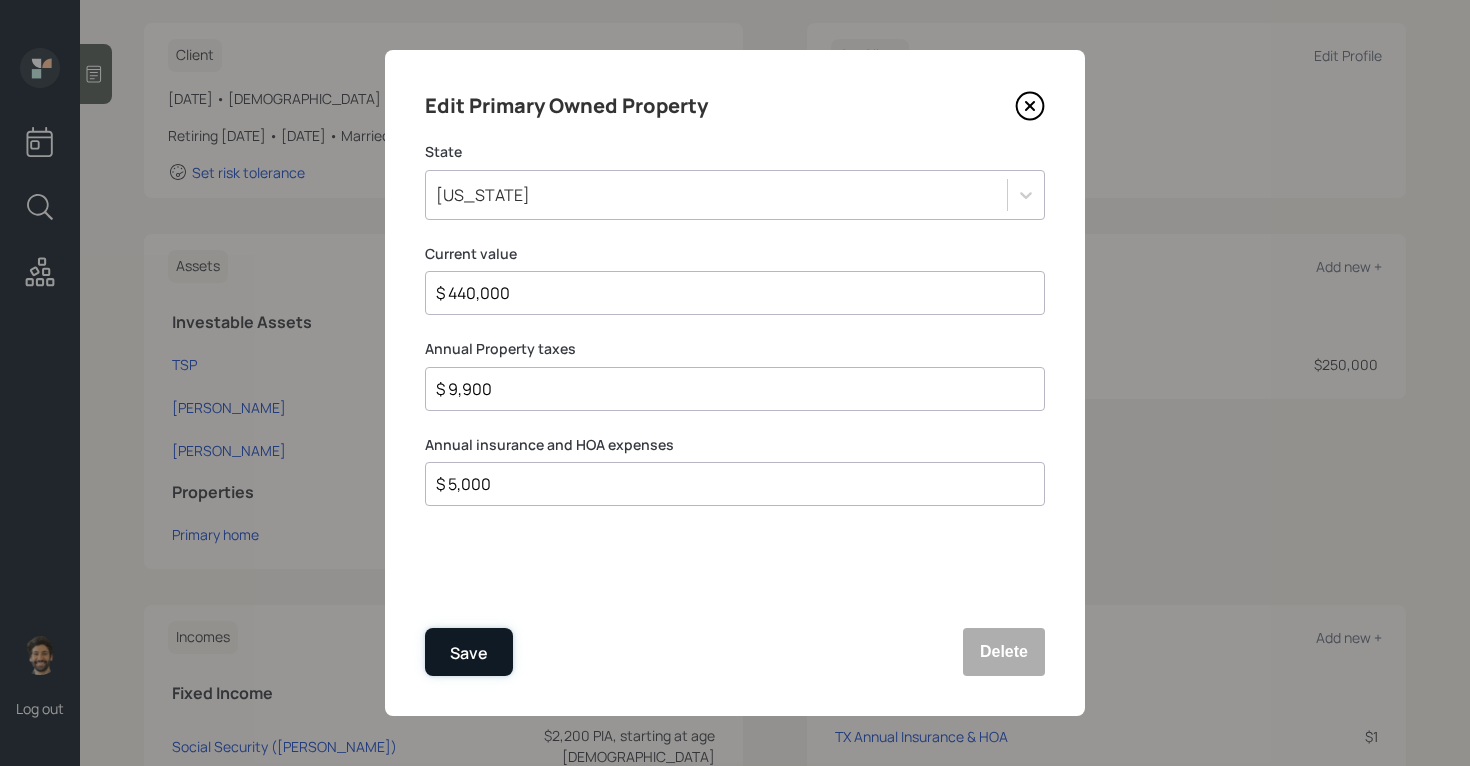click on "Save" at bounding box center (469, 653) 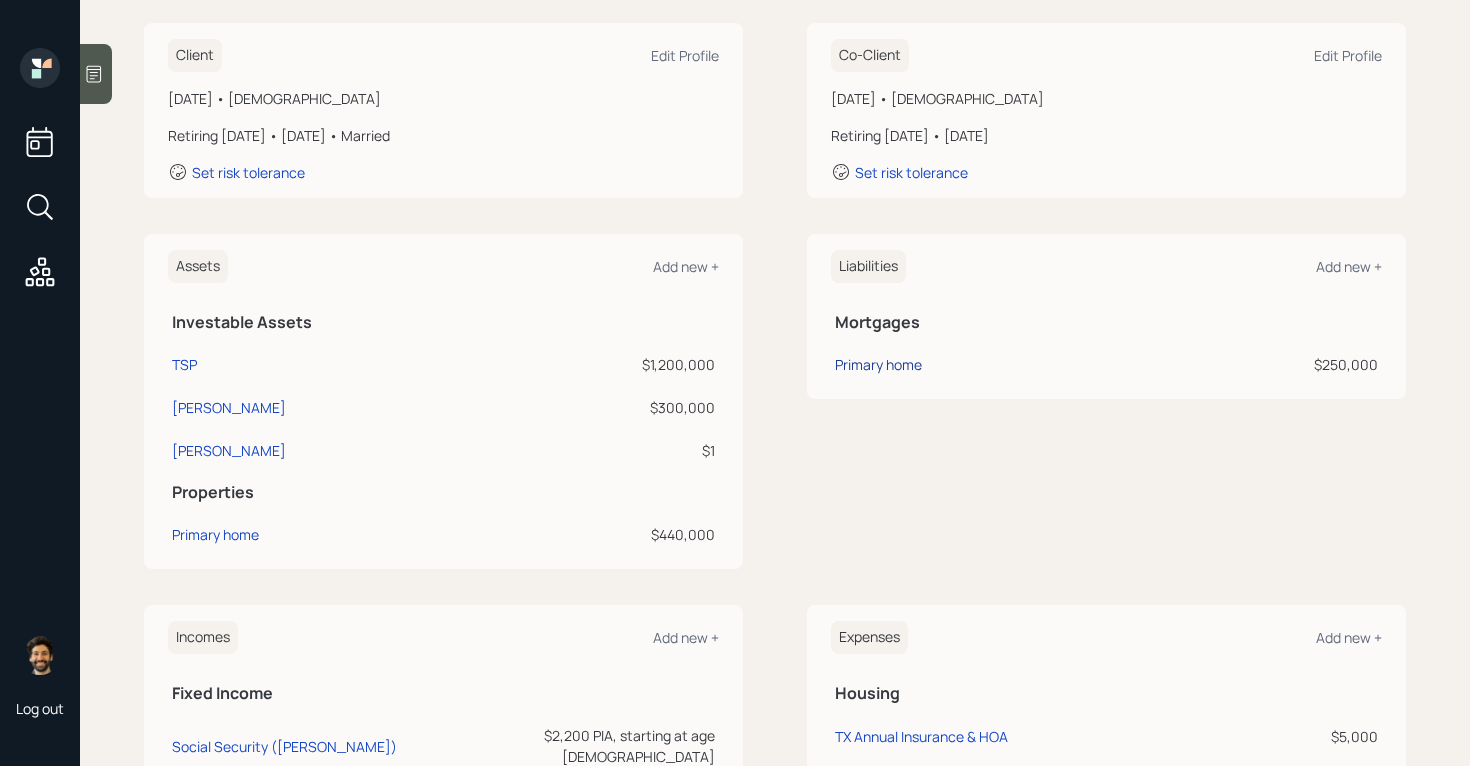 click on "Primary home" at bounding box center [878, 364] 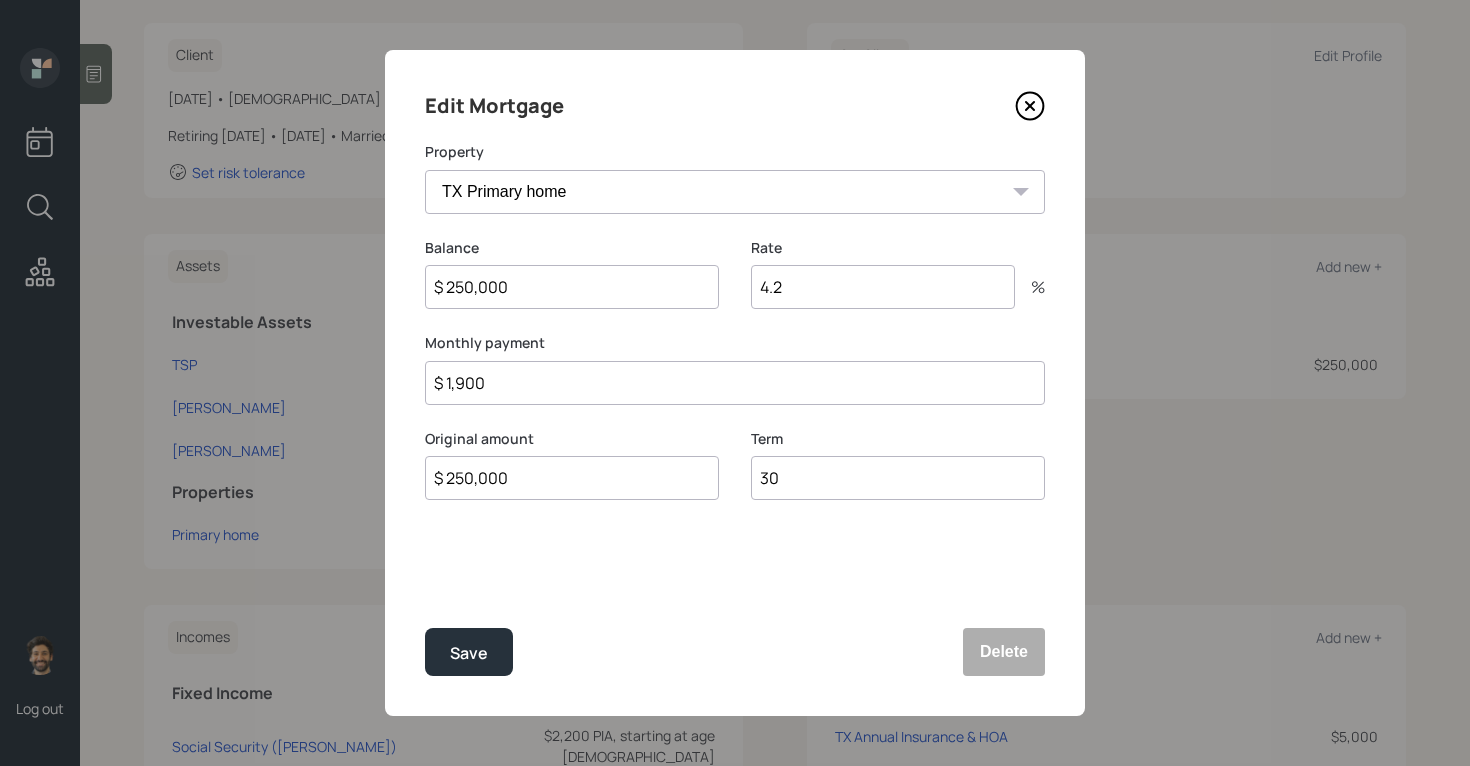 click on "$ 1,900" at bounding box center [735, 383] 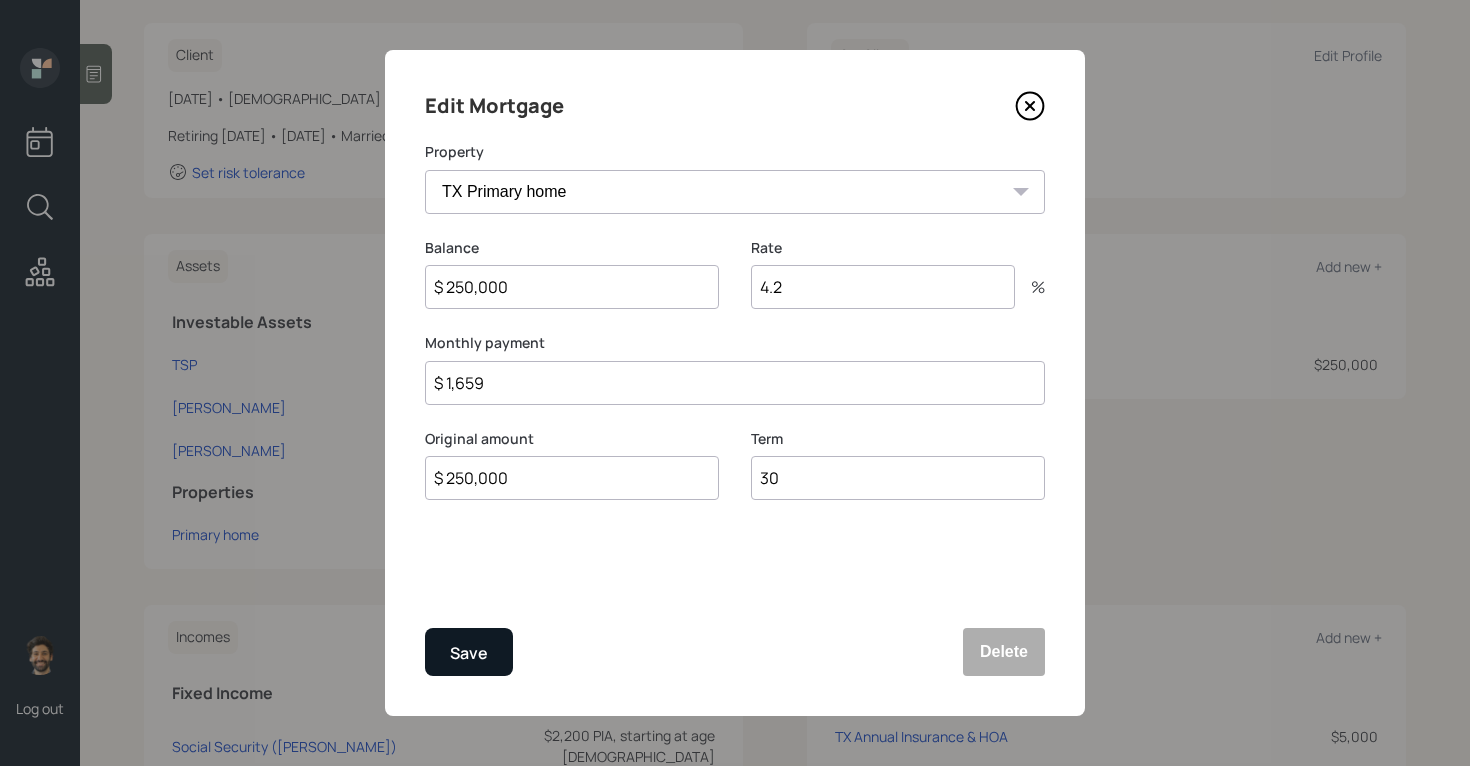 type on "$ 1,659" 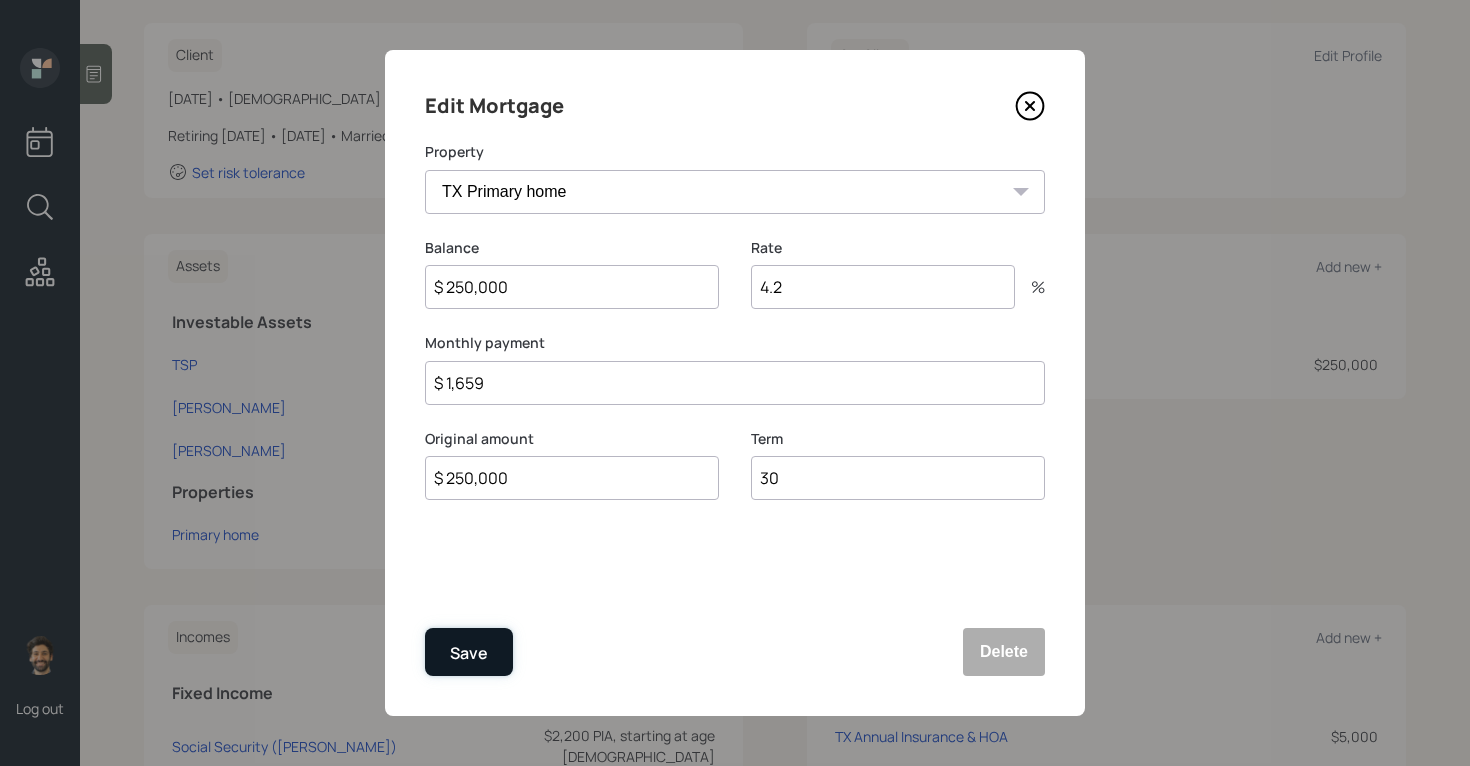 click on "Save" at bounding box center [469, 653] 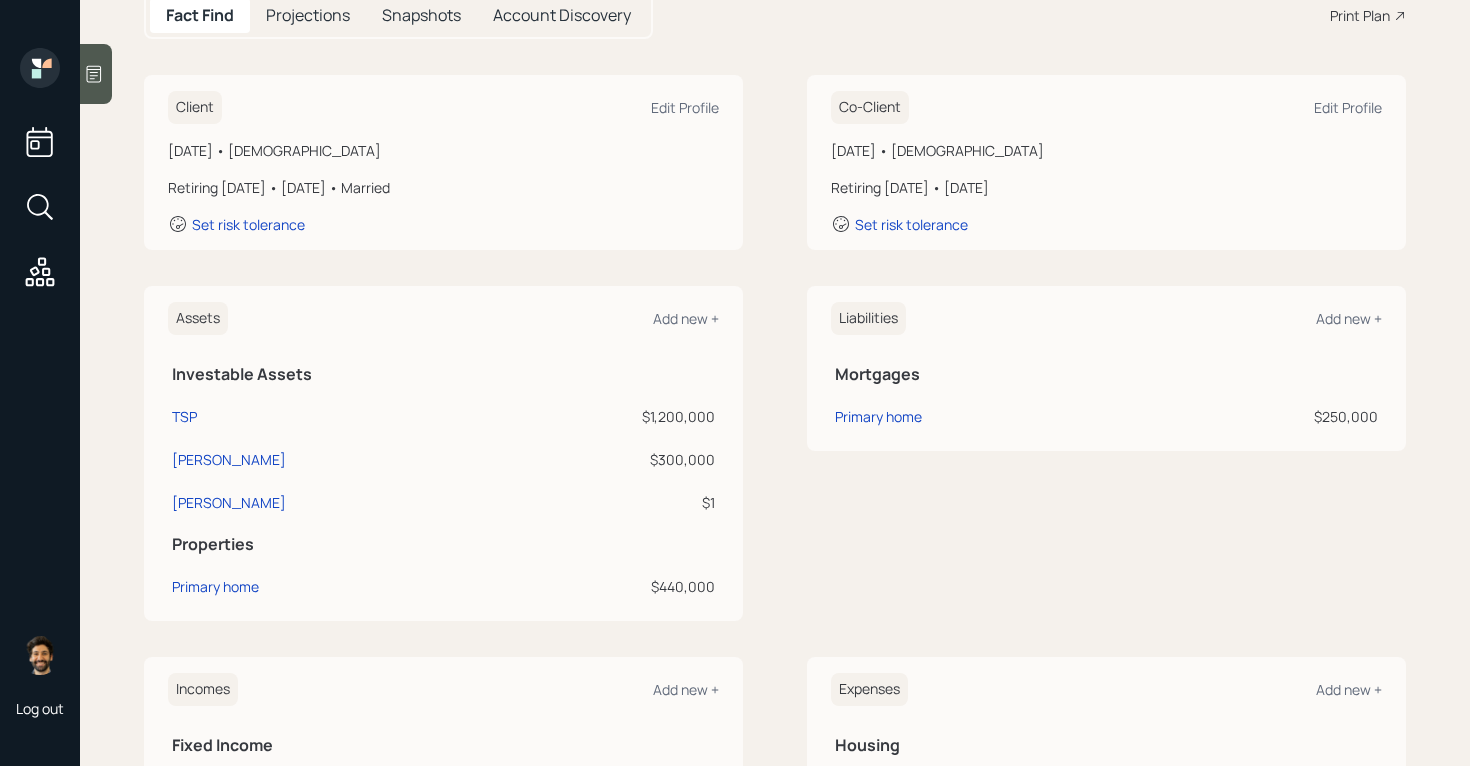 scroll, scrollTop: 204, scrollLeft: 0, axis: vertical 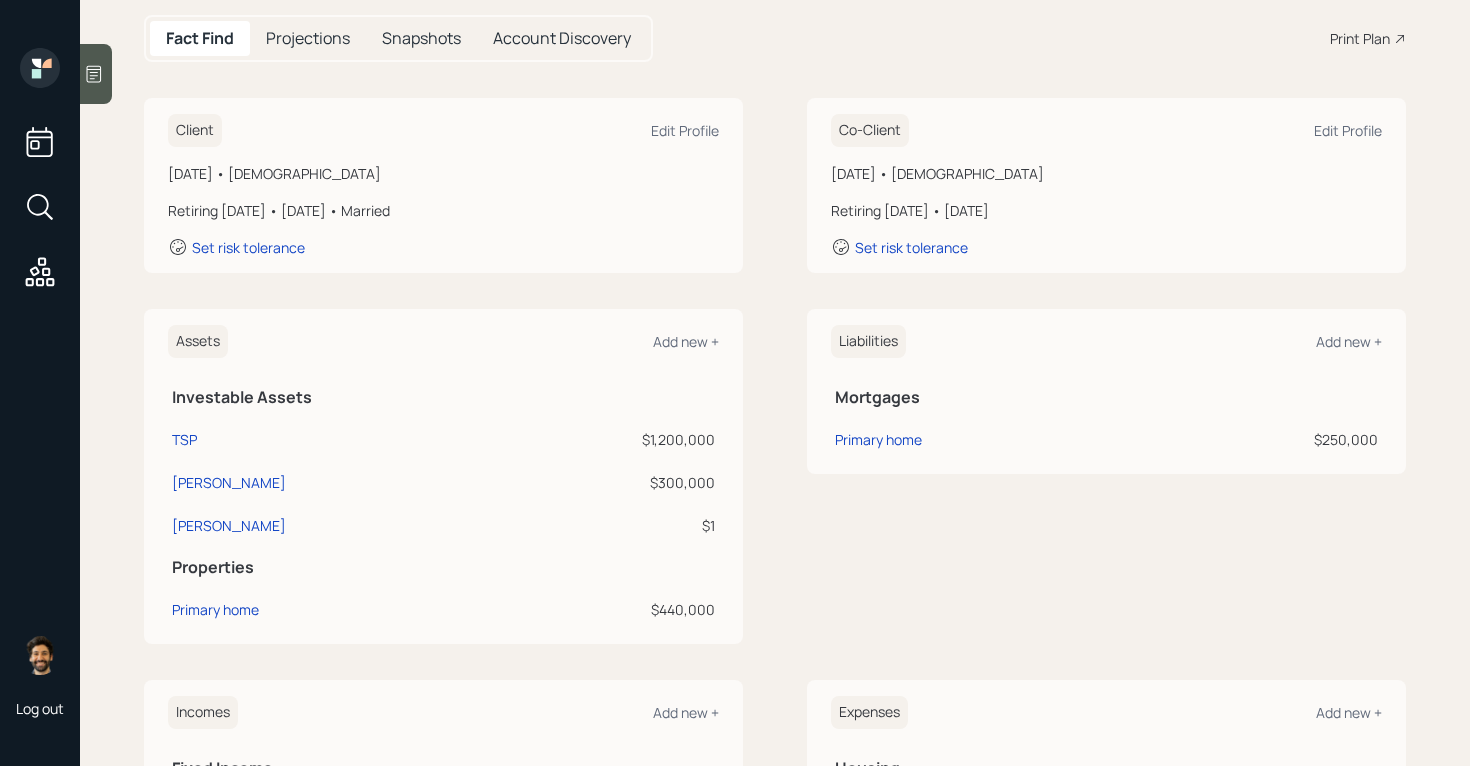 click on "Liabilities Add new +" at bounding box center [1106, 341] 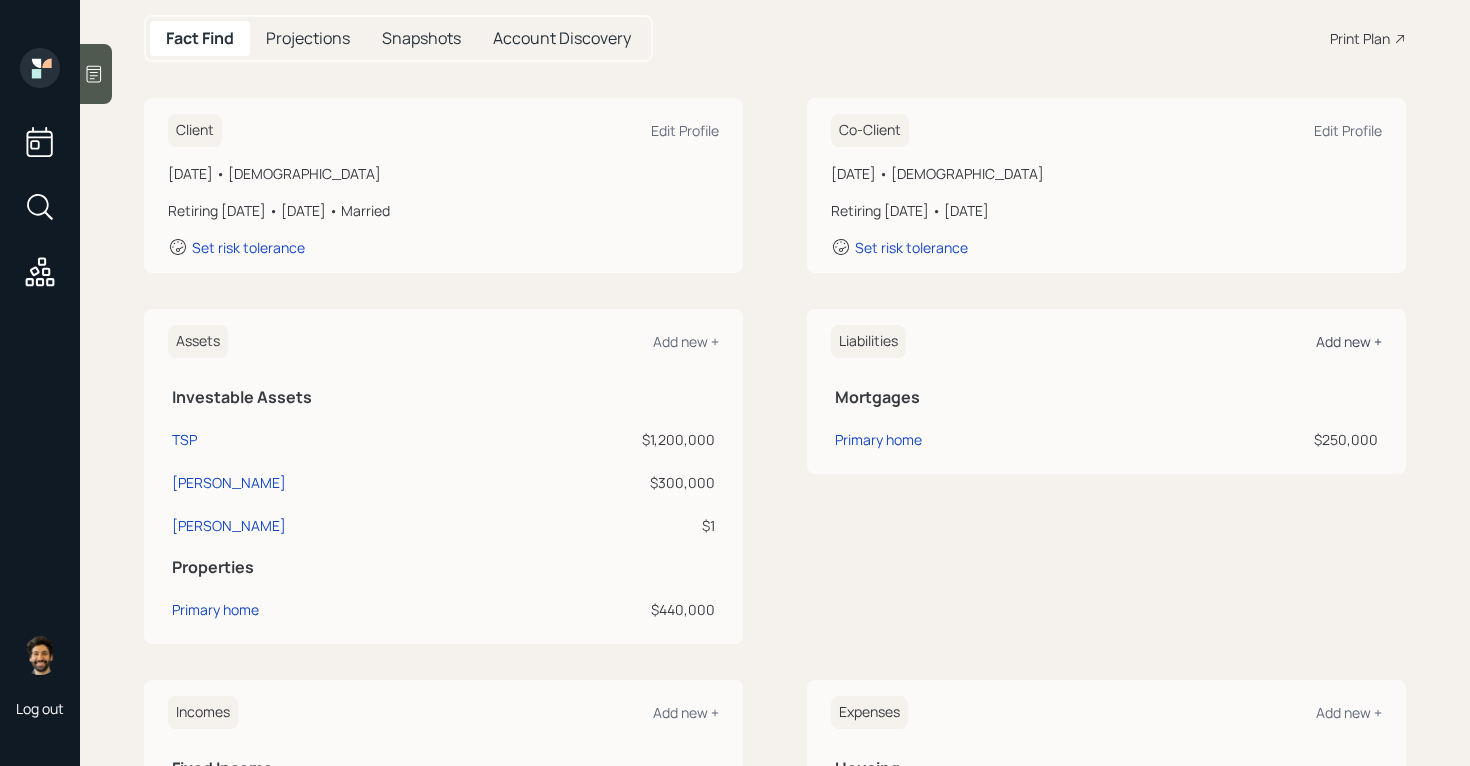 click on "Add new +" at bounding box center [1349, 341] 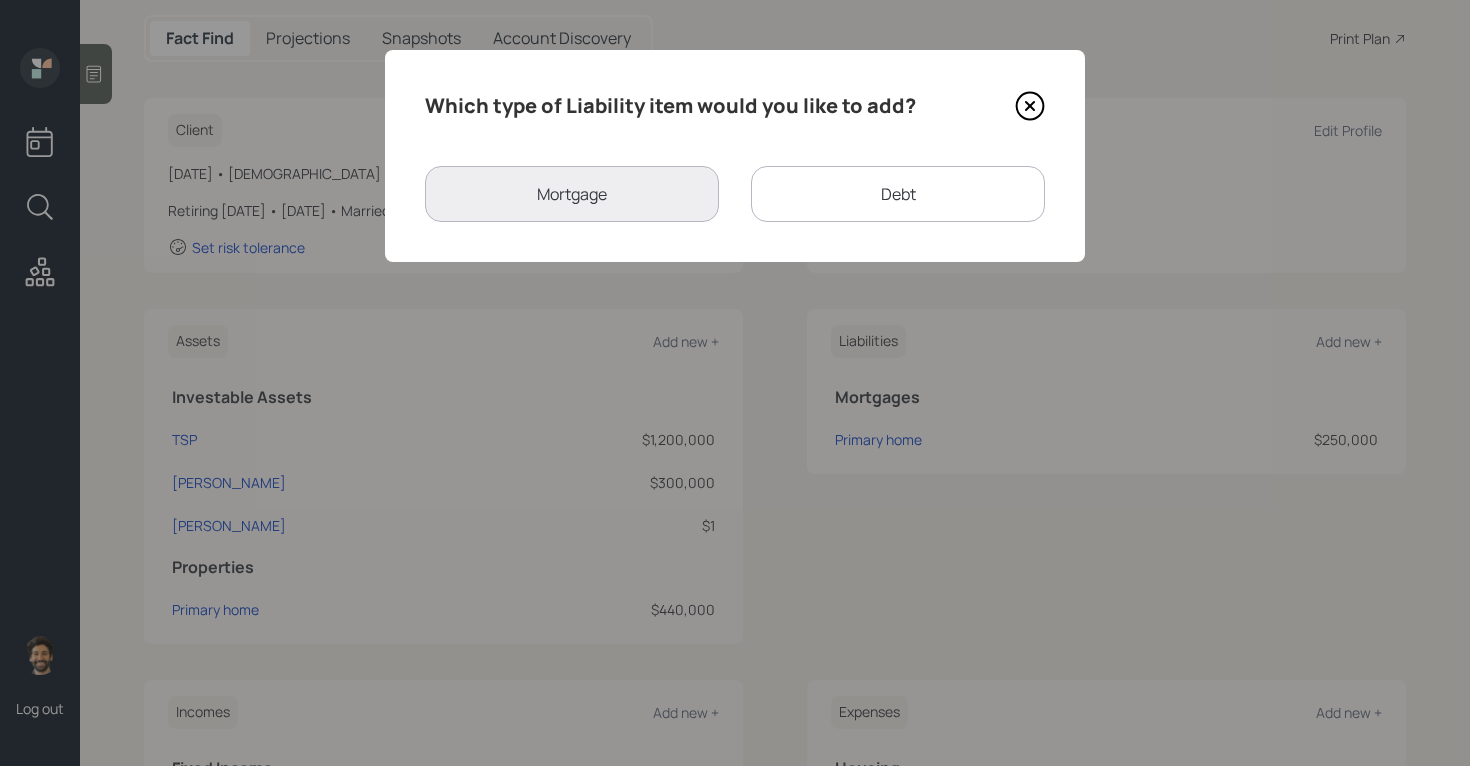 click on "Debt" at bounding box center [898, 194] 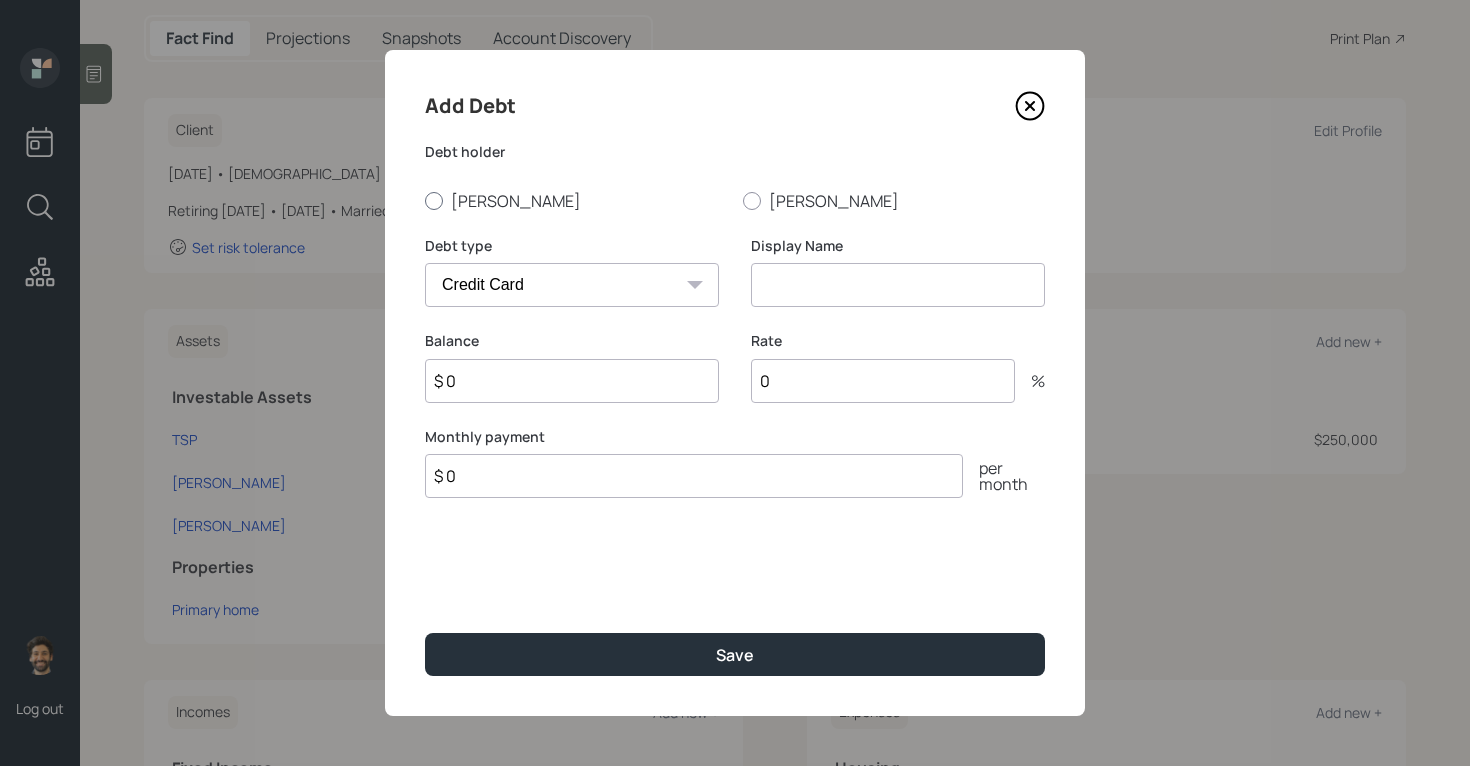 click at bounding box center [434, 201] 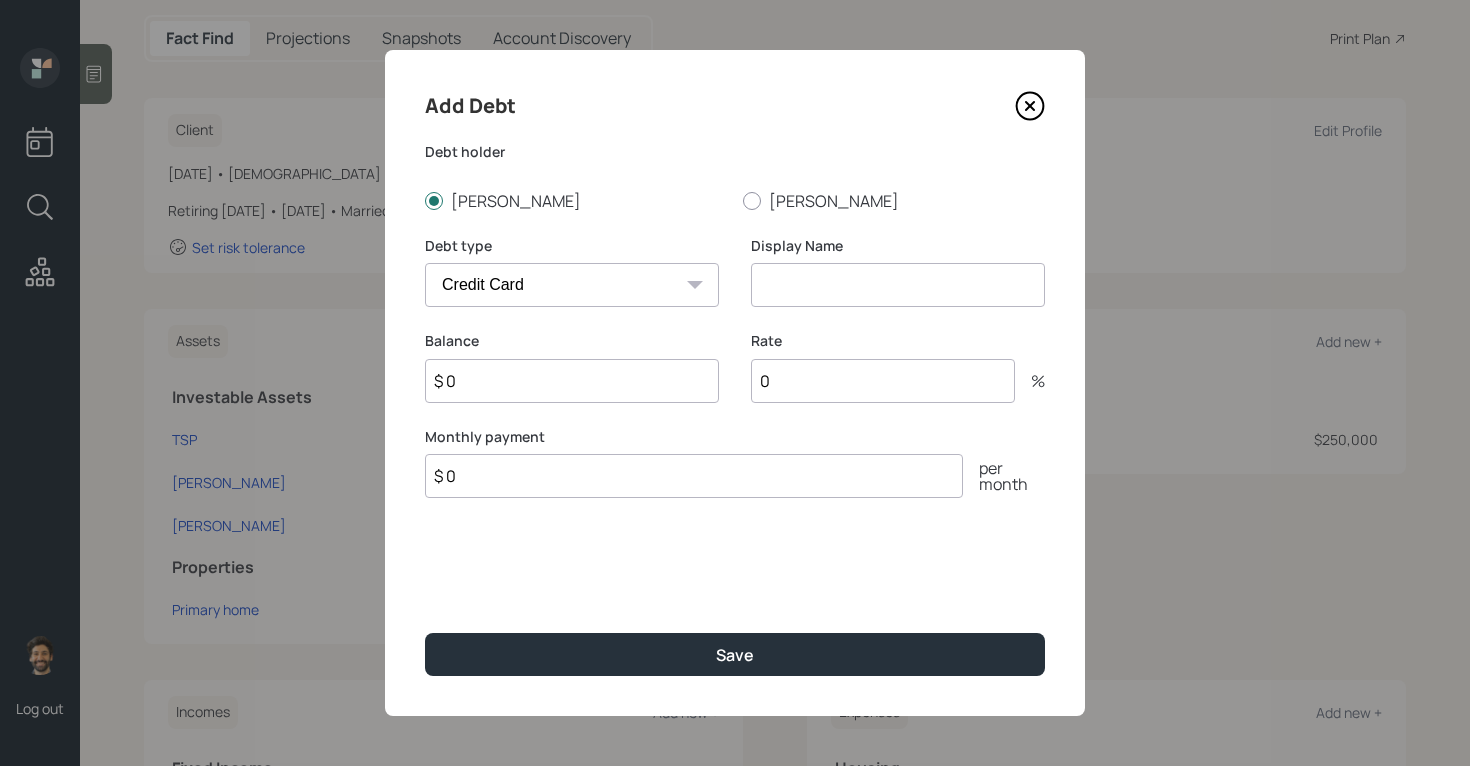 click on "Car Credit Card Medical Student Other" at bounding box center (572, 285) 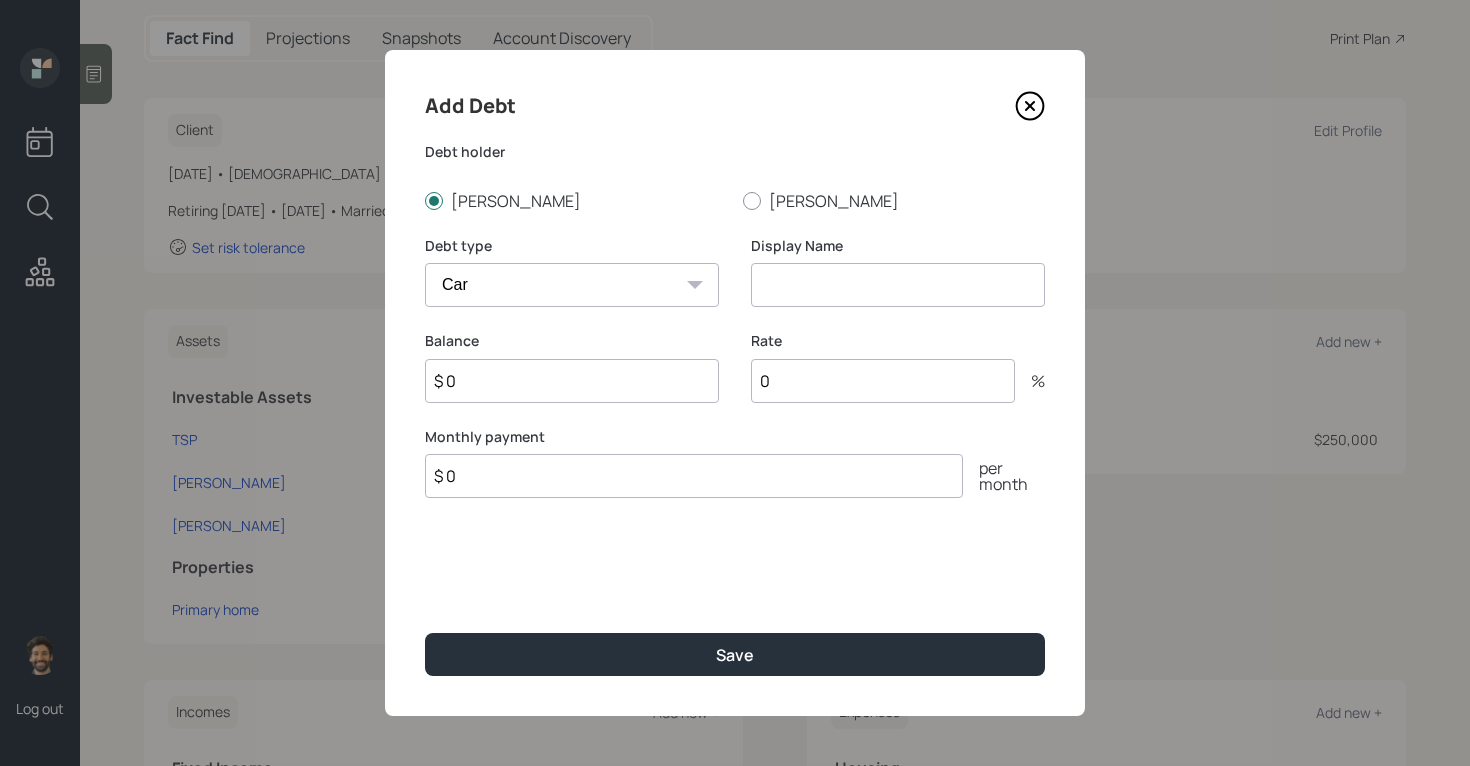click at bounding box center (898, 285) 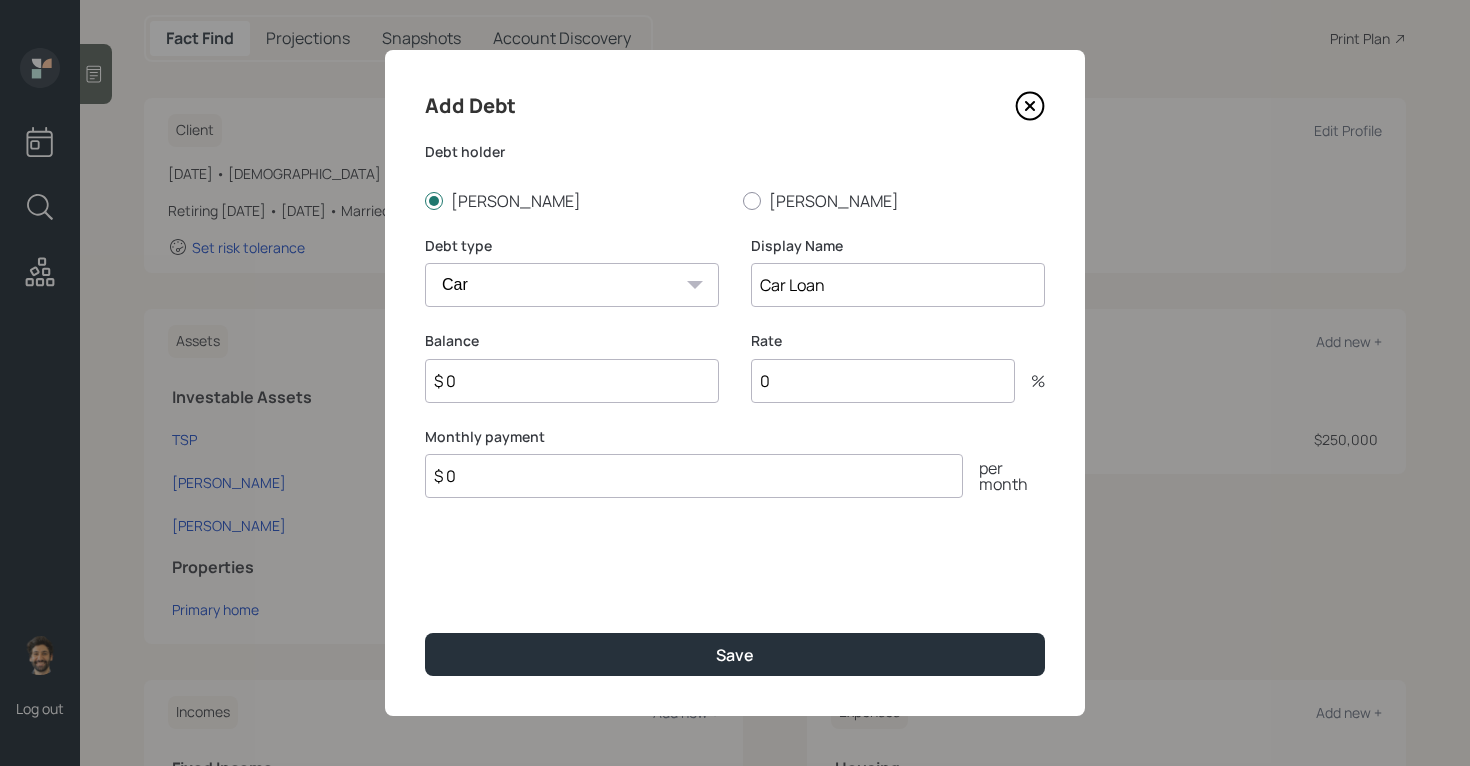 type on "Car Loan" 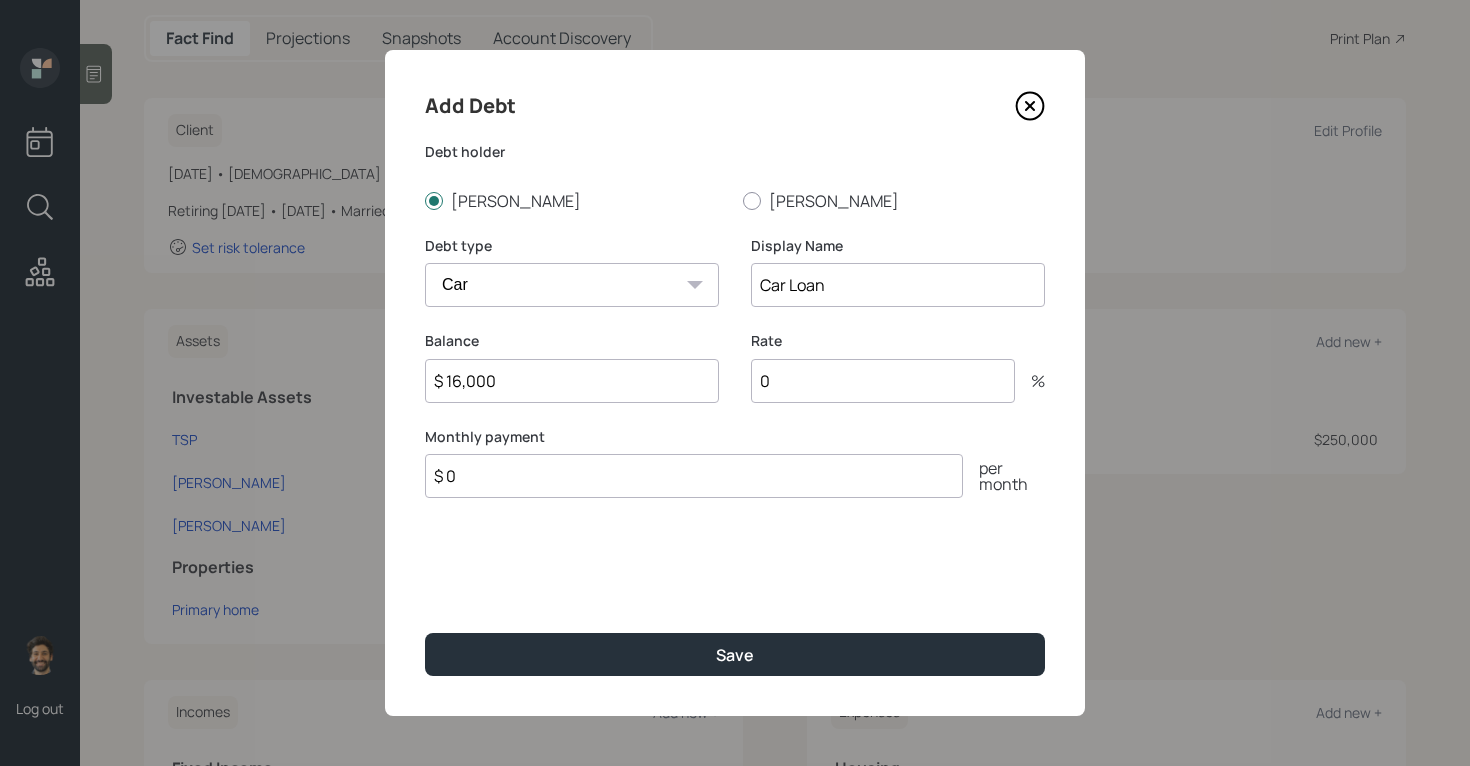 type on "$ 16,000" 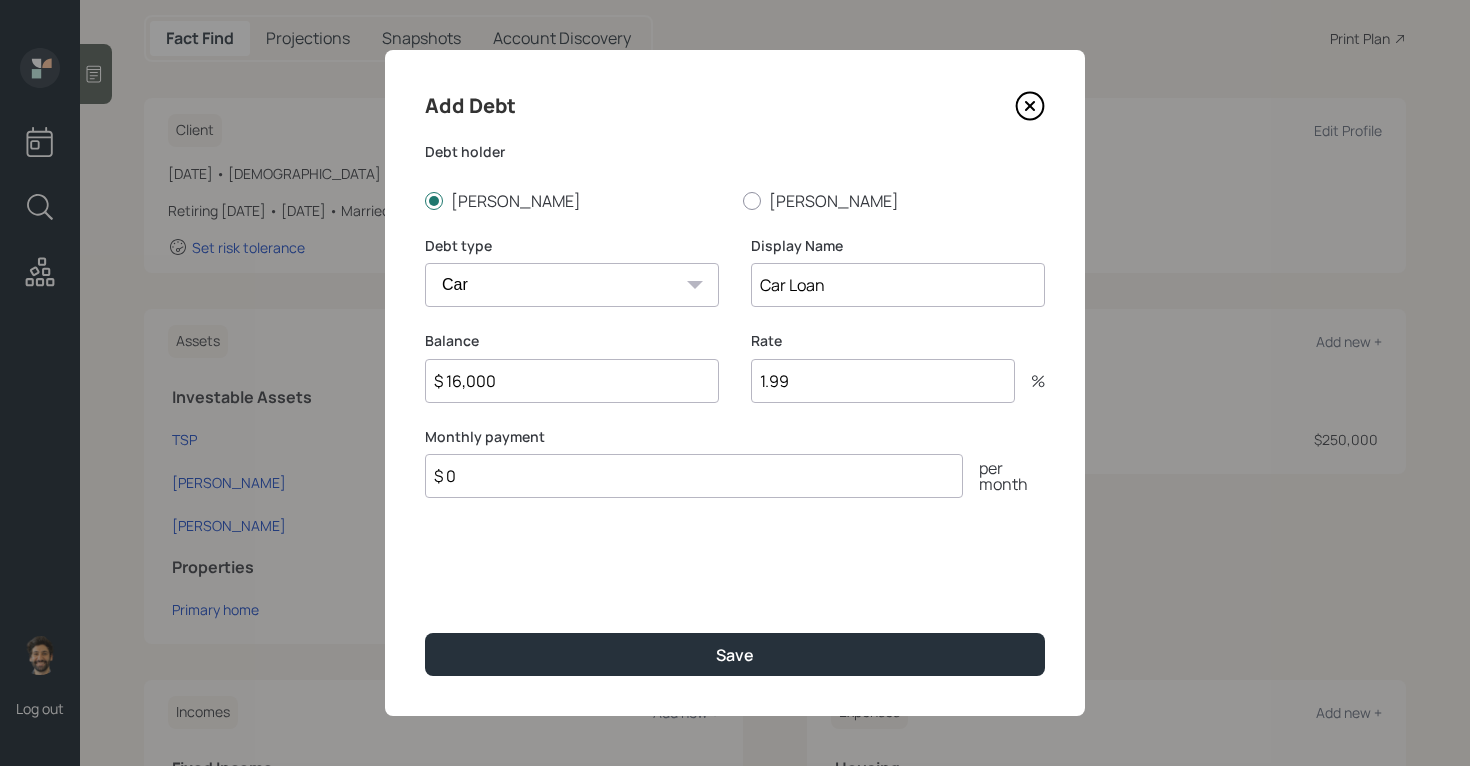 type on "1.99" 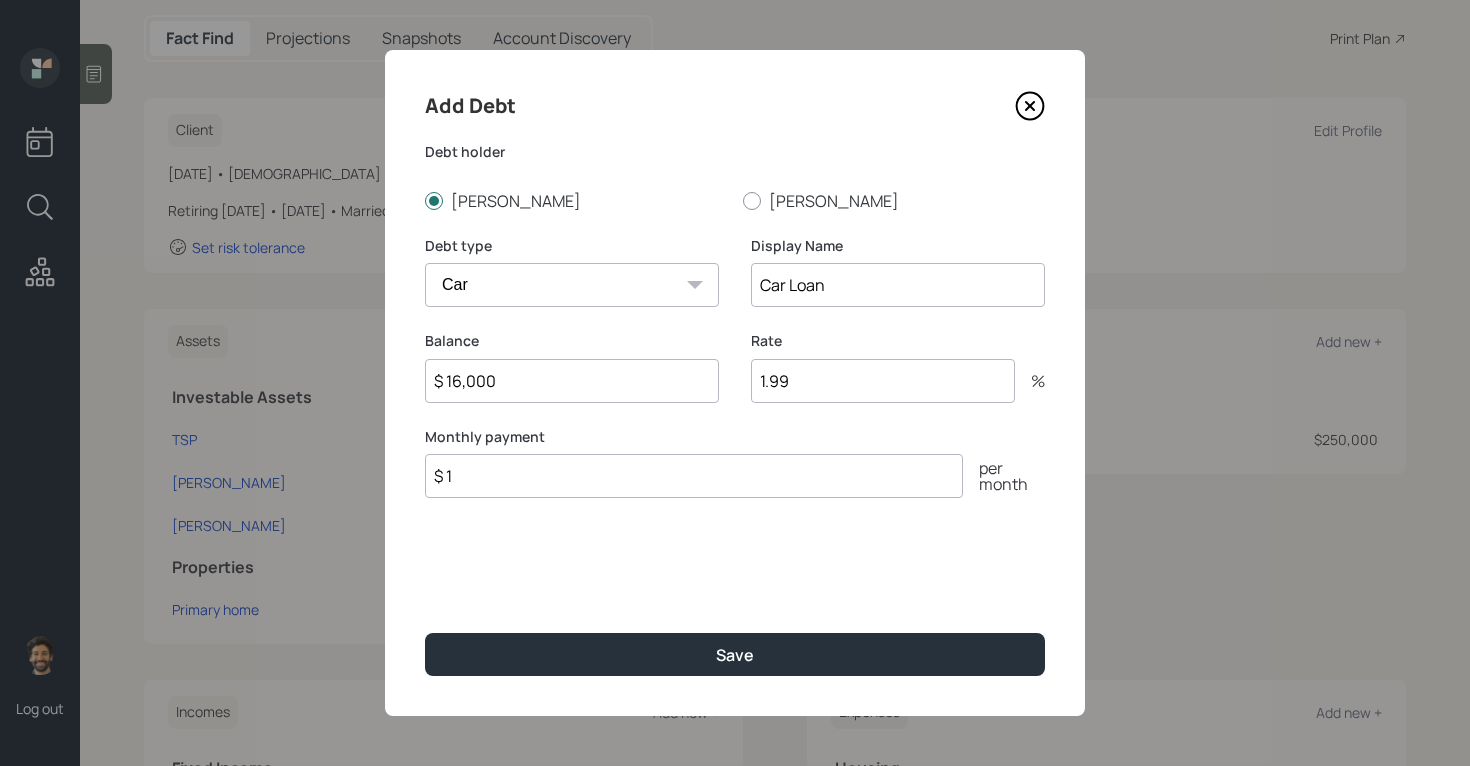type on "$ 1" 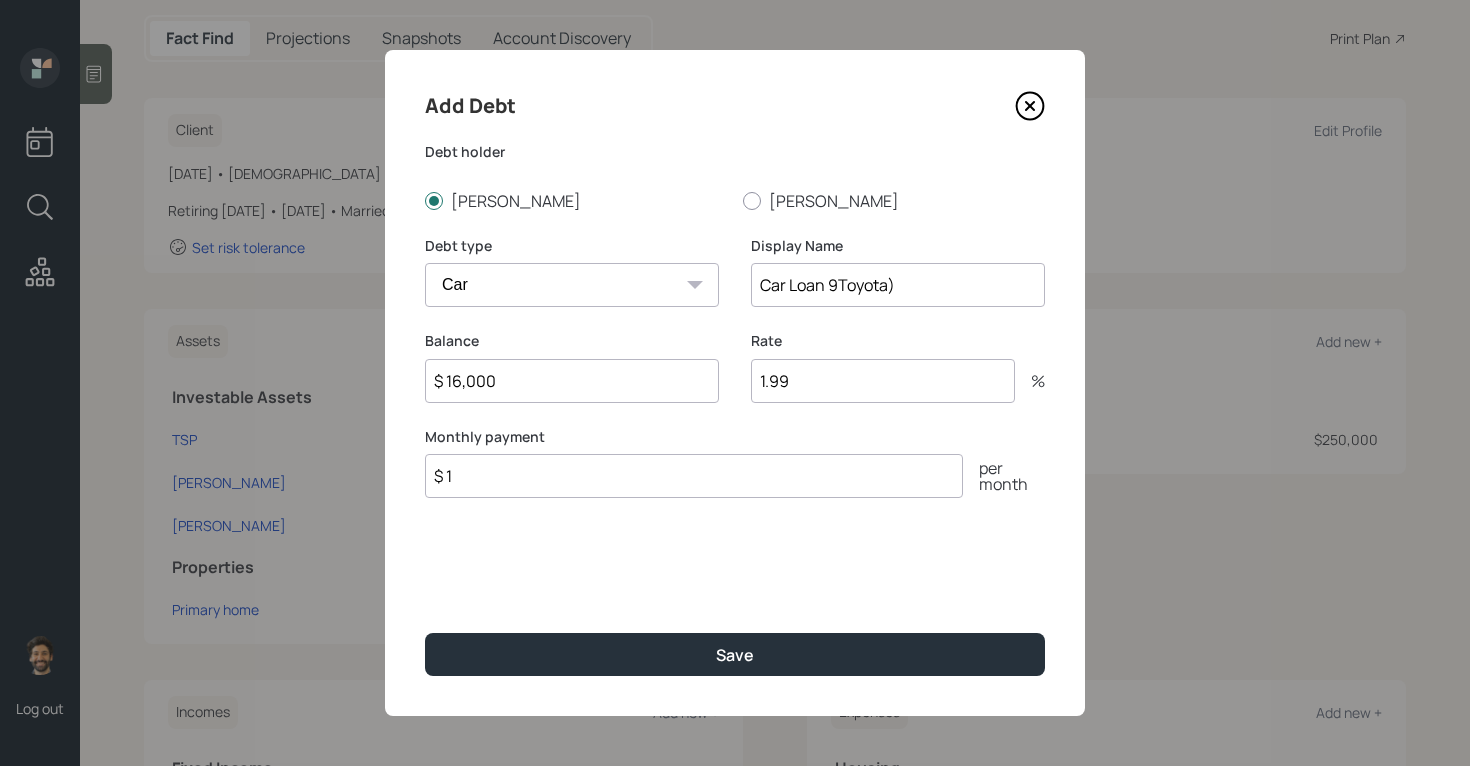 click on "Car Loan 9Toyota)" at bounding box center [898, 285] 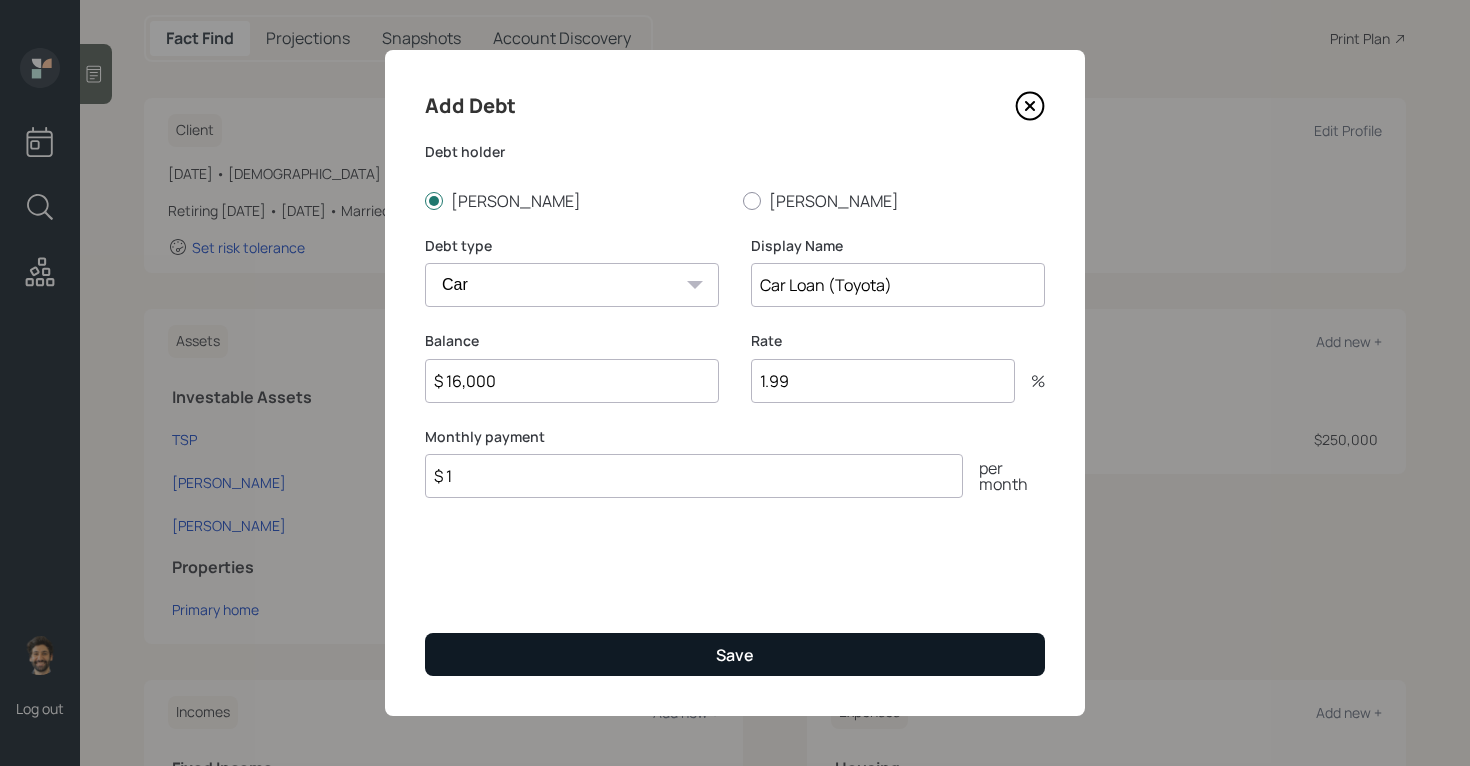 type on "Car Loan (Toyota)" 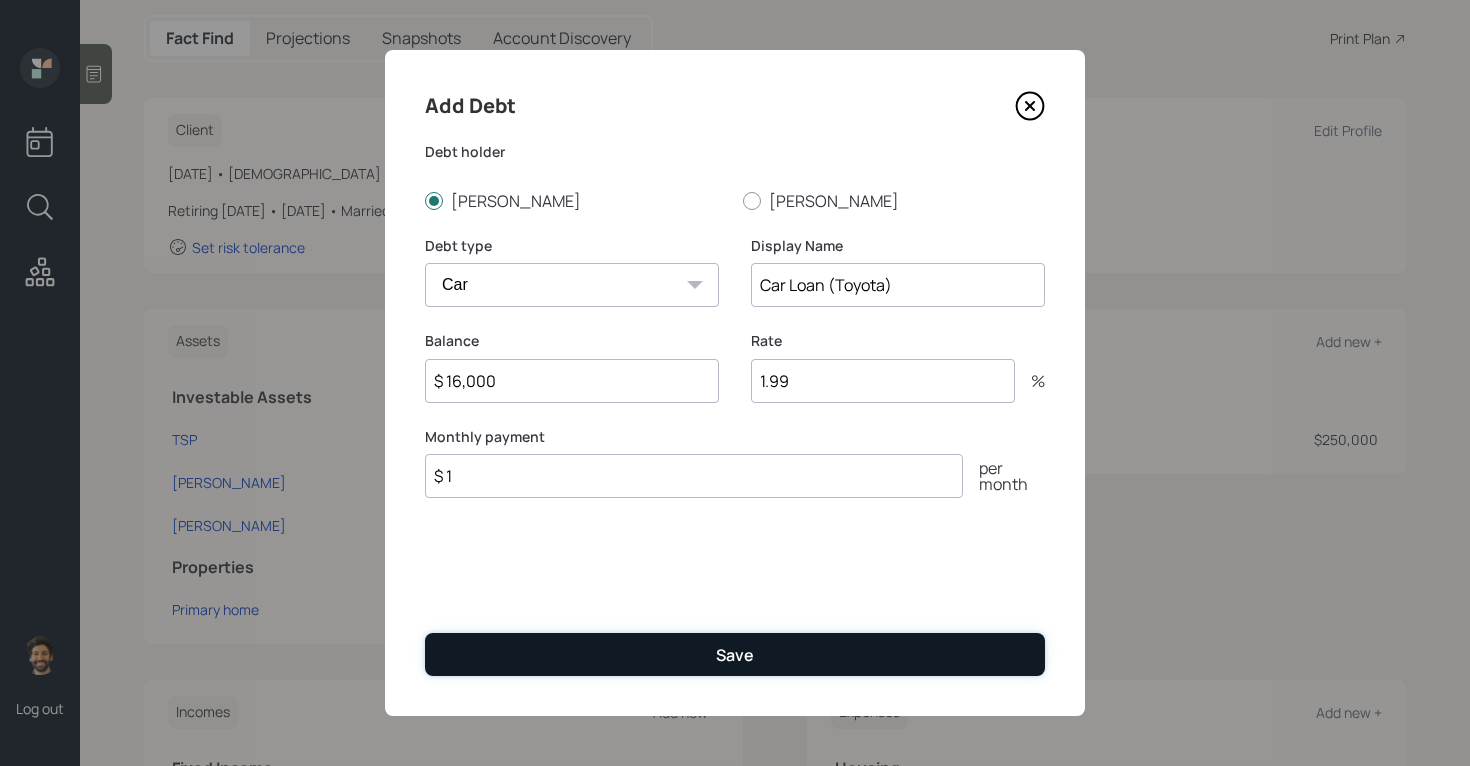 click on "Save" at bounding box center (735, 654) 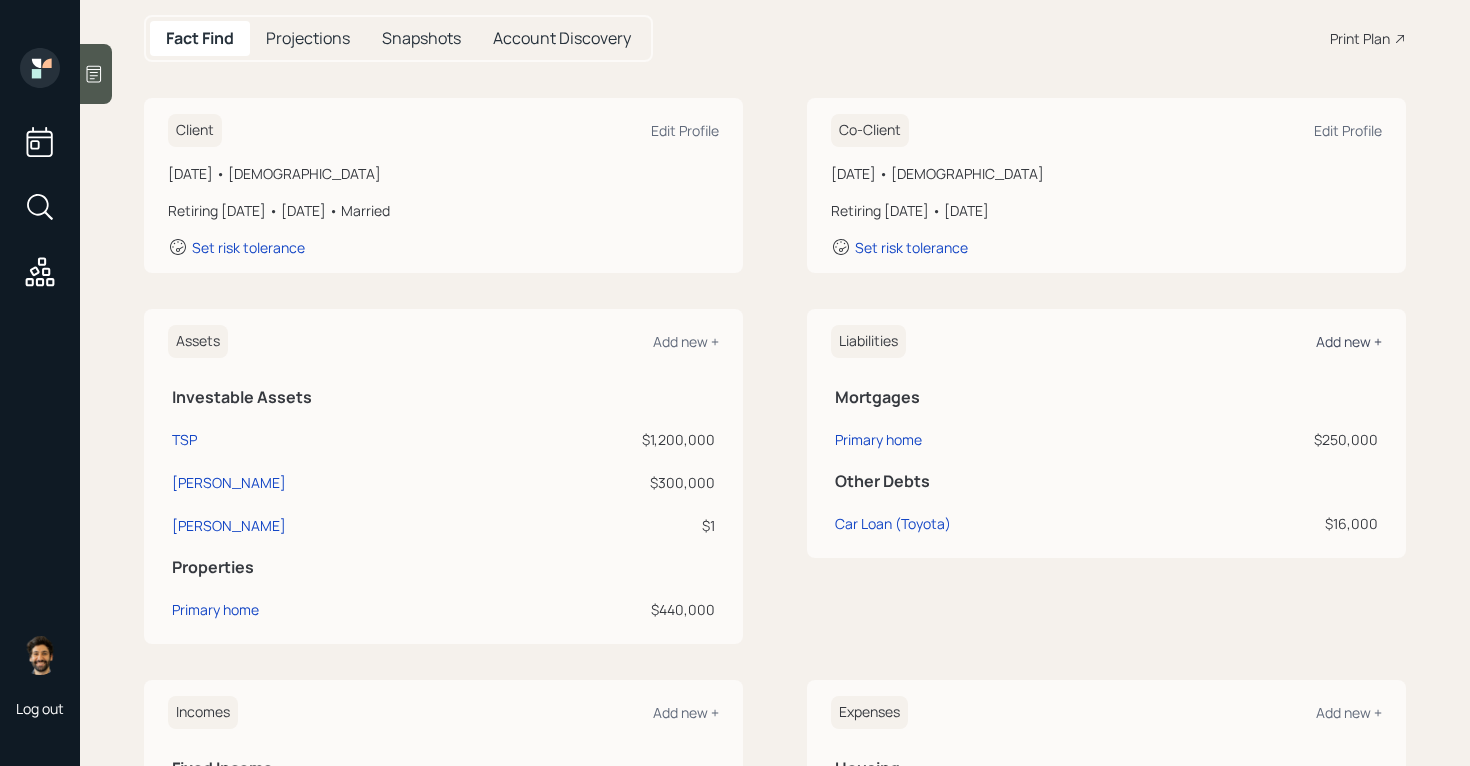 click on "Add new +" at bounding box center (1349, 341) 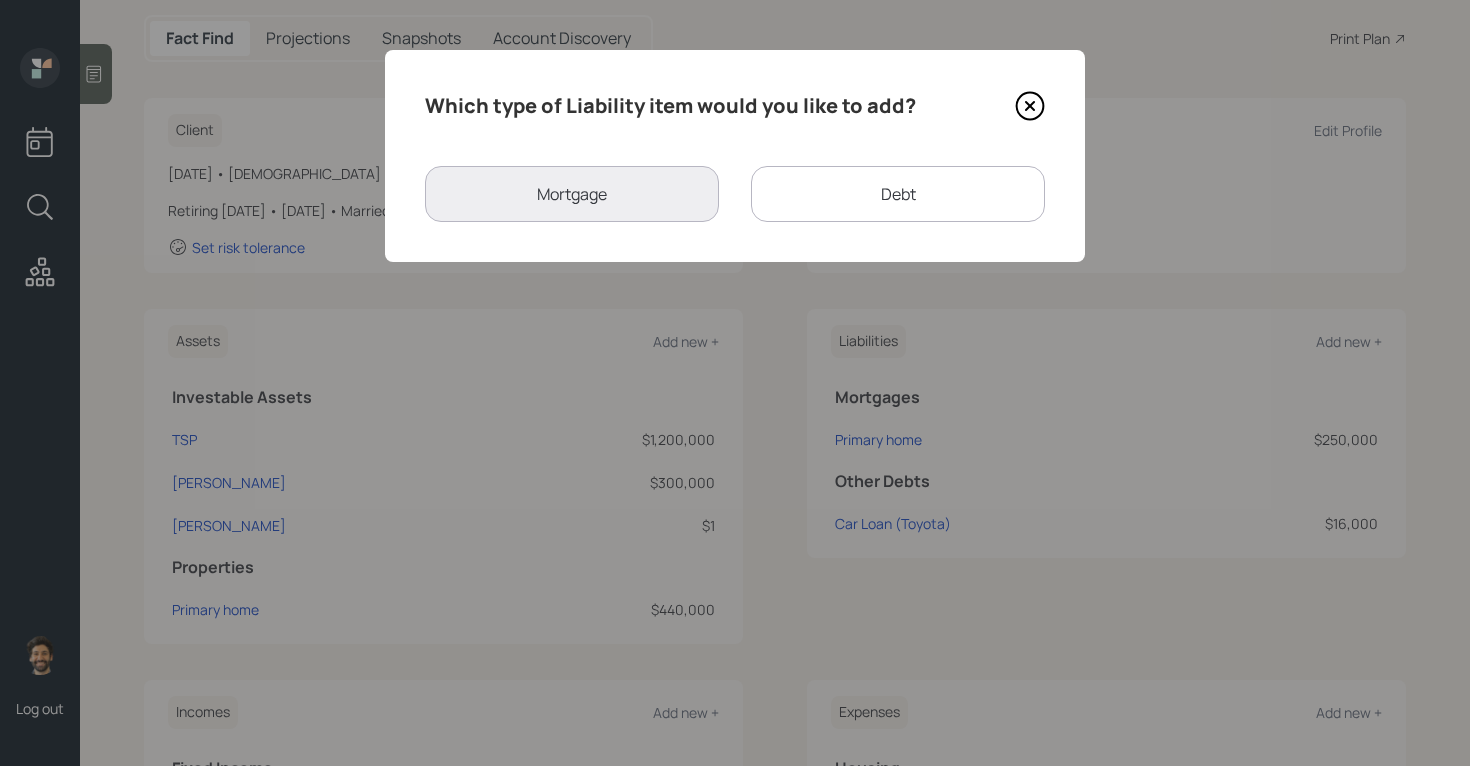 click on "Debt" at bounding box center [898, 194] 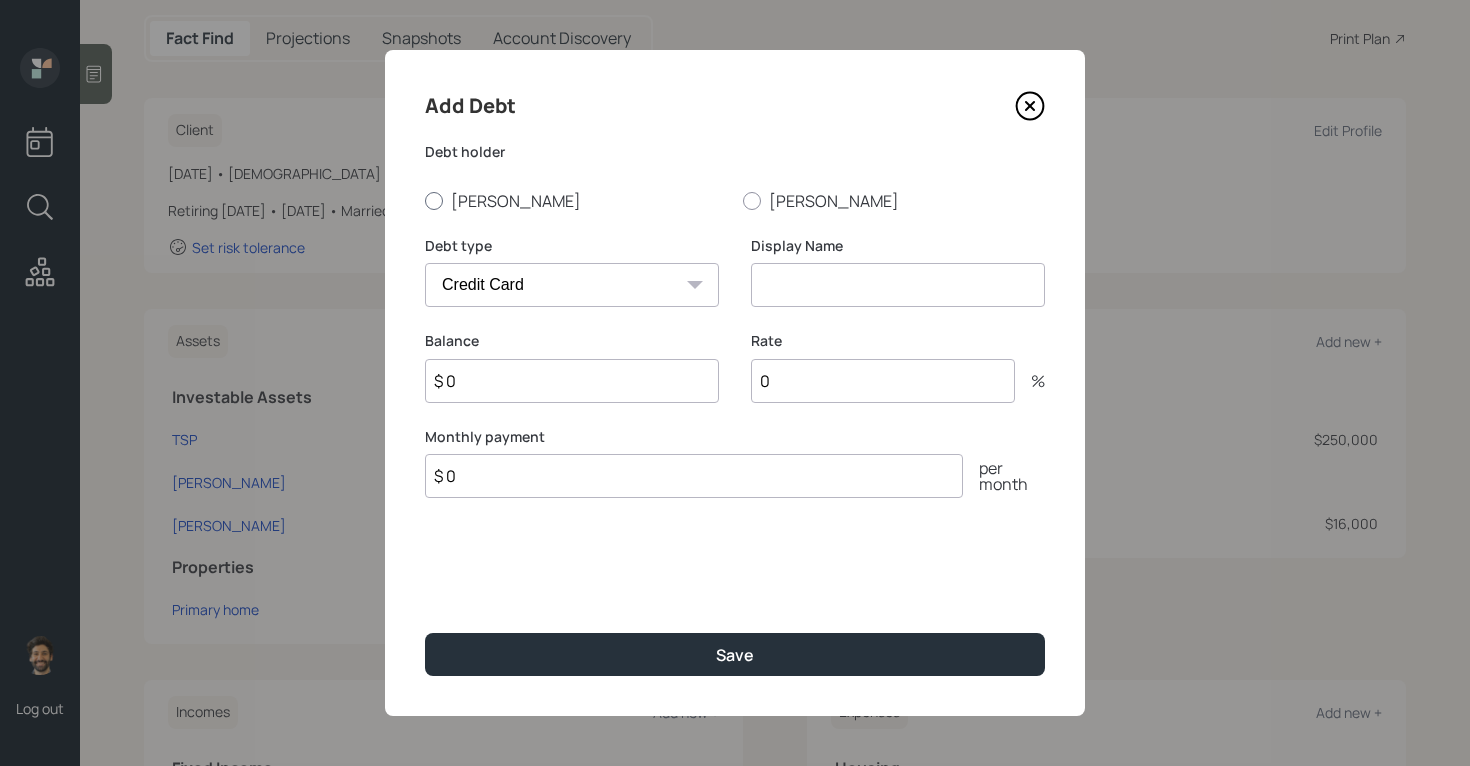 click on "[PERSON_NAME]" at bounding box center (576, 201) 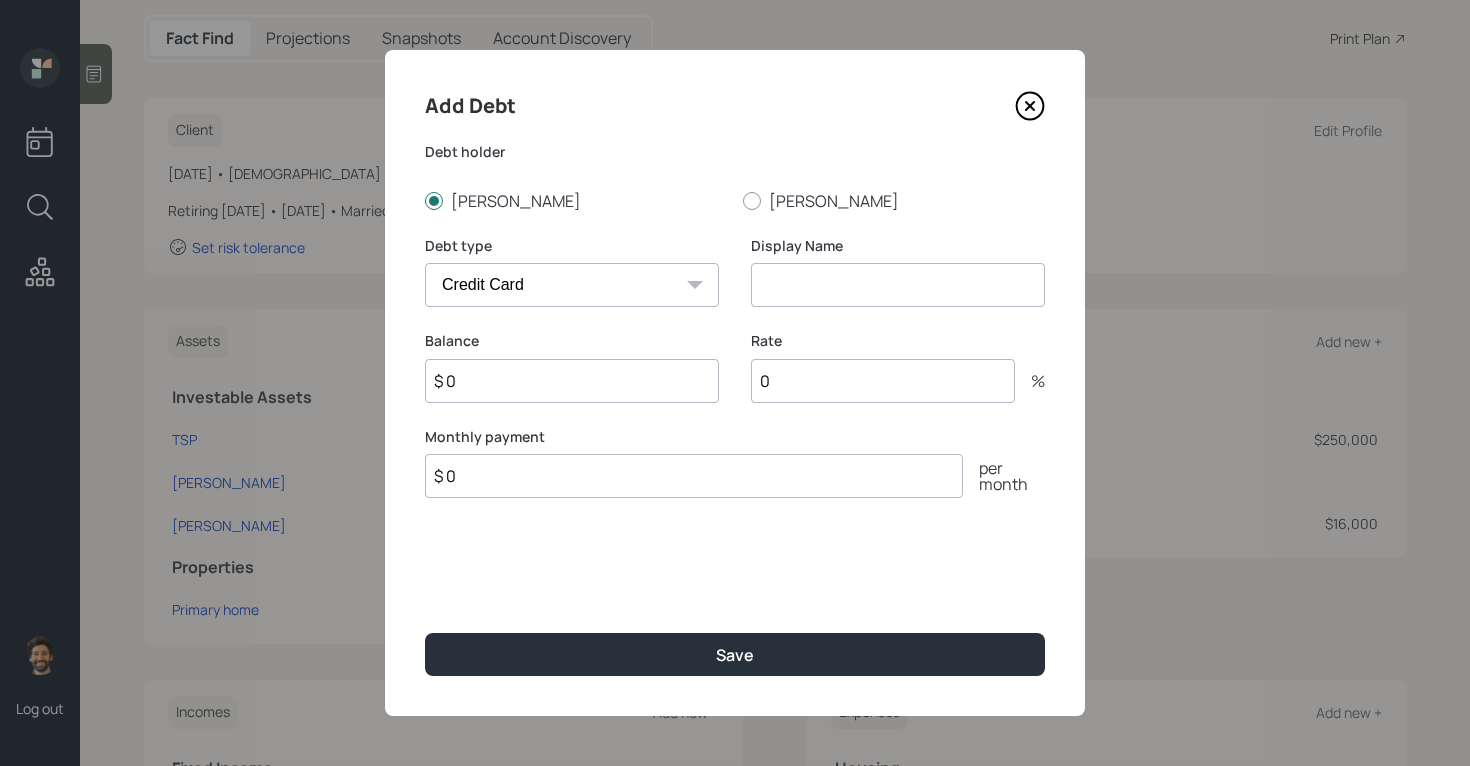 click on "Car Credit Card Medical Student Other" at bounding box center (572, 285) 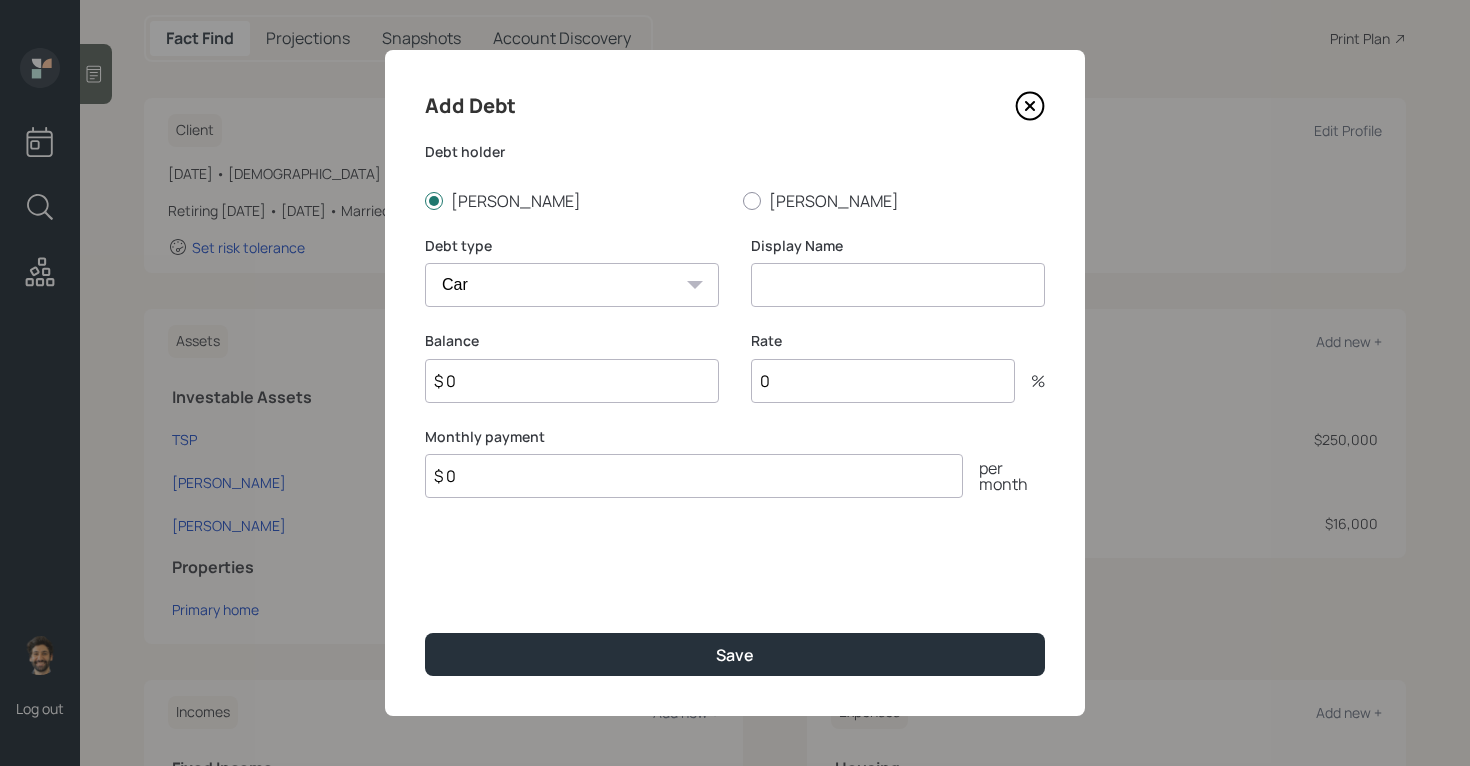 click at bounding box center [898, 285] 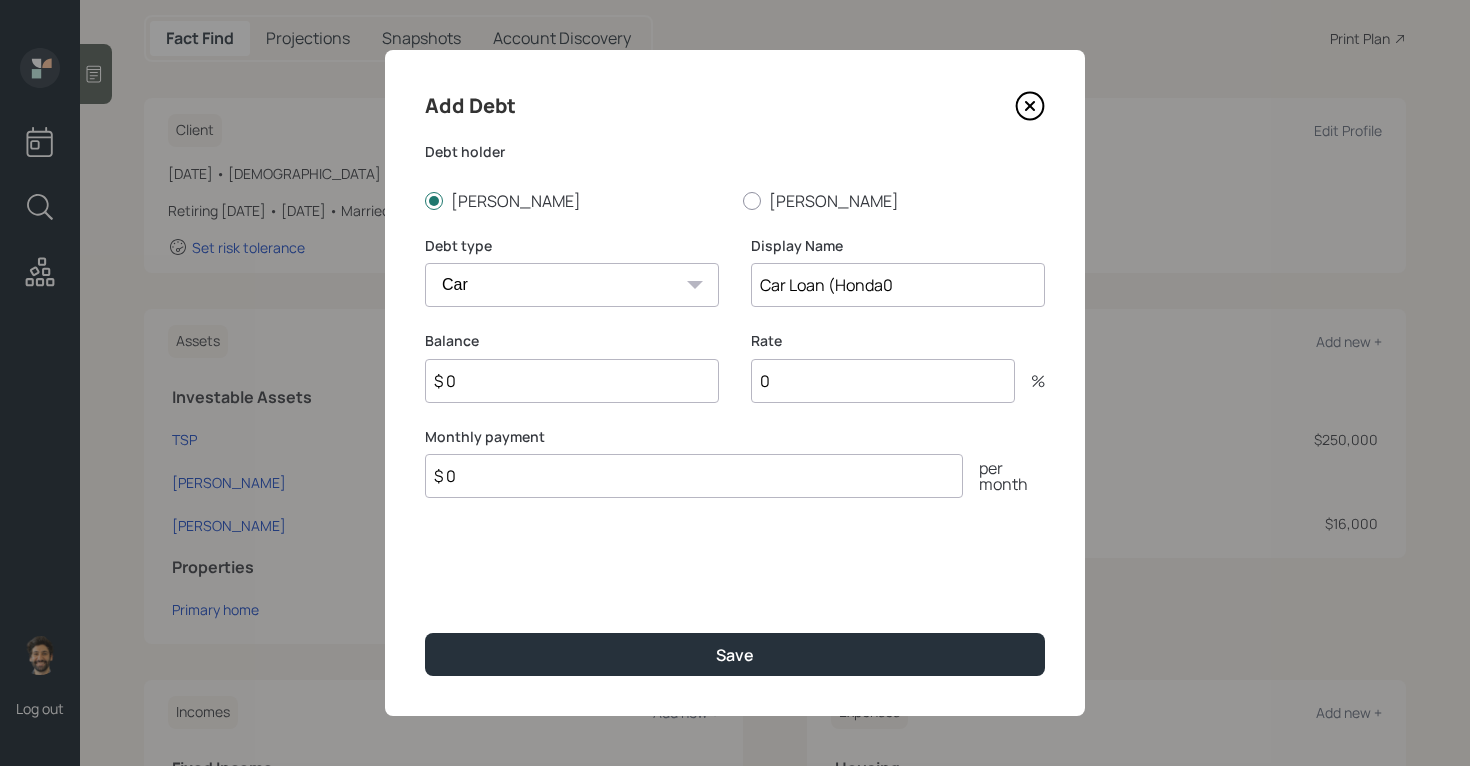 type on "Car Loan (Honda0" 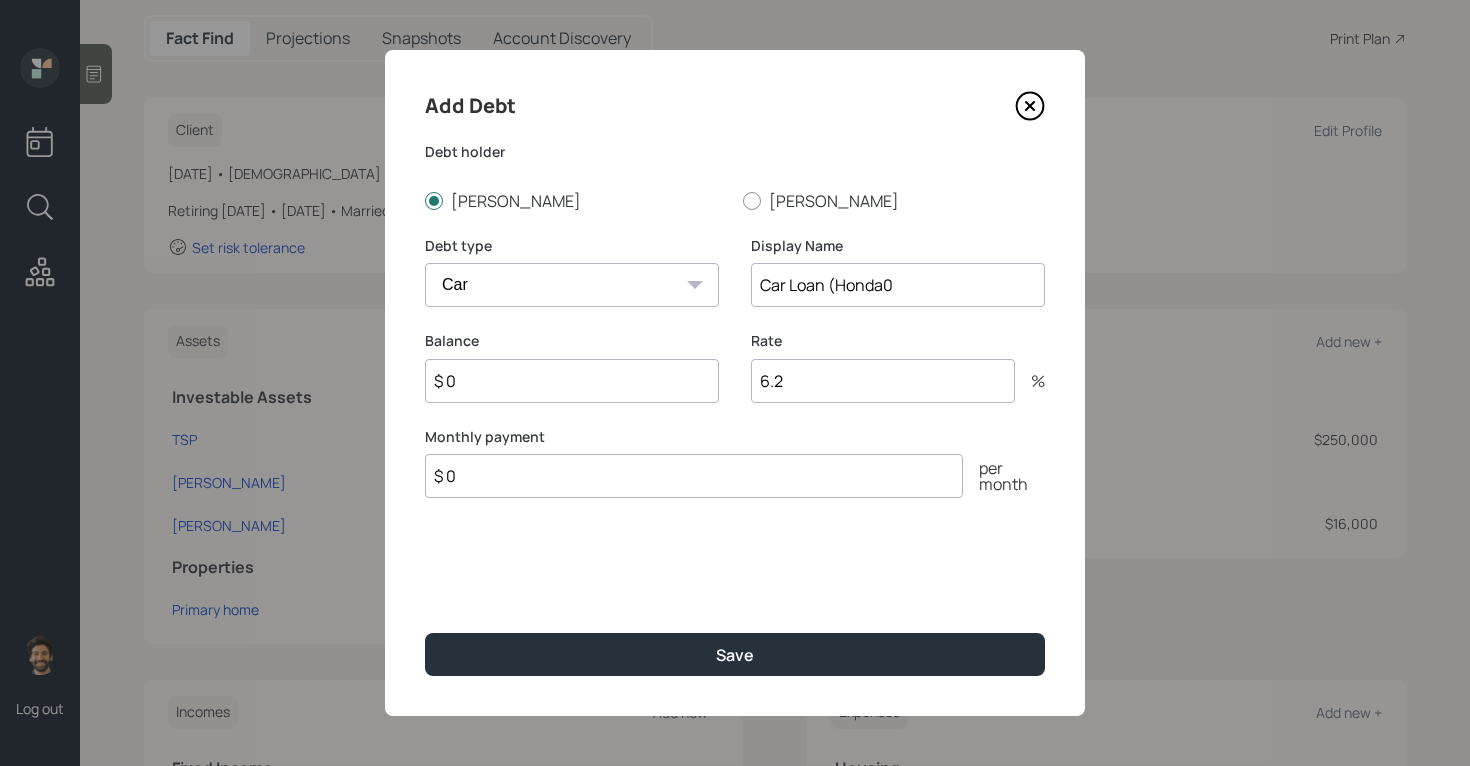 type on "6.2" 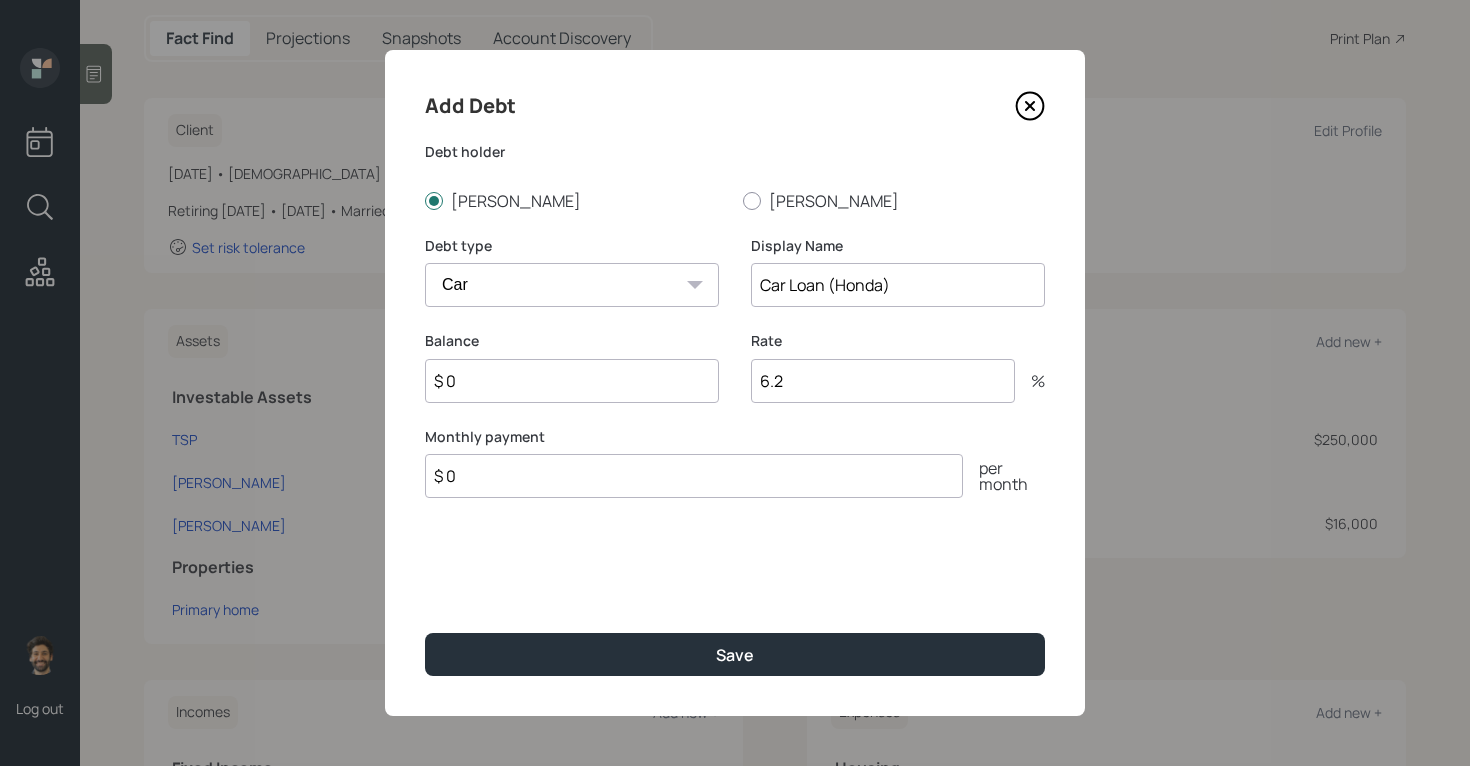 type on "Car Loan (Honda)" 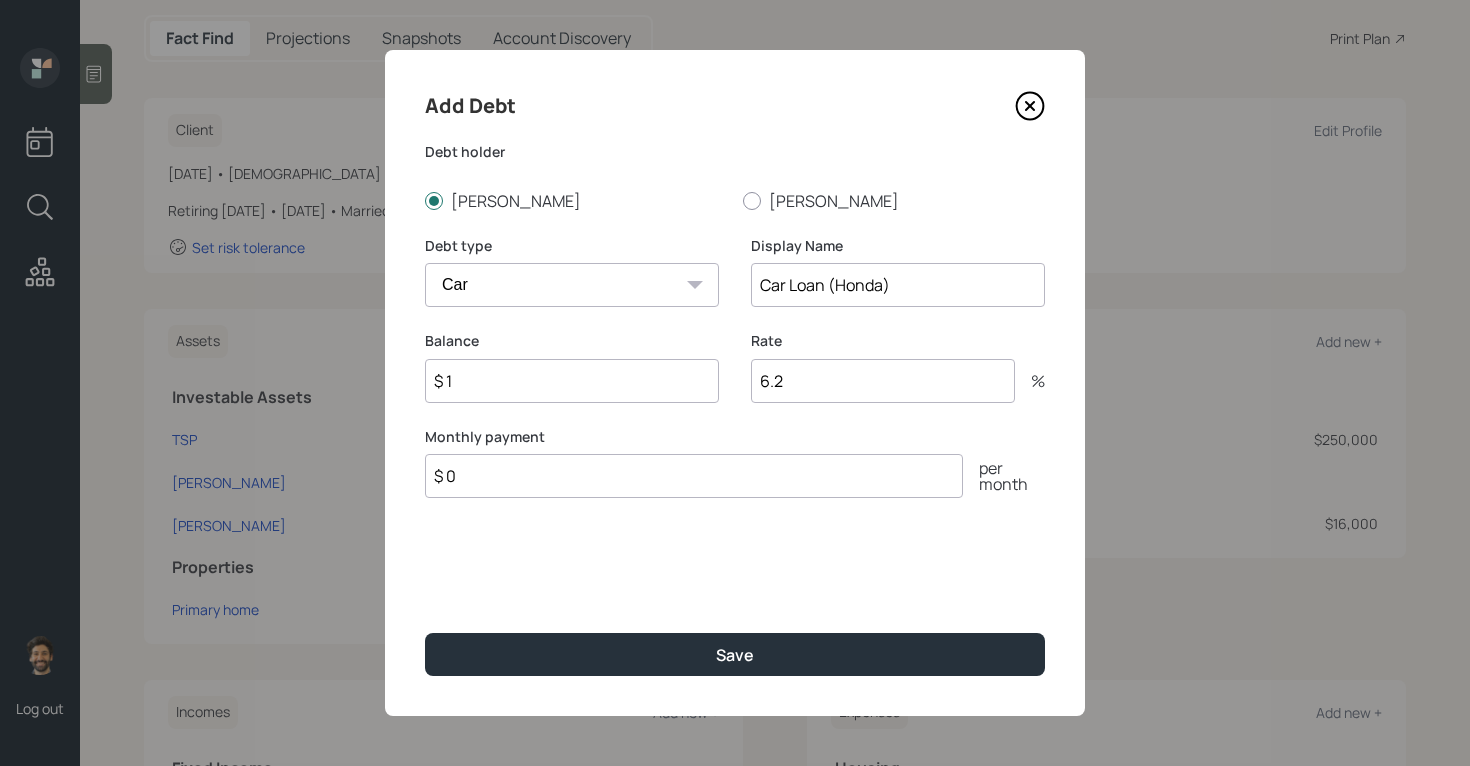 type on "$ 1" 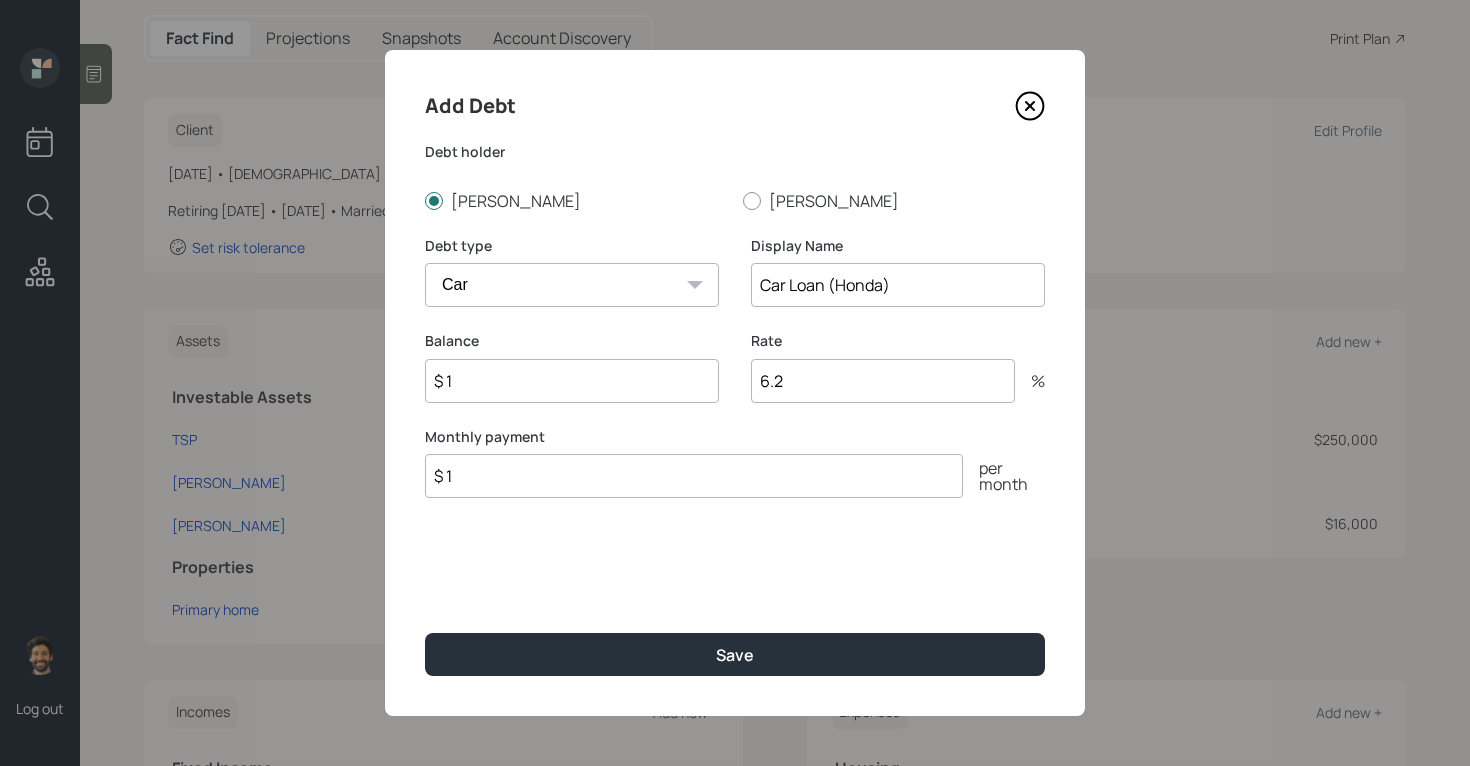 type on "$ 1" 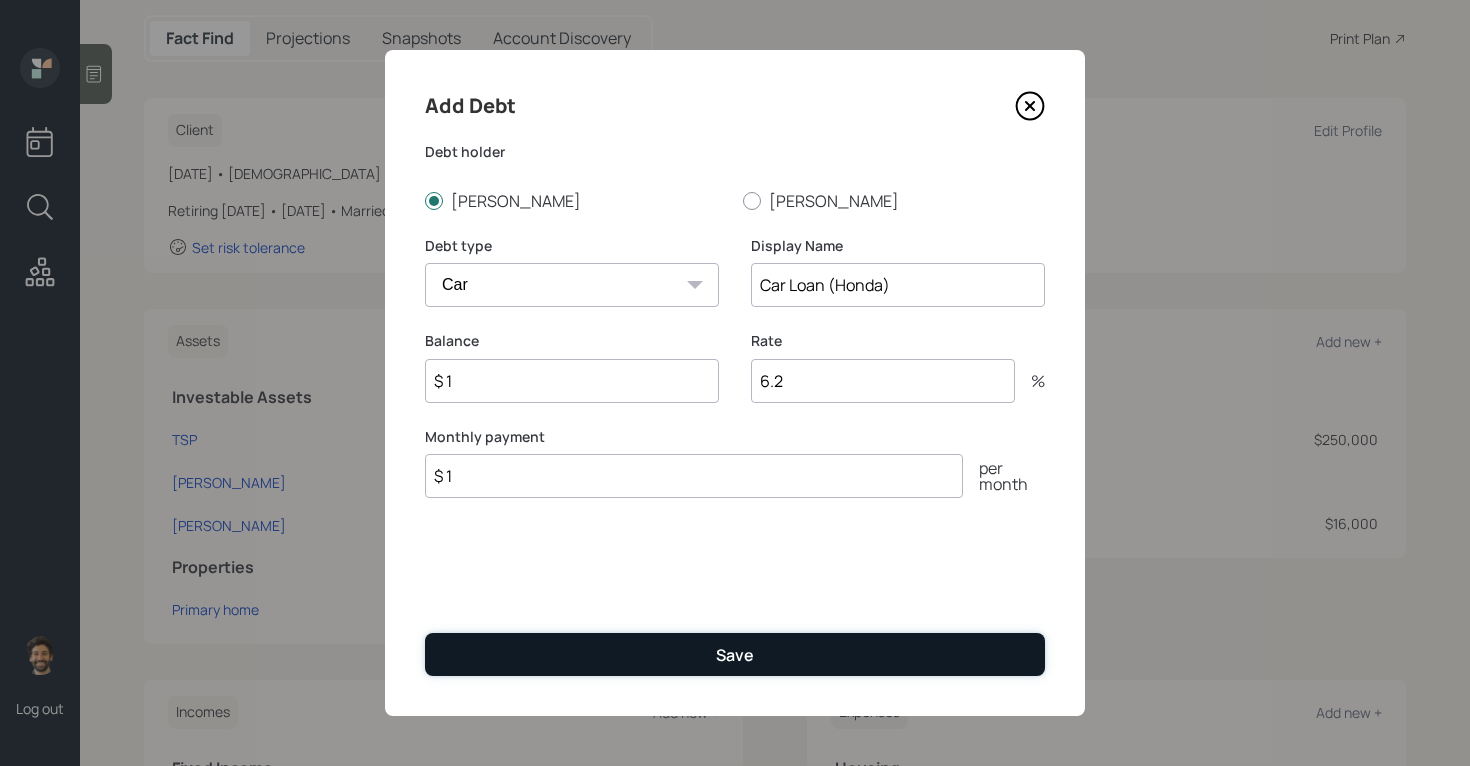 click on "Save" at bounding box center [735, 654] 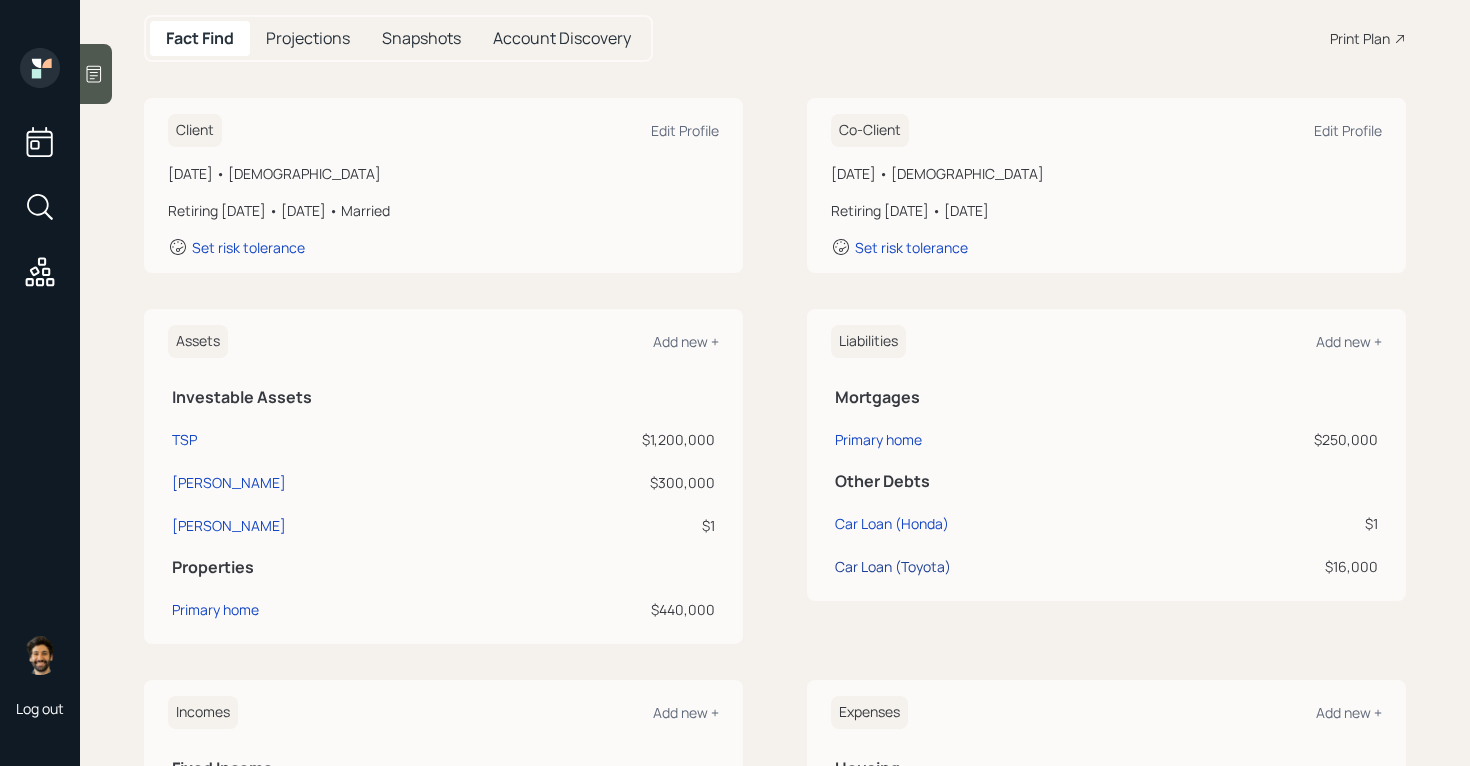 click on "Car Loan (Toyota)" at bounding box center (893, 566) 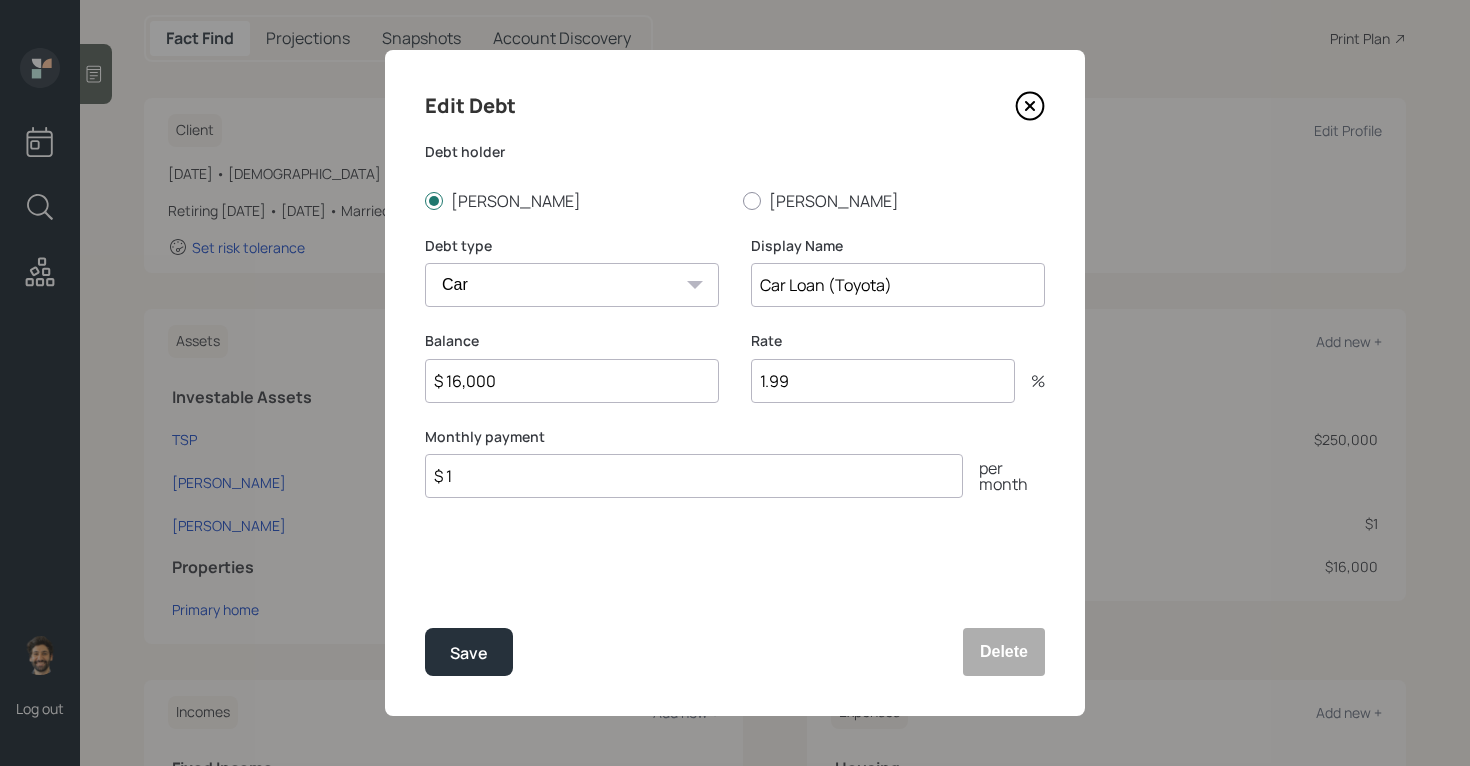 click on "$ 1" at bounding box center [694, 476] 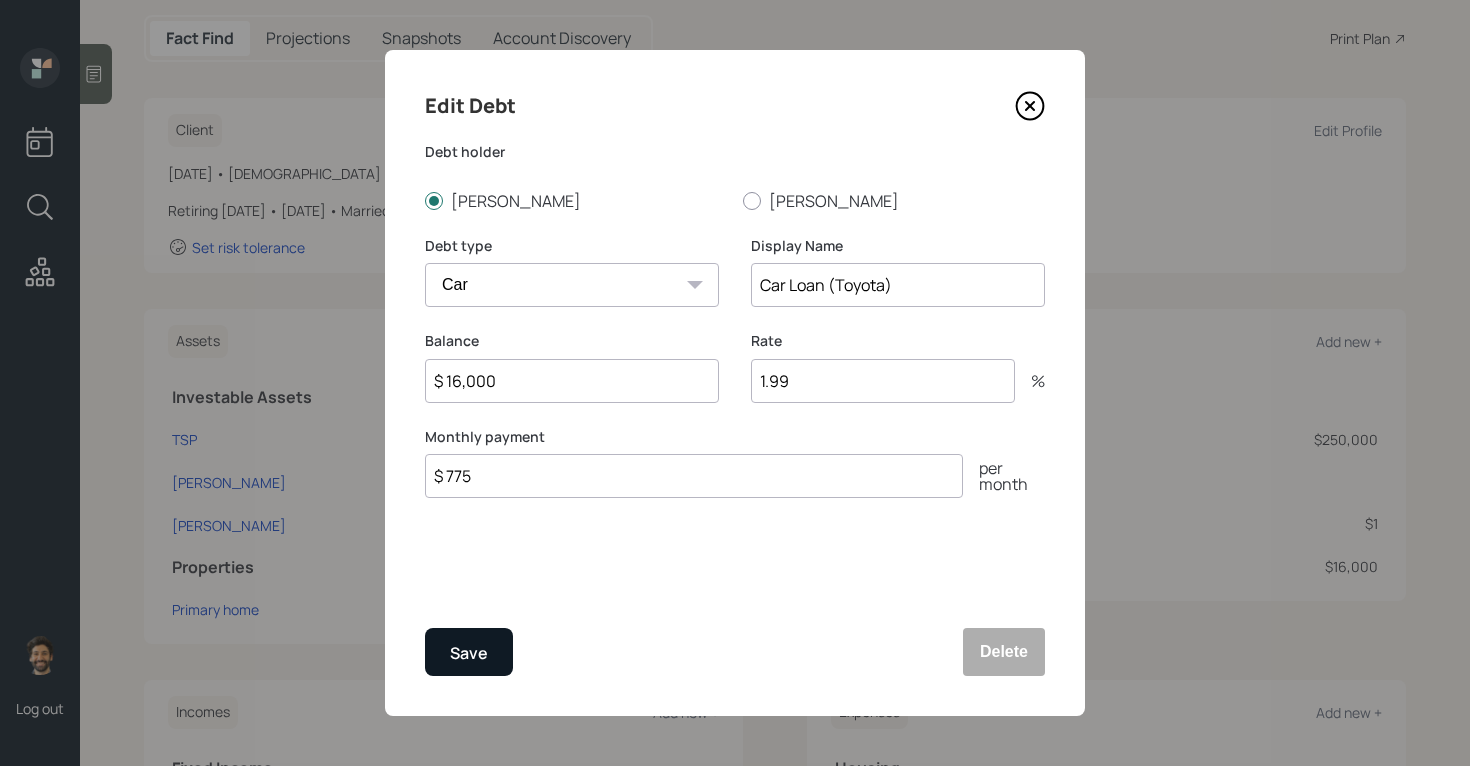 type on "$ 775" 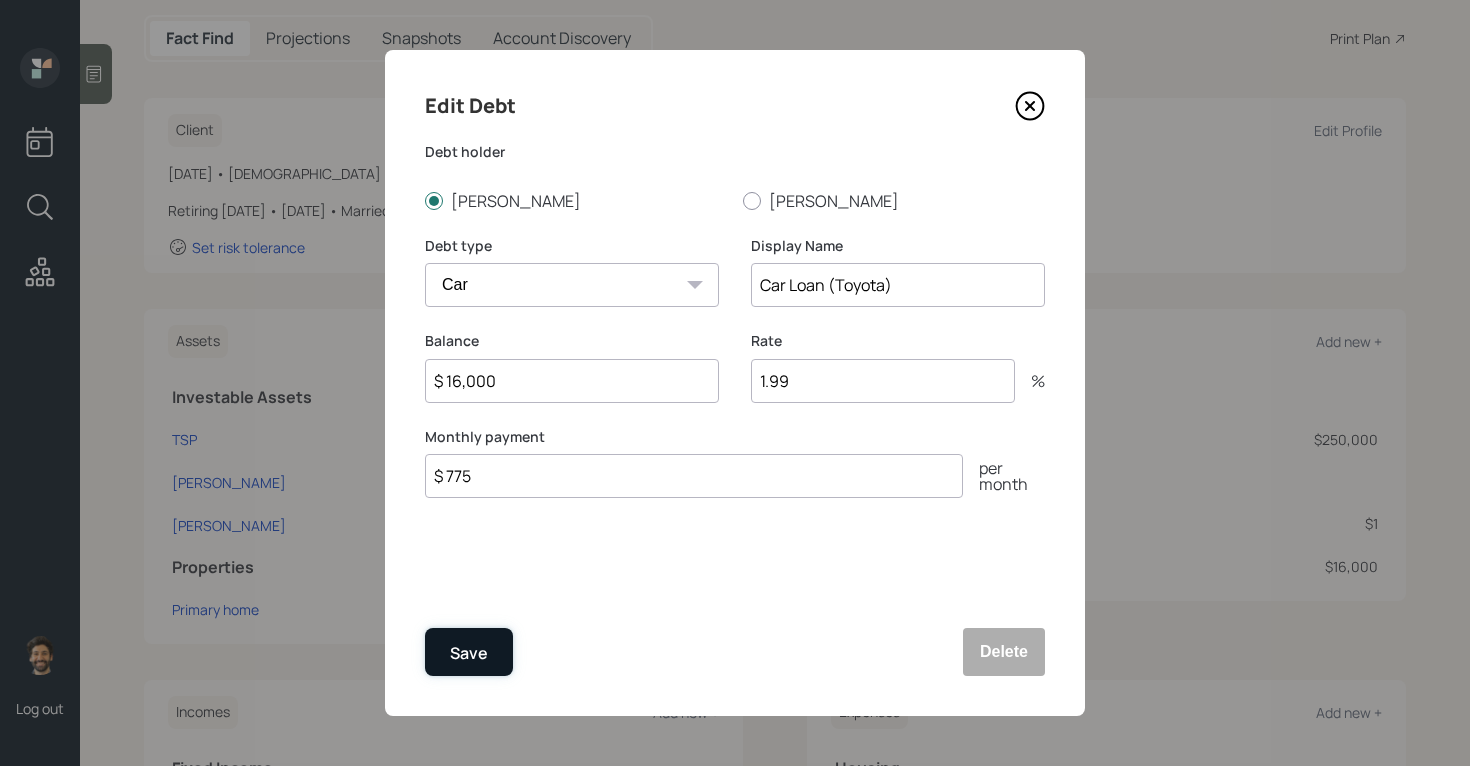 click on "Save" at bounding box center [469, 653] 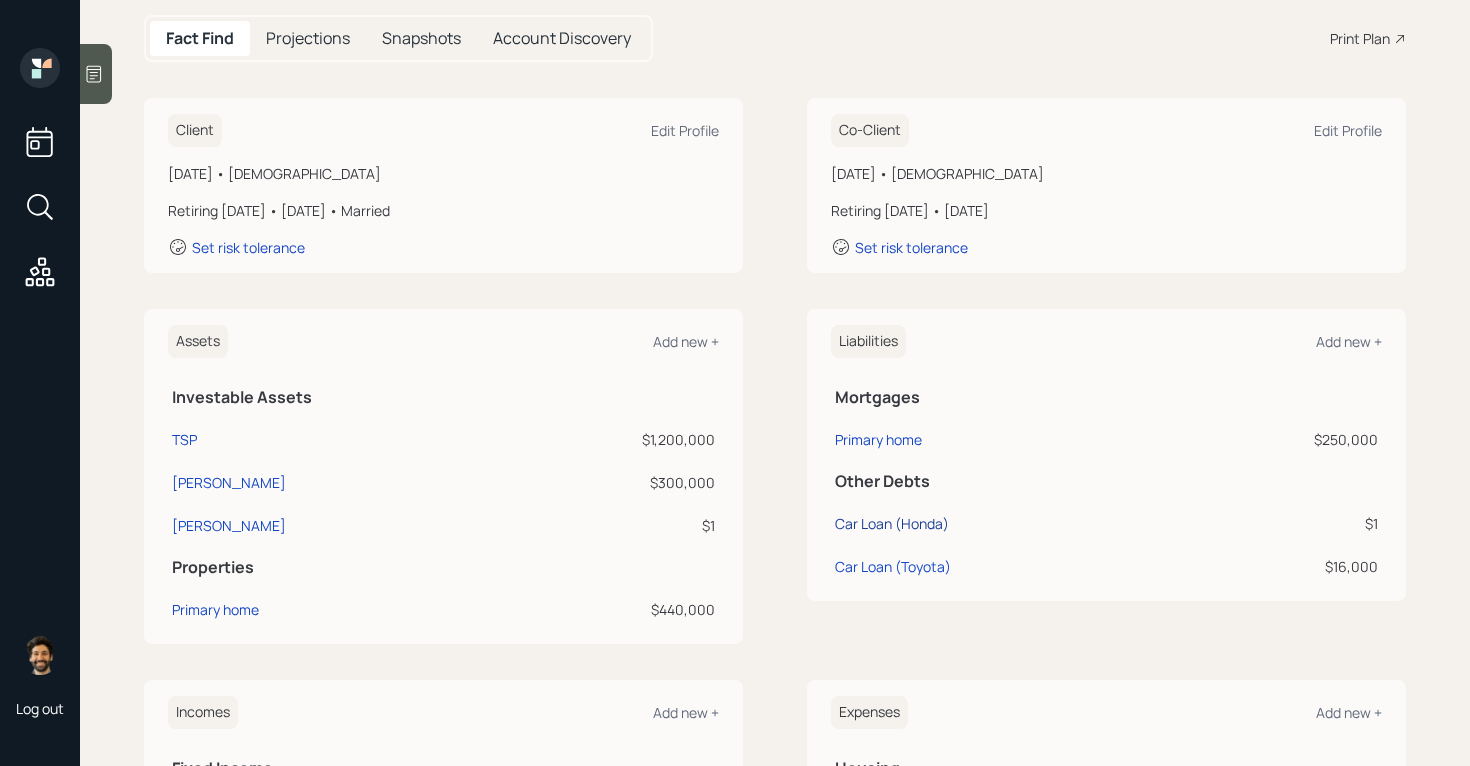 click on "Car Loan (Honda)" at bounding box center (892, 523) 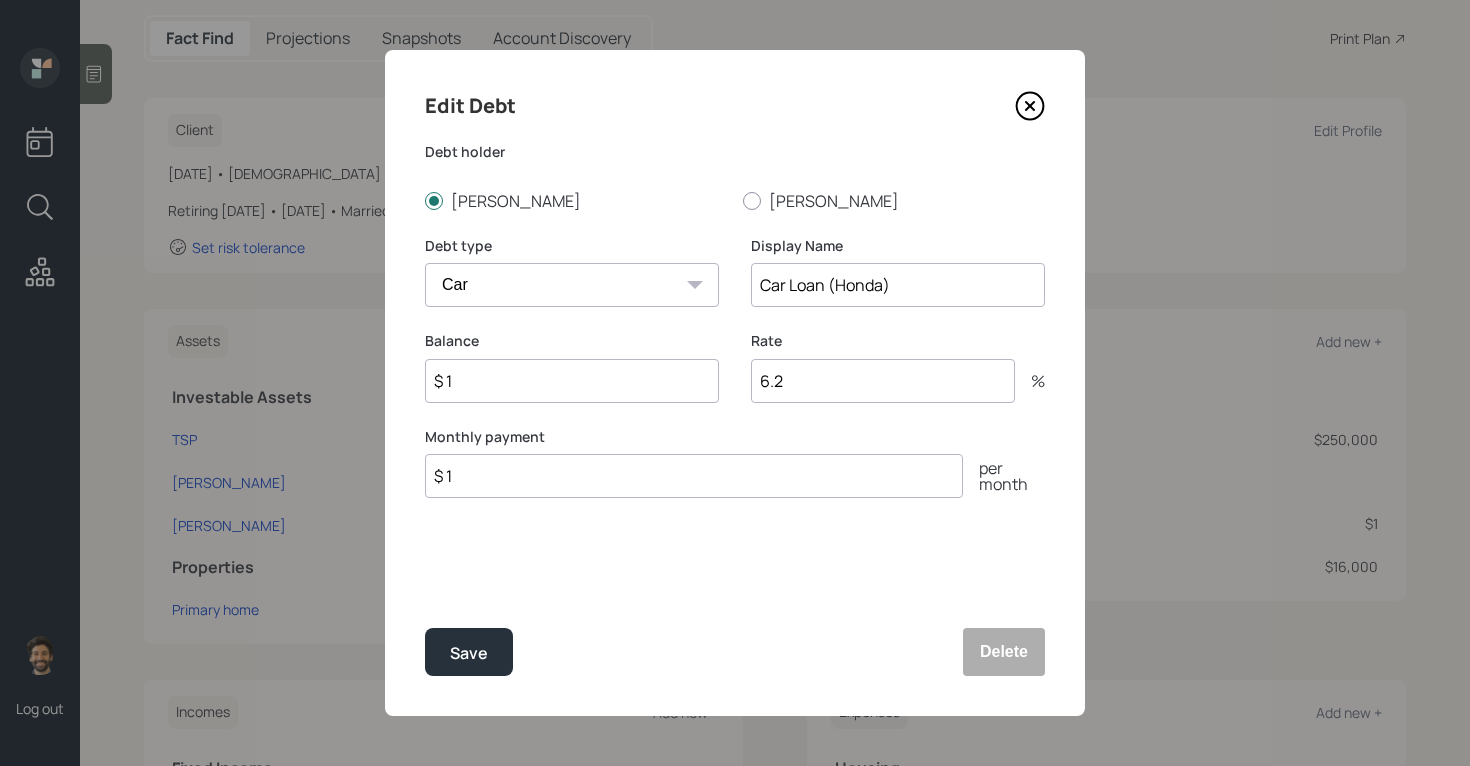 click on "$ 1" at bounding box center (694, 476) 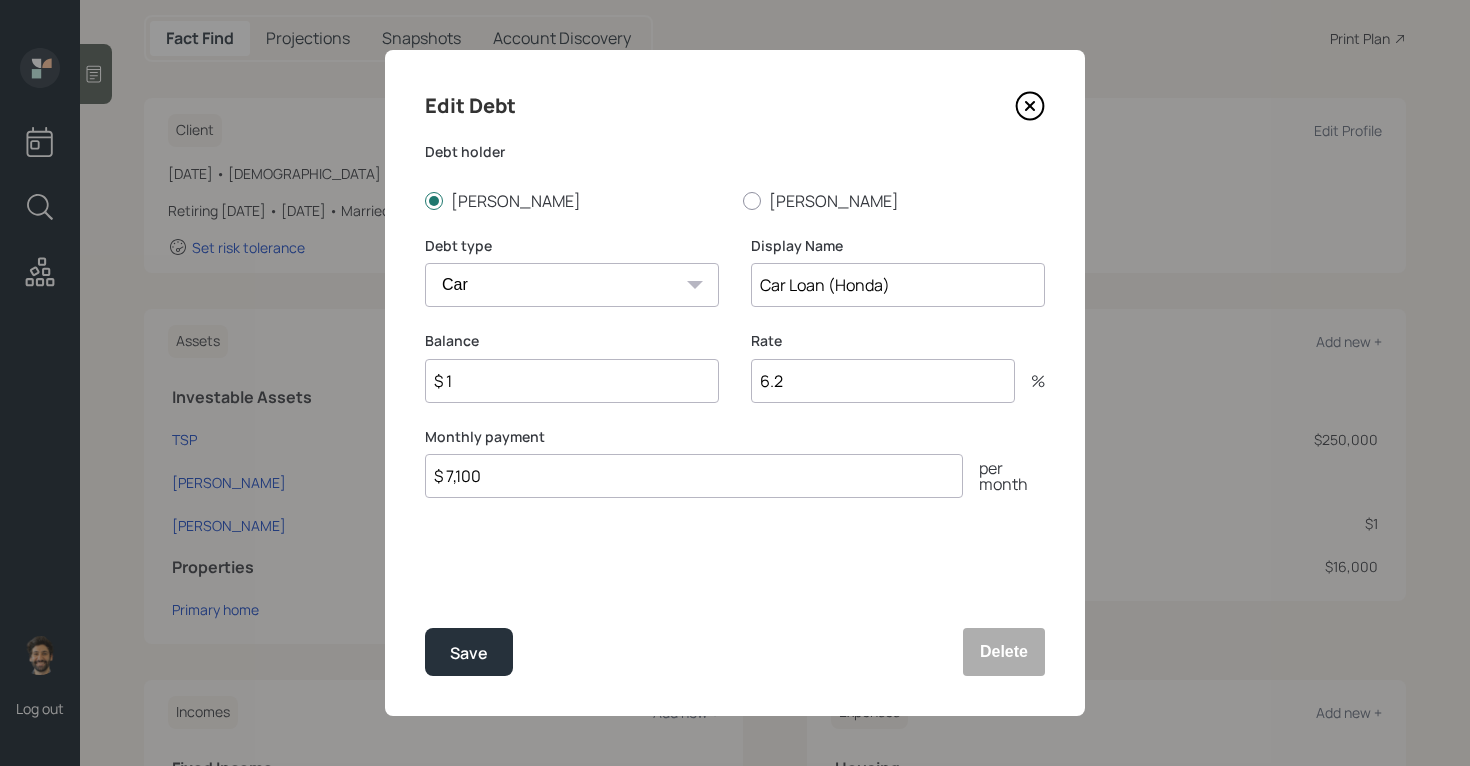 type on "$ 7,100" 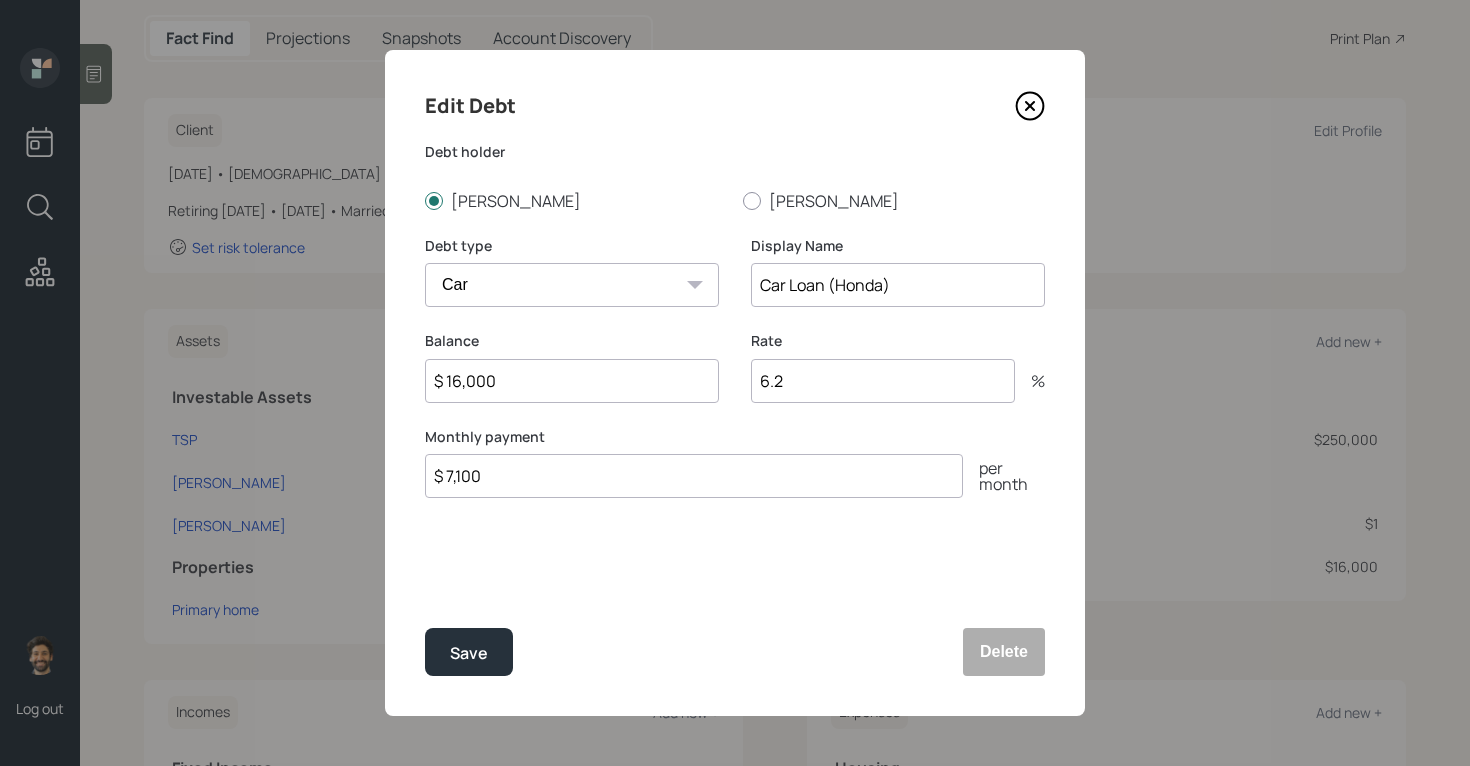 type on "$ 16,000" 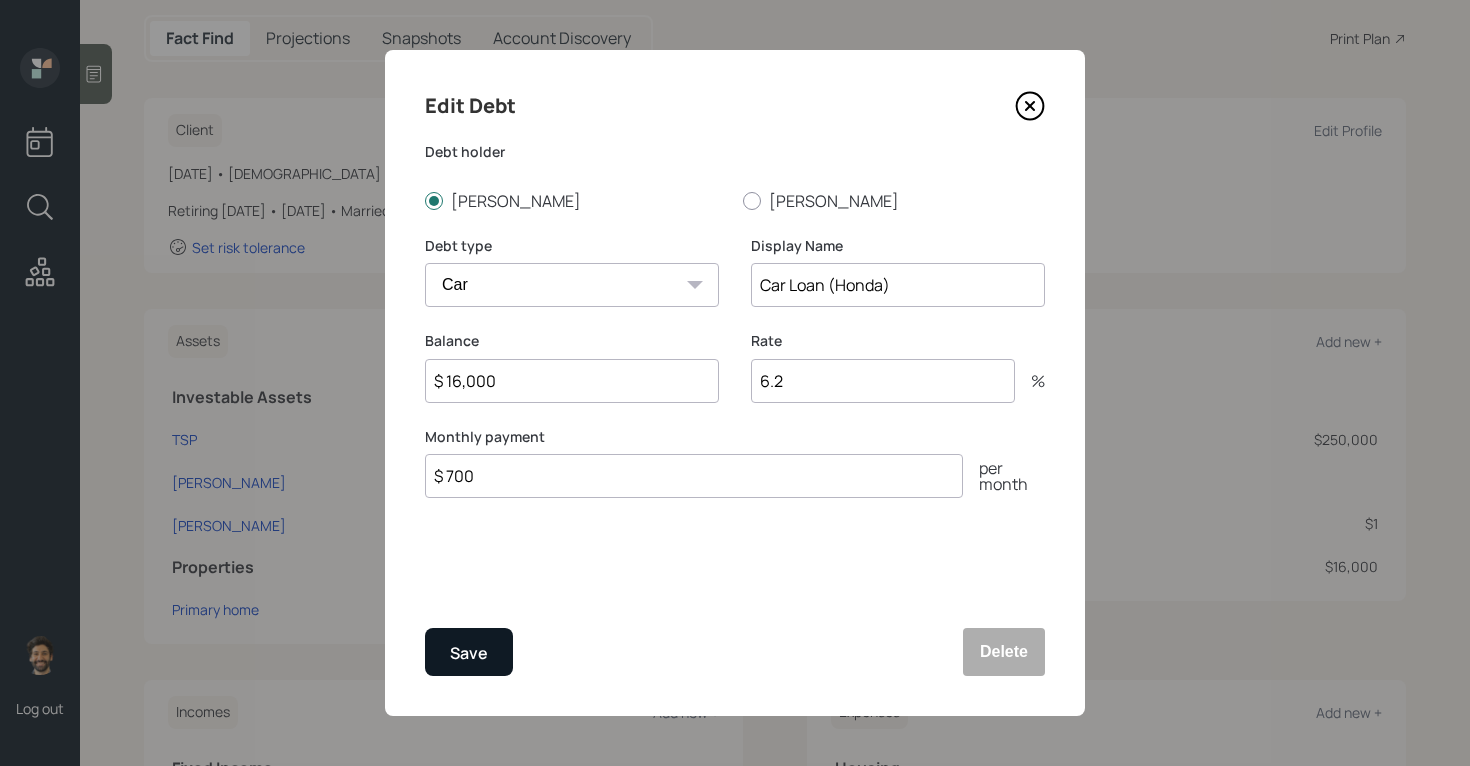 type on "$ 700" 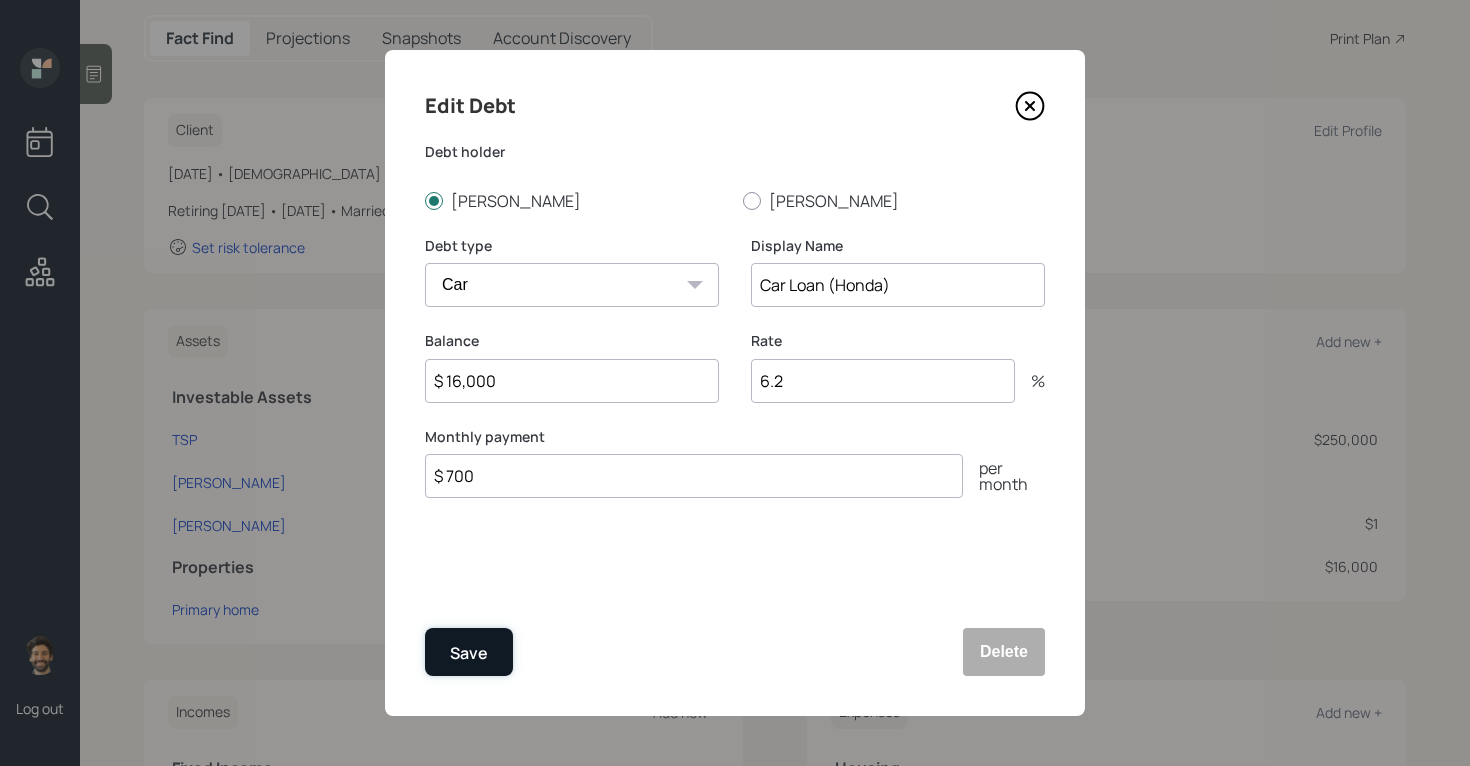 click on "Save" at bounding box center (469, 653) 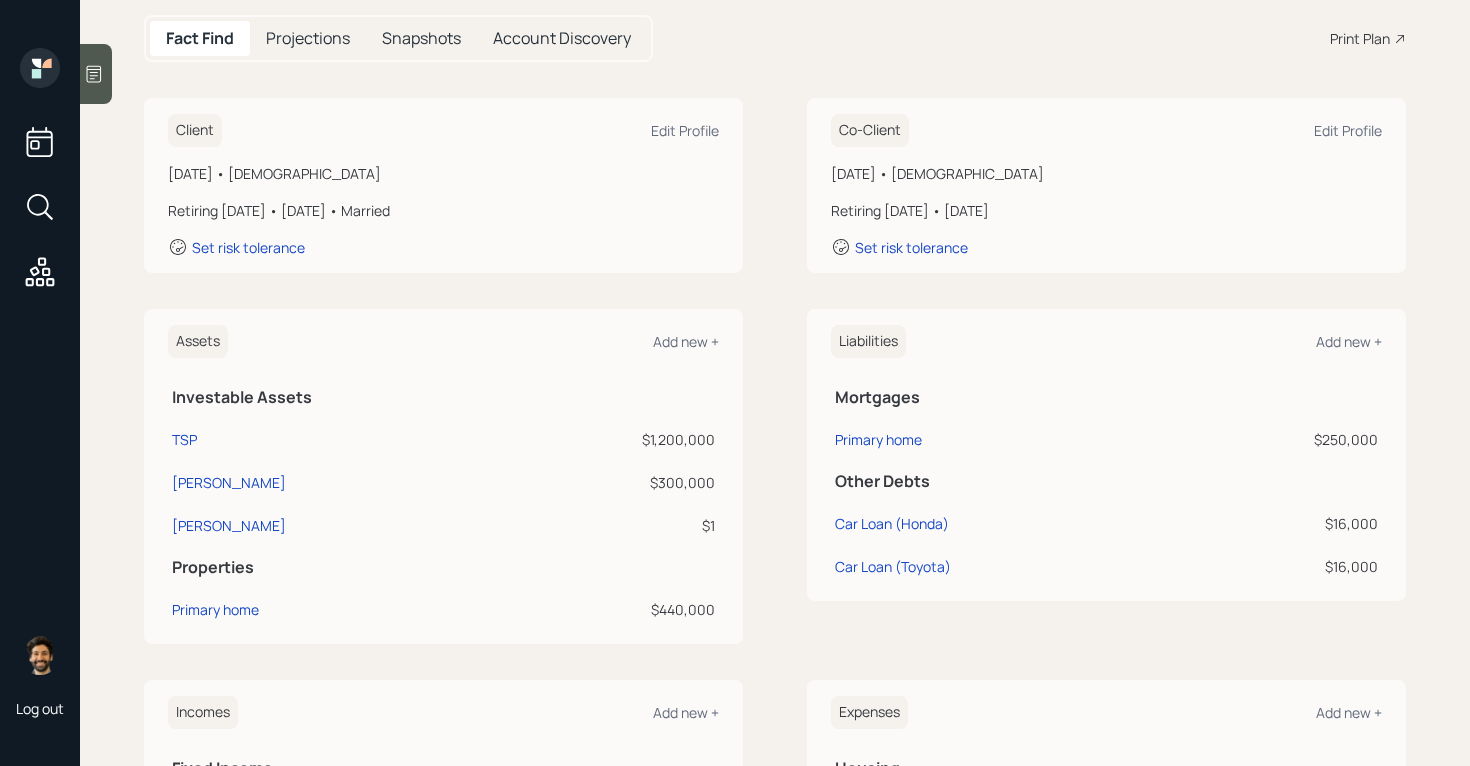 scroll, scrollTop: 271, scrollLeft: 0, axis: vertical 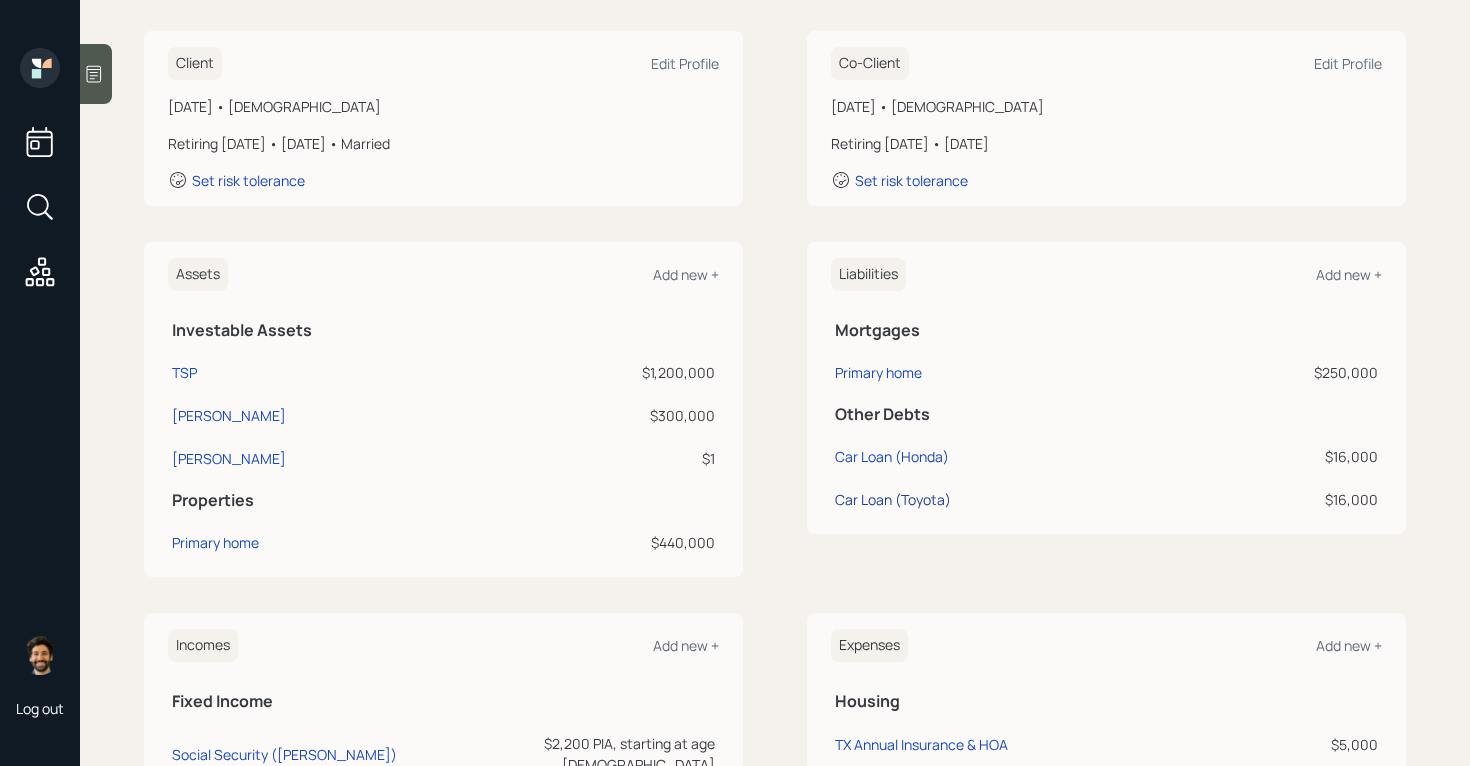 click on "Car Loan (Toyota)" at bounding box center [893, 499] 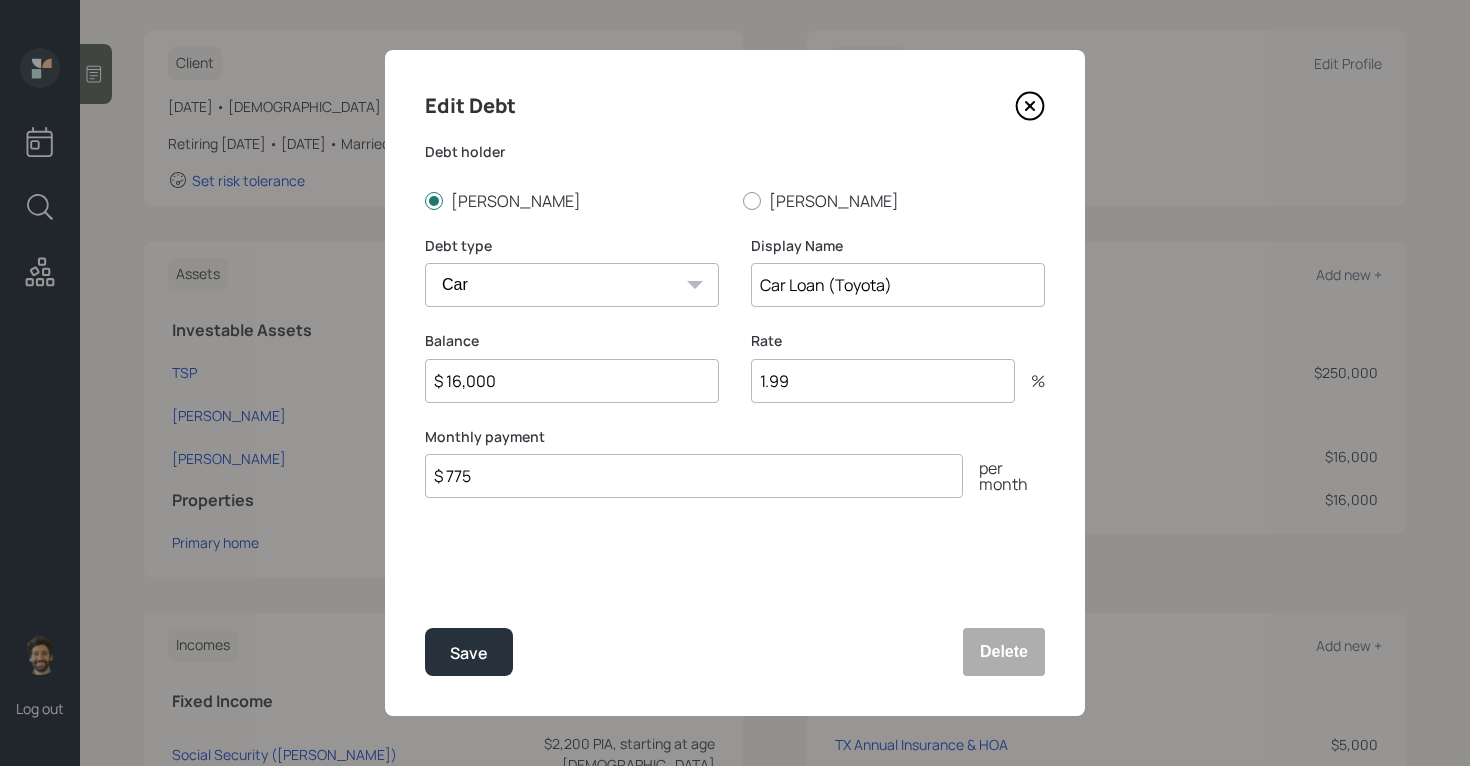 click on "$ 16,000" at bounding box center [572, 381] 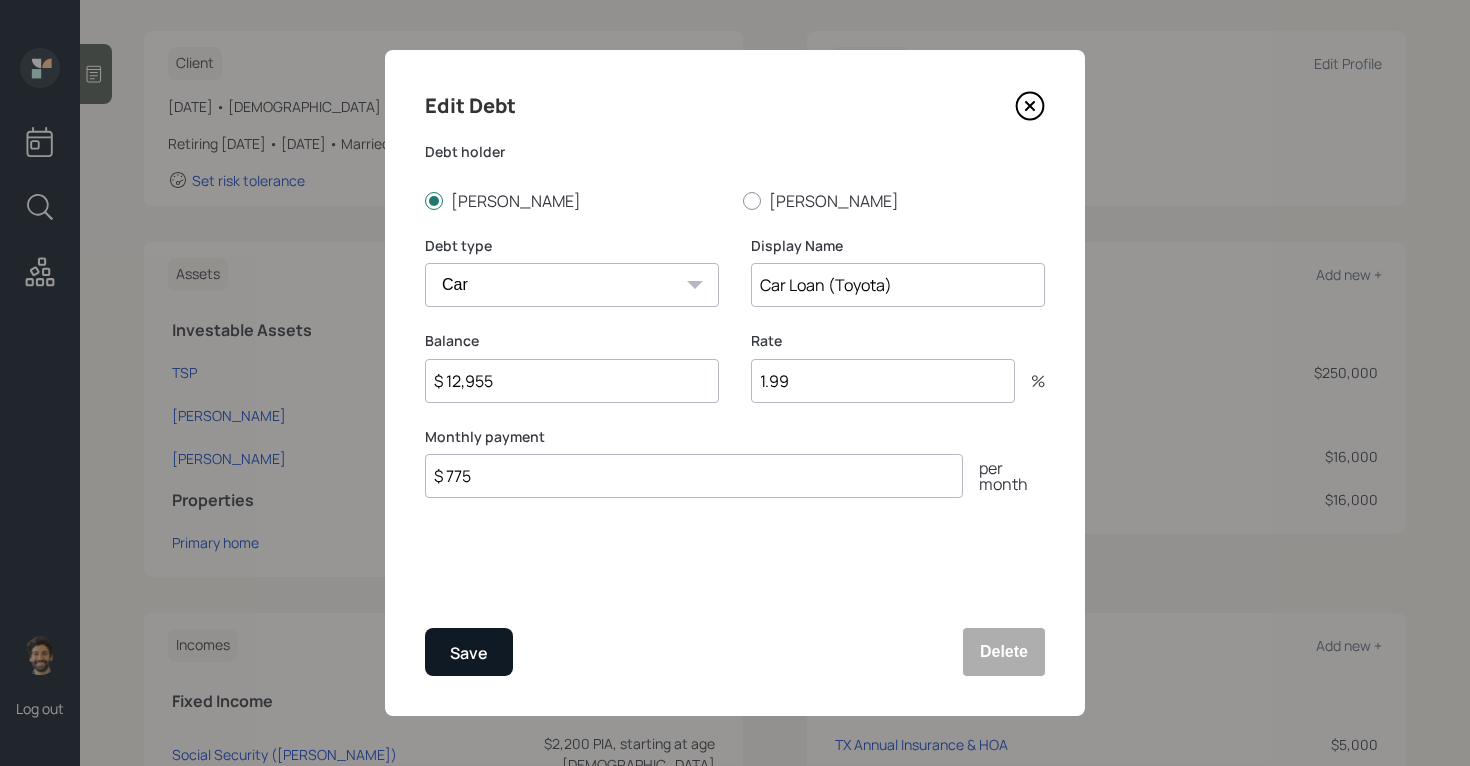 type on "$ 12,955" 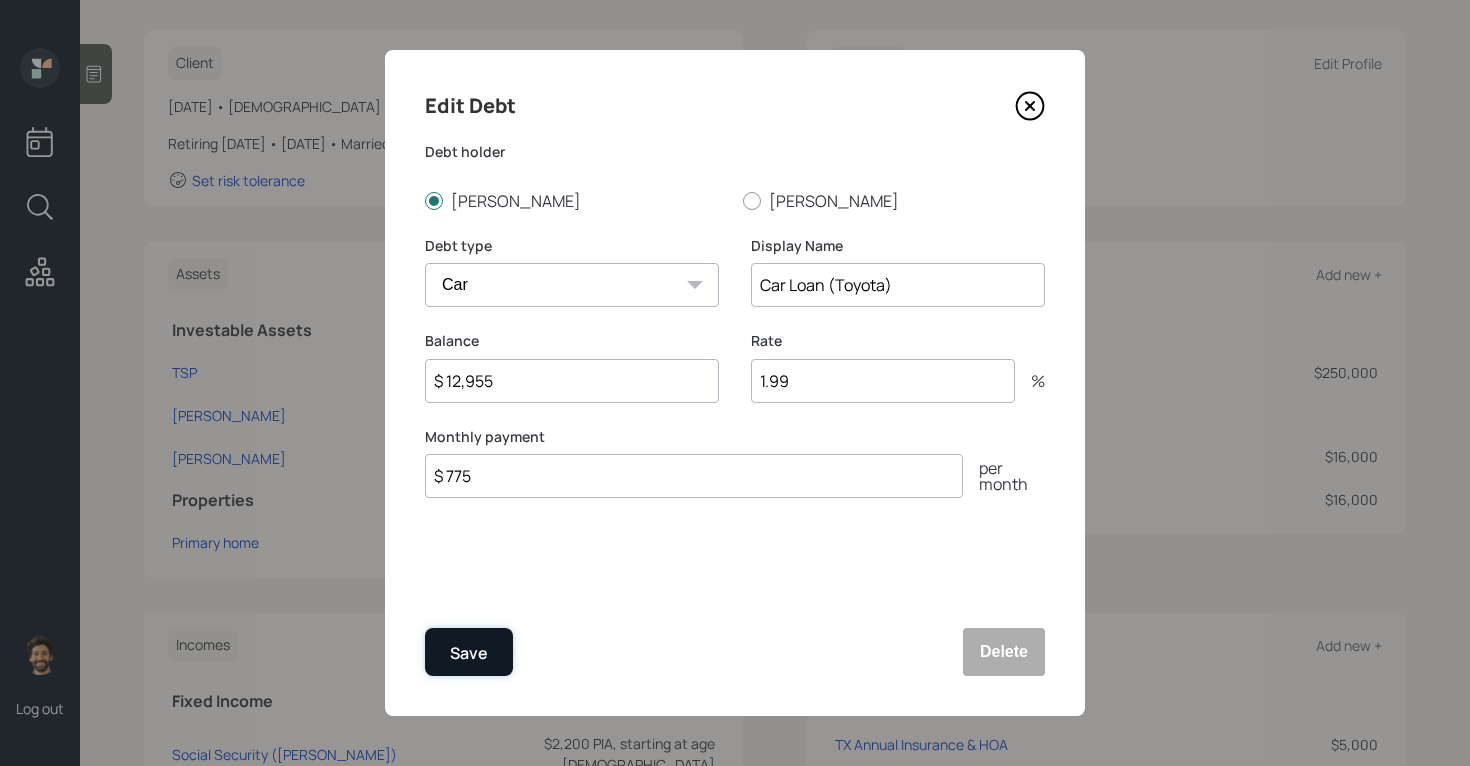 click on "Save" at bounding box center (469, 653) 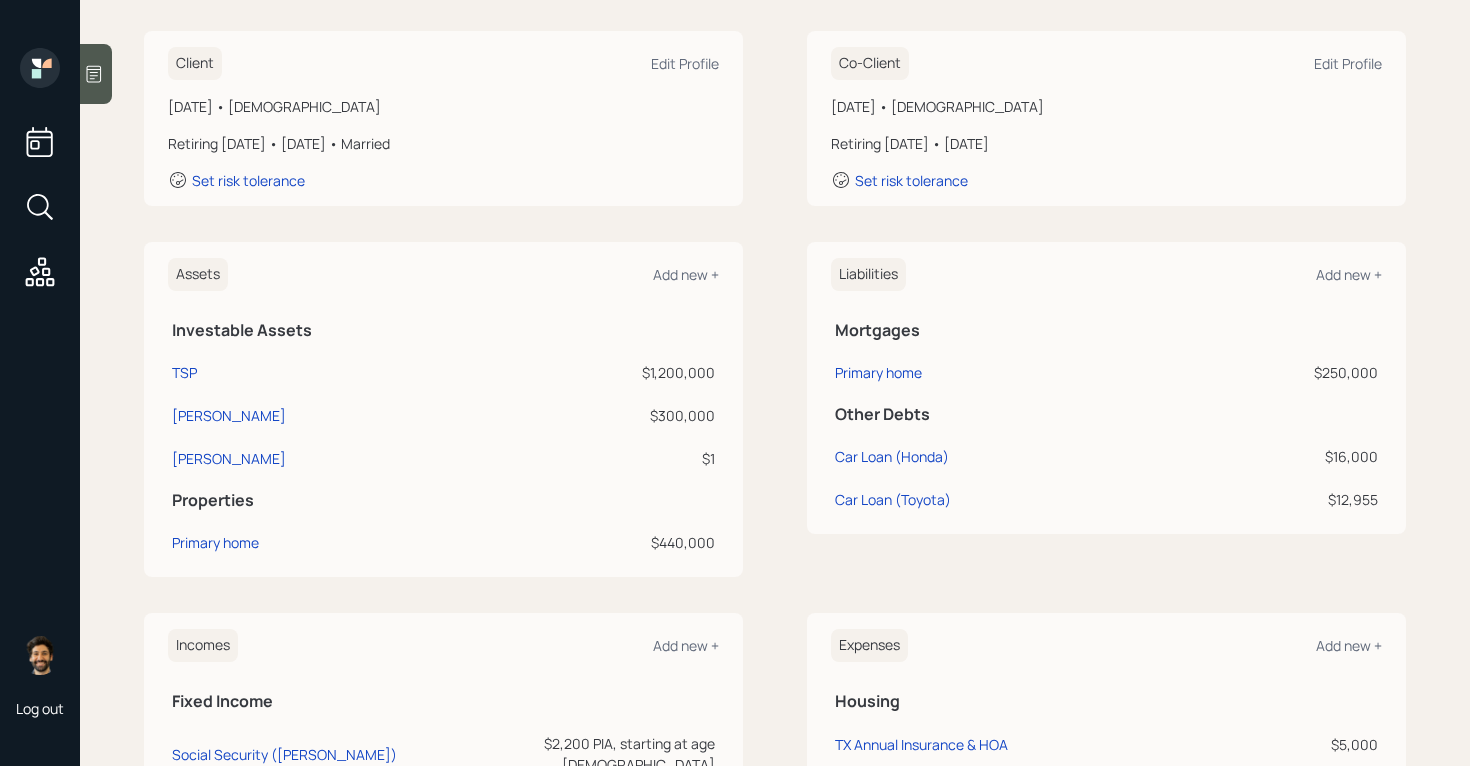 click on "Car Loan (Toyota)" at bounding box center (1005, 499) 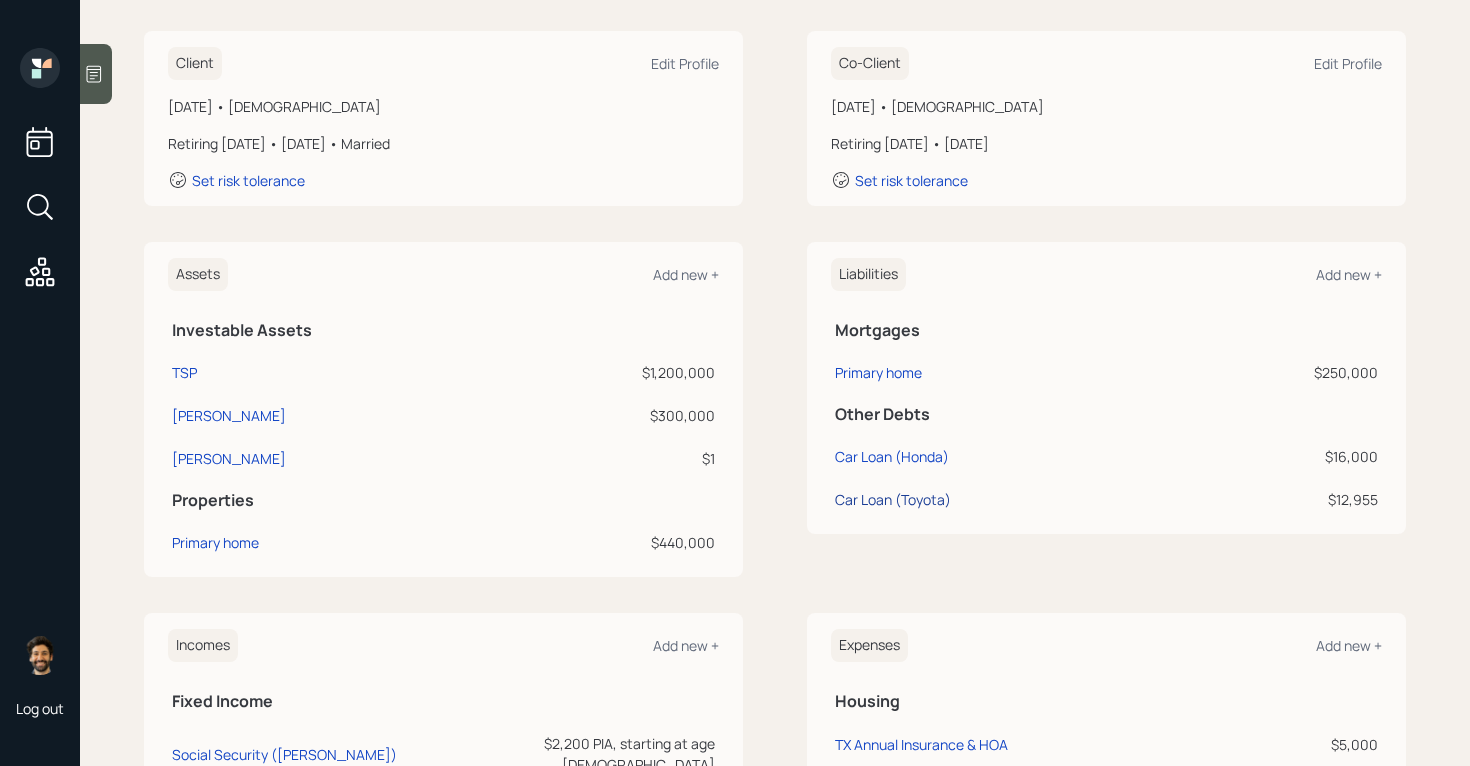 click on "Car Loan (Toyota)" at bounding box center (893, 499) 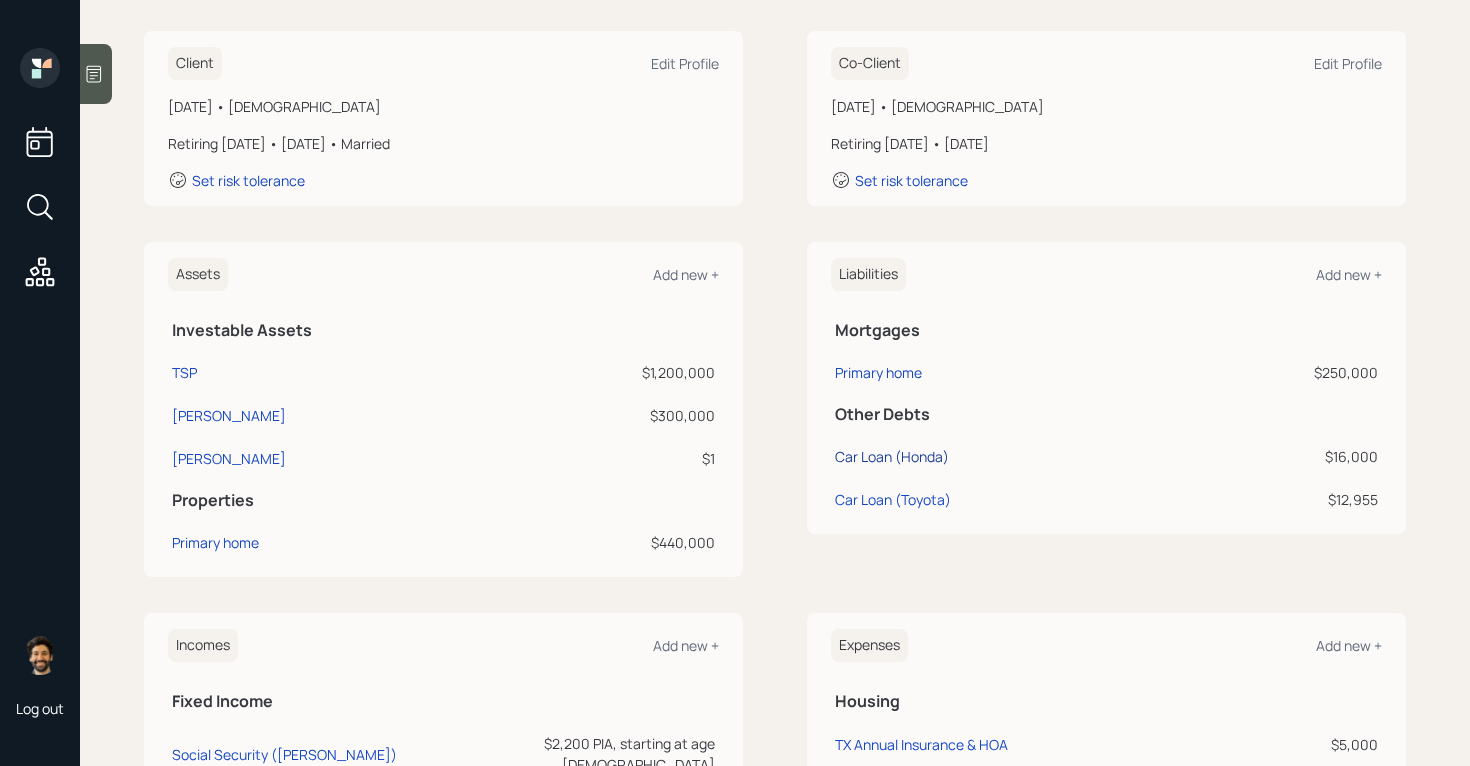 click on "Car Loan (Honda)" at bounding box center (892, 456) 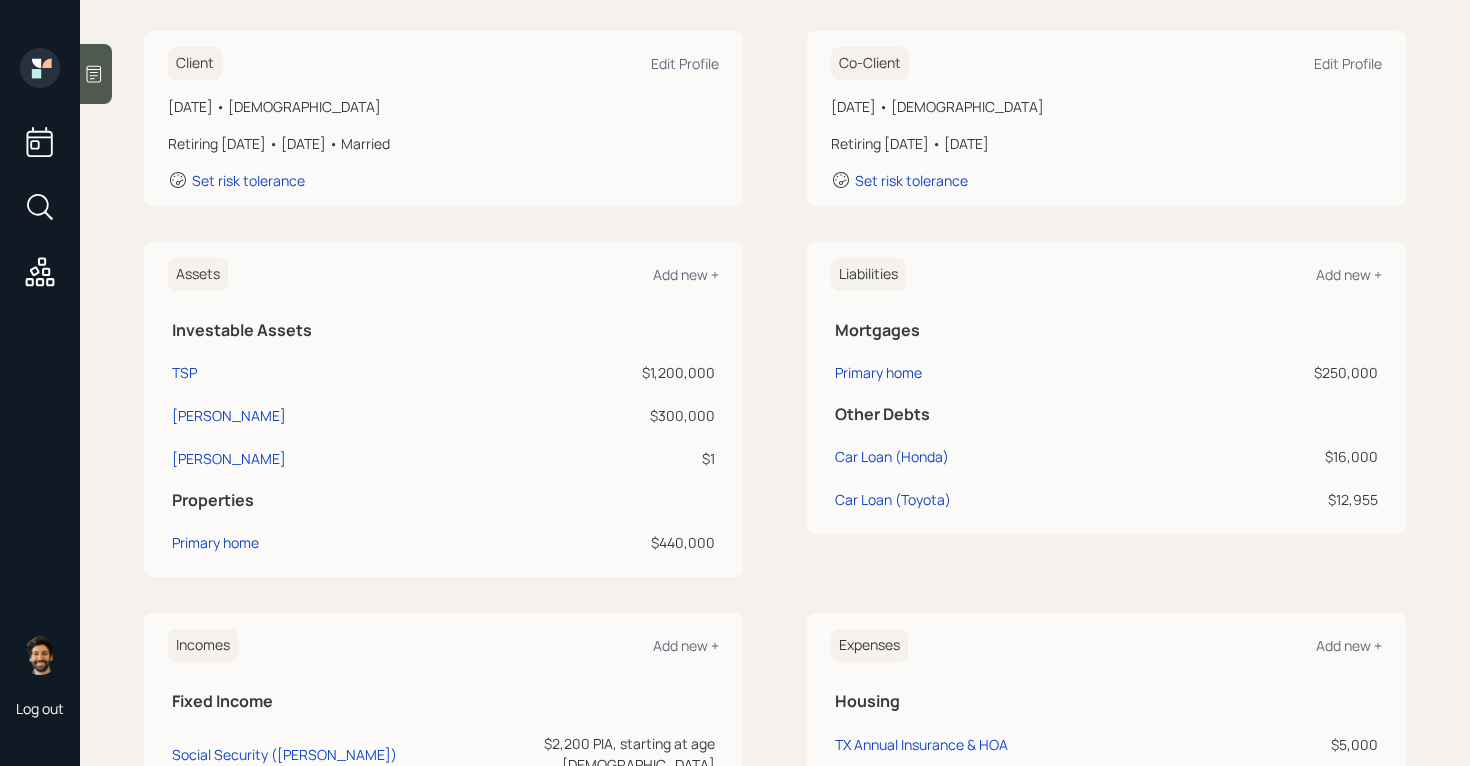 click on "Investable Assets" at bounding box center (443, 330) 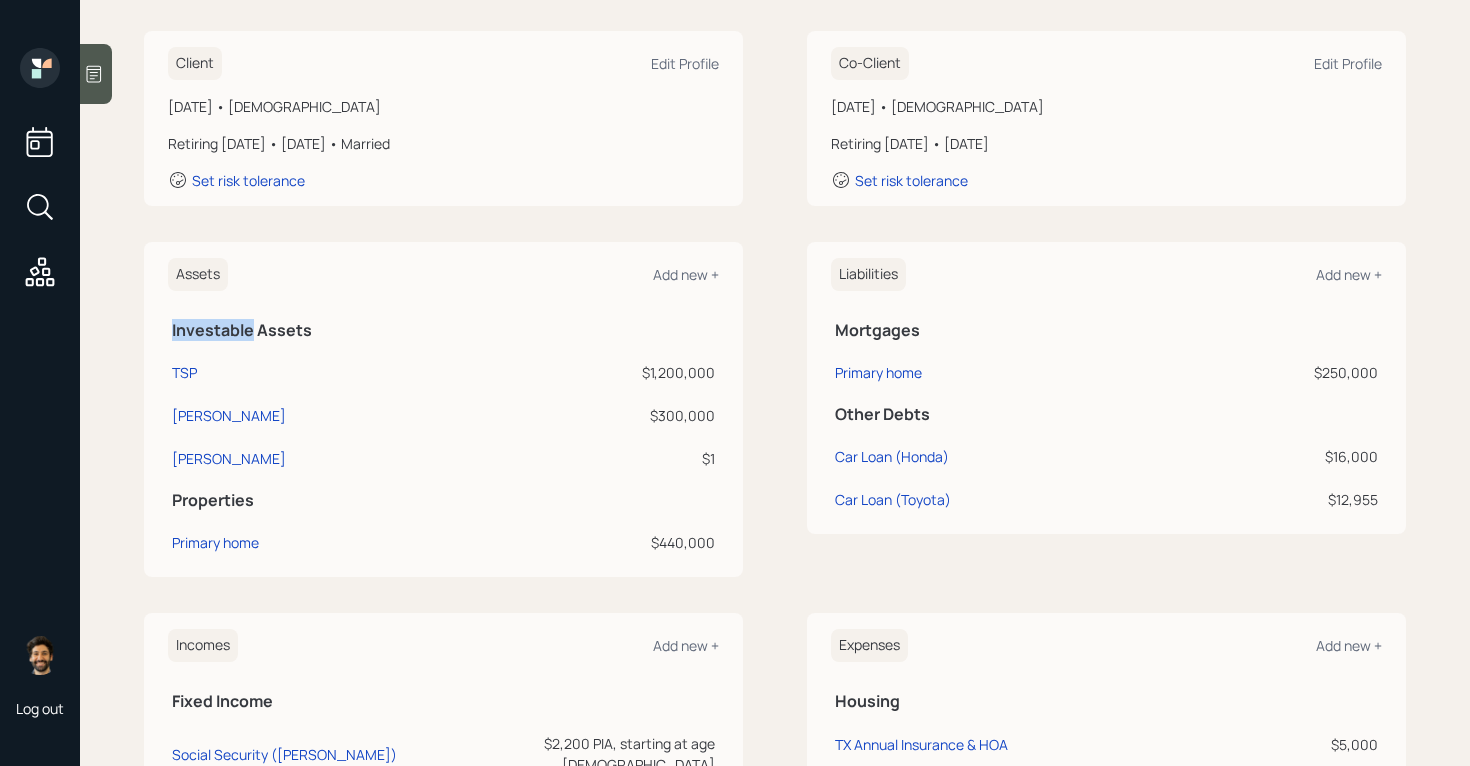 click on "Investable Assets" at bounding box center [443, 330] 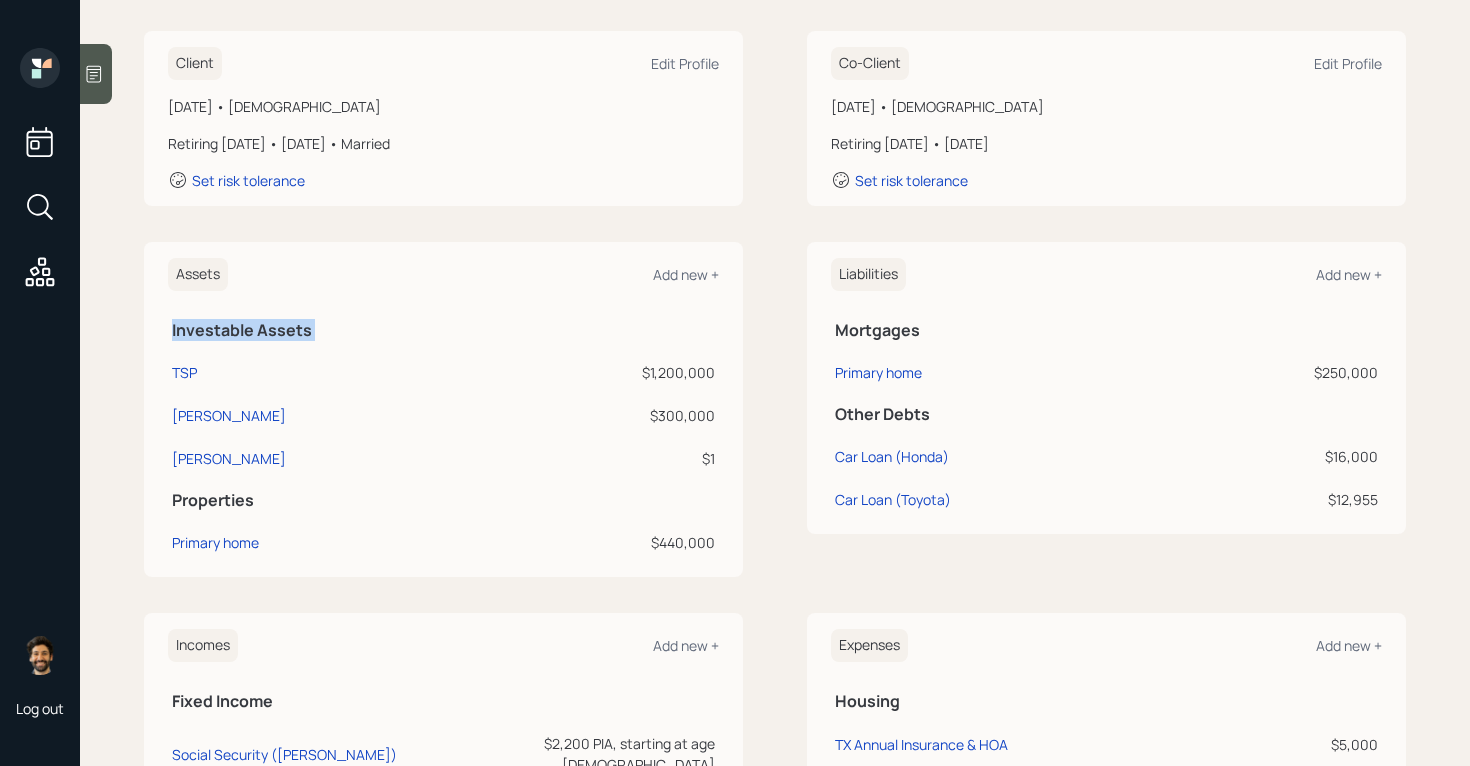 click on "Investable Assets" at bounding box center (443, 330) 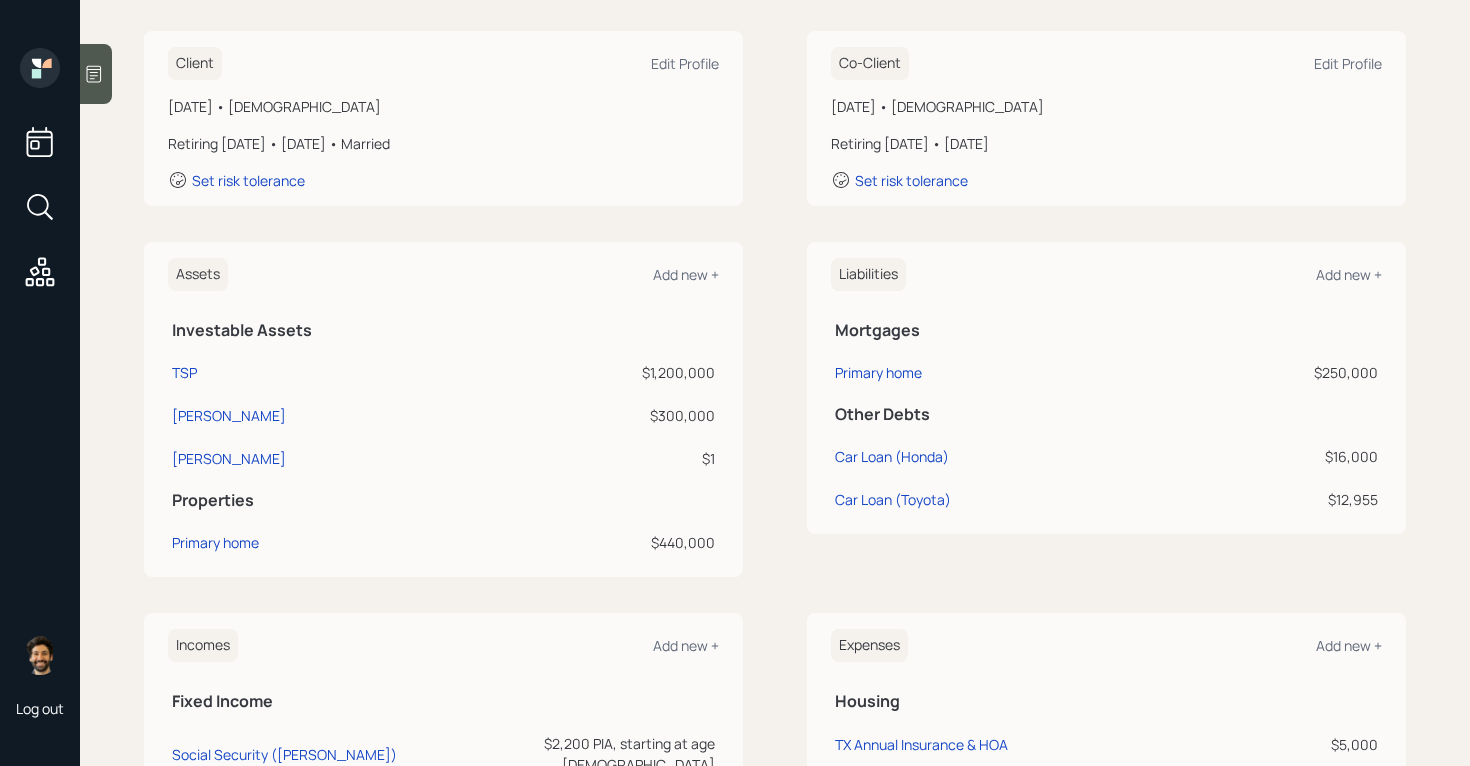 click on "$440,000" at bounding box center (609, 542) 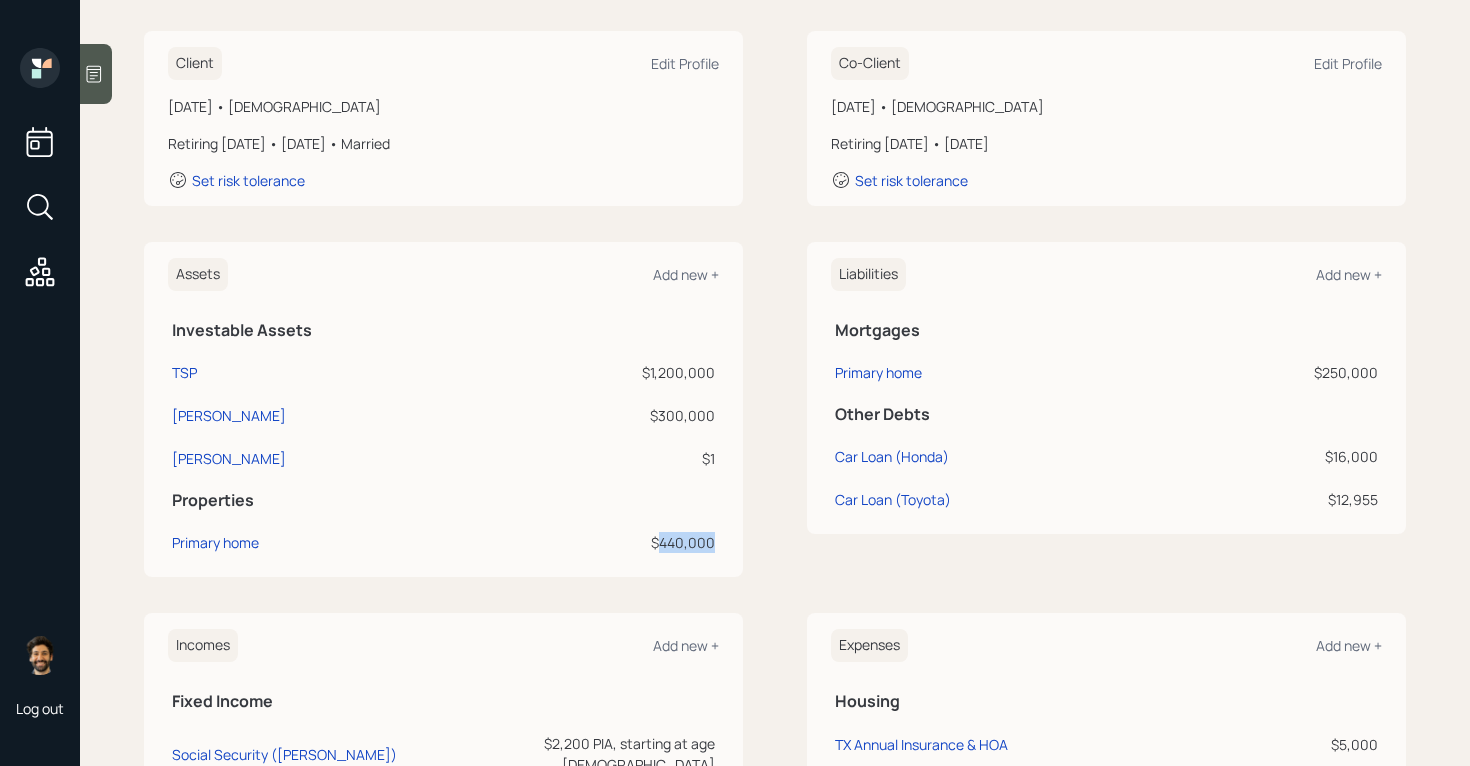 click on "$440,000" at bounding box center (609, 542) 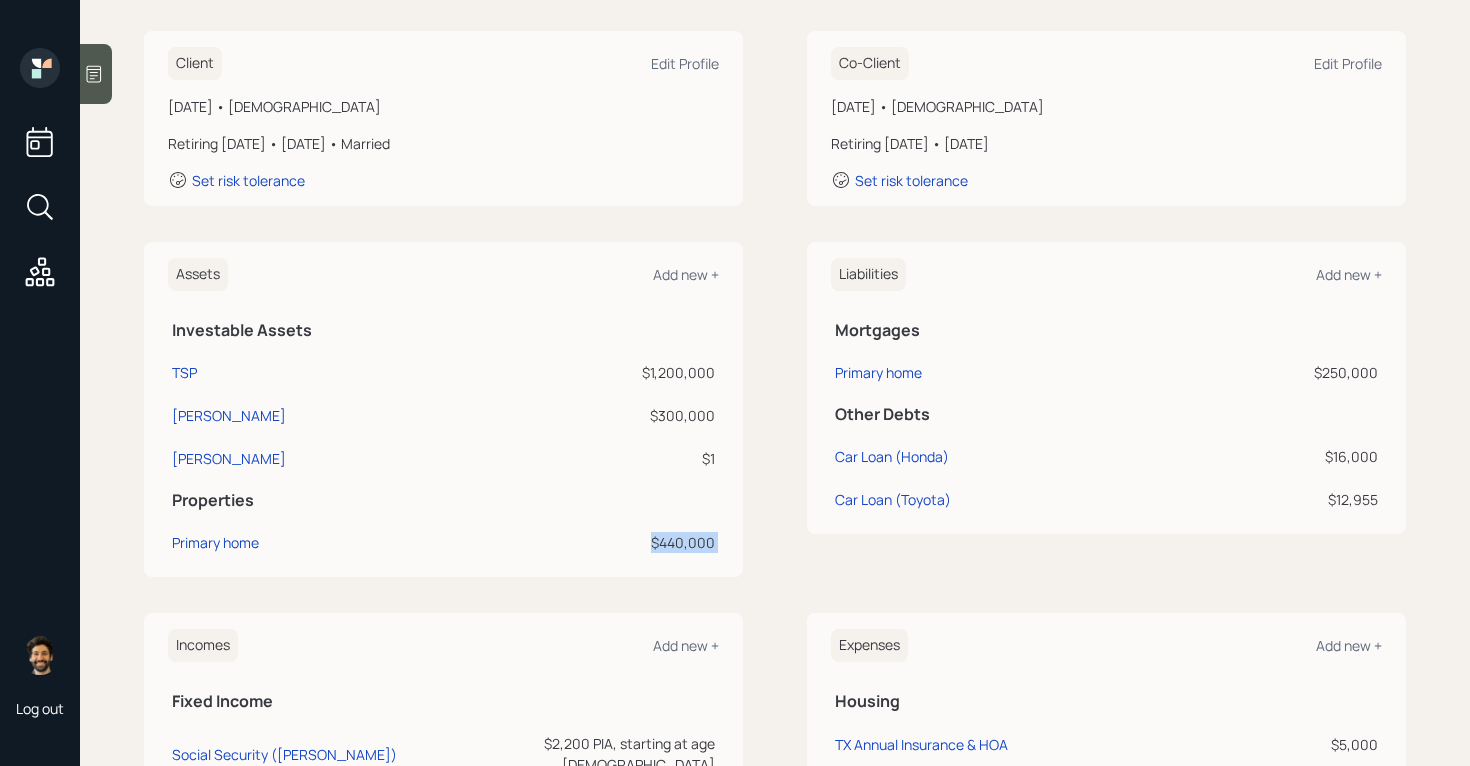 click on "$440,000" at bounding box center [609, 542] 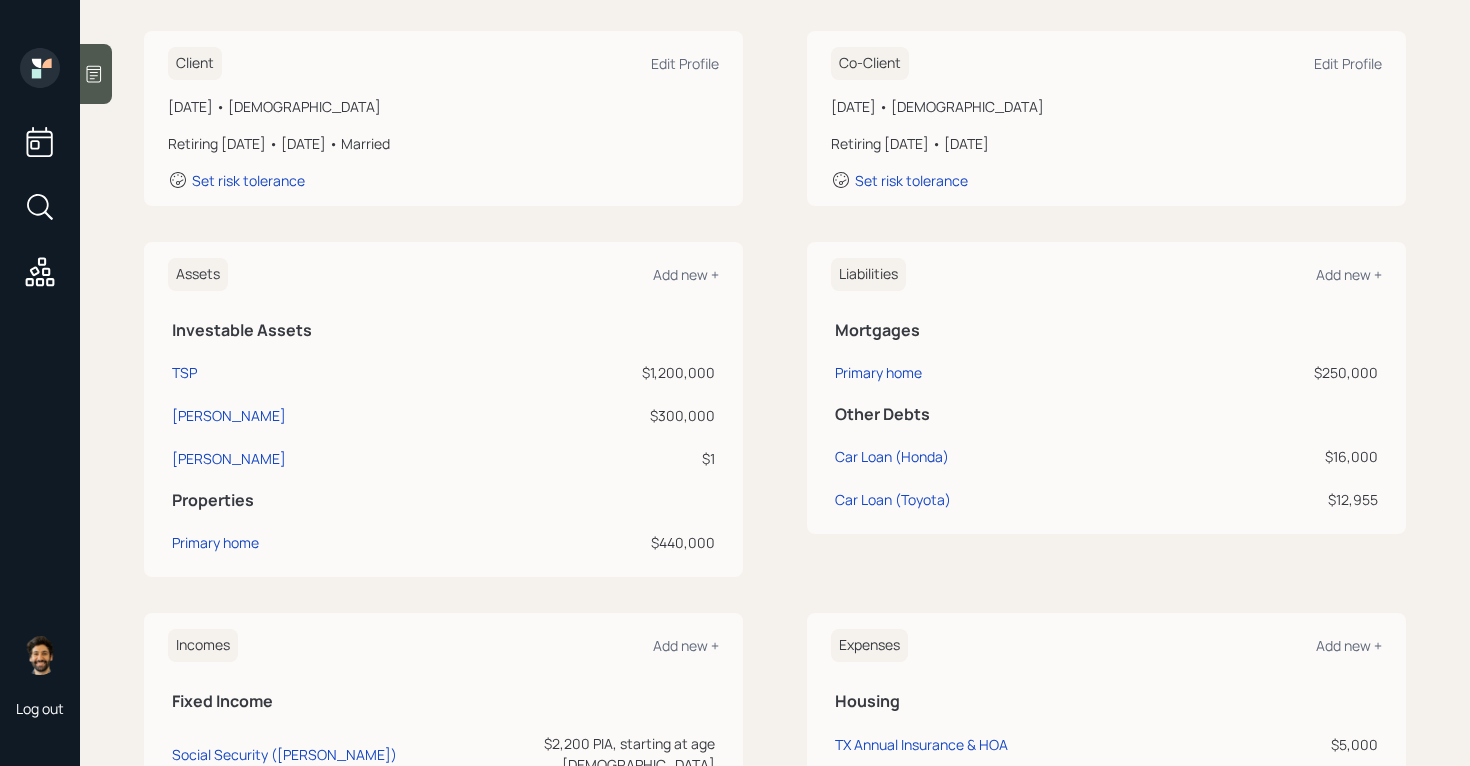 click on "$1,200,000" at bounding box center (609, 372) 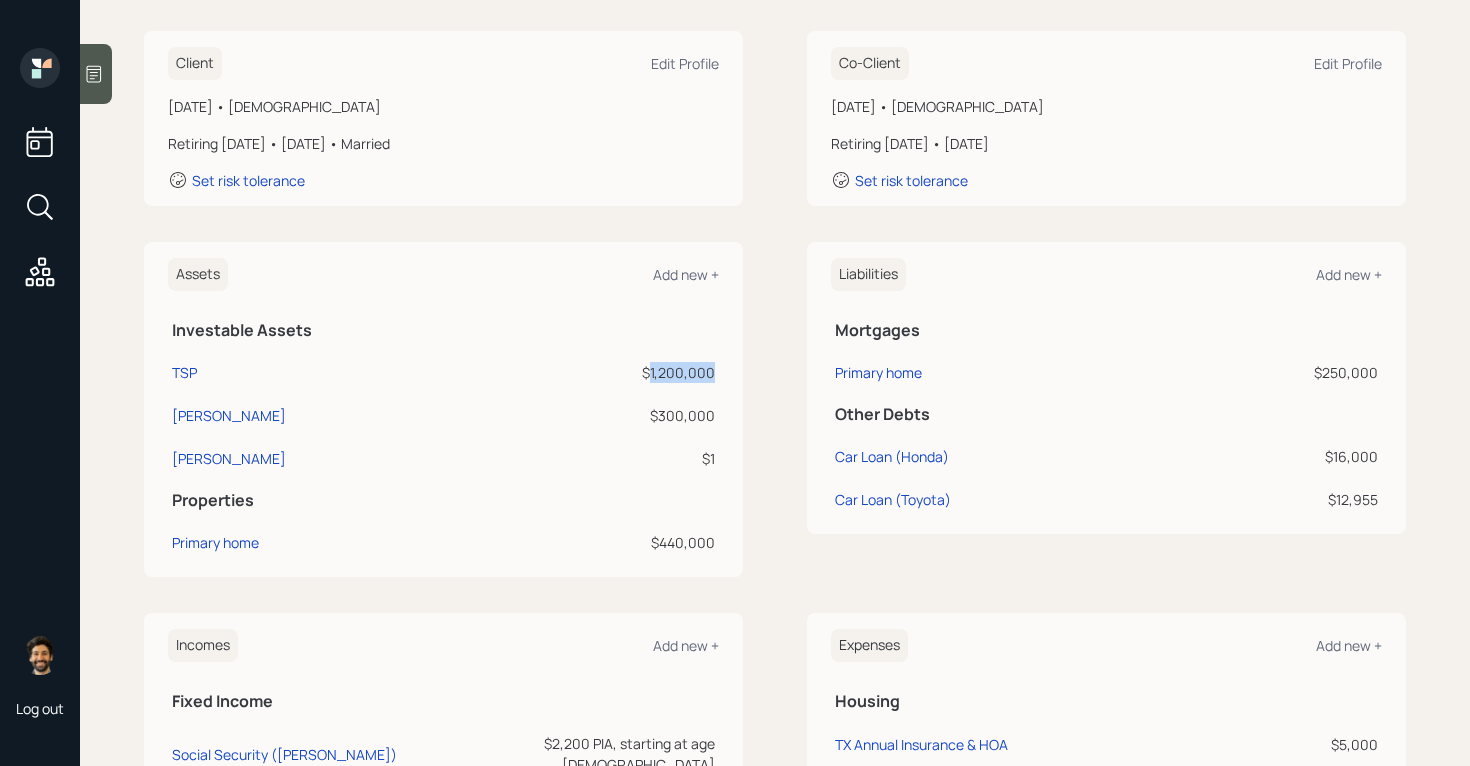 click on "$1,200,000" at bounding box center [609, 372] 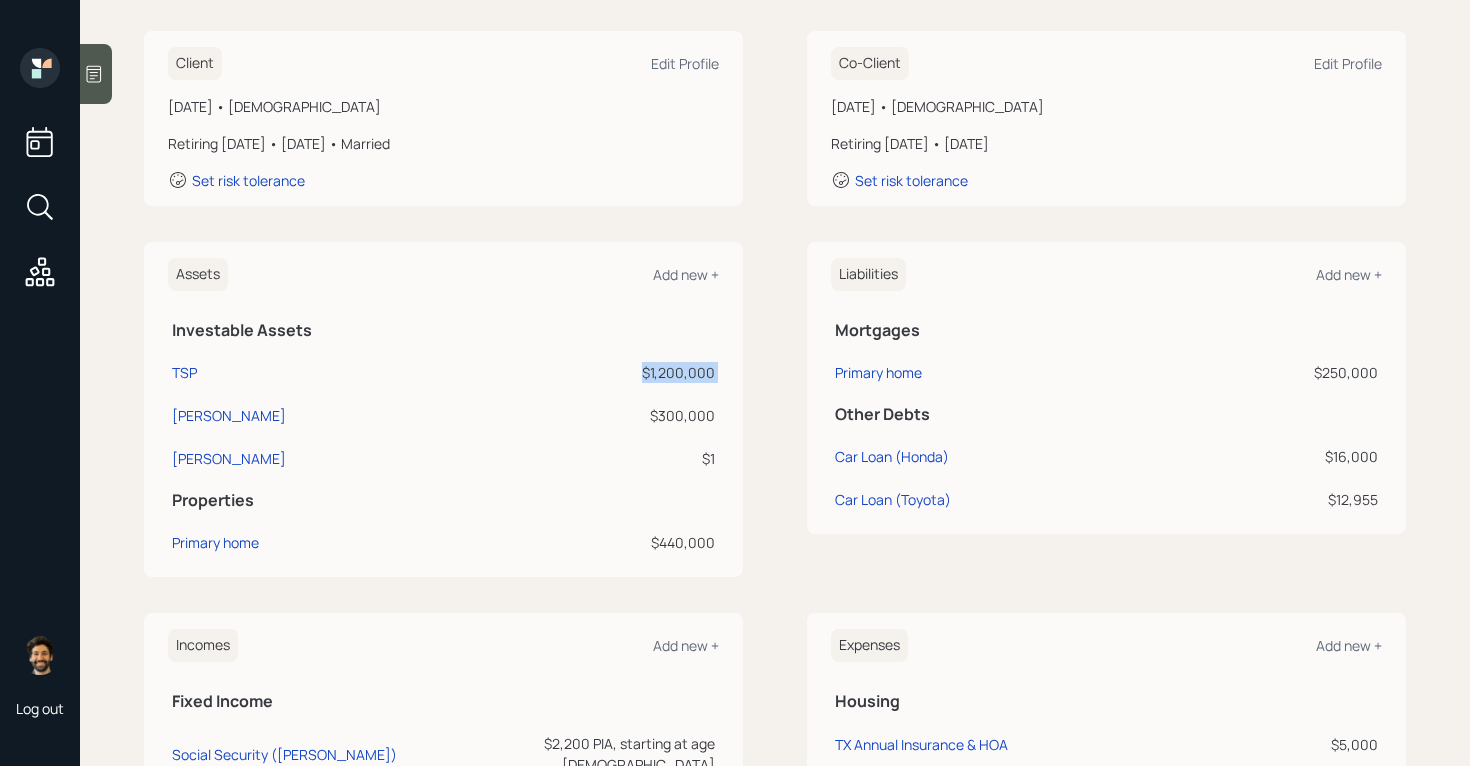 click on "$1,200,000" at bounding box center [609, 372] 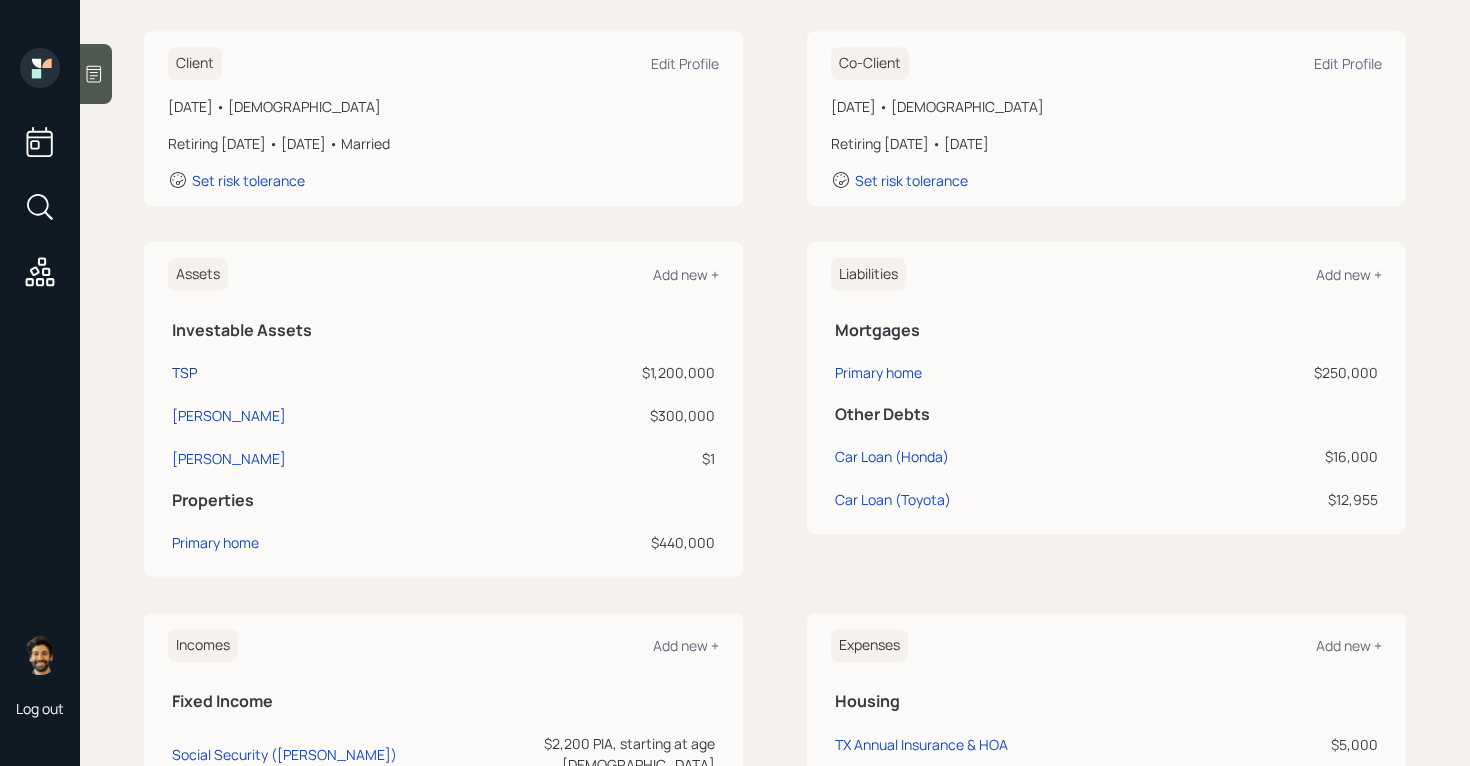 click on "TSP" at bounding box center [184, 372] 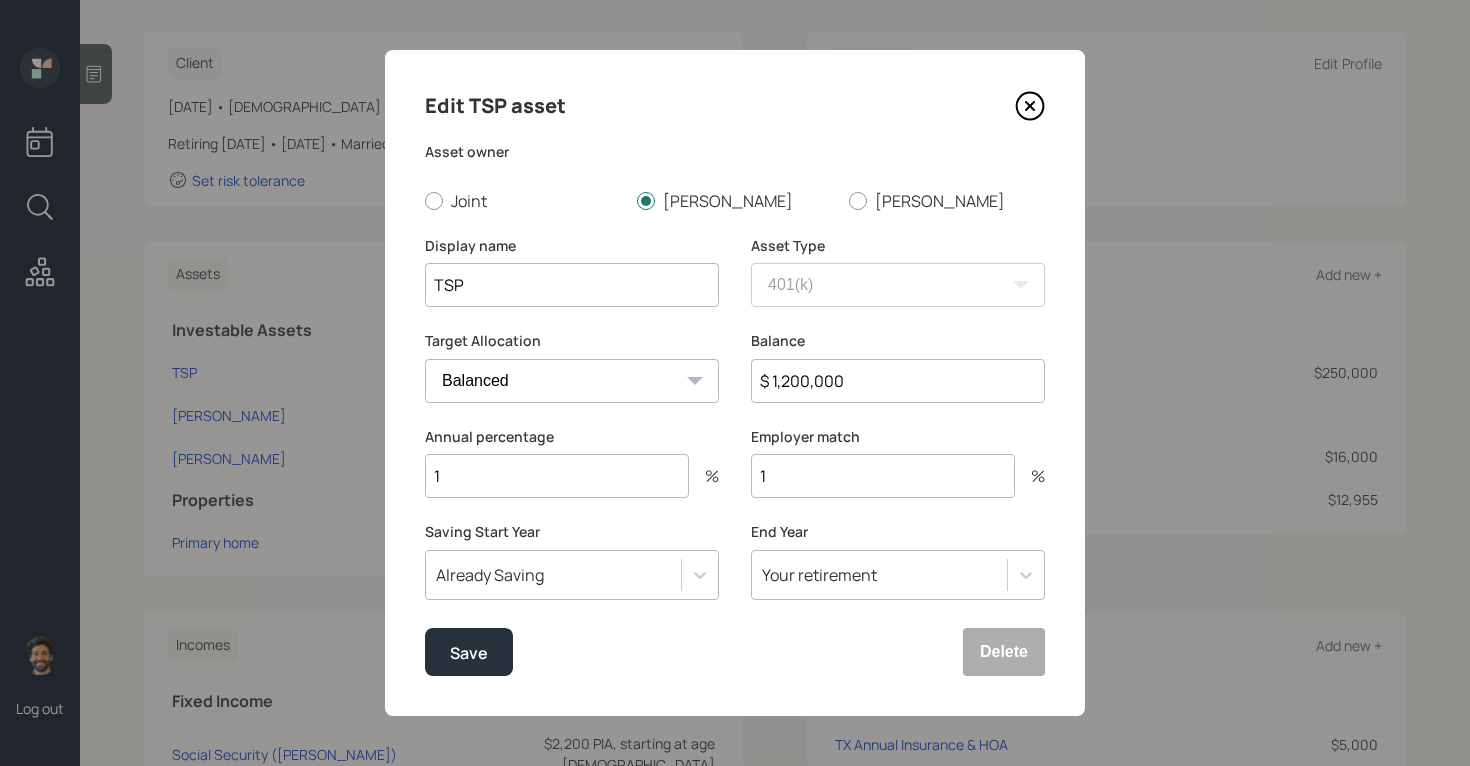 drag, startPoint x: 866, startPoint y: 374, endPoint x: 735, endPoint y: 373, distance: 131.00381 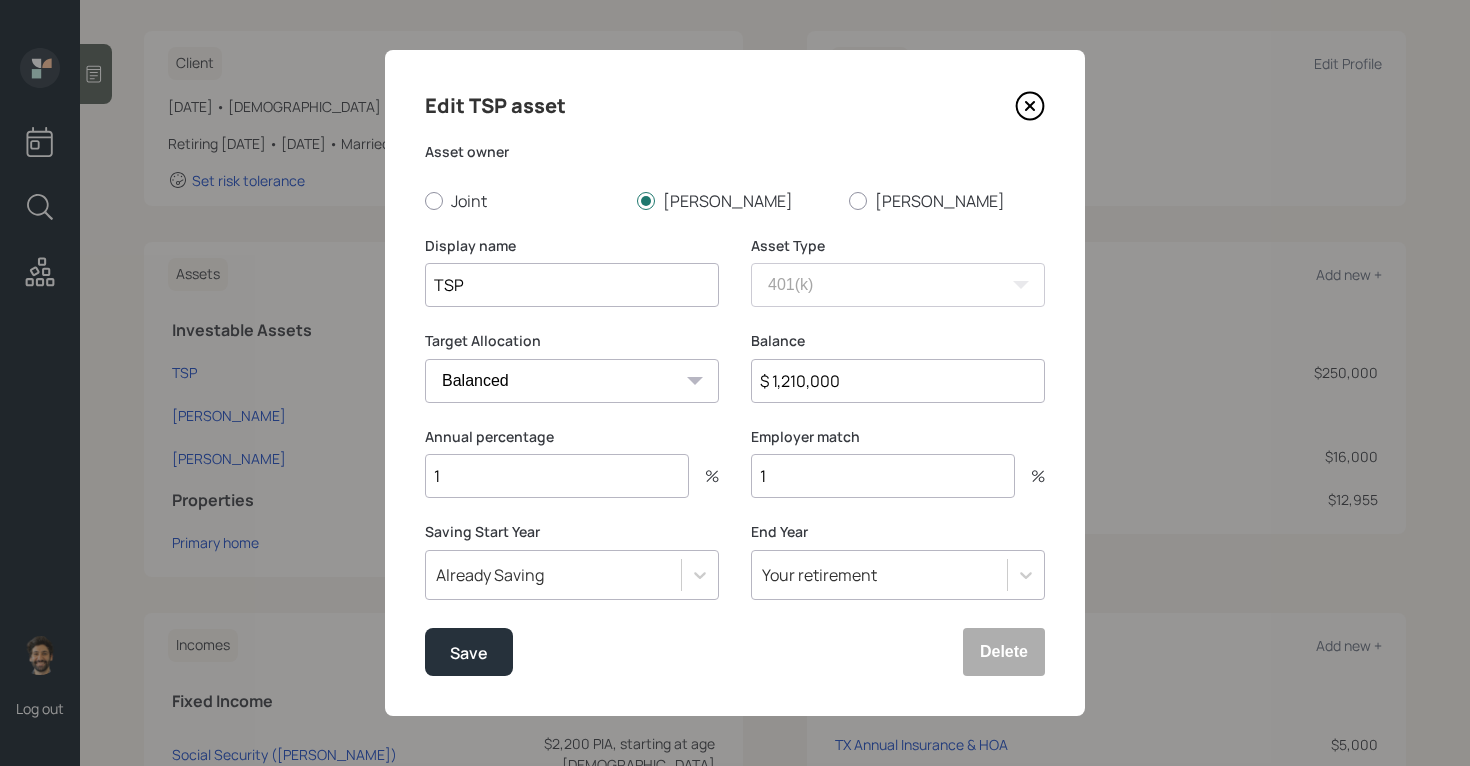 type on "$ 1,210,000" 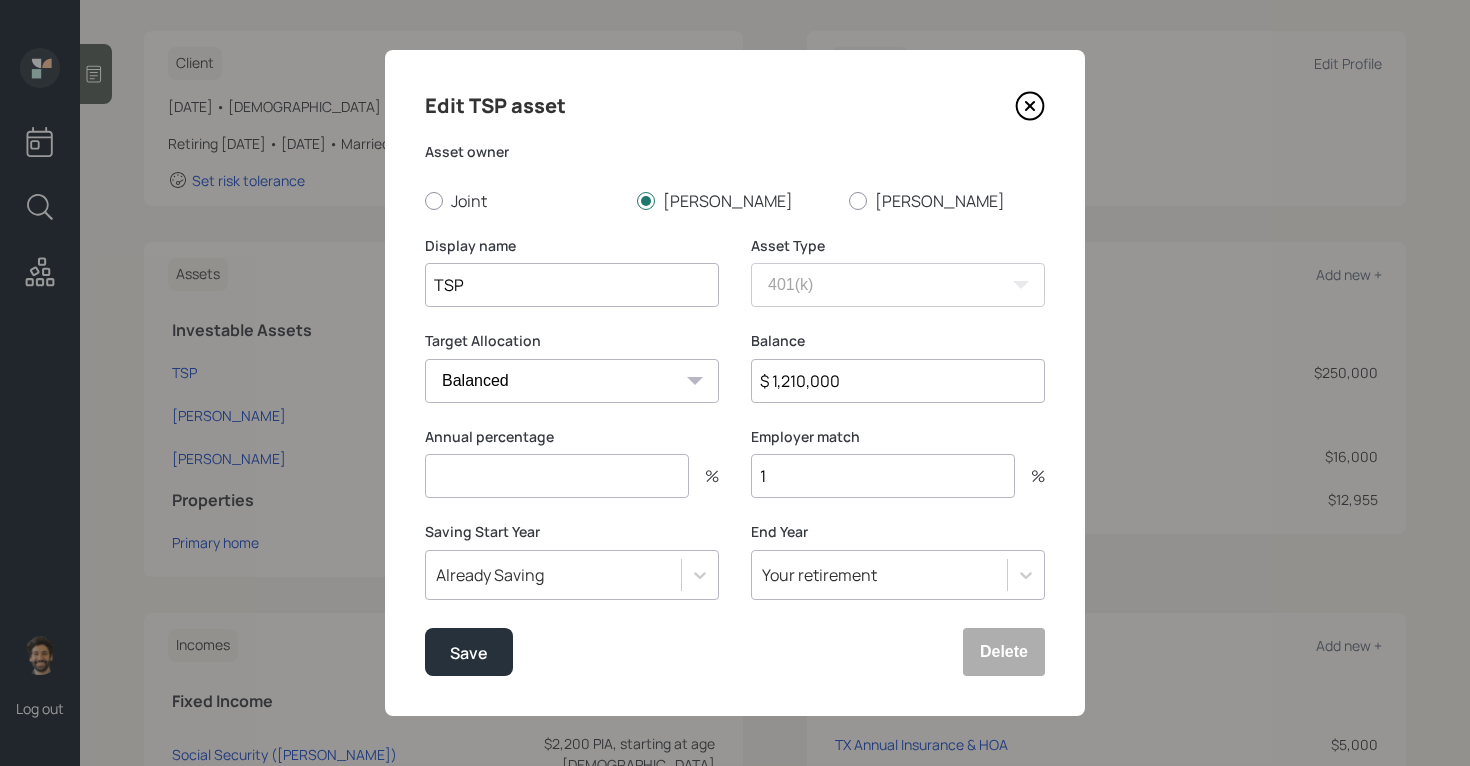 type 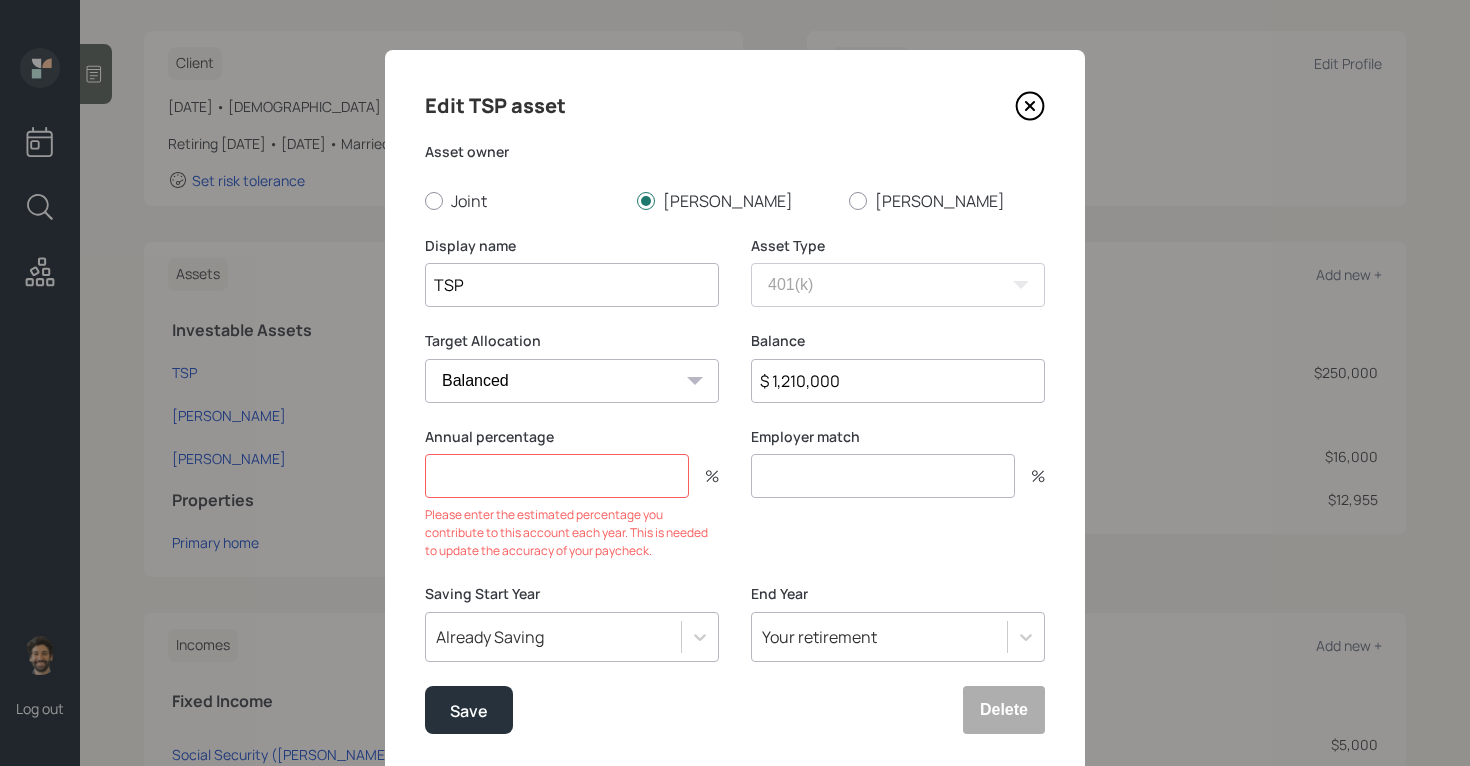 type 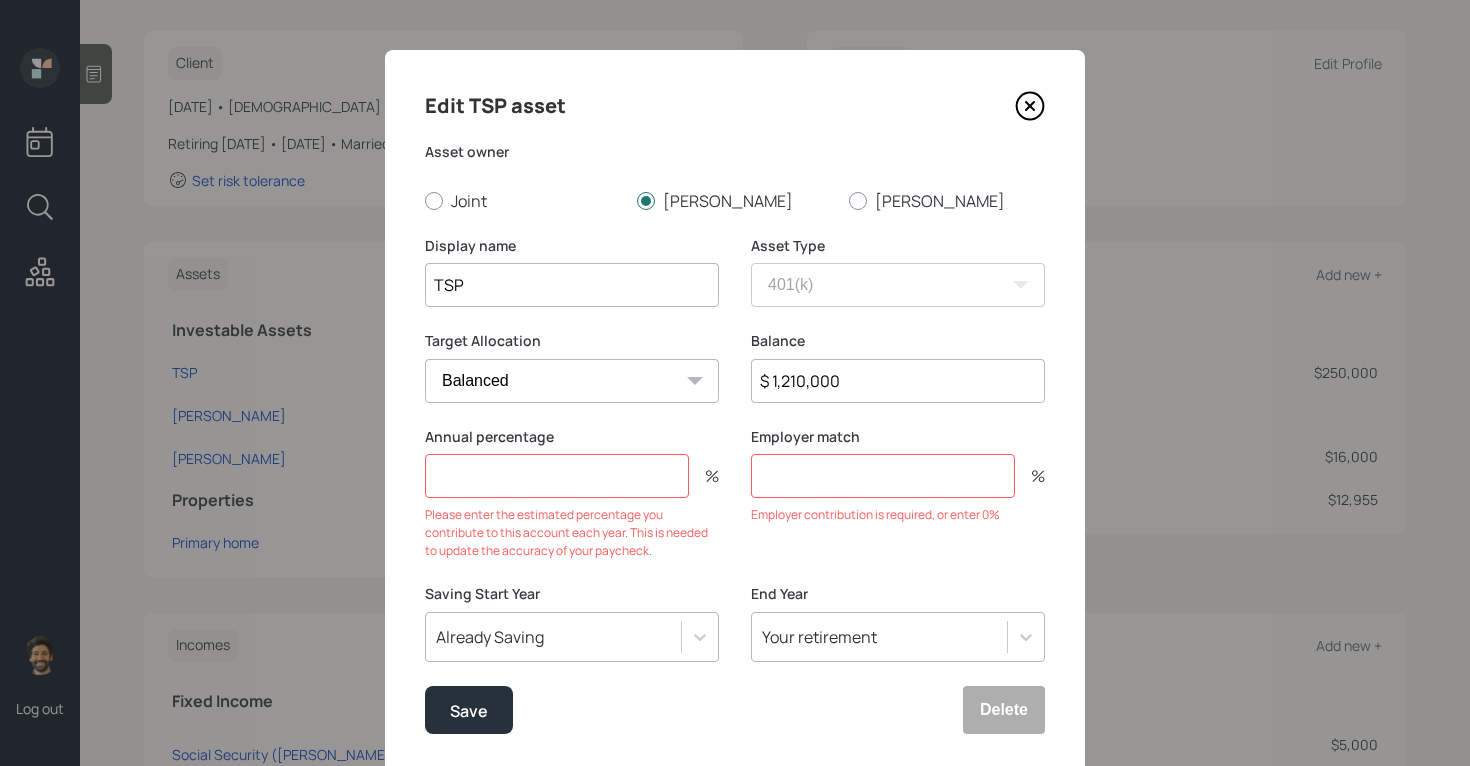 click at bounding box center (557, 476) 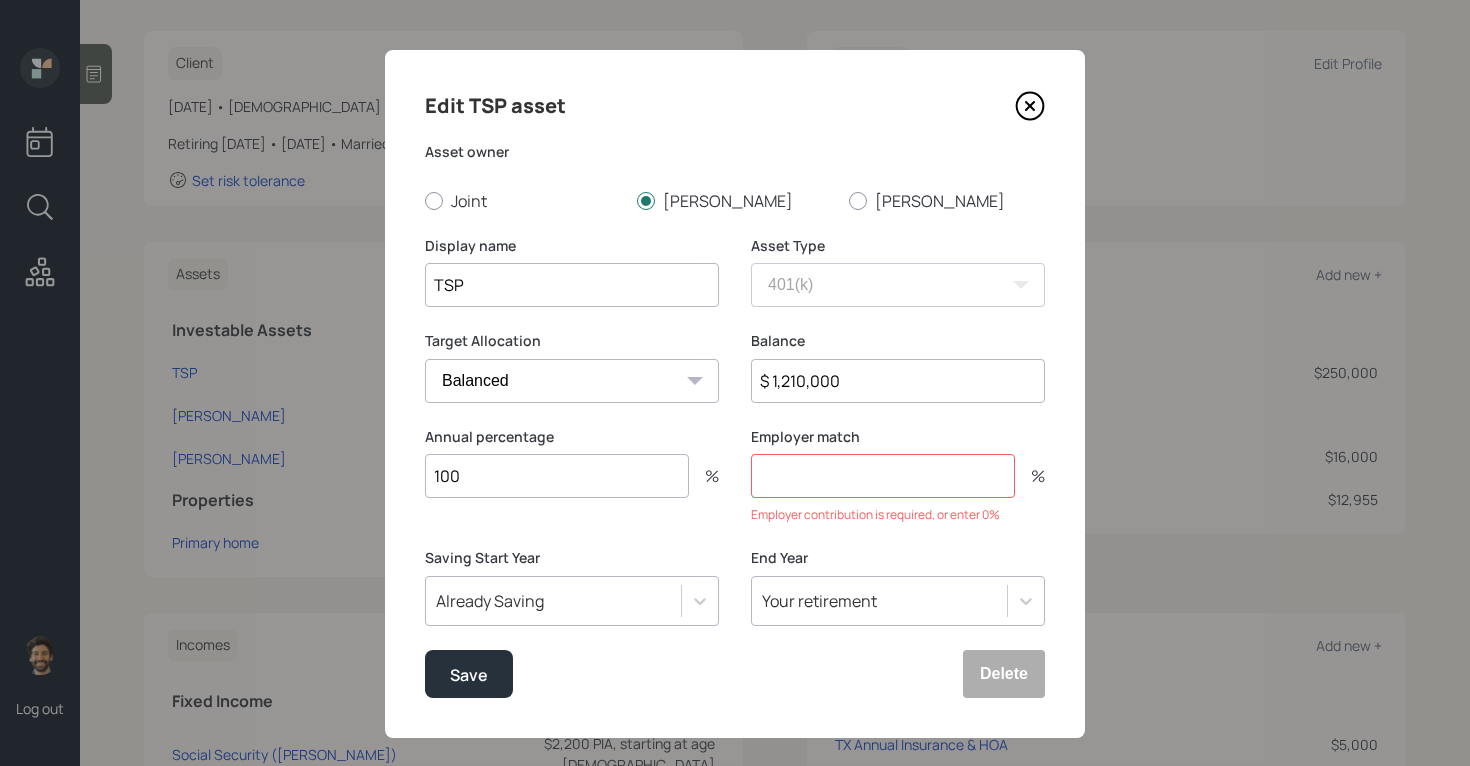 type on "100" 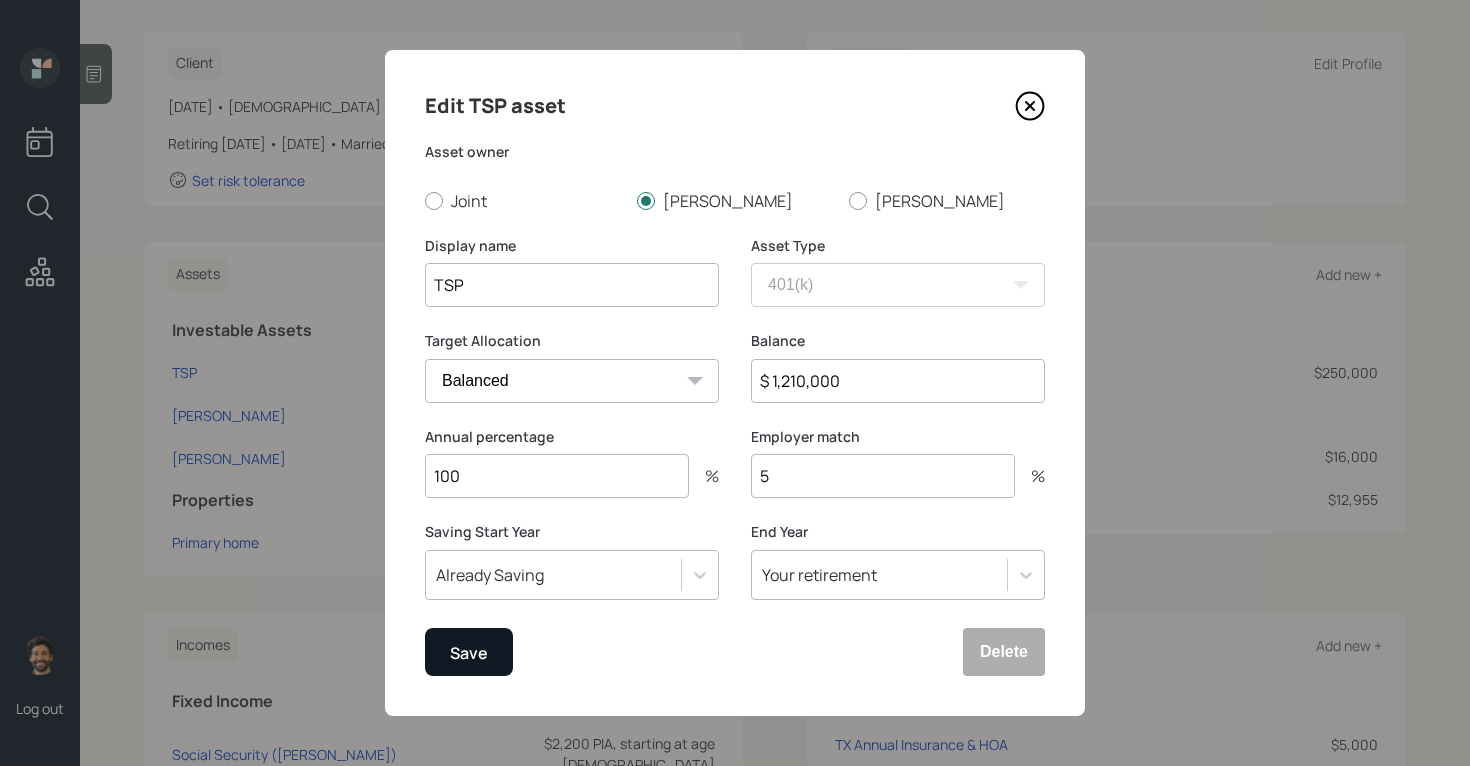 type on "5" 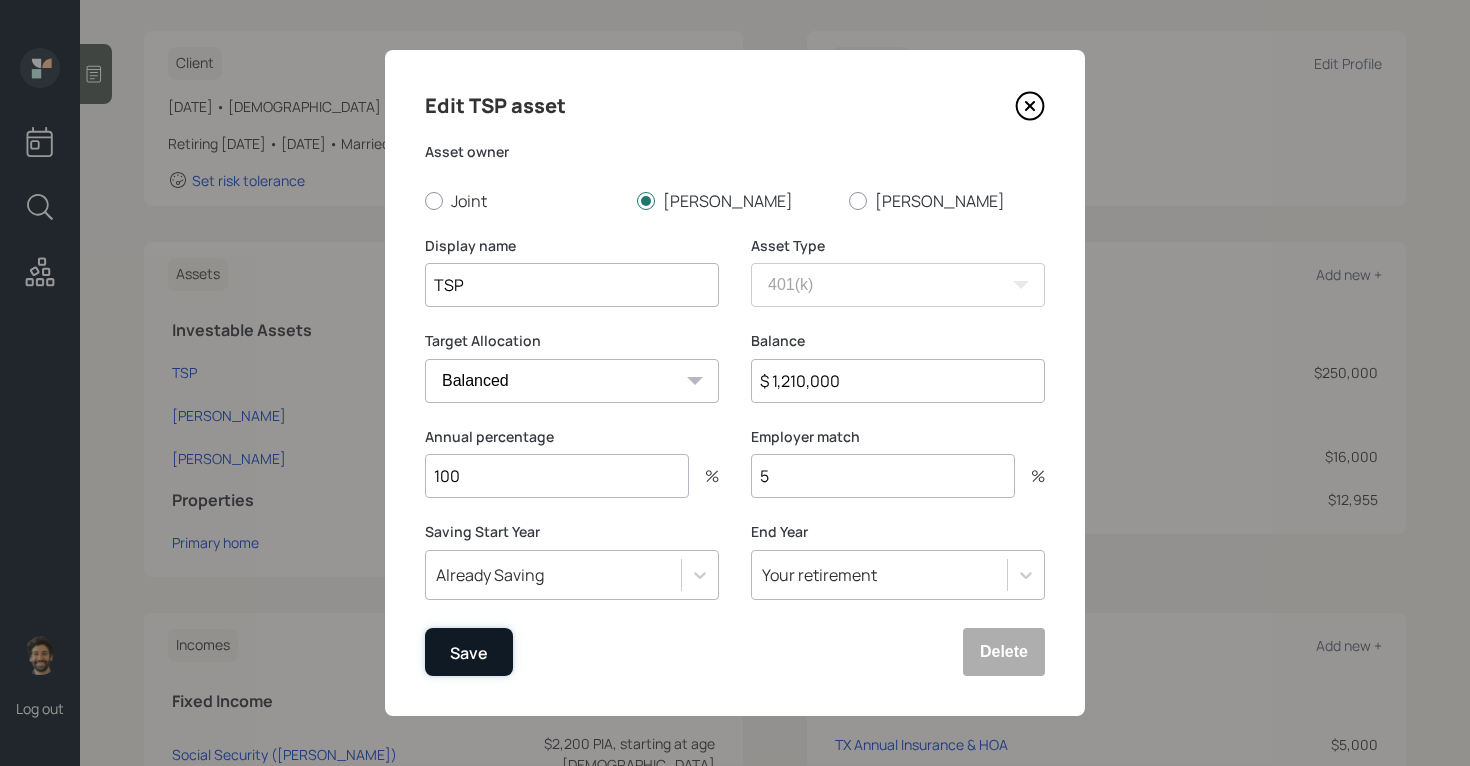 click on "Save" at bounding box center [469, 653] 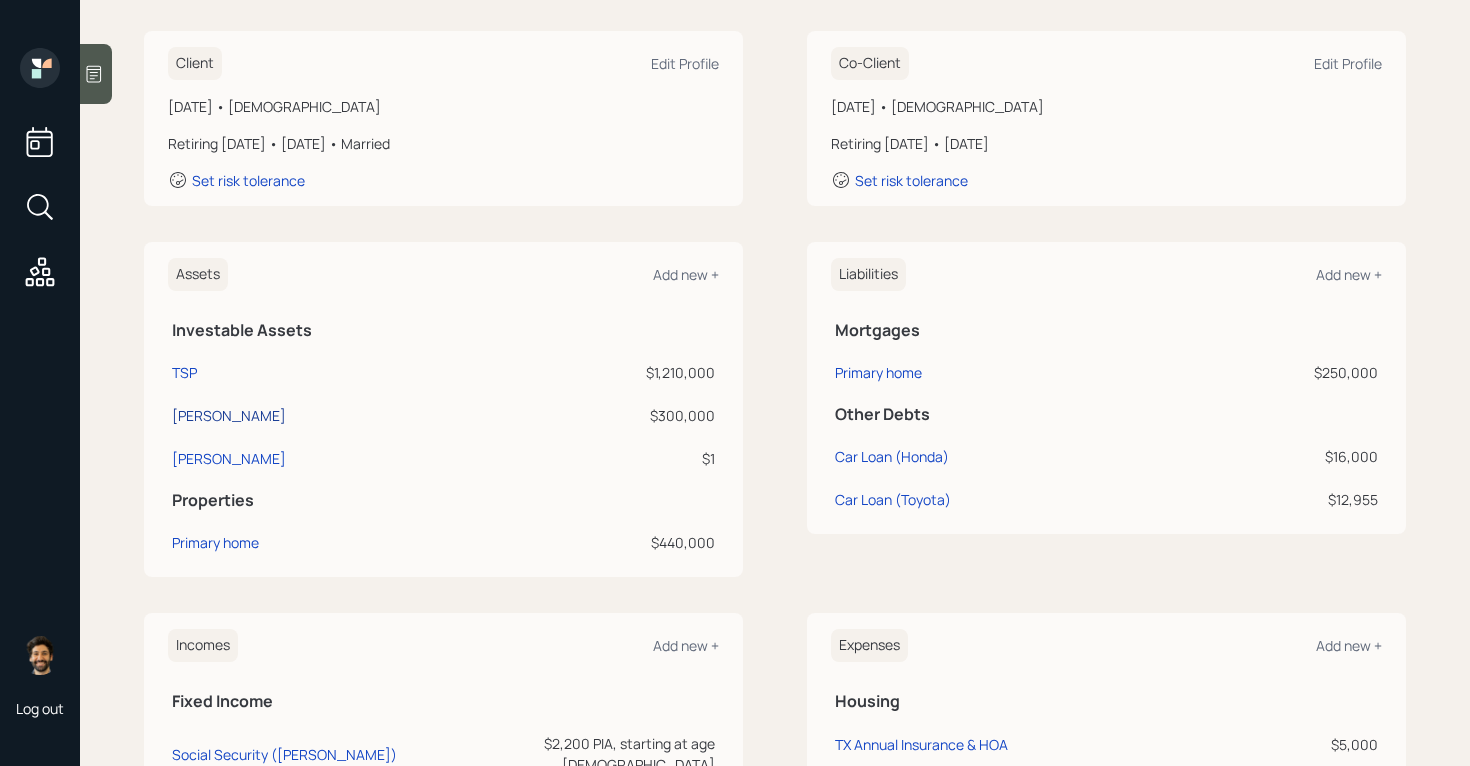 click on "Roth IRA" at bounding box center [229, 415] 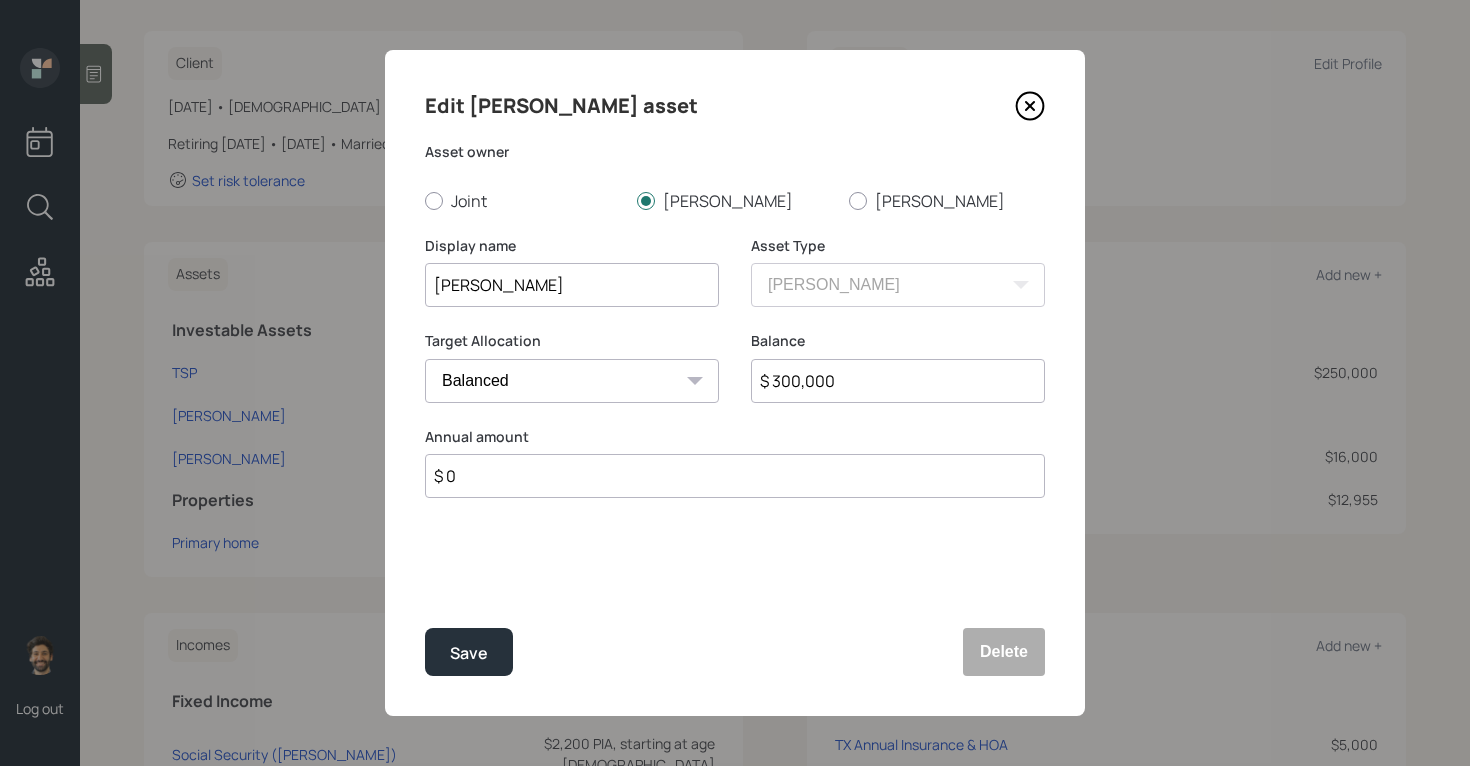 drag, startPoint x: 871, startPoint y: 379, endPoint x: 754, endPoint y: 377, distance: 117.01709 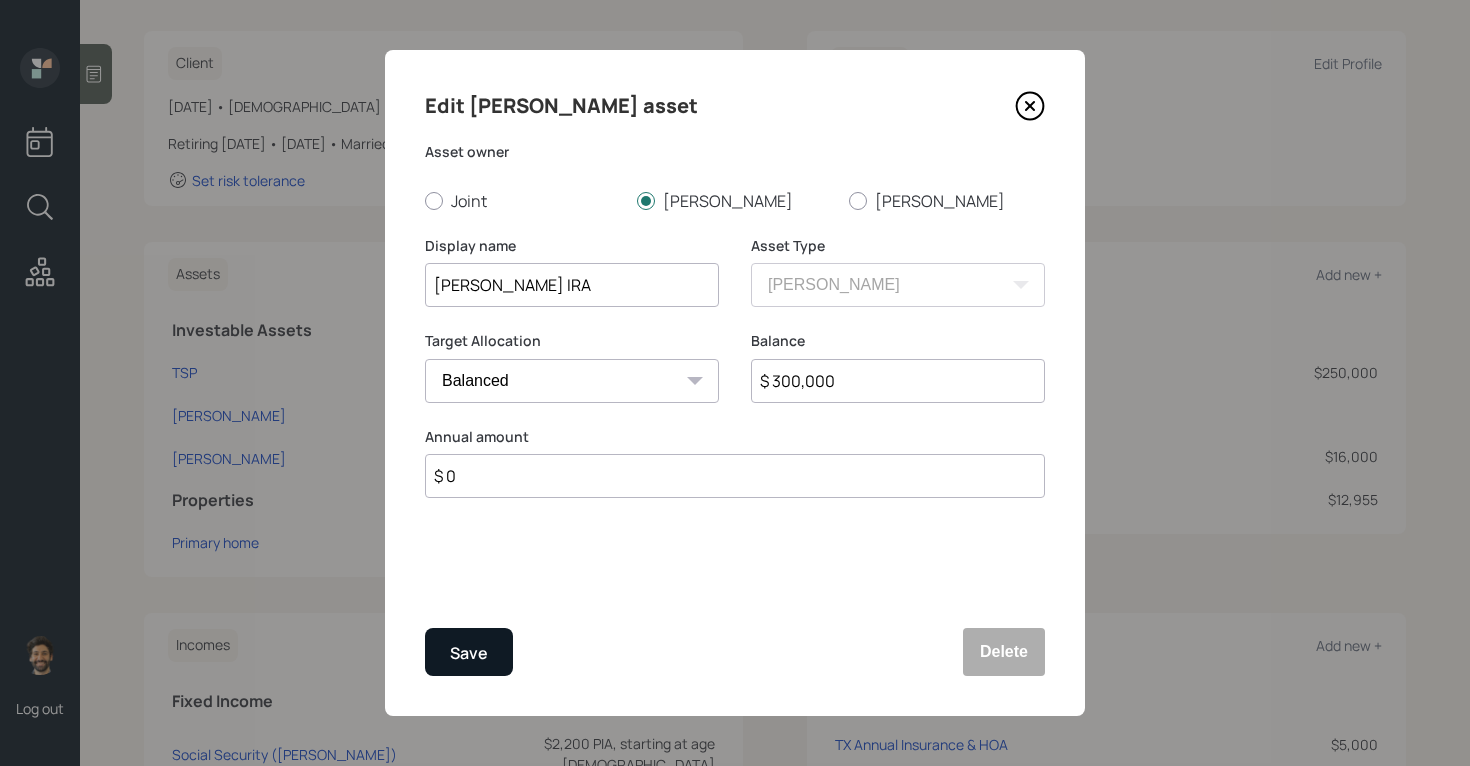 type on "[PERSON_NAME] IRA" 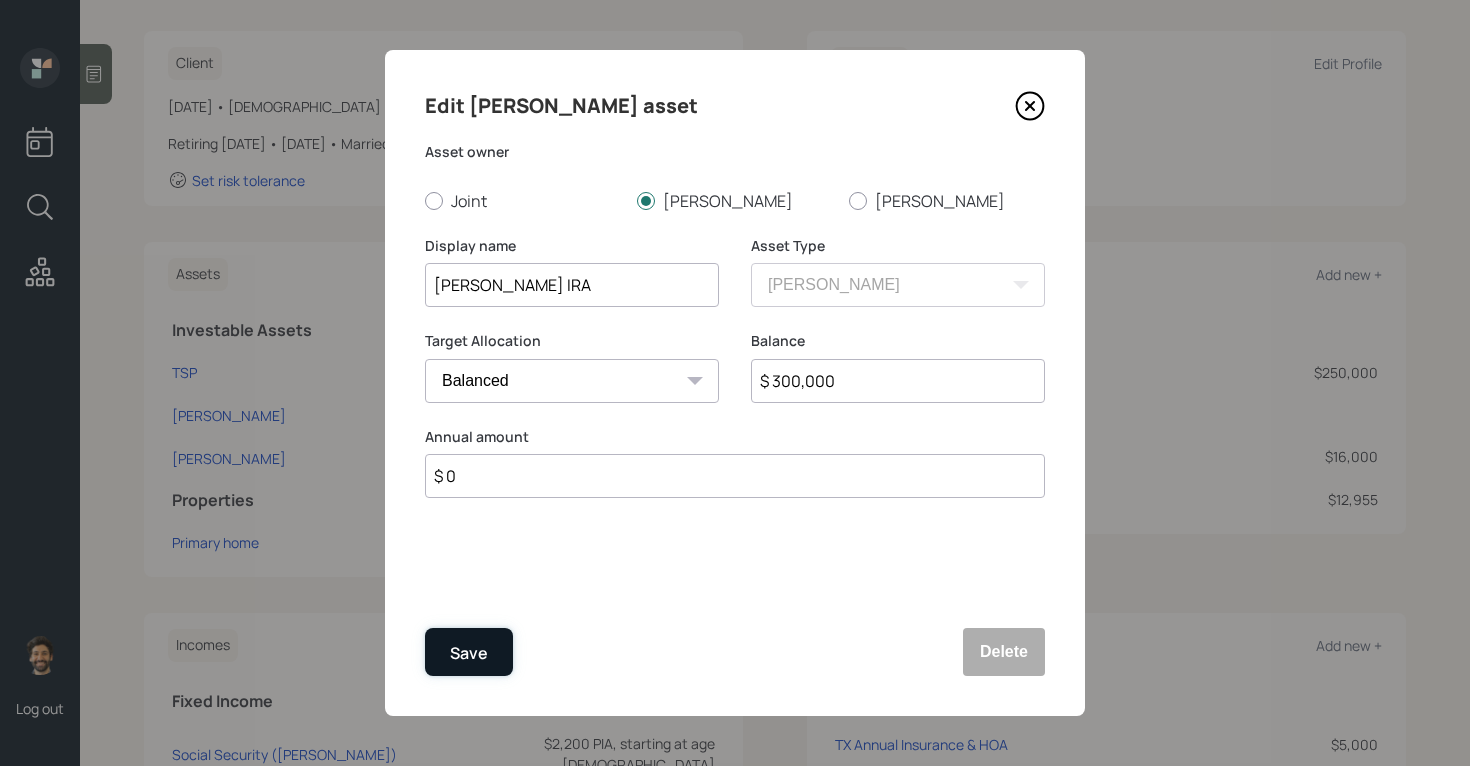 click on "Save" at bounding box center [469, 652] 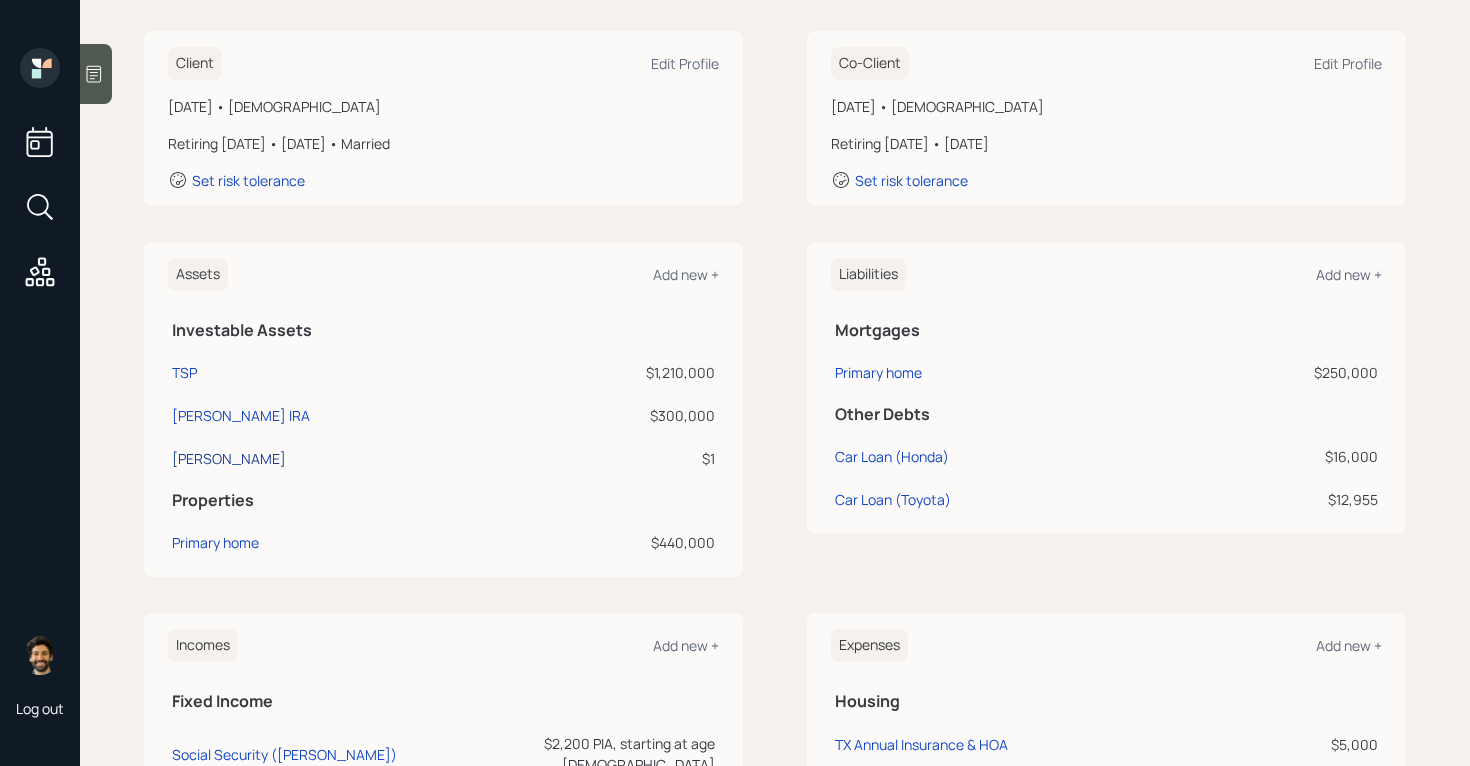 click on "Roth IRA" at bounding box center (229, 458) 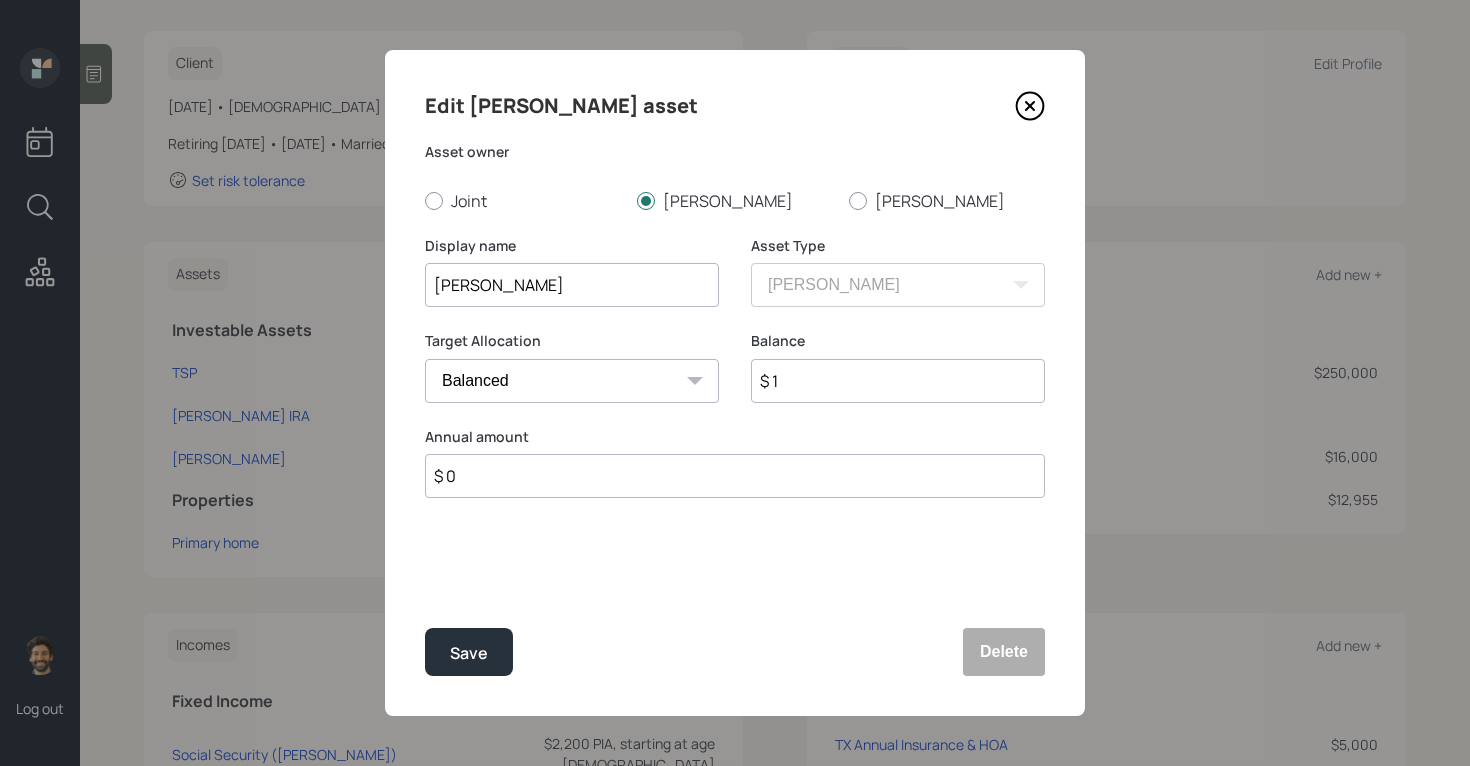 click on "Roth IRA" at bounding box center (572, 285) 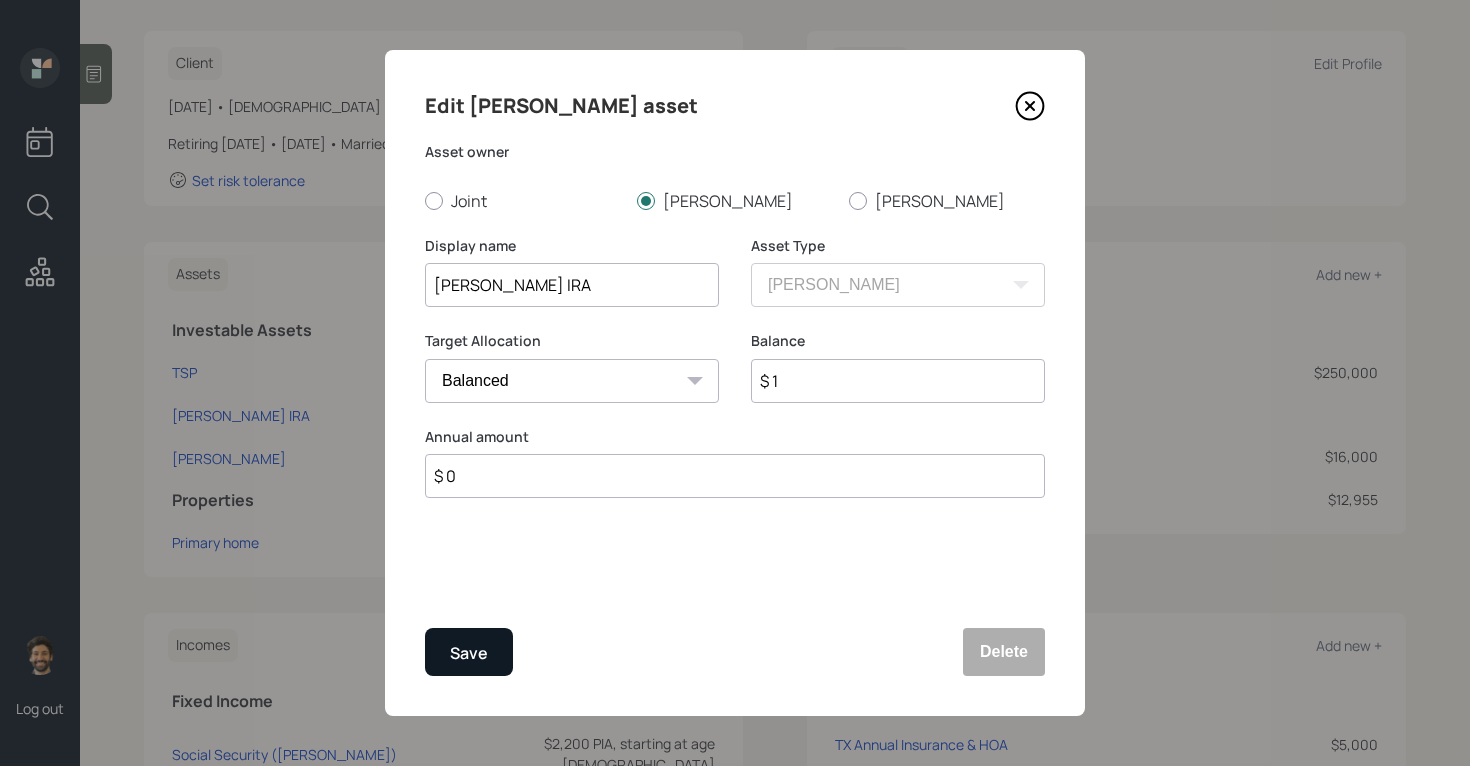 type on "[PERSON_NAME] IRA" 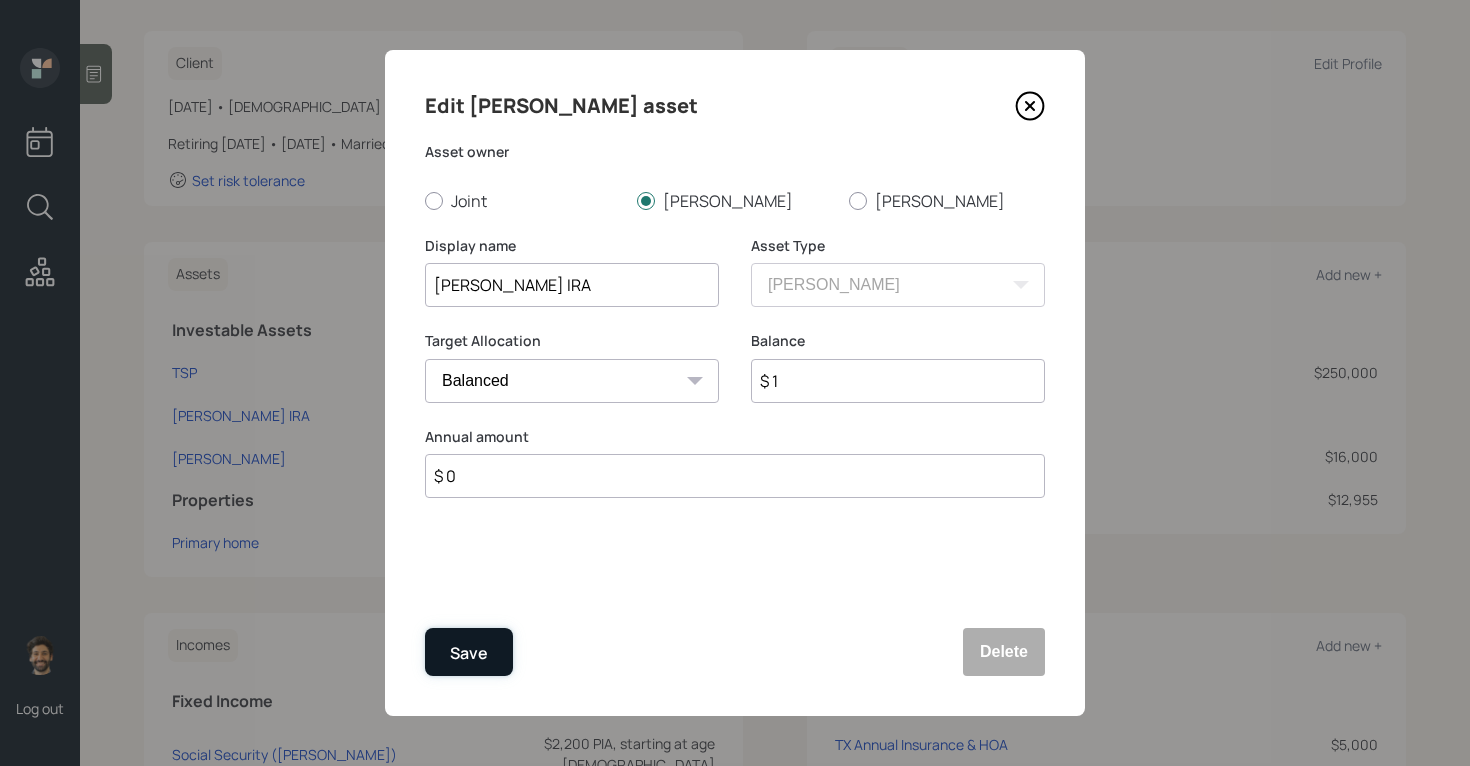 click on "Save" at bounding box center (469, 653) 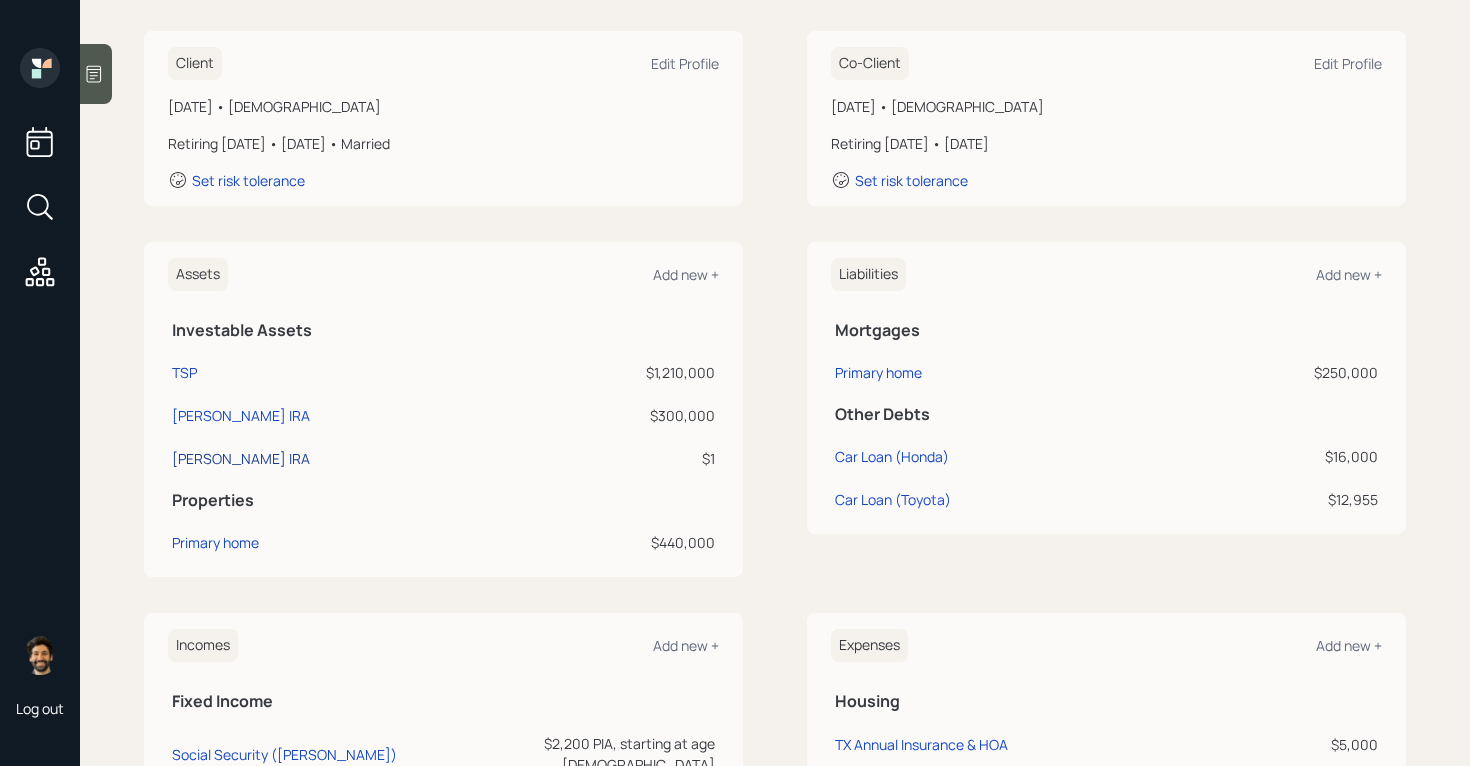 click on "[PERSON_NAME] IRA" at bounding box center (241, 458) 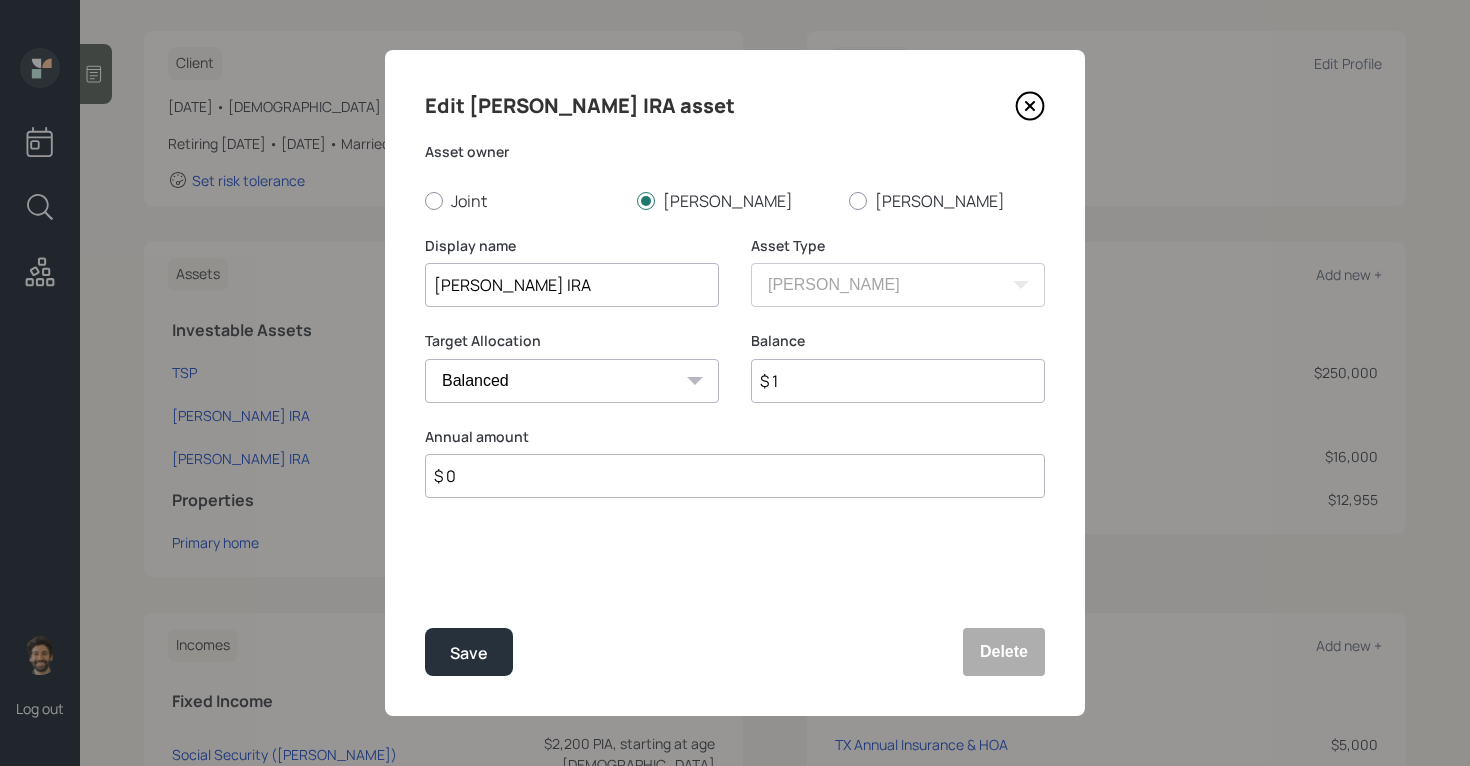 click on "$ 1" at bounding box center [898, 381] 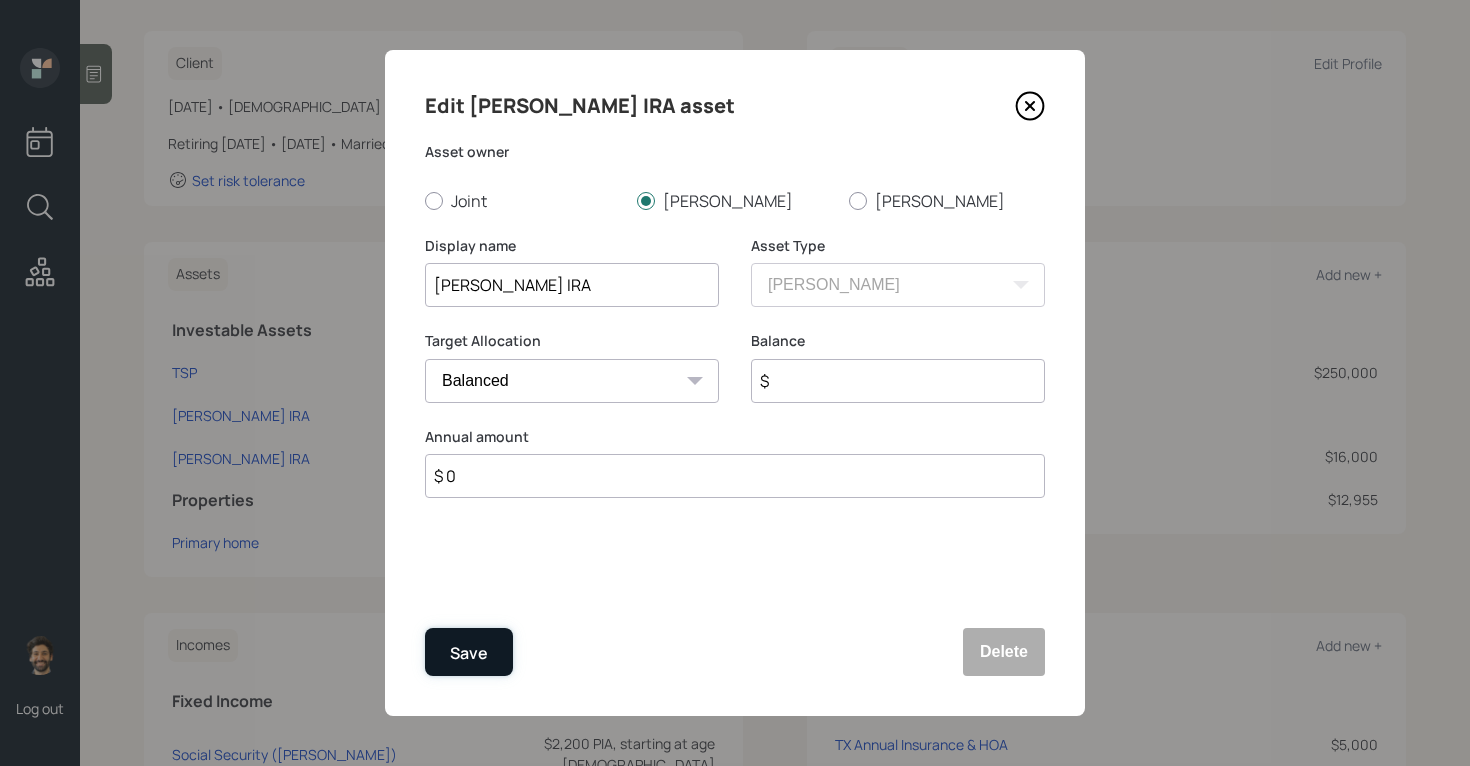 click on "Save" at bounding box center [469, 653] 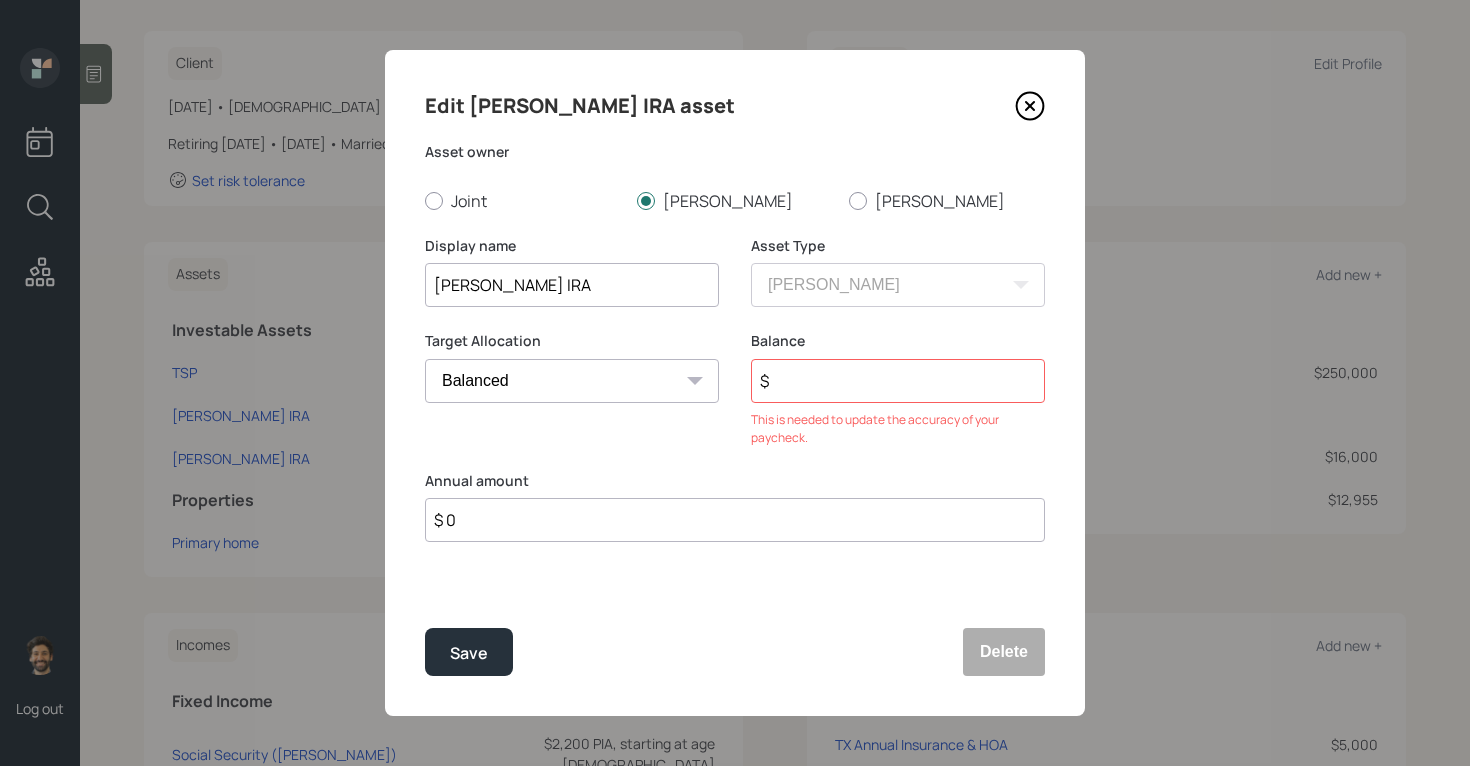 click on "$" at bounding box center [898, 381] 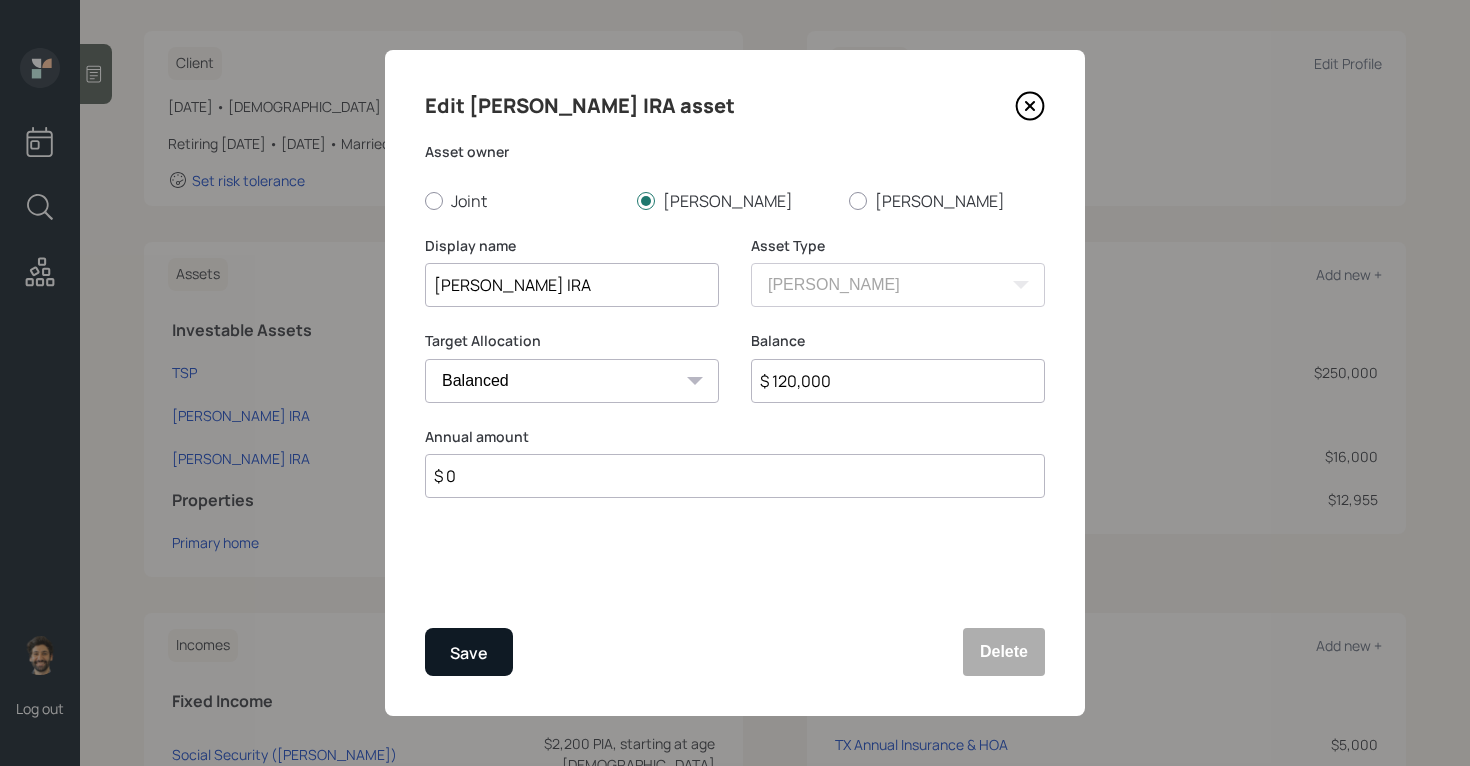 type on "$ 120,000" 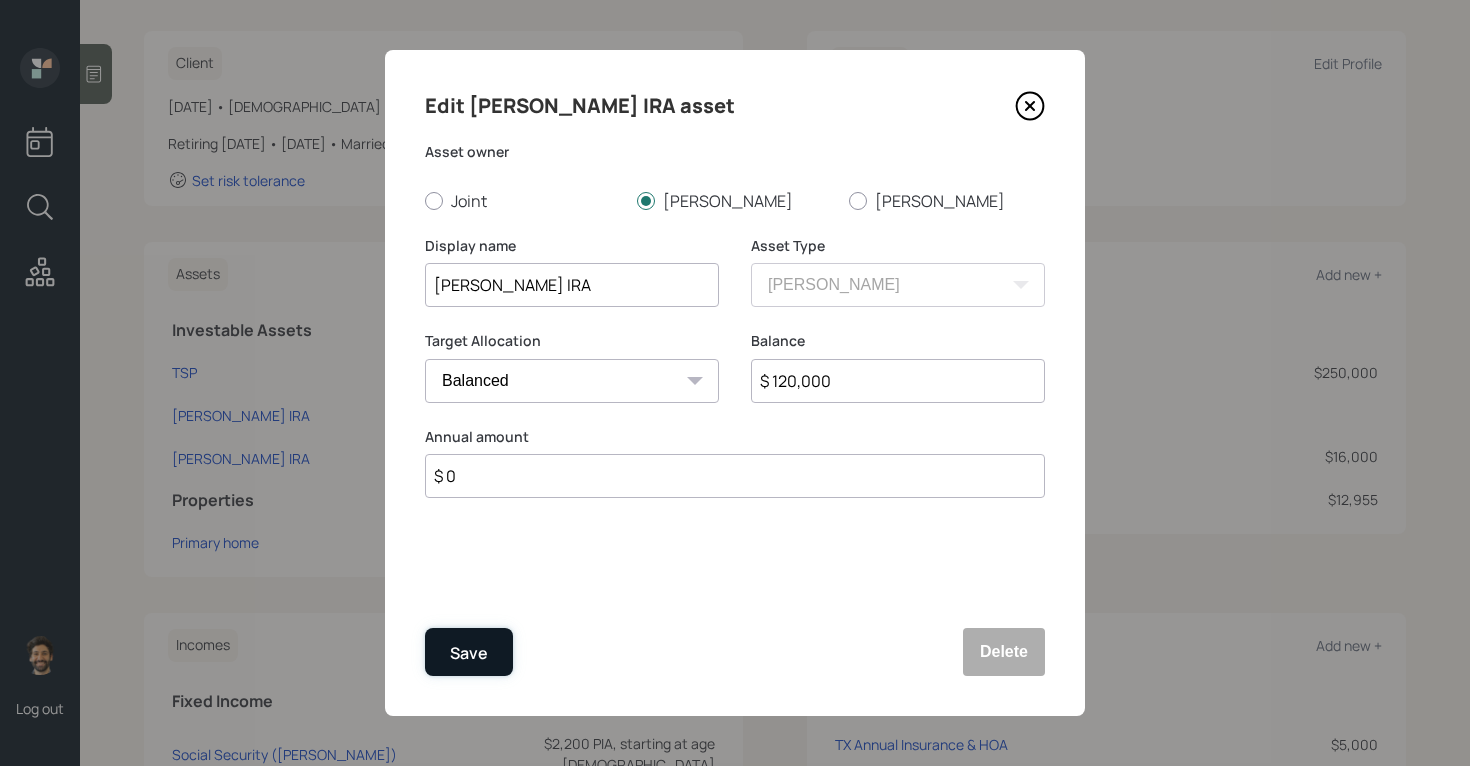 click on "Save" at bounding box center [469, 653] 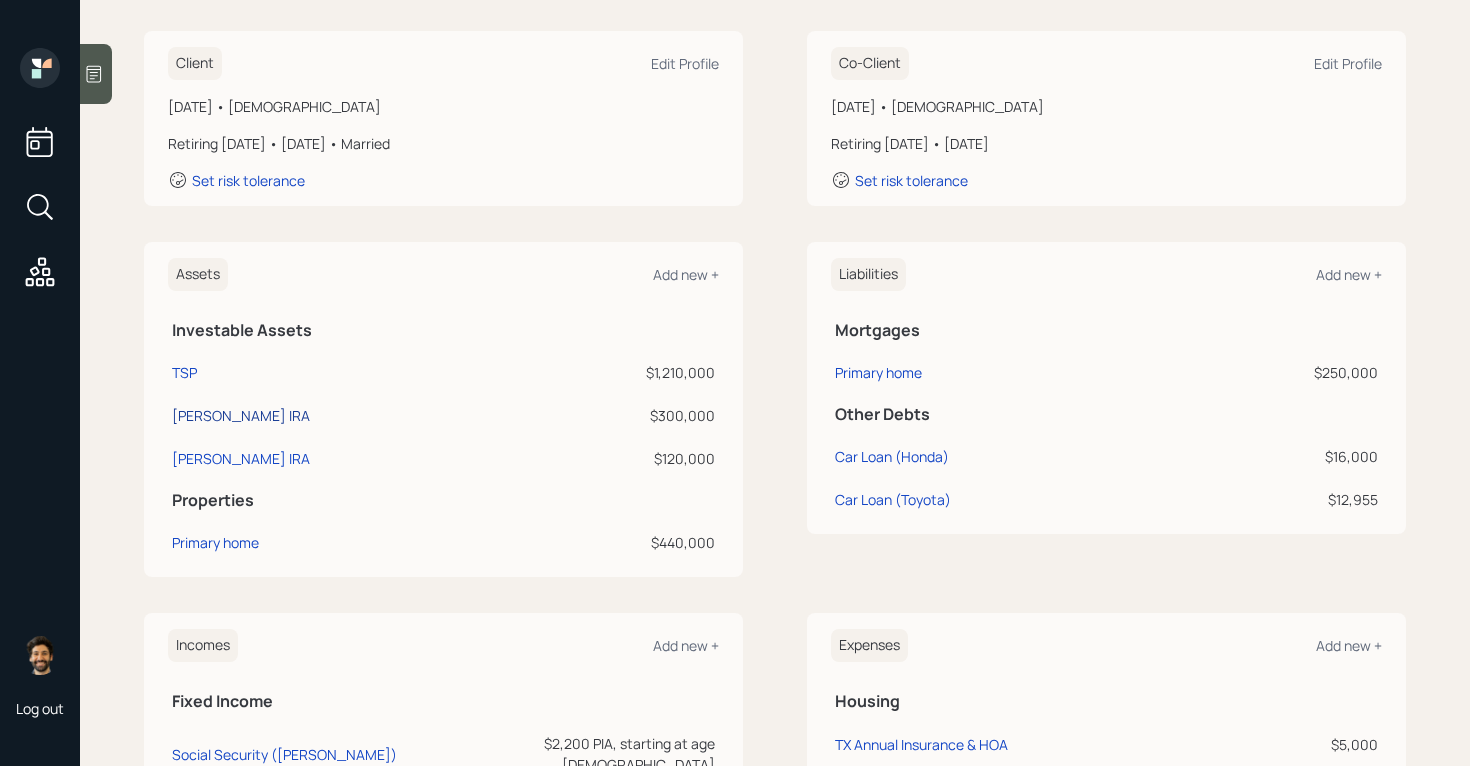 click on "[PERSON_NAME] IRA" at bounding box center [241, 415] 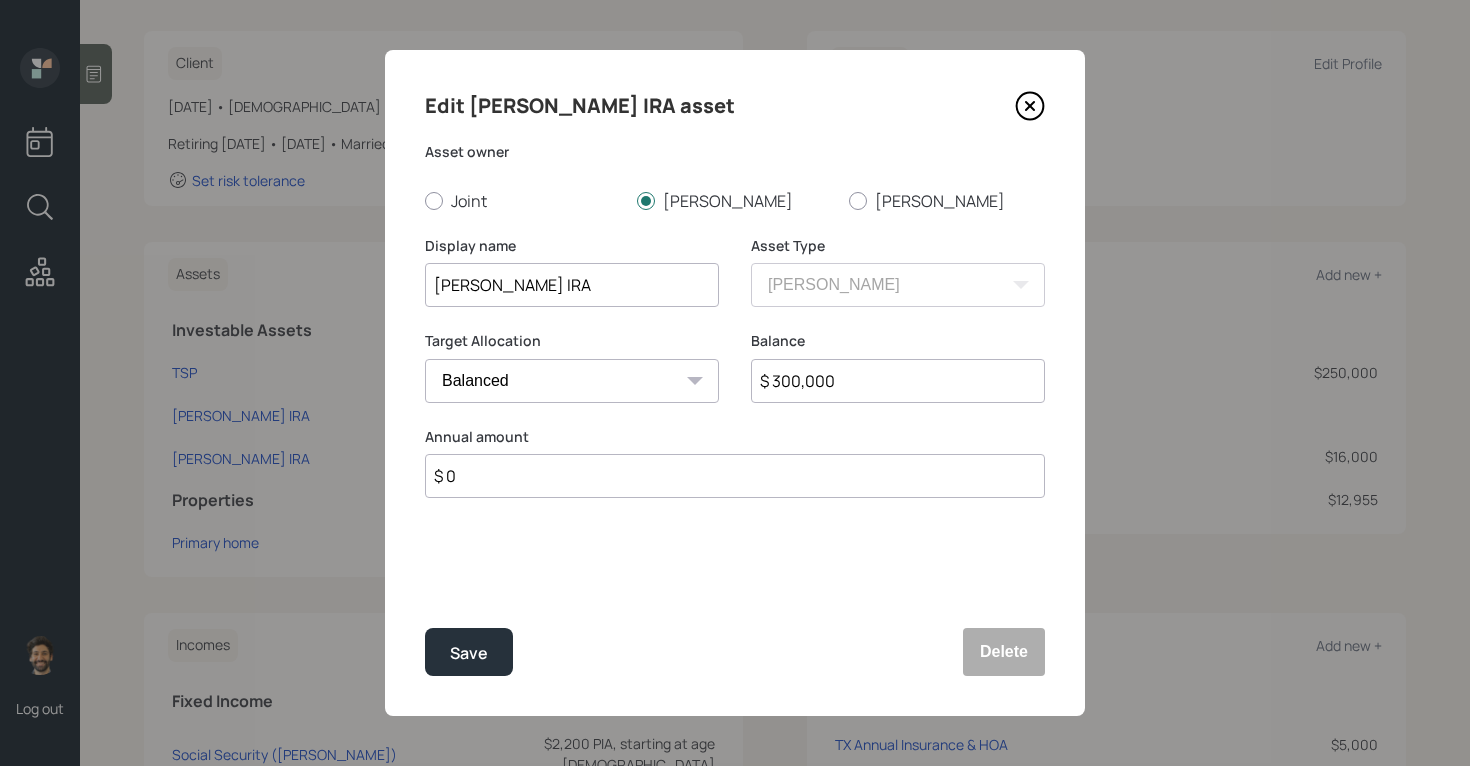 click on "$ 300,000" at bounding box center [898, 381] 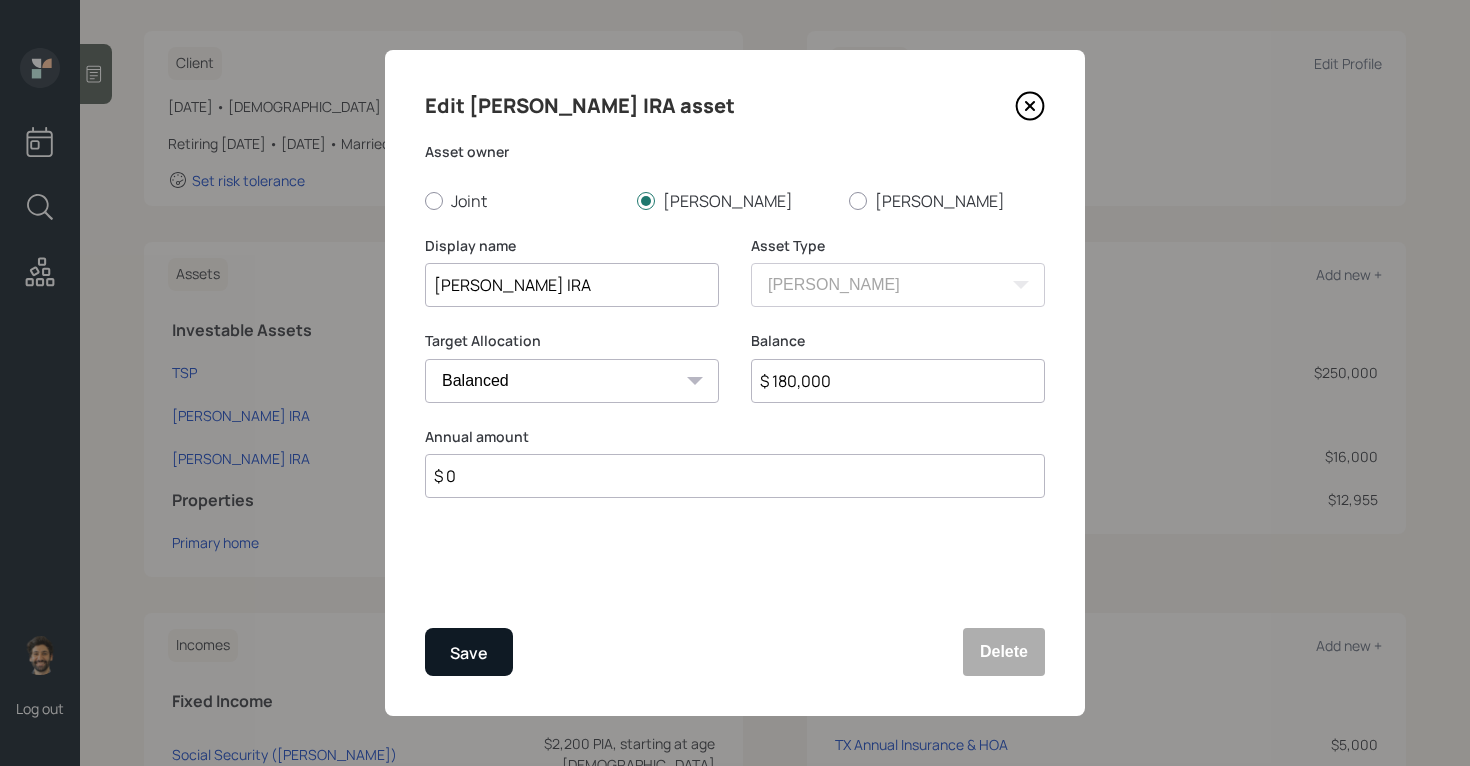 type on "$ 180,000" 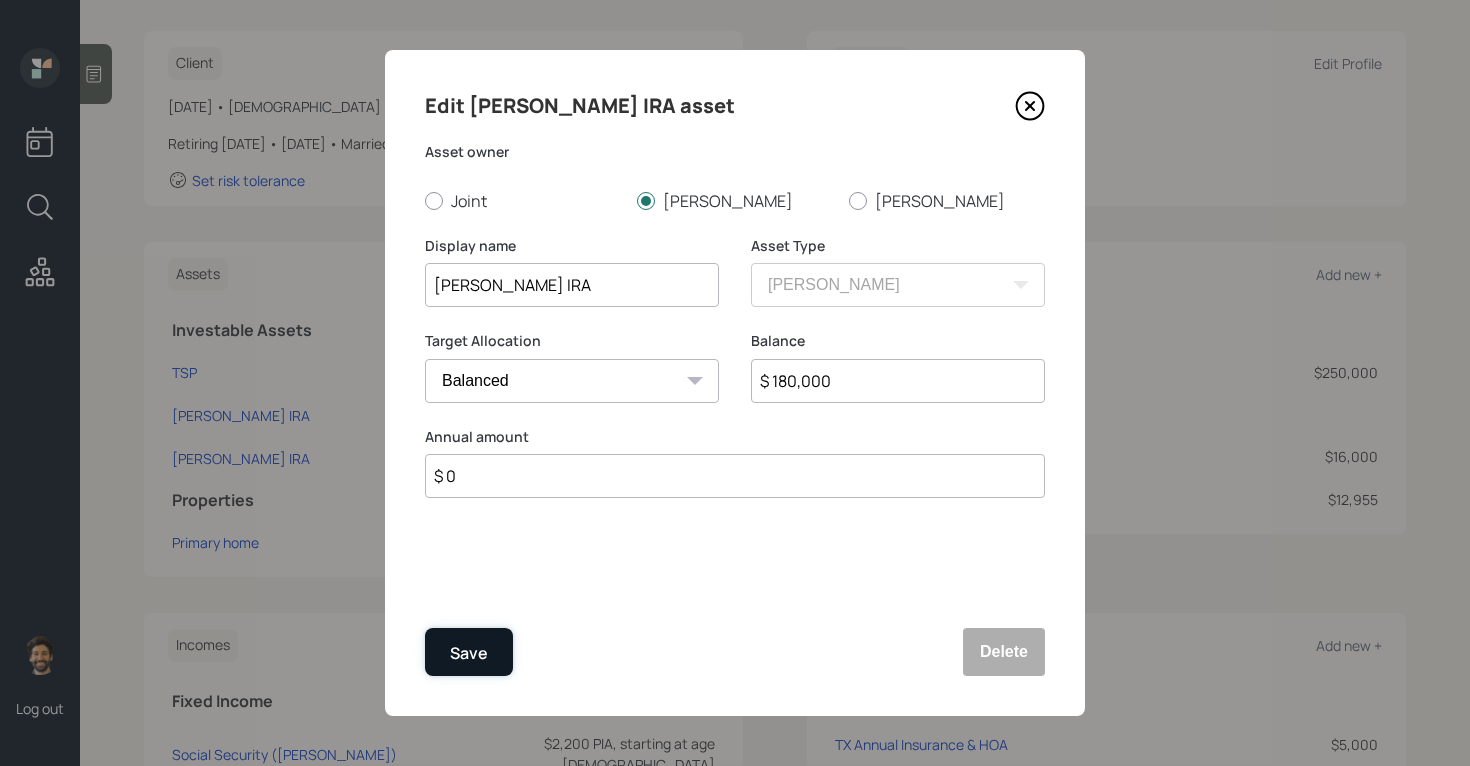 click on "Save" at bounding box center [469, 653] 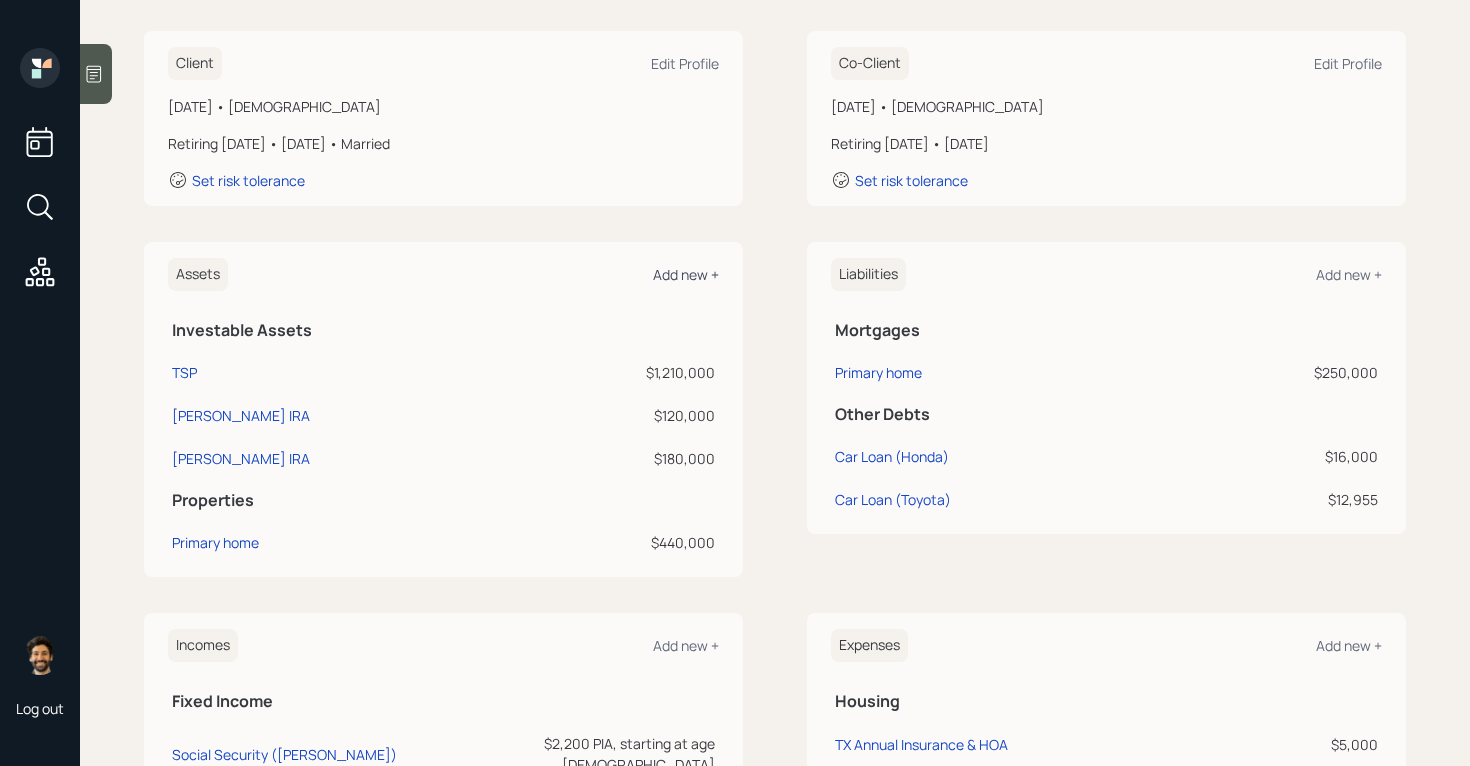click on "Add new +" at bounding box center [686, 274] 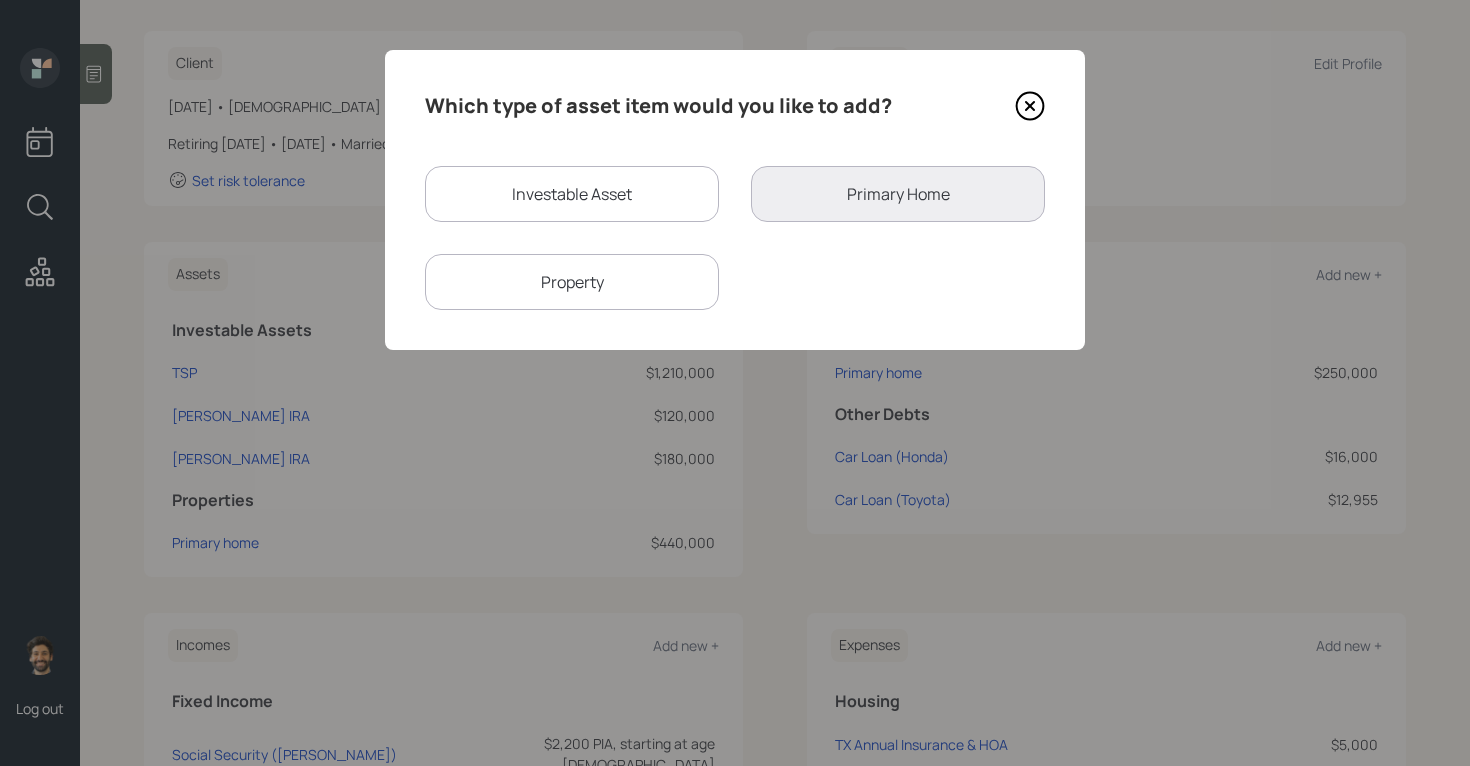 click 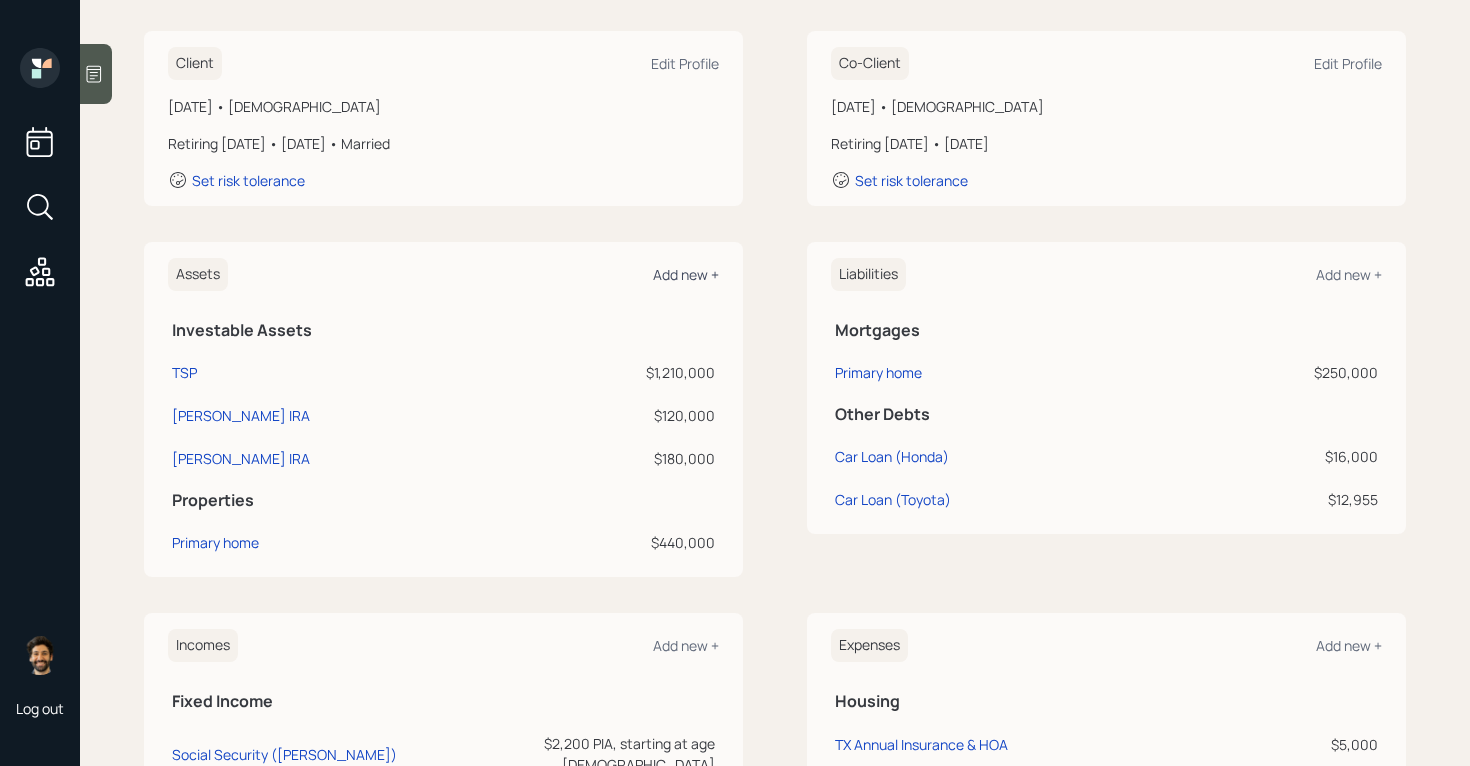 click on "Add new +" at bounding box center [686, 274] 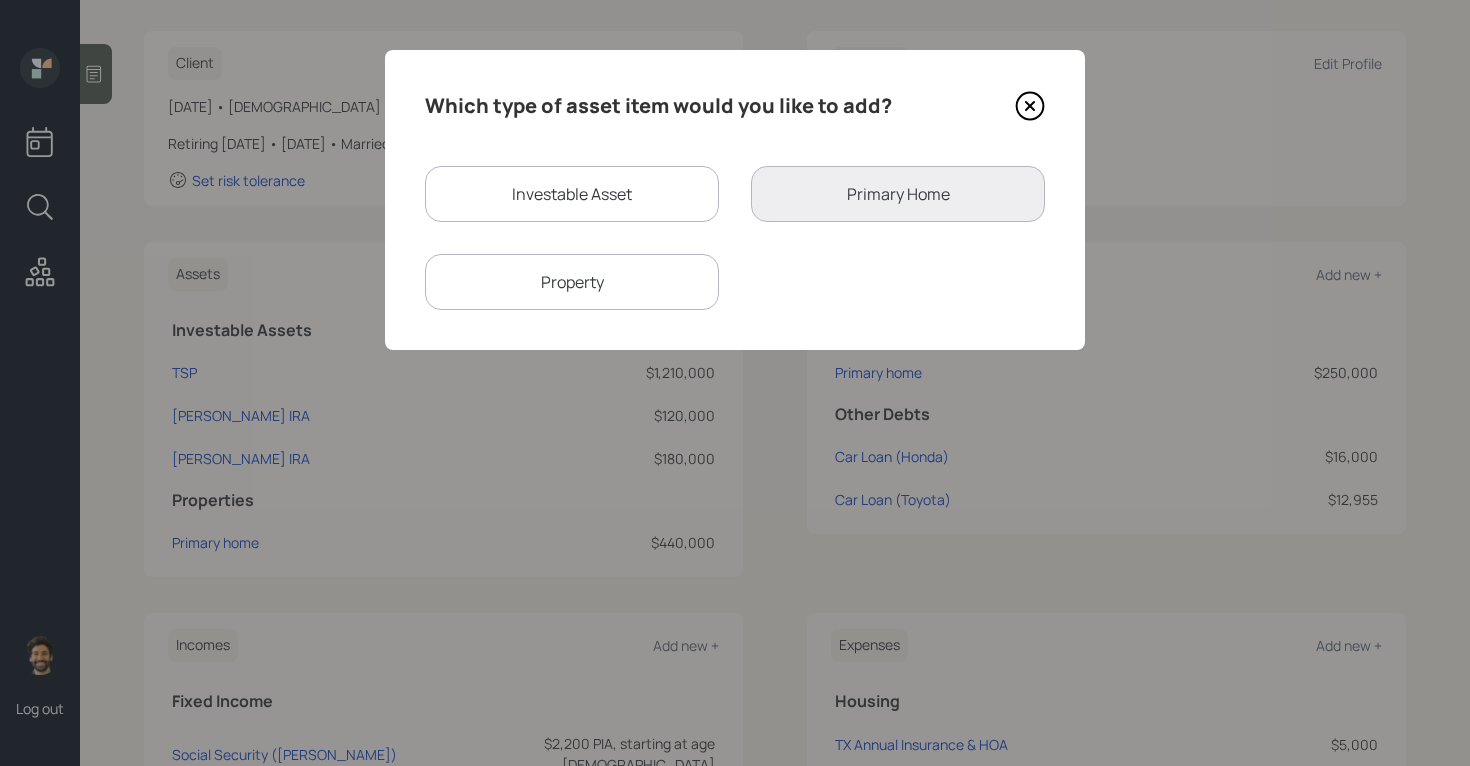 click on "Investable Asset" at bounding box center [572, 194] 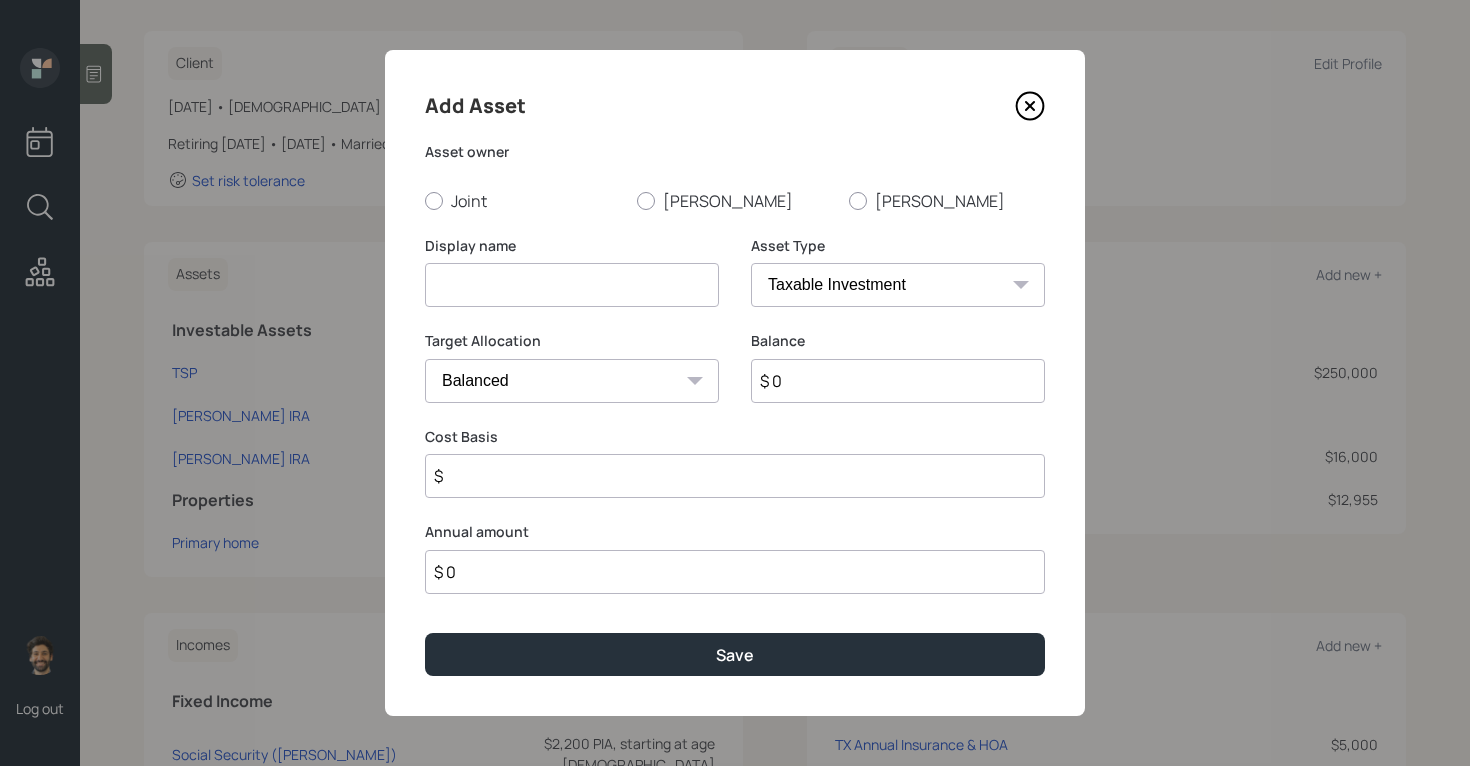 click on "SEP IRA IRA Roth IRA 401(k) Roth 401(k) 403(b) Roth 403(b) 457(b) Roth 457(b) Health Savings Account 529 Taxable Investment Checking / Savings Emergency Fund" at bounding box center [898, 285] 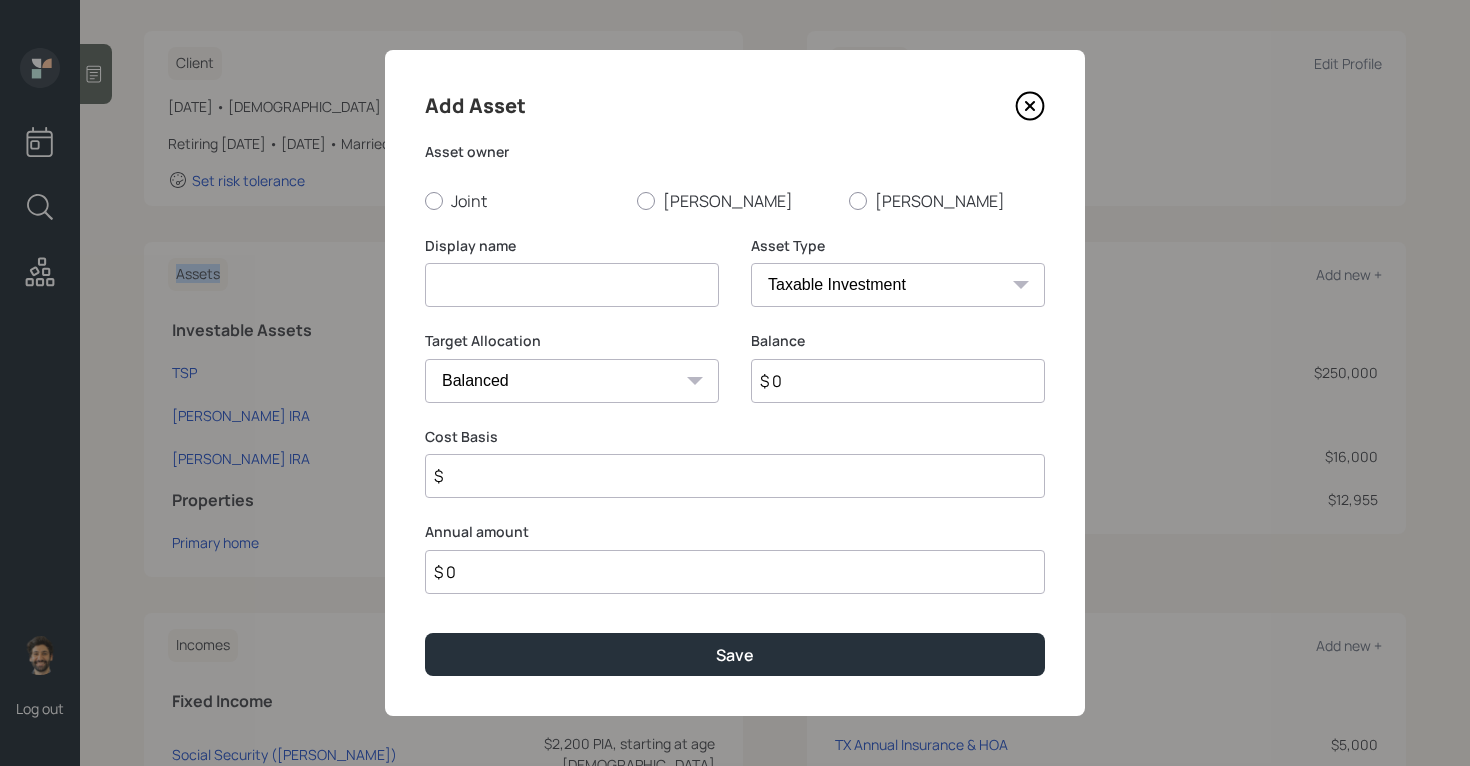 drag, startPoint x: 811, startPoint y: 275, endPoint x: 193, endPoint y: 256, distance: 618.292 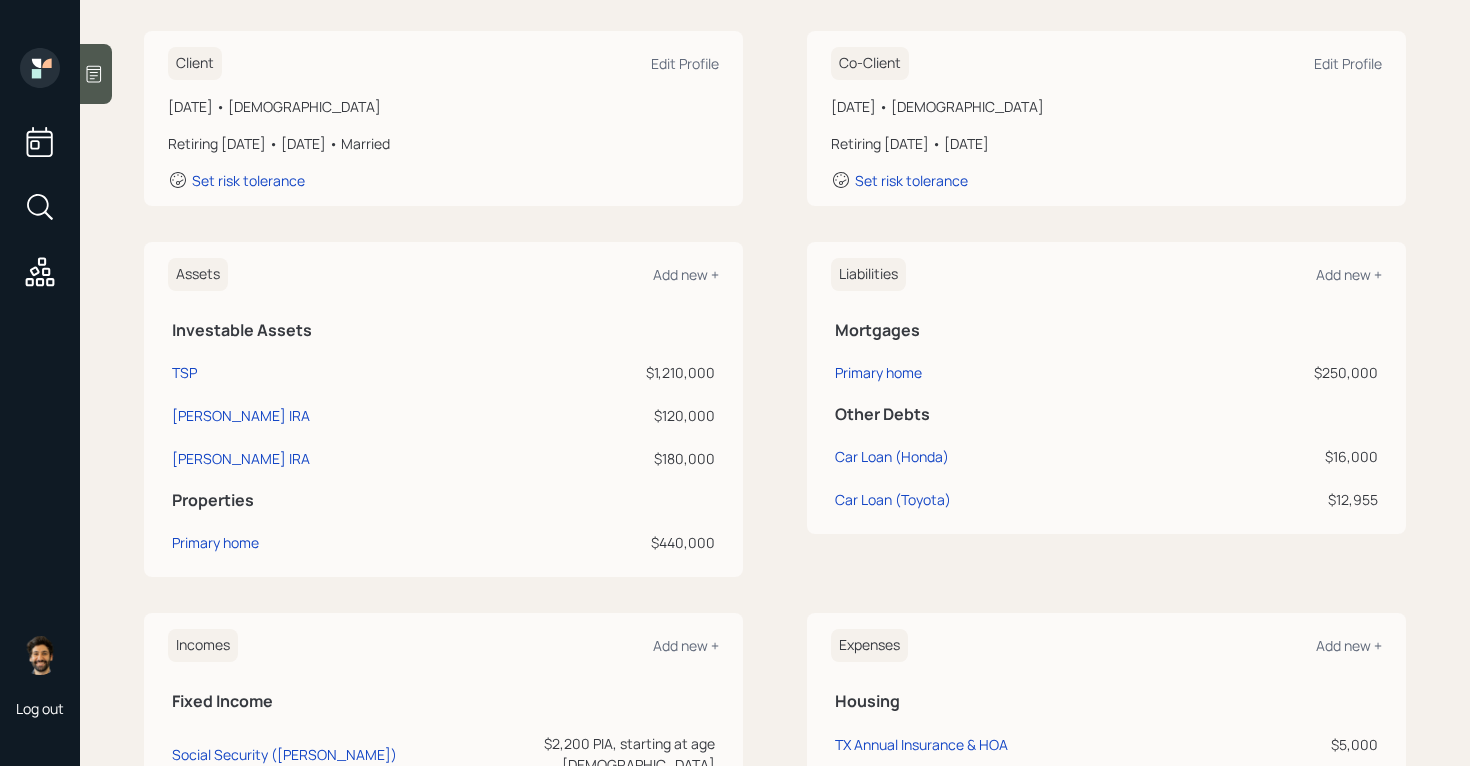 click 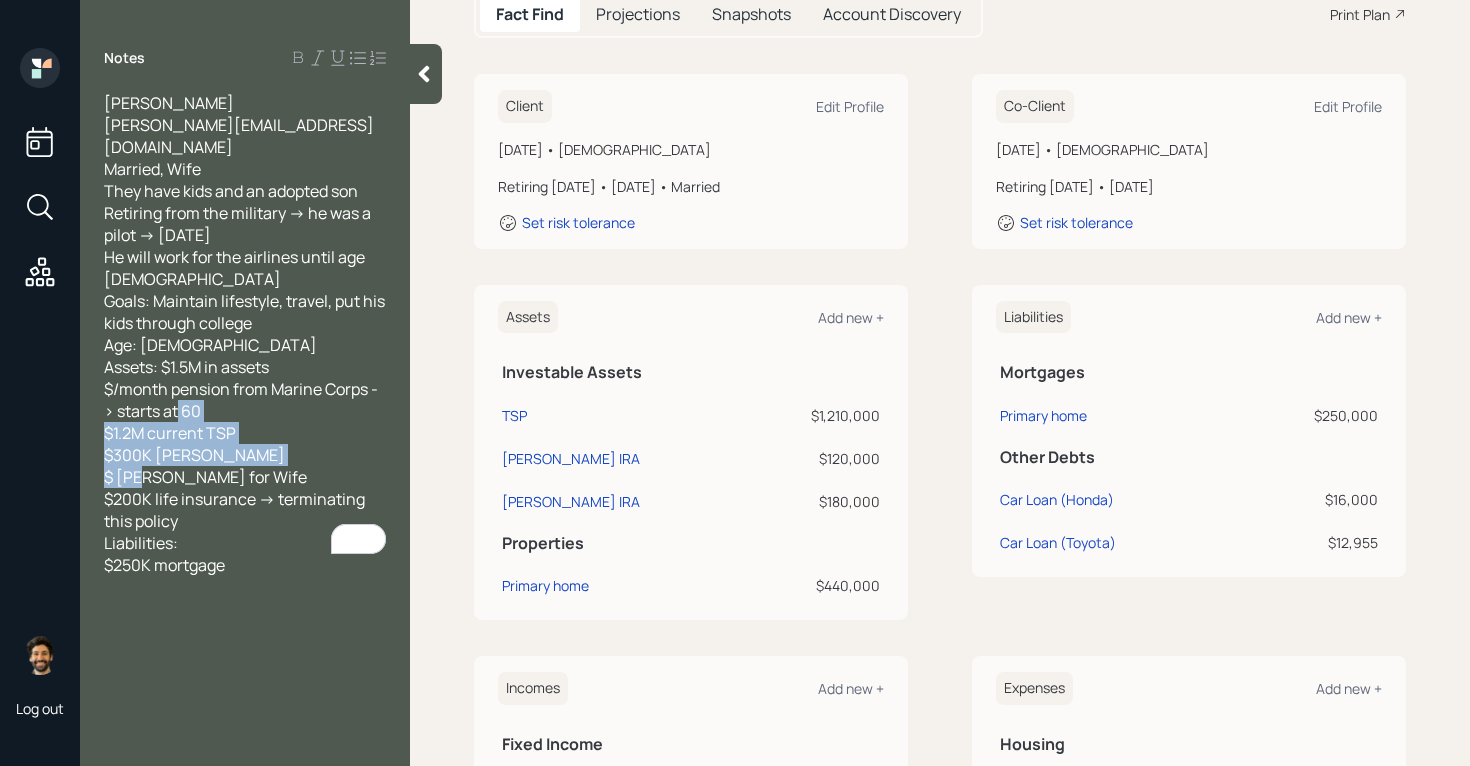 drag, startPoint x: 204, startPoint y: 500, endPoint x: 101, endPoint y: 478, distance: 105.32331 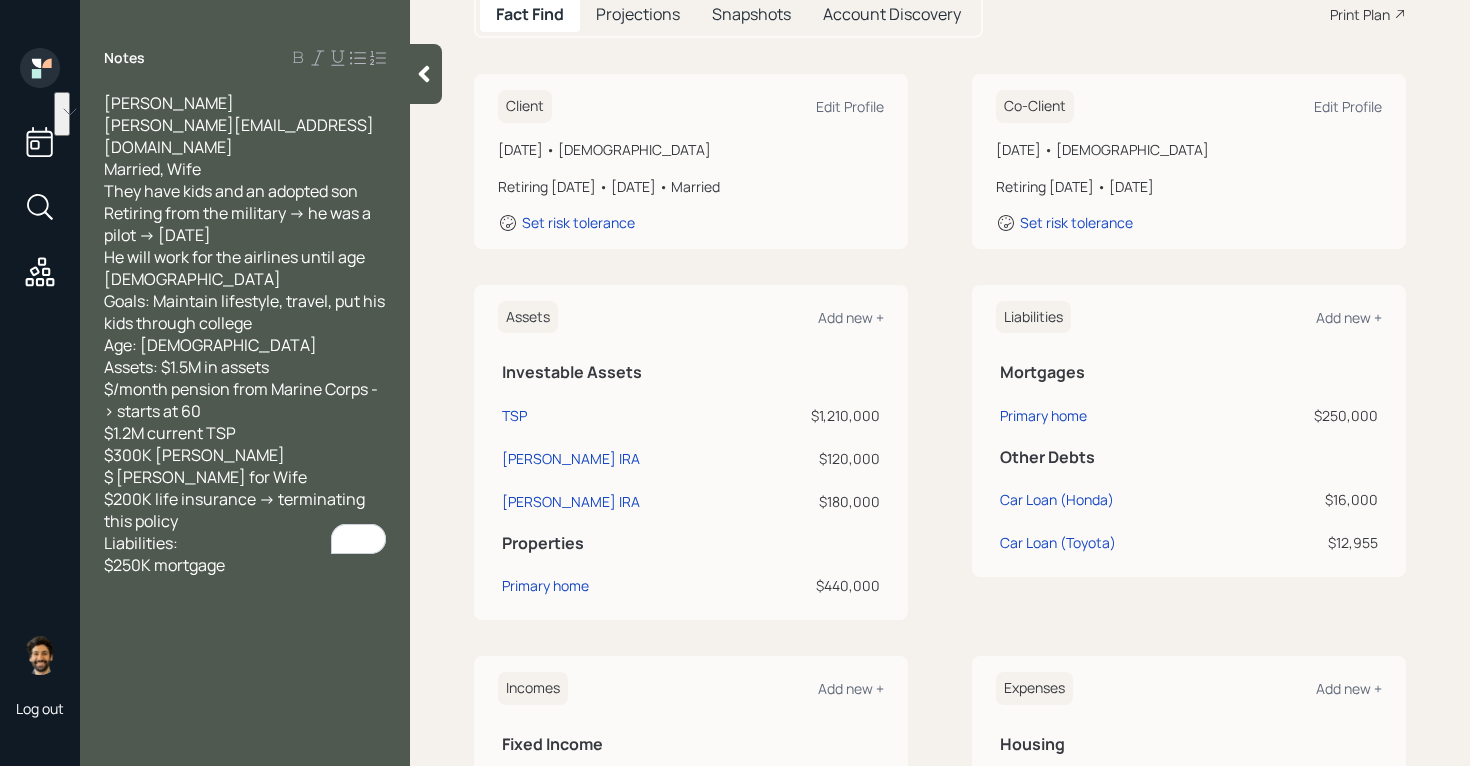click at bounding box center [426, 74] 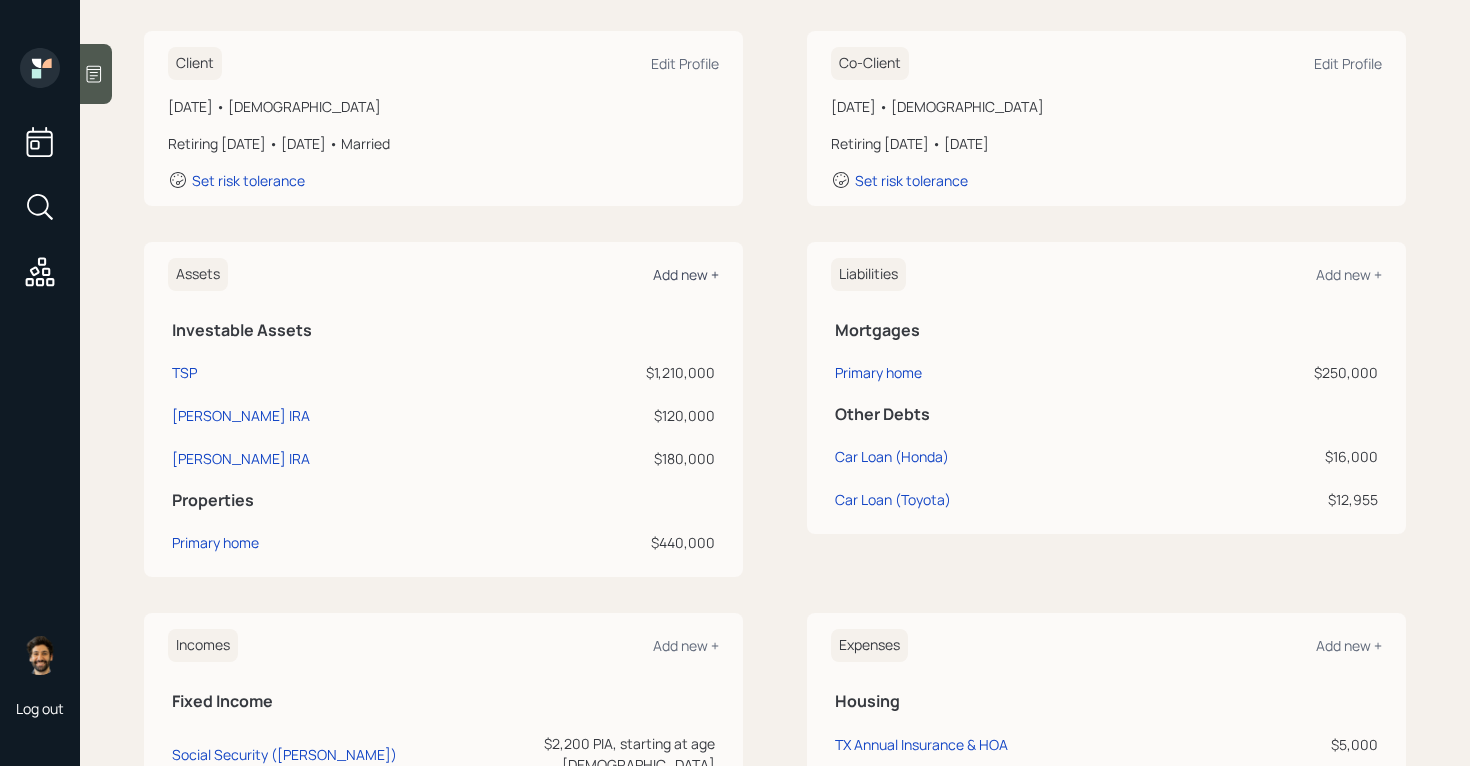 click on "Add new +" at bounding box center (686, 274) 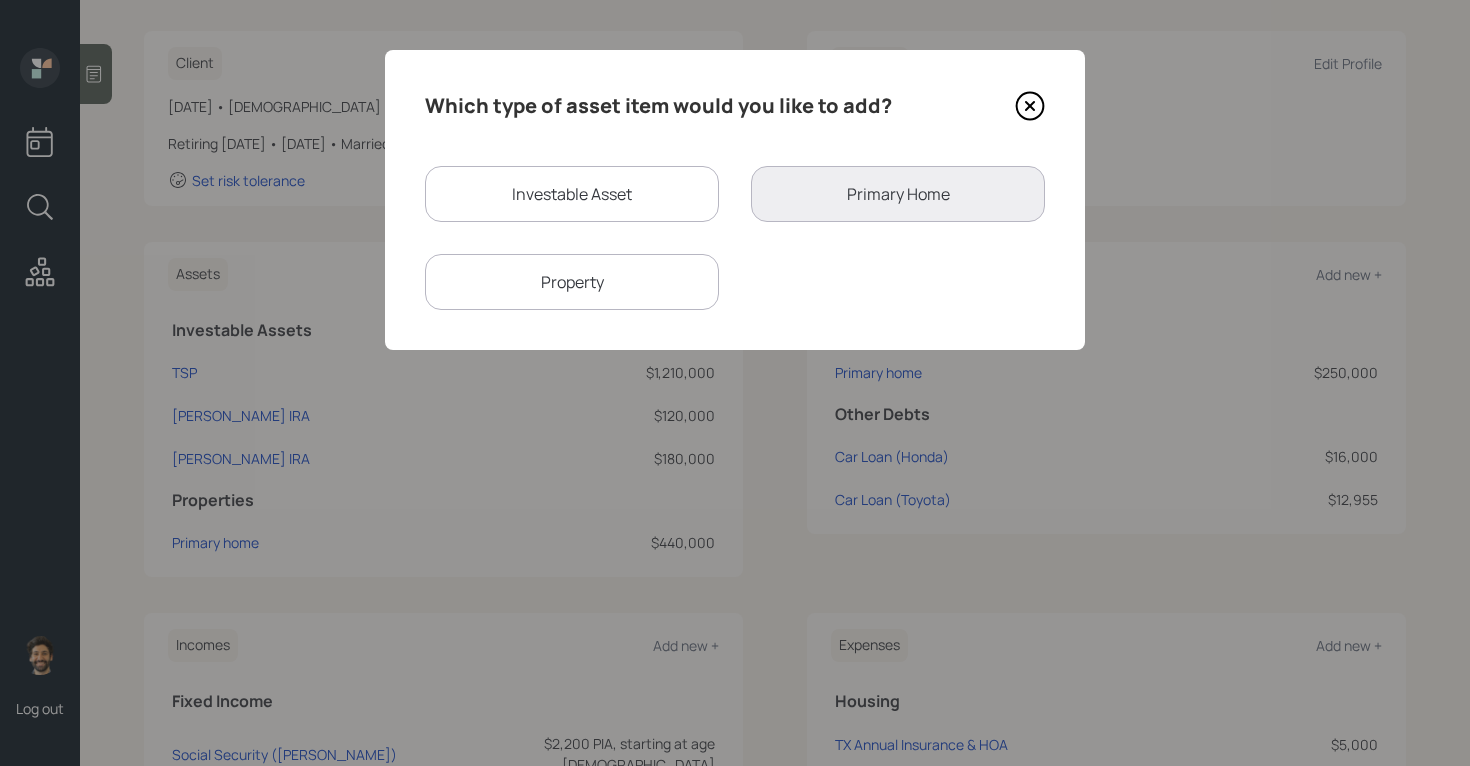 click on "Investable Asset" at bounding box center (572, 194) 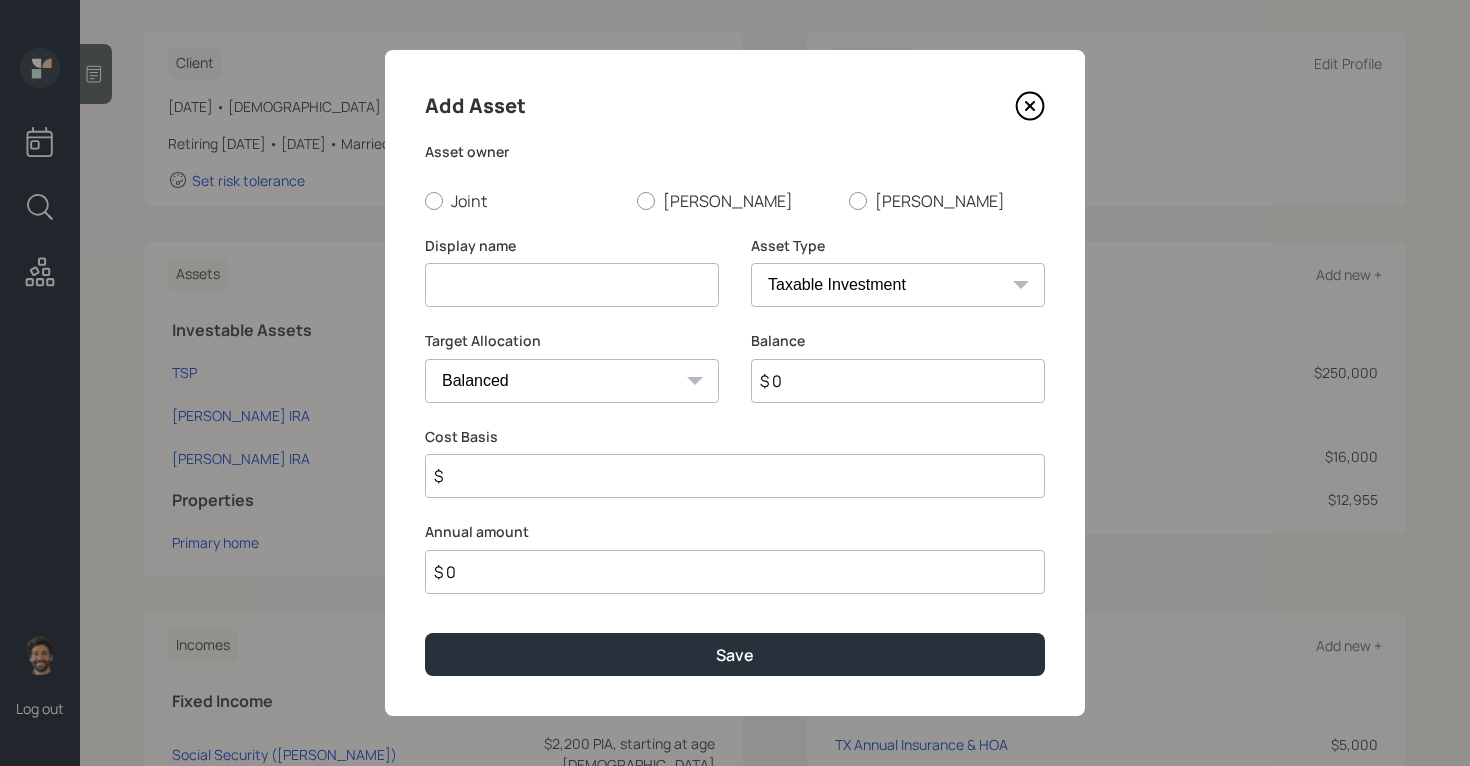 click on "SEP IRA IRA Roth IRA 401(k) Roth 401(k) 403(b) Roth 403(b) 457(b) Roth 457(b) Health Savings Account 529 Taxable Investment Checking / Savings Emergency Fund" at bounding box center [898, 285] 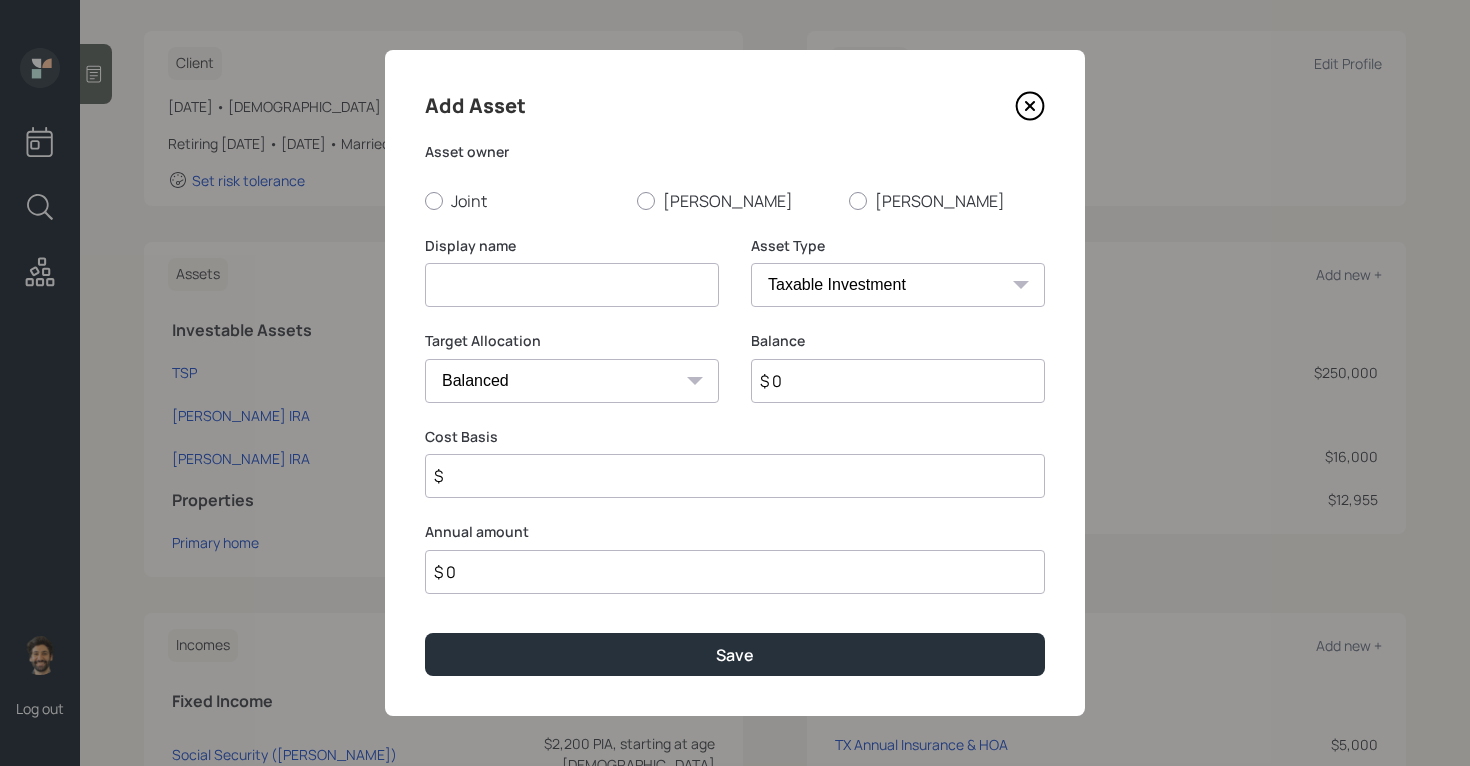 select on "emergency_fund" 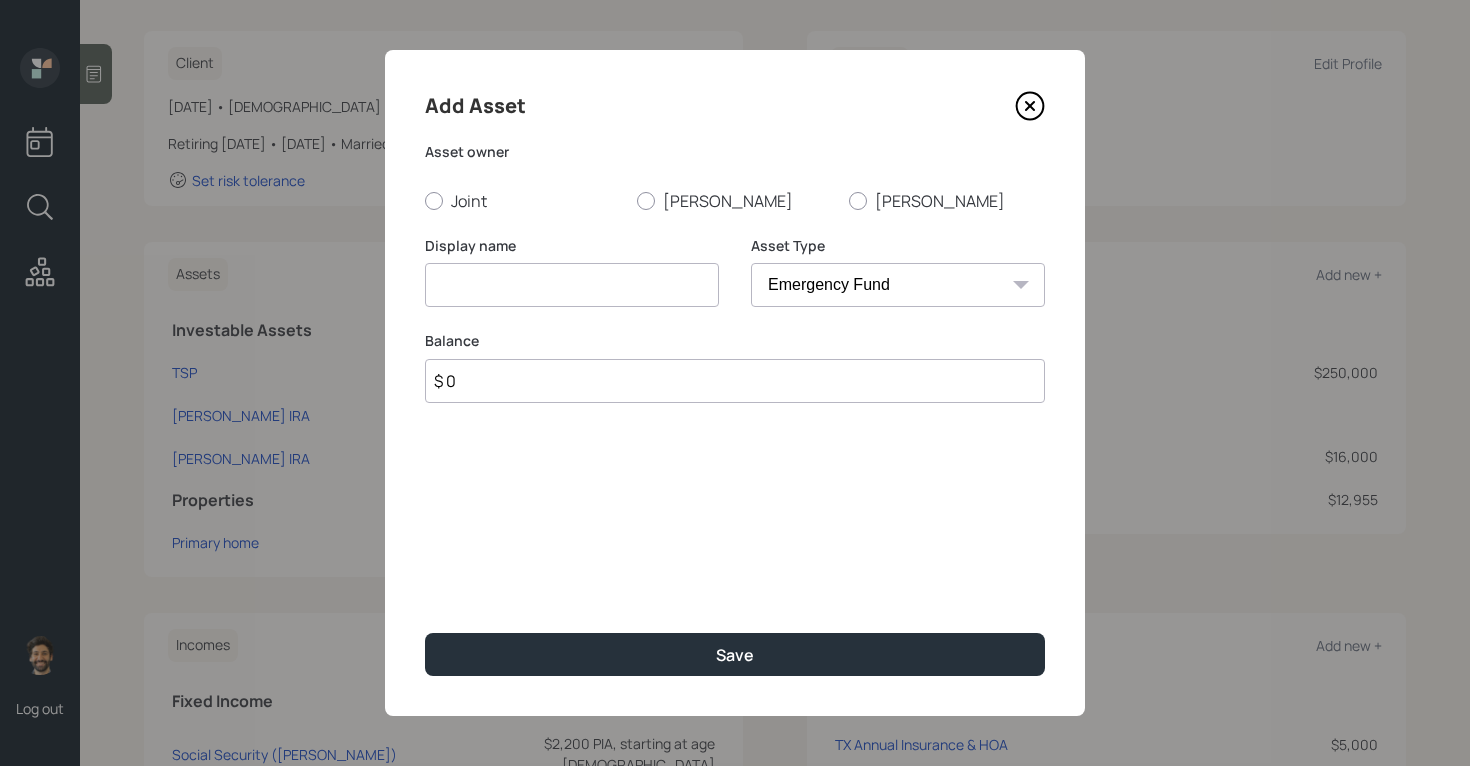 click at bounding box center (572, 285) 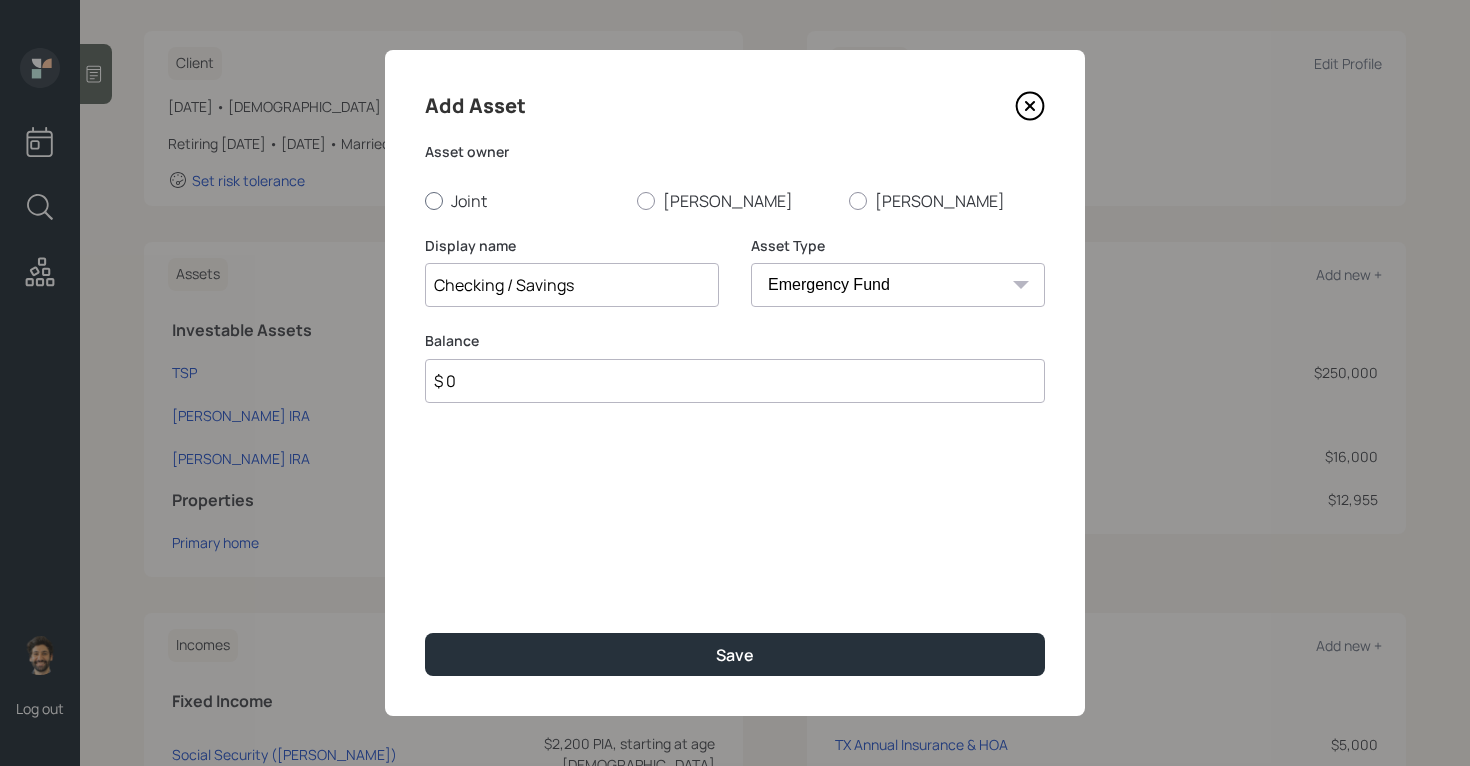 type on "Checking / Savings" 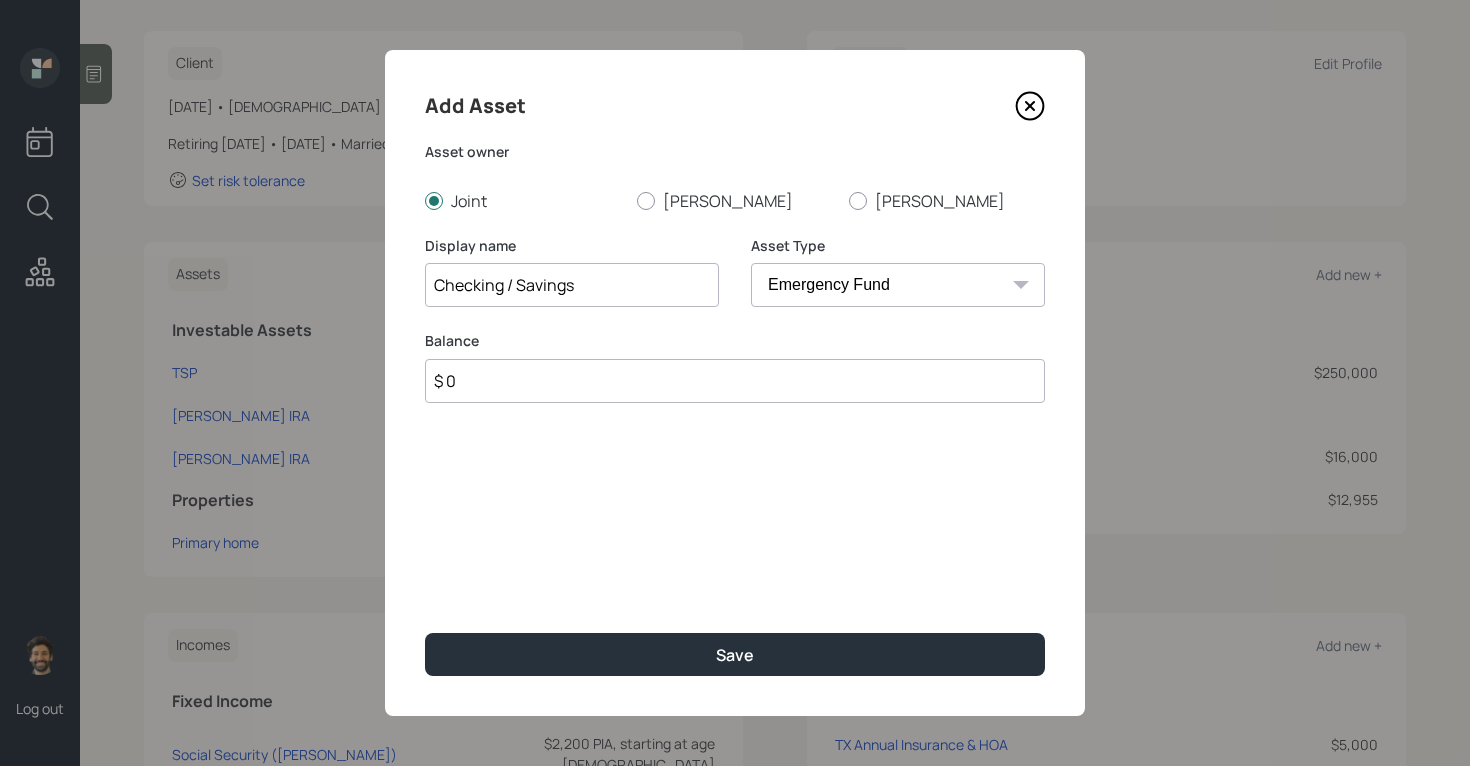 click on "$ 0" at bounding box center (735, 381) 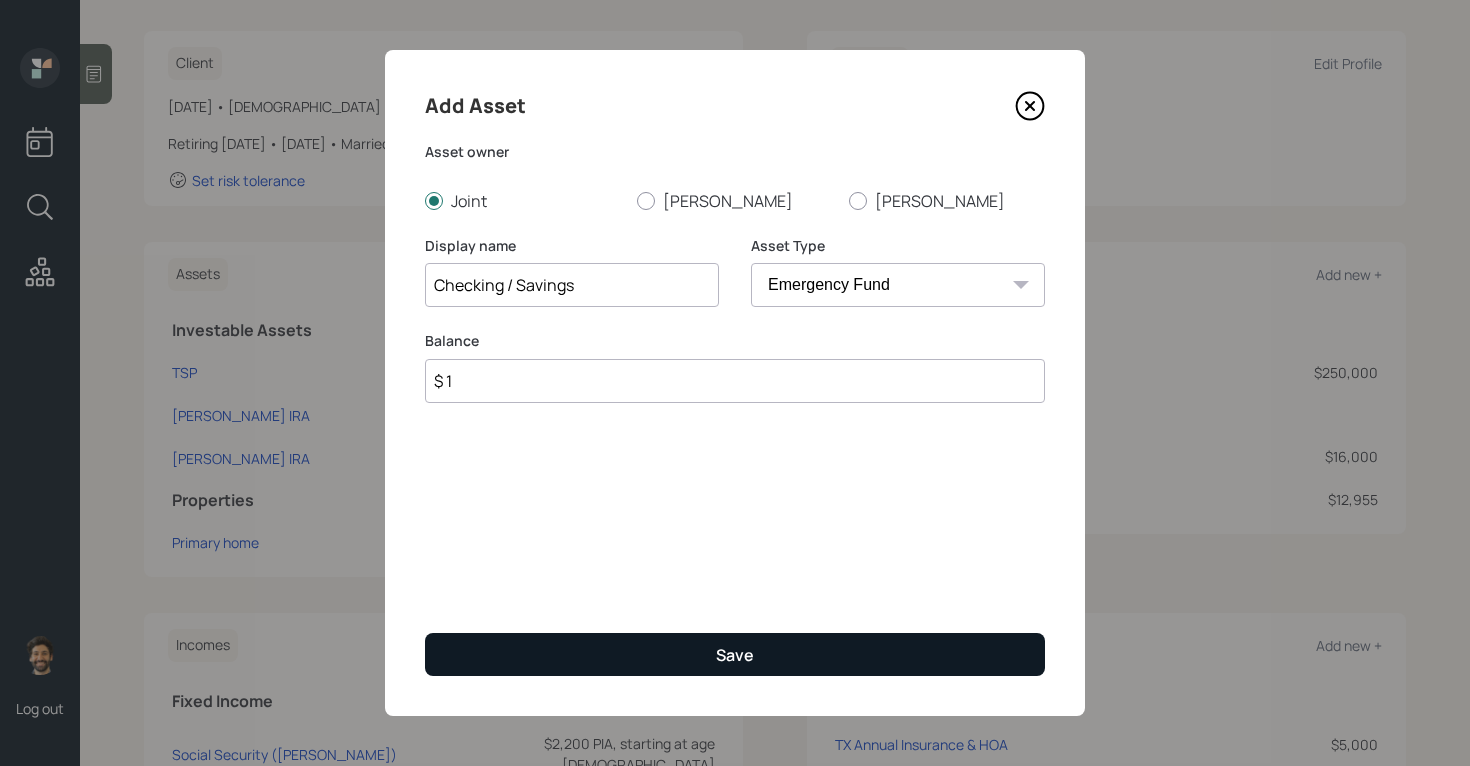 type on "$ 1" 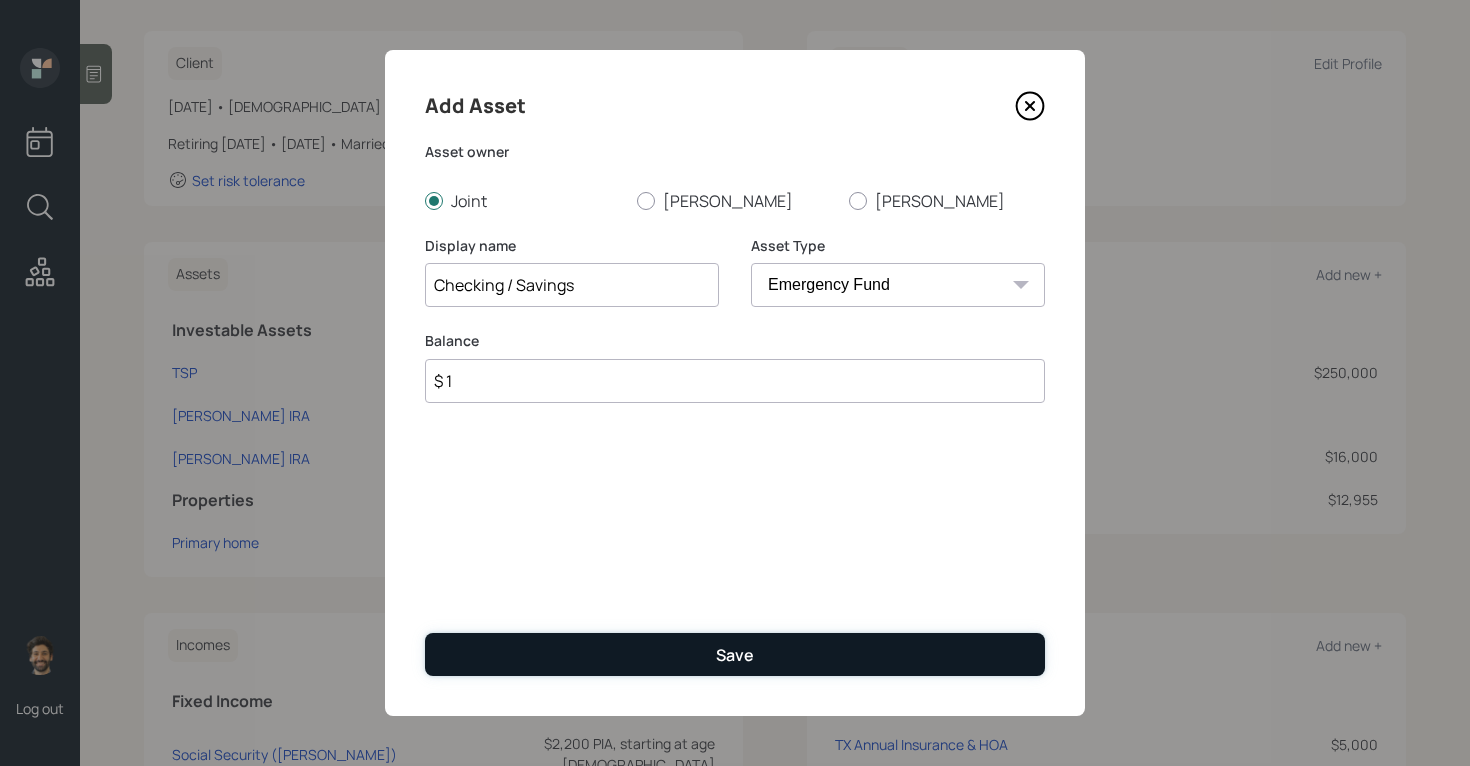 click on "Save" at bounding box center (735, 654) 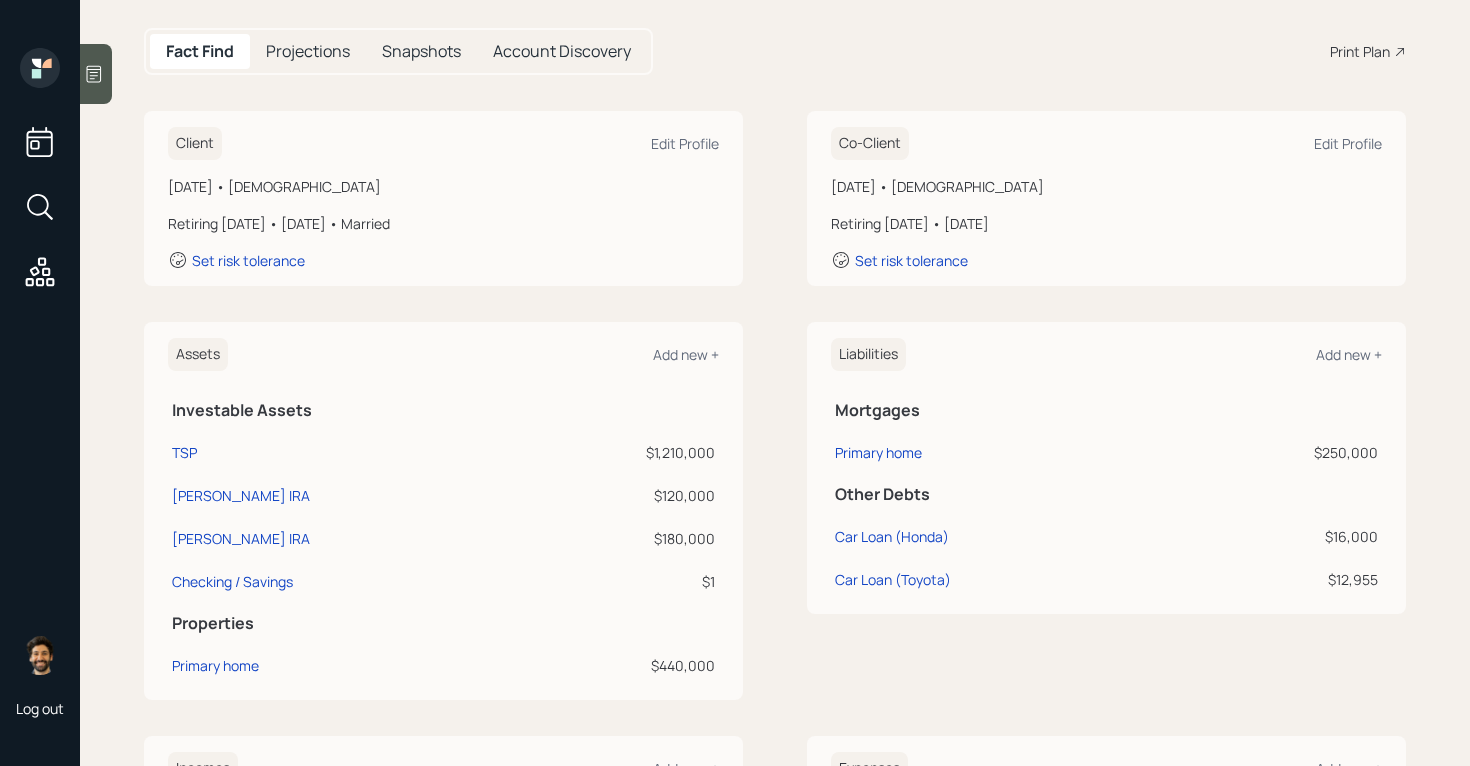 scroll, scrollTop: 190, scrollLeft: 0, axis: vertical 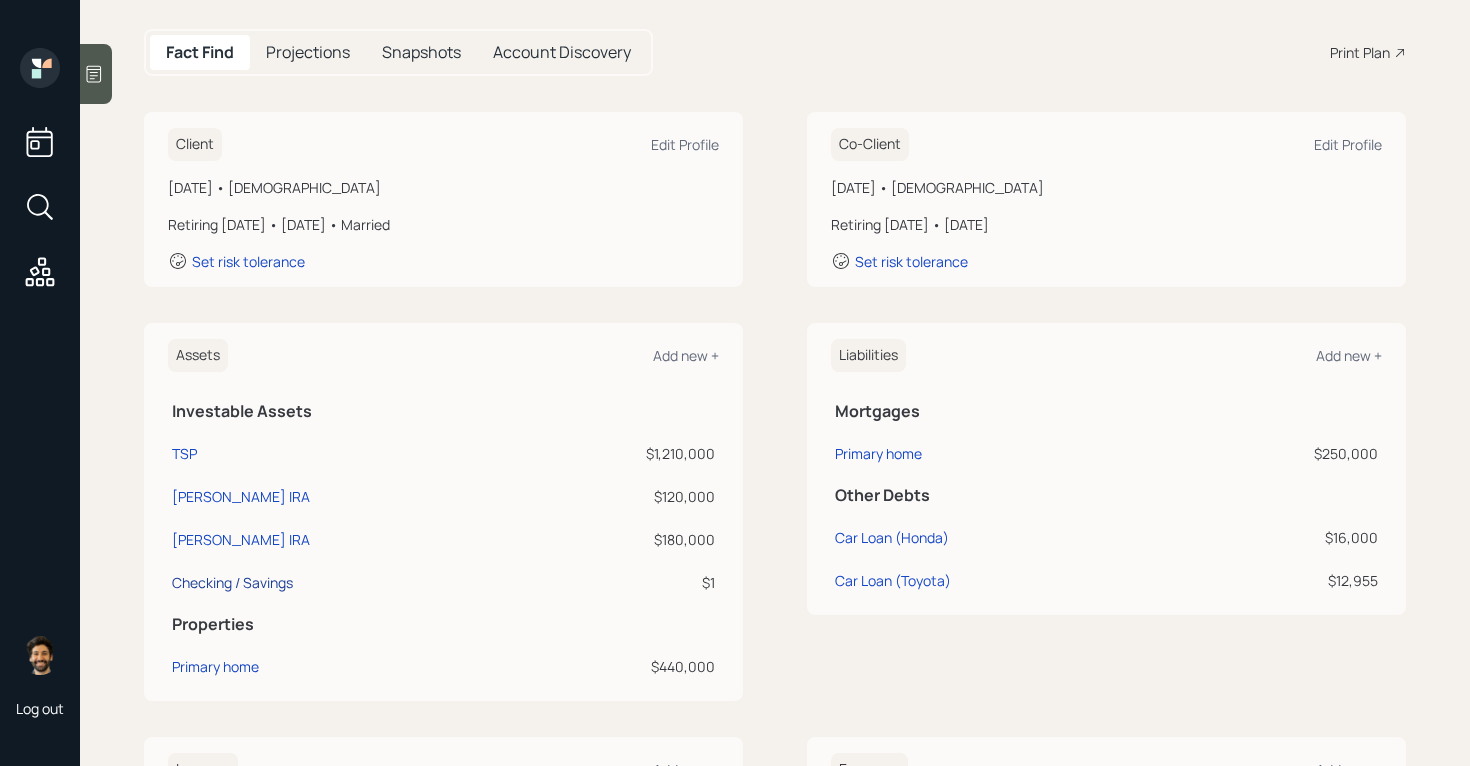click on "Checking / Savings" at bounding box center (232, 582) 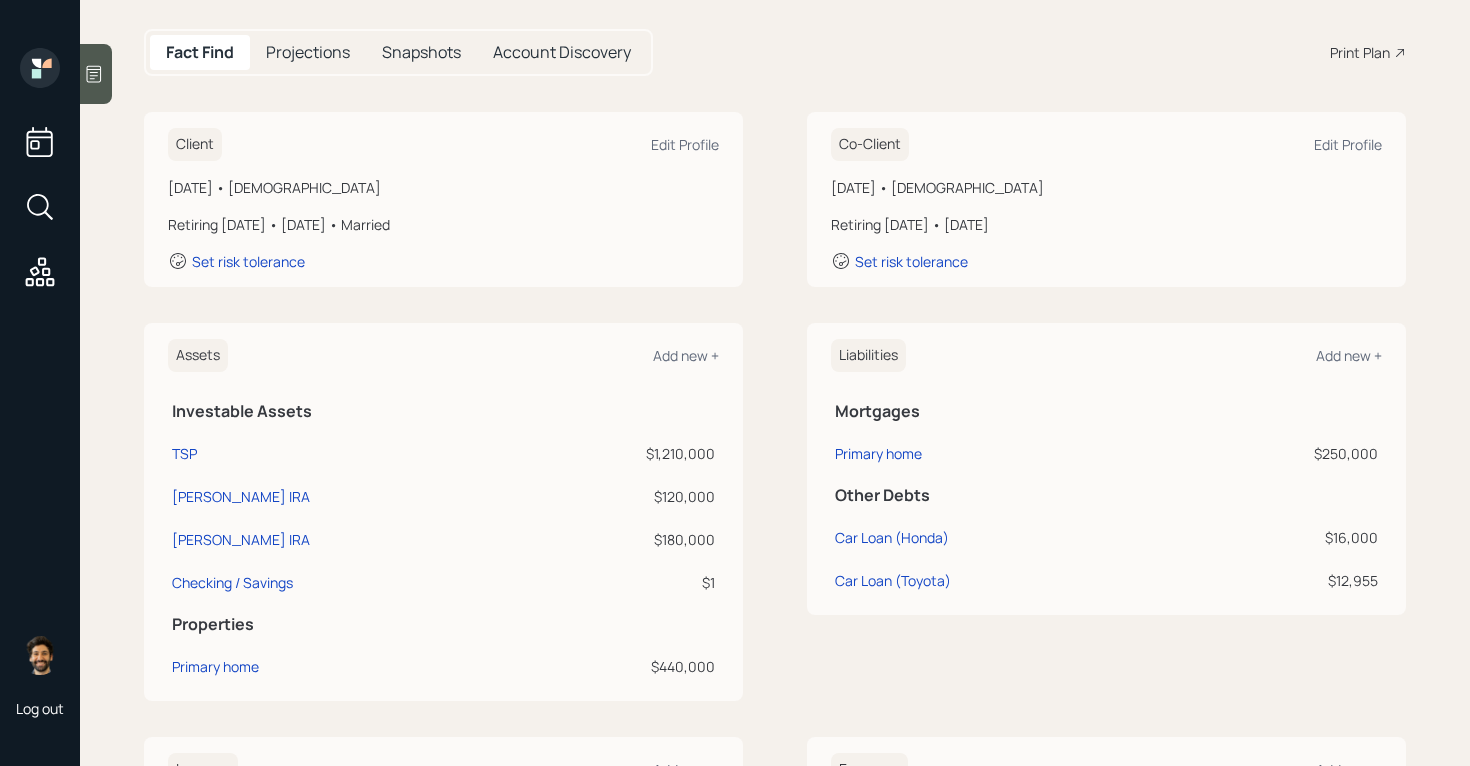 select on "emergency_fund" 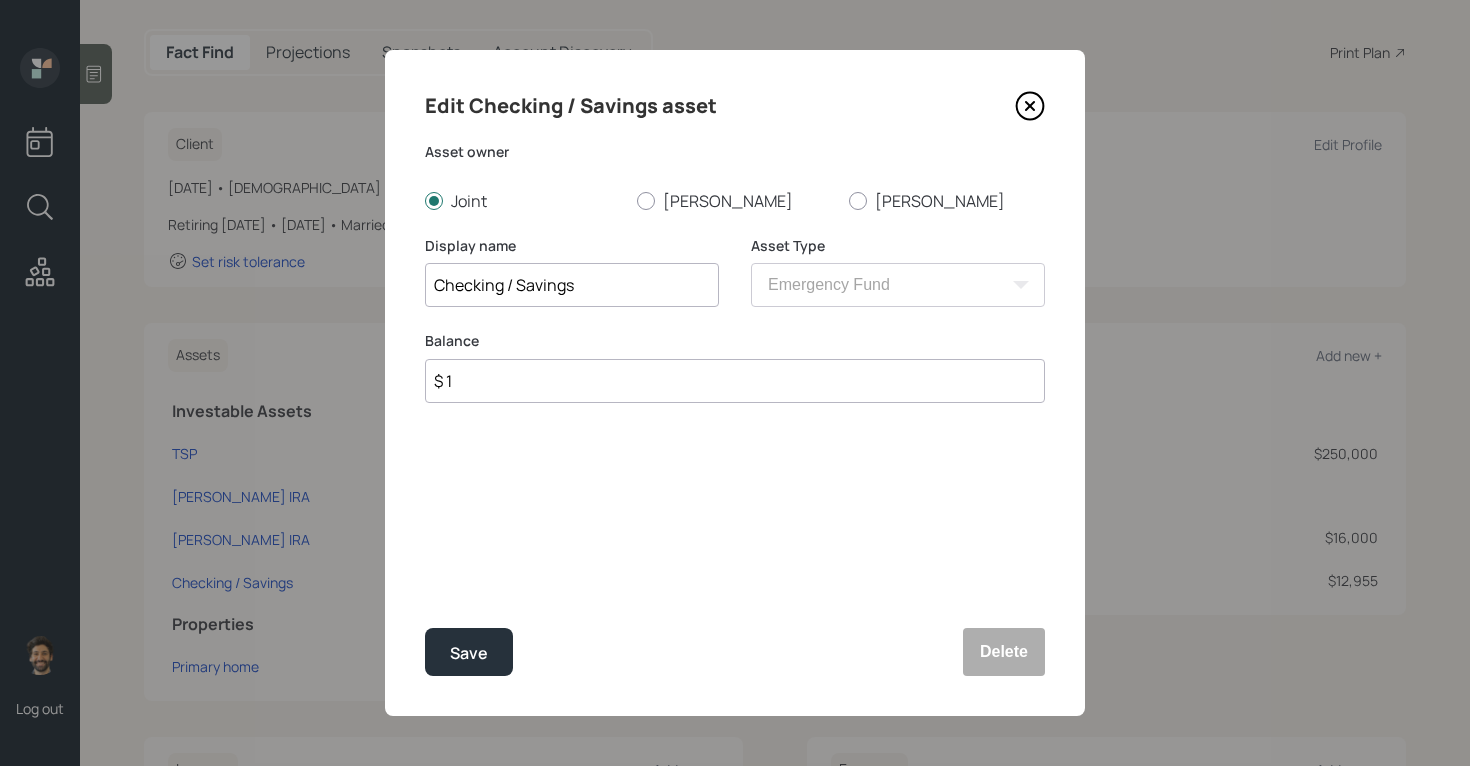 click 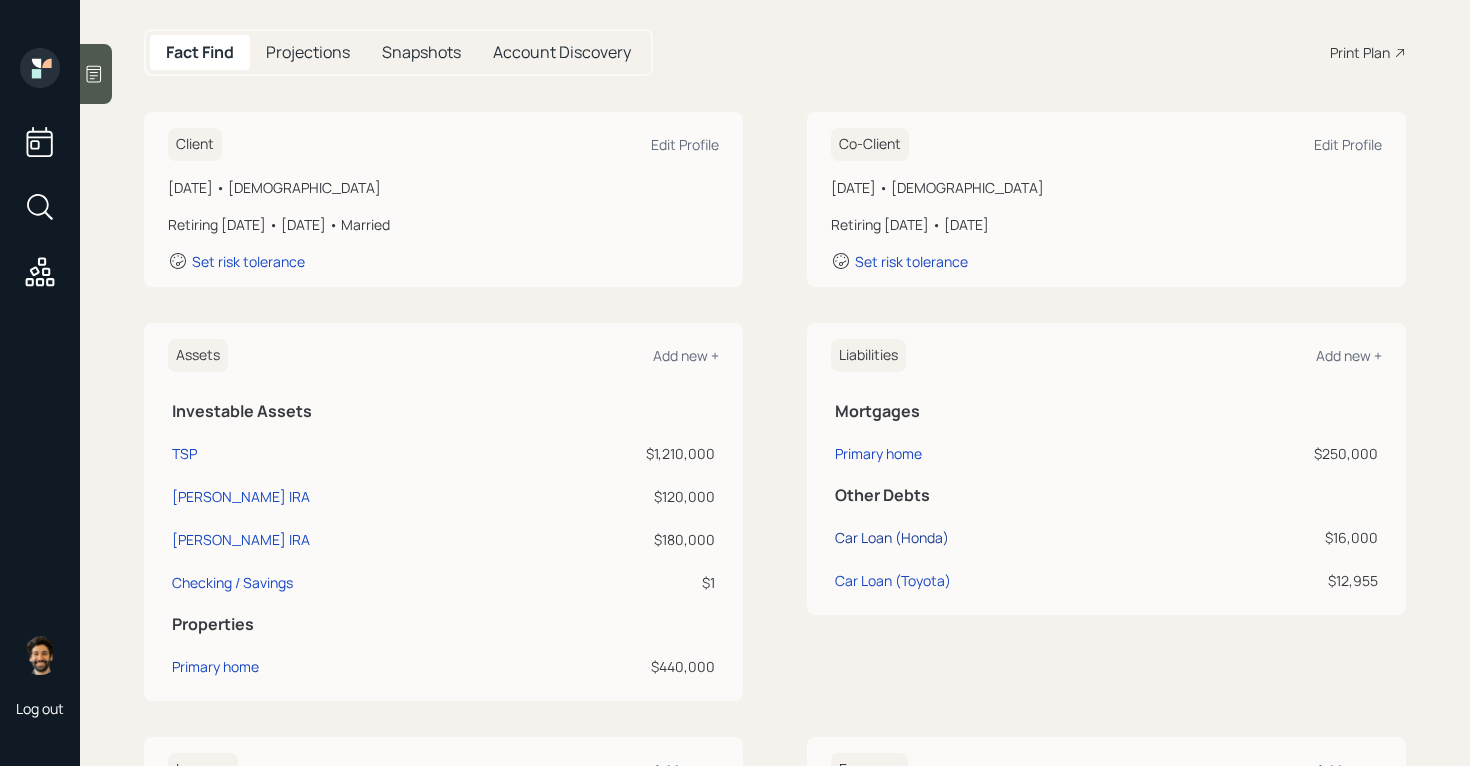 click on "Car Loan (Honda)" at bounding box center [892, 537] 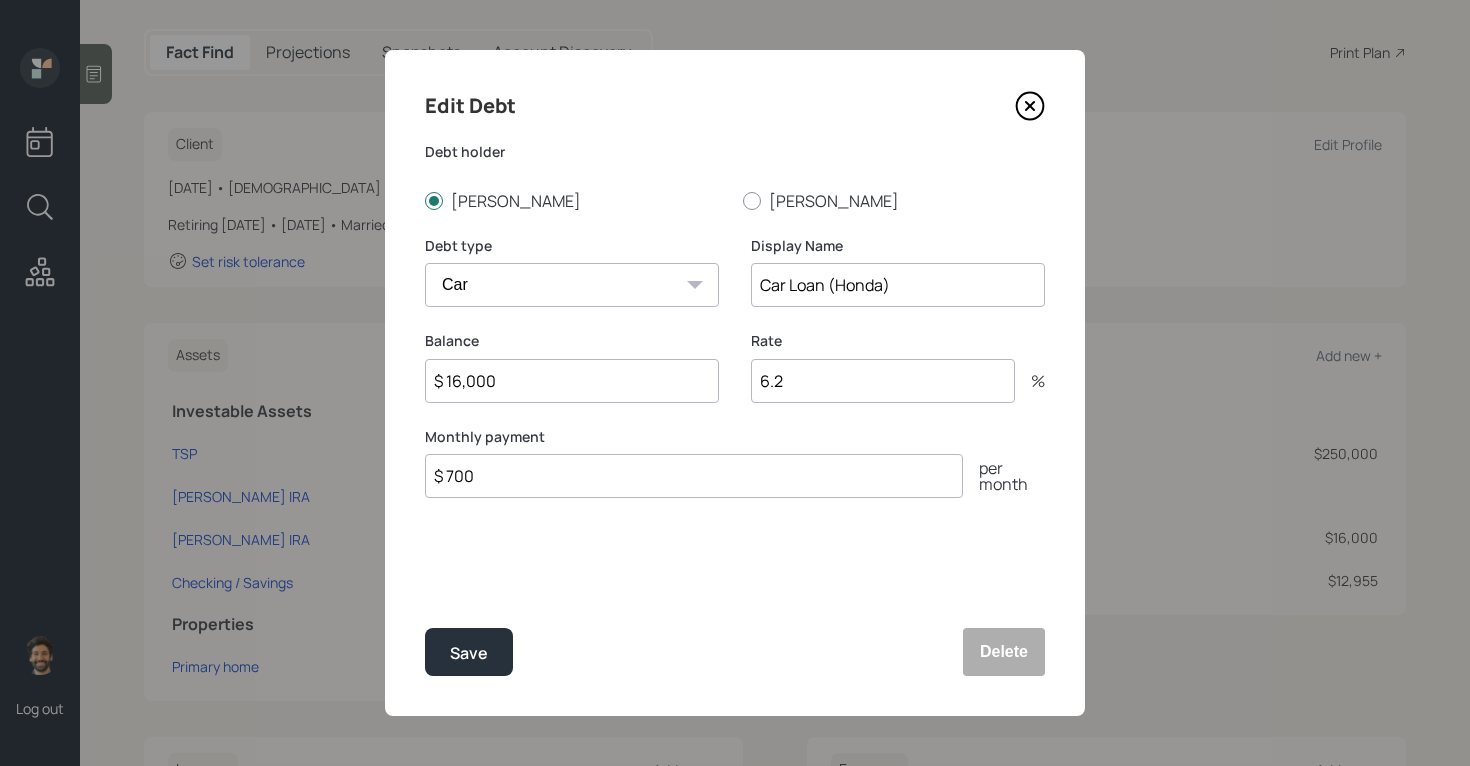 click on "$ 16,000" at bounding box center (572, 381) 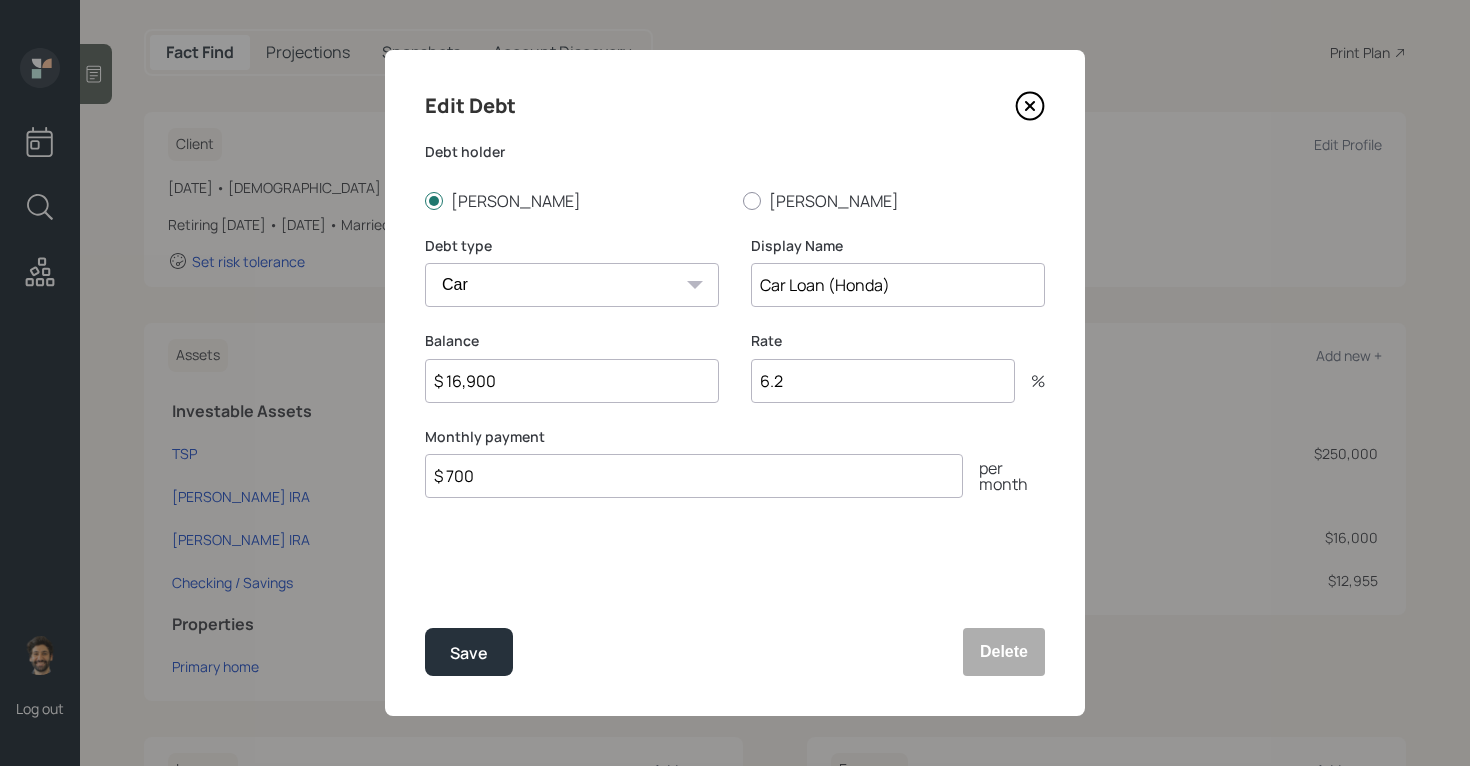 type on "$ 16,900" 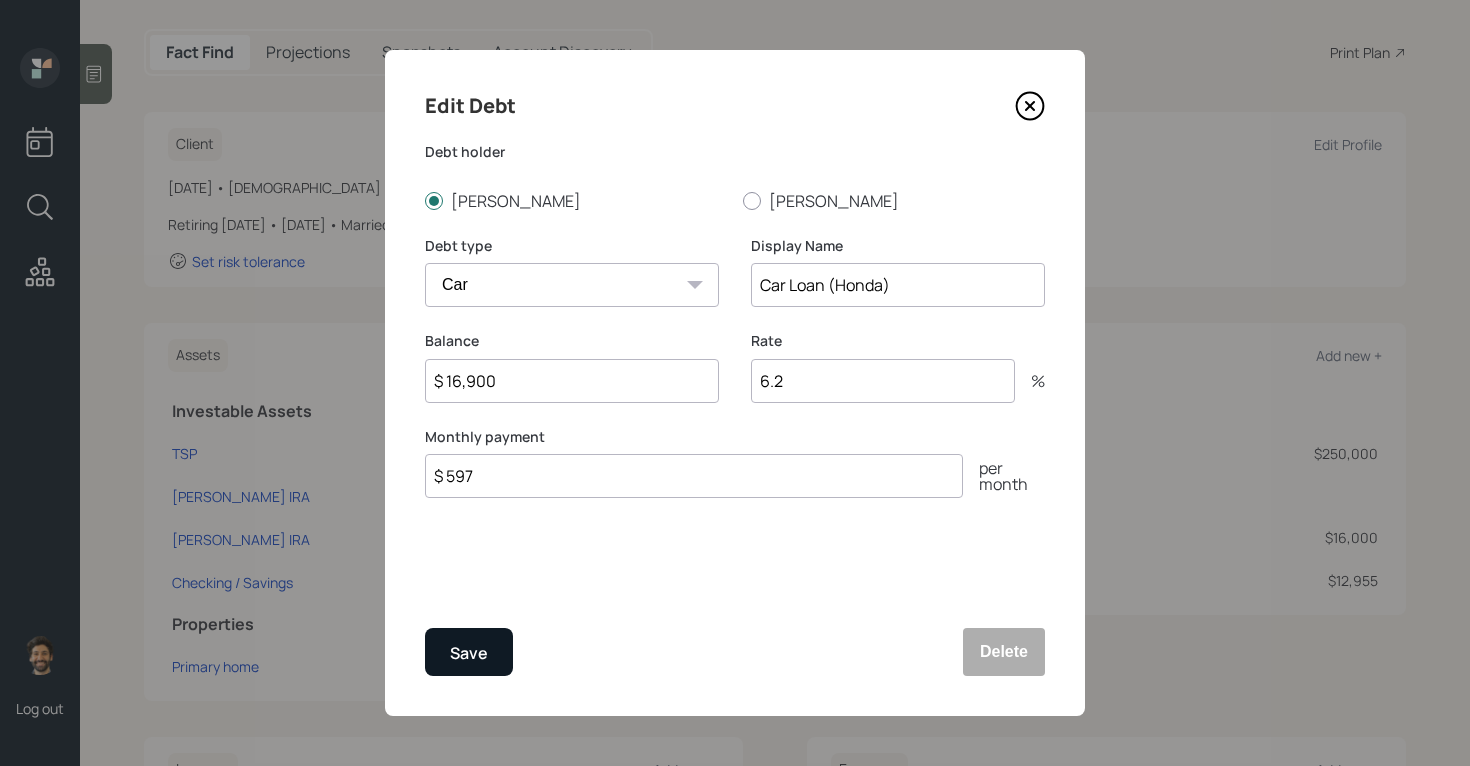 type on "$ 597" 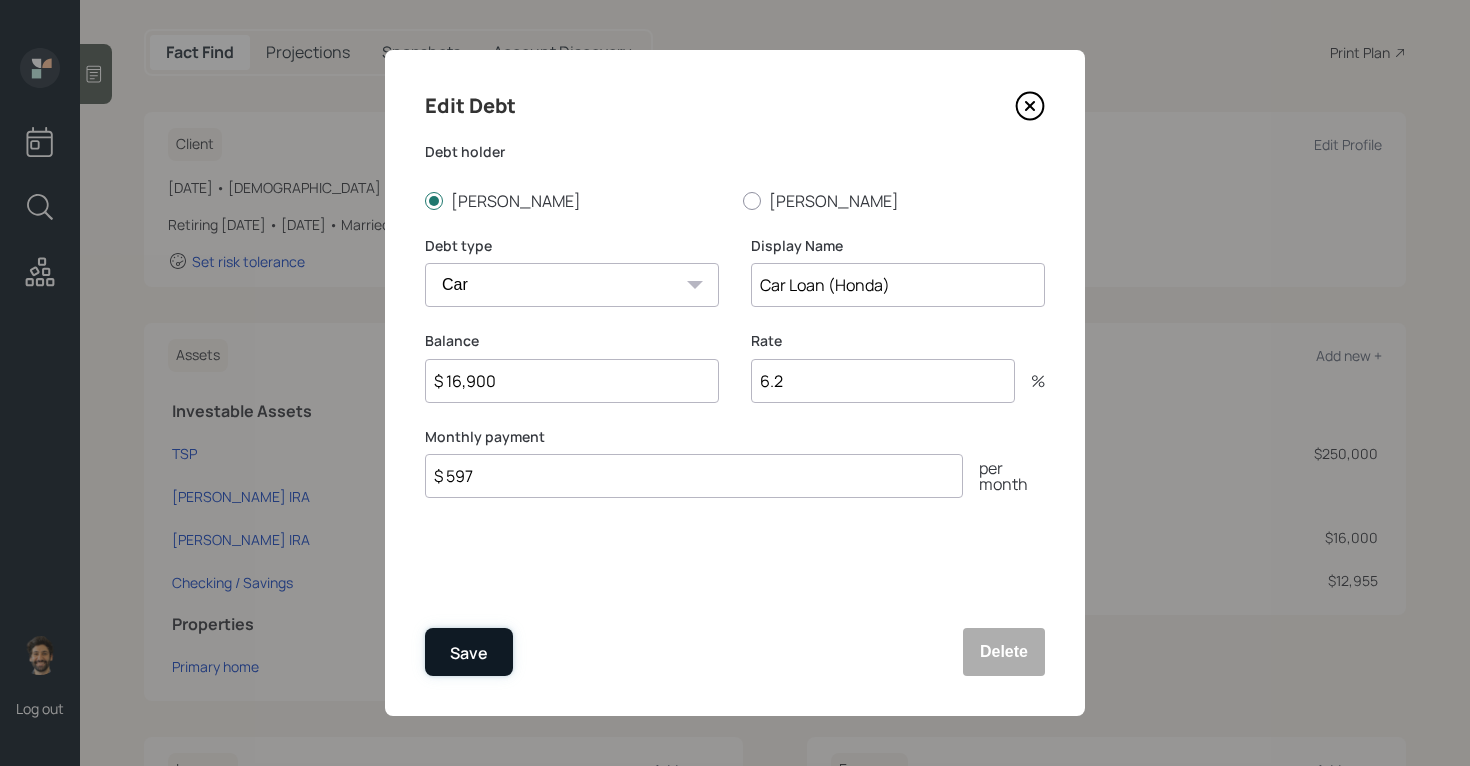 click on "Save" at bounding box center [469, 652] 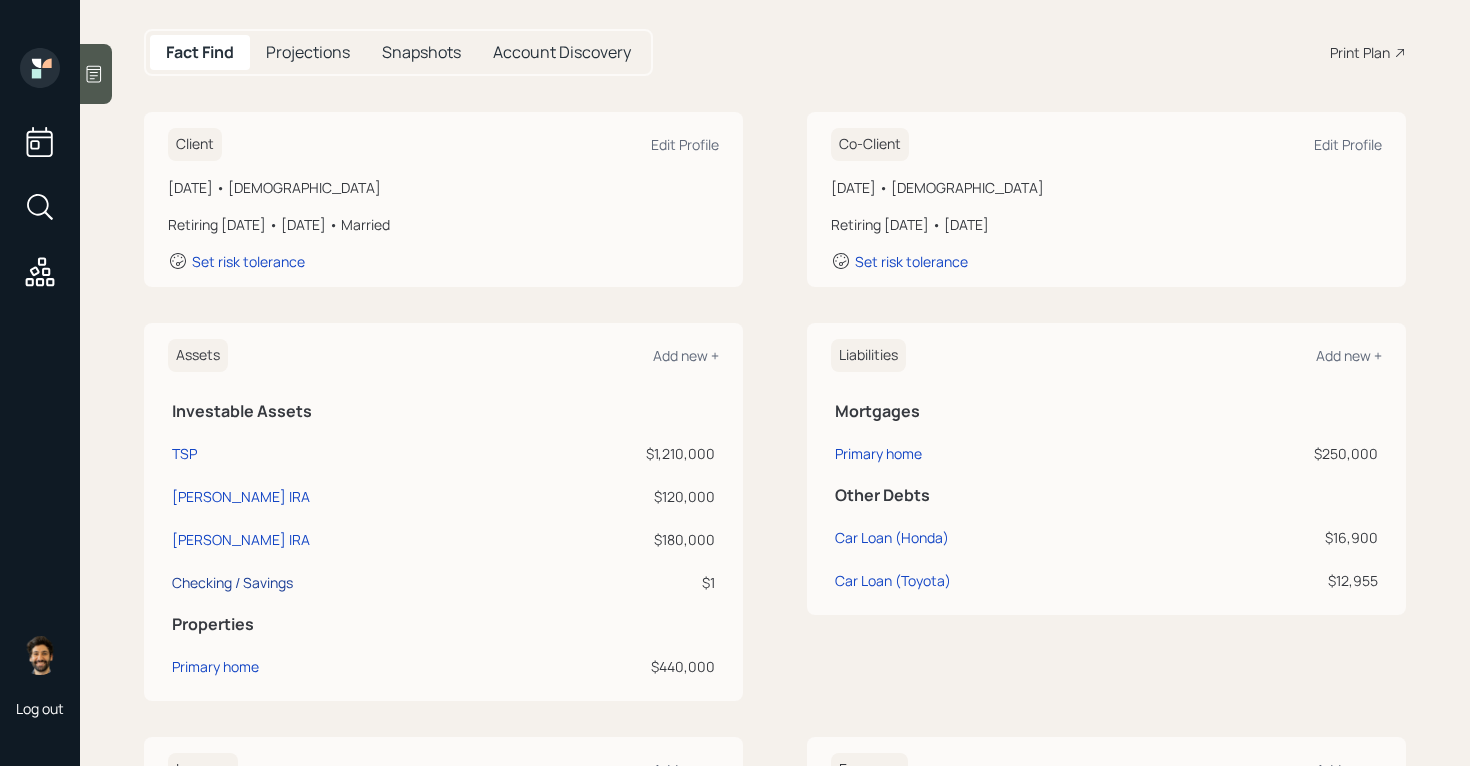 click on "Checking / Savings" at bounding box center (232, 582) 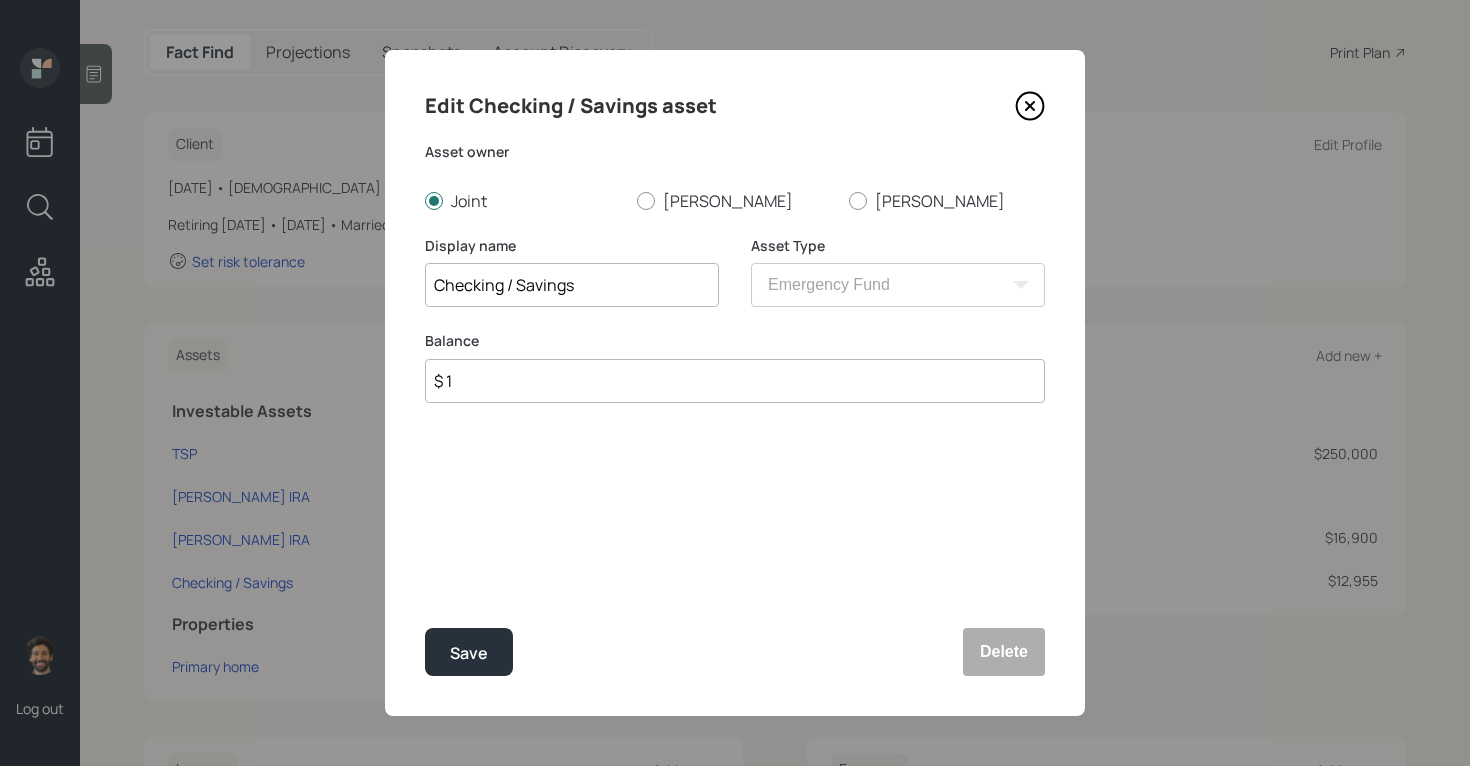 click on "$ 1" at bounding box center [735, 381] 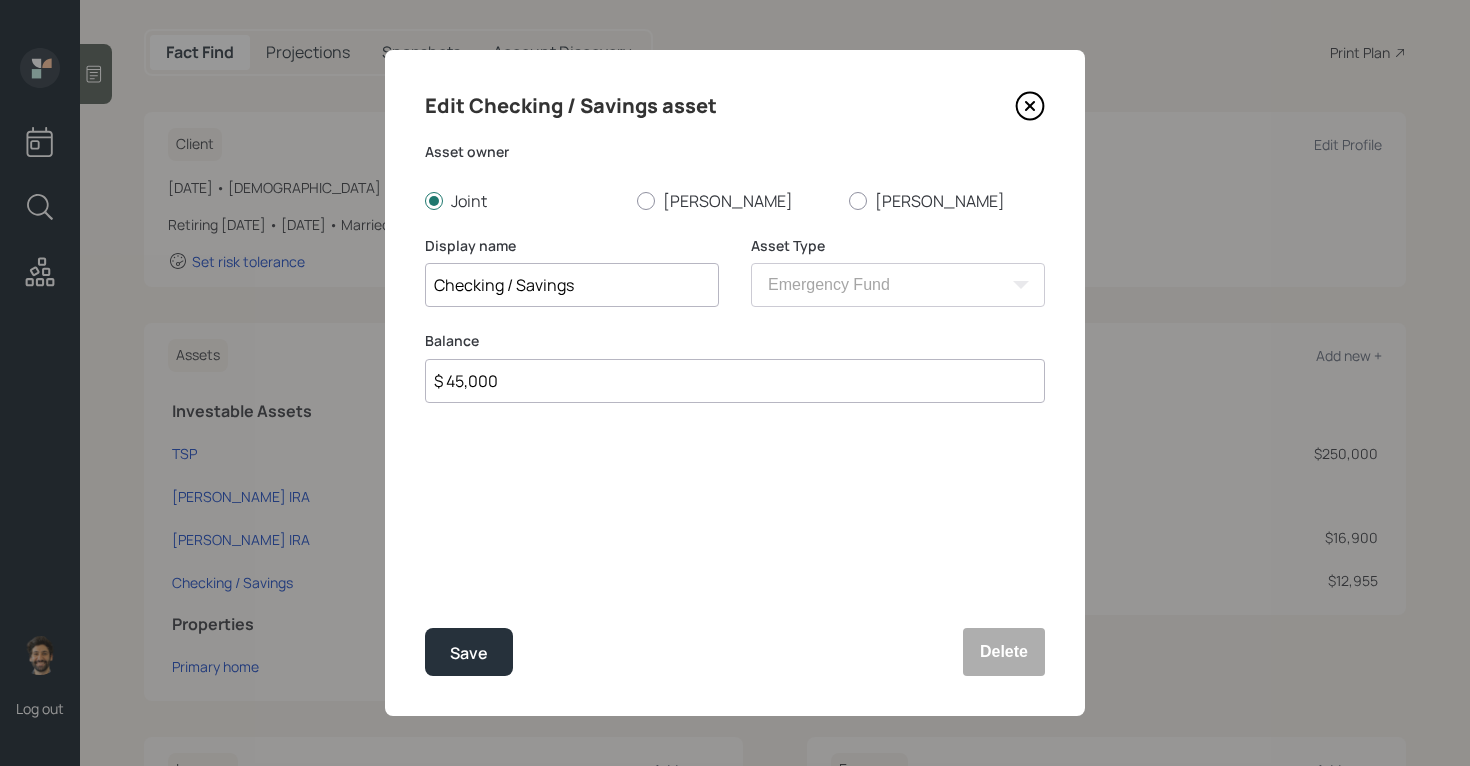 click on "$ 45,000" at bounding box center [735, 381] 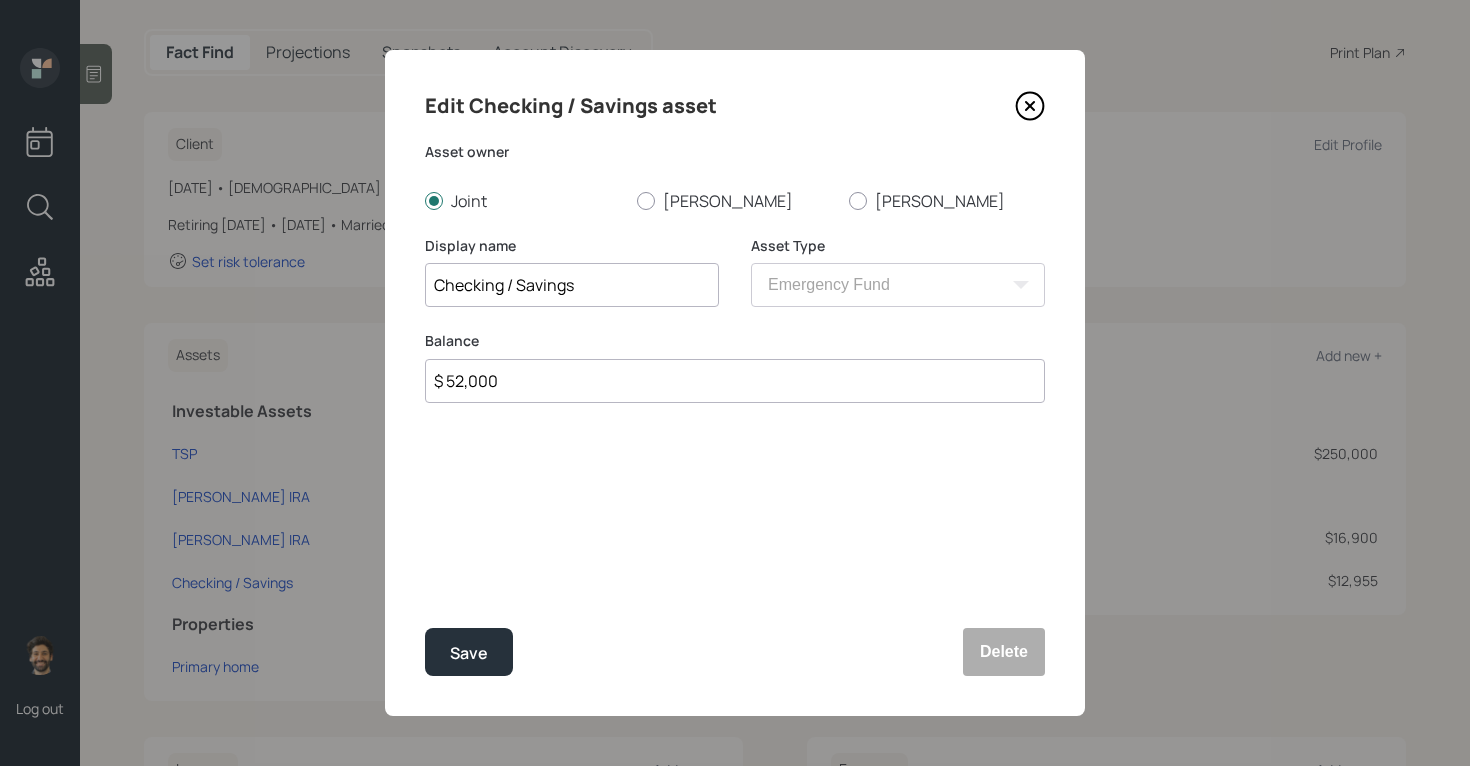 click on "Checking / Savings" at bounding box center [572, 285] 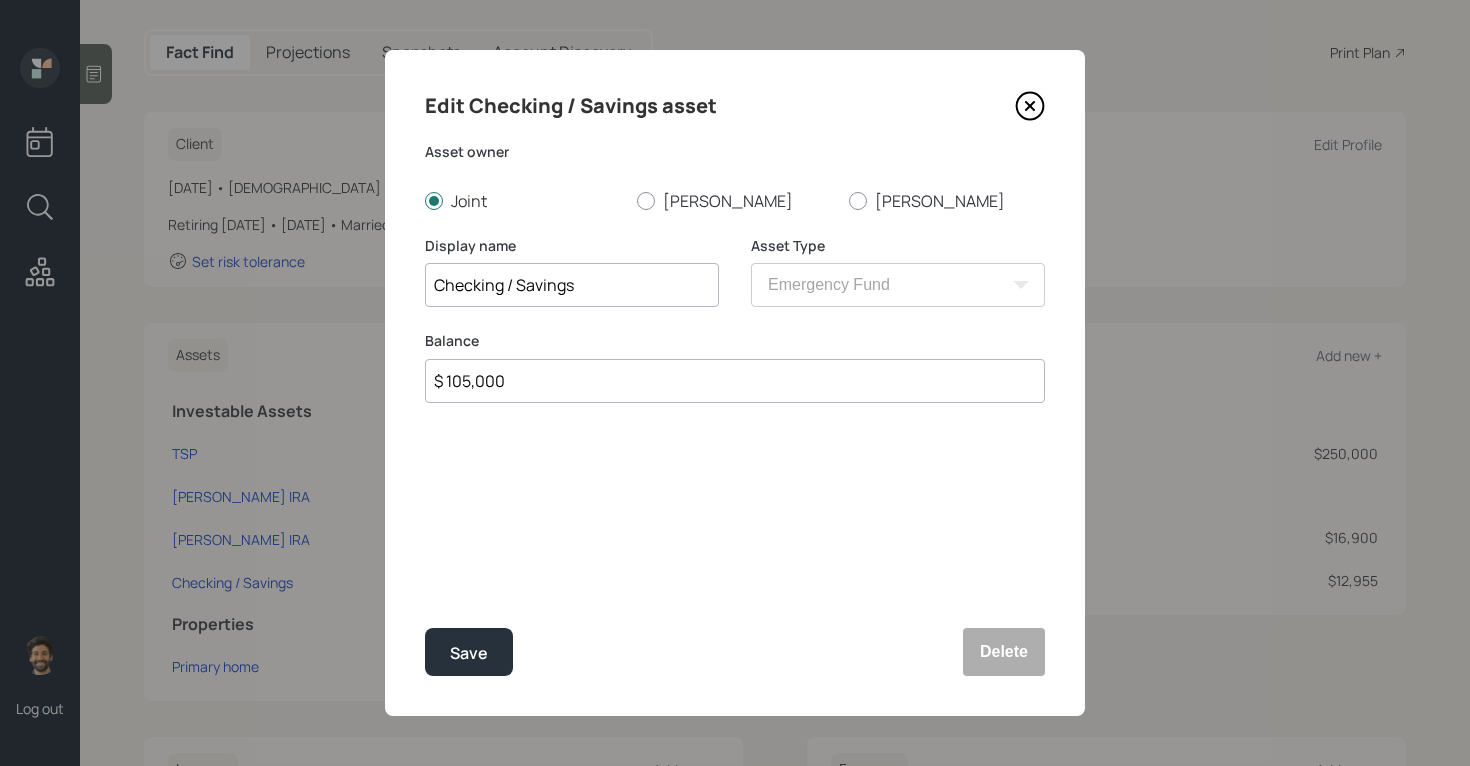type on "$ 105,000" 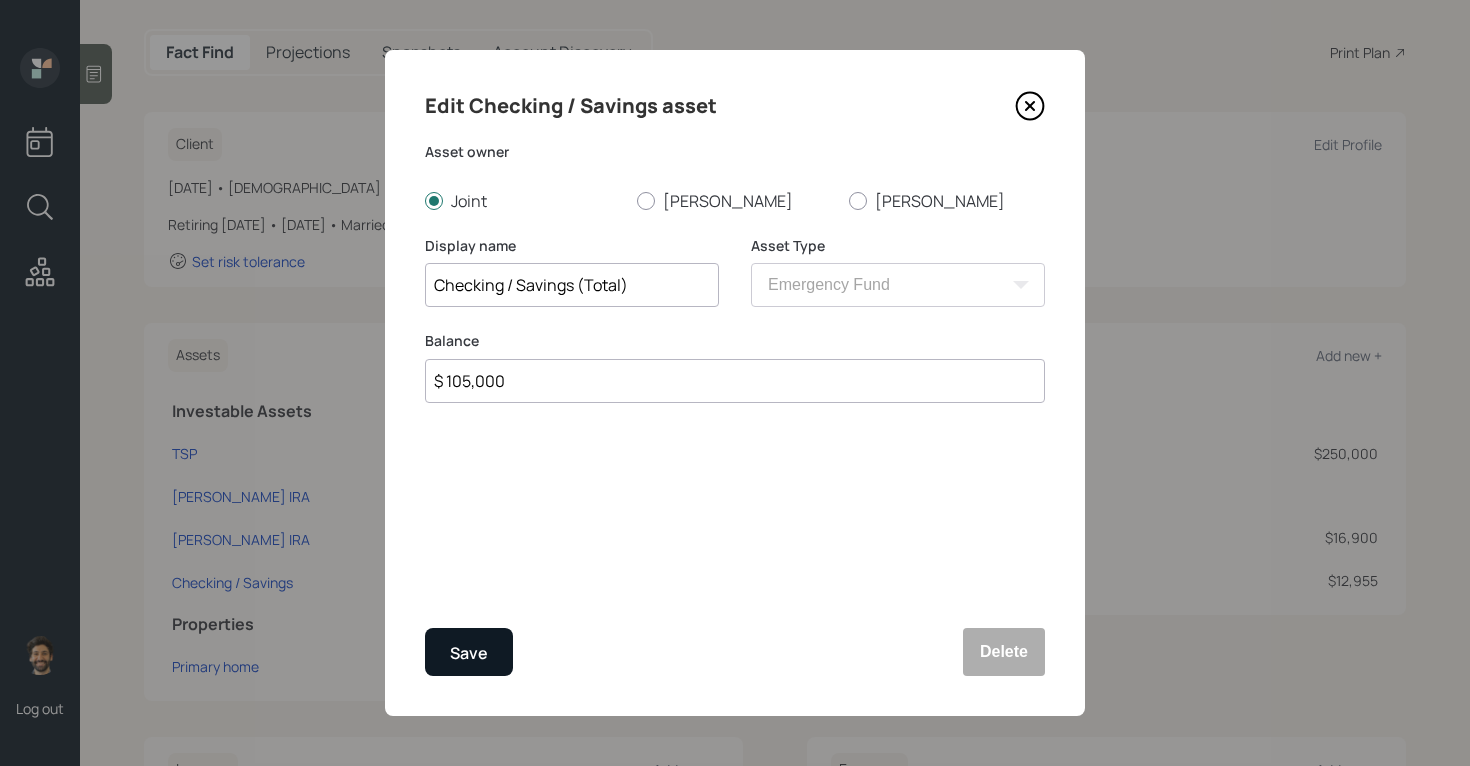 type on "Checking / Savings (Total)" 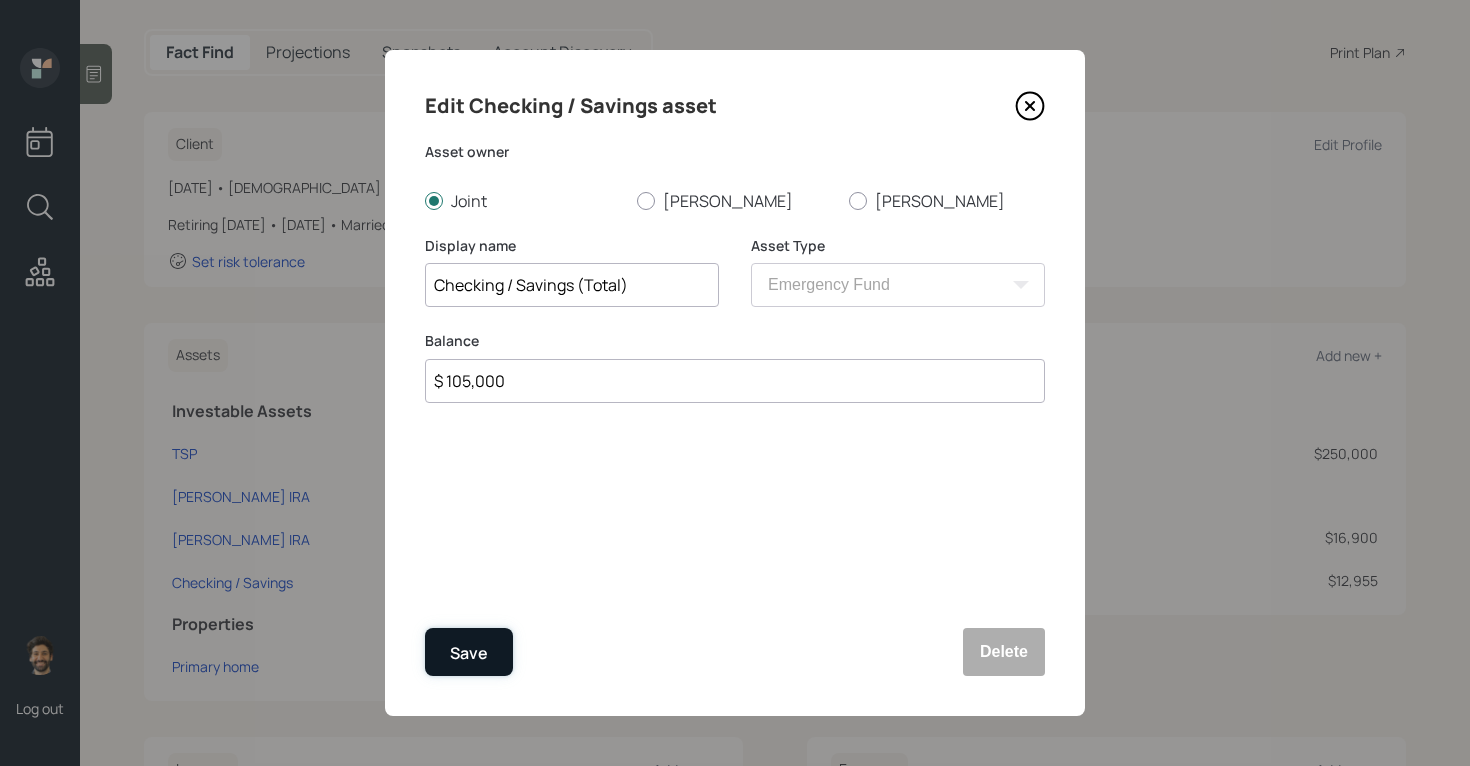 click on "Save" at bounding box center [469, 653] 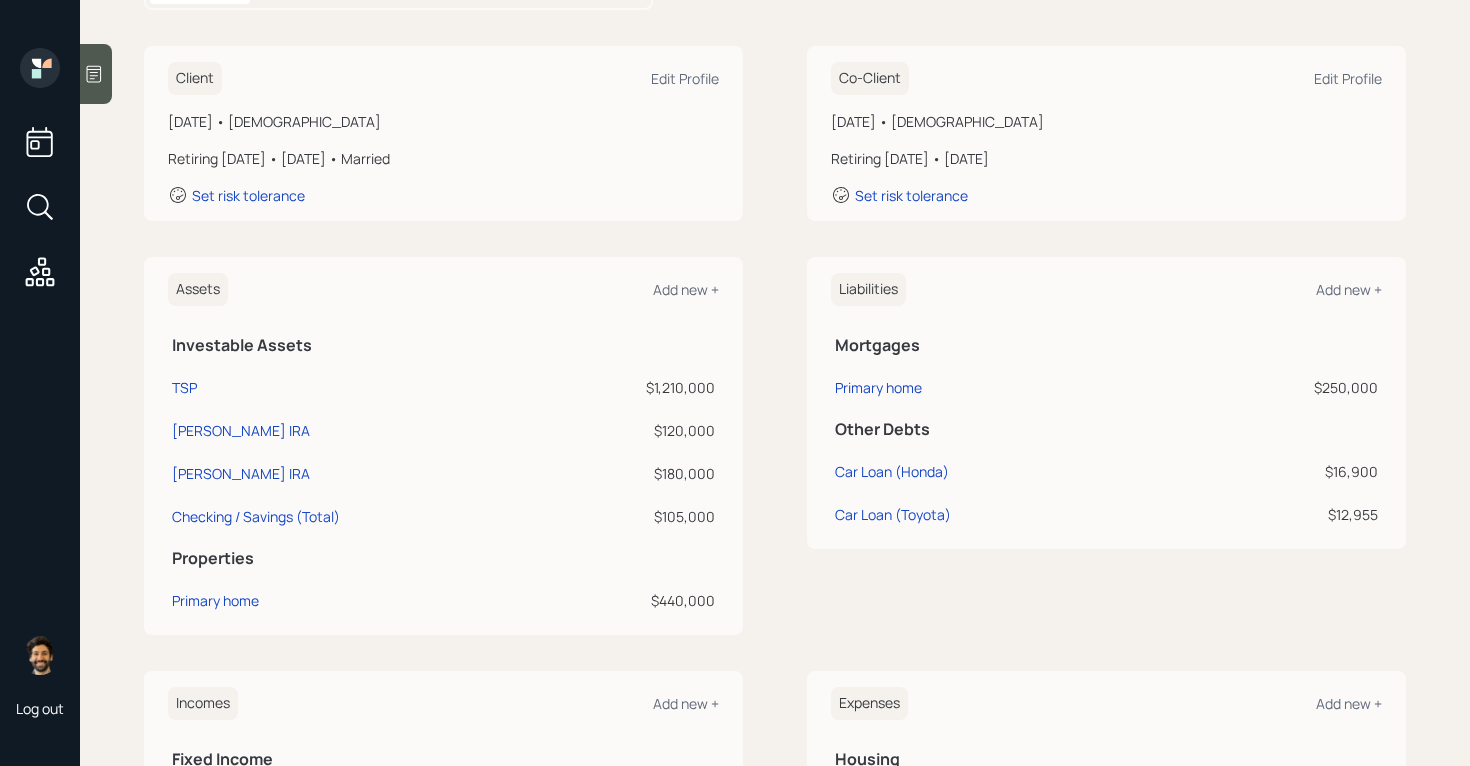 scroll, scrollTop: 262, scrollLeft: 0, axis: vertical 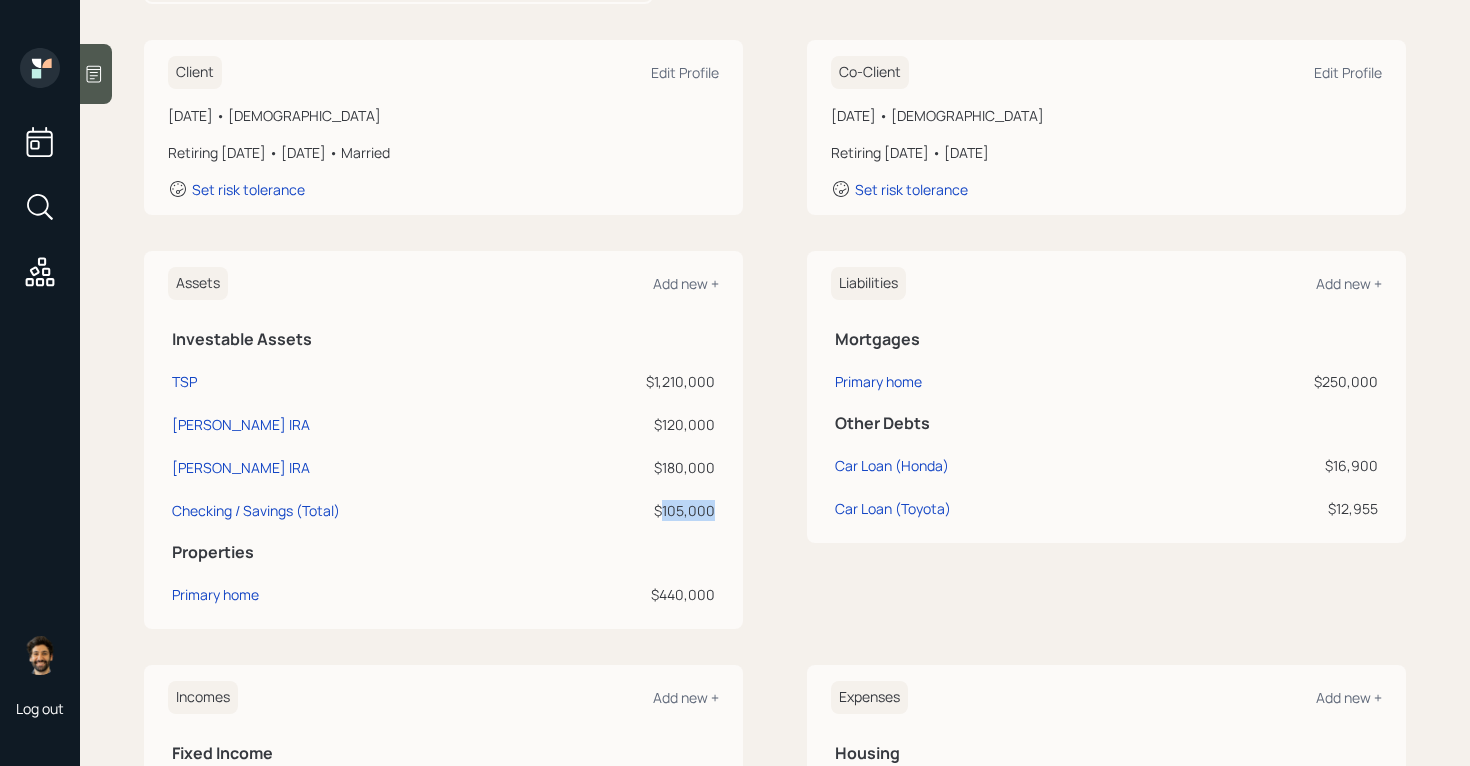 drag, startPoint x: 716, startPoint y: 513, endPoint x: 662, endPoint y: 512, distance: 54.00926 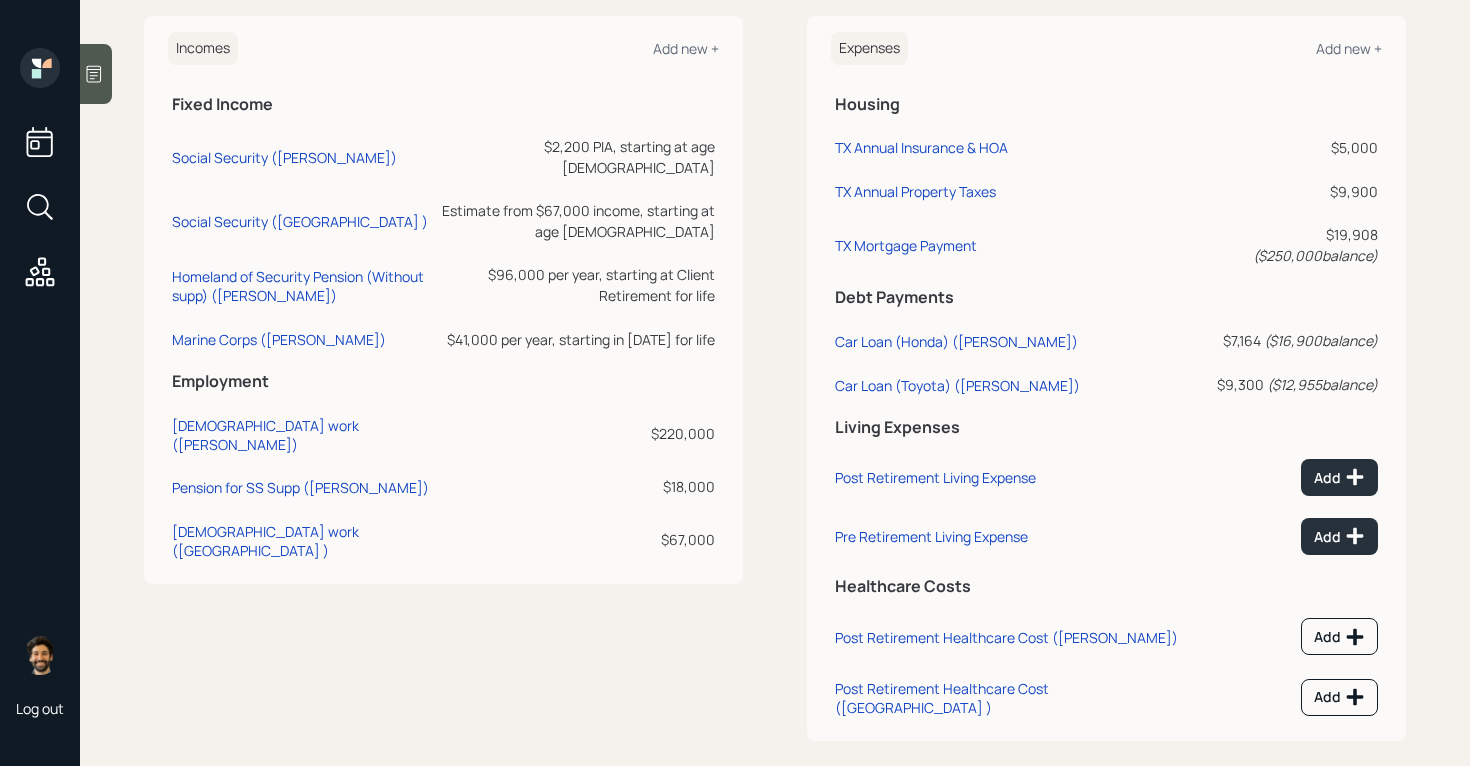 scroll, scrollTop: 0, scrollLeft: 0, axis: both 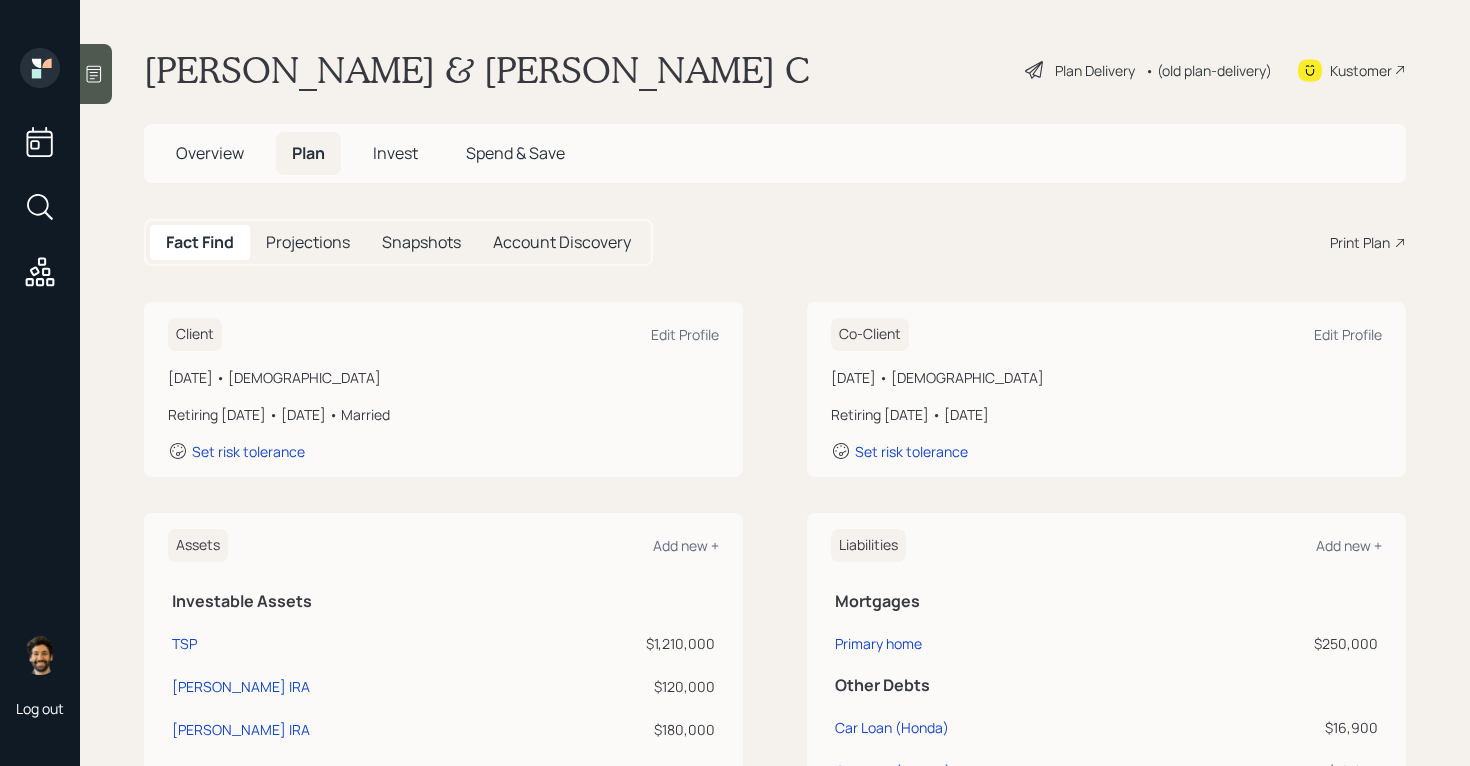 click on "Projections" at bounding box center [308, 242] 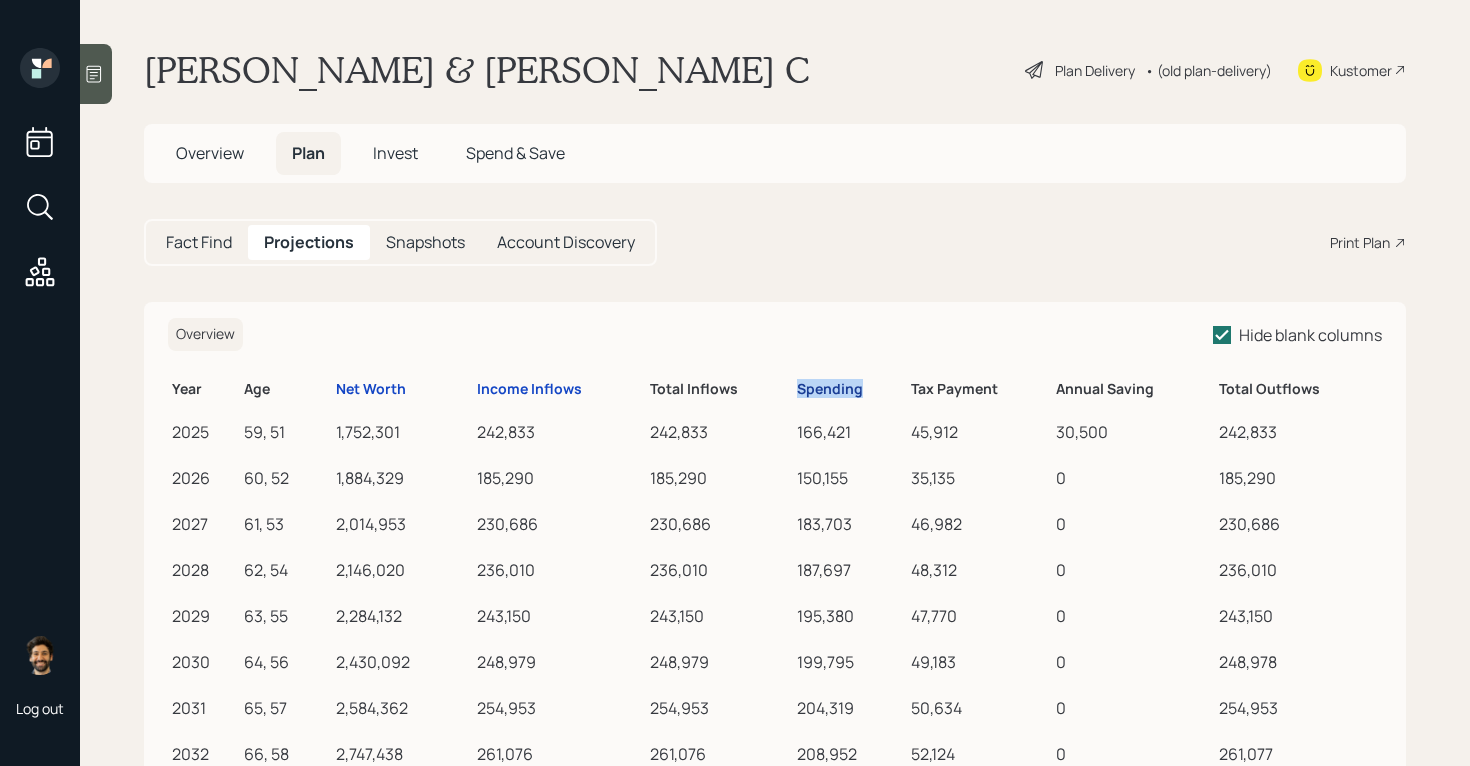 click on "Spending" at bounding box center [830, 389] 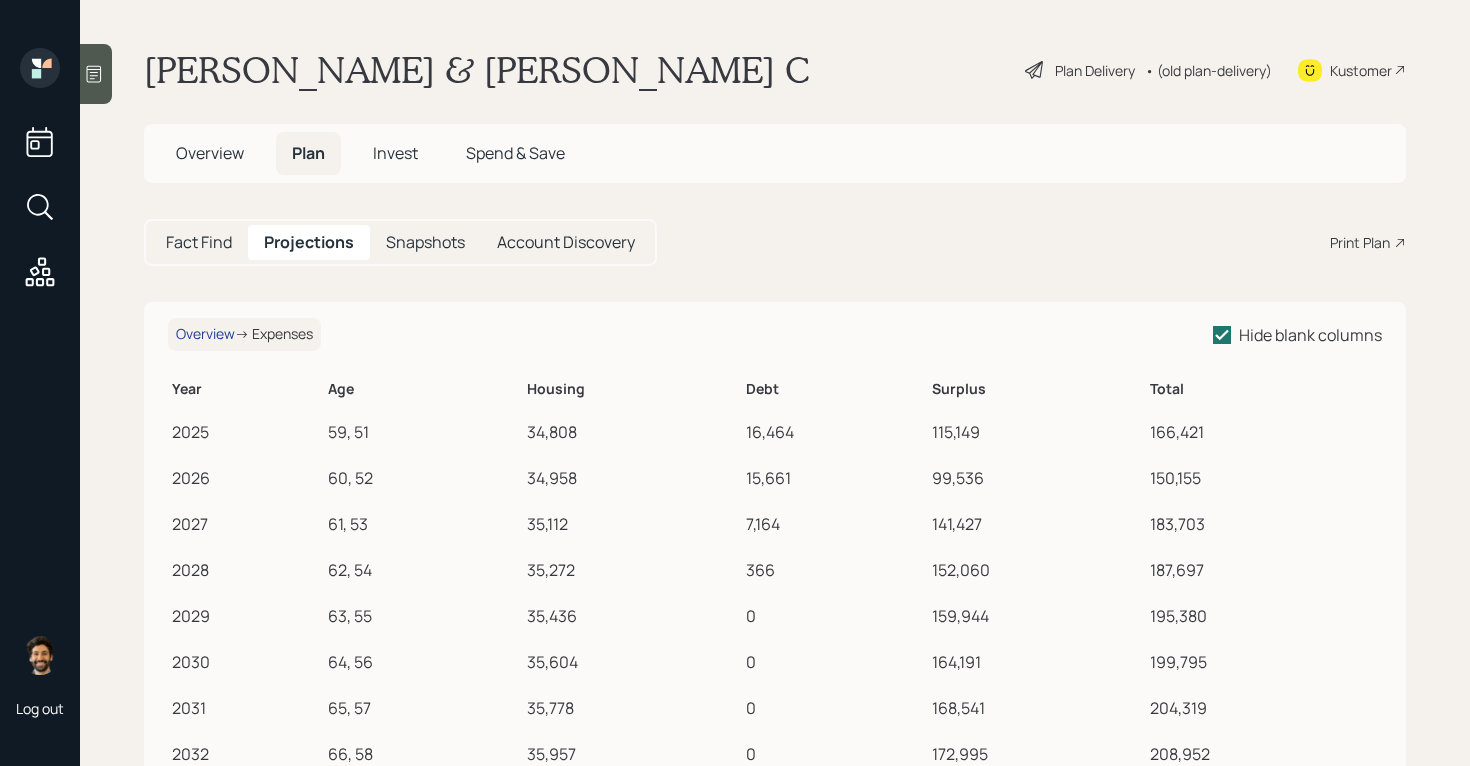 click on "Overview" at bounding box center (205, 334) 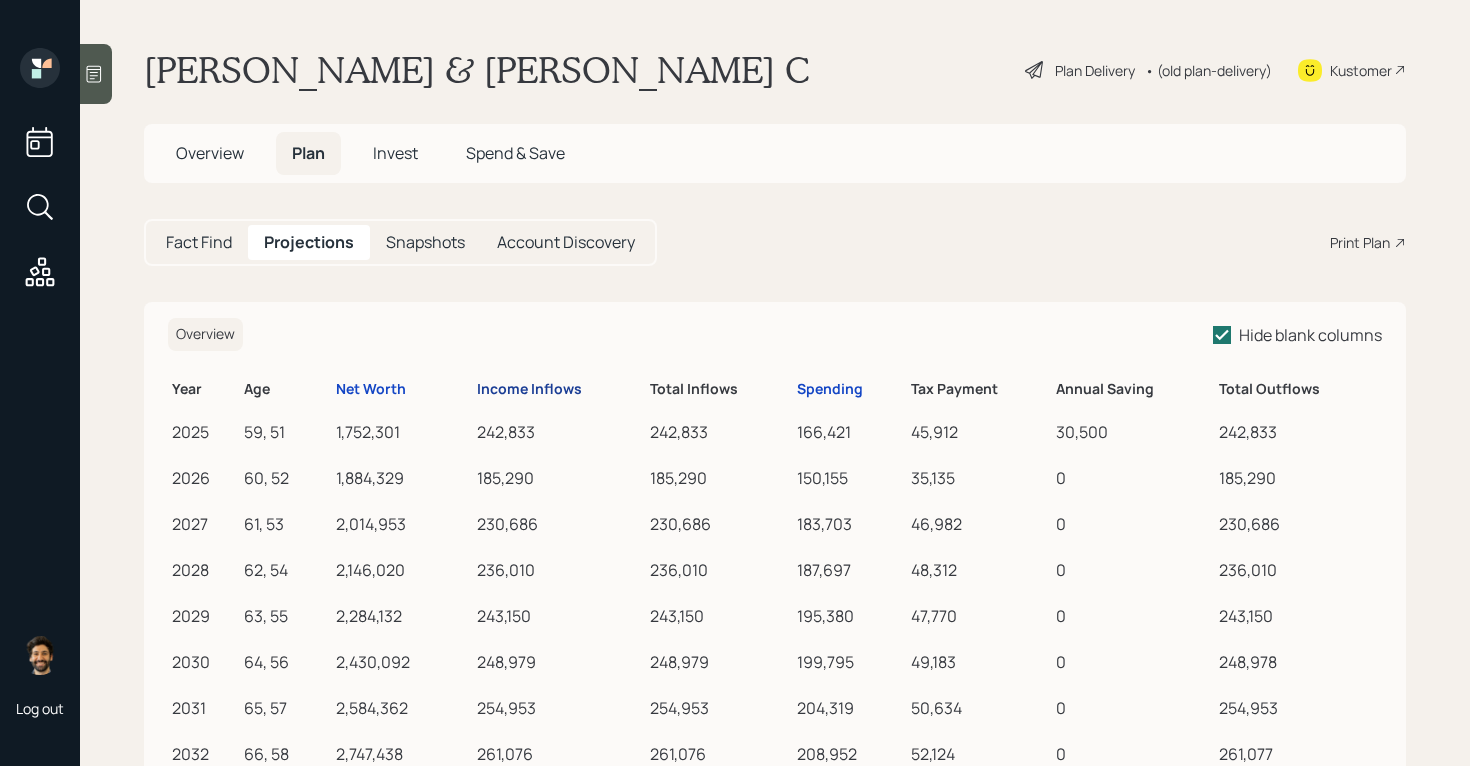 click on "Income Inflows" at bounding box center [529, 389] 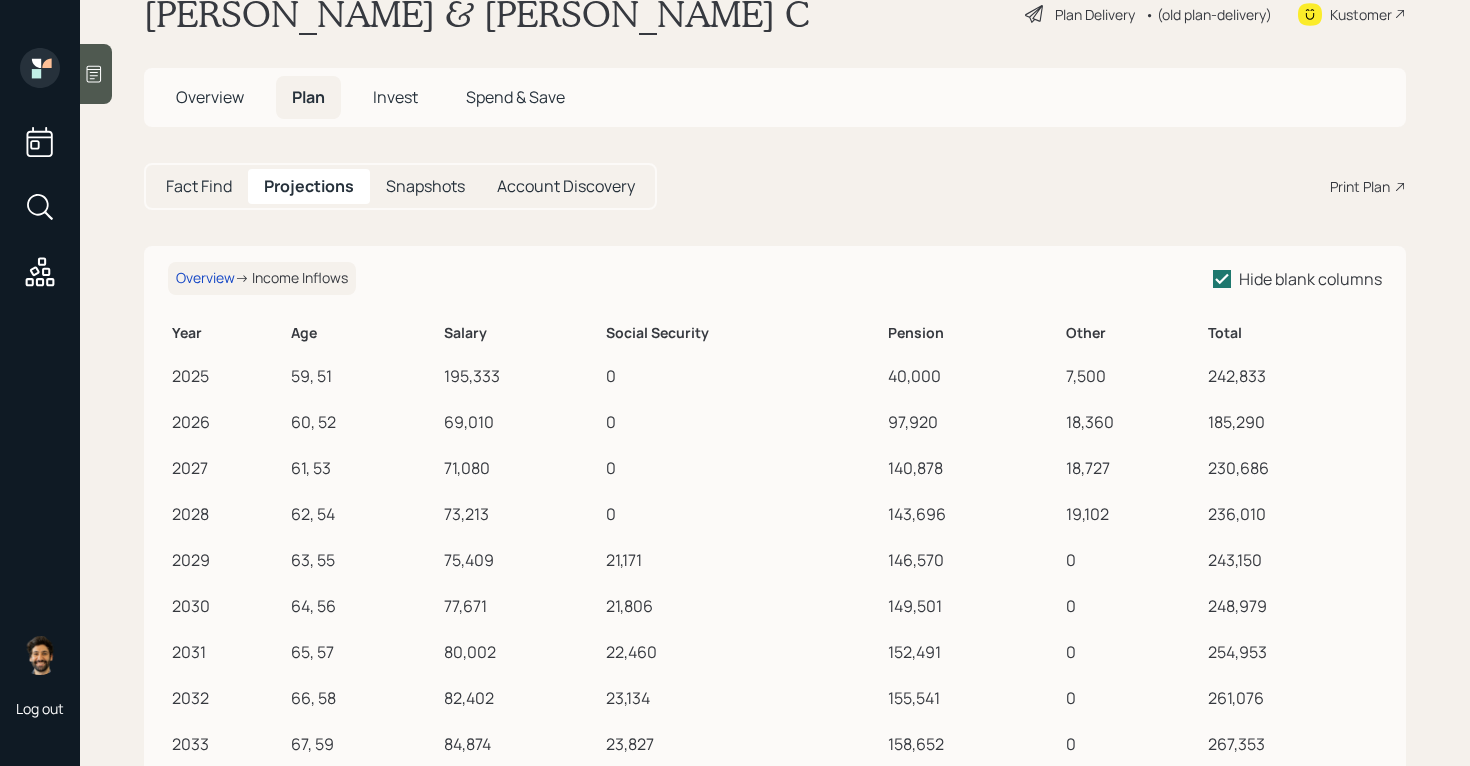 scroll, scrollTop: 42, scrollLeft: 0, axis: vertical 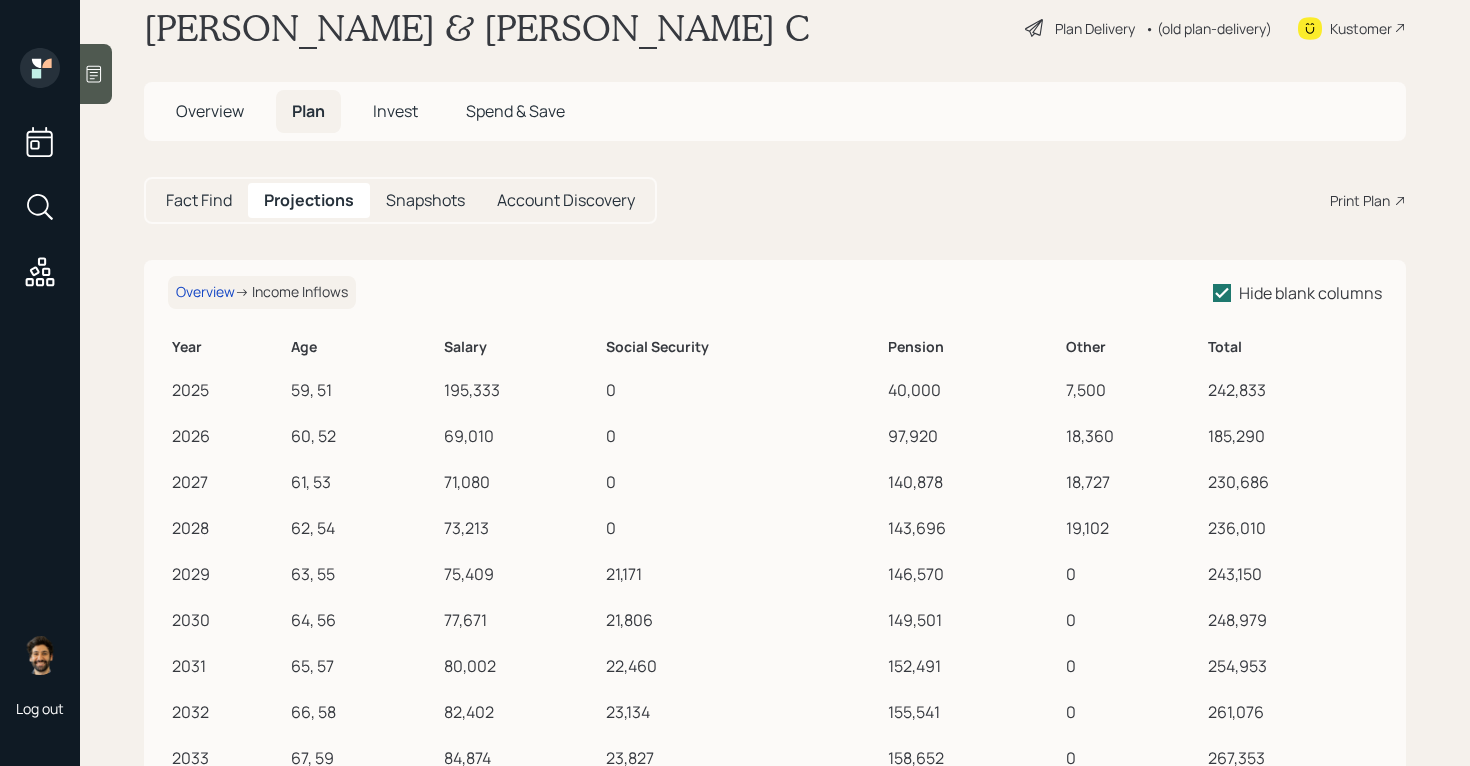 click on "Fact Find" at bounding box center [199, 200] 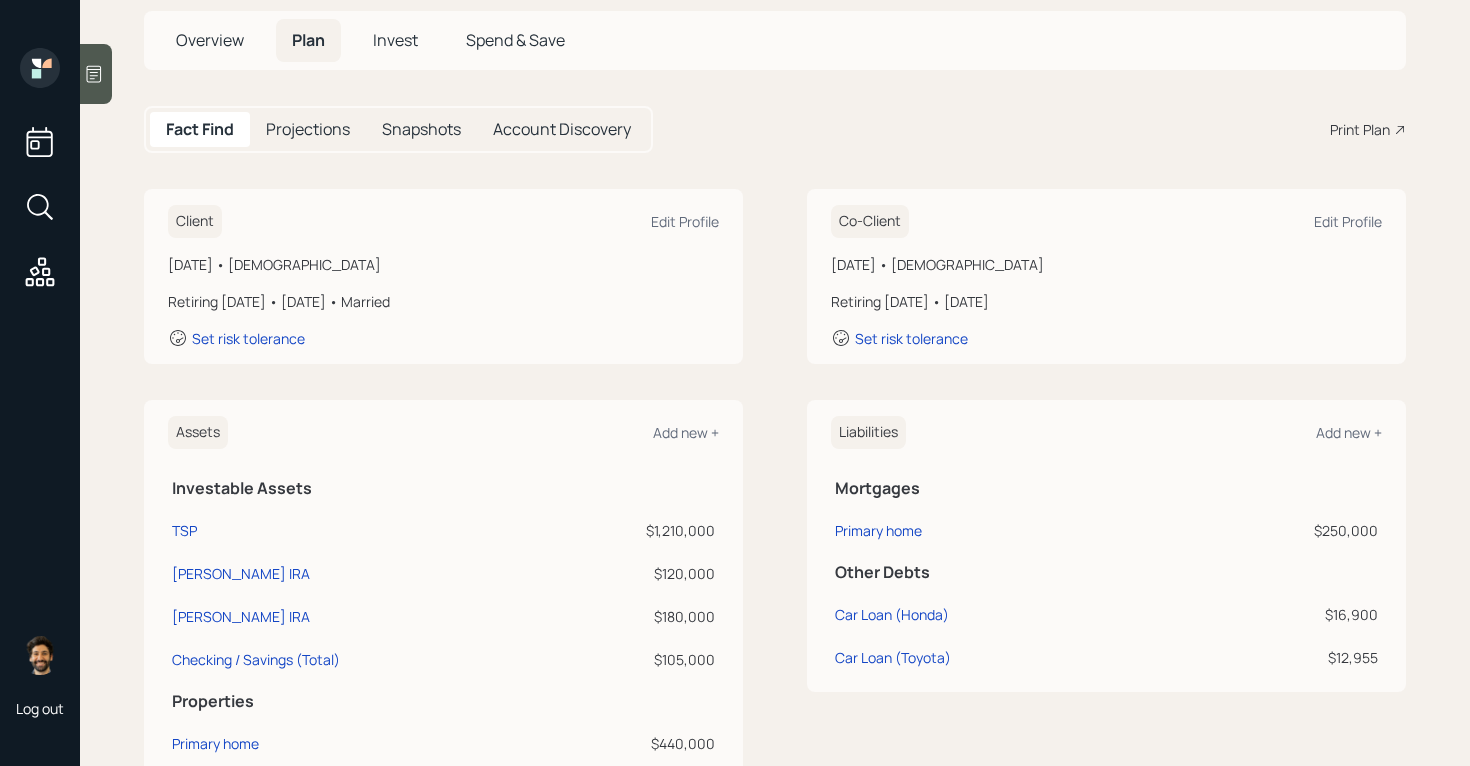 scroll, scrollTop: 0, scrollLeft: 0, axis: both 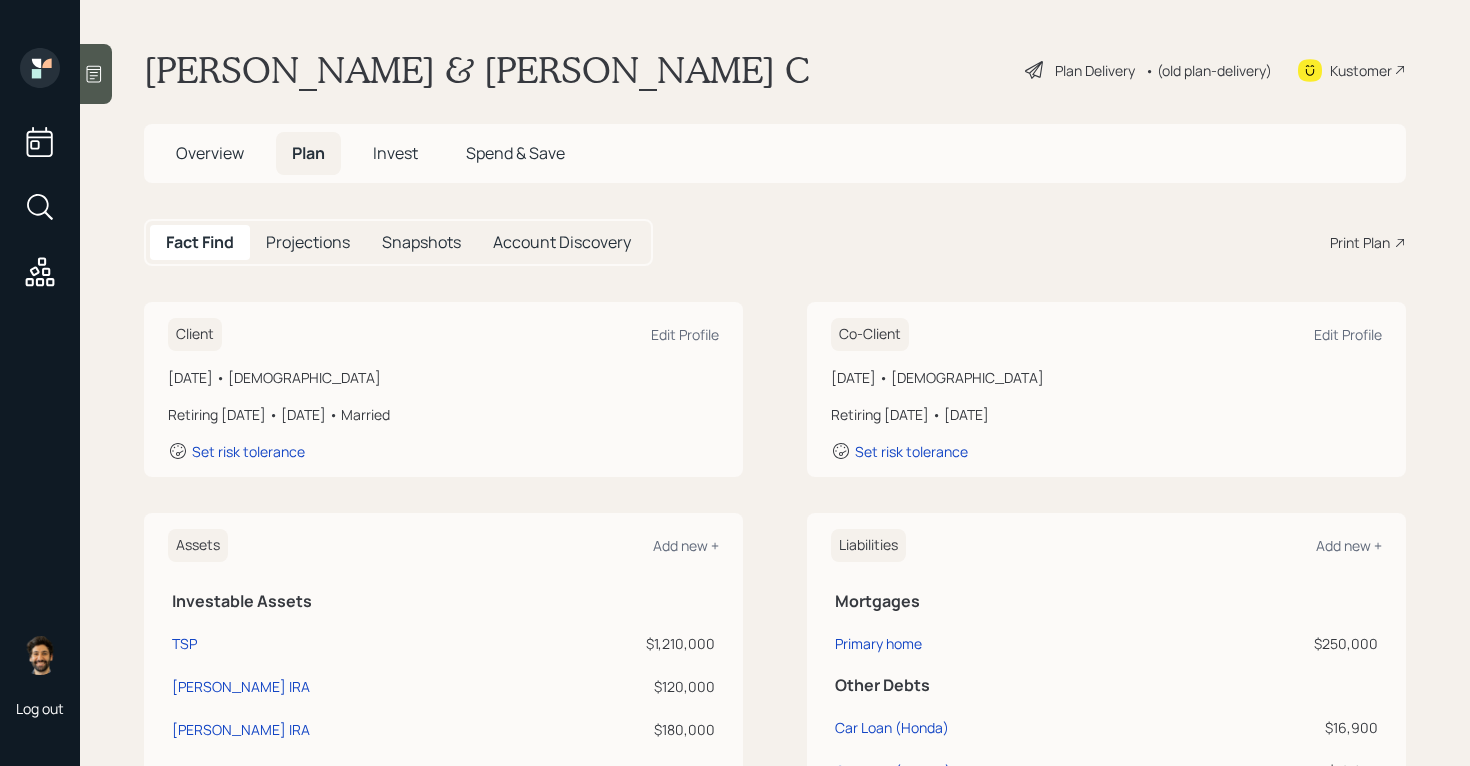 click on "Projections" at bounding box center (308, 242) 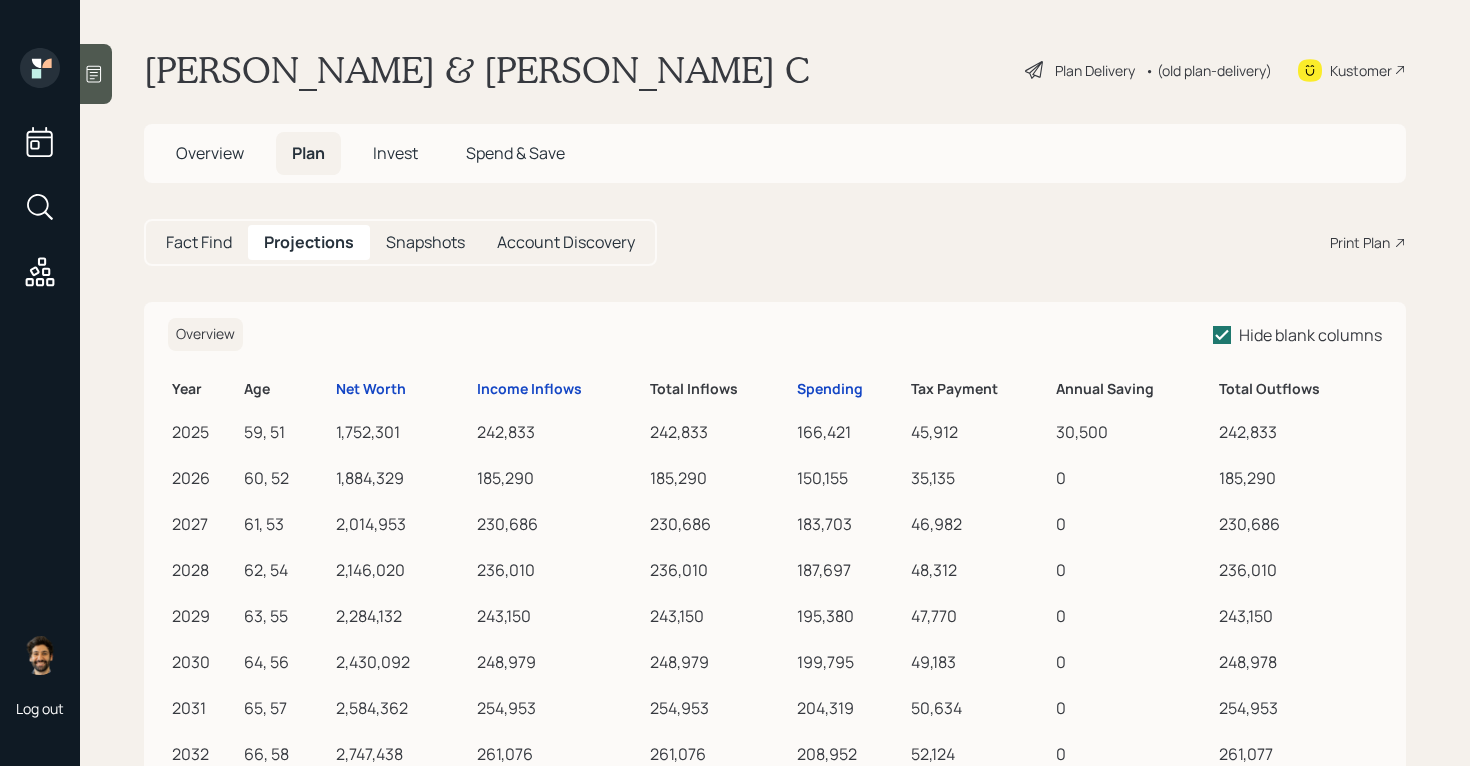 click on "• (old plan-delivery)" at bounding box center [1208, 70] 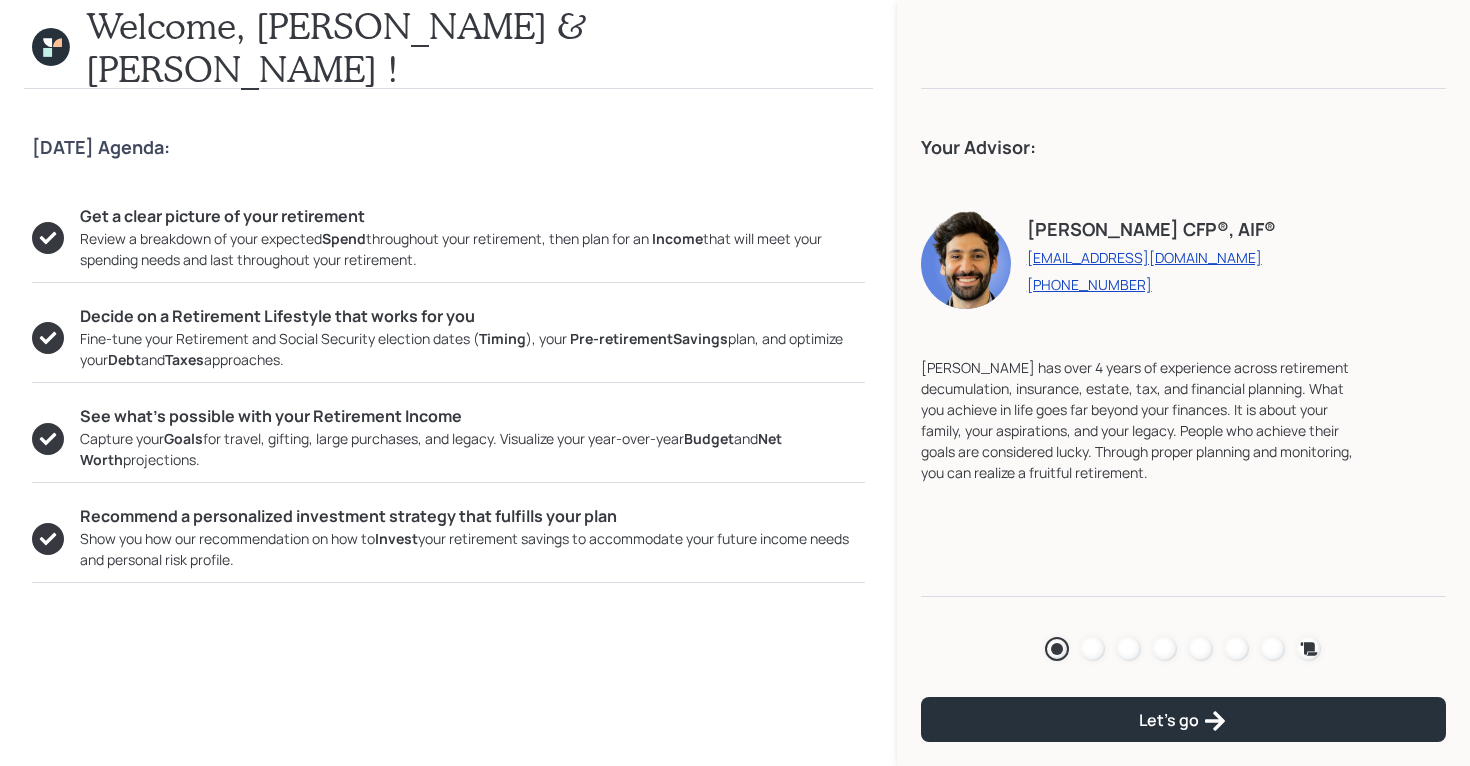click 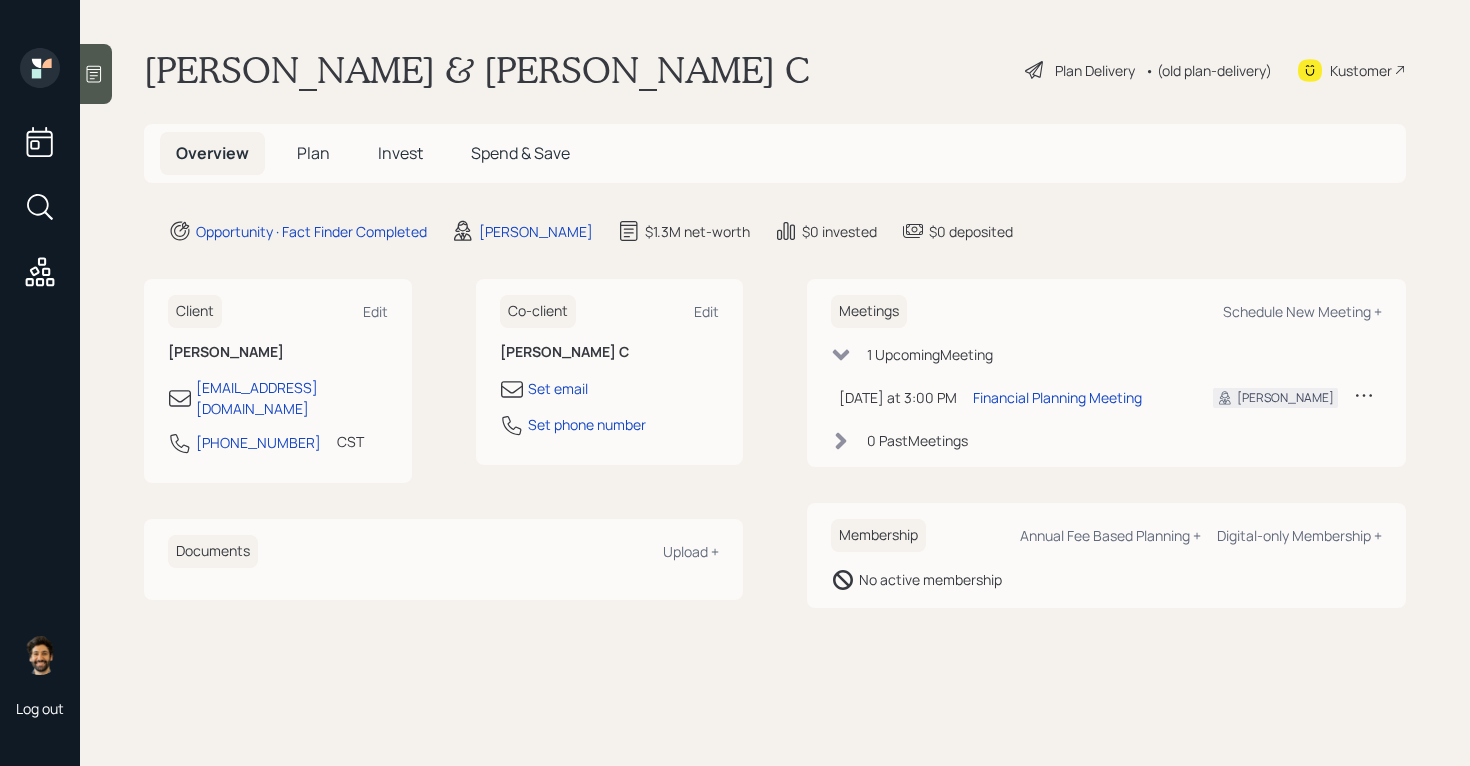 click on "Plan" at bounding box center [313, 153] 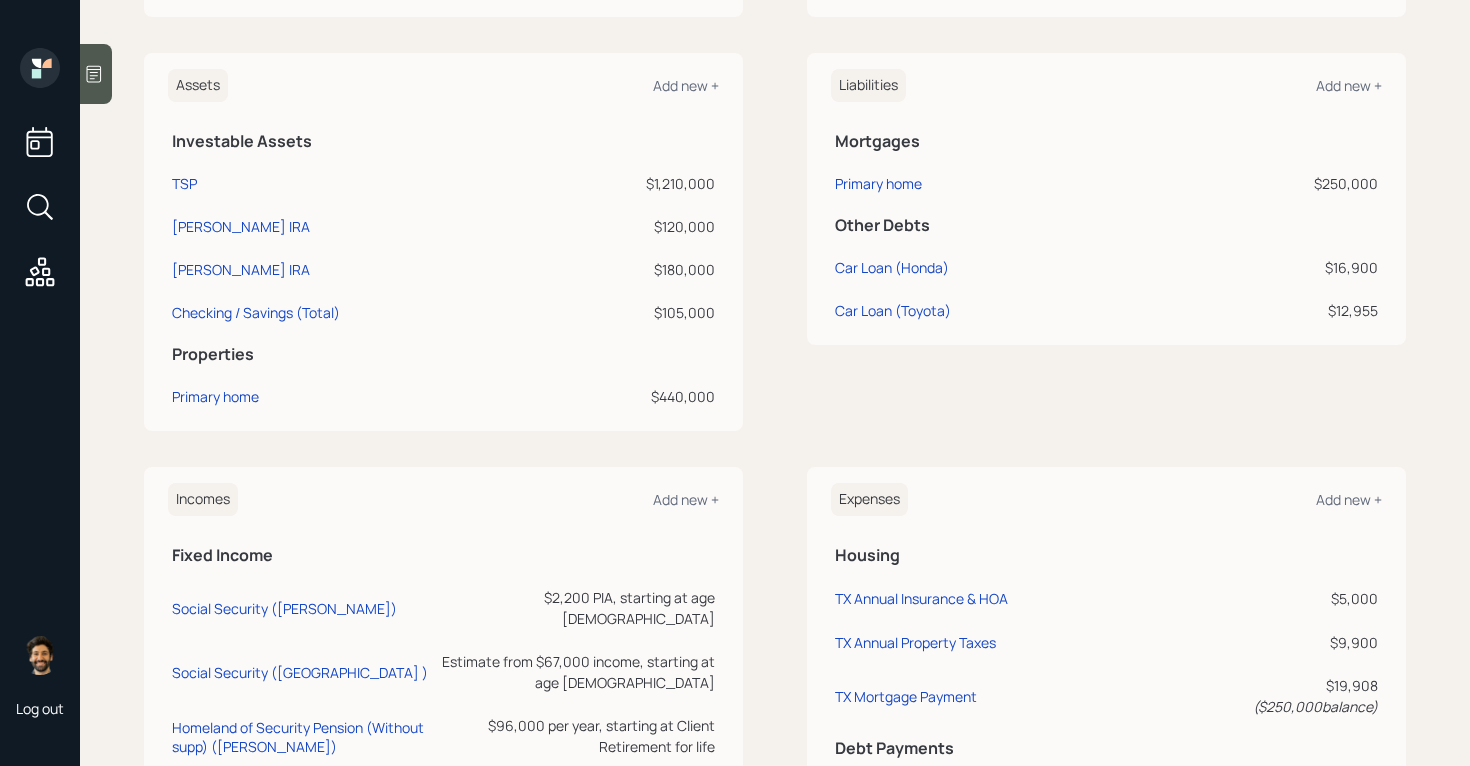 scroll, scrollTop: 591, scrollLeft: 0, axis: vertical 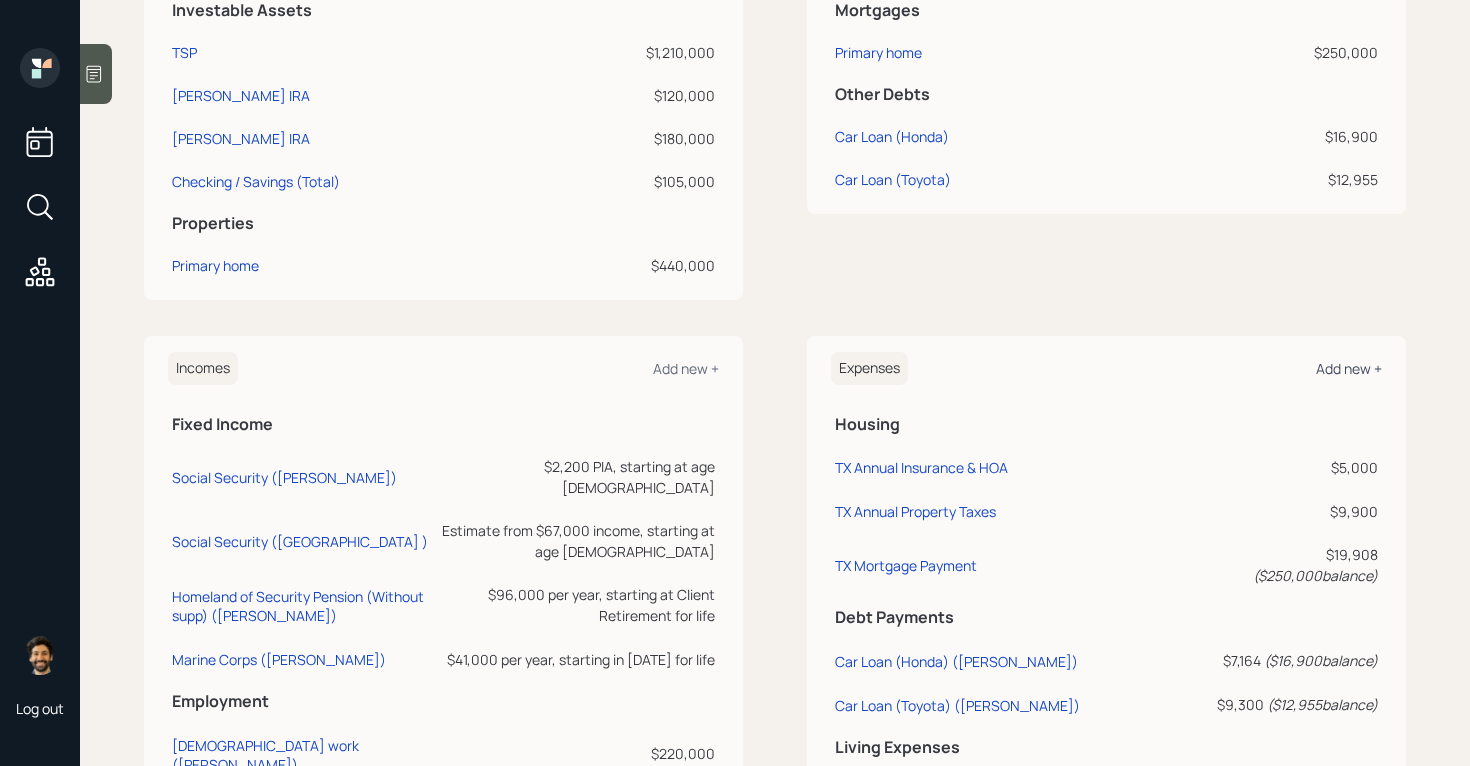 click on "Add new +" at bounding box center [1349, 368] 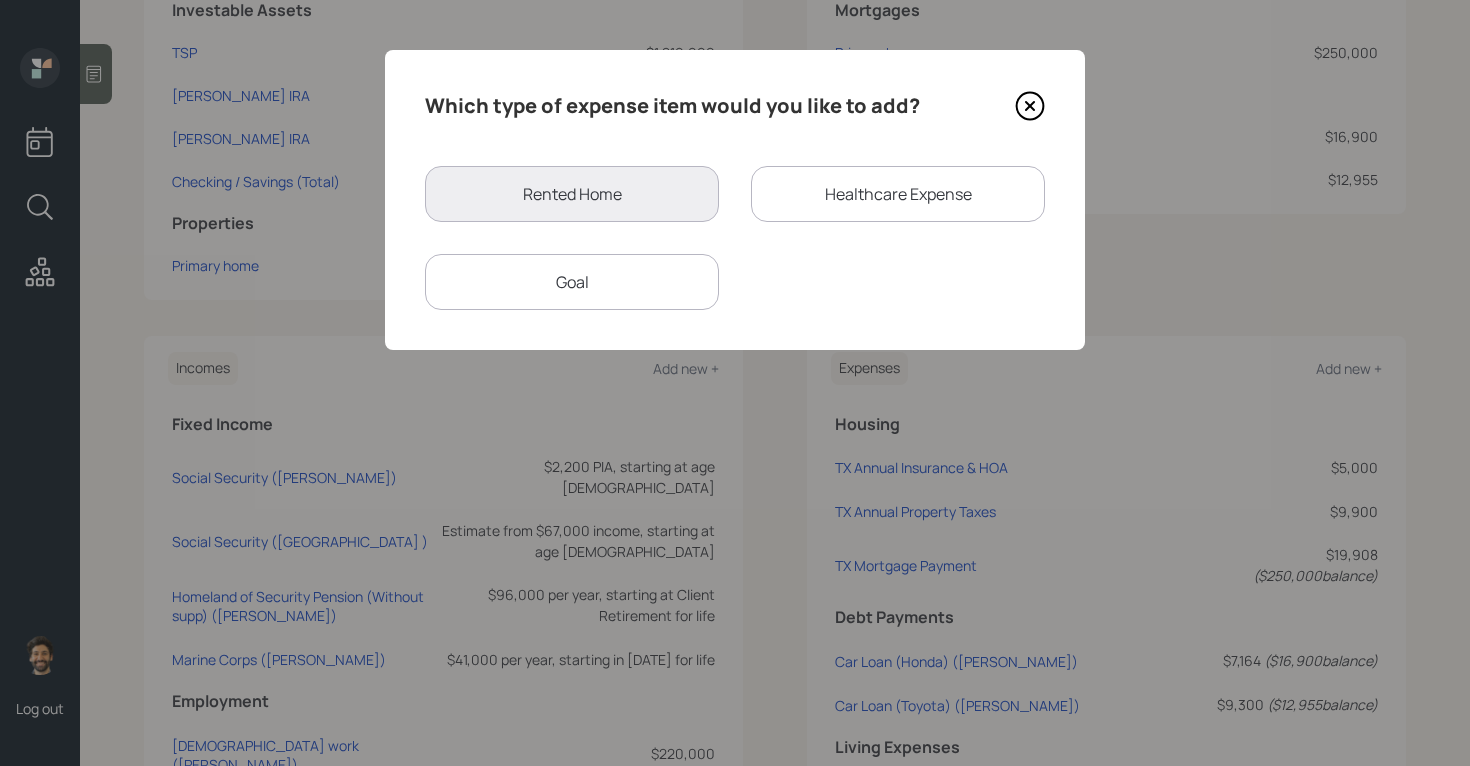 click 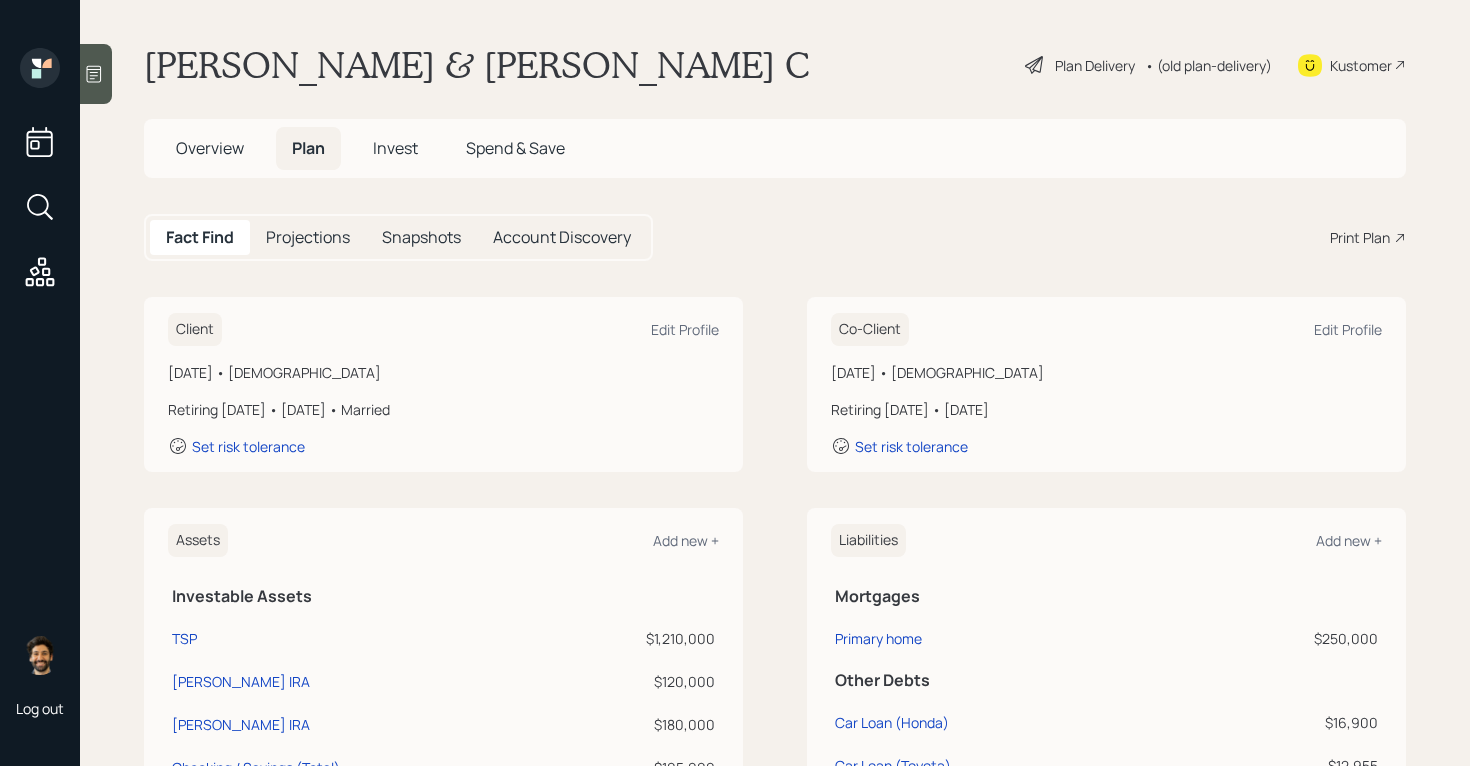 scroll, scrollTop: 0, scrollLeft: 0, axis: both 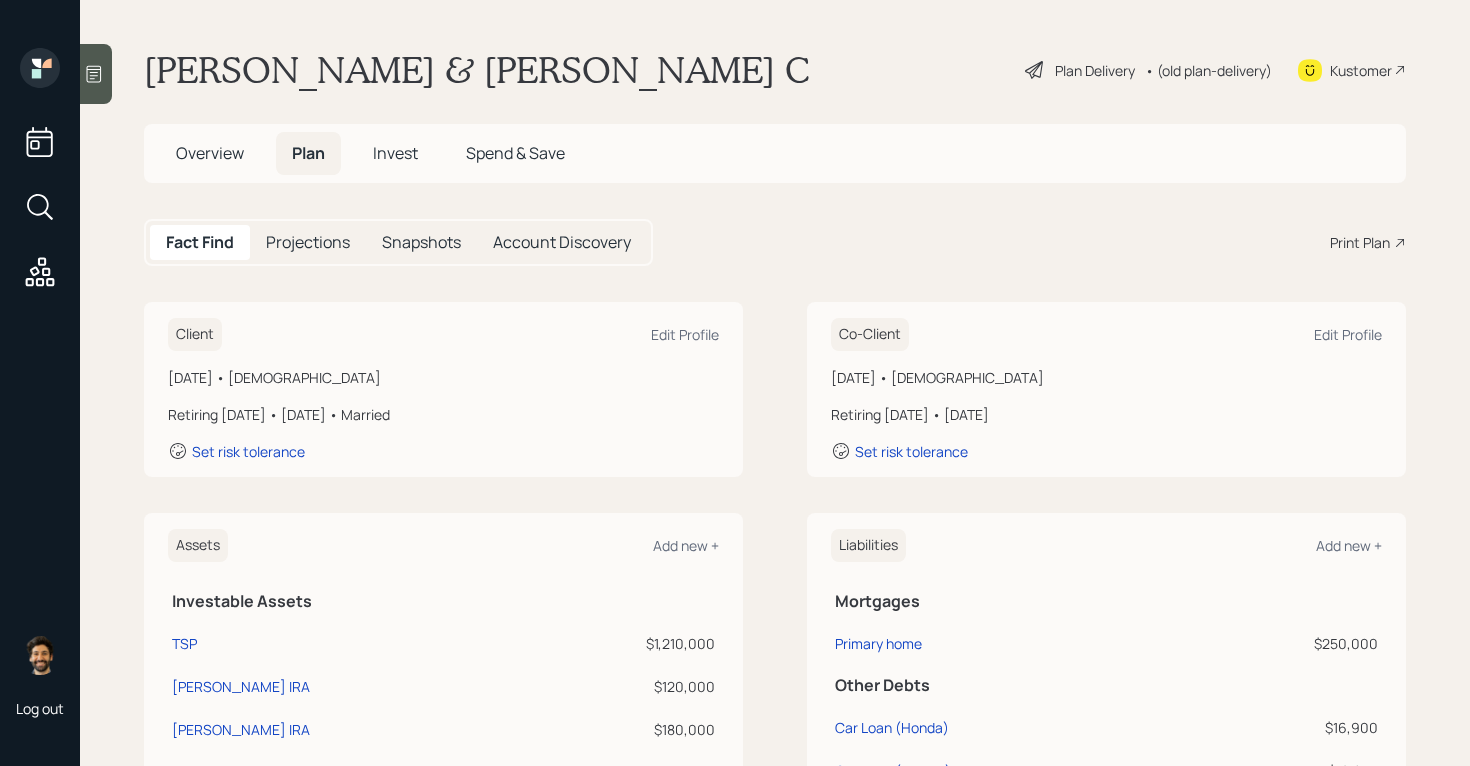 click on "• (old plan-delivery)" at bounding box center [1208, 70] 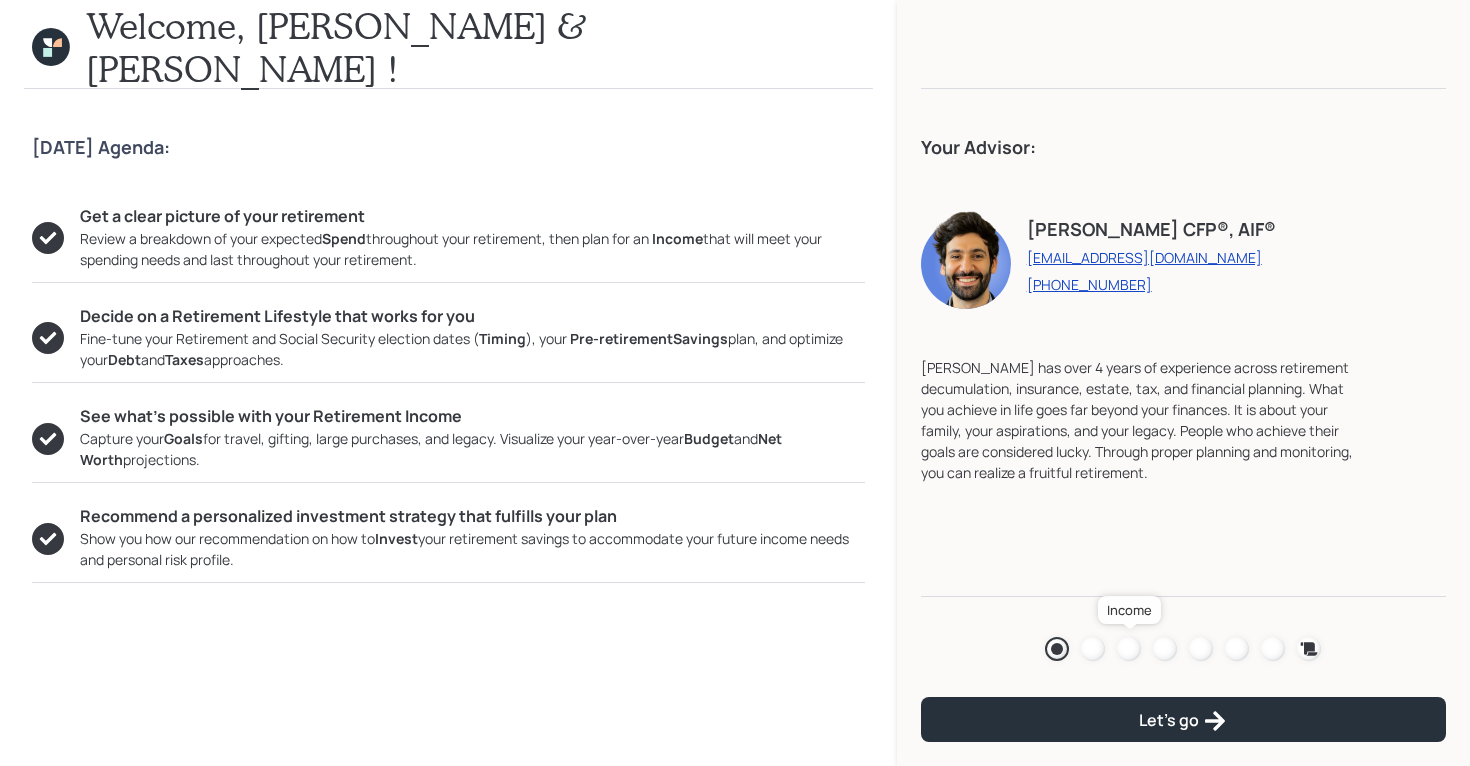 click at bounding box center (1129, 649) 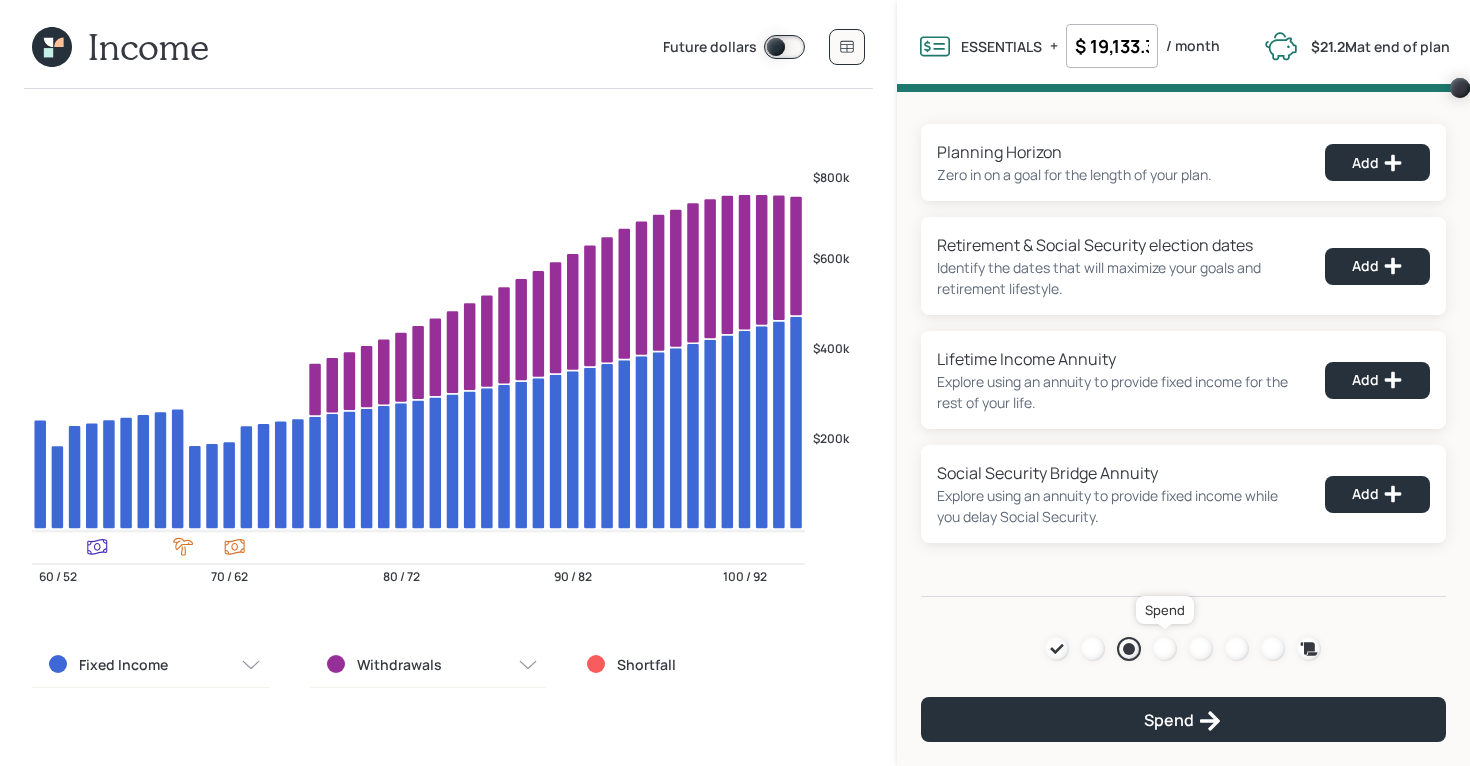 click at bounding box center (1165, 649) 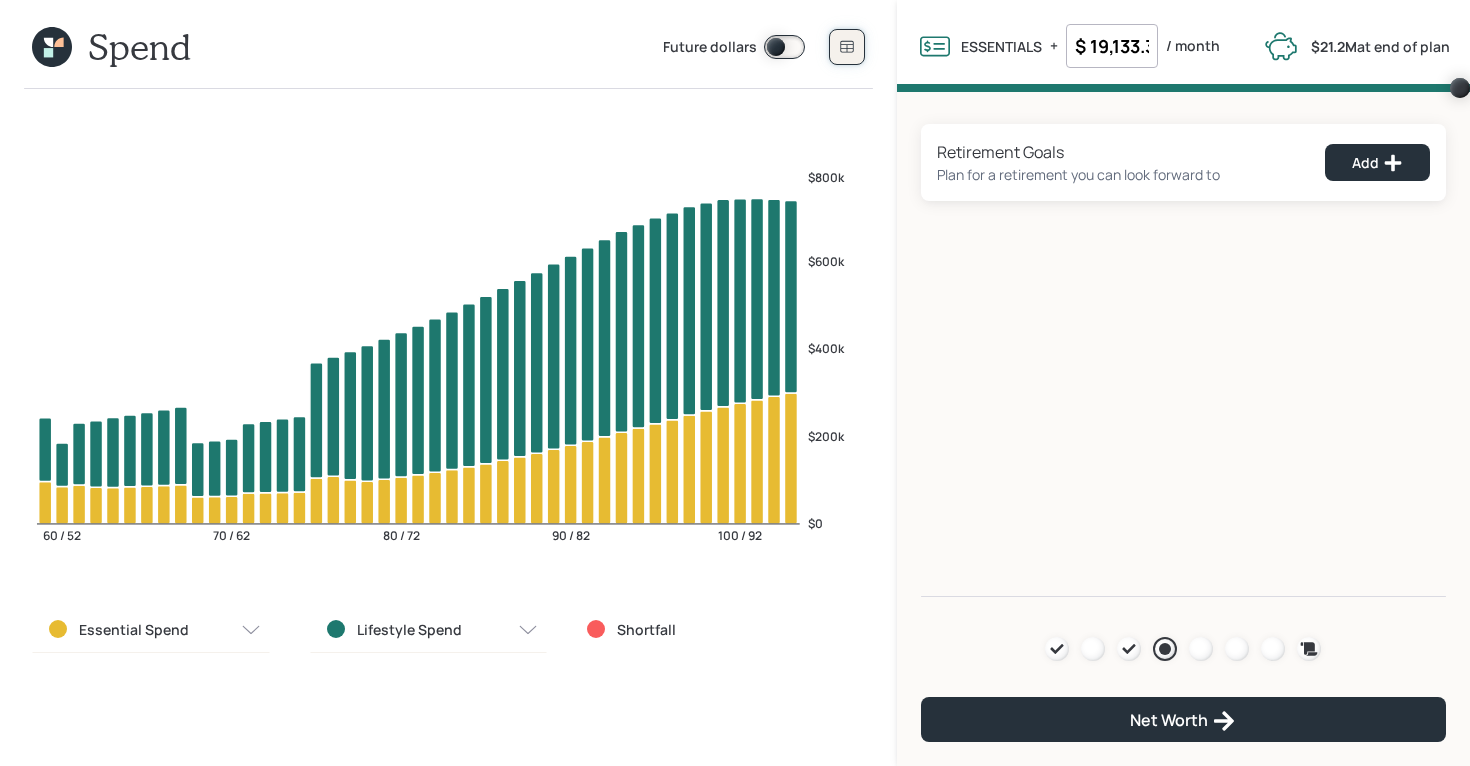 click 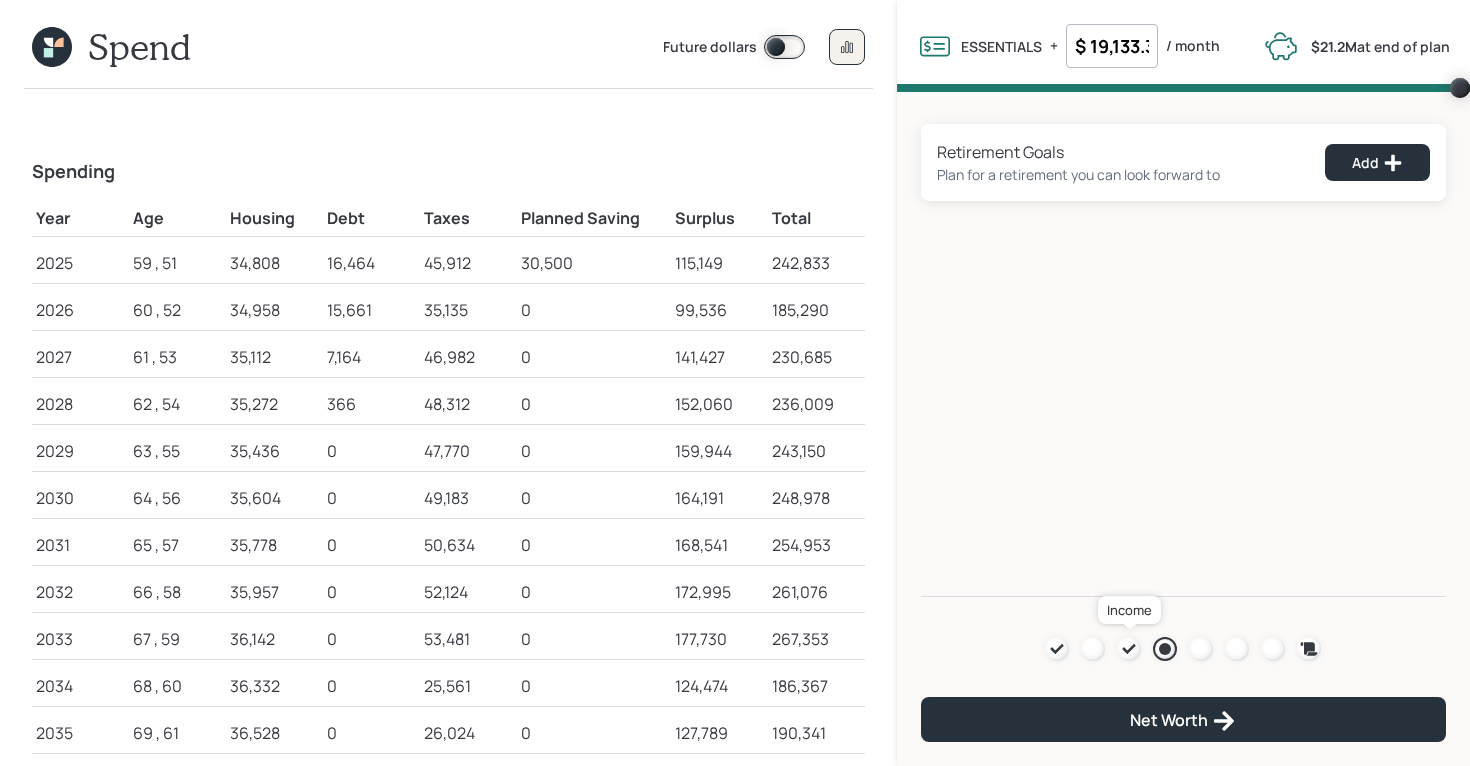 click 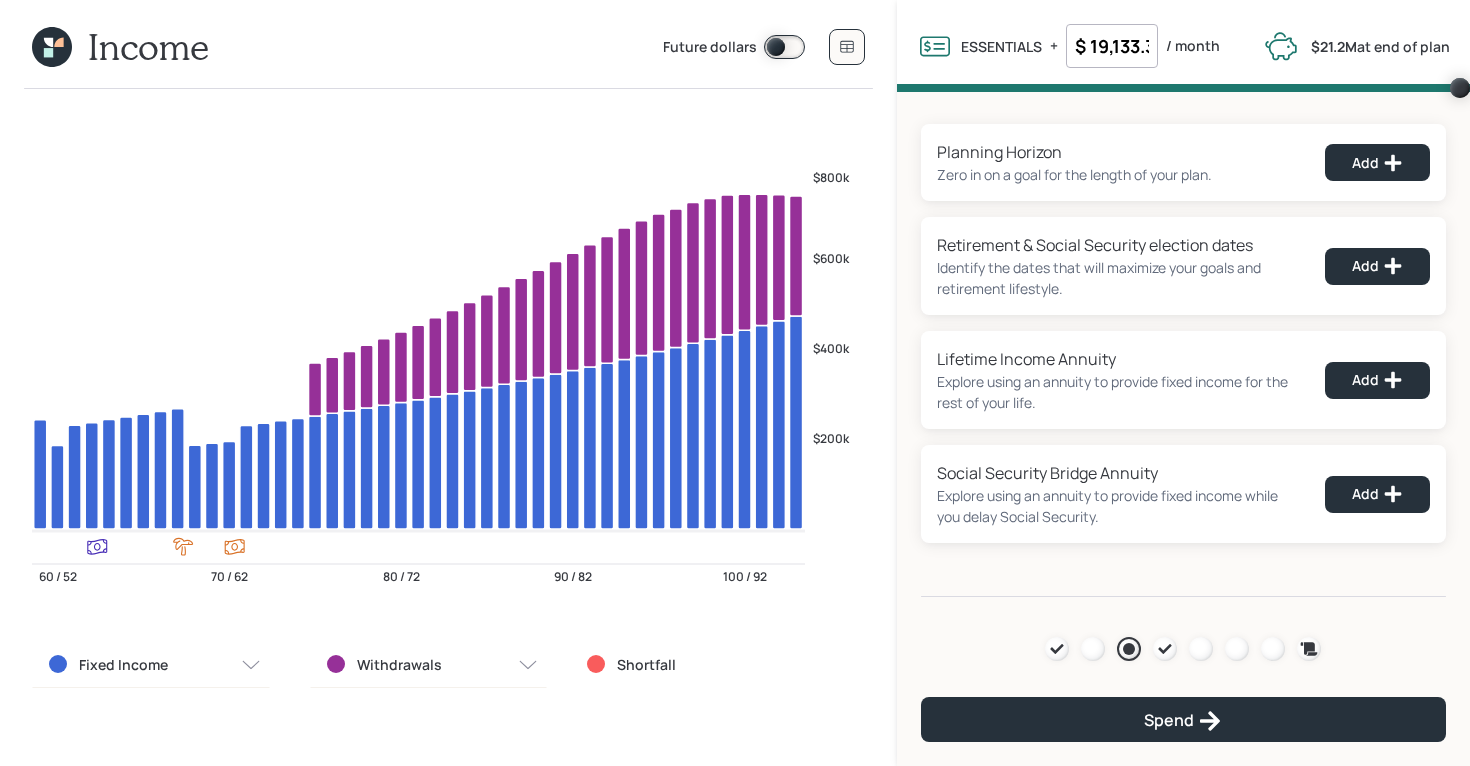 click on "Agenda Review Income Spend Net-worth Budget Taxes Invest" at bounding box center [1183, 649] 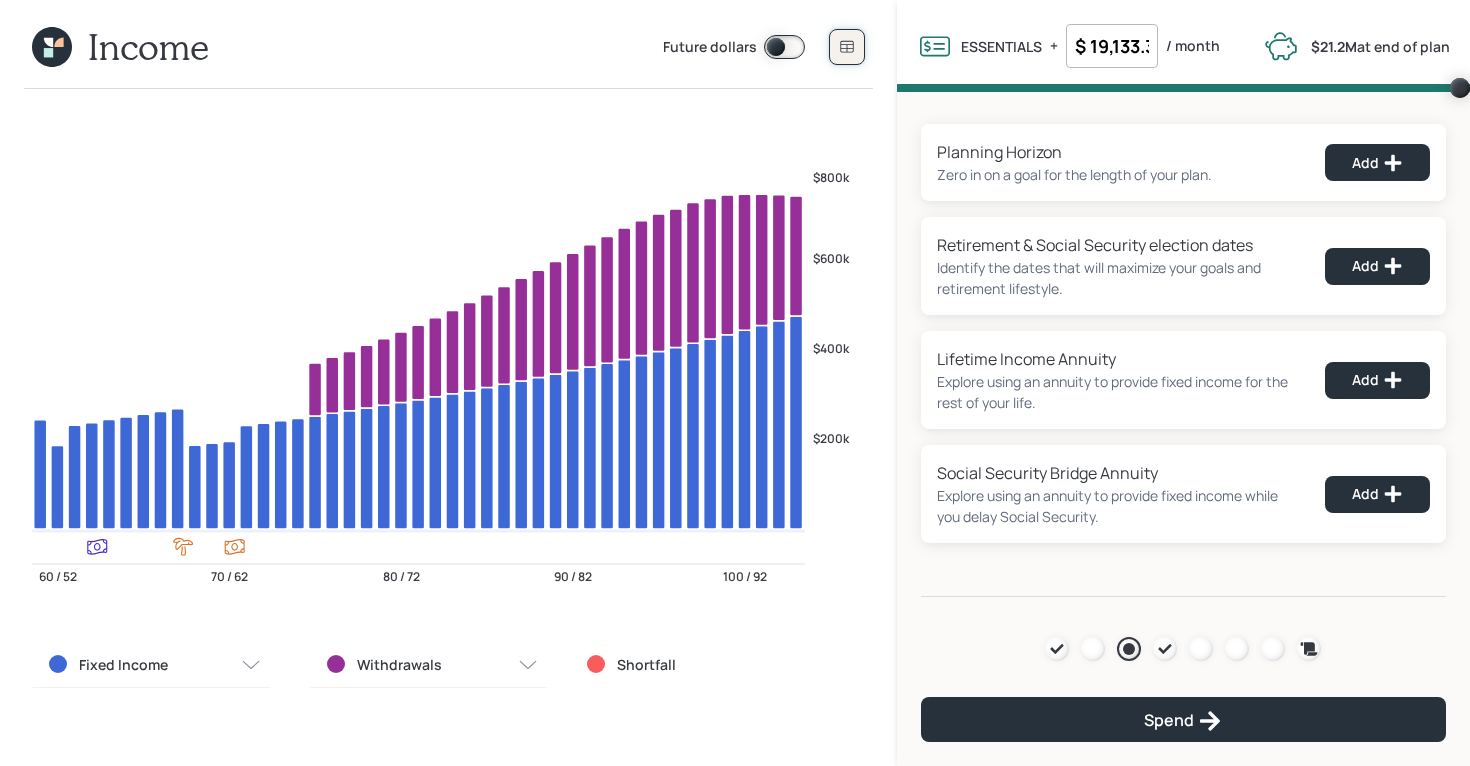 click 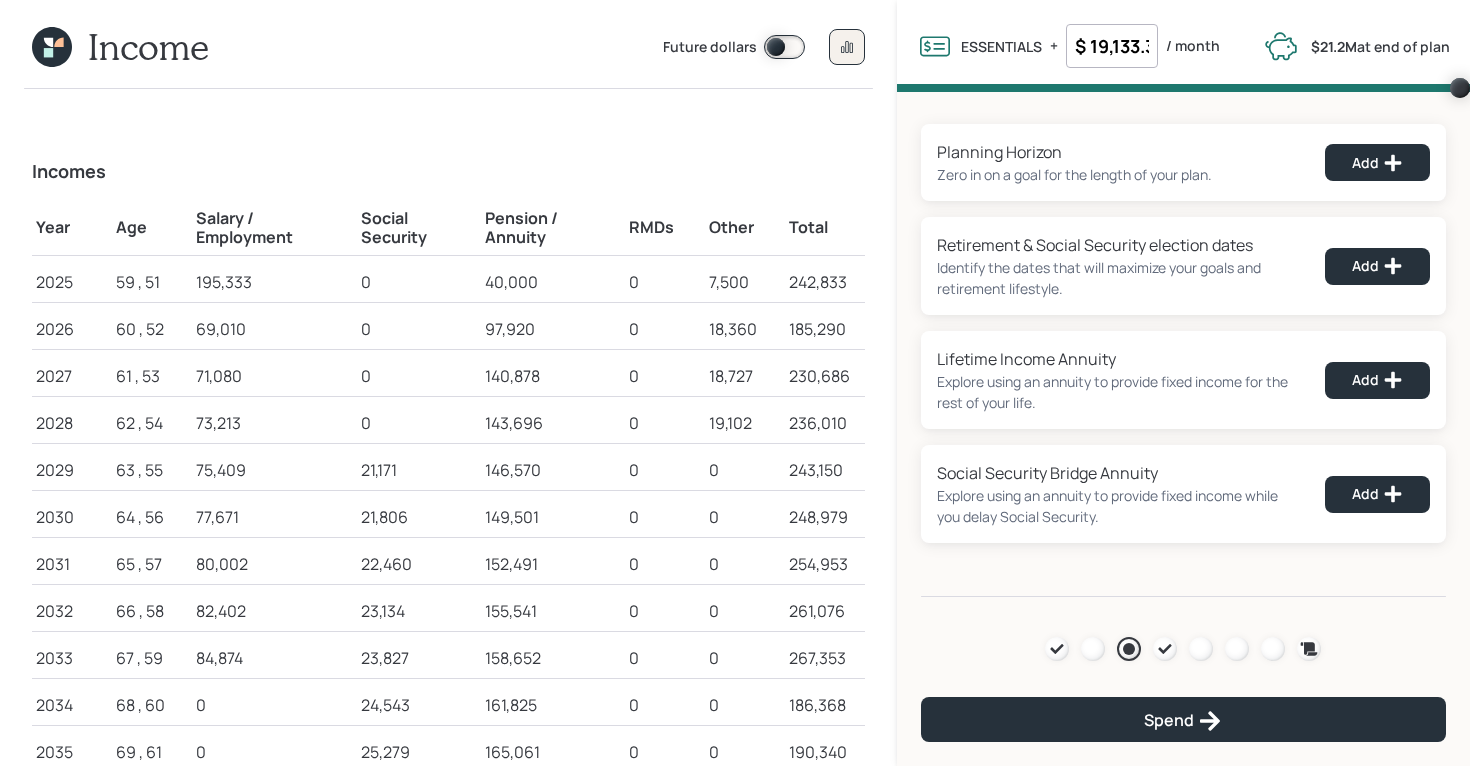 click 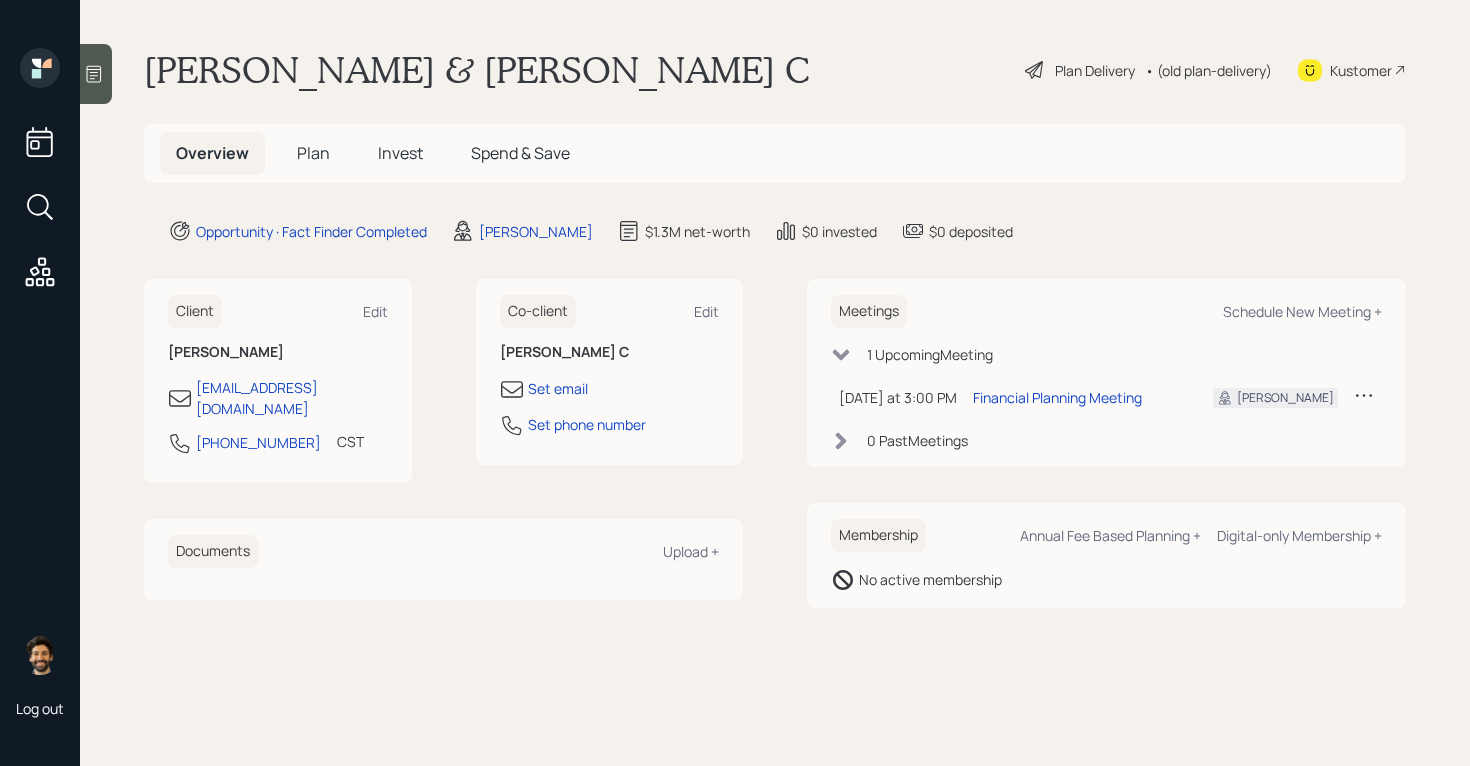 click on "Invest" at bounding box center (400, 153) 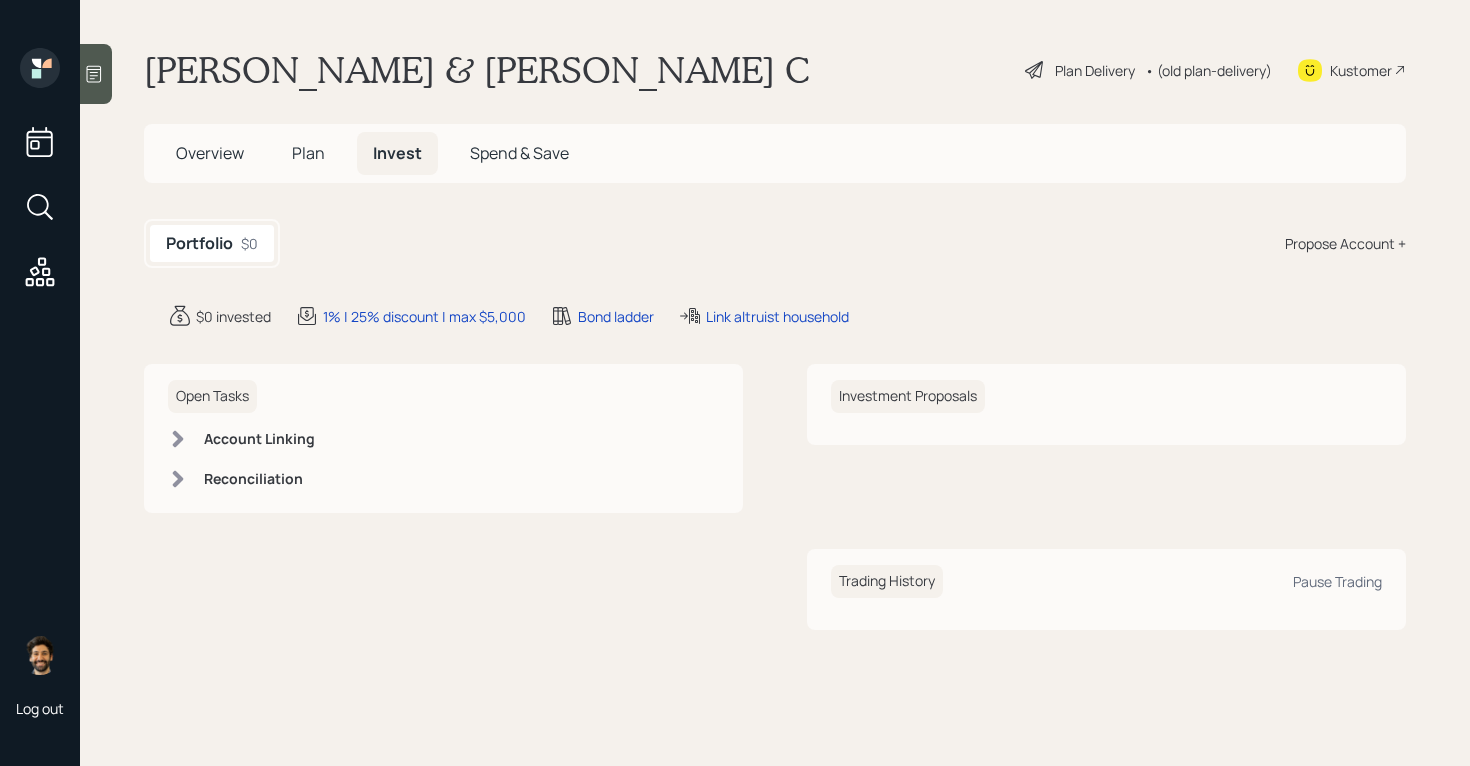 click on "Plan" at bounding box center (308, 153) 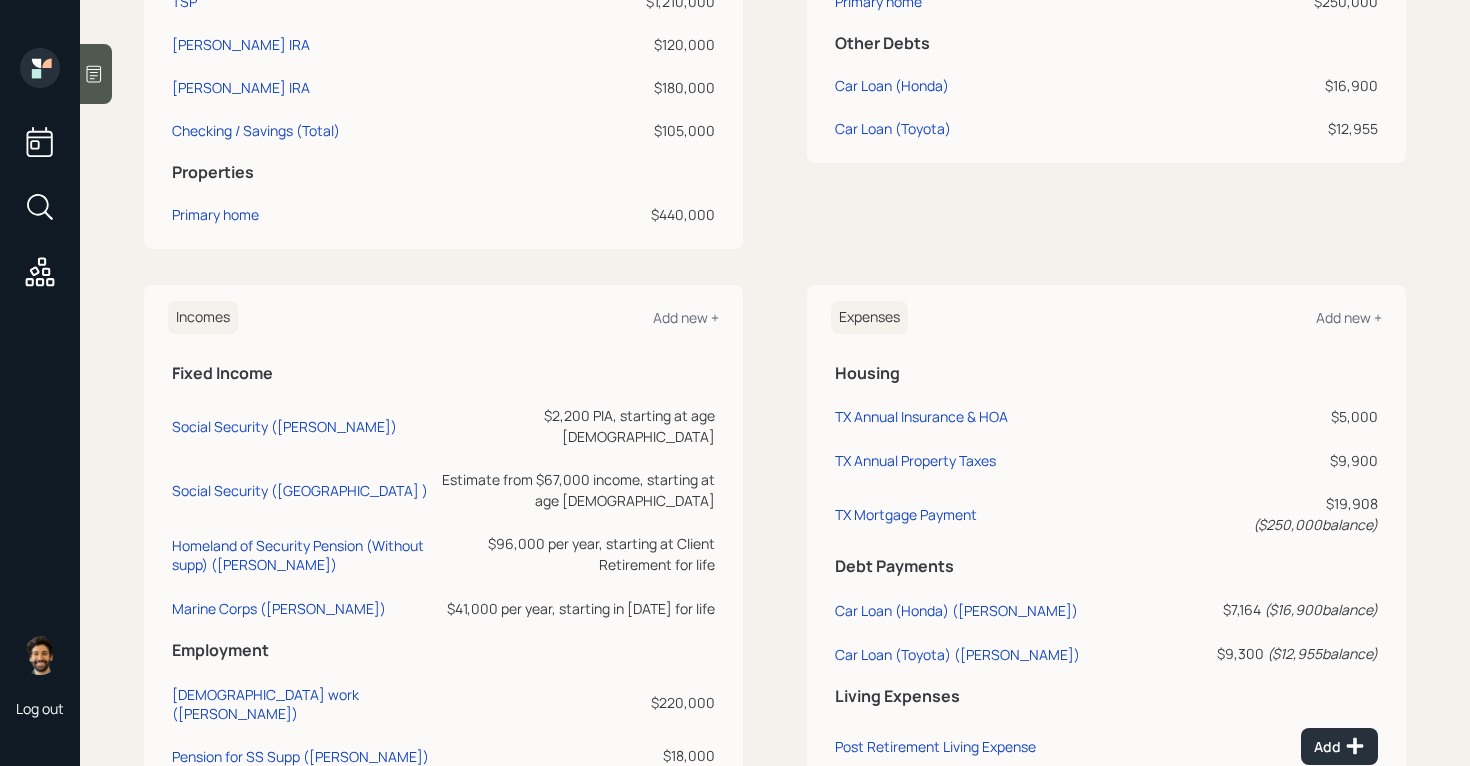 scroll, scrollTop: 911, scrollLeft: 0, axis: vertical 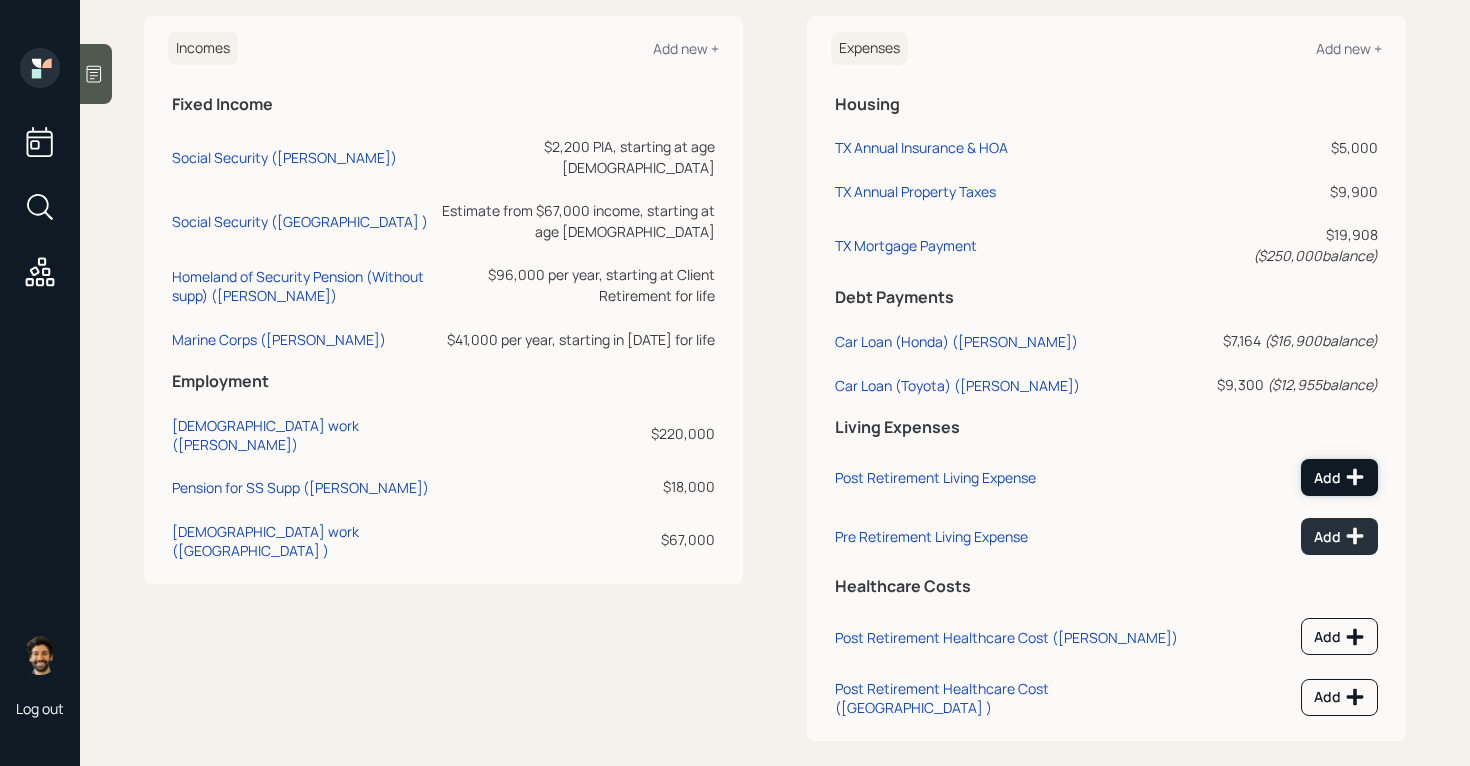 click on "Add" at bounding box center (1339, 477) 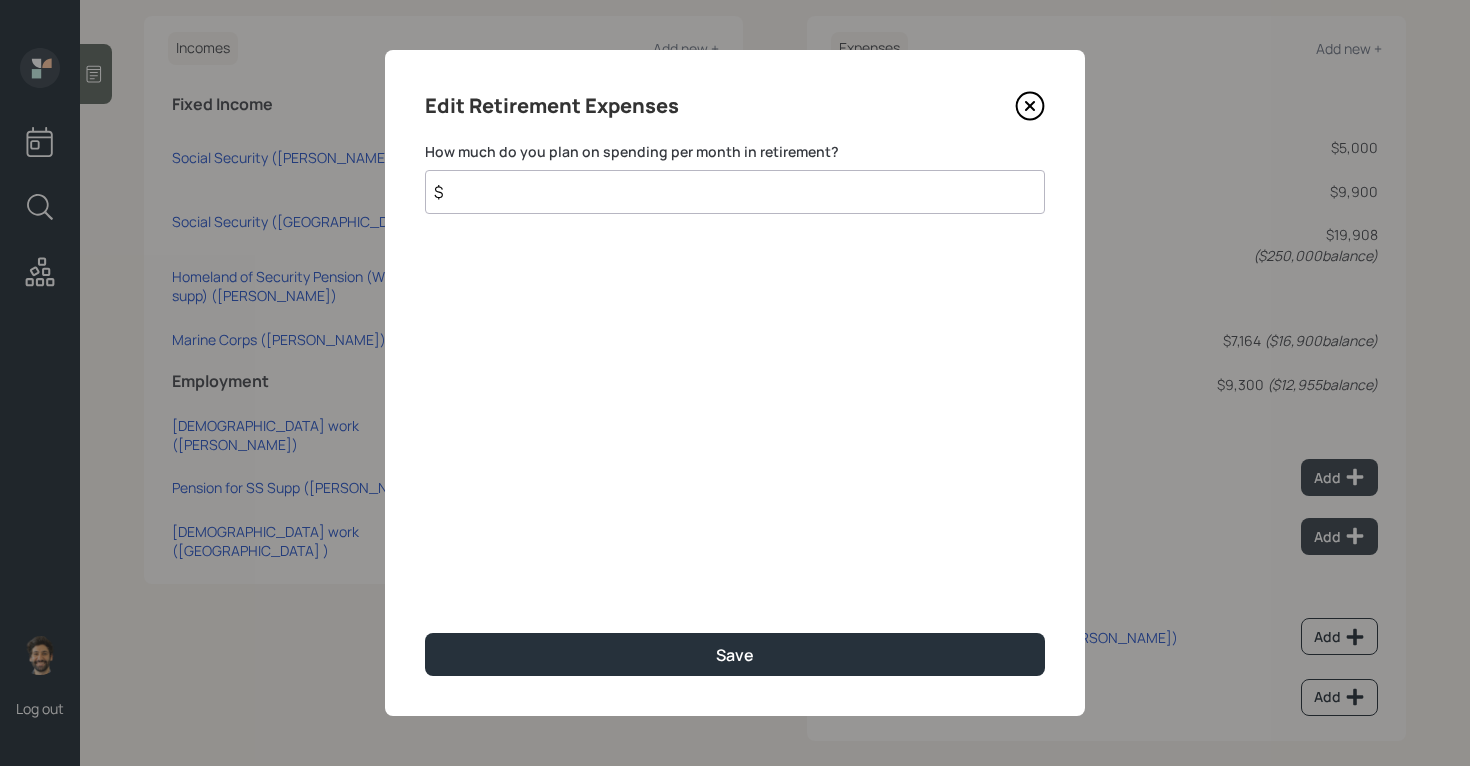 click on "$" at bounding box center (735, 192) 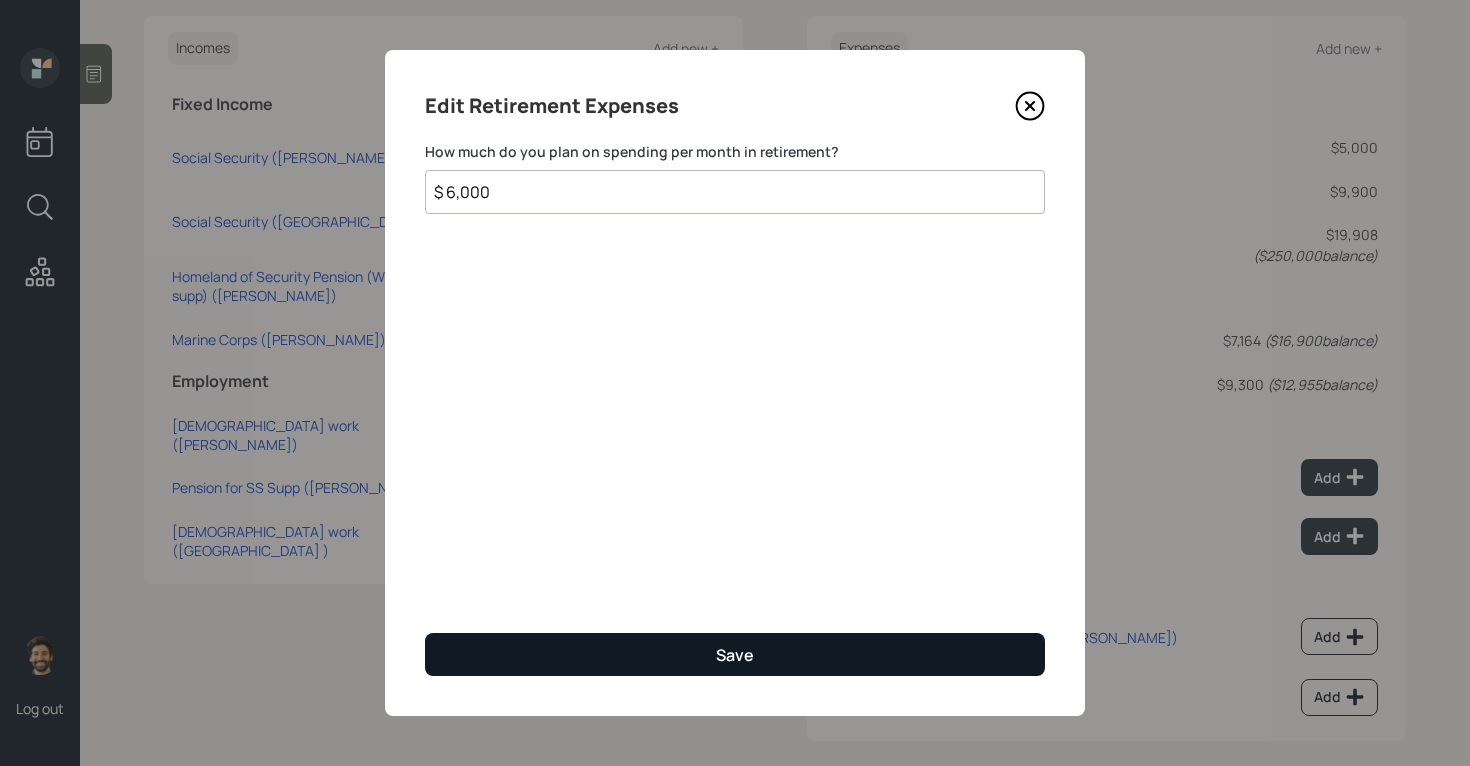 type on "$ 6,000" 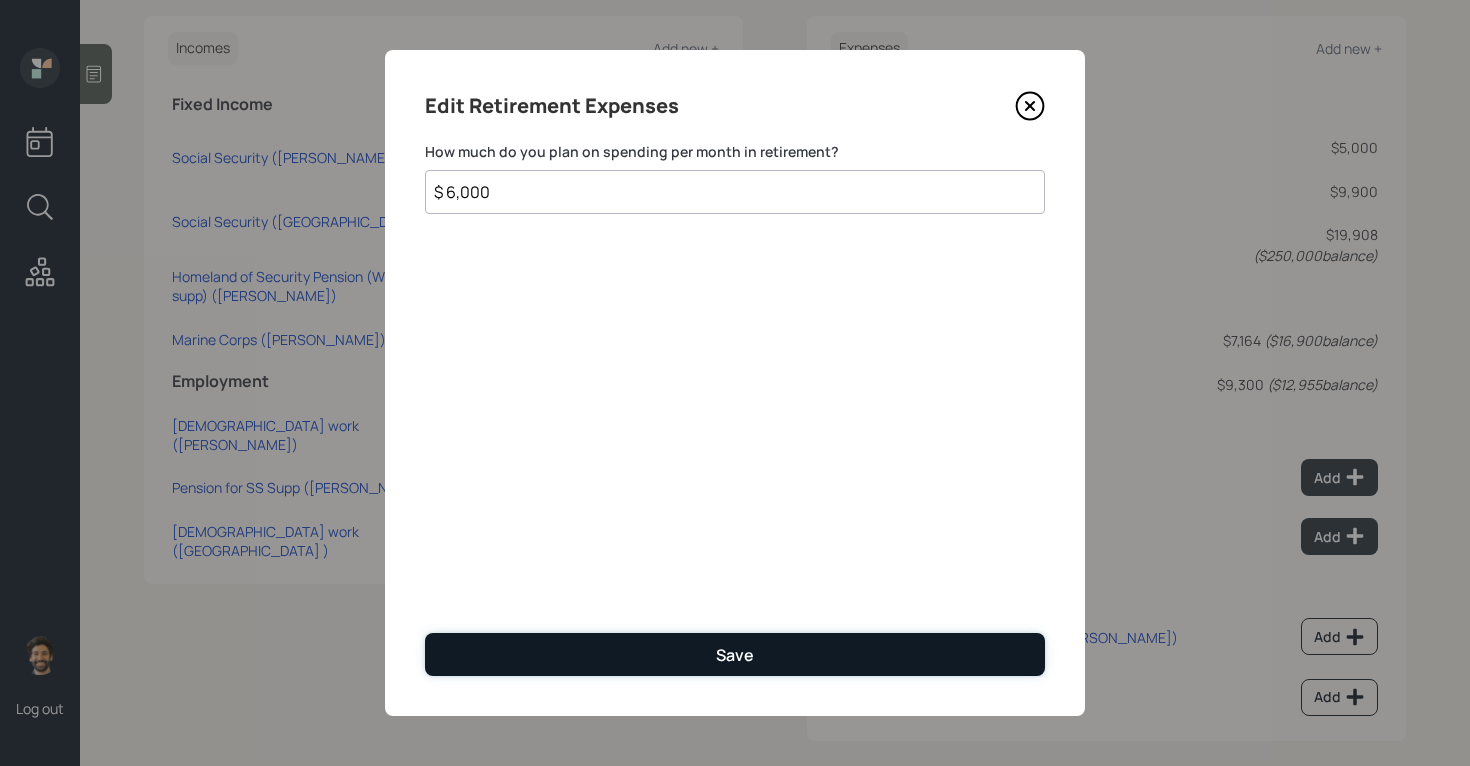 click on "Save" at bounding box center (735, 654) 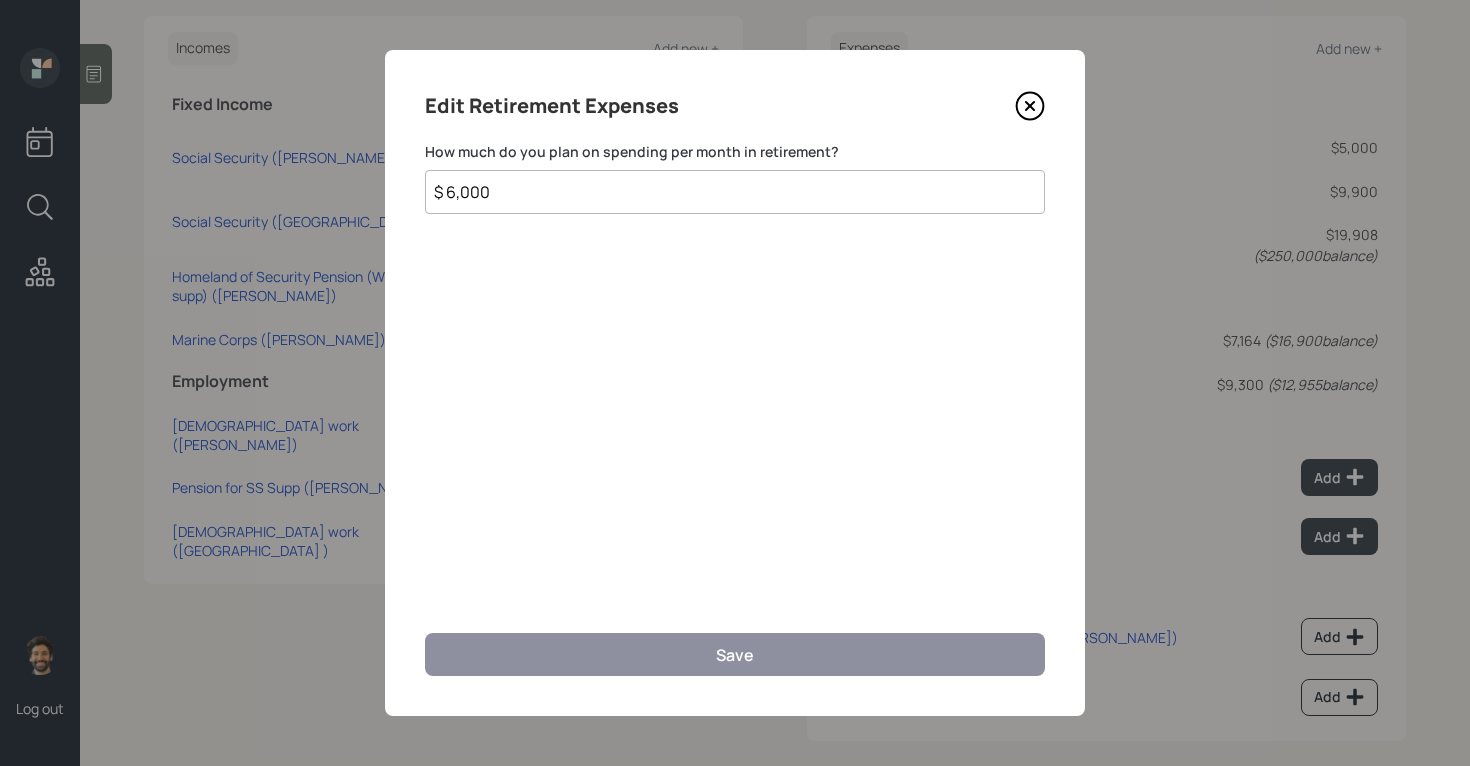 scroll, scrollTop: 896, scrollLeft: 0, axis: vertical 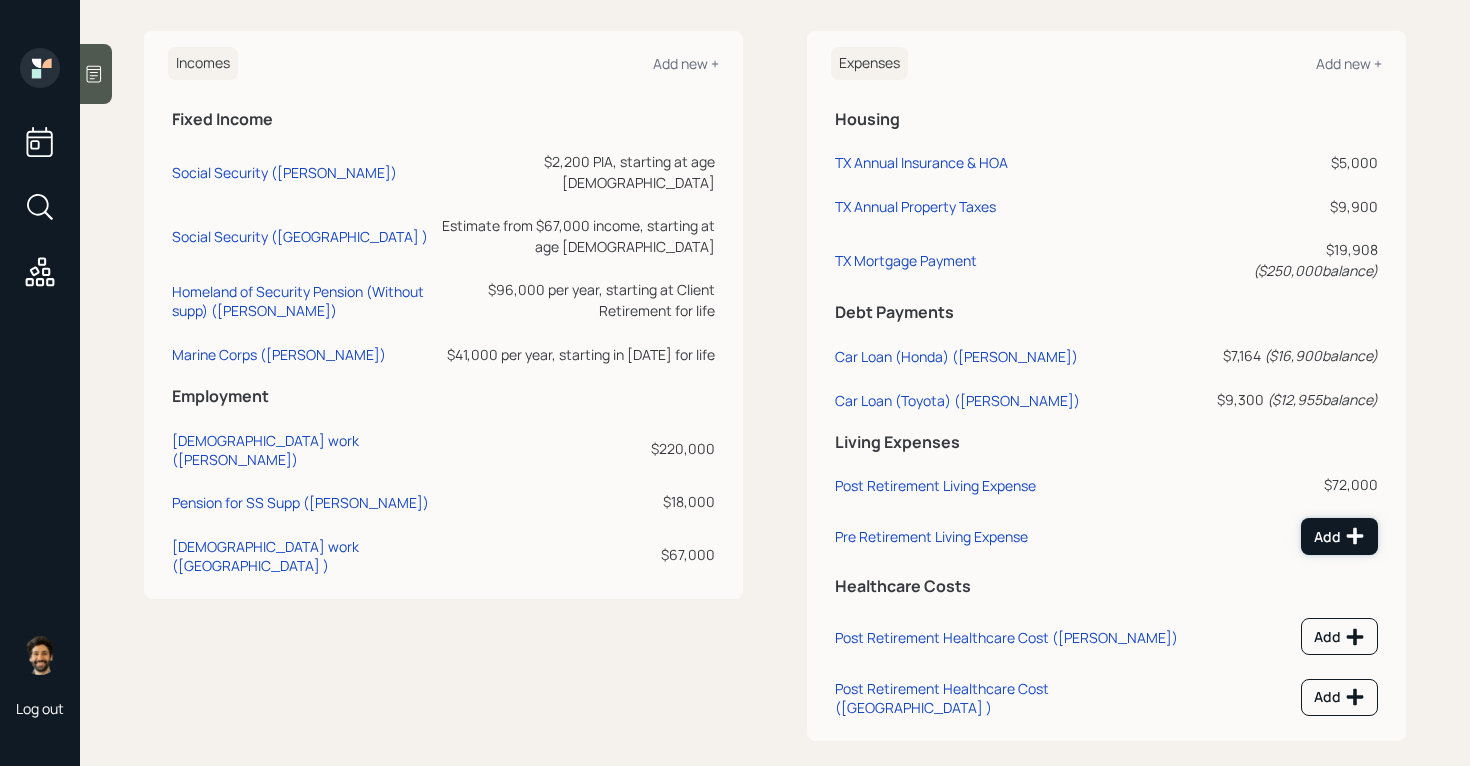 click 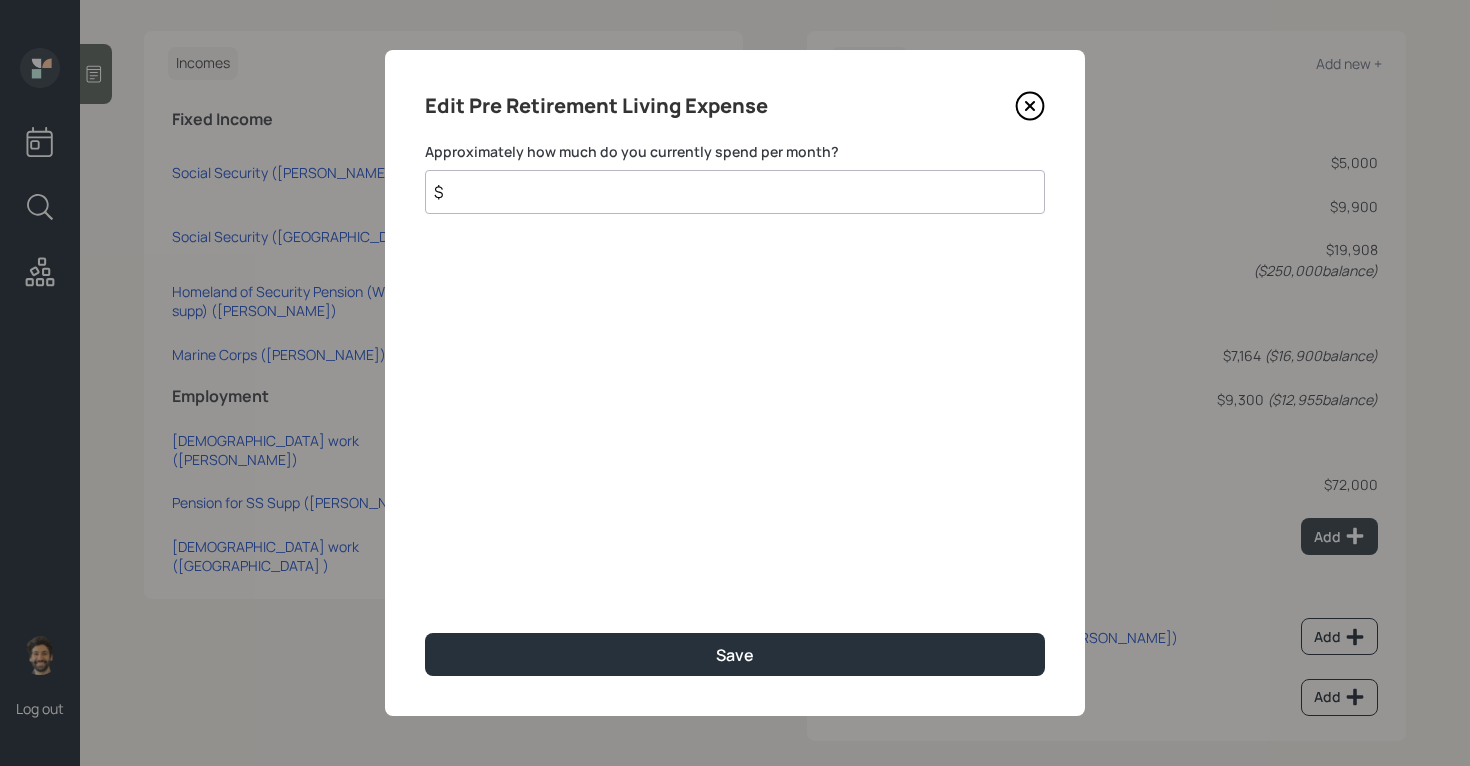 click on "$" at bounding box center (735, 192) 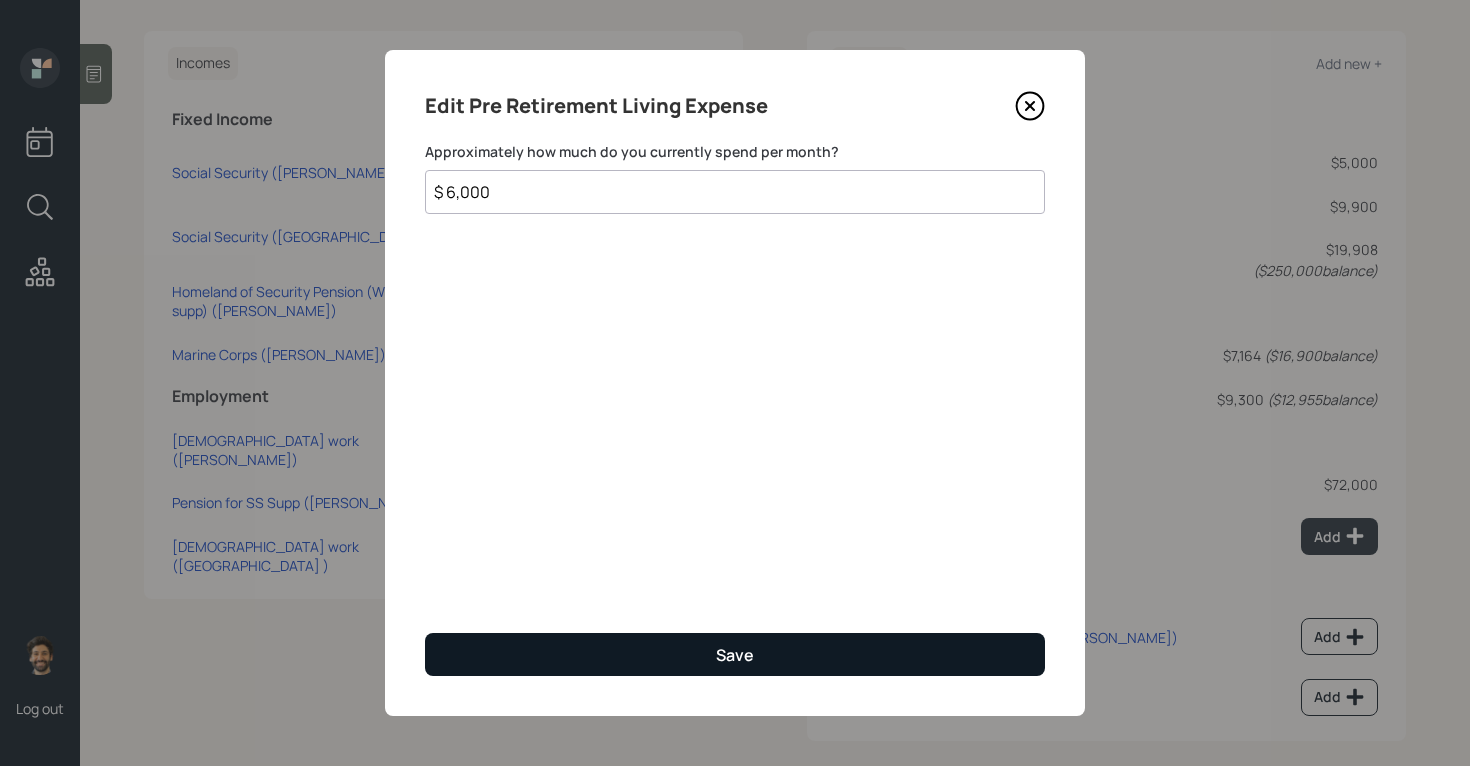 type on "$ 6,000" 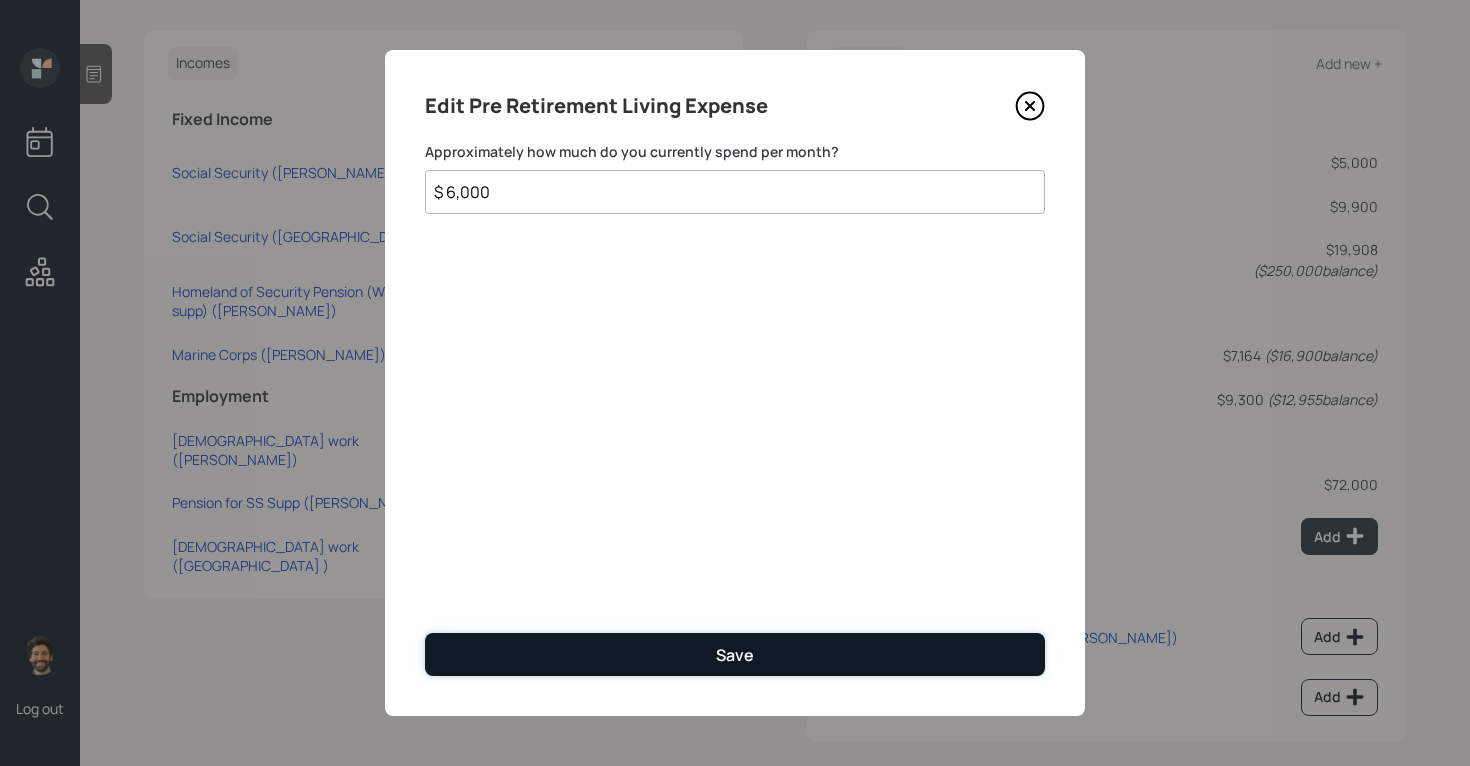 click on "Save" at bounding box center (735, 654) 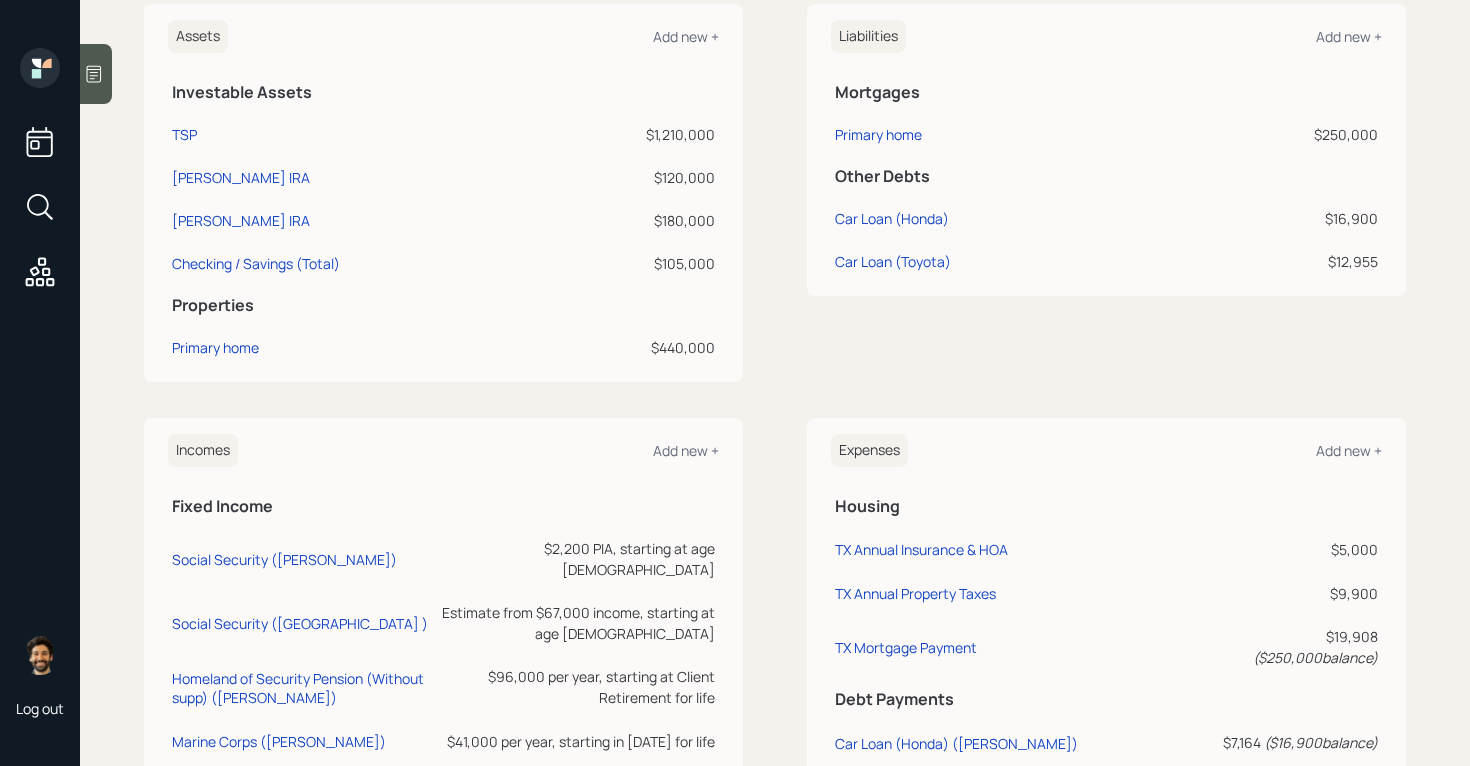 scroll, scrollTop: 0, scrollLeft: 0, axis: both 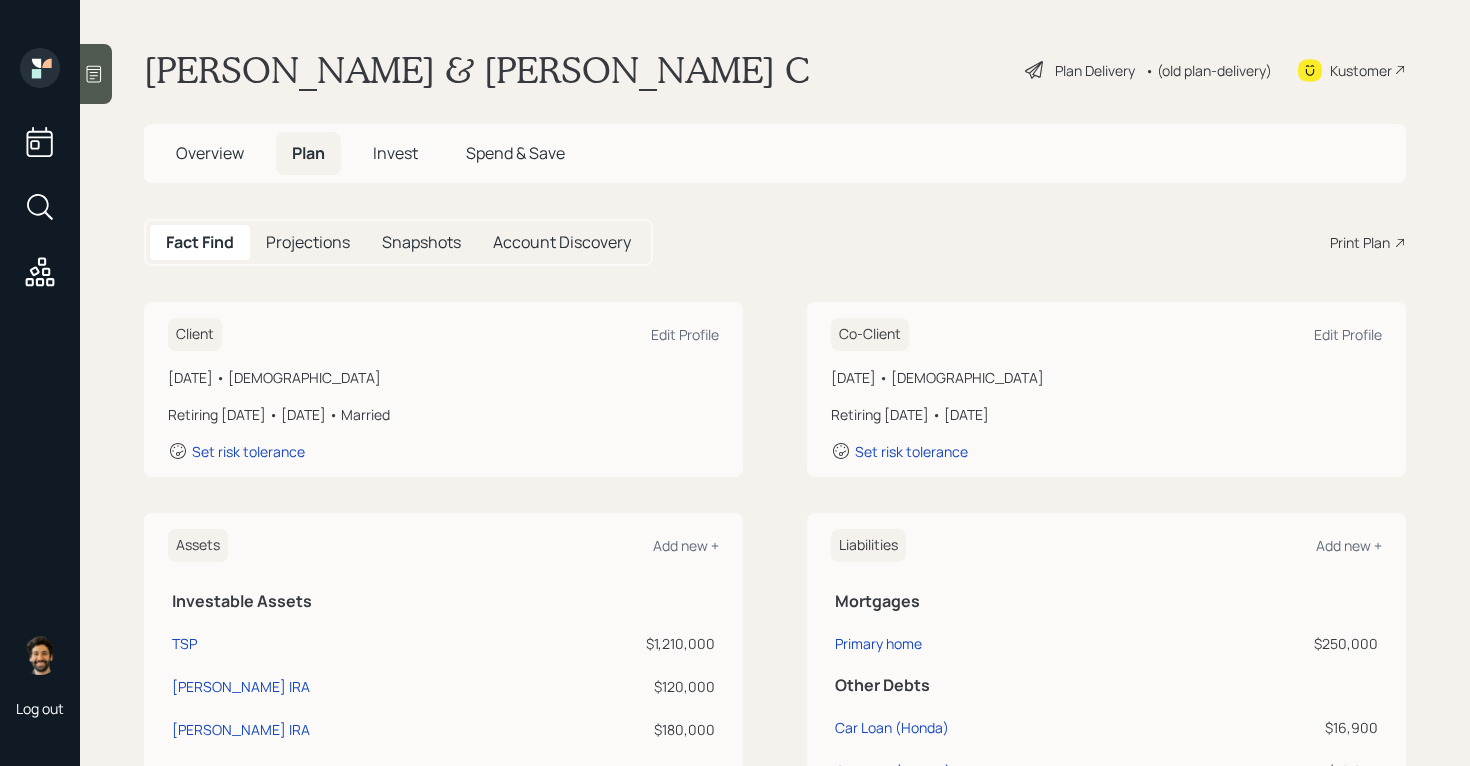 click on "• (old plan-delivery)" at bounding box center [1208, 70] 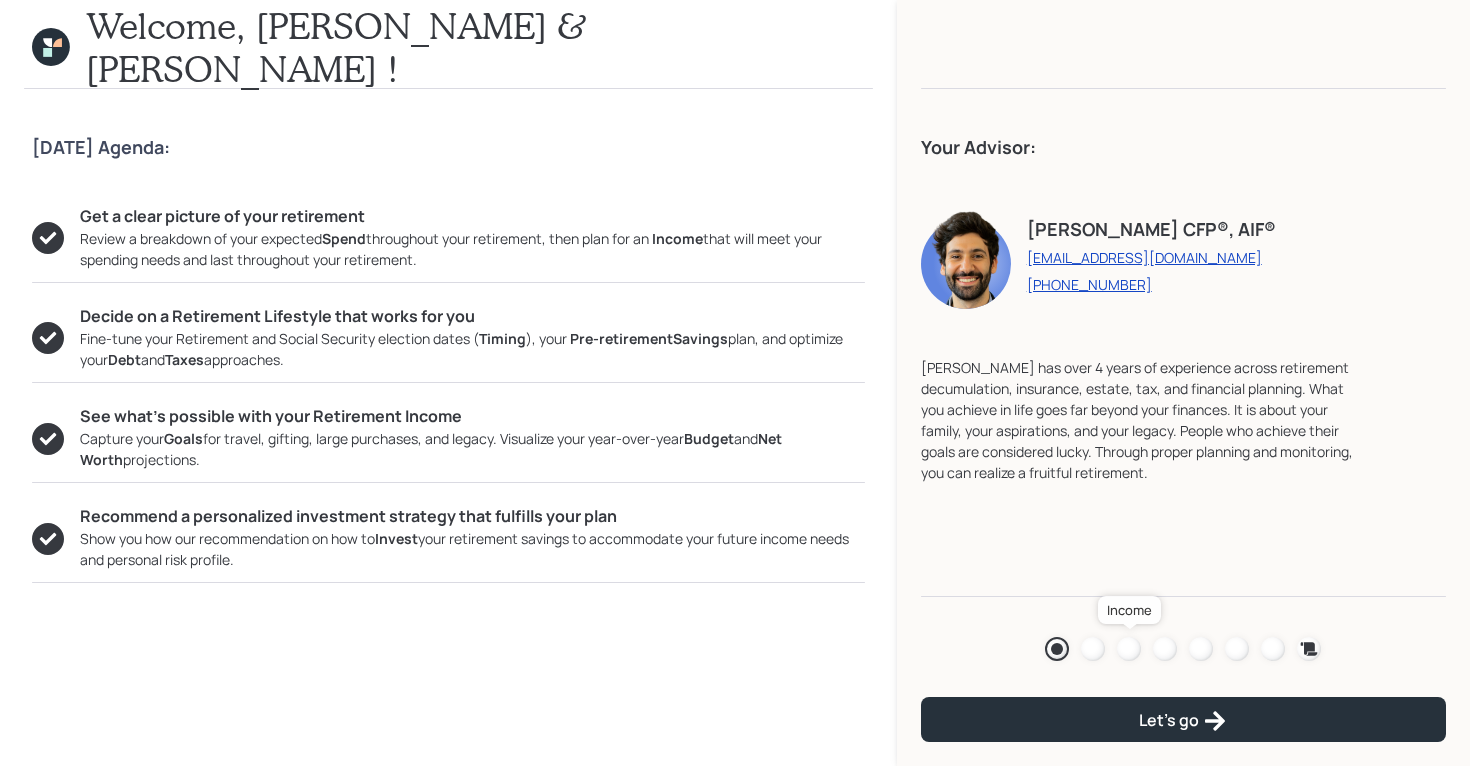 click at bounding box center (1129, 649) 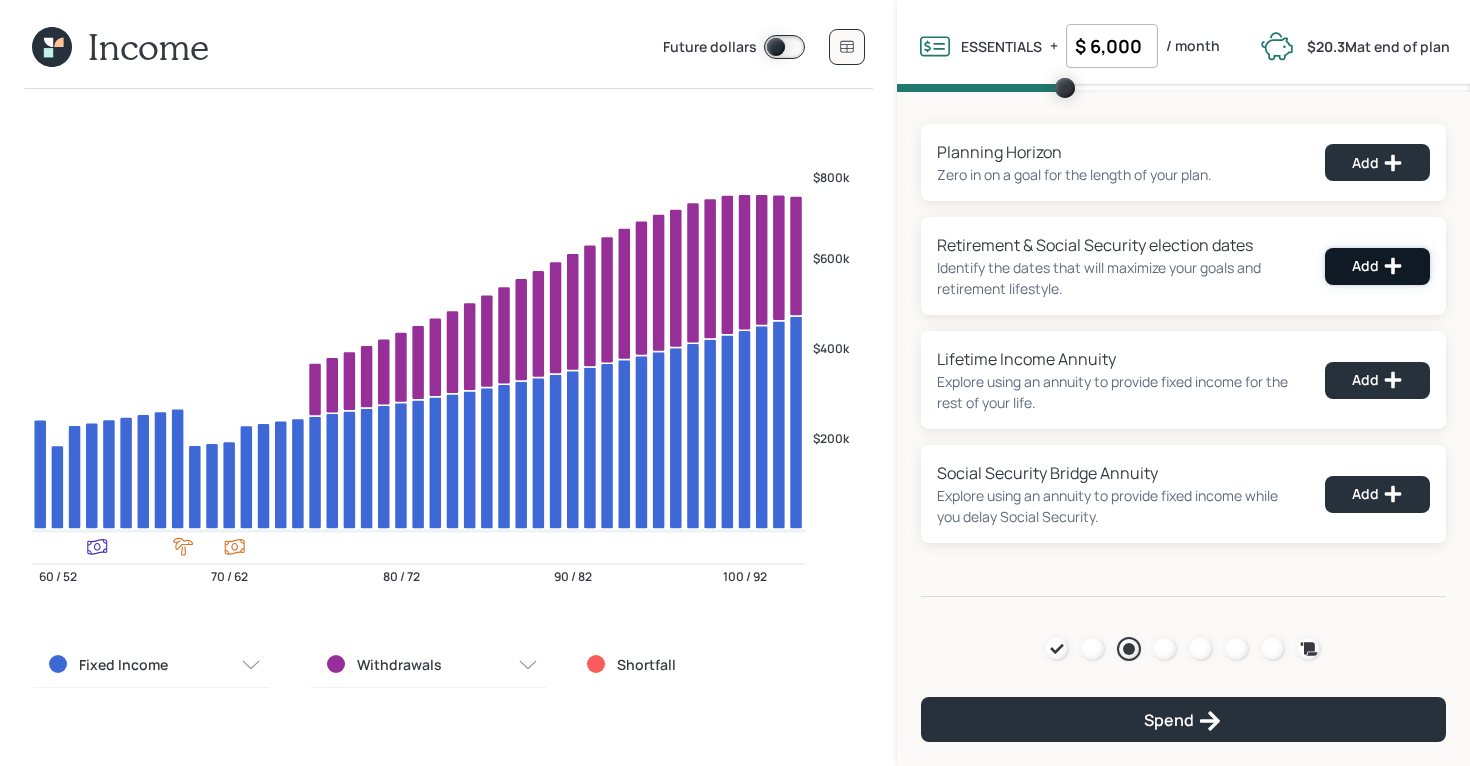 click on "Add" at bounding box center (1377, 266) 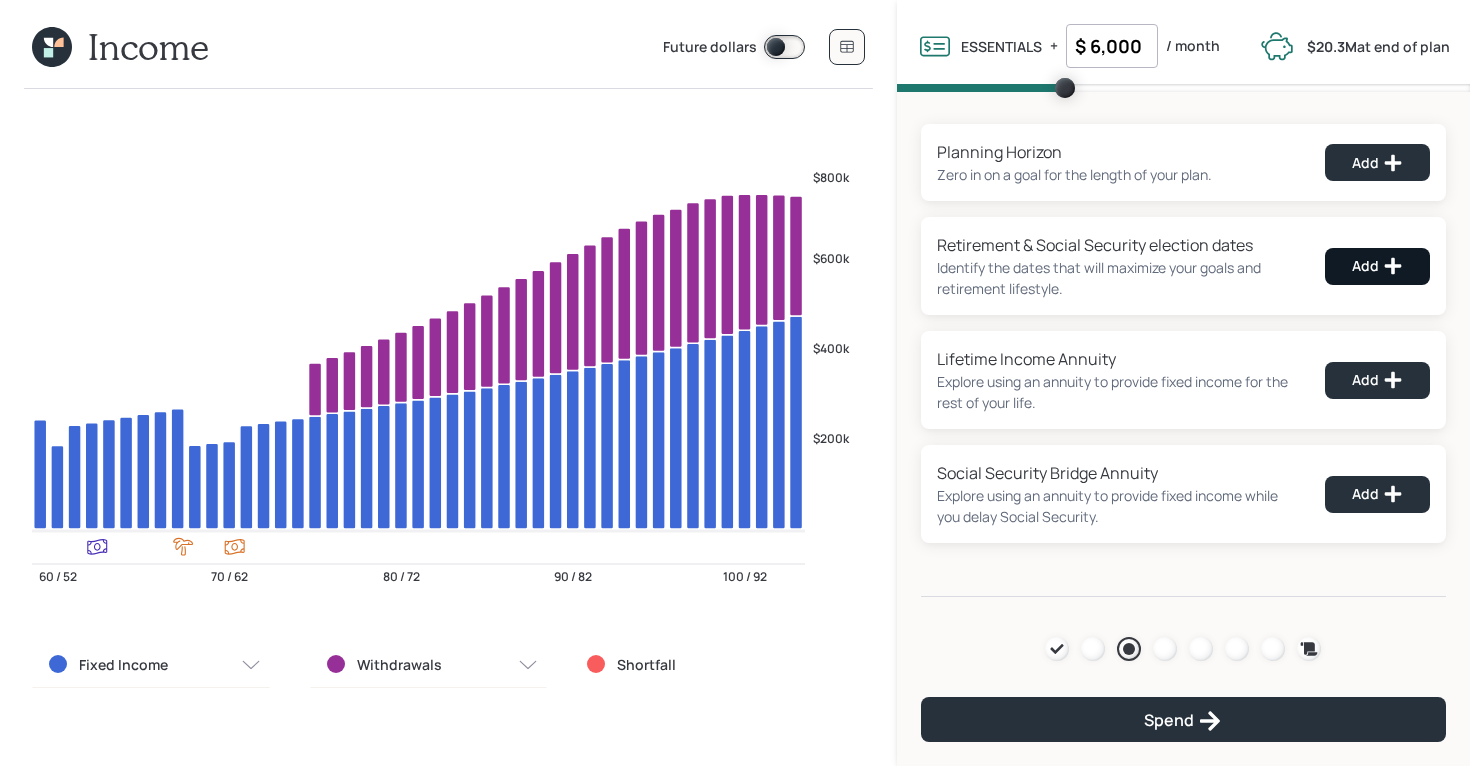 select on "8" 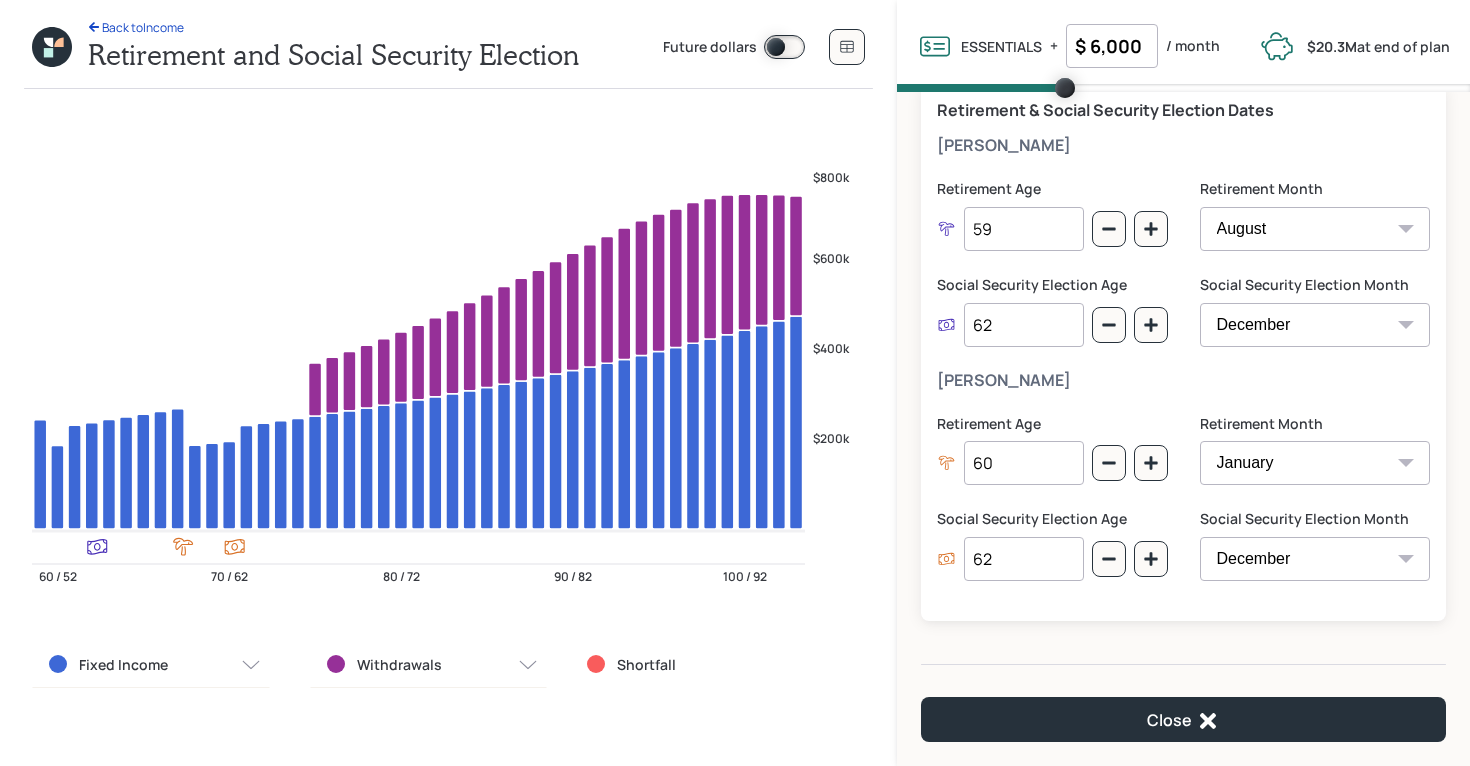 scroll, scrollTop: 120, scrollLeft: 0, axis: vertical 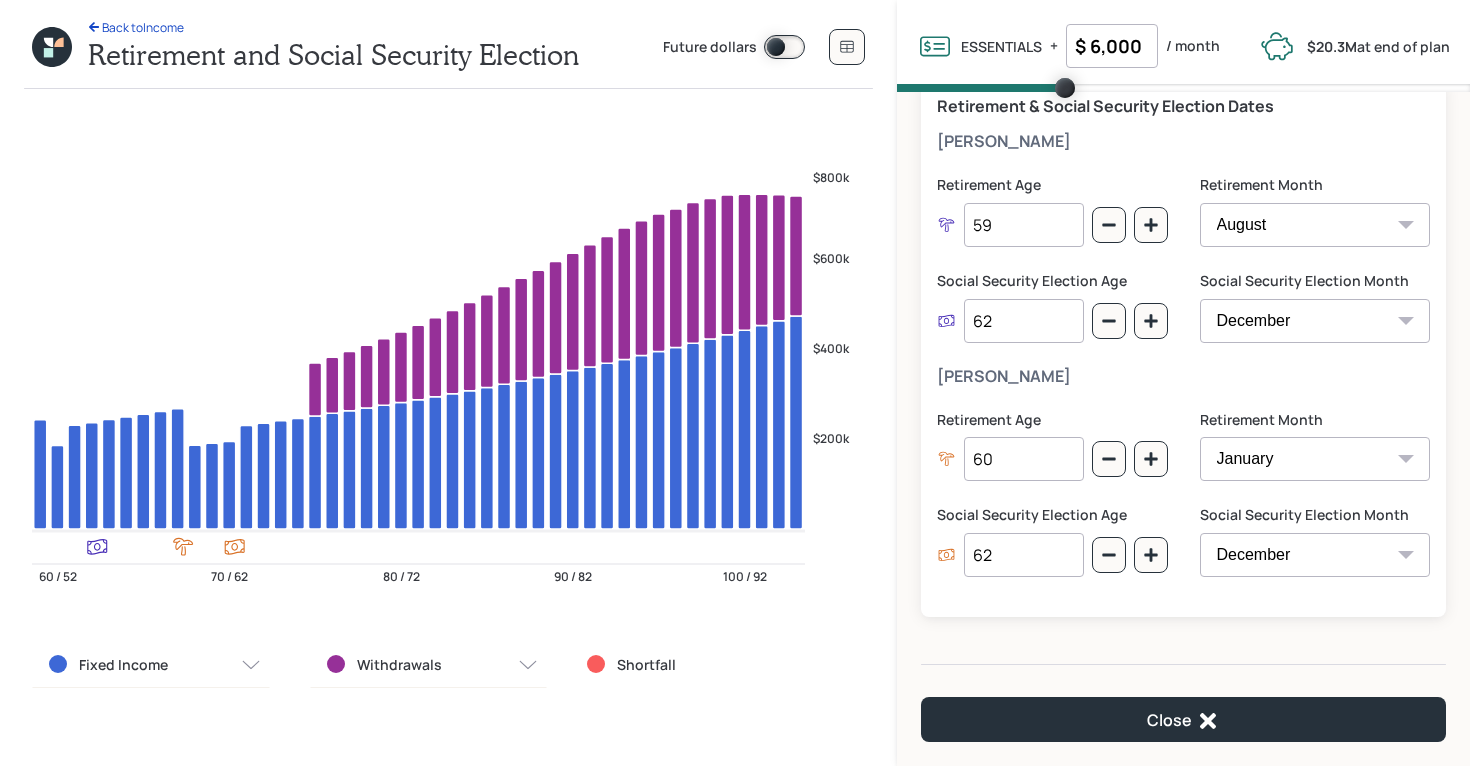 drag, startPoint x: 1000, startPoint y: 454, endPoint x: 912, endPoint y: 450, distance: 88.09086 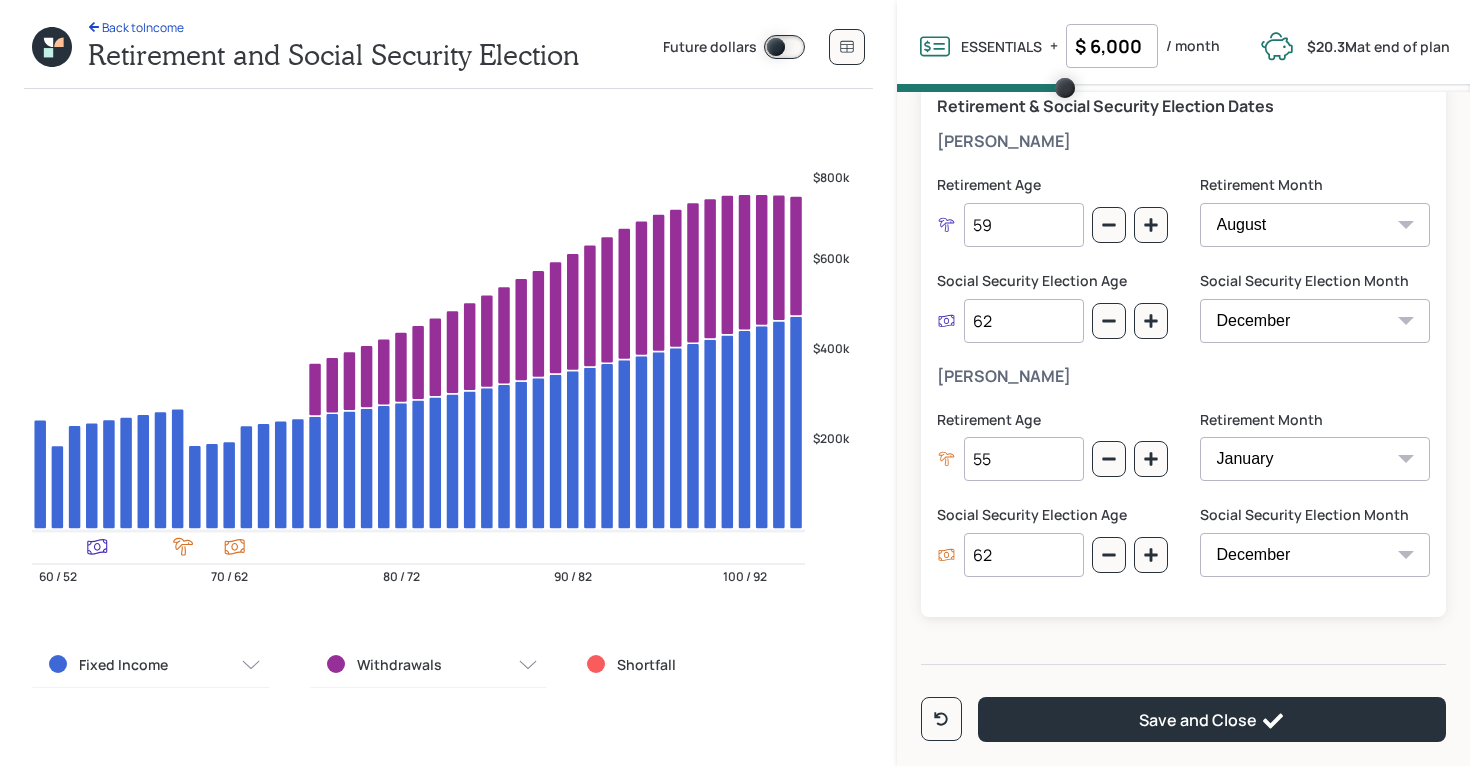 click on "Audelia  Retirement Age 55 Retirement Month January February March April May June July August September October November December Social Security Election Age 62 Social Security Election Month January February March April May June July August September October November December" at bounding box center (1183, 484) 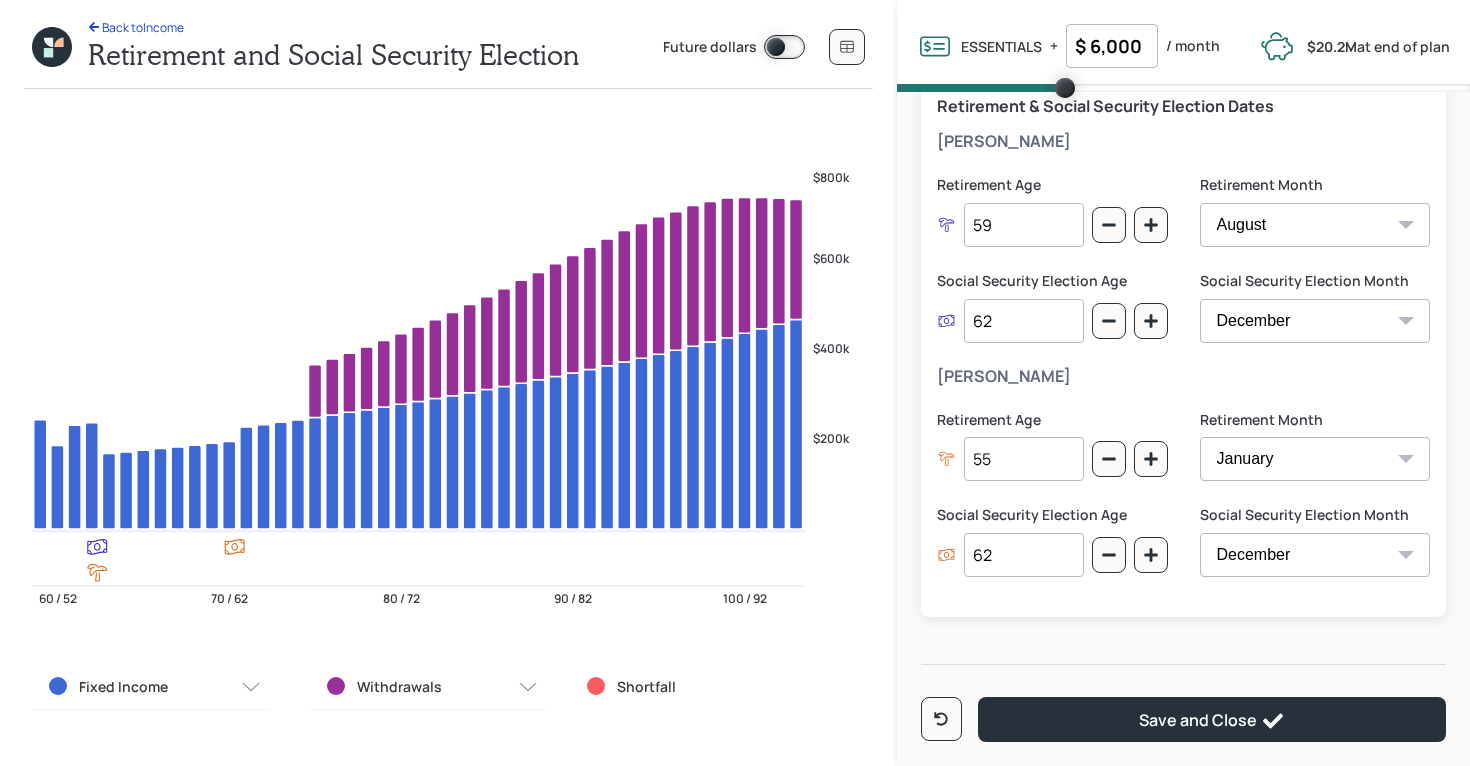 drag, startPoint x: 1019, startPoint y: 451, endPoint x: 944, endPoint y: 453, distance: 75.026665 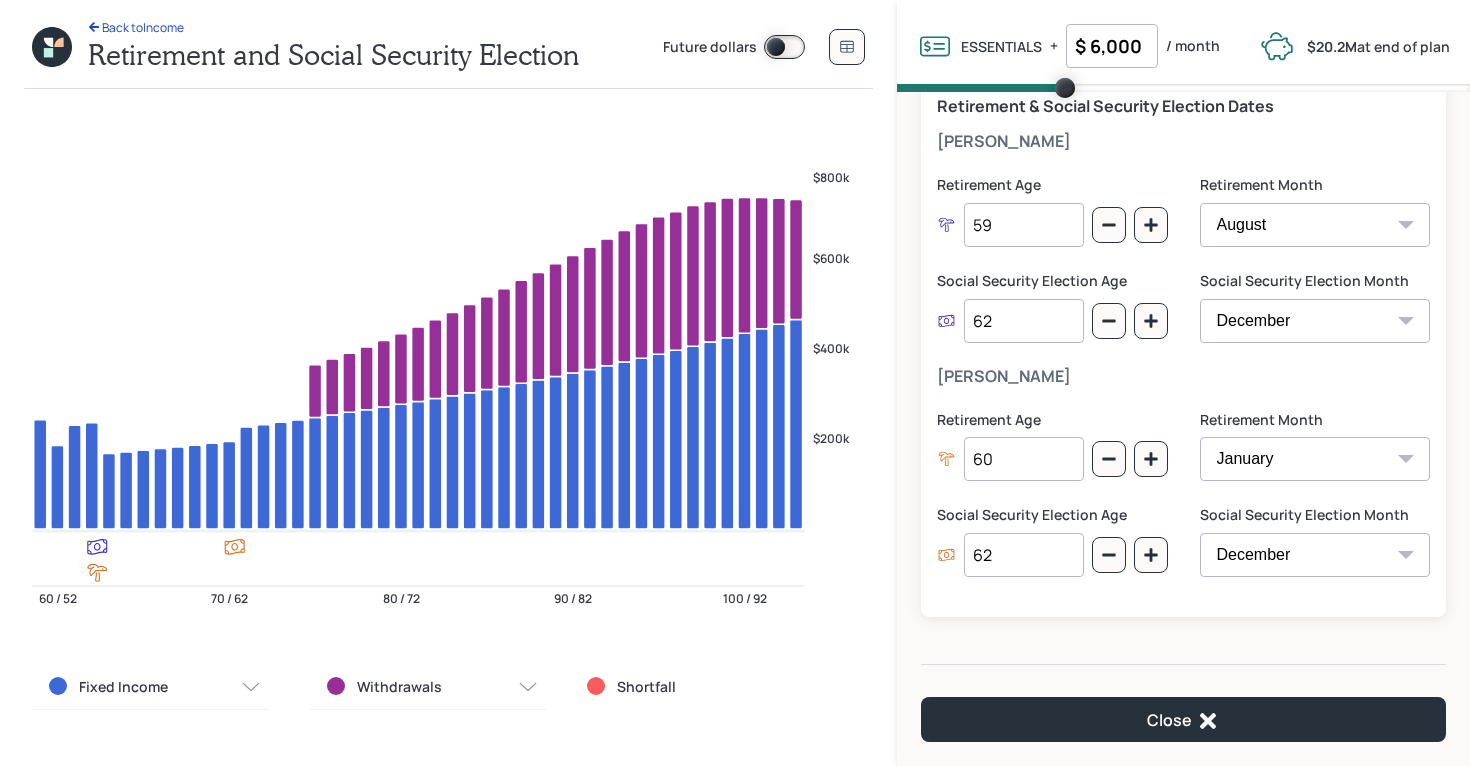 type on "60" 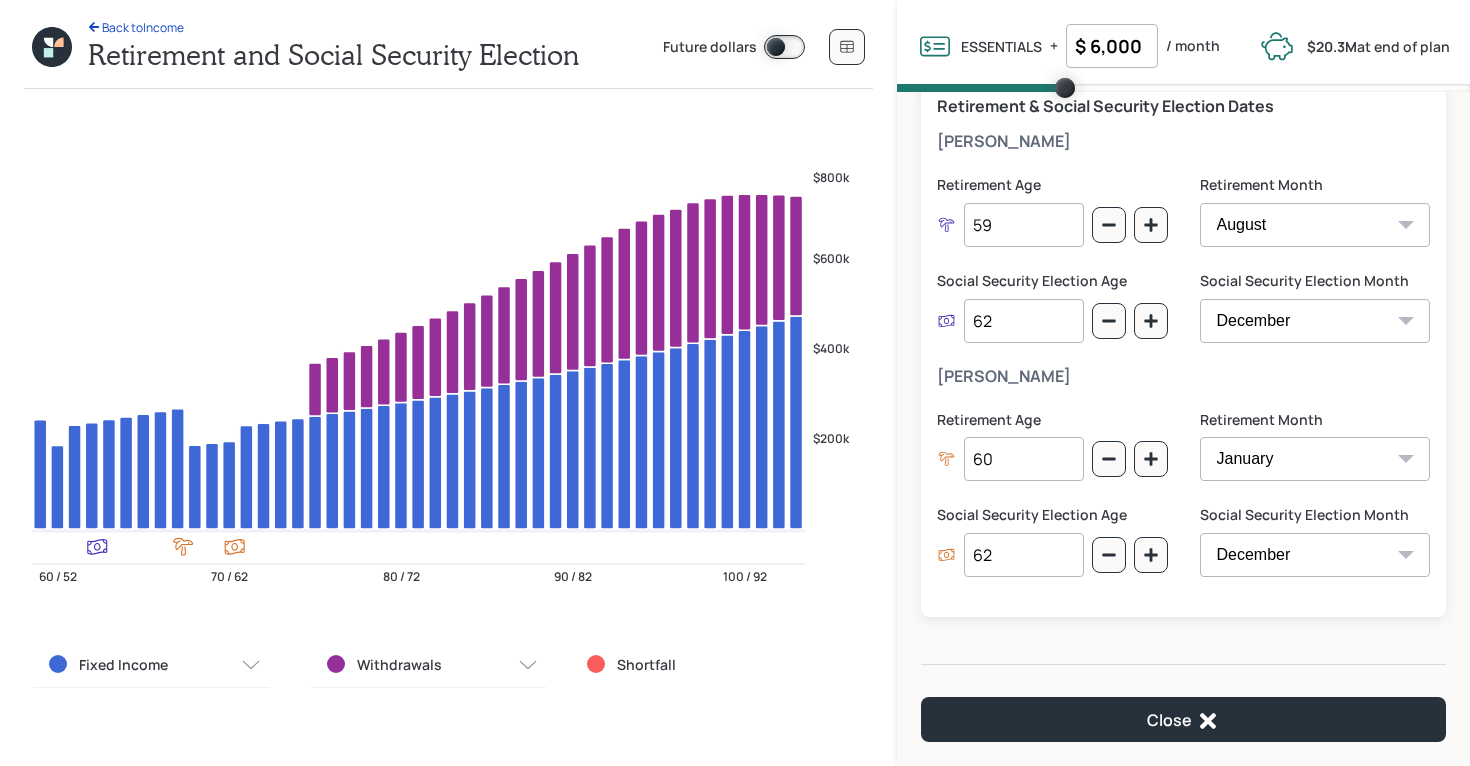 drag, startPoint x: 1010, startPoint y: 331, endPoint x: 948, endPoint y: 325, distance: 62.289646 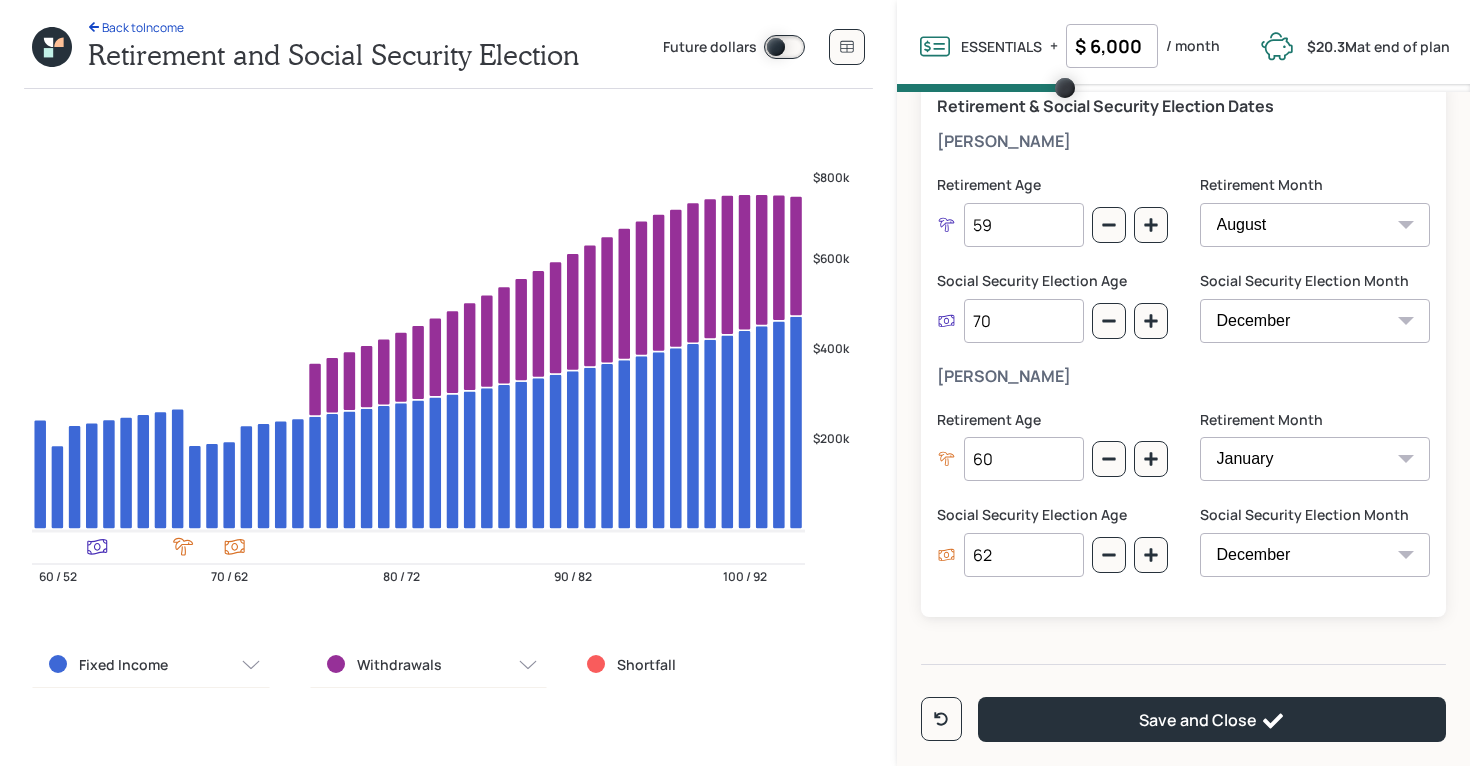 click on "Herman Retirement Age 59 Retirement Month January February March April May June July August September October November December Social Security Election Age 70 Social Security Election Month January February March April May June July August September October November December" at bounding box center [1183, 249] 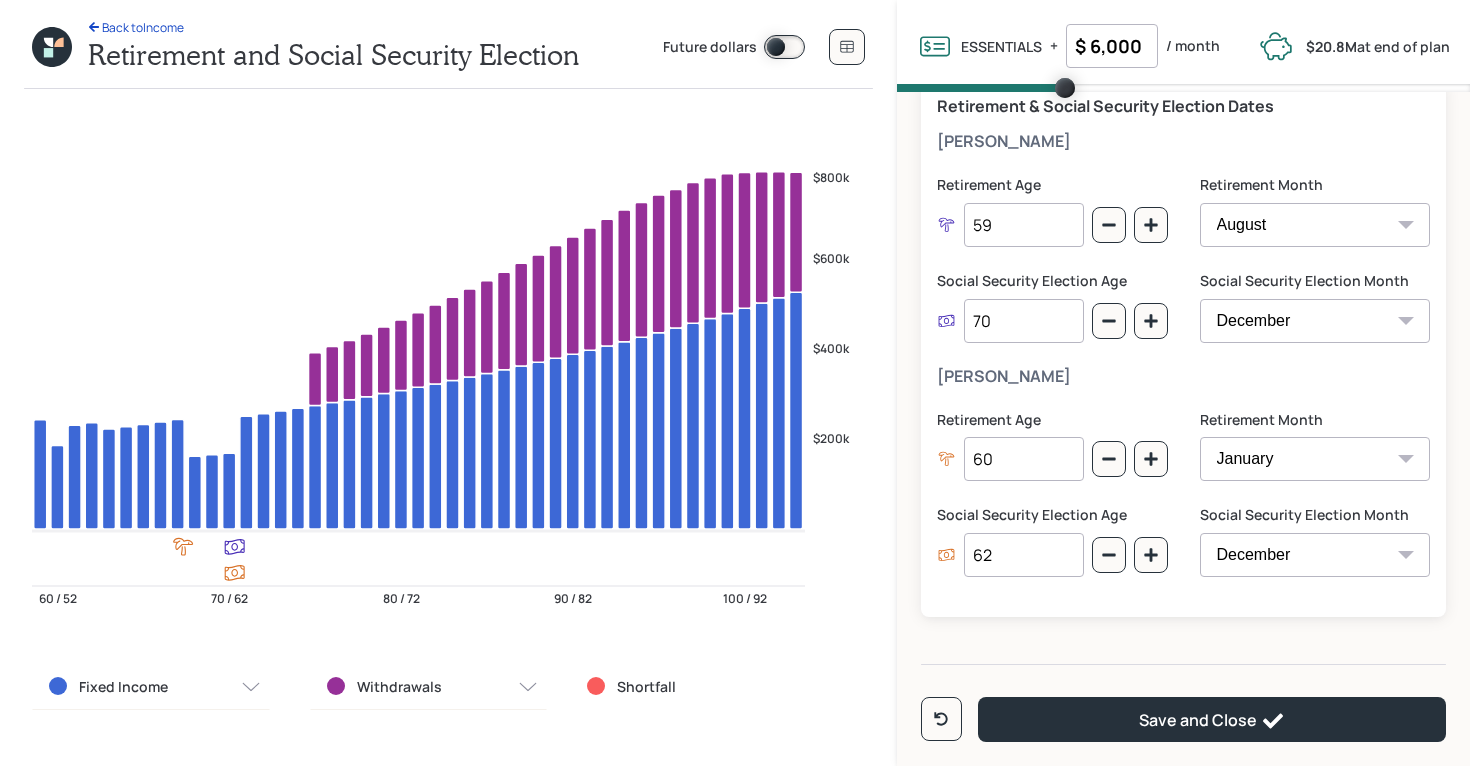 drag, startPoint x: 1017, startPoint y: 319, endPoint x: 936, endPoint y: 319, distance: 81 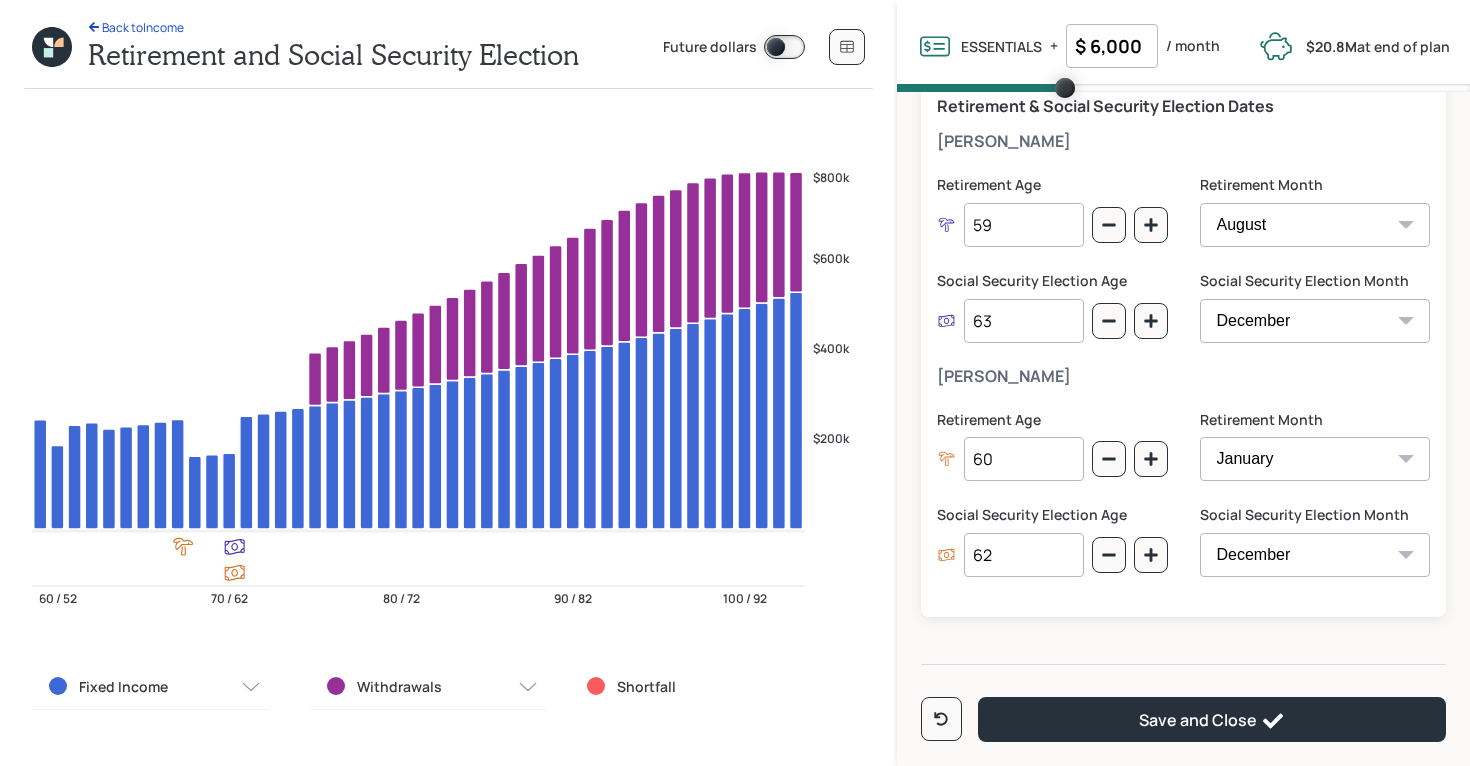 click on "Social Security Election Age" at bounding box center (1052, 281) 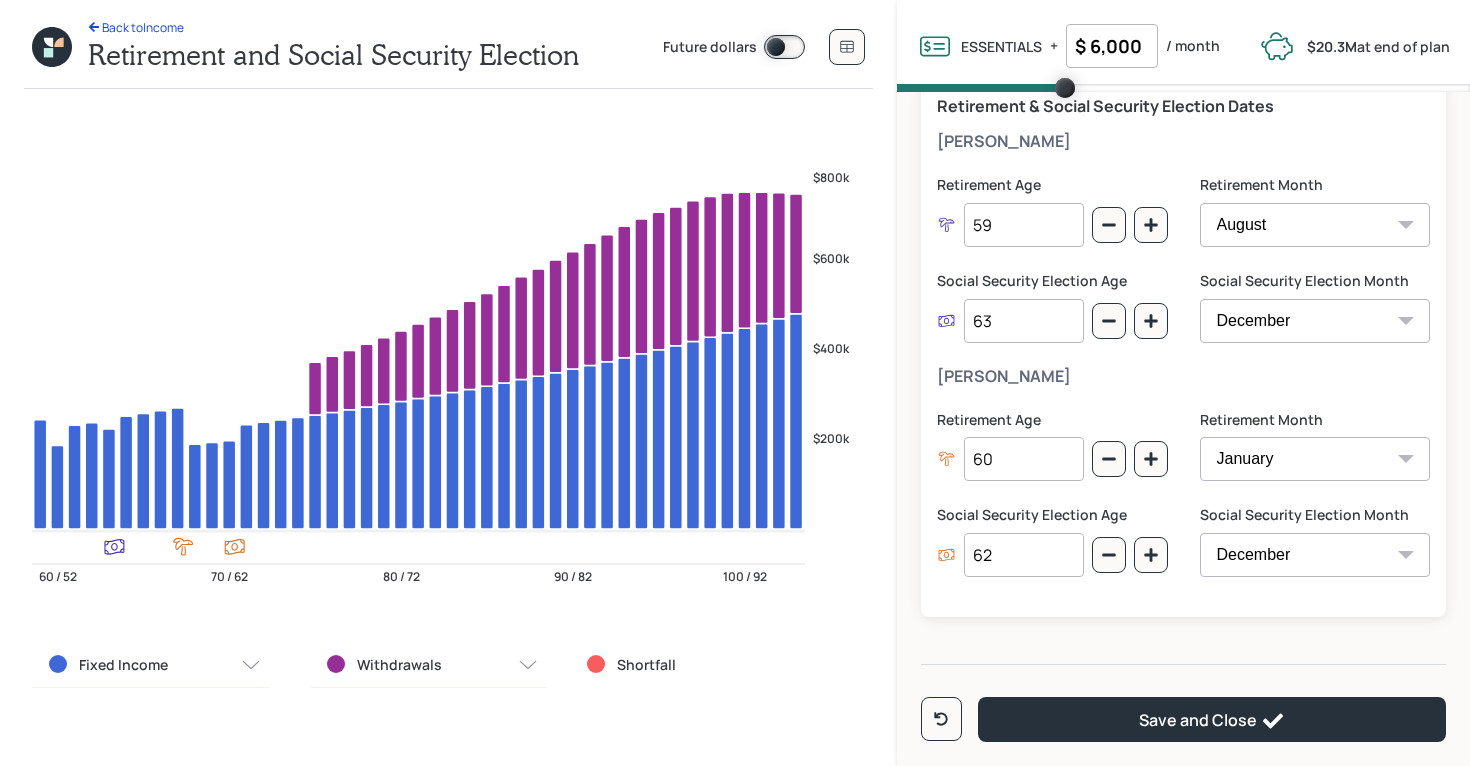 click on "63" at bounding box center [1024, 321] 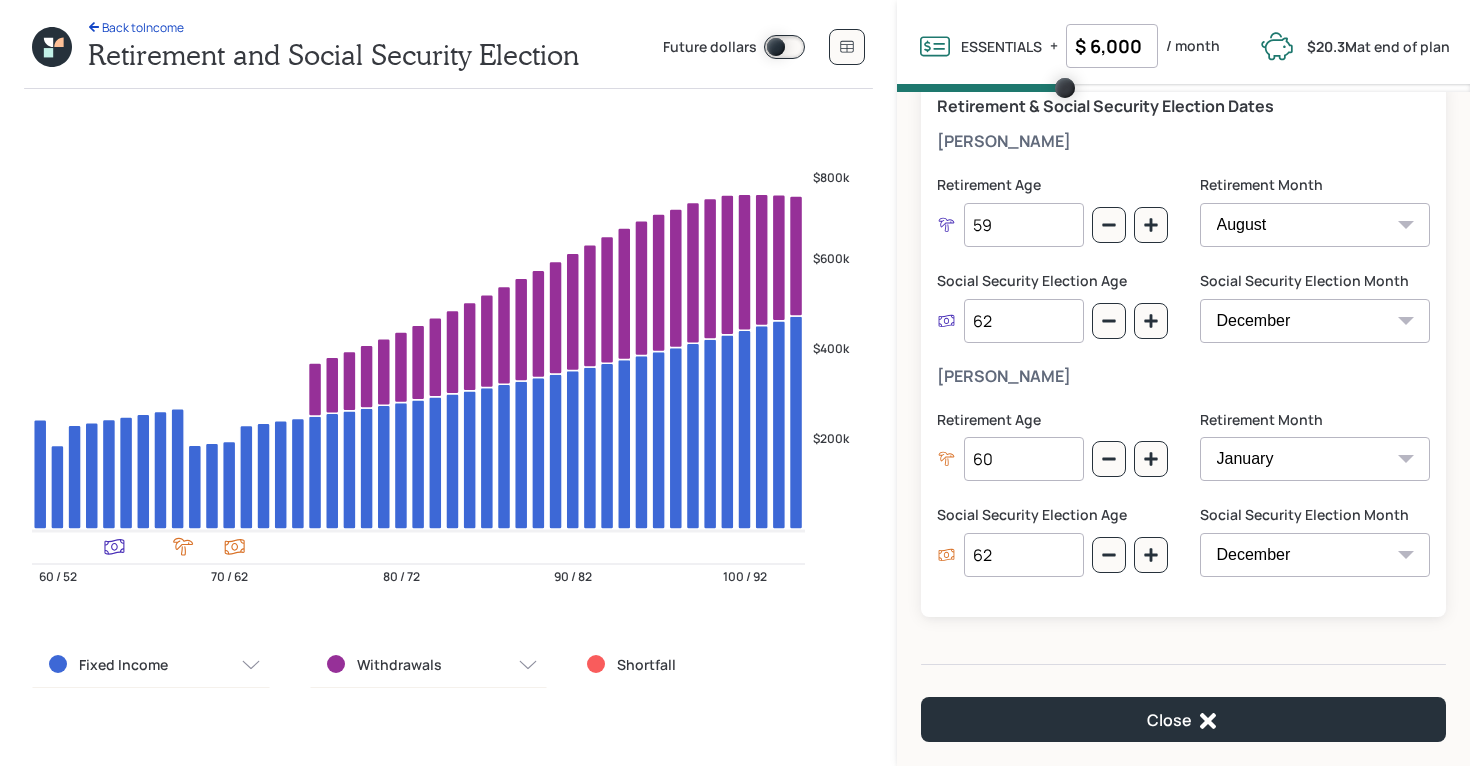 type on "62" 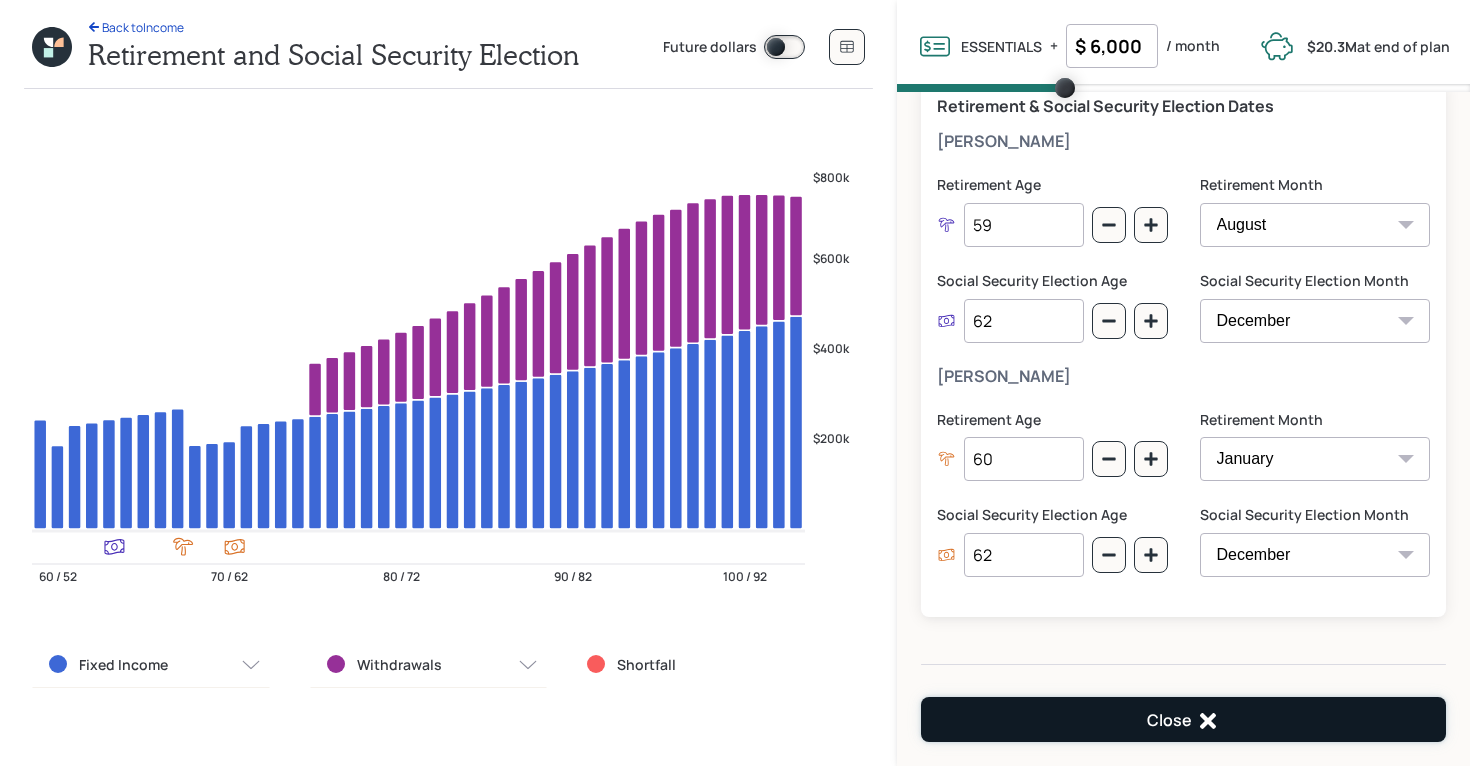 click on "Close" at bounding box center [1183, 719] 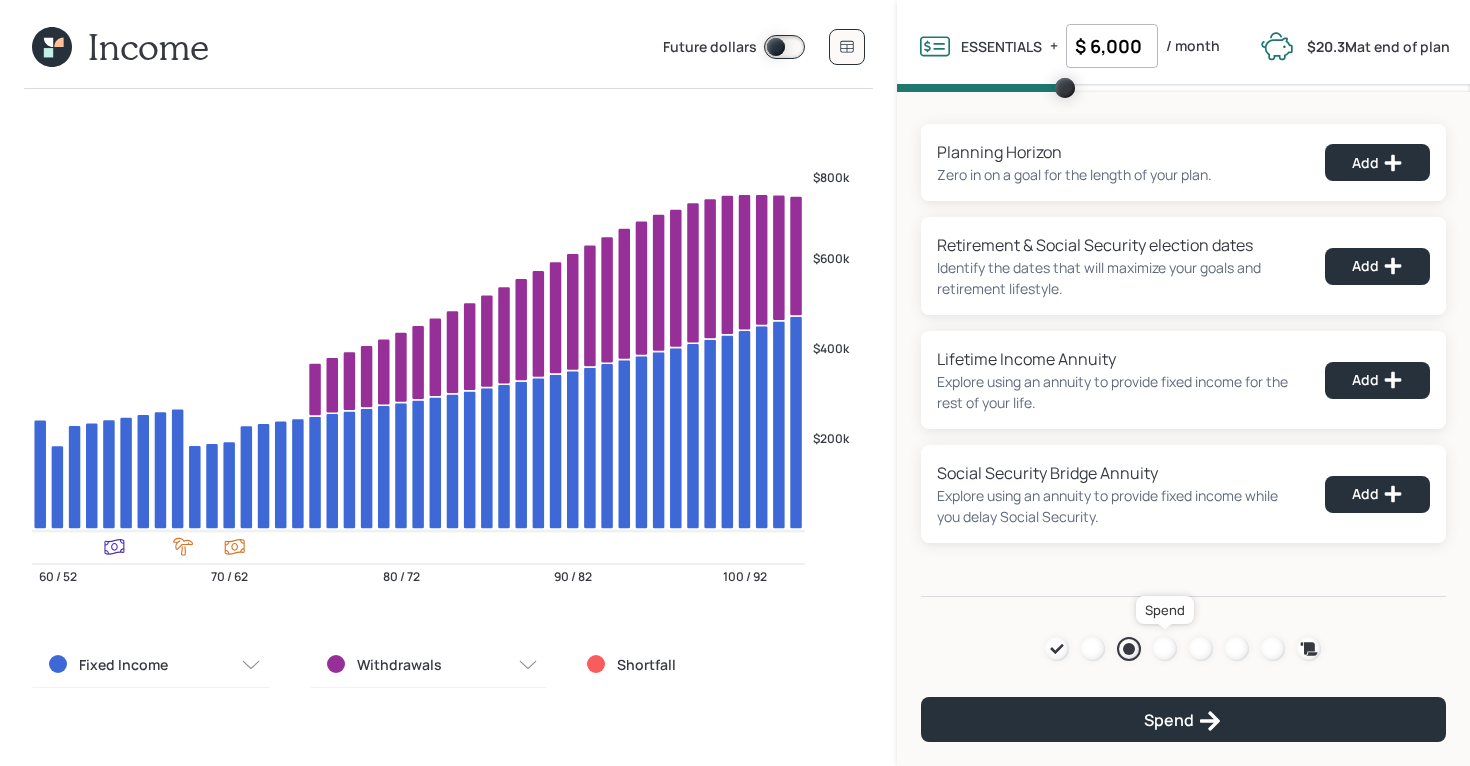 click at bounding box center [1165, 649] 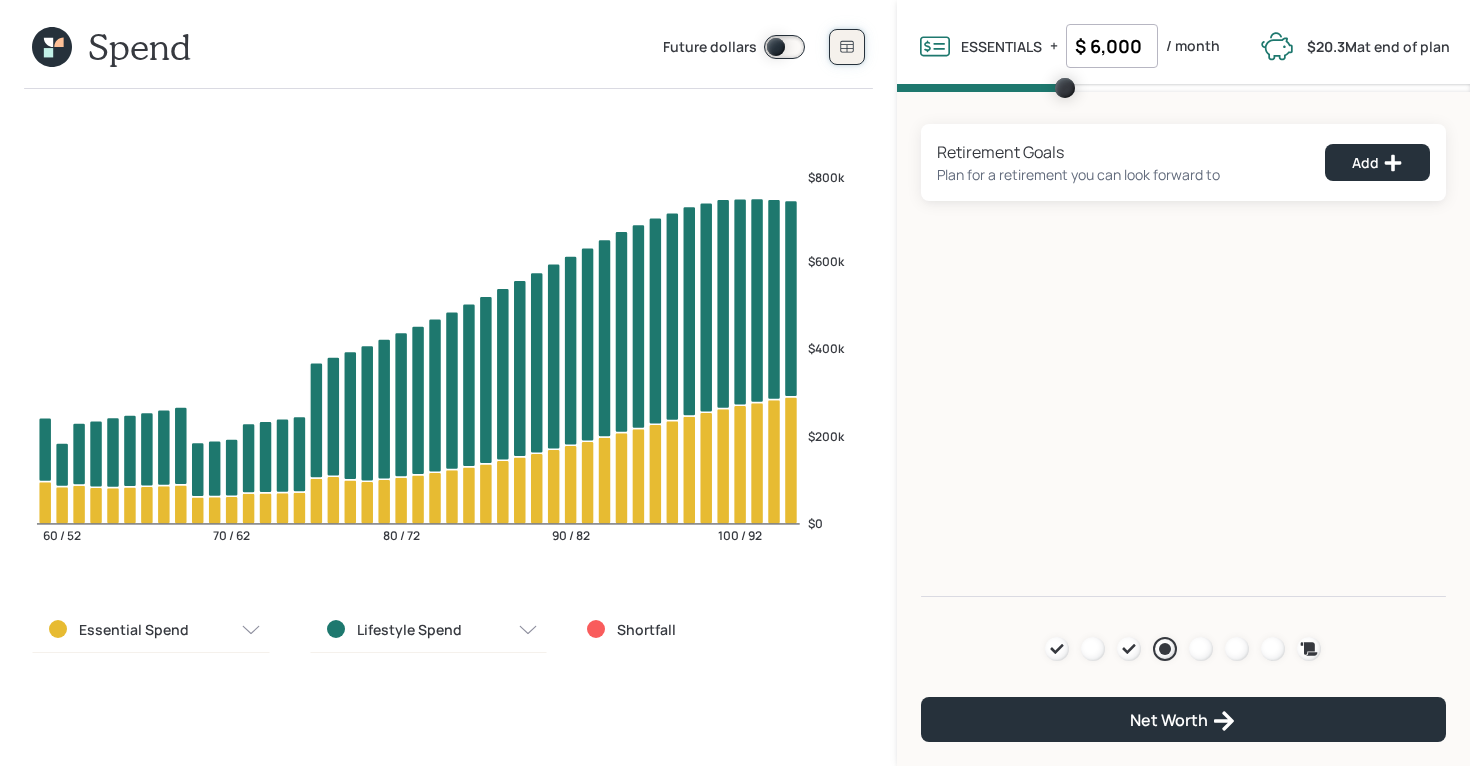 click 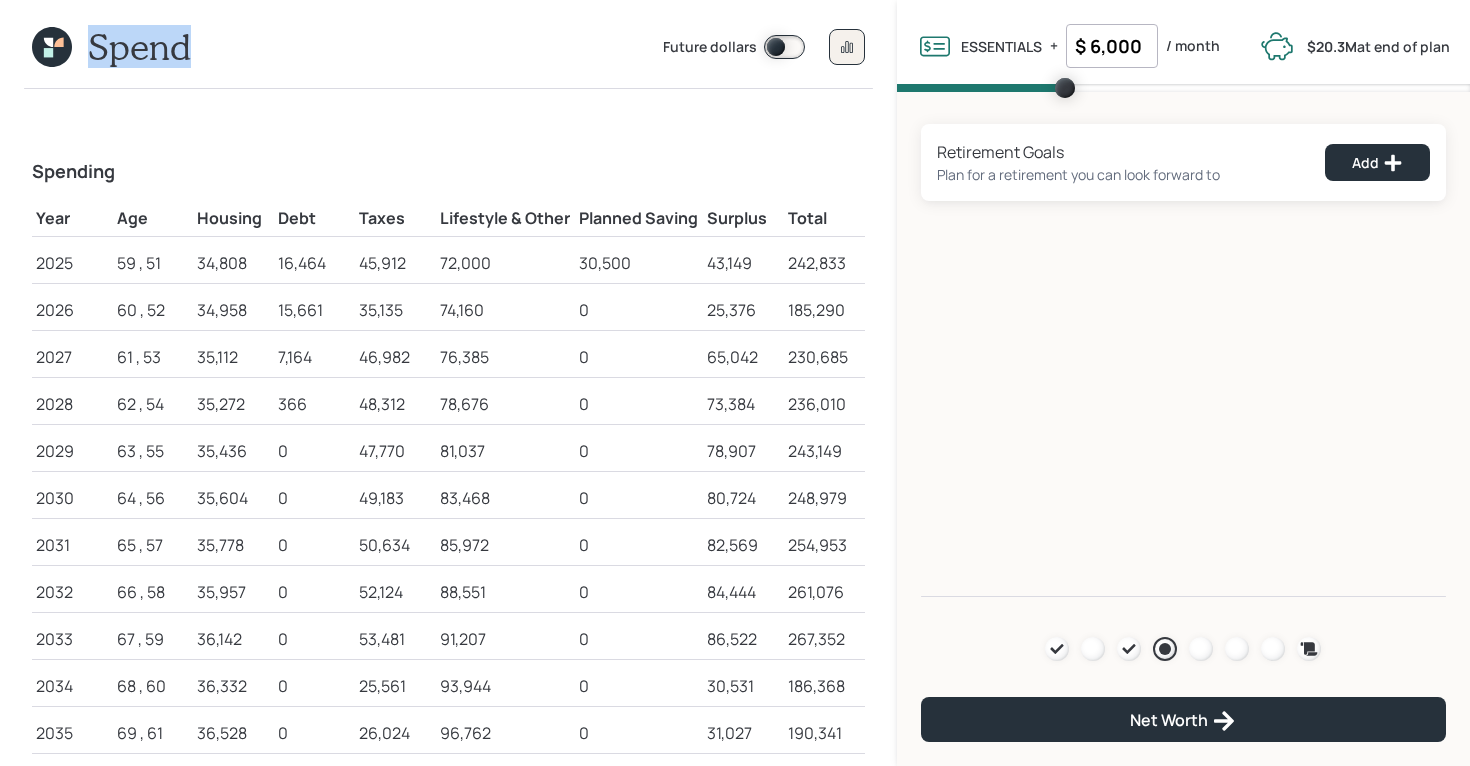 click on "Spend" at bounding box center [139, 46] 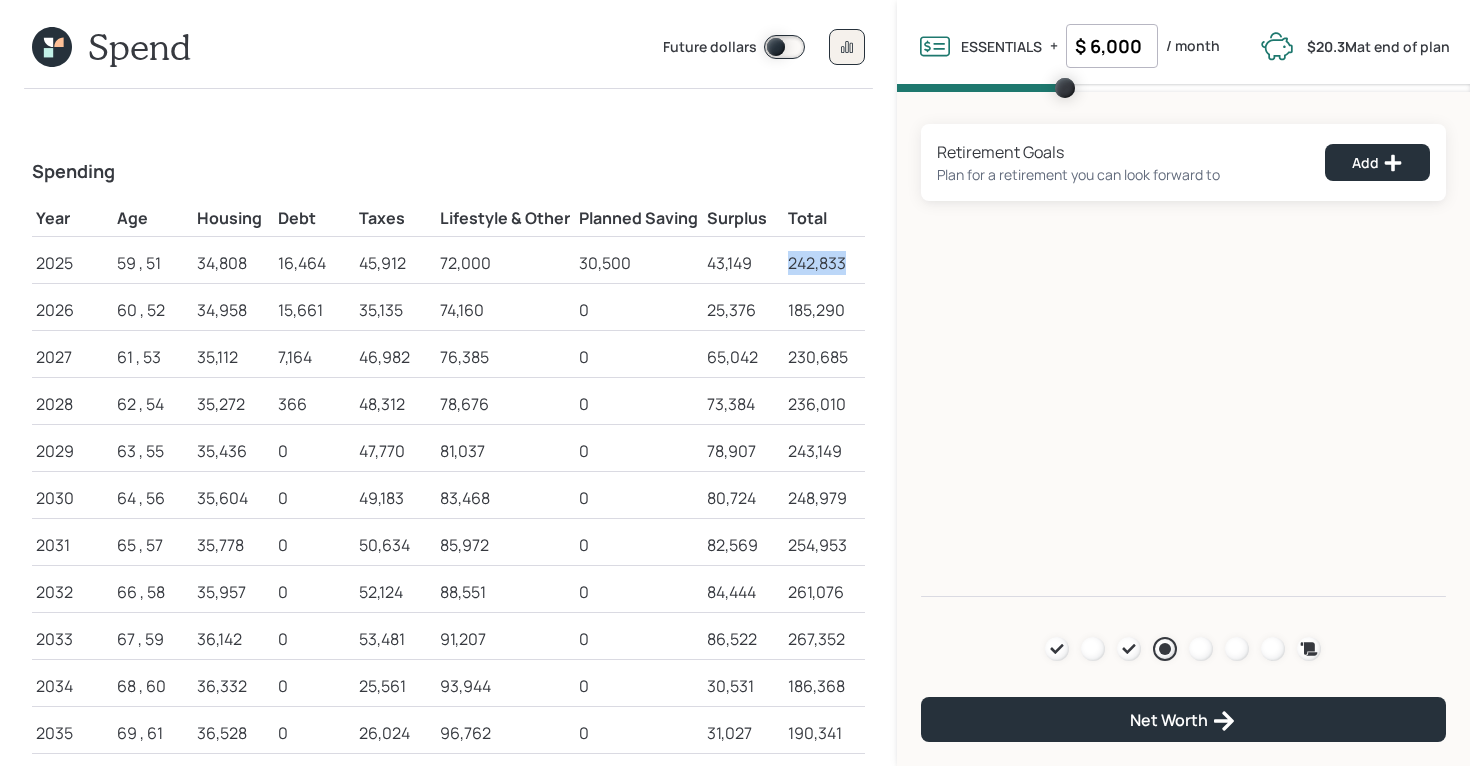 drag, startPoint x: 847, startPoint y: 260, endPoint x: 773, endPoint y: 260, distance: 74 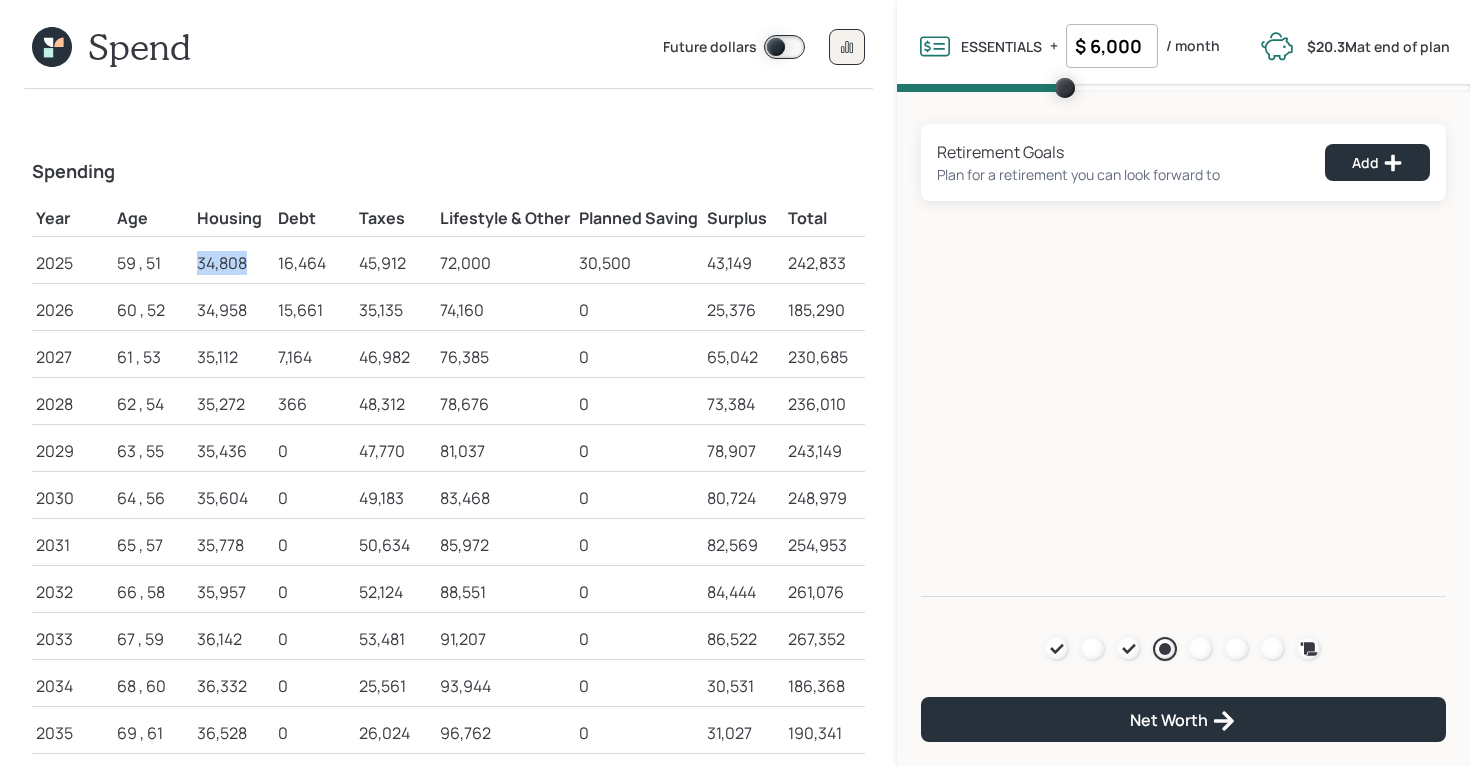 drag, startPoint x: 197, startPoint y: 264, endPoint x: 258, endPoint y: 263, distance: 61.008198 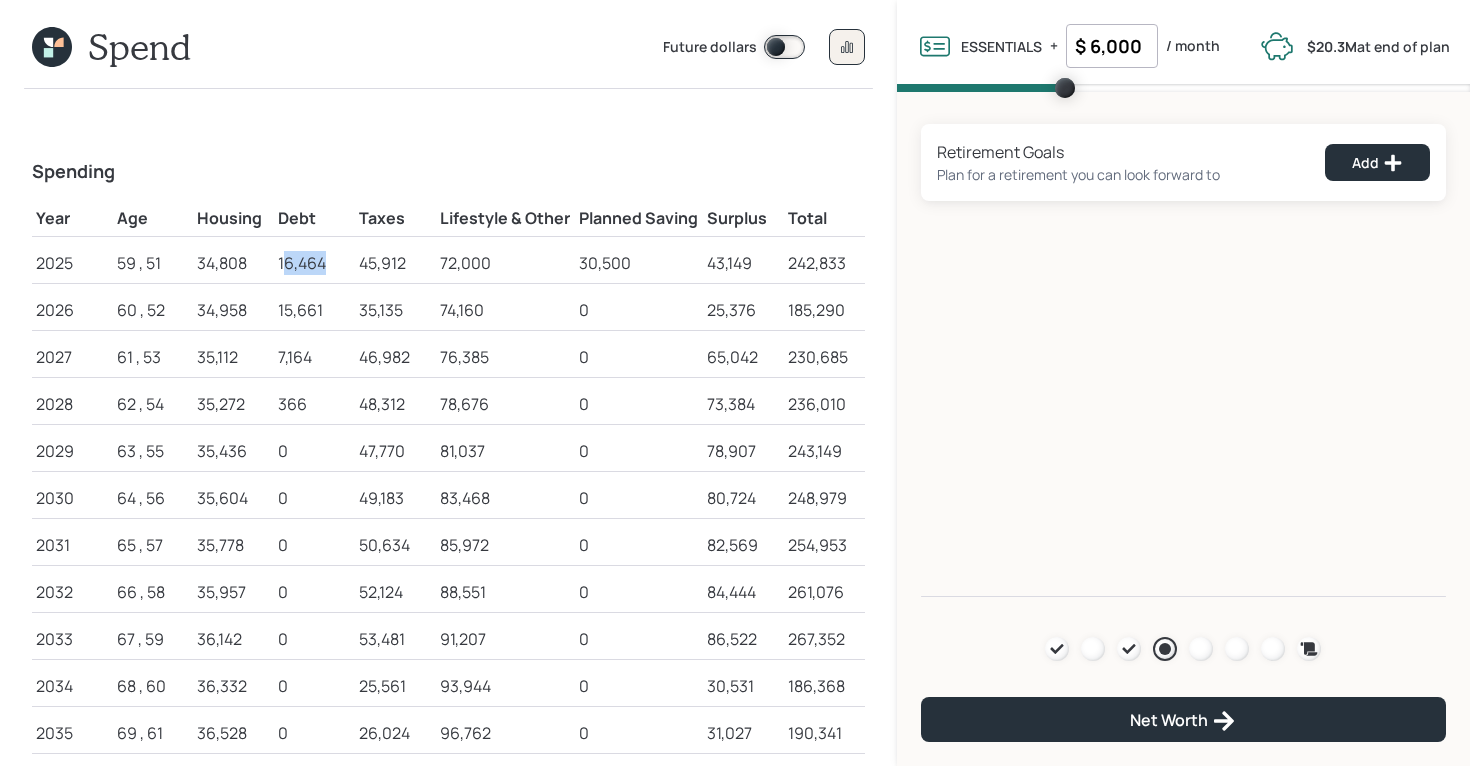drag, startPoint x: 328, startPoint y: 262, endPoint x: 280, endPoint y: 261, distance: 48.010414 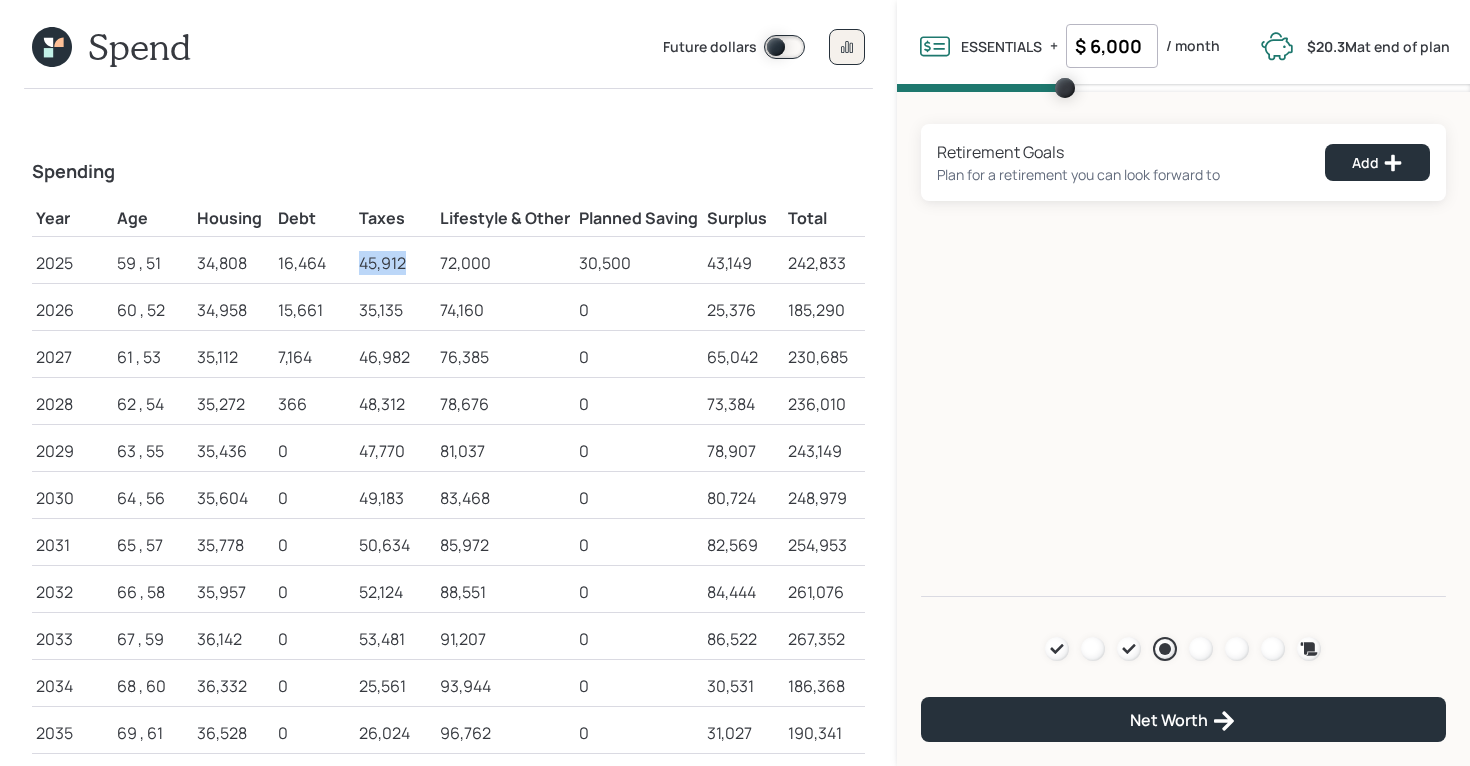 drag, startPoint x: 406, startPoint y: 262, endPoint x: 349, endPoint y: 261, distance: 57.00877 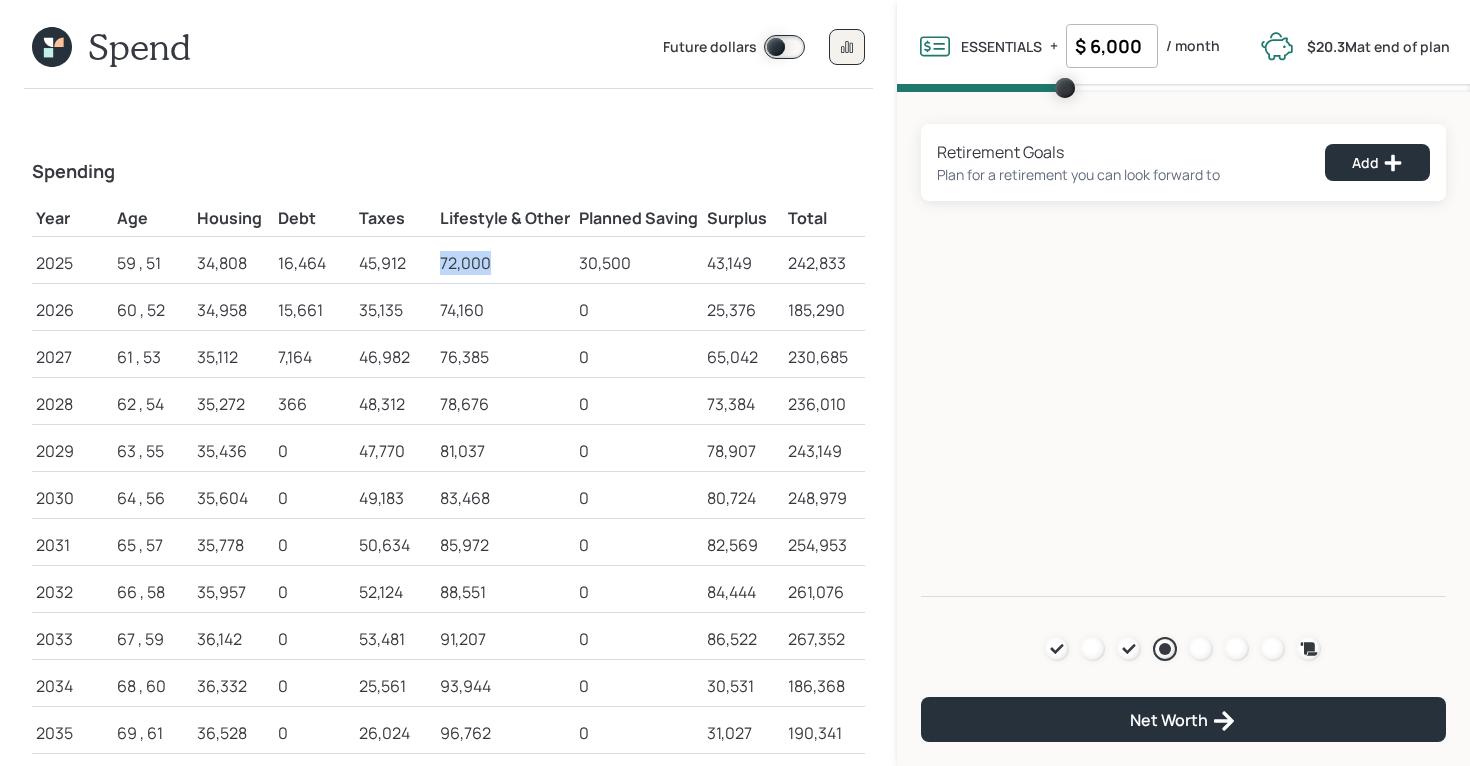 drag, startPoint x: 493, startPoint y: 259, endPoint x: 438, endPoint y: 259, distance: 55 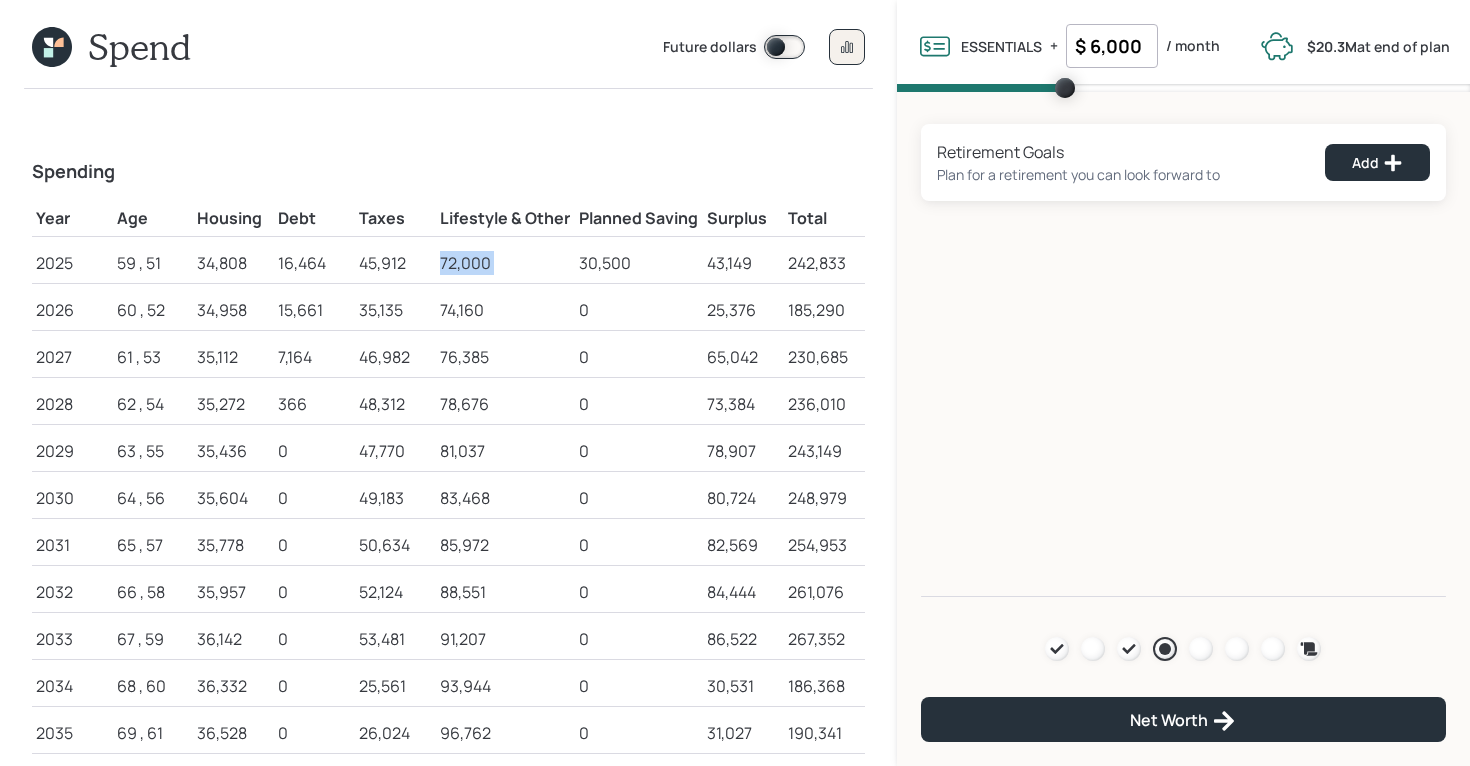 click on "72,000" at bounding box center [505, 263] 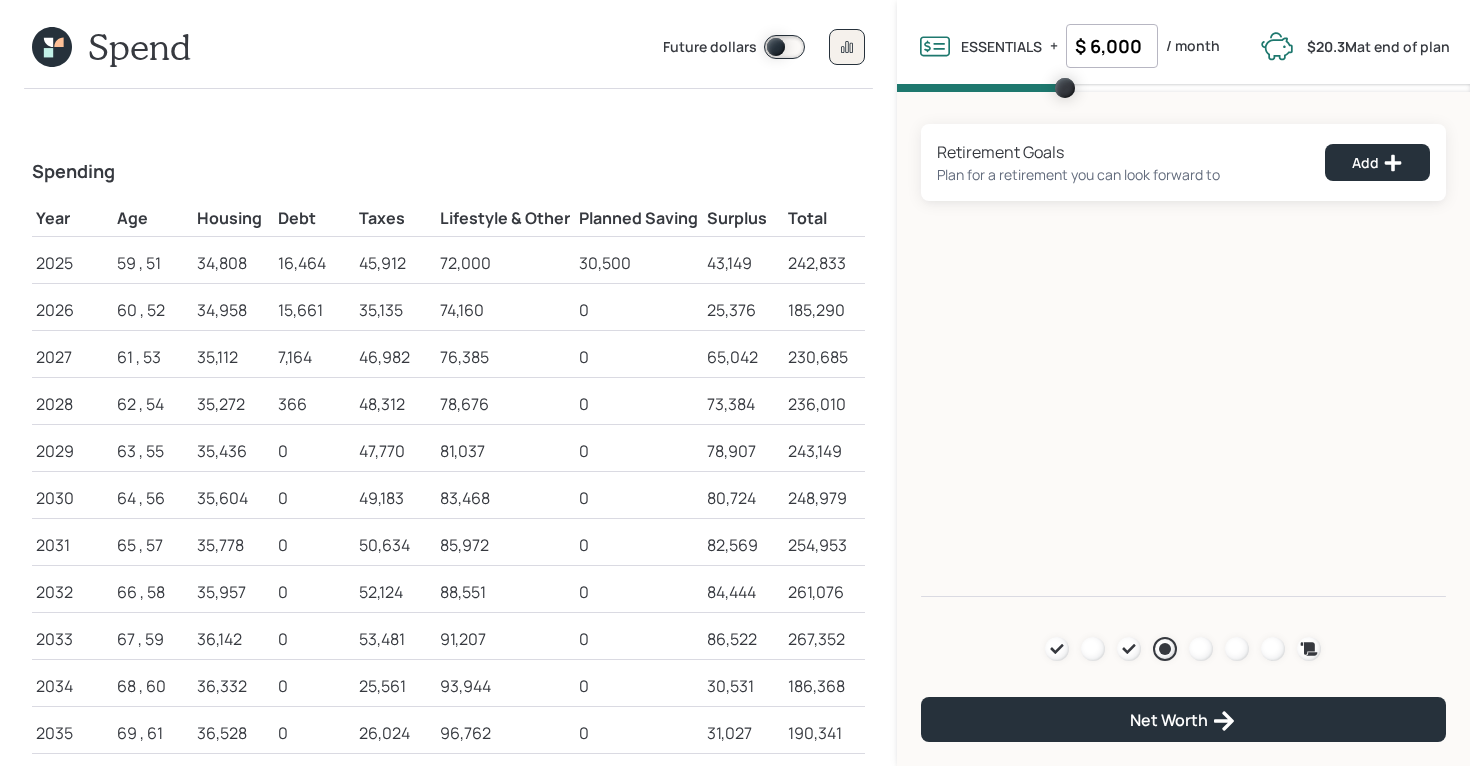 click on "$ 6,000" at bounding box center [1112, 46] 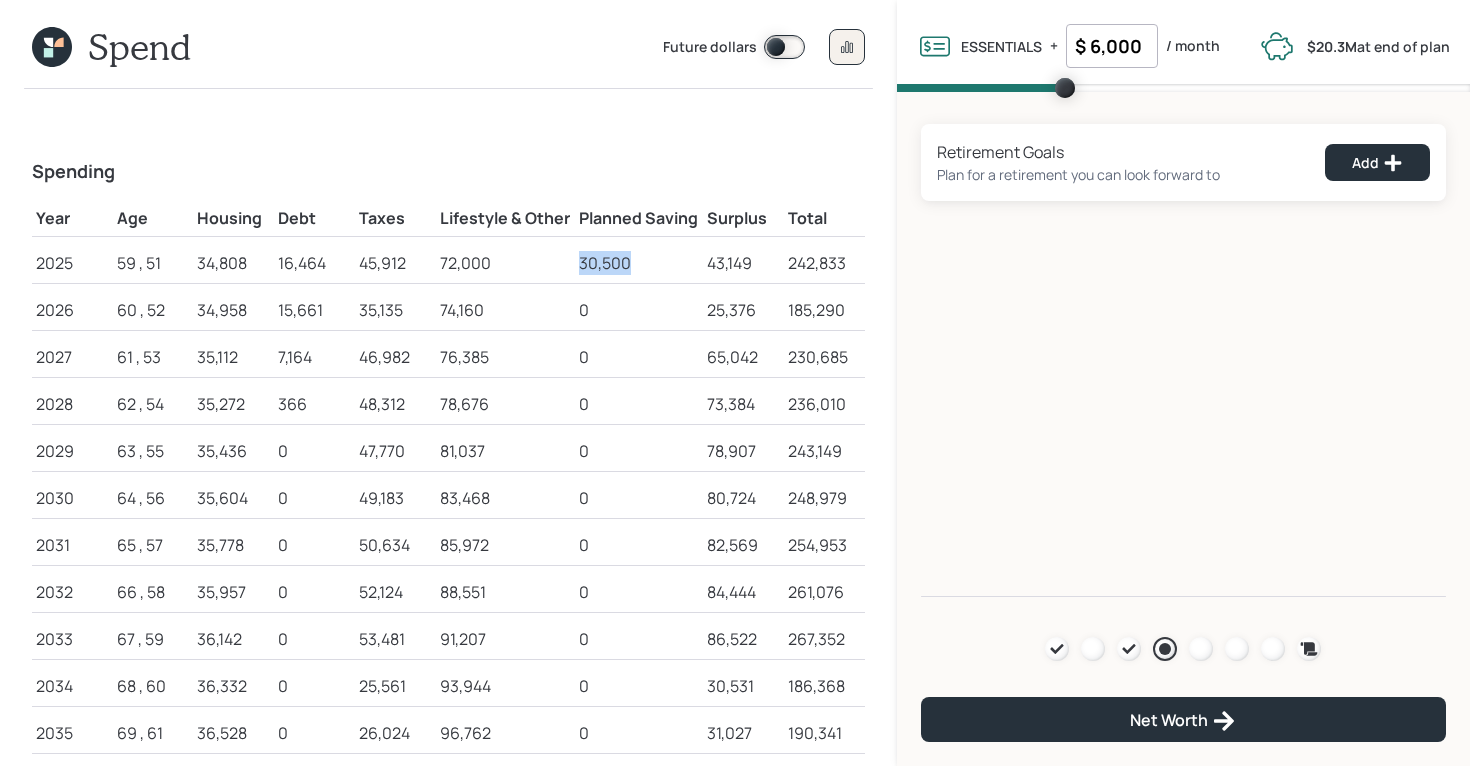 drag, startPoint x: 577, startPoint y: 258, endPoint x: 636, endPoint y: 261, distance: 59.07622 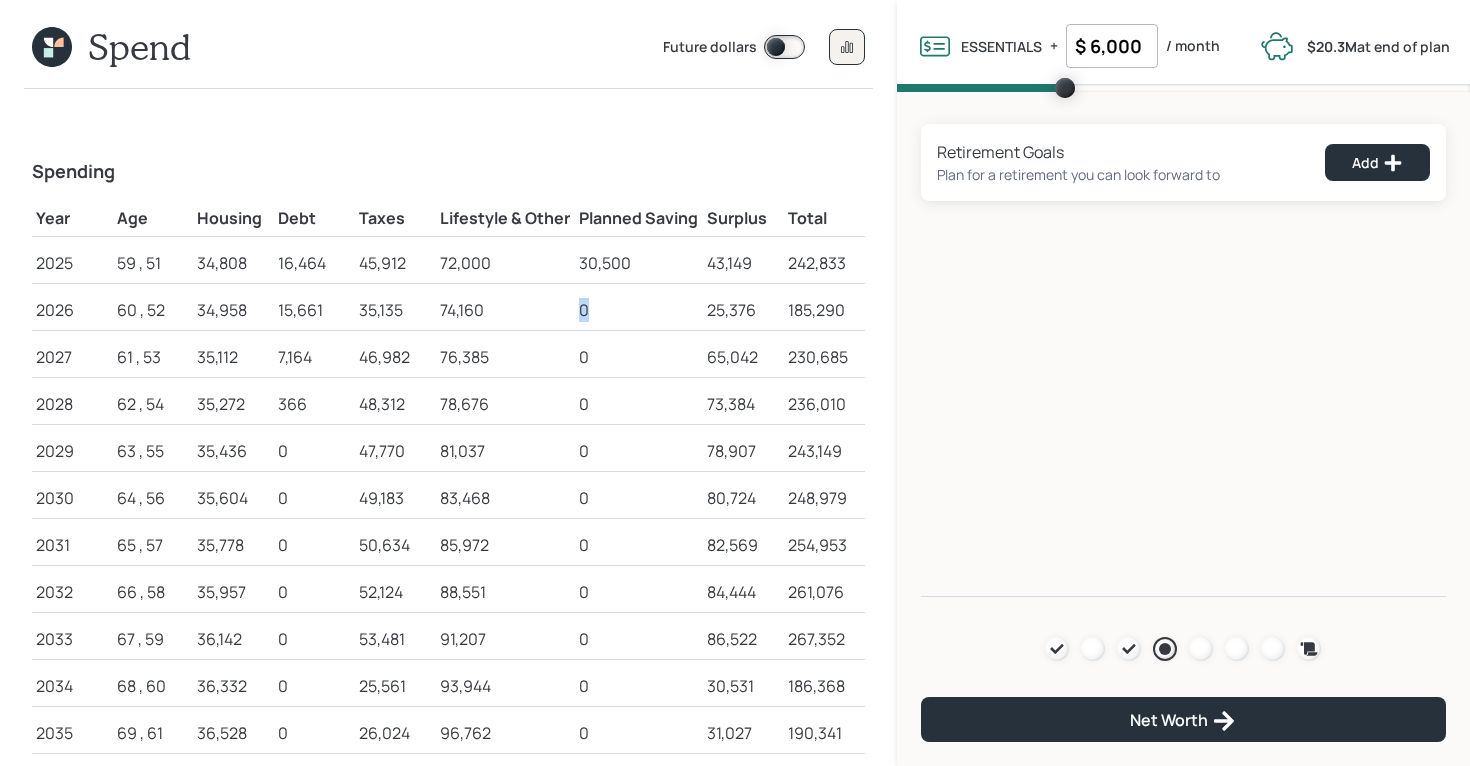 drag, startPoint x: 591, startPoint y: 302, endPoint x: 577, endPoint y: 302, distance: 14 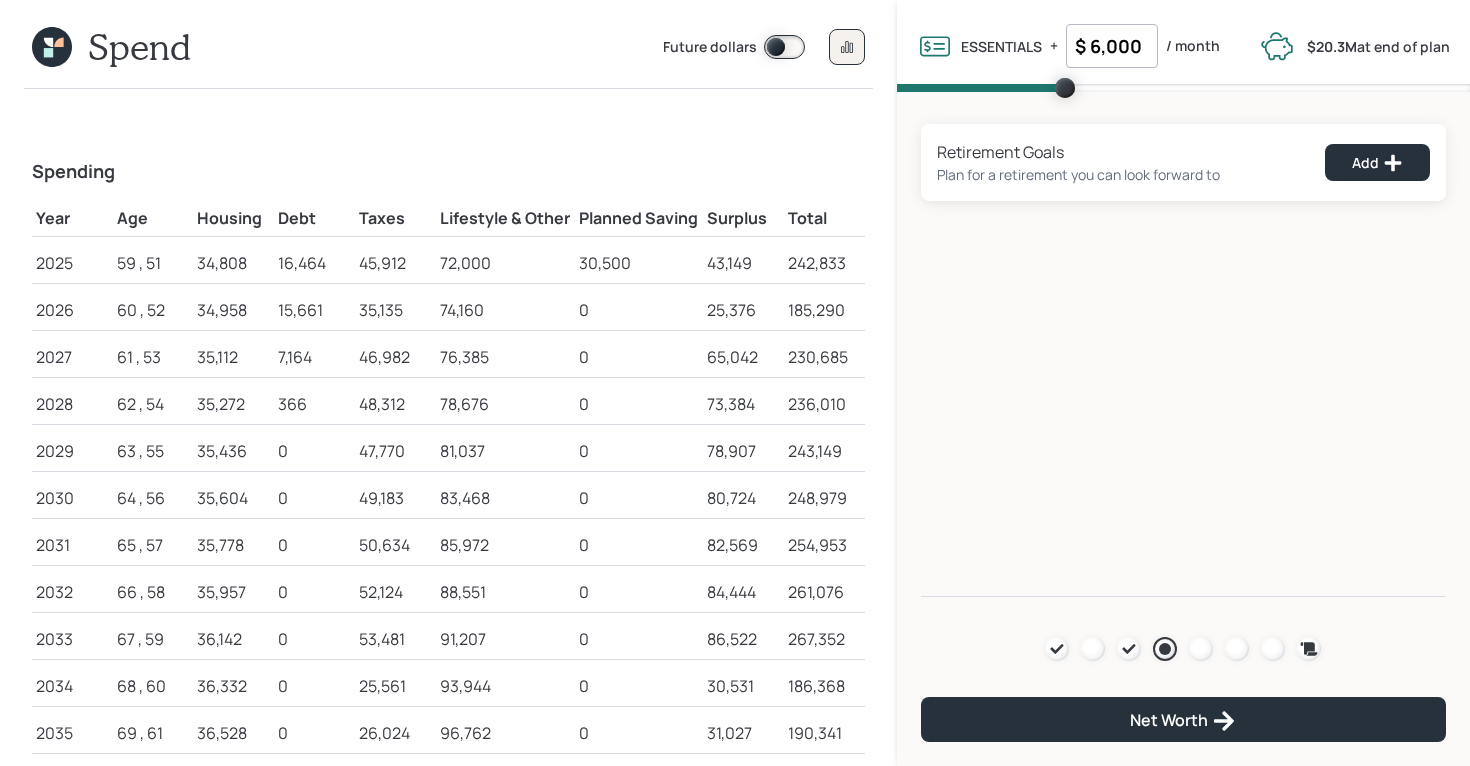 click on "30,500" at bounding box center (639, 263) 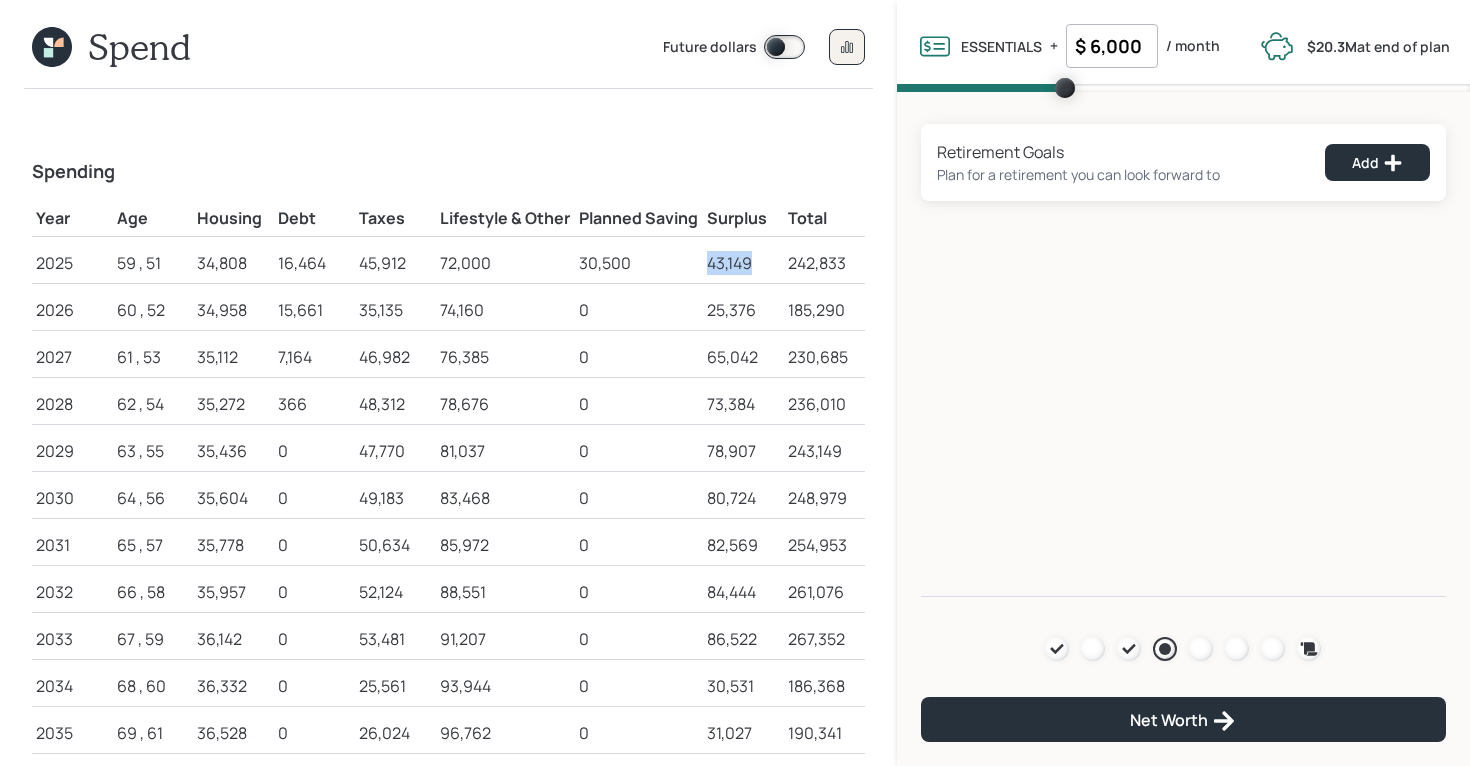 drag, startPoint x: 707, startPoint y: 259, endPoint x: 767, endPoint y: 259, distance: 60 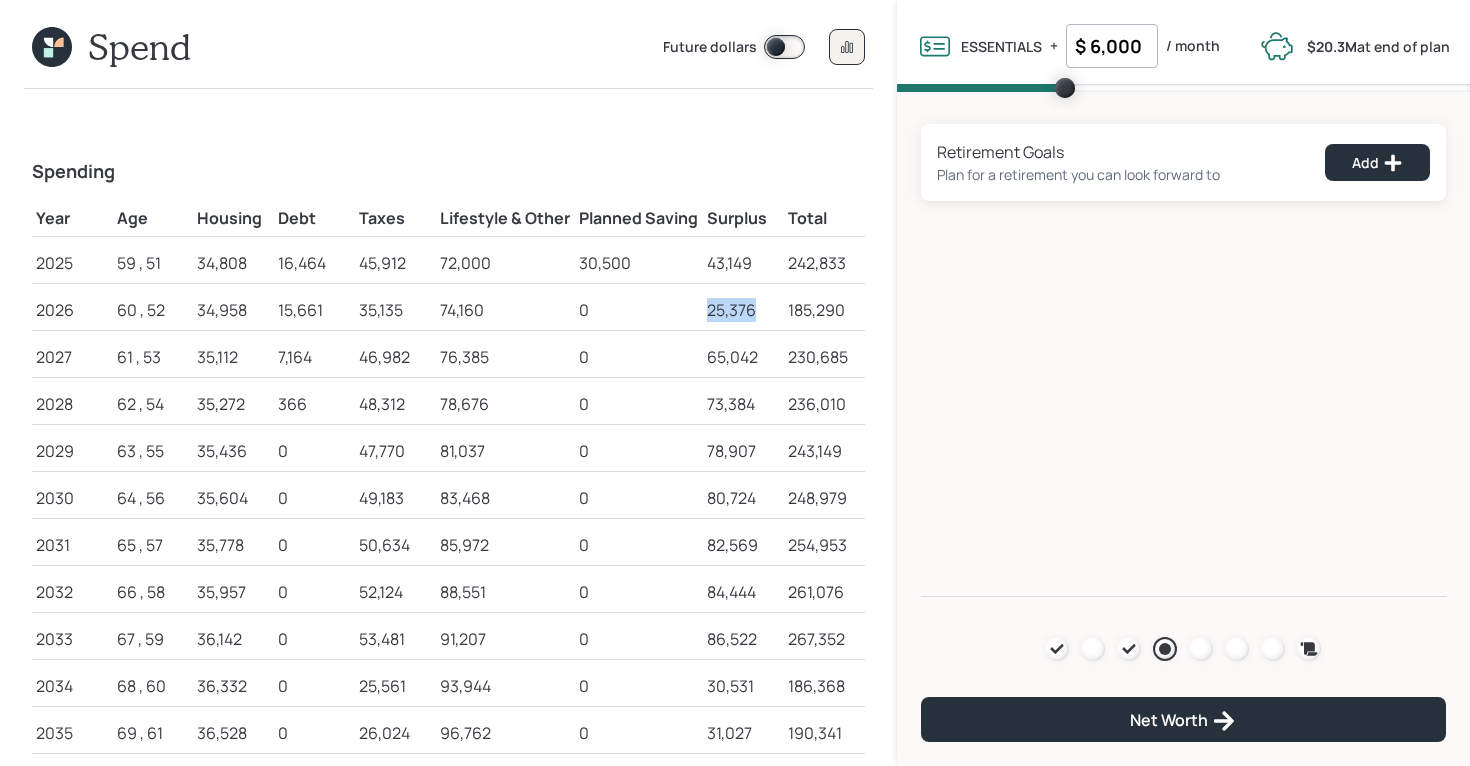 drag, startPoint x: 755, startPoint y: 312, endPoint x: 704, endPoint y: 311, distance: 51.009804 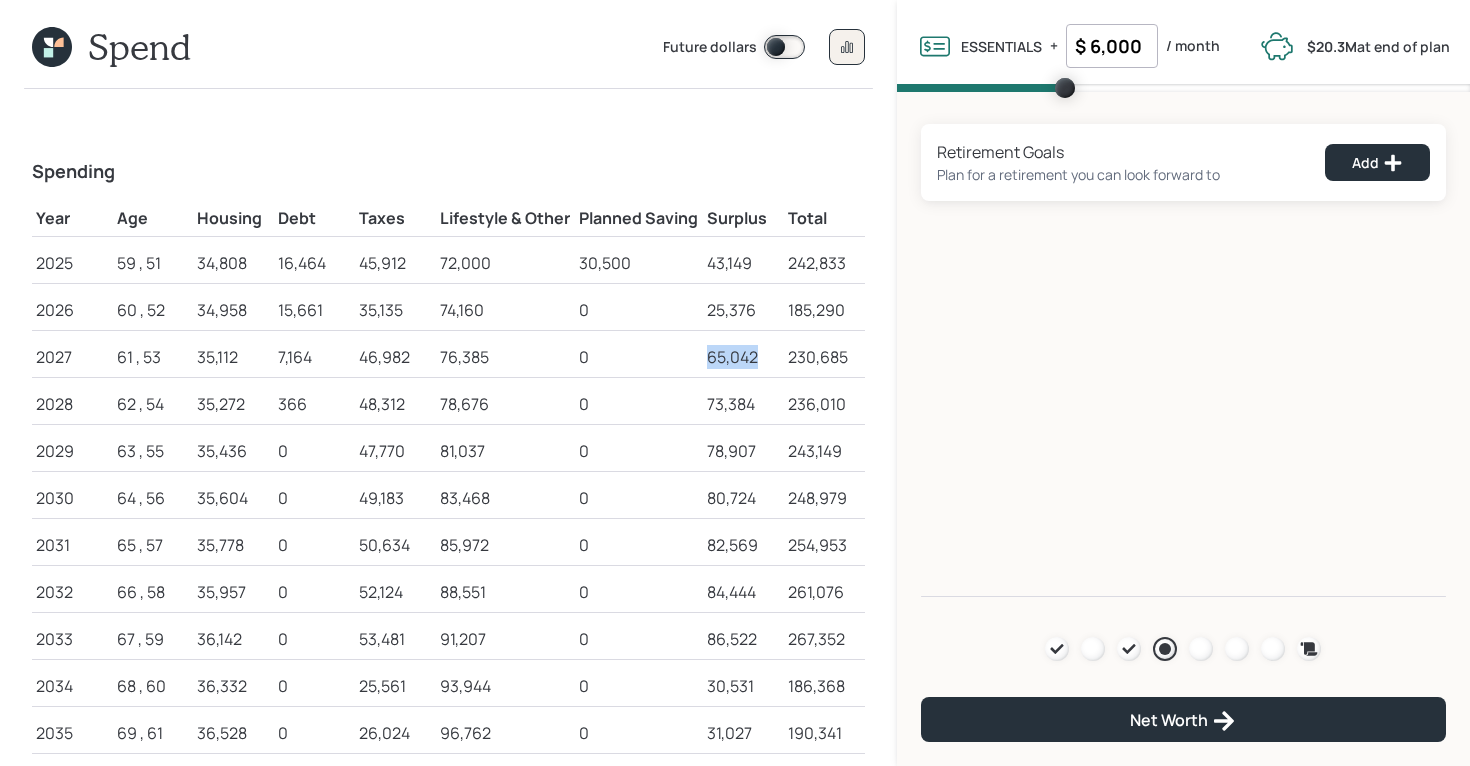 drag, startPoint x: 756, startPoint y: 355, endPoint x: 691, endPoint y: 355, distance: 65 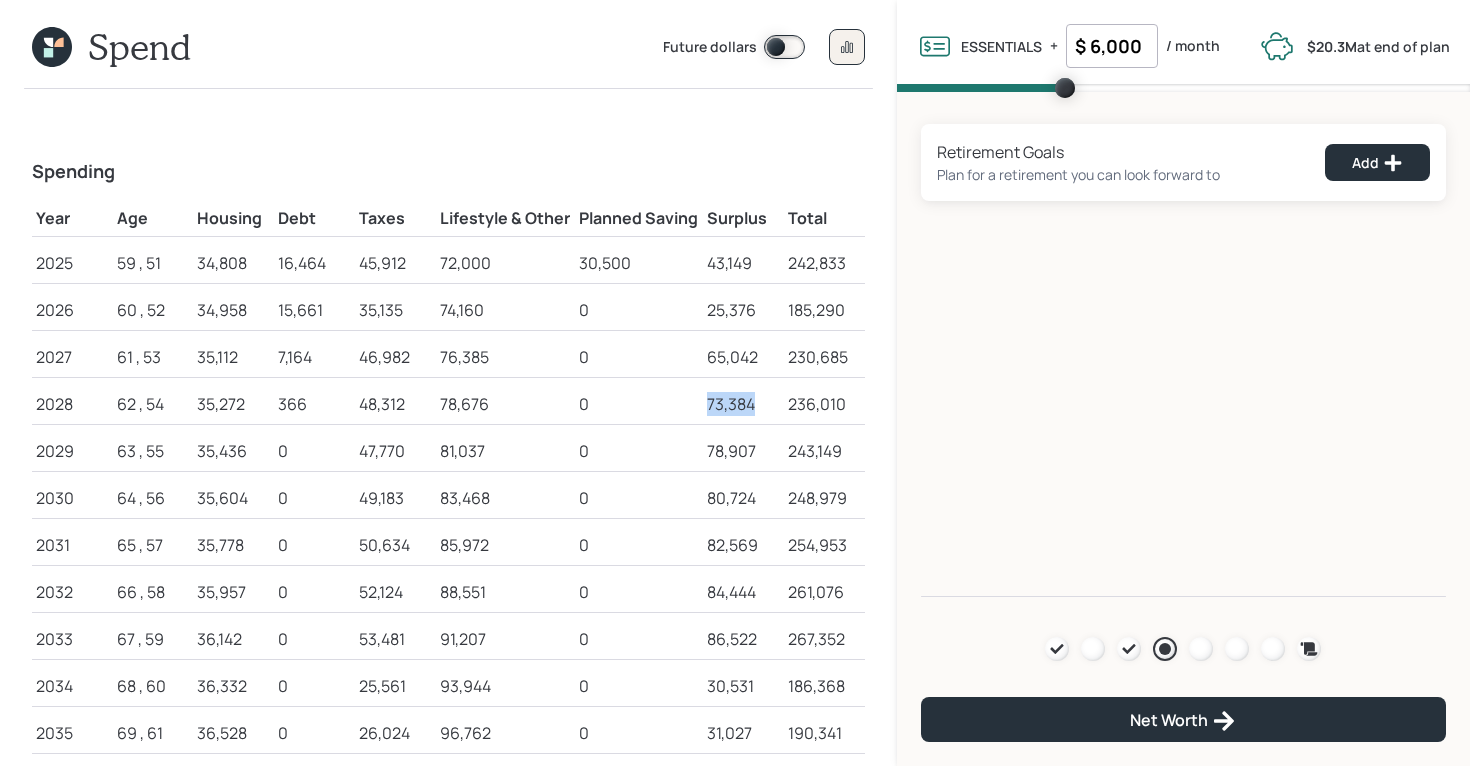 drag, startPoint x: 751, startPoint y: 400, endPoint x: 694, endPoint y: 400, distance: 57 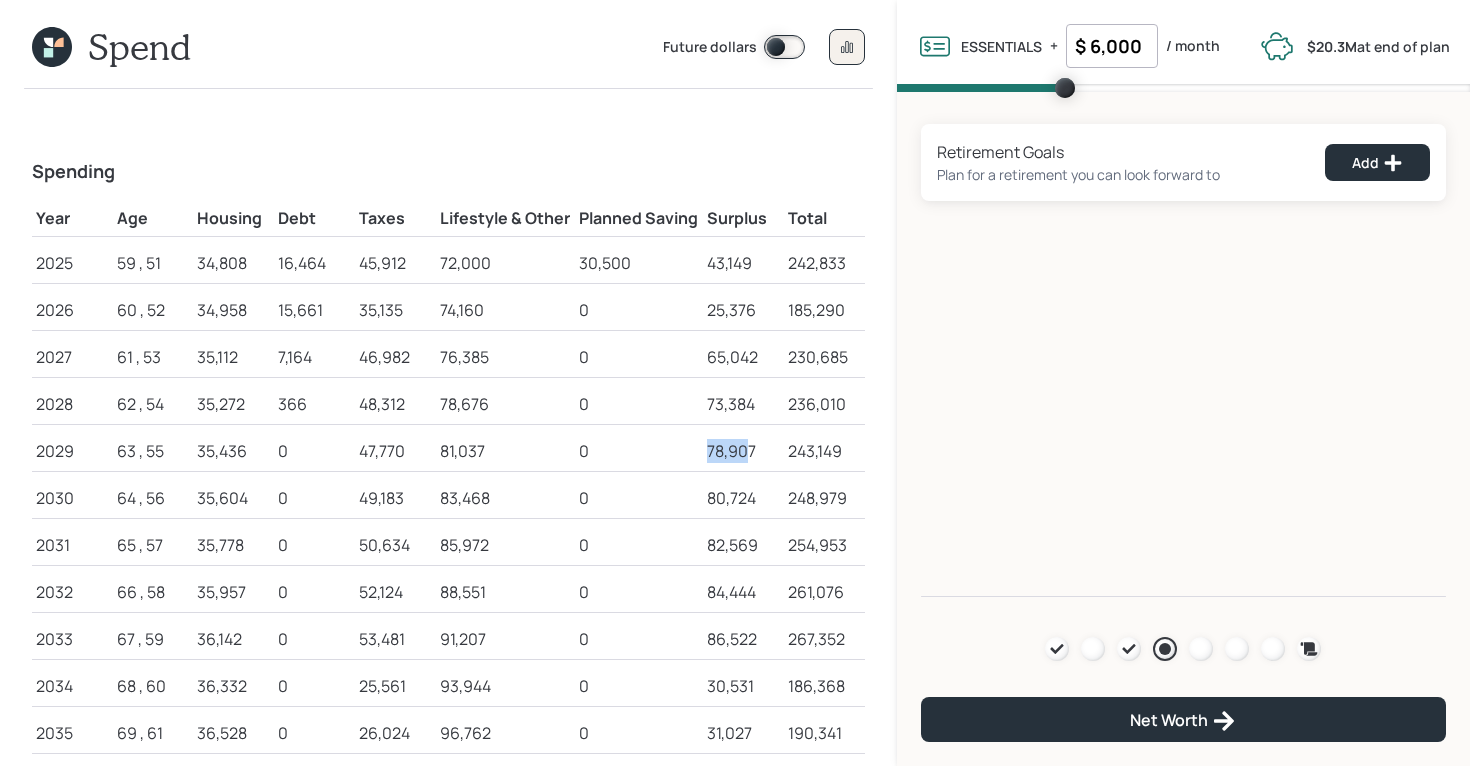 drag, startPoint x: 751, startPoint y: 451, endPoint x: 683, endPoint y: 451, distance: 68 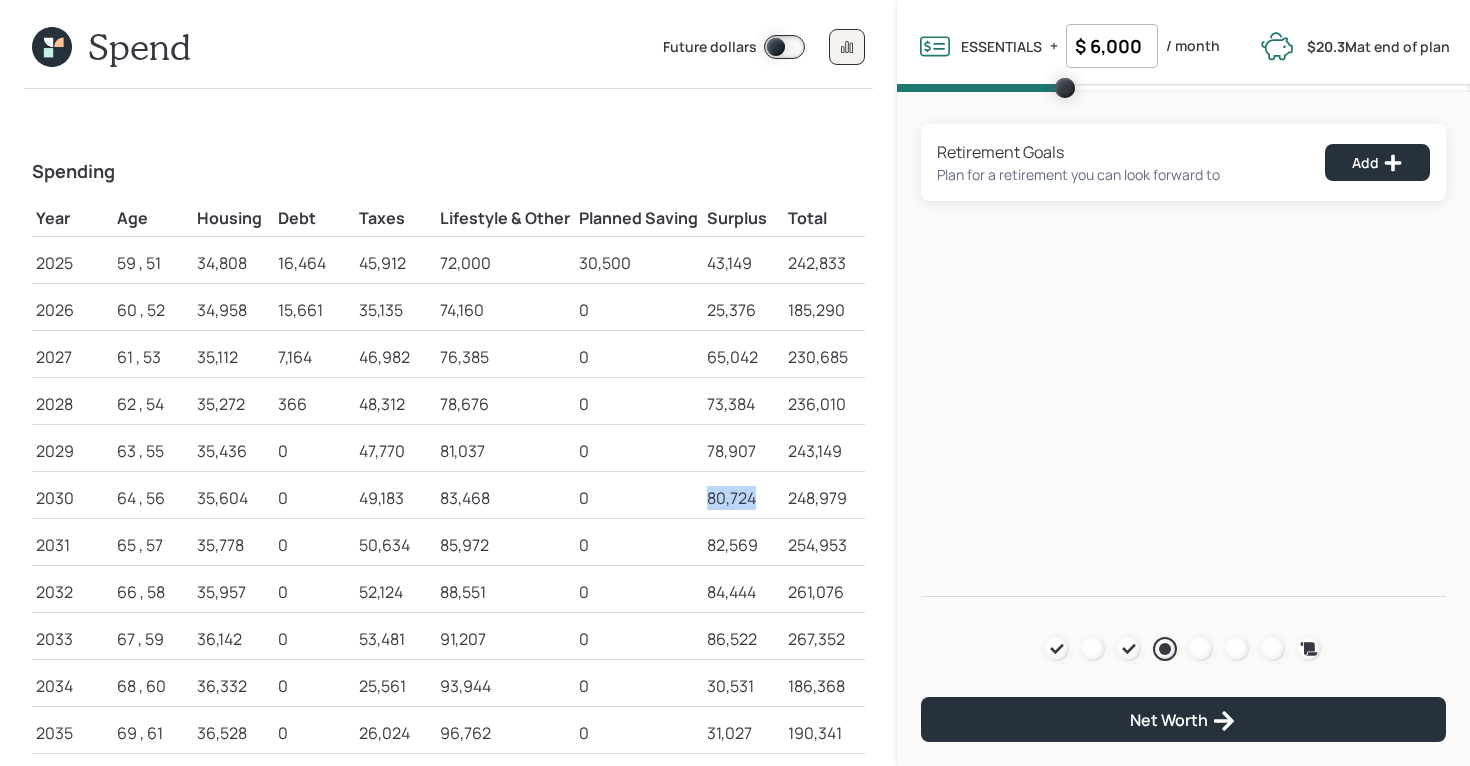 drag, startPoint x: 753, startPoint y: 500, endPoint x: 686, endPoint y: 502, distance: 67.02985 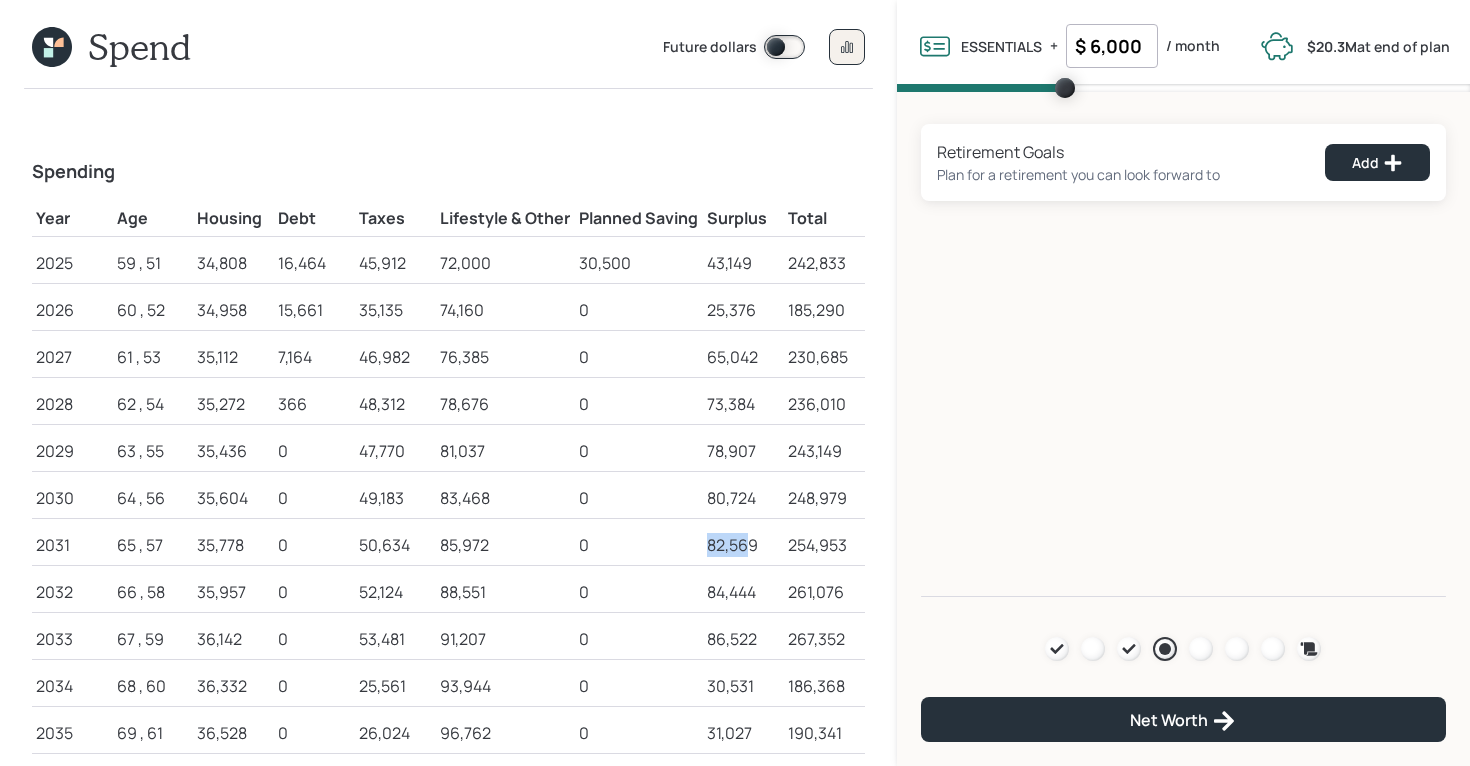 drag, startPoint x: 751, startPoint y: 545, endPoint x: 678, endPoint y: 545, distance: 73 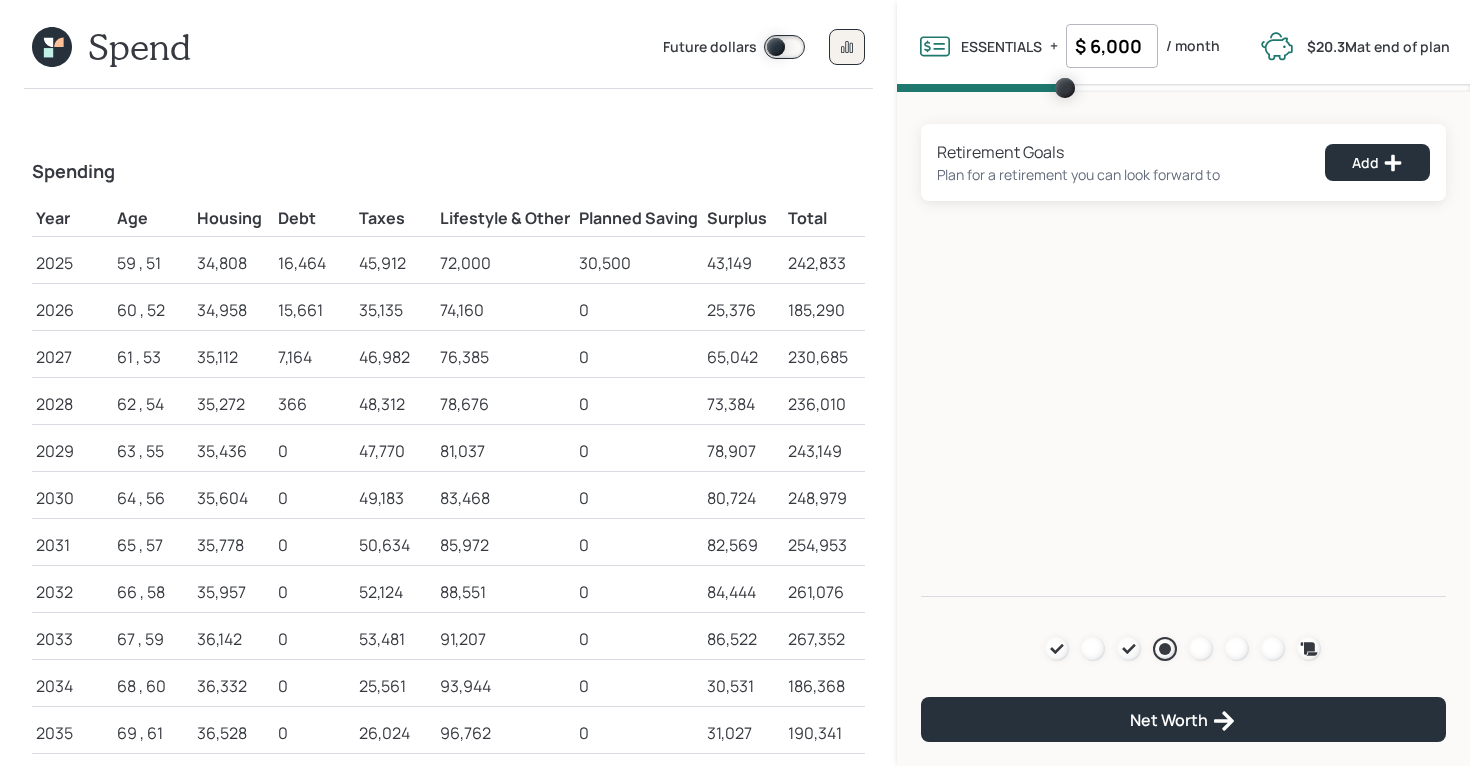 click on "65,042" at bounding box center [743, 357] 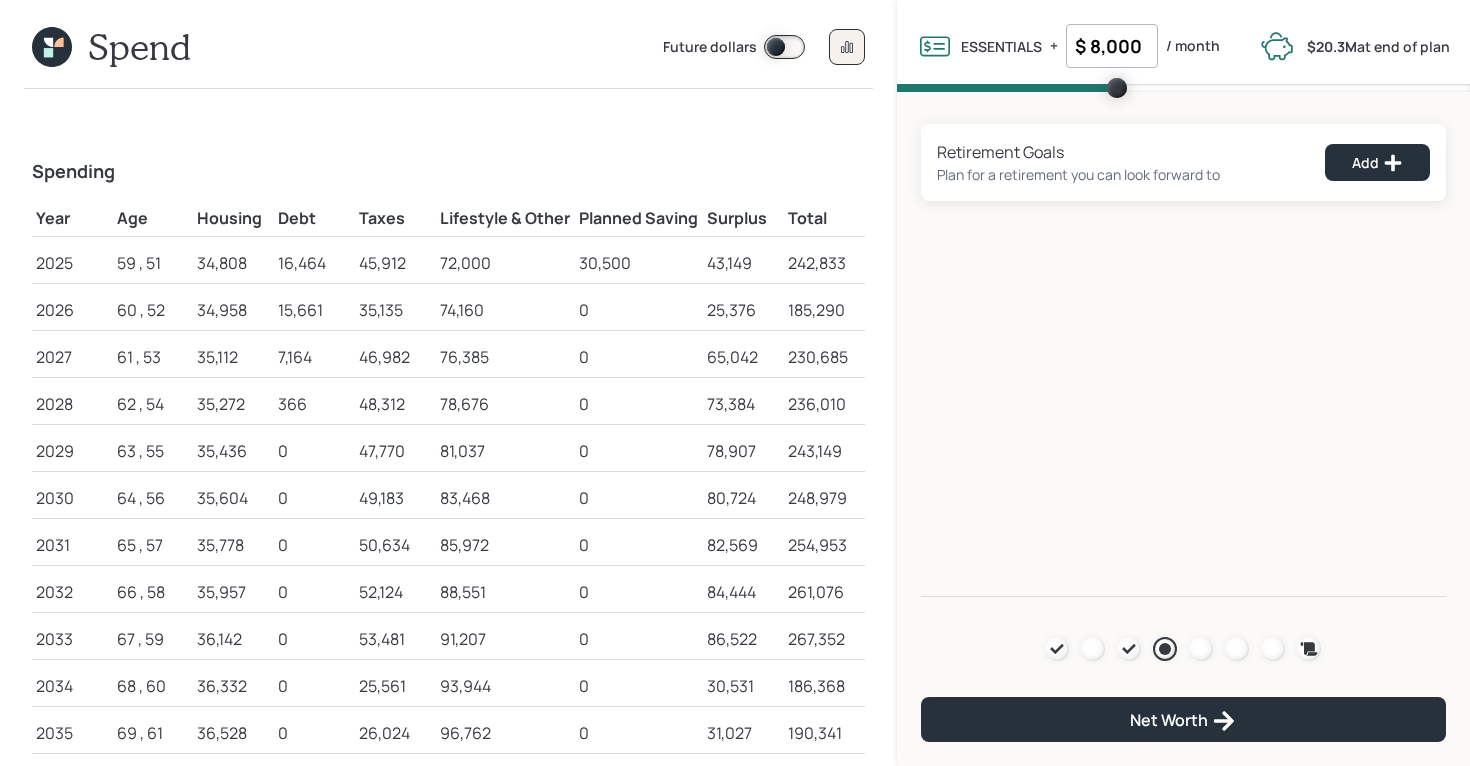 type on "$ 8,000" 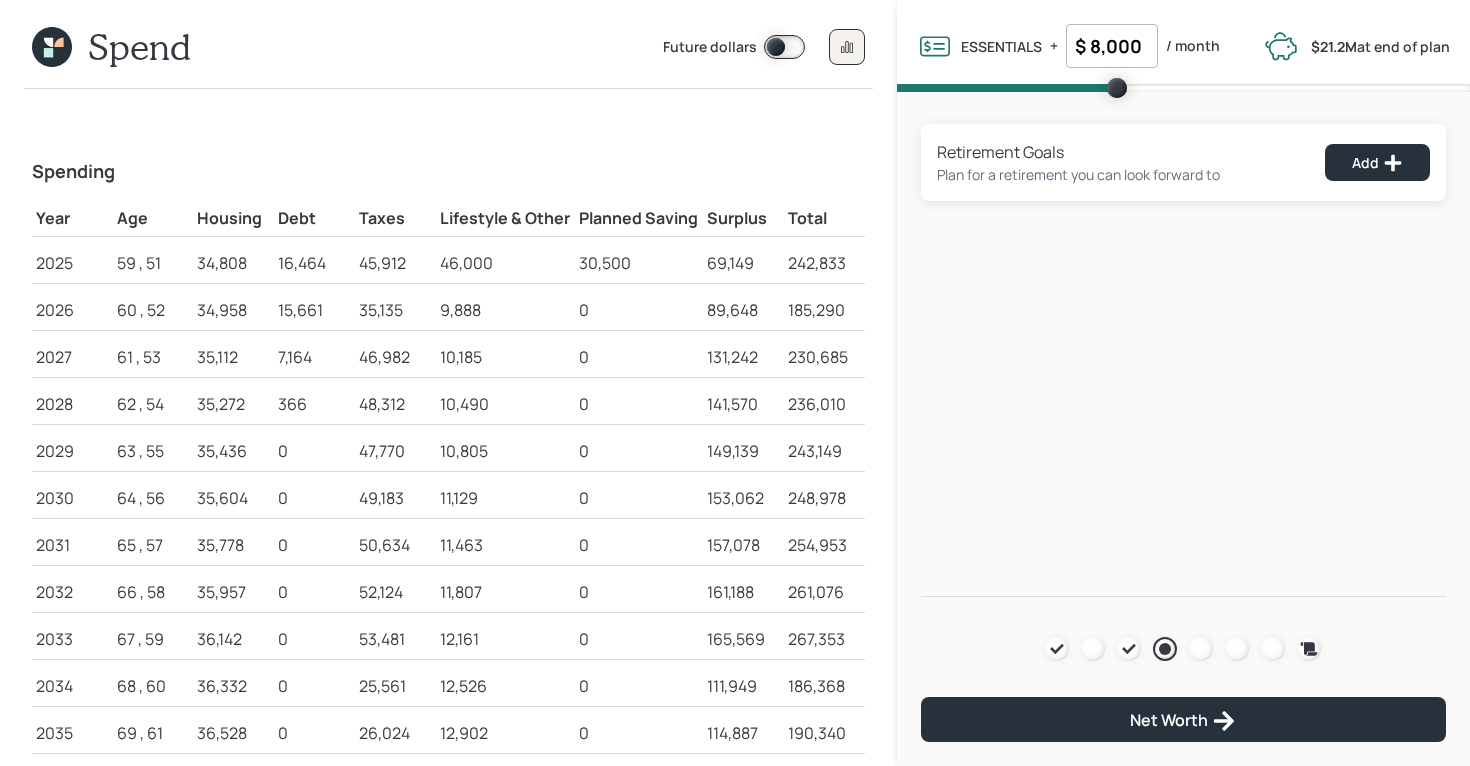click on "9,888" at bounding box center [505, 310] 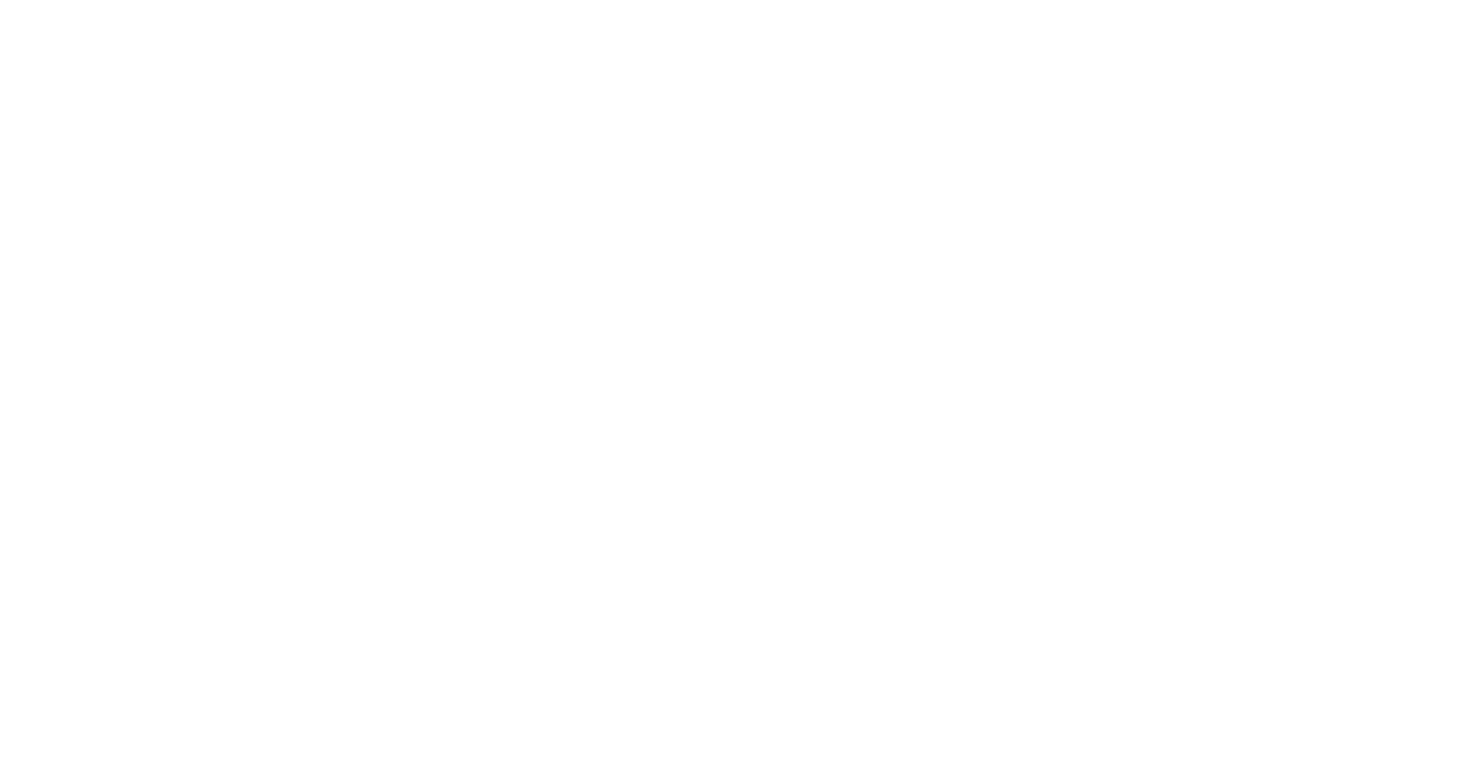 scroll, scrollTop: 0, scrollLeft: 0, axis: both 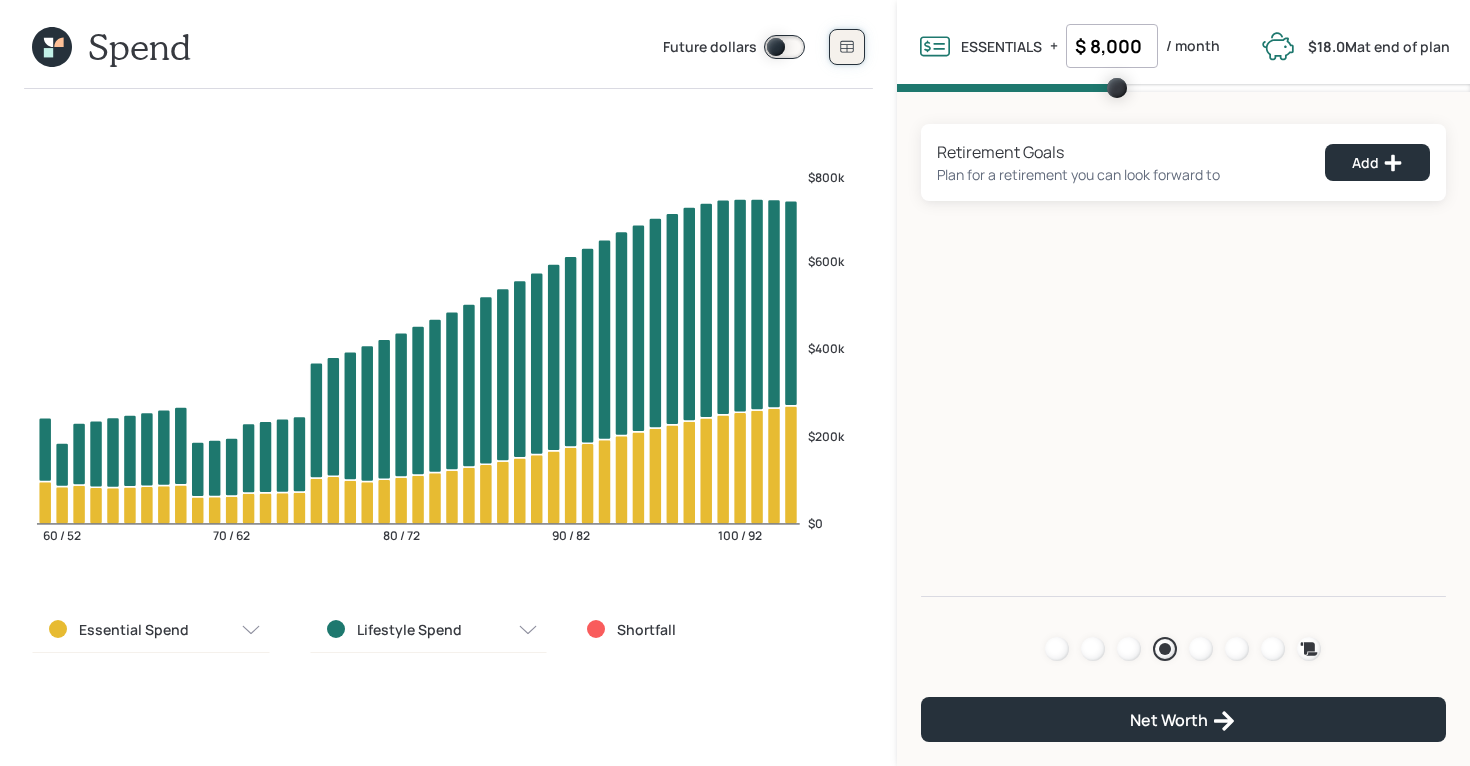 click 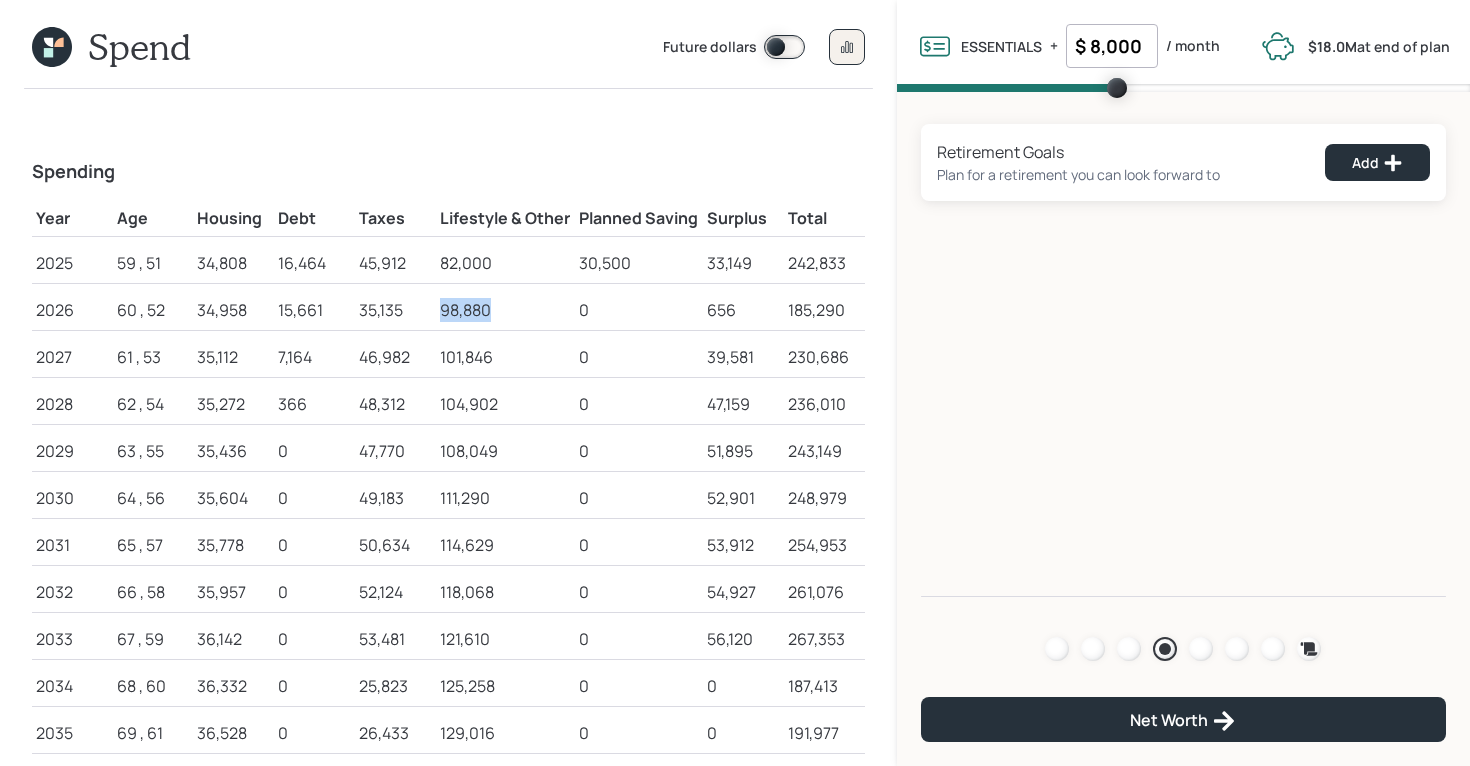 drag, startPoint x: 503, startPoint y: 312, endPoint x: 432, endPoint y: 312, distance: 71 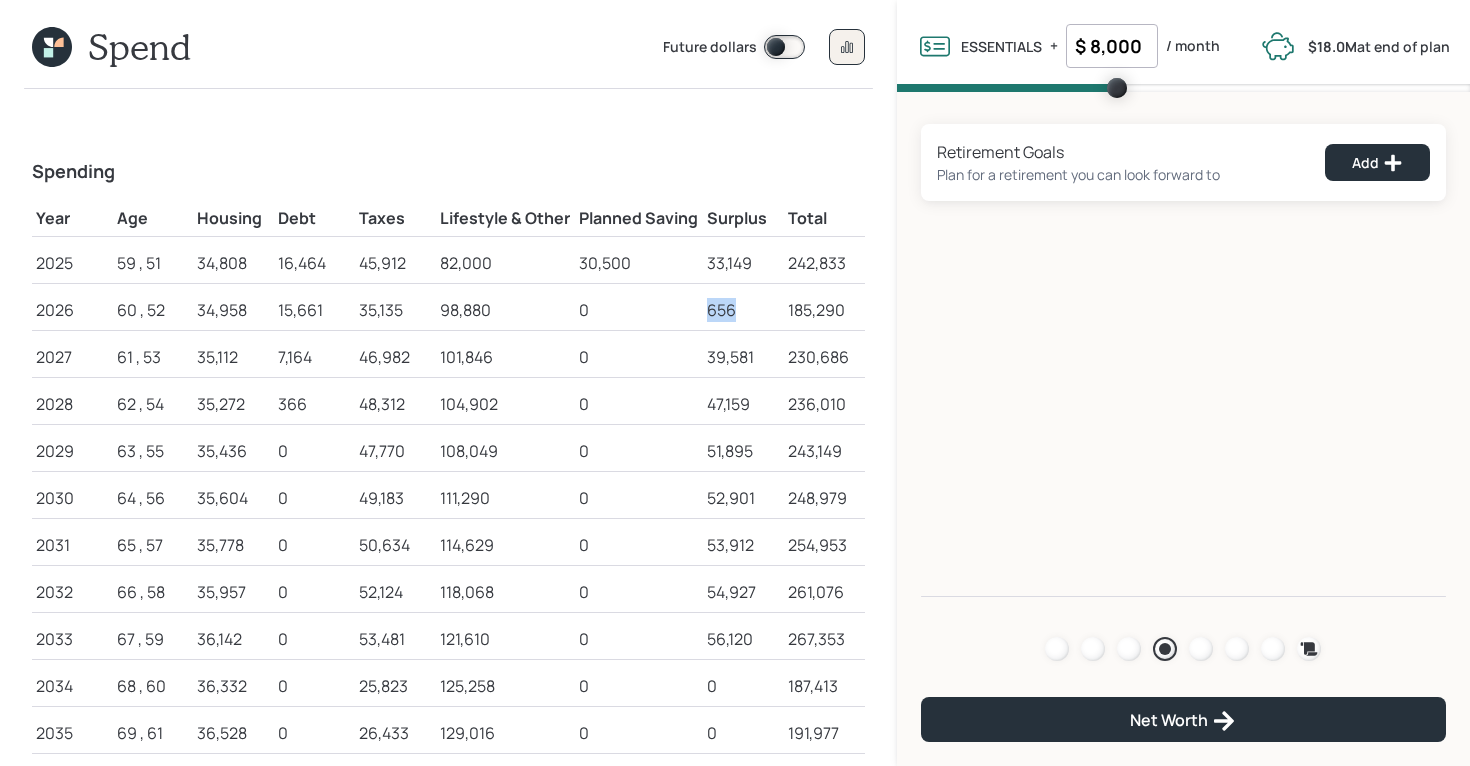 drag, startPoint x: 747, startPoint y: 310, endPoint x: 698, endPoint y: 309, distance: 49.010204 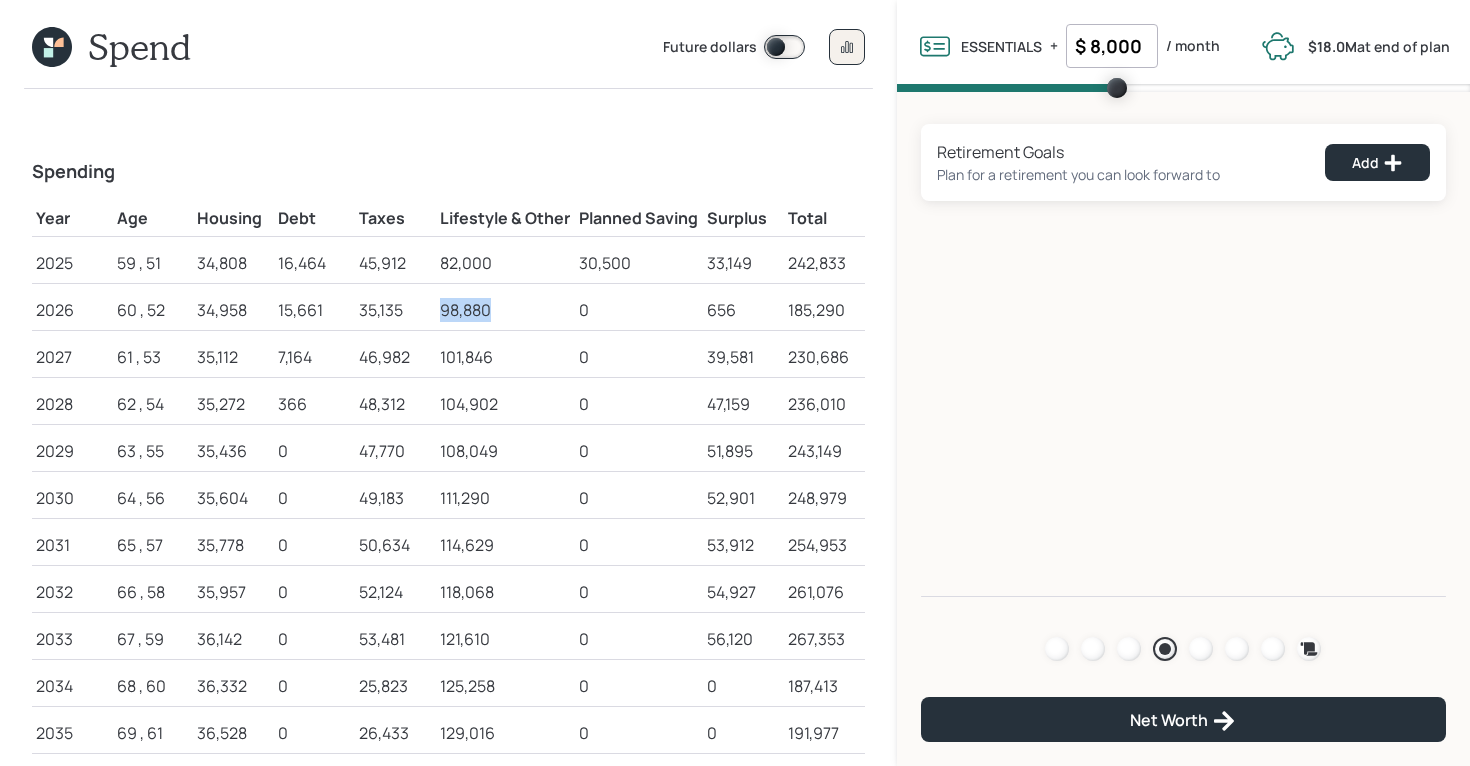 drag, startPoint x: 489, startPoint y: 311, endPoint x: 430, endPoint y: 311, distance: 59 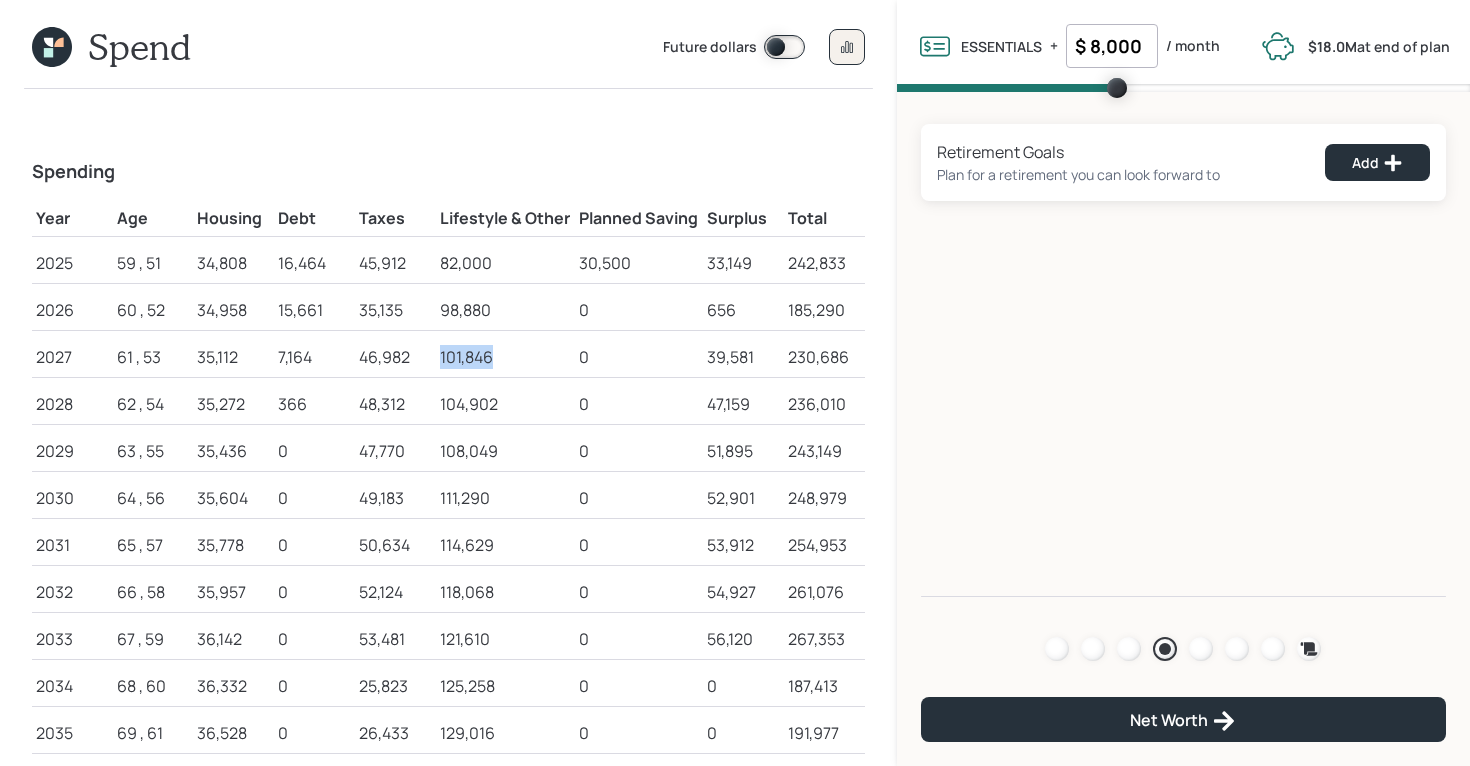 drag, startPoint x: 493, startPoint y: 359, endPoint x: 432, endPoint y: 356, distance: 61.073727 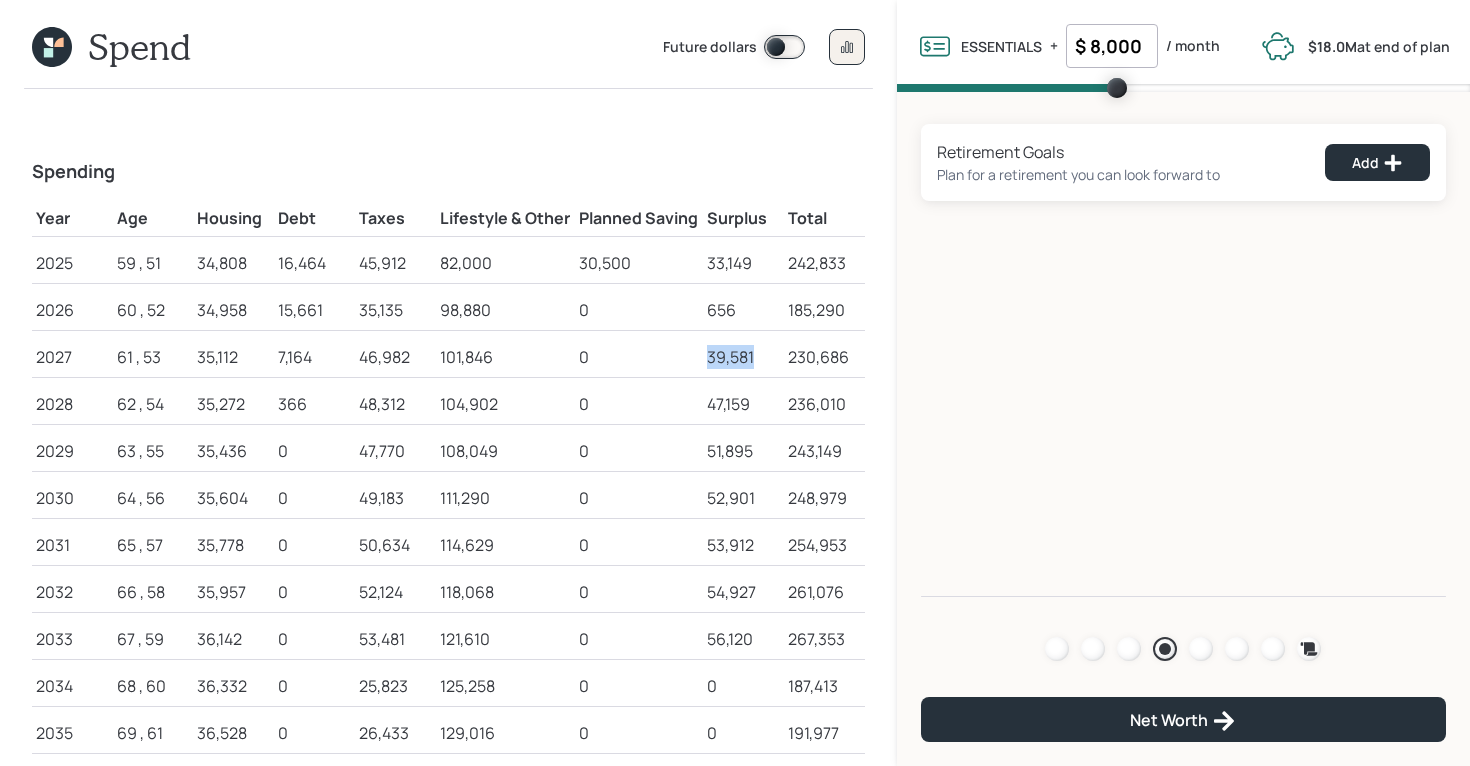 drag, startPoint x: 754, startPoint y: 360, endPoint x: 709, endPoint y: 360, distance: 45 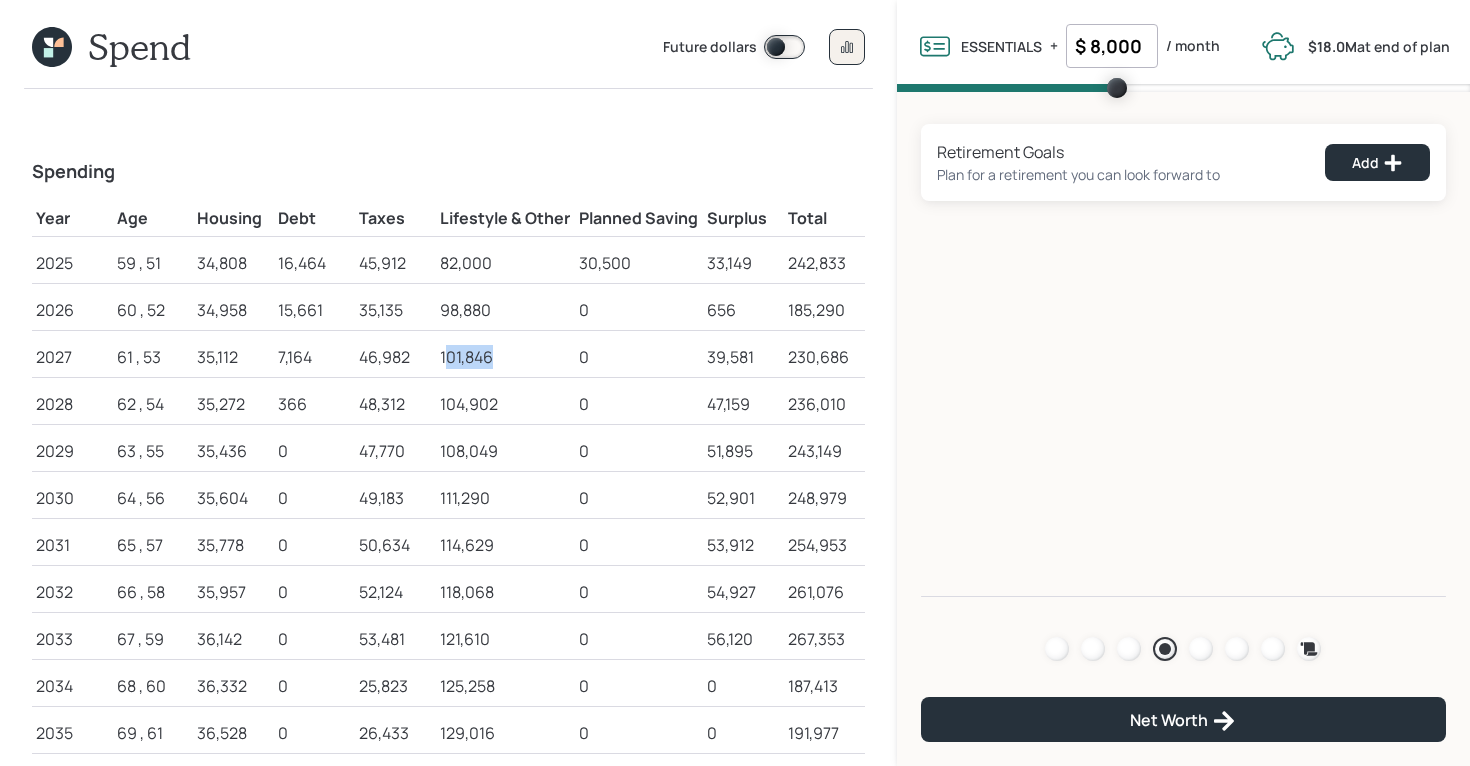 drag, startPoint x: 499, startPoint y: 353, endPoint x: 446, endPoint y: 353, distance: 53 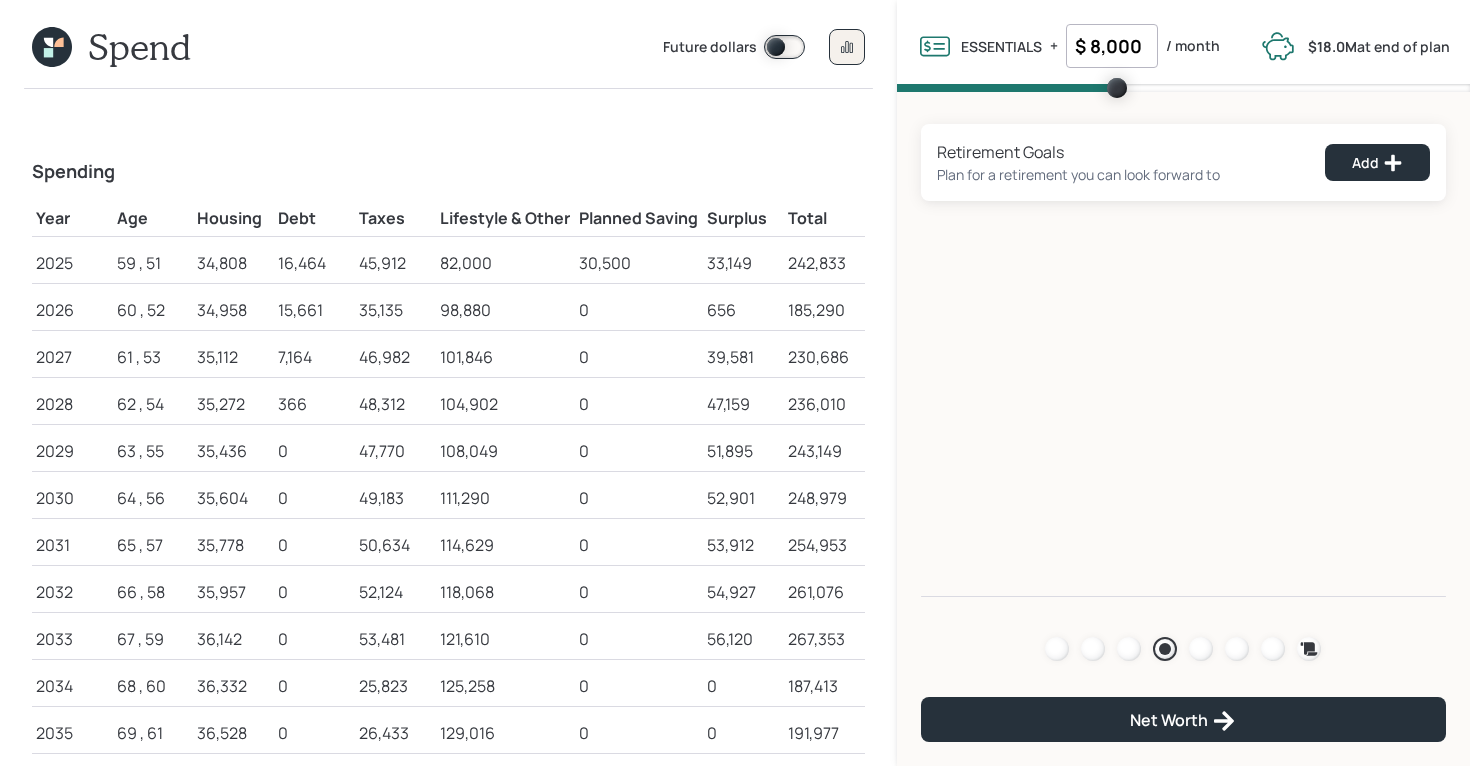 click on "101,846" at bounding box center (505, 357) 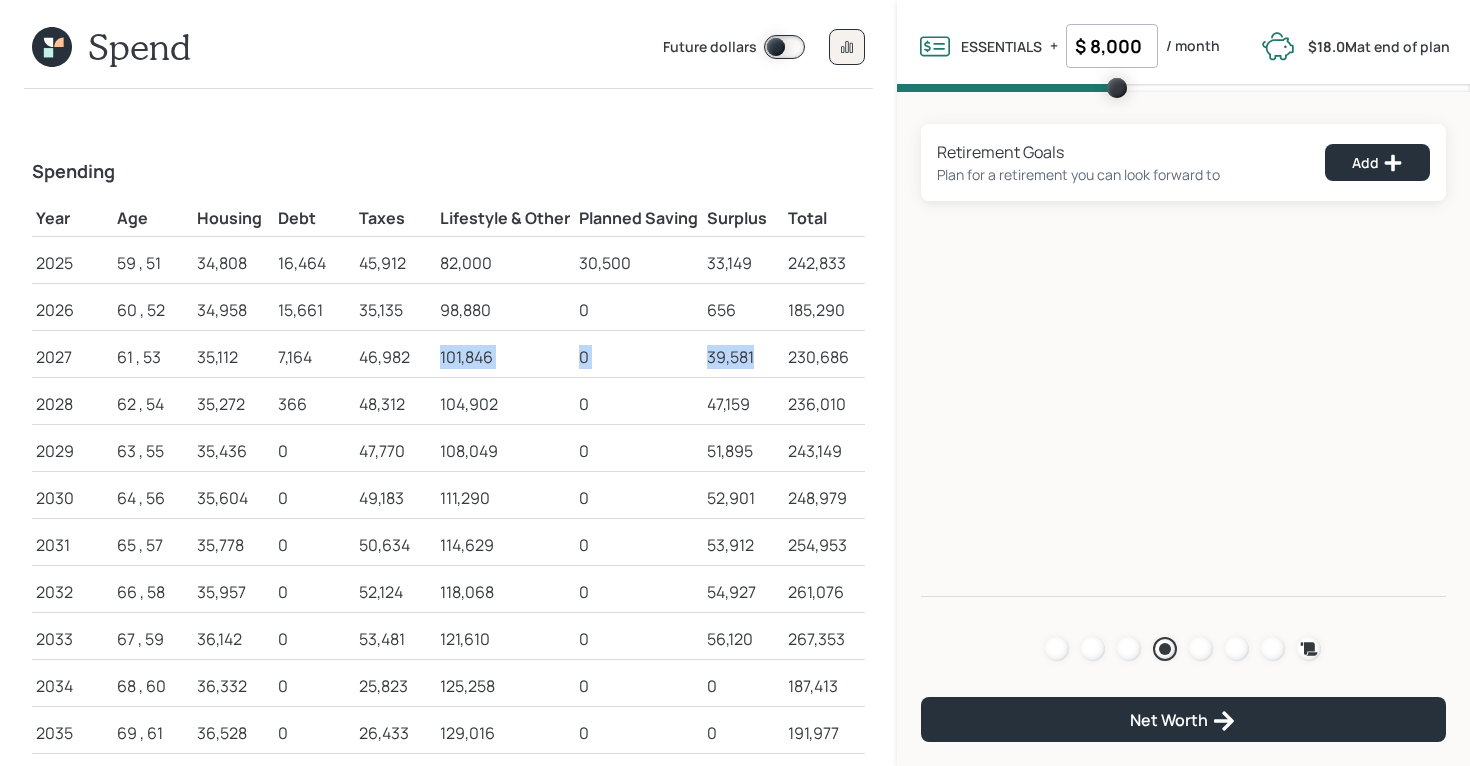 drag, startPoint x: 442, startPoint y: 361, endPoint x: 766, endPoint y: 363, distance: 324.00616 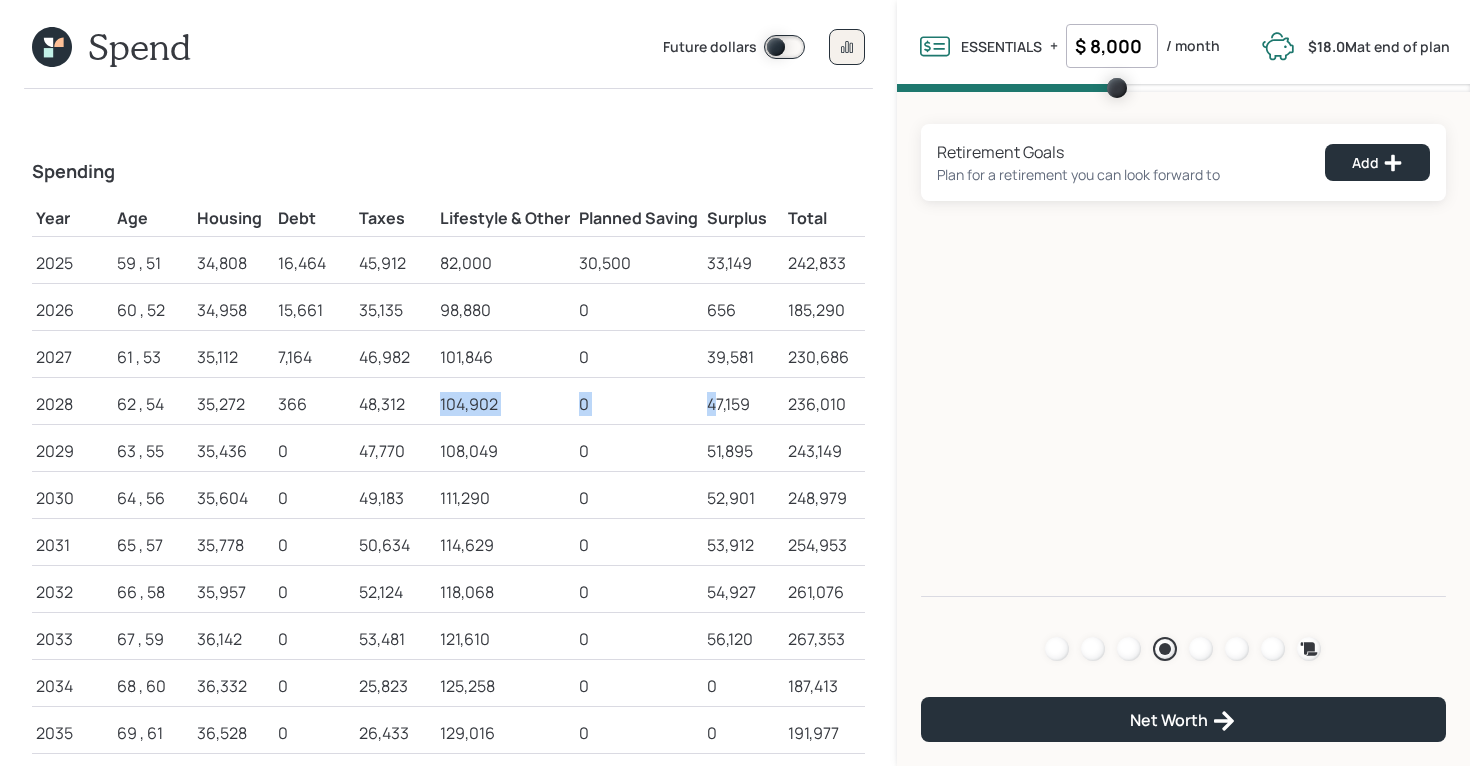 drag, startPoint x: 440, startPoint y: 407, endPoint x: 719, endPoint y: 398, distance: 279.1451 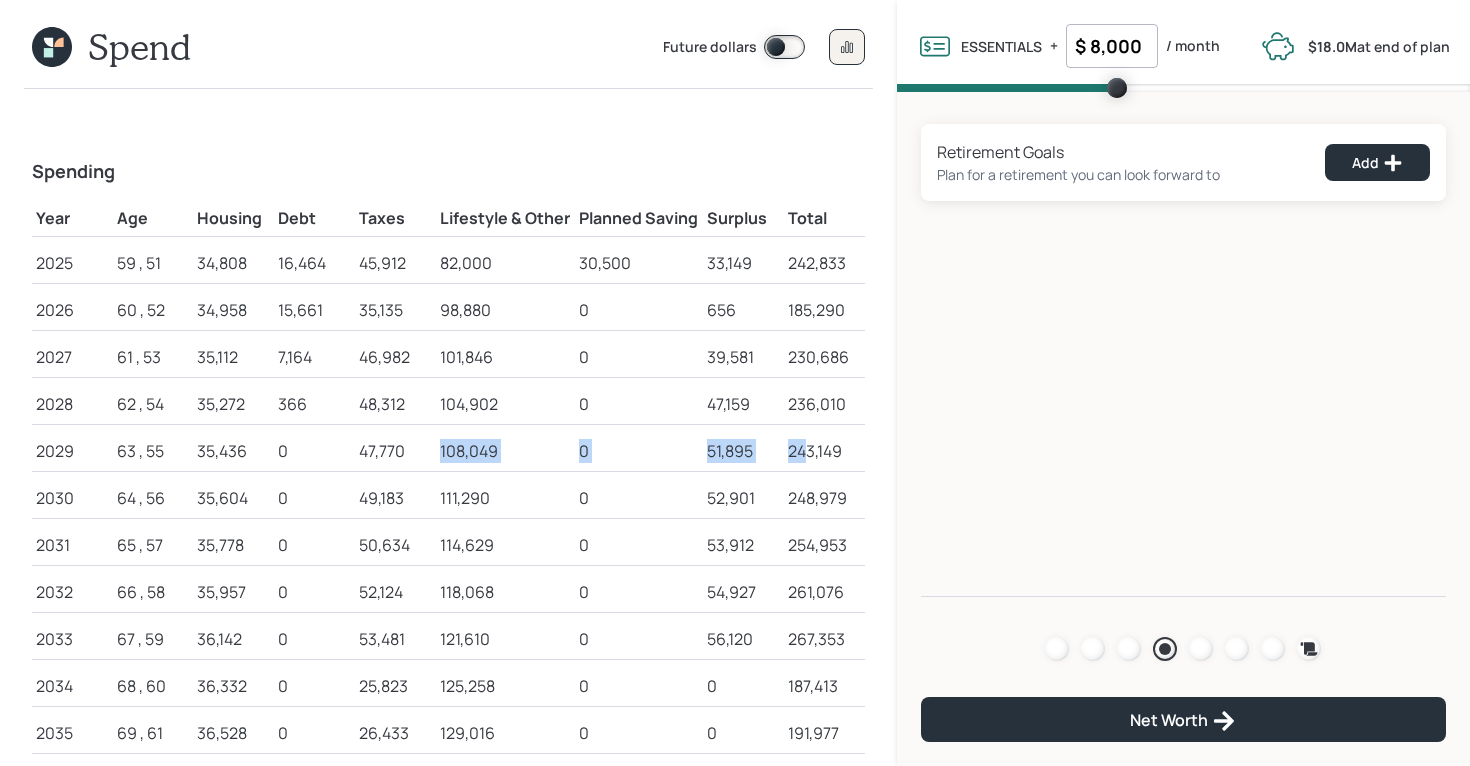 drag, startPoint x: 439, startPoint y: 446, endPoint x: 807, endPoint y: 450, distance: 368.02173 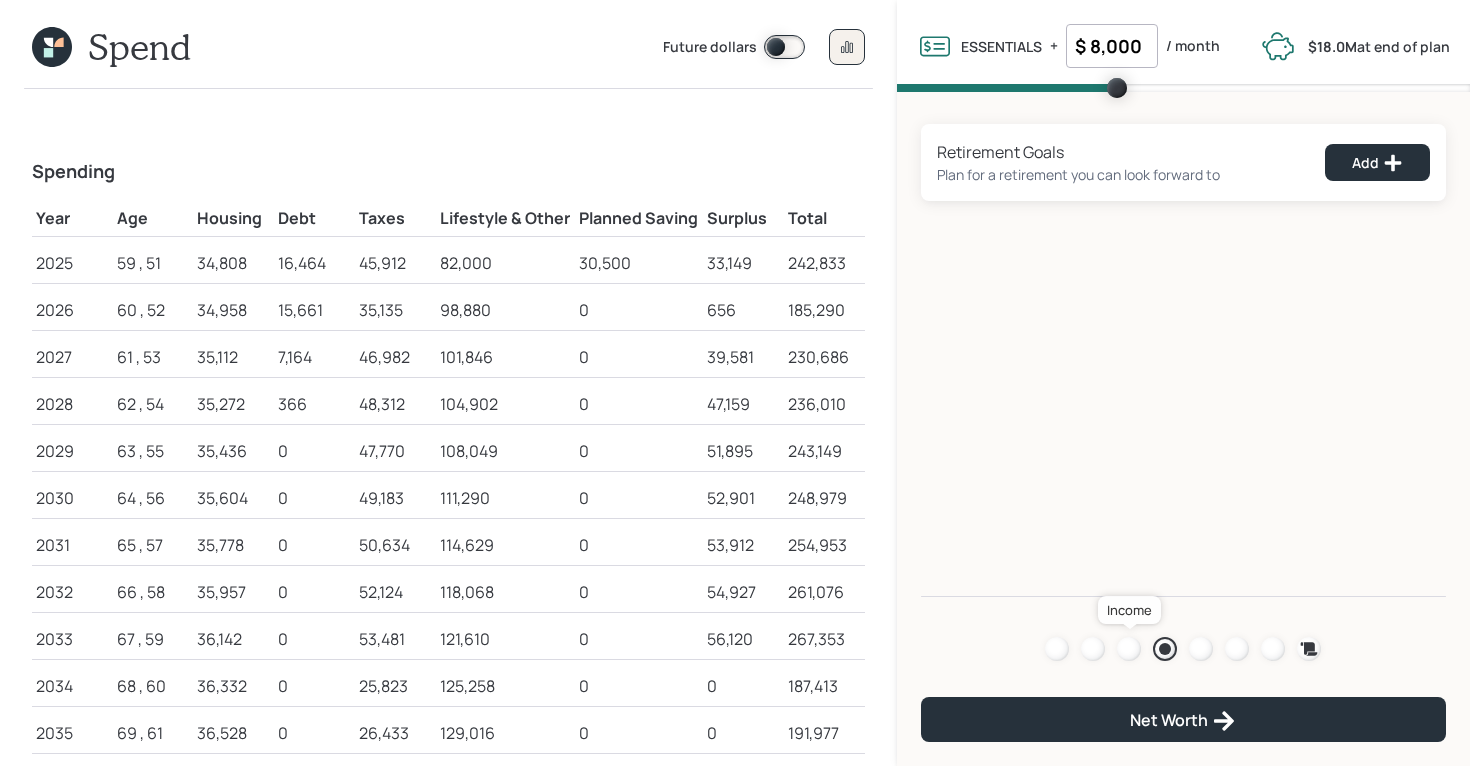 click at bounding box center (1129, 649) 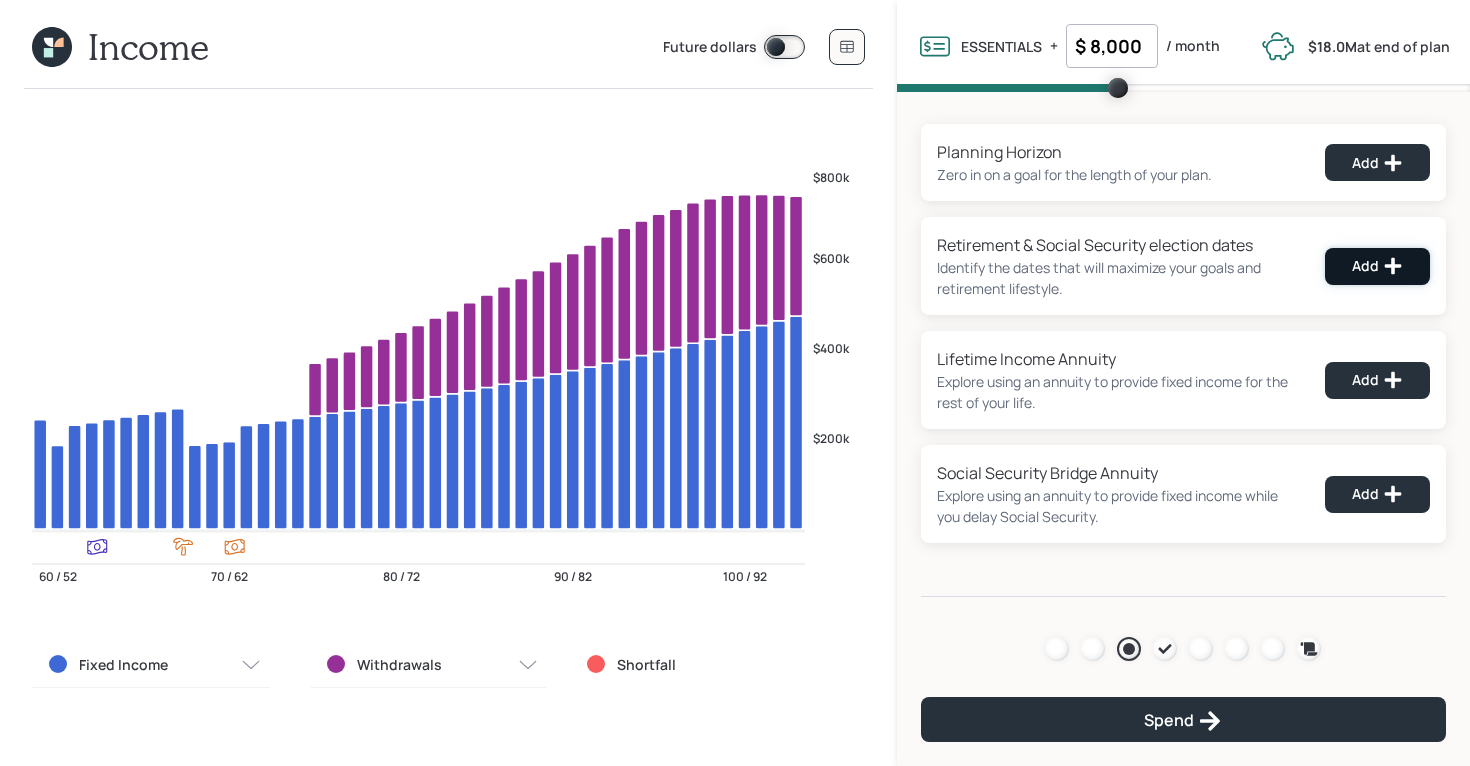 click on "Add" at bounding box center [1377, 266] 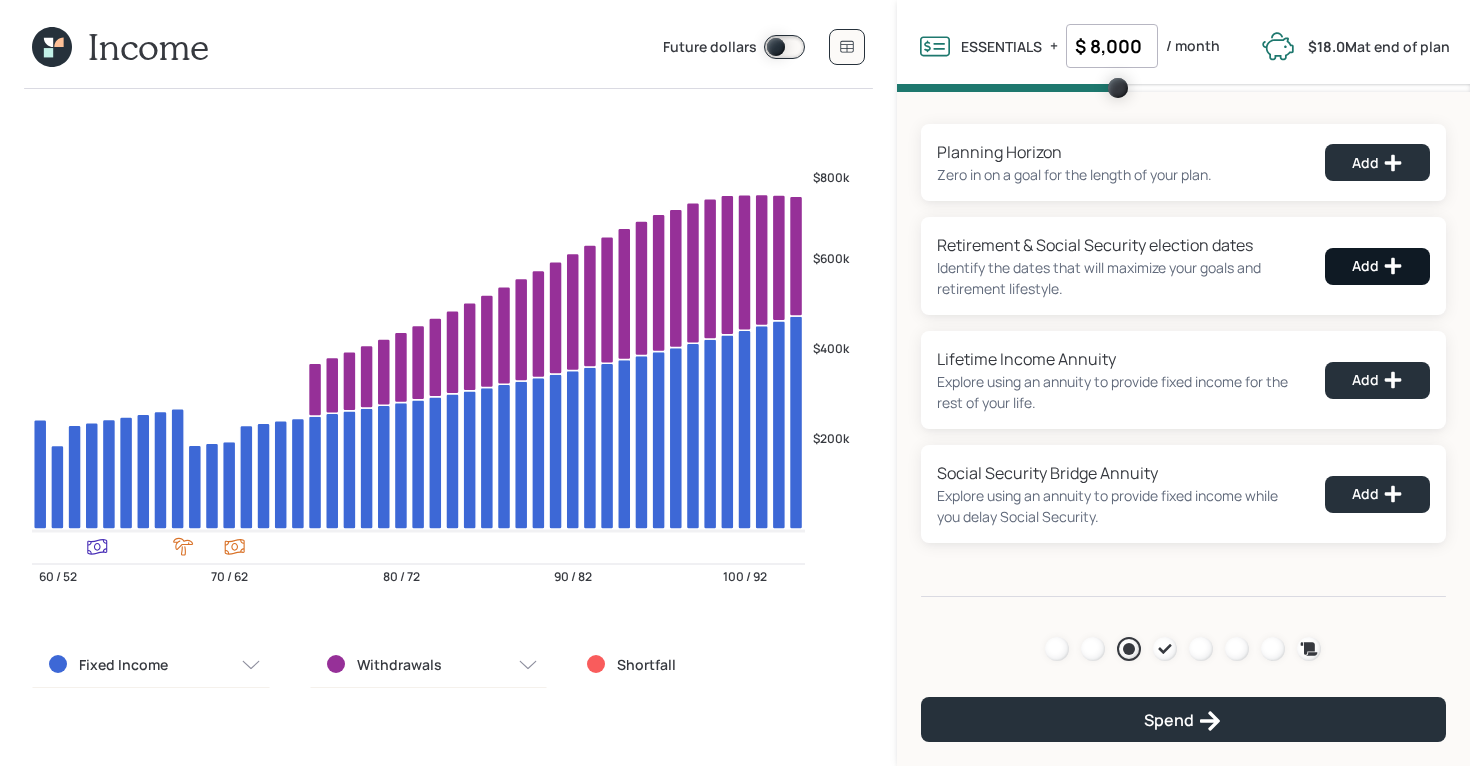 select on "8" 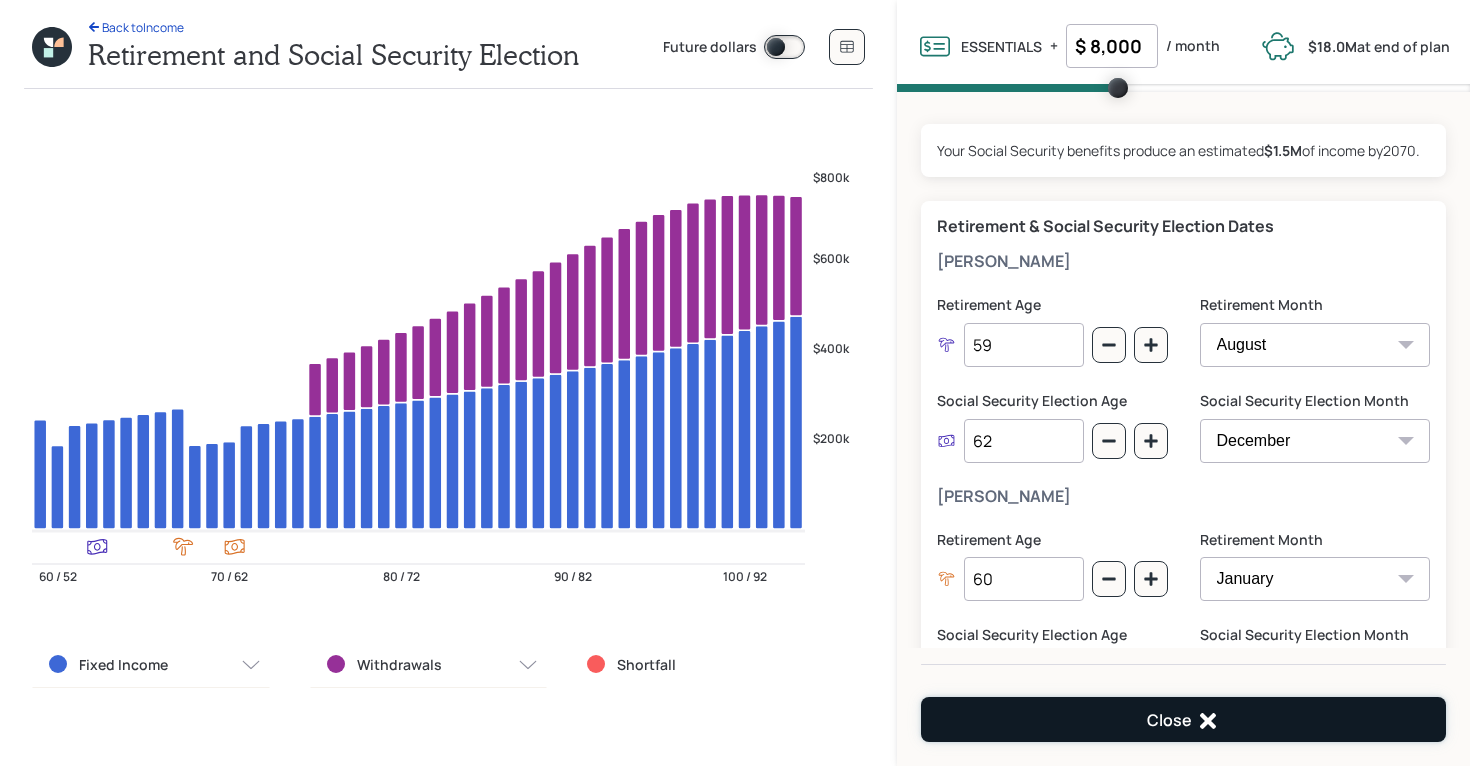 click on "Close" at bounding box center [1183, 719] 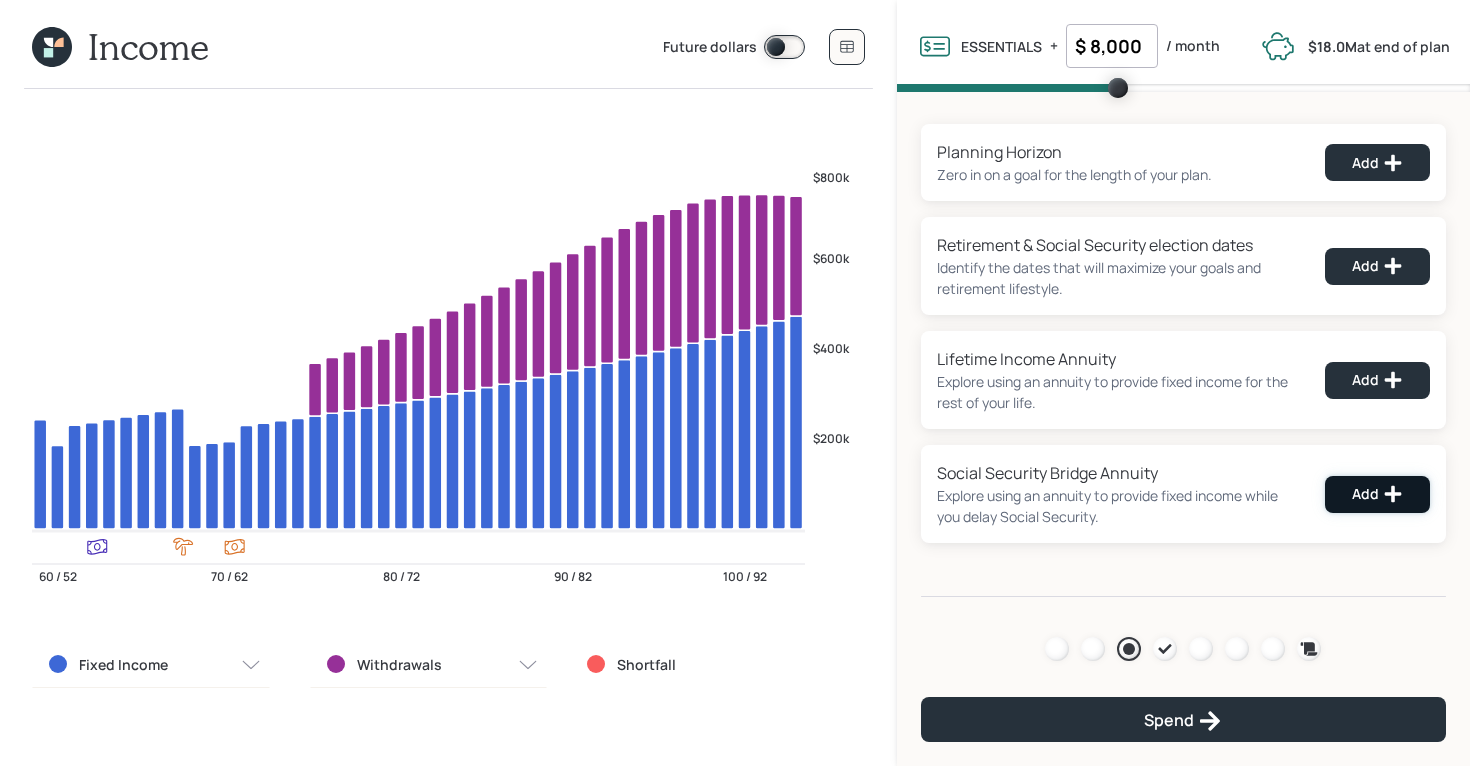 click on "Add" at bounding box center [1377, 494] 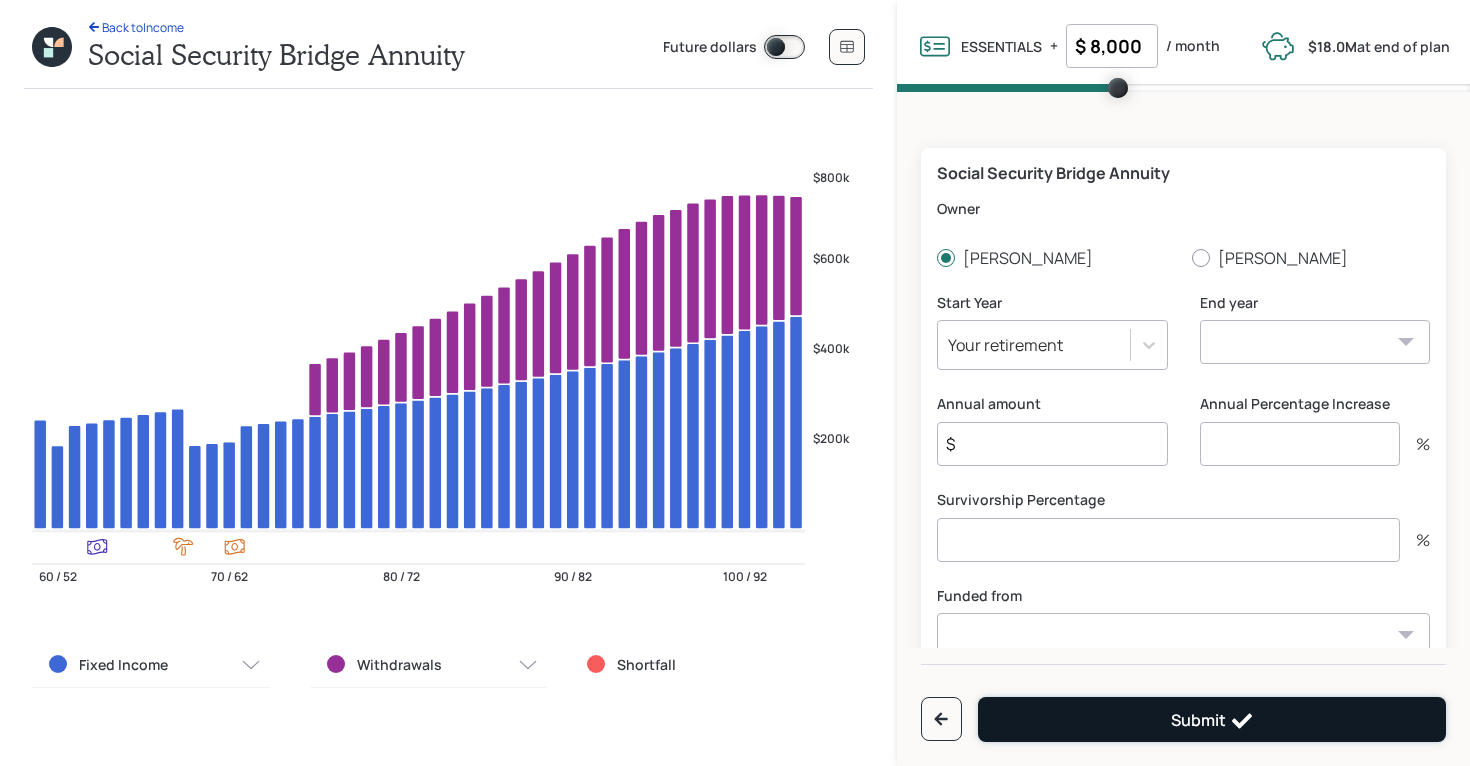 click on "Submit" at bounding box center (1212, 719) 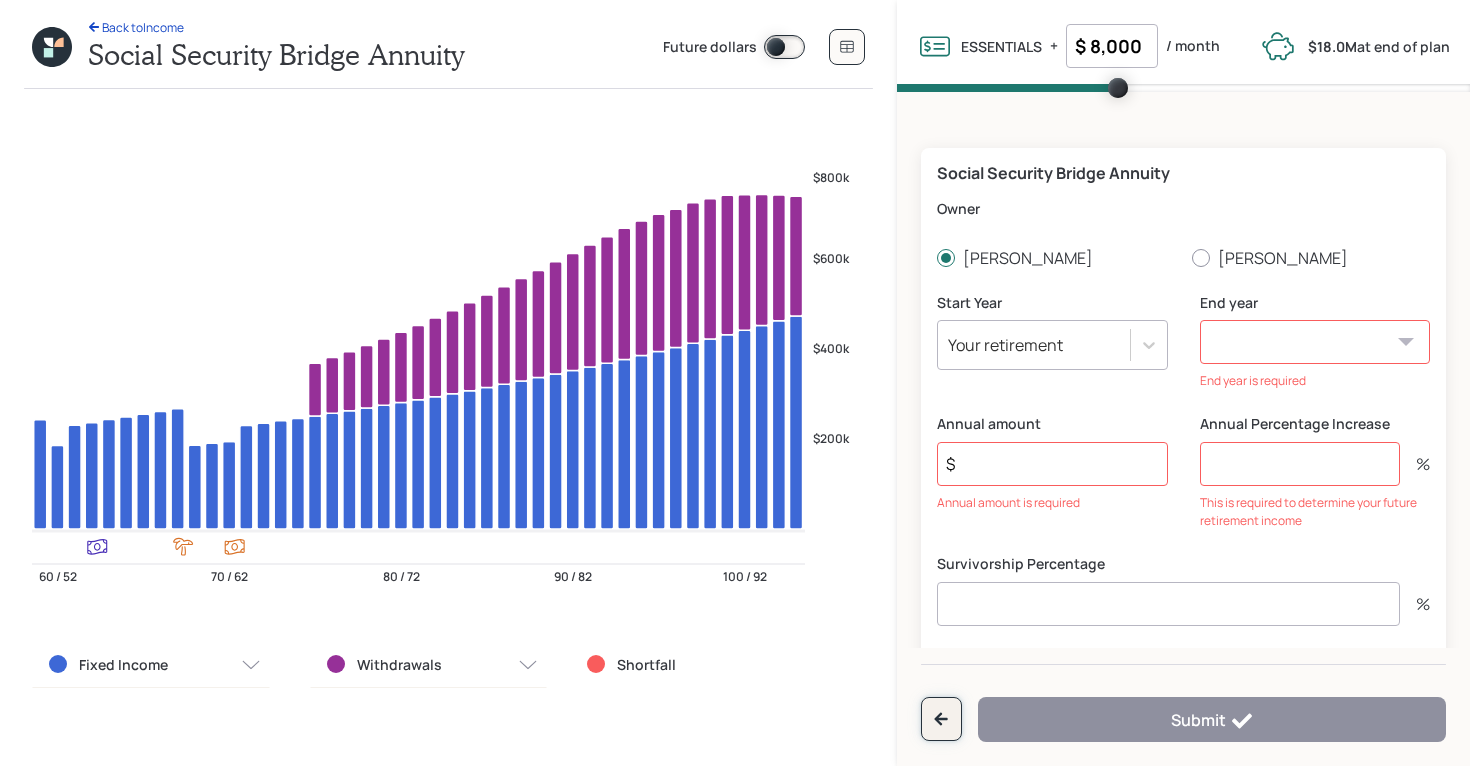 click 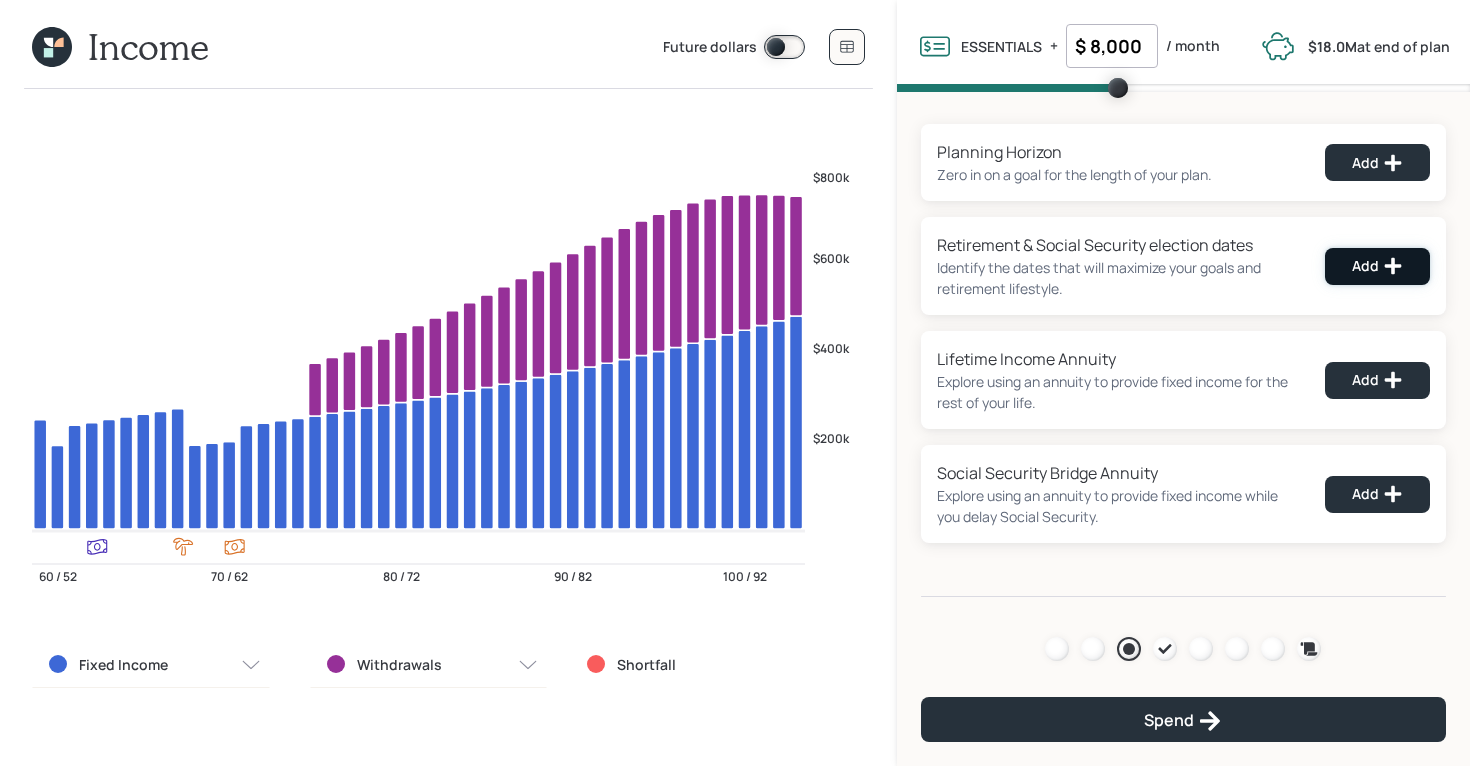 click on "Add" at bounding box center [1377, 266] 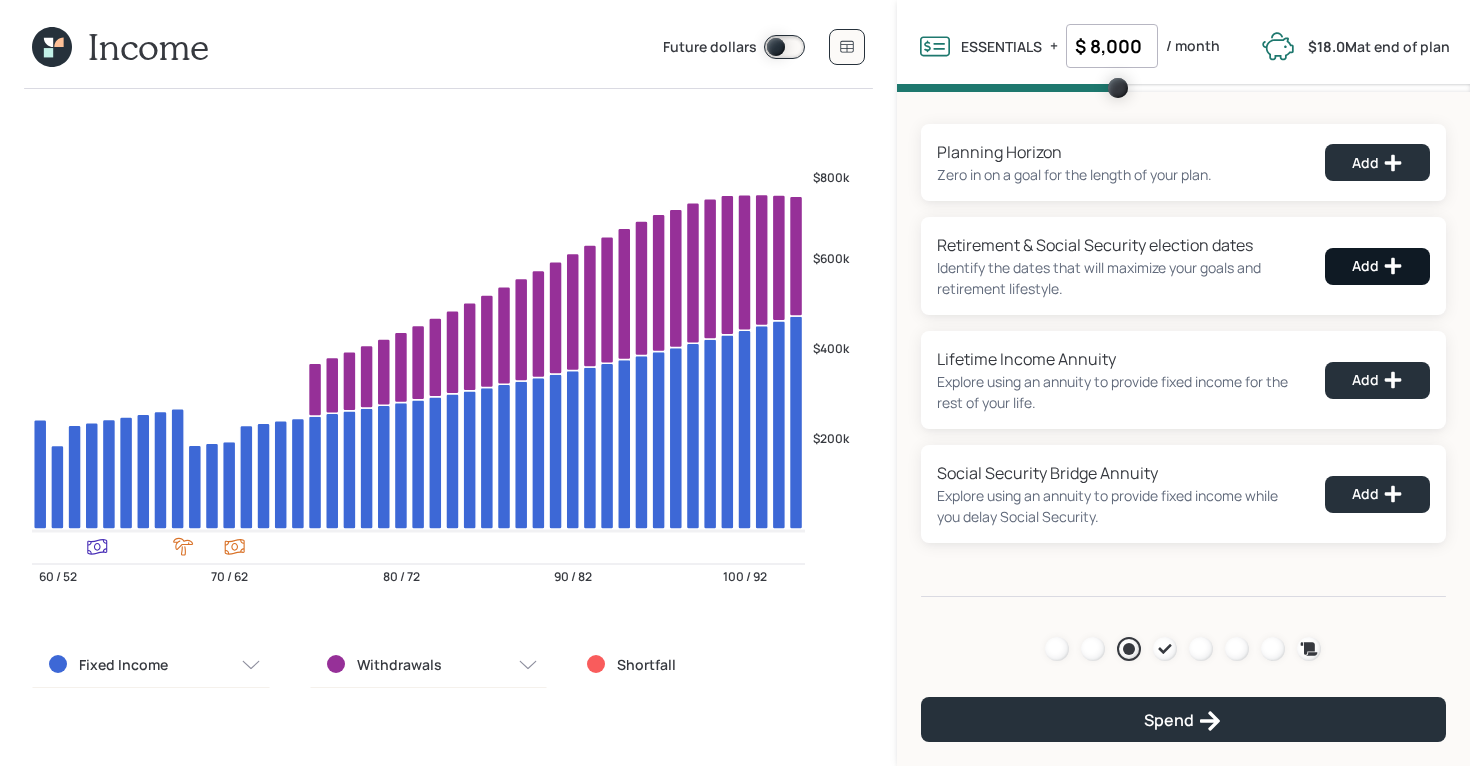 select on "8" 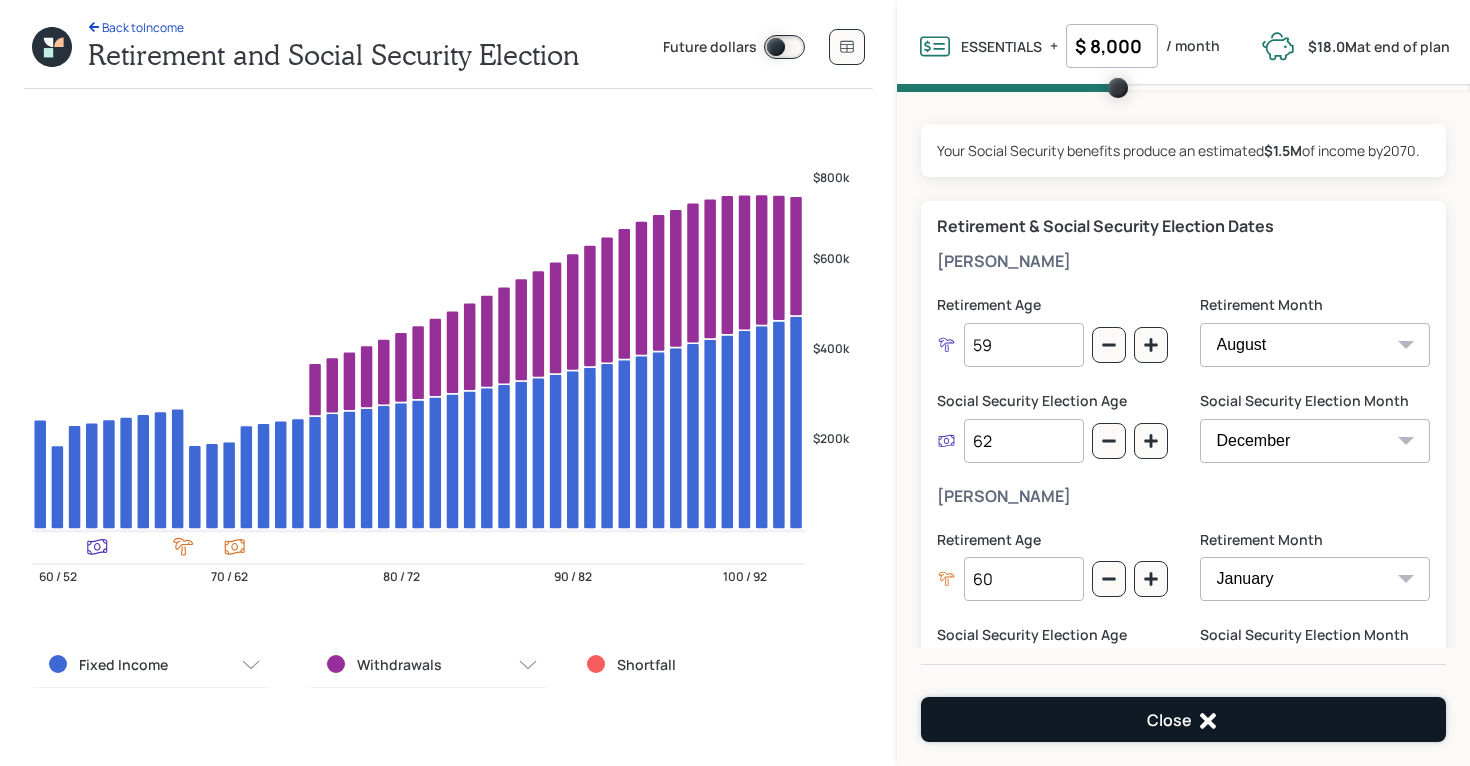 click on "Close" at bounding box center [1183, 721] 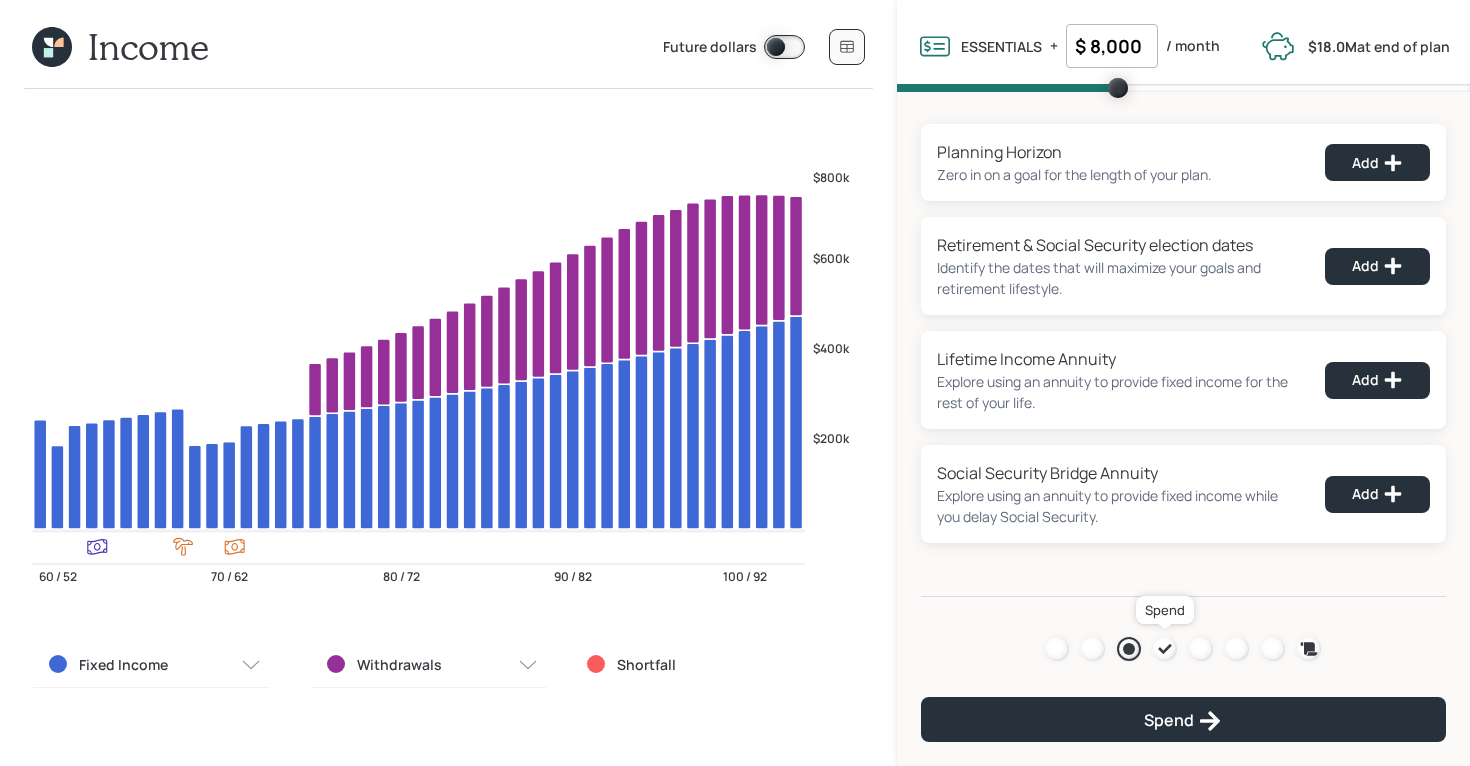 click 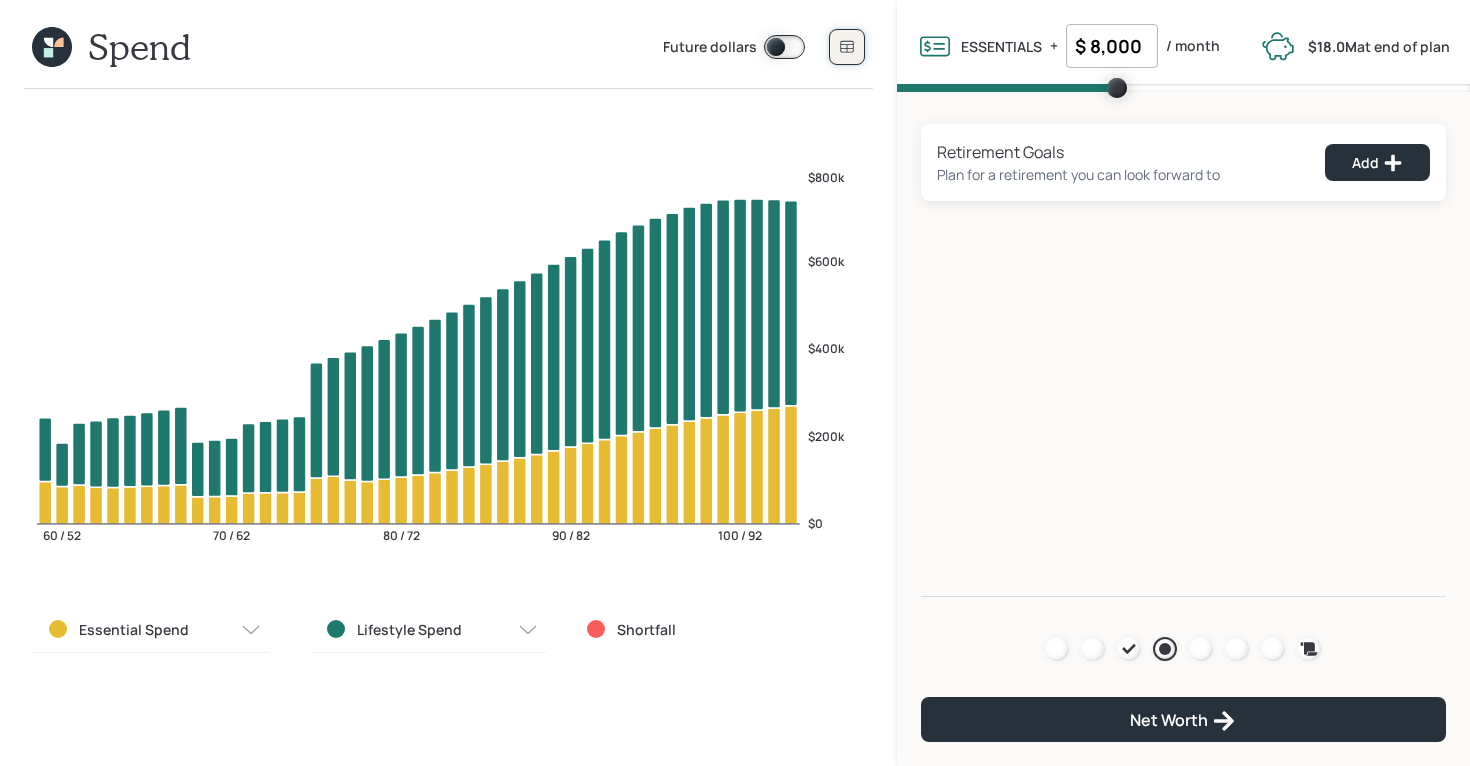 click 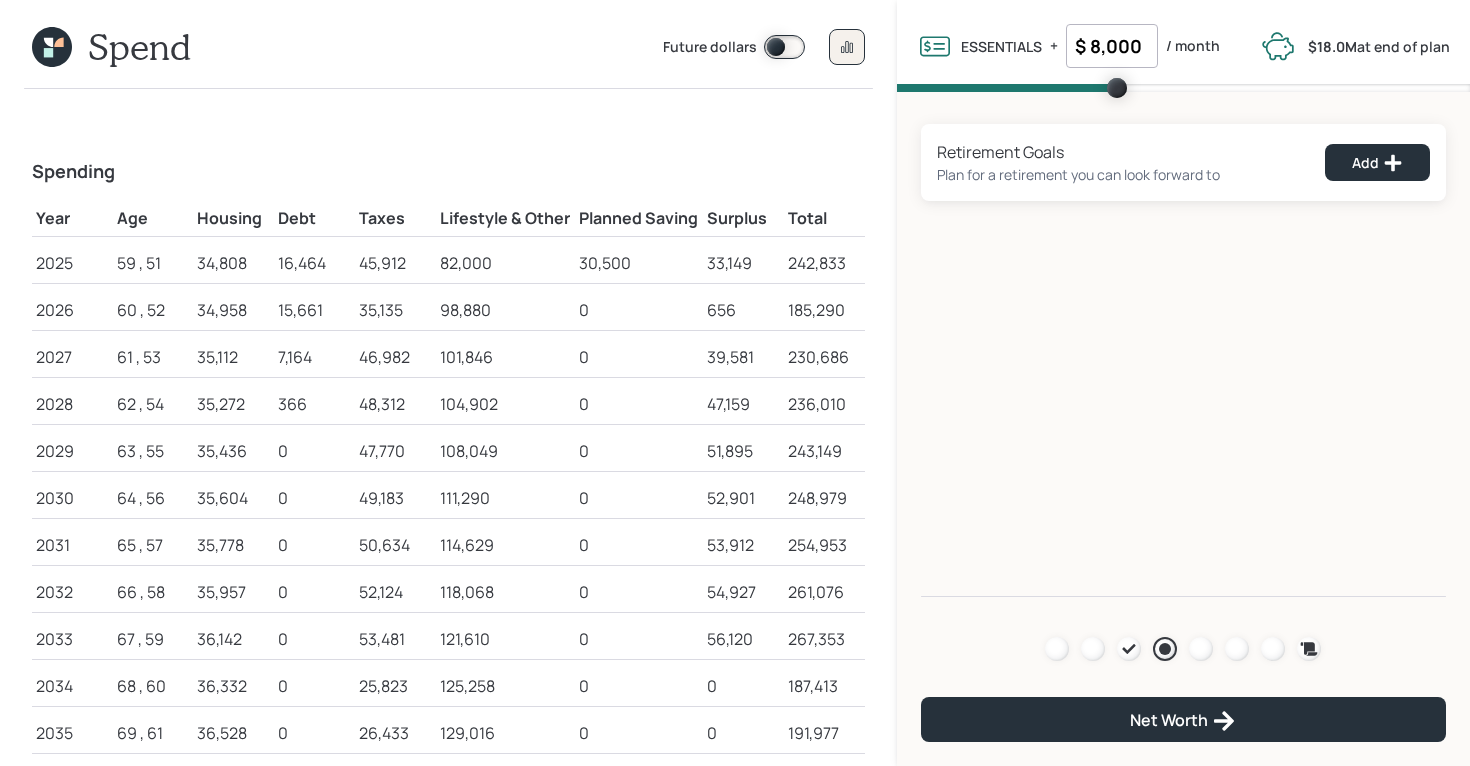 drag, startPoint x: 1150, startPoint y: 55, endPoint x: 1084, endPoint y: 53, distance: 66.0303 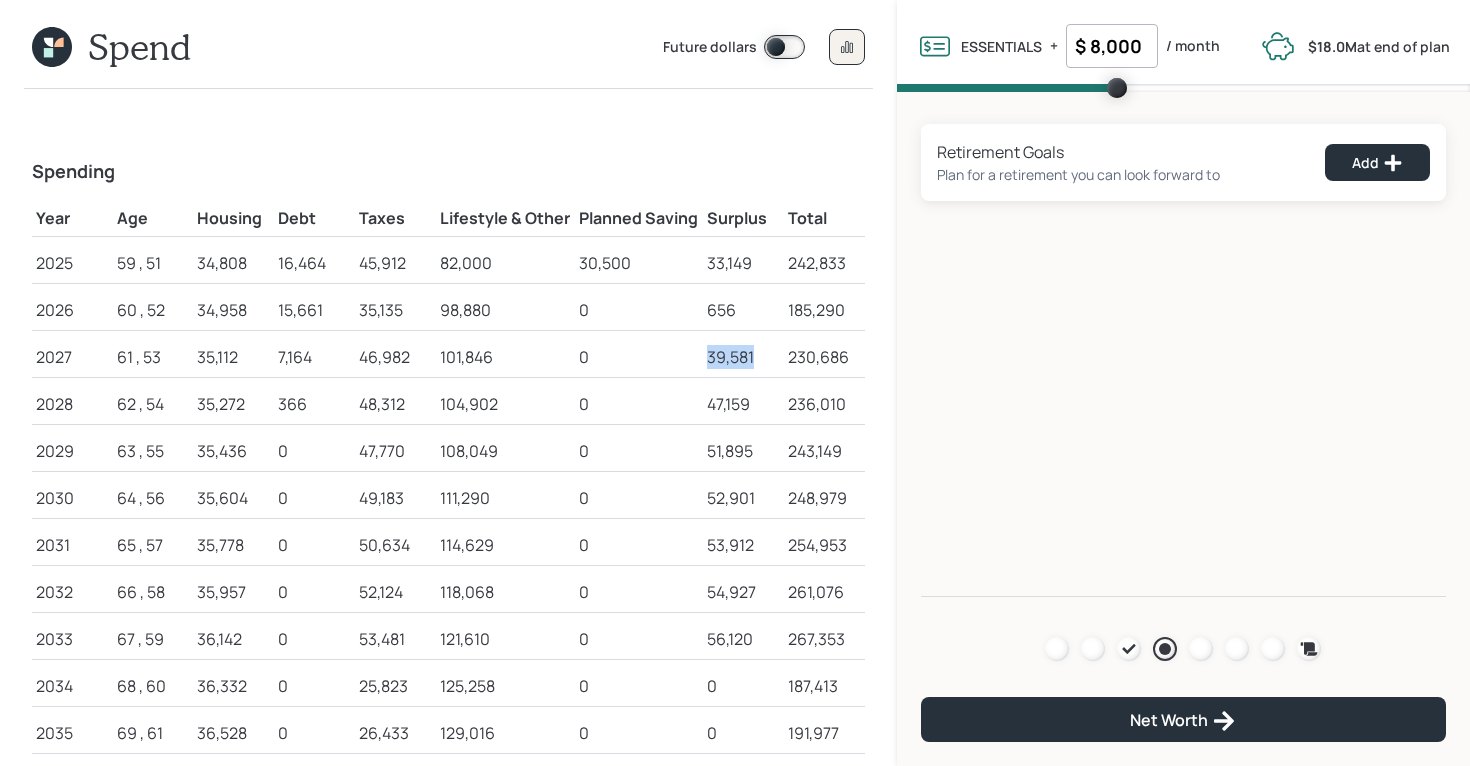 drag, startPoint x: 700, startPoint y: 355, endPoint x: 755, endPoint y: 354, distance: 55.00909 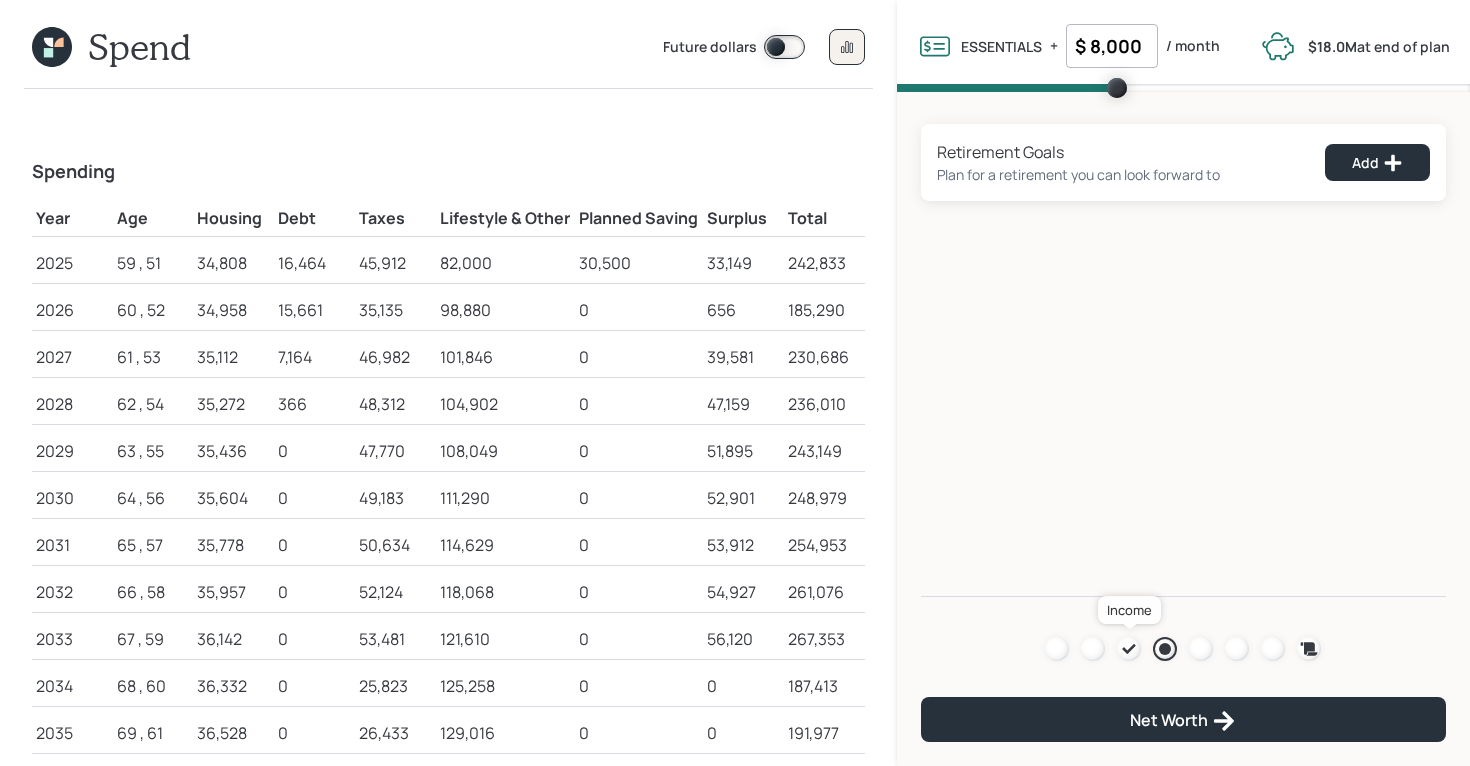 click 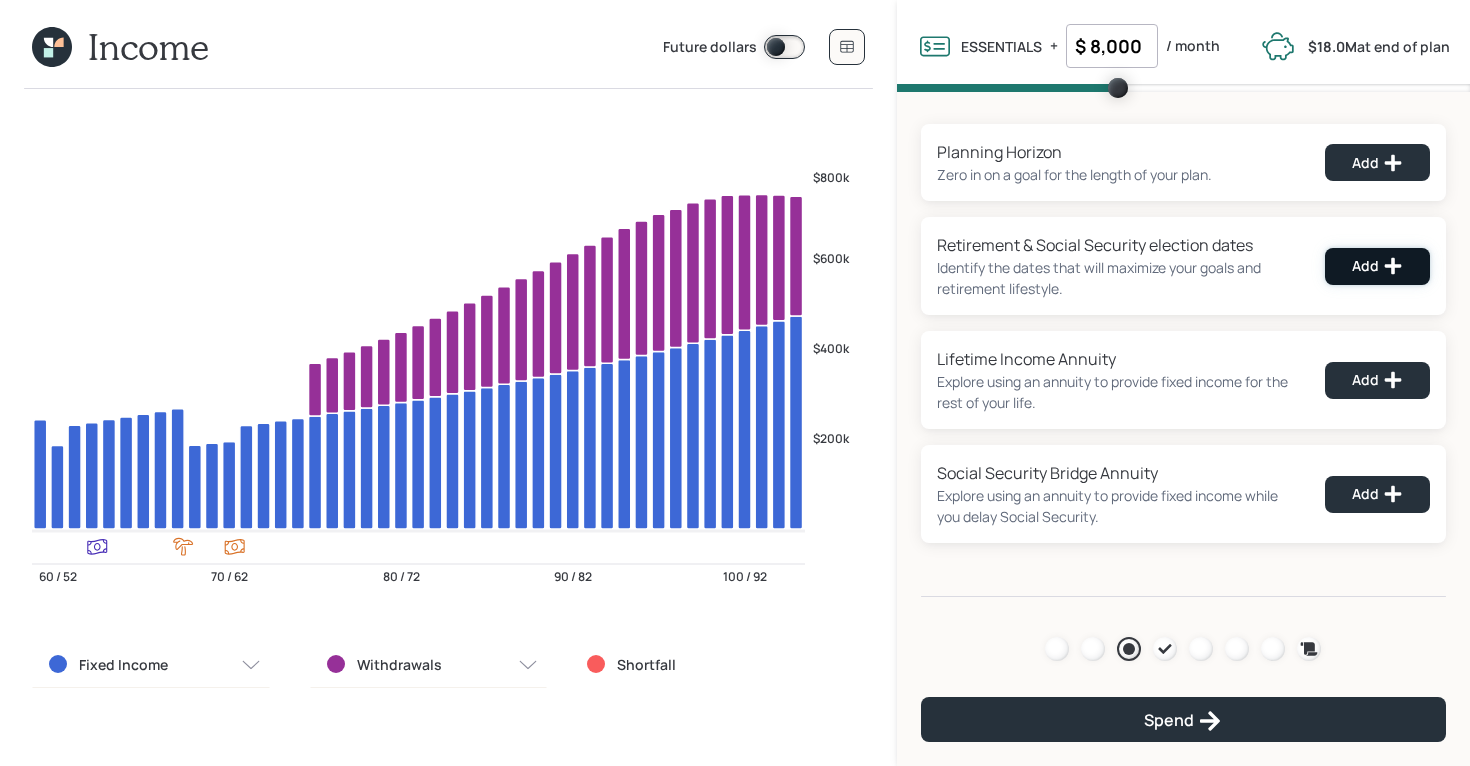 click on "Add" at bounding box center [1377, 266] 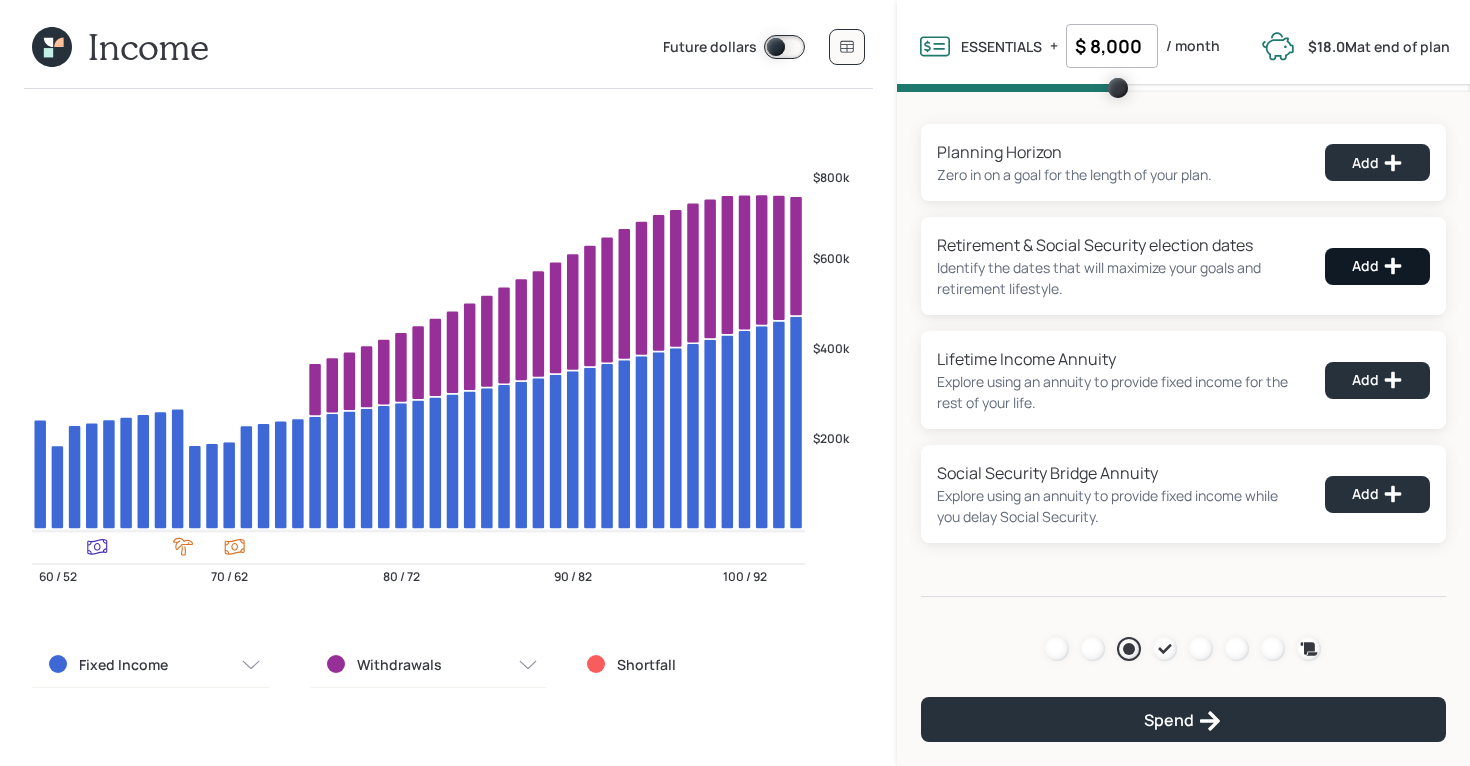 select on "8" 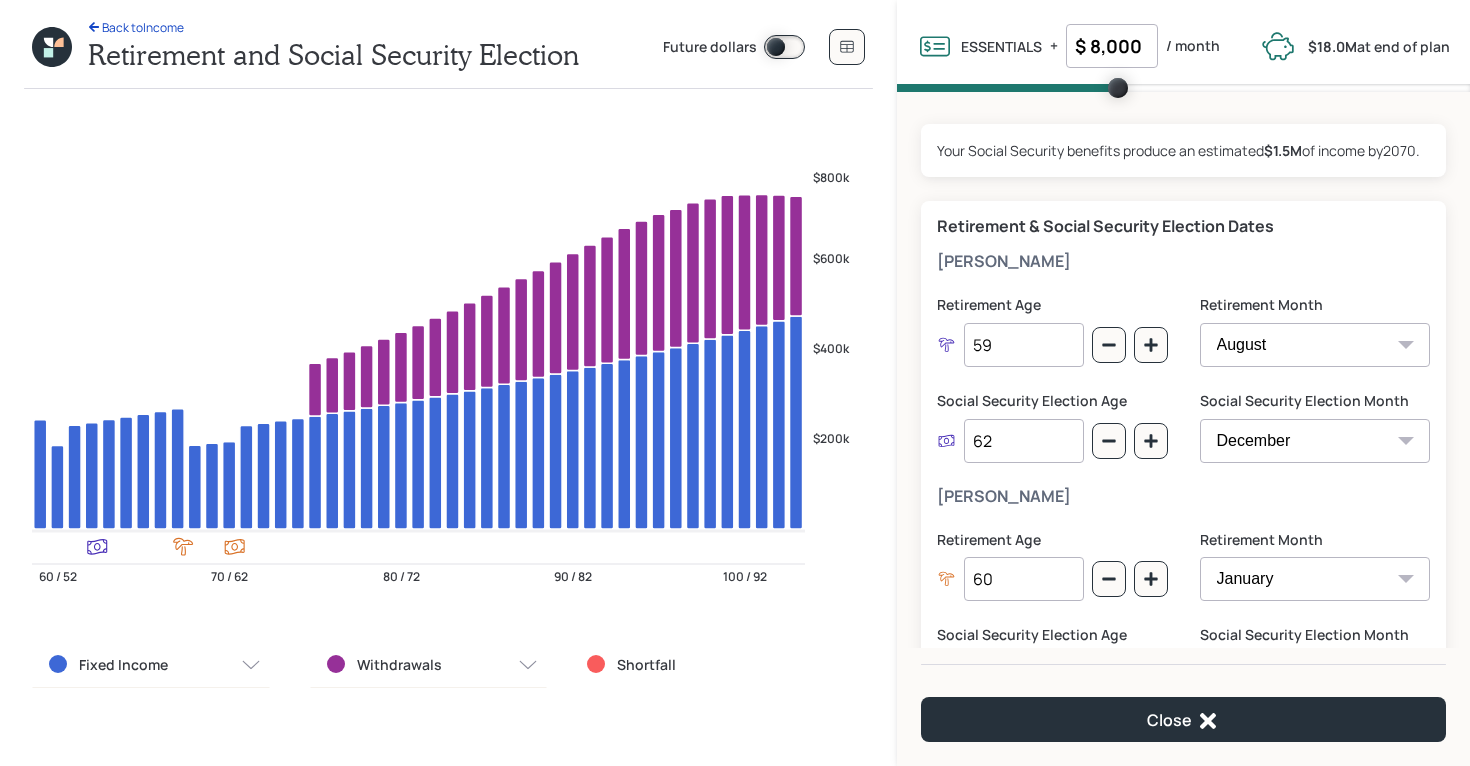drag, startPoint x: 1027, startPoint y: 444, endPoint x: 950, endPoint y: 441, distance: 77.05842 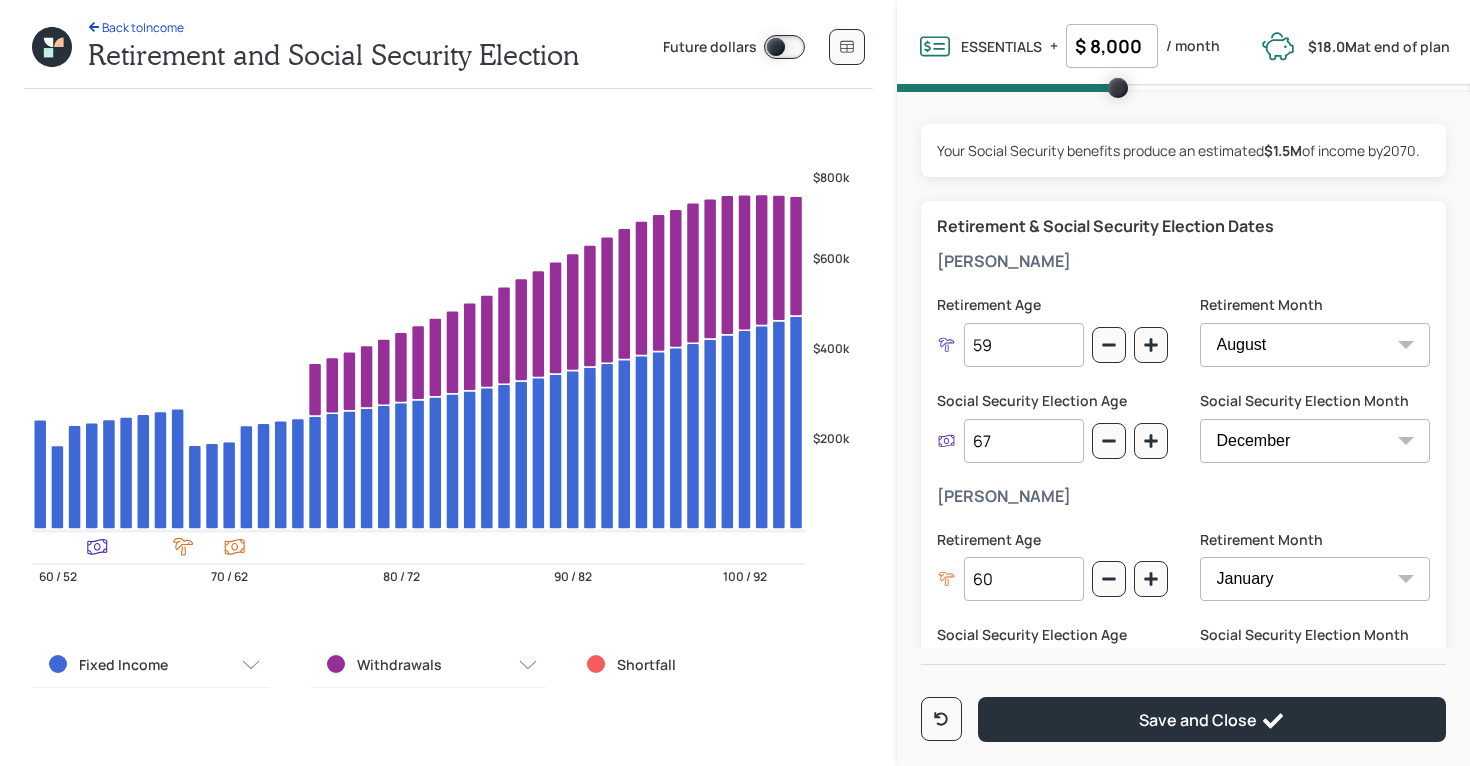 type on "67" 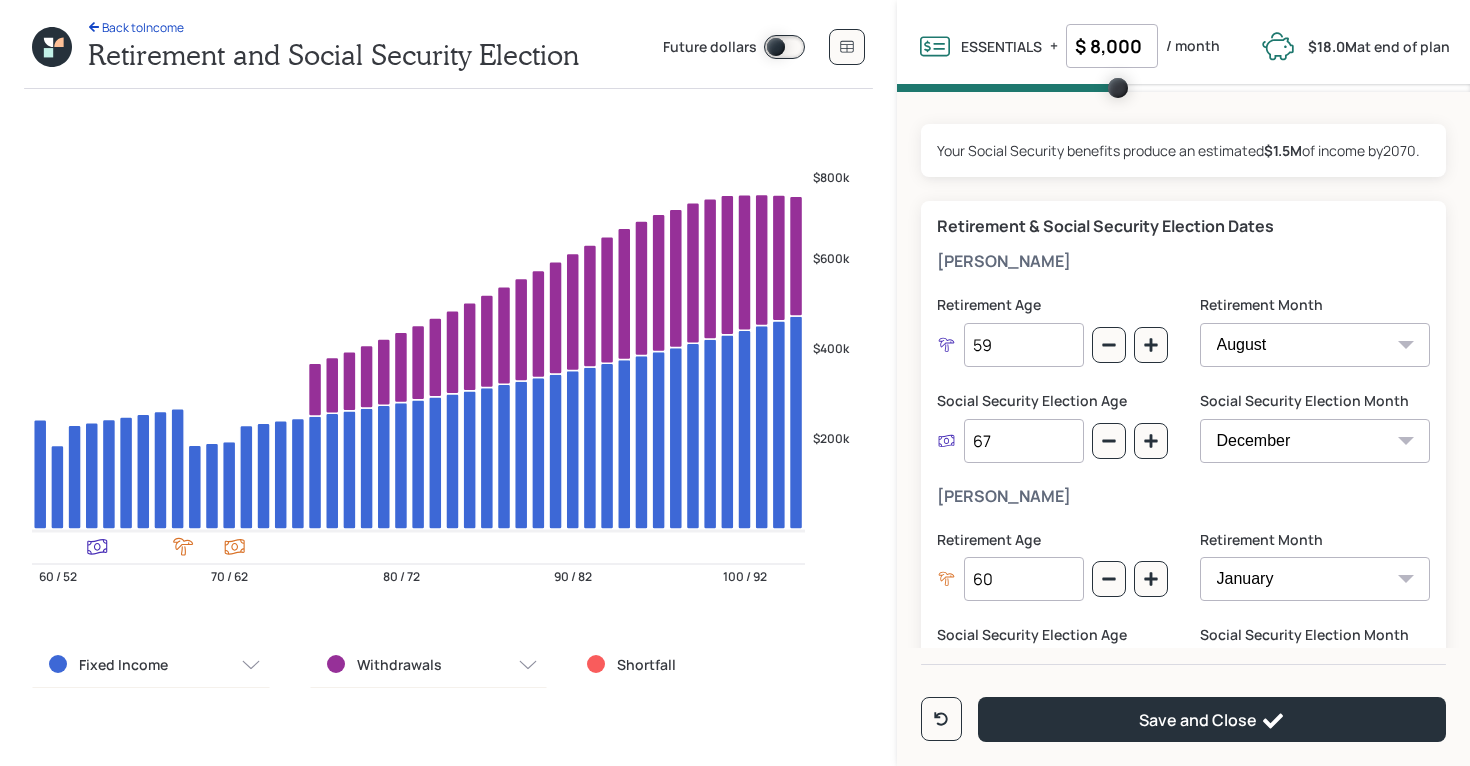 click on "Social Security Election Age" at bounding box center (1052, 401) 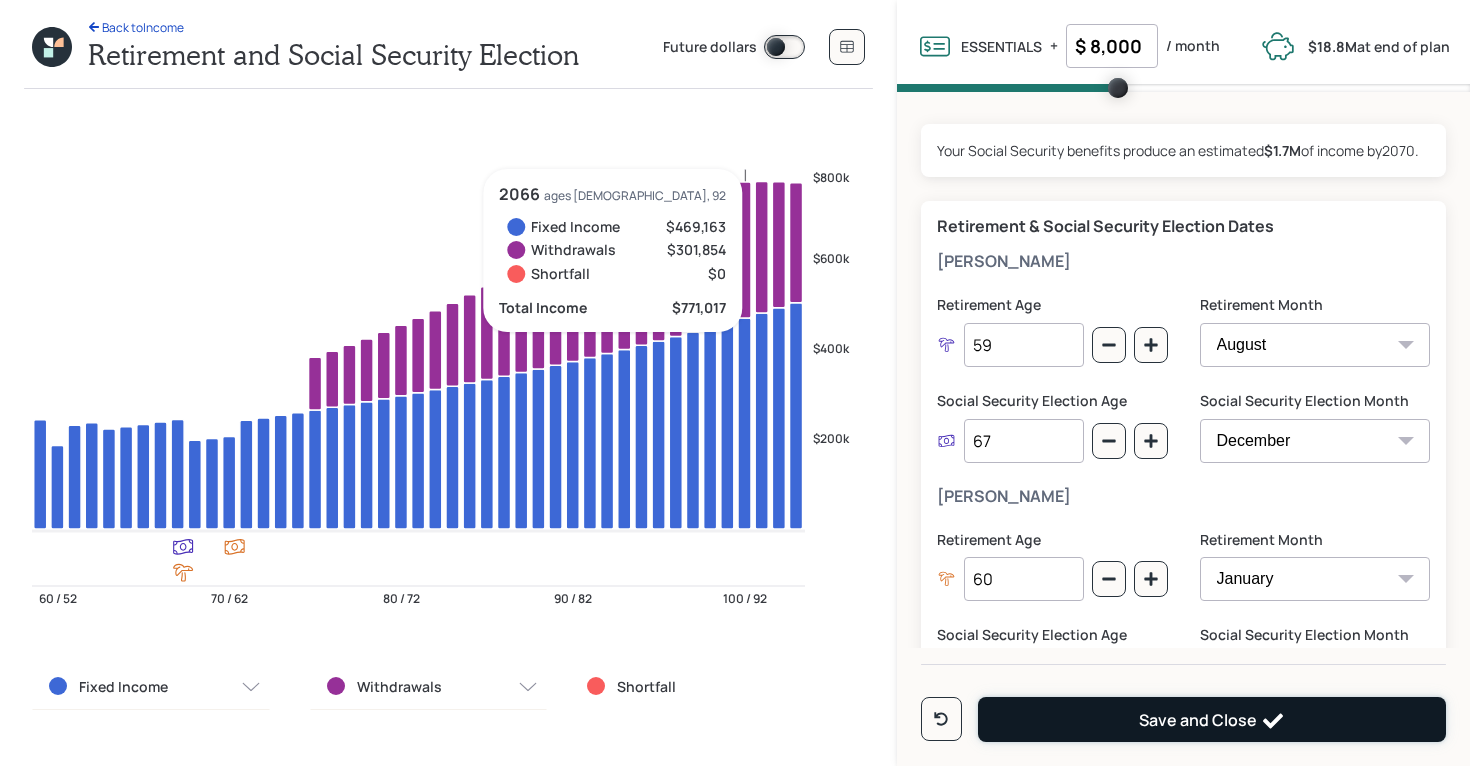 click on "Save and Close" at bounding box center (1212, 719) 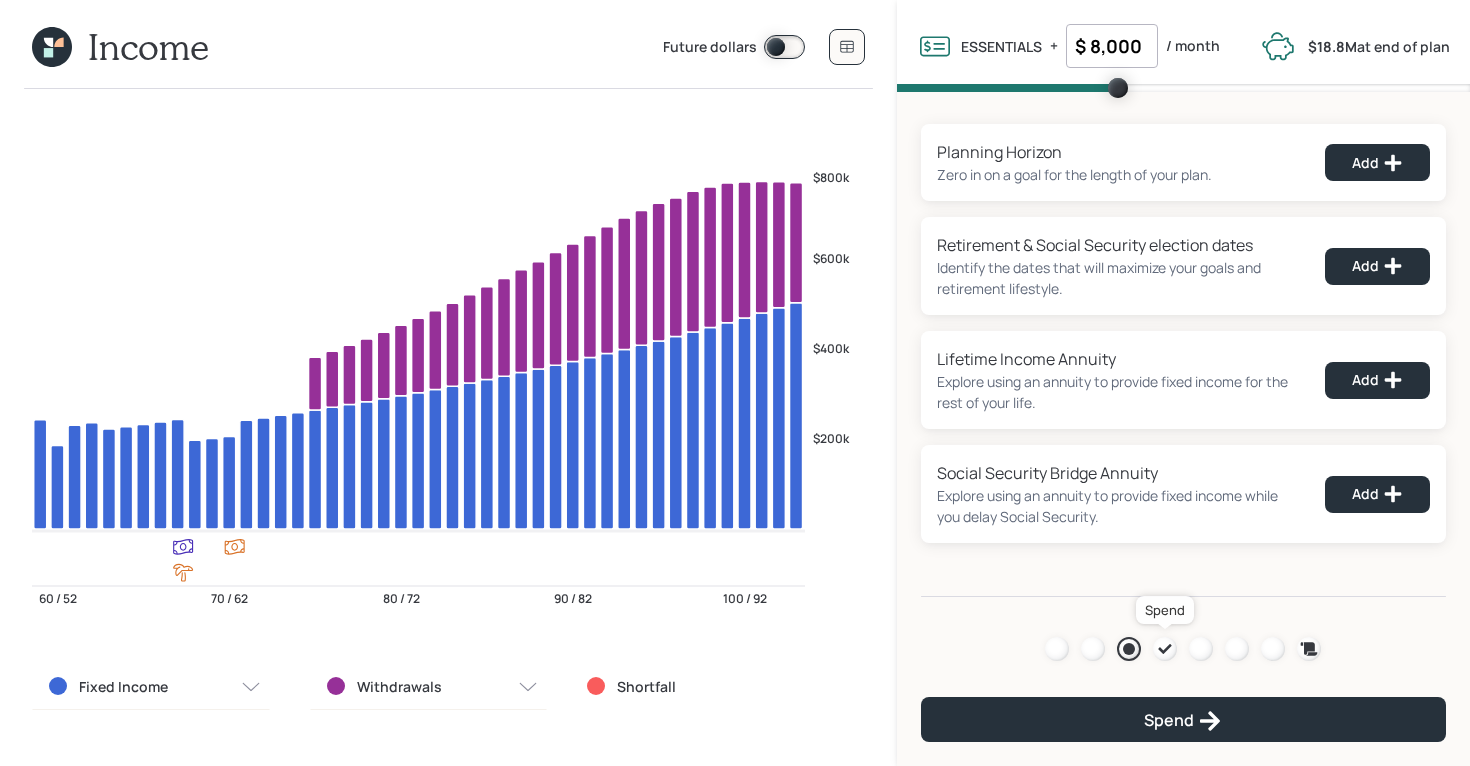 click 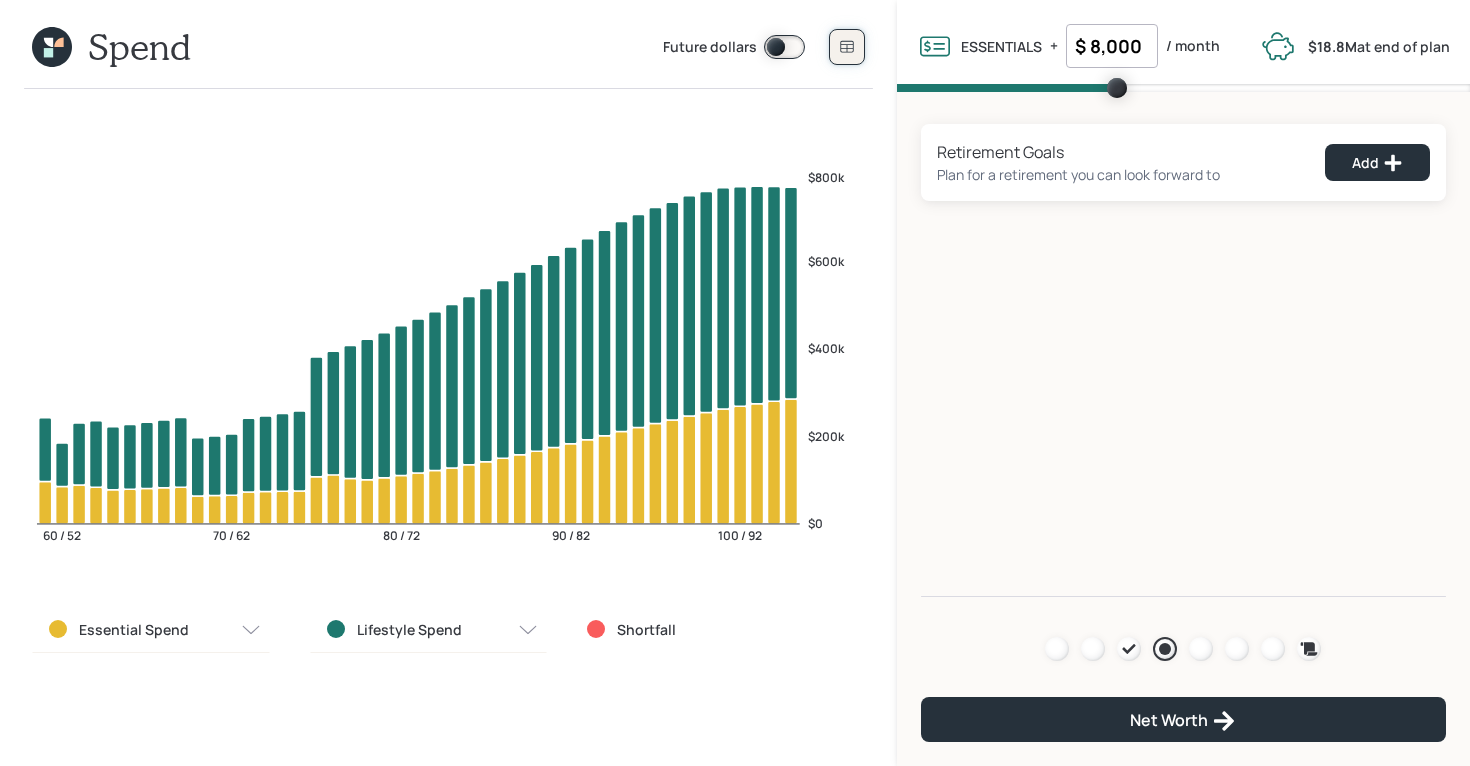 click at bounding box center (847, 47) 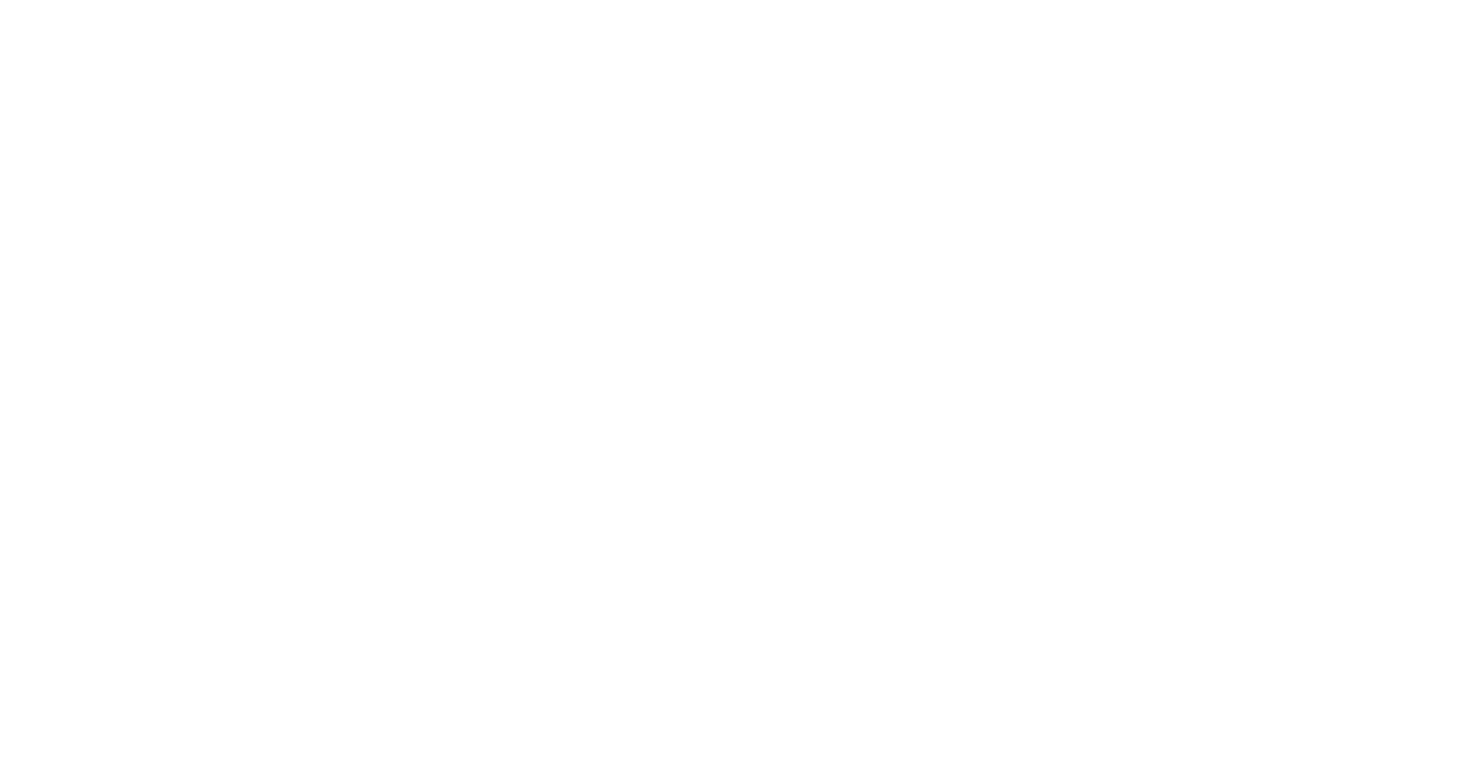 scroll, scrollTop: 0, scrollLeft: 0, axis: both 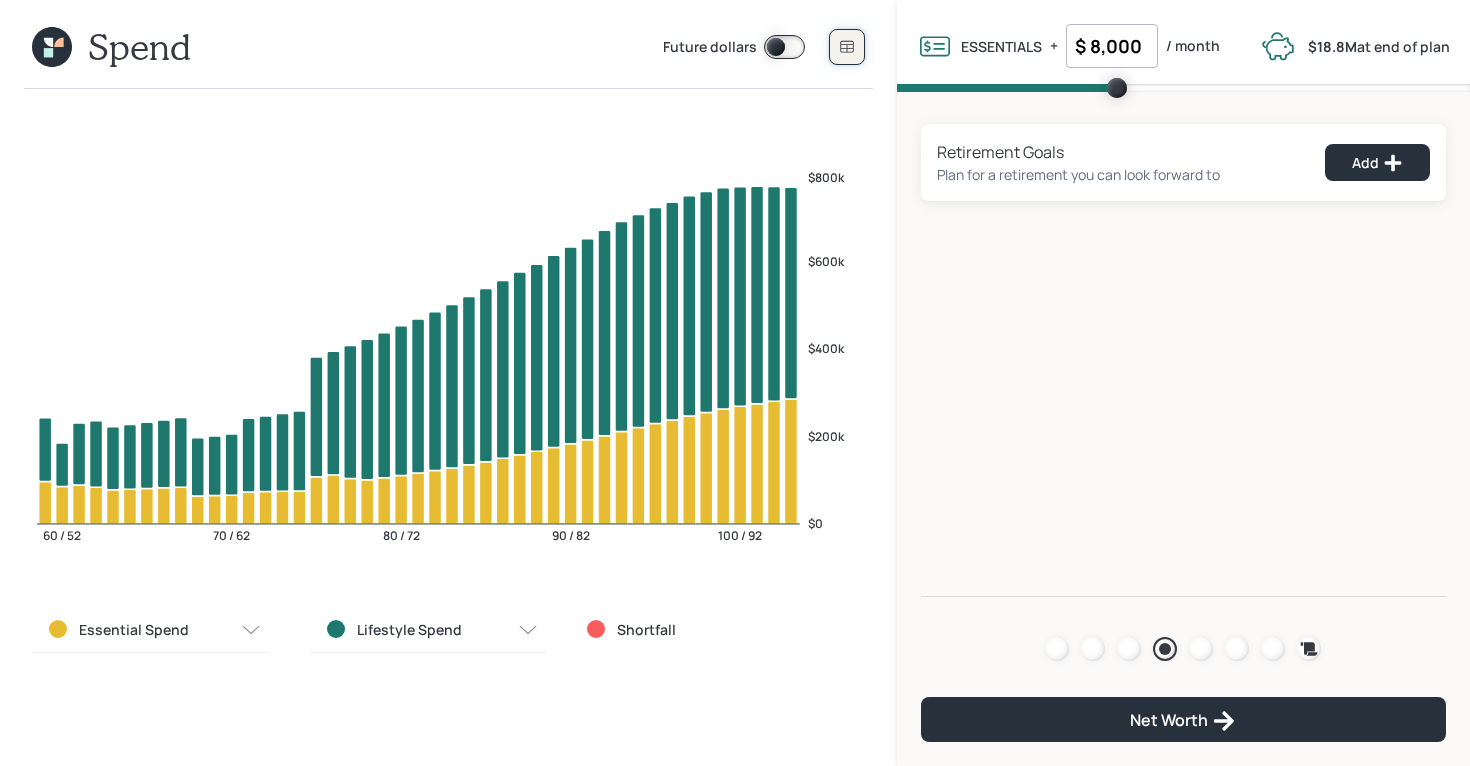 click at bounding box center [847, 47] 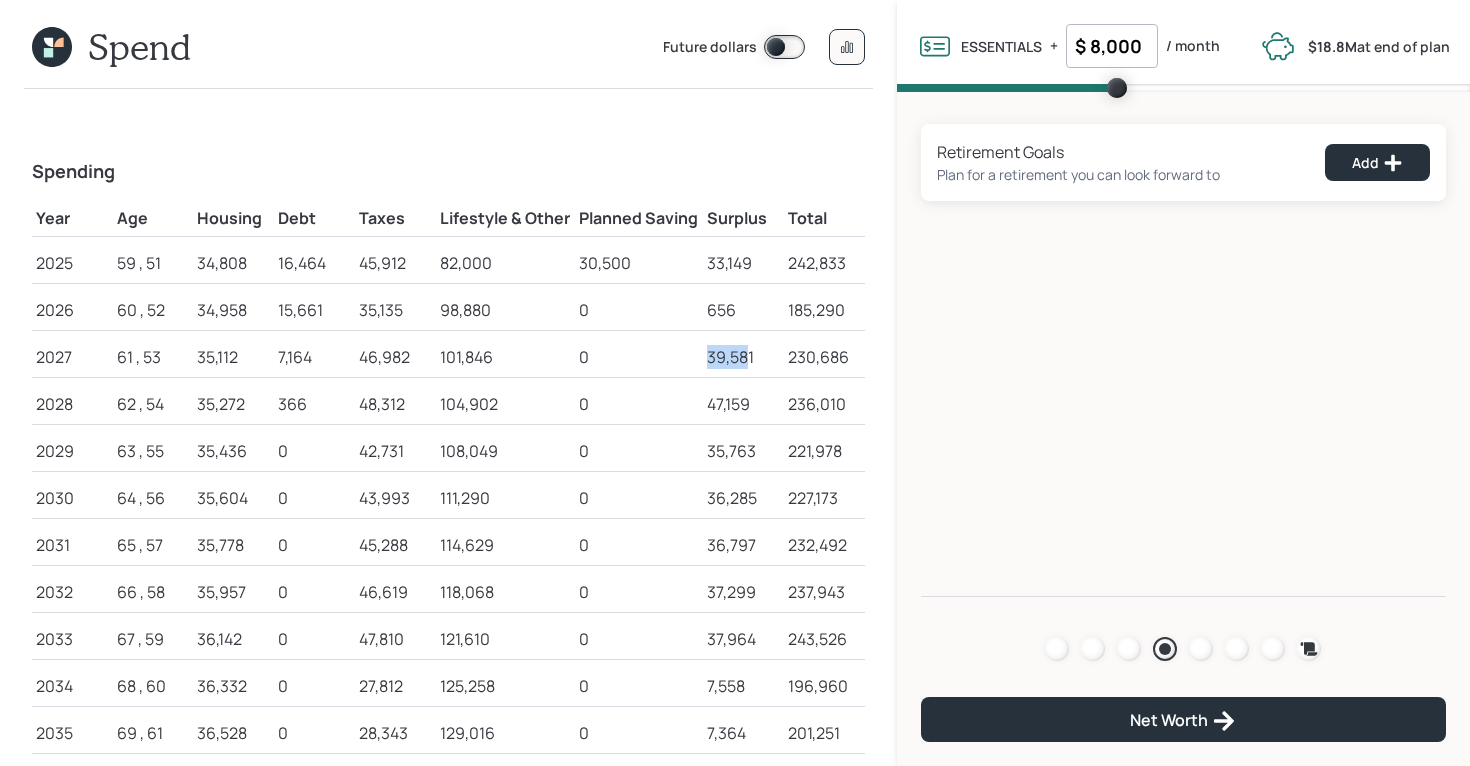 drag, startPoint x: 708, startPoint y: 354, endPoint x: 752, endPoint y: 354, distance: 44 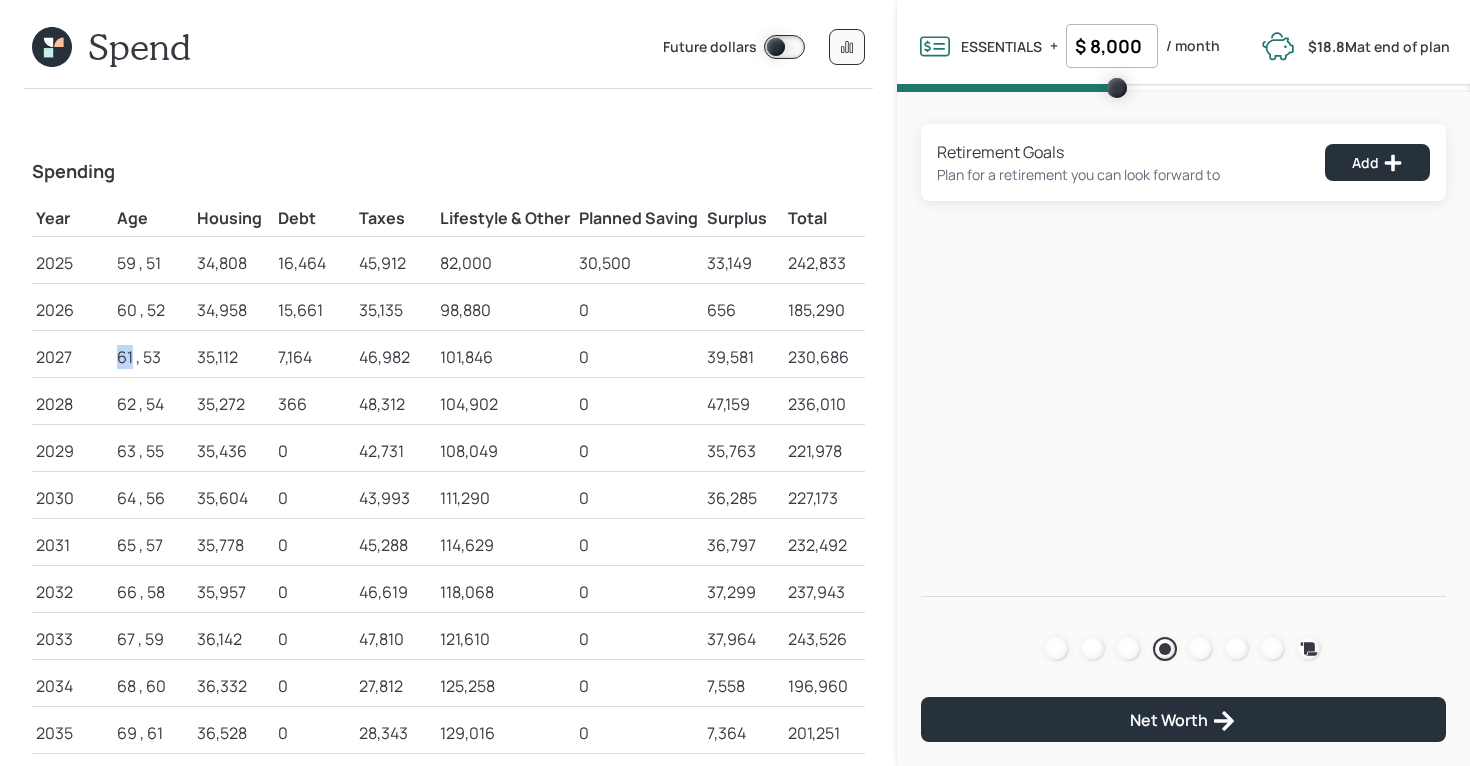 drag, startPoint x: 133, startPoint y: 355, endPoint x: 100, endPoint y: 355, distance: 33 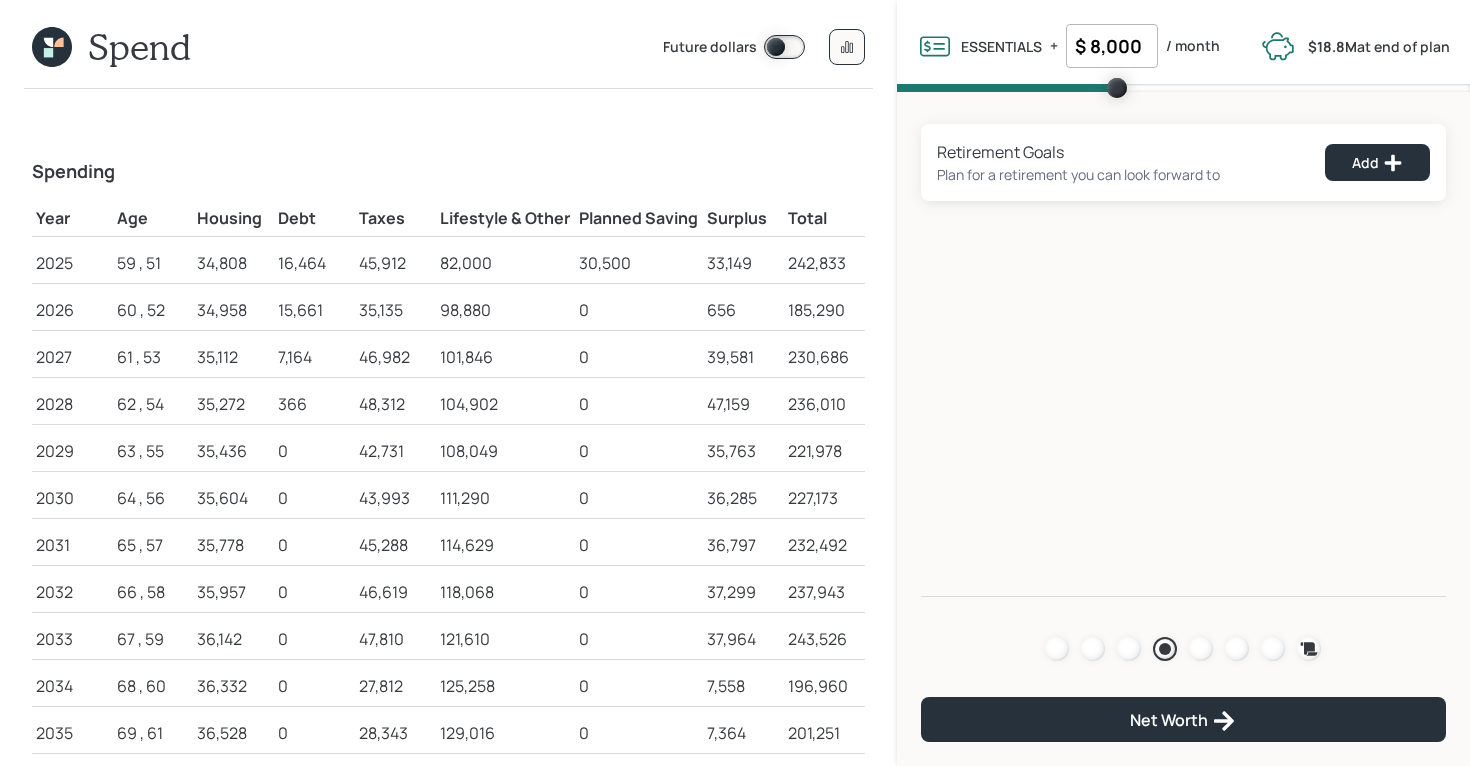 click 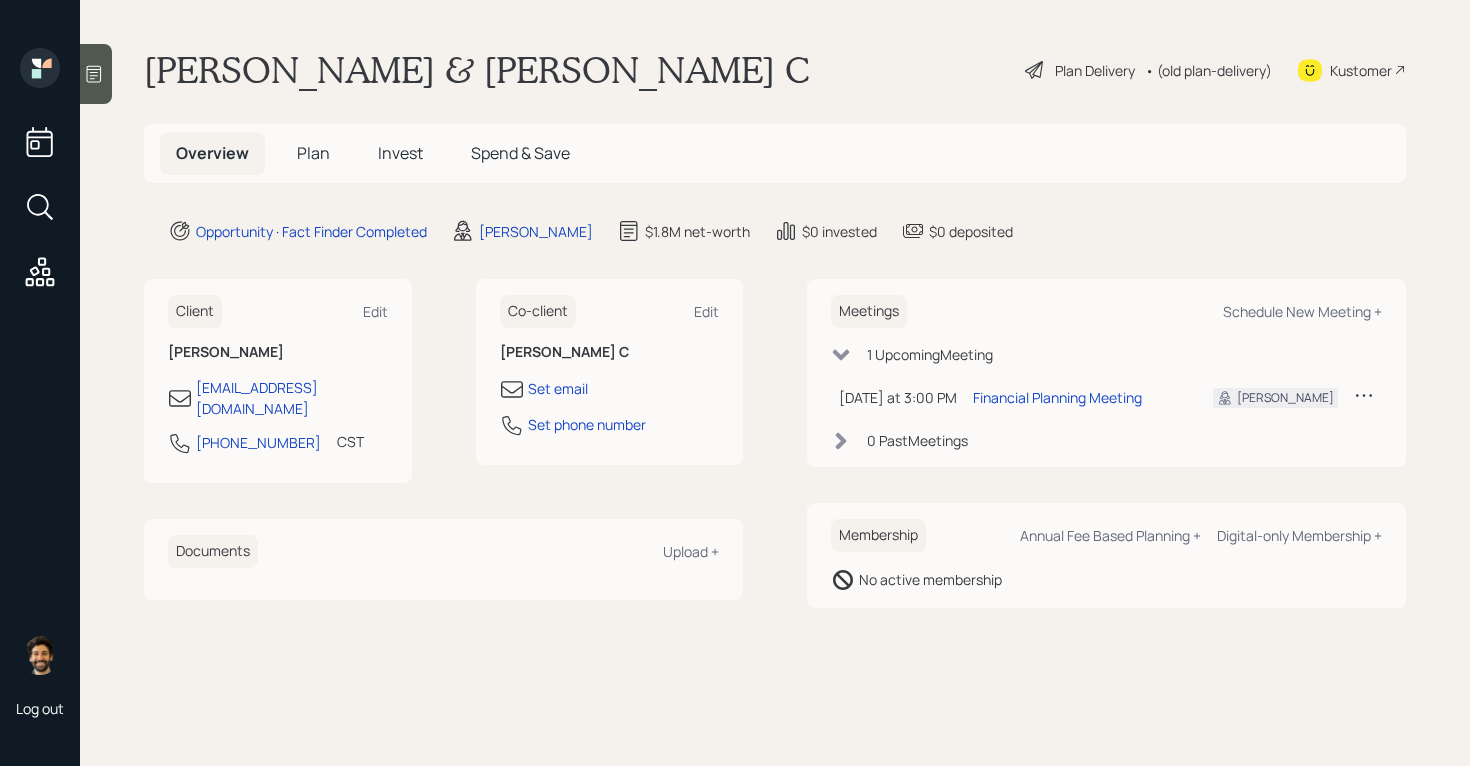 click on "Plan" at bounding box center [313, 153] 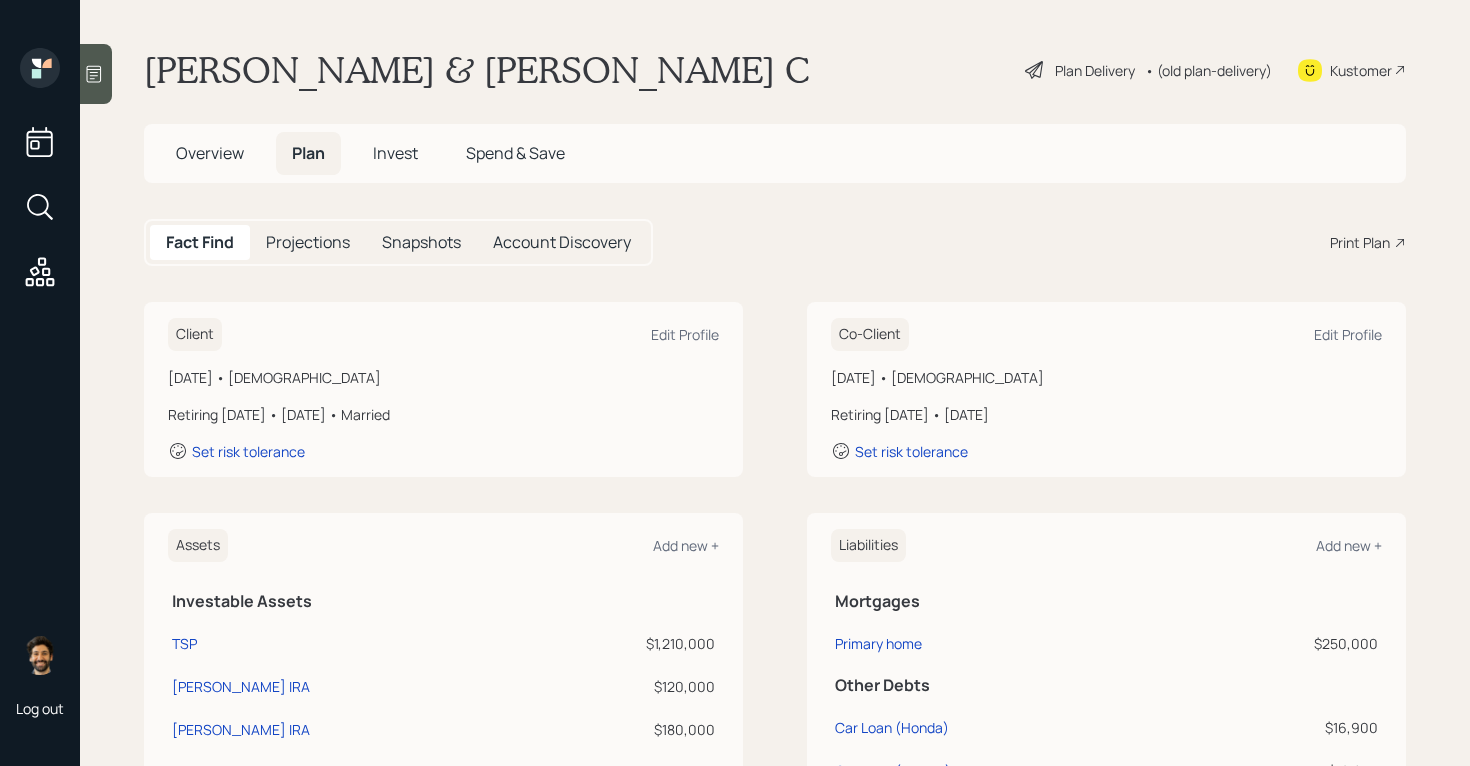 scroll, scrollTop: 881, scrollLeft: 0, axis: vertical 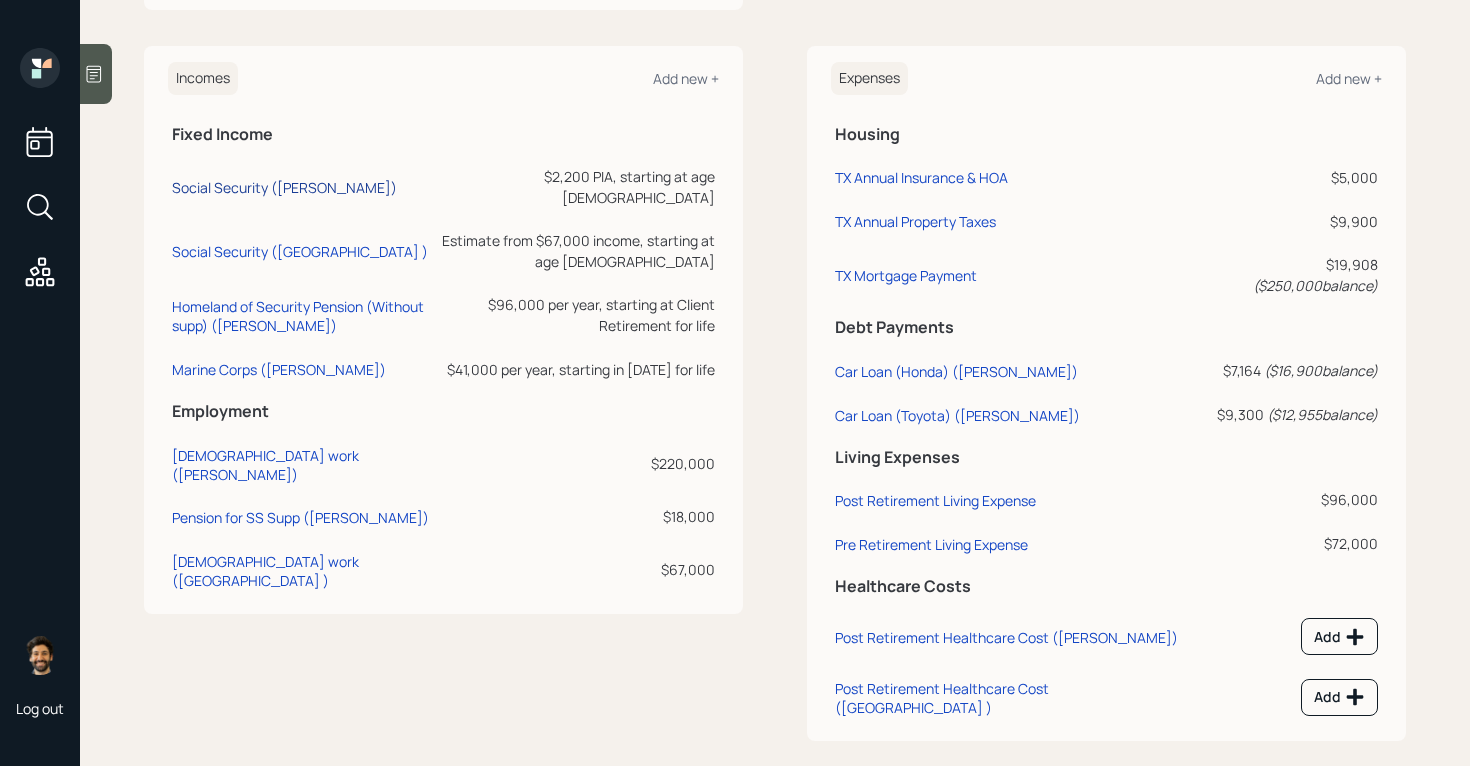 click on "Social Security   (Herman)" at bounding box center (284, 187) 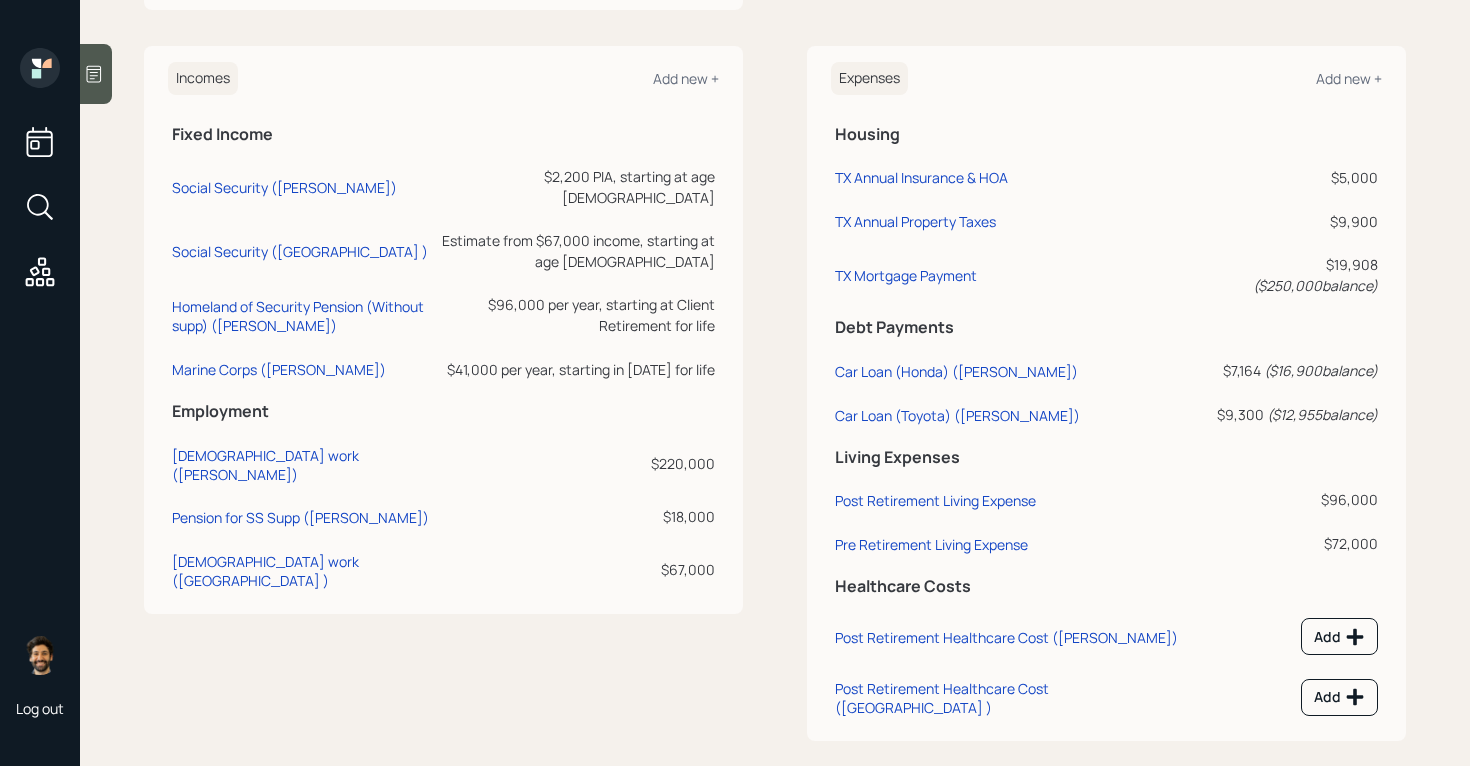 click on "Social Security   (Audelia )" at bounding box center [302, 248] 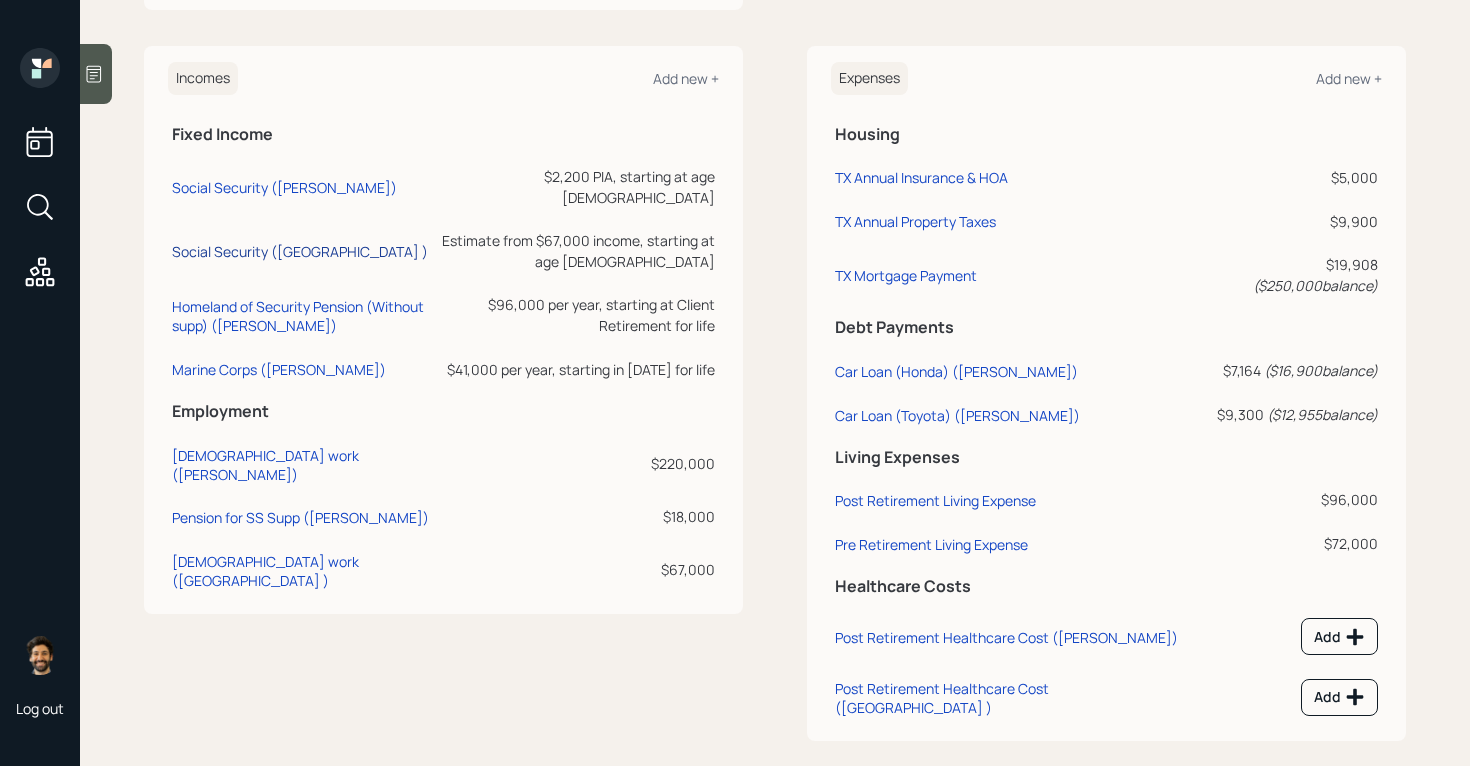 click on "Social Security   (Audelia )" at bounding box center [300, 251] 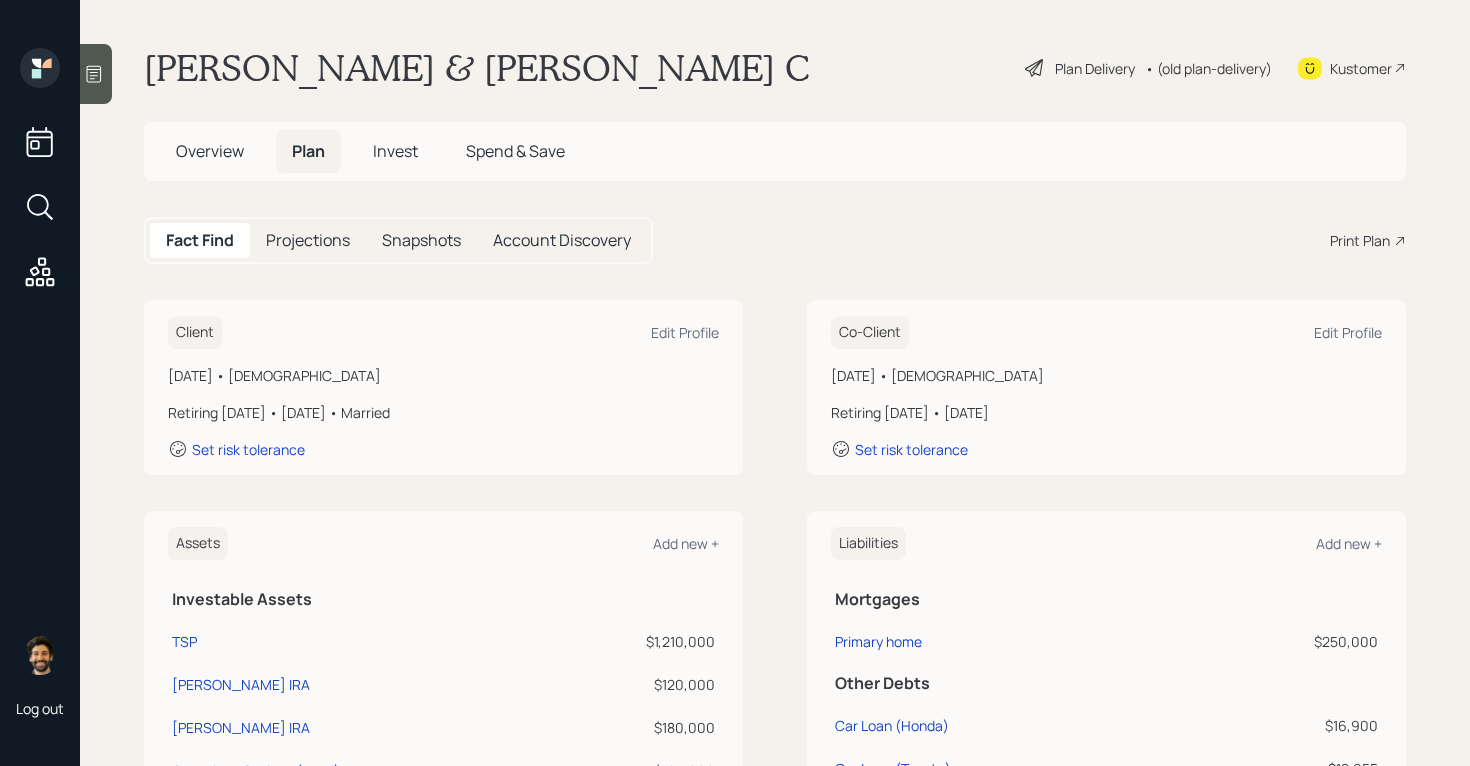 scroll, scrollTop: 0, scrollLeft: 0, axis: both 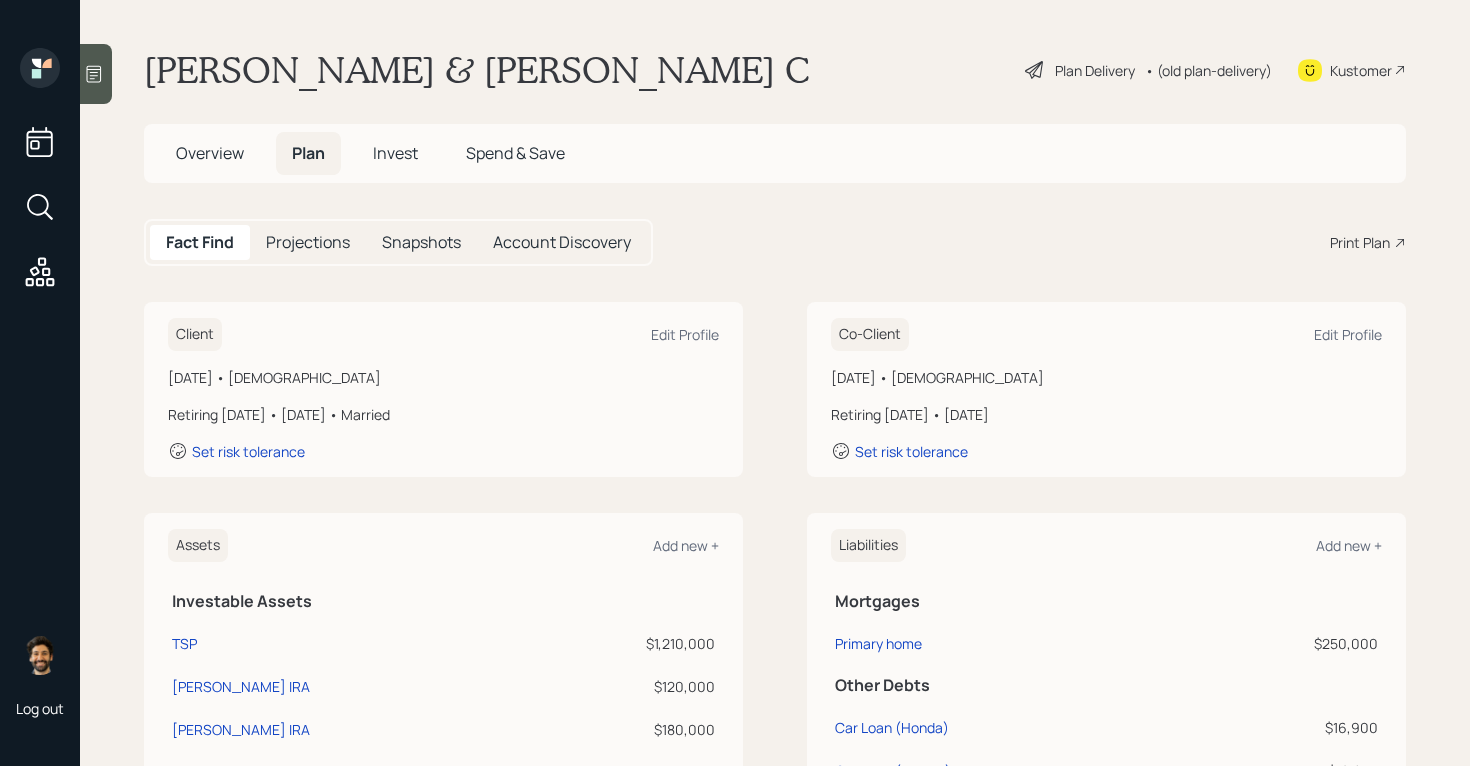click on "• (old plan-delivery)" at bounding box center [1208, 70] 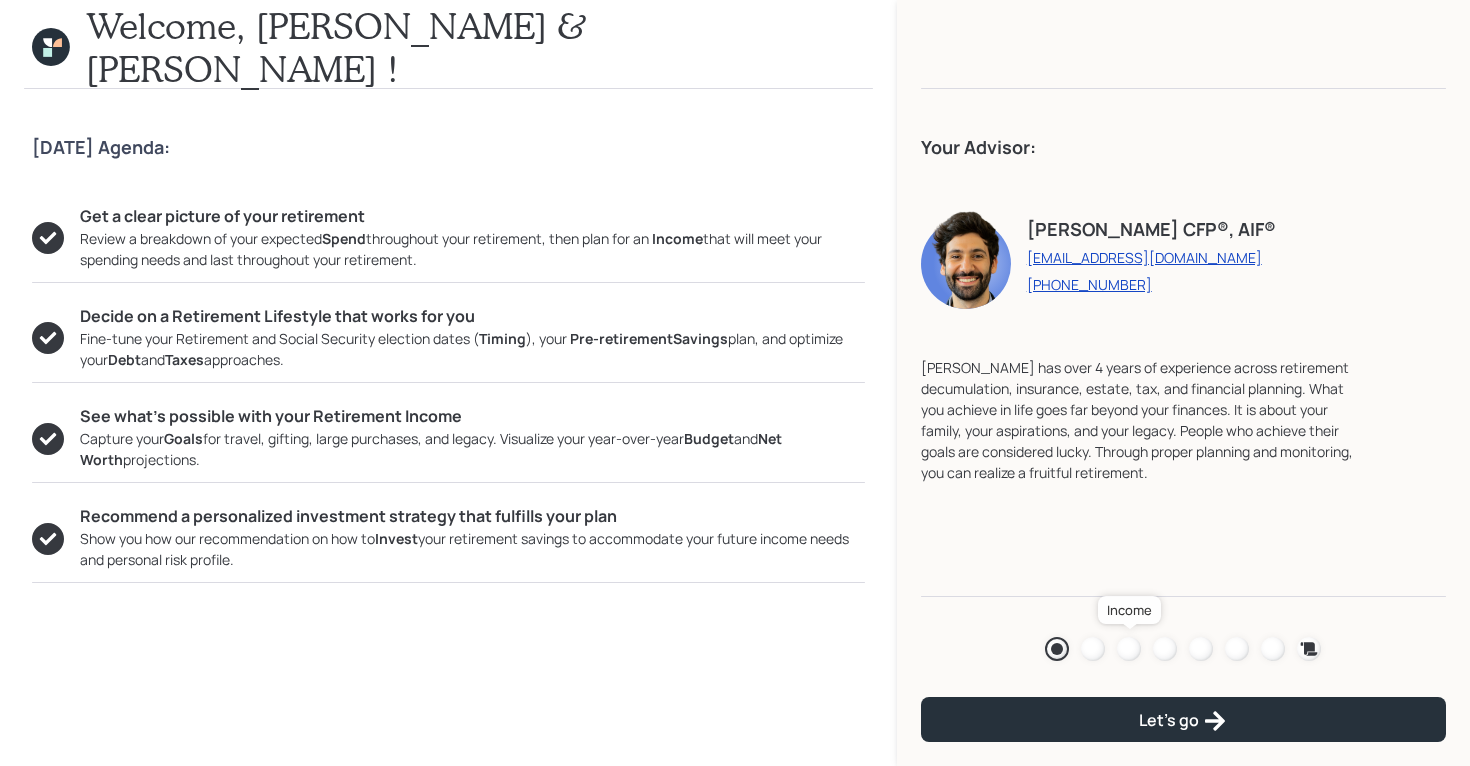 click at bounding box center [1129, 649] 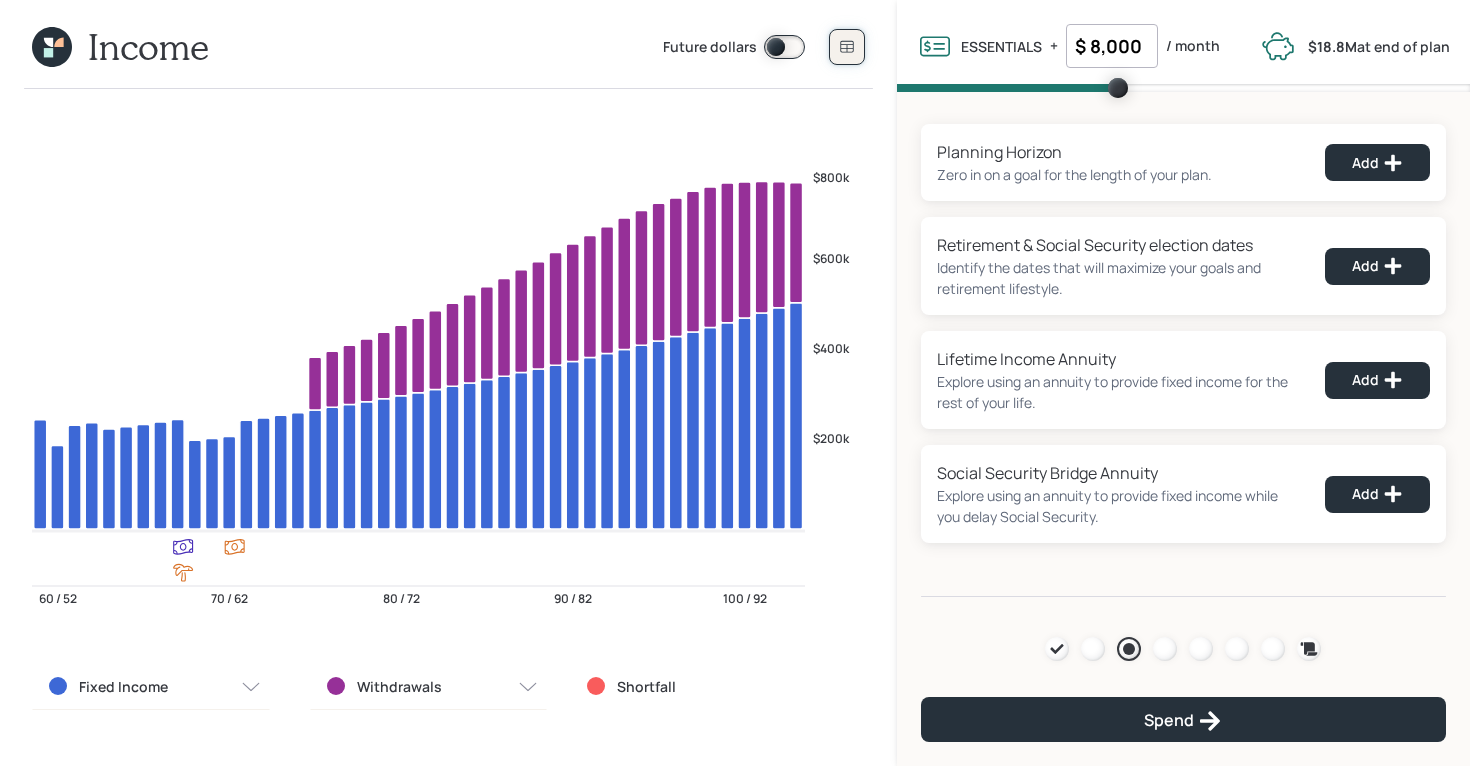click 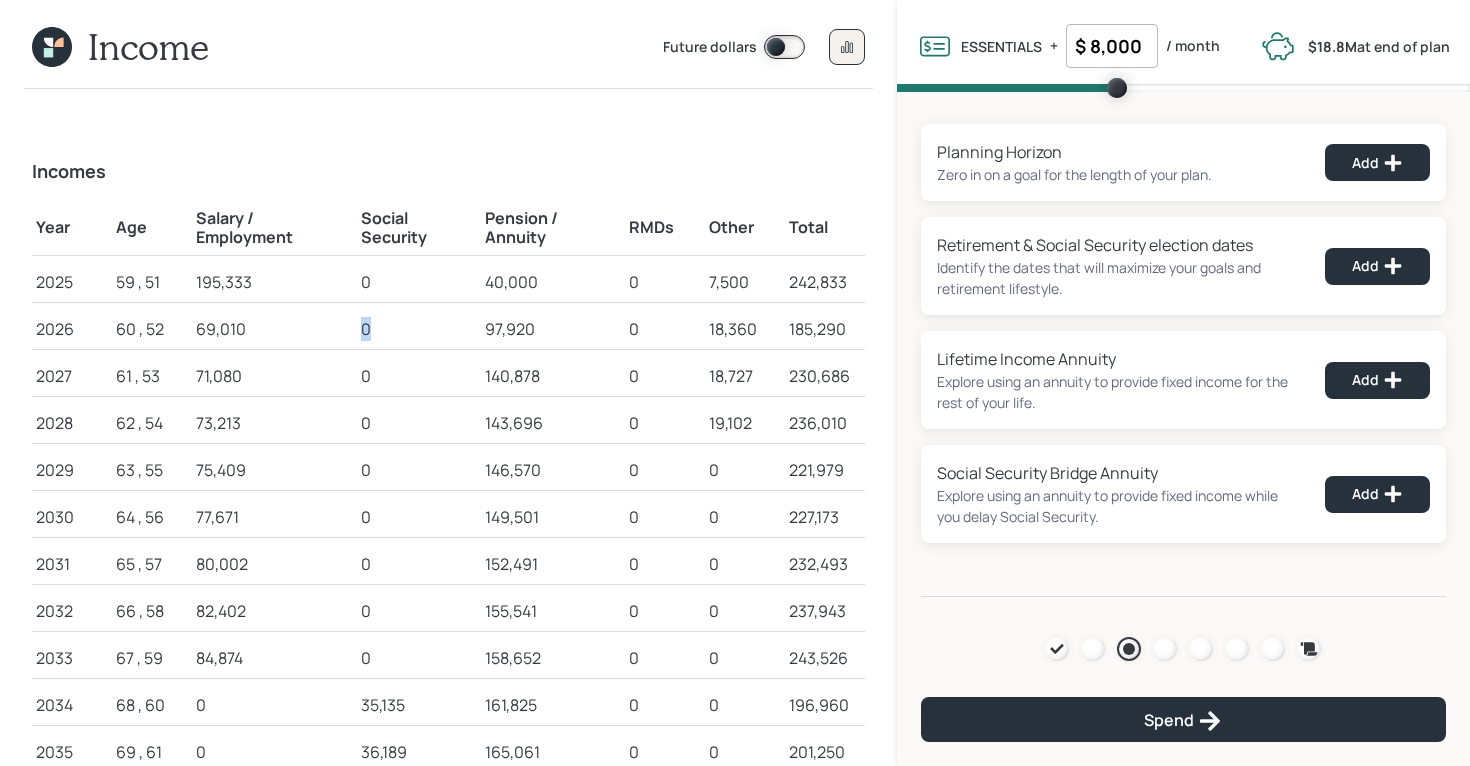 drag, startPoint x: 377, startPoint y: 327, endPoint x: 352, endPoint y: 330, distance: 25.179358 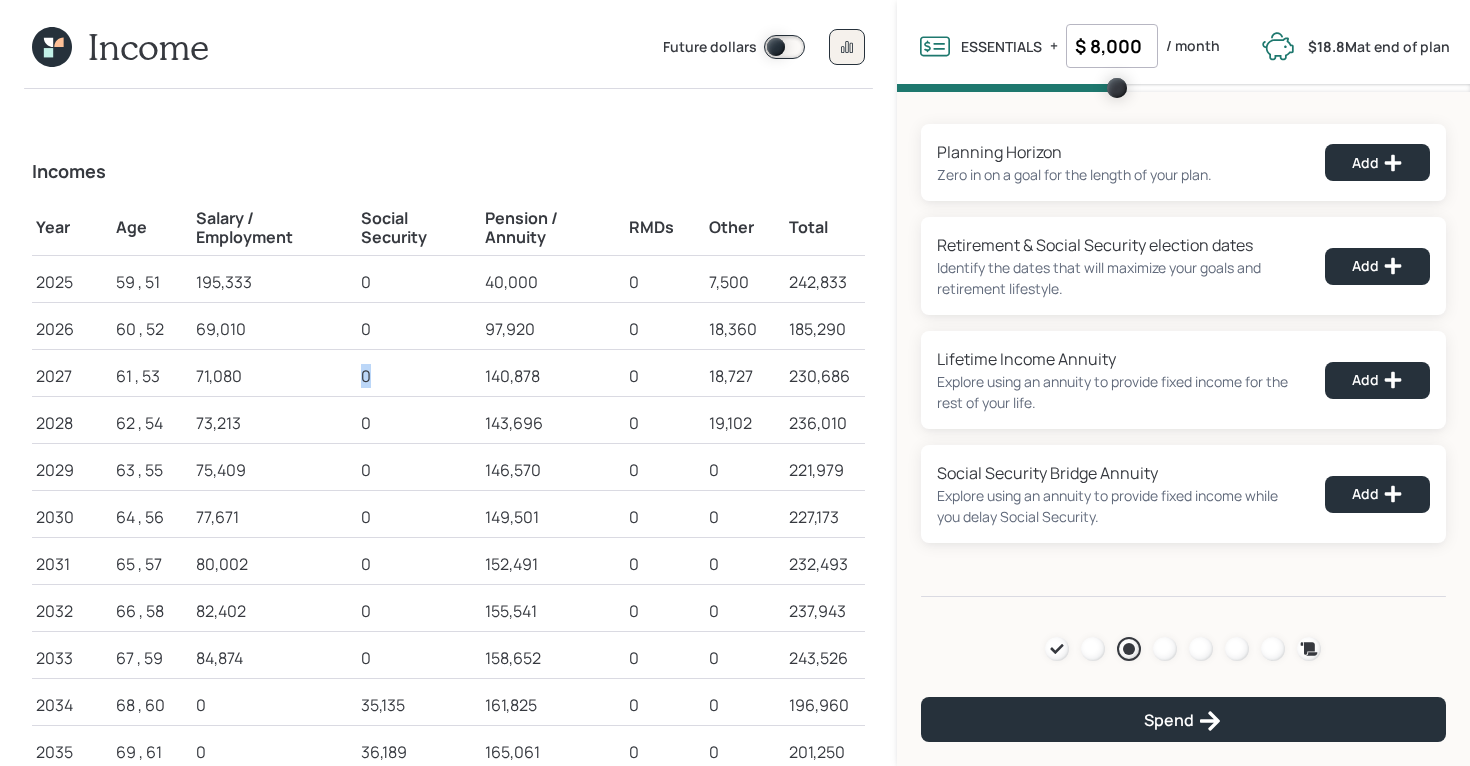 drag, startPoint x: 379, startPoint y: 366, endPoint x: 335, endPoint y: 368, distance: 44.04543 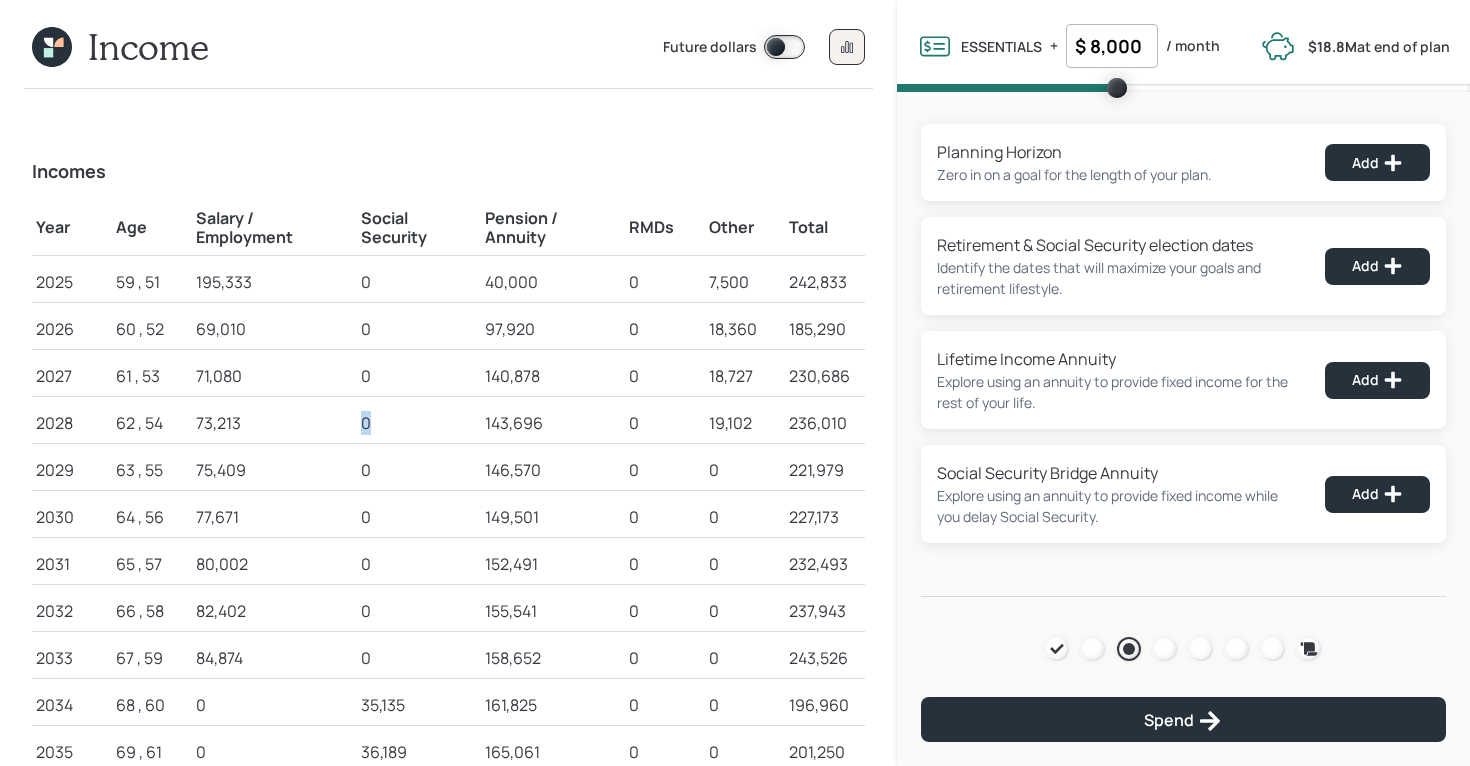 drag, startPoint x: 369, startPoint y: 427, endPoint x: 338, endPoint y: 430, distance: 31.144823 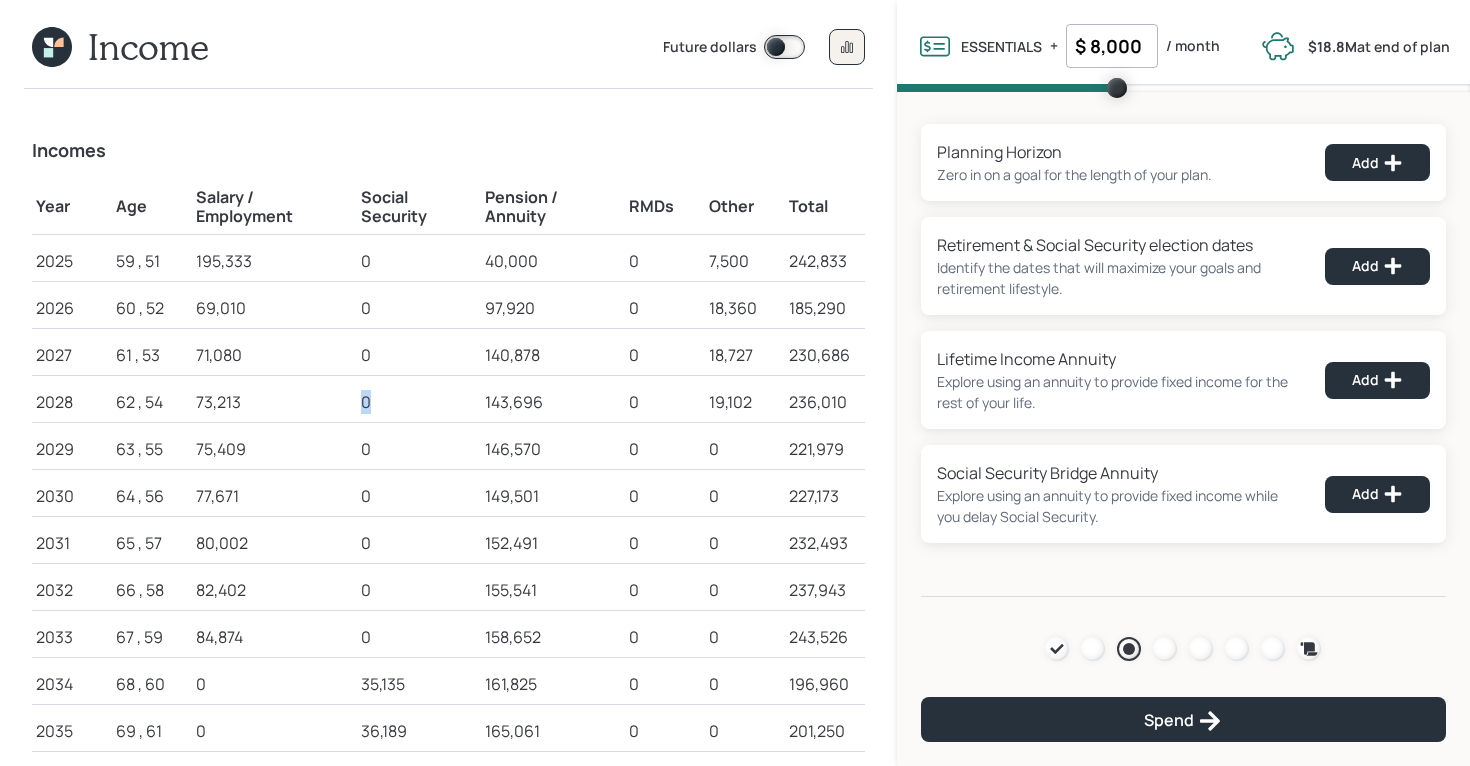 scroll, scrollTop: 4, scrollLeft: 0, axis: vertical 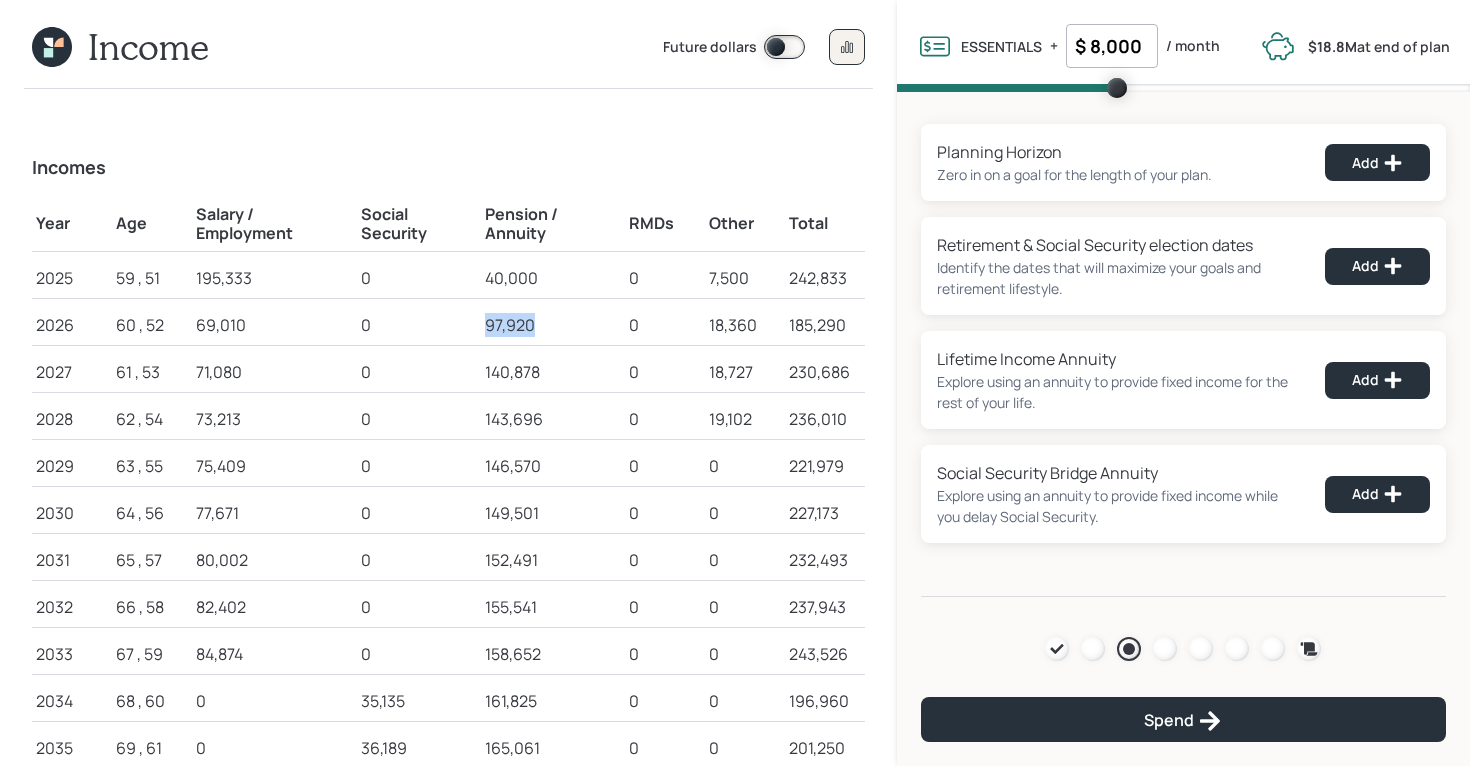 drag, startPoint x: 534, startPoint y: 326, endPoint x: 466, endPoint y: 326, distance: 68 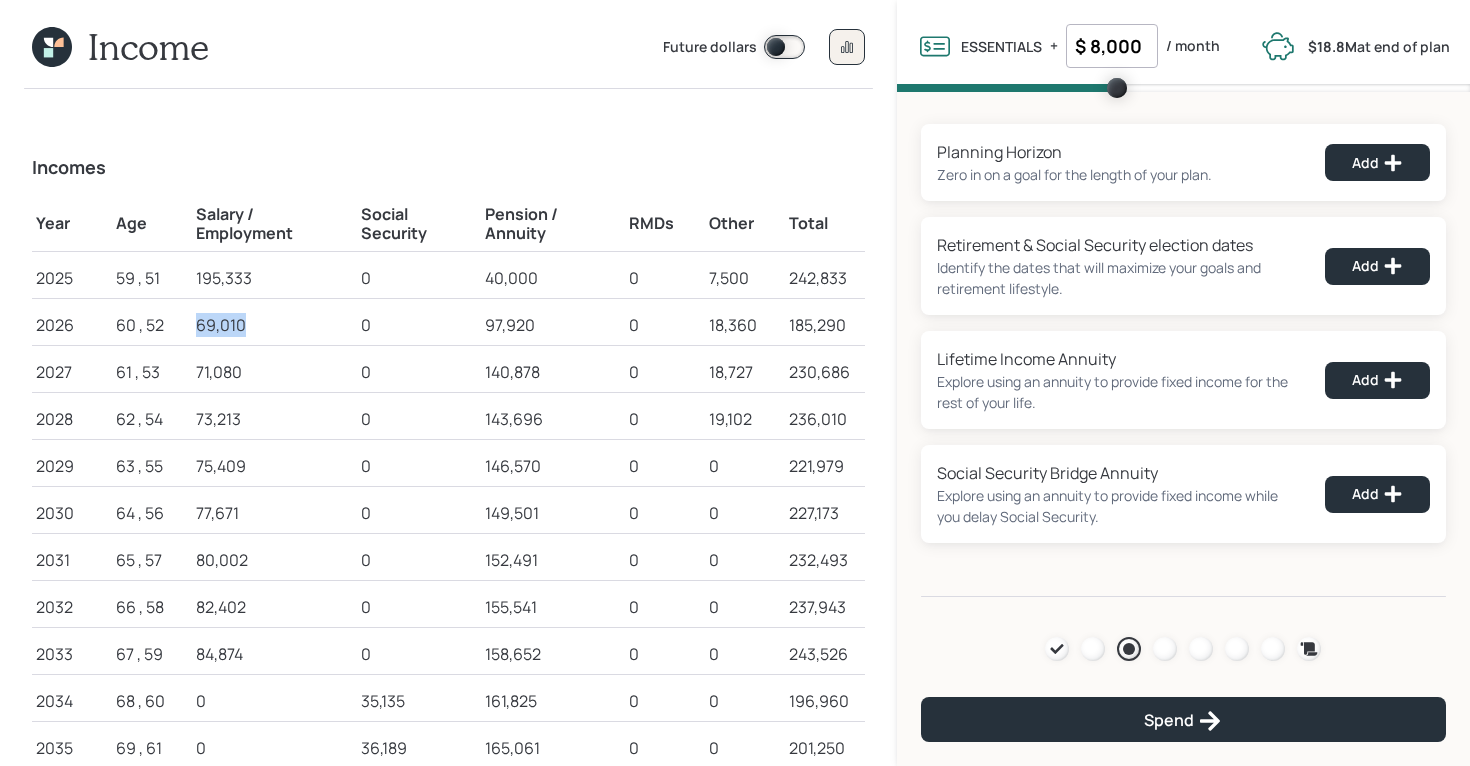 drag, startPoint x: 193, startPoint y: 325, endPoint x: 247, endPoint y: 325, distance: 54 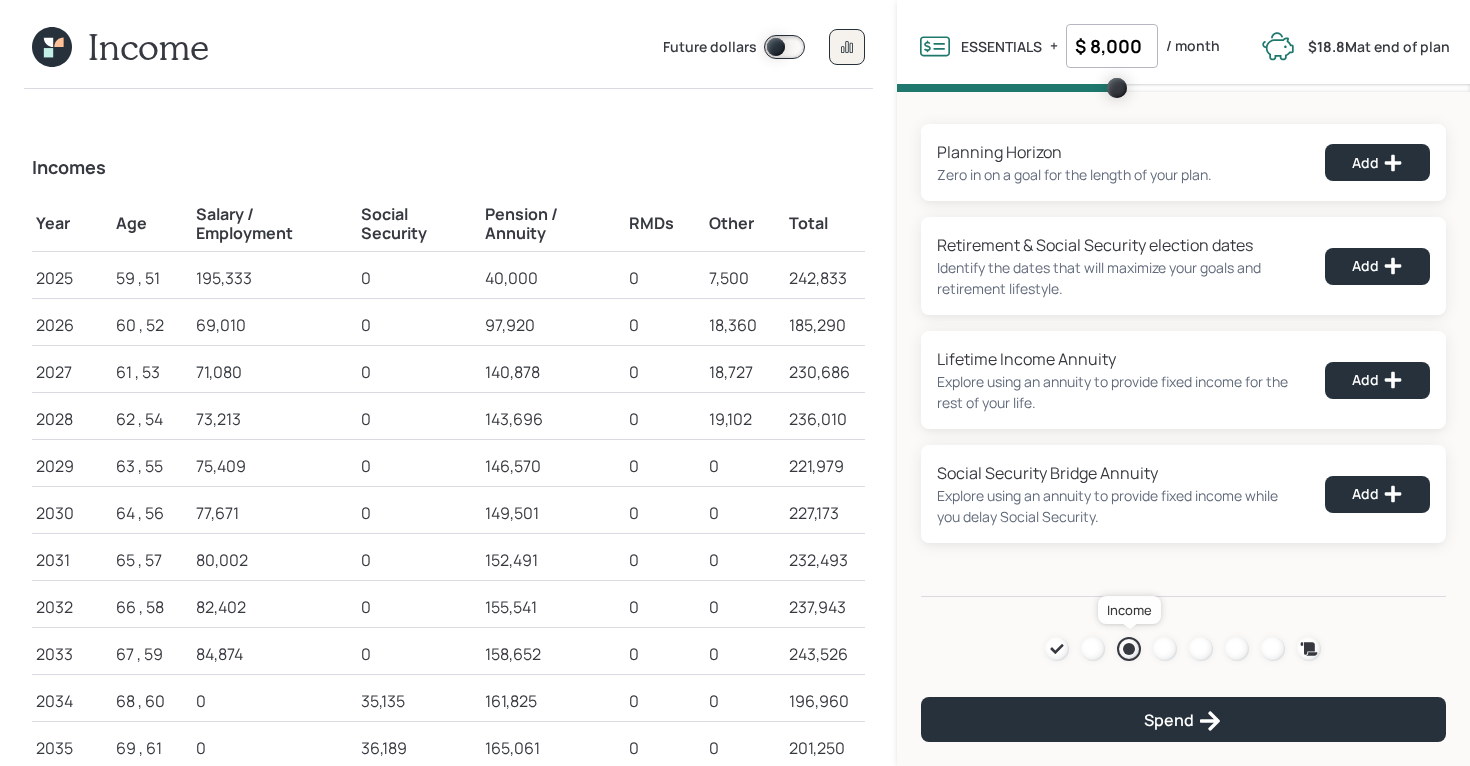 click at bounding box center [1129, 649] 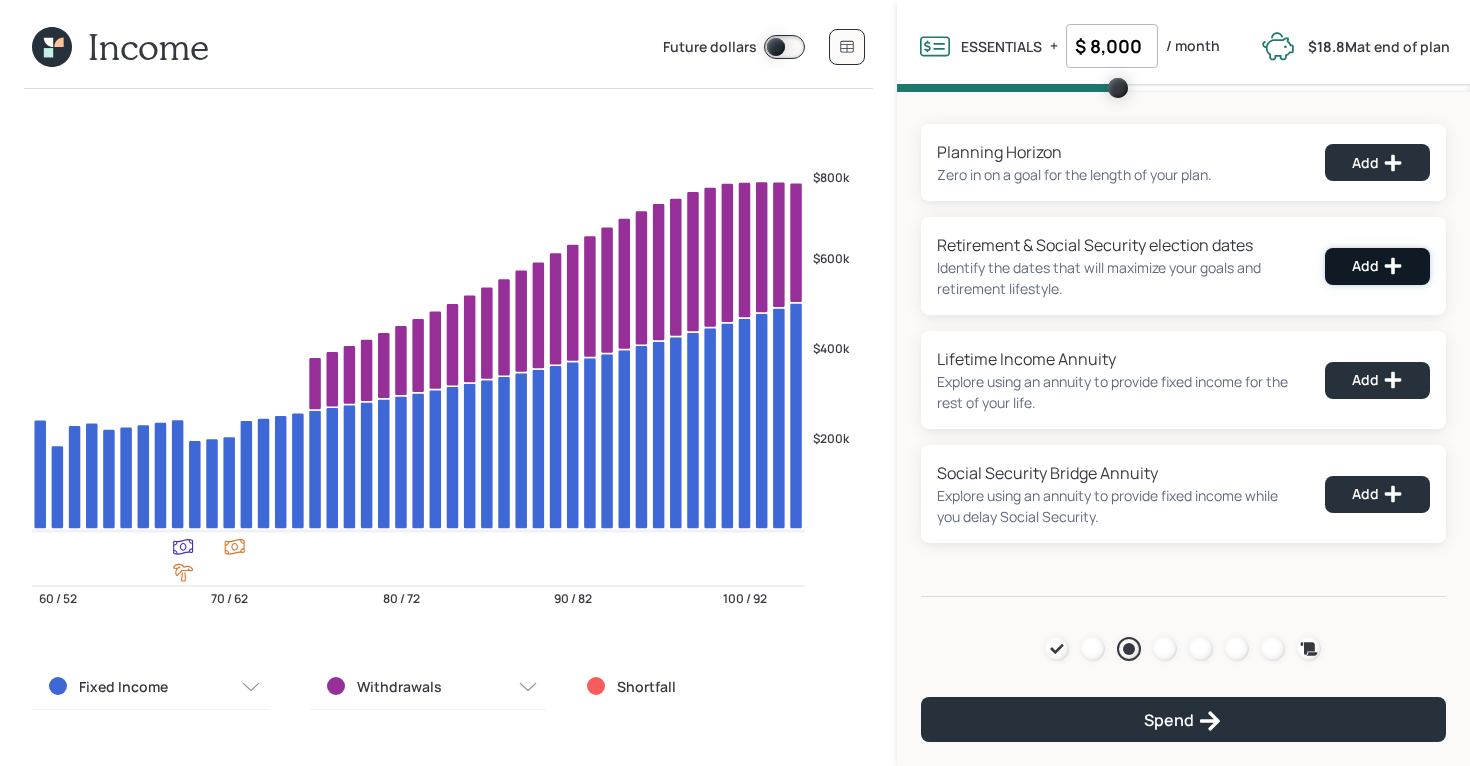 click 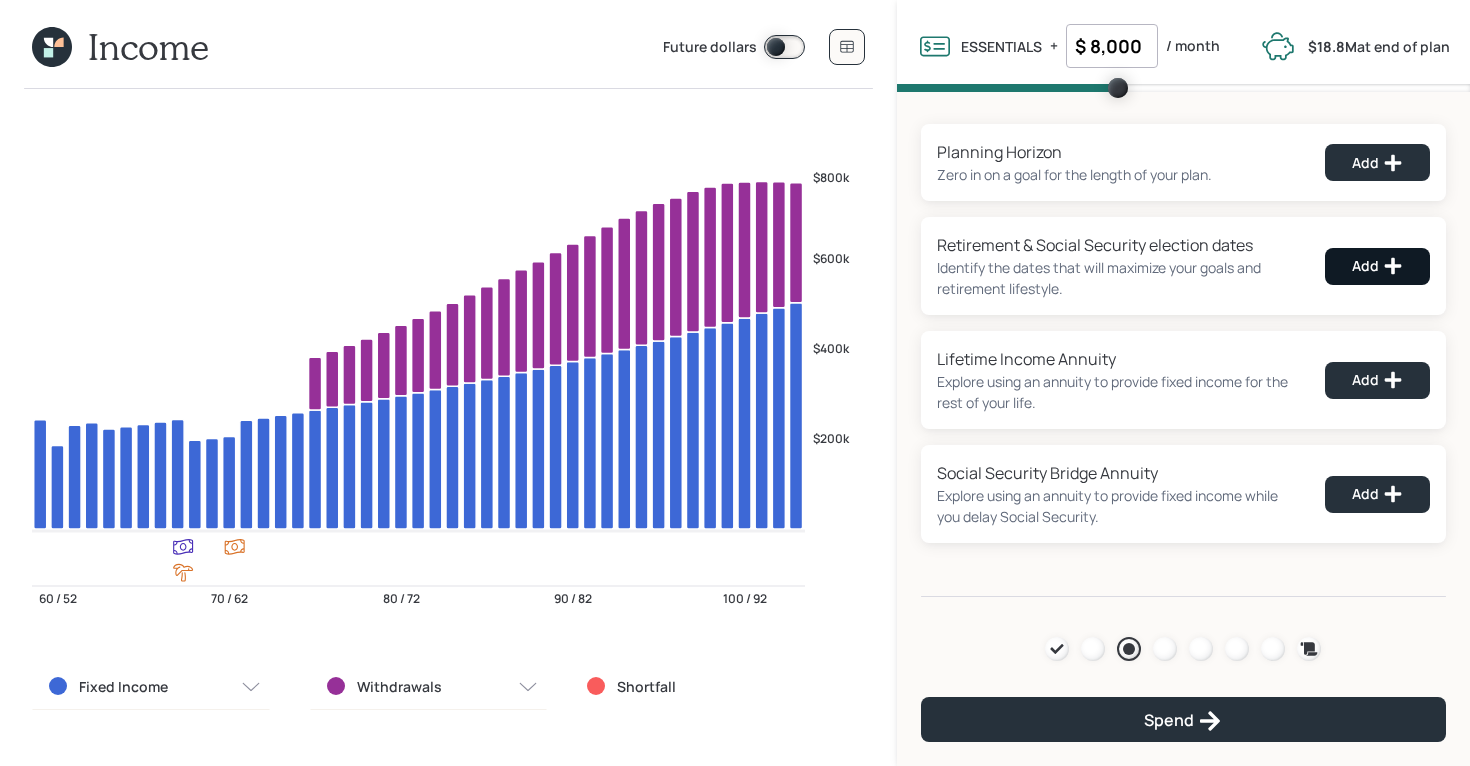select on "8" 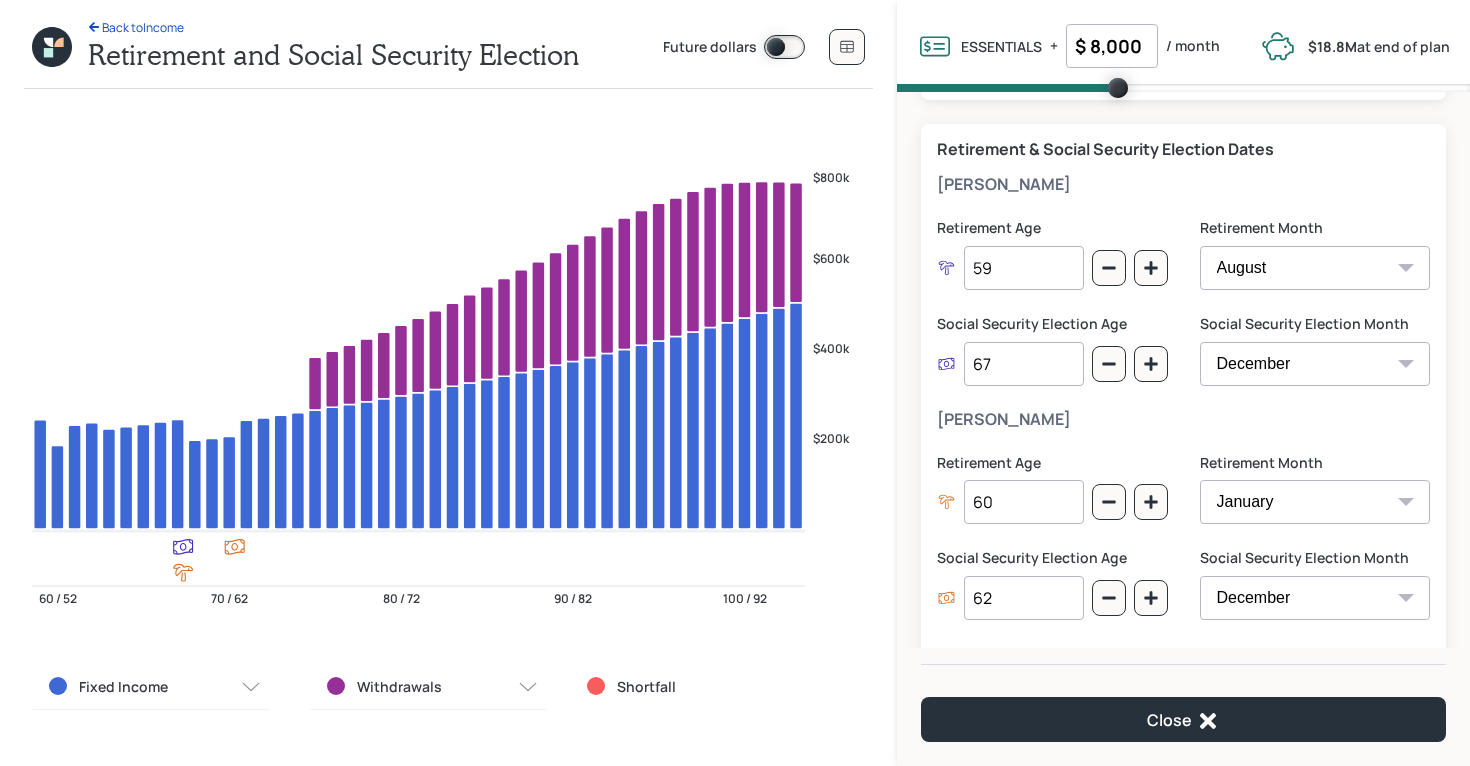 scroll, scrollTop: 120, scrollLeft: 0, axis: vertical 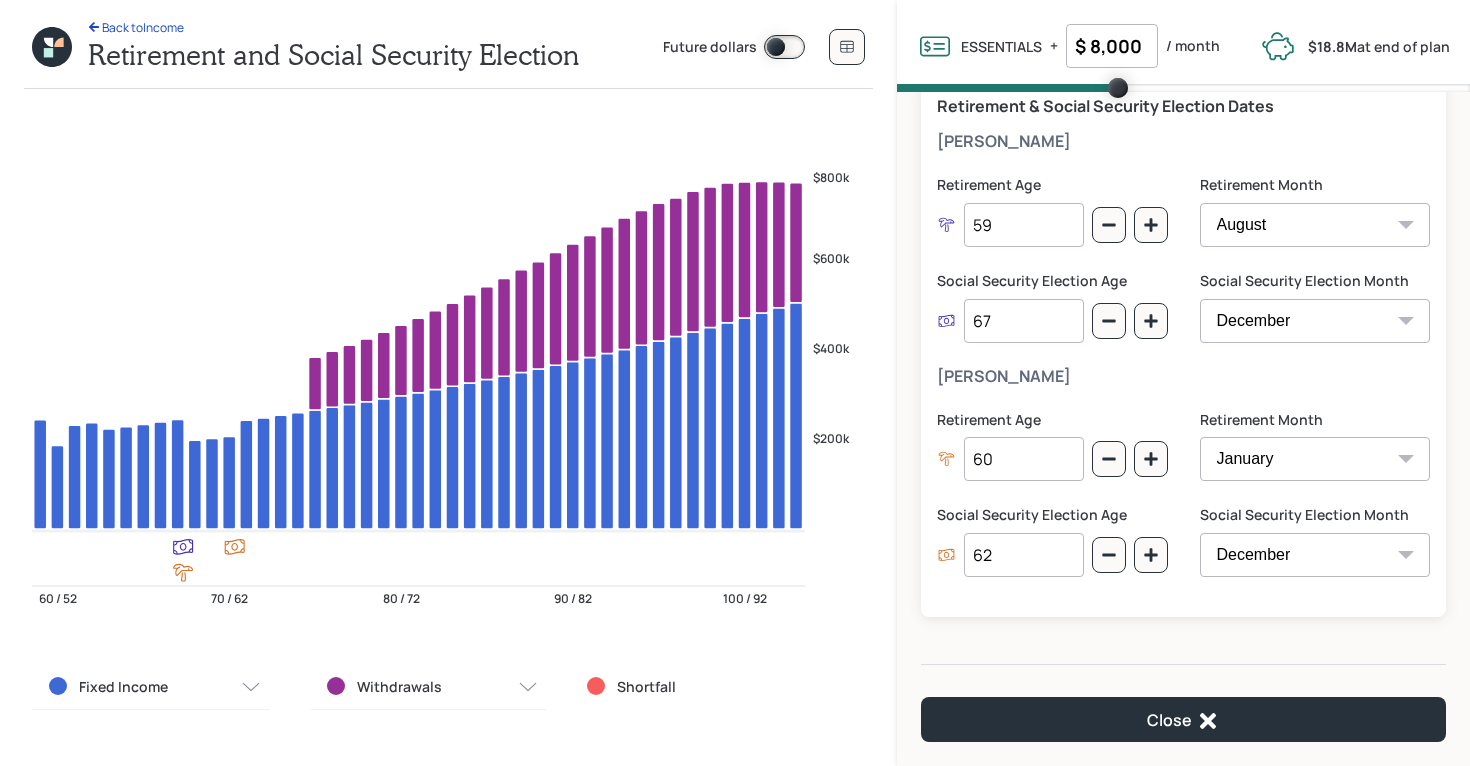 drag, startPoint x: 1013, startPoint y: 469, endPoint x: 916, endPoint y: 466, distance: 97.04638 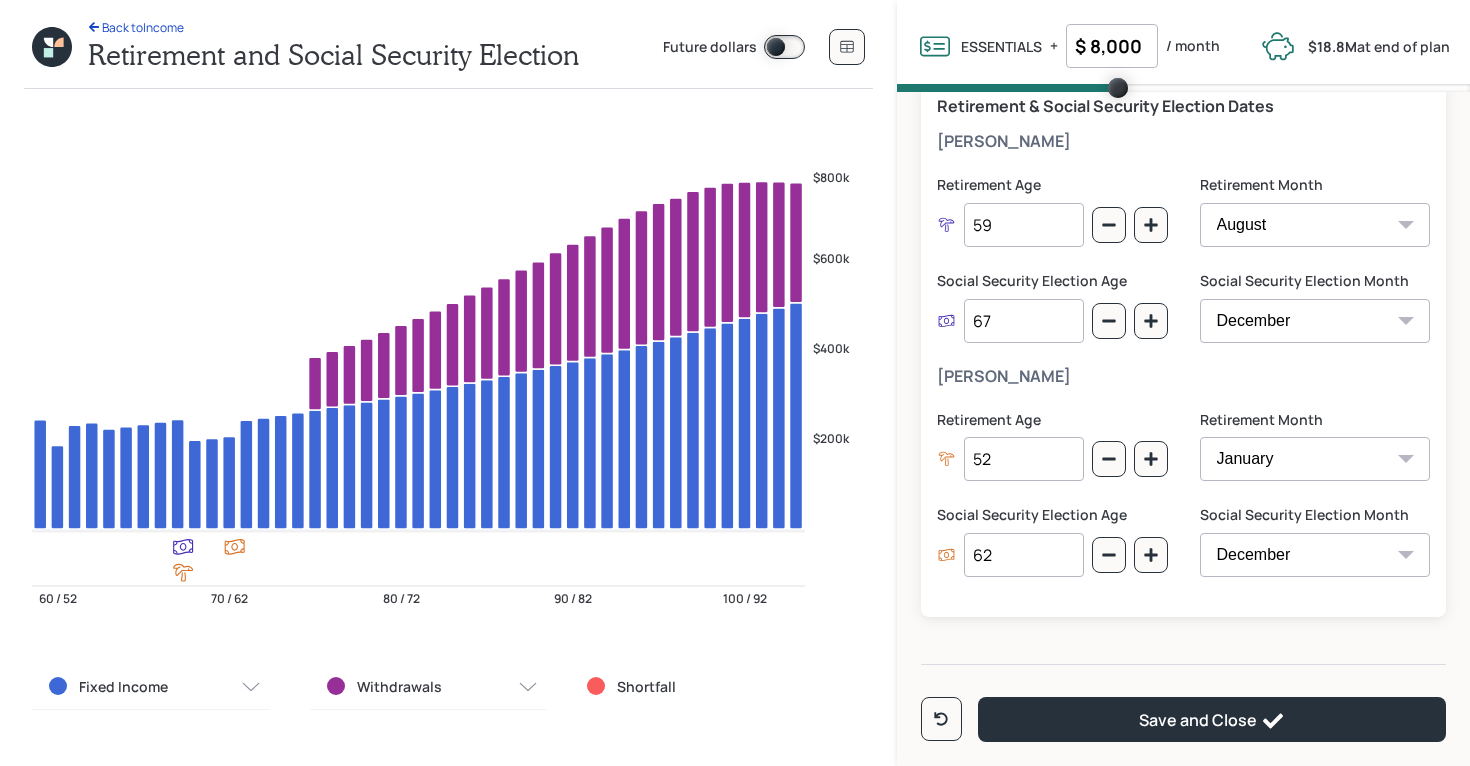 click on "Audelia  Retirement Age 52 Retirement Month January February March April May June July August September October November December Social Security Election Age 62 Social Security Election Month January February March April May June July August September October November December" at bounding box center [1183, 484] 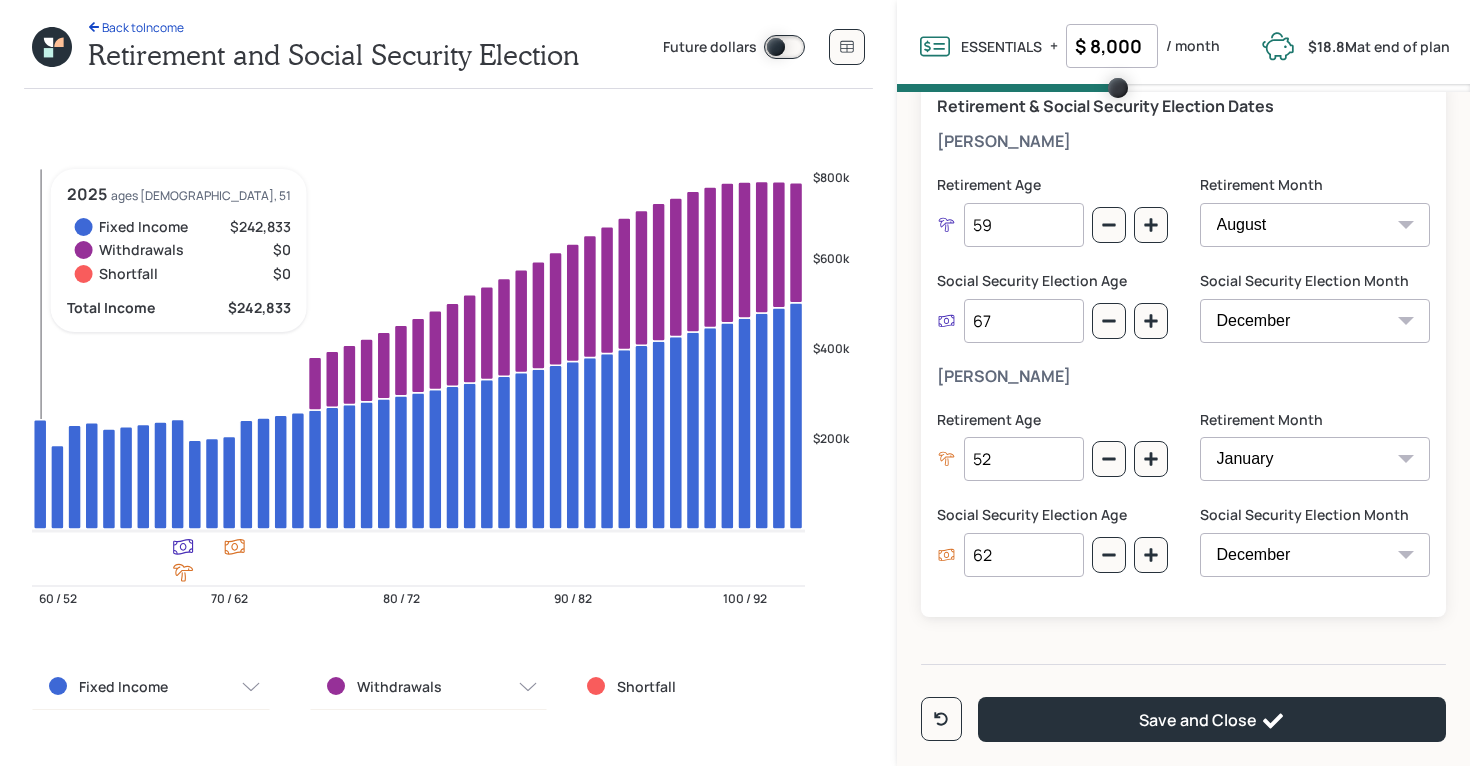 scroll, scrollTop: 145, scrollLeft: 0, axis: vertical 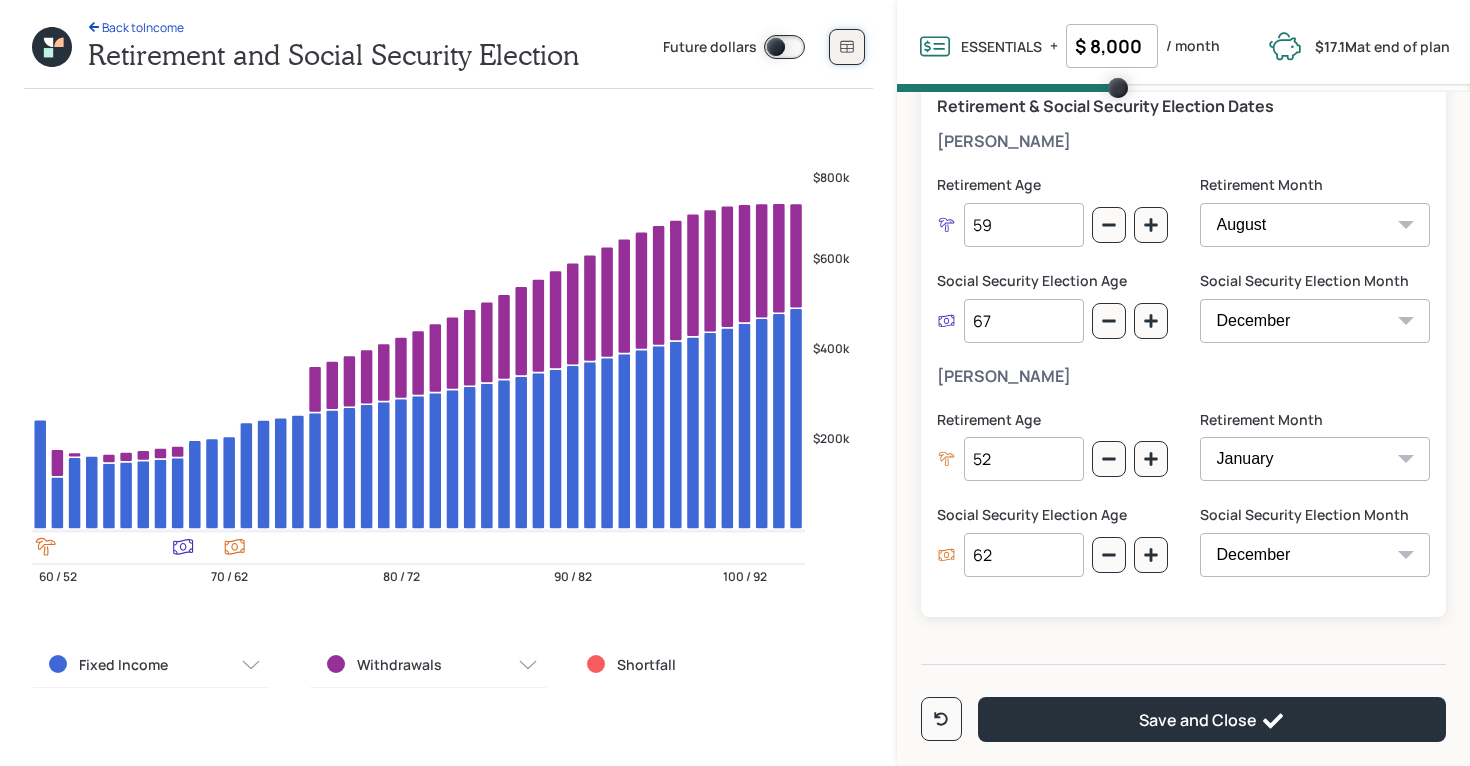 click 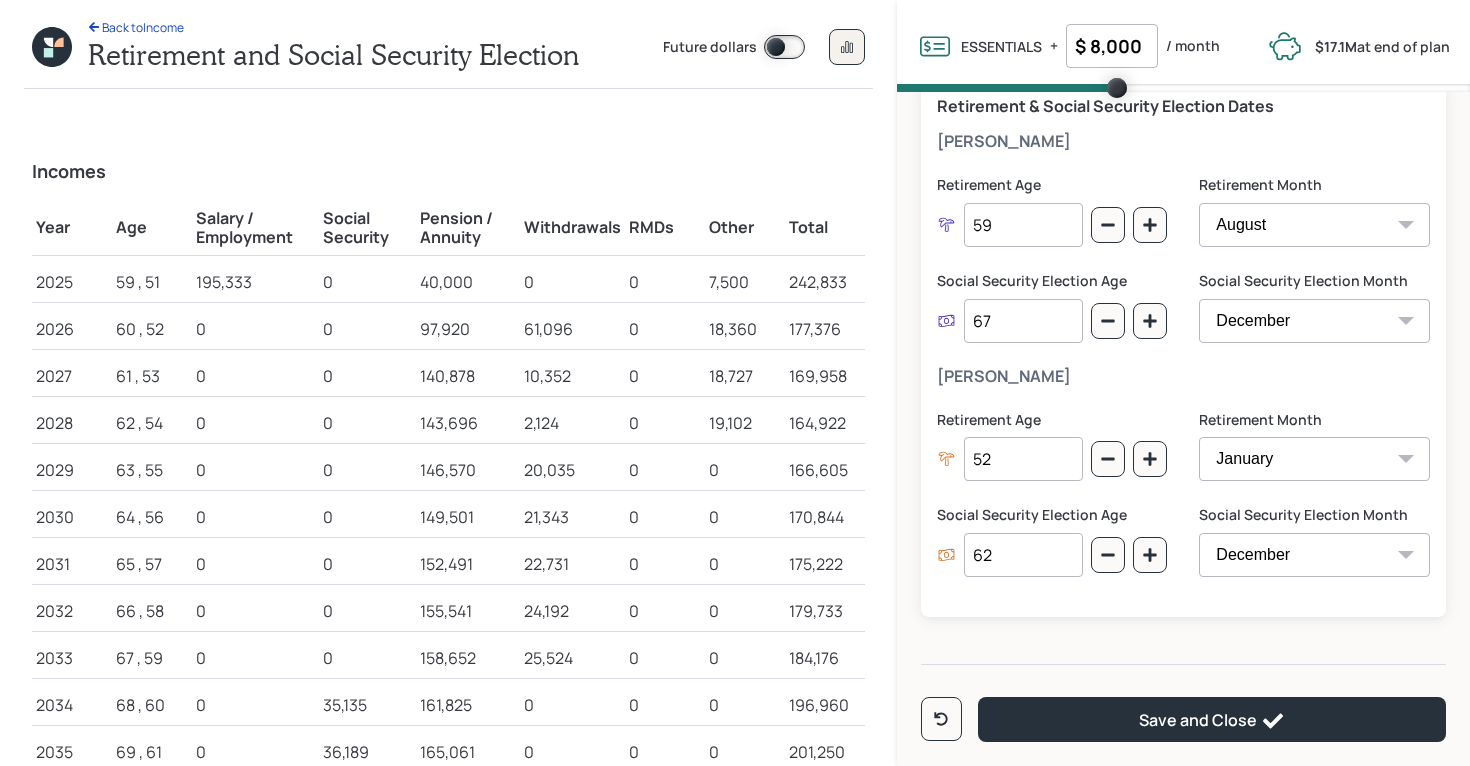 click on "52" at bounding box center (1024, 459) 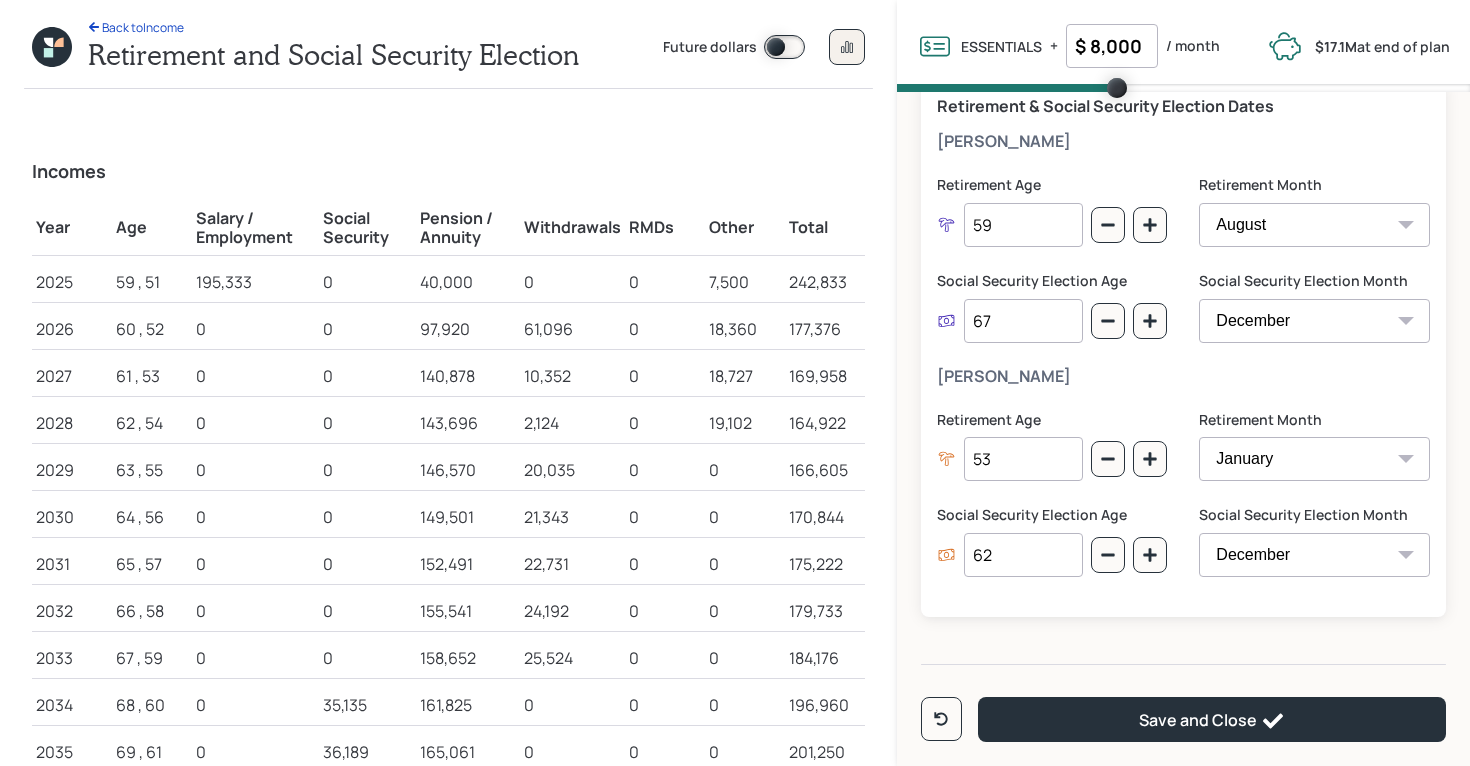 type on "53" 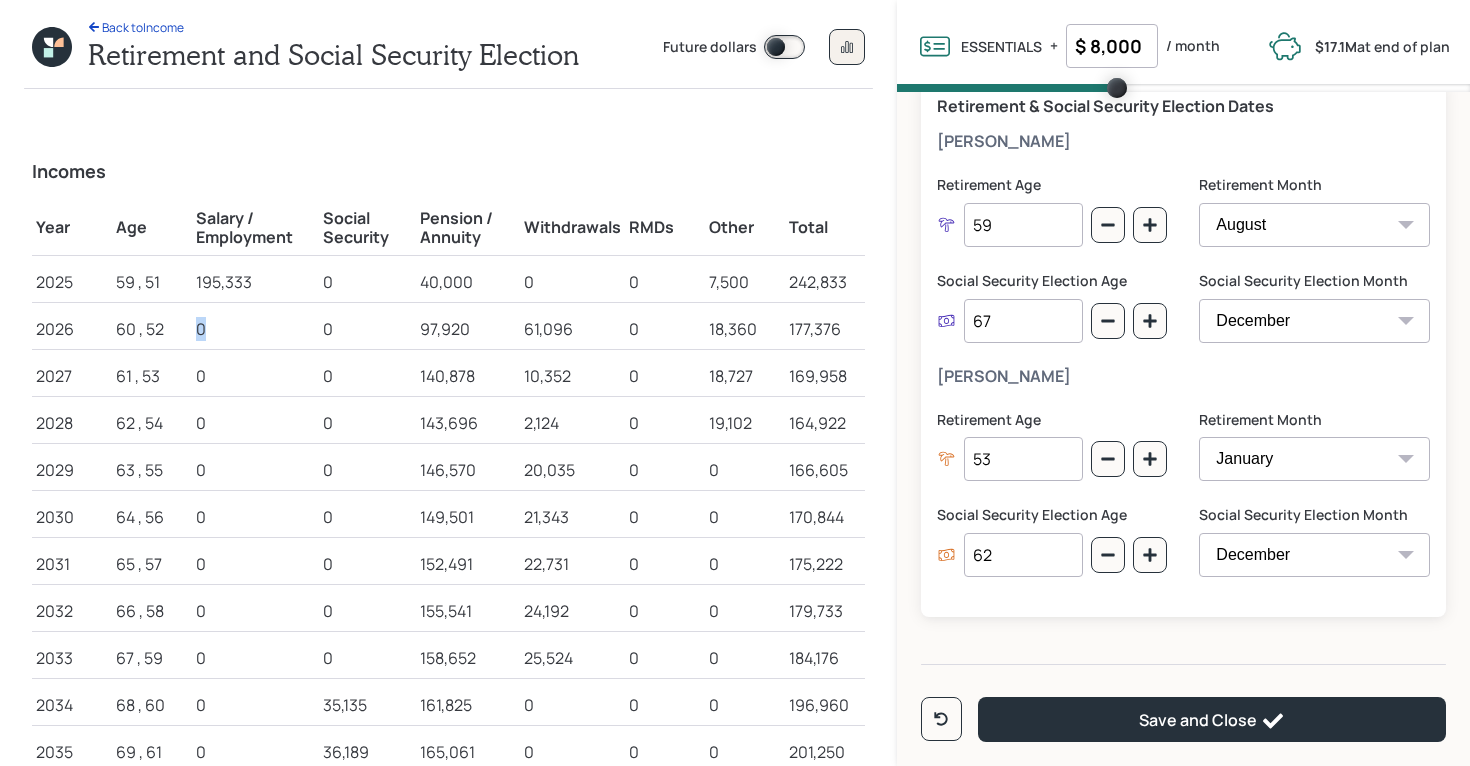drag, startPoint x: 214, startPoint y: 328, endPoint x: 172, endPoint y: 328, distance: 42 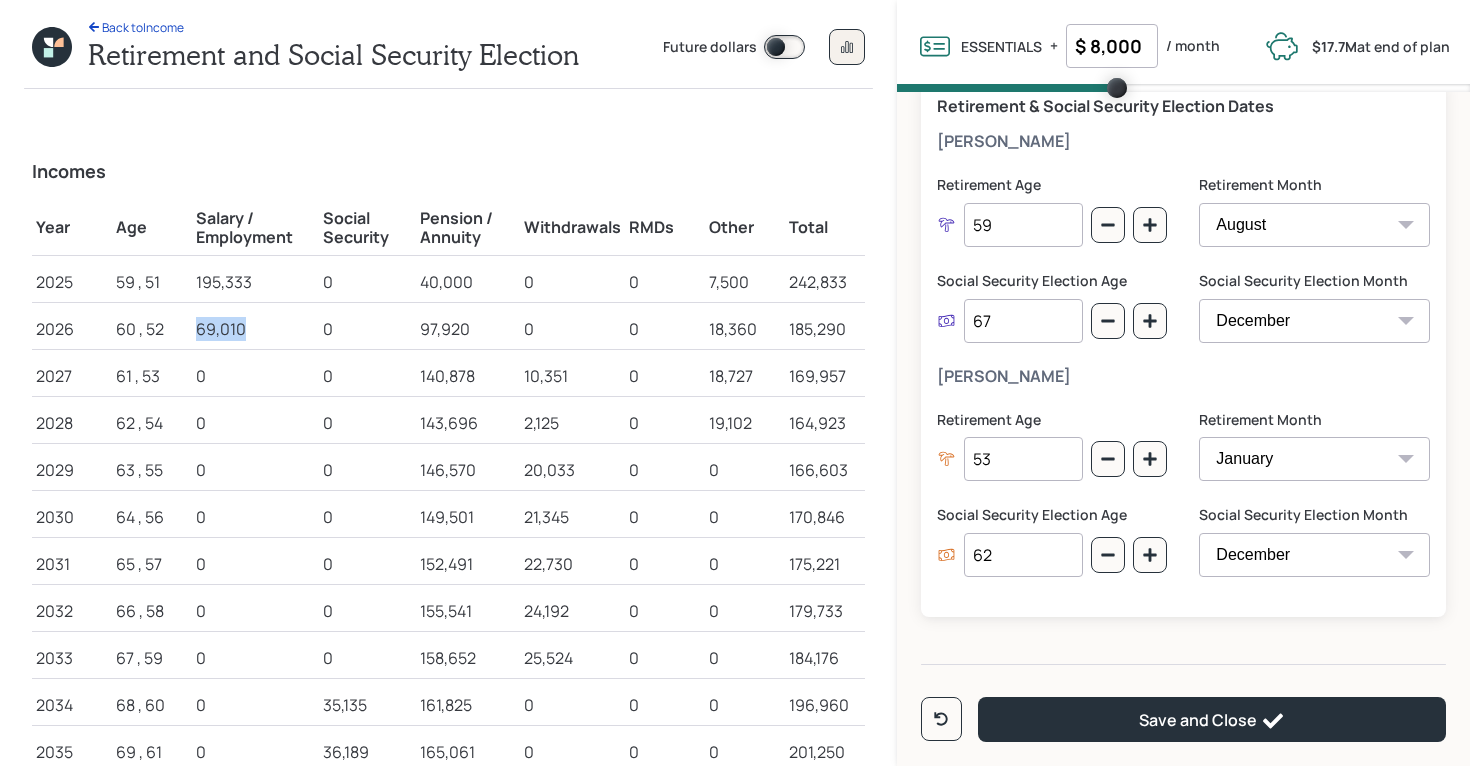 drag, startPoint x: 252, startPoint y: 324, endPoint x: 190, endPoint y: 324, distance: 62 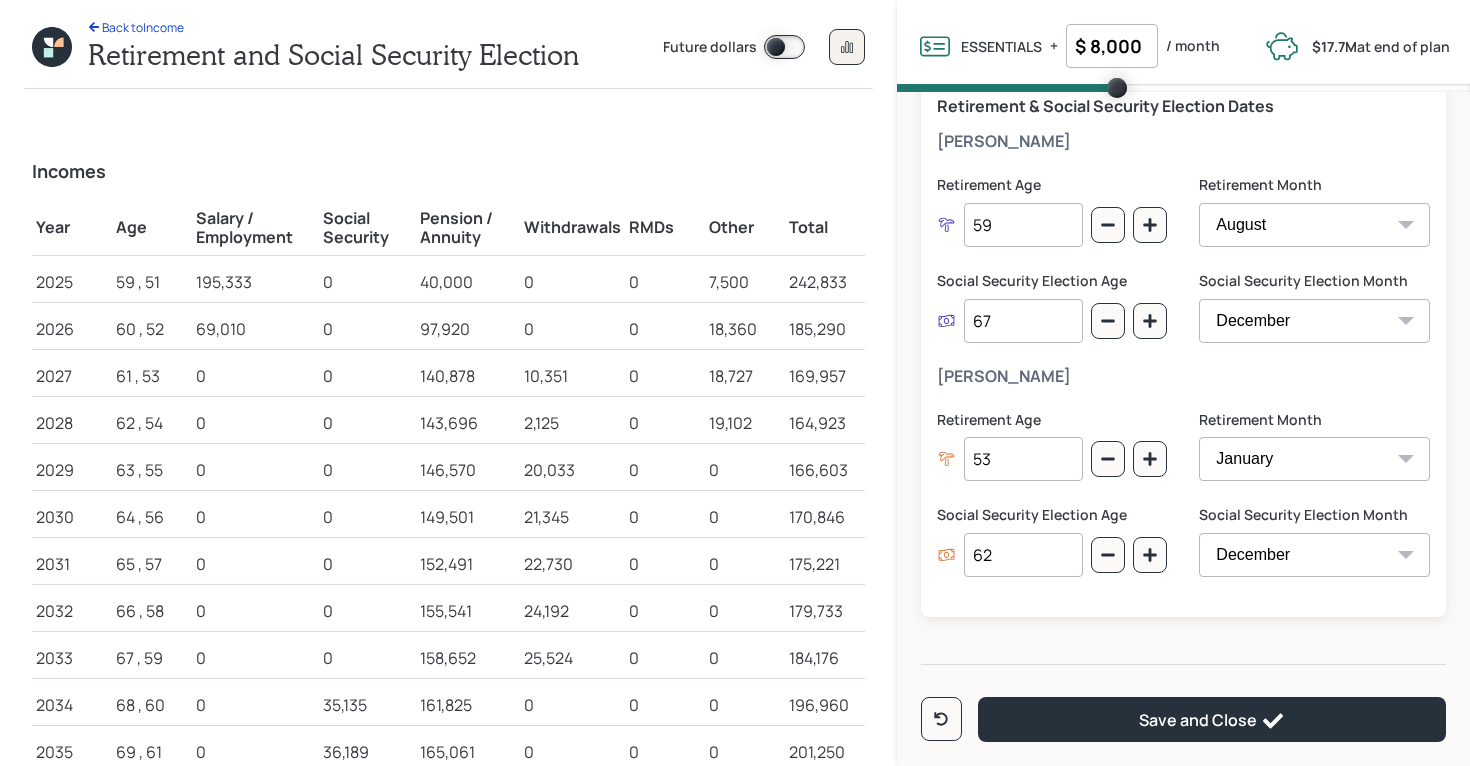 click on "195,333" at bounding box center (255, 282) 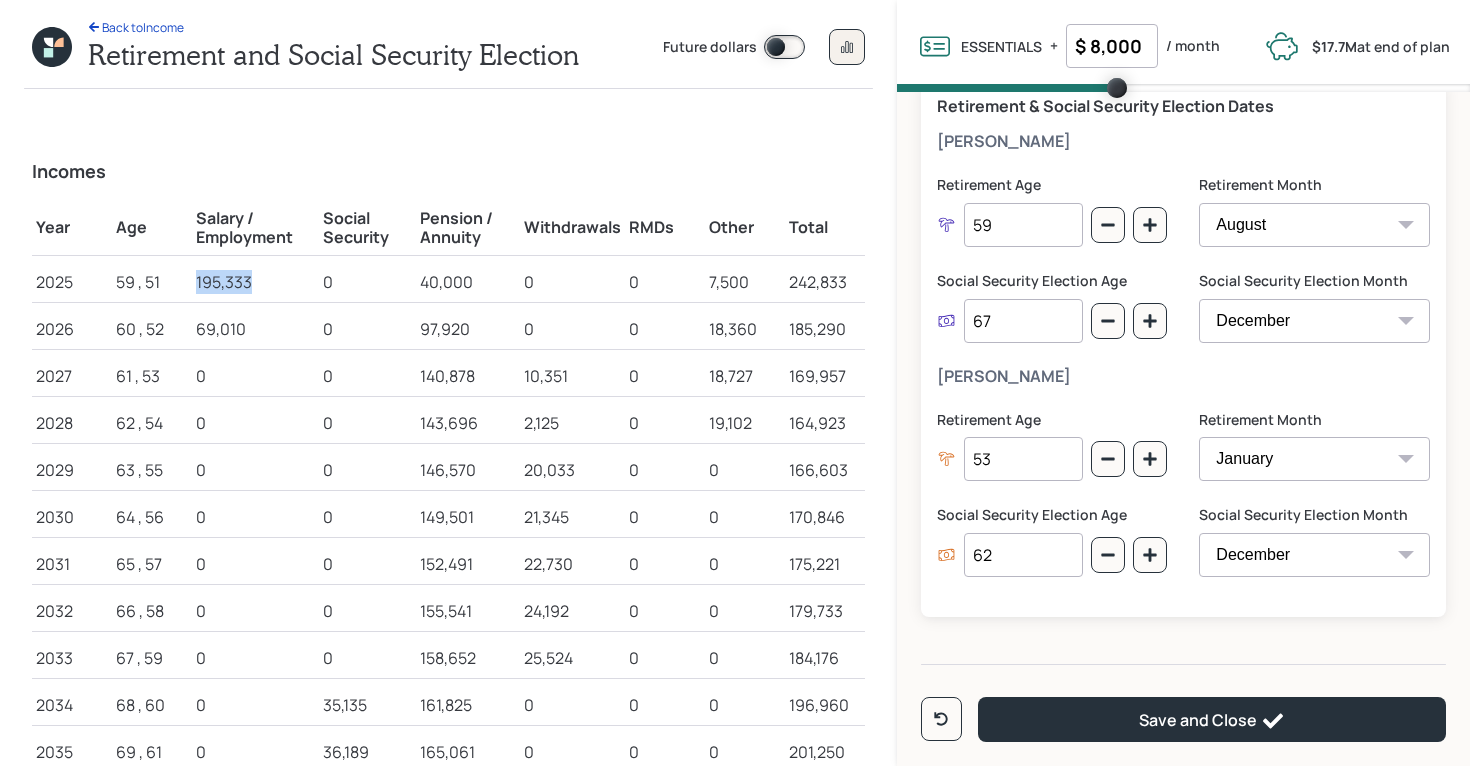 click on "195,333" at bounding box center (255, 282) 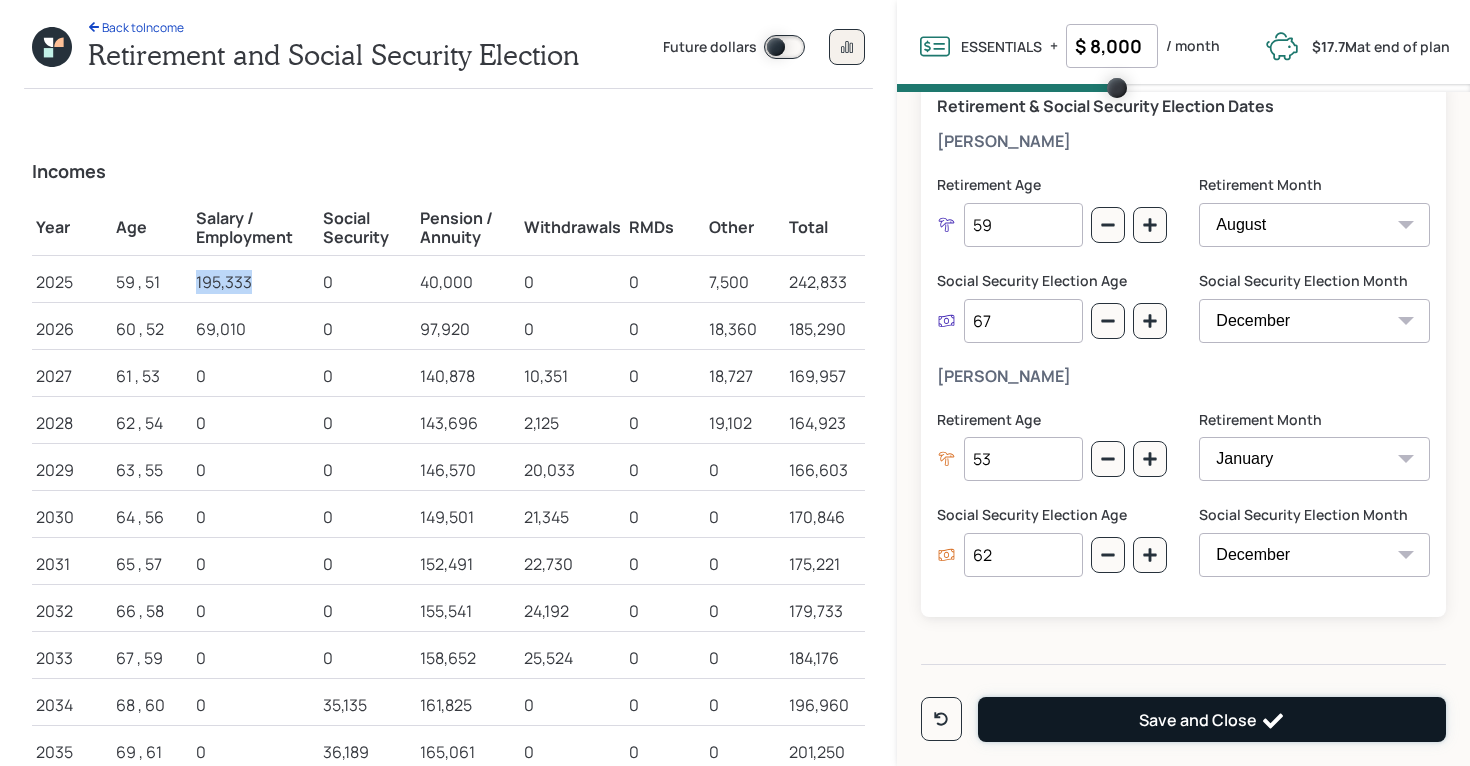 click on "Save and Close" at bounding box center (1212, 719) 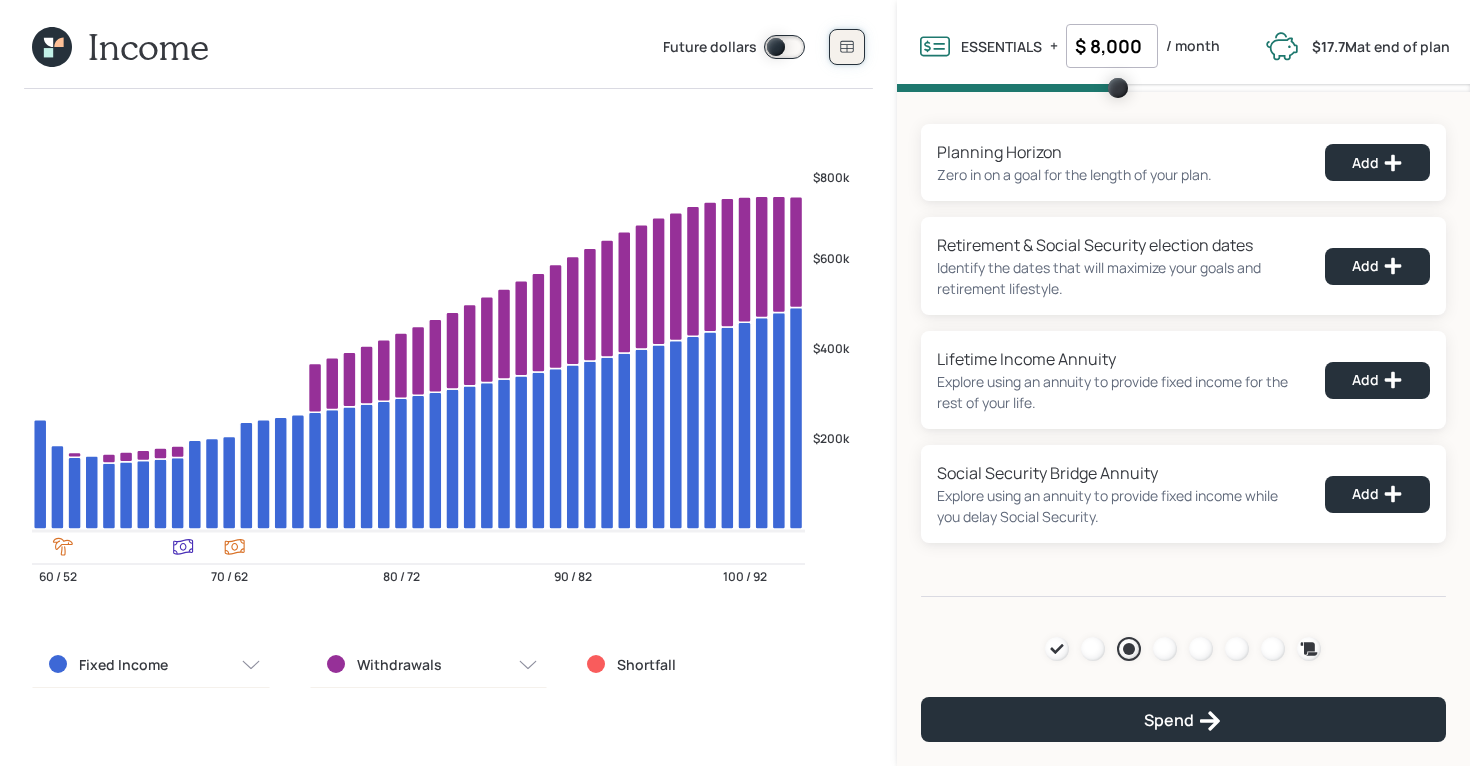 click at bounding box center (847, 47) 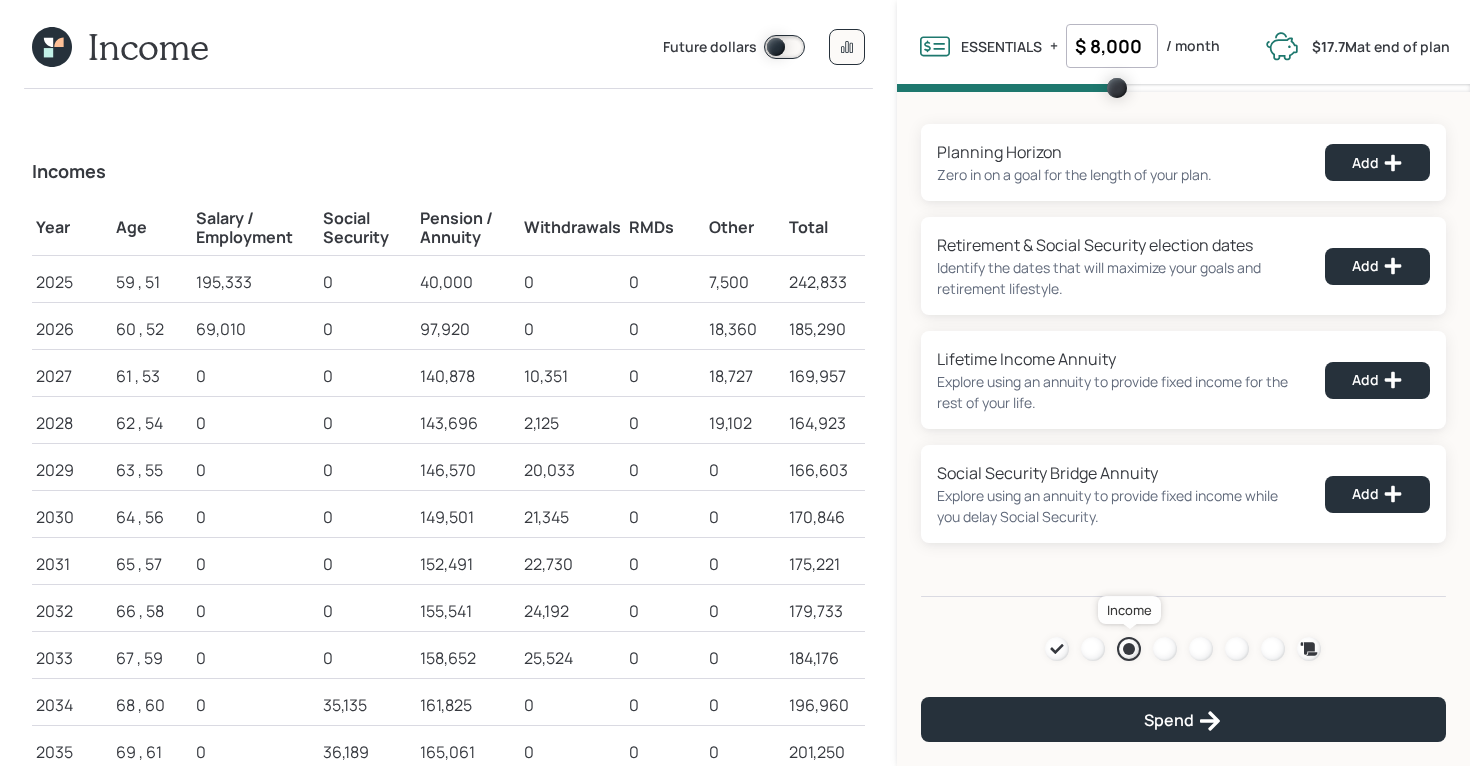 click at bounding box center [1129, 649] 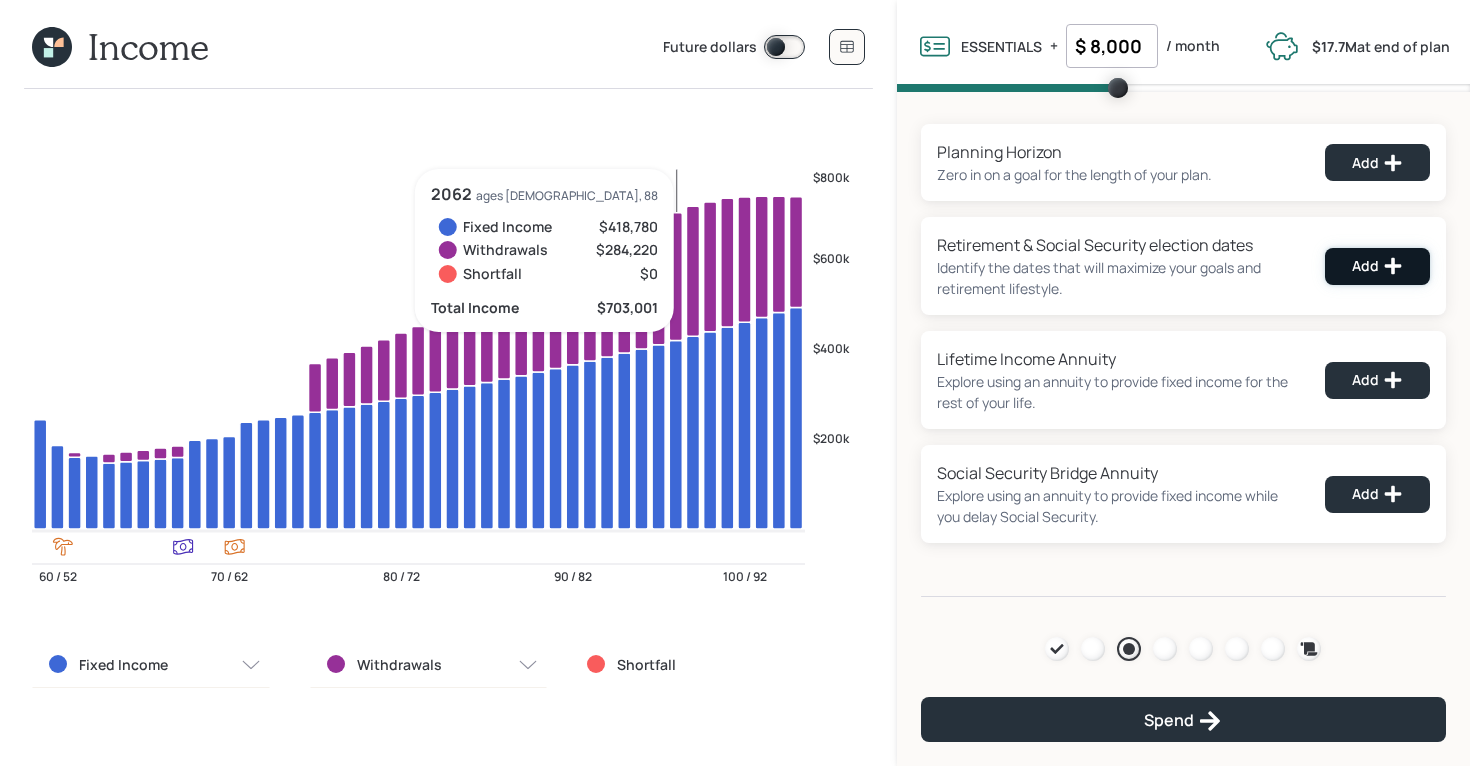 click 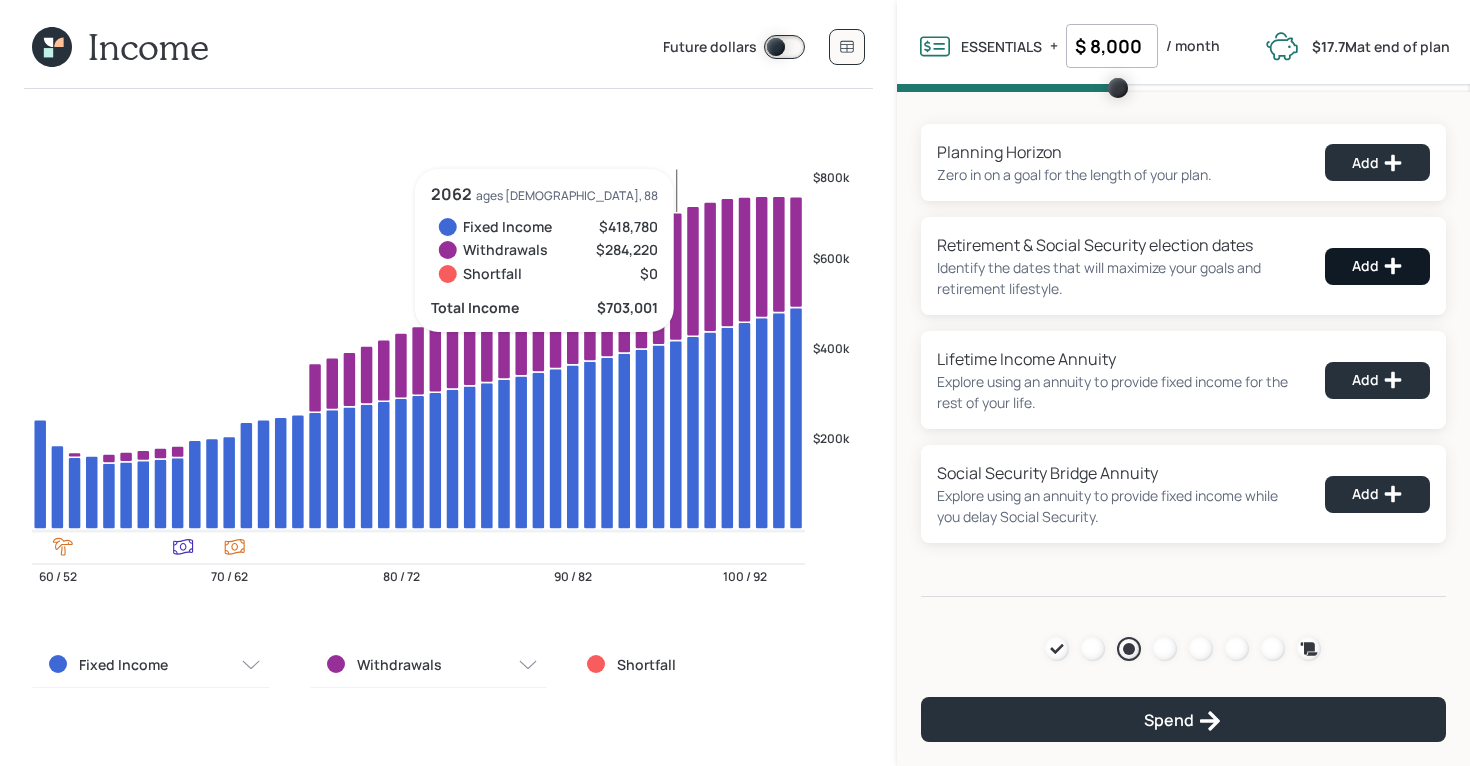 select on "8" 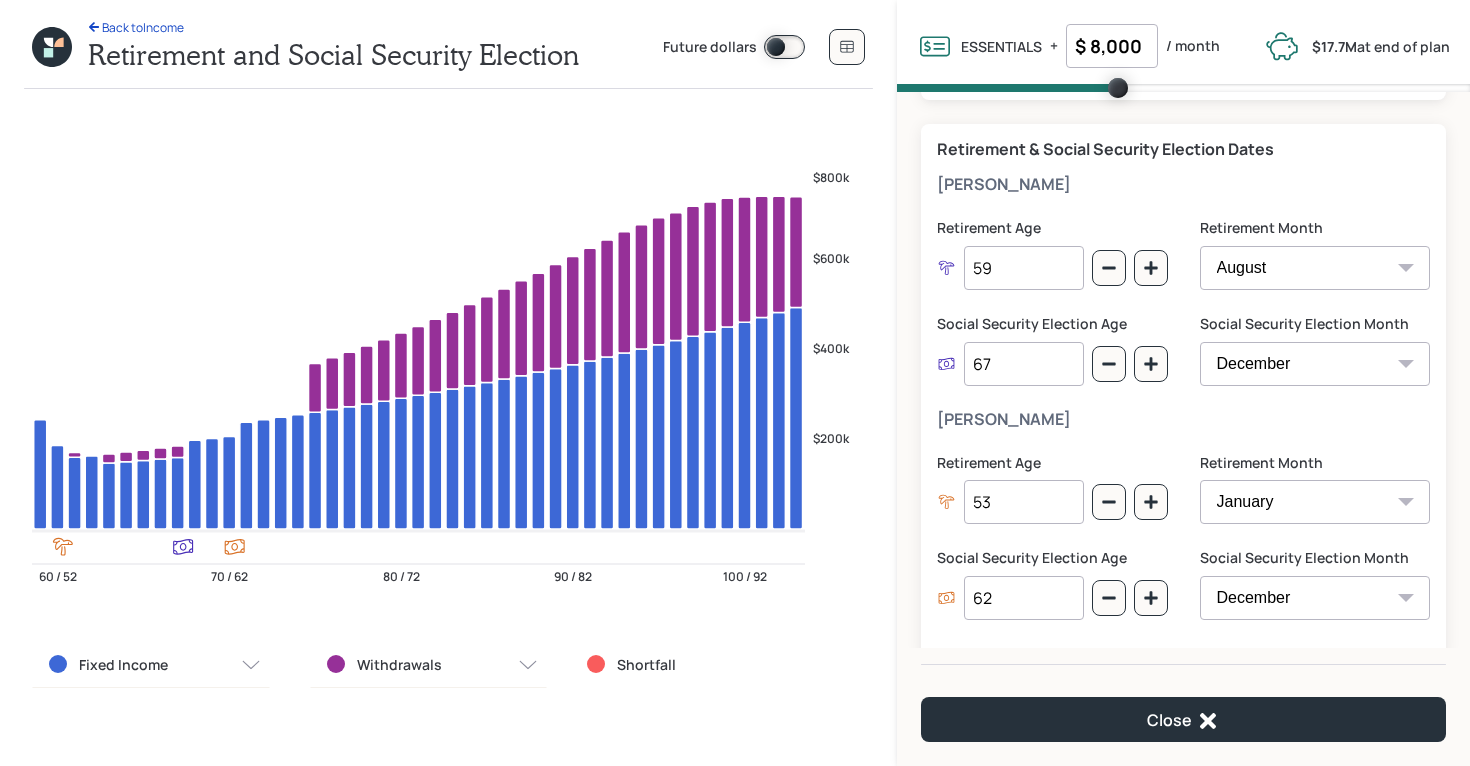 scroll, scrollTop: 145, scrollLeft: 0, axis: vertical 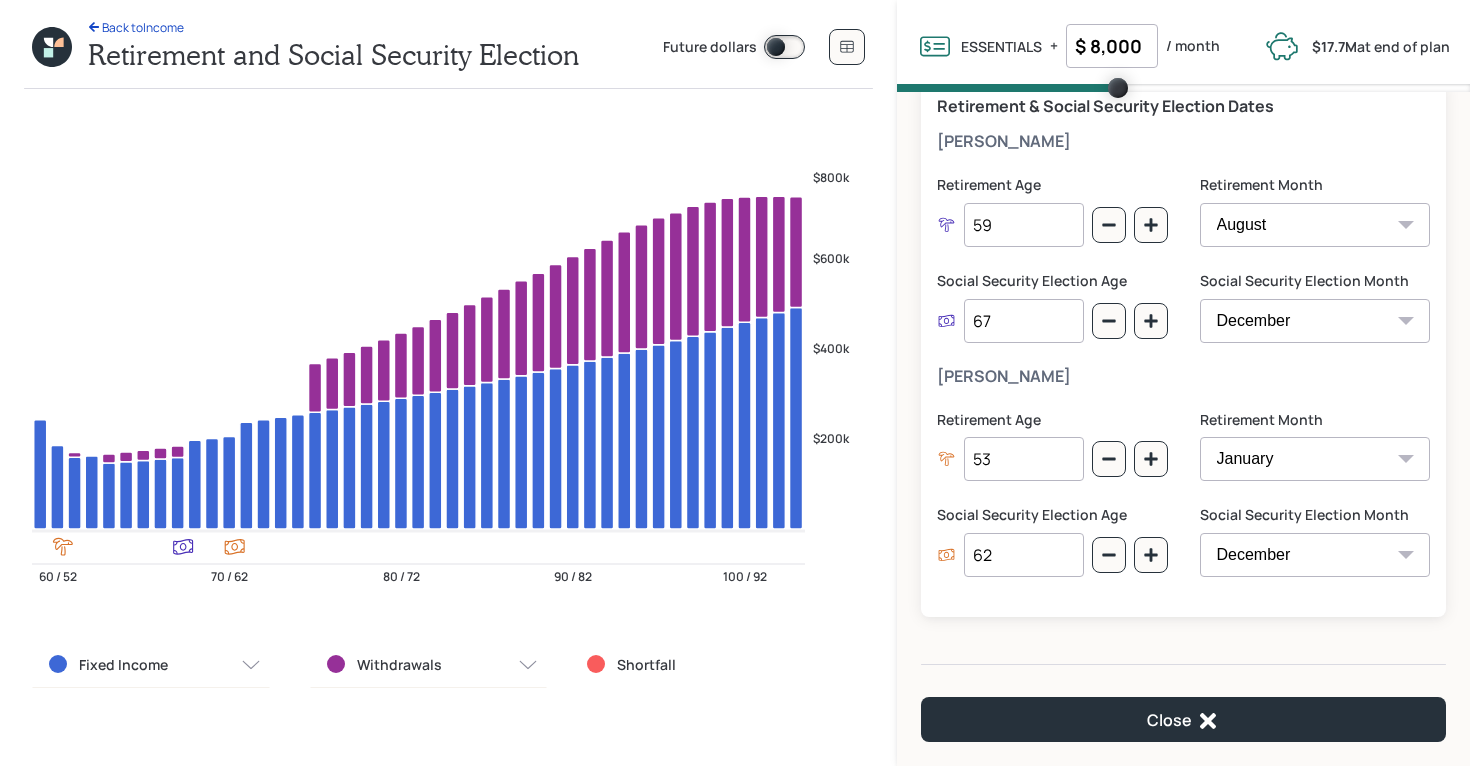 drag, startPoint x: 1032, startPoint y: 322, endPoint x: 913, endPoint y: 322, distance: 119 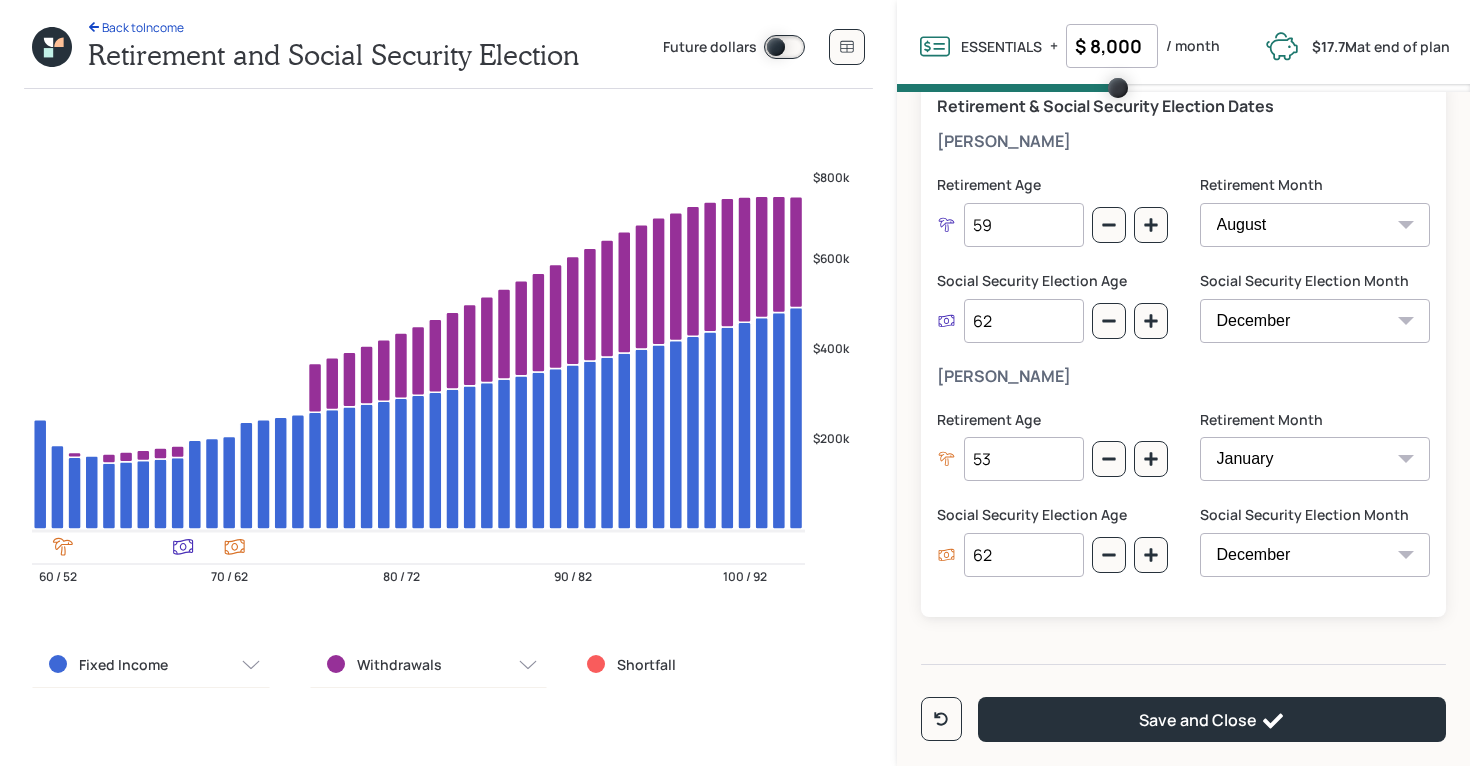type on "62" 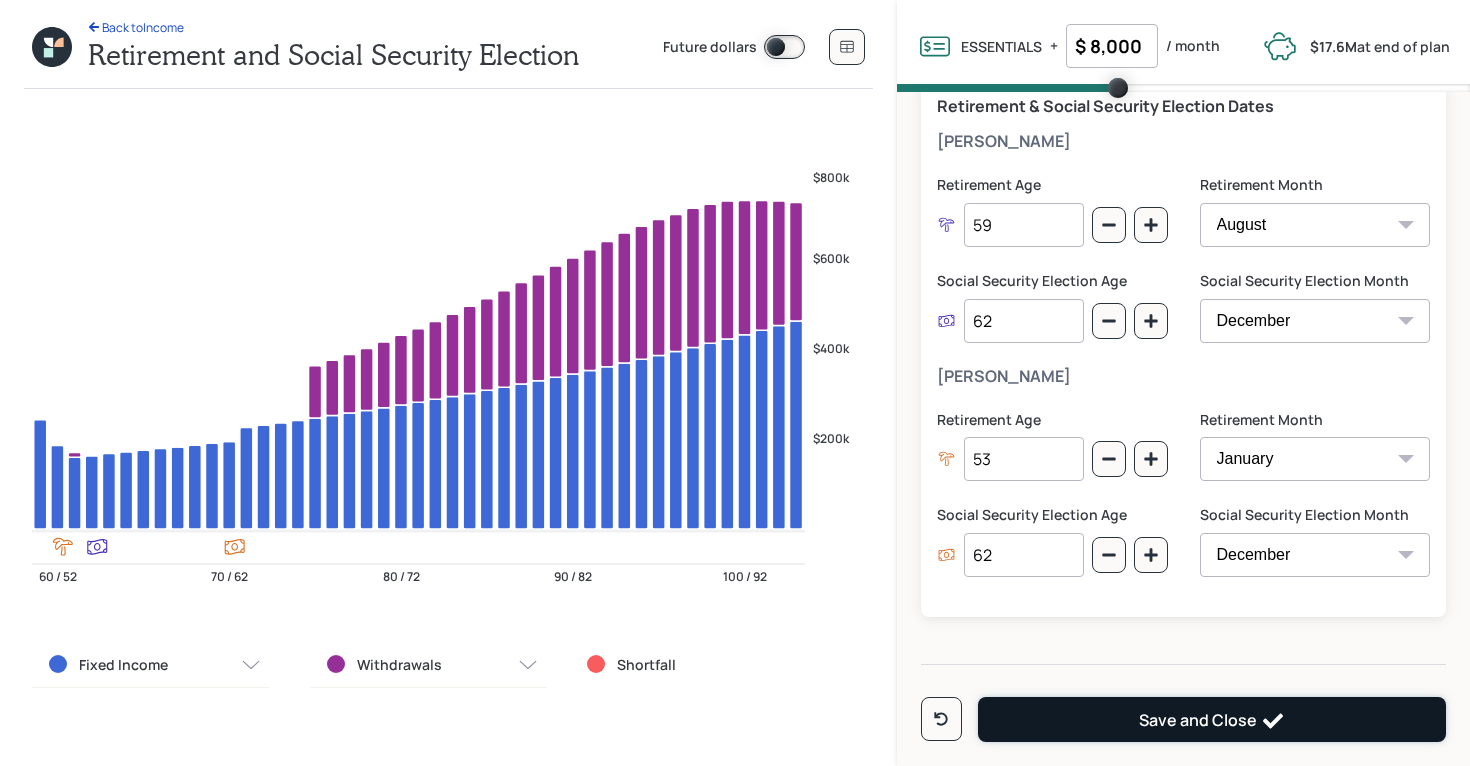click on "Save and Close" at bounding box center [1212, 719] 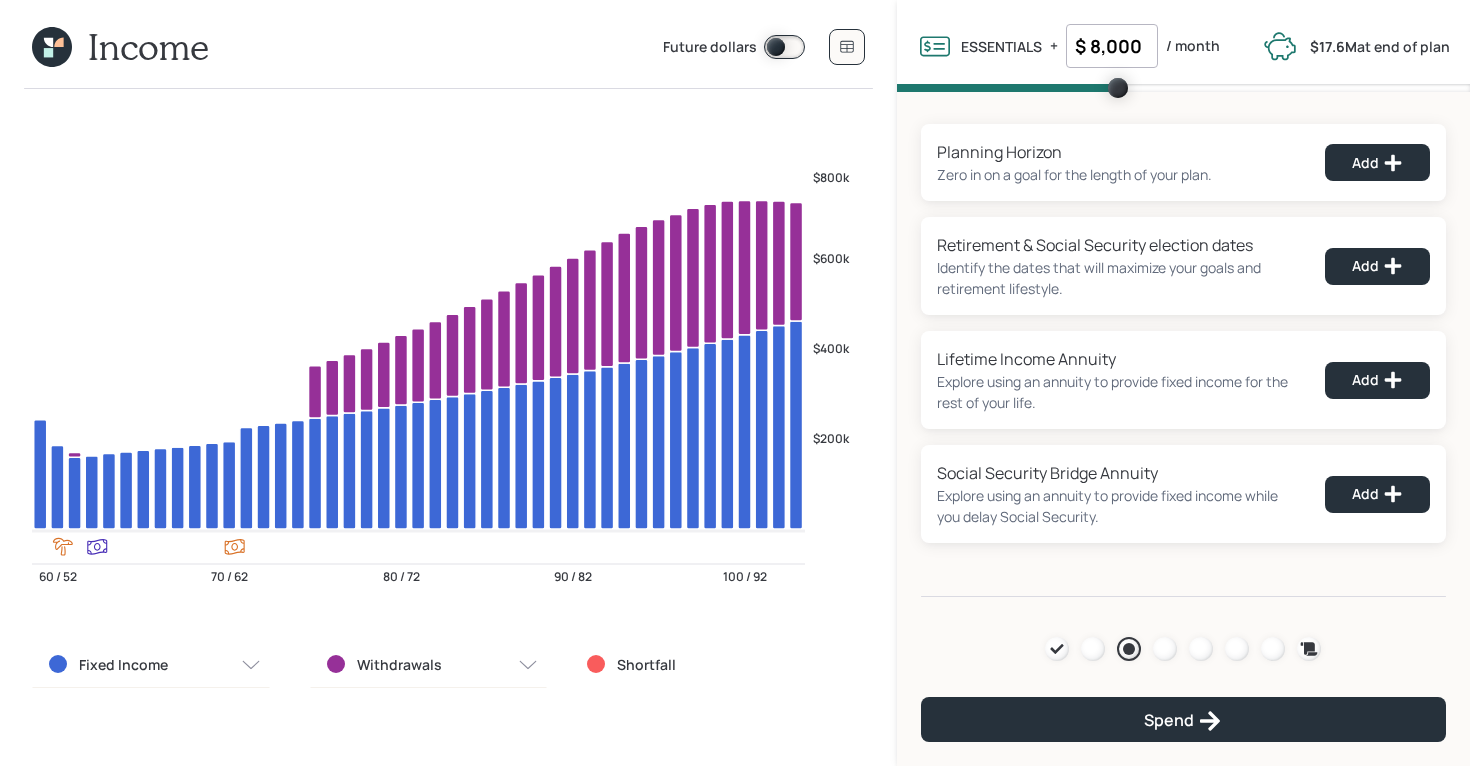 click on "$ 8,000" at bounding box center (1112, 46) 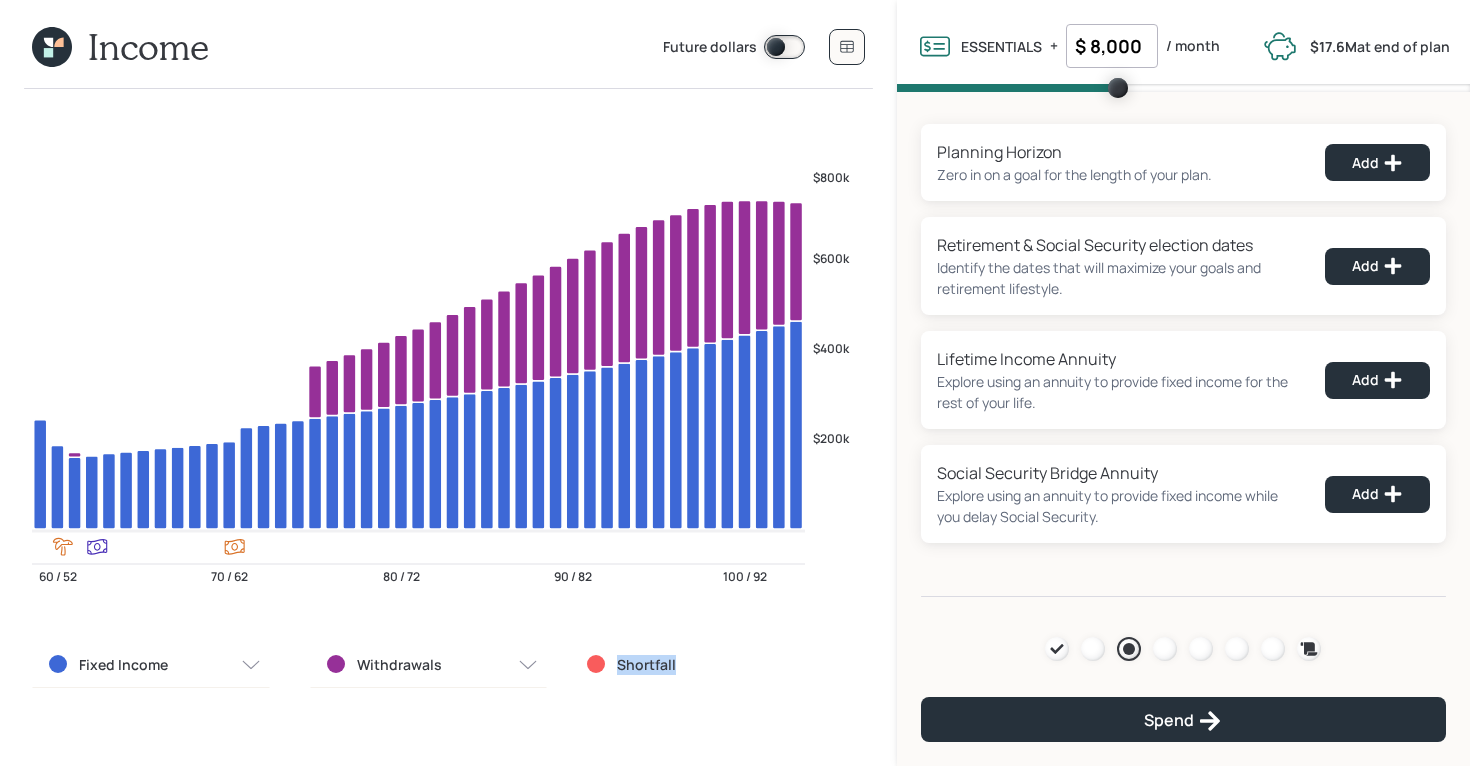 drag, startPoint x: 679, startPoint y: 662, endPoint x: 584, endPoint y: 662, distance: 95 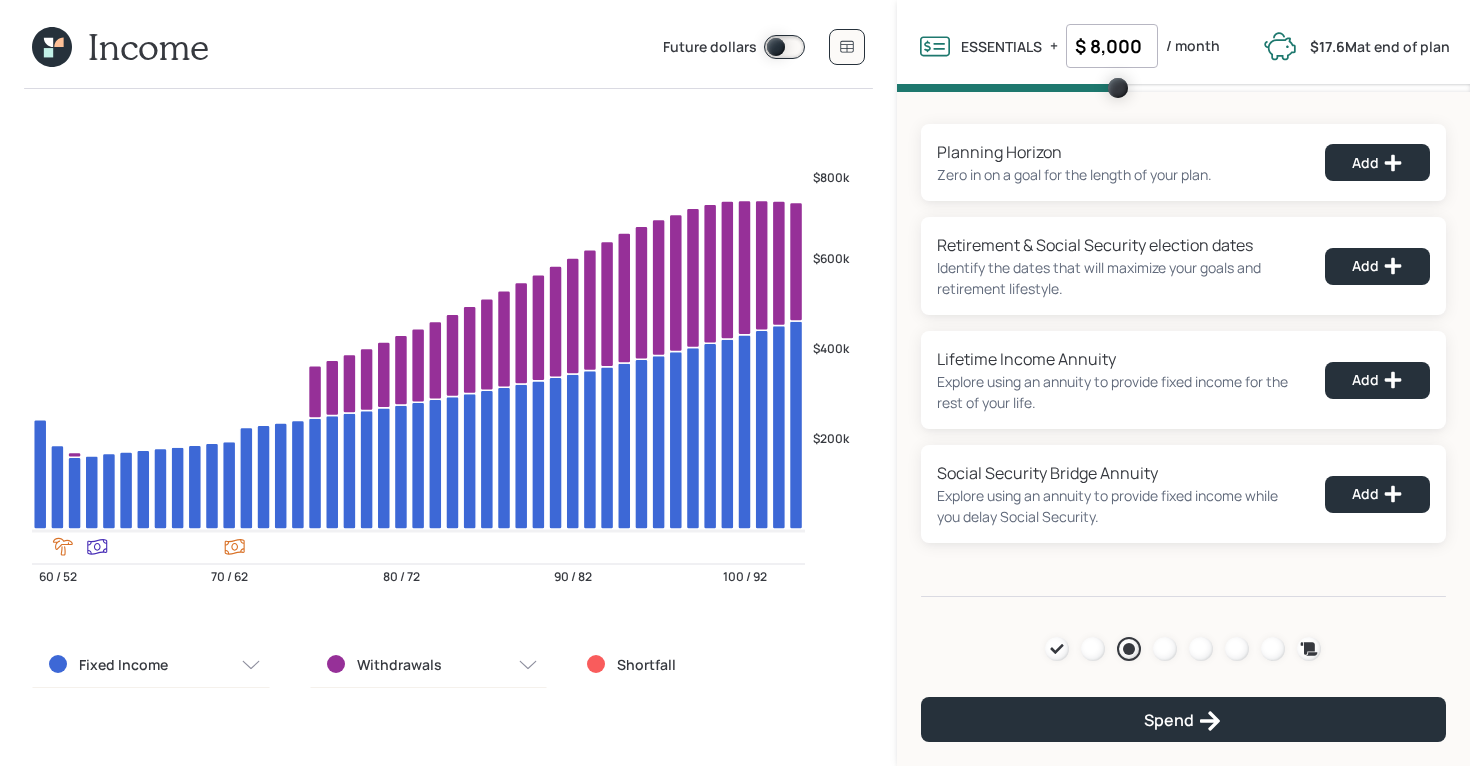 click on "$ 8,000" at bounding box center [1112, 46] 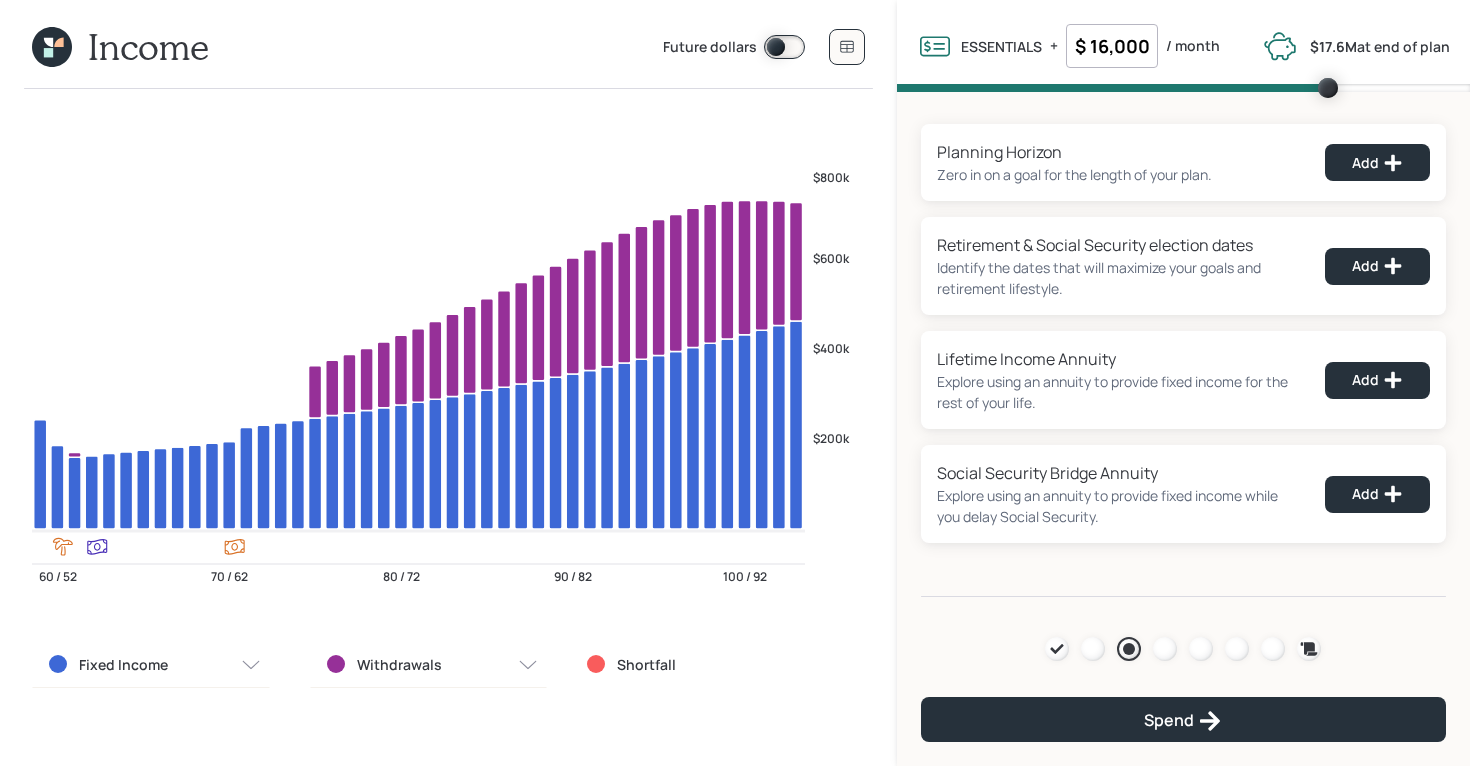 click on "Planning Horizon Zero in on a goal for the length of your plan. Add Retirement & Social Security election dates Identify the dates that will maximize your goals and retirement lifestyle. Add Lifetime Income Annuity   Explore using an annuity to provide fixed income for the rest of your life. Add Social Security Bridge Annuity   Explore using an annuity to provide fixed income while you delay Social Security. Add   Agenda Review Income Spend Net-worth Budget Taxes Invest   Spend" at bounding box center (1183, 344) 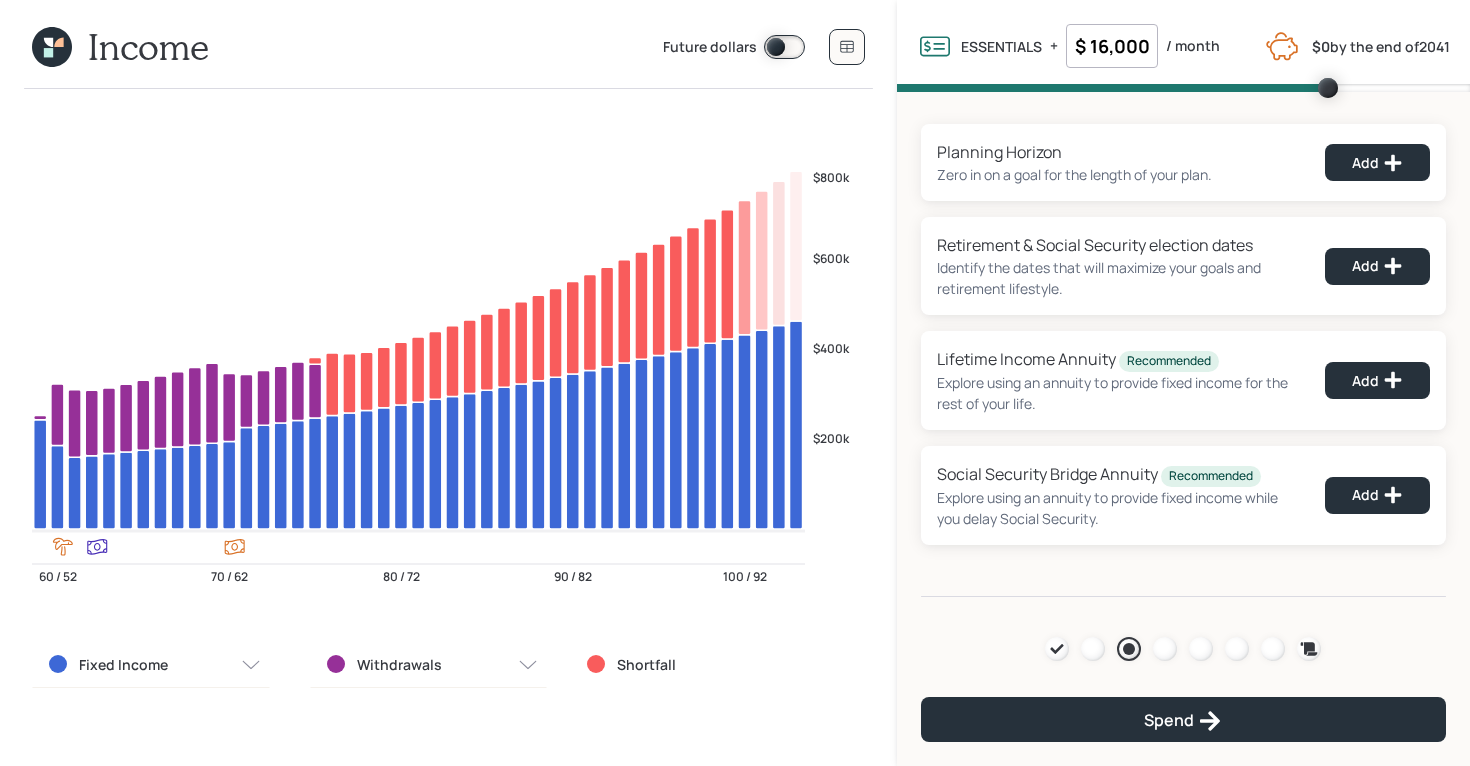click on "$ 16,000" at bounding box center (1112, 46) 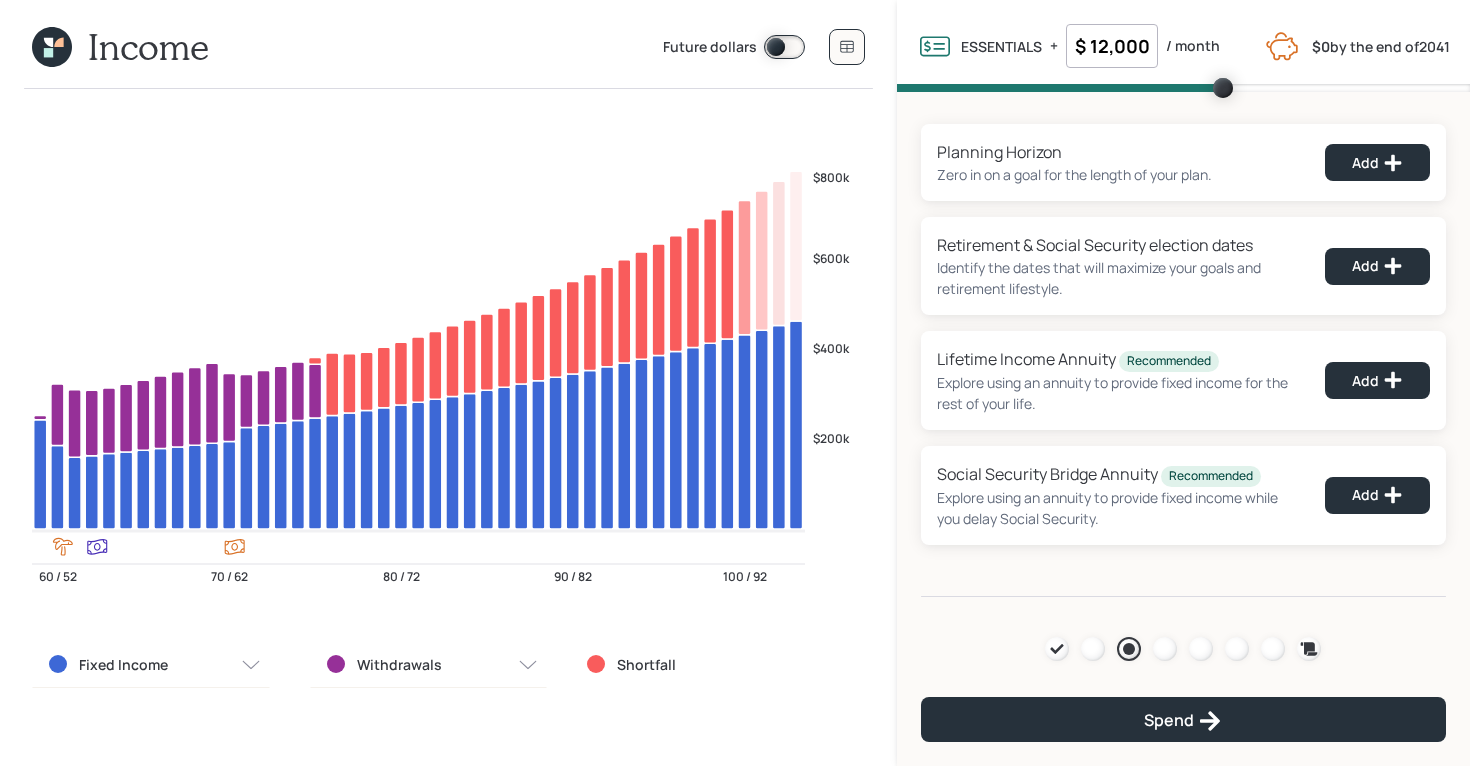 scroll, scrollTop: 0, scrollLeft: 0, axis: both 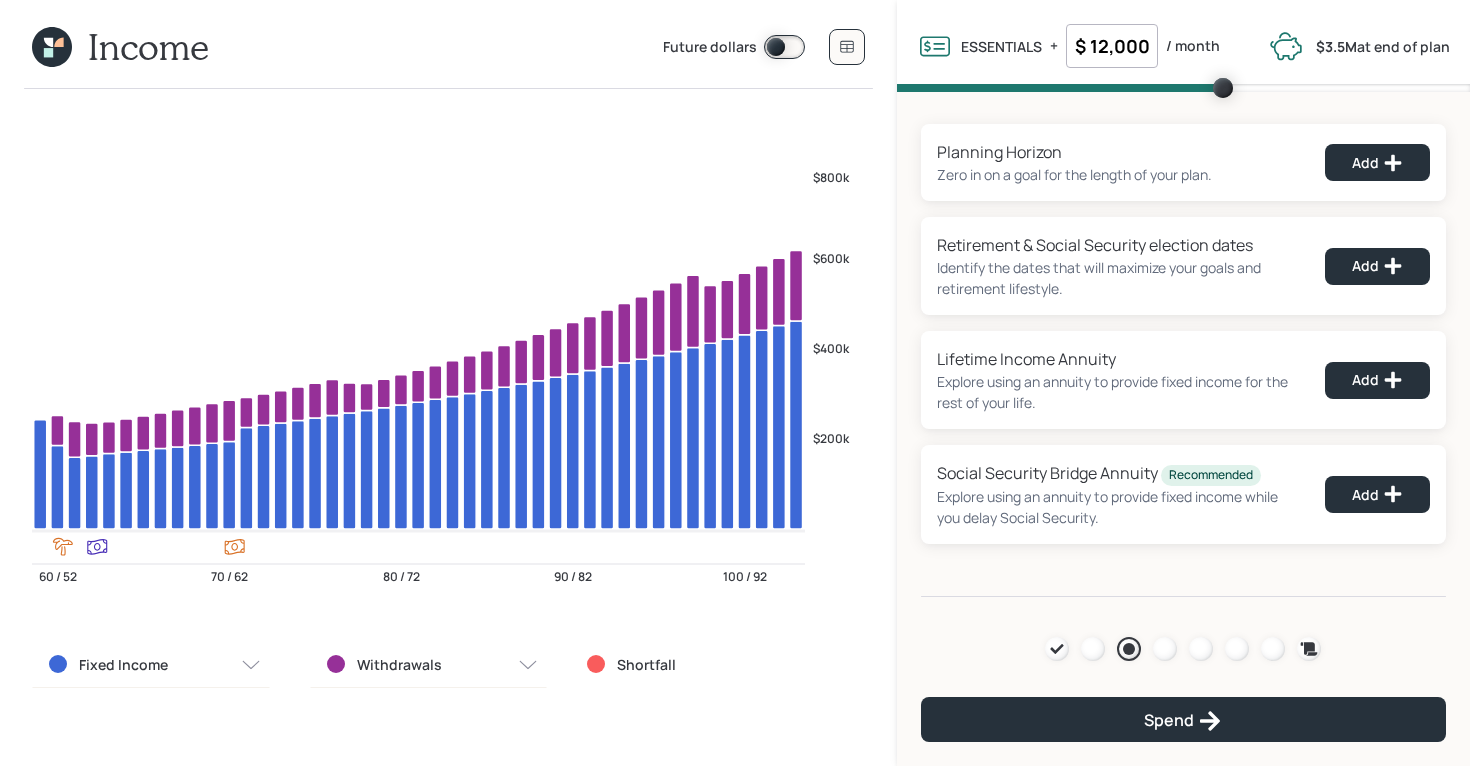 click on "$ 12,000" at bounding box center (1112, 46) 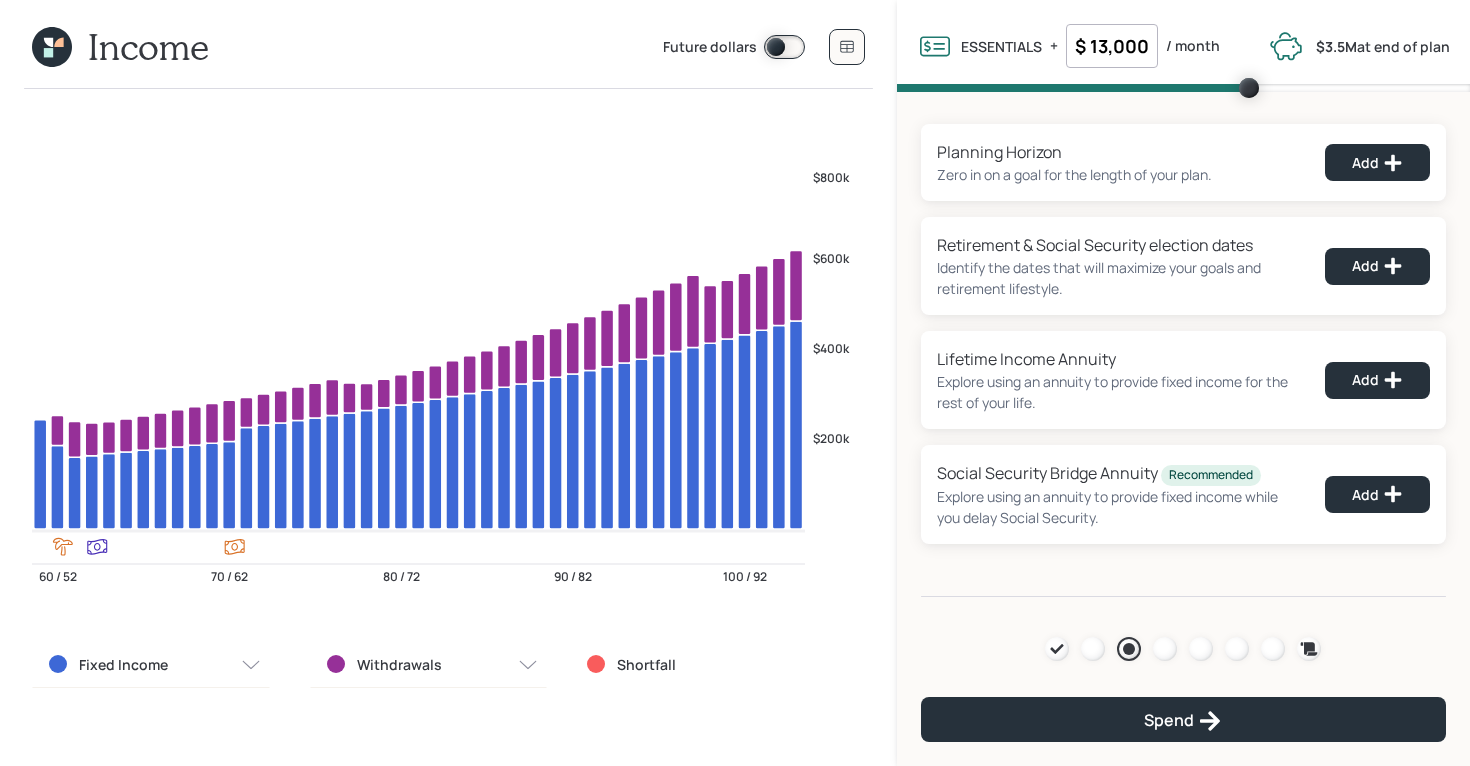 type on "$ 13,000" 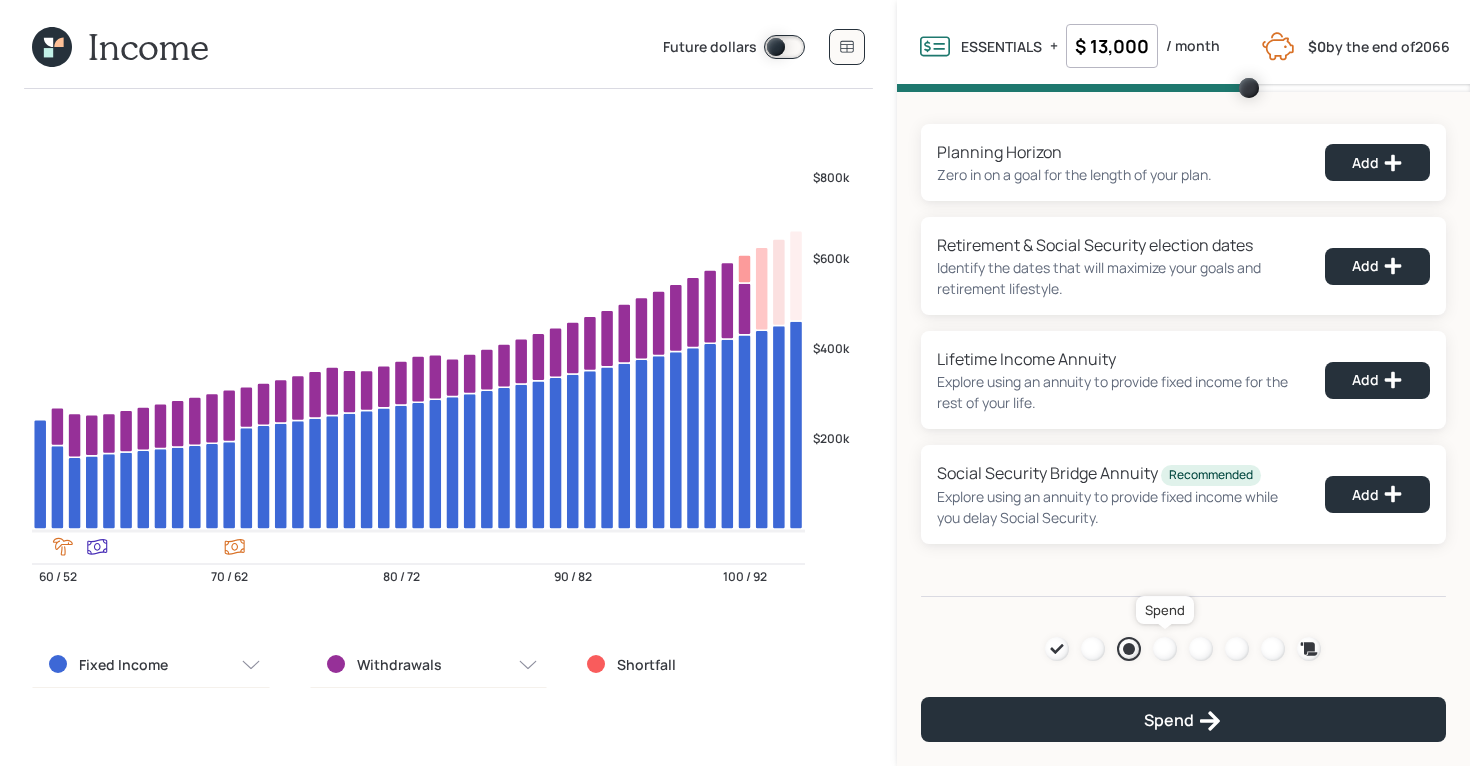 click at bounding box center [1165, 649] 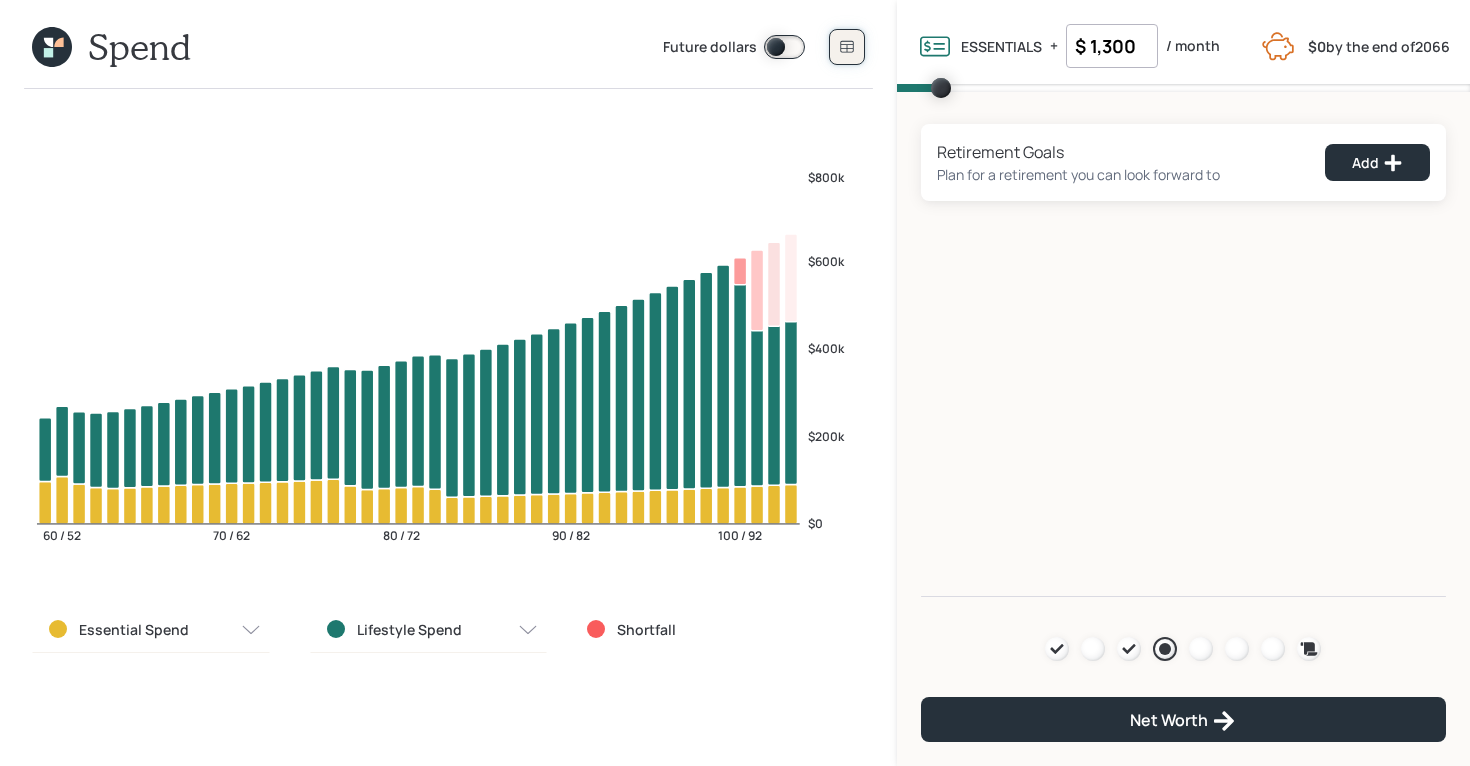 click at bounding box center (847, 47) 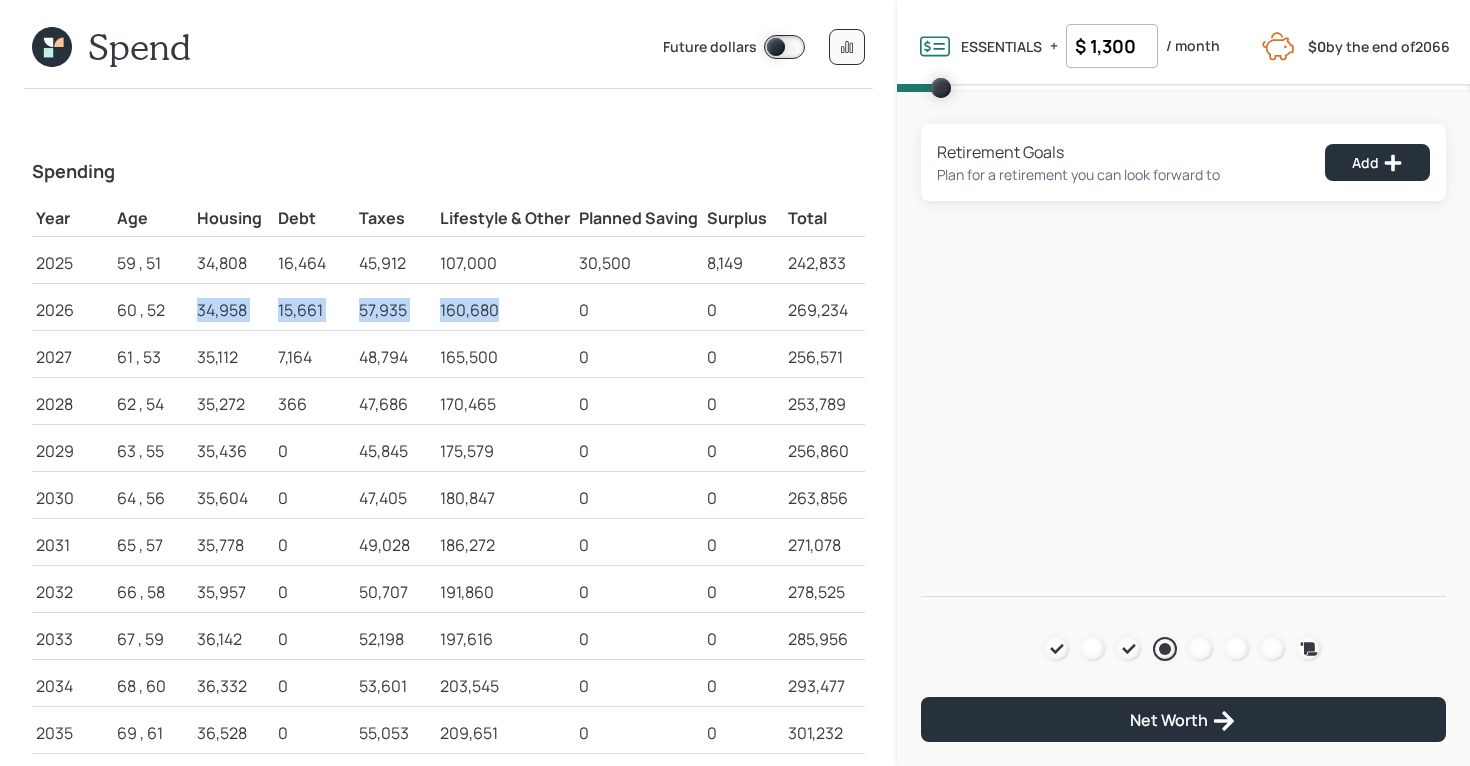 drag, startPoint x: 507, startPoint y: 308, endPoint x: 193, endPoint y: 320, distance: 314.22922 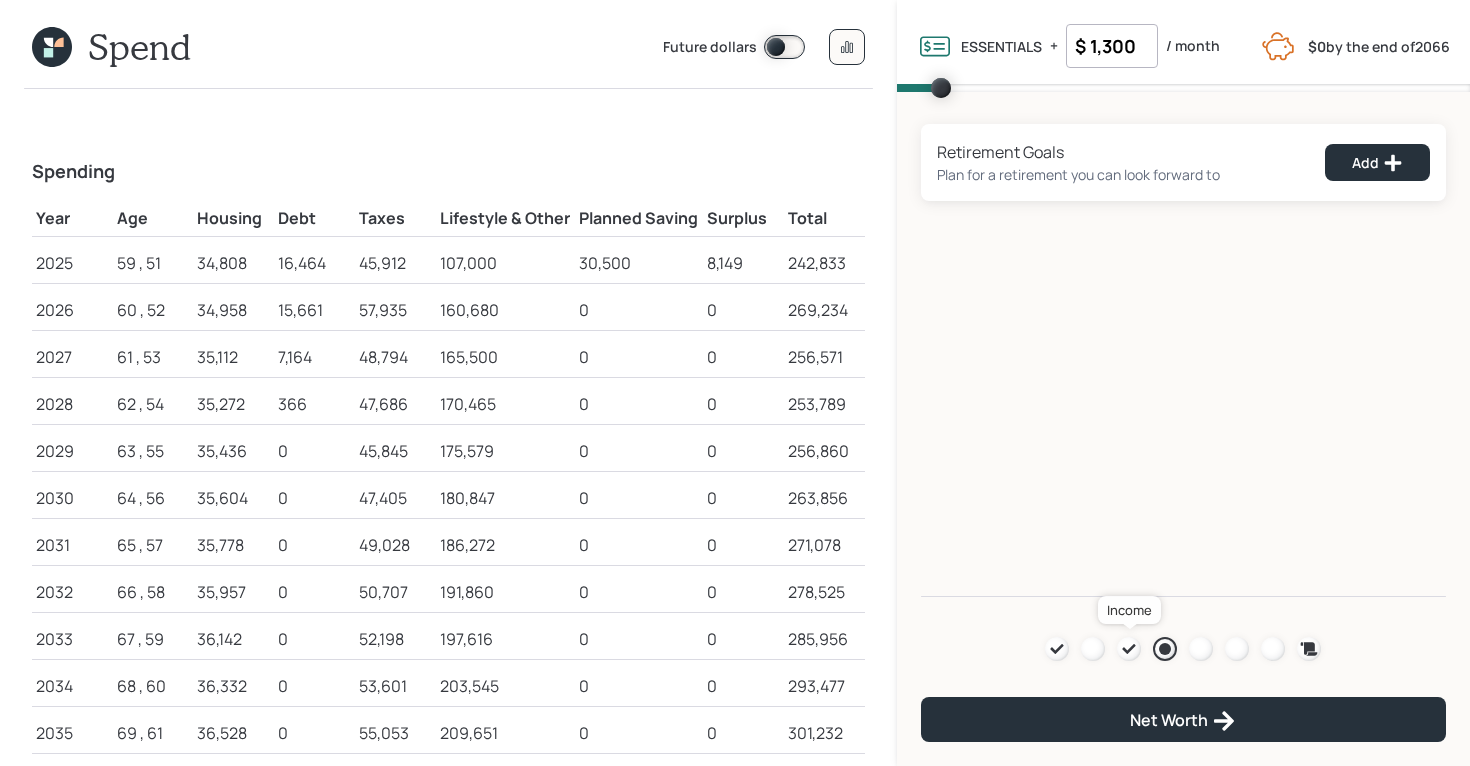 click 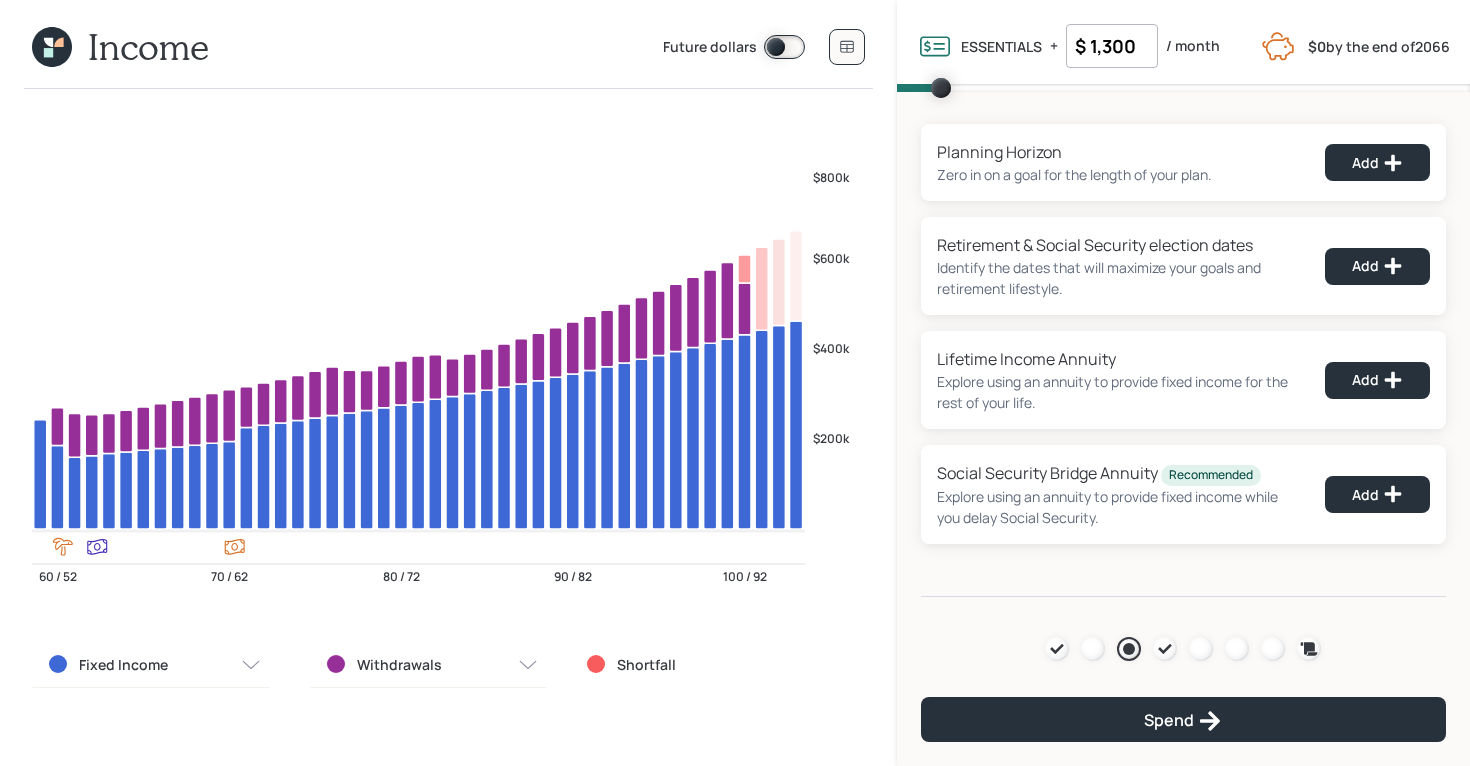 click 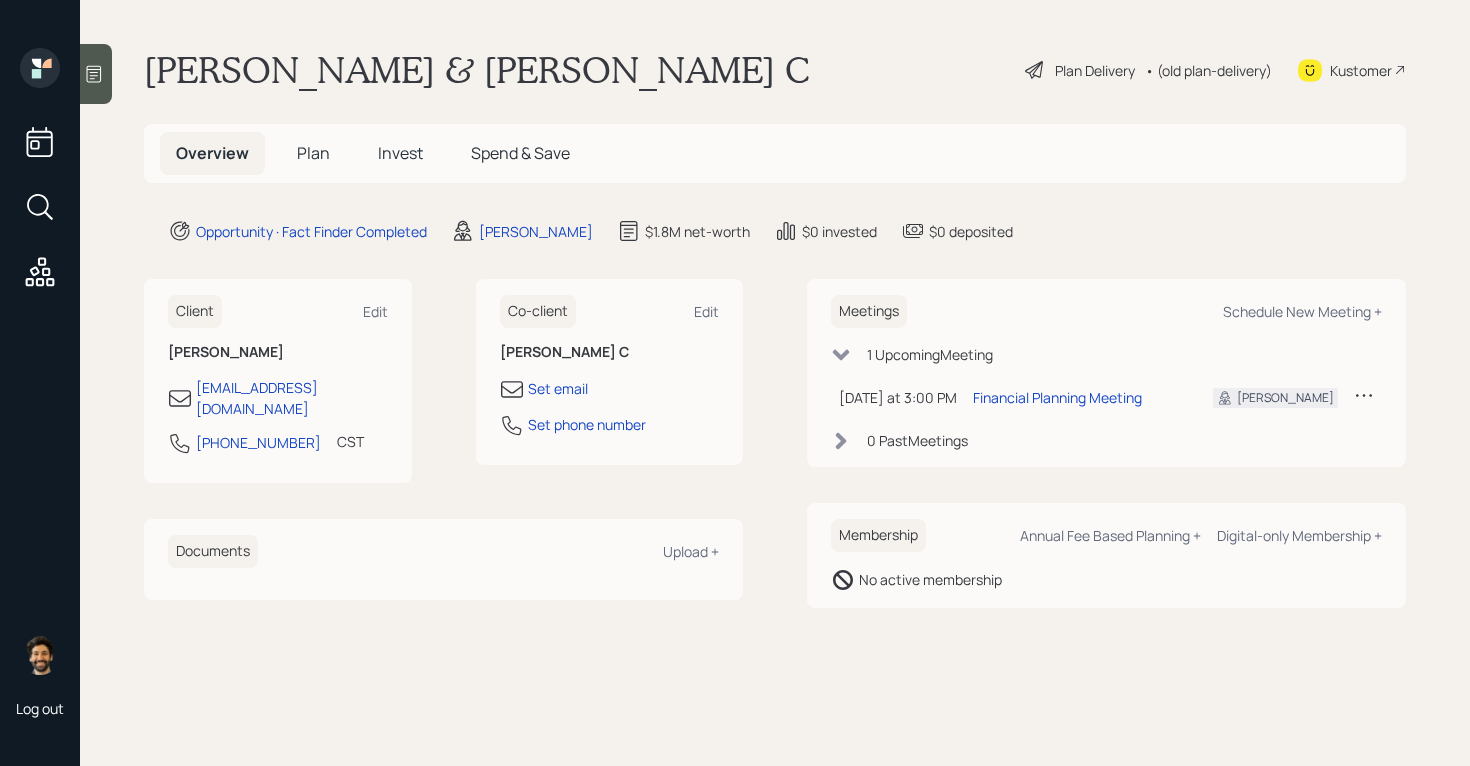 click on "Plan" at bounding box center [313, 153] 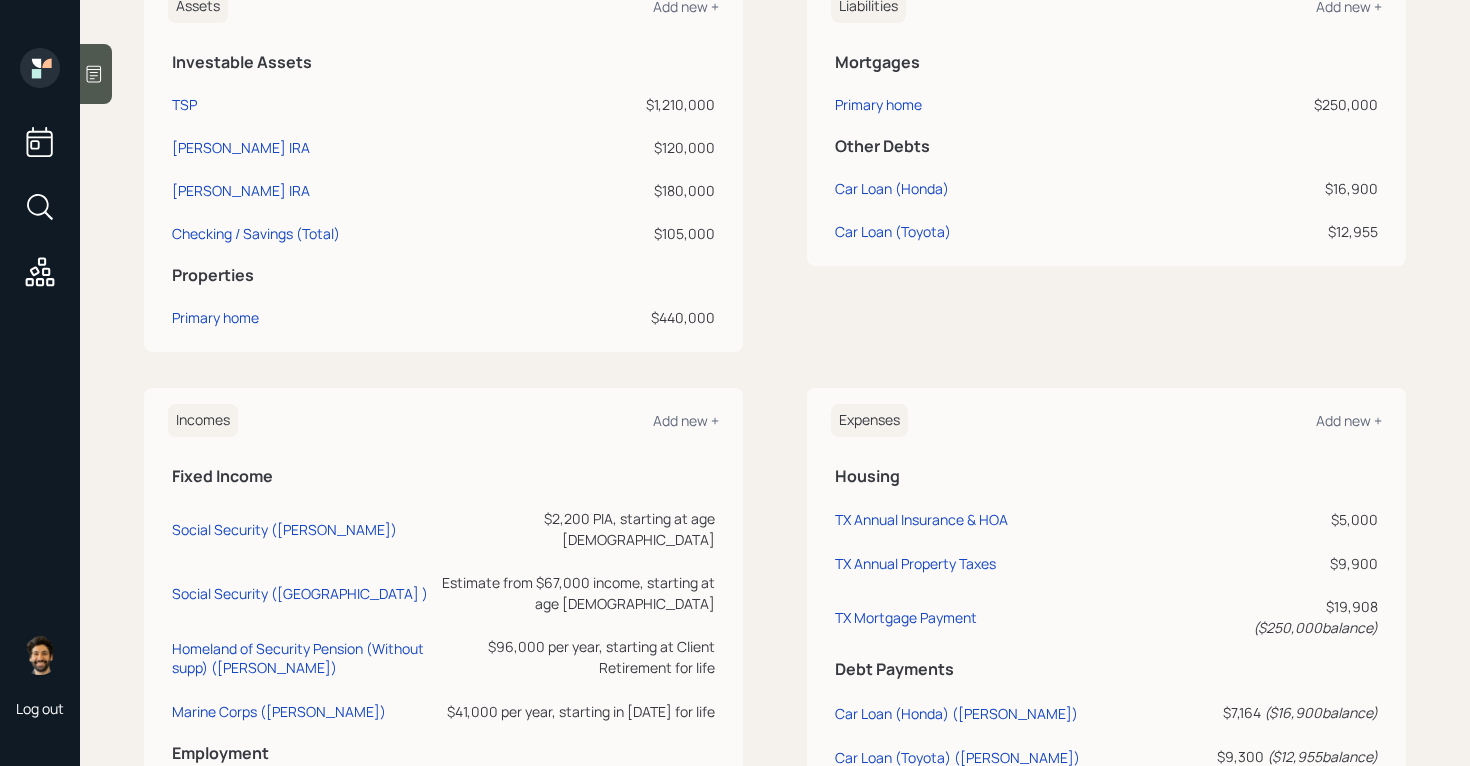 scroll, scrollTop: 881, scrollLeft: 0, axis: vertical 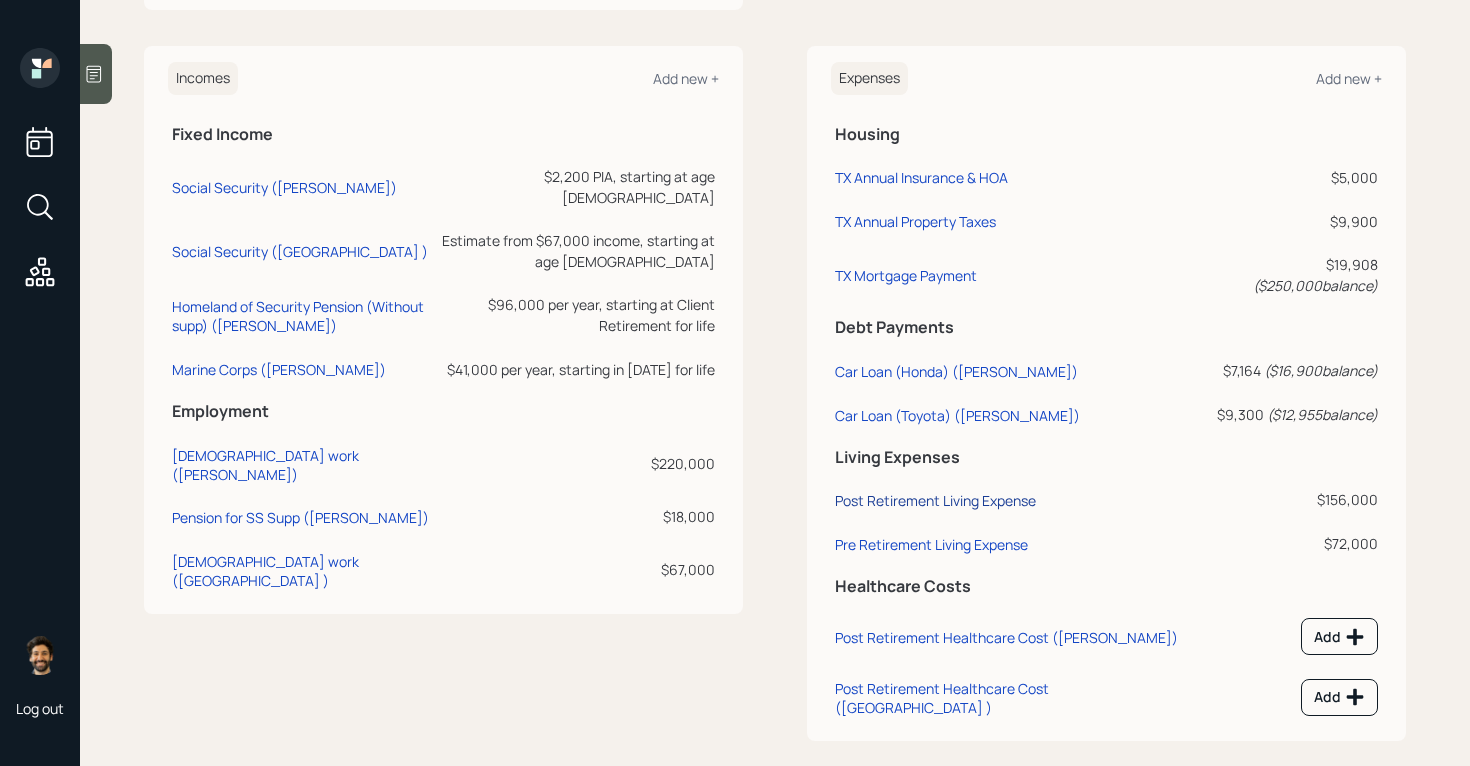 click on "Post Retirement Living Expense" at bounding box center [935, 500] 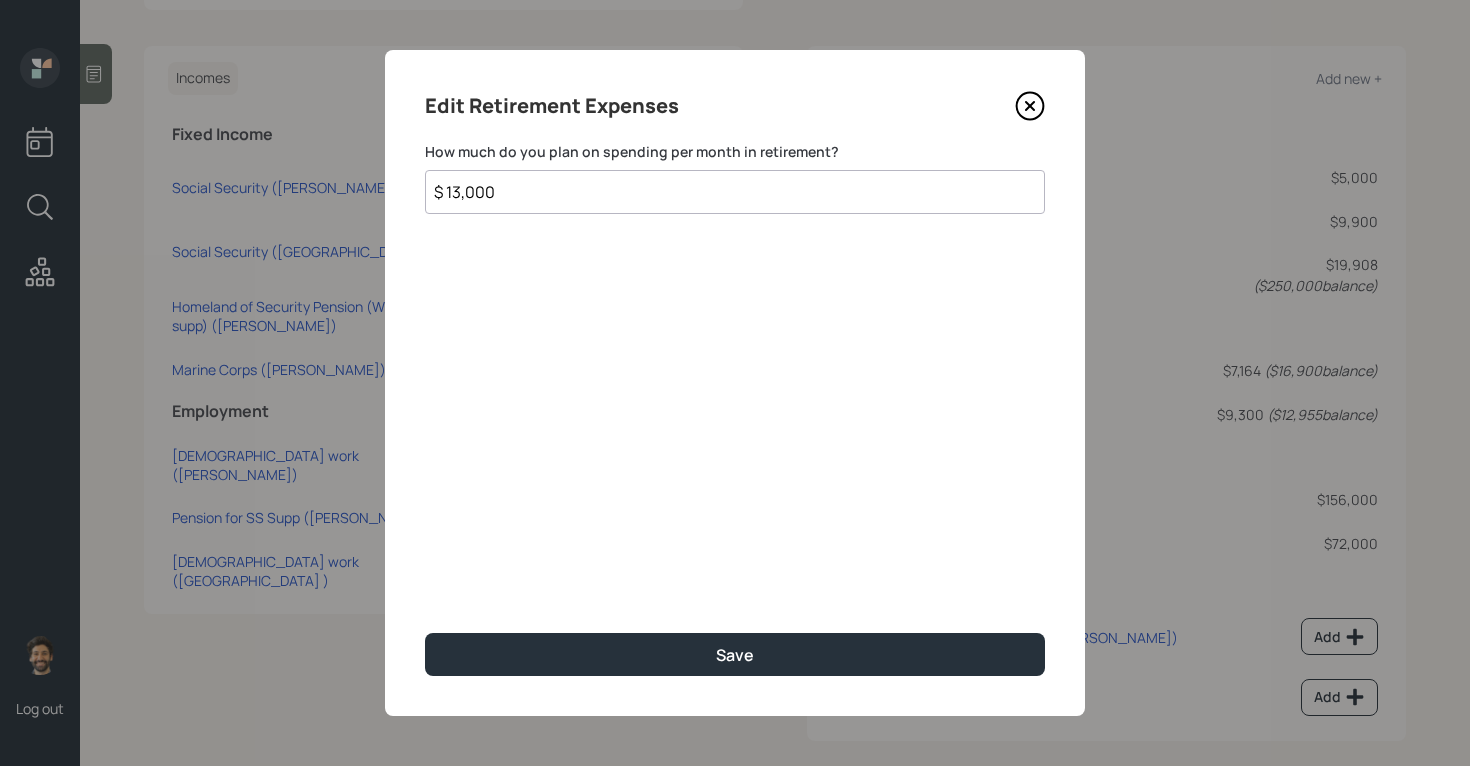 click on "$ 13,000" at bounding box center (735, 192) 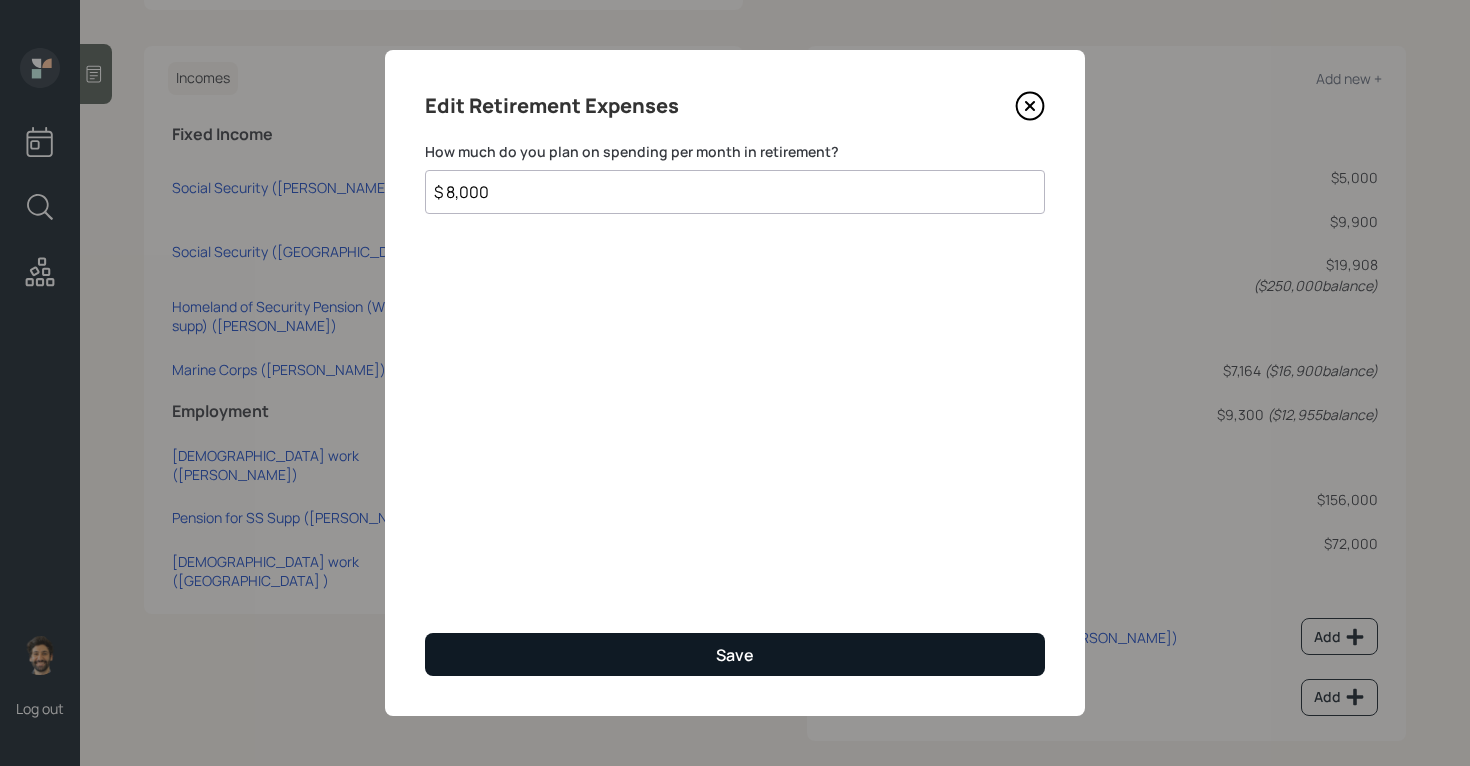 type on "$ 8,000" 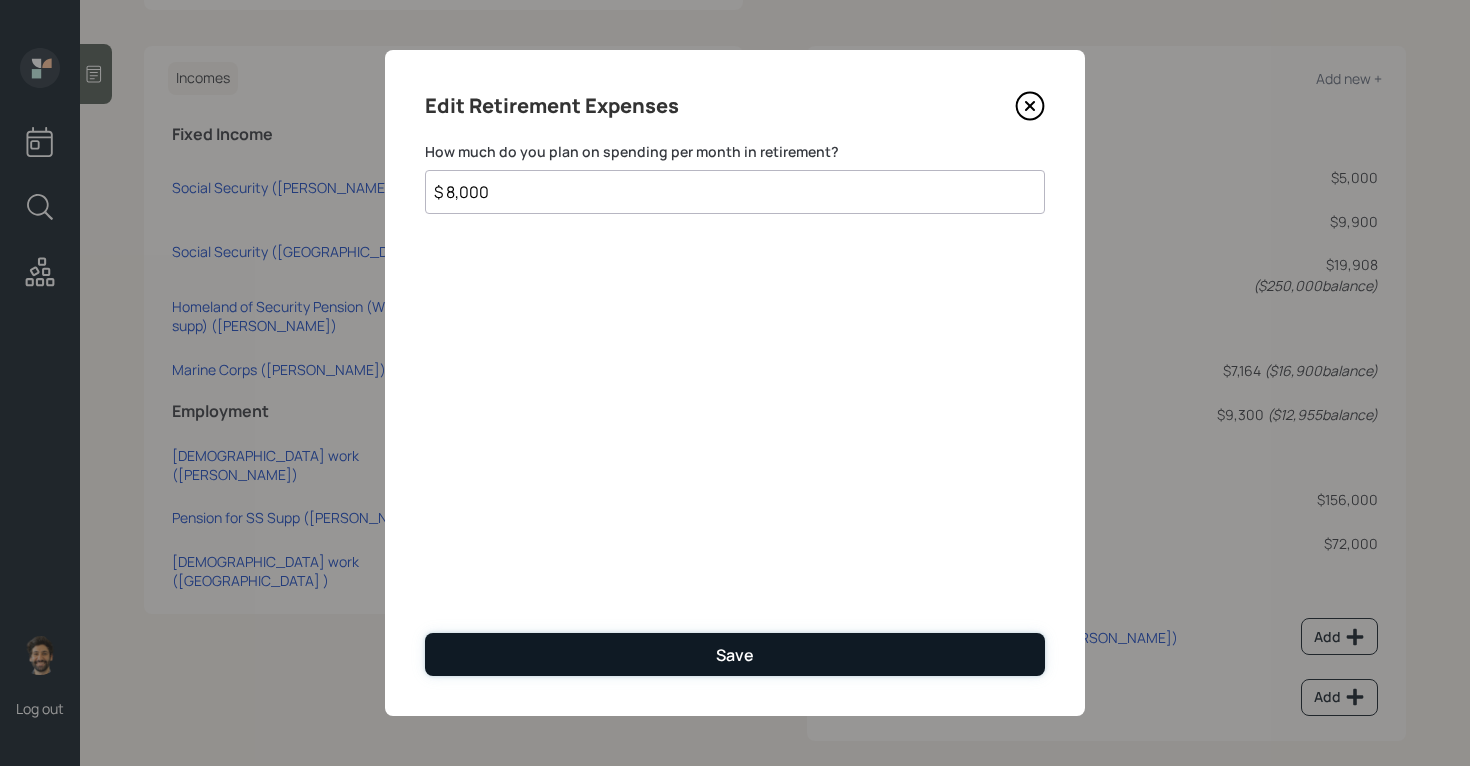 click on "Save" at bounding box center [735, 654] 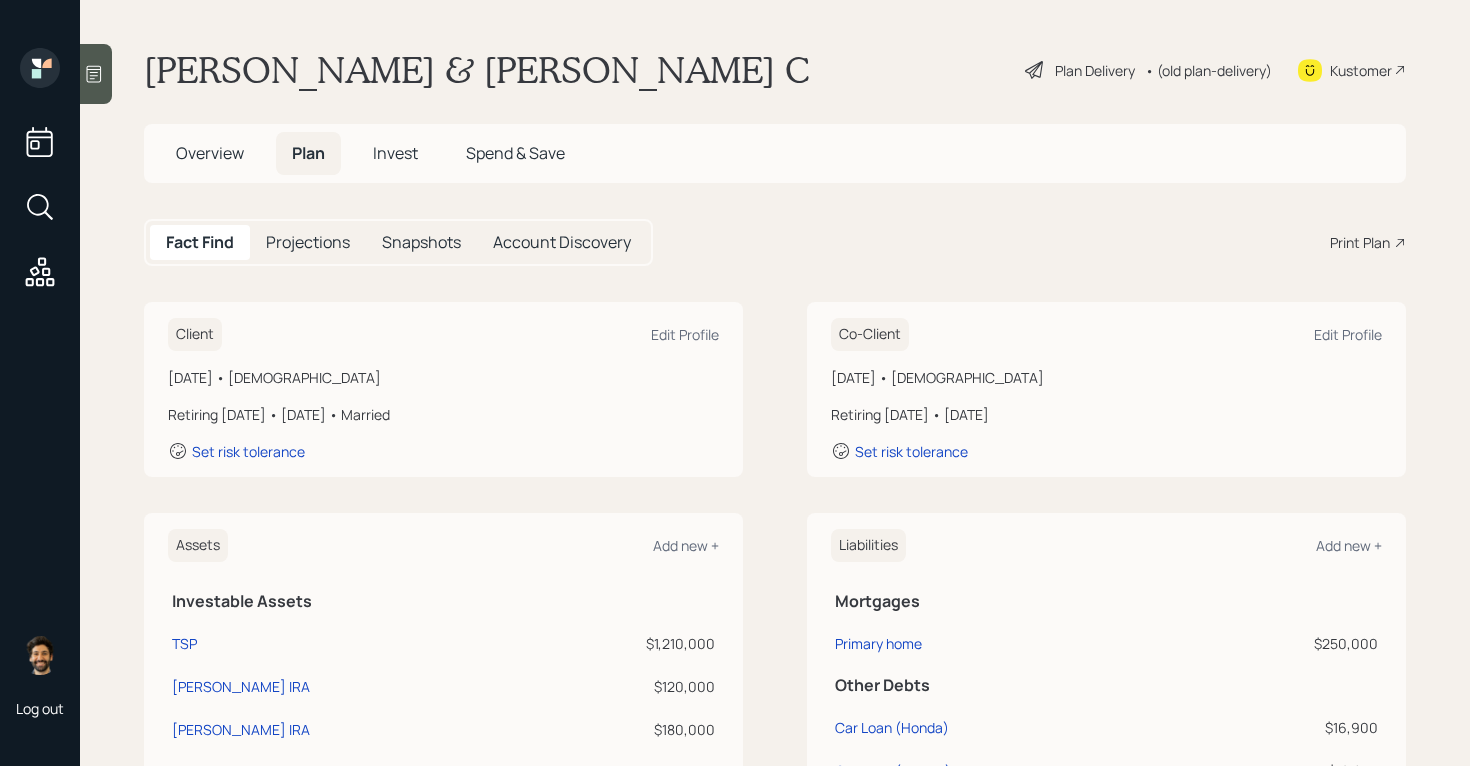 scroll, scrollTop: 0, scrollLeft: 0, axis: both 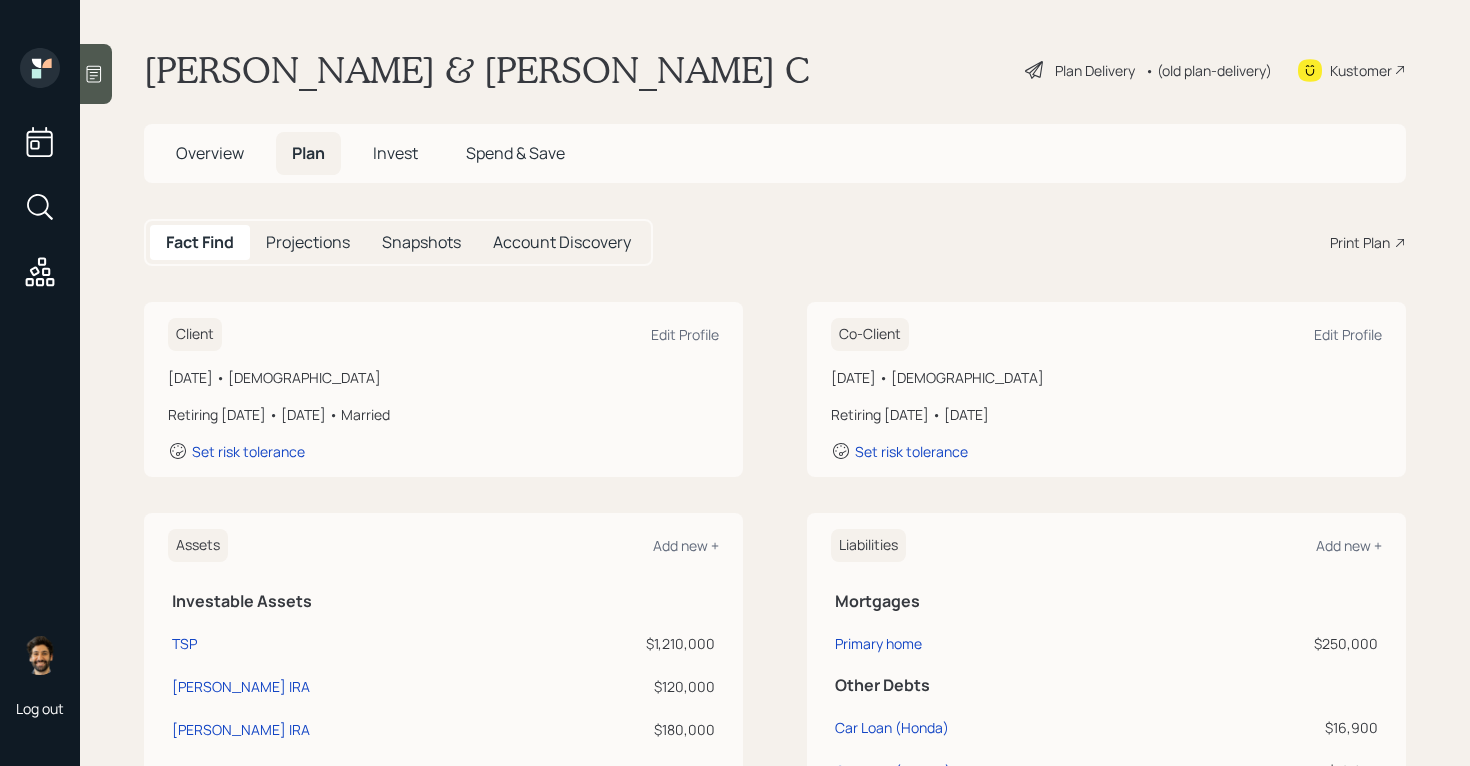 click on "Invest" at bounding box center [395, 153] 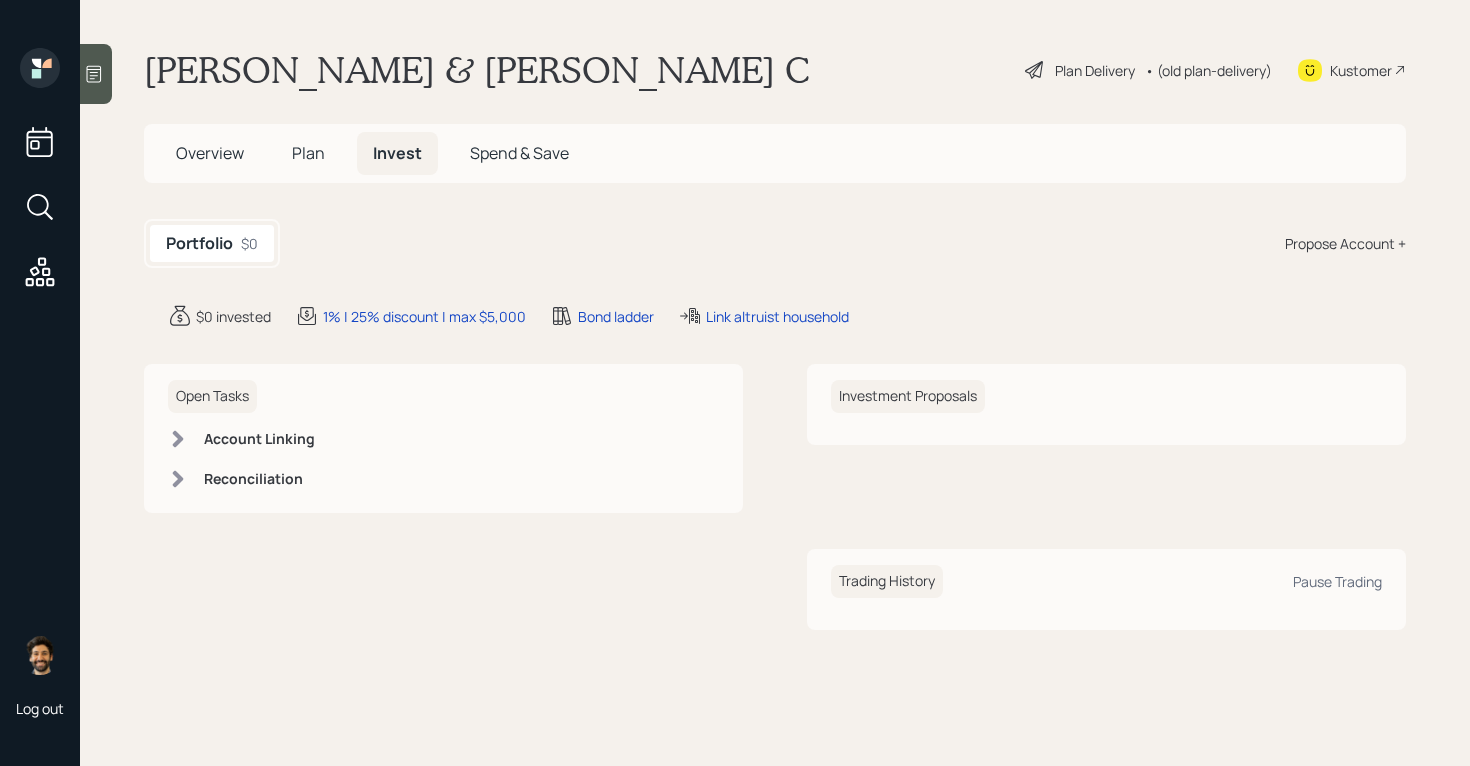 click on "Plan" at bounding box center (308, 153) 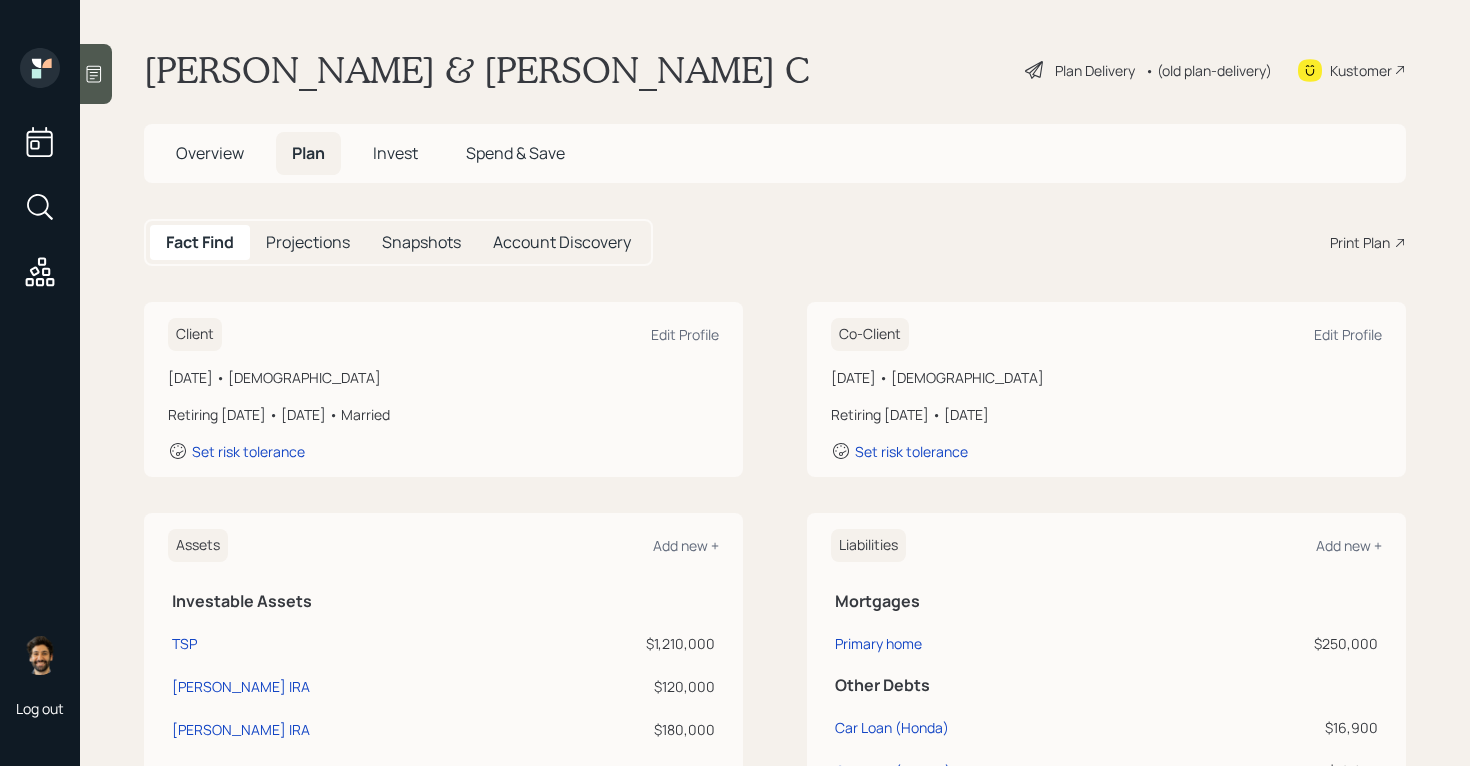 click on "• (old plan-delivery)" at bounding box center [1208, 70] 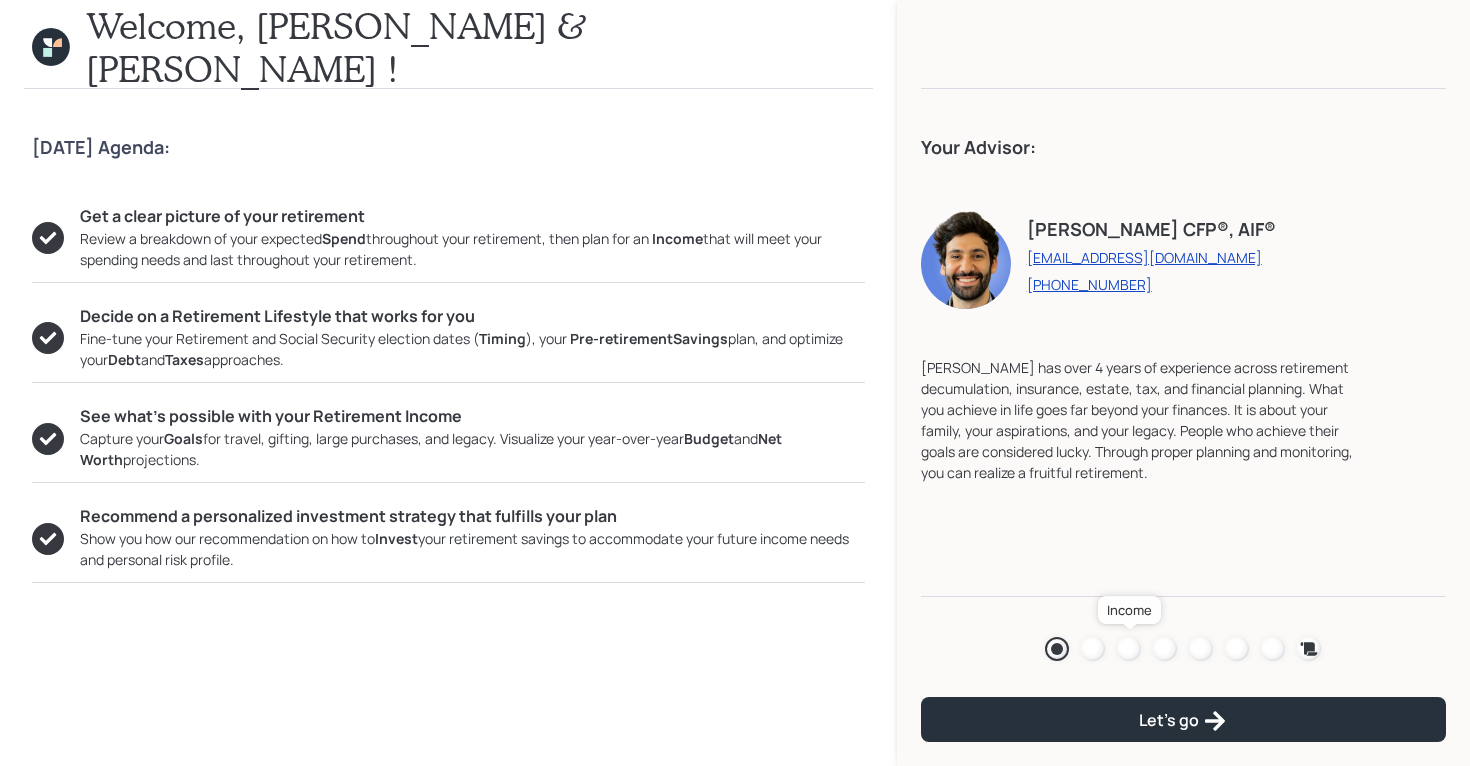 click at bounding box center [1129, 649] 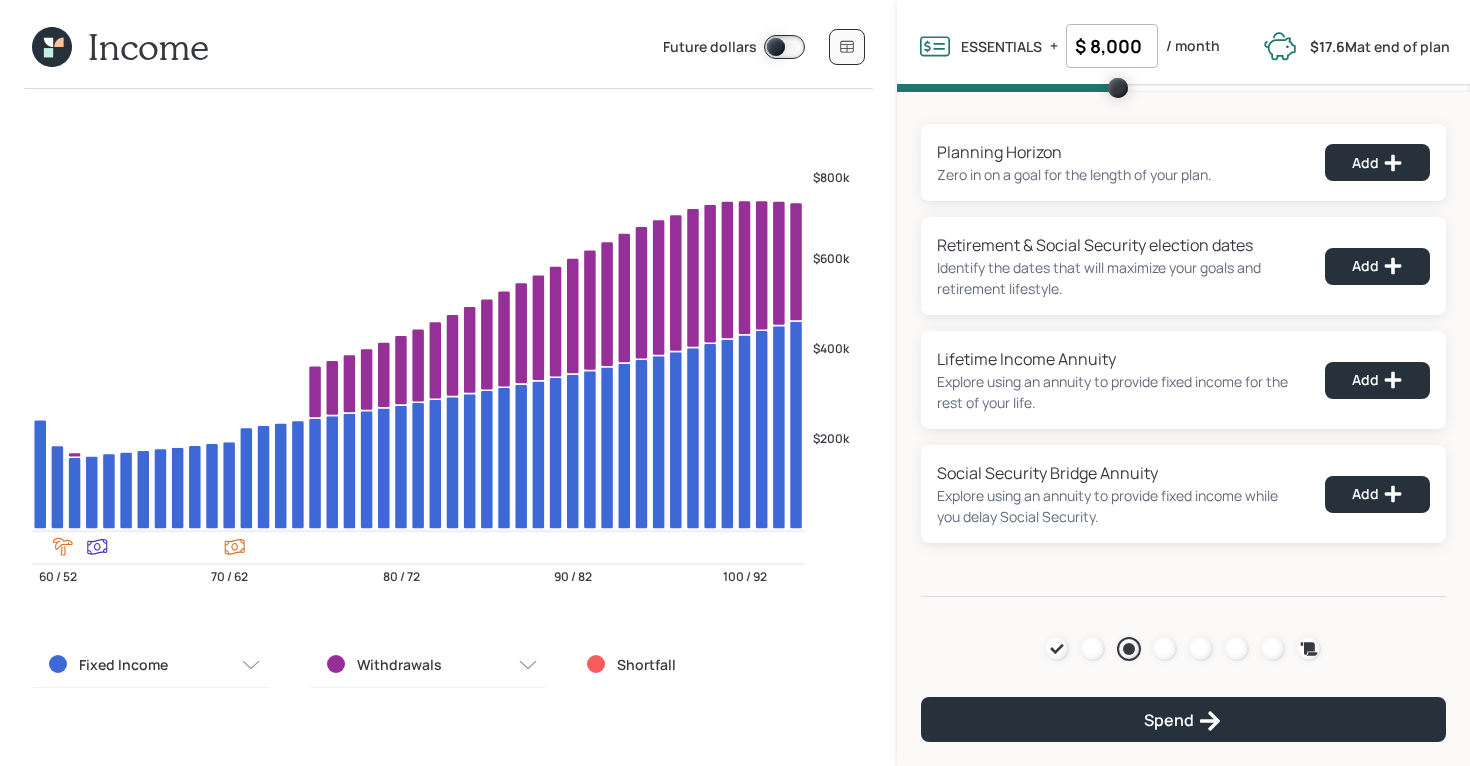 click 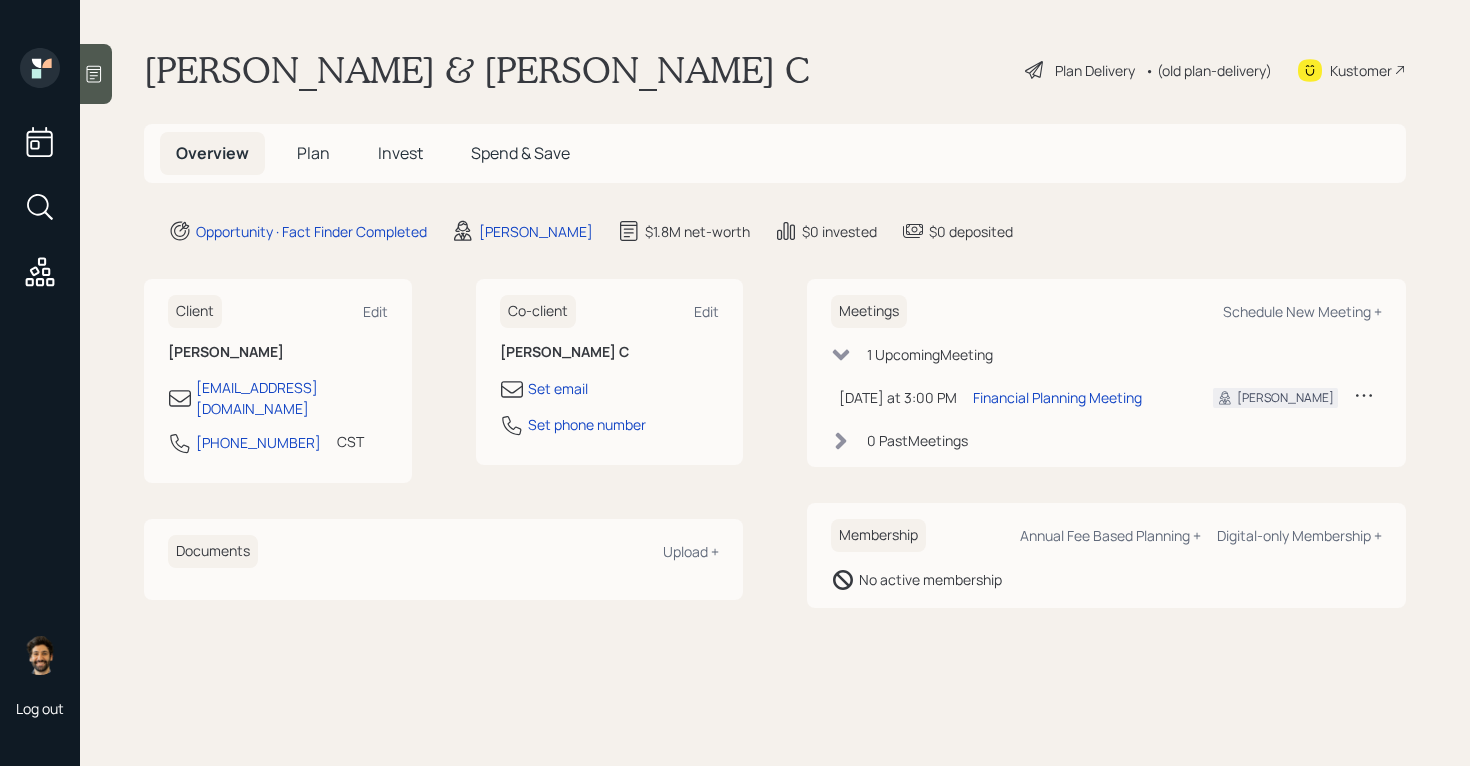 click on "Plan" at bounding box center [313, 153] 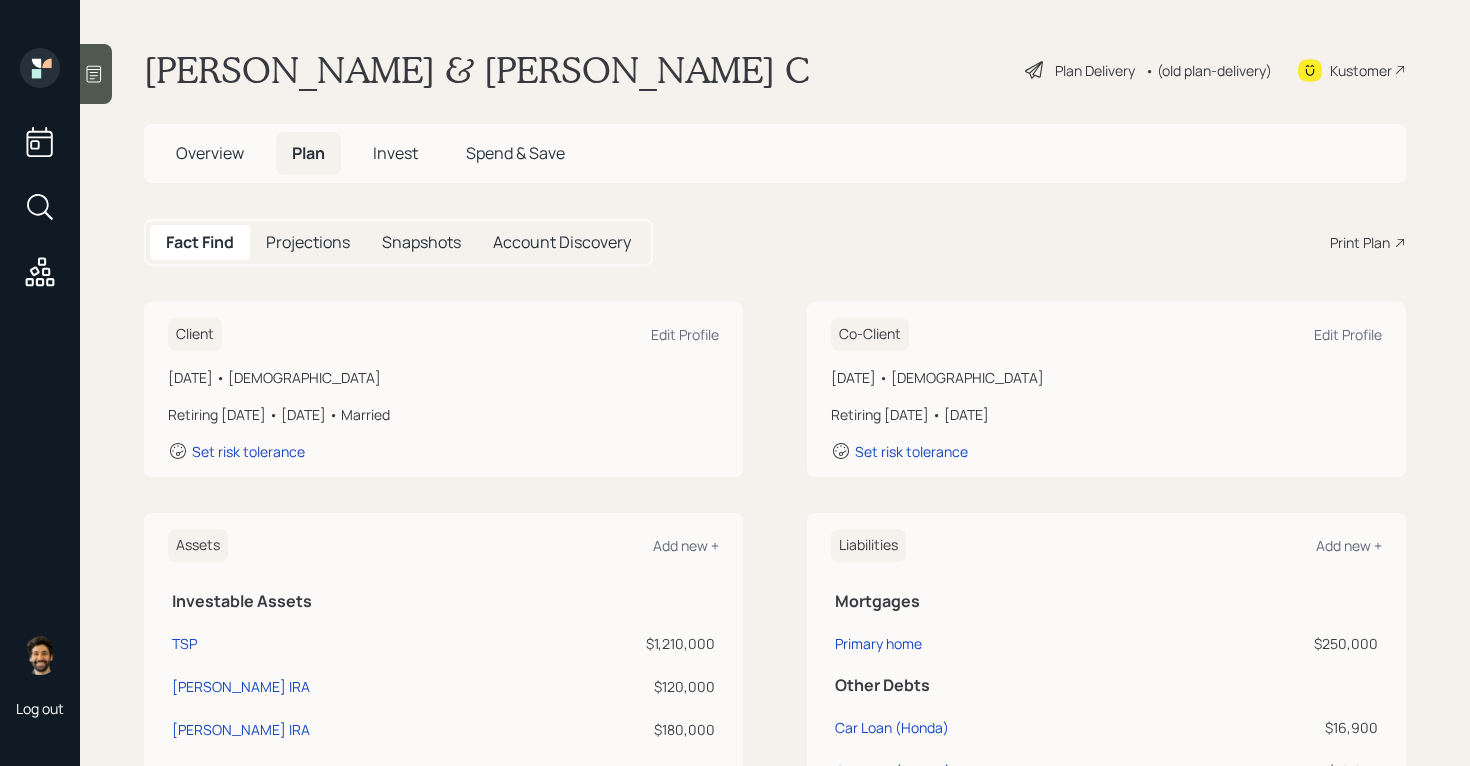 click on "Invest" at bounding box center (395, 153) 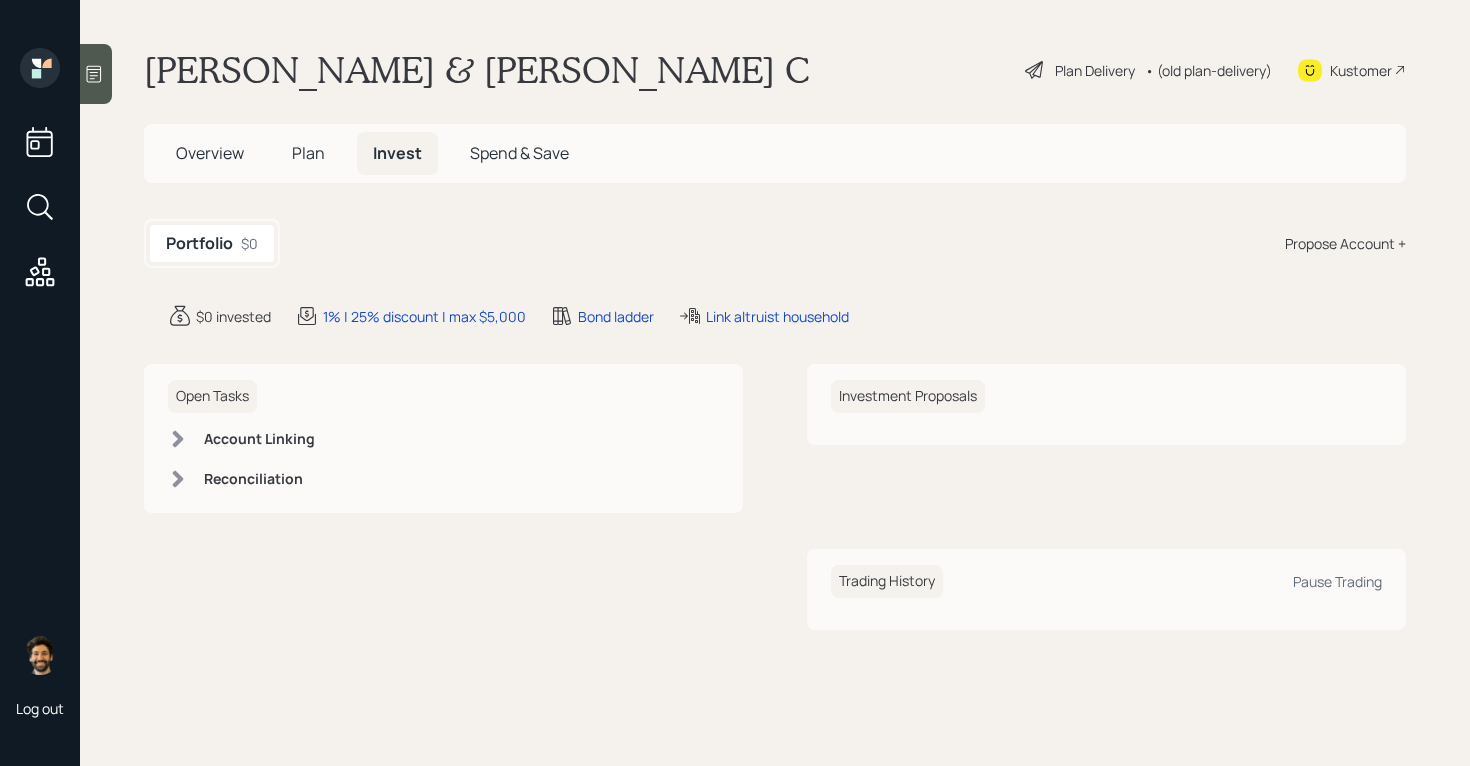 click on "Plan" at bounding box center [308, 153] 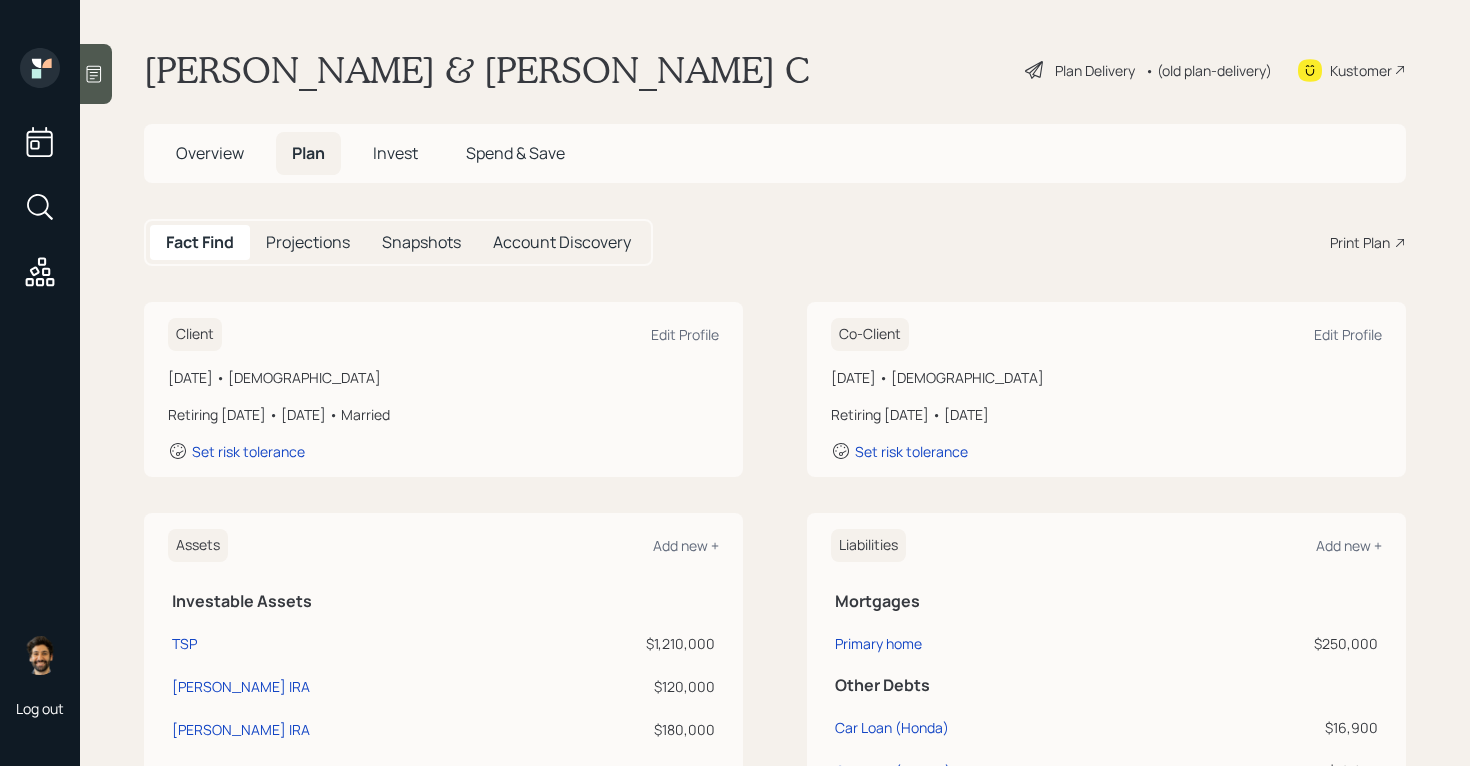 click on "• (old plan-delivery)" at bounding box center [1208, 70] 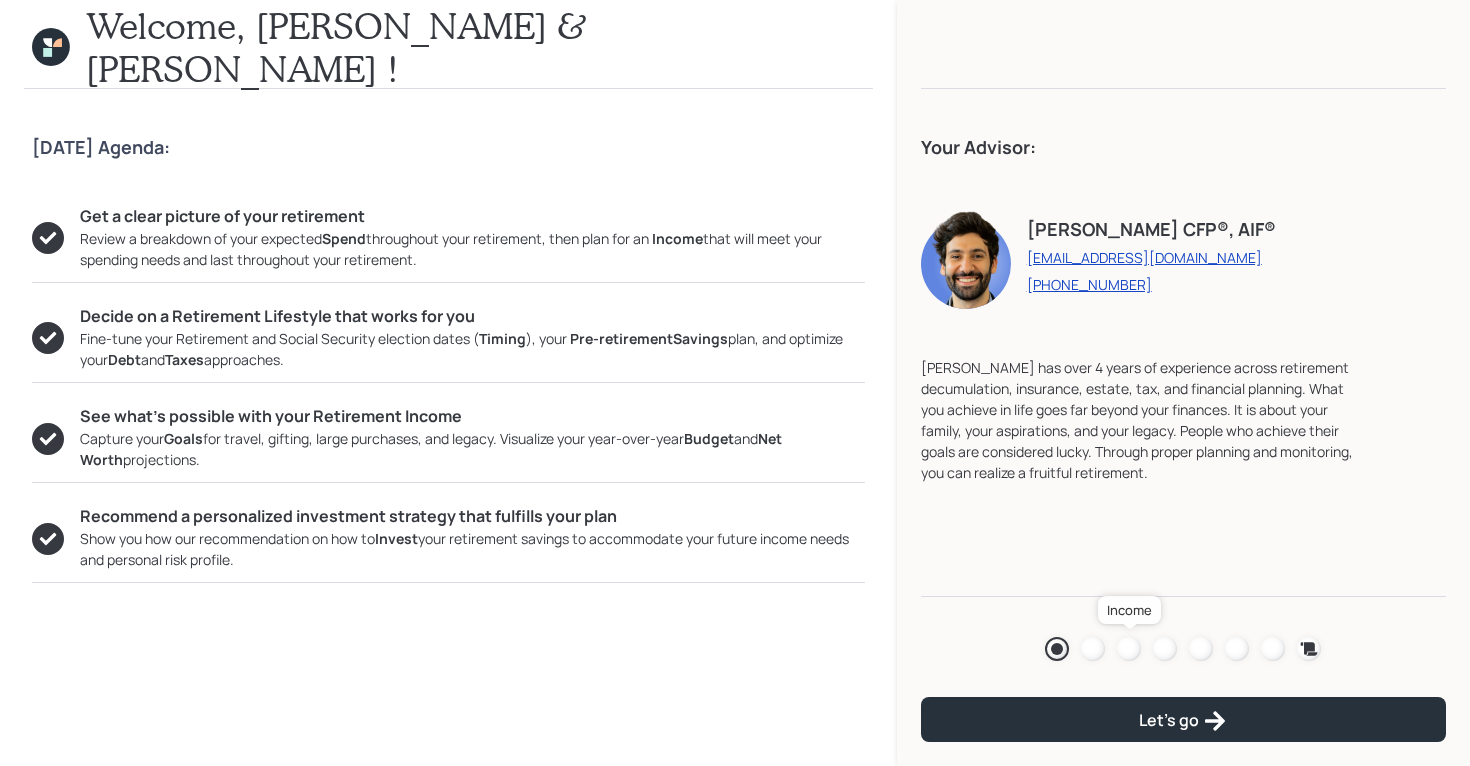 click at bounding box center (1129, 649) 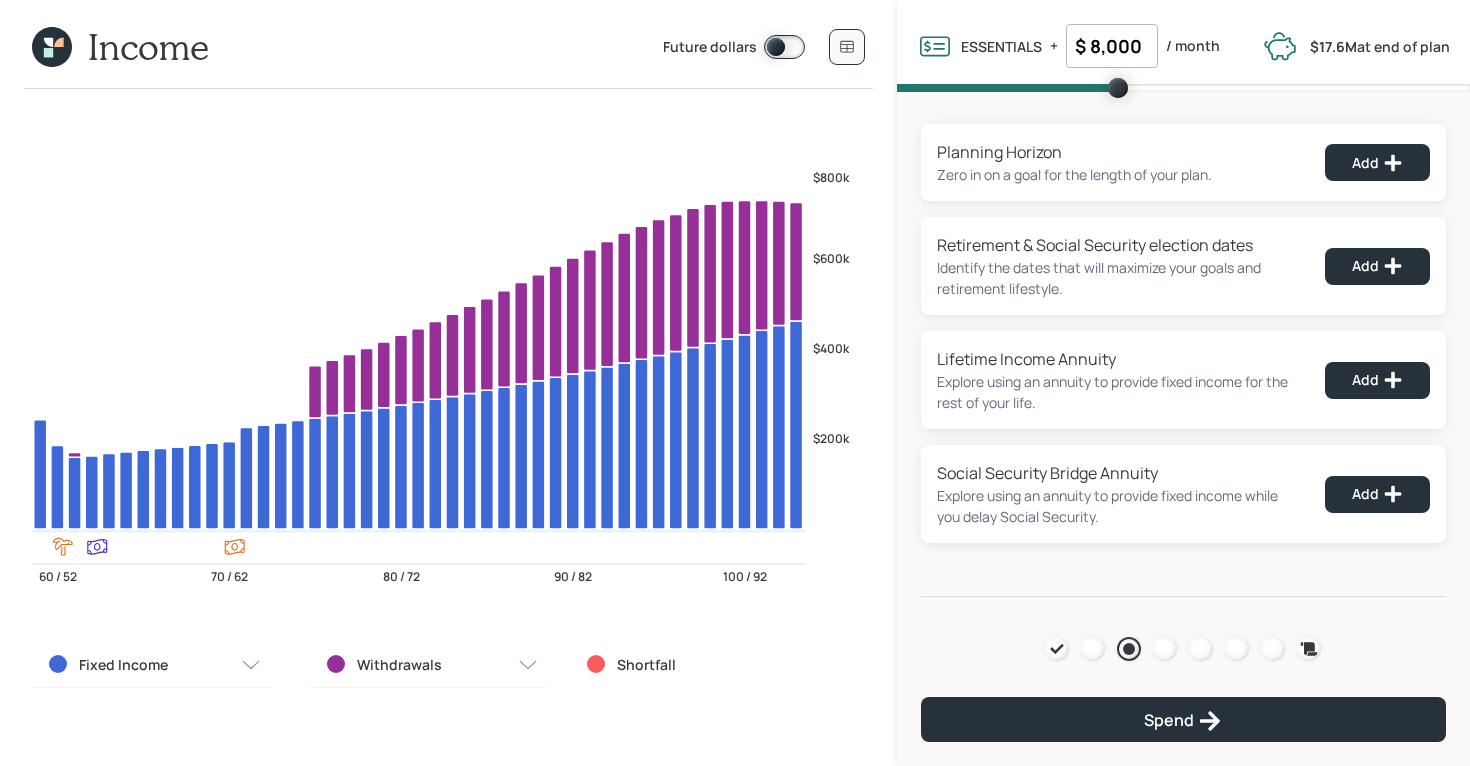 click 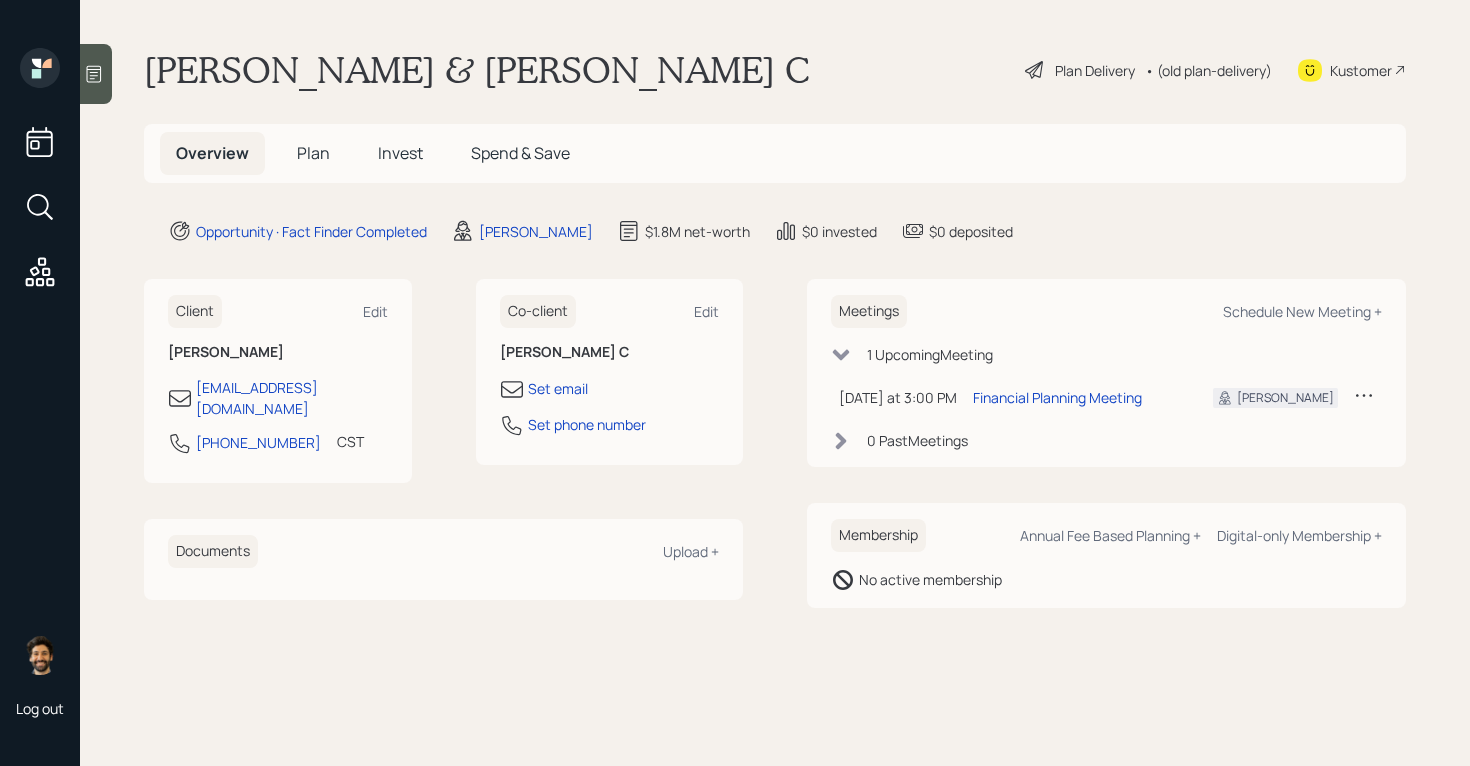 click on "Plan" at bounding box center [313, 153] 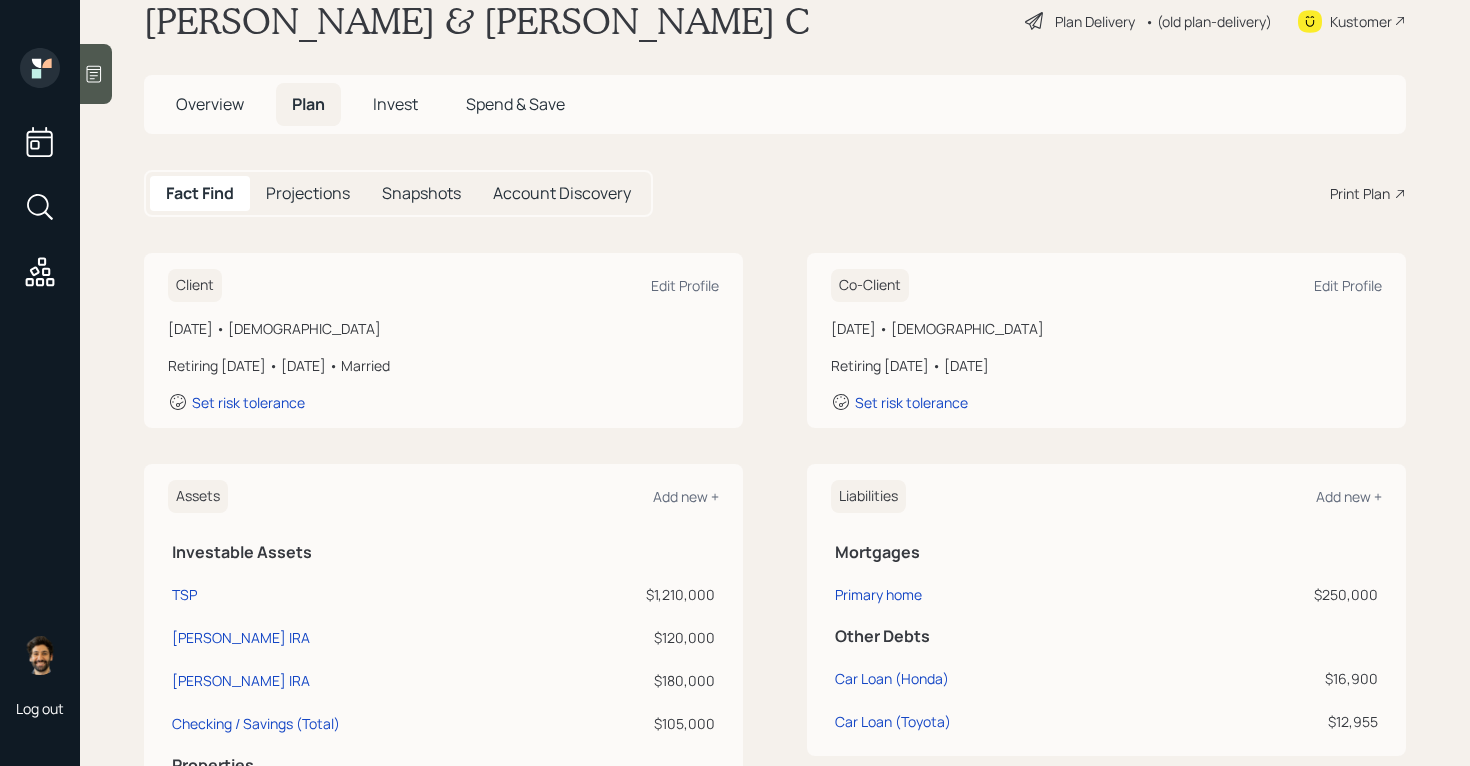 scroll, scrollTop: 76, scrollLeft: 0, axis: vertical 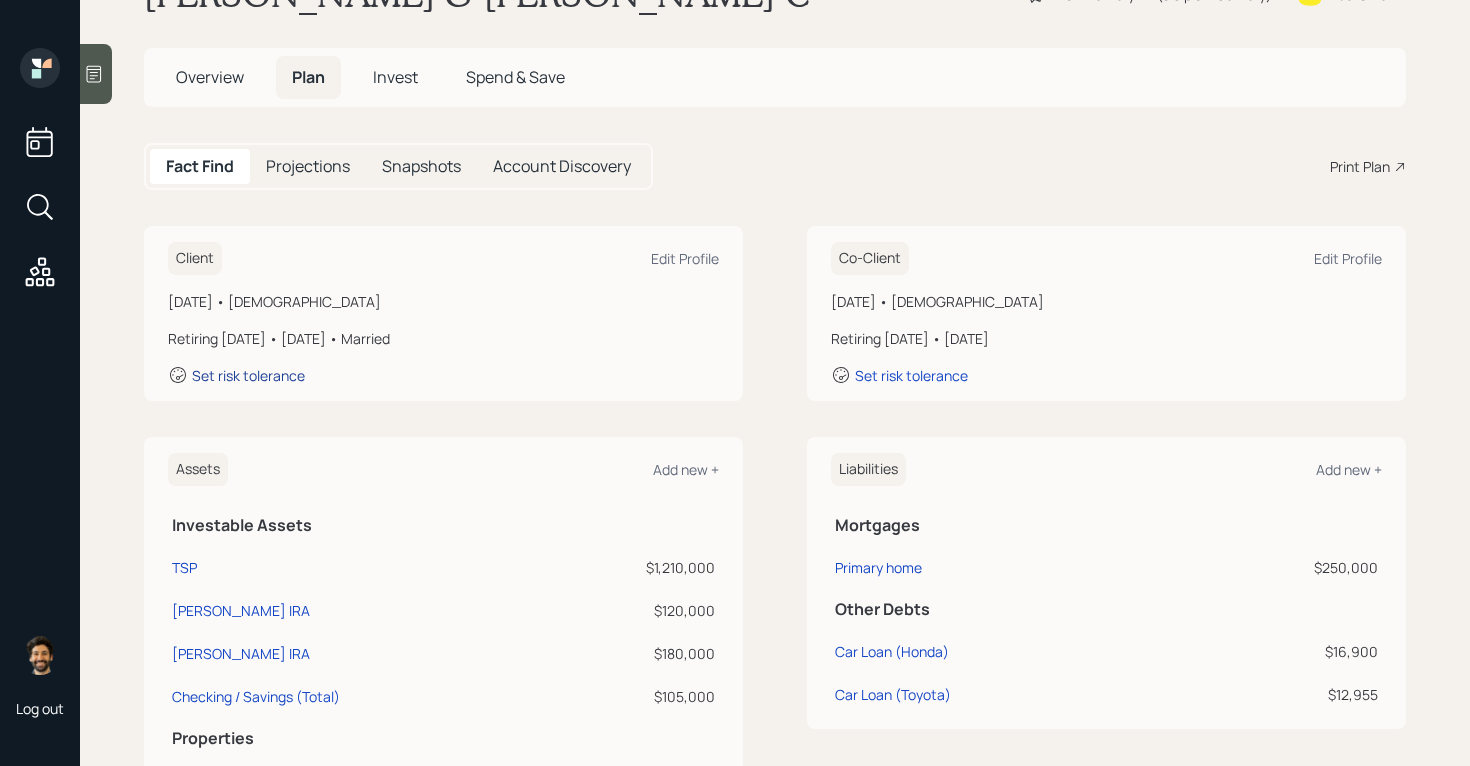 click on "Set risk tolerance" at bounding box center (248, 375) 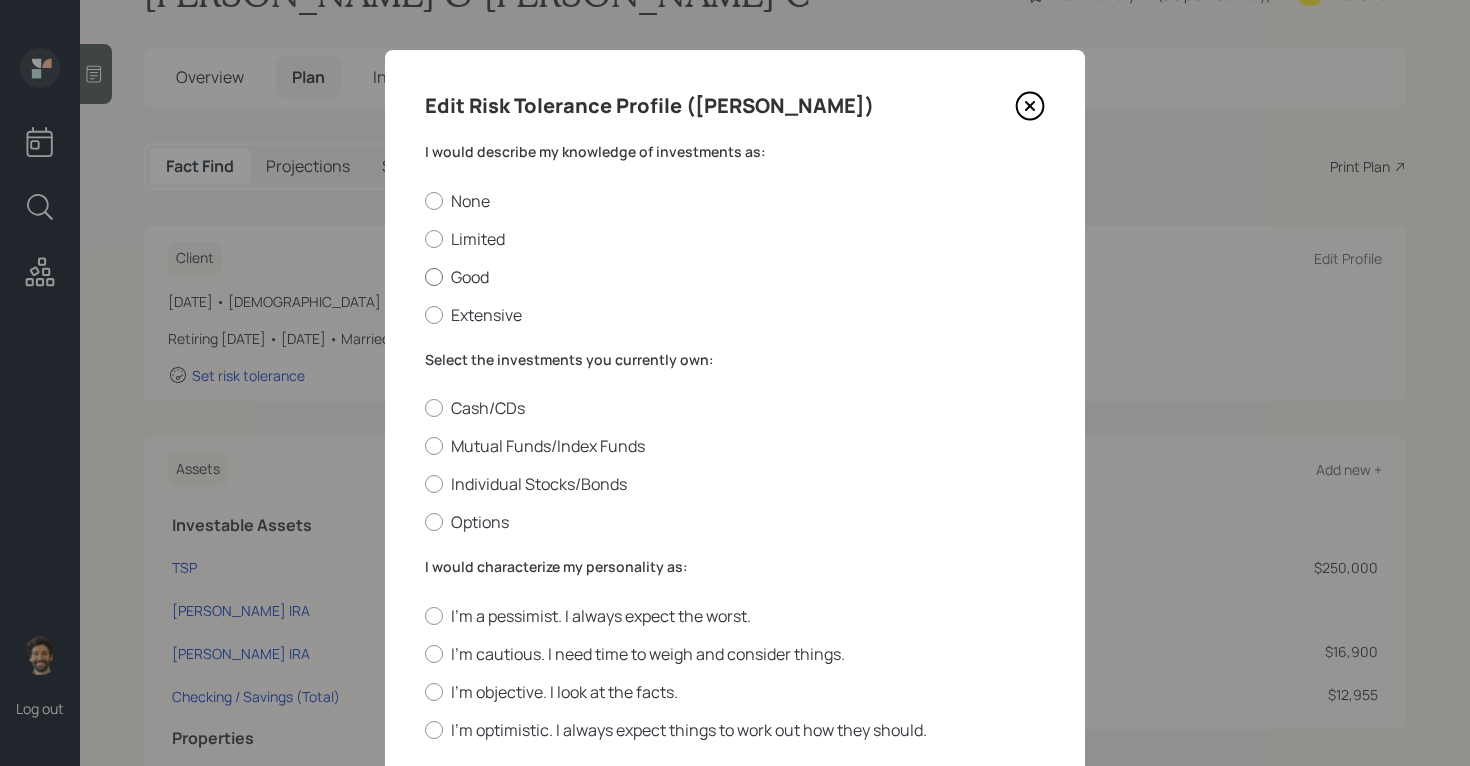 click at bounding box center [434, 277] 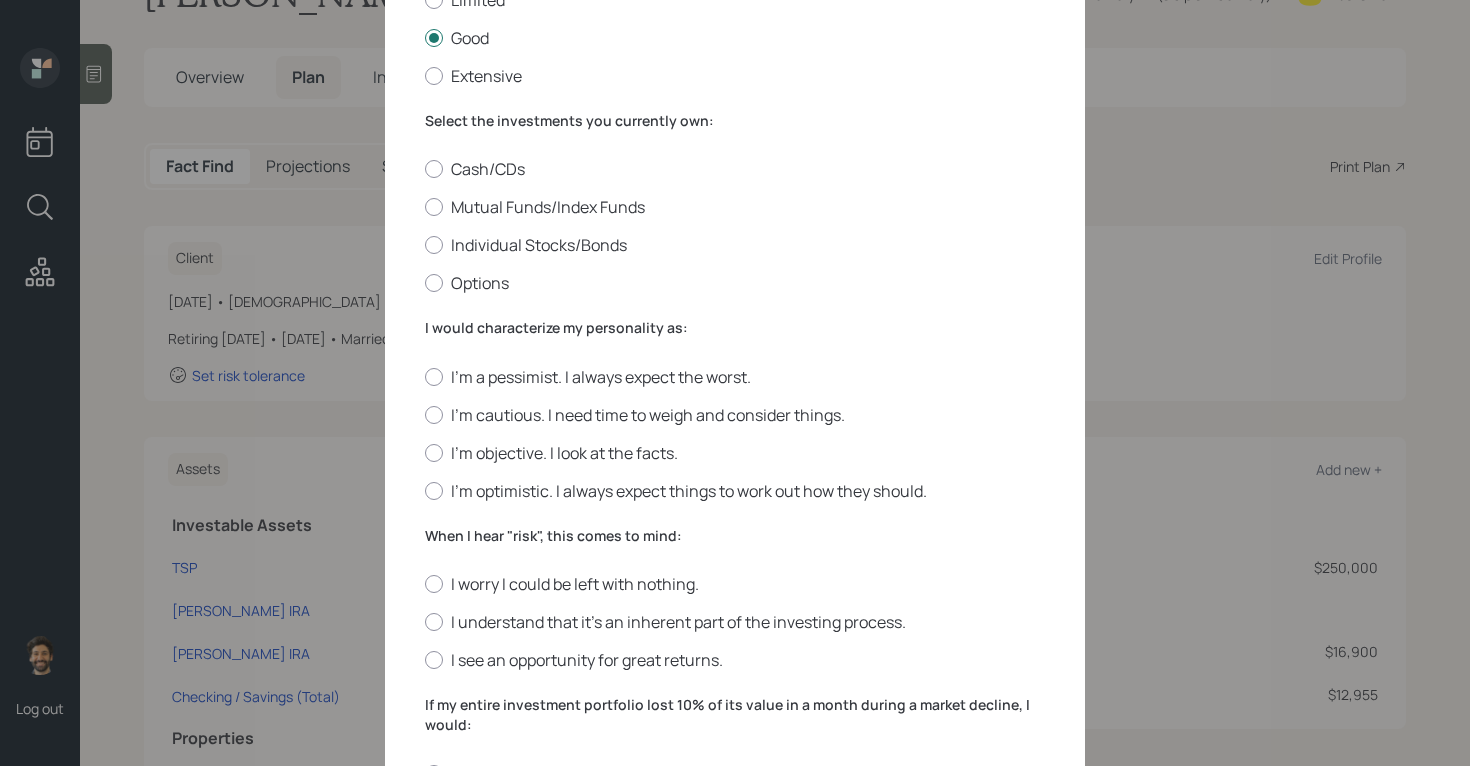 scroll, scrollTop: 309, scrollLeft: 0, axis: vertical 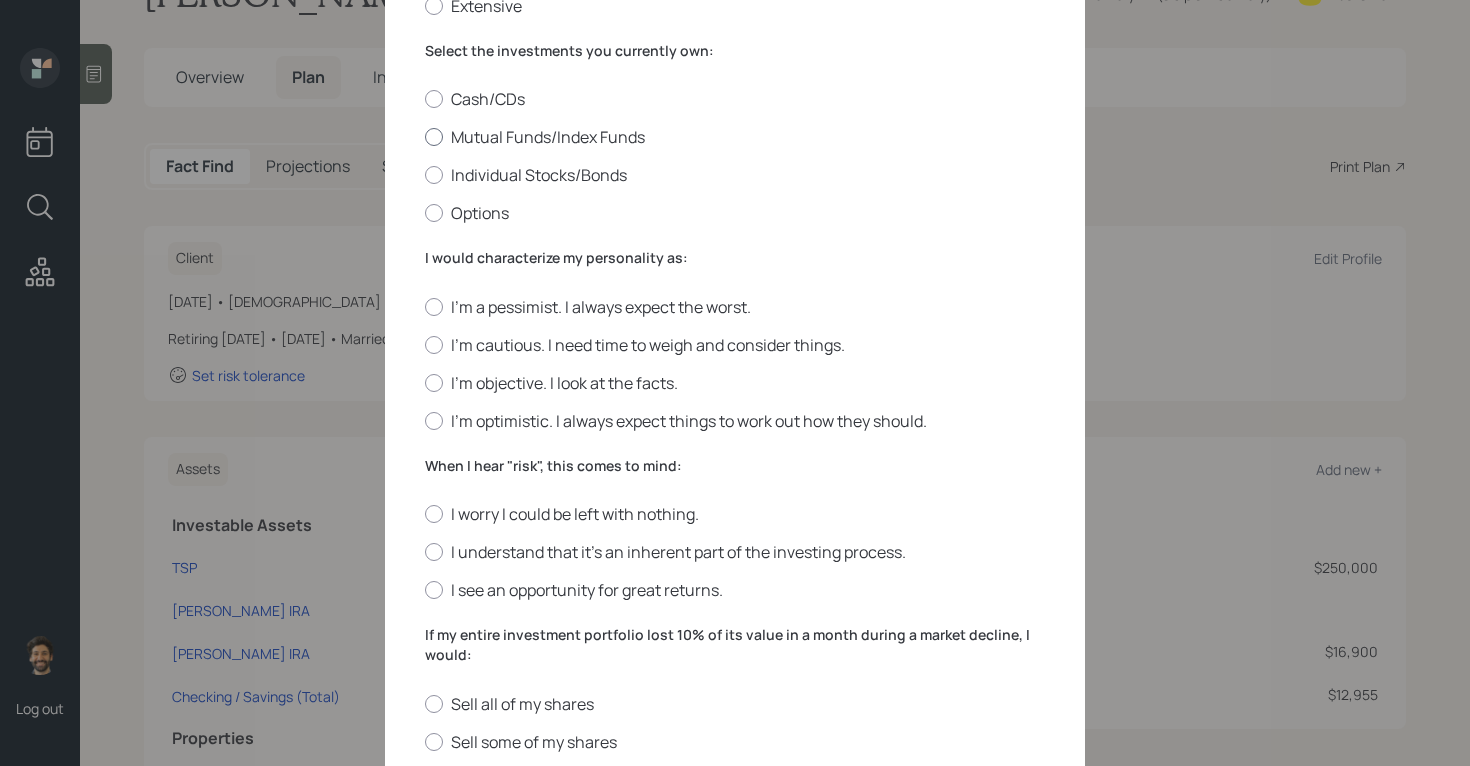 click on "Mutual Funds/Index Funds" at bounding box center [735, 137] 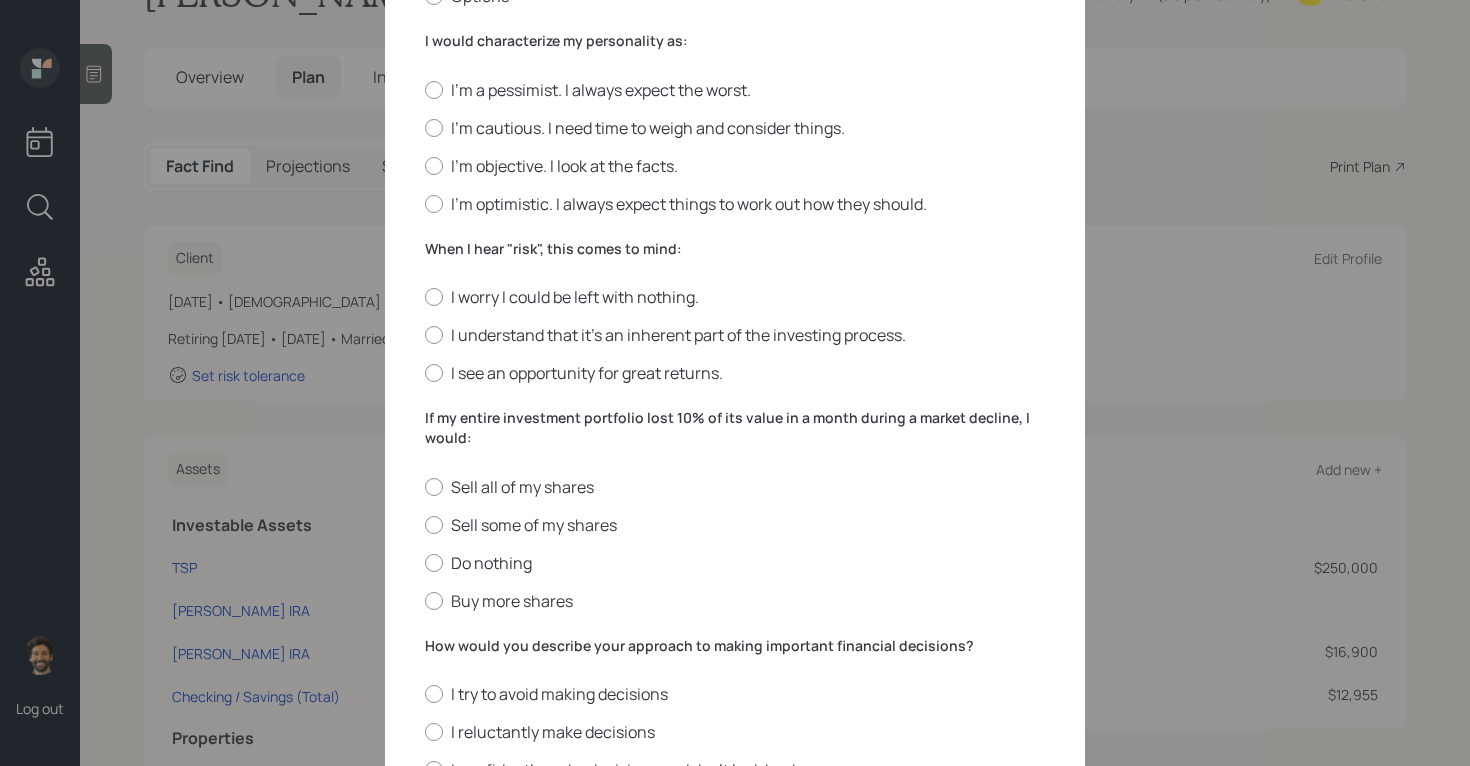 scroll, scrollTop: 525, scrollLeft: 0, axis: vertical 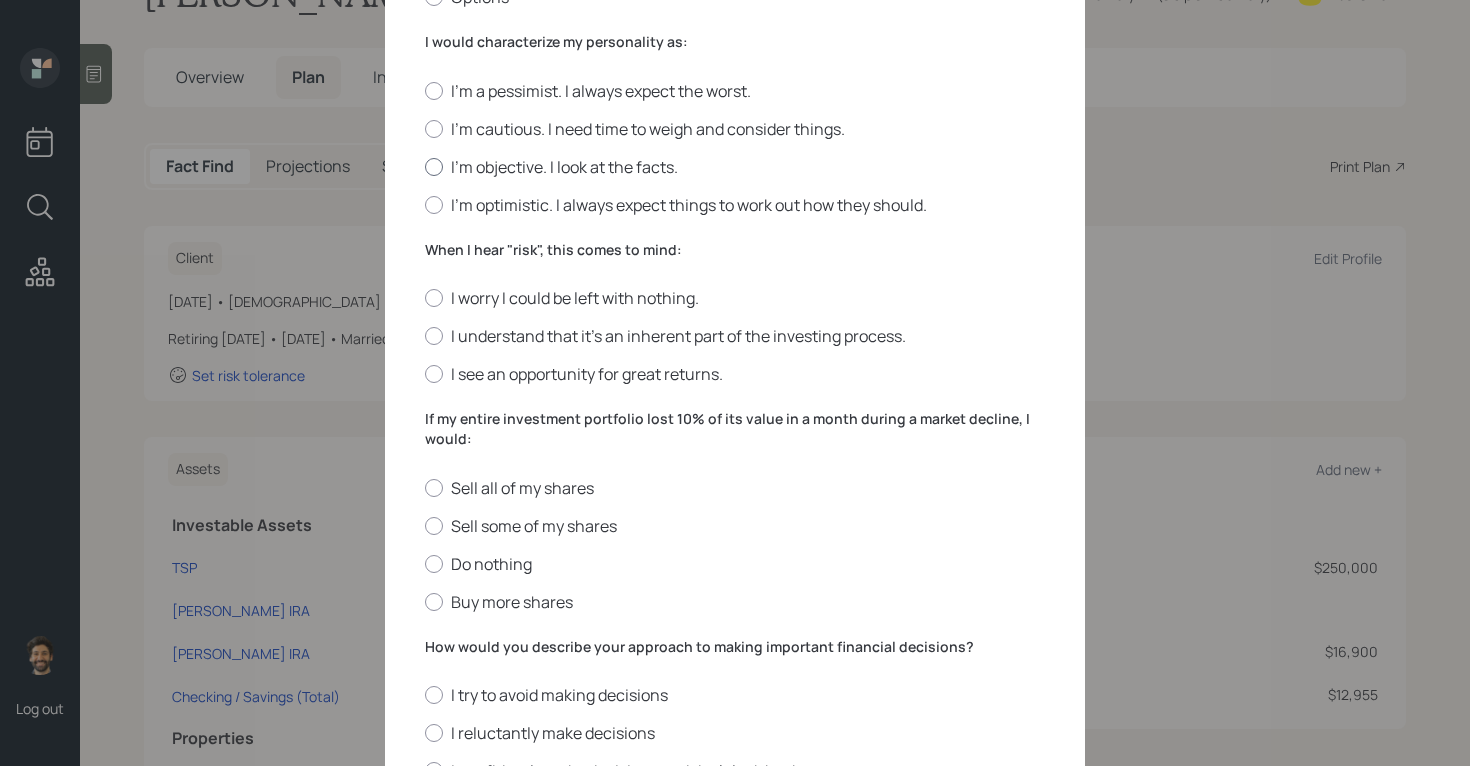 click on "I'm objective. I look at the facts." at bounding box center [735, 167] 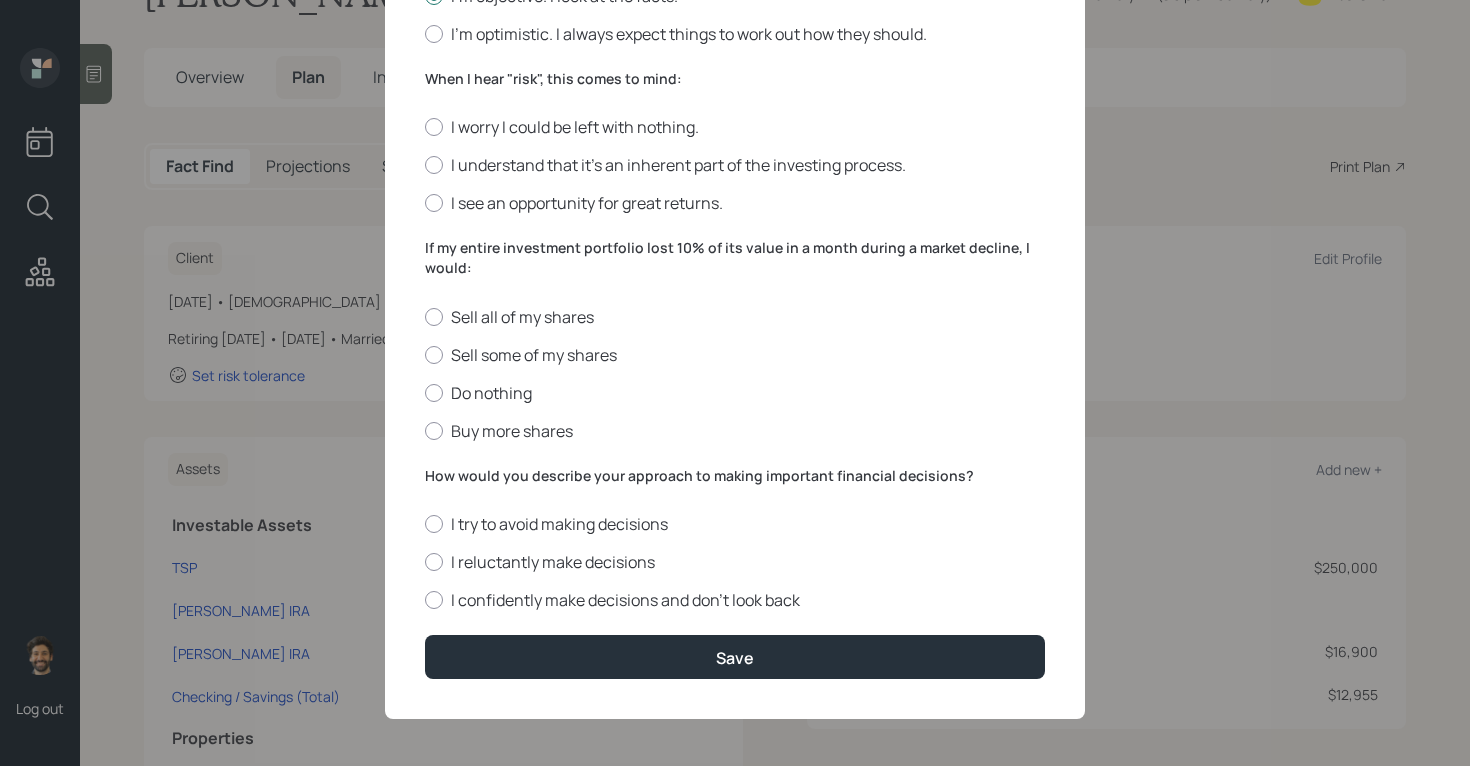 scroll, scrollTop: 699, scrollLeft: 0, axis: vertical 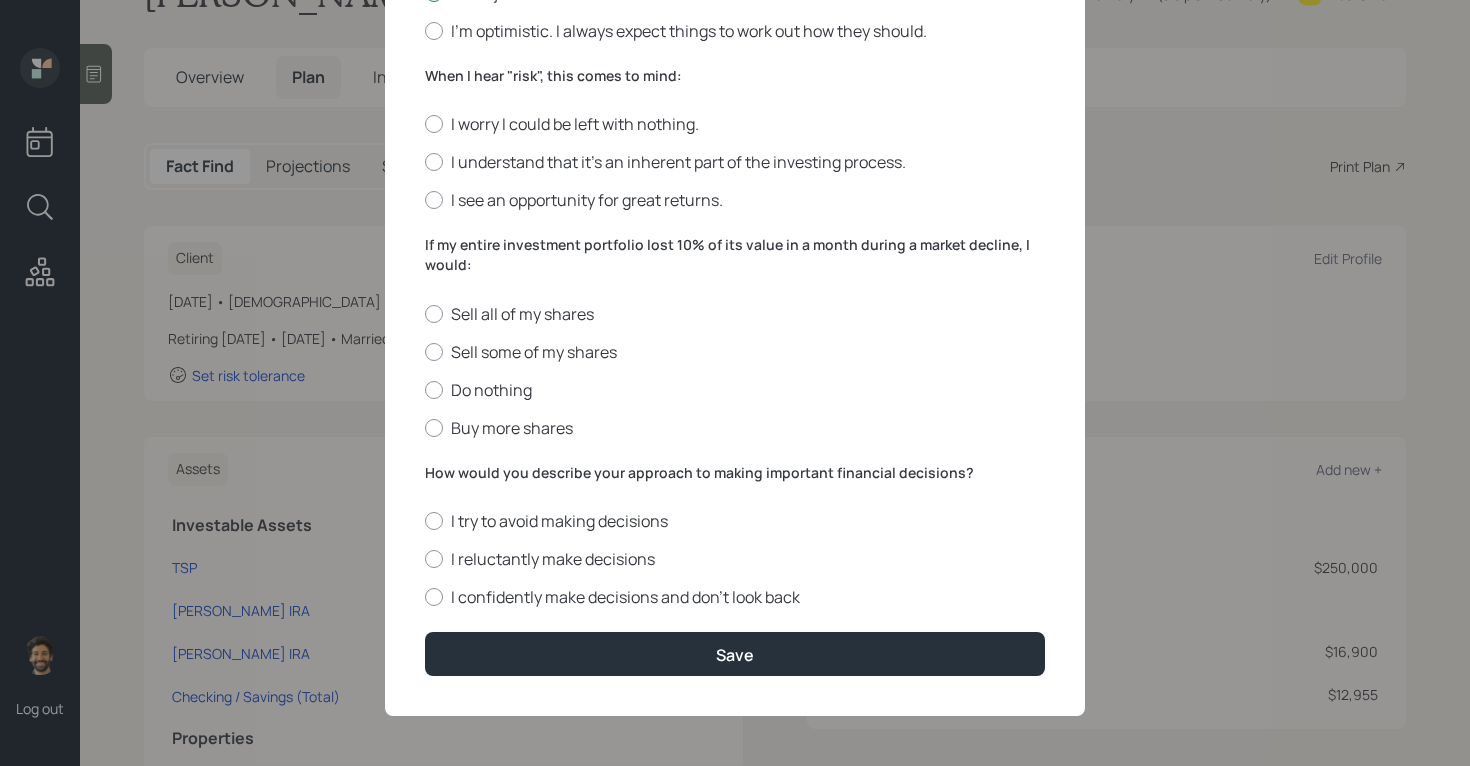 click on "When I hear "risk", this comes to mind:" at bounding box center (735, 76) 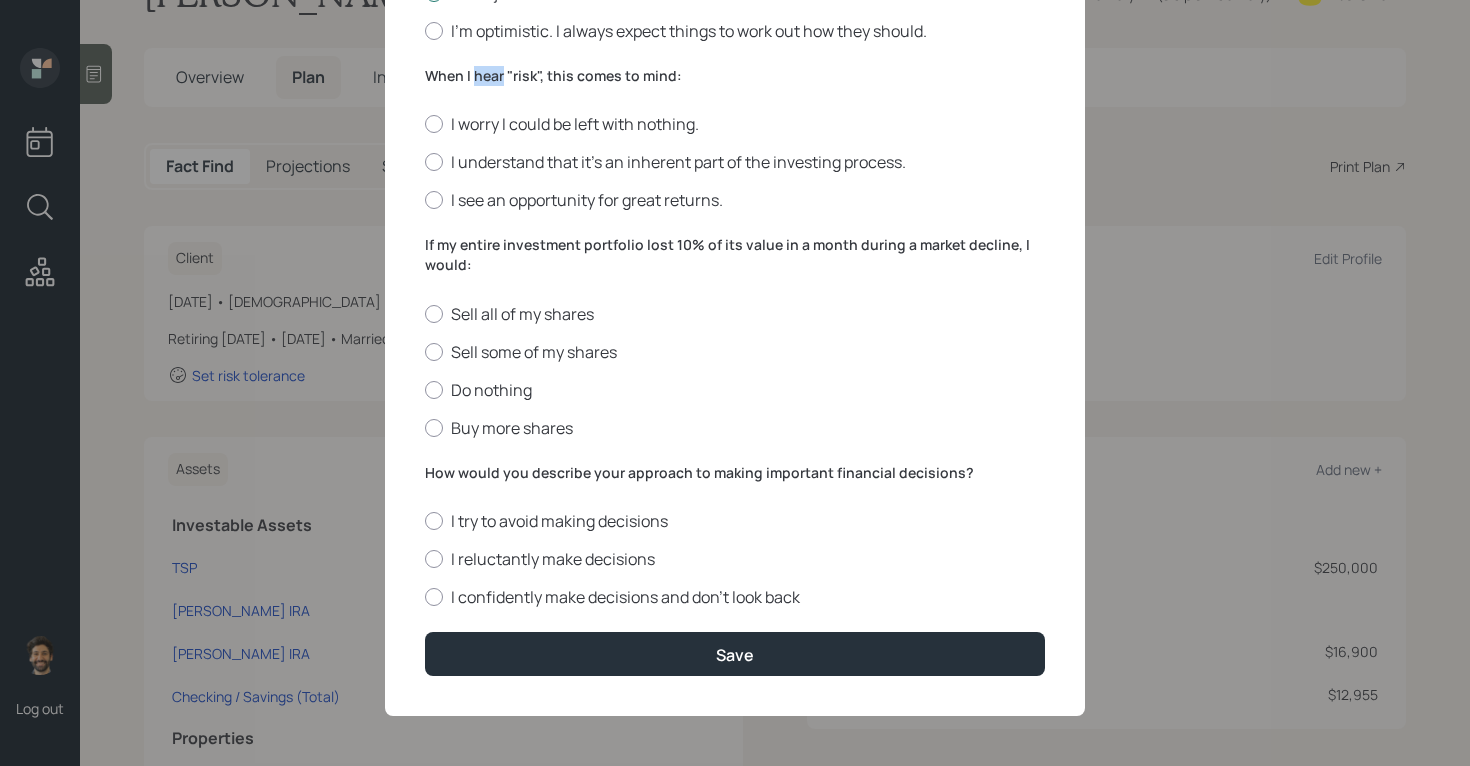 click on "When I hear "risk", this comes to mind:" at bounding box center (735, 76) 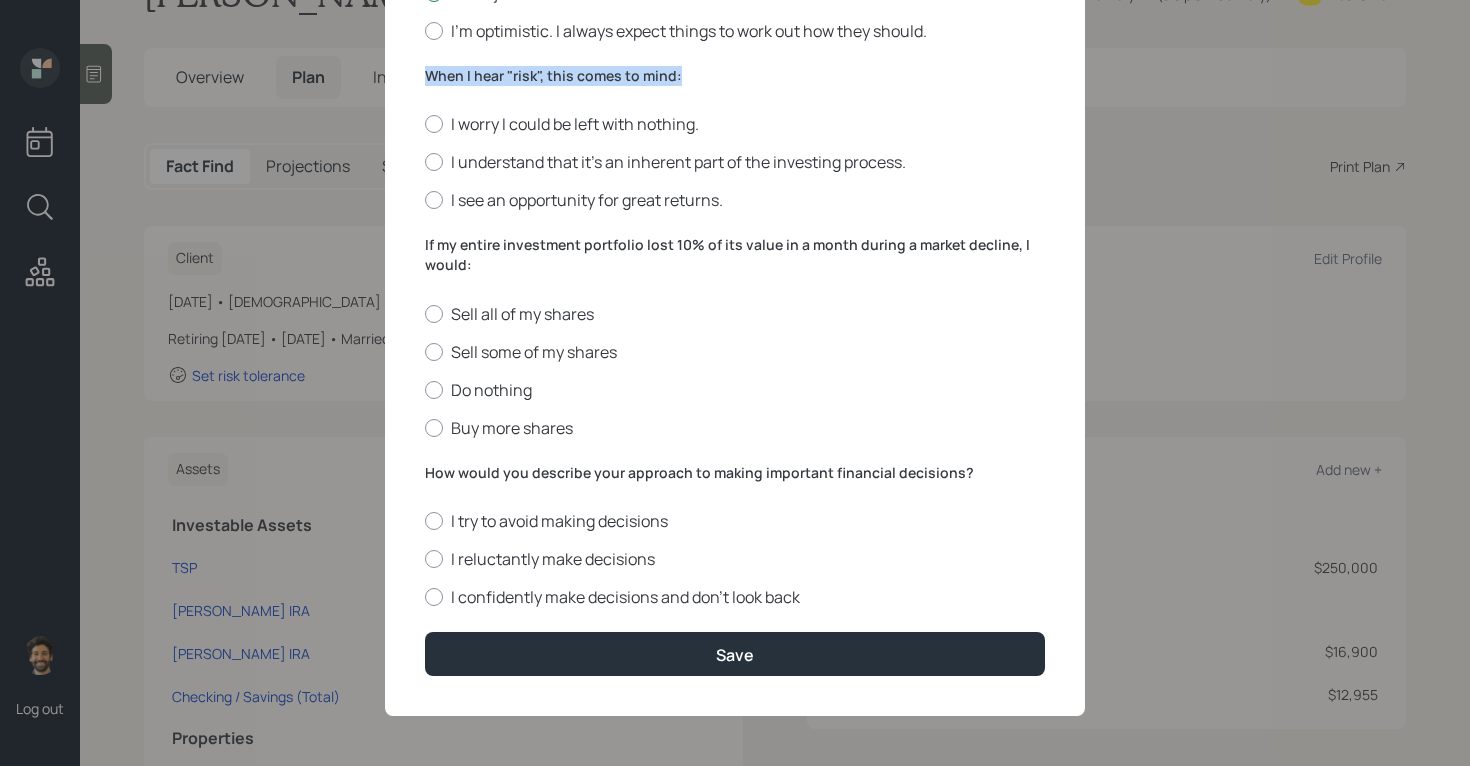 click on "When I hear "risk", this comes to mind:" at bounding box center (735, 76) 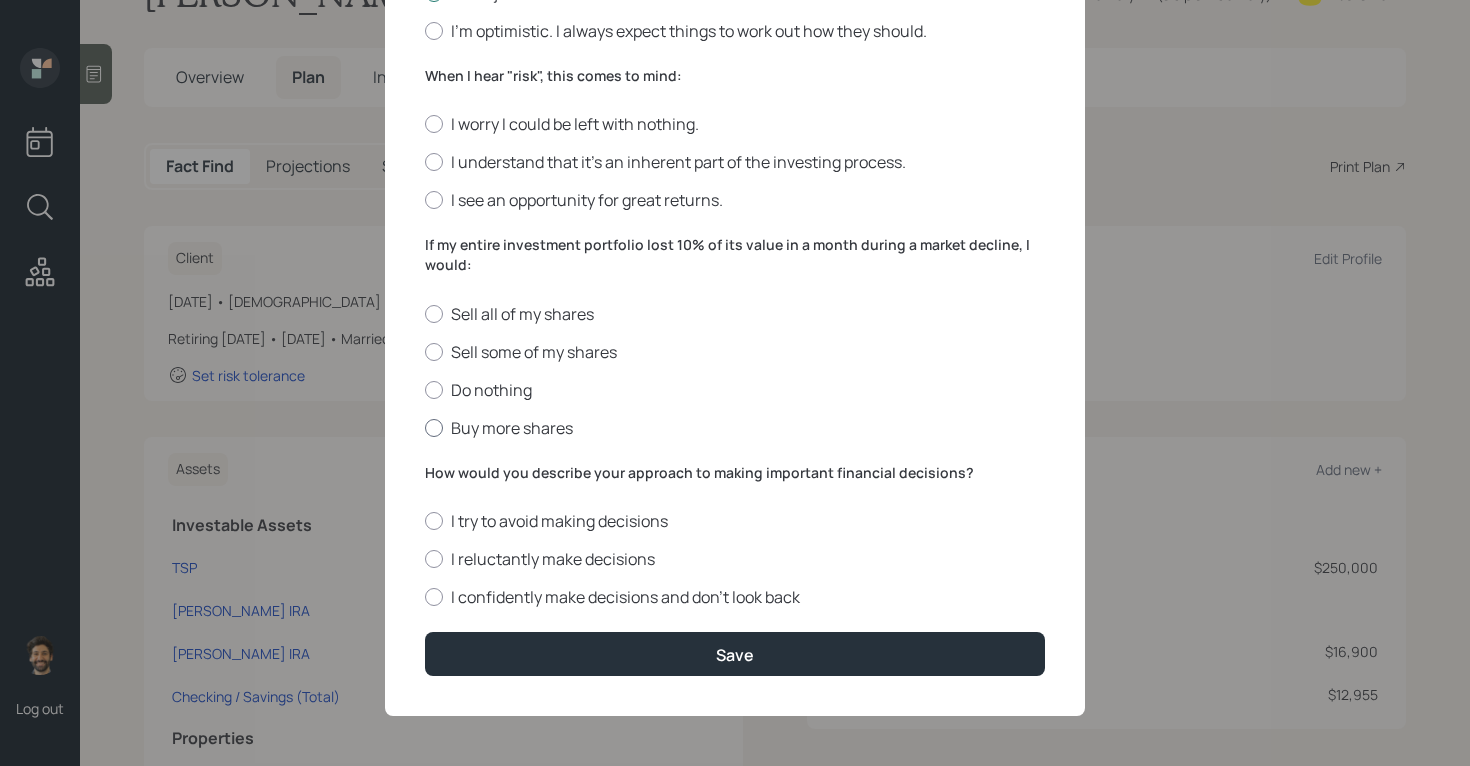 click on "Buy more shares" at bounding box center (735, 428) 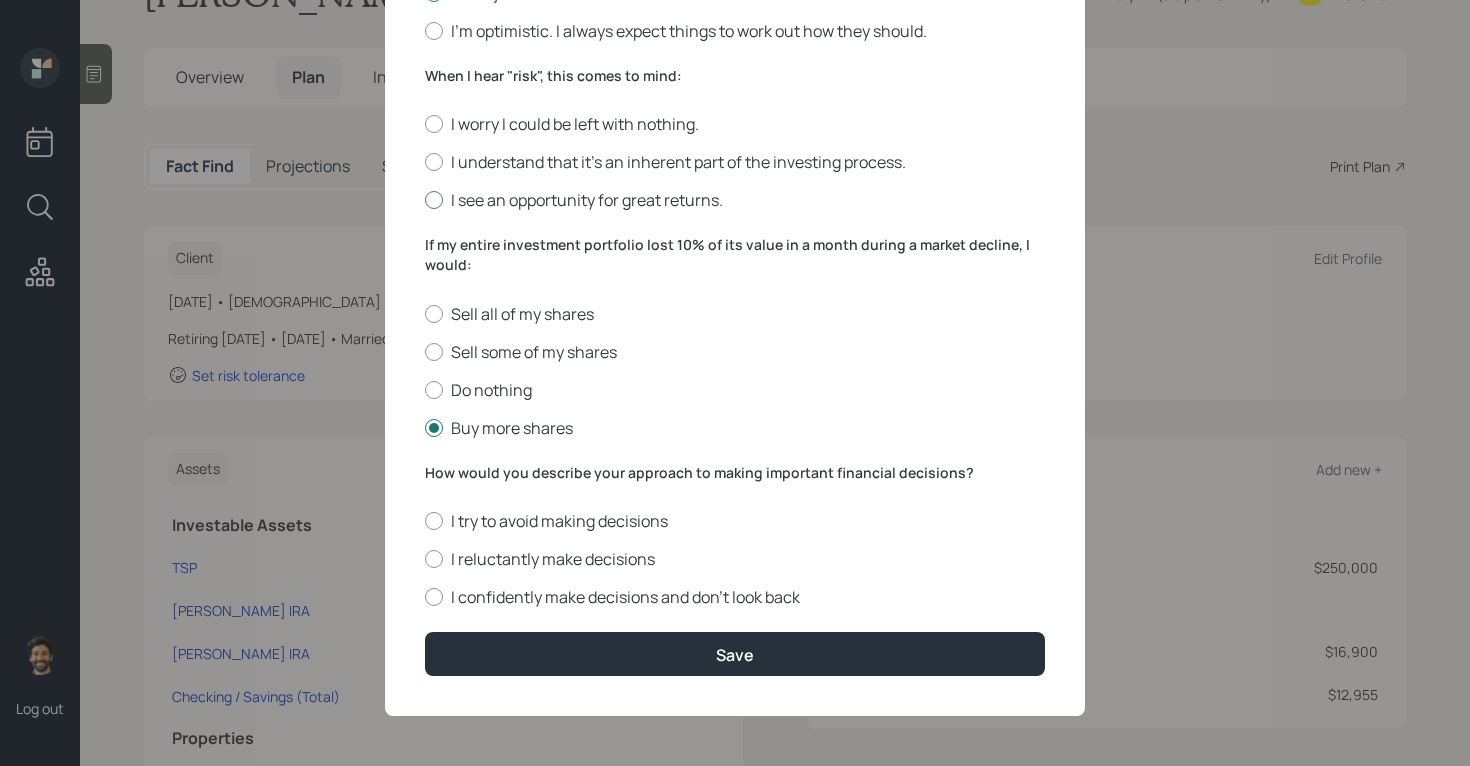 click on "I see an opportunity for great returns." at bounding box center (735, 200) 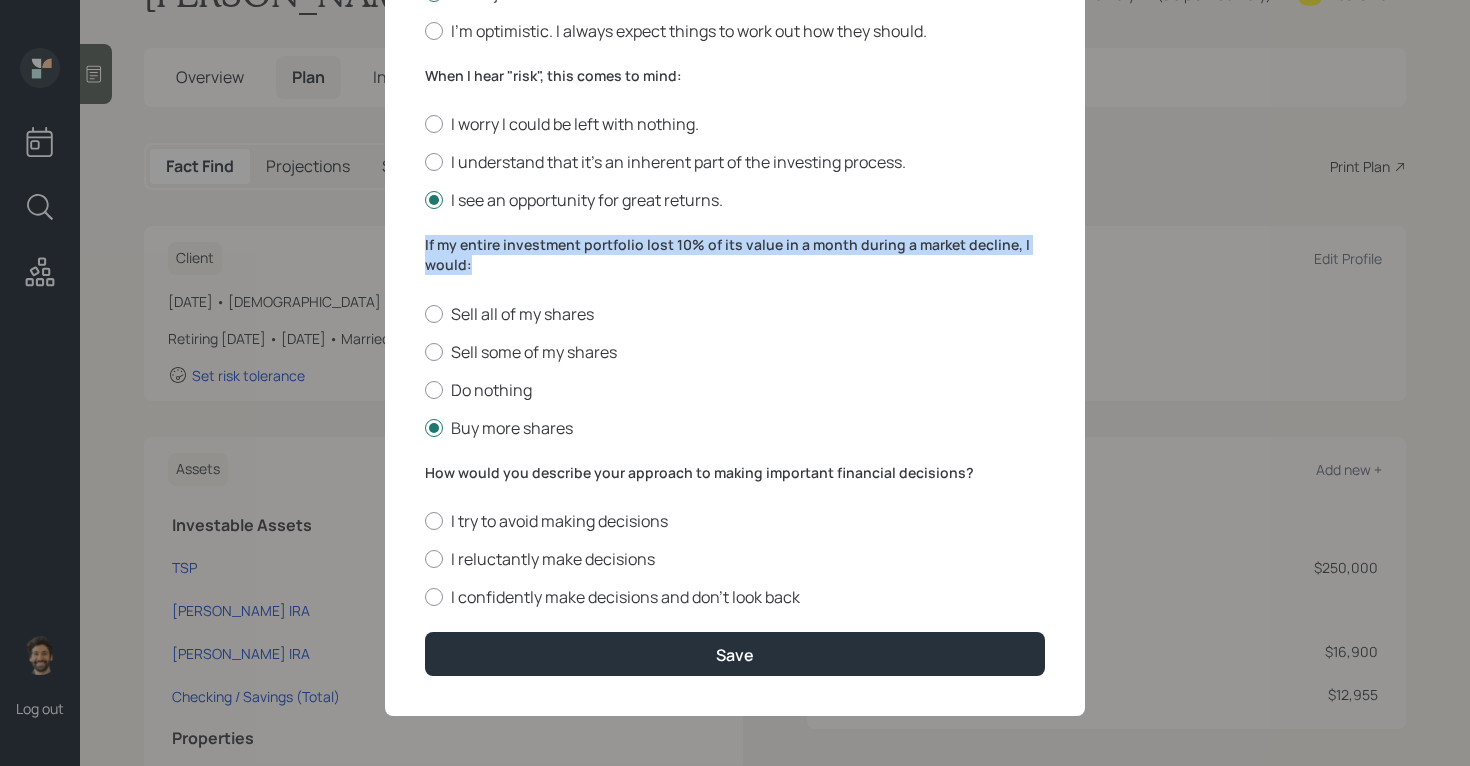 drag, startPoint x: 483, startPoint y: 266, endPoint x: 415, endPoint y: 245, distance: 71.168816 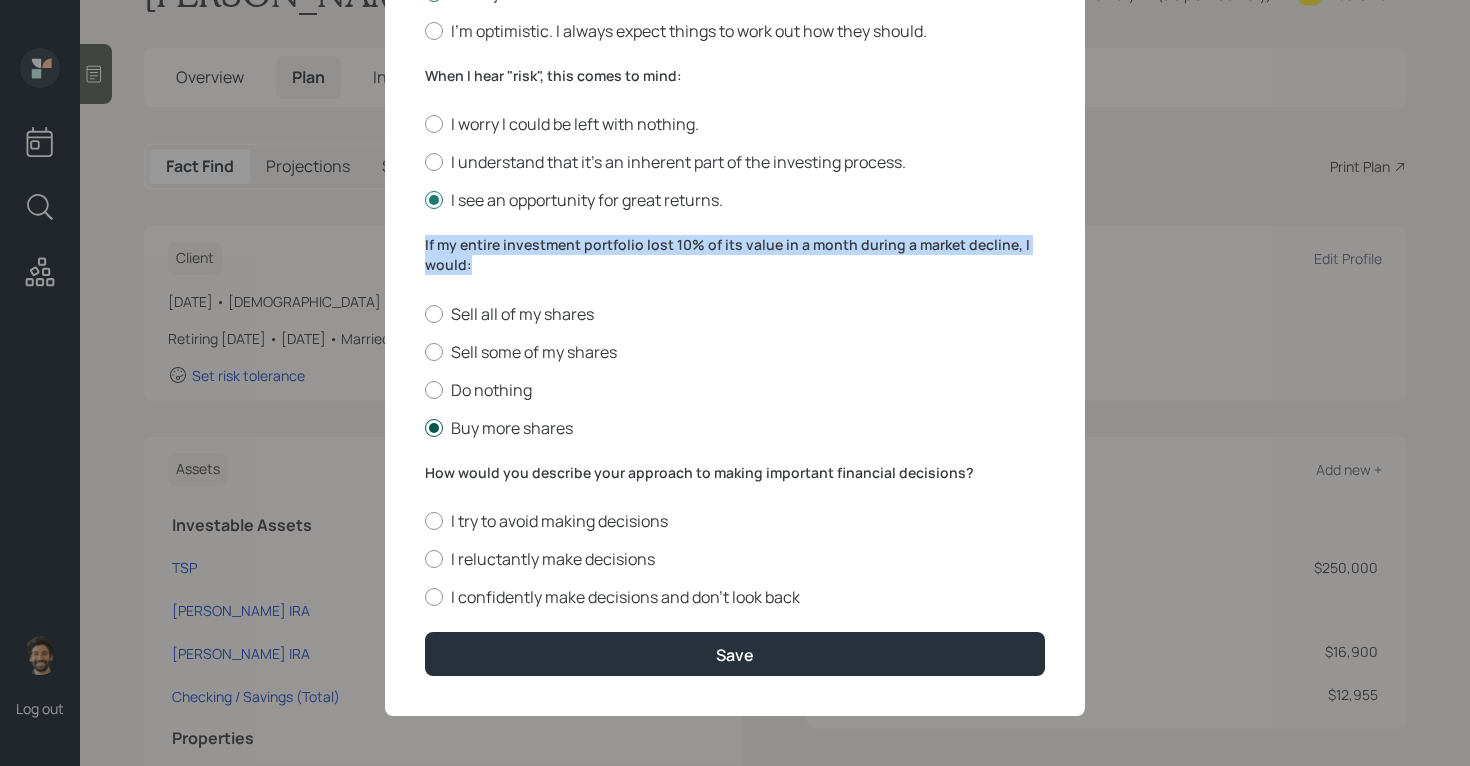 click on "Buy more shares" at bounding box center (735, 428) 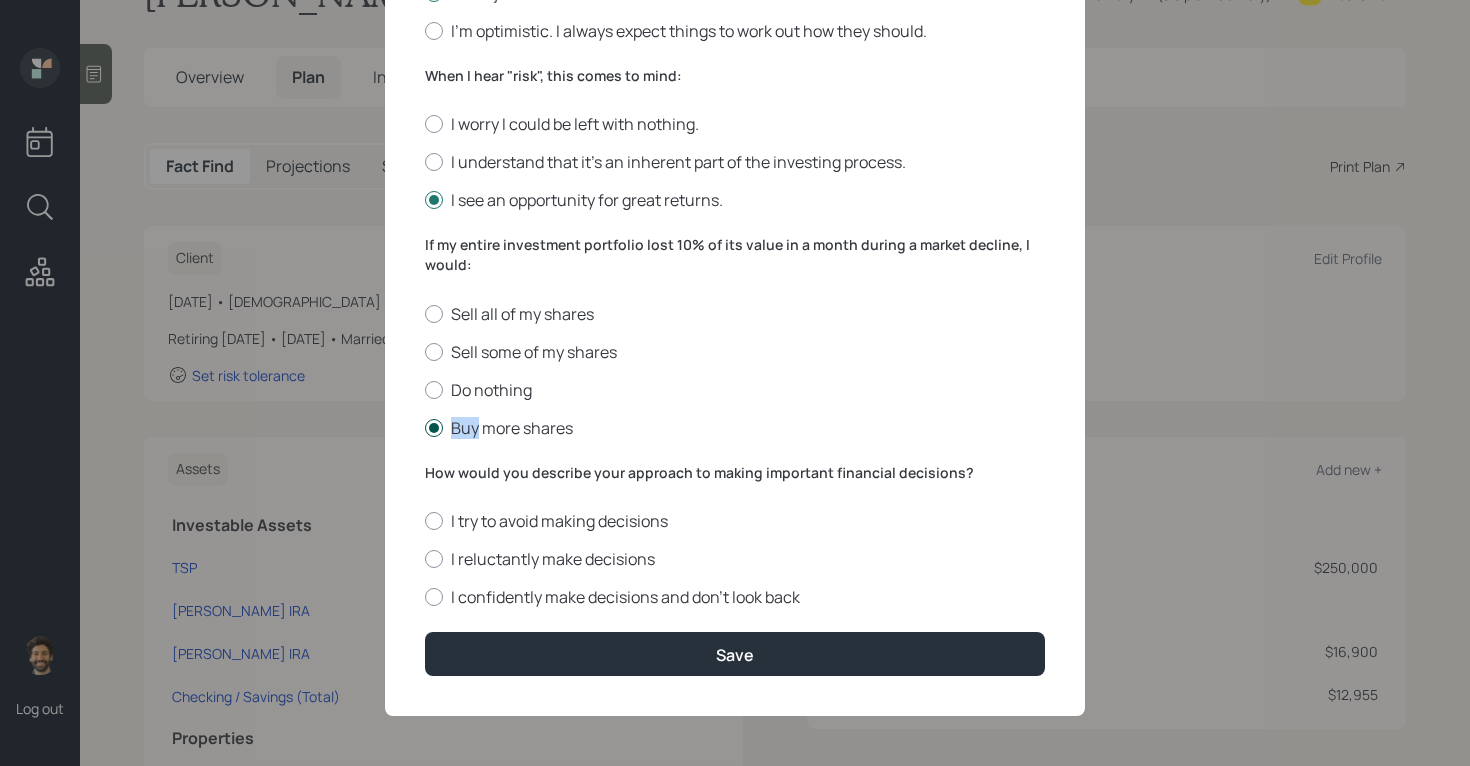 click on "Buy more shares" at bounding box center (735, 428) 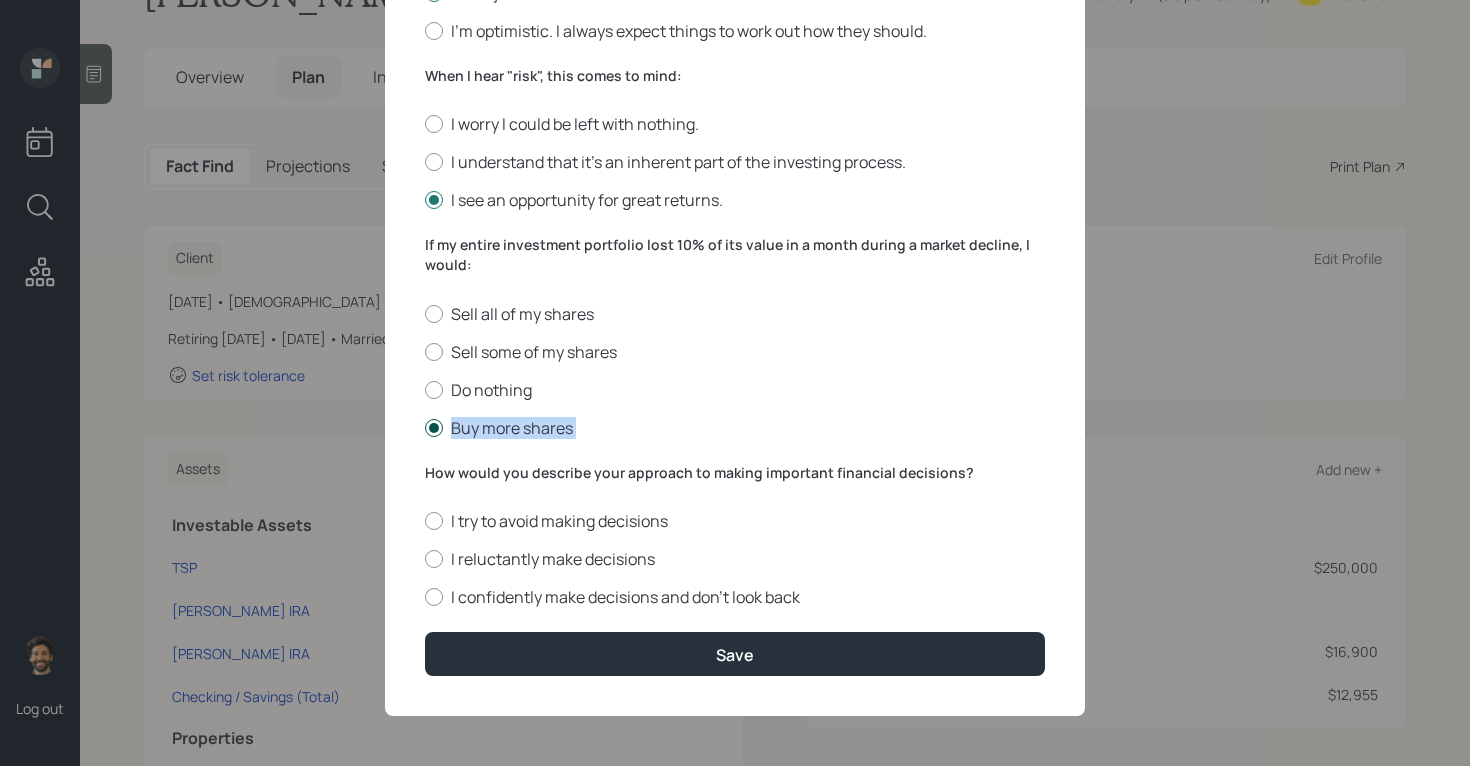 click on "Buy more shares" at bounding box center (735, 428) 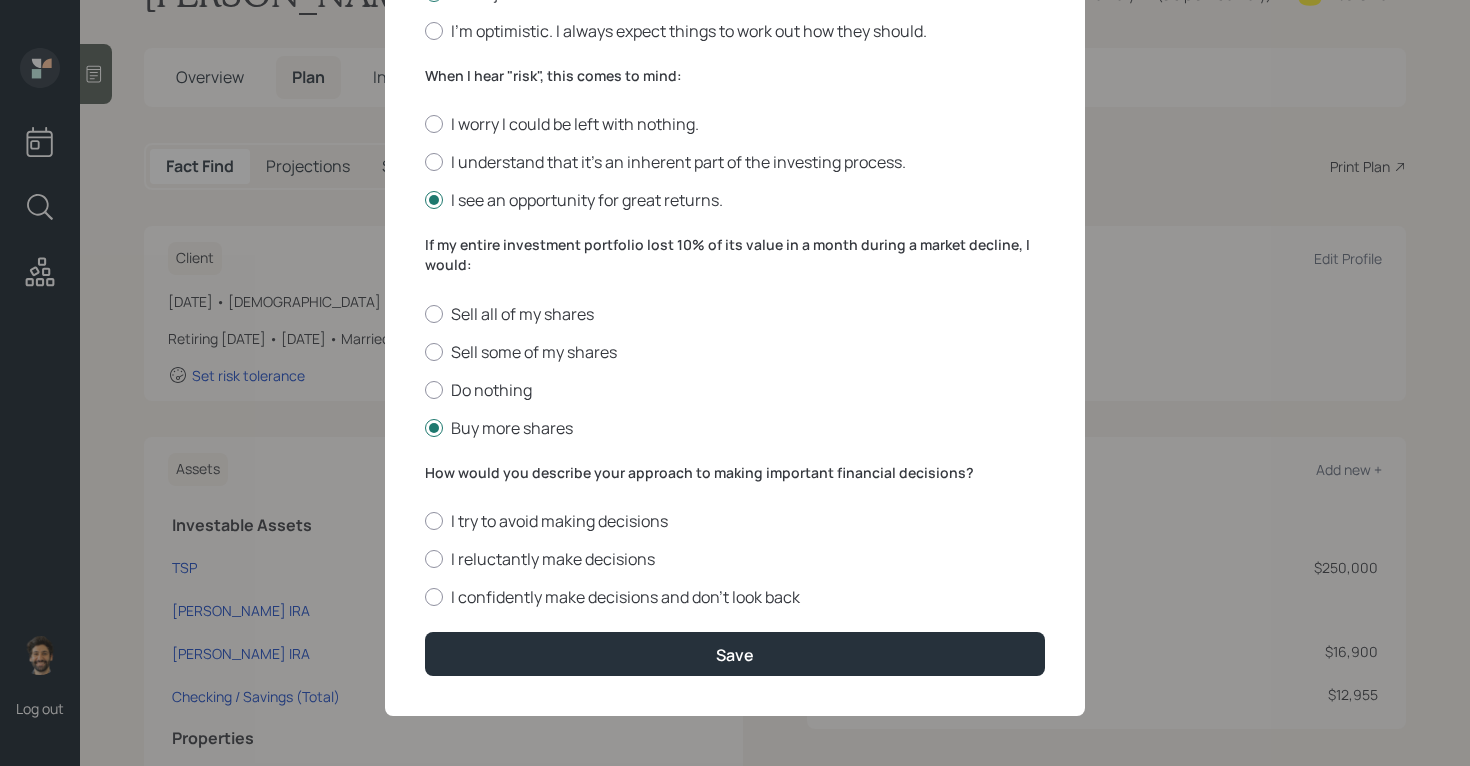 click on "How would you describe your approach to making important financial decisions?" at bounding box center (735, 473) 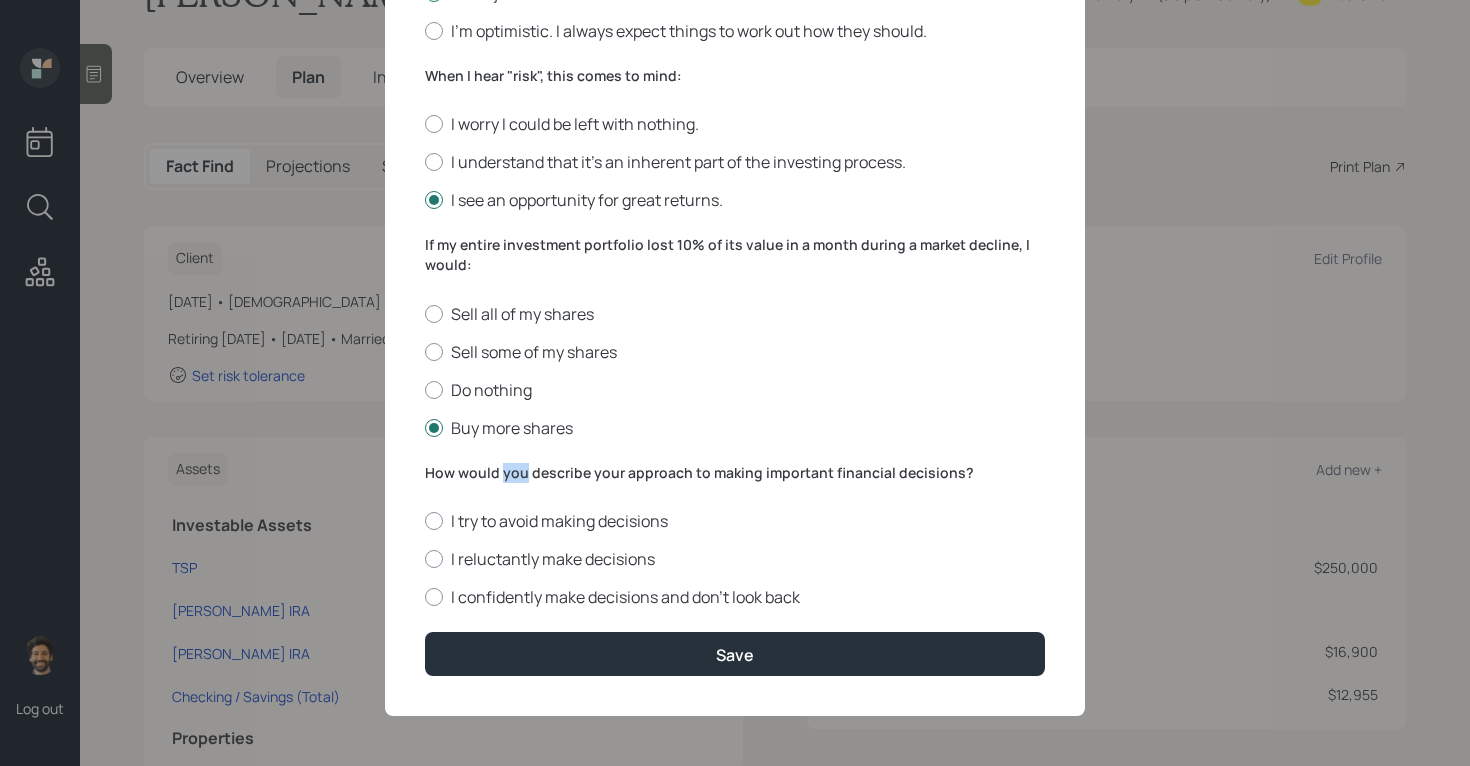 click on "How would you describe your approach to making important financial decisions?" at bounding box center (735, 473) 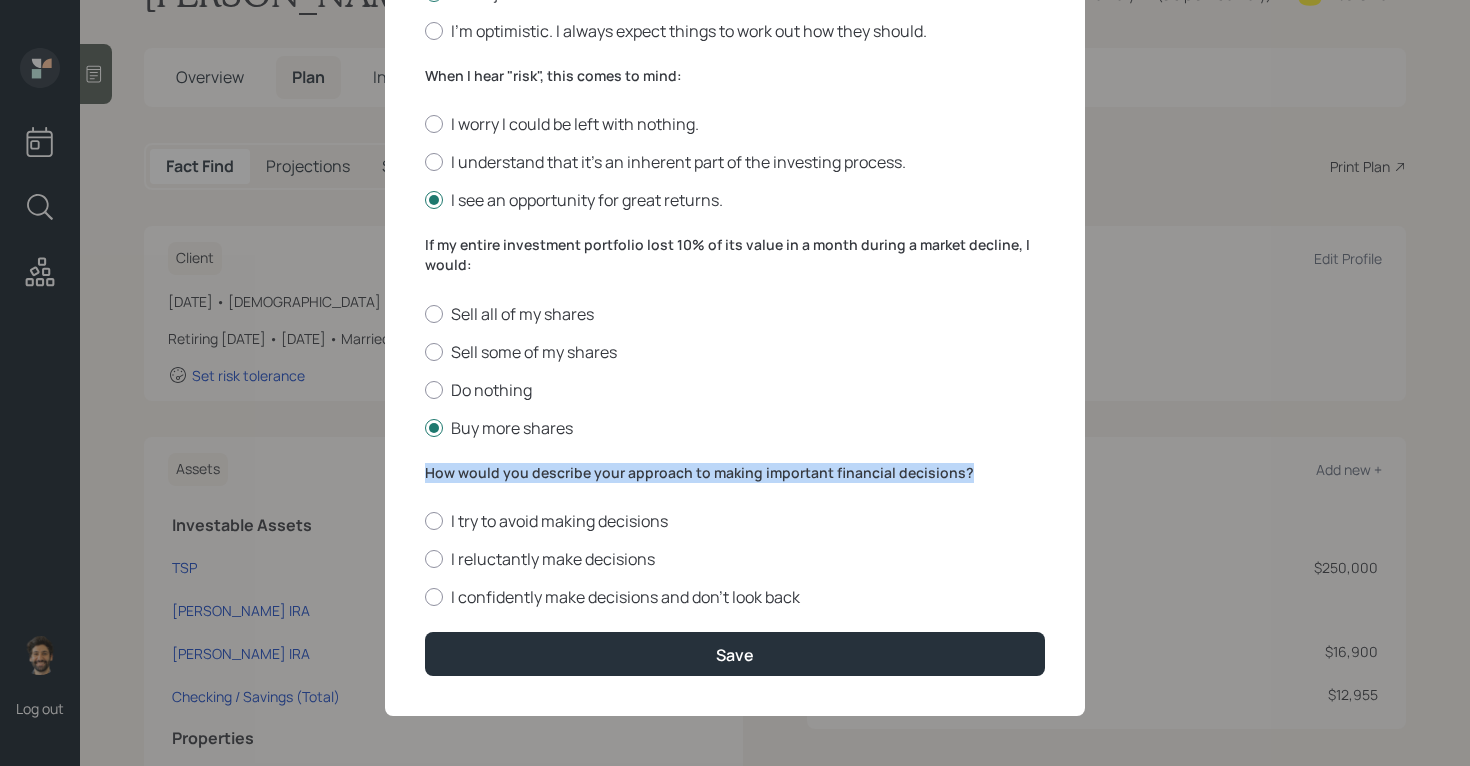 click on "How would you describe your approach to making important financial decisions?" at bounding box center [735, 473] 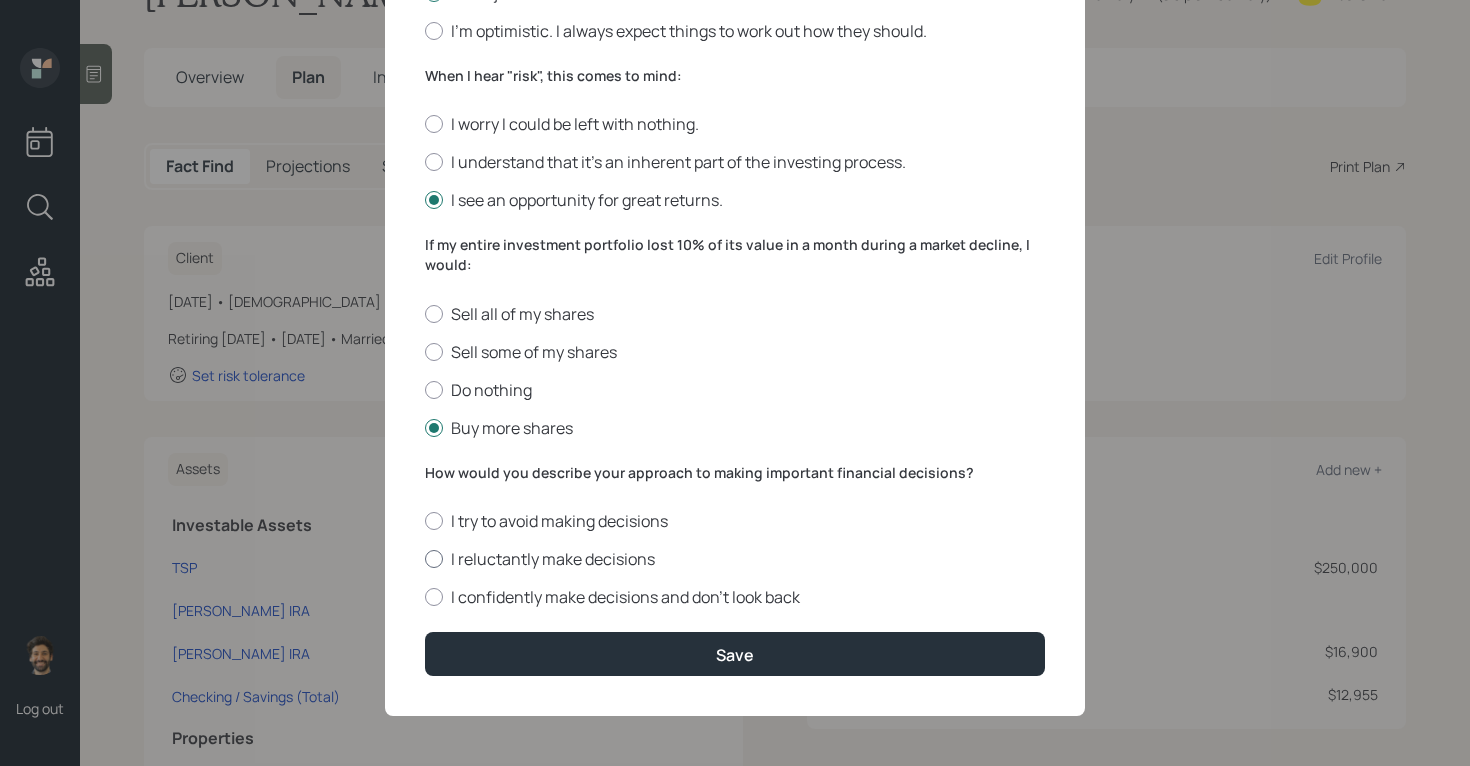click on "I reluctantly make decisions" at bounding box center (735, 559) 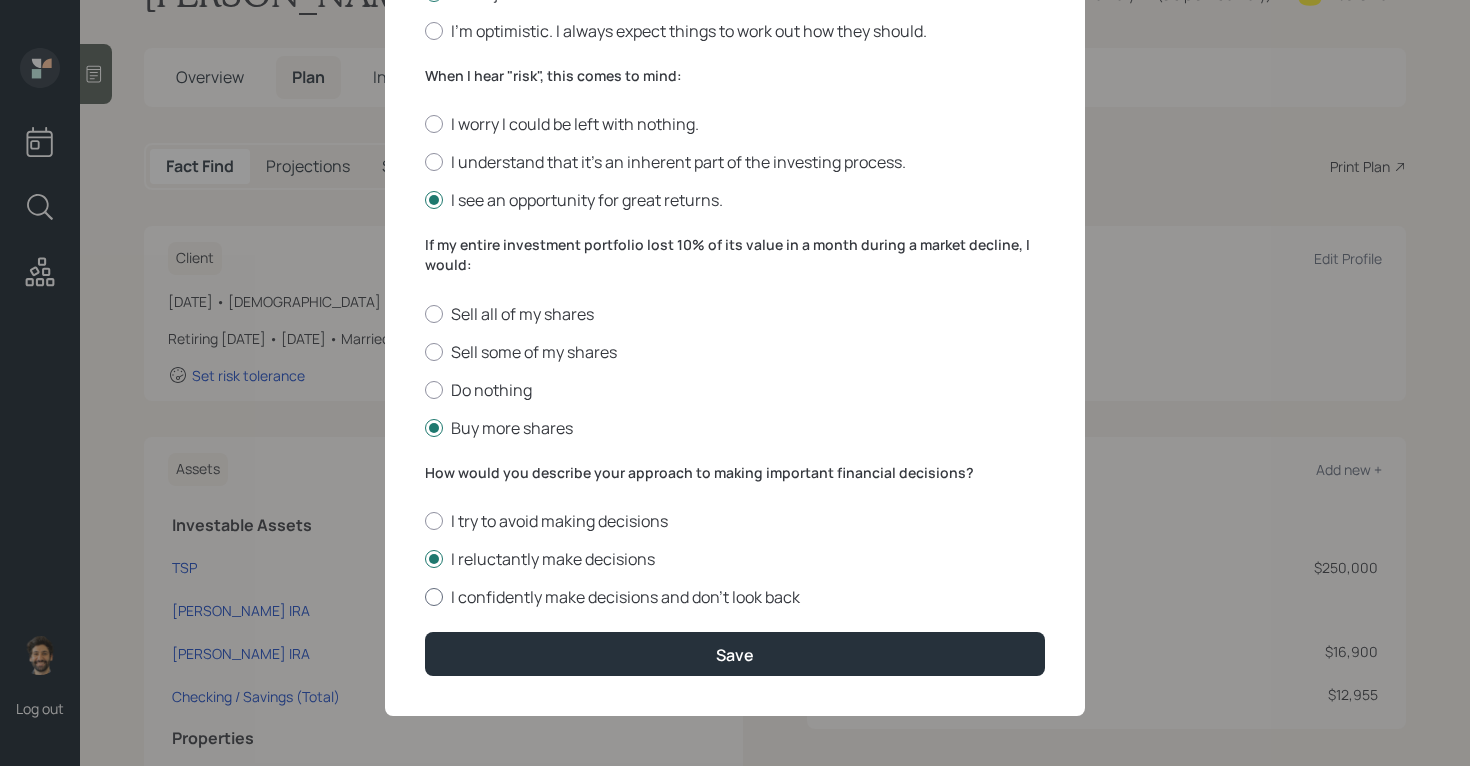click on "I confidently make decisions and don’t look back" at bounding box center [735, 597] 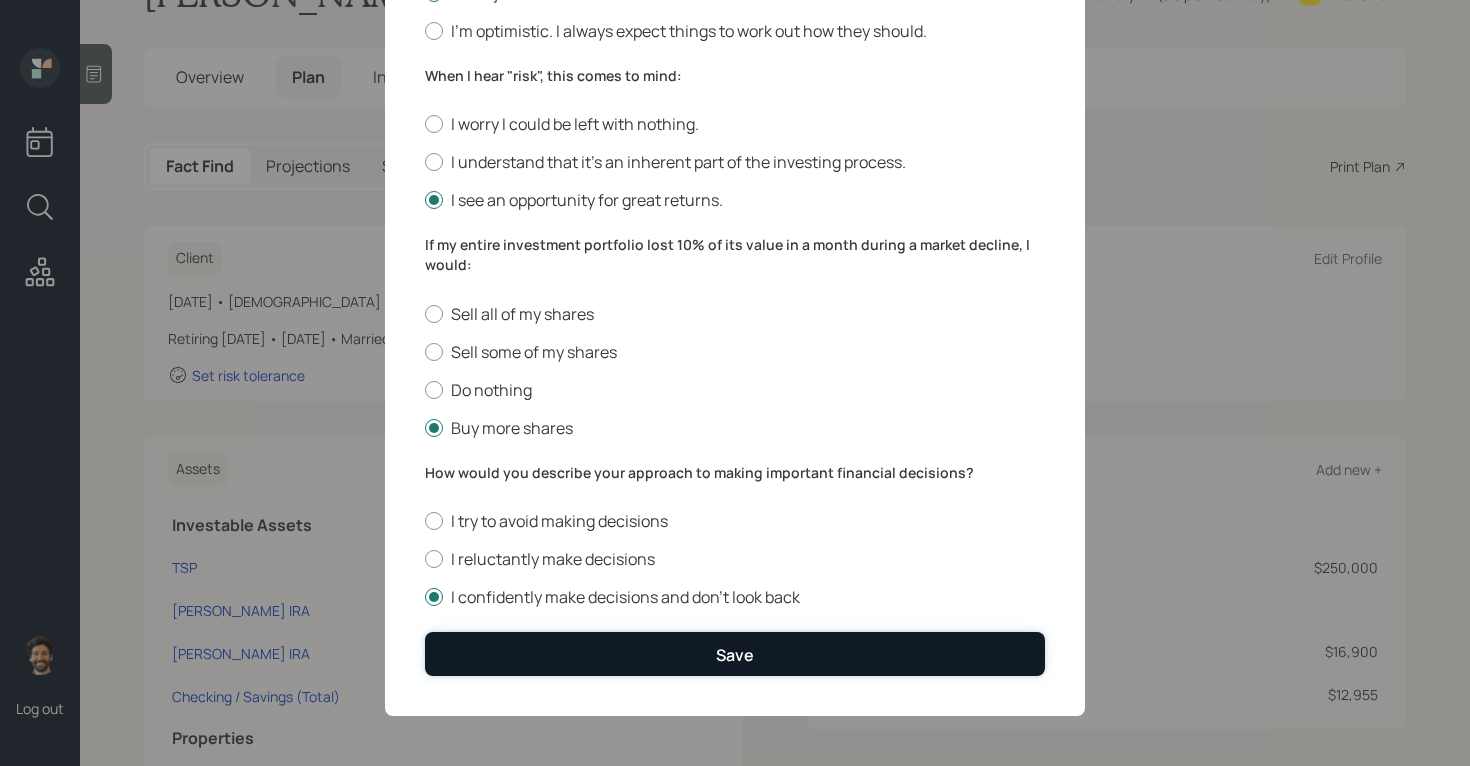 click on "Save" at bounding box center (735, 653) 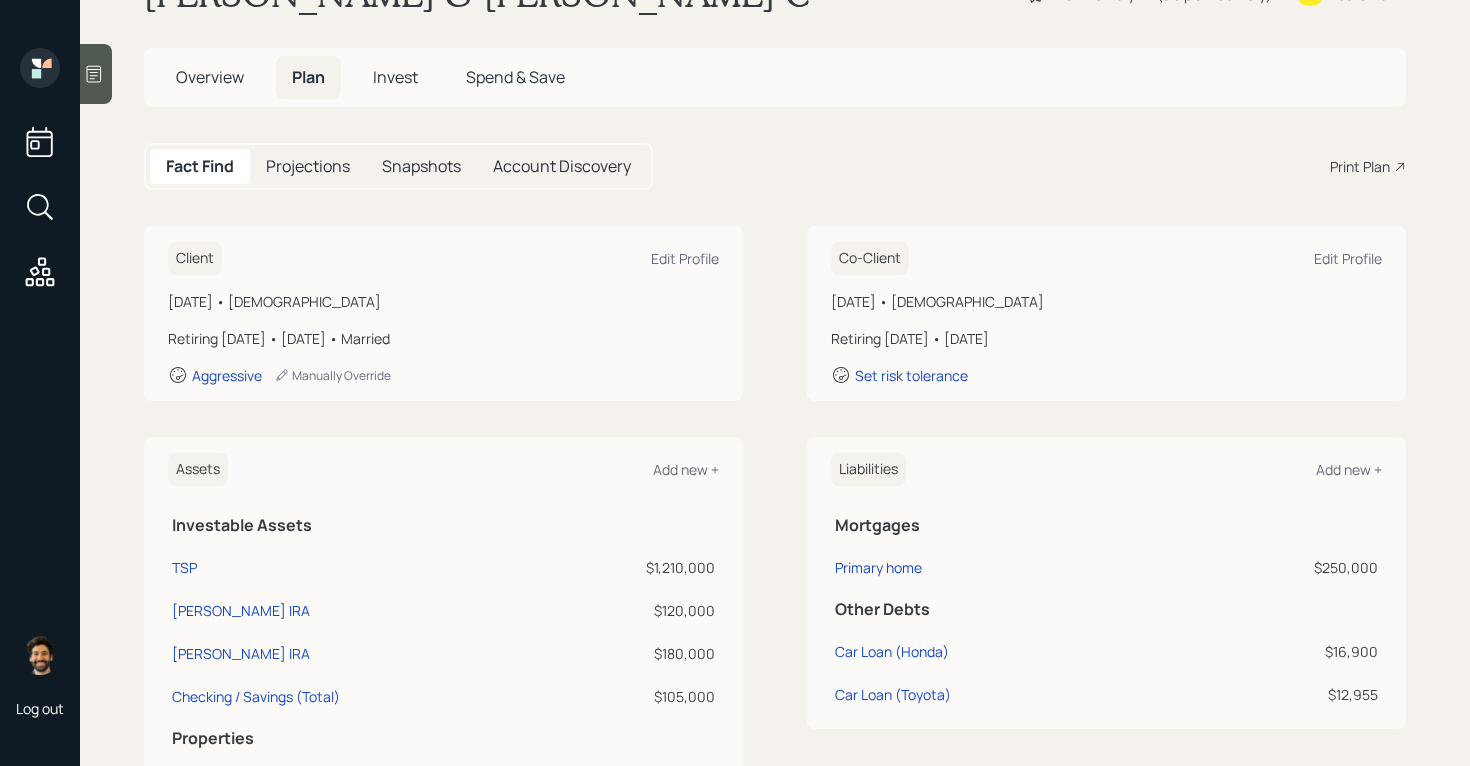 click on "Invest" at bounding box center [395, 77] 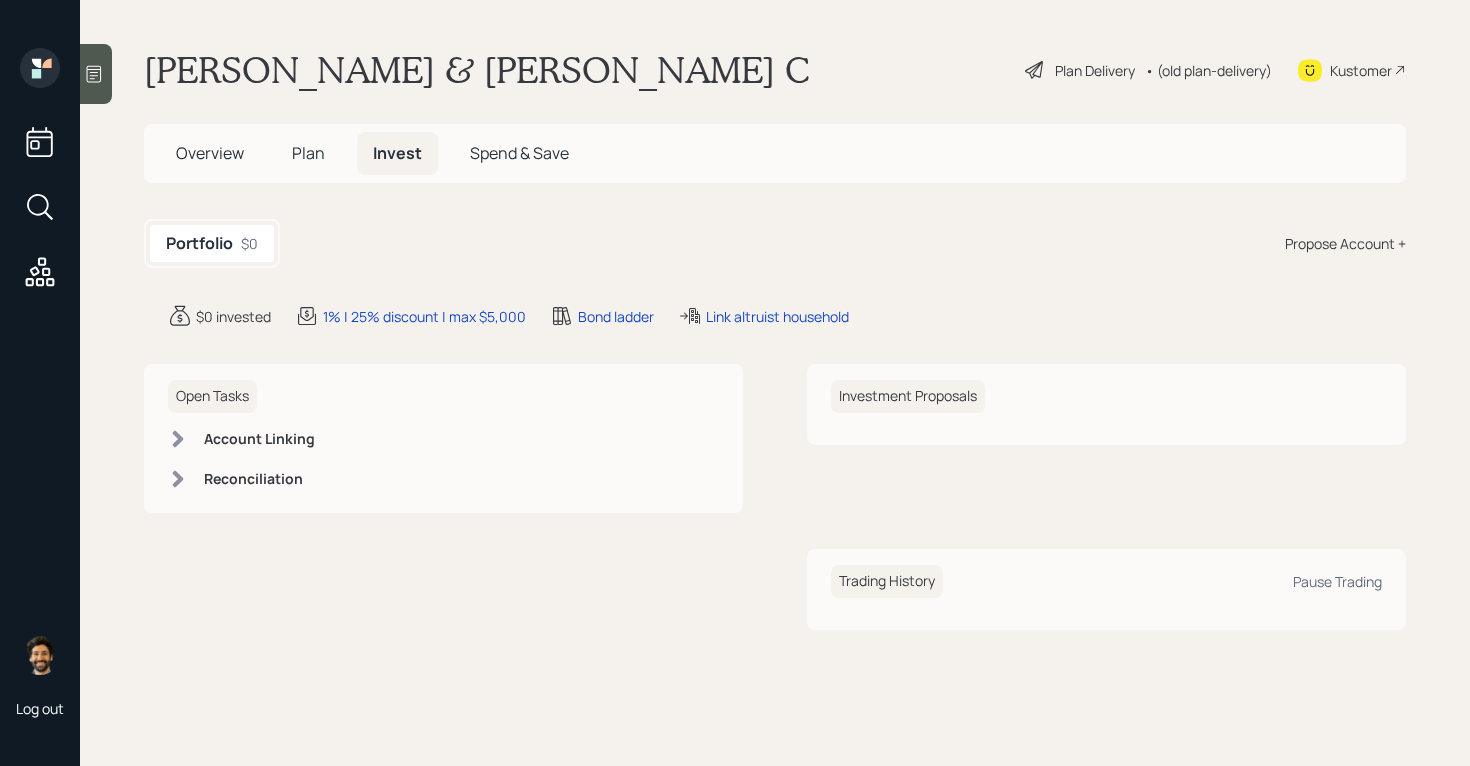 scroll, scrollTop: 0, scrollLeft: 0, axis: both 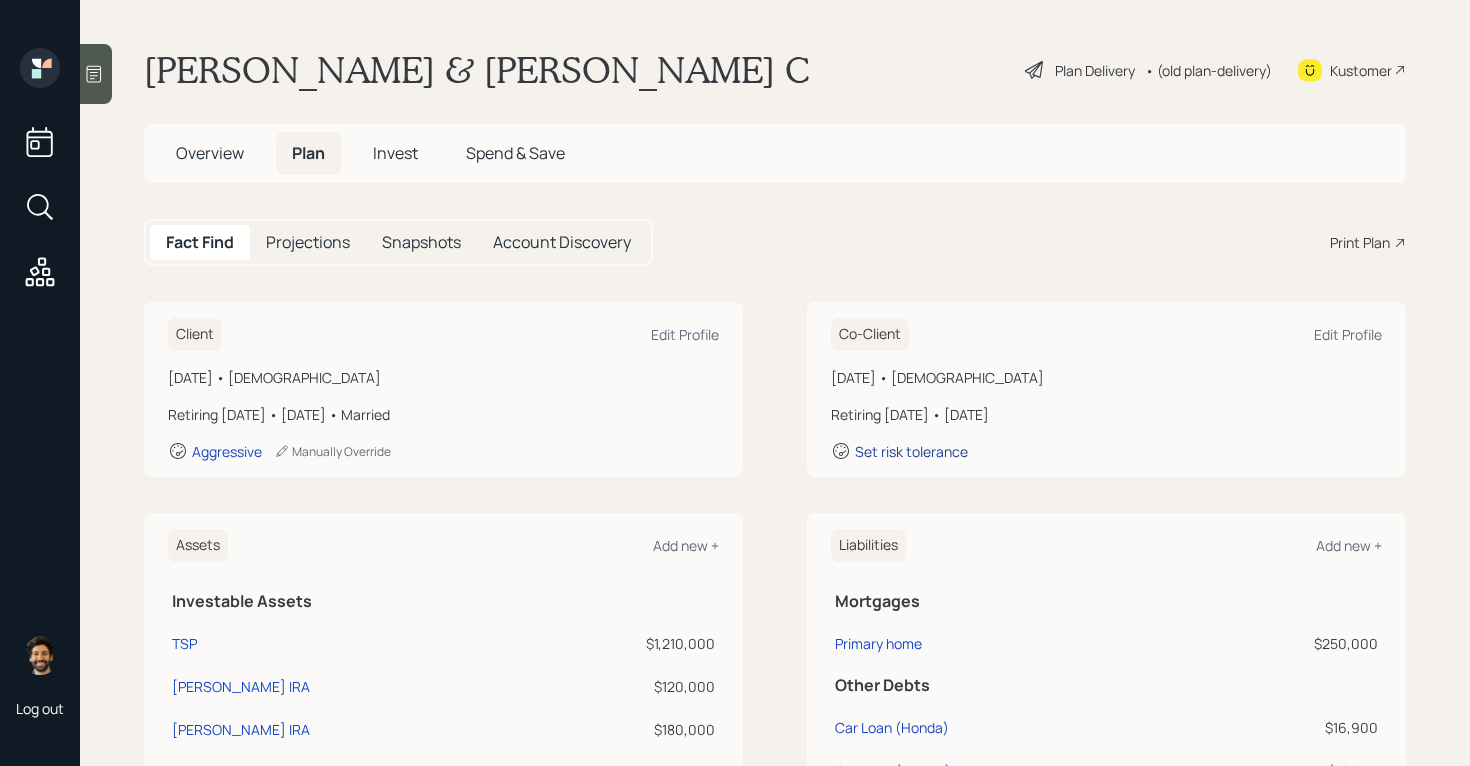 click on "Set risk tolerance" at bounding box center (911, 451) 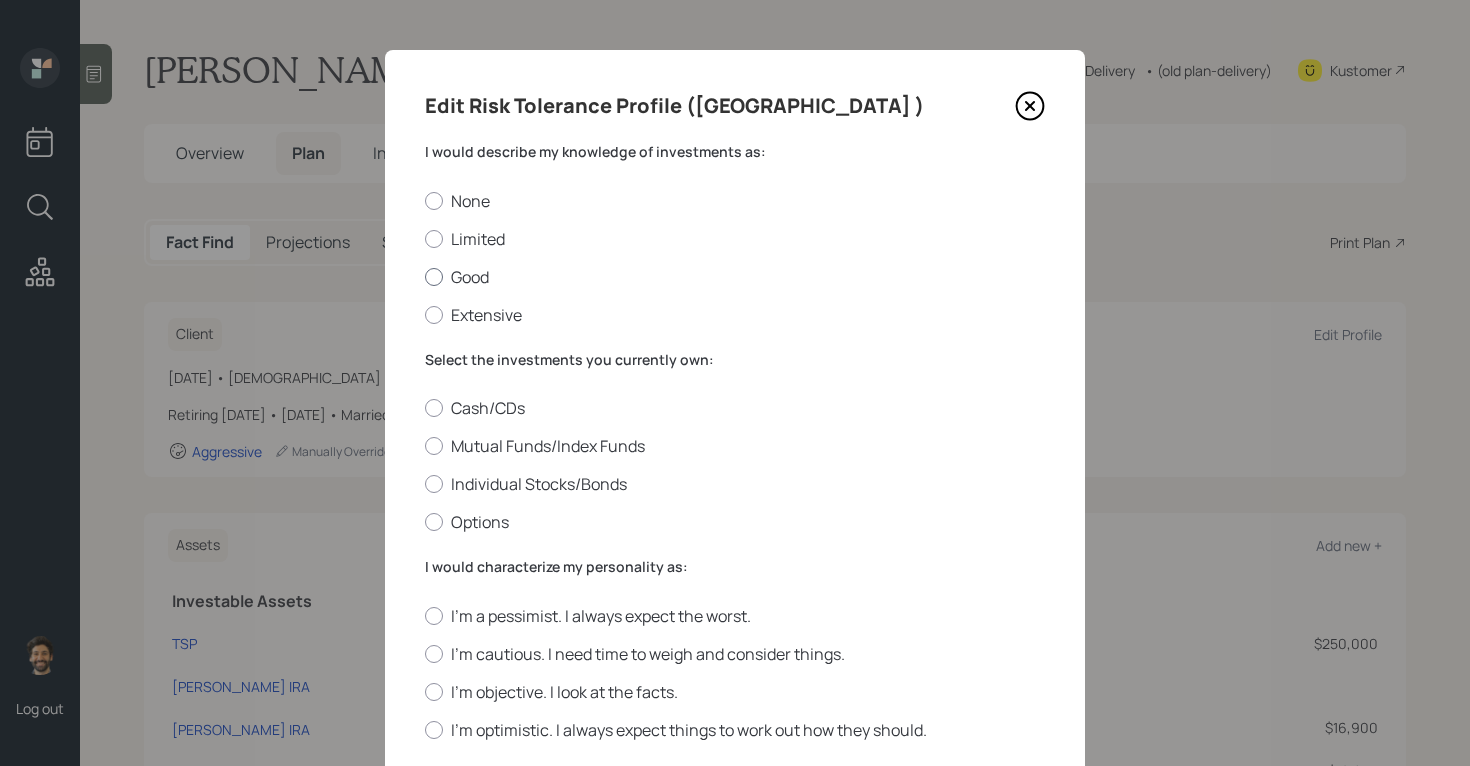 click at bounding box center [434, 277] 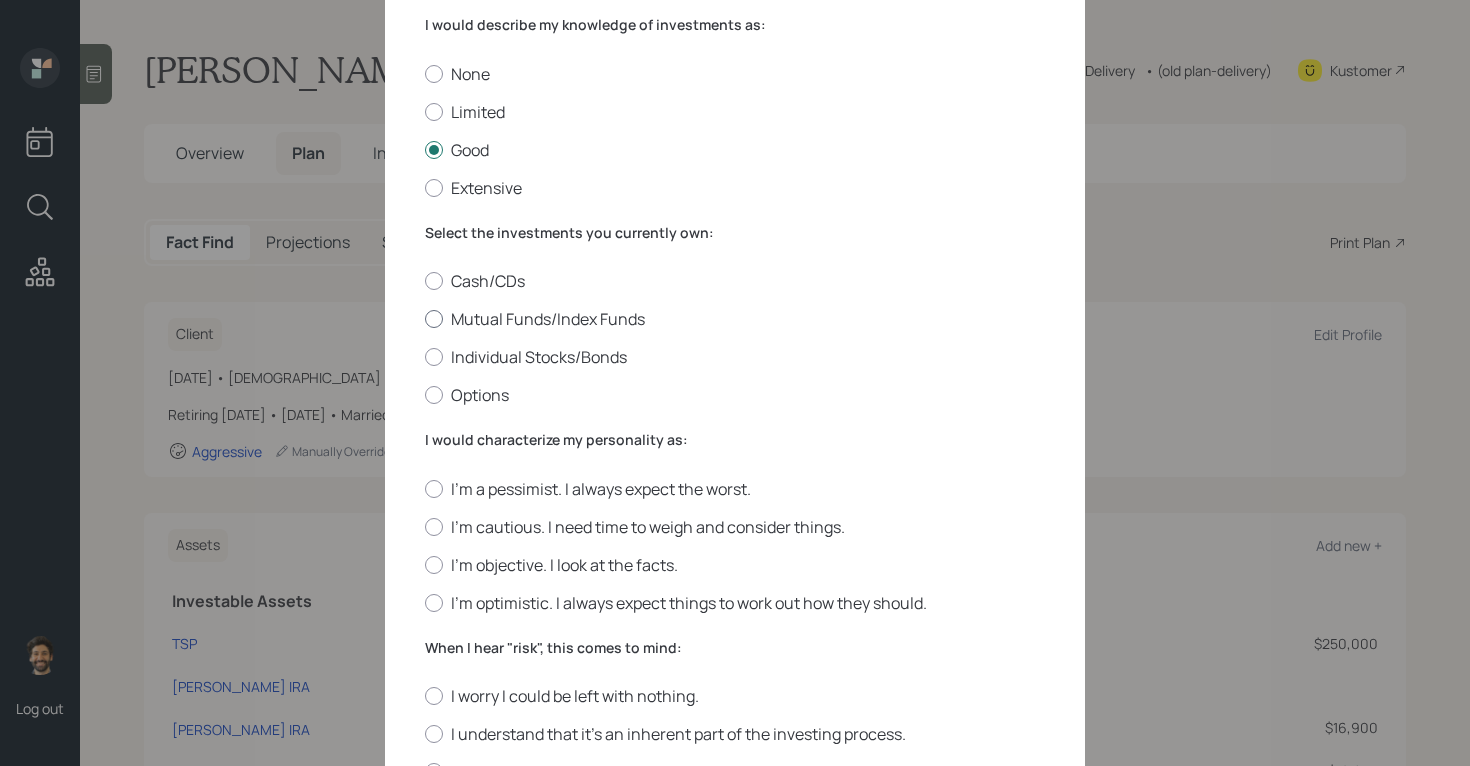 click on "Mutual Funds/Index Funds" at bounding box center [735, 319] 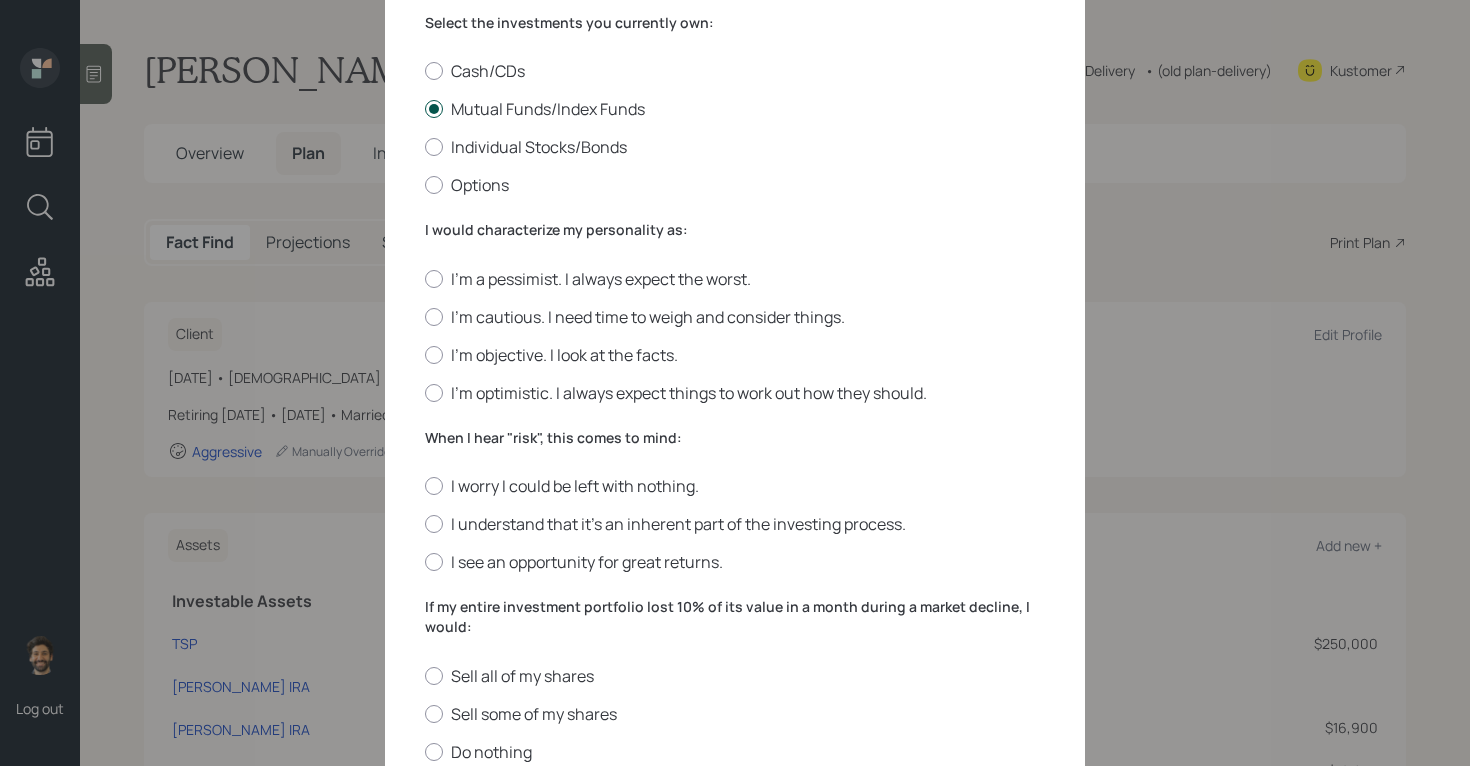 scroll, scrollTop: 421, scrollLeft: 0, axis: vertical 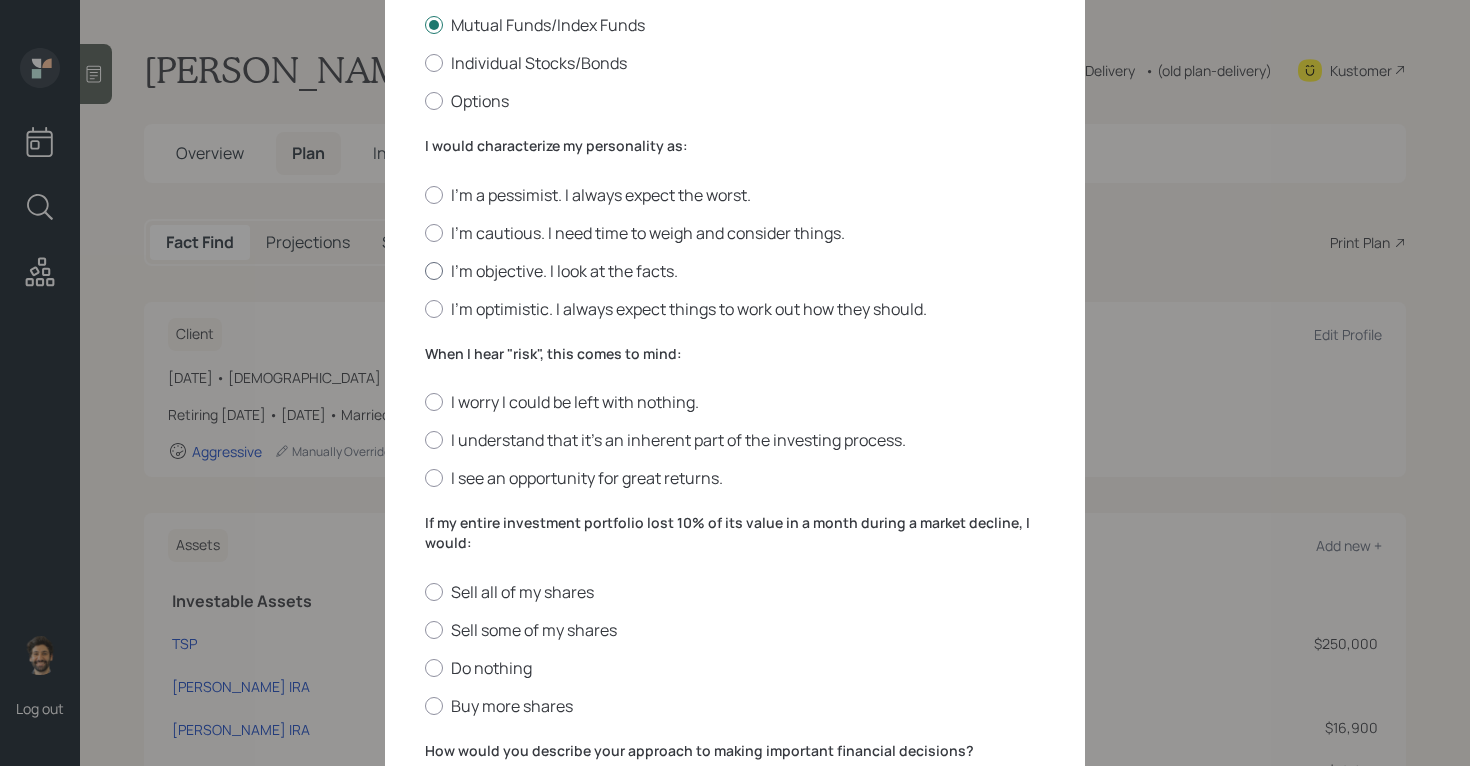 click on "I'm objective. I look at the facts." at bounding box center (735, 271) 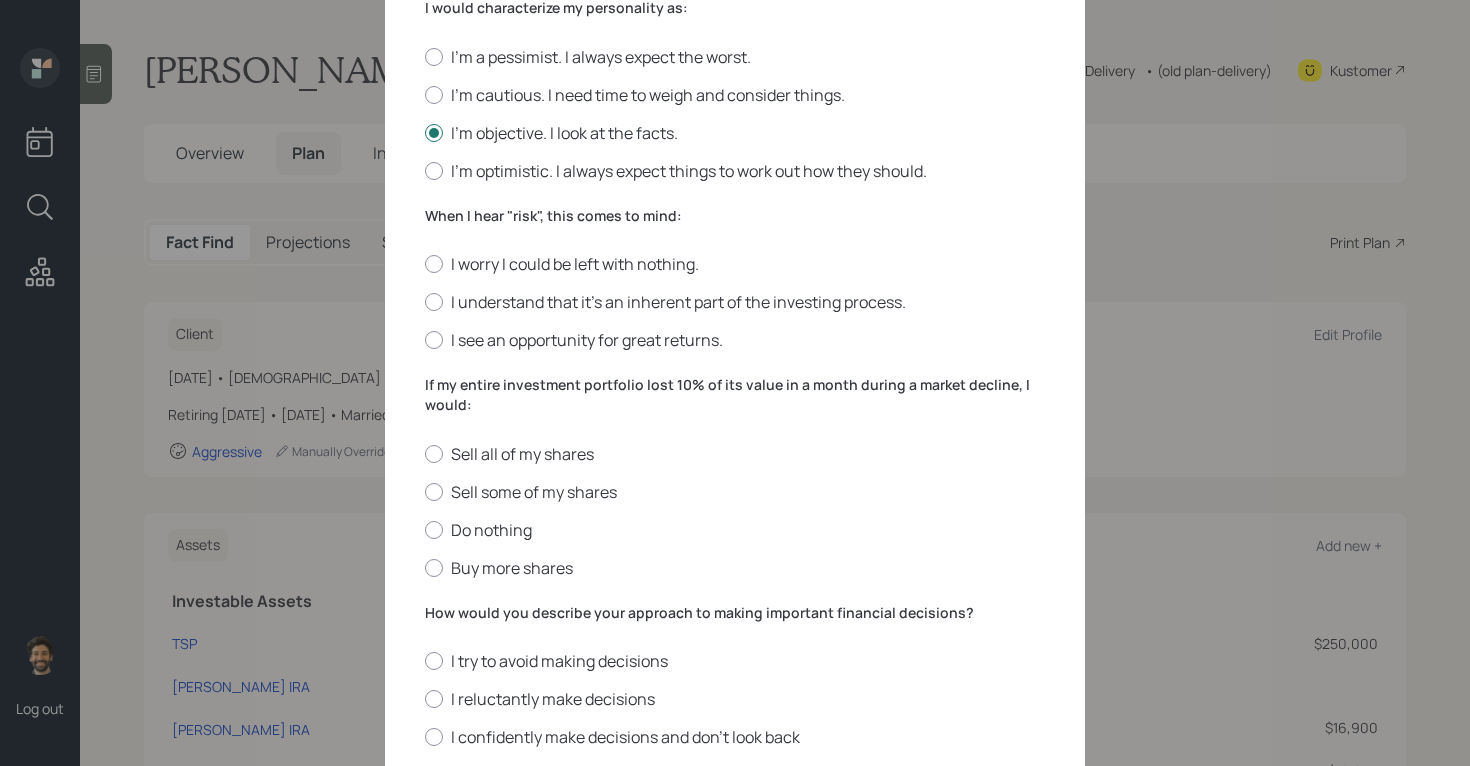 scroll, scrollTop: 617, scrollLeft: 0, axis: vertical 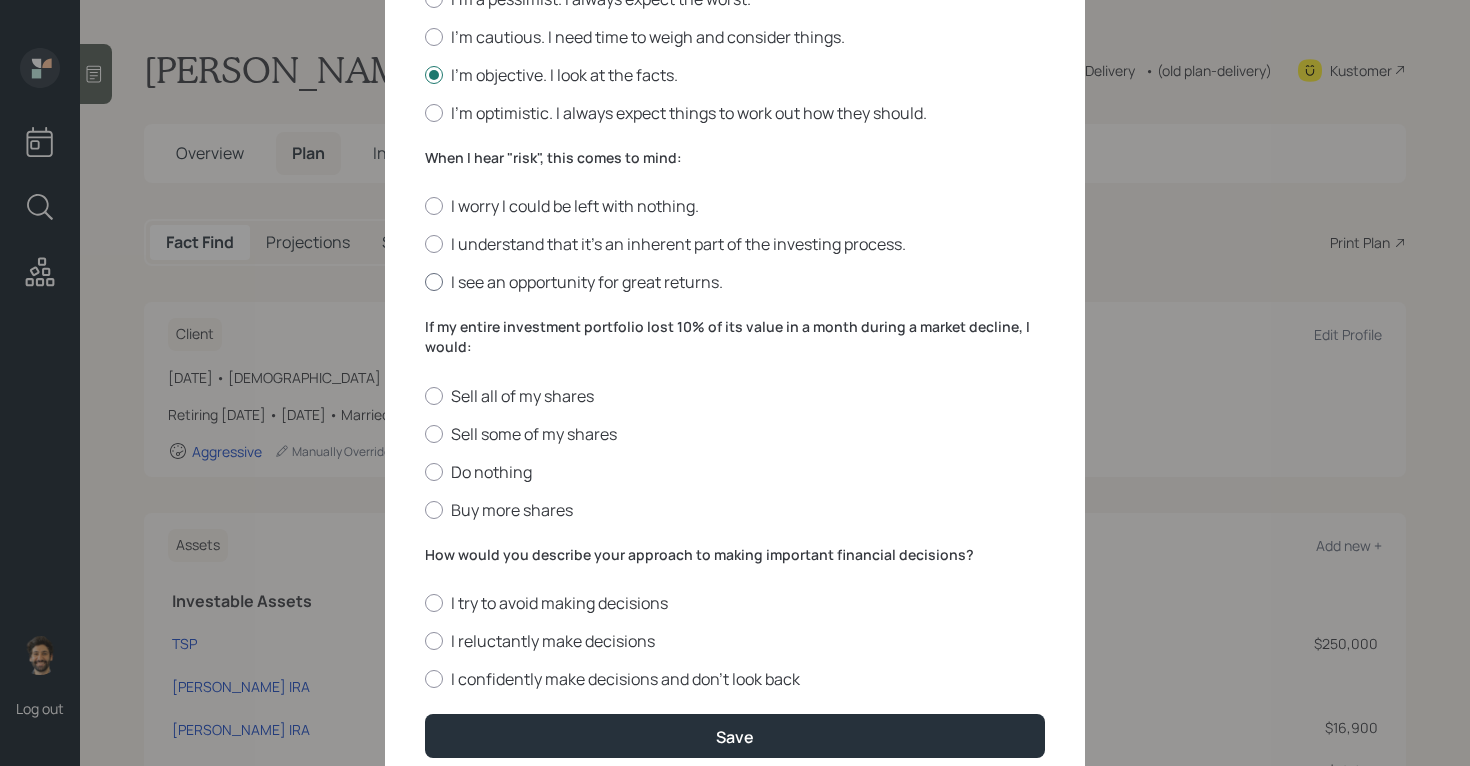 click at bounding box center [434, 282] 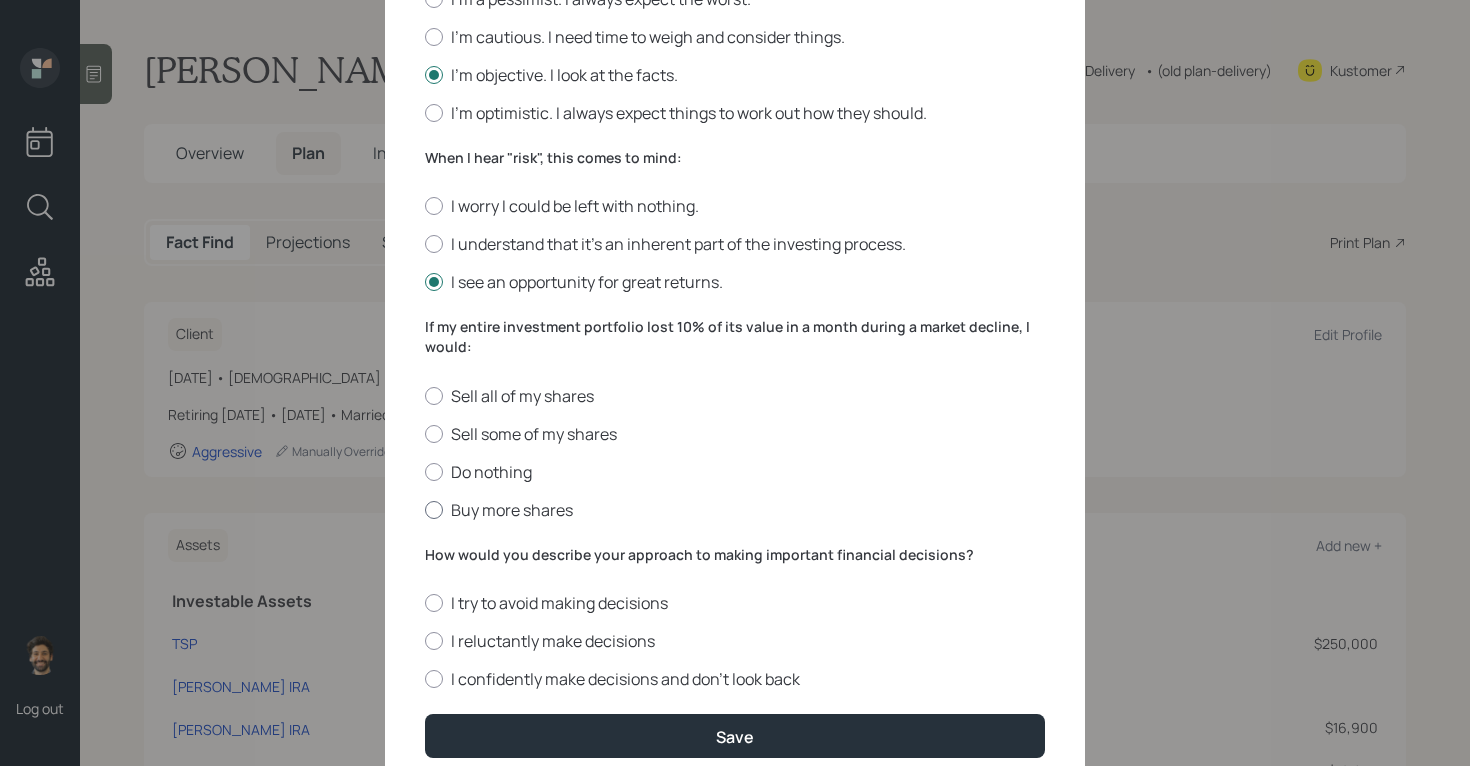 click at bounding box center (434, 510) 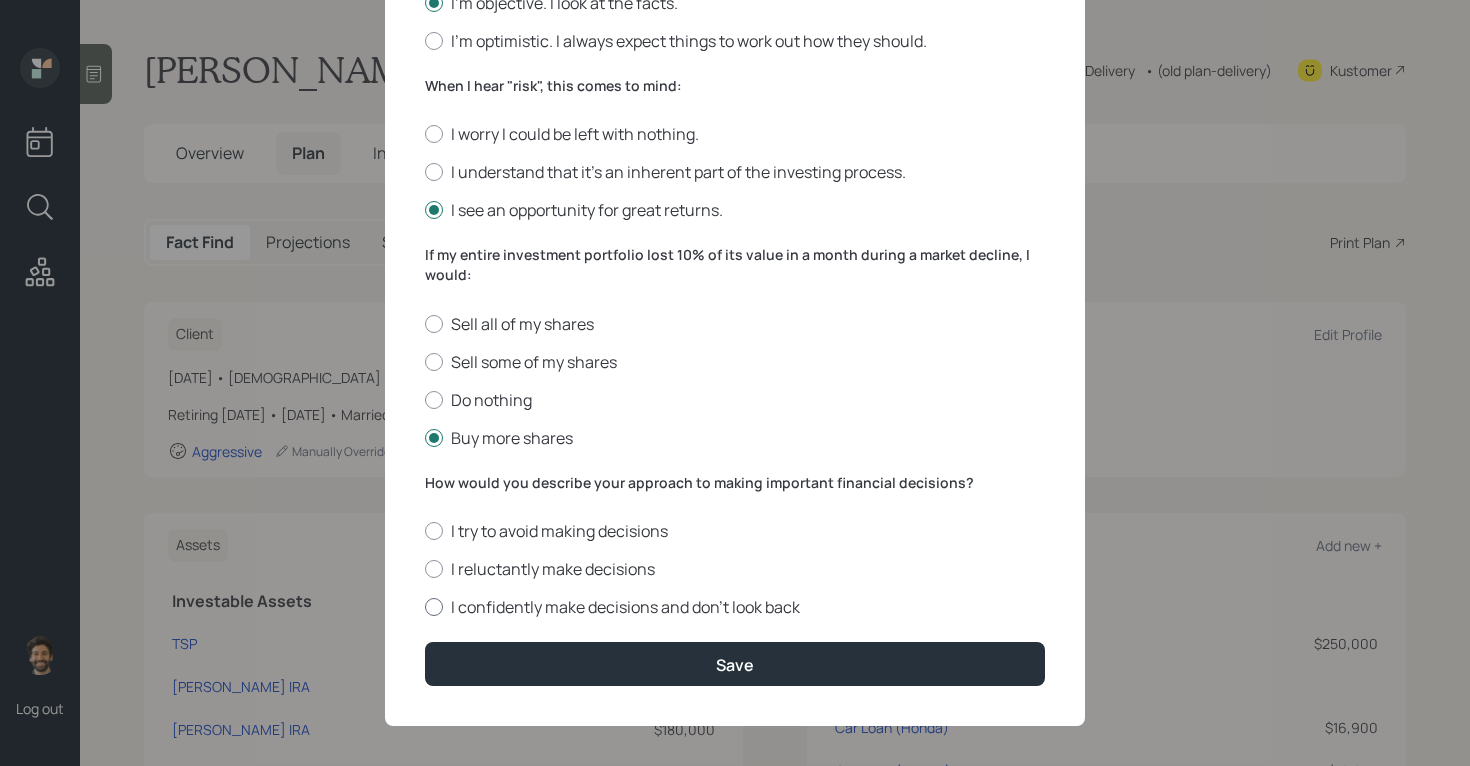 scroll, scrollTop: 694, scrollLeft: 0, axis: vertical 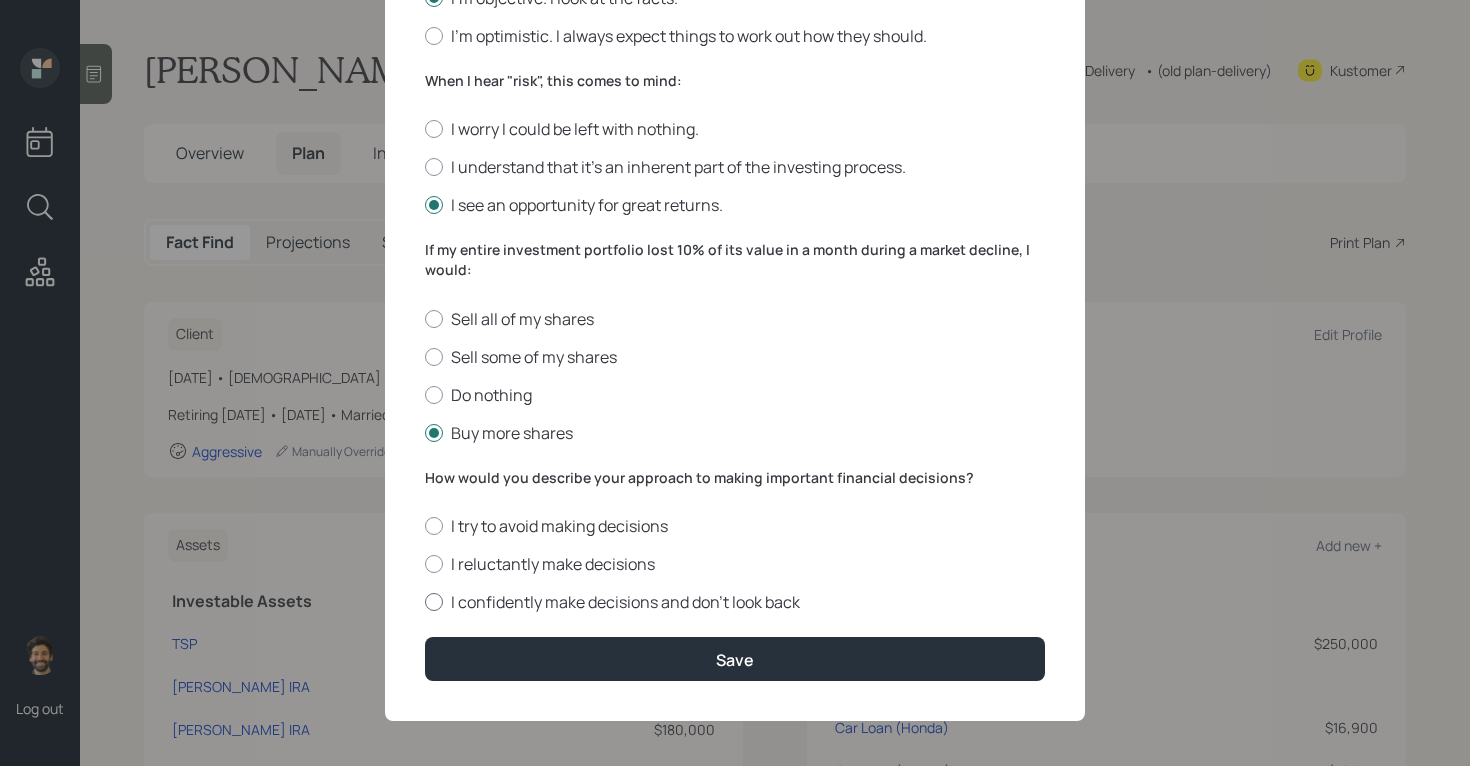 click on "I confidently make decisions and don’t look back" at bounding box center [735, 602] 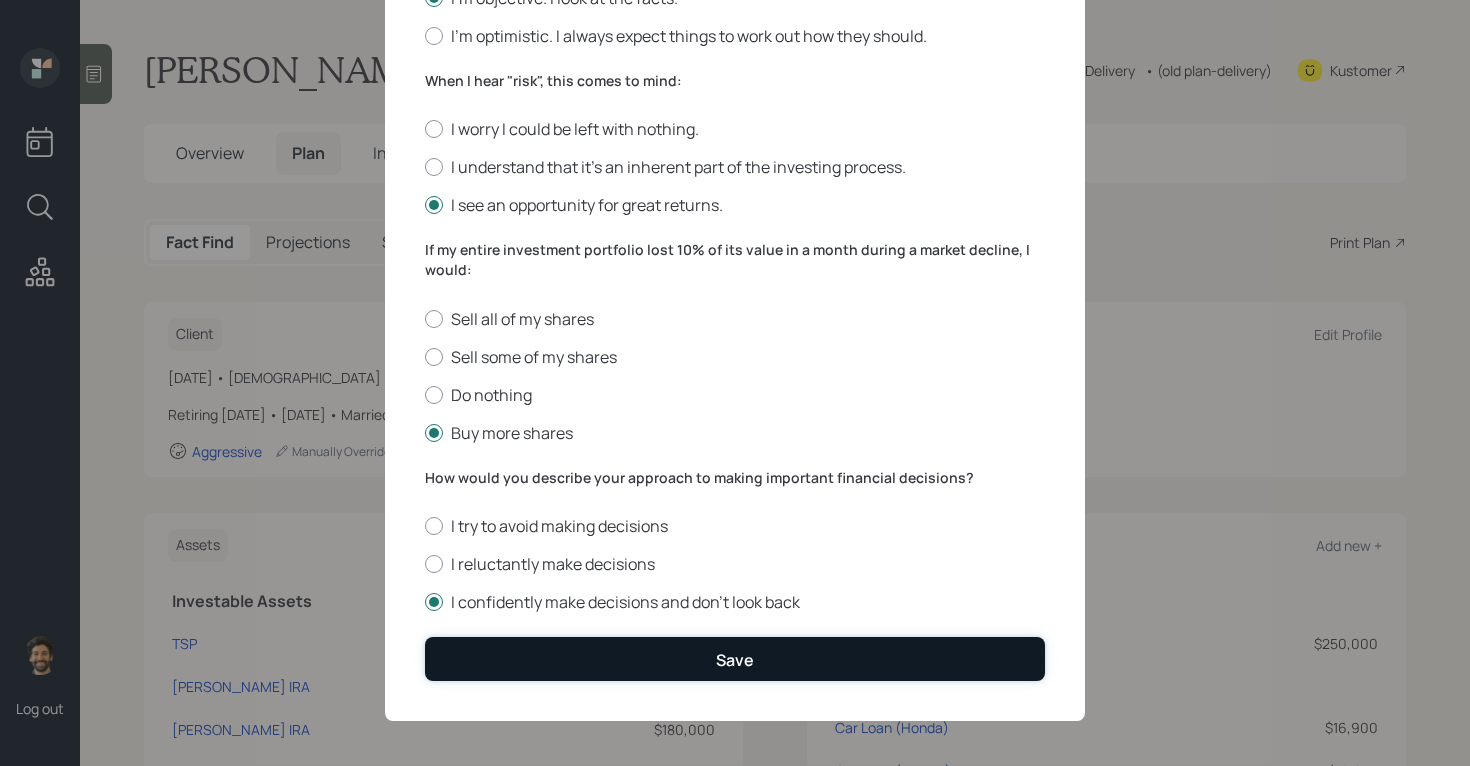 click on "Save" at bounding box center (735, 658) 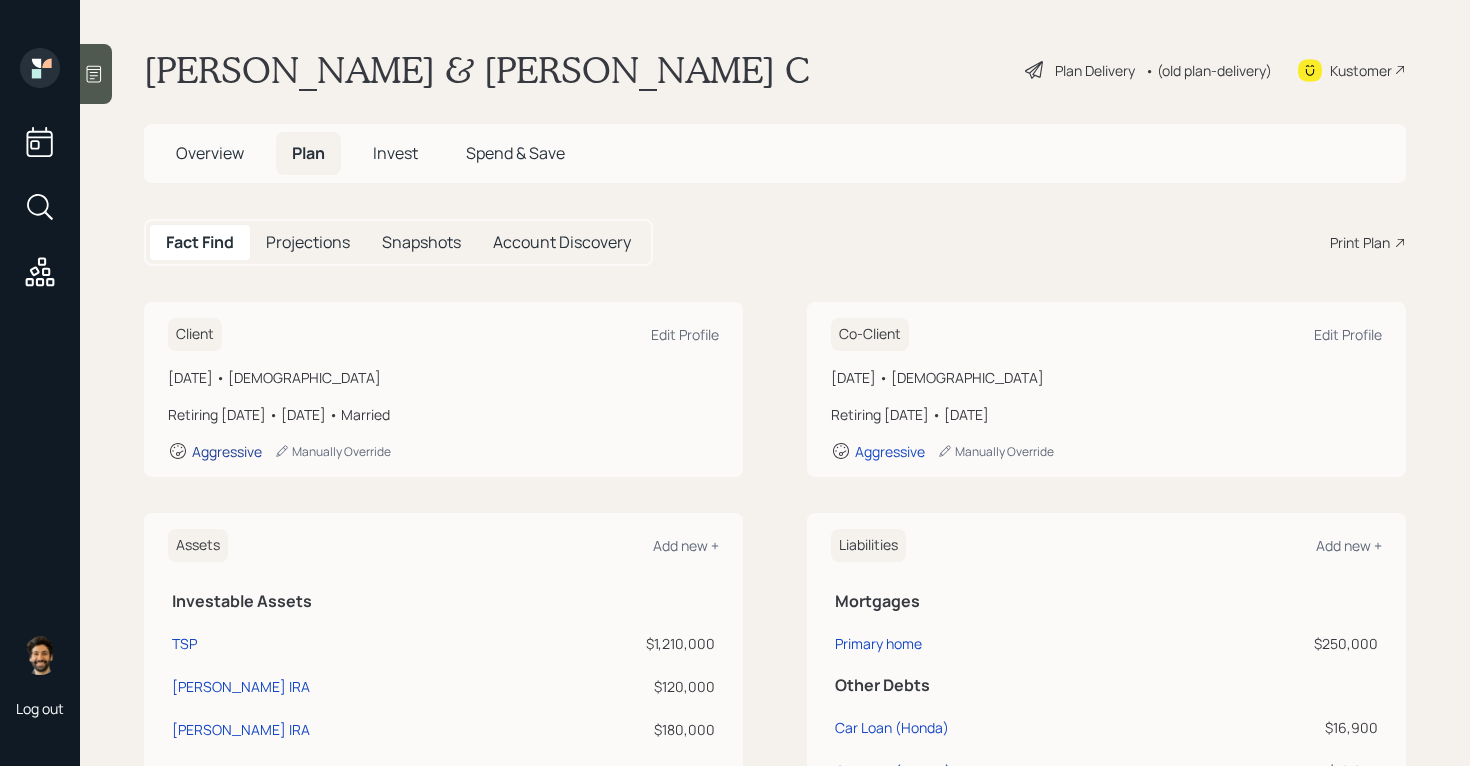 click on "Aggressive" at bounding box center [227, 451] 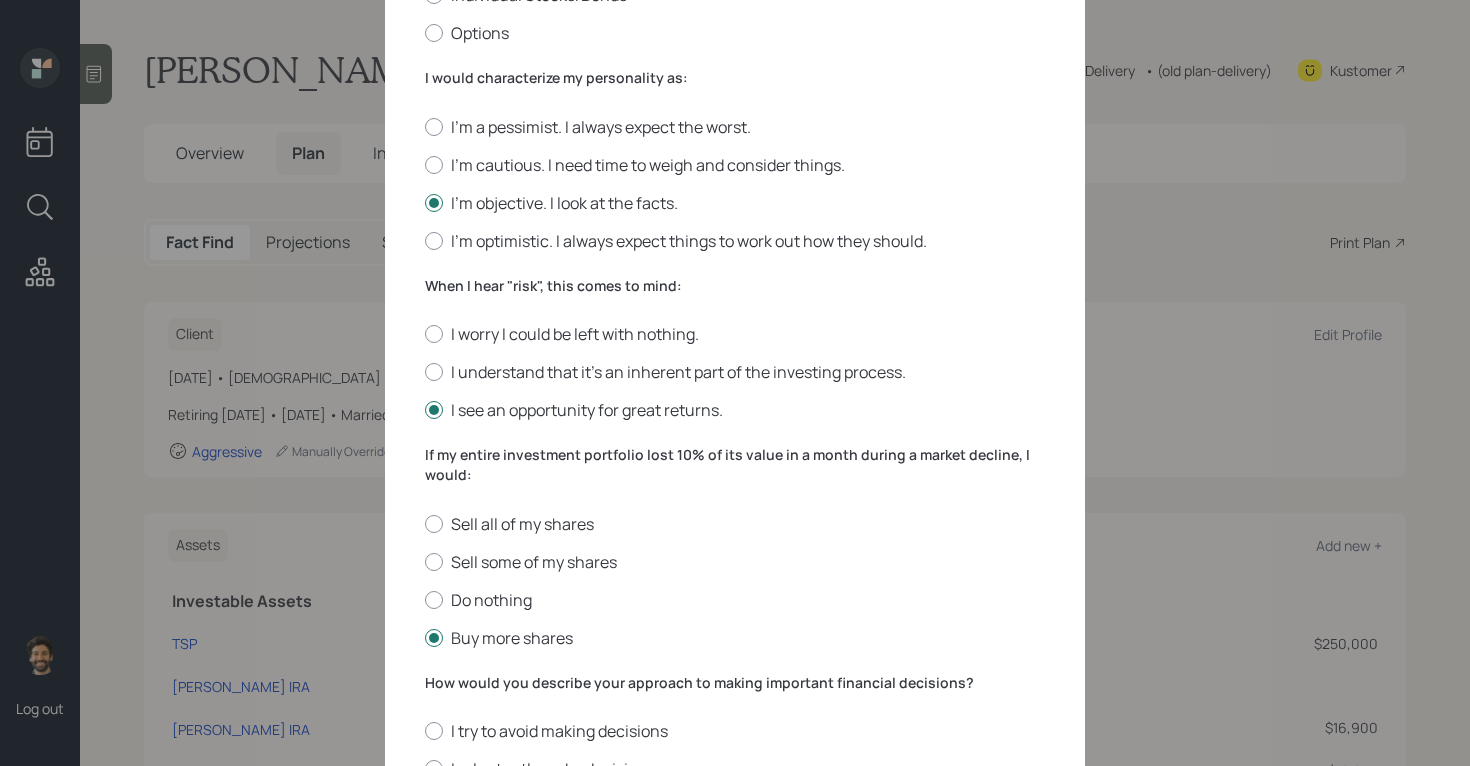 scroll, scrollTop: 699, scrollLeft: 0, axis: vertical 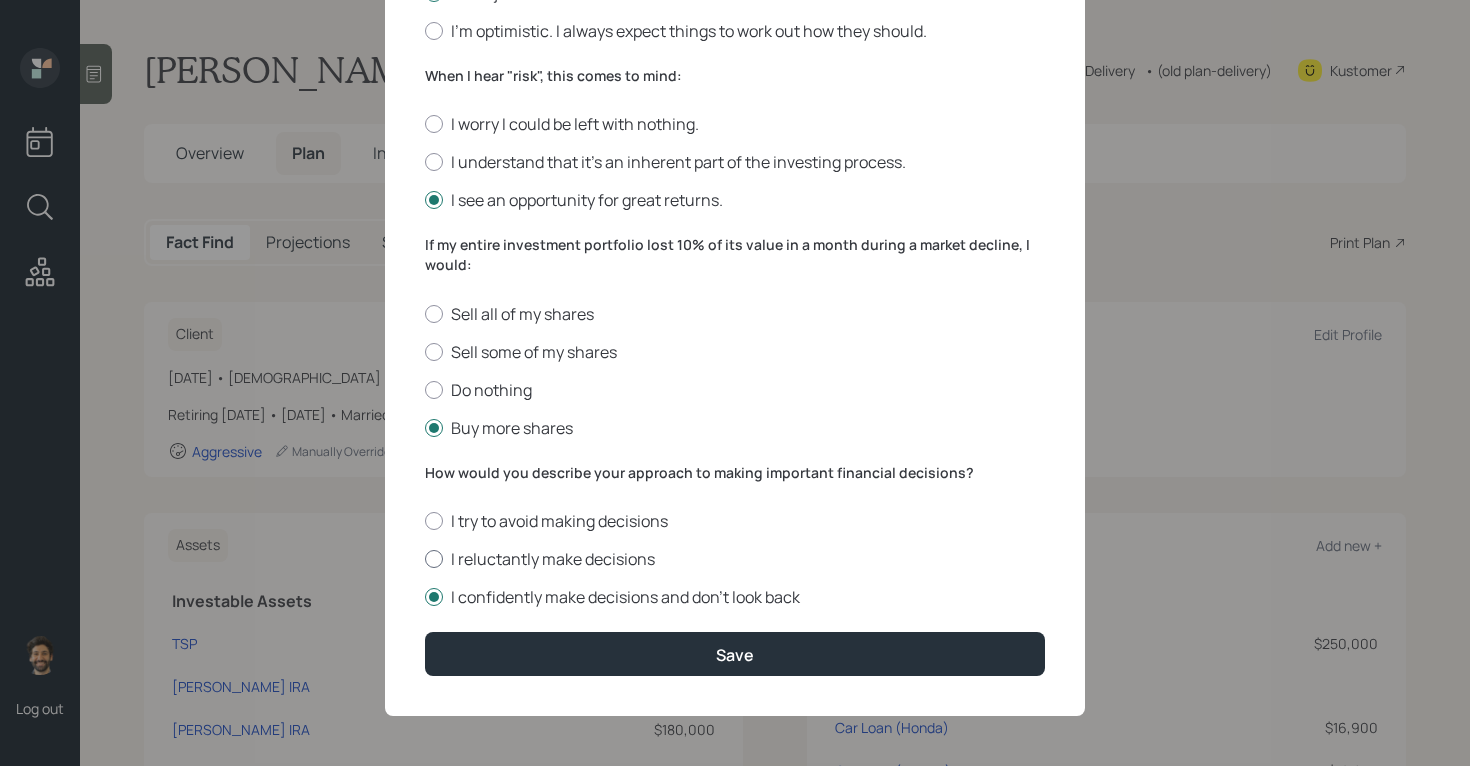 click on "I reluctantly make decisions" at bounding box center [735, 559] 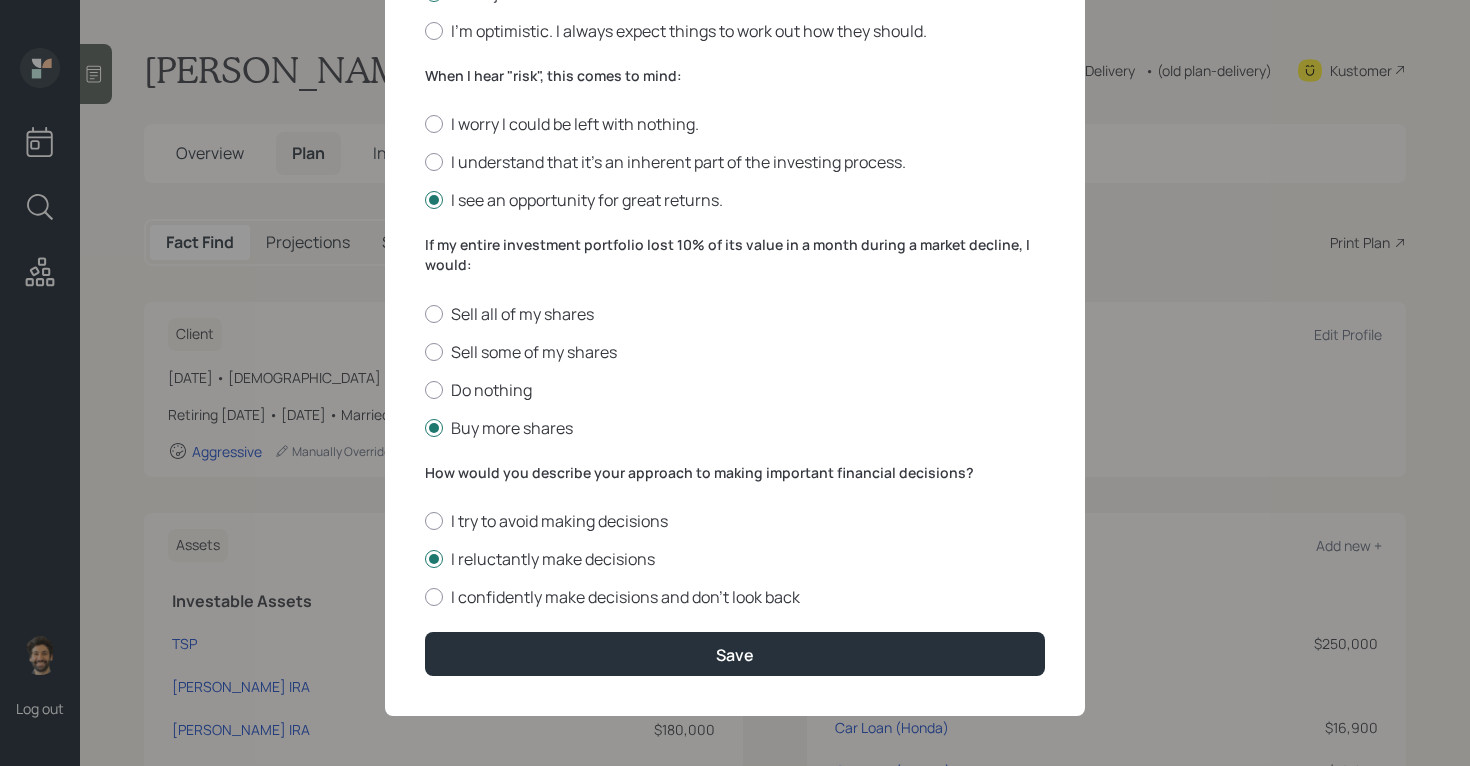 click on "Edit Risk Tolerance Profile (Herman) I would describe my knowledge of investments as: None Limited Good Extensive Select the investments you currently own: Cash/CDs Mutual Funds/Index Funds Individual Stocks/Bonds Options I would characterize my personality as: I'm a pessimist. I always expect the worst. I'm cautious. I need time to weigh and consider things. I'm objective. I look at the facts. I'm optimistic. I always expect things to work out how they should. When I hear "risk", this comes to mind: I worry I could be left with nothing. I understand that it’s an inherent part of the investing process. I see an opportunity for great returns. If my entire investment portfolio lost 10% of its value in a month during a market decline, I would: Sell all of my shares Sell some of my shares Do nothing Buy more shares How would you describe your approach to making important financial decisions? I try to avoid making decisions I reluctantly make decisions I confidently make decisions and don’t look back Save" at bounding box center (735, 33) 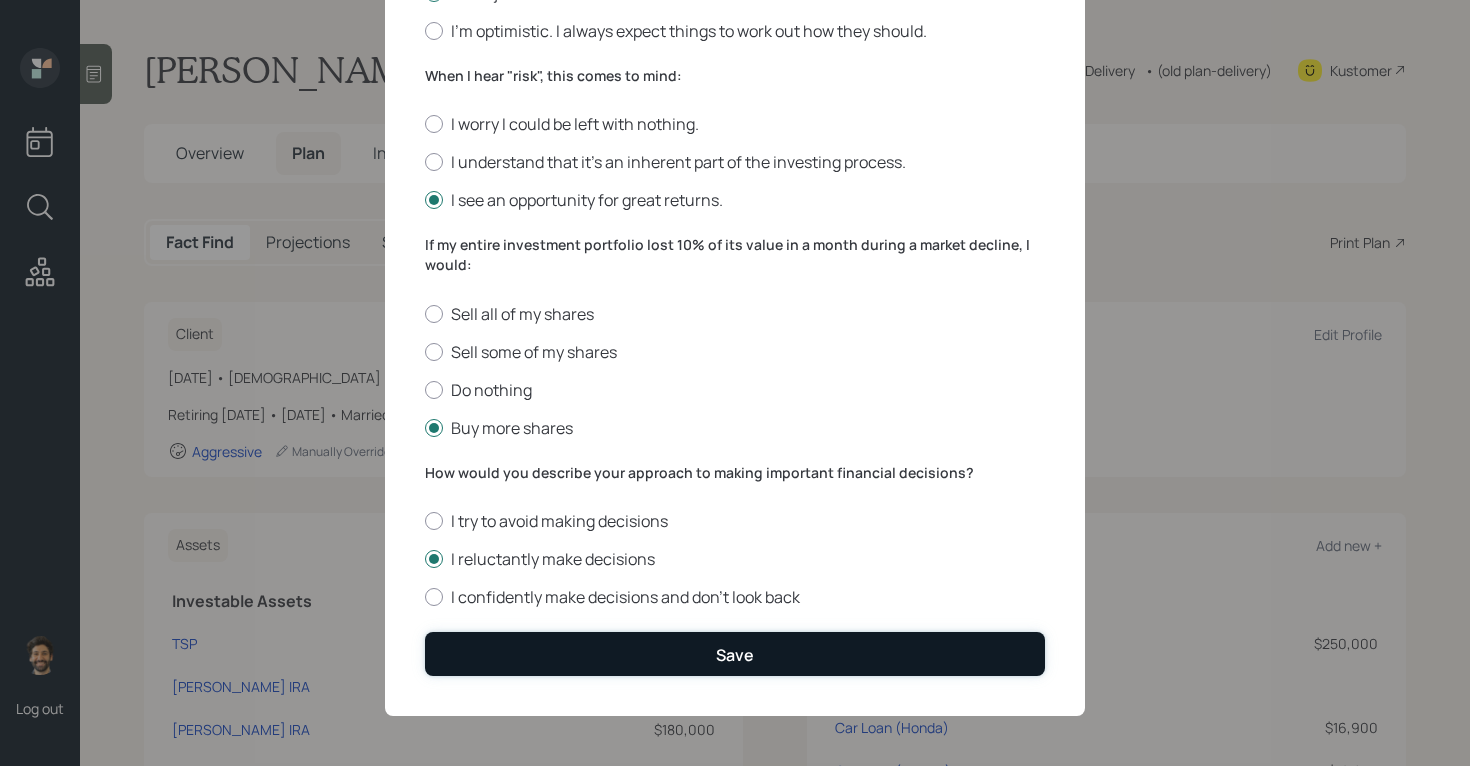 click on "Save" at bounding box center [735, 653] 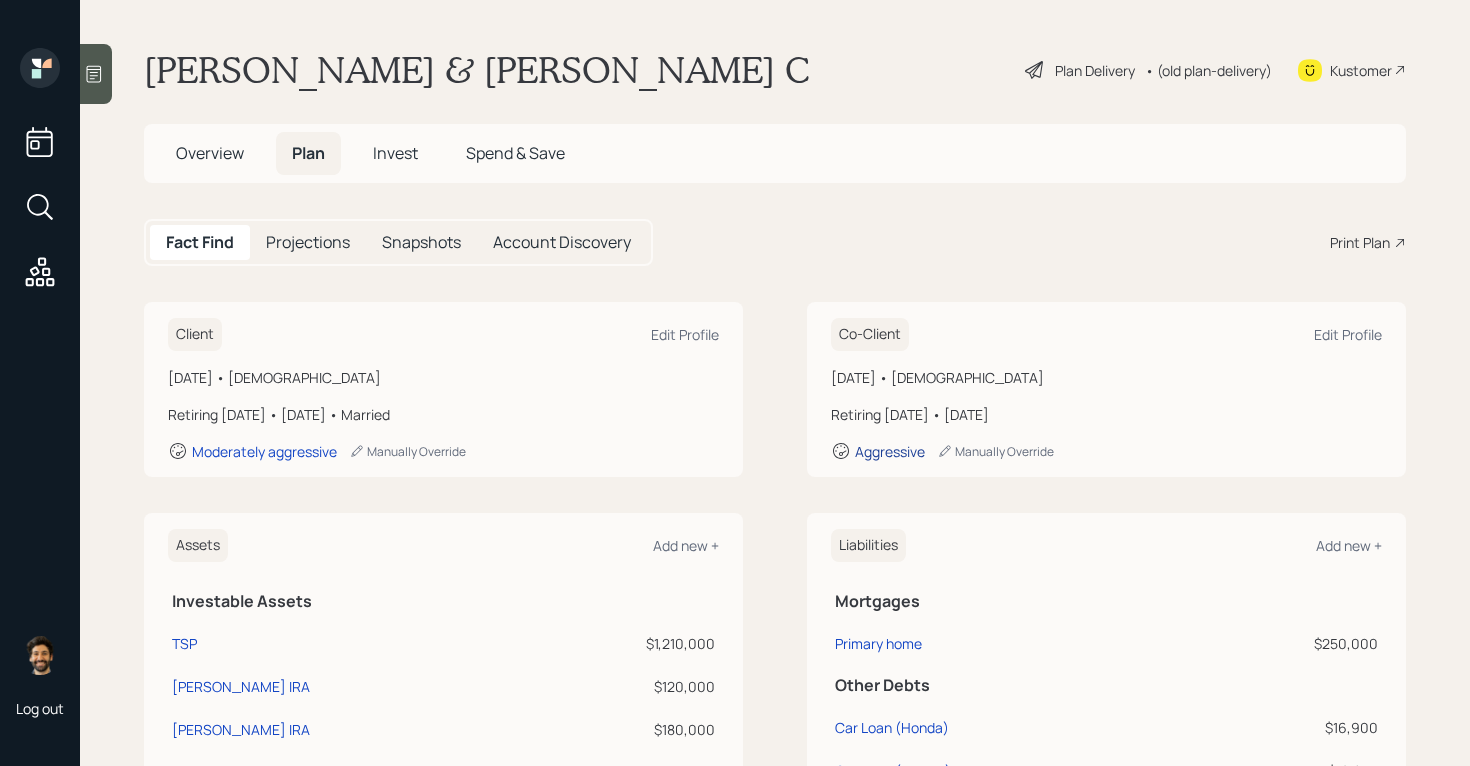 click on "Aggressive" at bounding box center [890, 451] 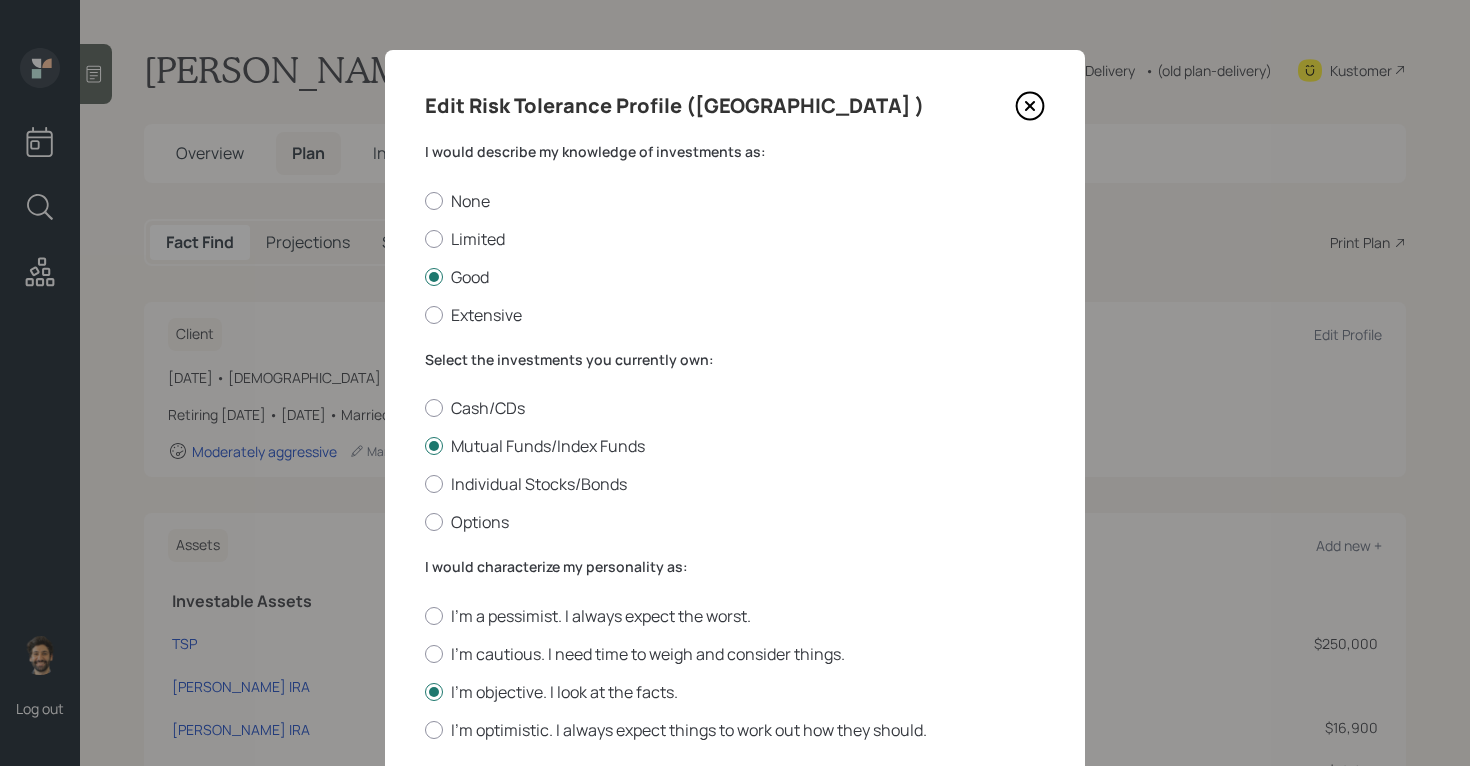 scroll, scrollTop: 699, scrollLeft: 0, axis: vertical 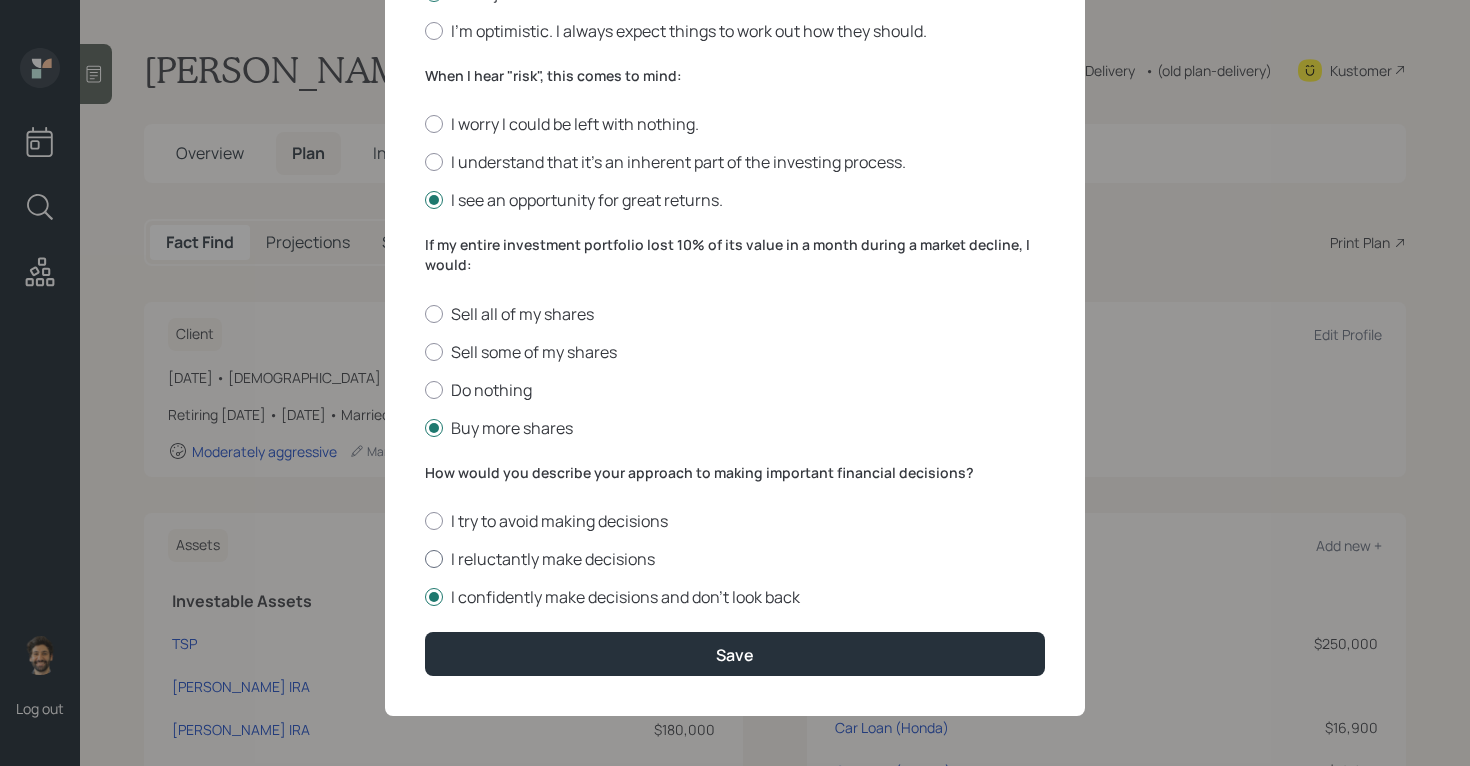 click on "I reluctantly make decisions" at bounding box center [735, 559] 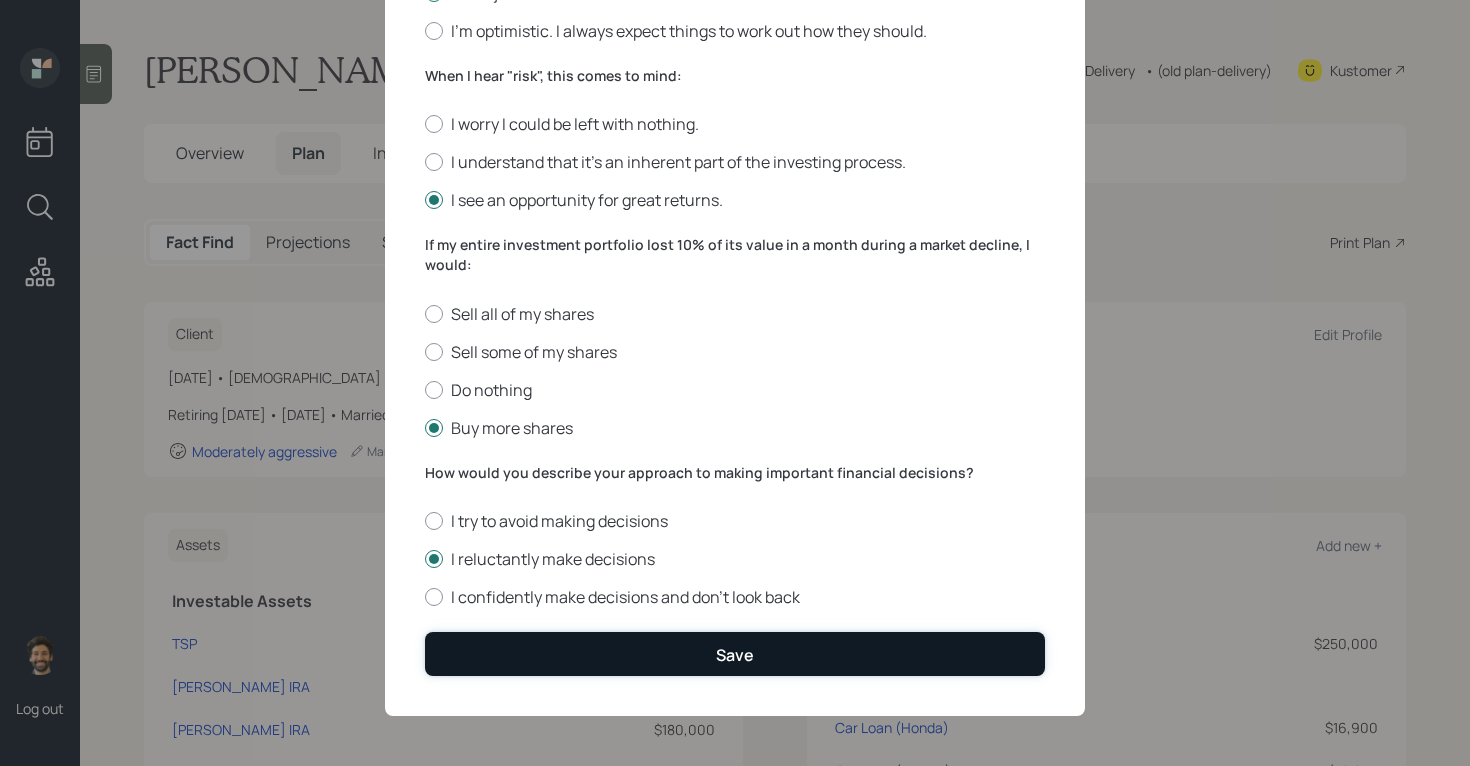 click on "Save" at bounding box center [735, 653] 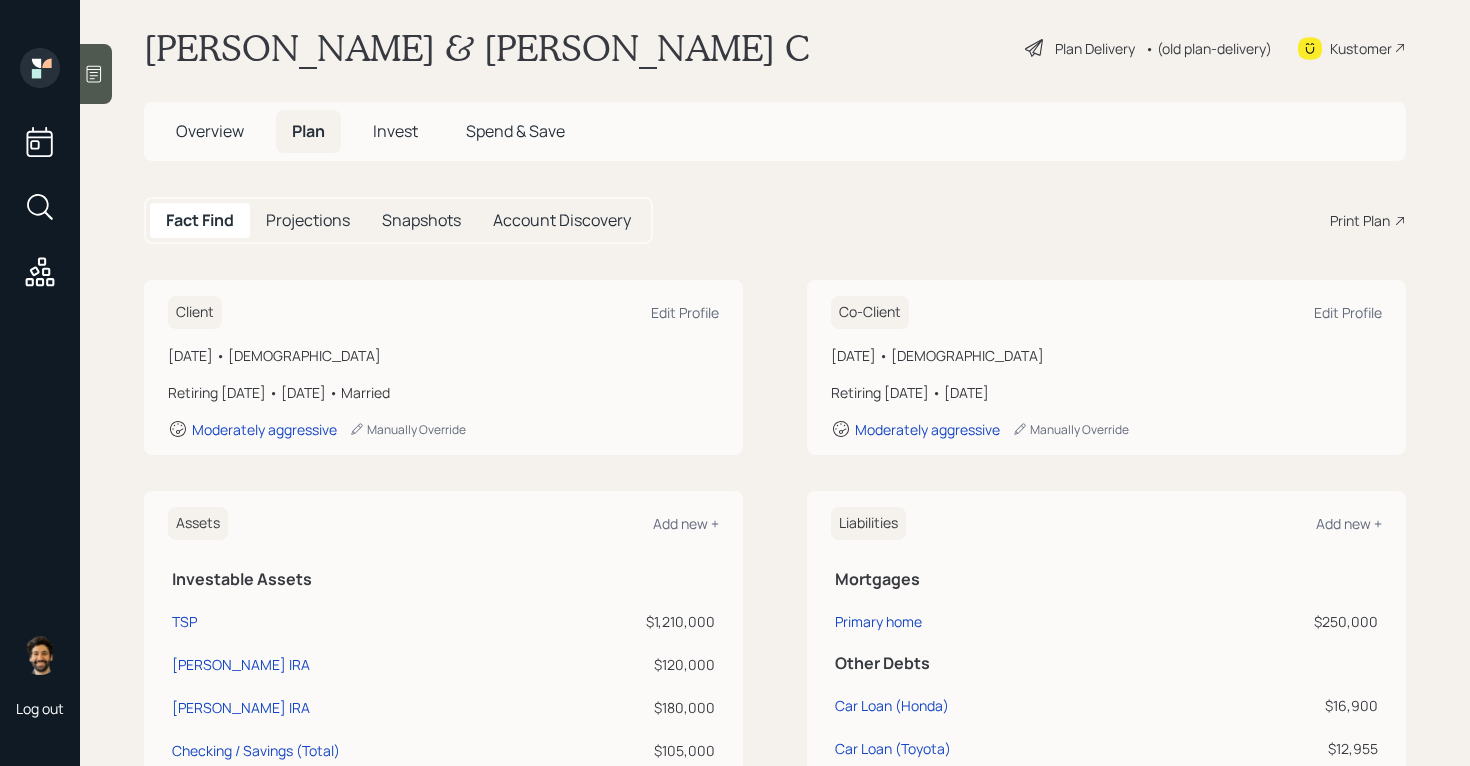 scroll, scrollTop: 0, scrollLeft: 0, axis: both 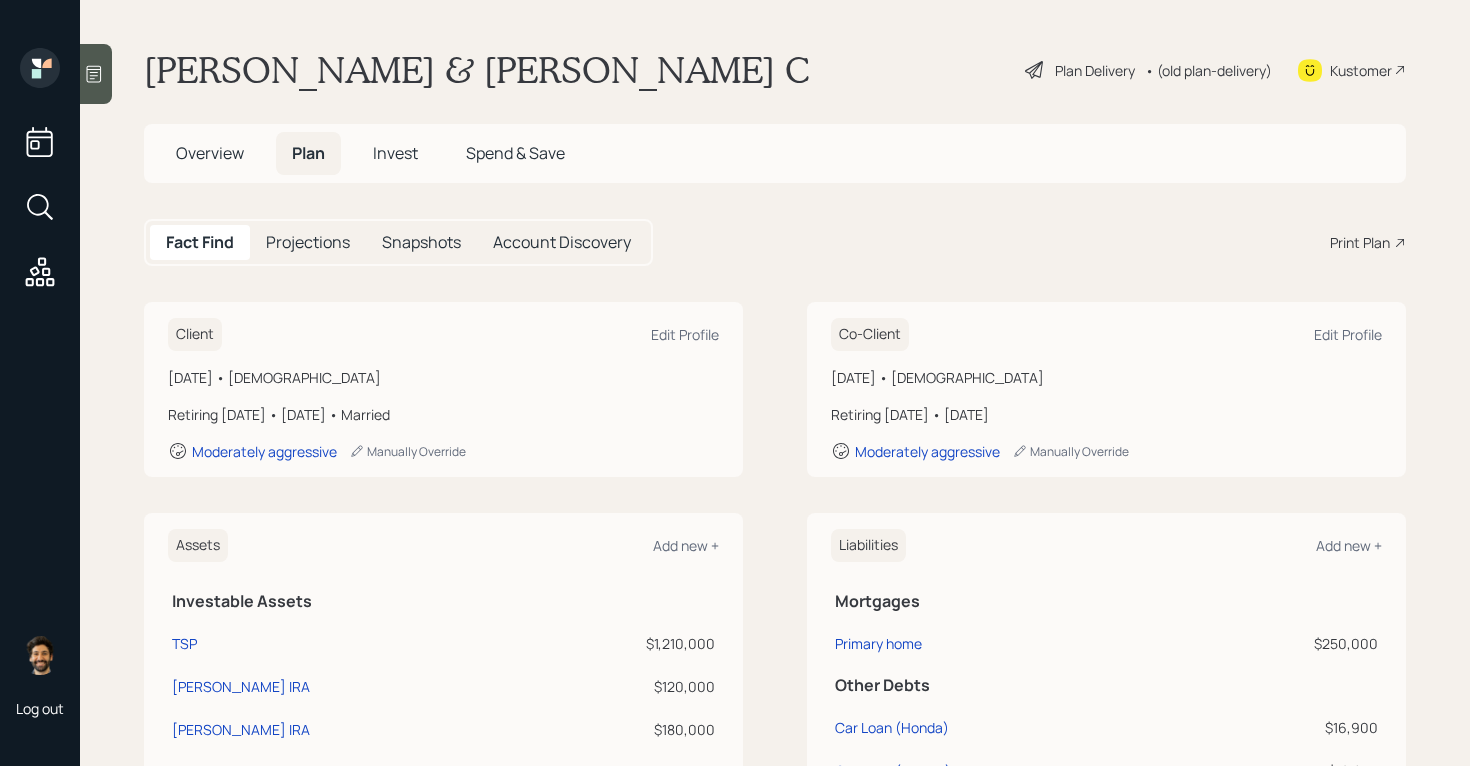 click on "Invest" at bounding box center (395, 153) 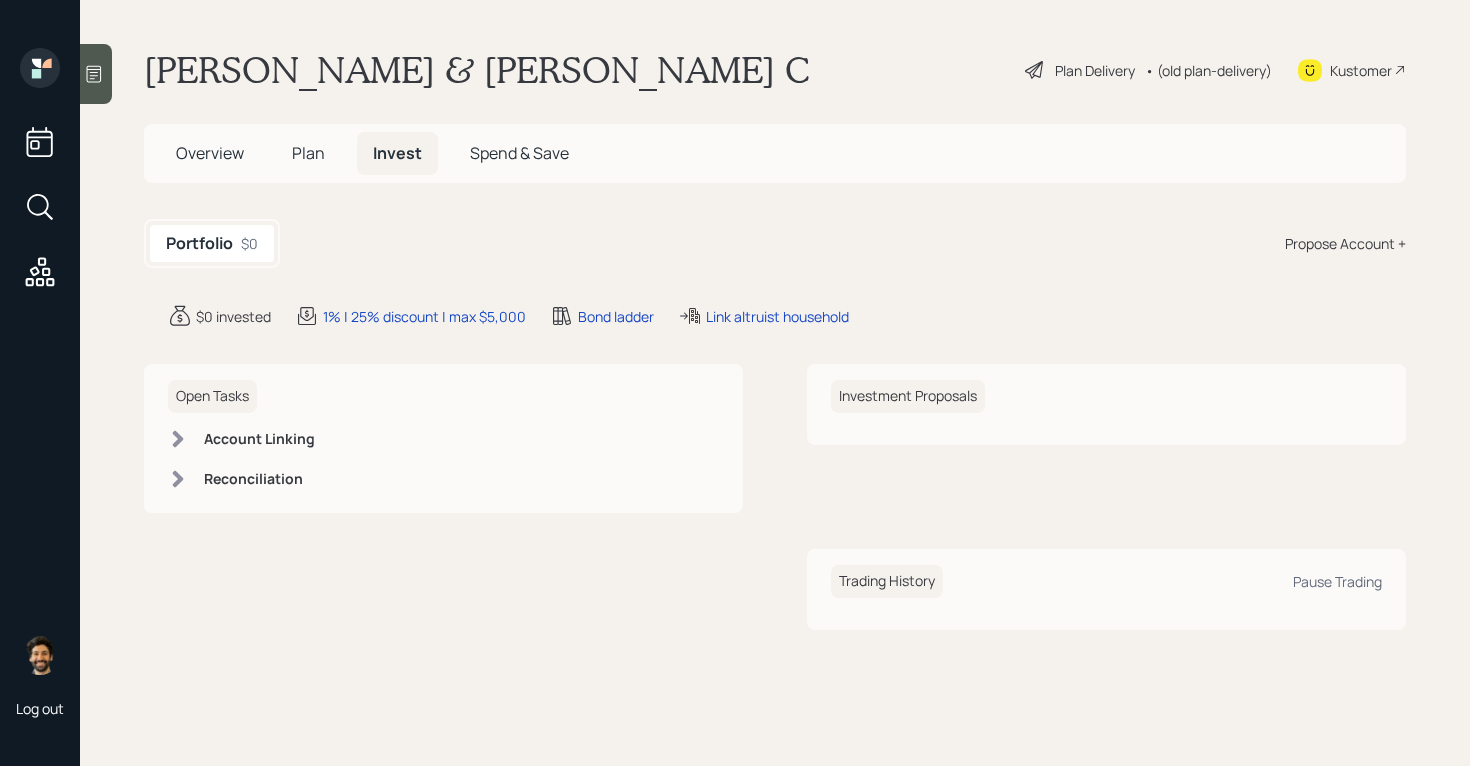 click on "Propose Account +" at bounding box center [1345, 243] 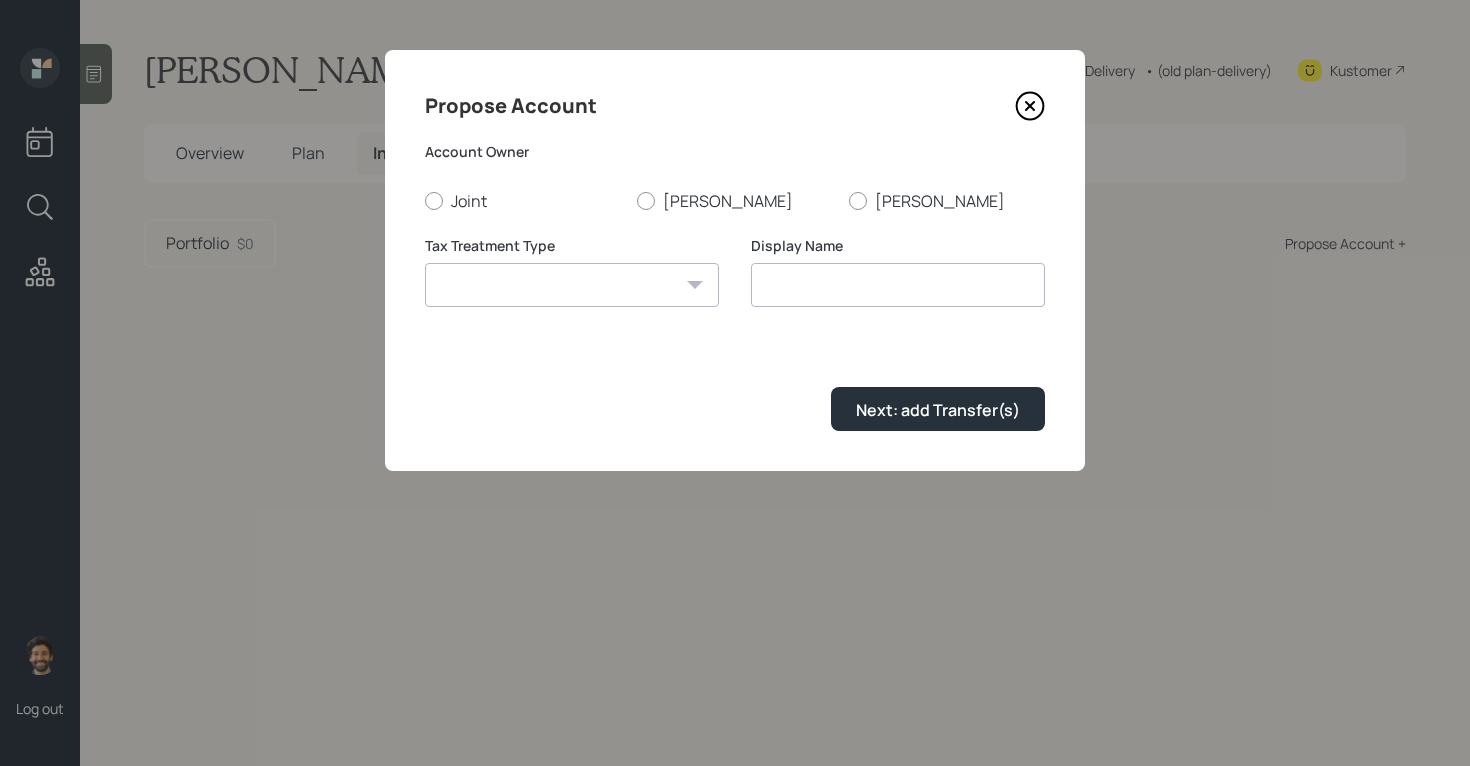 click 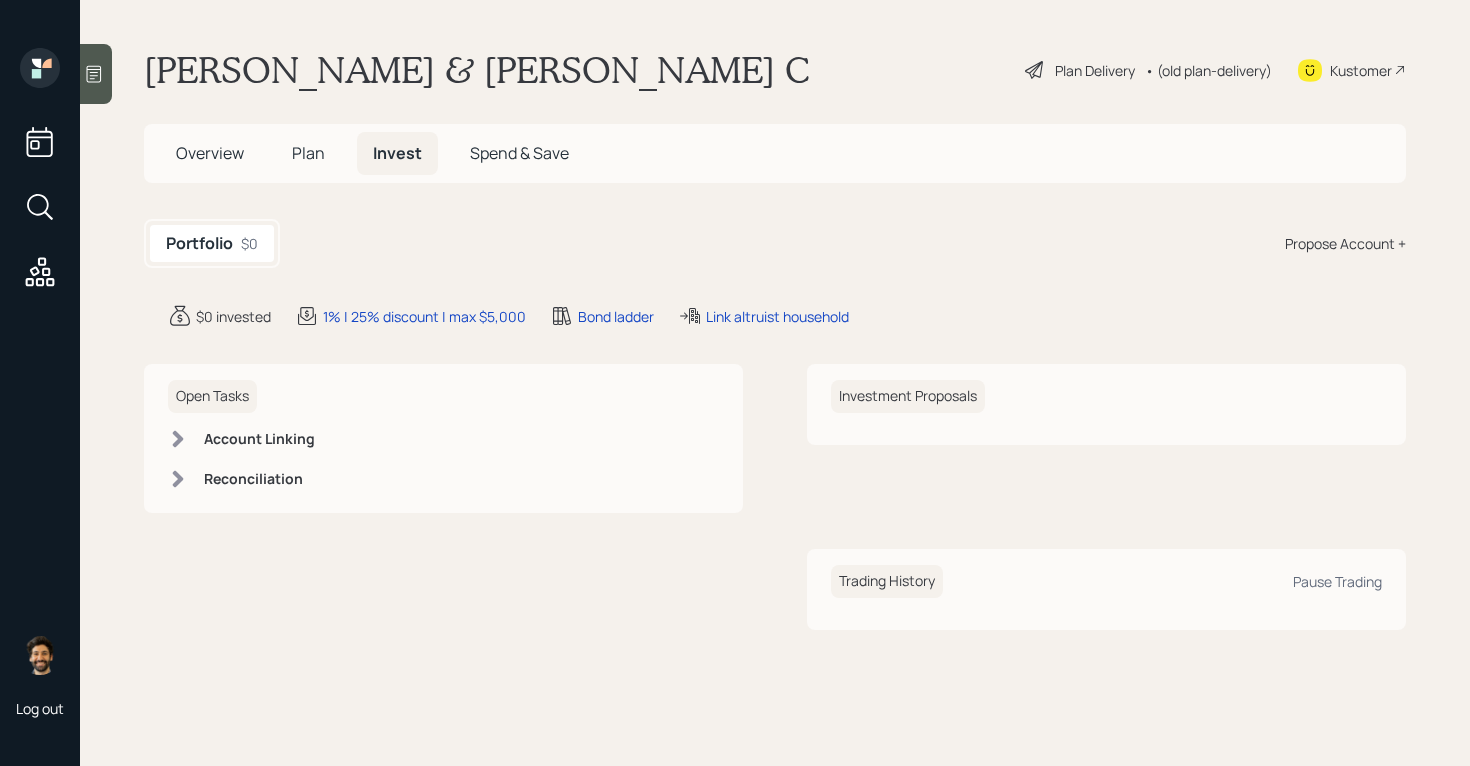 click on "Propose Account +" at bounding box center (1345, 243) 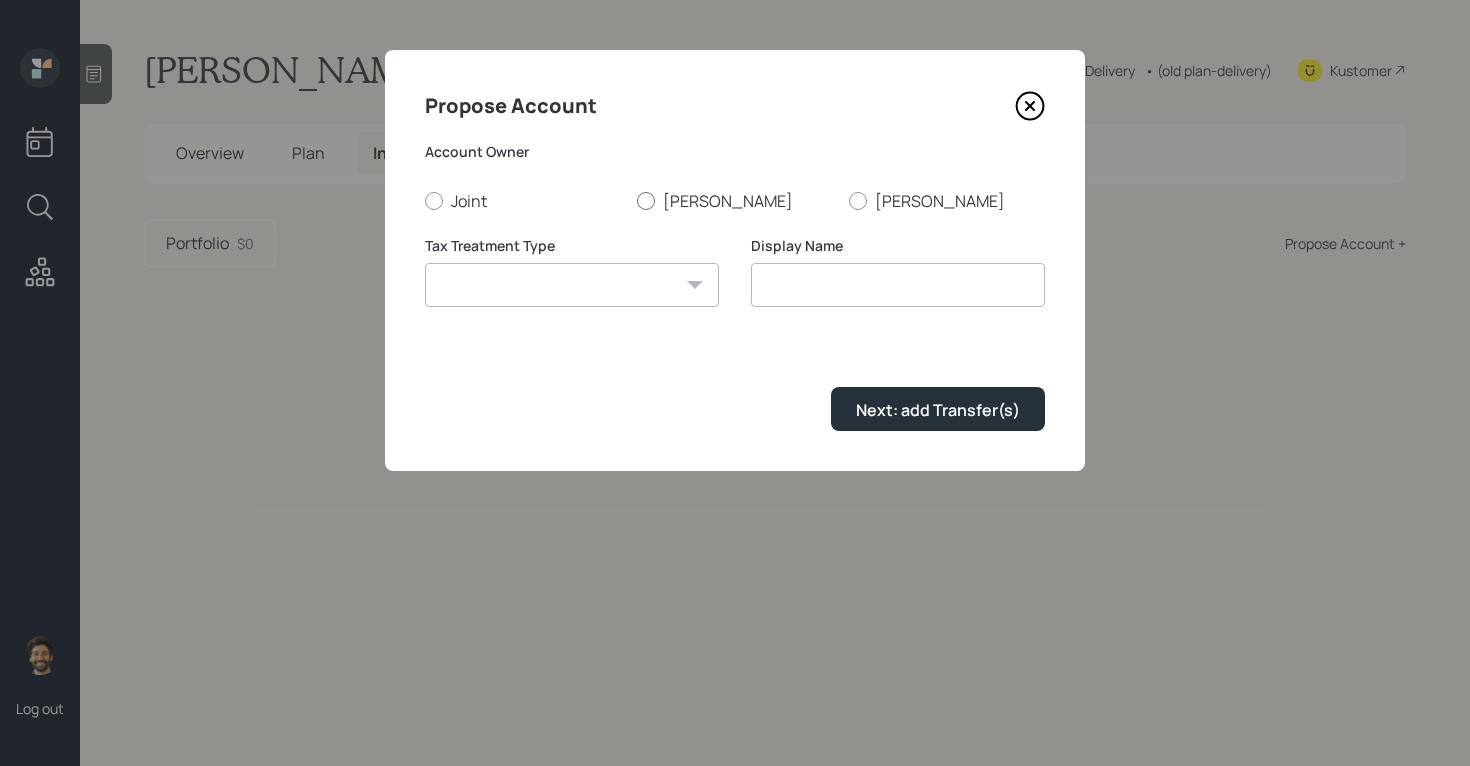 click on "[PERSON_NAME]" at bounding box center [735, 201] 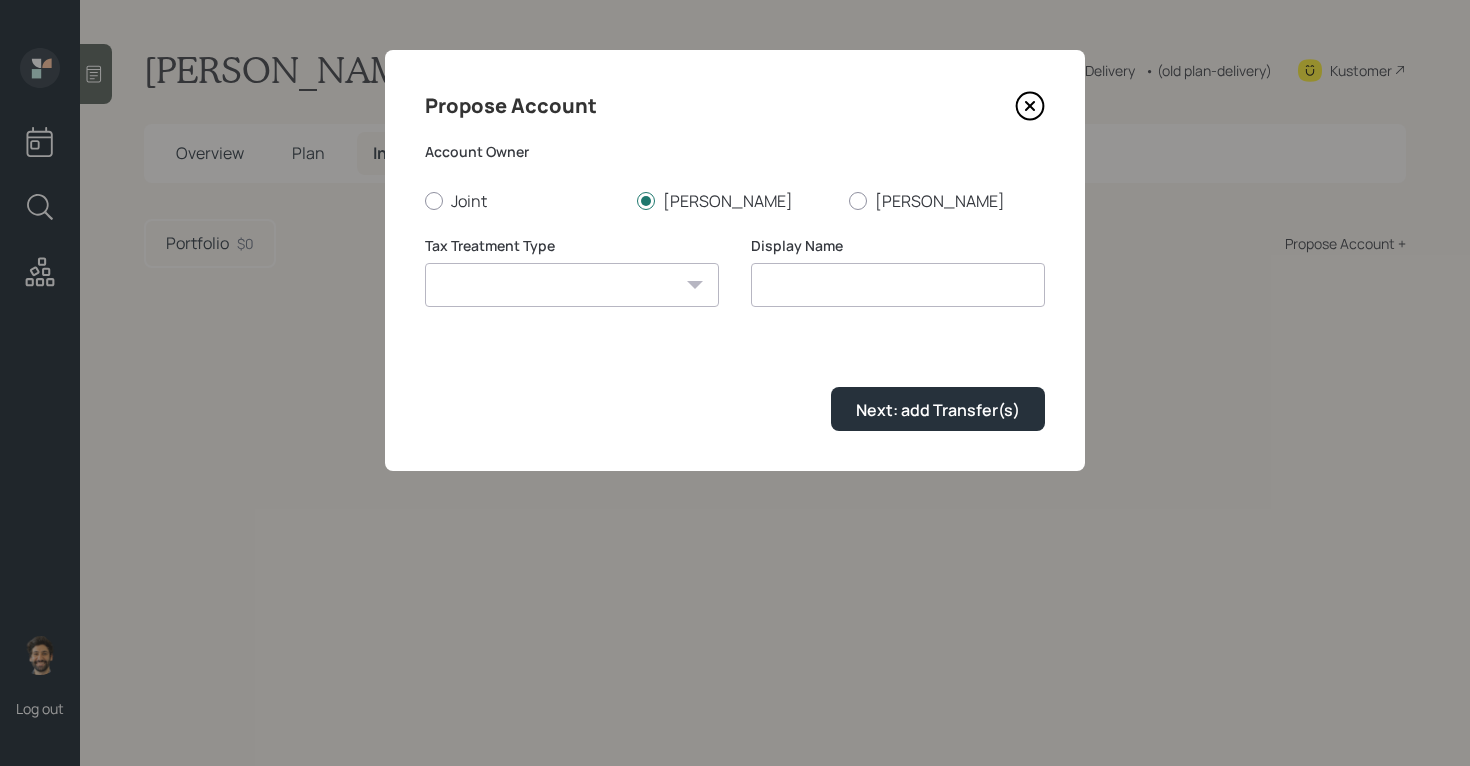 click on "Roth Taxable Traditional" at bounding box center [572, 285] 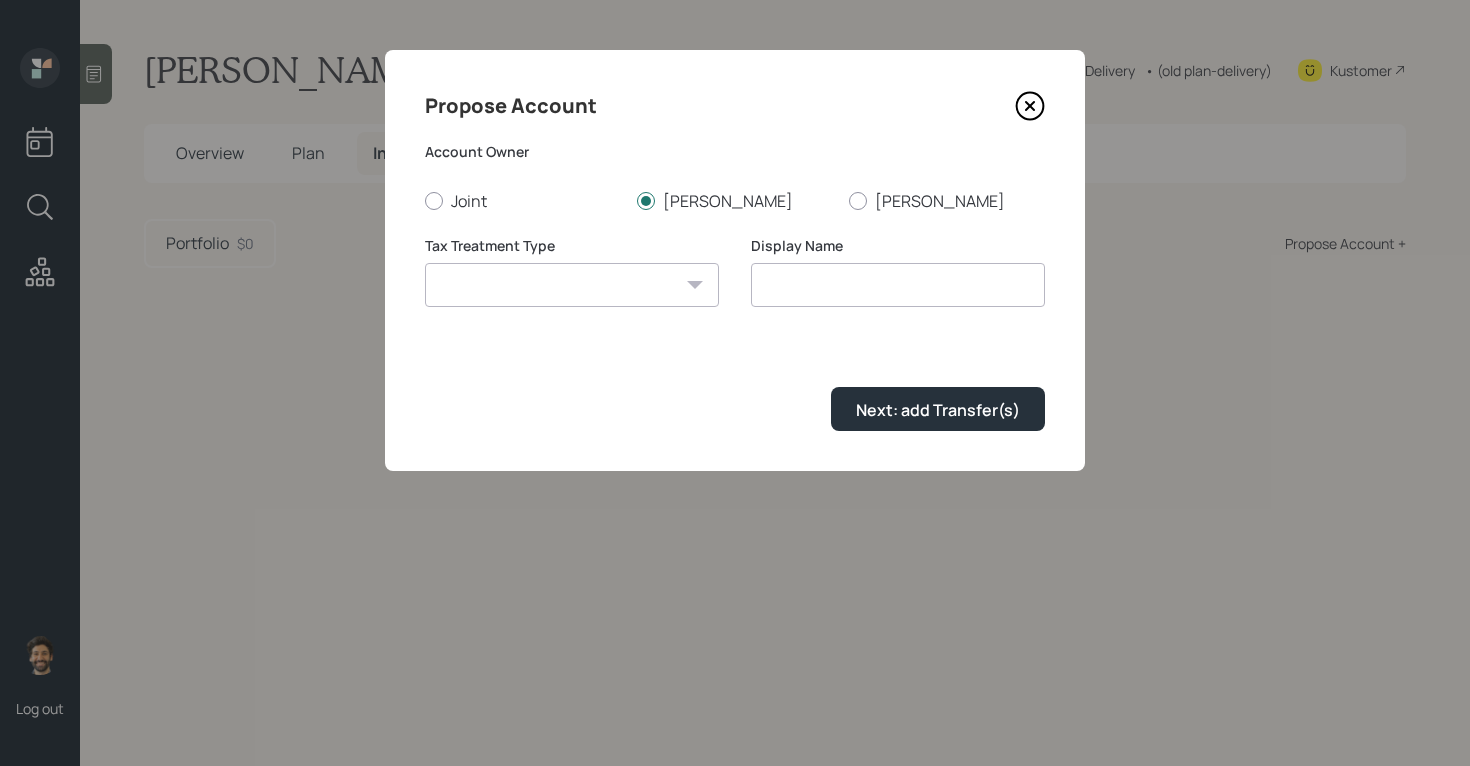 select on "traditional" 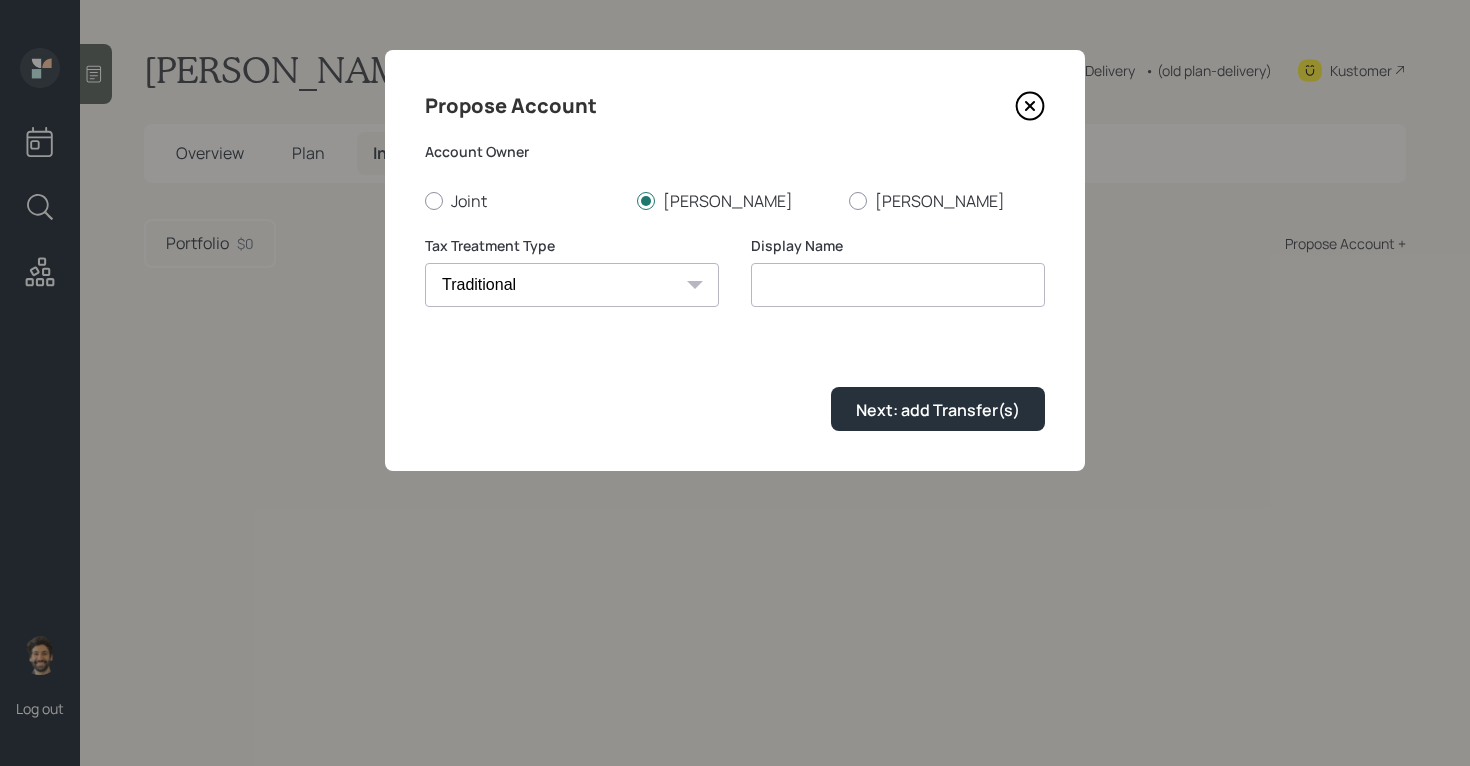 type on "Traditional" 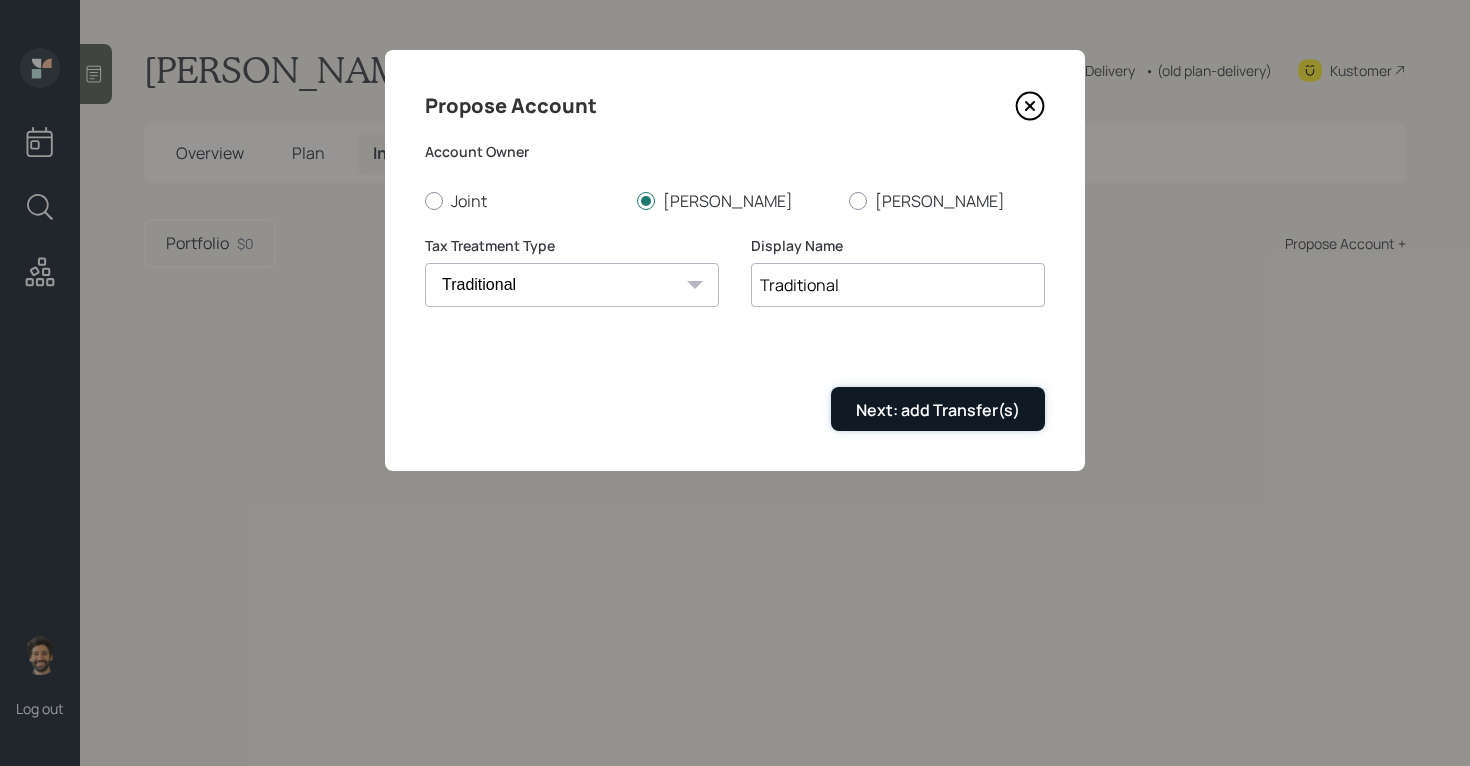 click on "Next: add Transfer(s)" at bounding box center [938, 410] 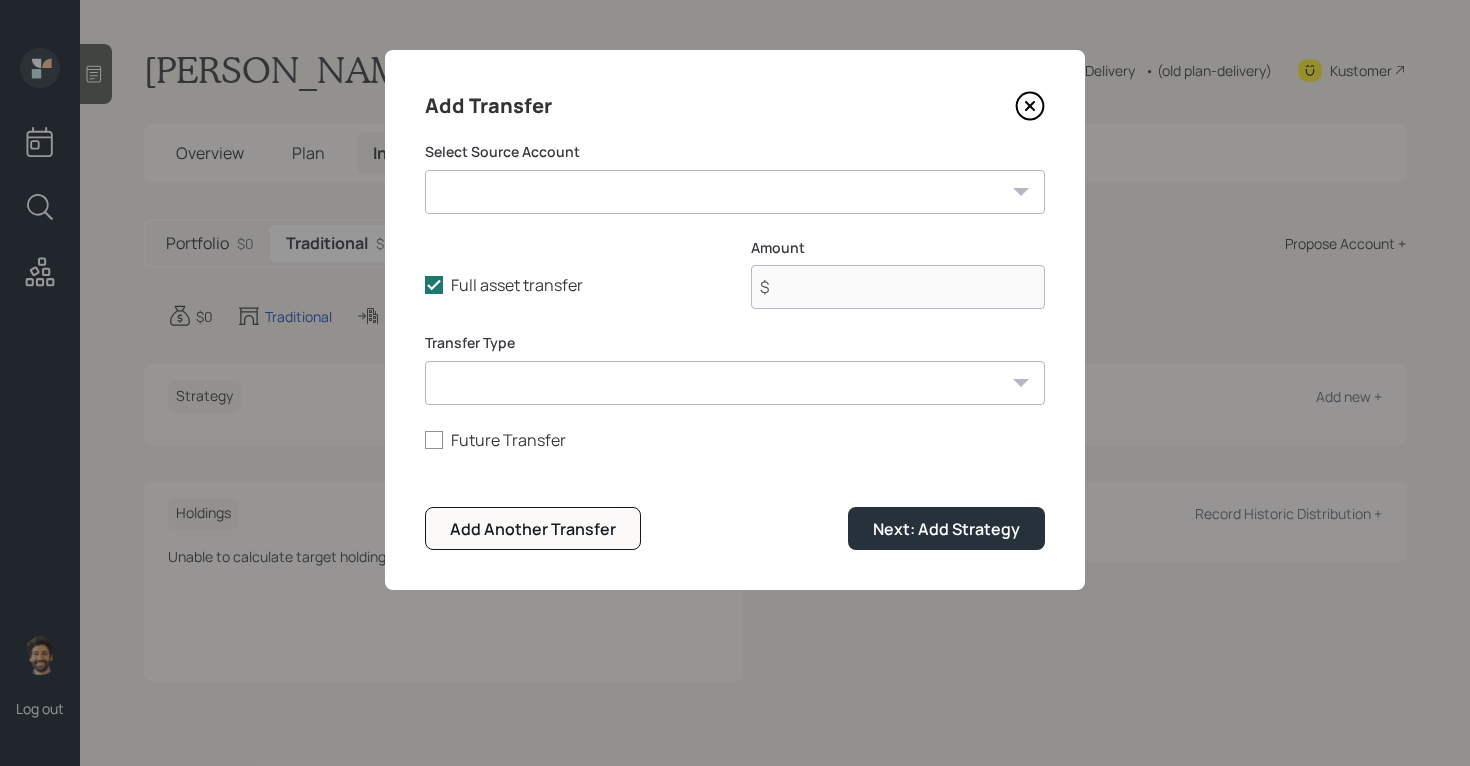 click on "TSP ($1,210,000 | 401(k)) Audelia Roth IRA ($120,000 | Roth IRA) Herman Roth IRA ($180,000 | Roth IRA) Checking / Savings (Total) ($105,000 | Emergency Fund)" at bounding box center [735, 192] 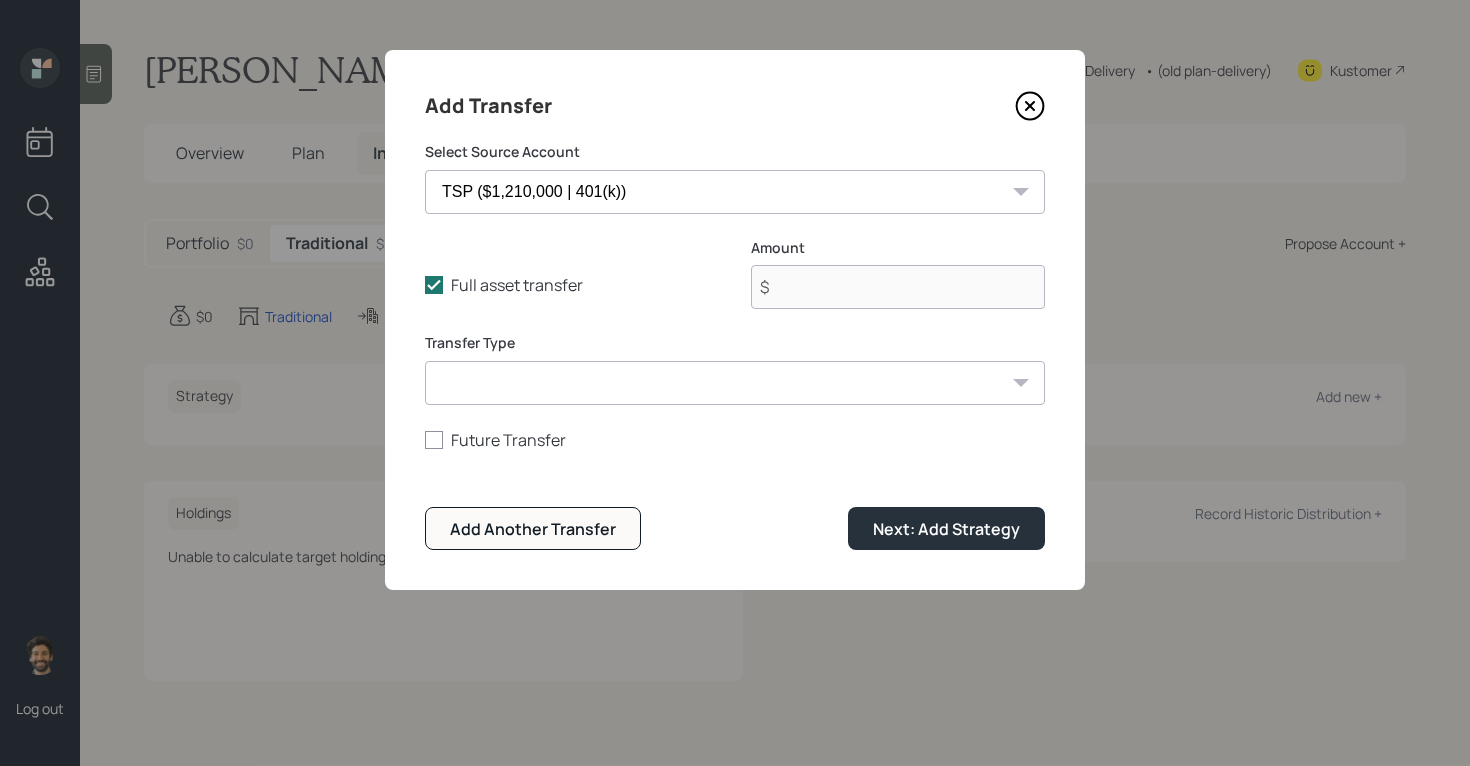 type on "$ 1,210,000" 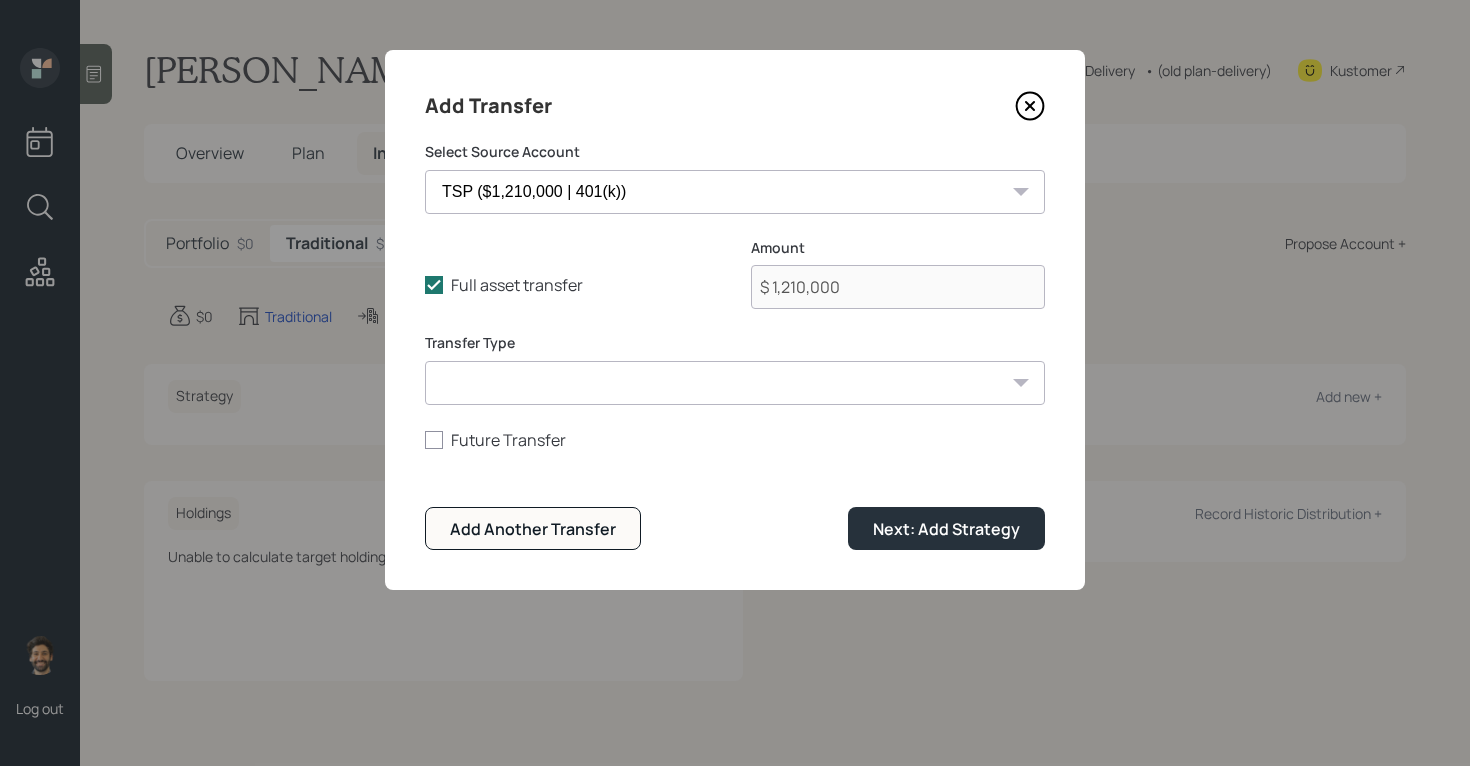 click on "ACAT Transfer Non ACAT Transfer Capitalize Rollover Rollover Deposit" at bounding box center [735, 383] 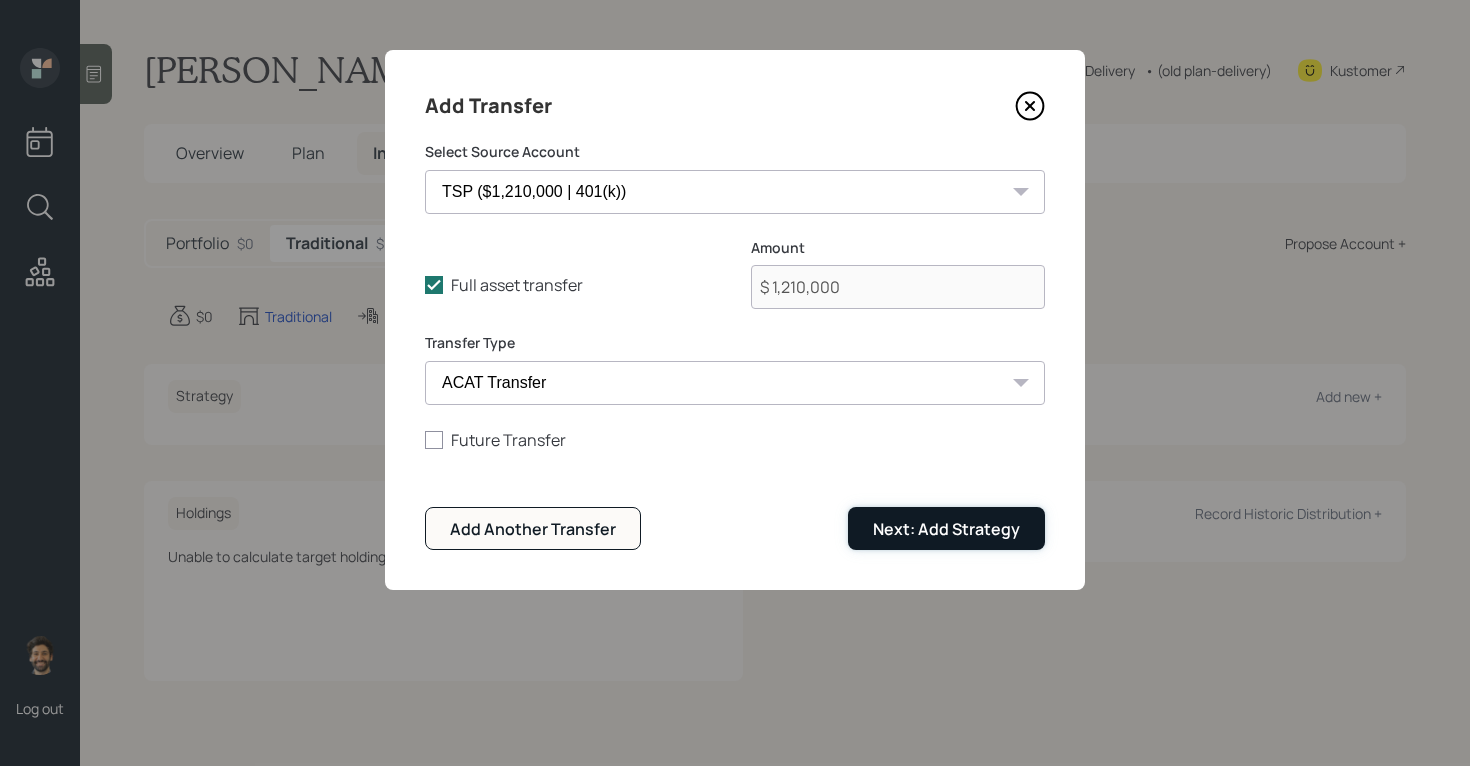 click on "Next: Add Strategy" at bounding box center [946, 529] 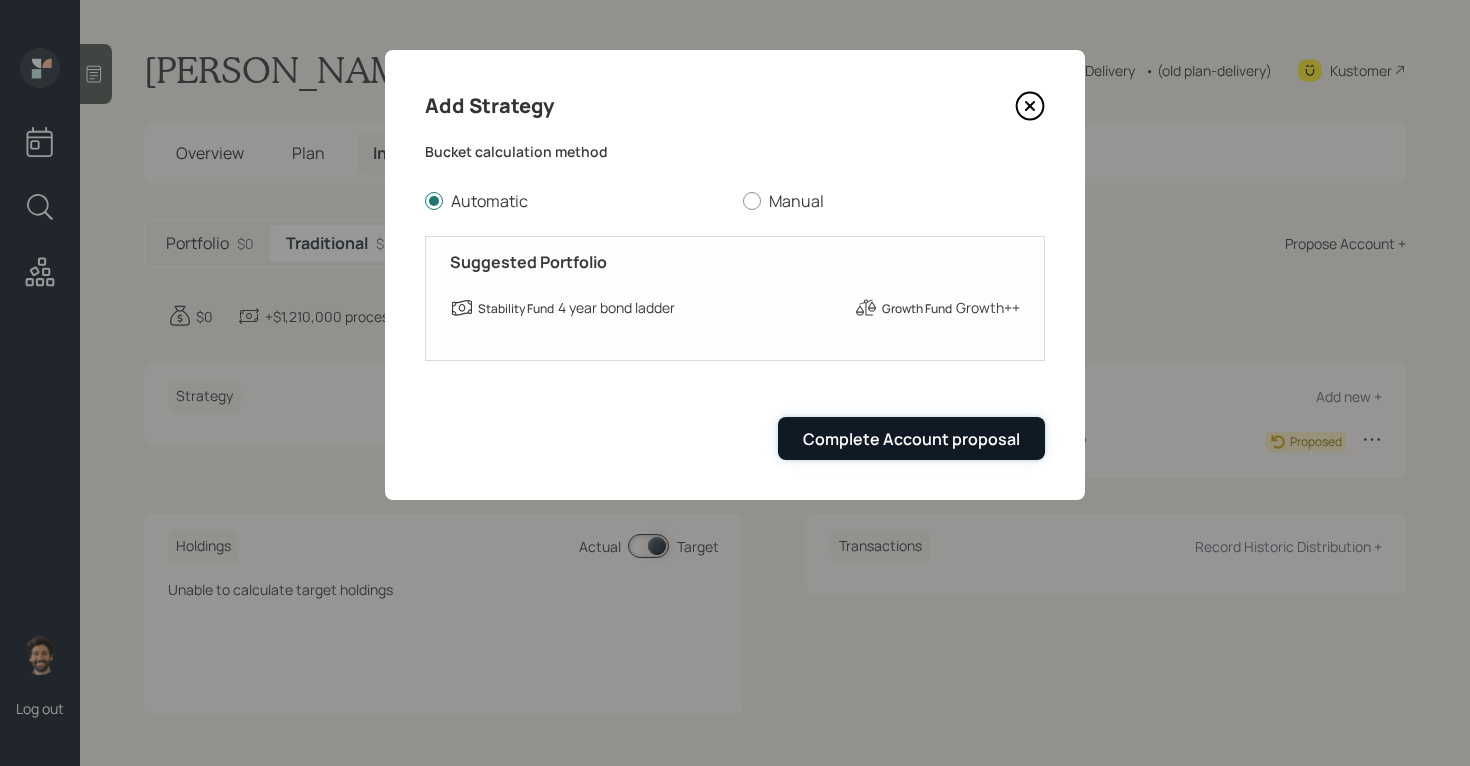 click on "Complete Account proposal" at bounding box center (911, 438) 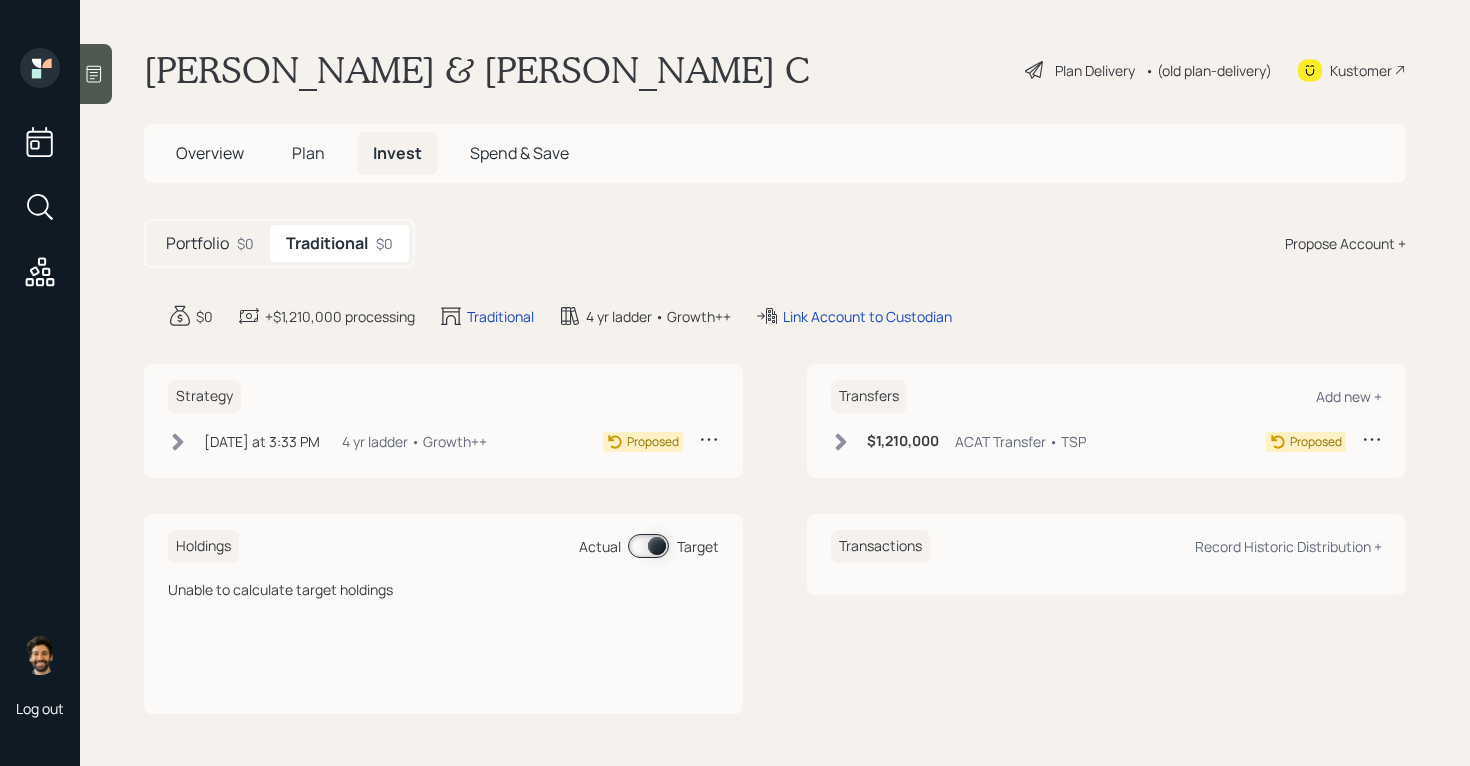 click on "Propose Account +" at bounding box center (1345, 243) 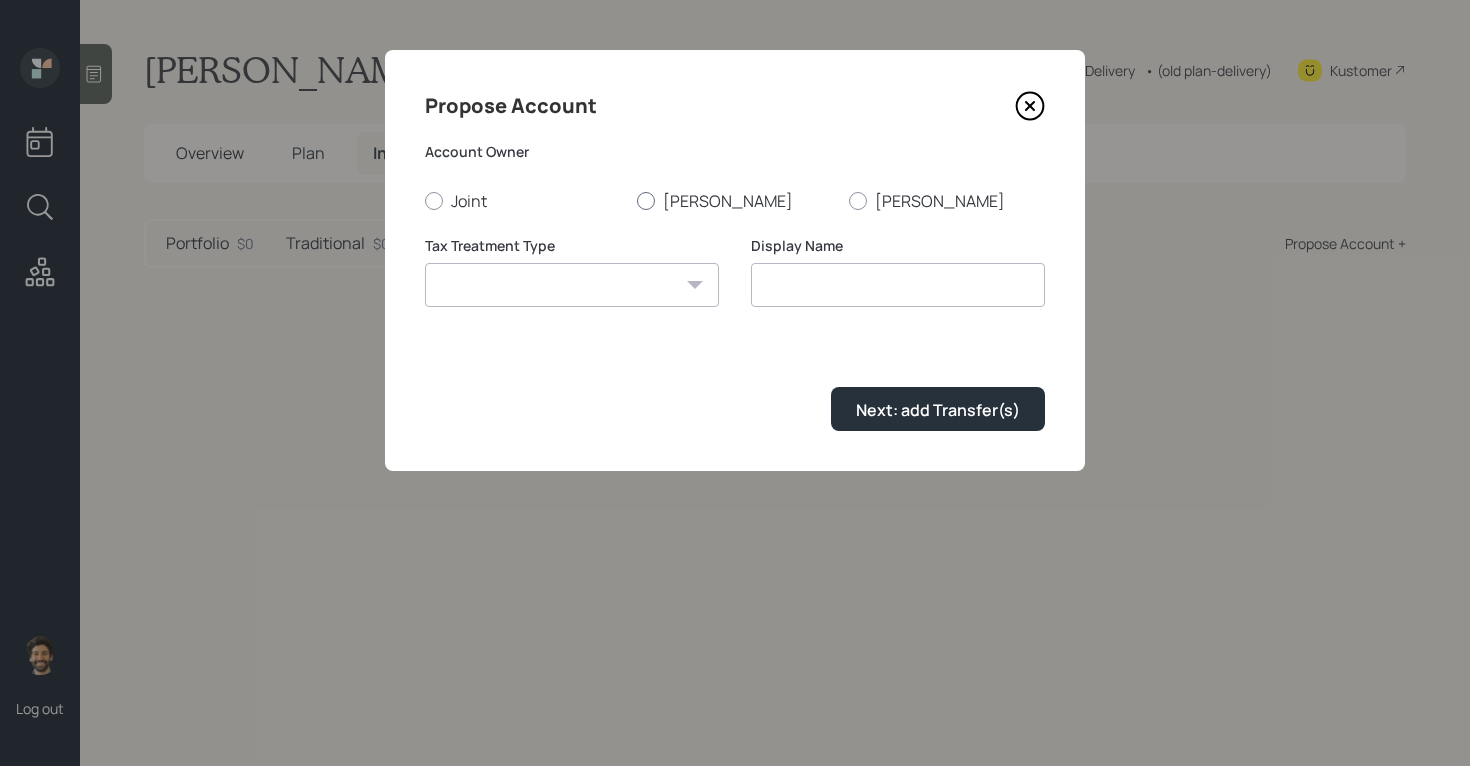 click on "[PERSON_NAME]" at bounding box center [735, 201] 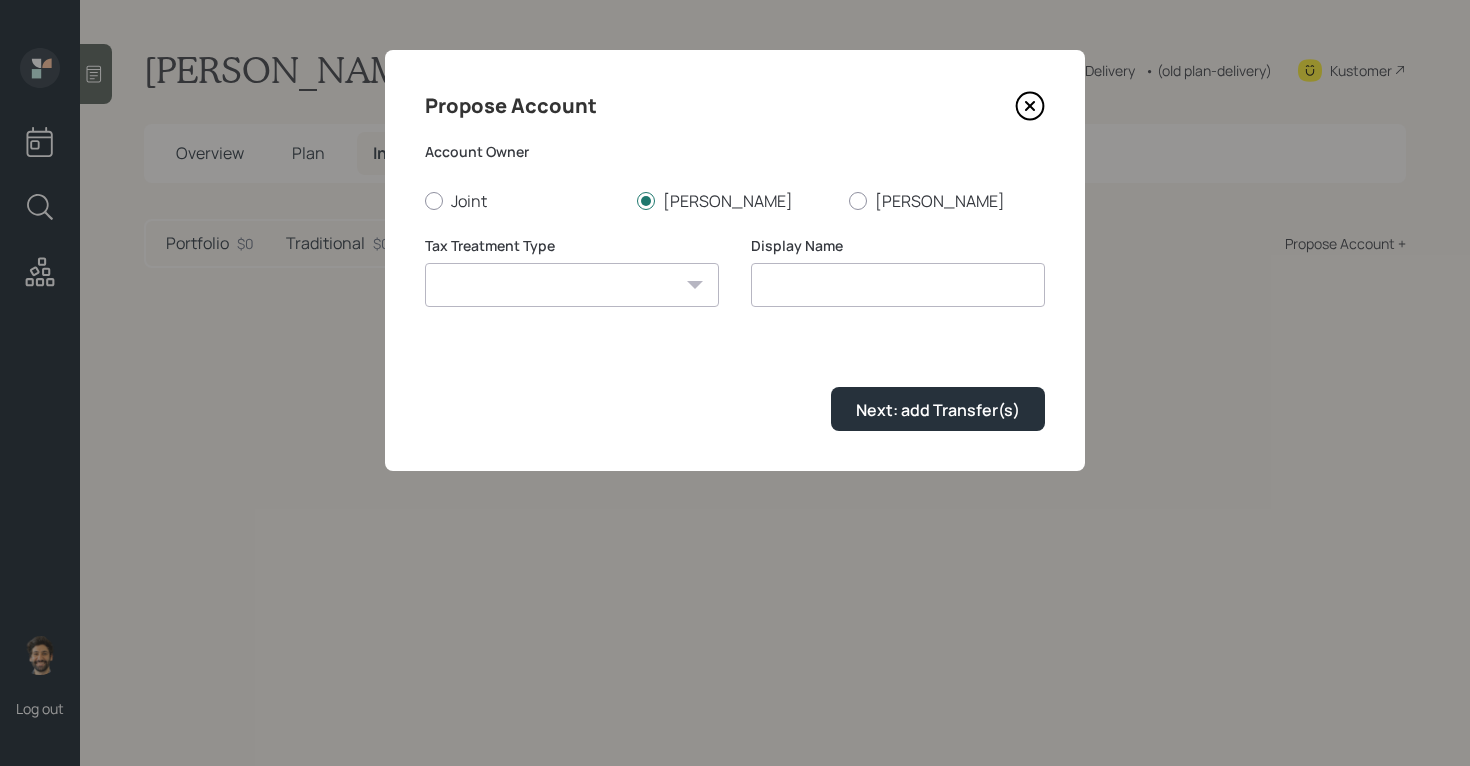 click on "Roth Taxable Traditional" at bounding box center [572, 285] 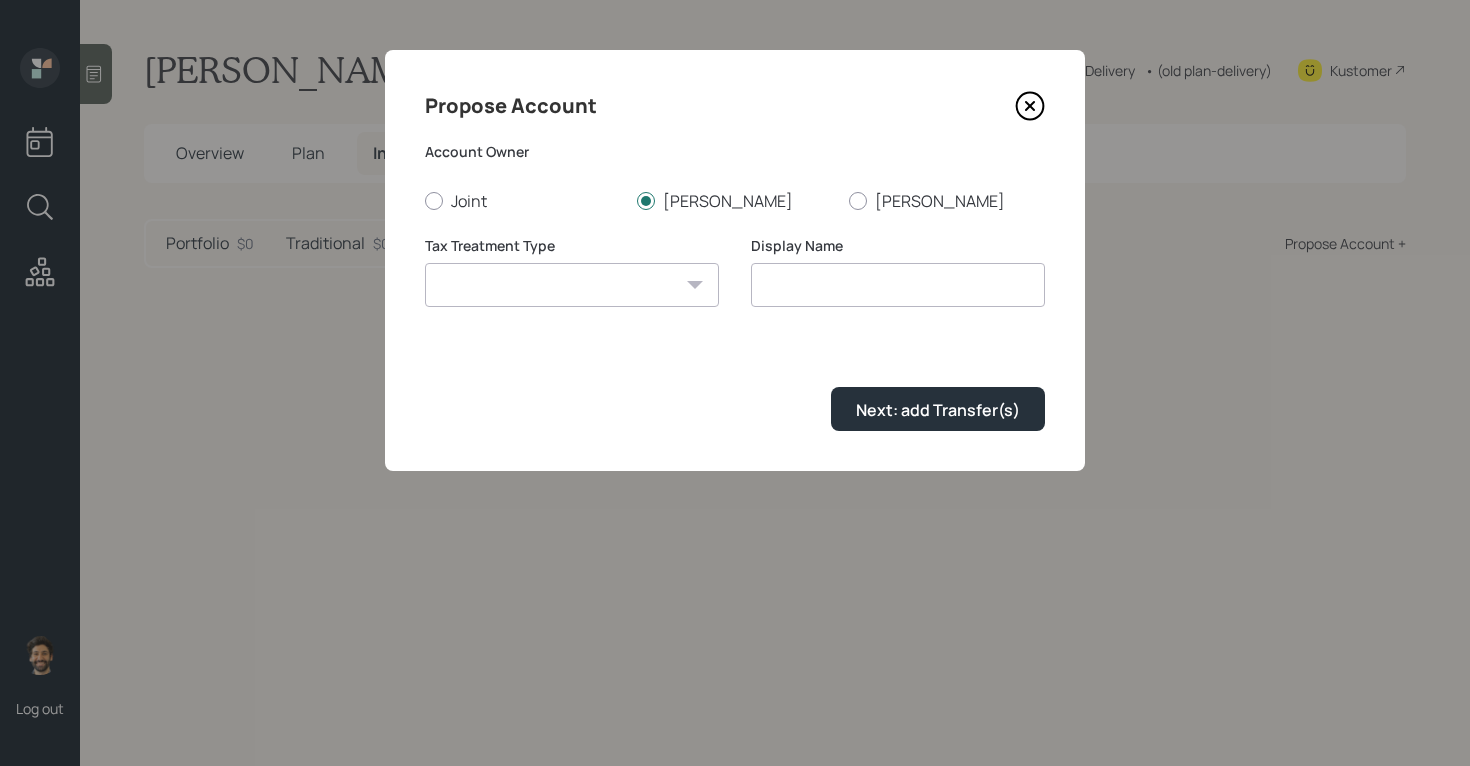 select on "roth" 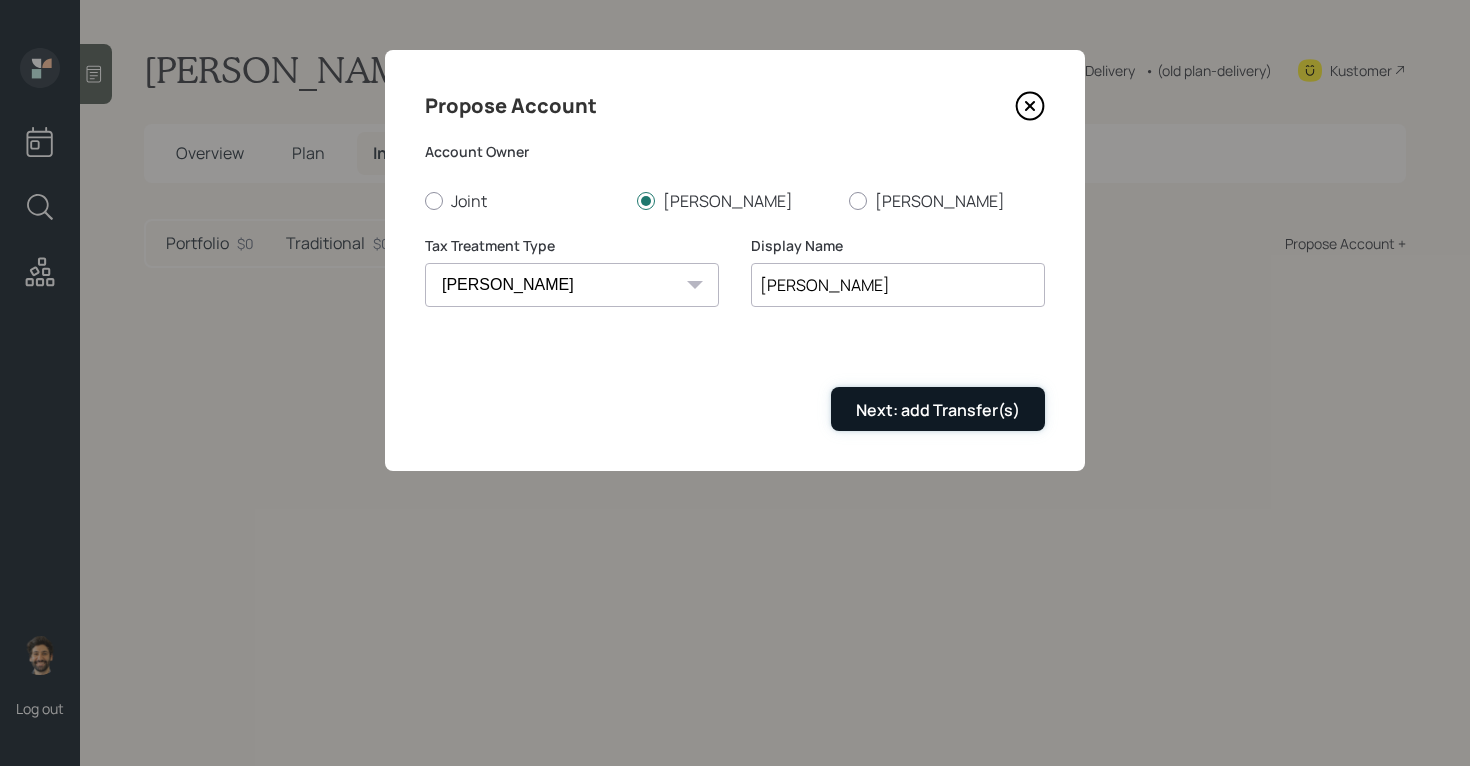 click on "Next: add Transfer(s)" at bounding box center [938, 408] 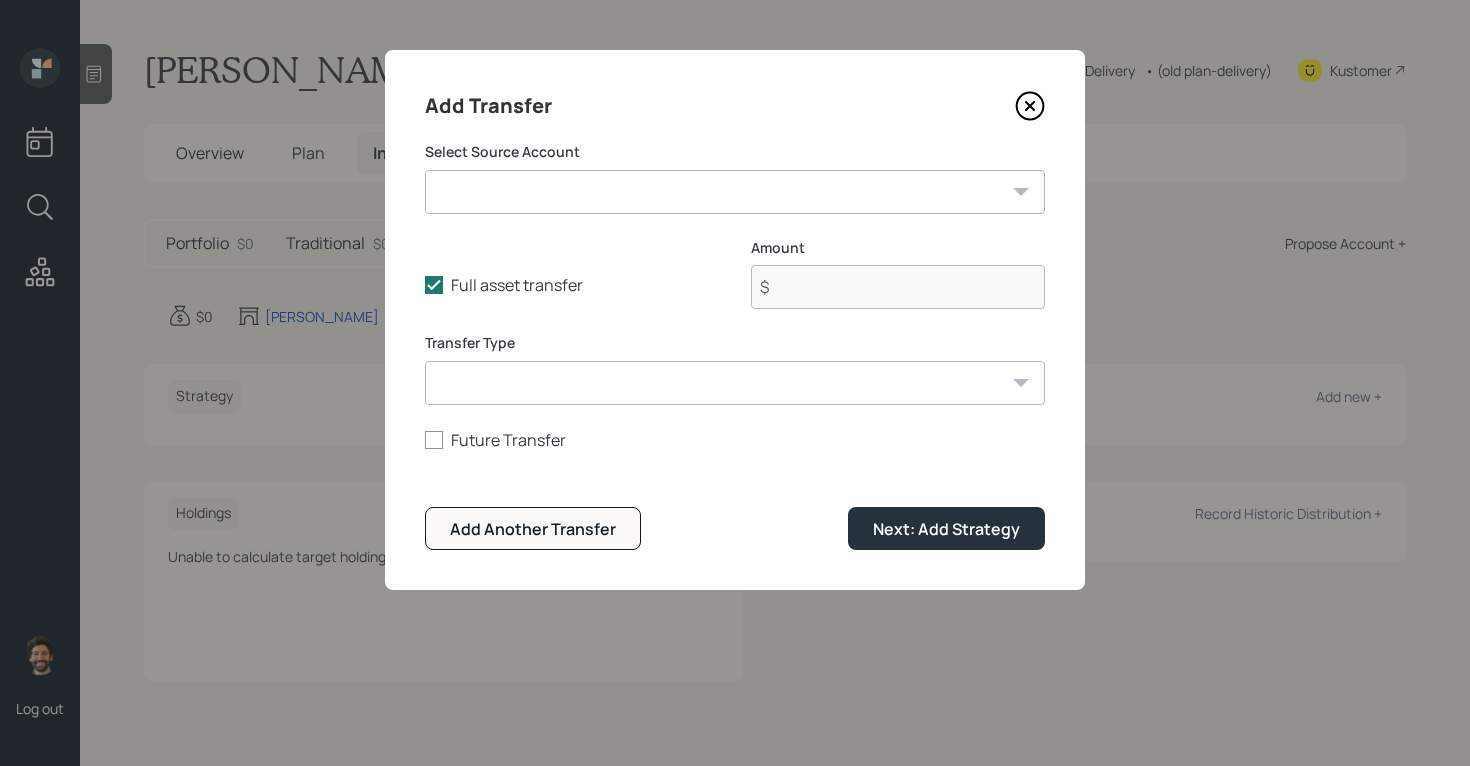 click on "TSP ($1,210,000 | 401(k)) Audelia Roth IRA ($120,000 | Roth IRA) Herman Roth IRA ($180,000 | Roth IRA) Checking / Savings (Total) ($105,000 | Emergency Fund)" at bounding box center (735, 192) 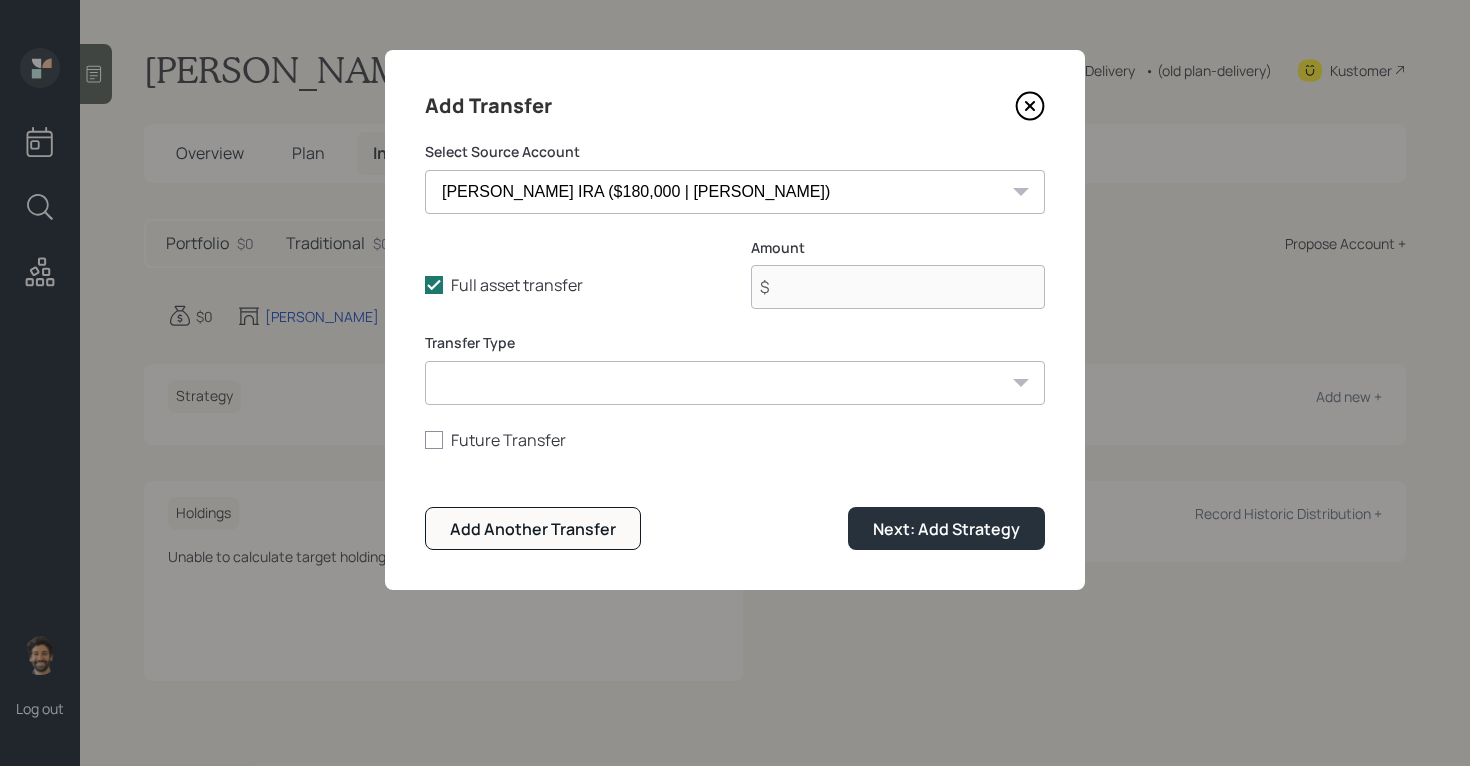 type on "$ 180,000" 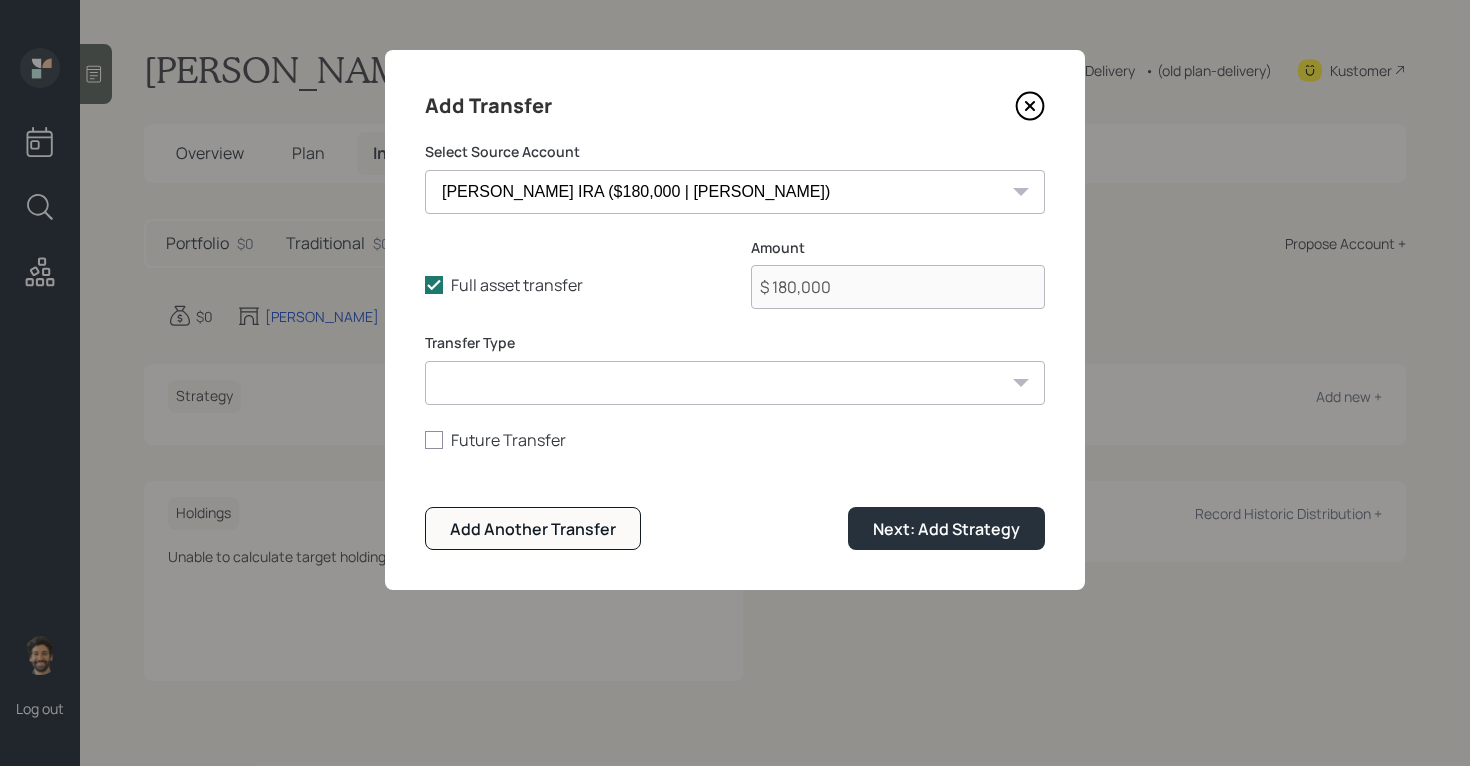 click on "ACAT Transfer Non ACAT Transfer Capitalize Rollover Rollover Deposit" at bounding box center (735, 383) 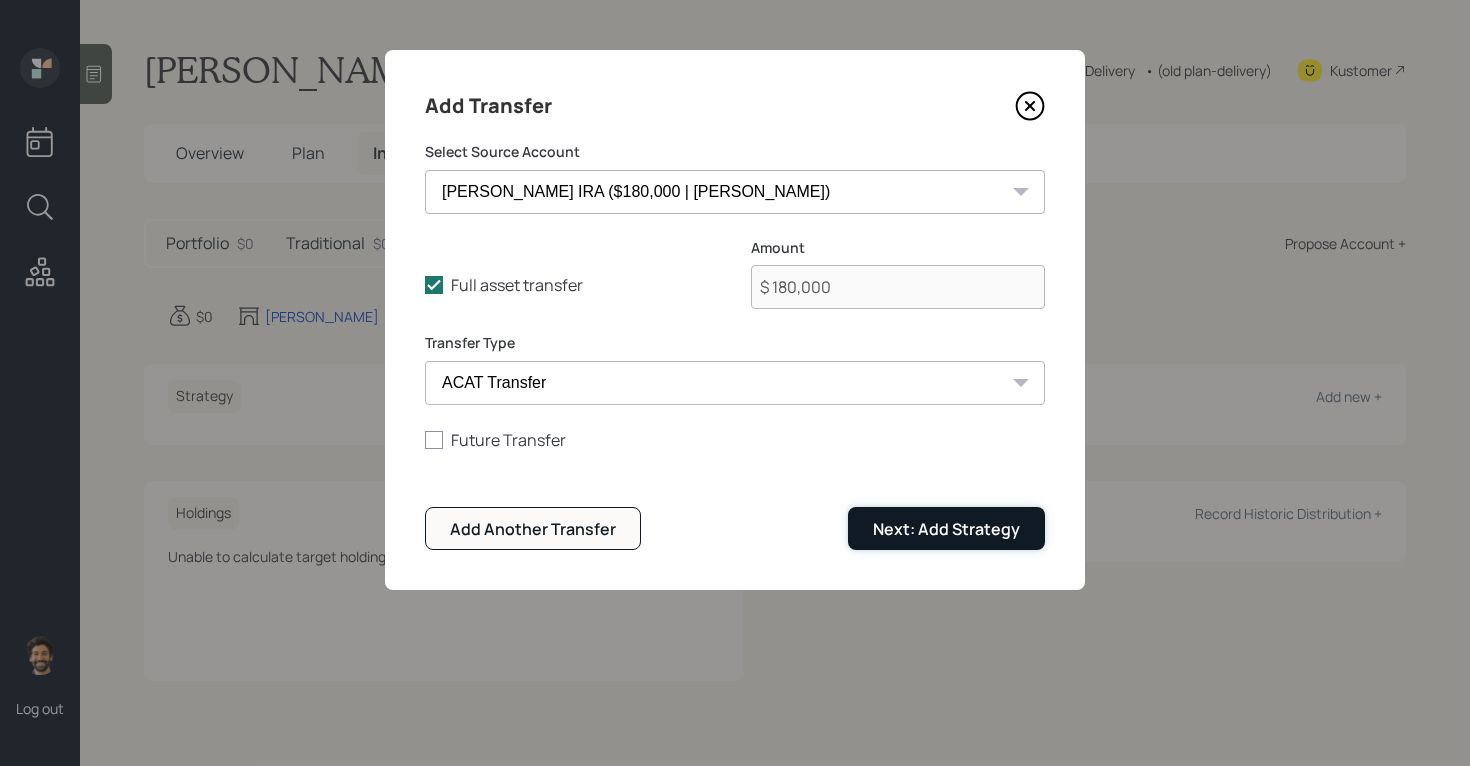 click on "Next: Add Strategy" at bounding box center (946, 529) 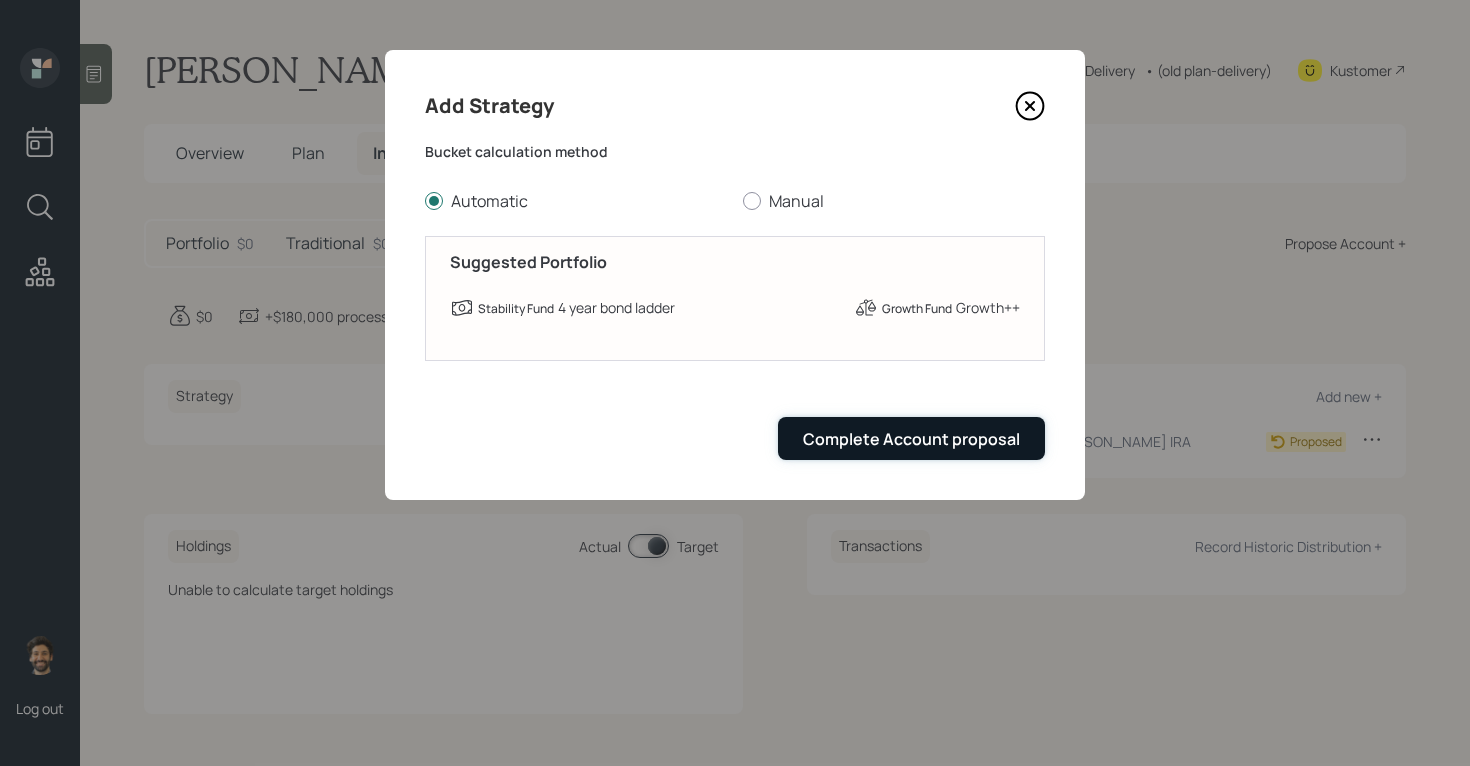 click on "Complete Account proposal" at bounding box center (911, 439) 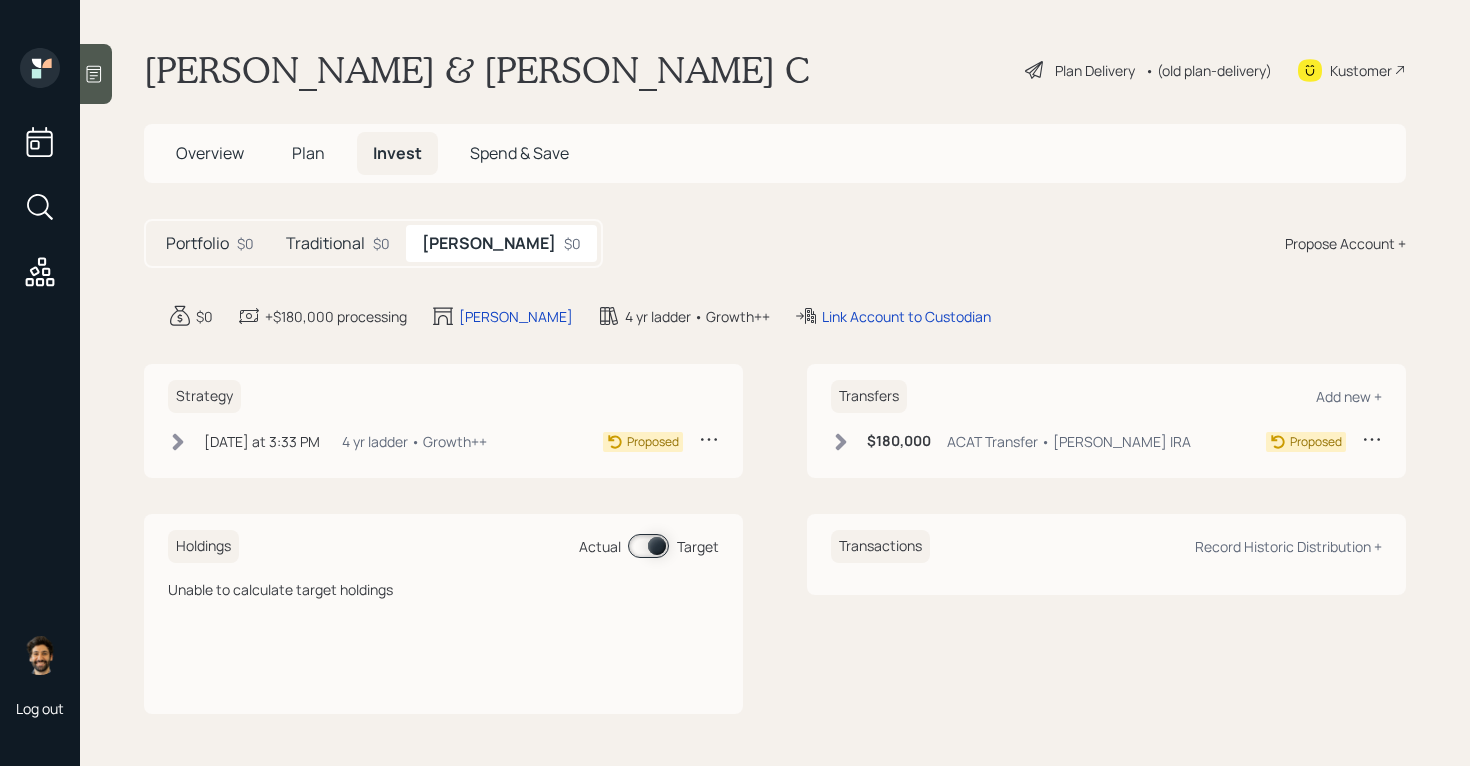 click on "Portfolio $0 Traditional $0 Roth $0 Propose Account +" at bounding box center [775, 243] 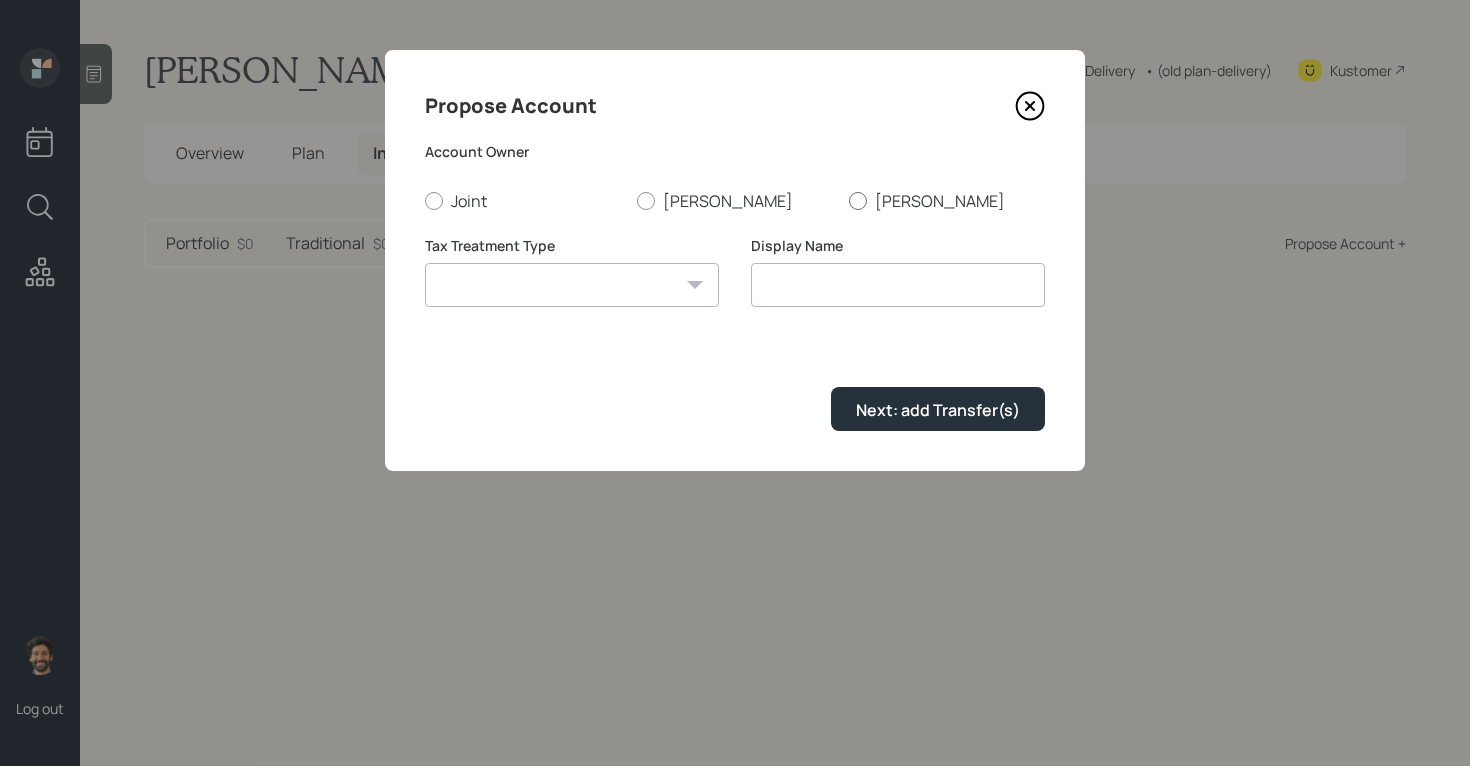 click on "[PERSON_NAME]" at bounding box center (947, 201) 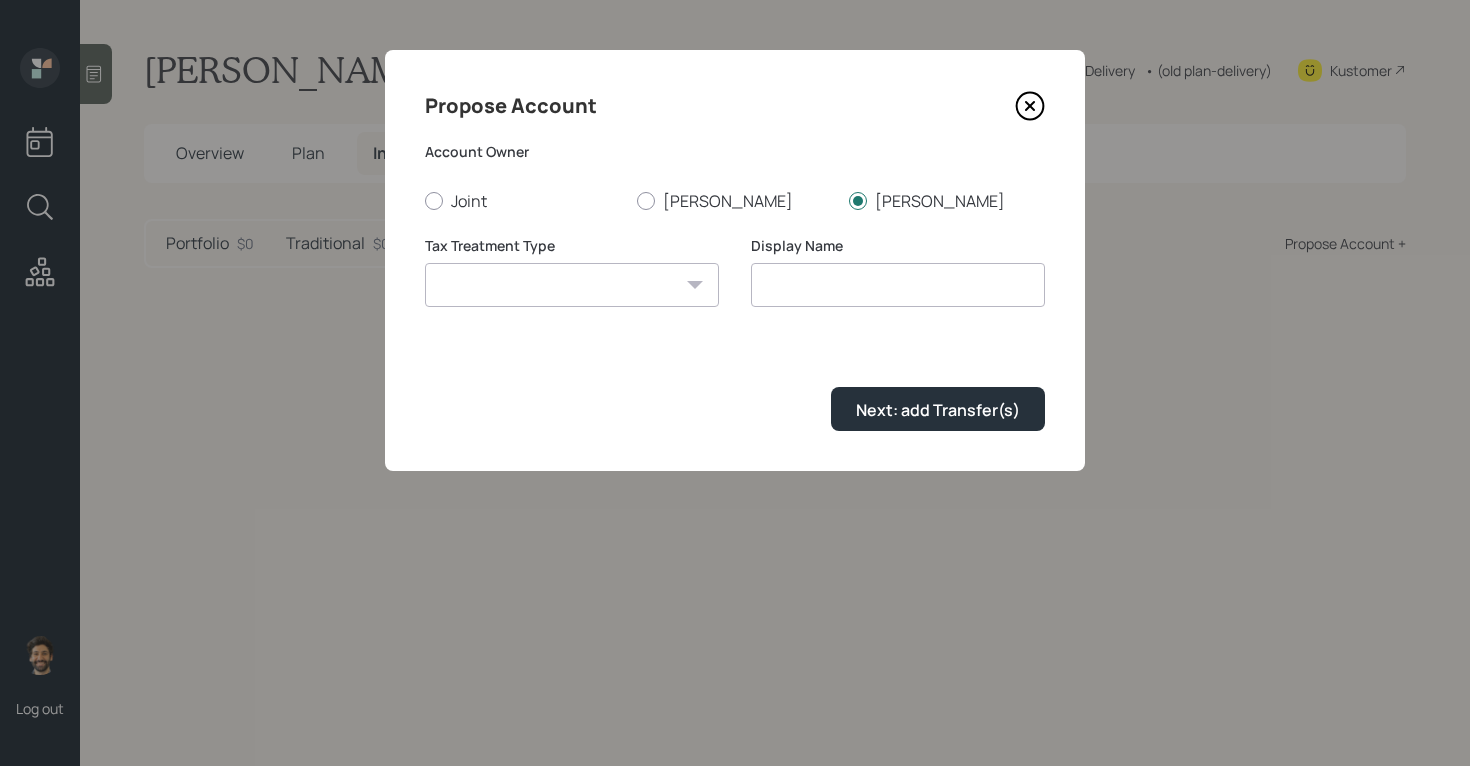 click on "Roth Taxable Traditional" at bounding box center [572, 285] 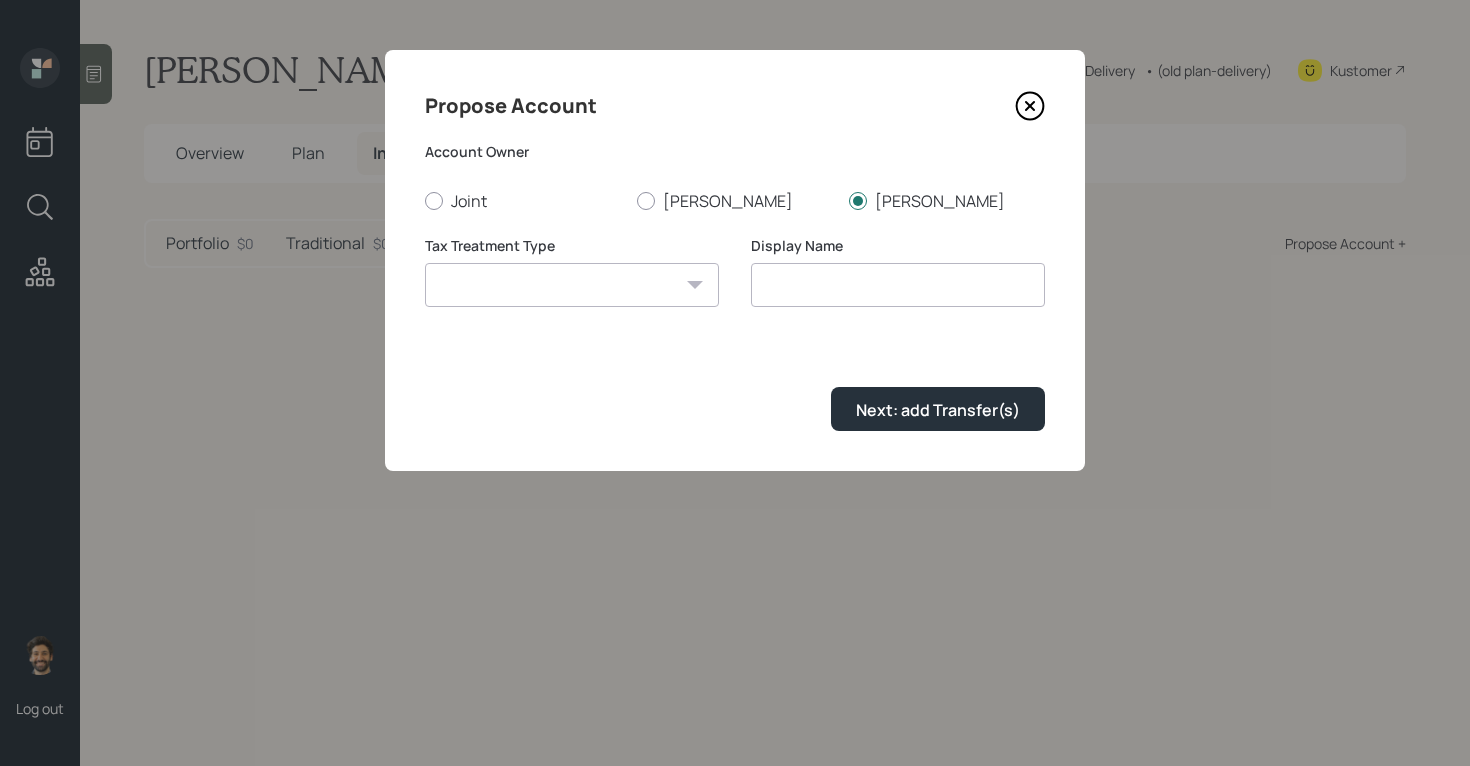 select on "roth" 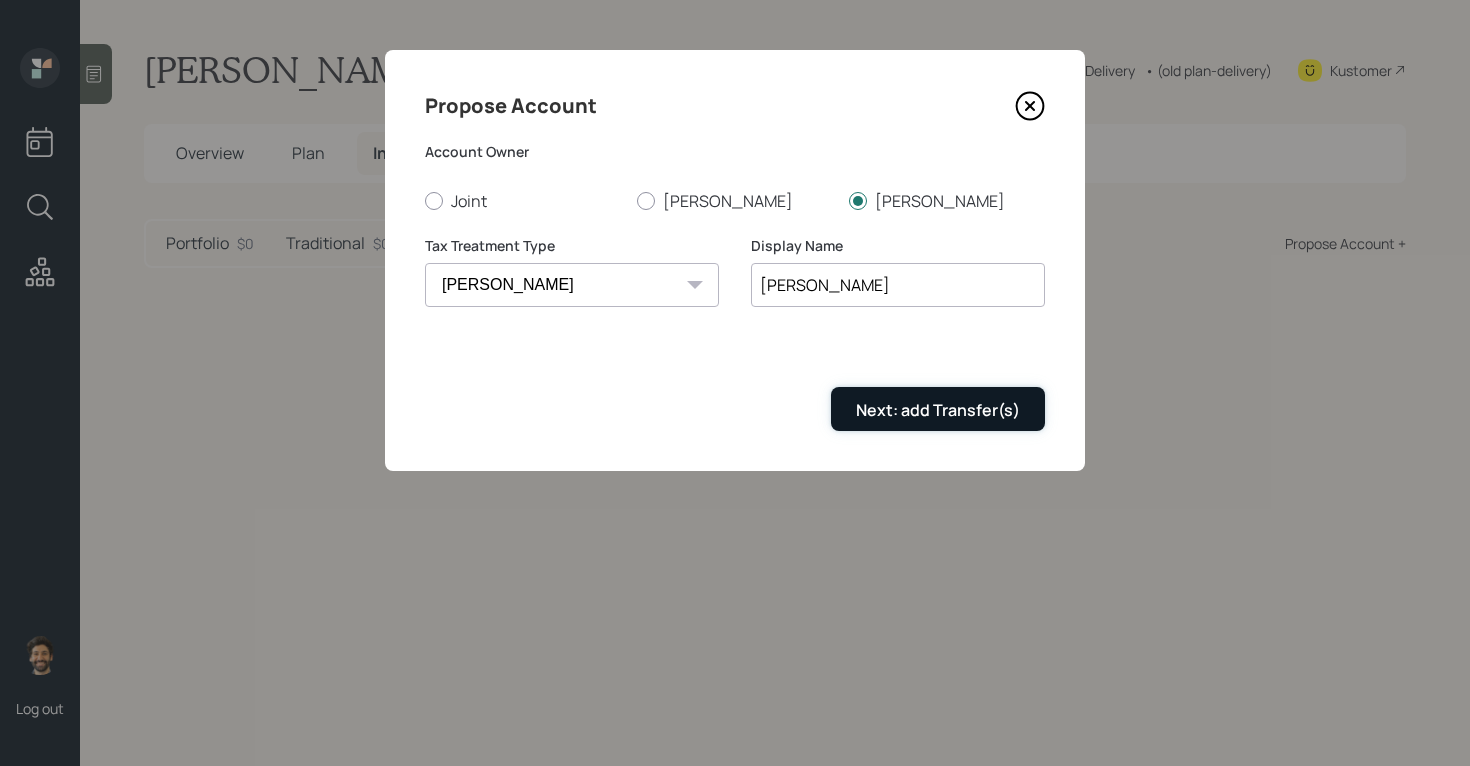 click on "Next: add Transfer(s)" at bounding box center [938, 408] 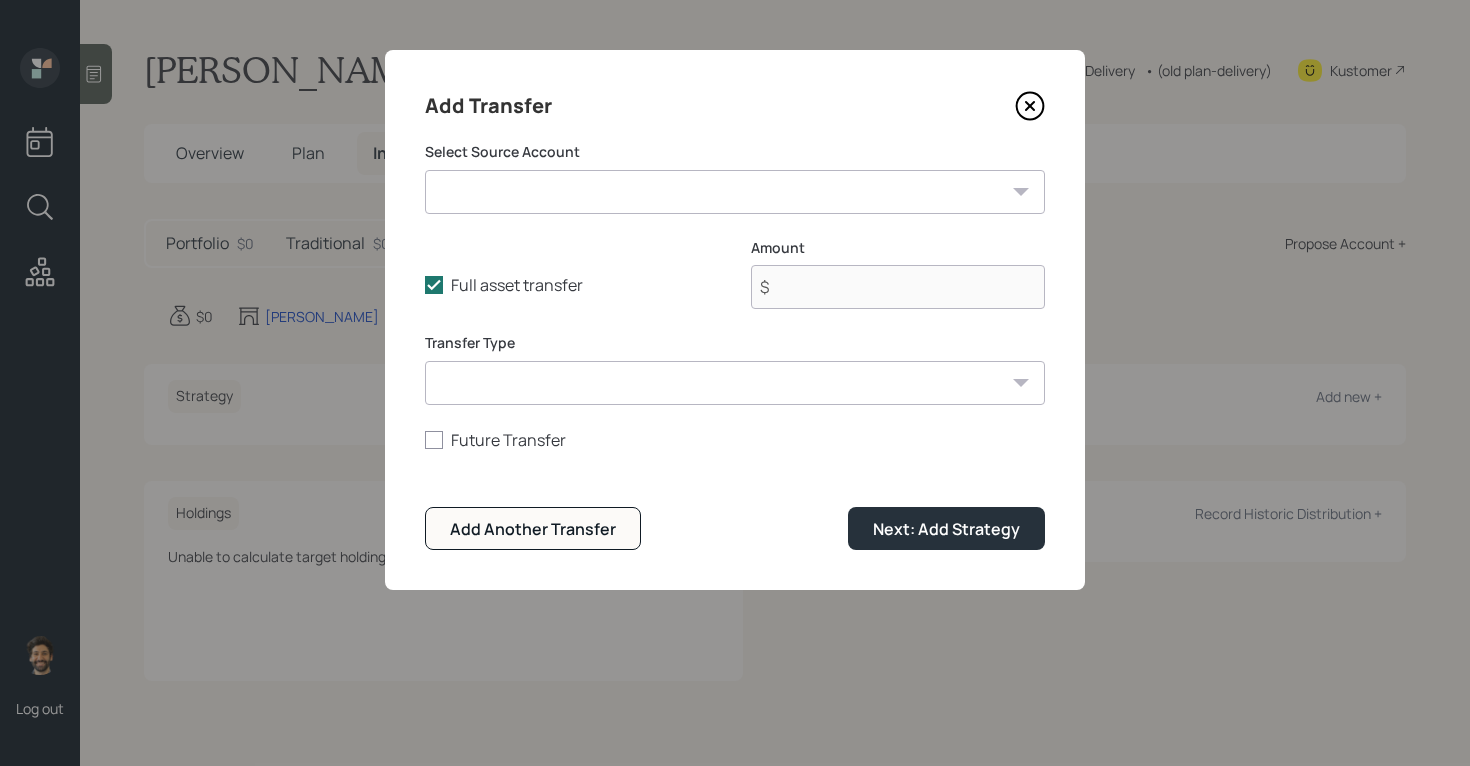 click on "TSP ($1,210,000 | 401(k)) Audelia Roth IRA ($120,000 | Roth IRA) Herman Roth IRA ($180,000 | Roth IRA) Checking / Savings (Total) ($105,000 | Emergency Fund)" at bounding box center (735, 192) 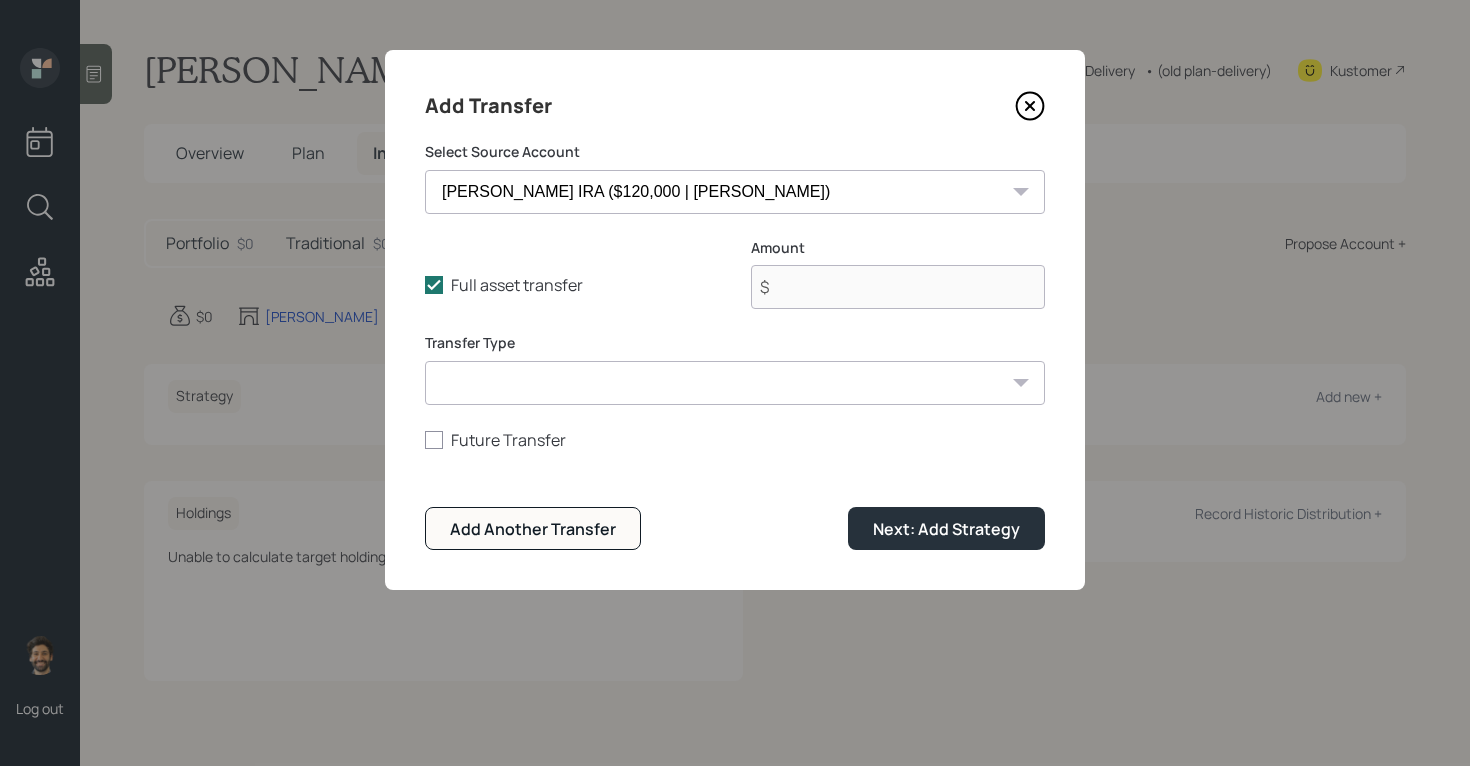 type on "$ 120,000" 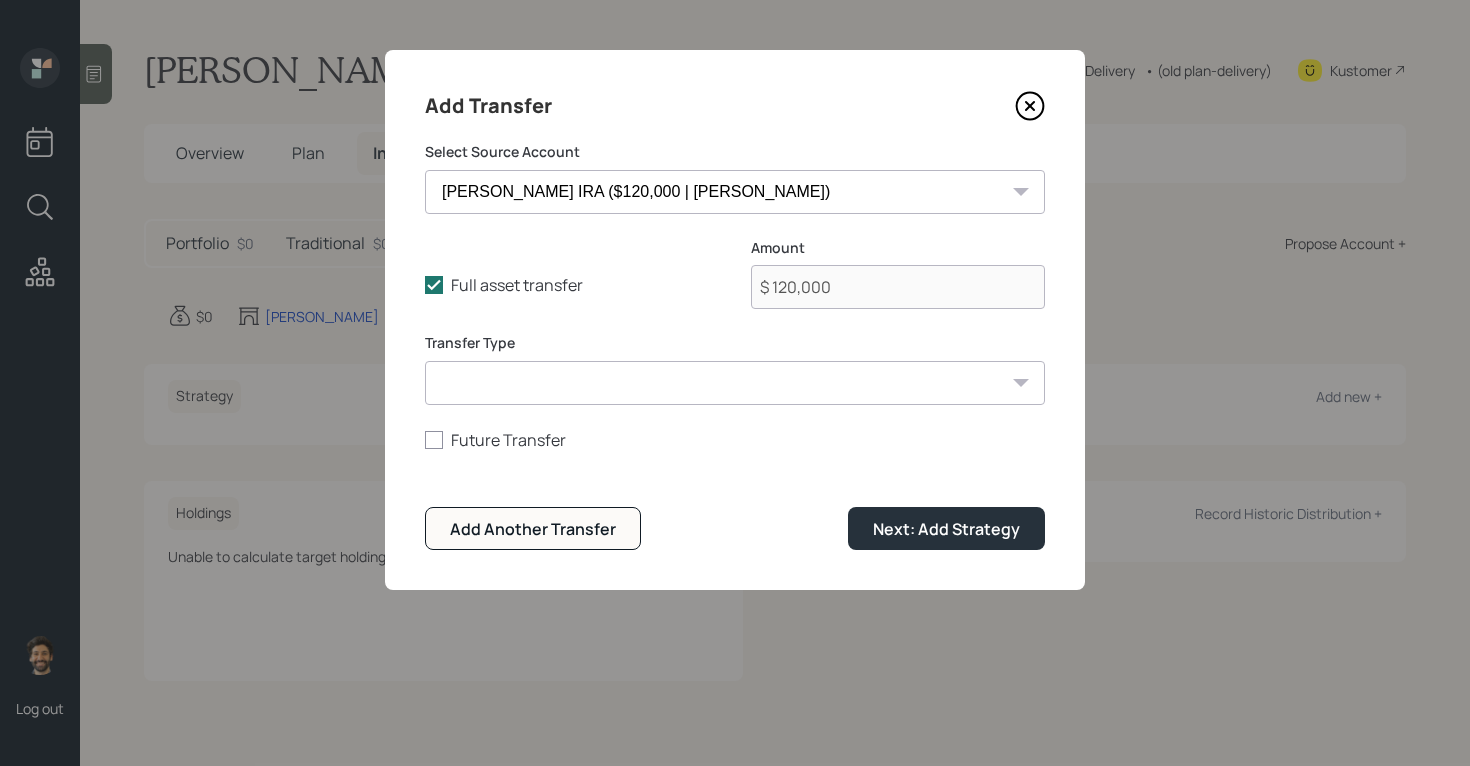 click on "ACAT Transfer Non ACAT Transfer Capitalize Rollover Rollover Deposit" at bounding box center [735, 383] 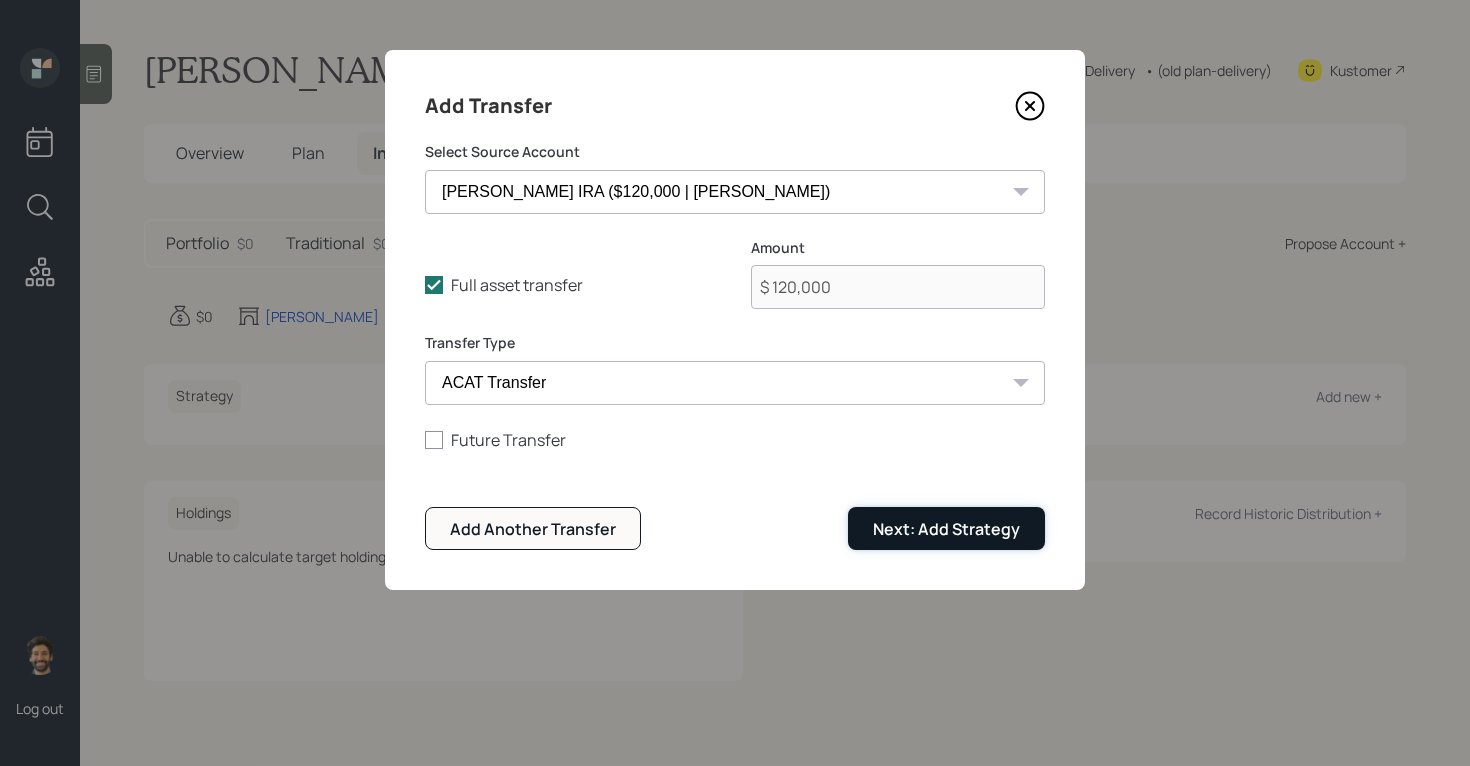 click on "Next: Add Strategy" at bounding box center [946, 529] 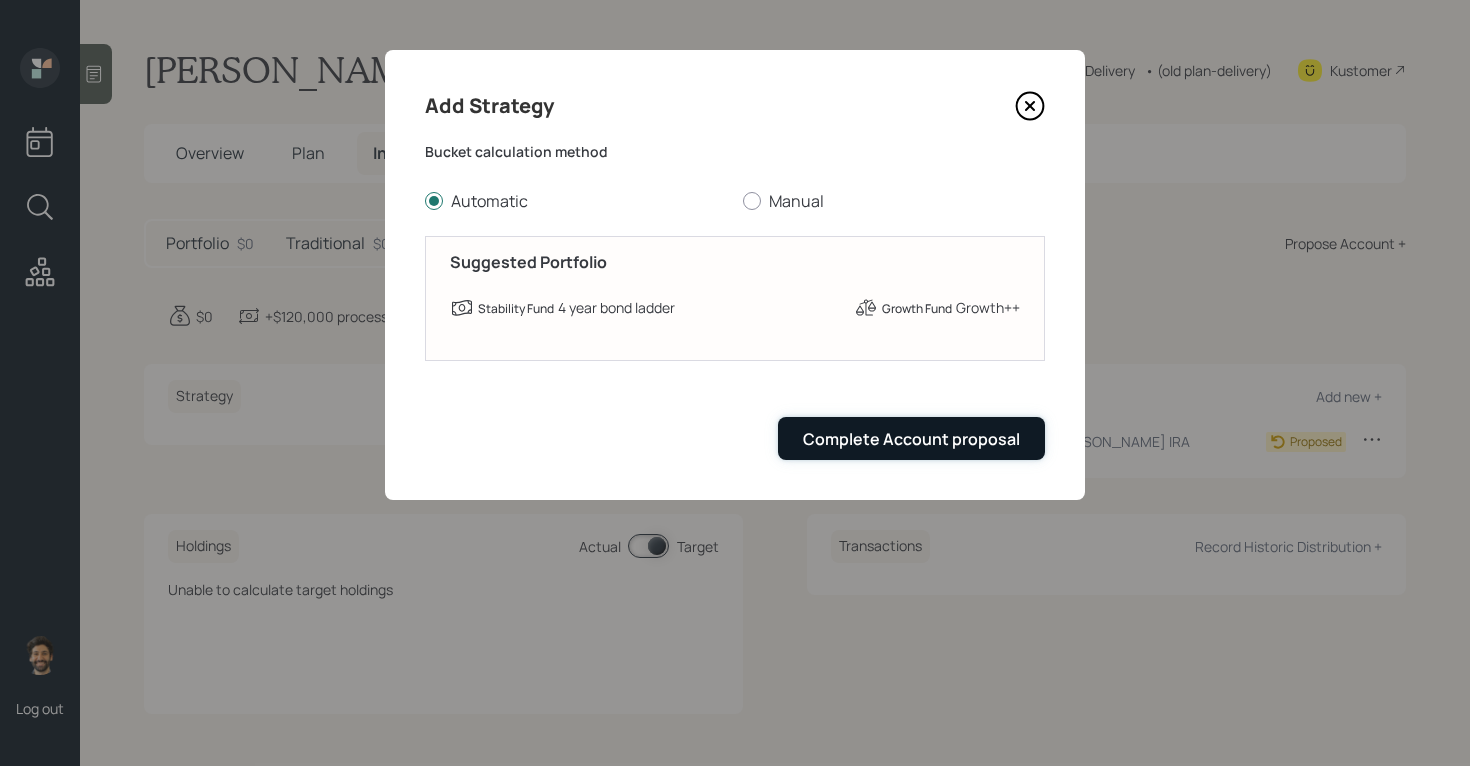 click on "Complete Account proposal" at bounding box center (911, 438) 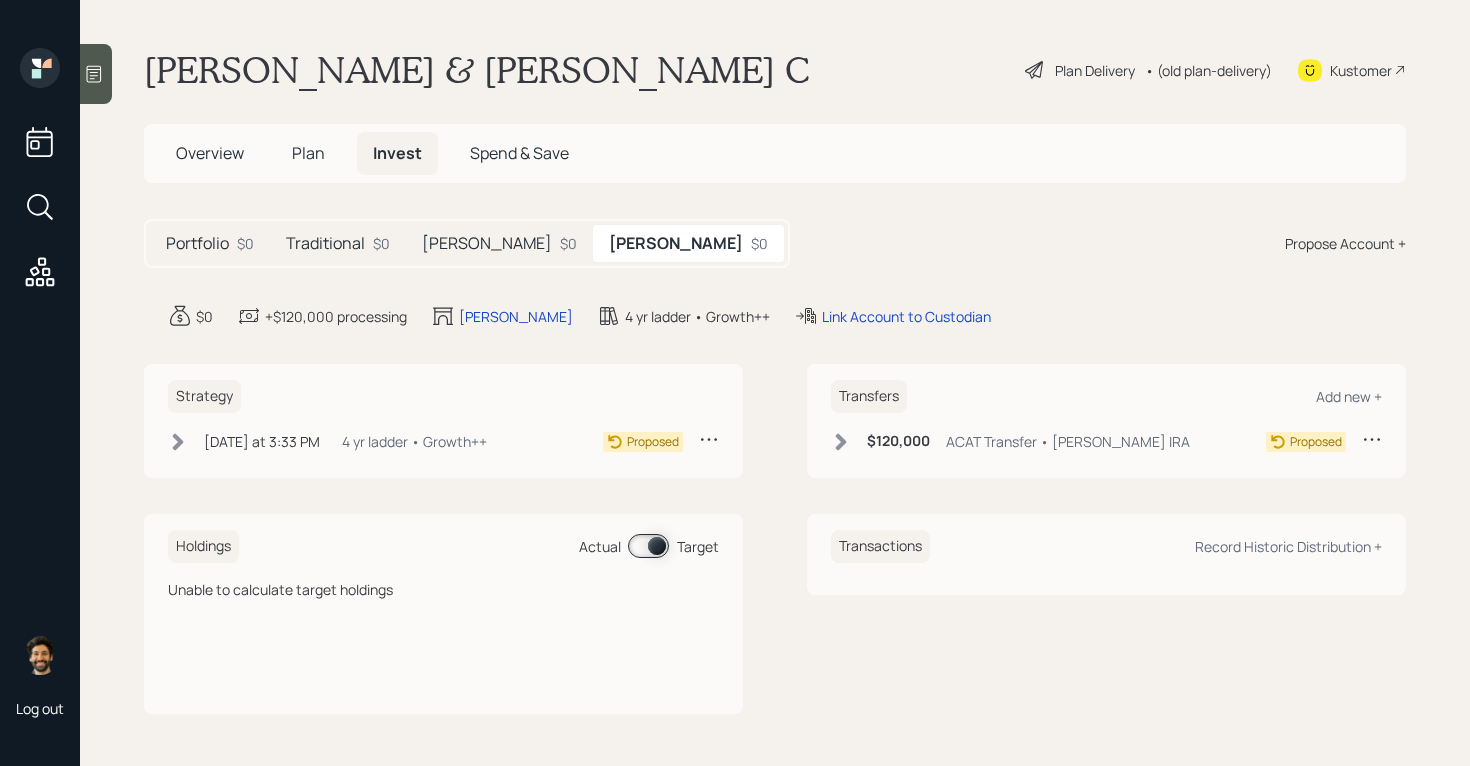 click on "Roth $0" at bounding box center [499, 243] 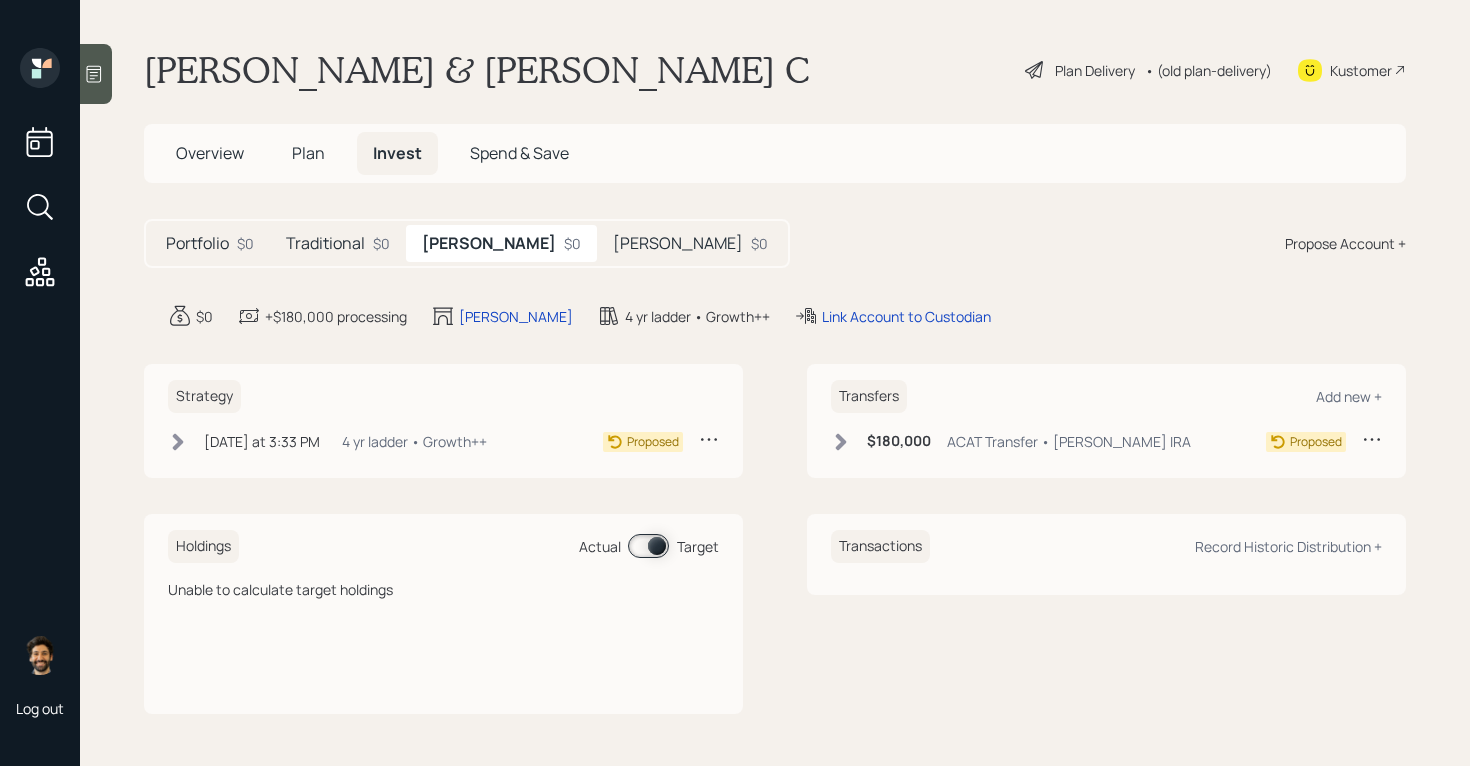 click on "Traditional" at bounding box center [325, 243] 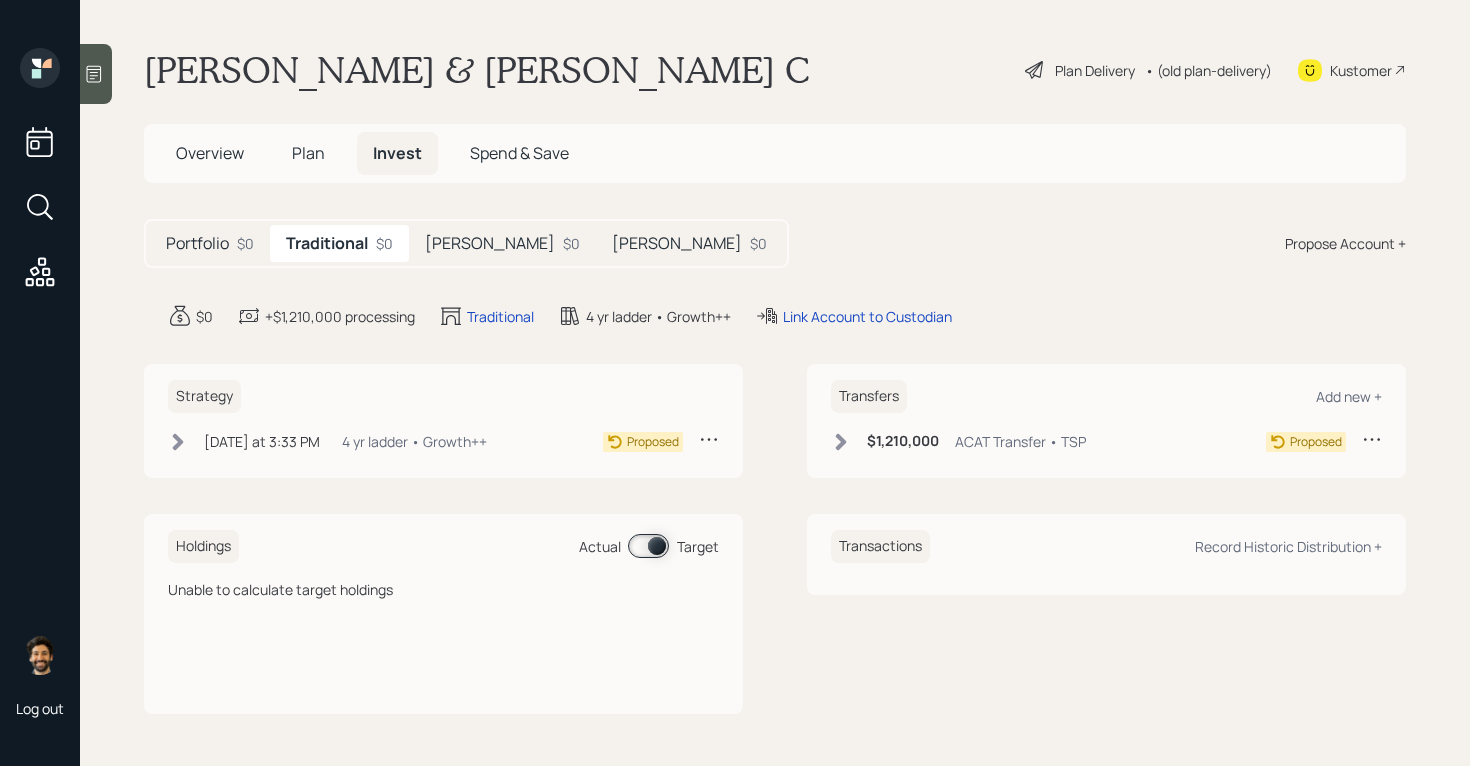 click on "Roth $0" at bounding box center [502, 243] 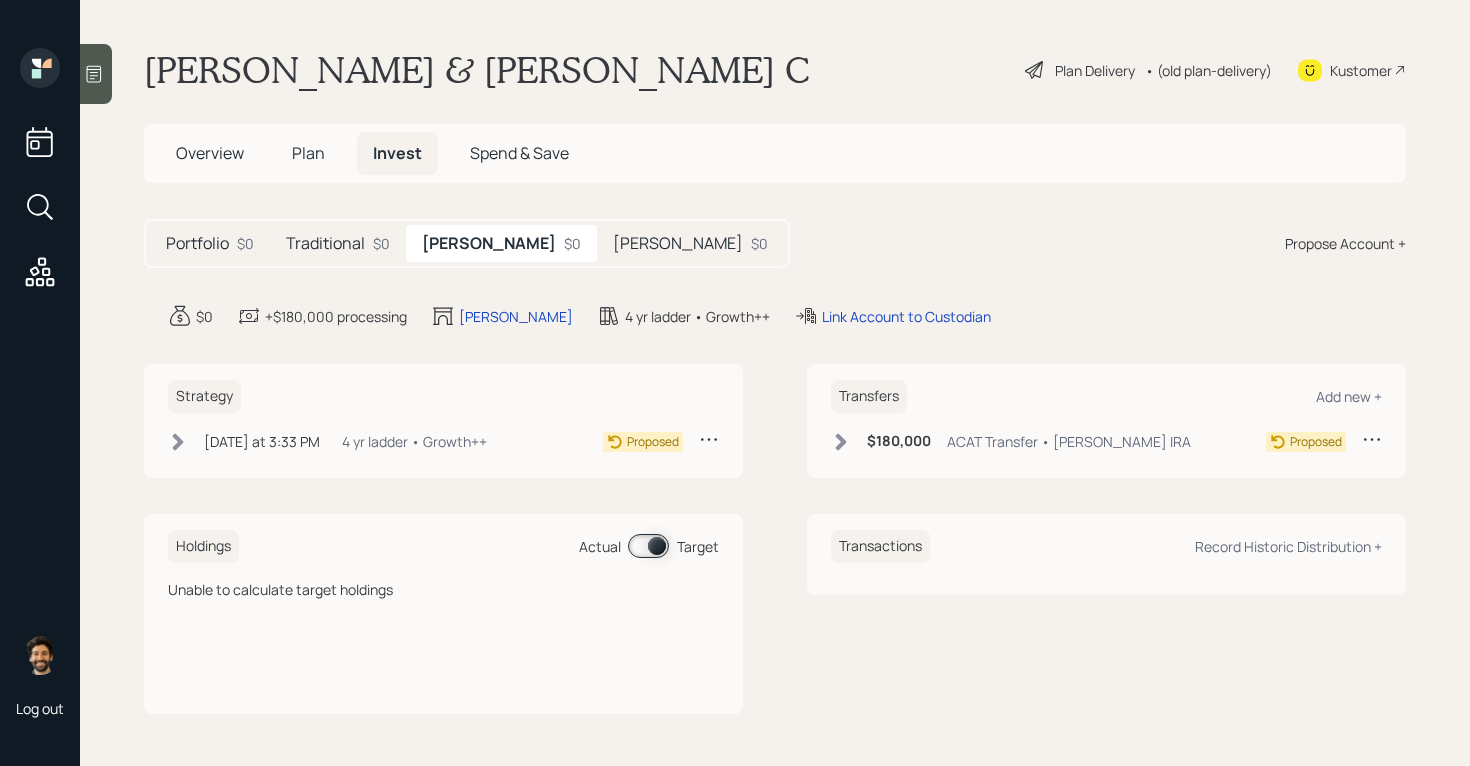 click on "$0" at bounding box center (759, 243) 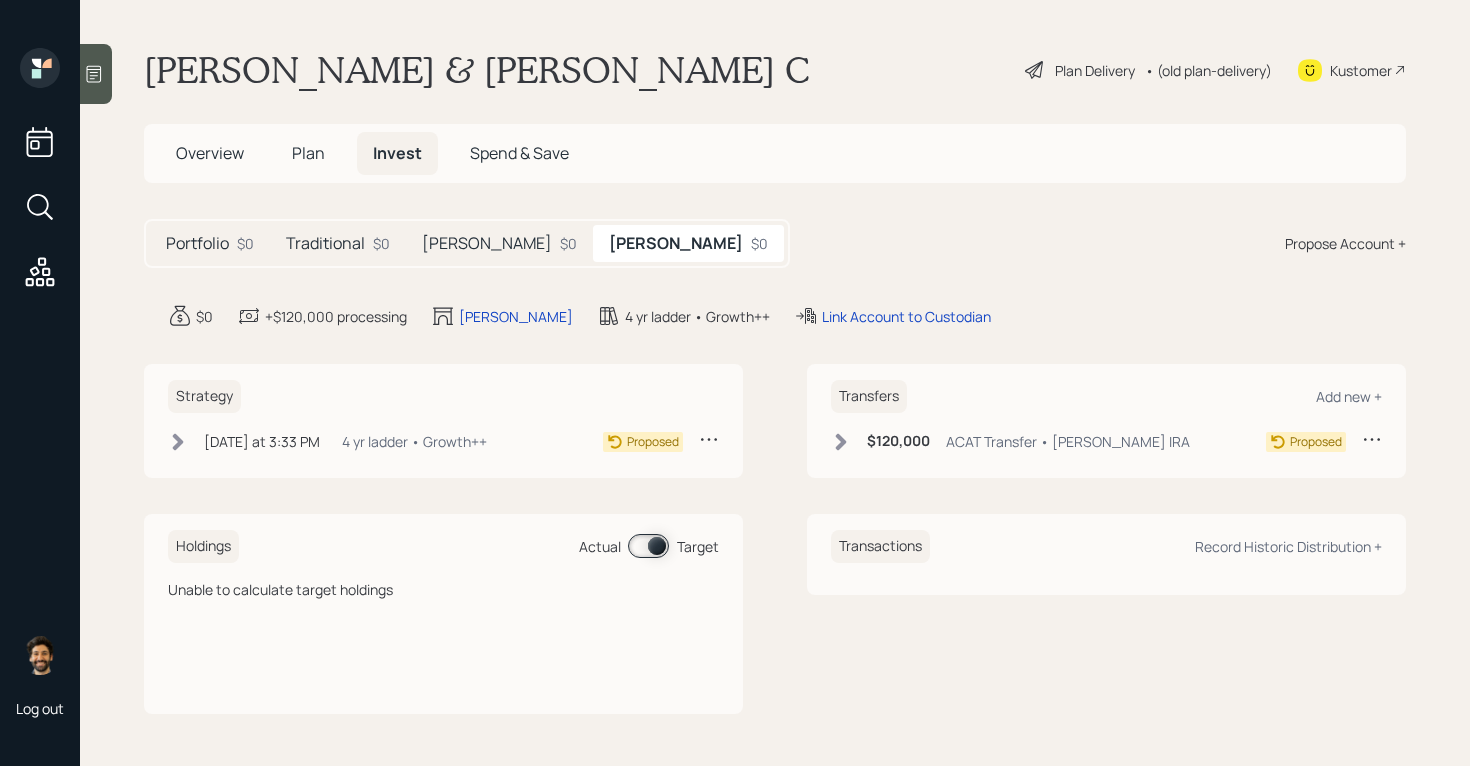 click on "• (old plan-delivery)" at bounding box center [1208, 70] 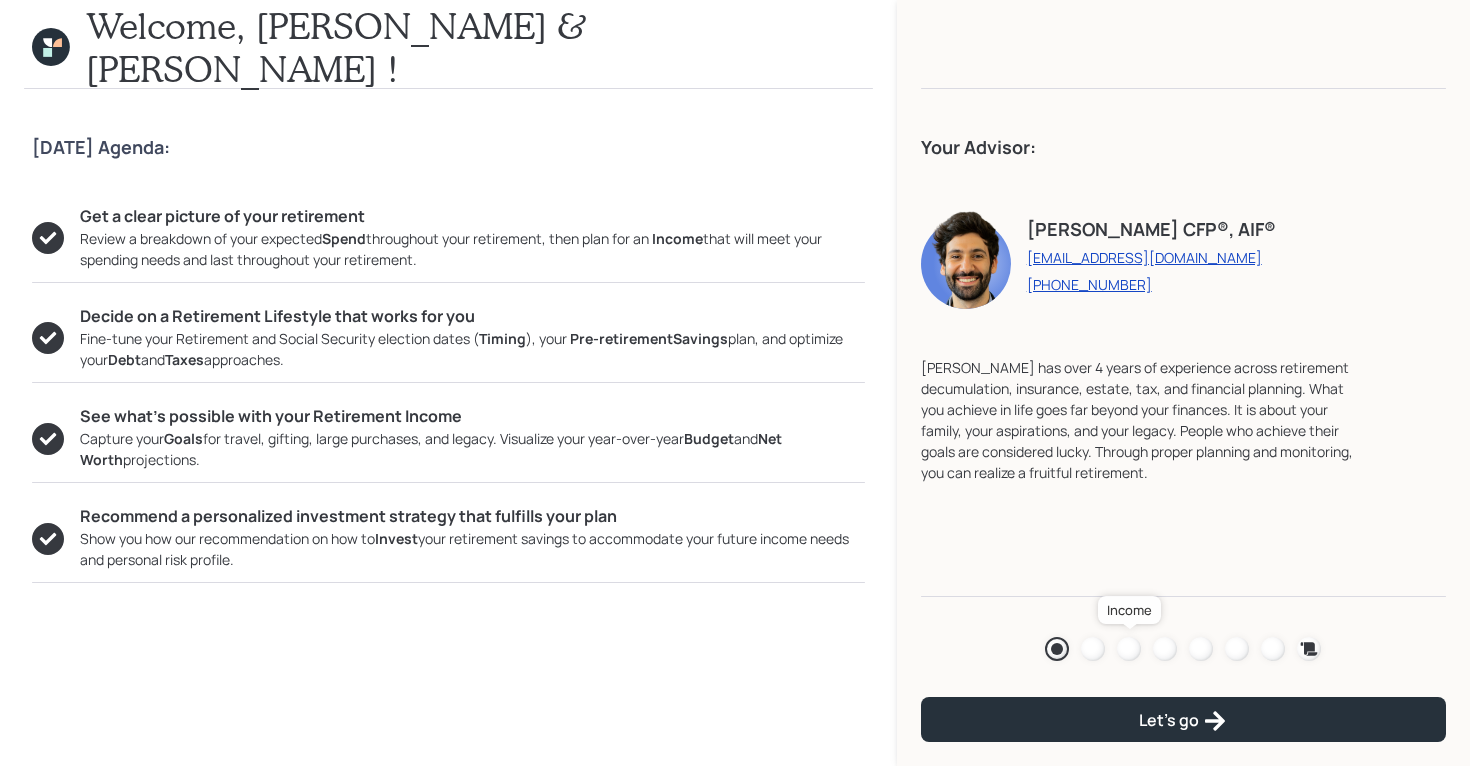 click at bounding box center (1129, 649) 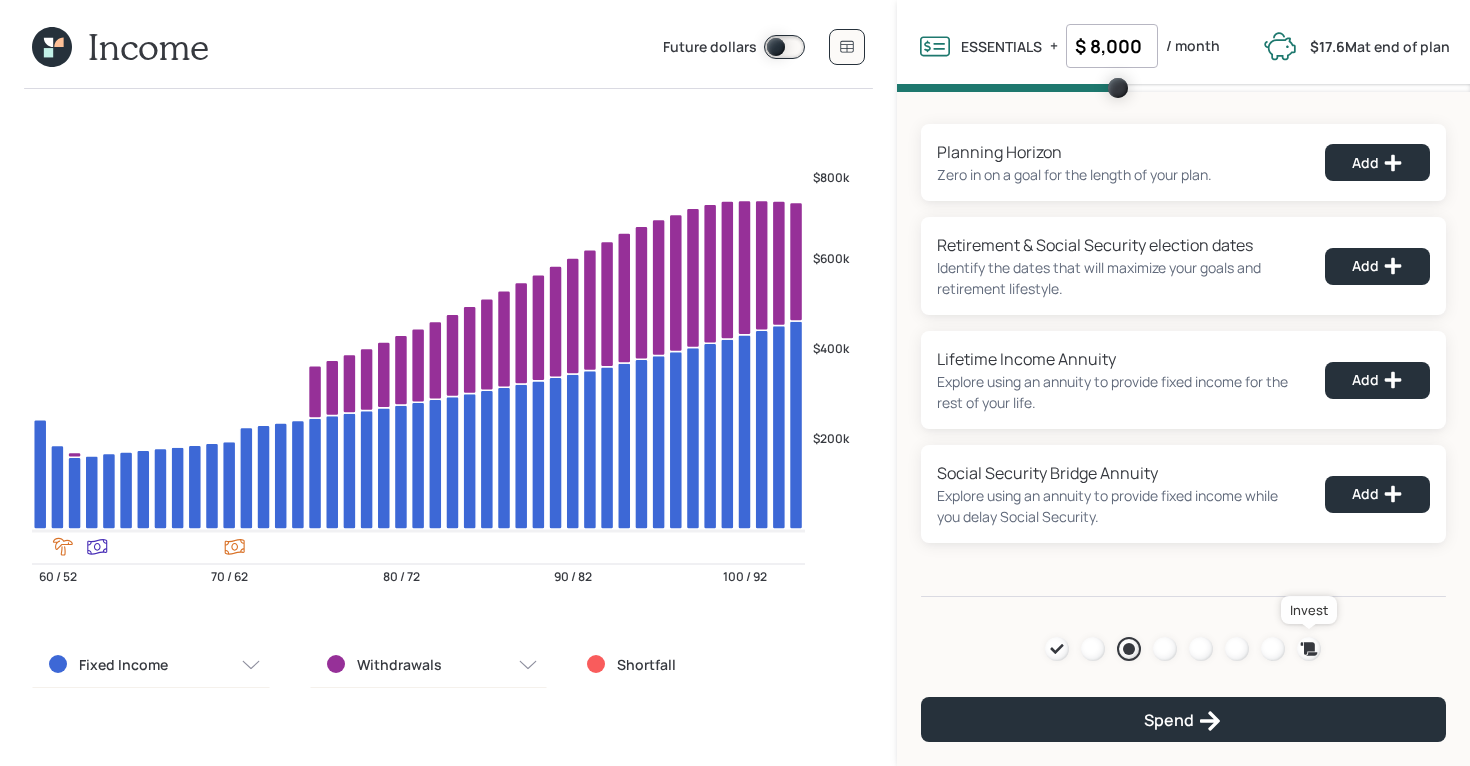 click 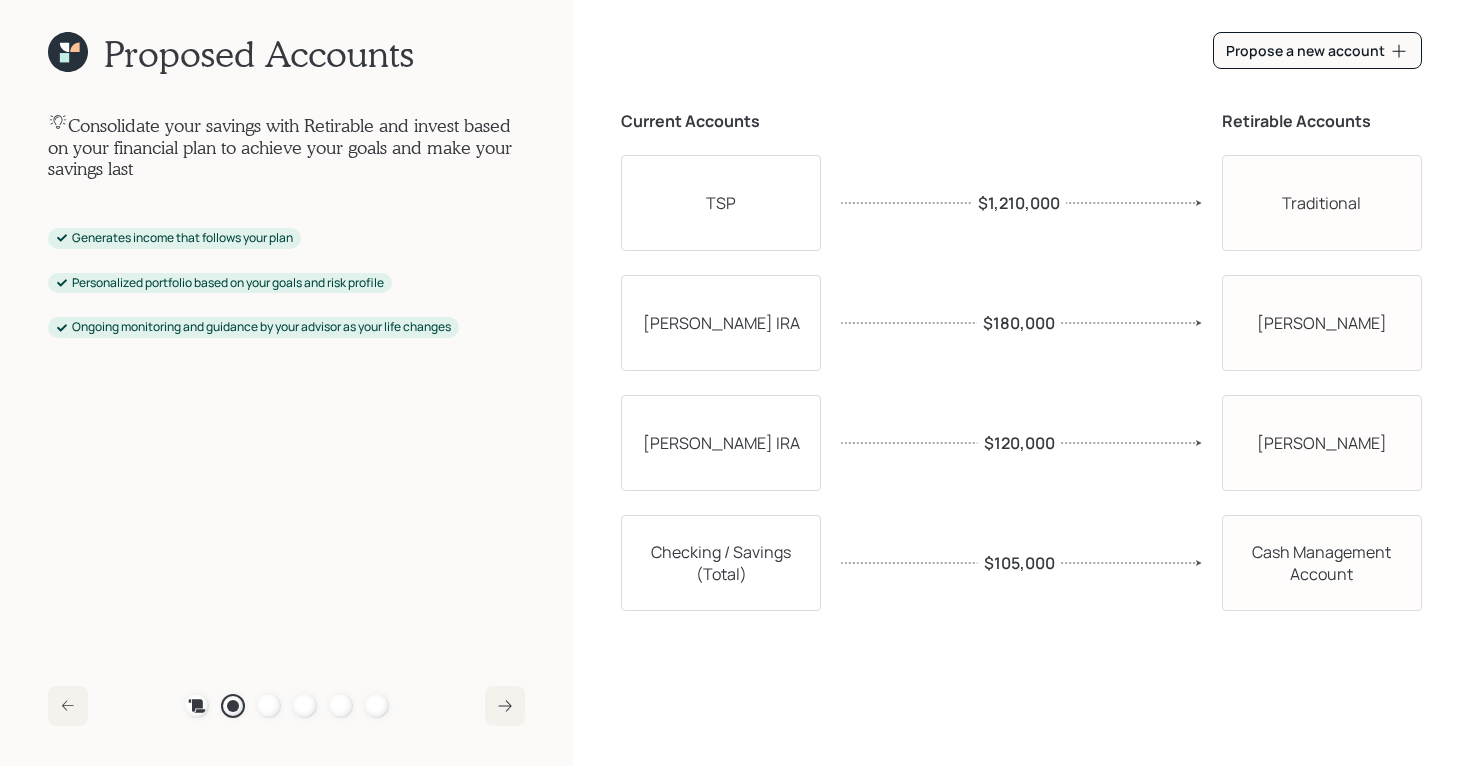click on "Plan Recommended Accounts Investment Strategy Portfolio Details Pricing Become a Client" at bounding box center (287, 706) 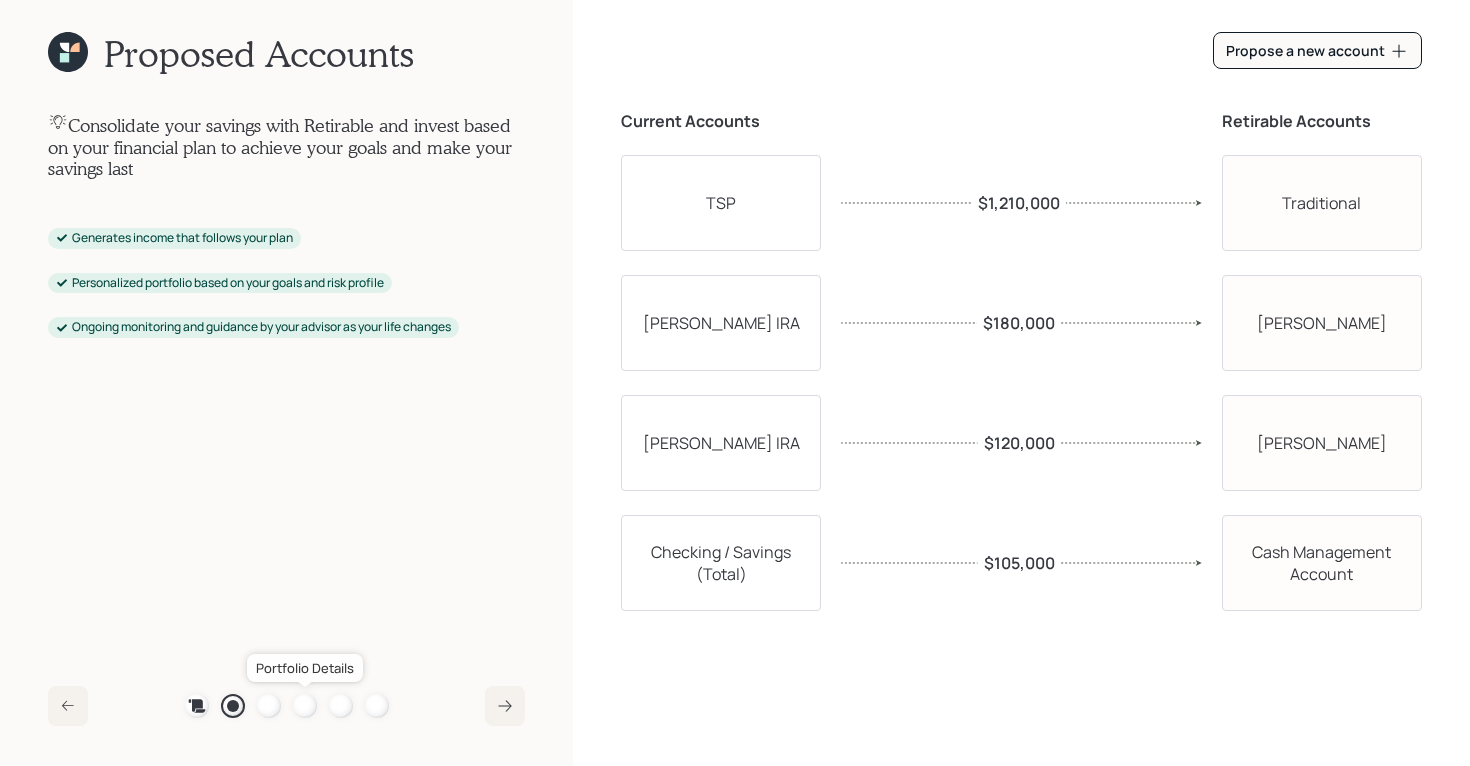 click at bounding box center (305, 706) 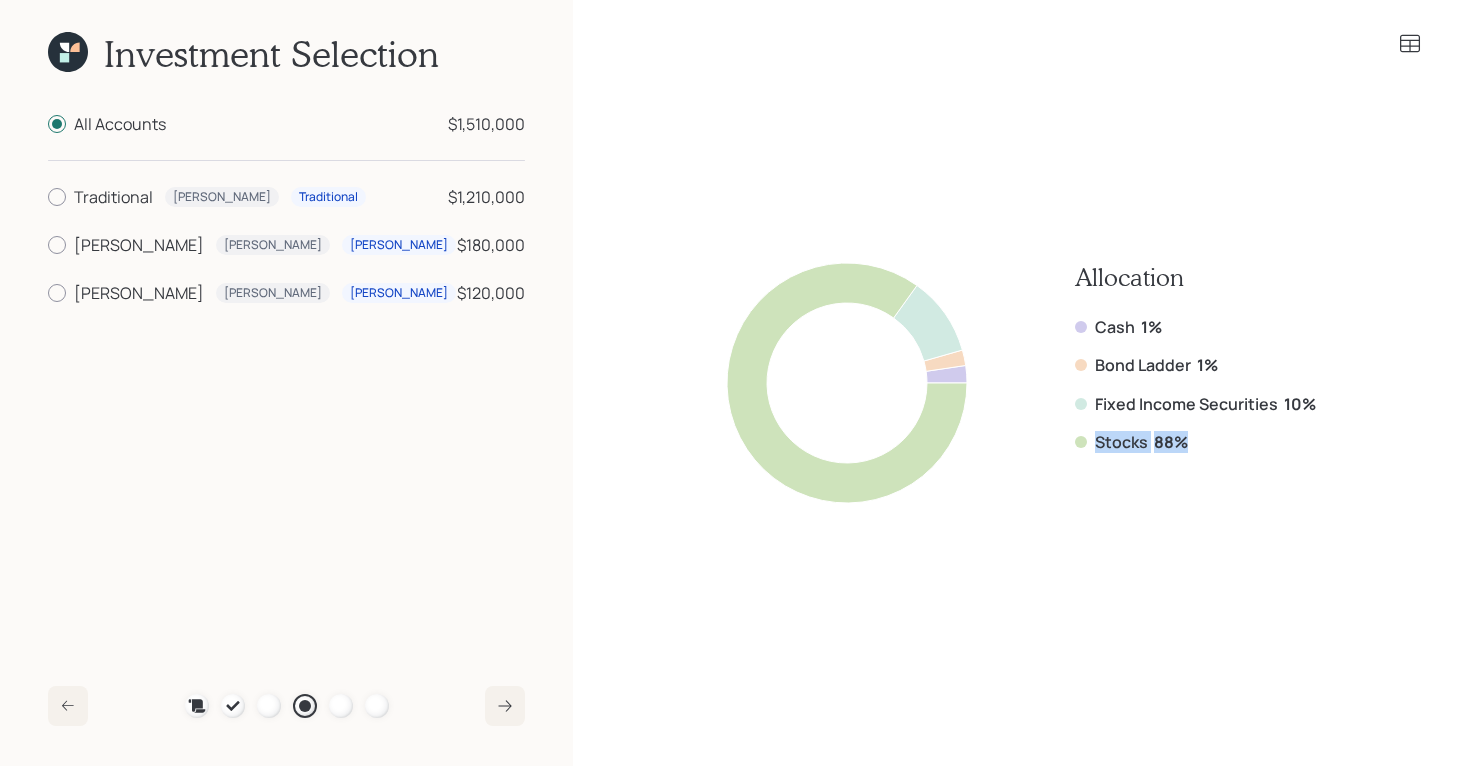 drag, startPoint x: 1204, startPoint y: 449, endPoint x: 1071, endPoint y: 428, distance: 134.64769 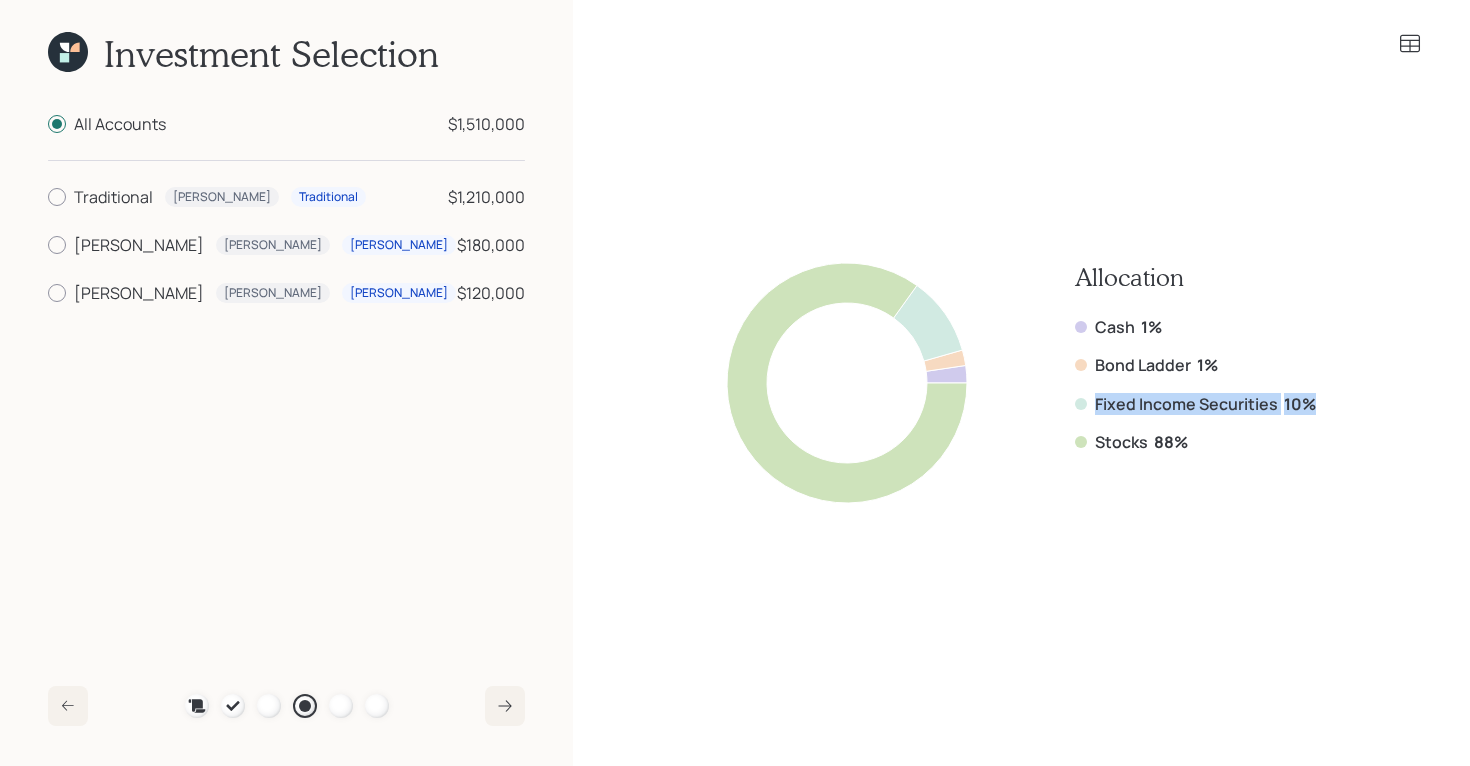 drag, startPoint x: 1310, startPoint y: 399, endPoint x: 1077, endPoint y: 399, distance: 233 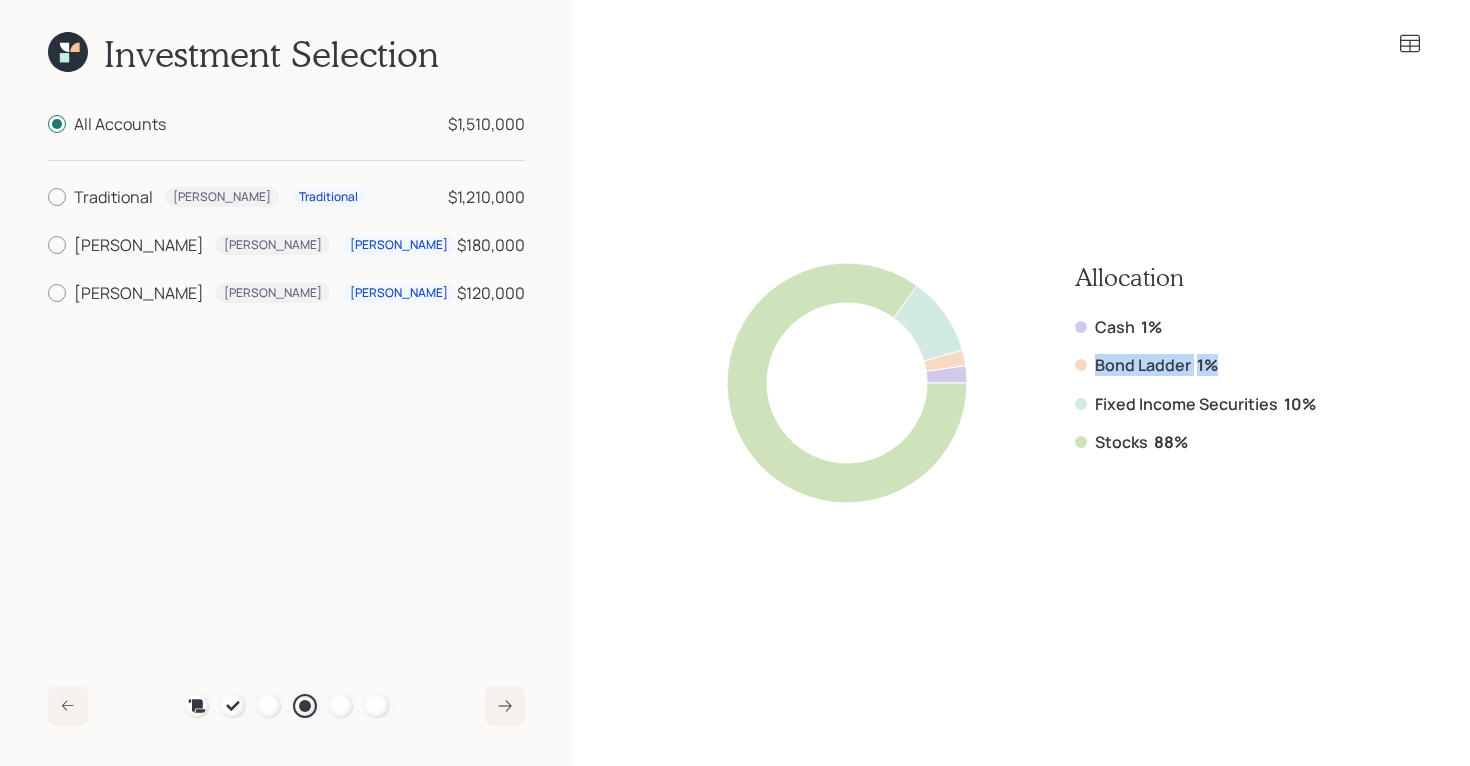 drag, startPoint x: 1220, startPoint y: 364, endPoint x: 1062, endPoint y: 363, distance: 158.00316 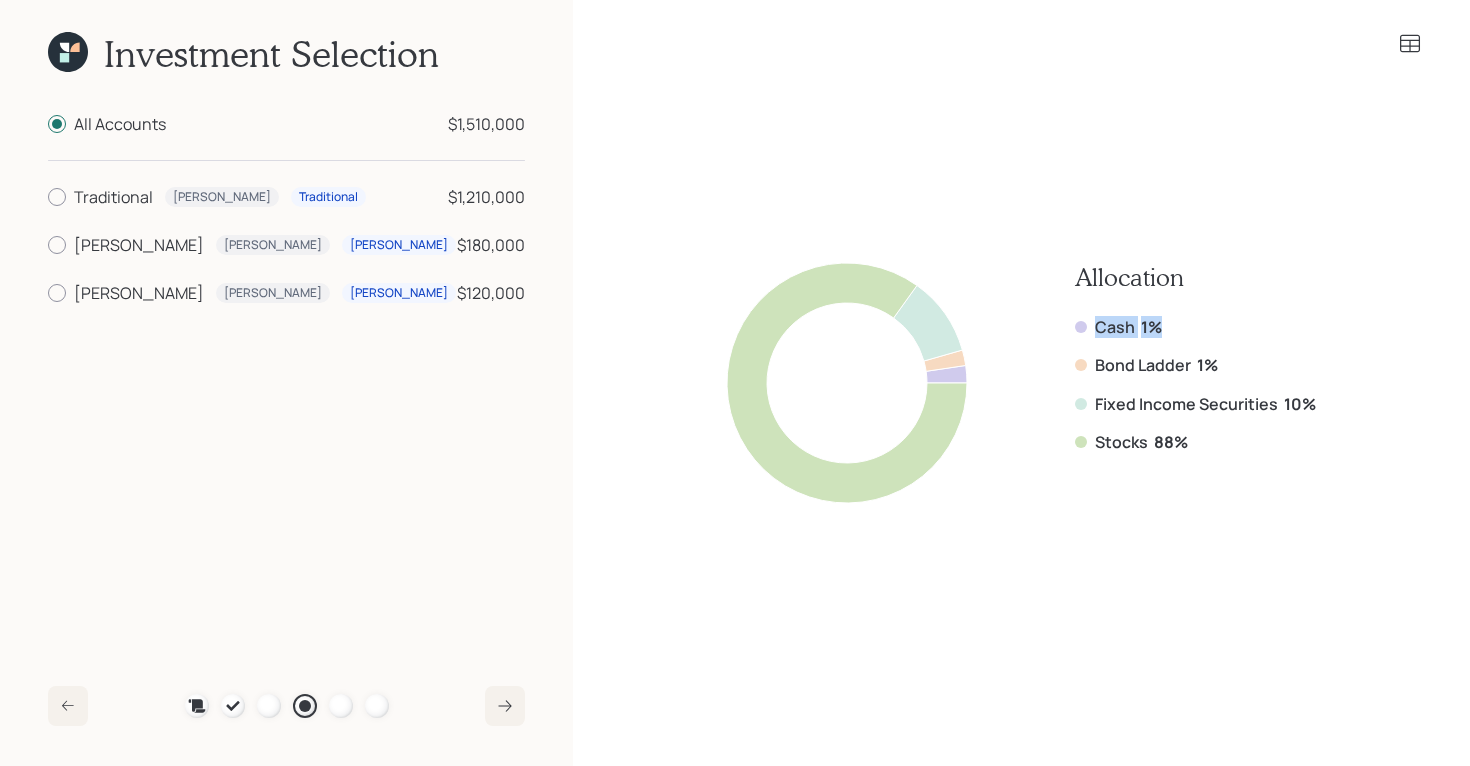 drag, startPoint x: 1162, startPoint y: 321, endPoint x: 1034, endPoint y: 321, distance: 128 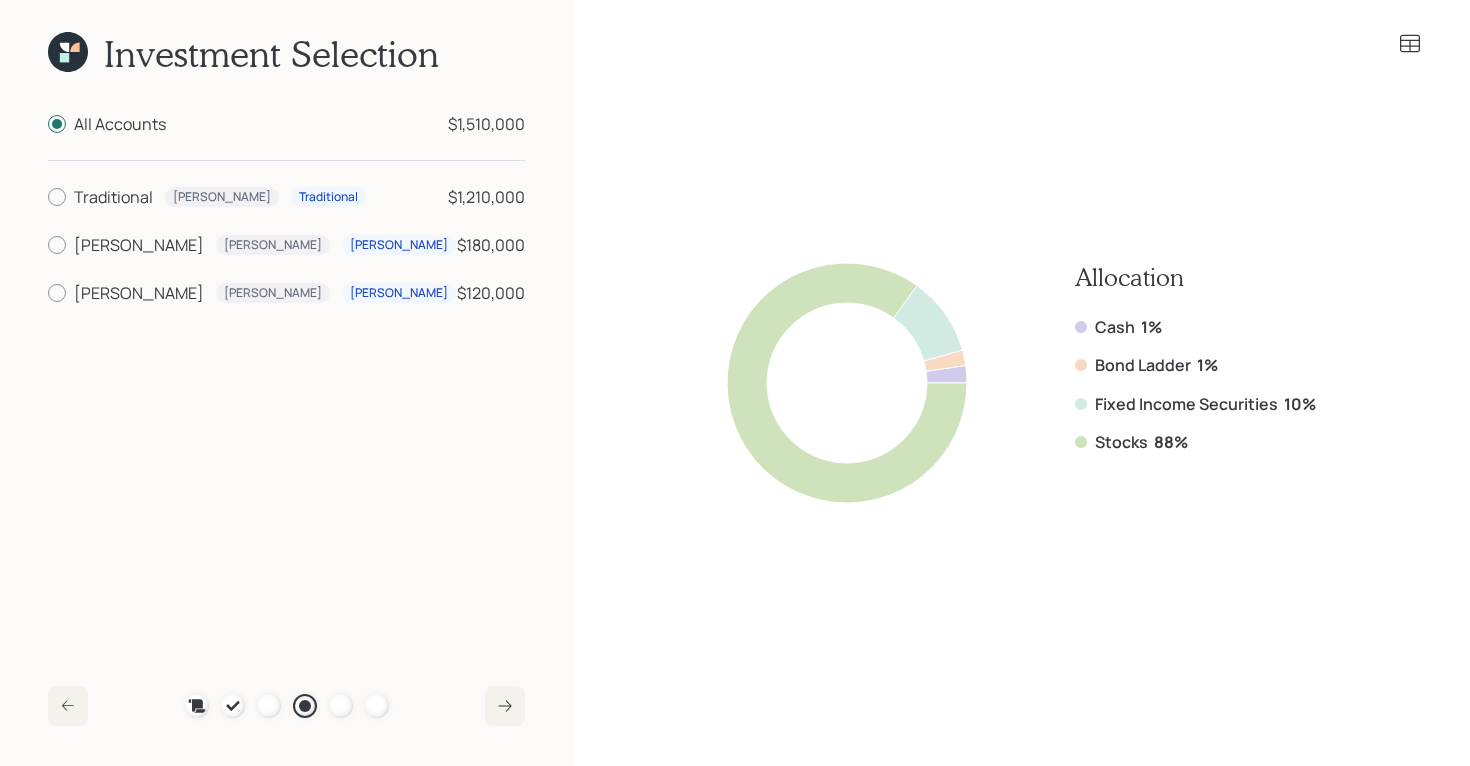 click 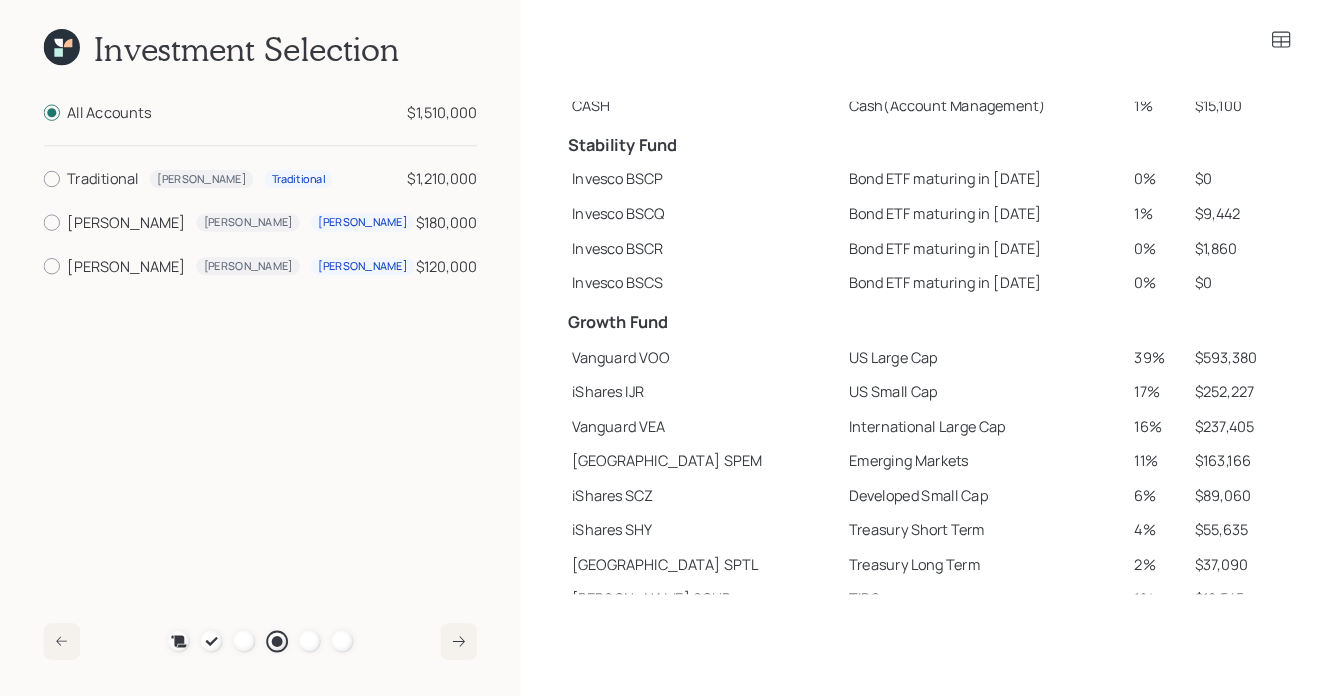 scroll, scrollTop: 159, scrollLeft: 0, axis: vertical 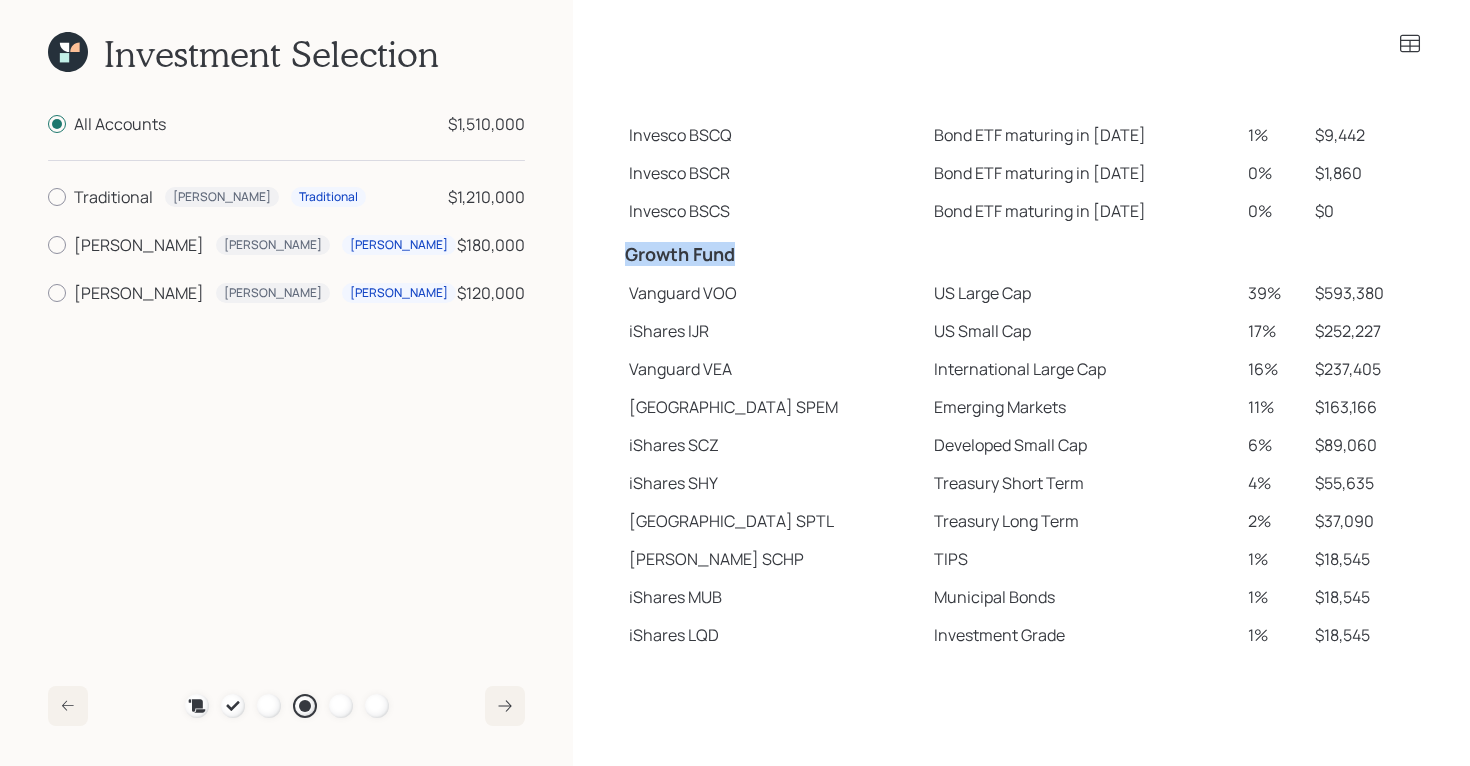 drag, startPoint x: 624, startPoint y: 256, endPoint x: 786, endPoint y: 245, distance: 162.37303 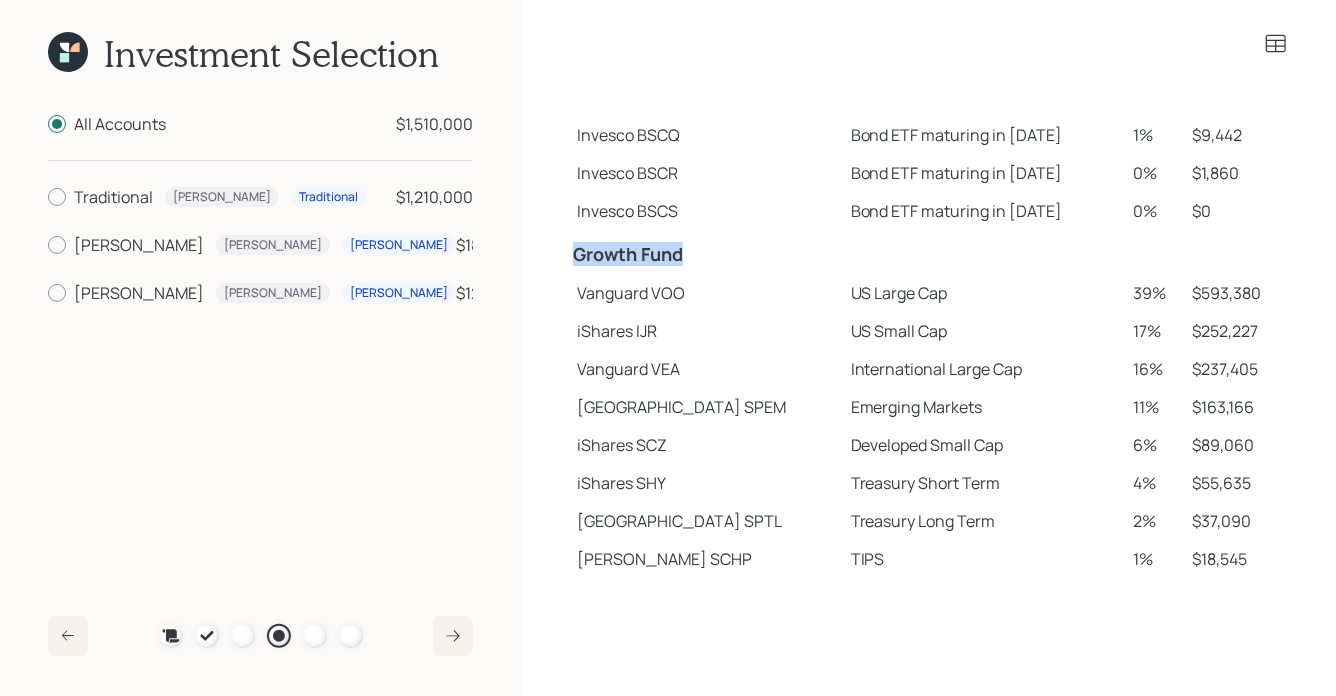 scroll, scrollTop: 232, scrollLeft: 0, axis: vertical 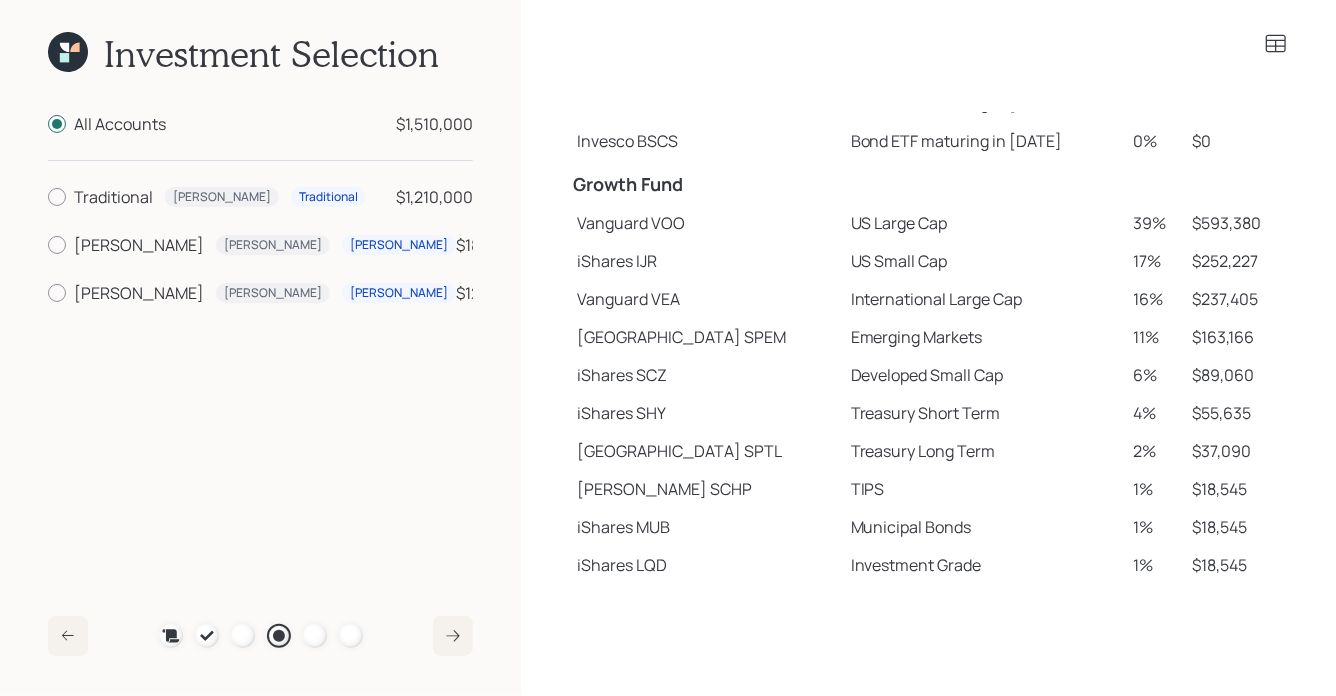 click on "Vanguard   VOO" at bounding box center [706, 223] 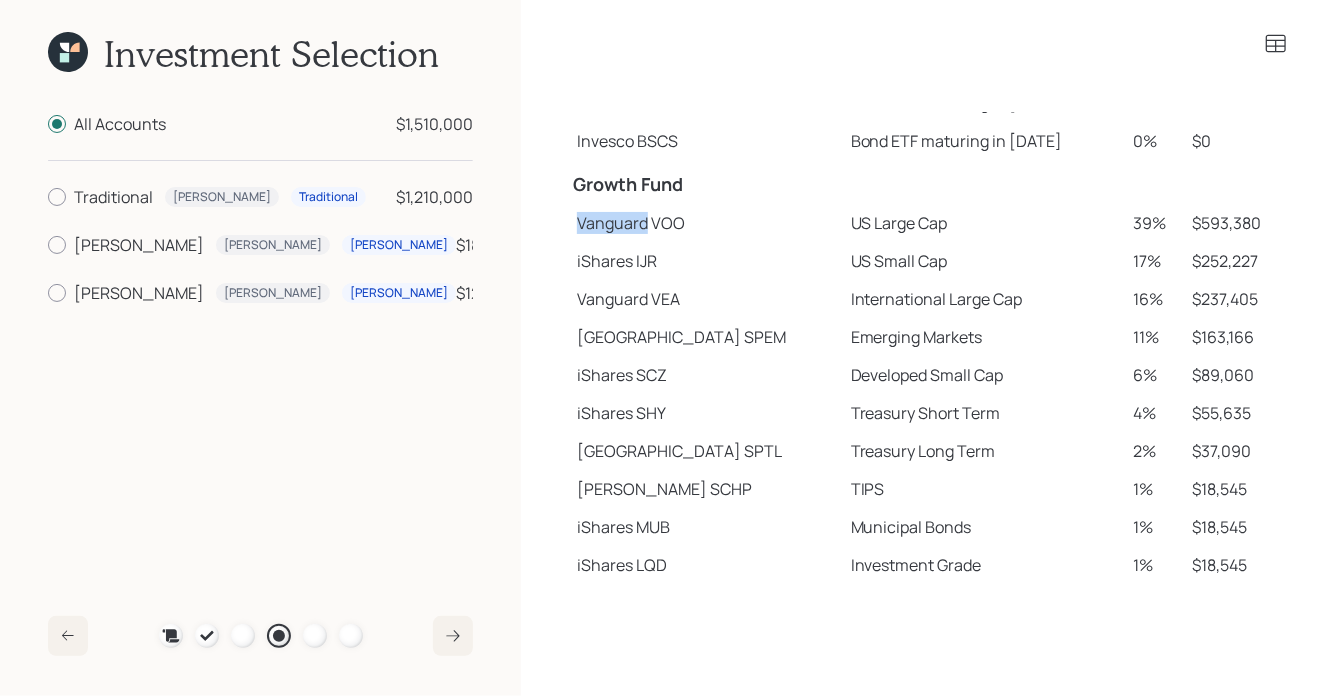 click on "Vanguard   VOO" at bounding box center [706, 223] 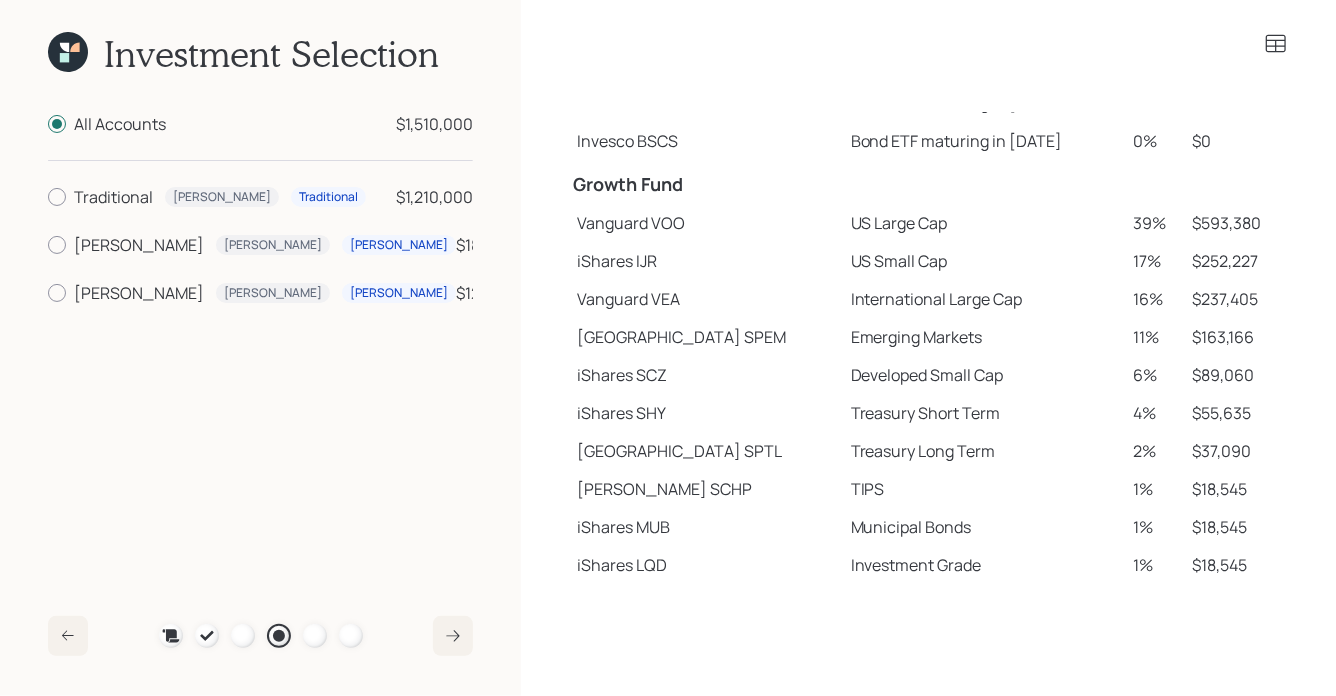 click on "iShares   IJR" at bounding box center (706, 261) 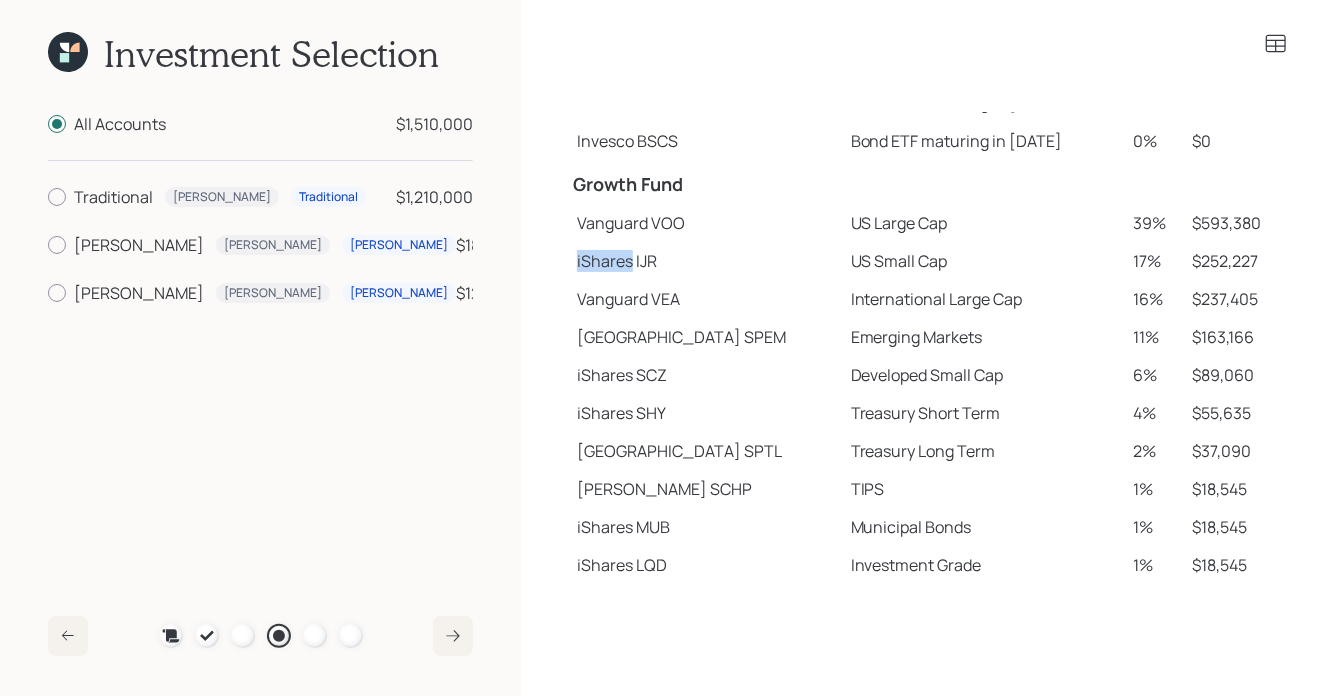 click on "iShares   IJR" at bounding box center [706, 261] 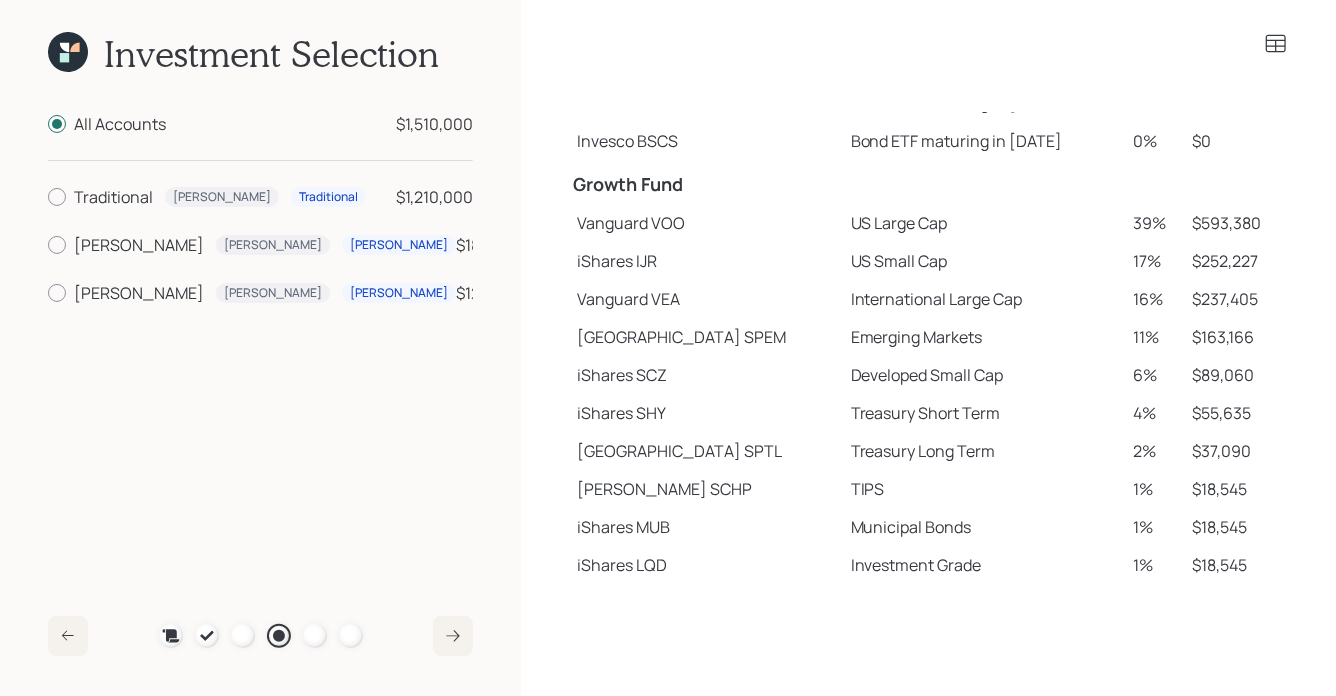 click on "State Street   SPEM" at bounding box center [706, 337] 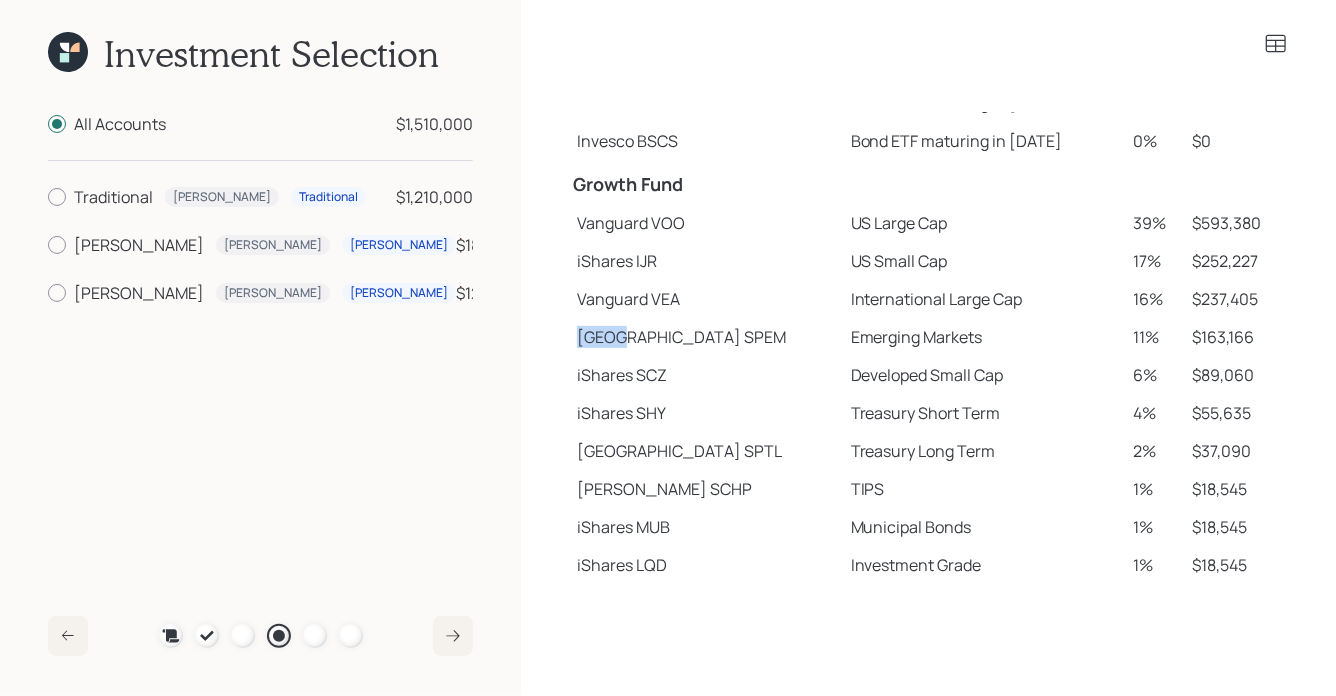 click on "State Street   SPEM" at bounding box center (706, 337) 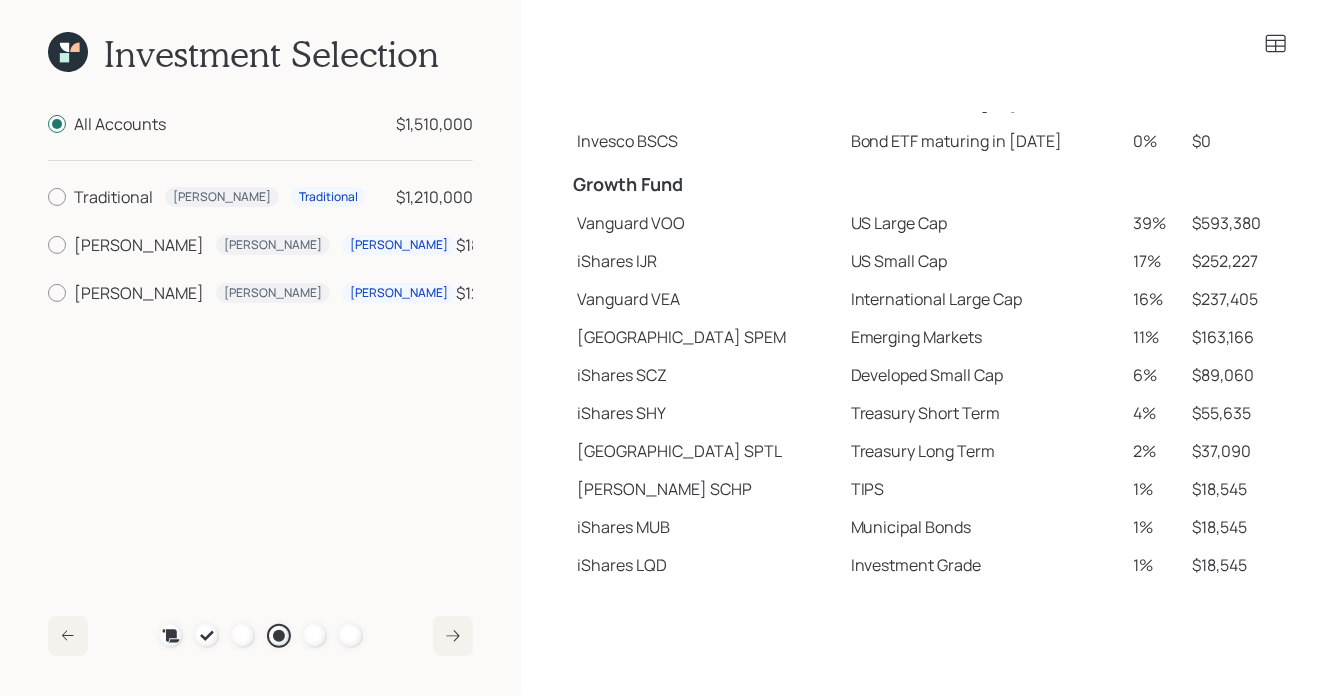 click on "iShares   SHY" at bounding box center (706, 413) 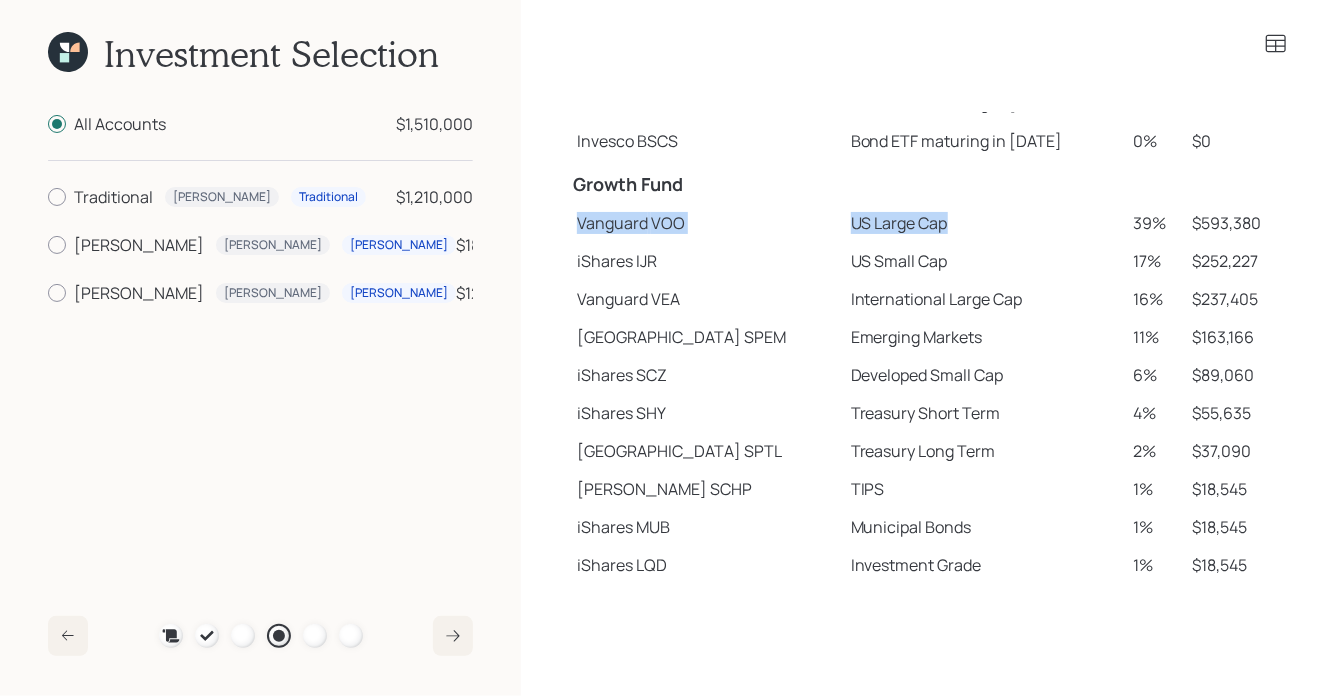 drag, startPoint x: 574, startPoint y: 229, endPoint x: 858, endPoint y: 239, distance: 284.176 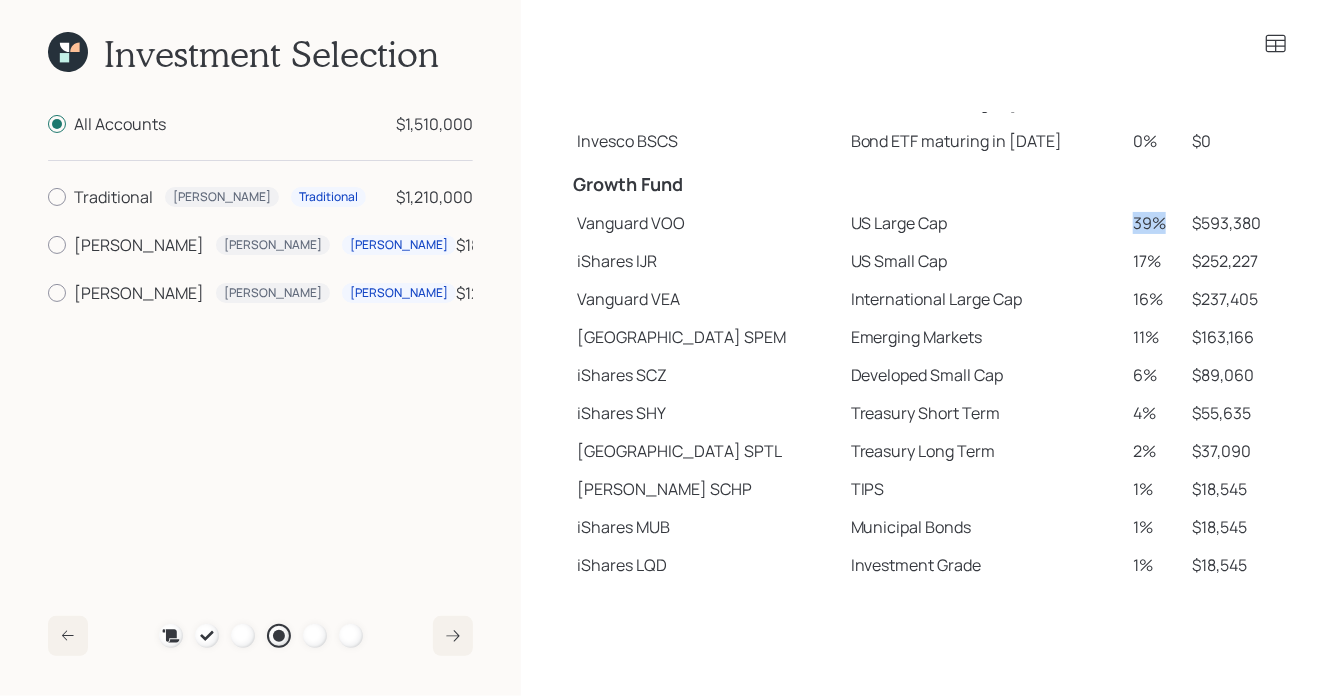 drag, startPoint x: 1147, startPoint y: 220, endPoint x: 1105, endPoint y: 218, distance: 42.047592 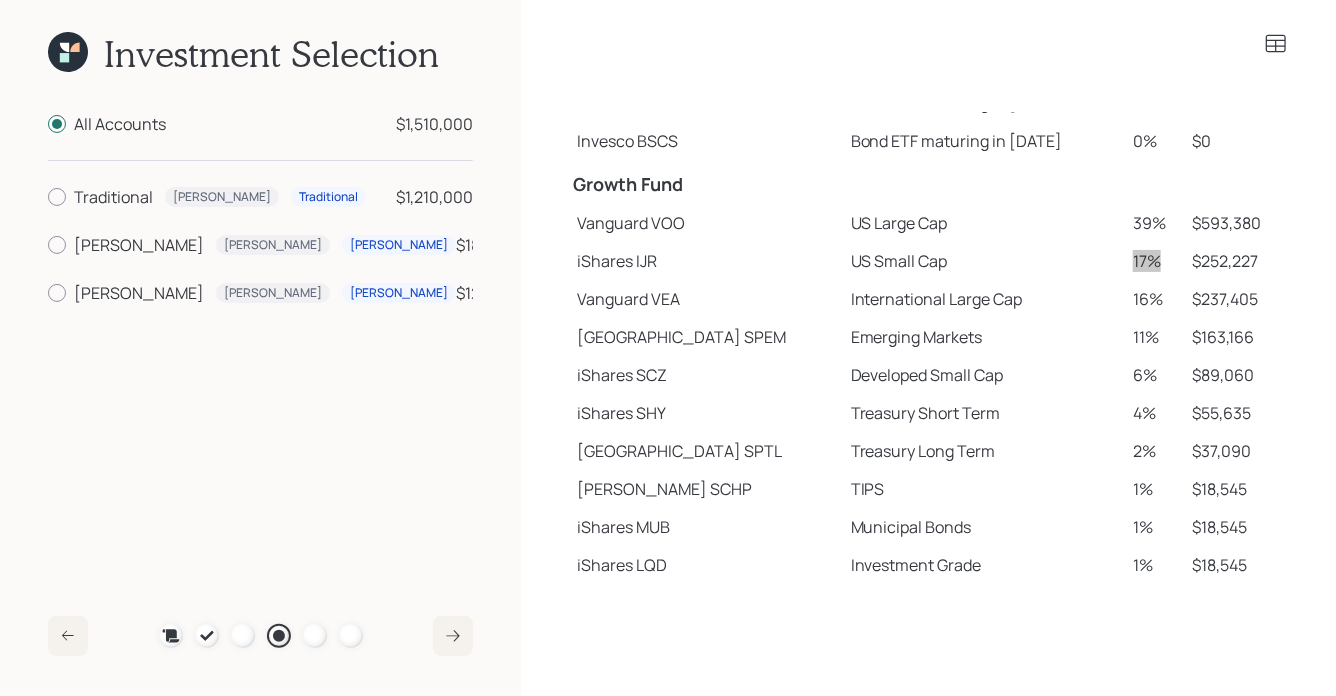 drag, startPoint x: 1145, startPoint y: 262, endPoint x: 797, endPoint y: 267, distance: 348.03592 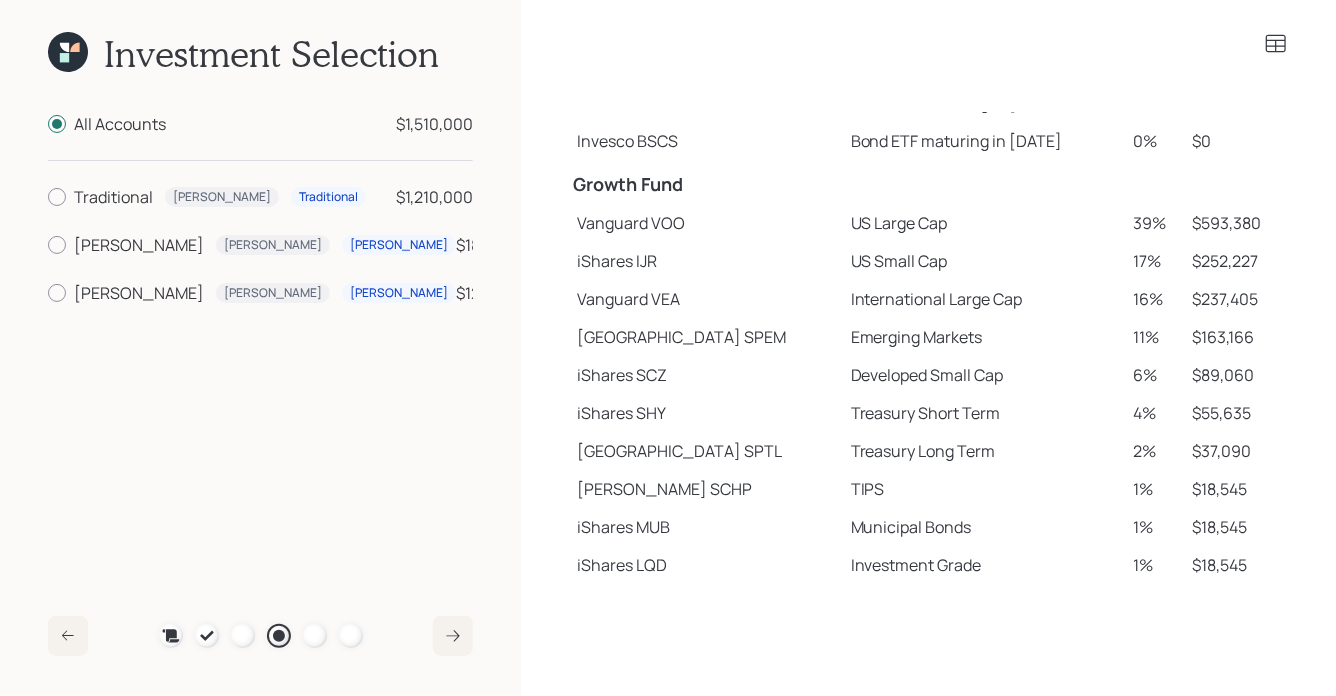 click on "US Large Cap" at bounding box center [984, 223] 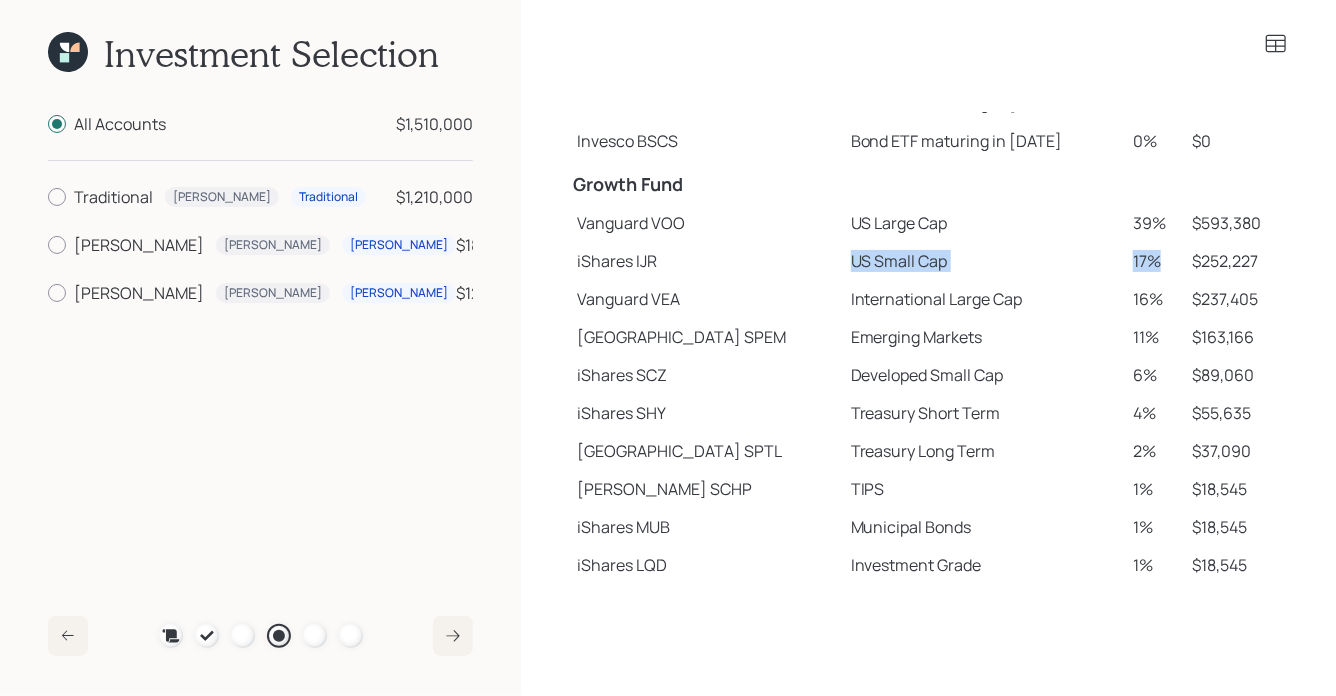 drag, startPoint x: 1134, startPoint y: 257, endPoint x: 725, endPoint y: 261, distance: 409.01956 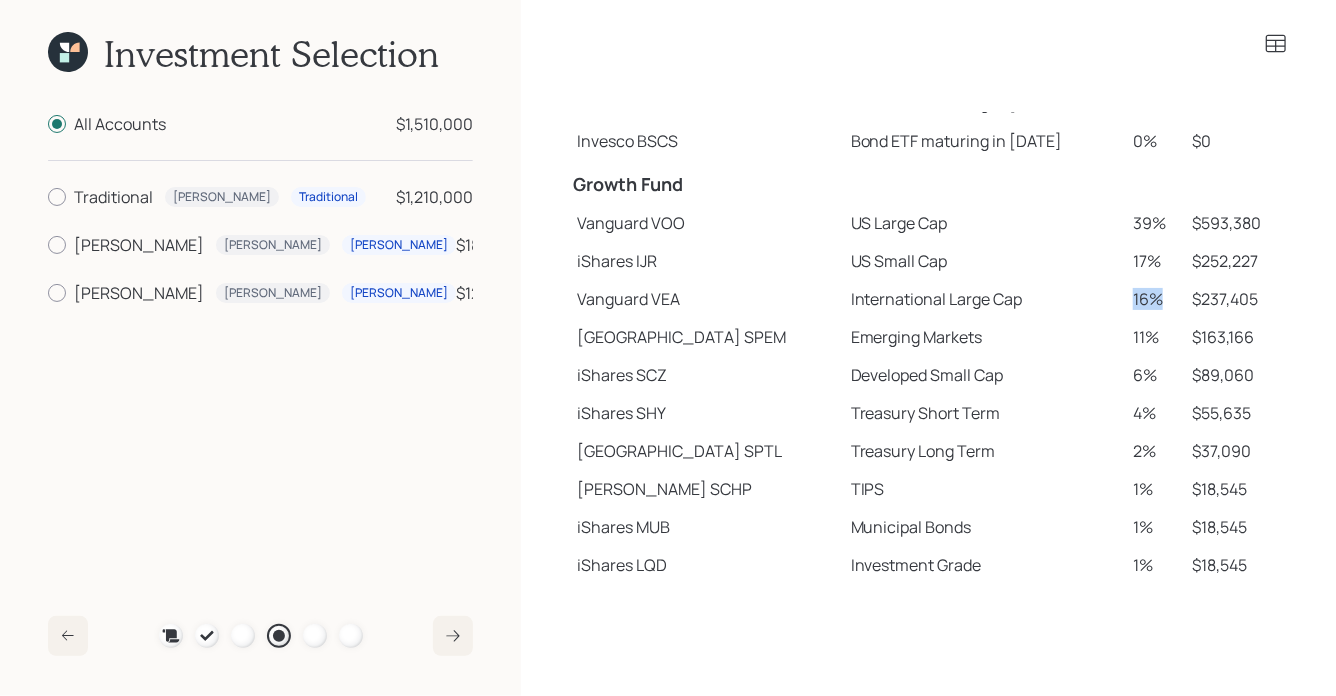 drag, startPoint x: 1139, startPoint y: 298, endPoint x: 1083, endPoint y: 298, distance: 56 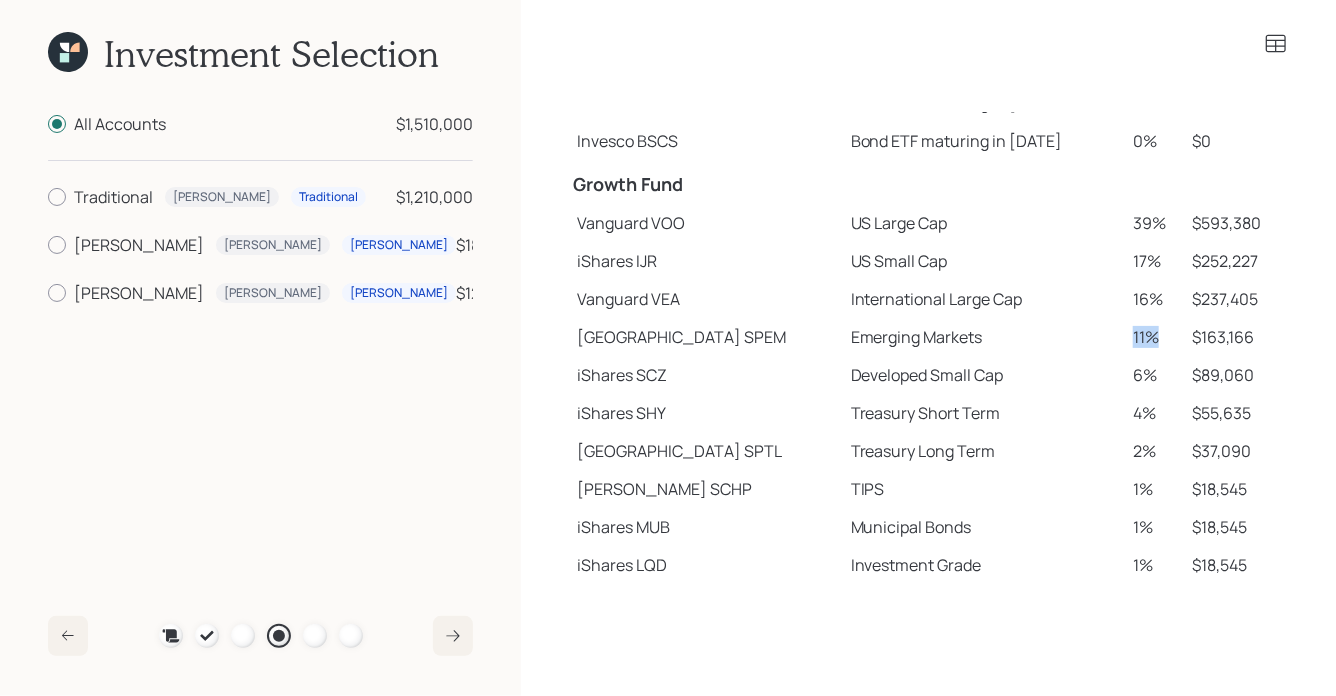 drag, startPoint x: 1142, startPoint y: 341, endPoint x: 1056, endPoint y: 337, distance: 86.09297 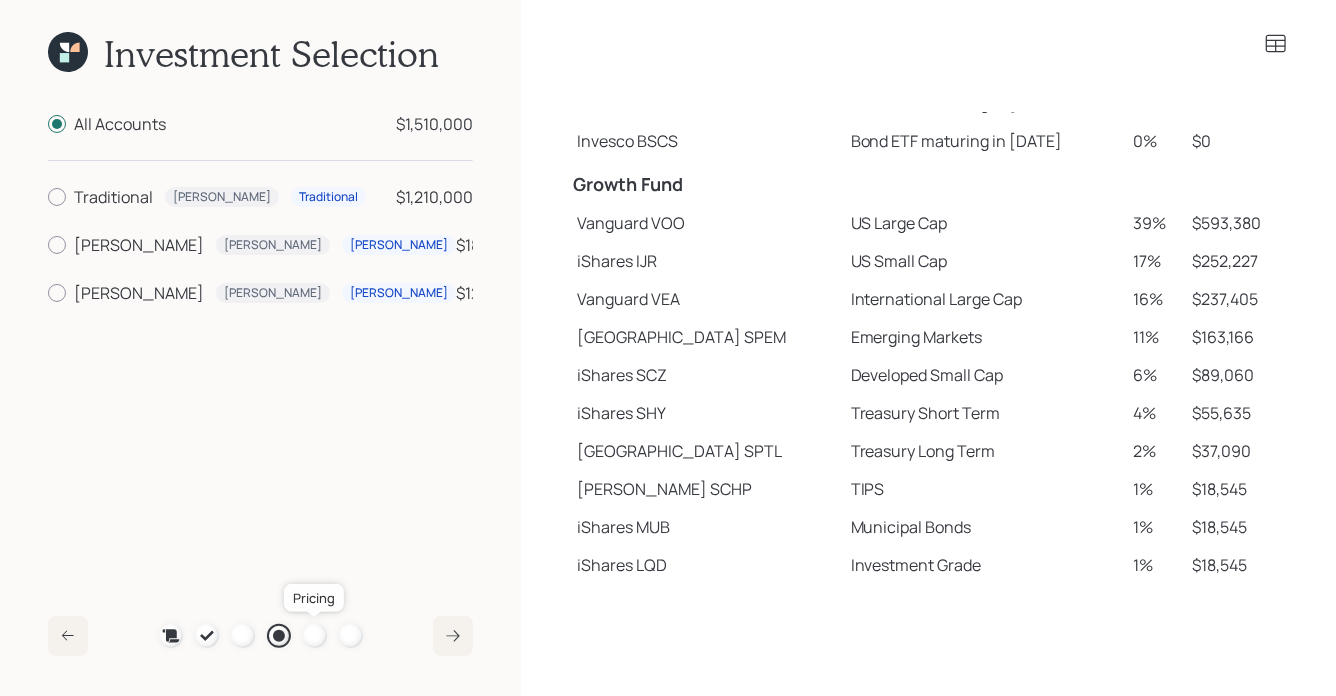 click at bounding box center (315, 636) 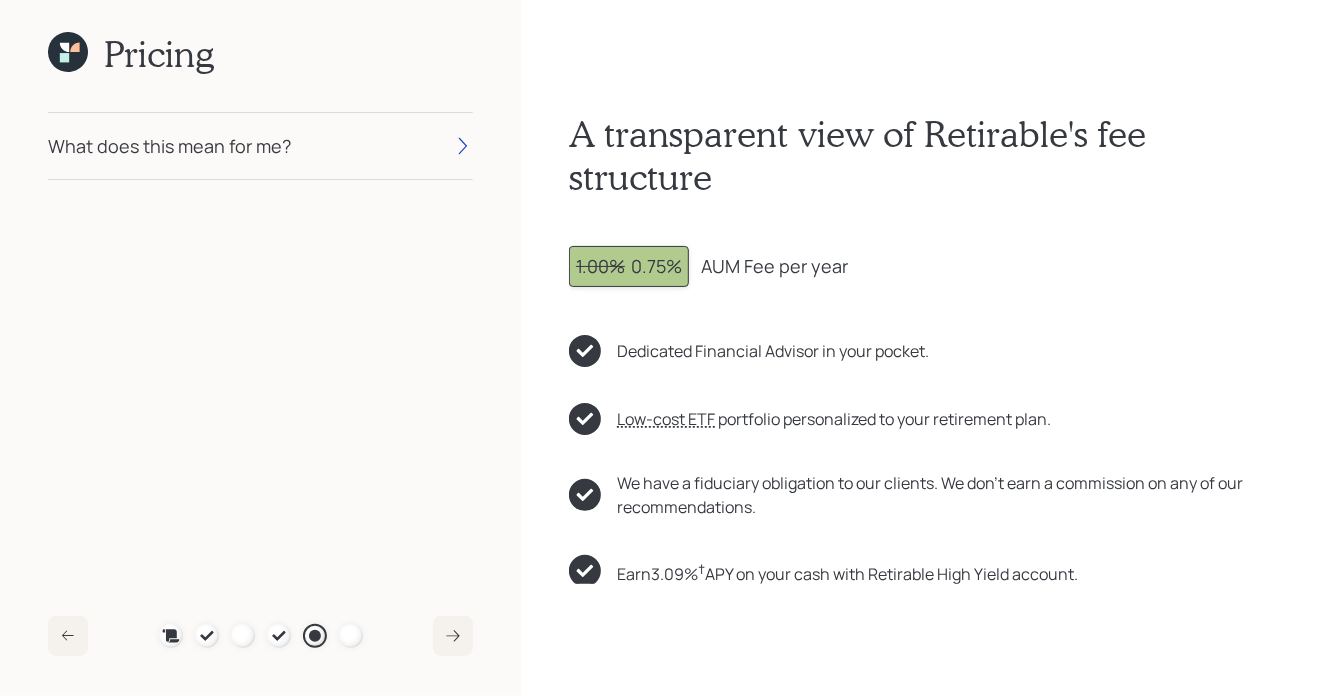 click on "What does this mean for me?" at bounding box center (260, 146) 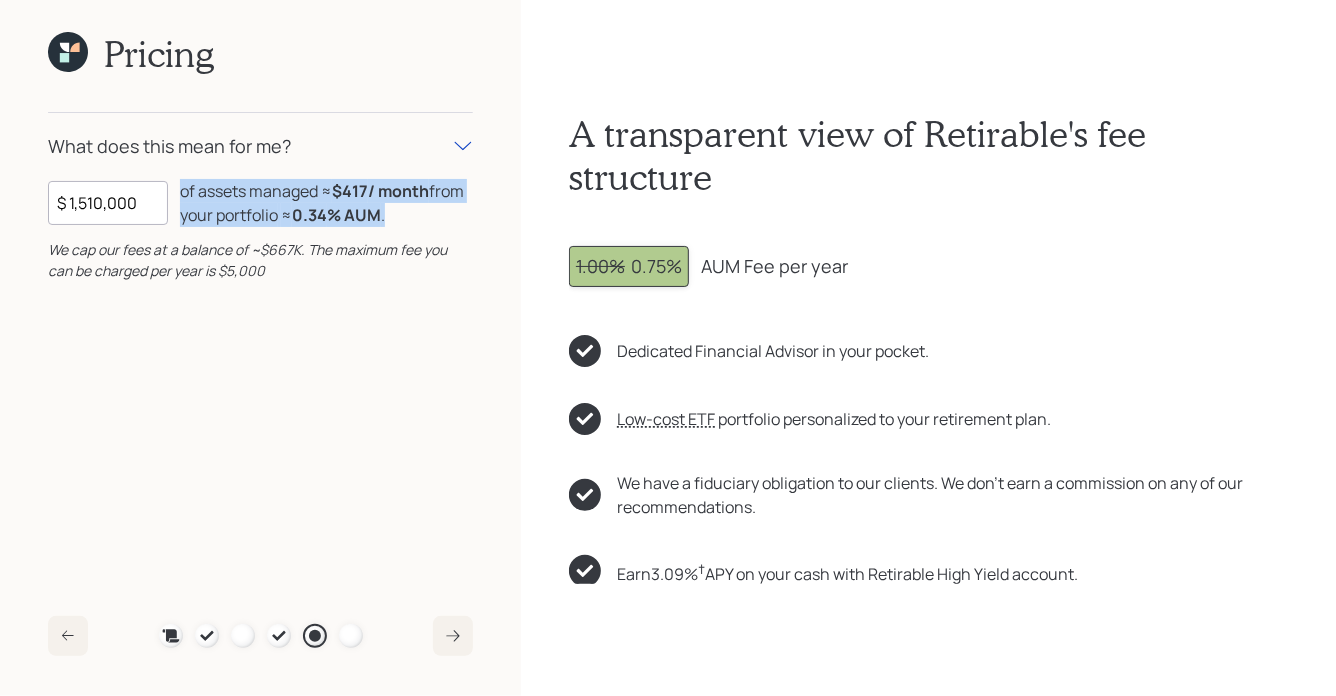 drag, startPoint x: 393, startPoint y: 220, endPoint x: 183, endPoint y: 196, distance: 211.36697 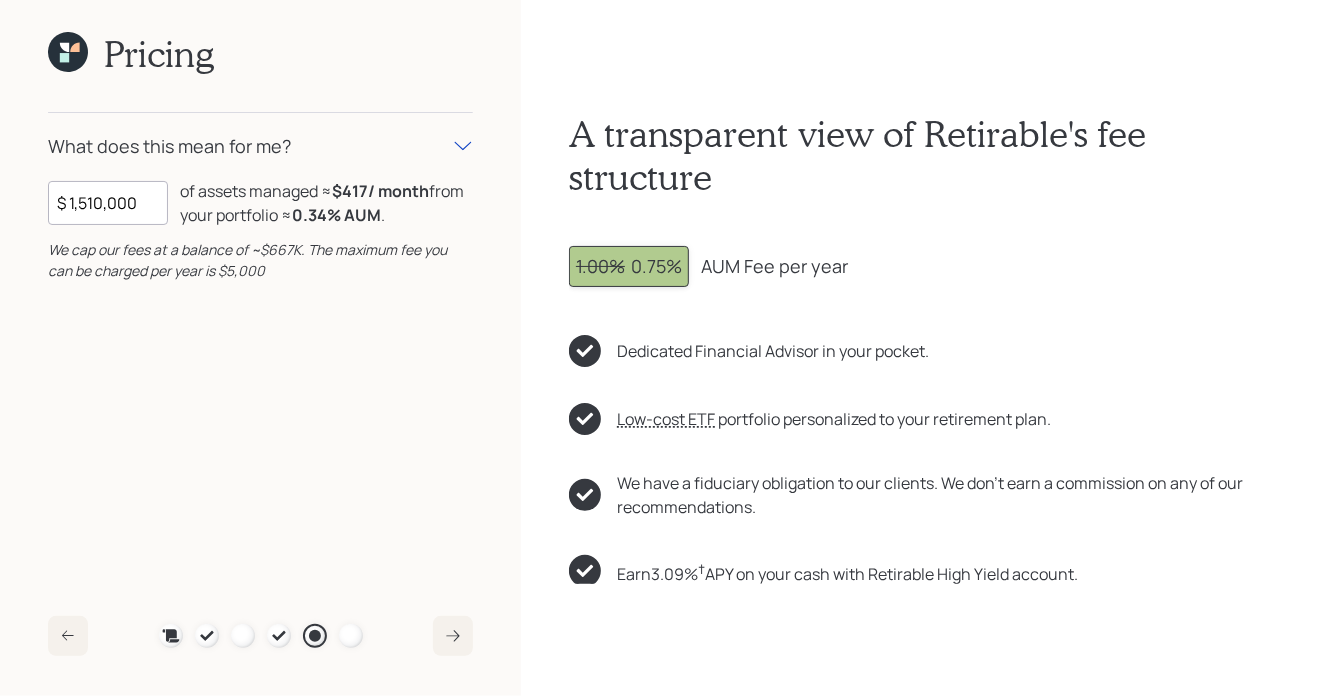 click on "We cap our fees at a balance of ~$667K. The maximum fee you can be charged per year is $5,000" at bounding box center (247, 260) 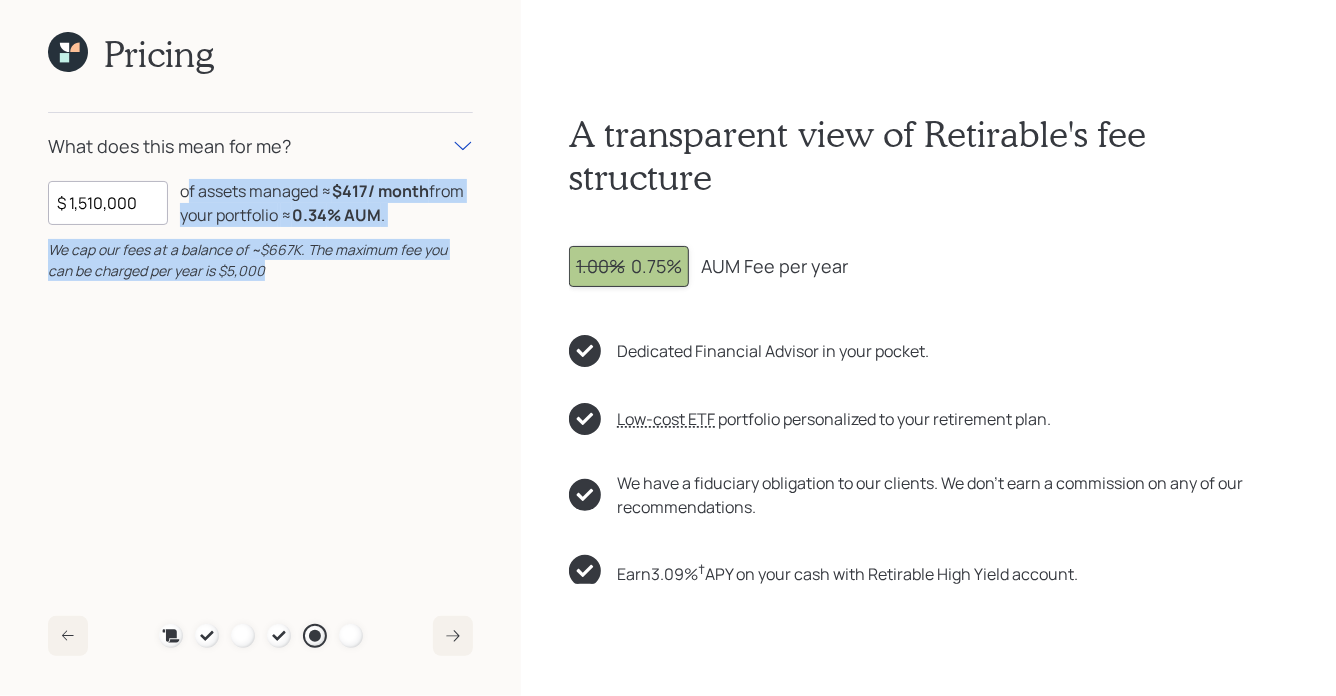 drag, startPoint x: 275, startPoint y: 281, endPoint x: 185, endPoint y: 195, distance: 124.48293 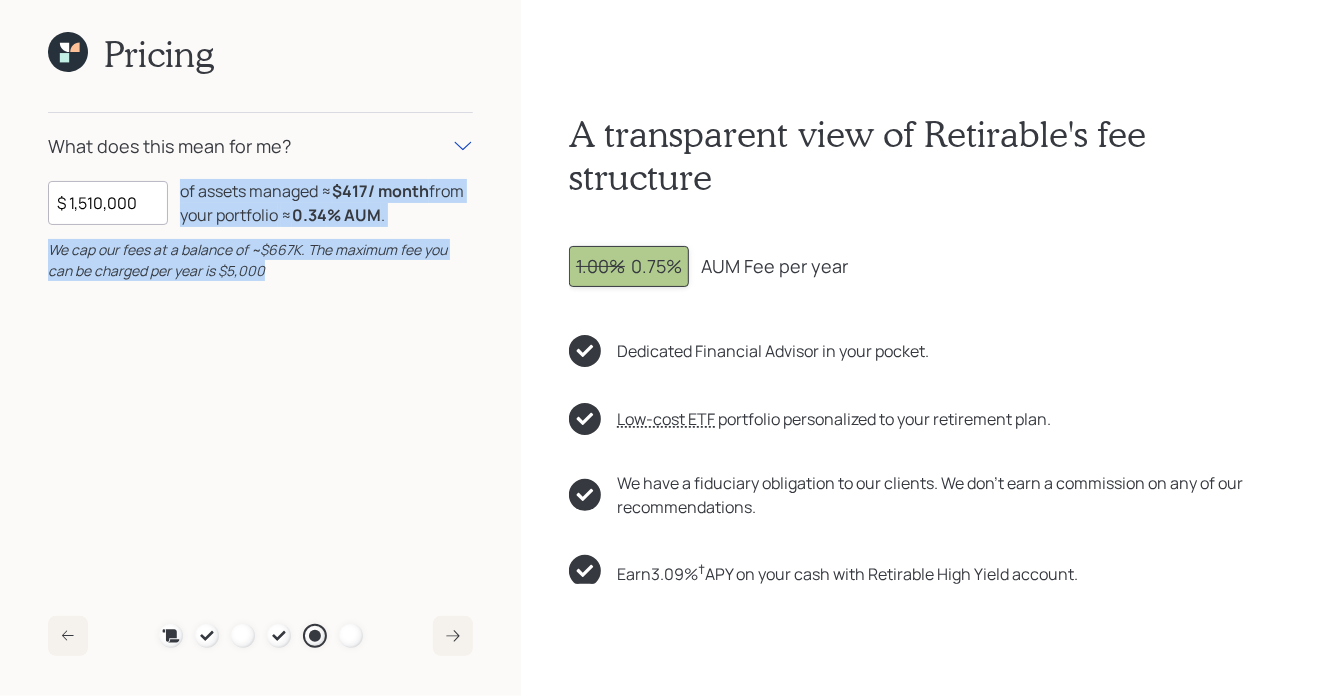 drag, startPoint x: 180, startPoint y: 190, endPoint x: 272, endPoint y: 279, distance: 128.0039 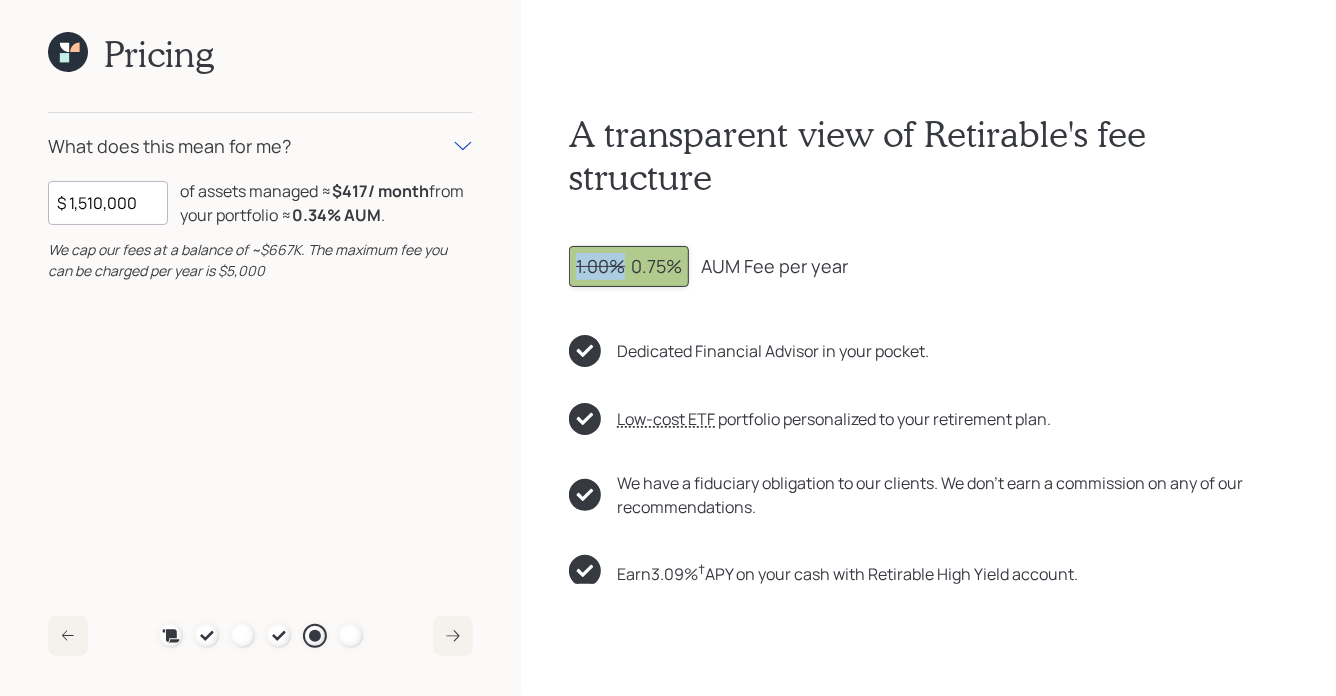 drag, startPoint x: 628, startPoint y: 265, endPoint x: 570, endPoint y: 271, distance: 58.30952 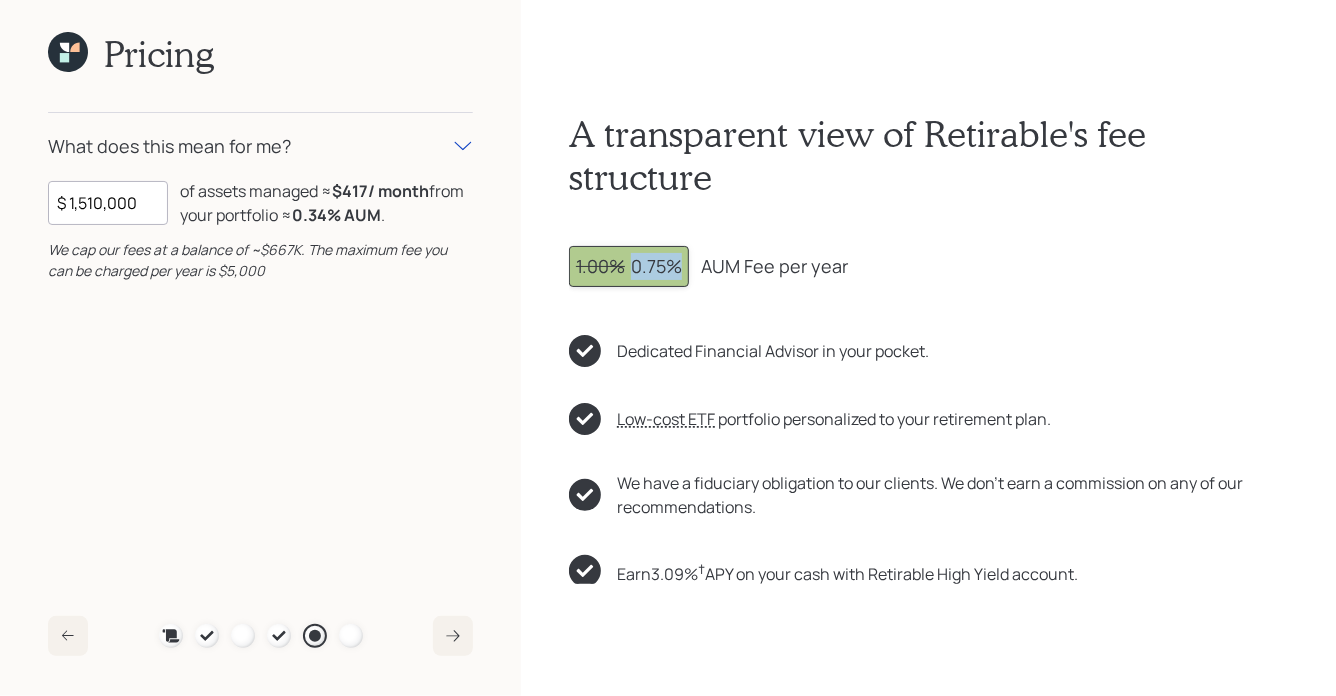 drag, startPoint x: 631, startPoint y: 269, endPoint x: 685, endPoint y: 268, distance: 54.00926 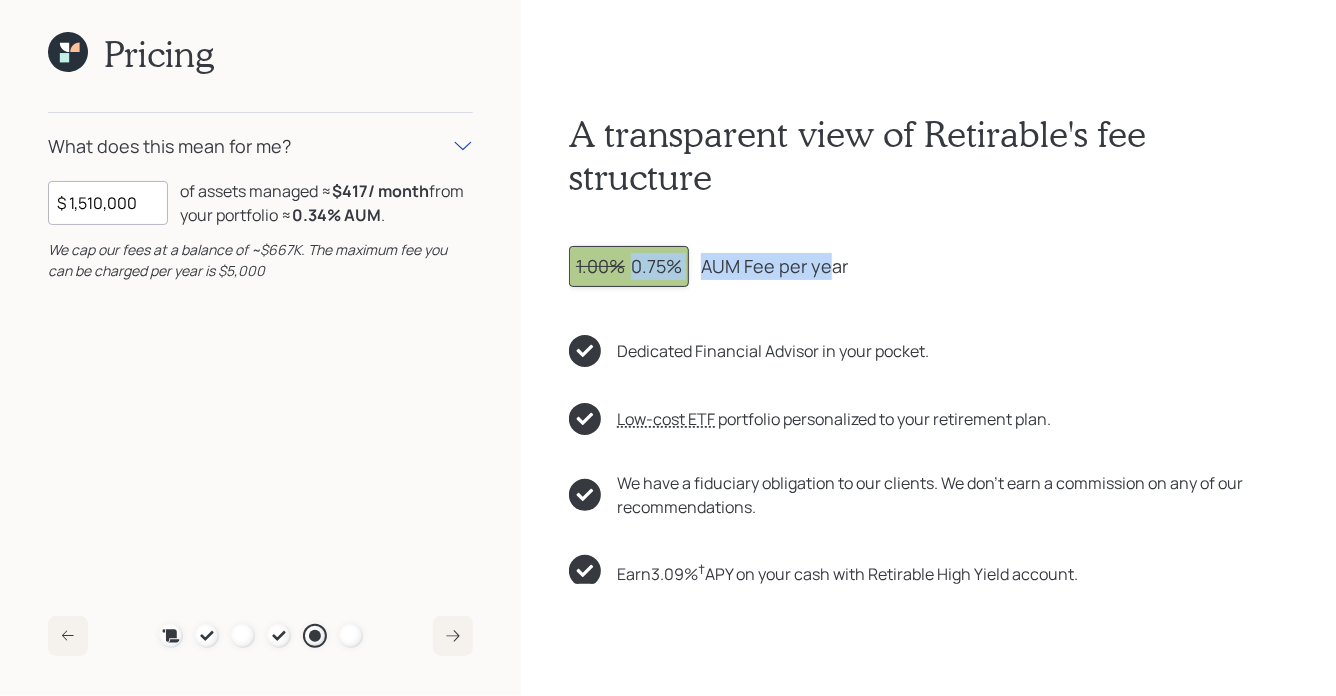 drag, startPoint x: 634, startPoint y: 265, endPoint x: 825, endPoint y: 271, distance: 191.09422 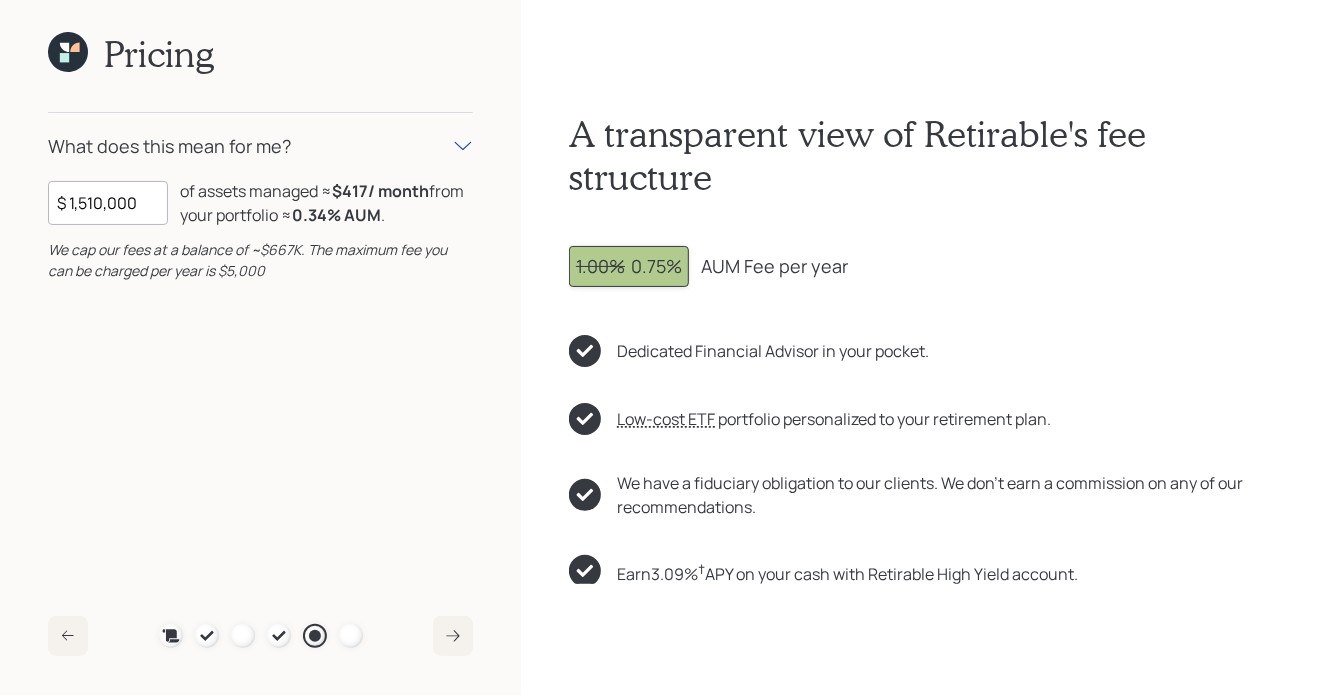 click on "1.00% 0.75%" at bounding box center [629, 266] 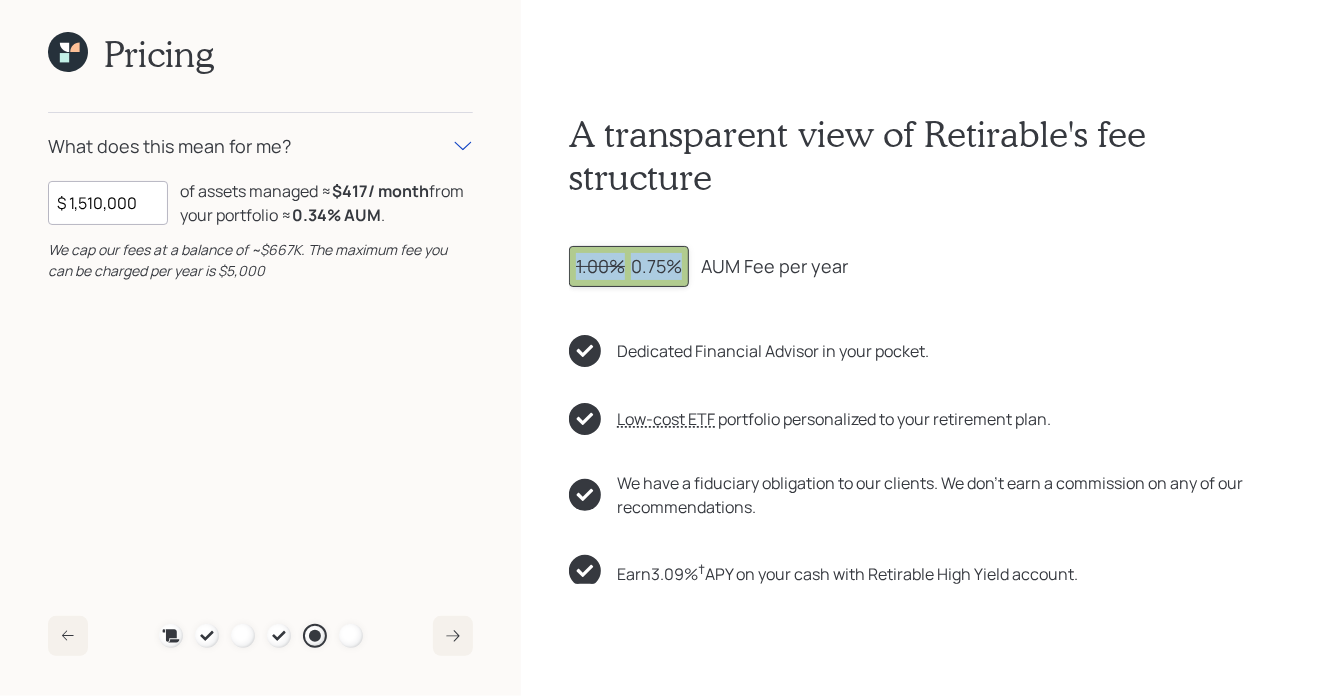 drag, startPoint x: 680, startPoint y: 264, endPoint x: 555, endPoint y: 261, distance: 125.035995 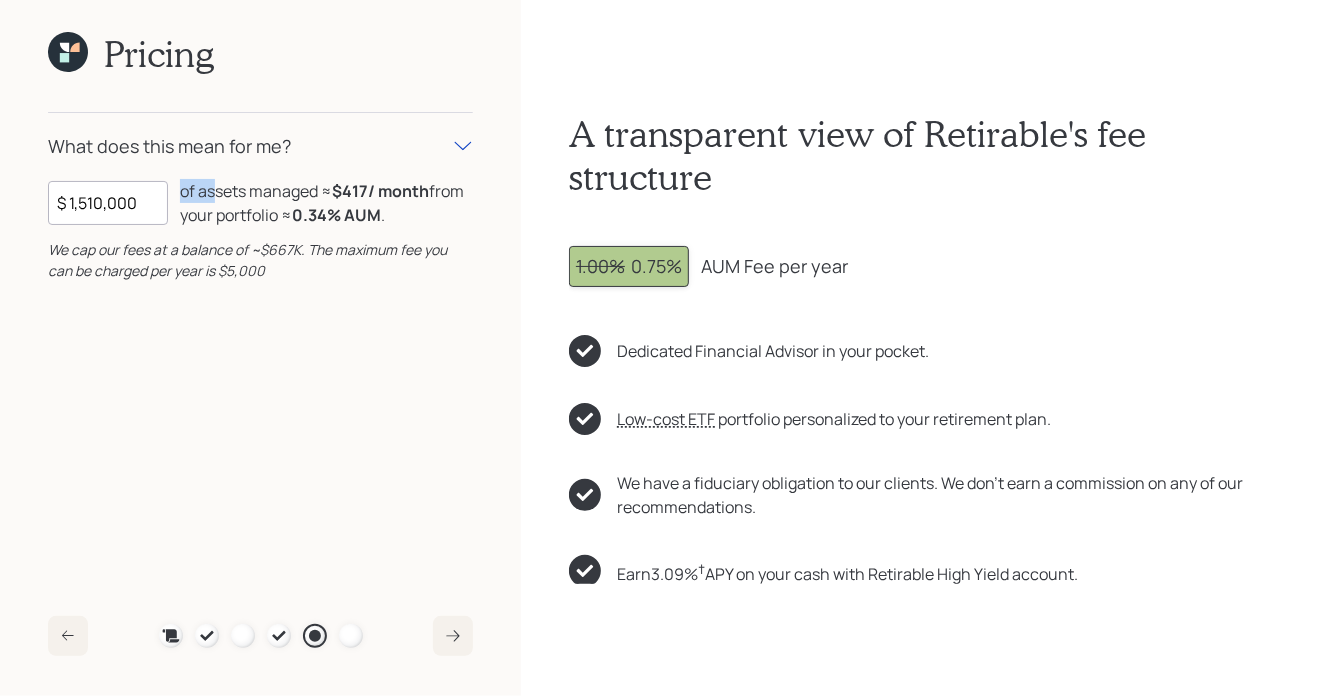 drag, startPoint x: 182, startPoint y: 187, endPoint x: 212, endPoint y: 194, distance: 30.805843 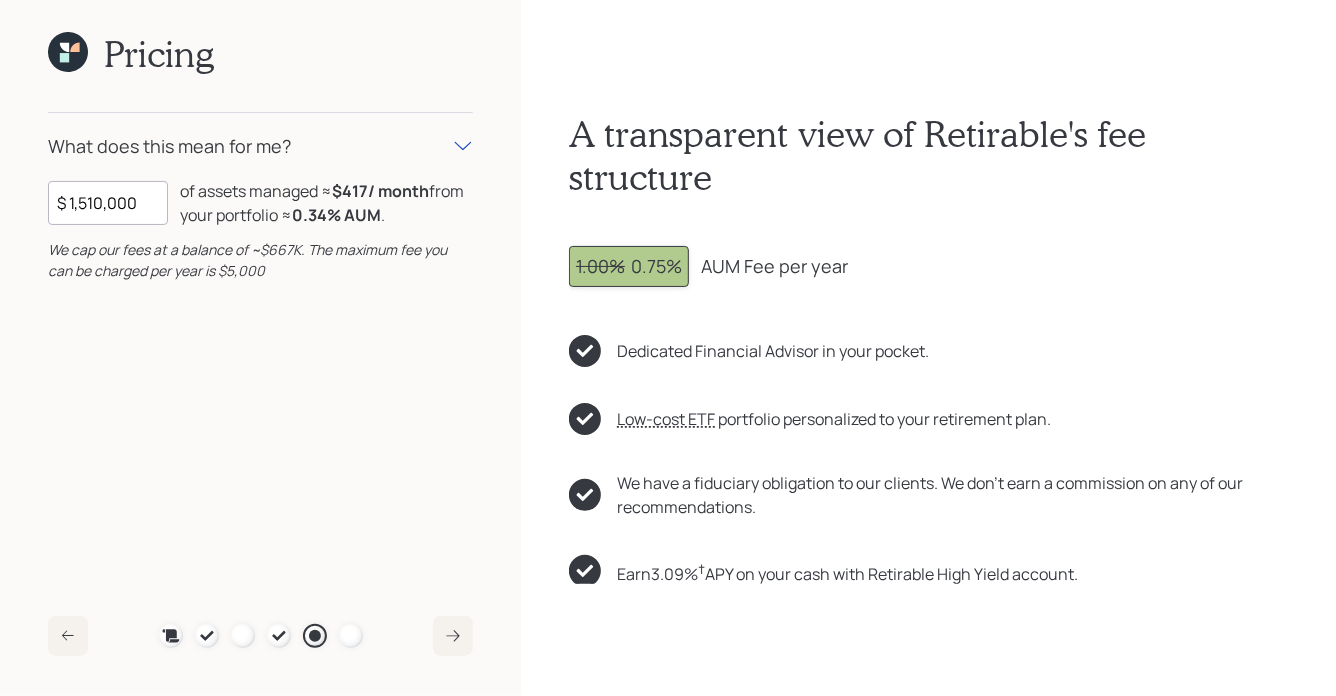 click on "of assets managed ≈  $417  / month  from your portfolio   ≈  0.34 % AUM ." at bounding box center [326, 203] 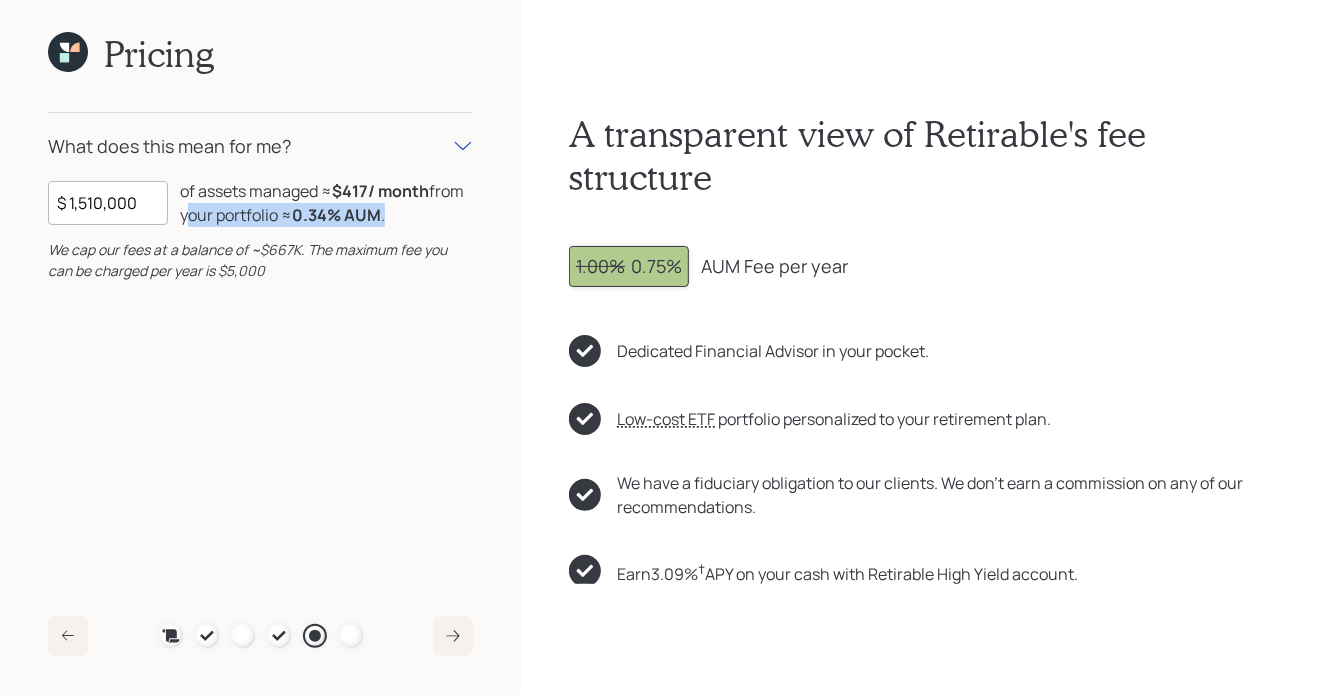 drag, startPoint x: 183, startPoint y: 217, endPoint x: 385, endPoint y: 219, distance: 202.0099 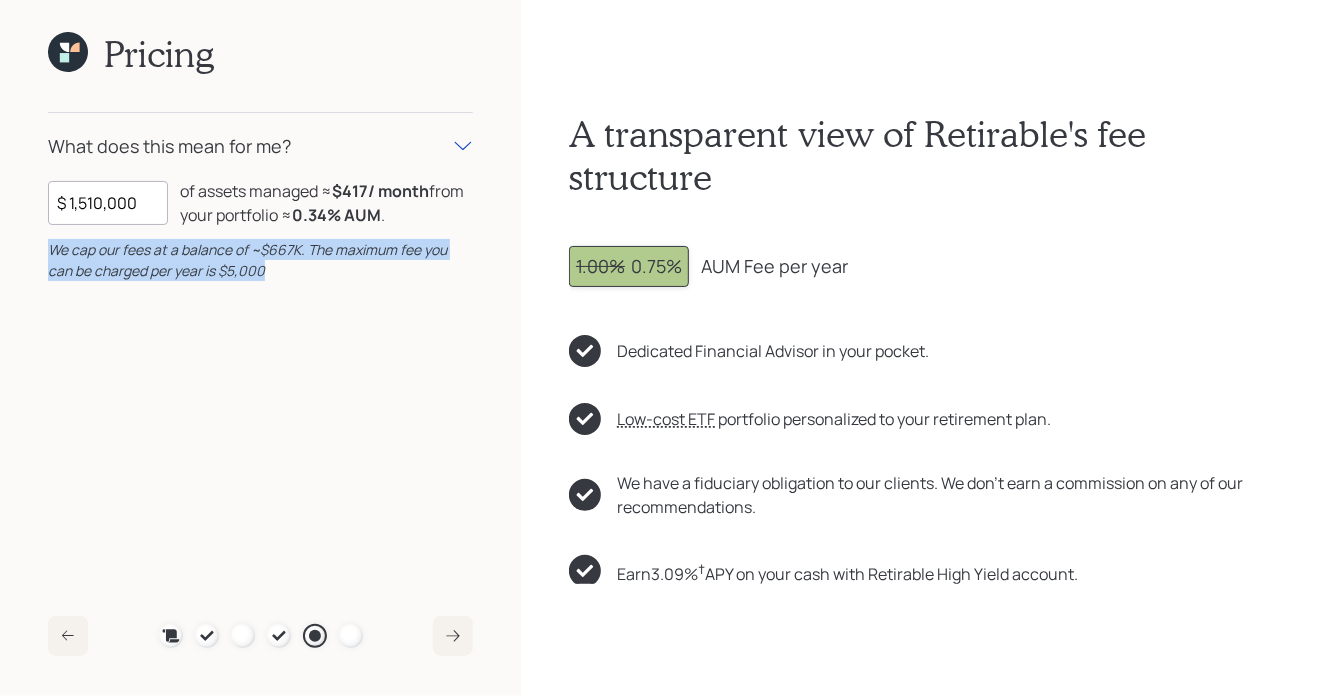 drag, startPoint x: 281, startPoint y: 272, endPoint x: 42, endPoint y: 249, distance: 240.10414 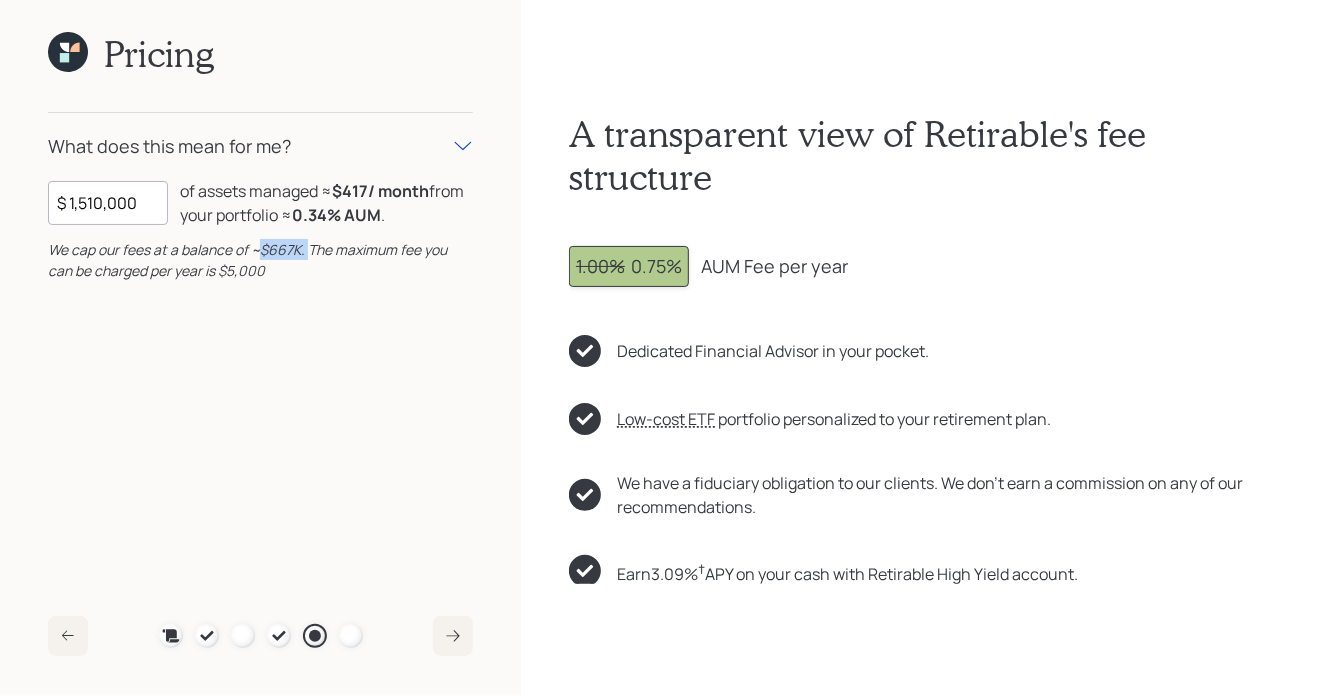 drag, startPoint x: 306, startPoint y: 252, endPoint x: 257, endPoint y: 252, distance: 49 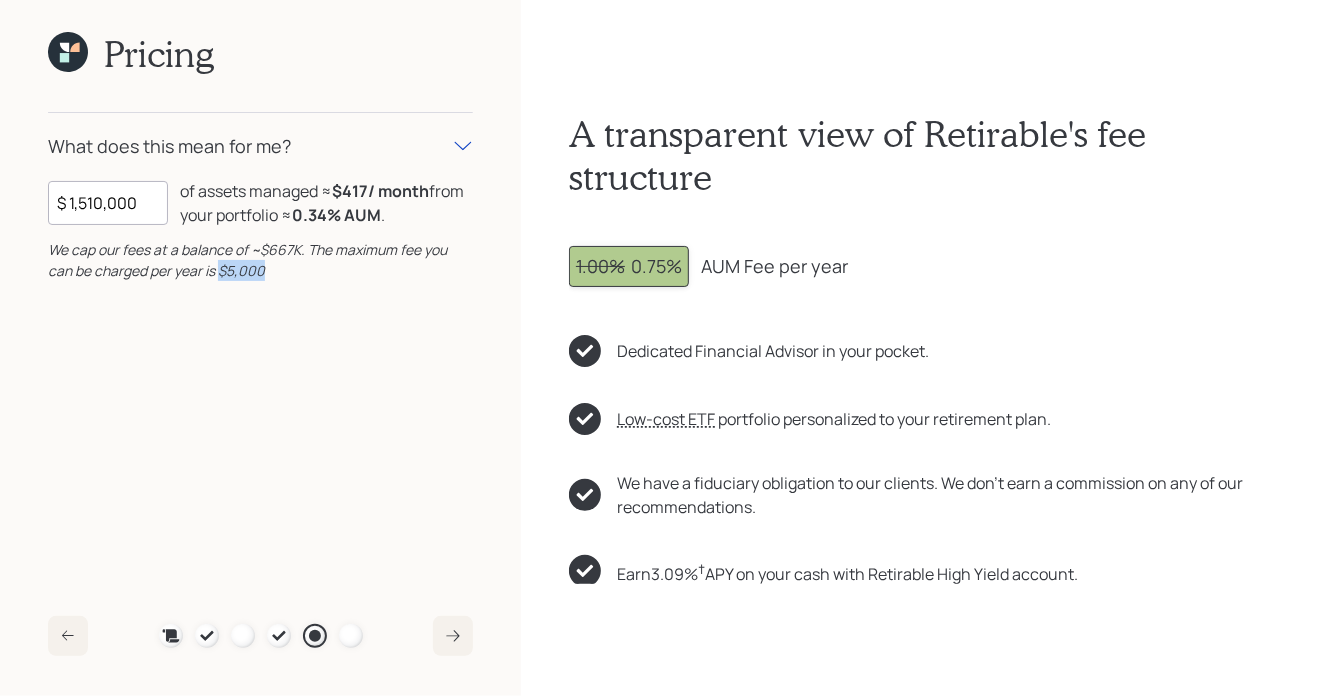 drag, startPoint x: 266, startPoint y: 273, endPoint x: 219, endPoint y: 277, distance: 47.169907 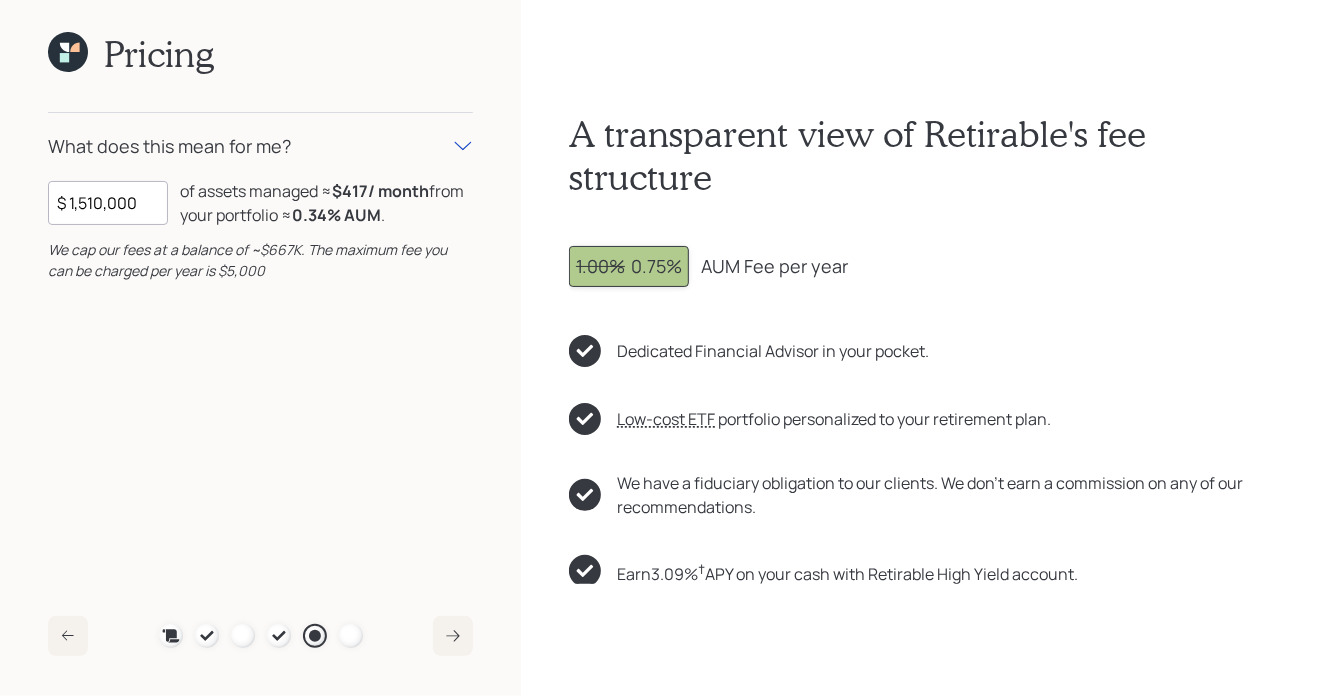 click on "$ 1,510,000" at bounding box center (108, 203) 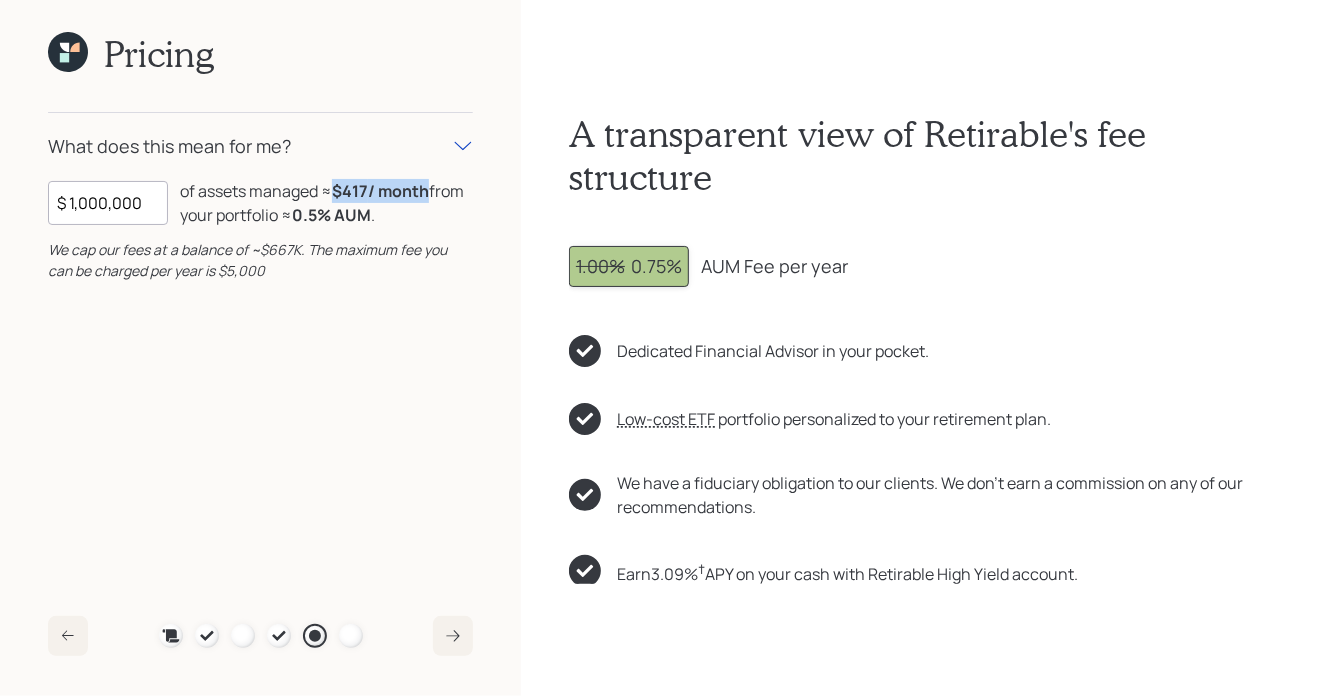 drag, startPoint x: 336, startPoint y: 194, endPoint x: 431, endPoint y: 197, distance: 95.047356 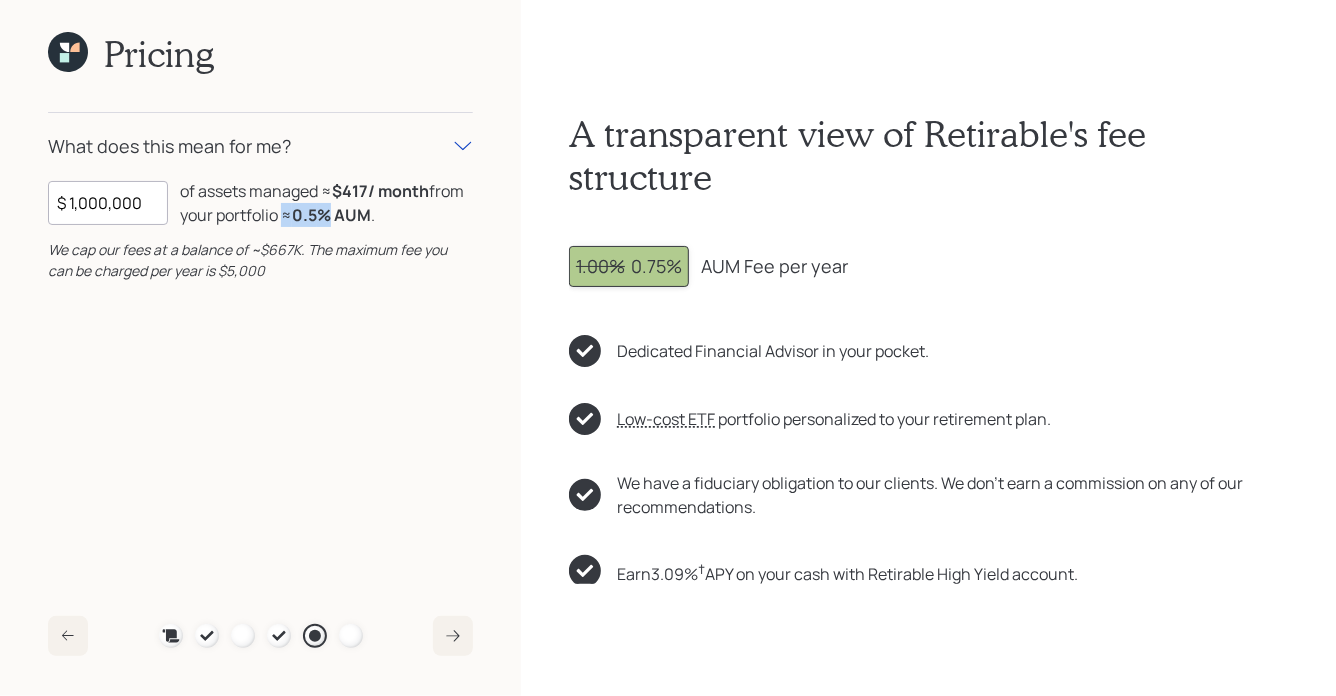 drag, startPoint x: 286, startPoint y: 213, endPoint x: 332, endPoint y: 218, distance: 46.270943 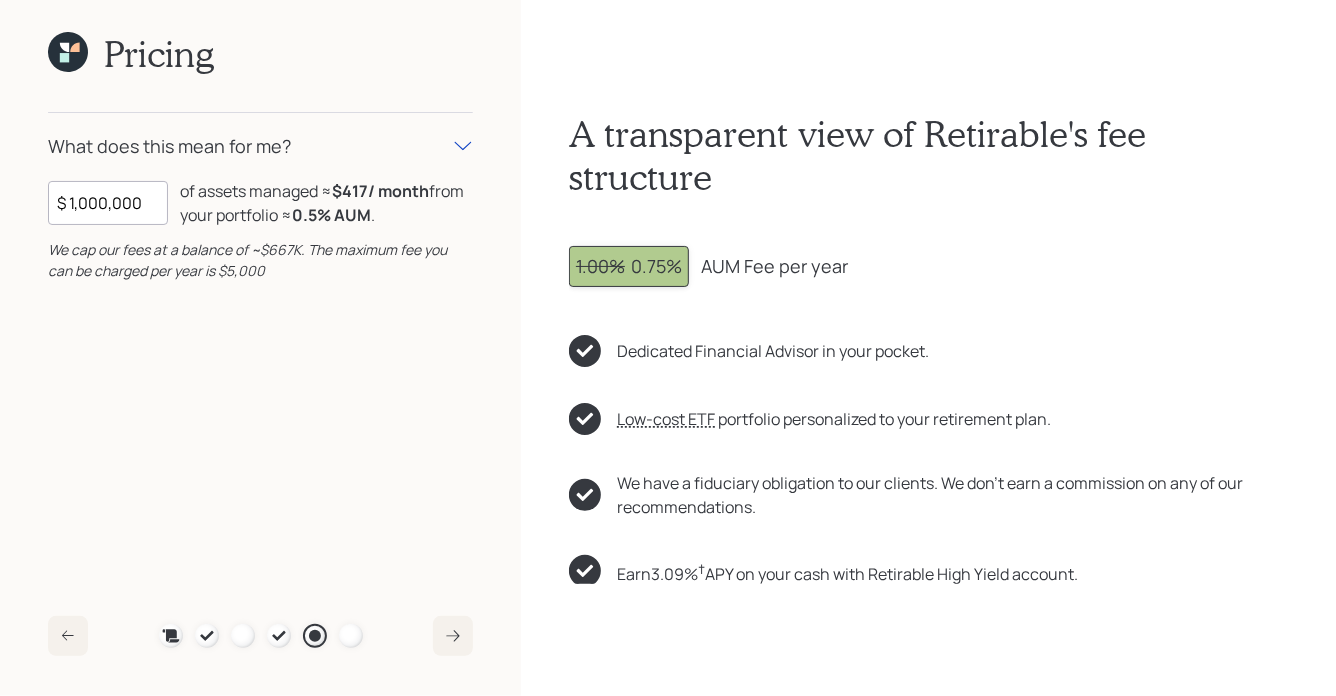 click on "$ 1,000,000" at bounding box center [108, 203] 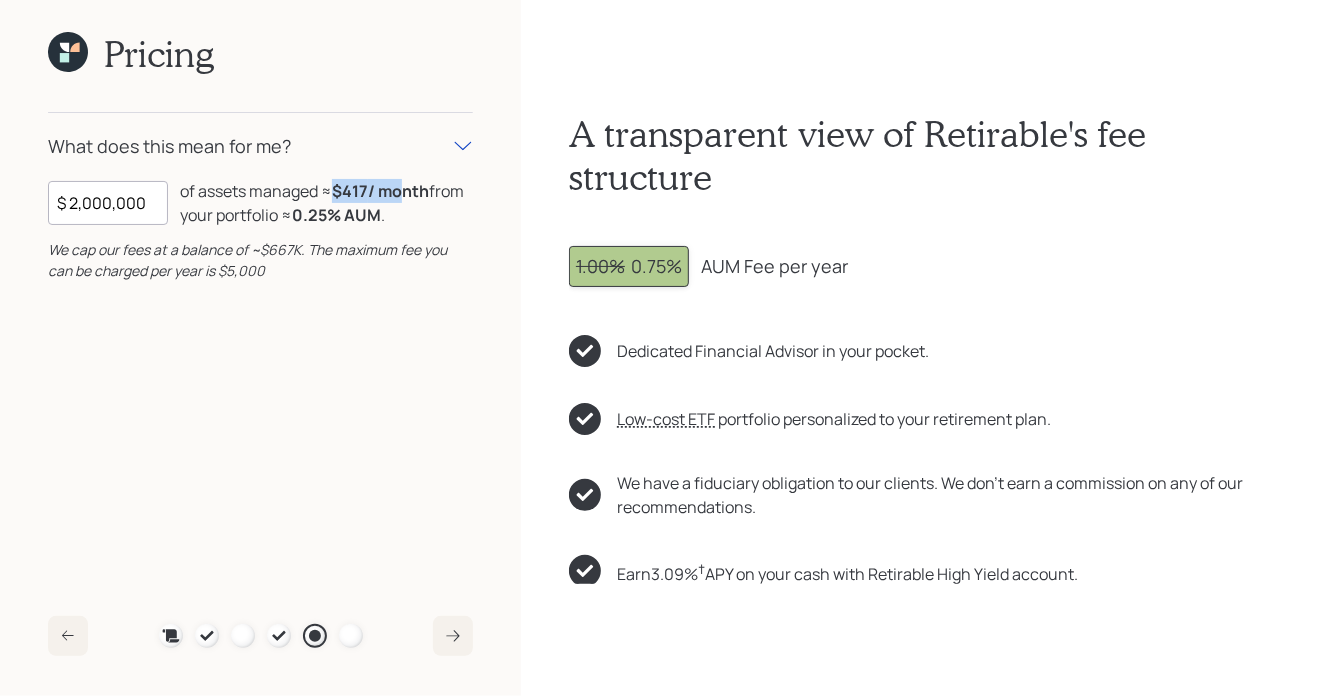 drag, startPoint x: 337, startPoint y: 188, endPoint x: 395, endPoint y: 199, distance: 59.03389 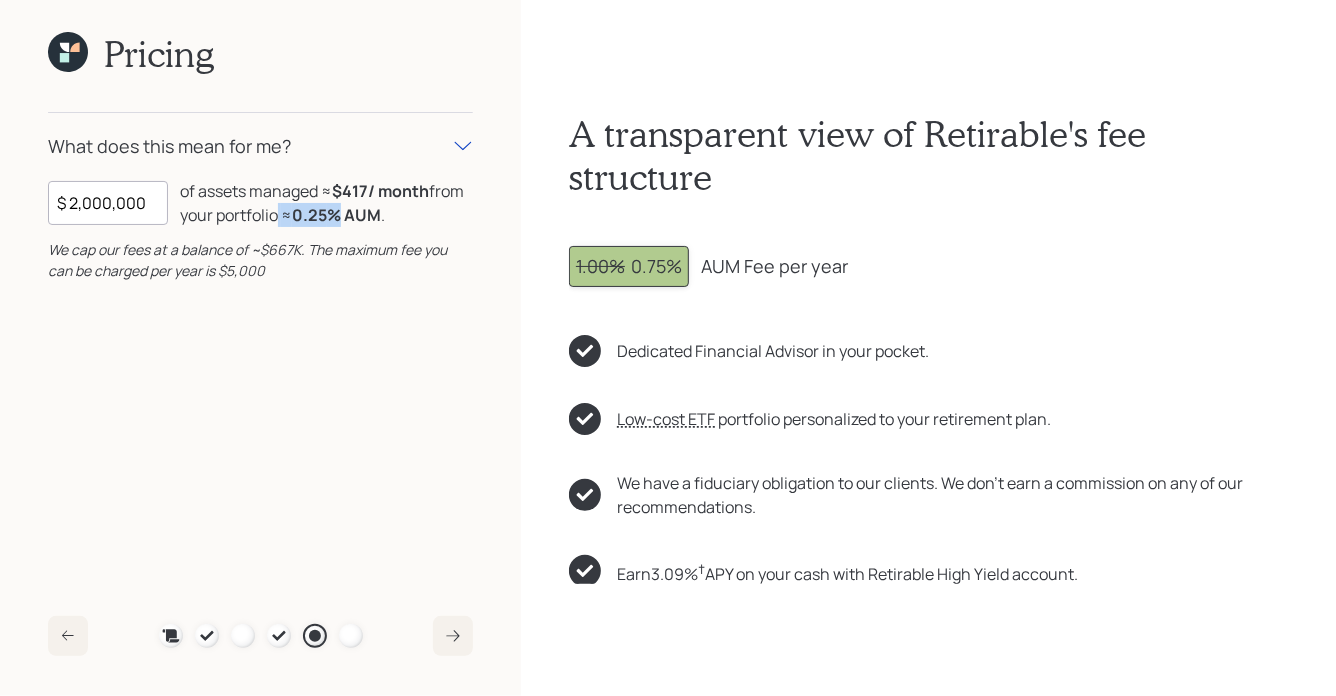 drag, startPoint x: 339, startPoint y: 216, endPoint x: 271, endPoint y: 216, distance: 68 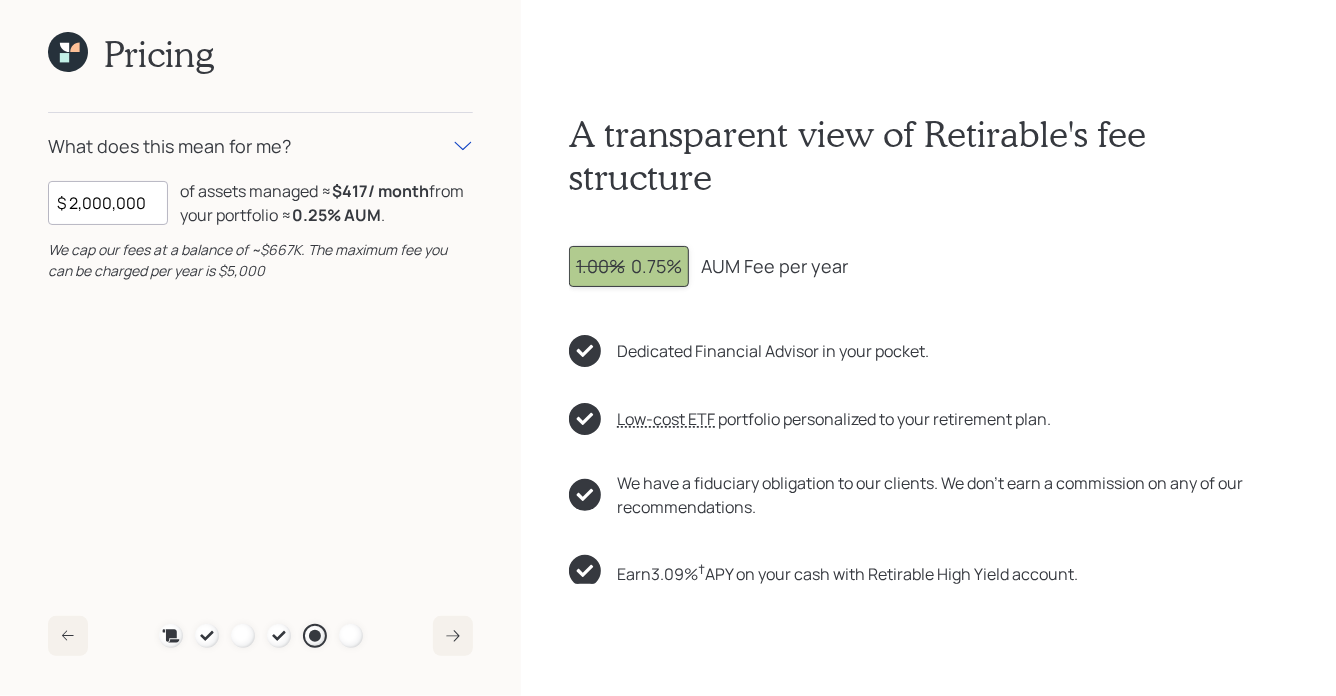 click on "$ 2,000,000" at bounding box center [108, 203] 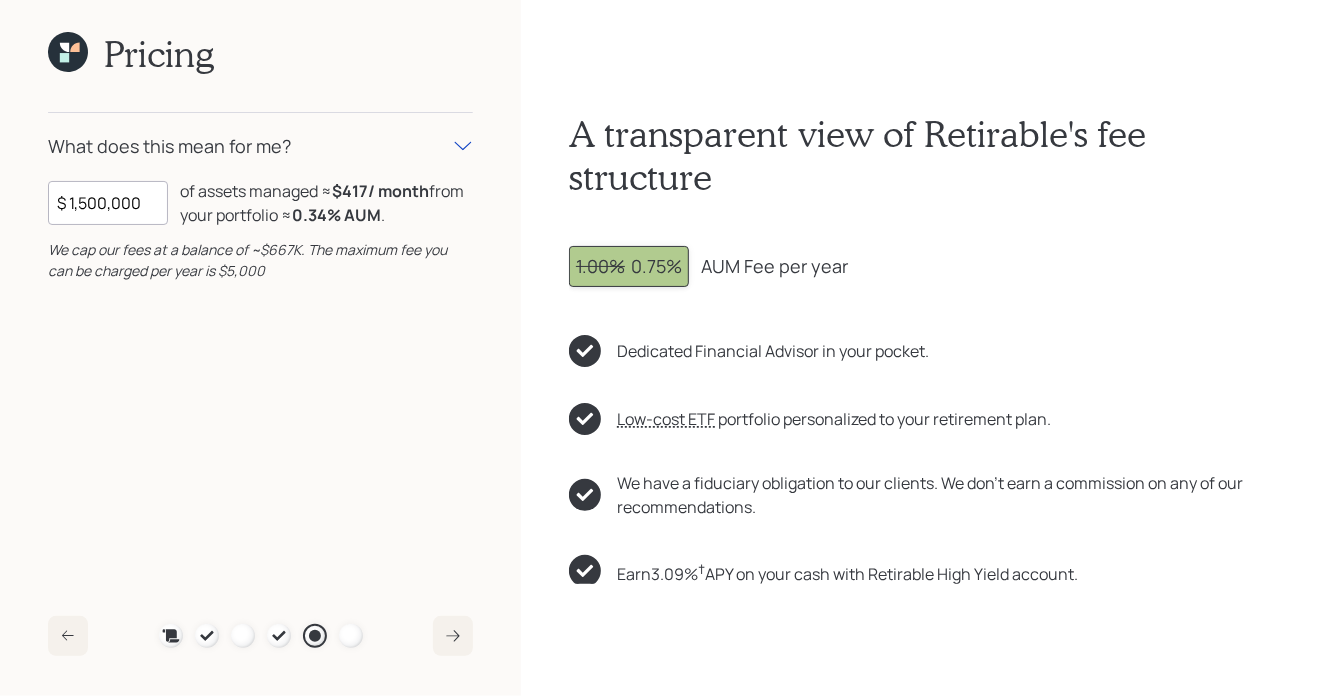 type on "$ 1,500,000" 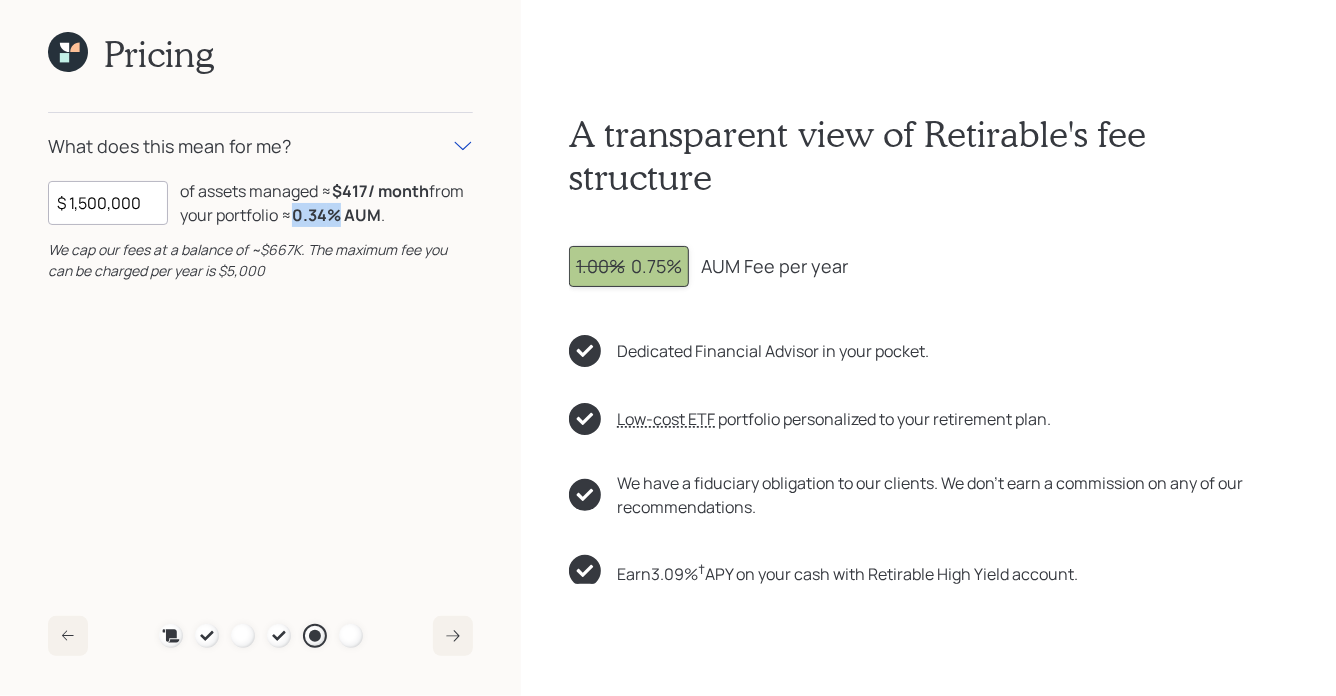 drag, startPoint x: 291, startPoint y: 213, endPoint x: 338, endPoint y: 213, distance: 47 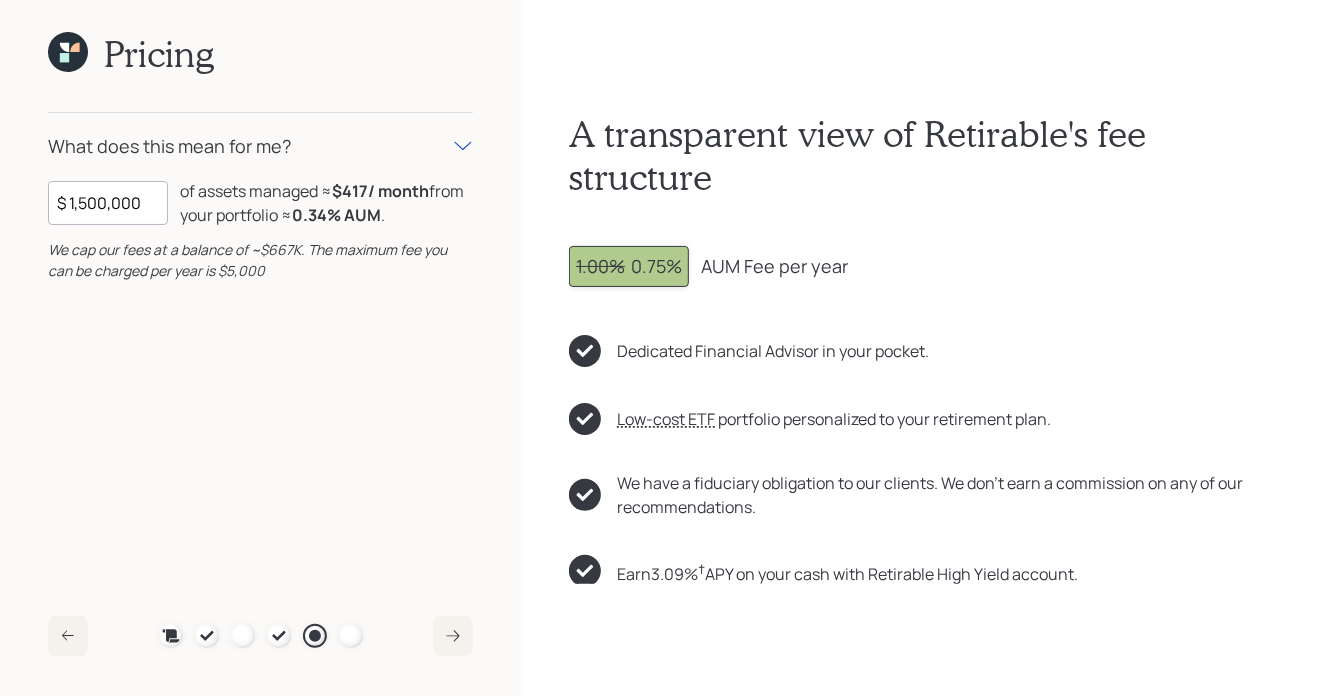 click 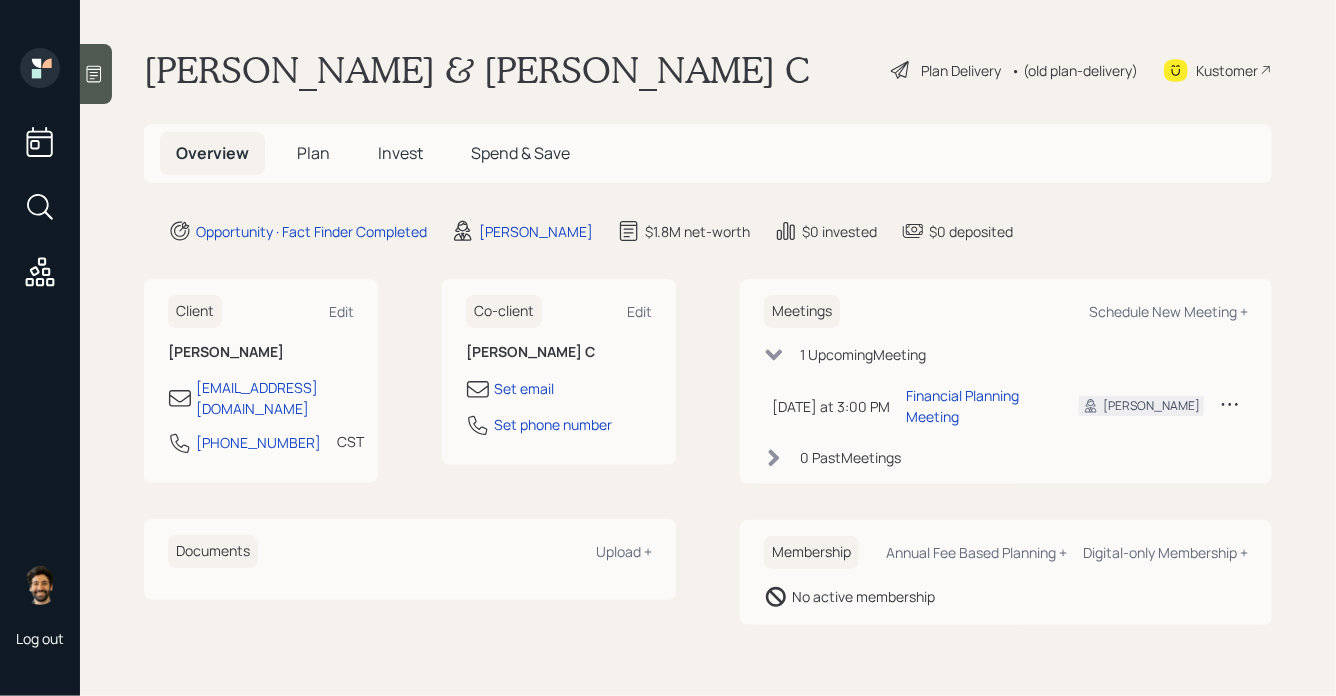 click on "Invest" at bounding box center (400, 153) 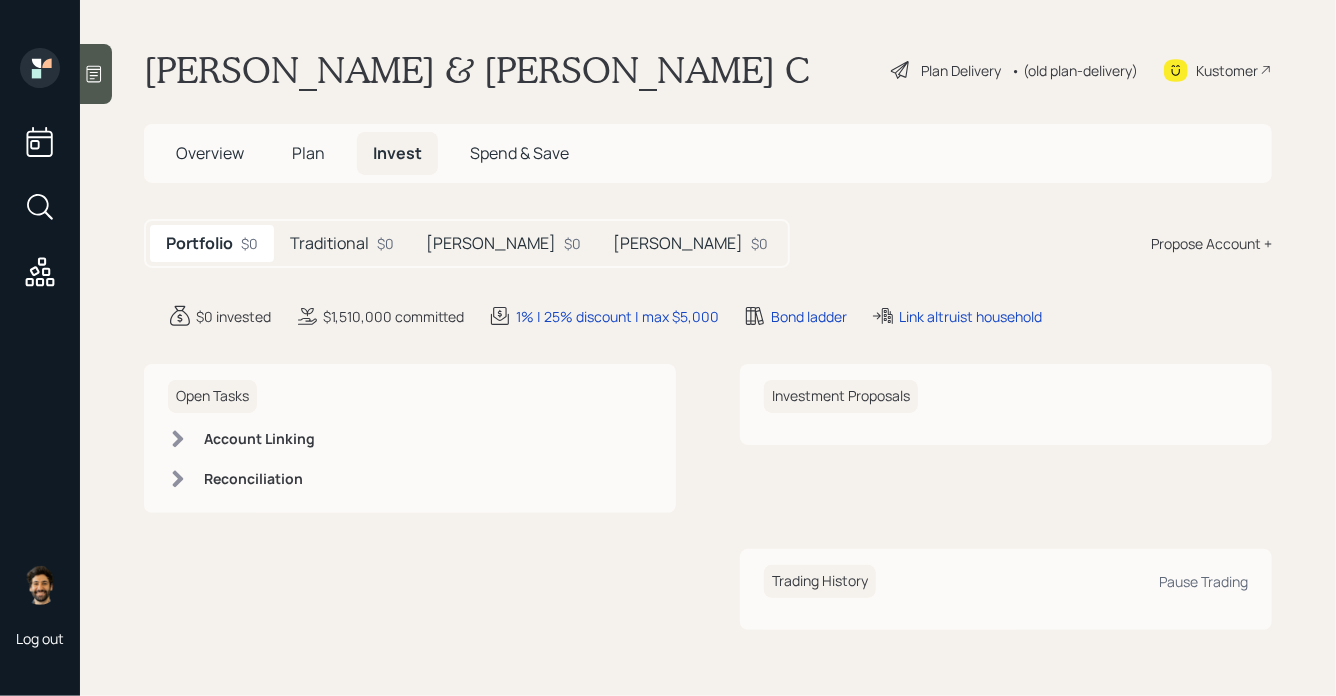 click on "Plan" at bounding box center (308, 153) 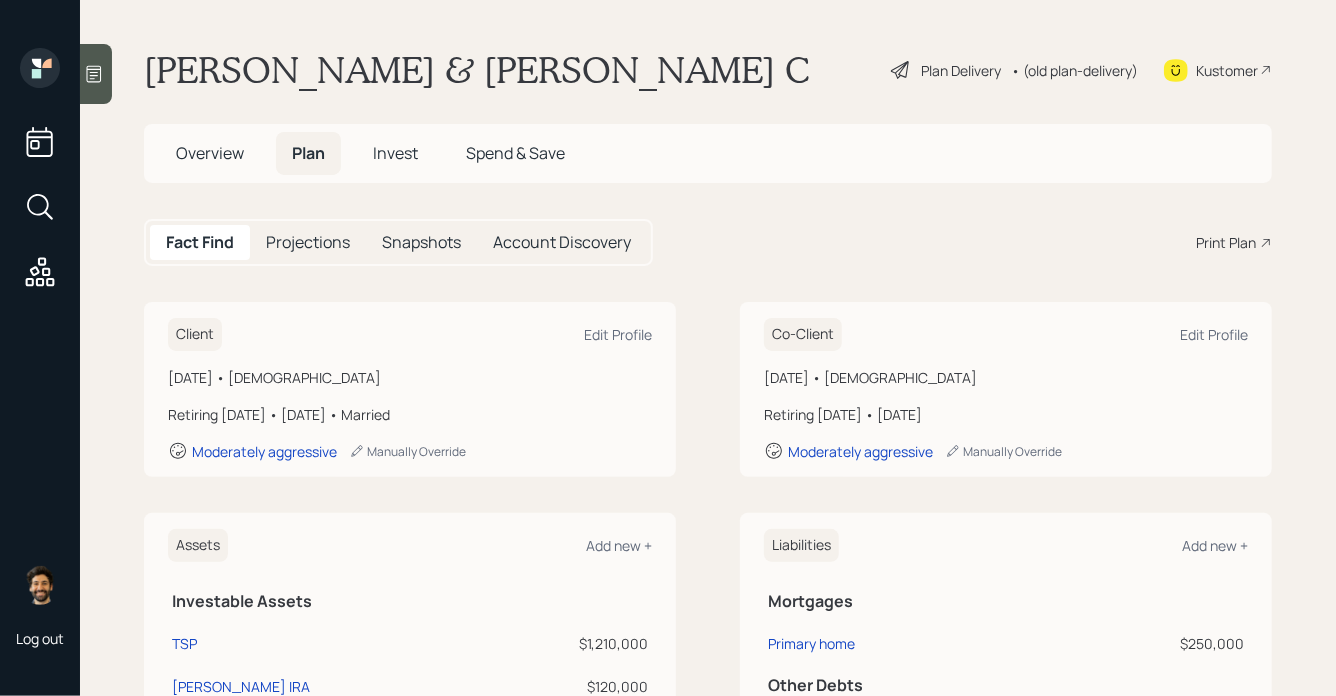 click on "Overview" at bounding box center [210, 153] 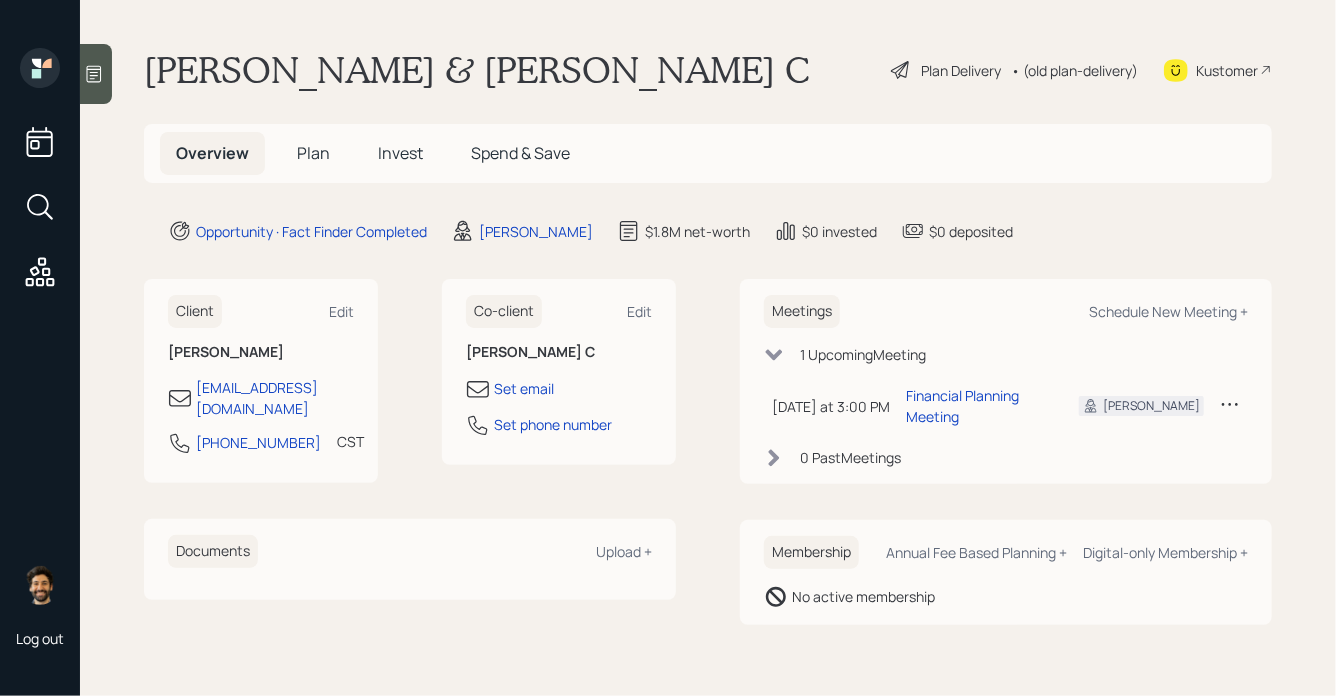 click on "Plan" at bounding box center (313, 153) 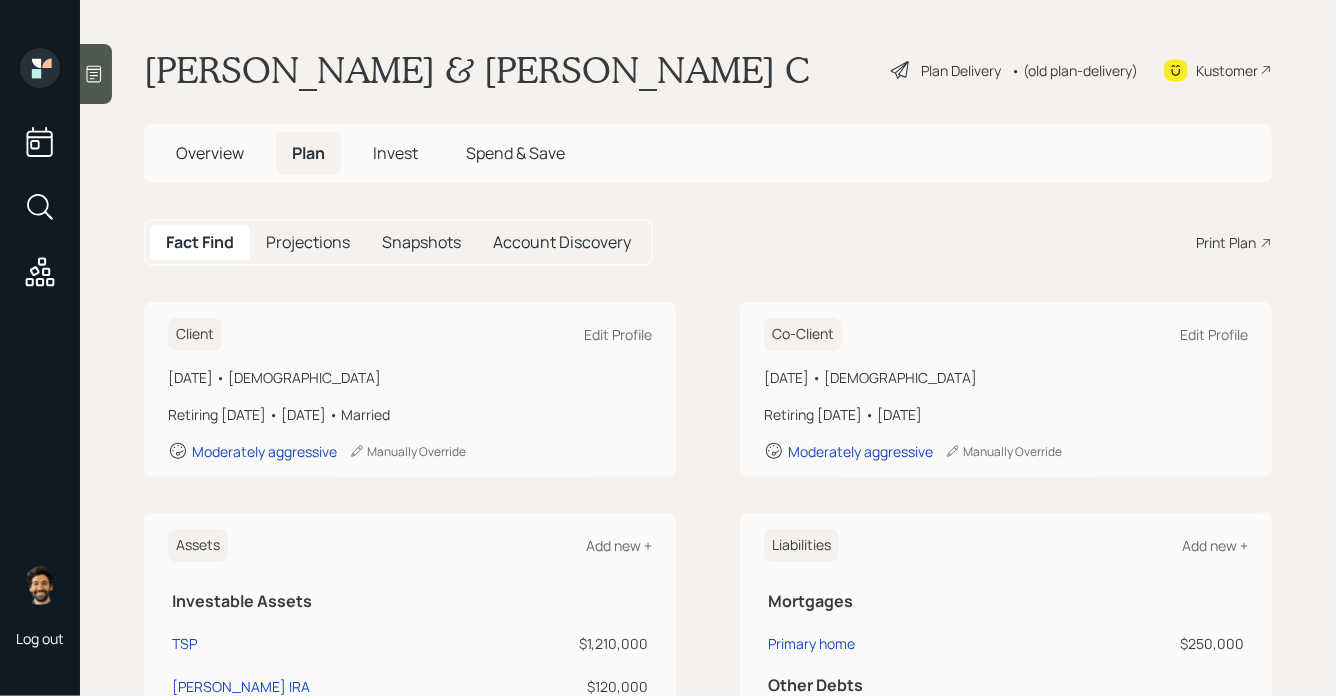 click on "Overview" at bounding box center [210, 153] 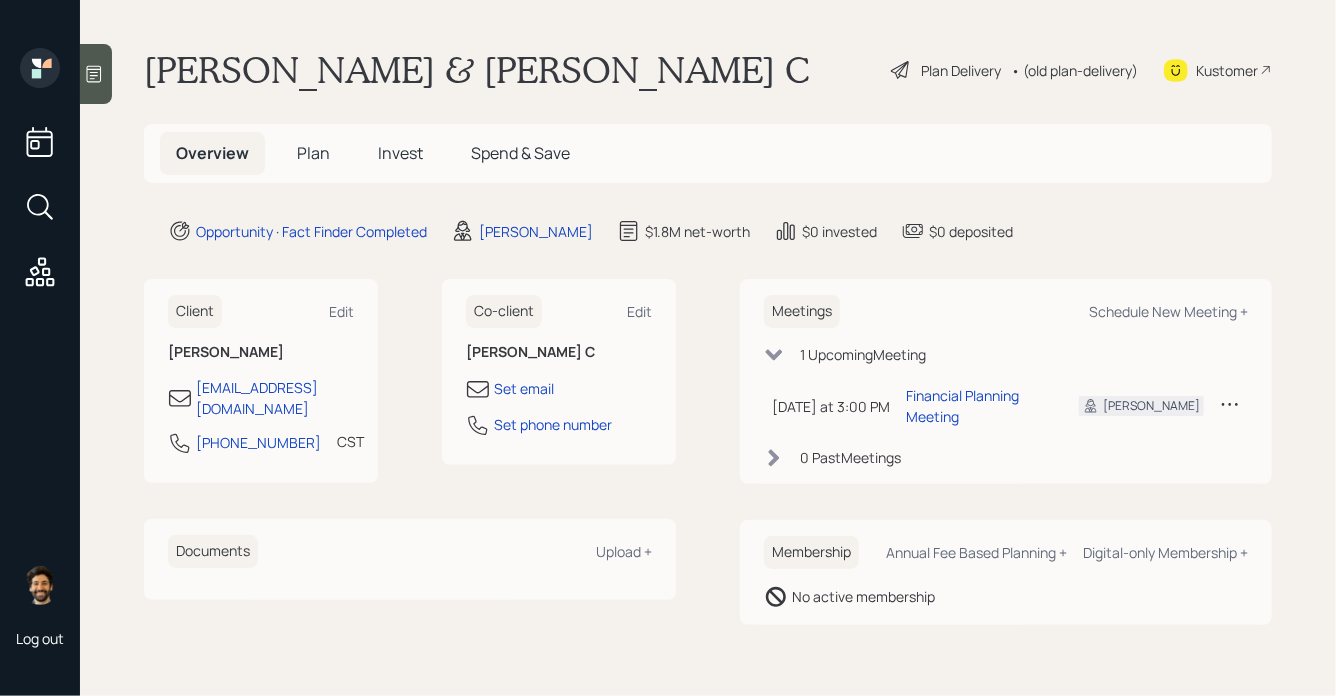 click on "Plan" at bounding box center (313, 153) 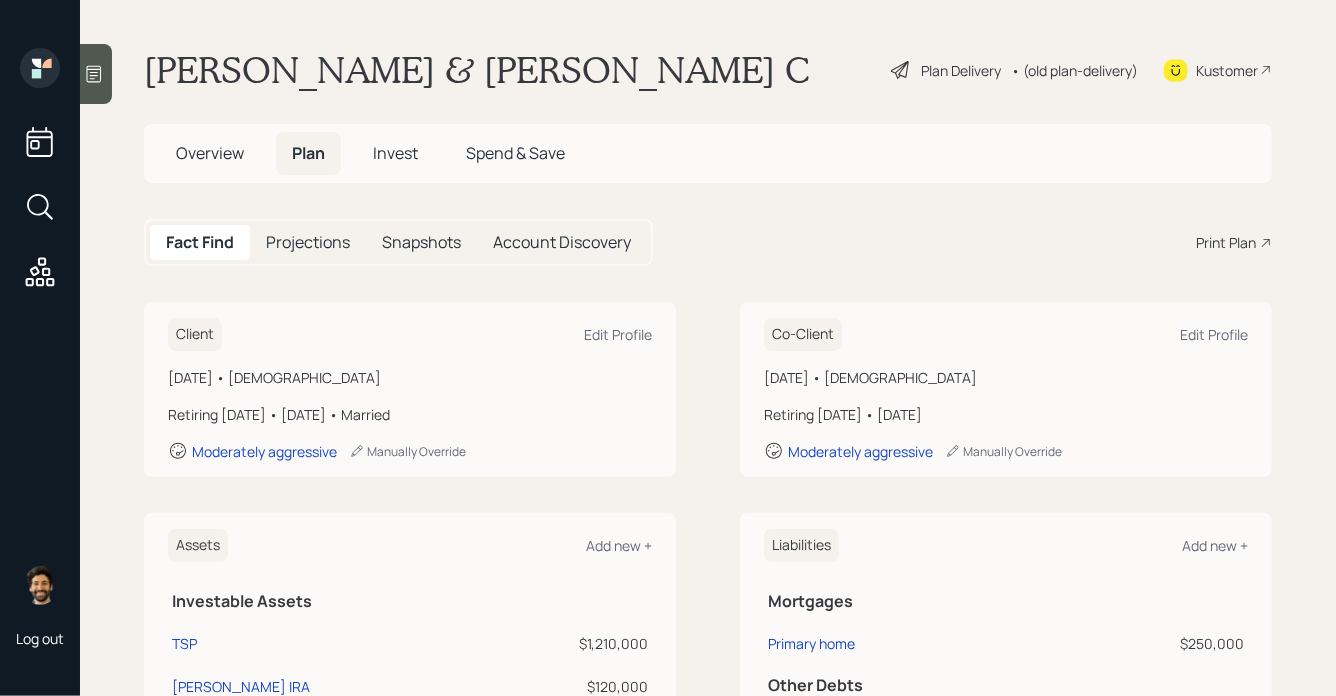 click on "Print Plan" at bounding box center [1226, 242] 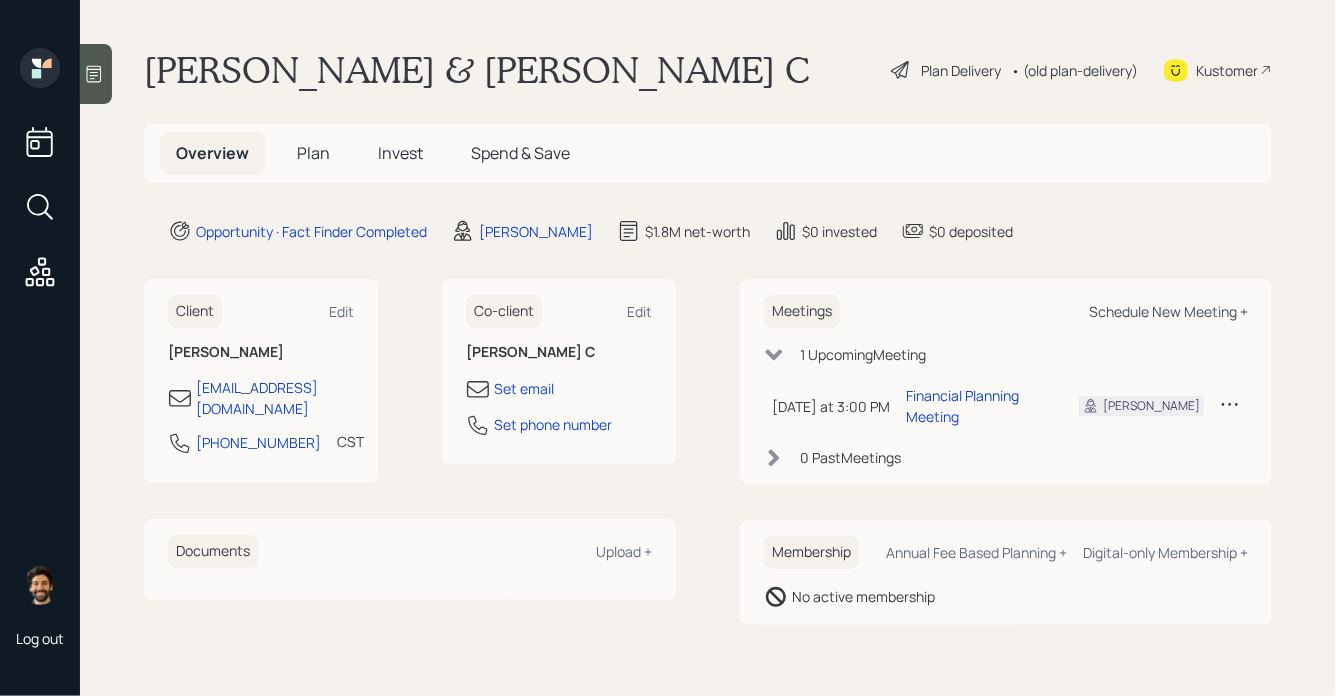 click on "Schedule New Meeting +" at bounding box center [1168, 311] 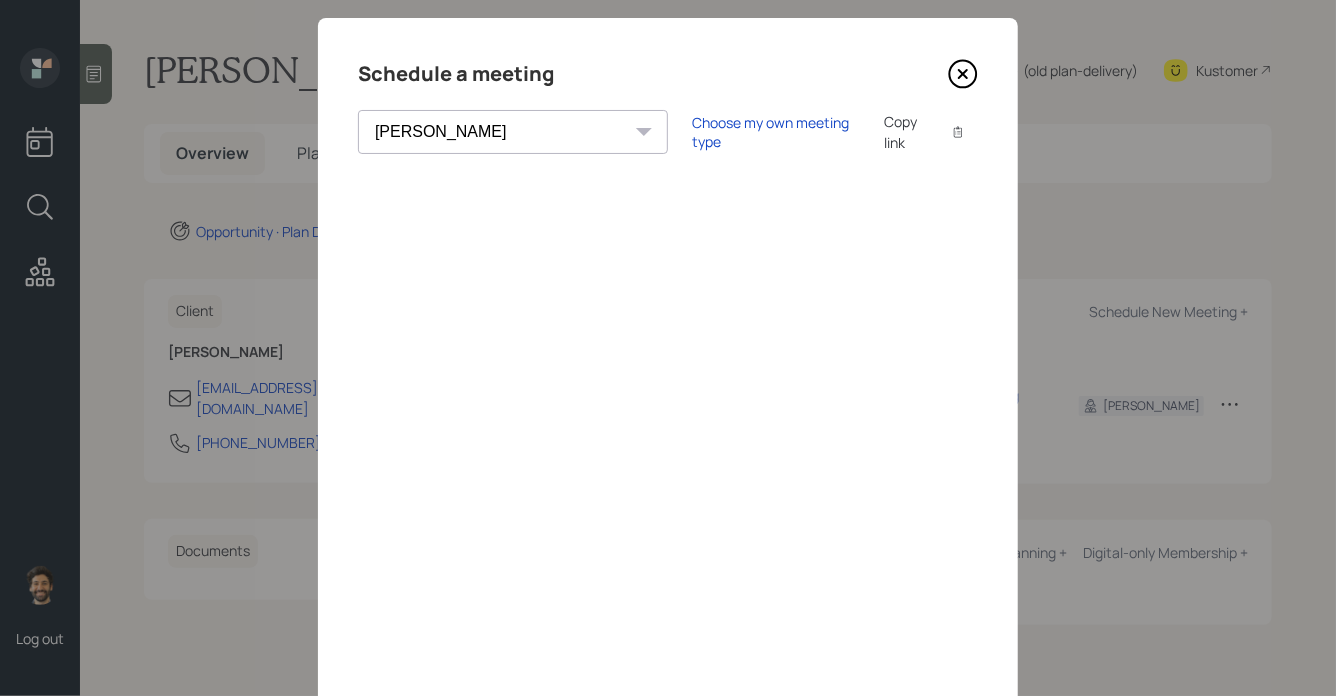 scroll, scrollTop: 0, scrollLeft: 0, axis: both 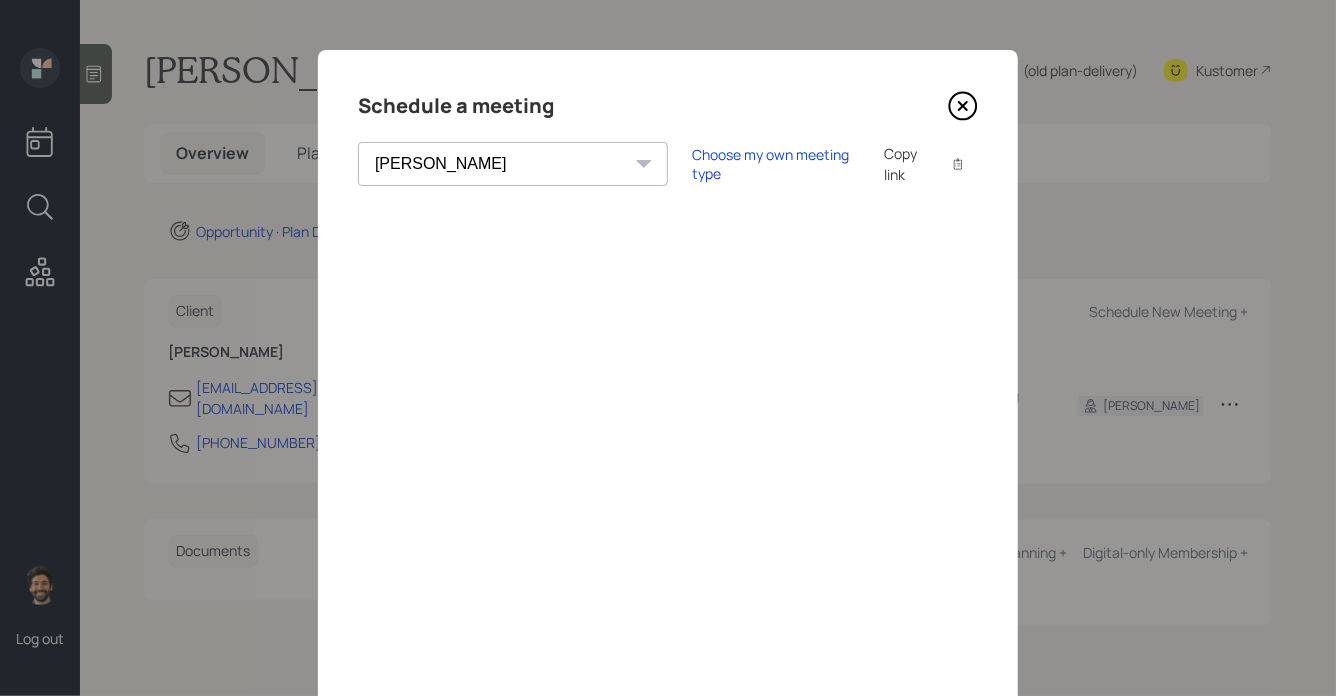 click 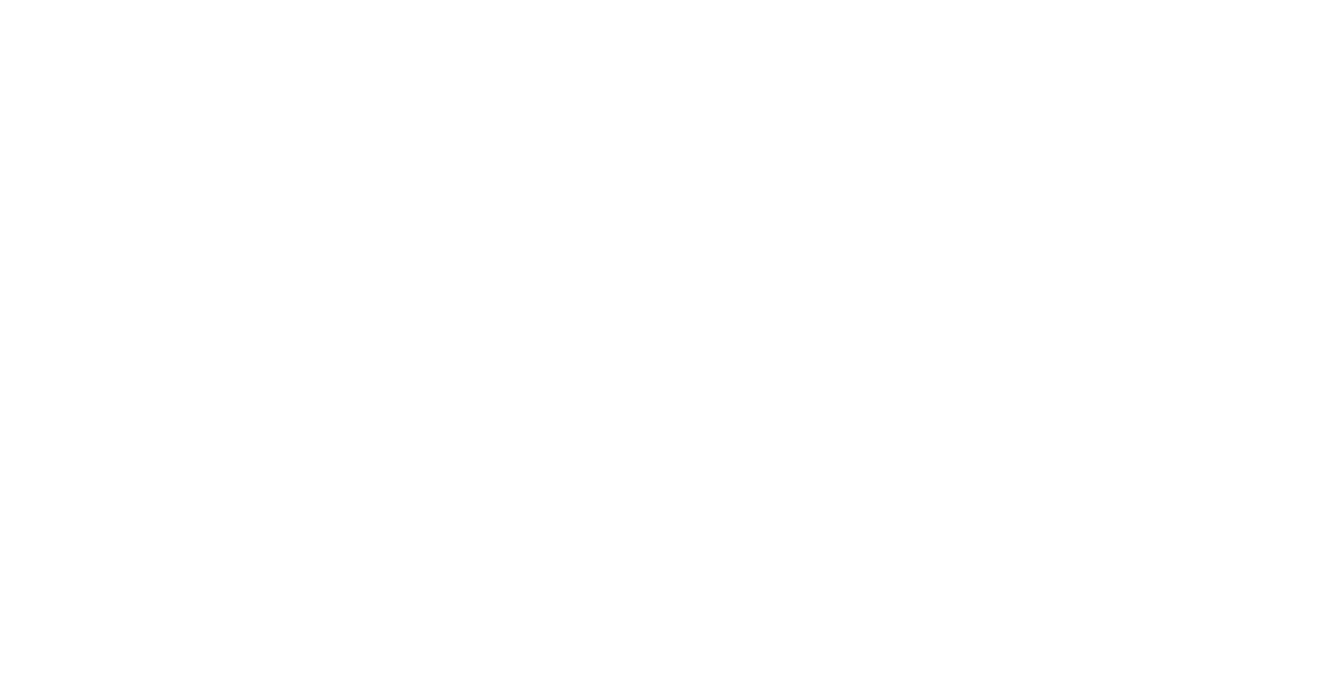 scroll, scrollTop: 0, scrollLeft: 0, axis: both 